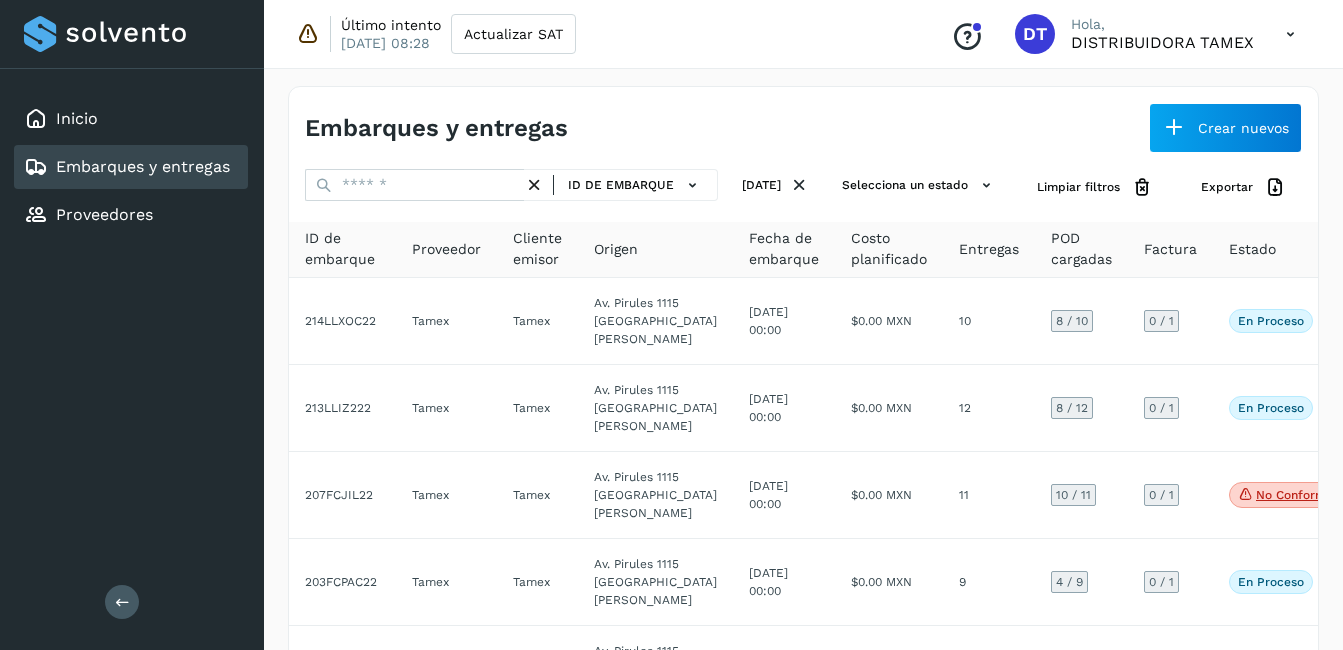 select on "**" 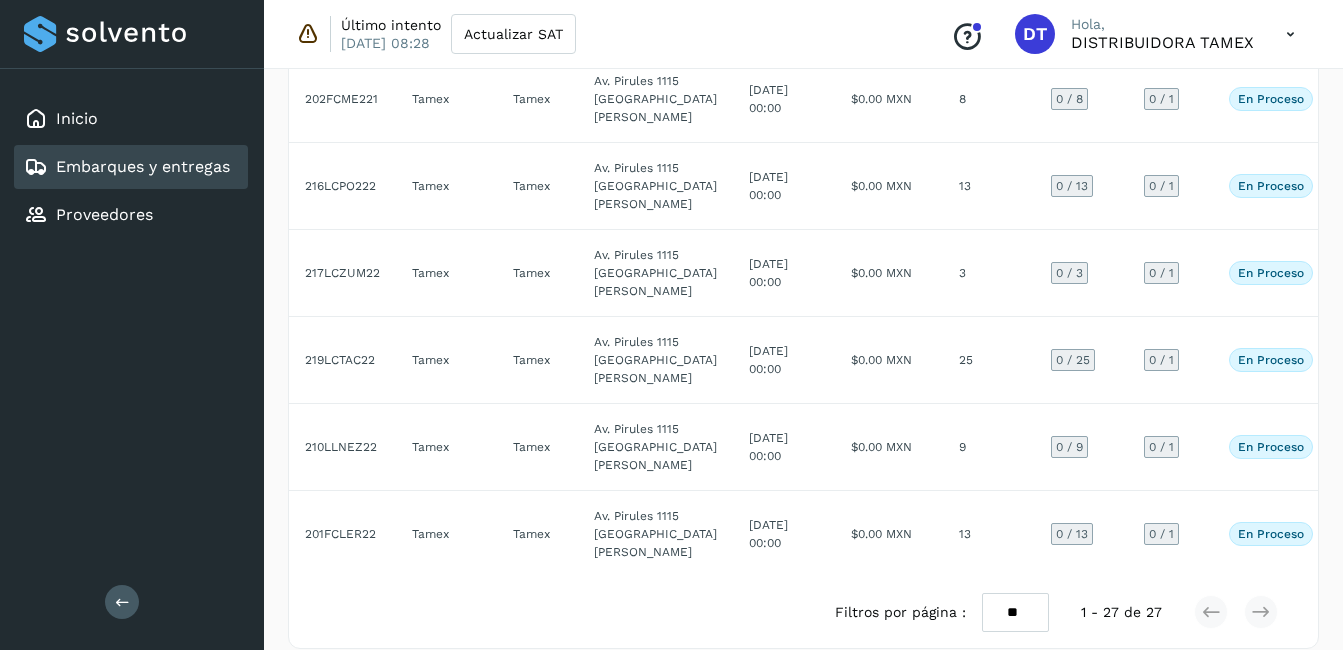 scroll, scrollTop: 1845, scrollLeft: 0, axis: vertical 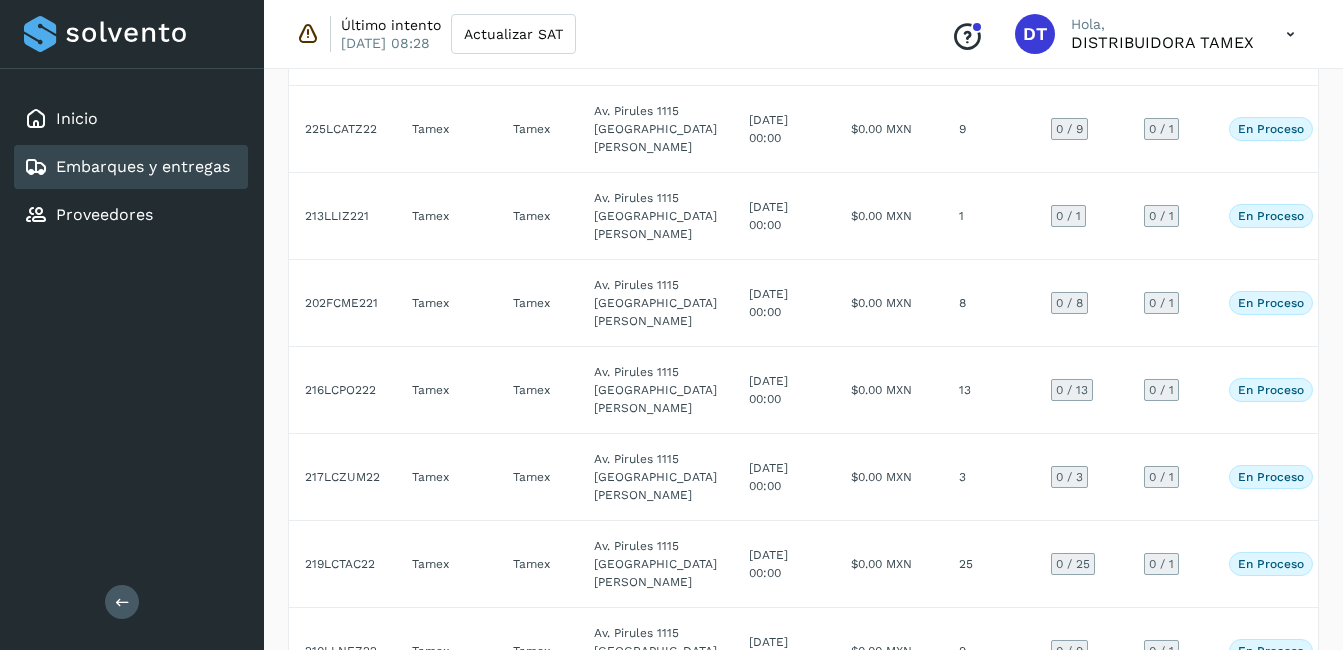 click on "Embarques y entregas" at bounding box center [143, 166] 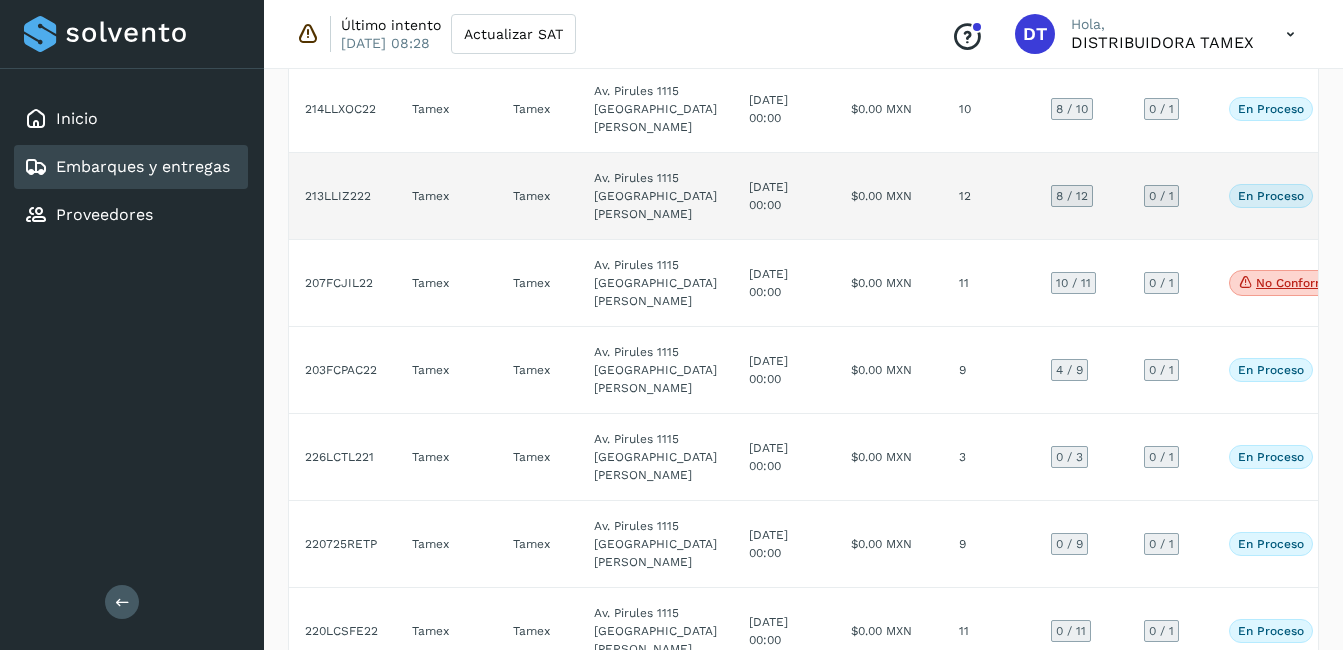 scroll, scrollTop: 0, scrollLeft: 0, axis: both 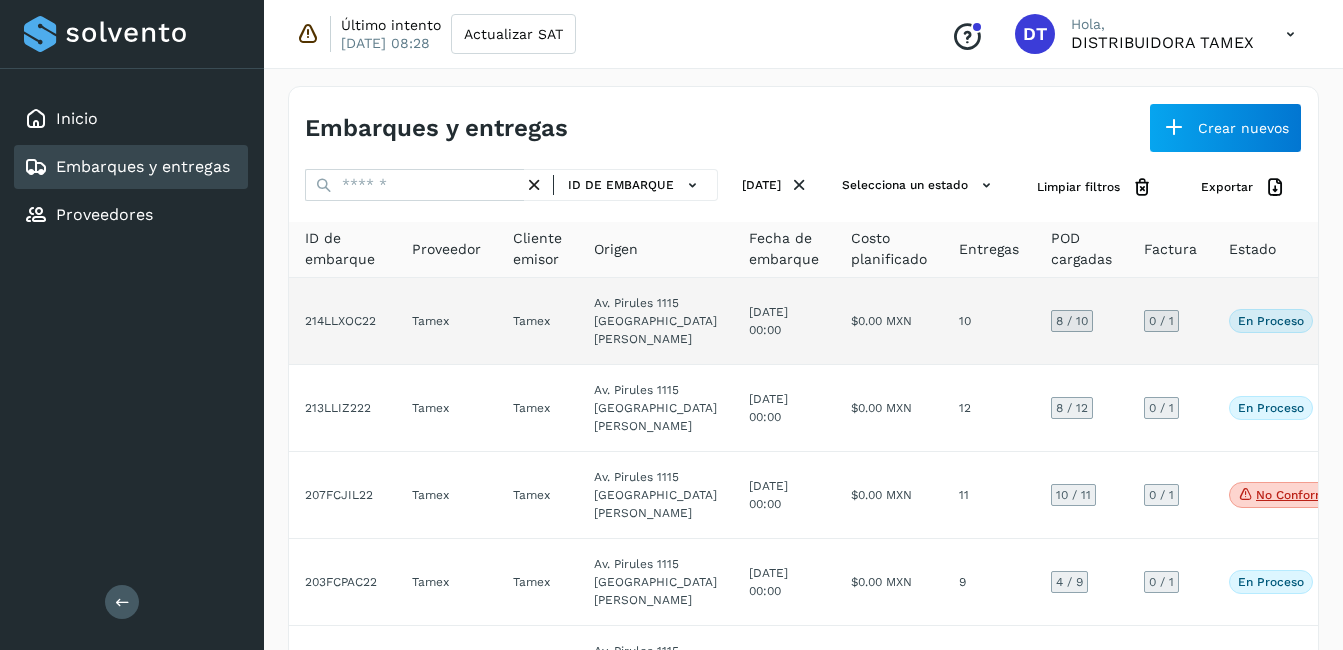 click on "8  / 10" 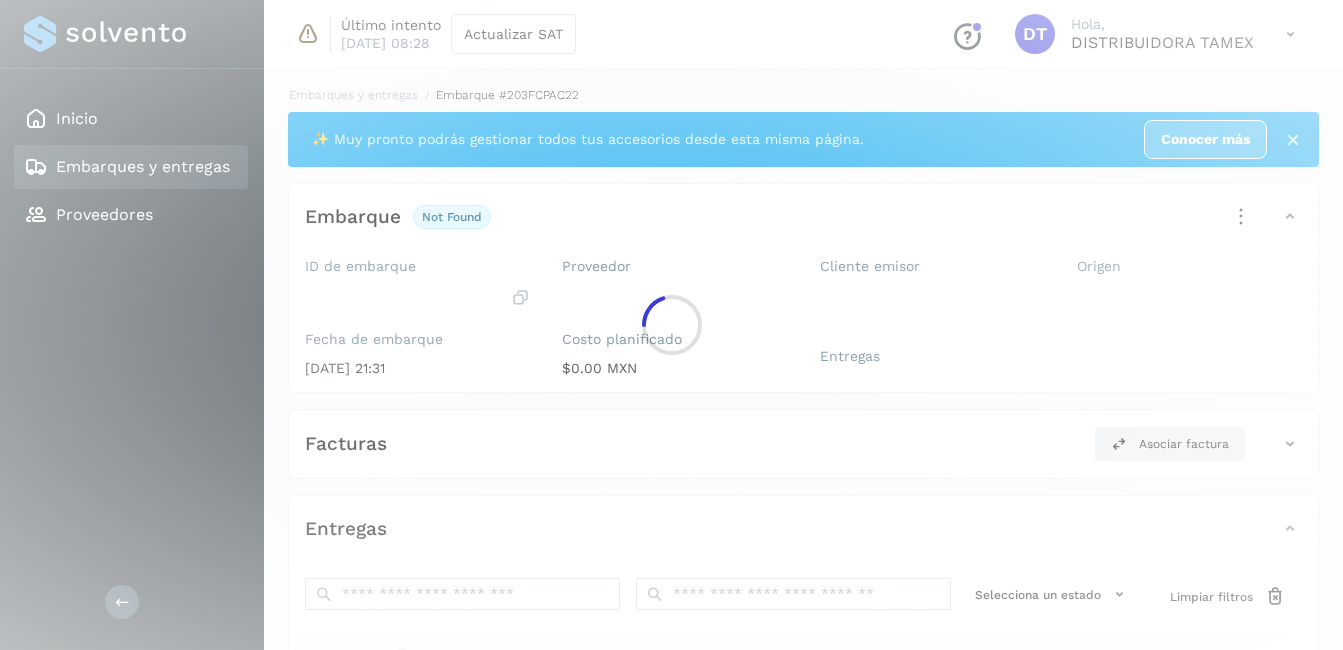 click 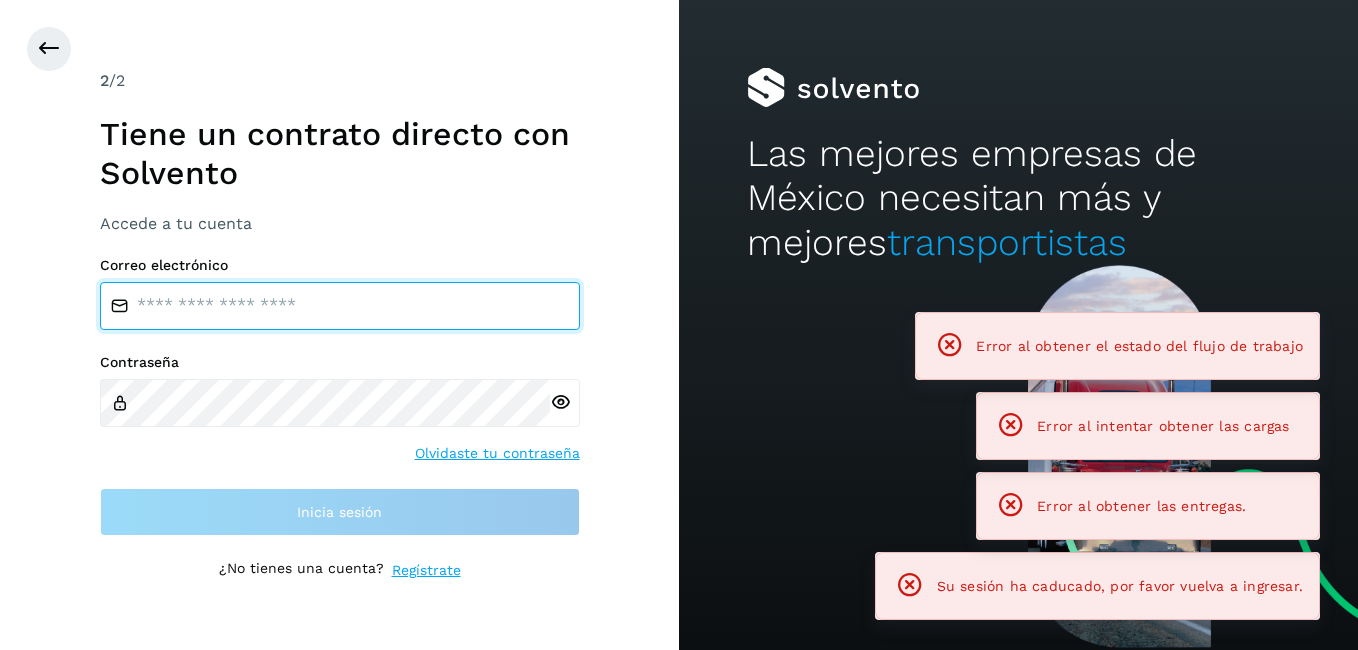 click at bounding box center [340, 306] 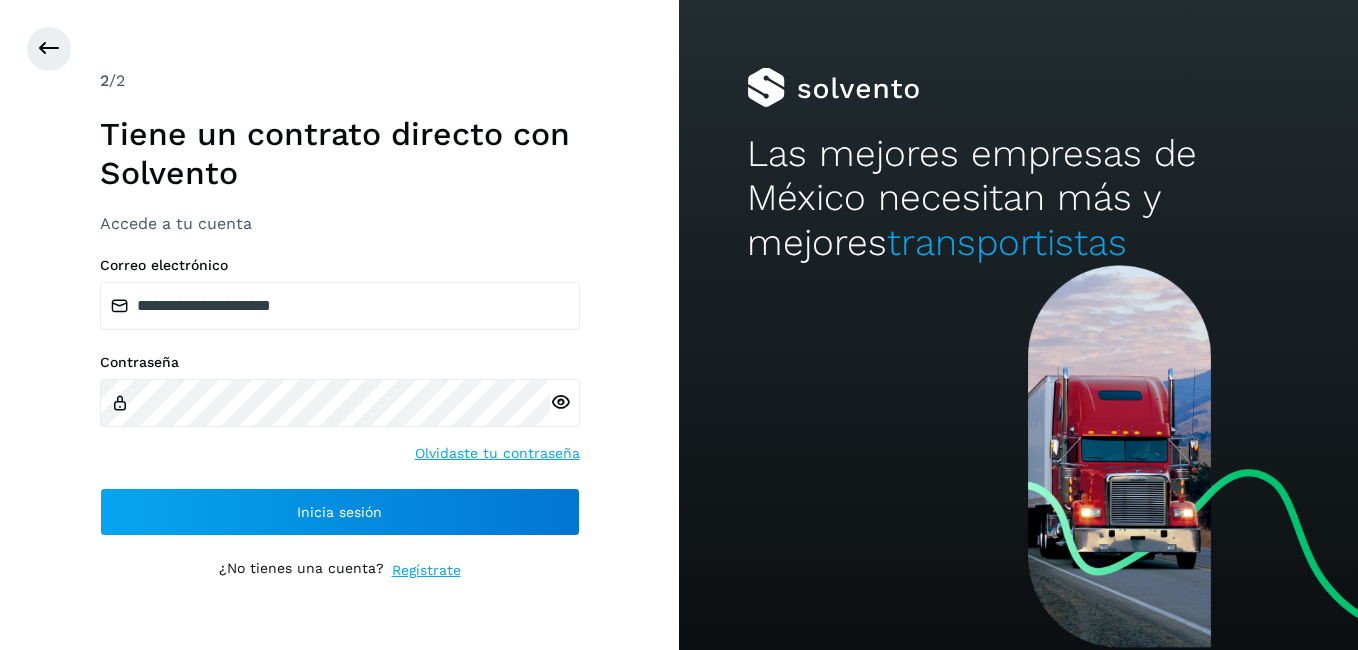 click at bounding box center (560, 402) 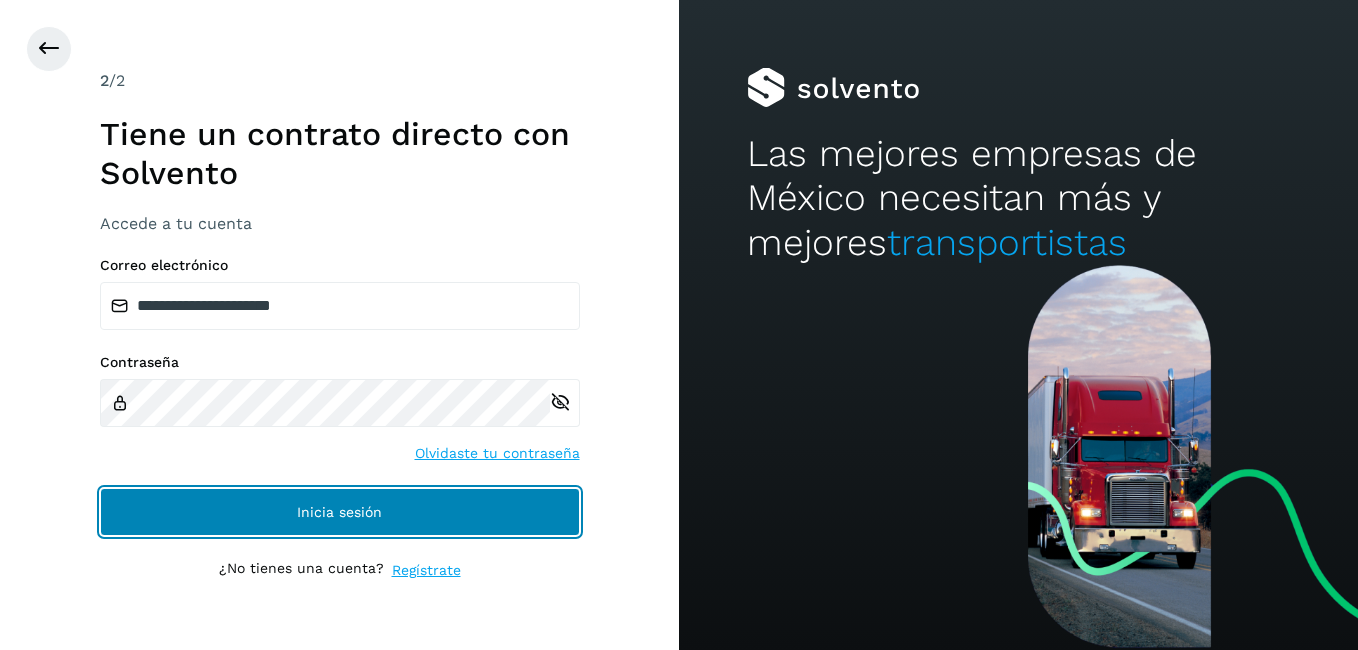 click on "Inicia sesión" 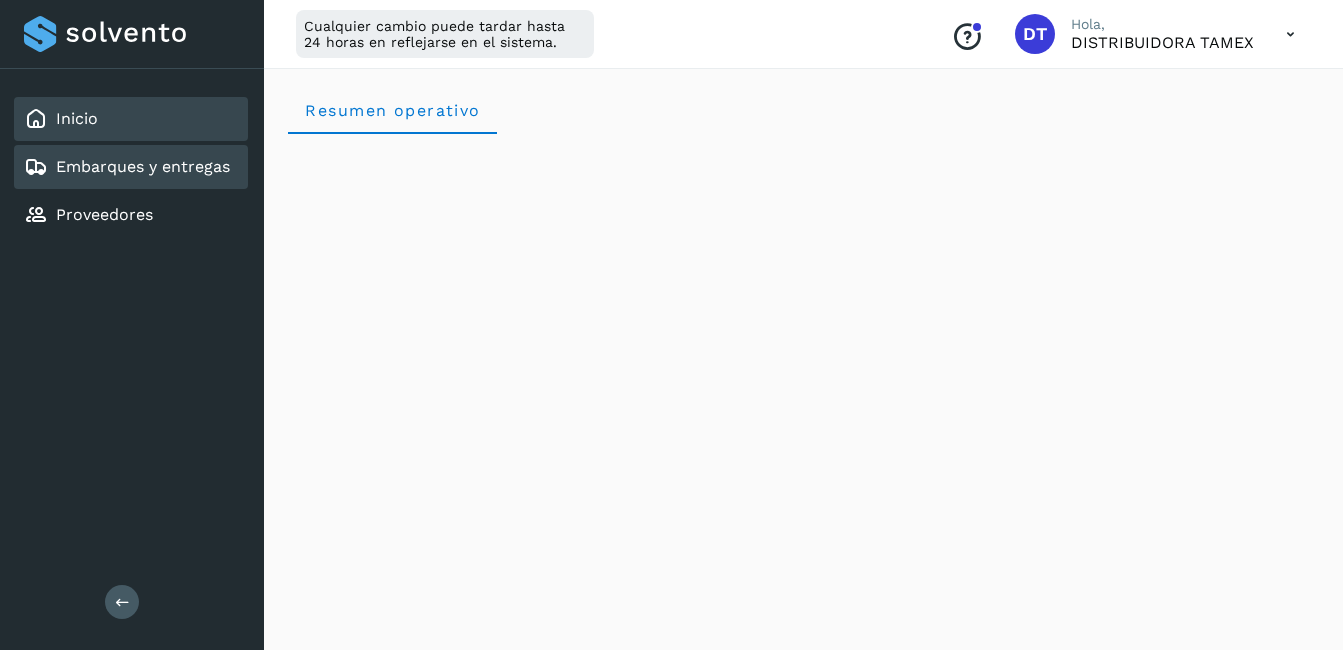 click on "Embarques y entregas" at bounding box center [143, 166] 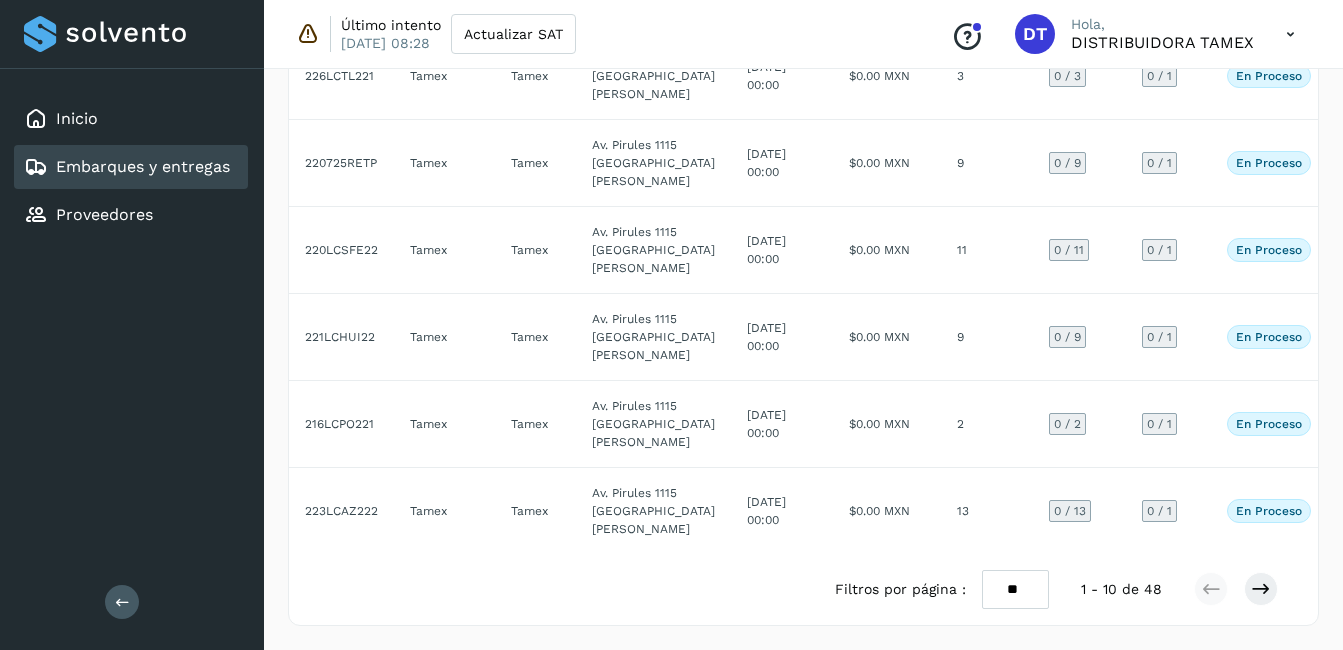scroll, scrollTop: 1148, scrollLeft: 0, axis: vertical 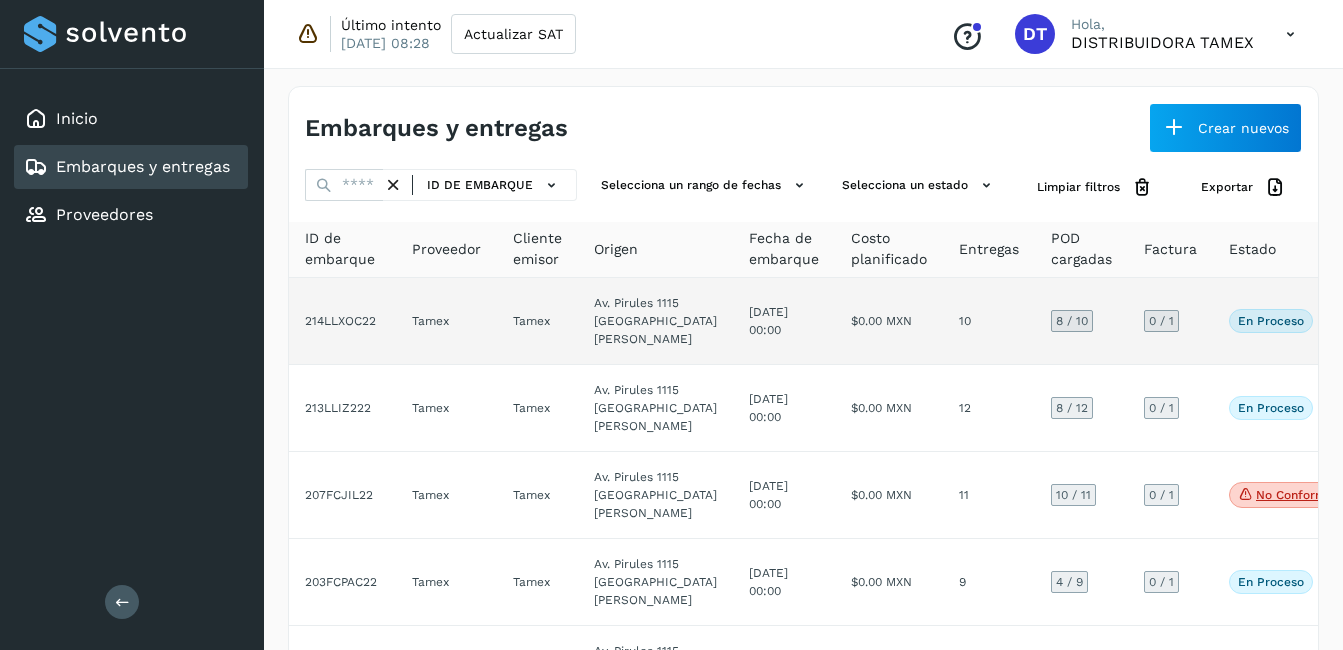 click on "8  / 10" at bounding box center (1072, 321) 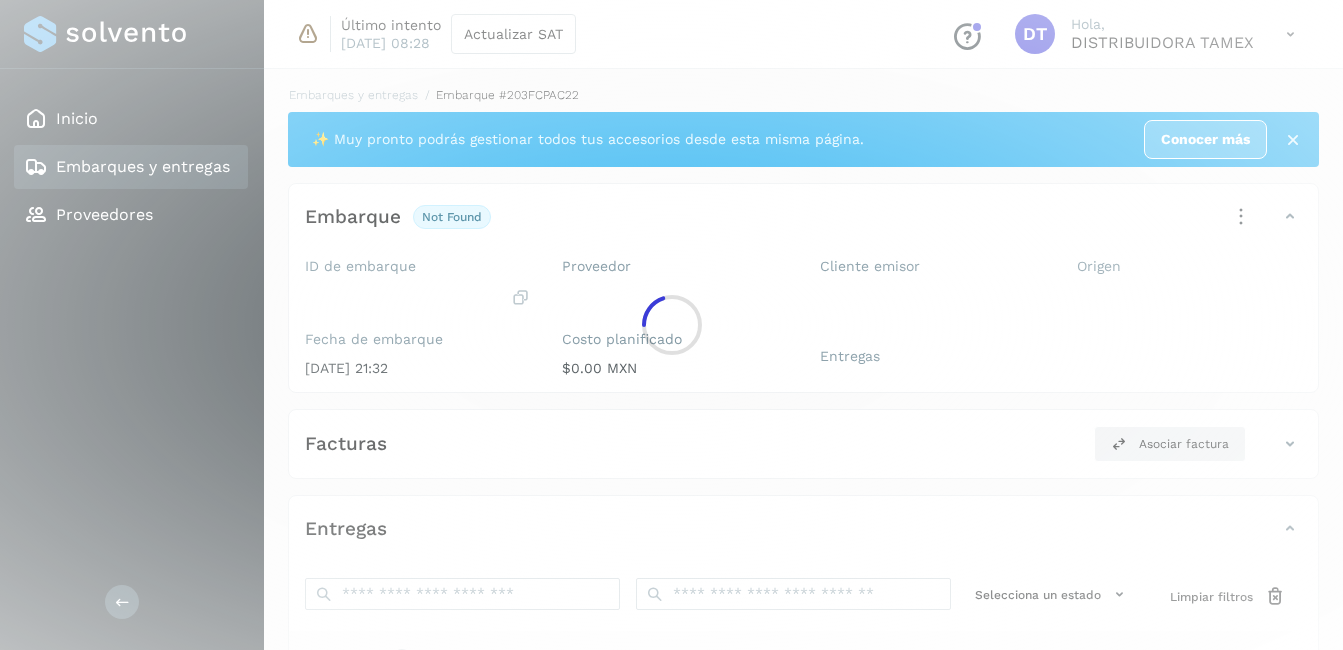 click 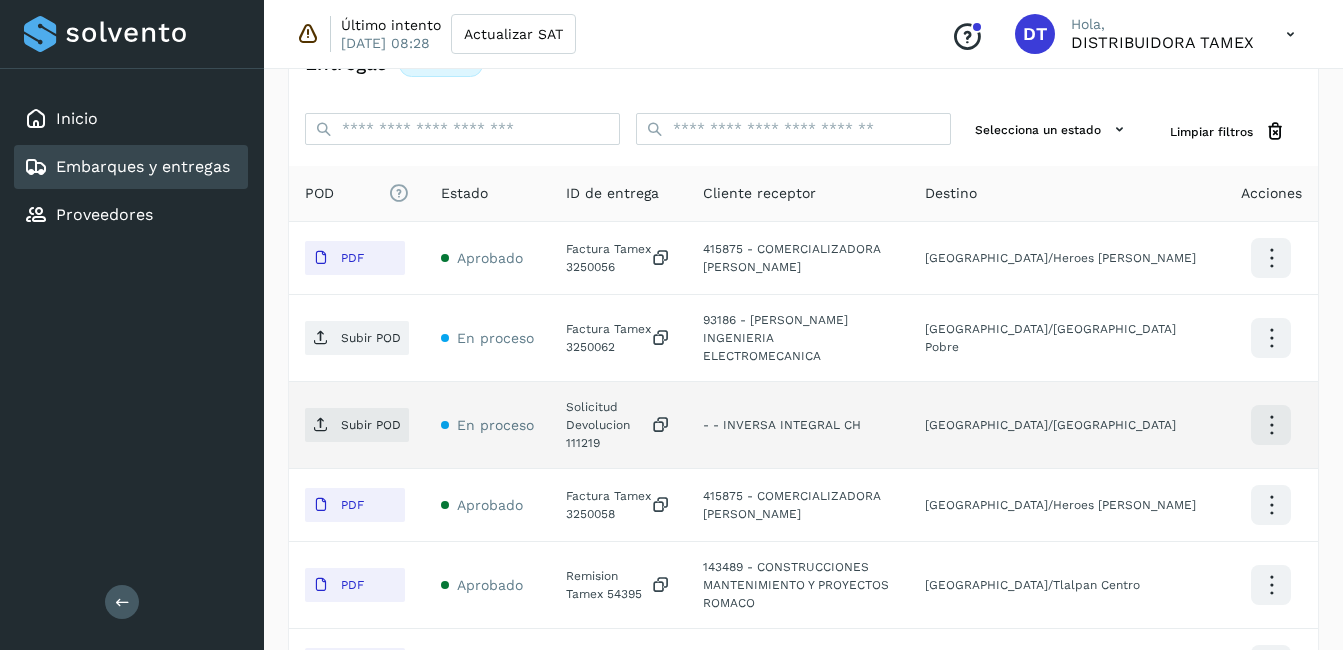scroll, scrollTop: 500, scrollLeft: 0, axis: vertical 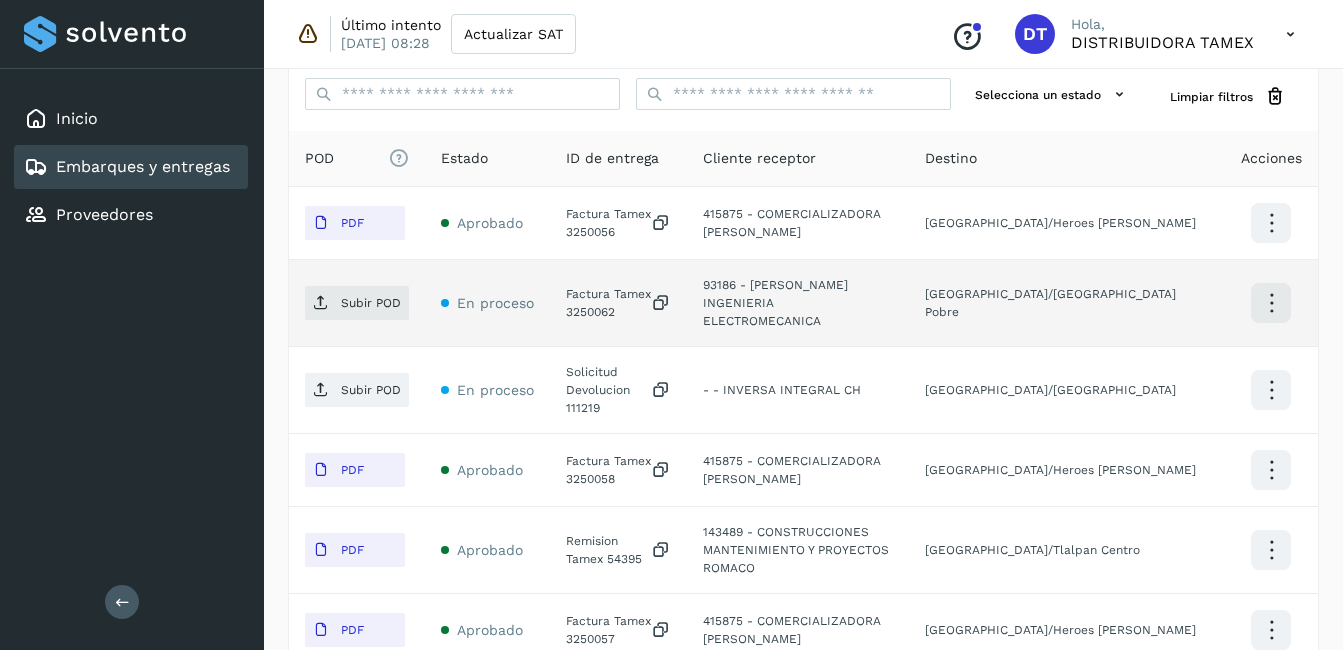 click on "Factura Tamex 3250062" 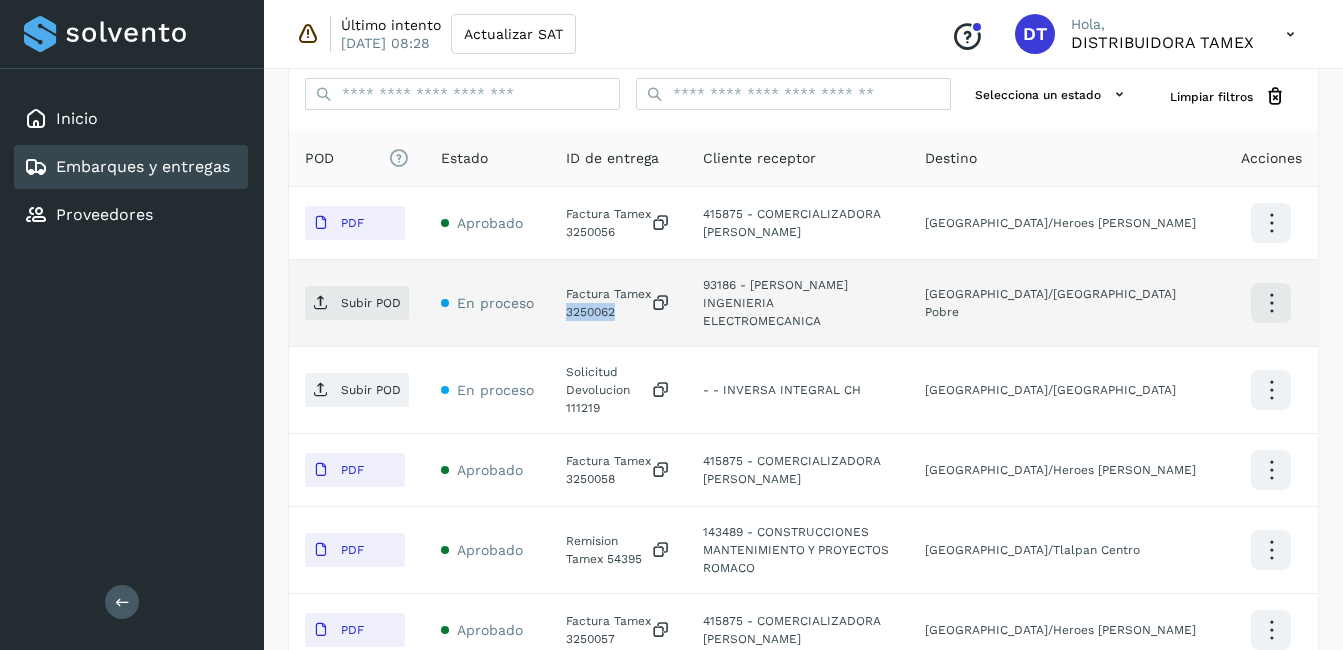 click on "Factura Tamex 3250062" 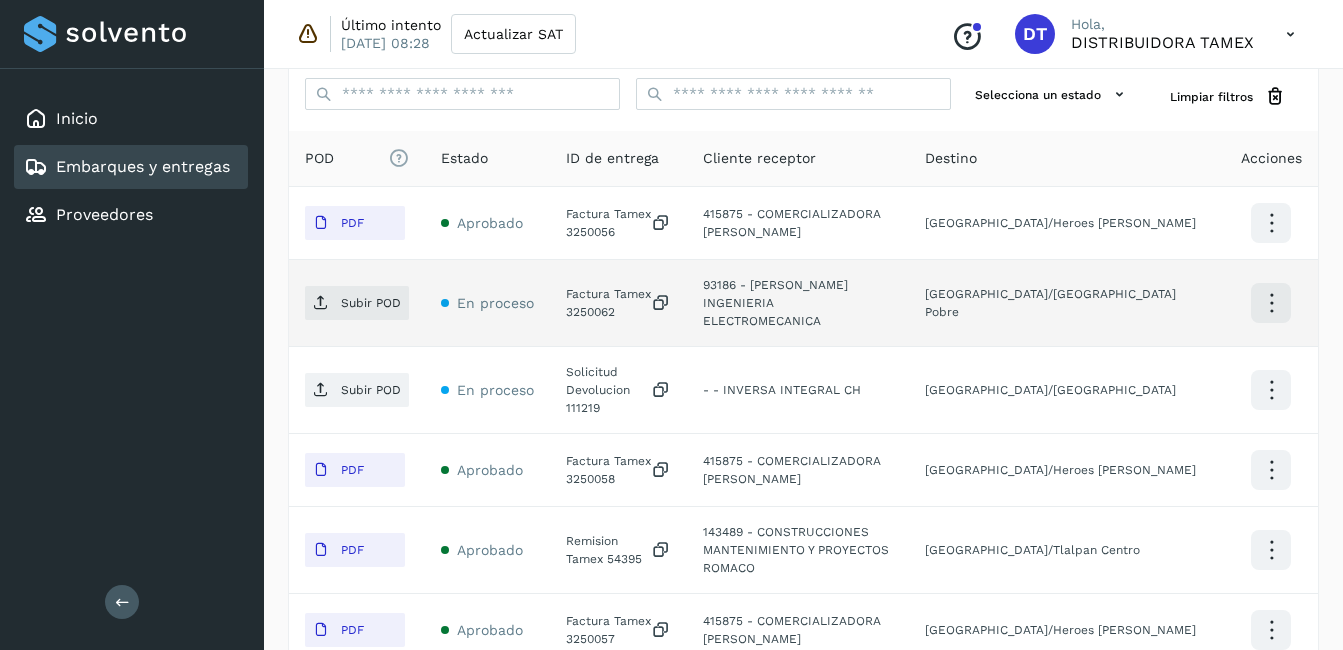 click on "Subir POD" 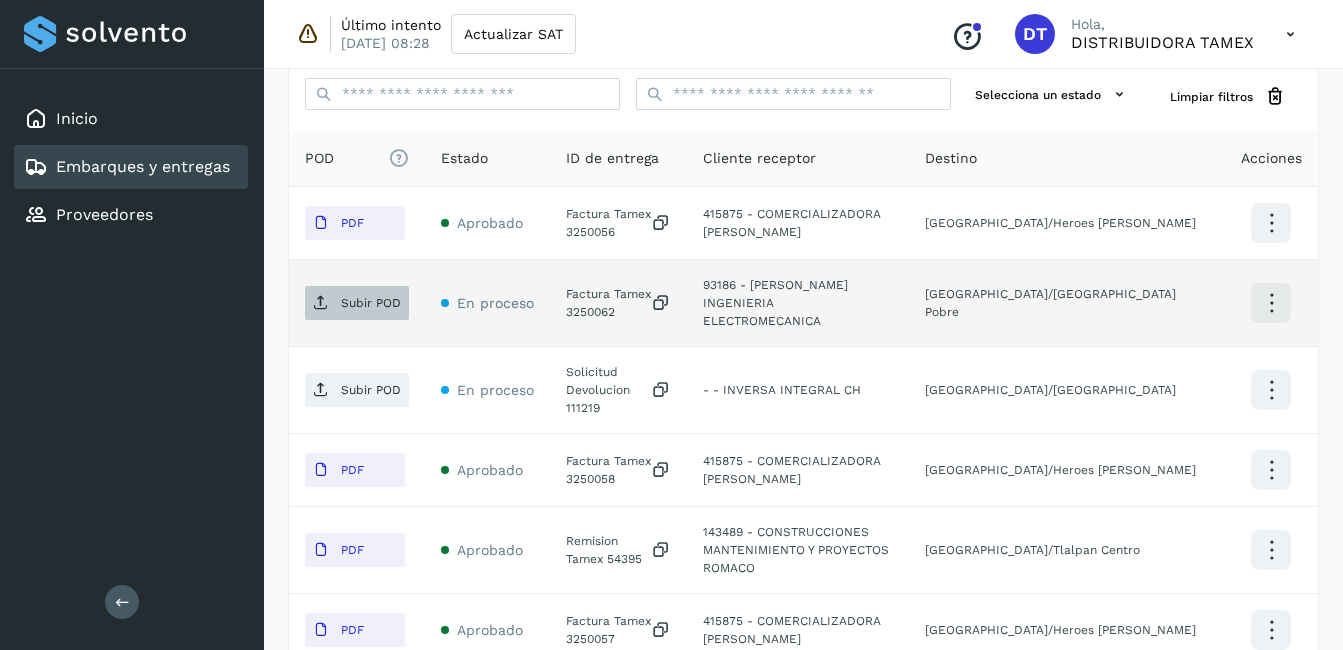 click on "Subir POD" at bounding box center (371, 303) 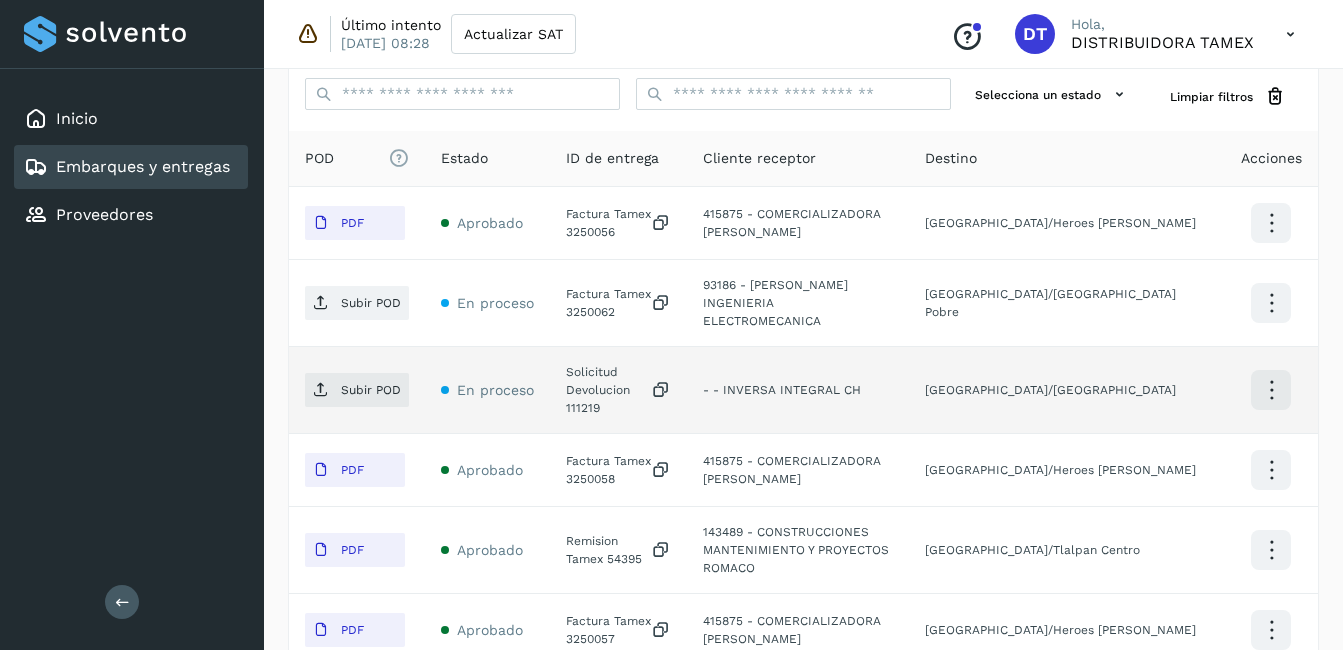 click on "Solicitud Devolucion 111219" 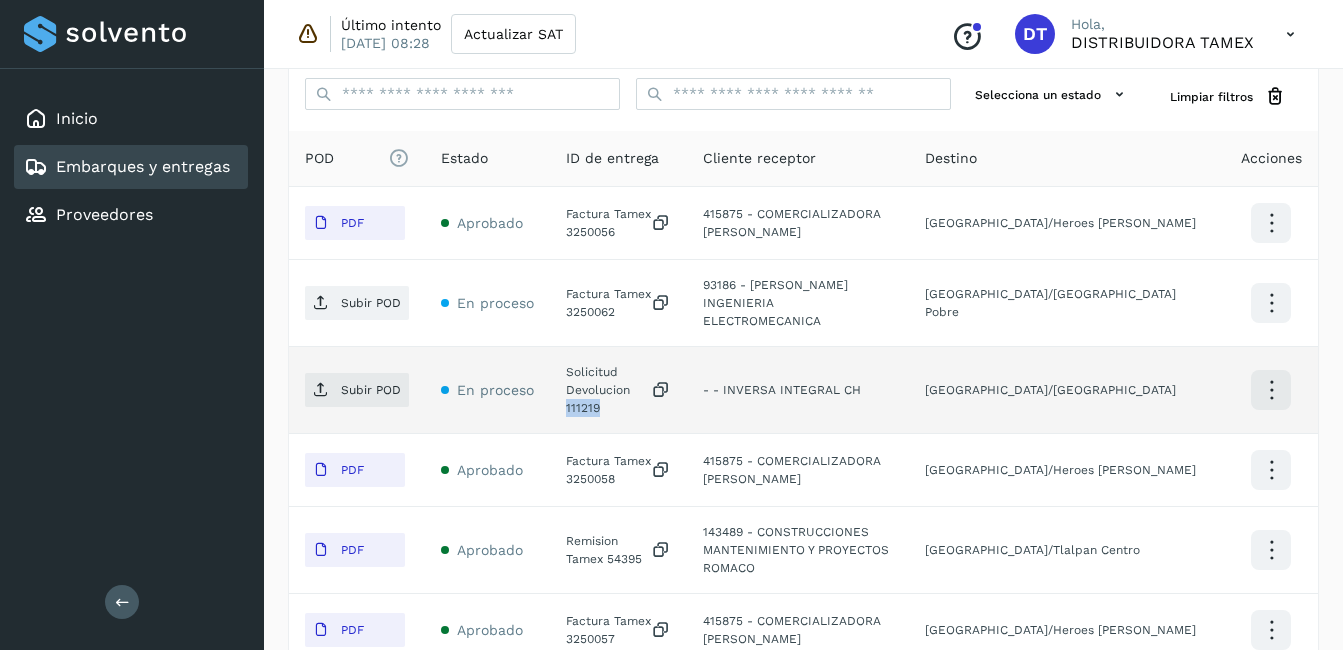 click on "Solicitud Devolucion 111219" 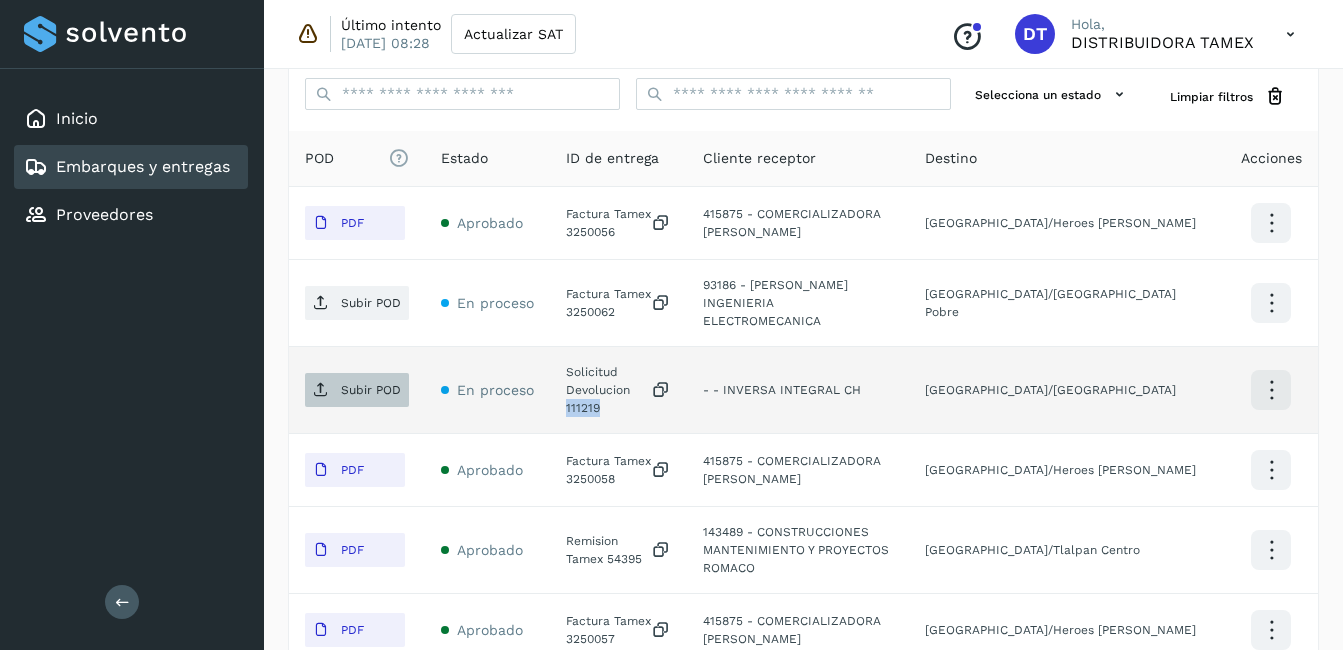 click on "Subir POD" at bounding box center (357, 390) 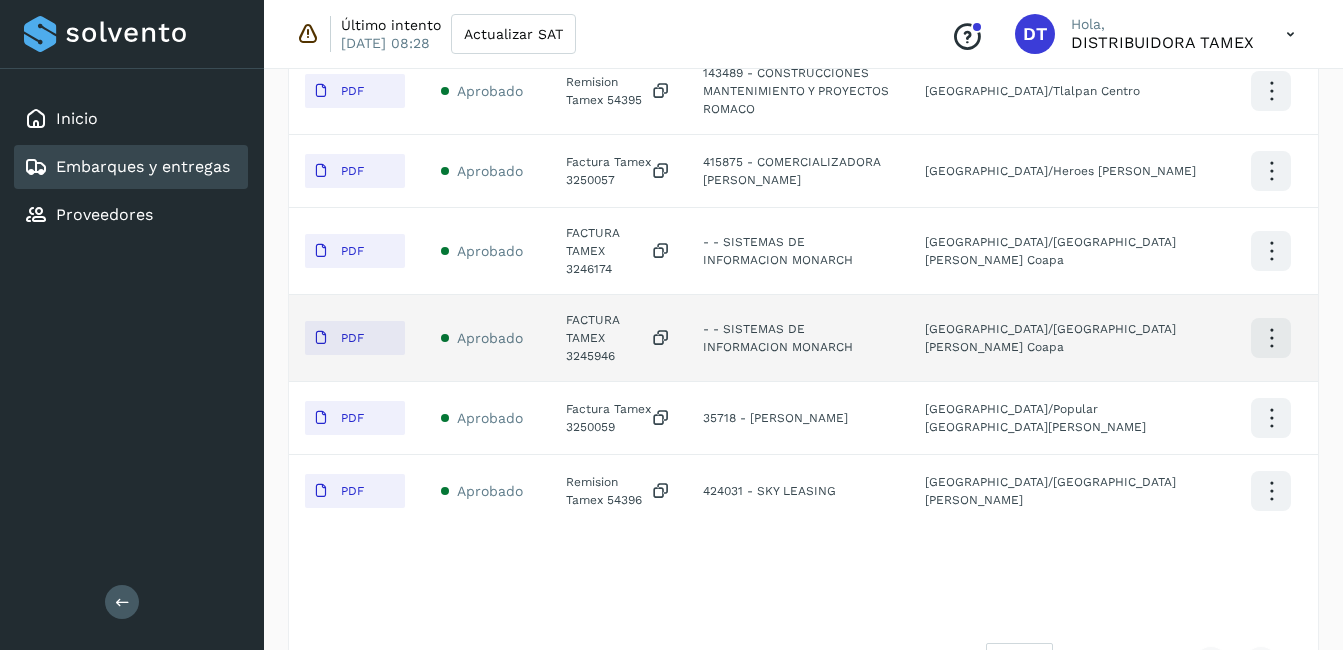scroll, scrollTop: 962, scrollLeft: 0, axis: vertical 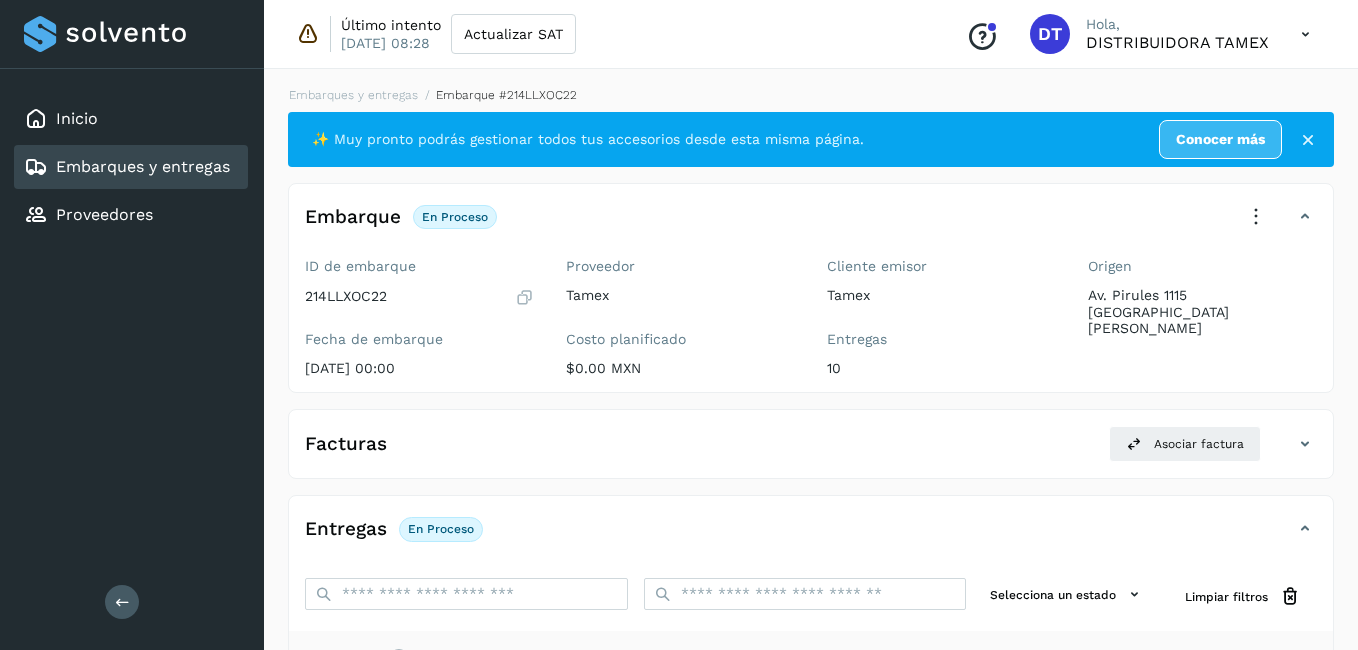 select on "**" 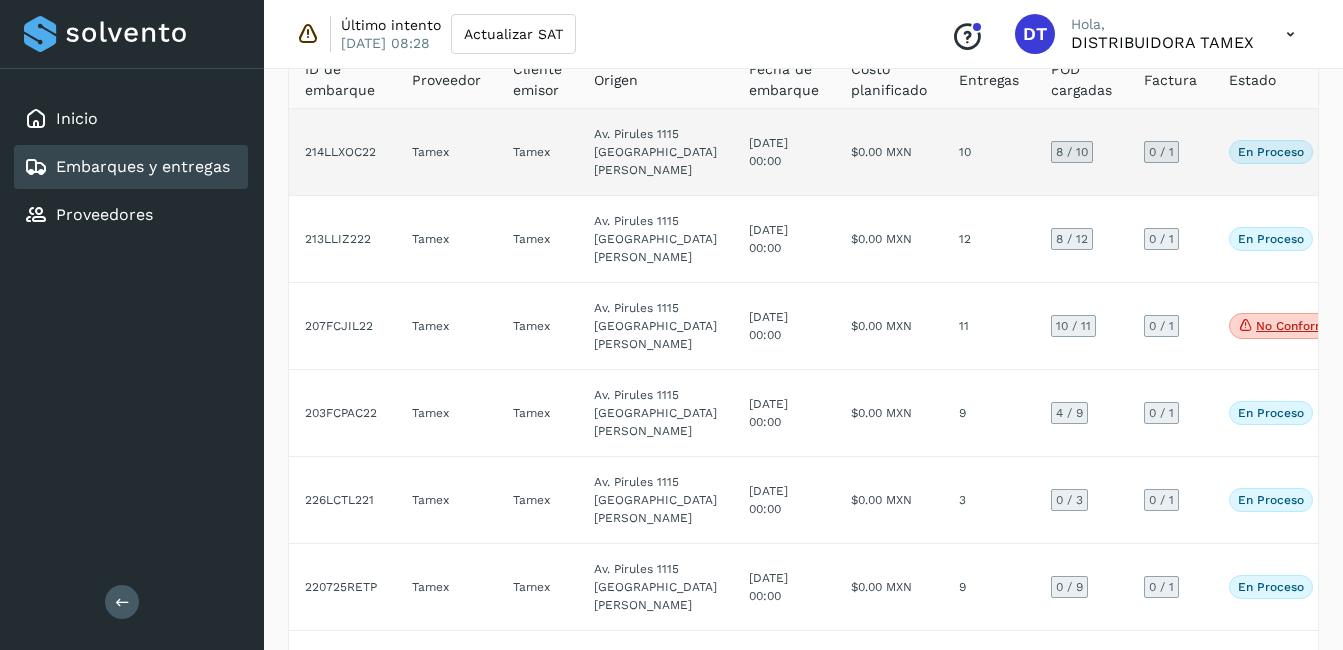 scroll, scrollTop: 200, scrollLeft: 0, axis: vertical 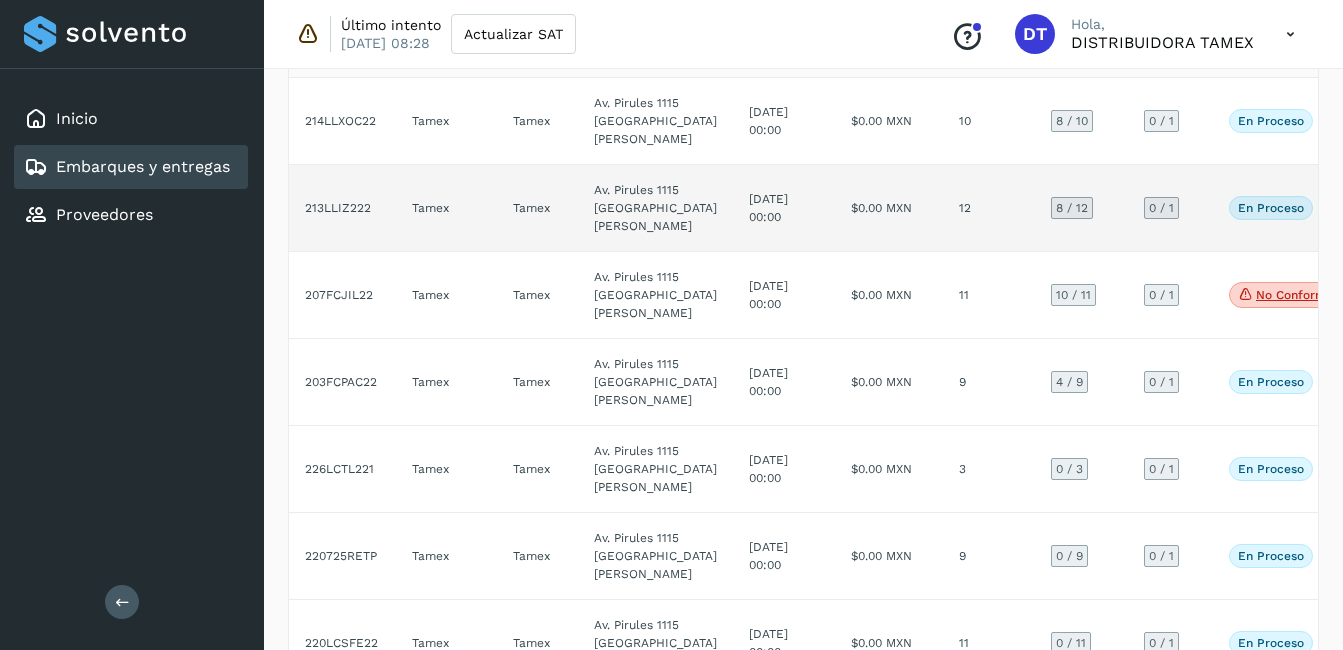 click on "En proceso" at bounding box center (1271, 208) 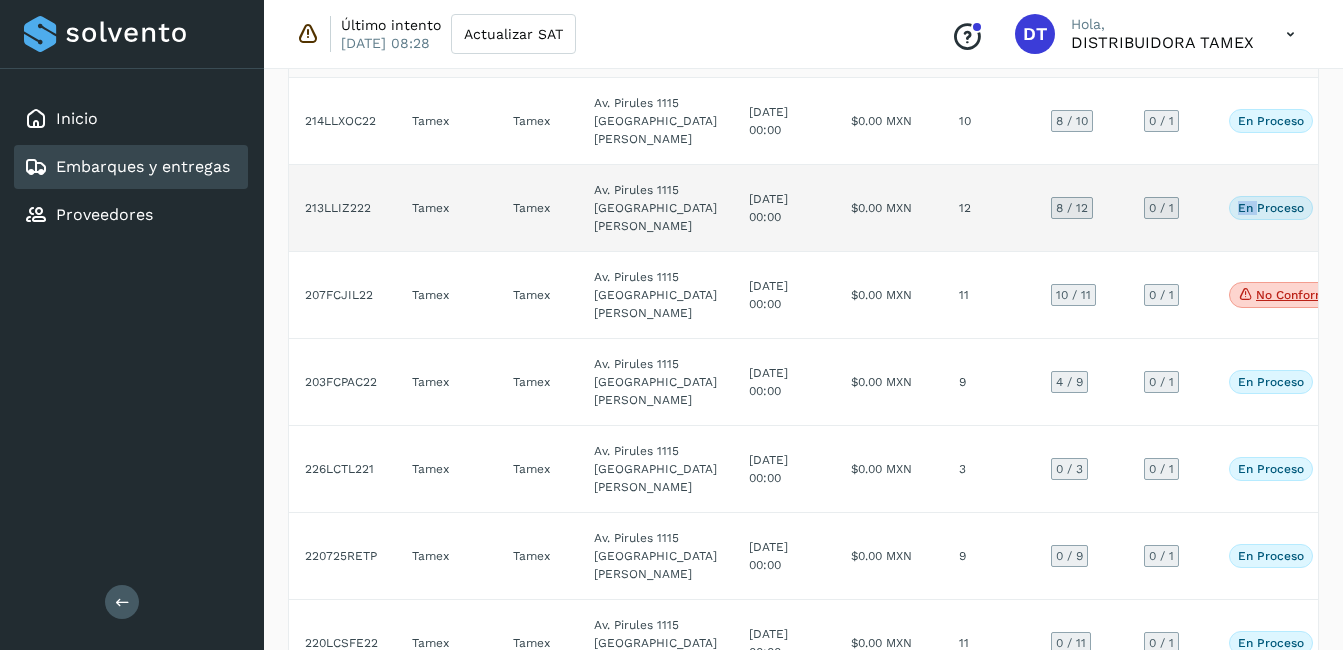 click on "En proceso" at bounding box center (1271, 208) 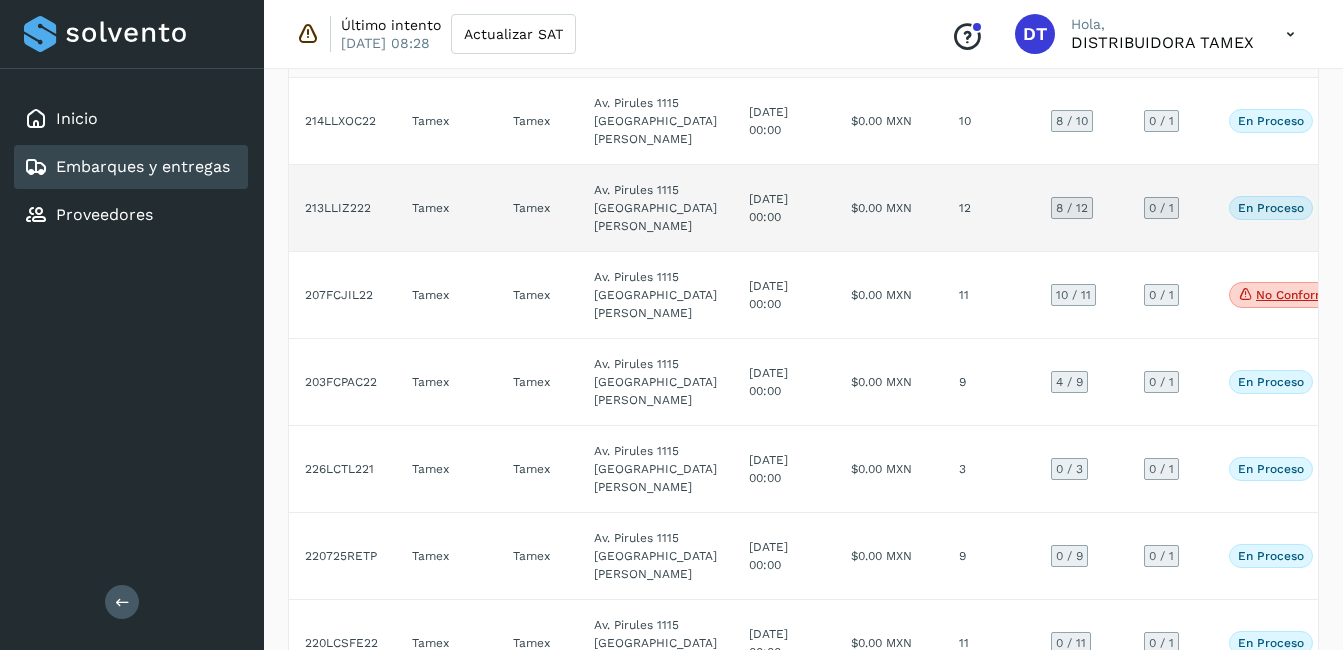 click on "8  / 12" at bounding box center (1072, 208) 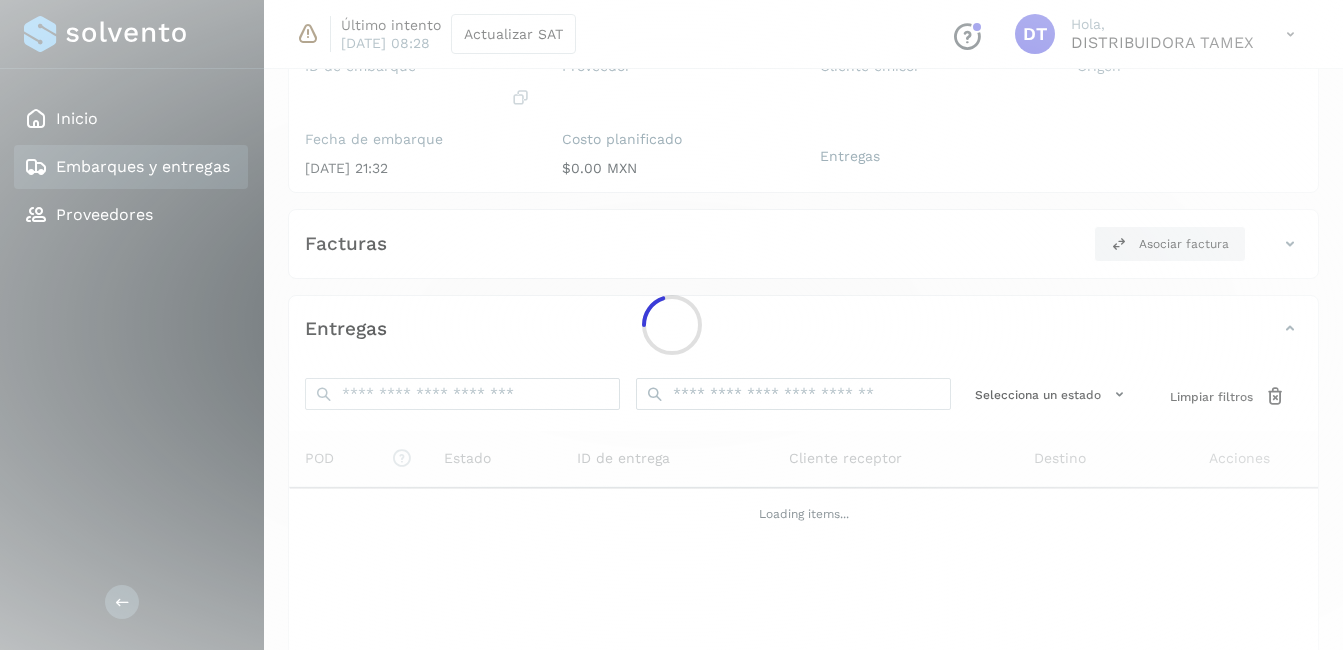 click 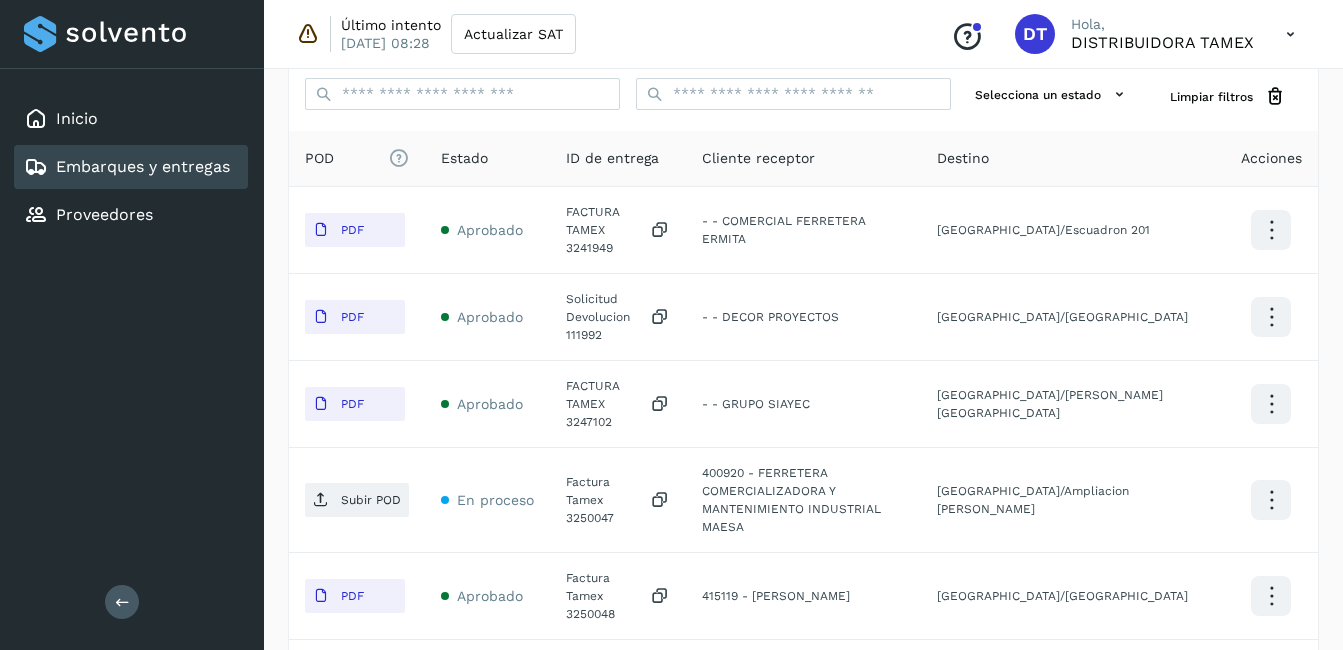 scroll, scrollTop: 600, scrollLeft: 0, axis: vertical 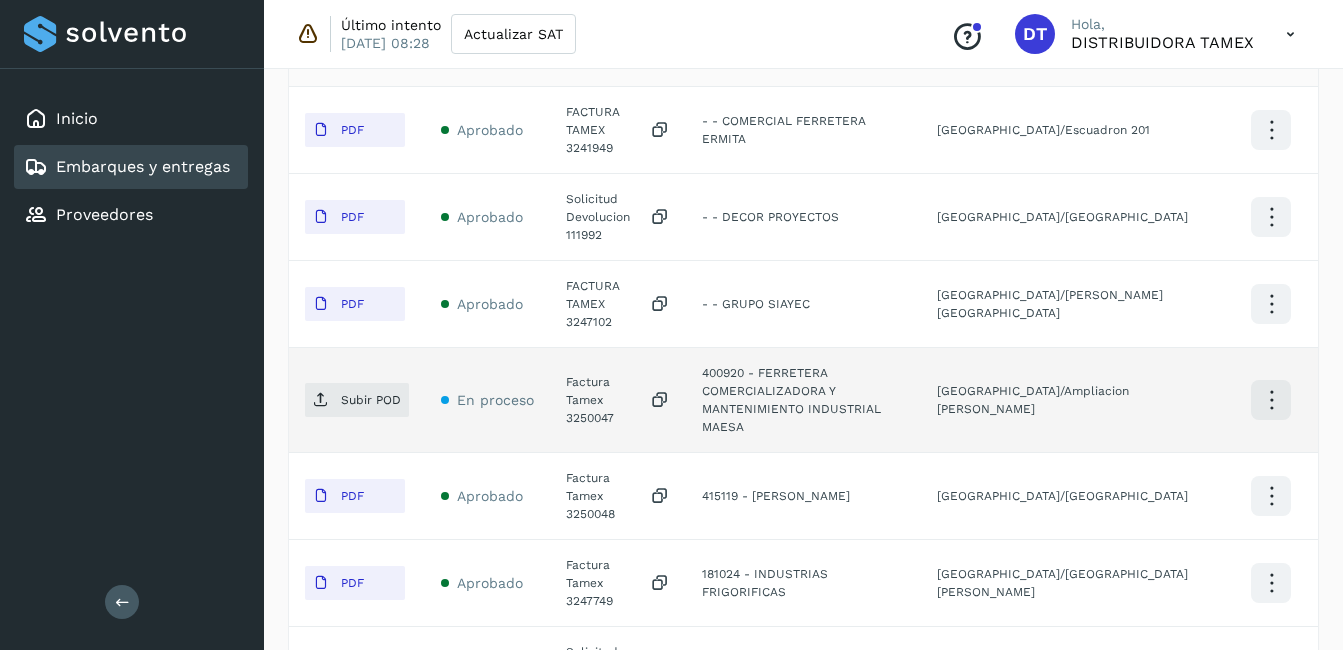click on "Factura Tamex 3250047" 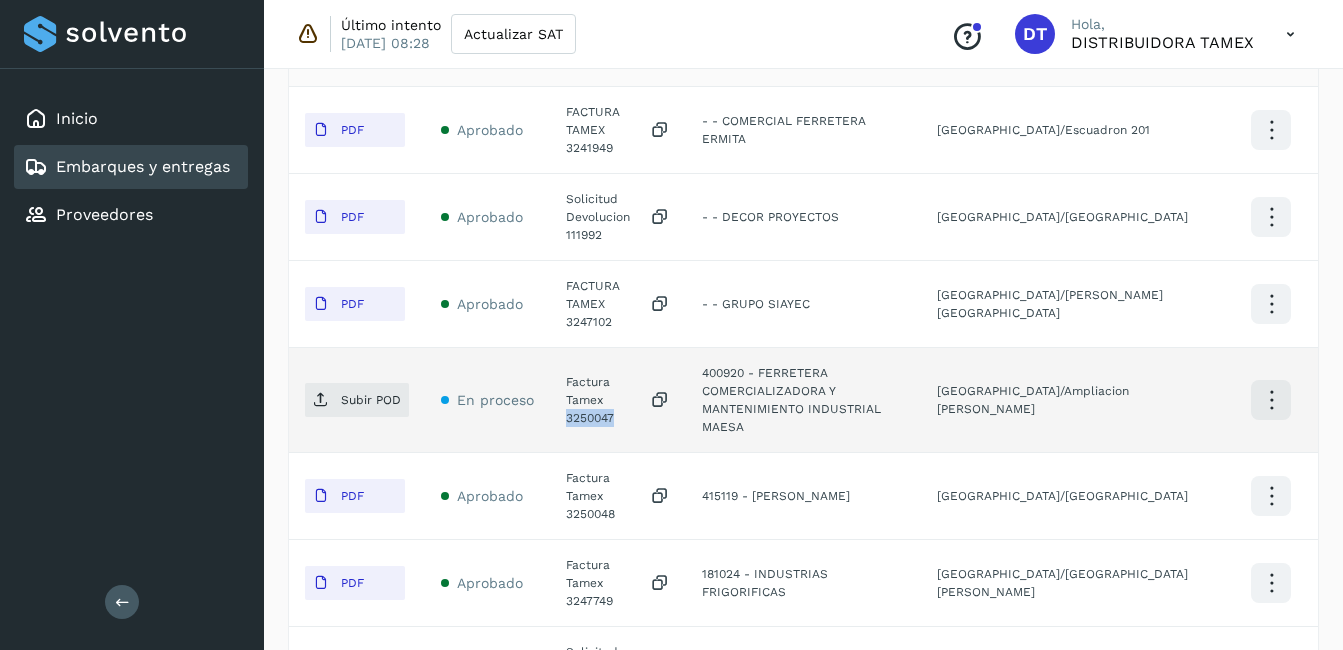 click on "Factura Tamex 3250047" 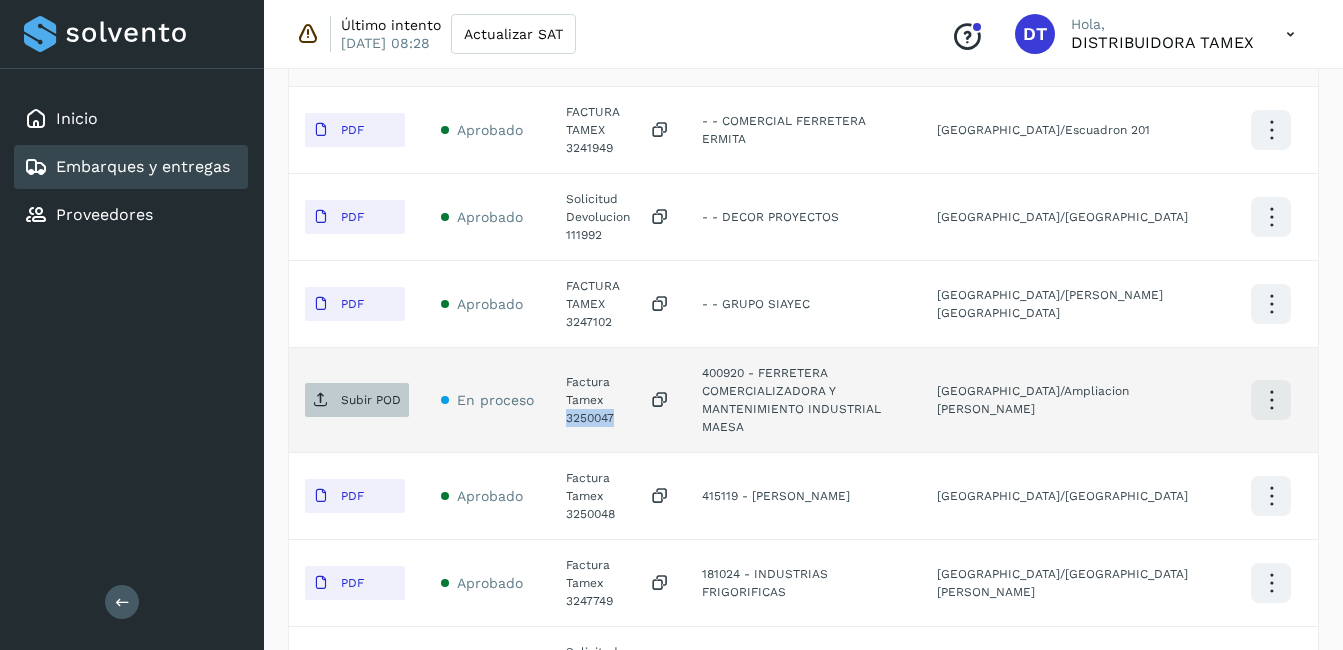 click on "Subir POD" at bounding box center (357, 400) 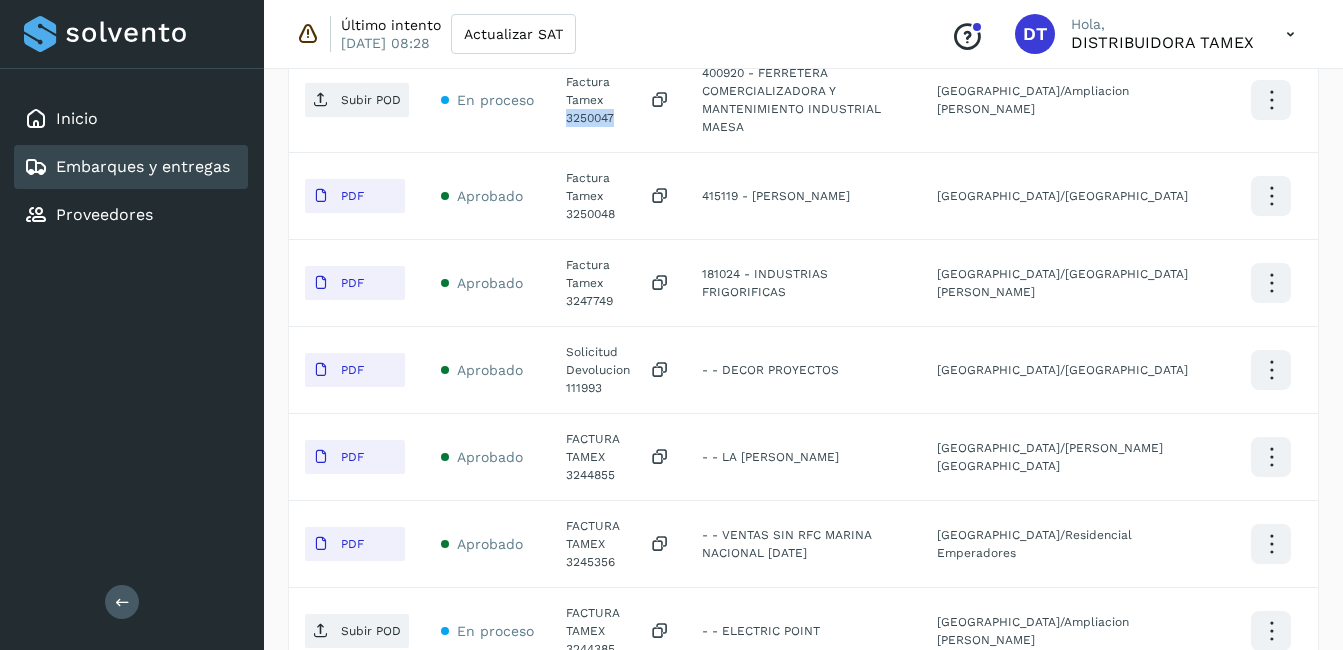 scroll, scrollTop: 990, scrollLeft: 0, axis: vertical 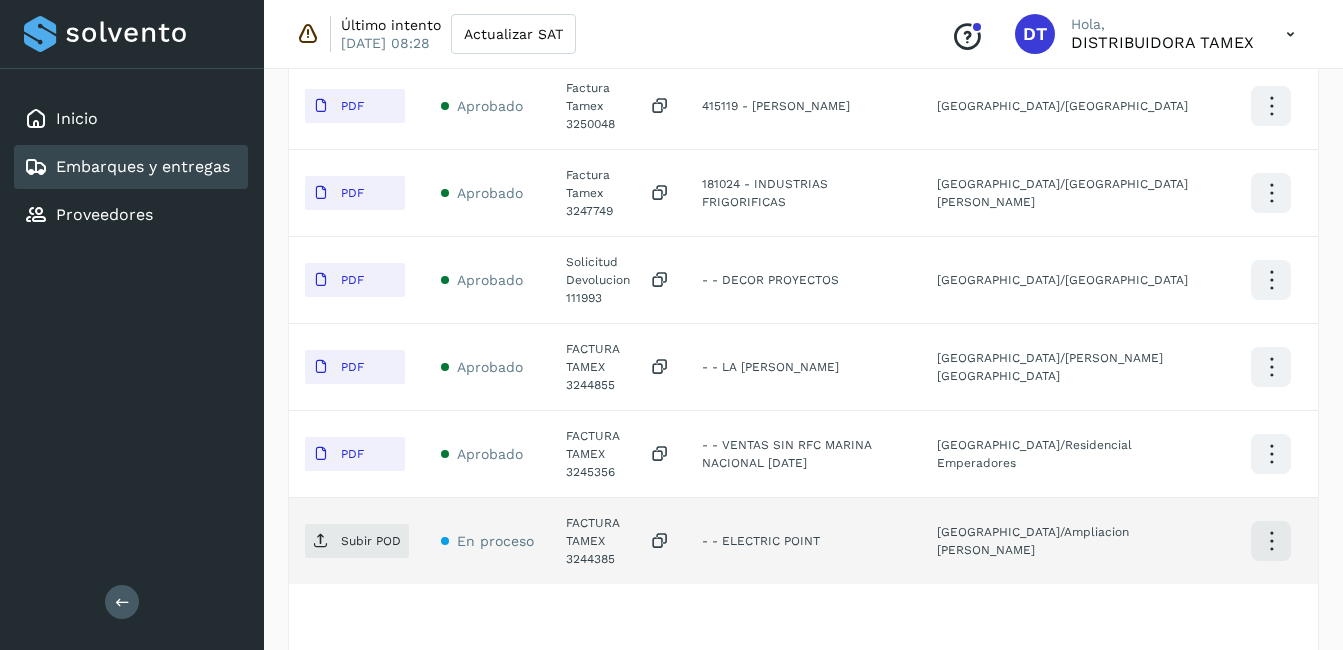 click on "FACTURA TAMEX 3244385" 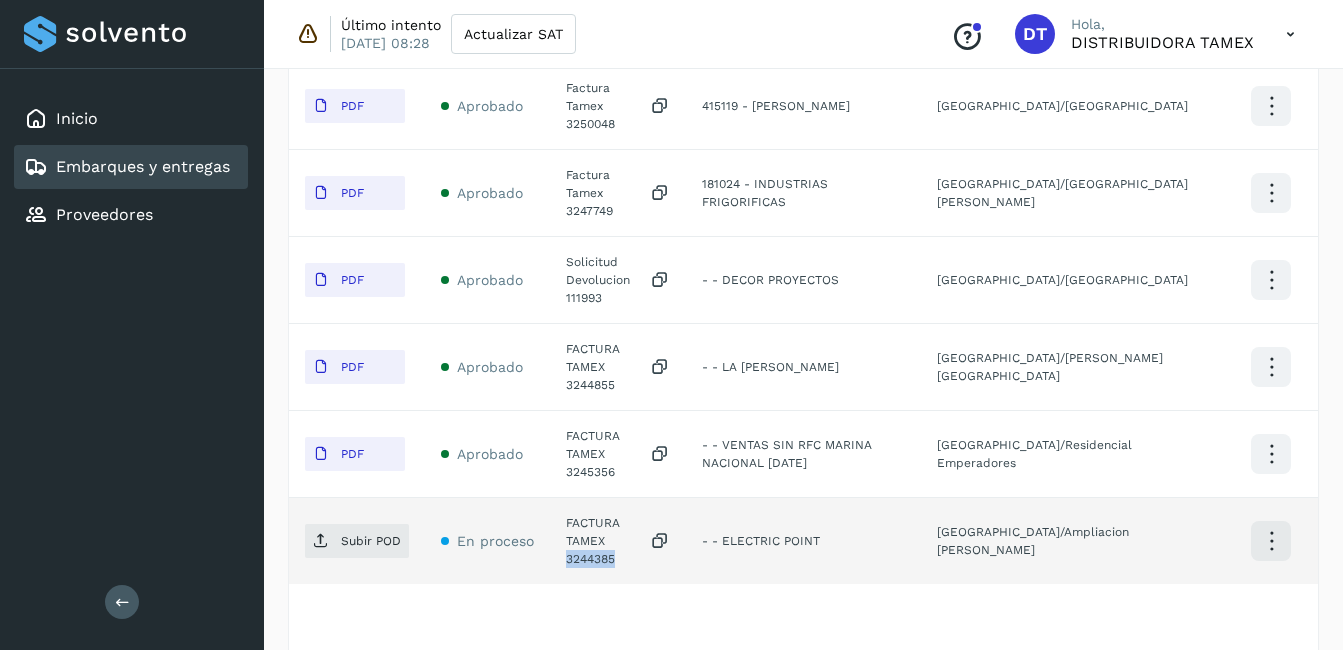 click on "FACTURA TAMEX 3244385" 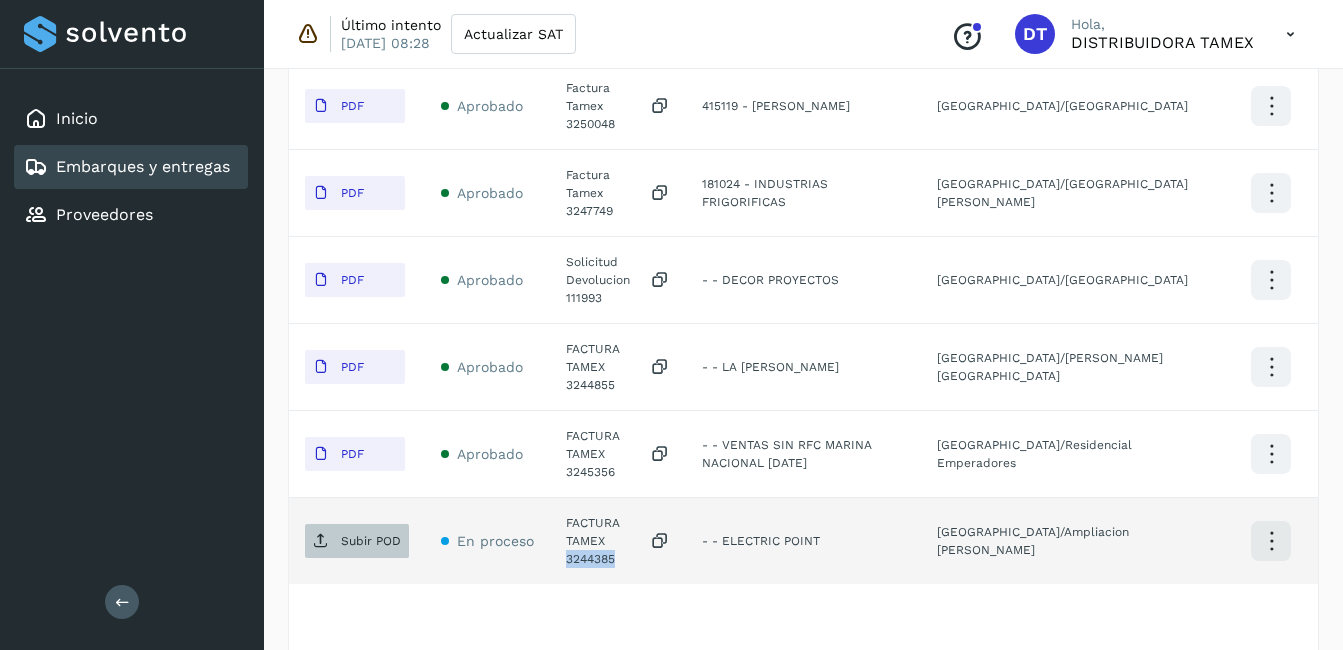 click on "Subir POD" at bounding box center [371, 541] 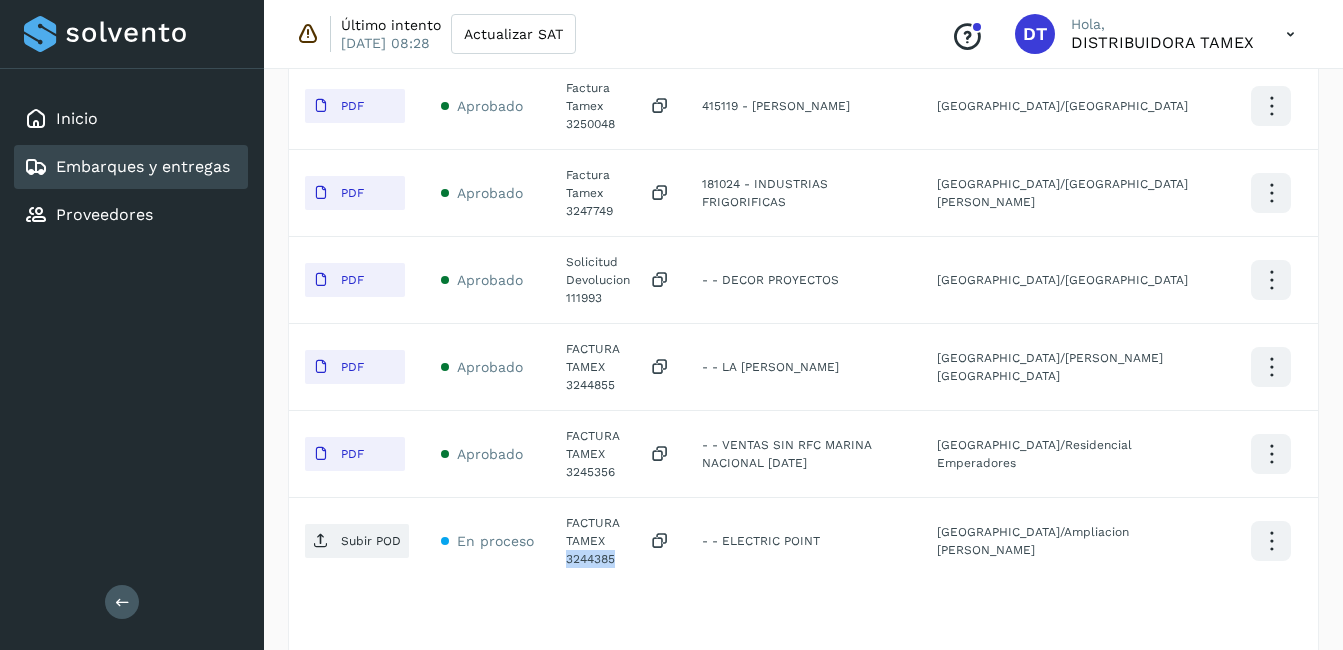 select on "**" 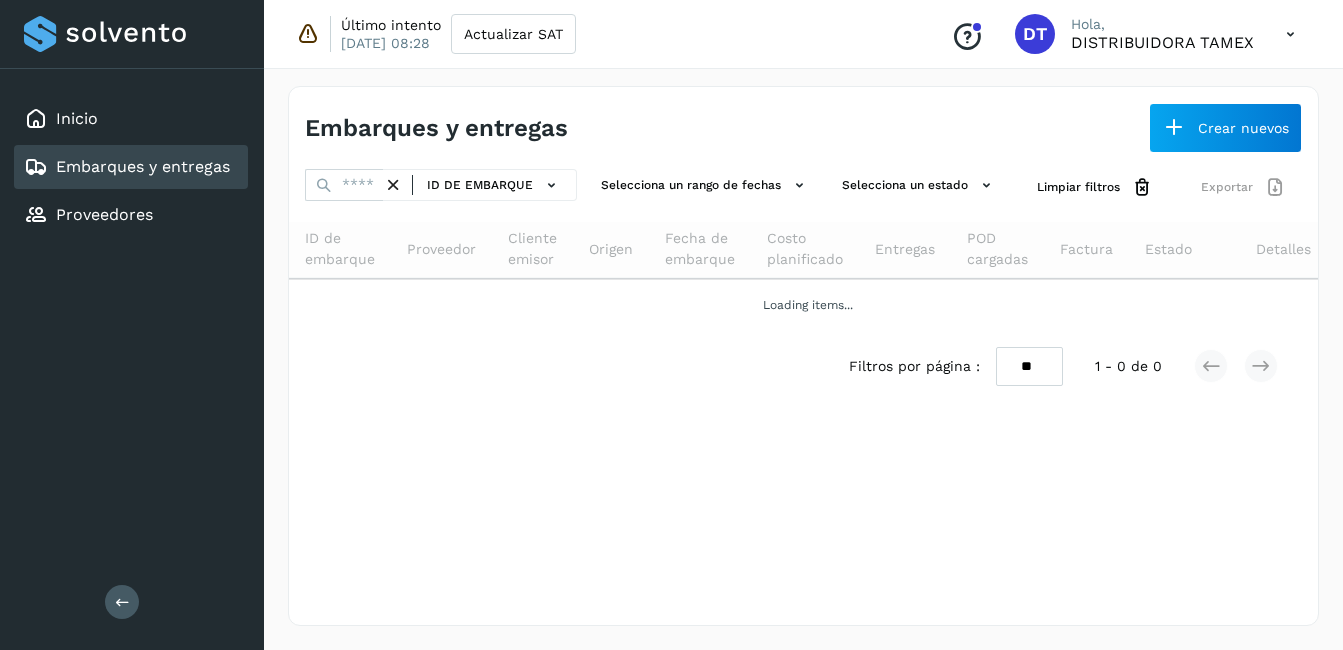 scroll, scrollTop: 0, scrollLeft: 0, axis: both 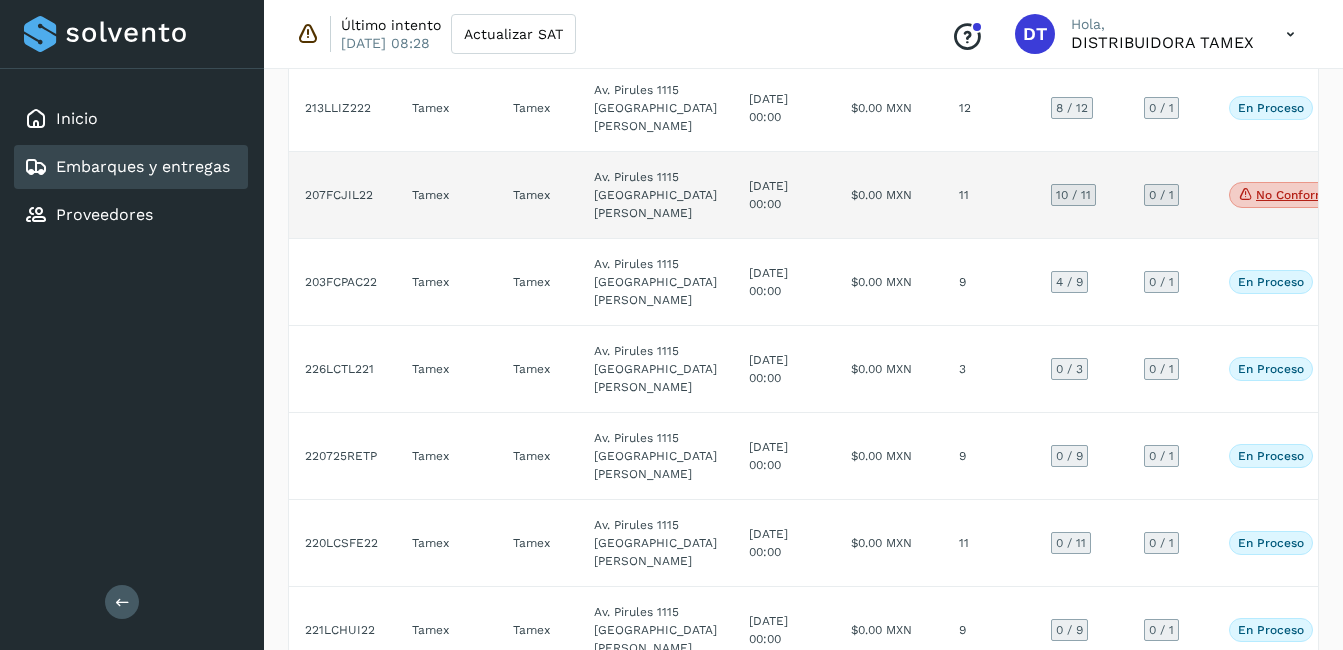 click on "11" 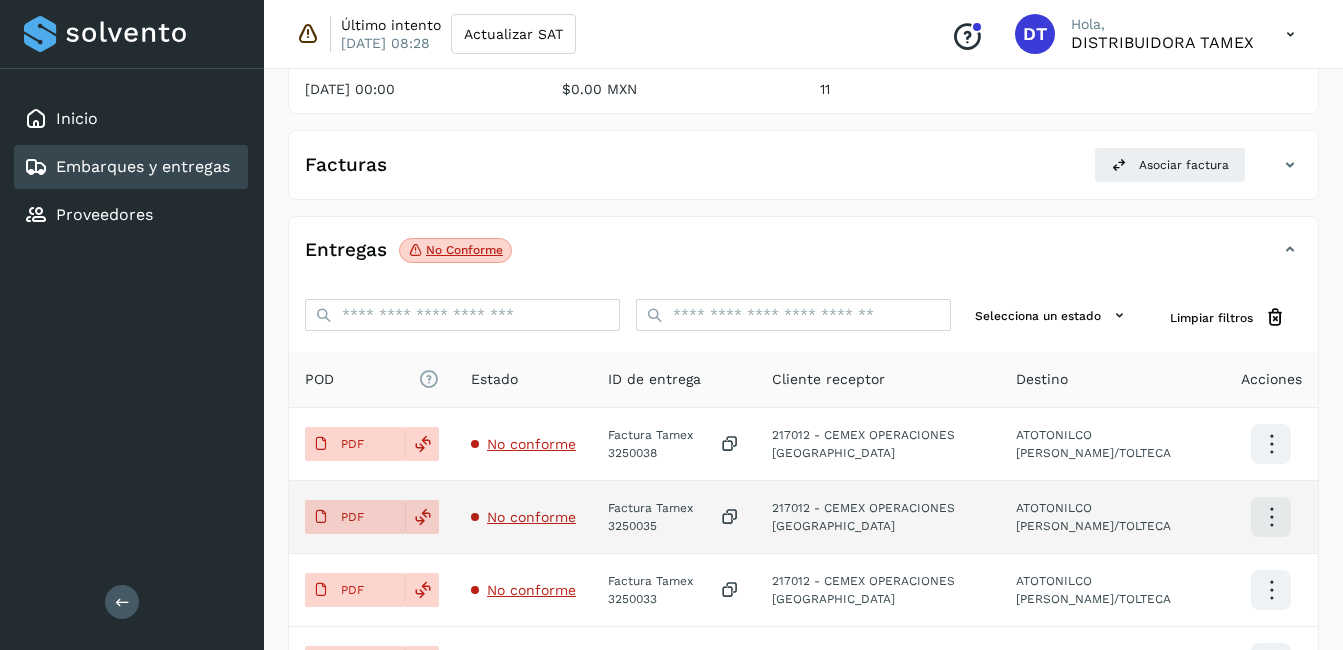 scroll, scrollTop: 0, scrollLeft: 0, axis: both 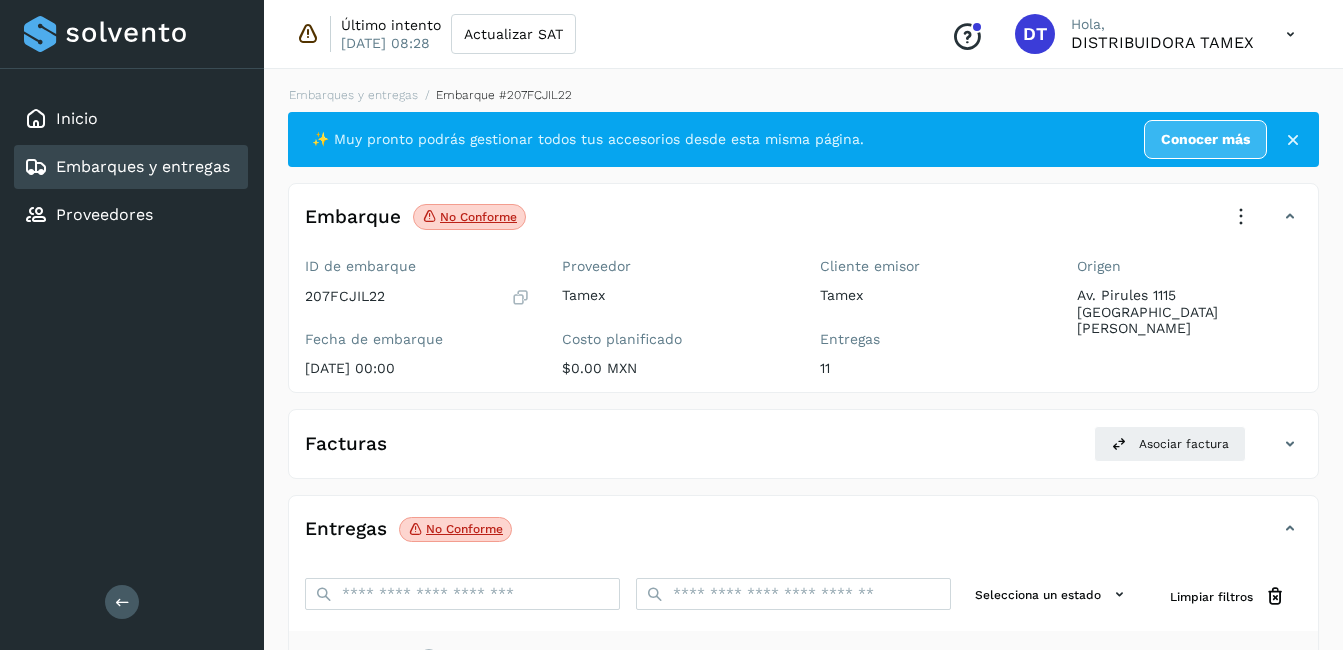 select on "**" 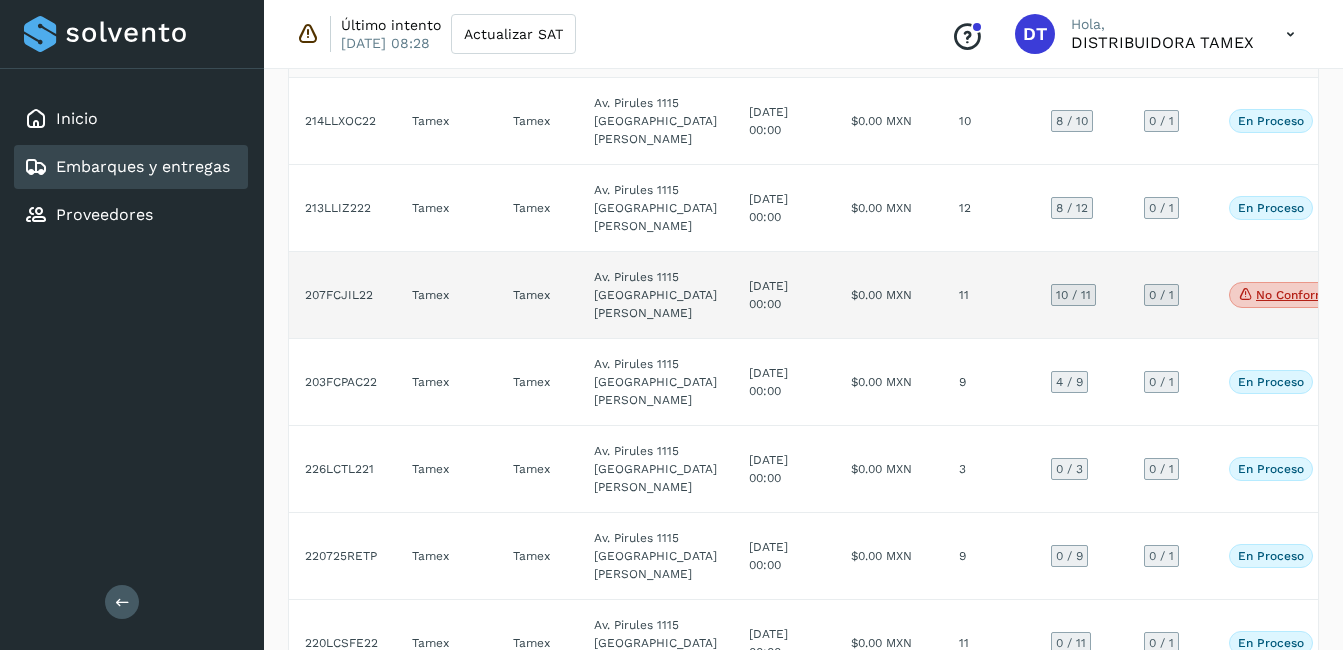 scroll, scrollTop: 400, scrollLeft: 0, axis: vertical 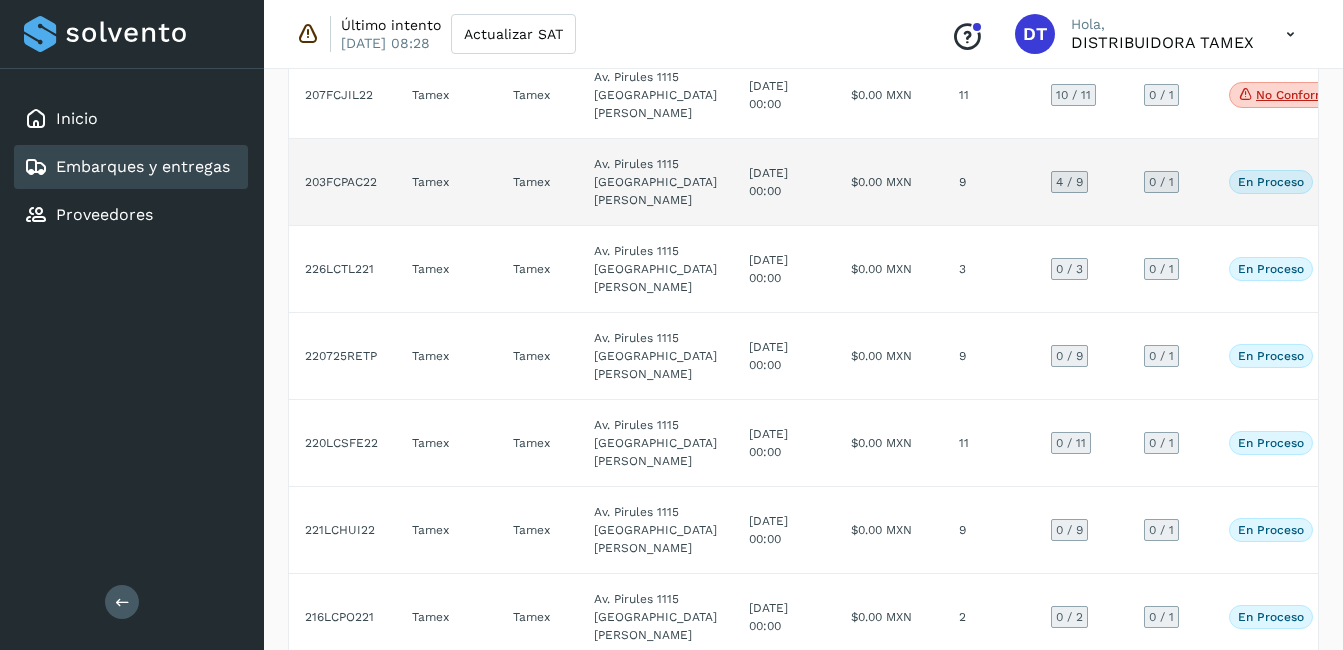click on "9" 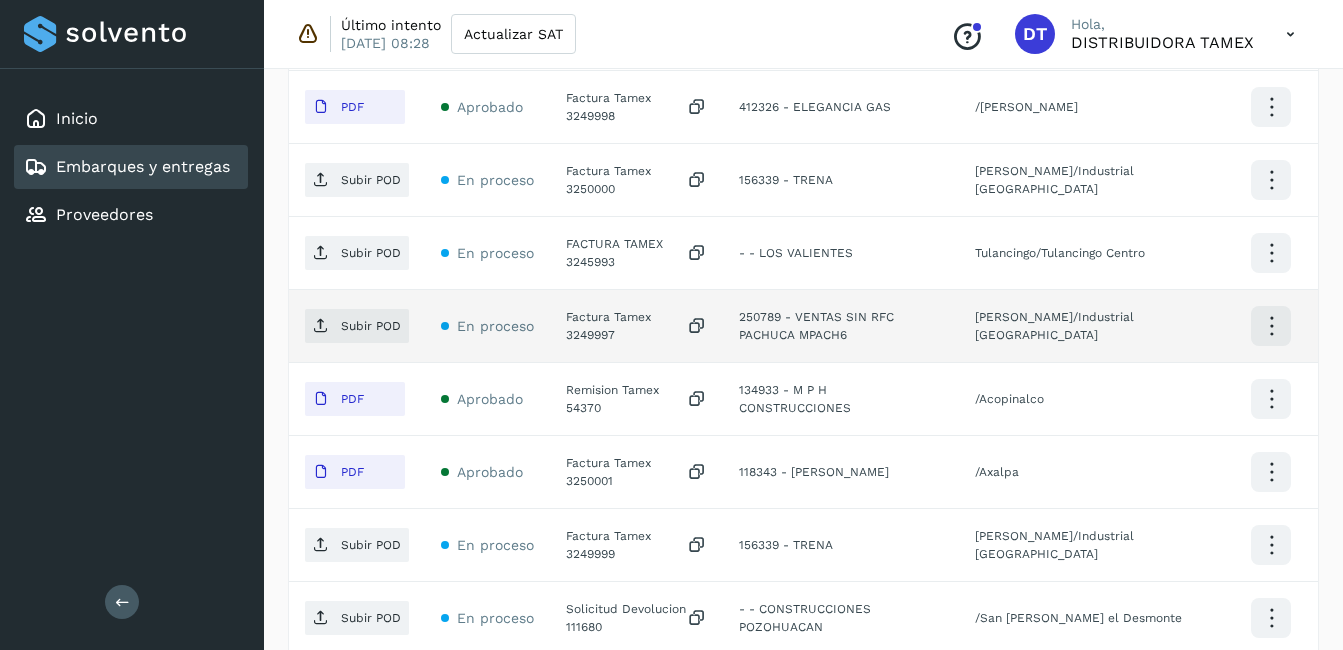 scroll, scrollTop: 700, scrollLeft: 0, axis: vertical 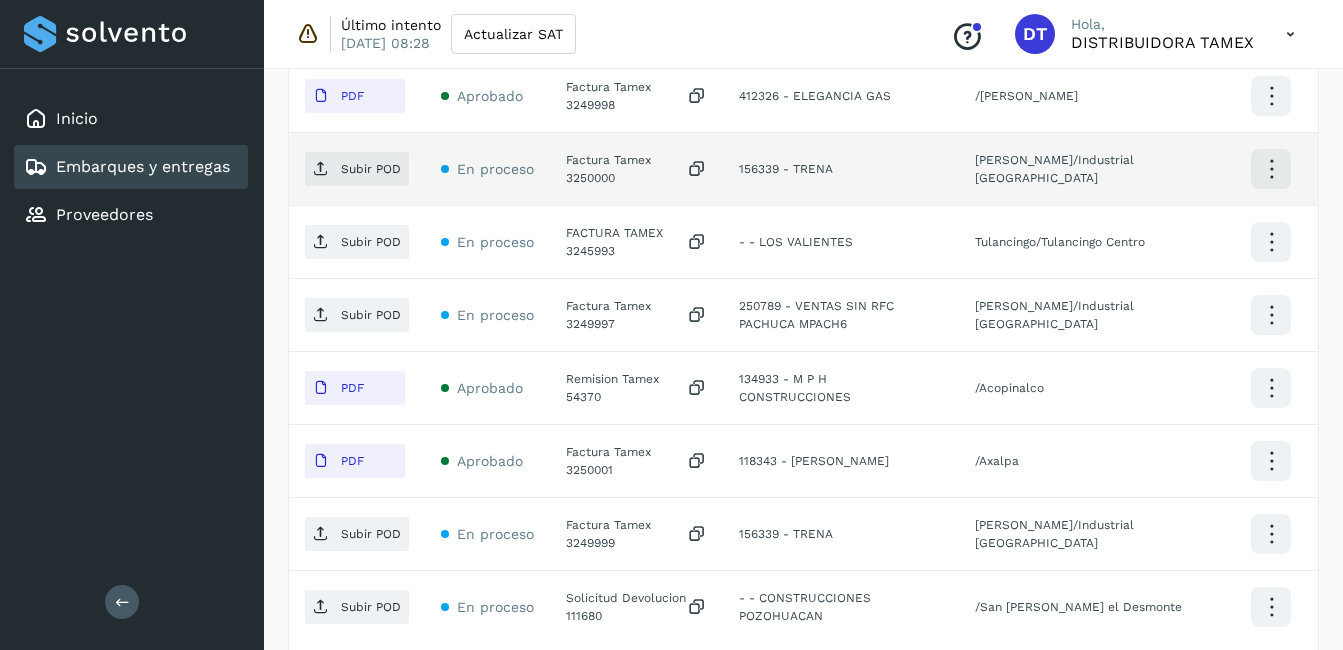 click on "Factura Tamex 3250000" 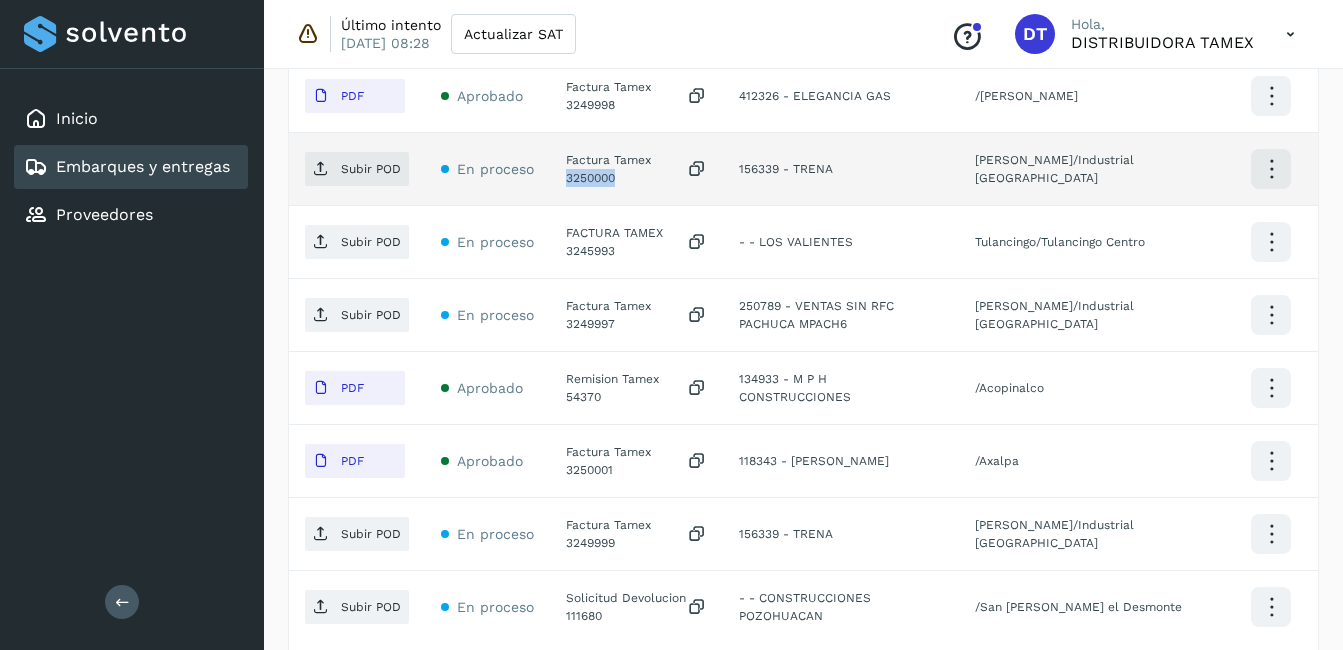 click on "Factura Tamex 3250000" 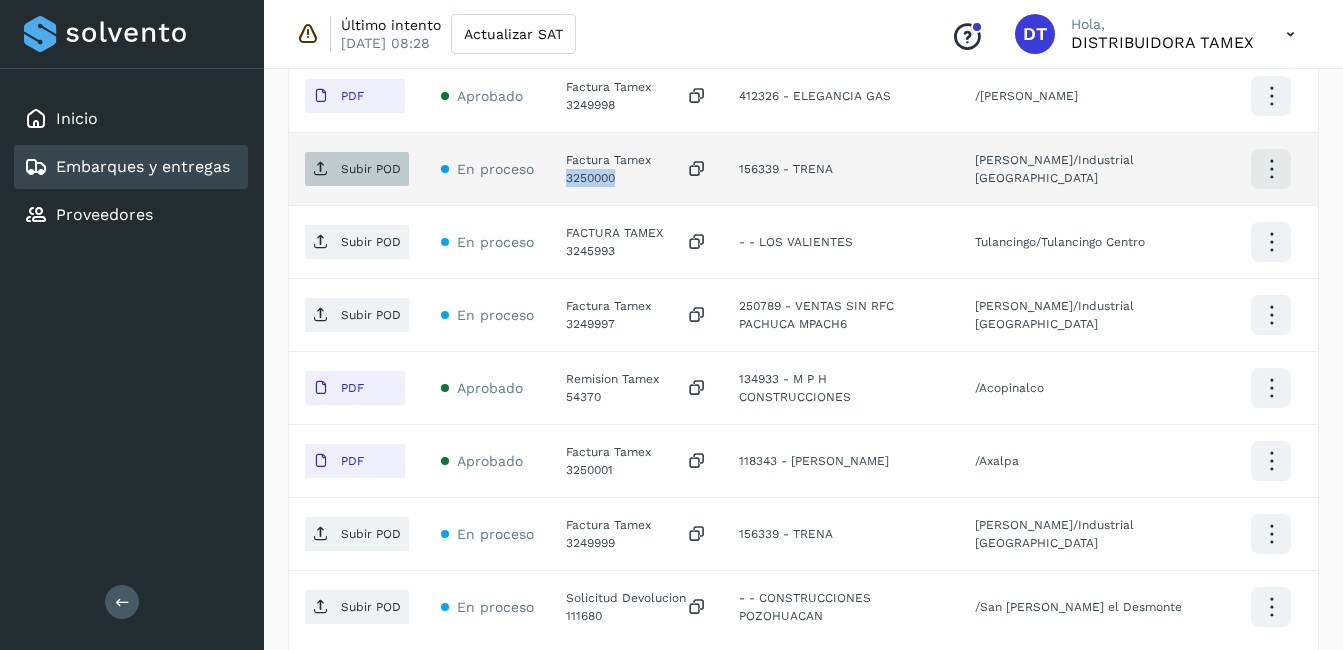 click on "Subir POD" at bounding box center [357, 169] 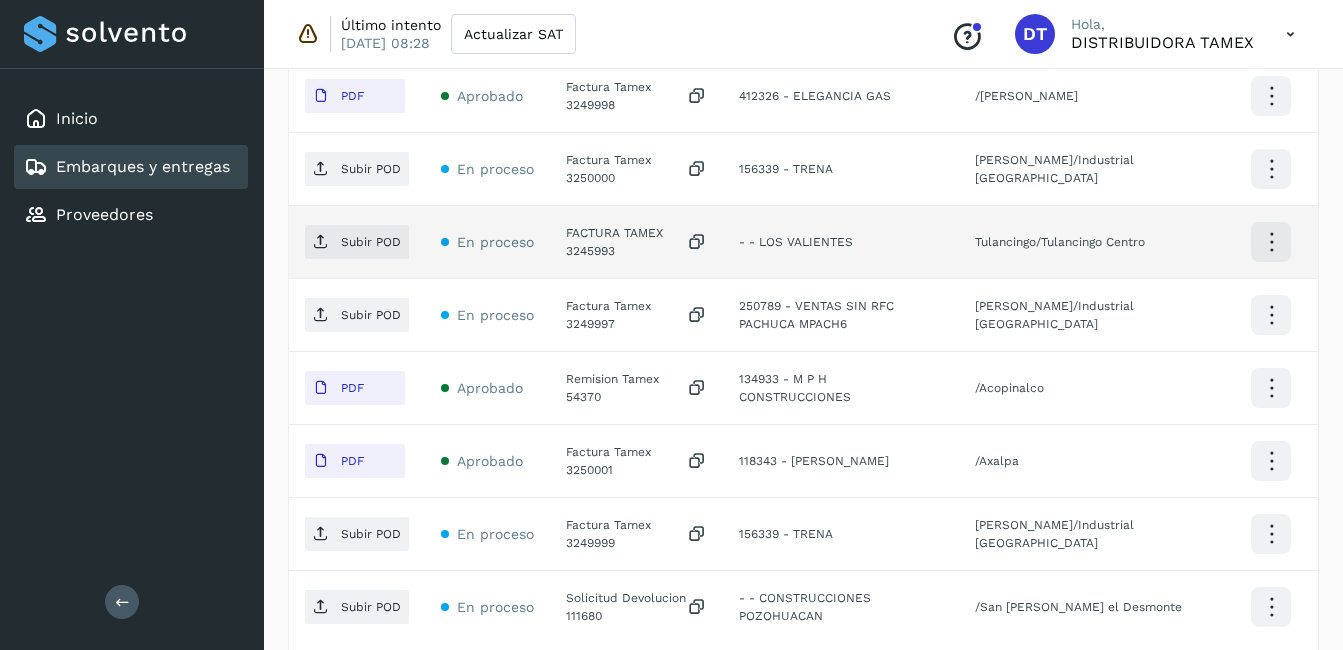 click on "FACTURA TAMEX 3245993" 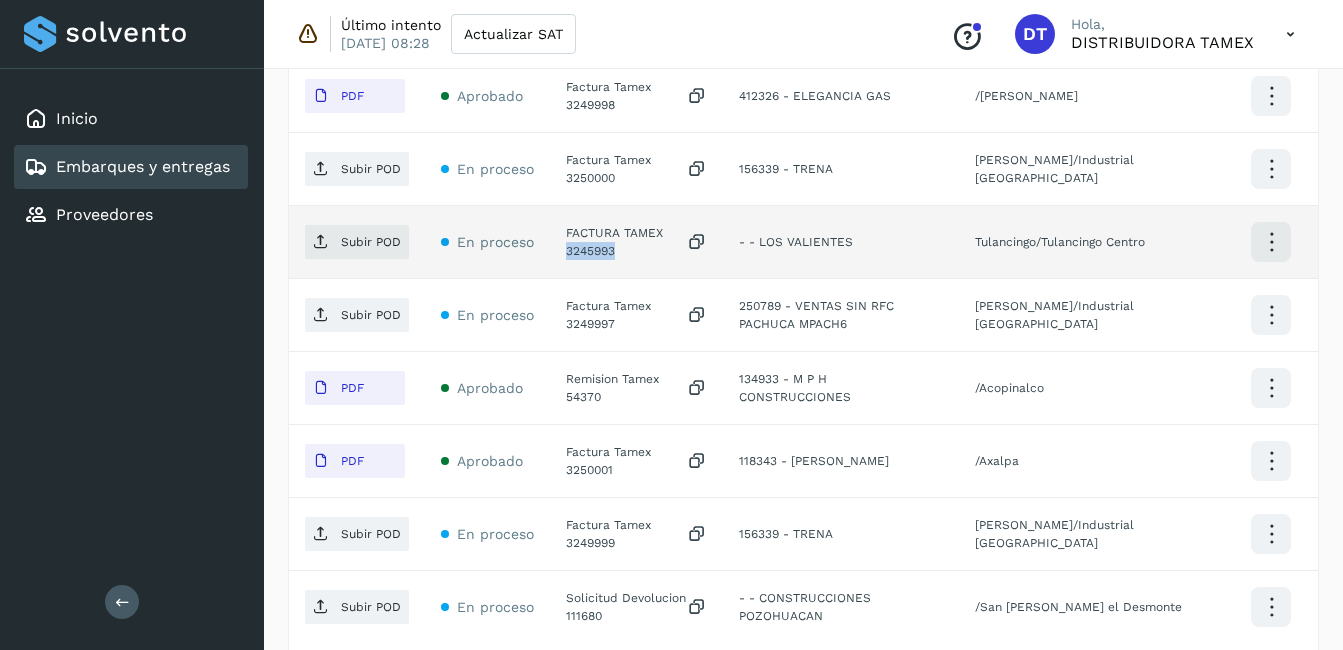 click on "FACTURA TAMEX 3245993" 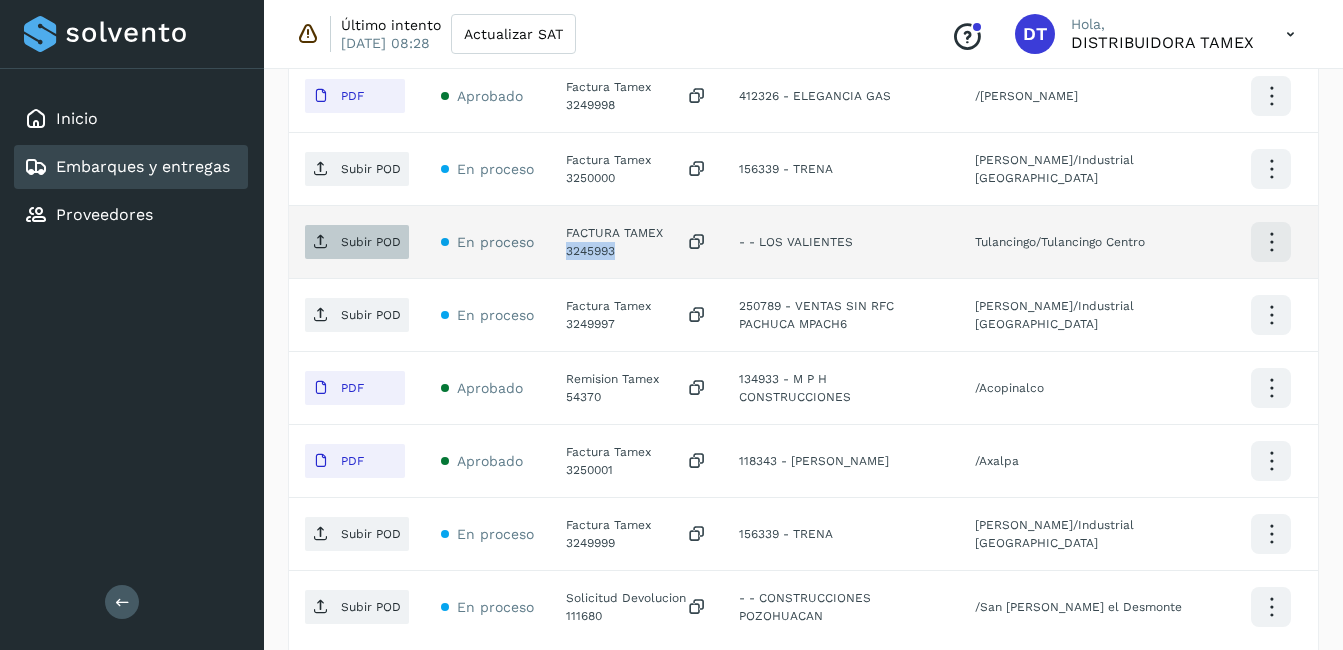 click on "Subir POD" at bounding box center (357, 242) 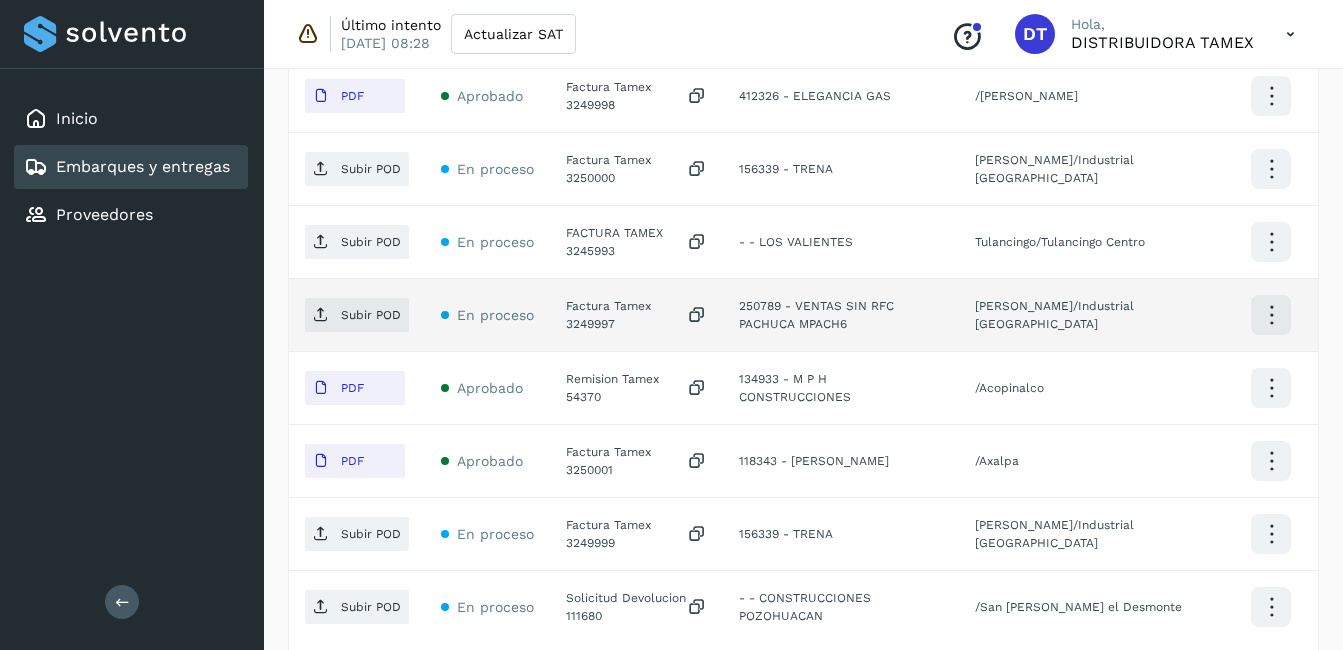 click on "Factura Tamex 3249997" 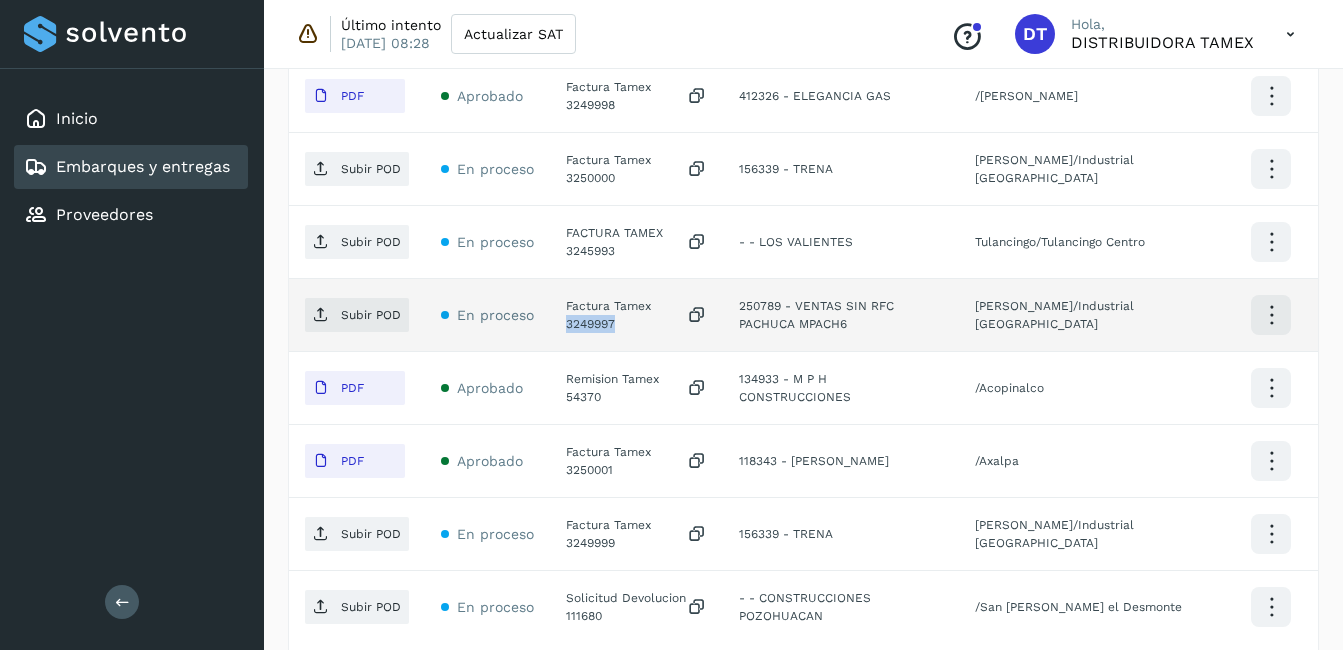 click on "Factura Tamex 3249997" 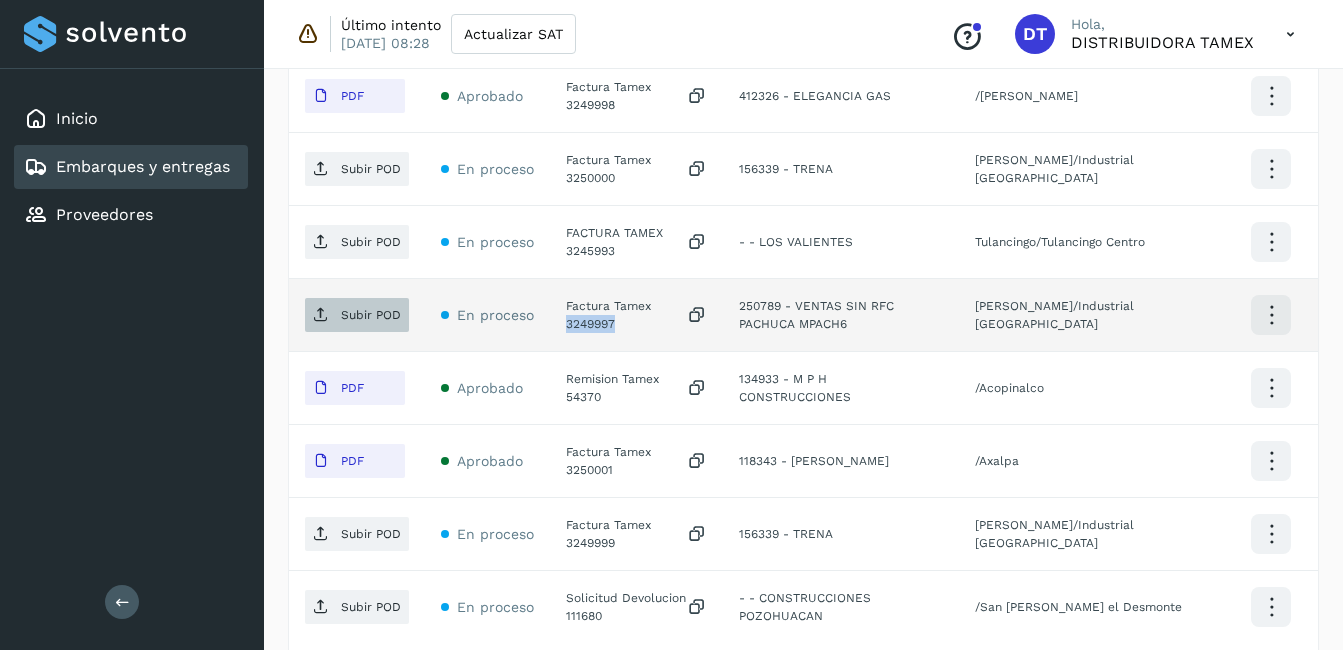 click at bounding box center [321, 315] 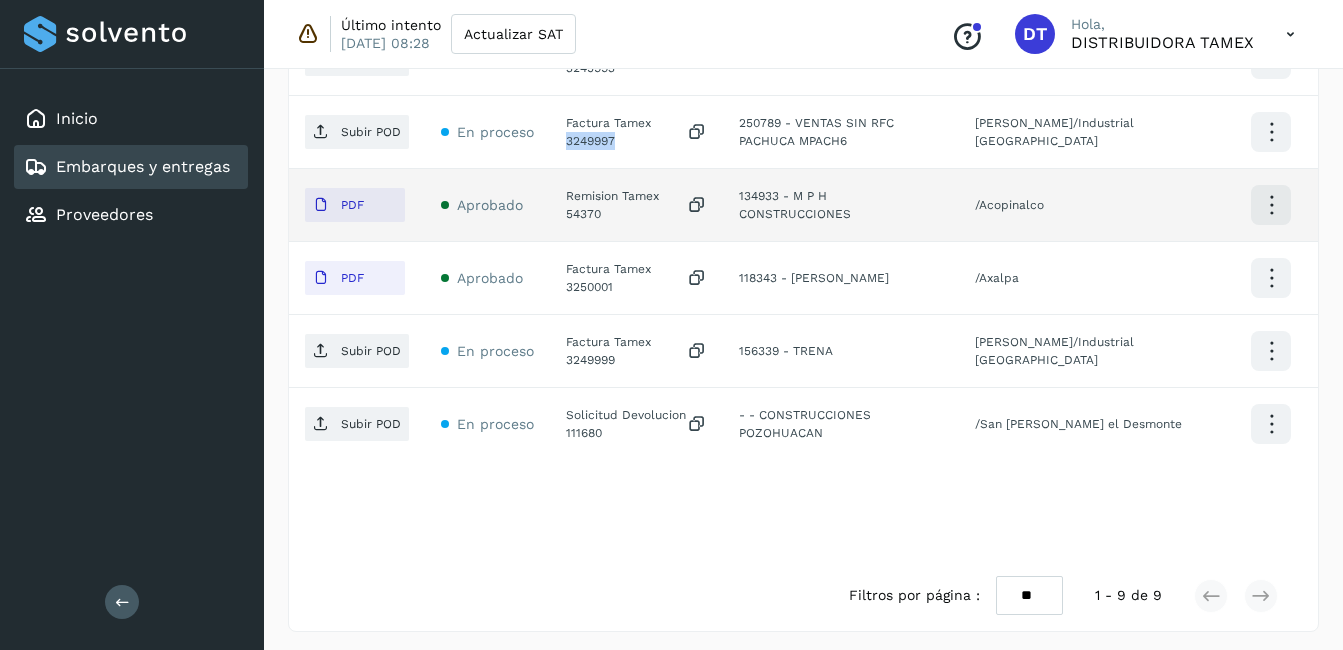 scroll, scrollTop: 889, scrollLeft: 0, axis: vertical 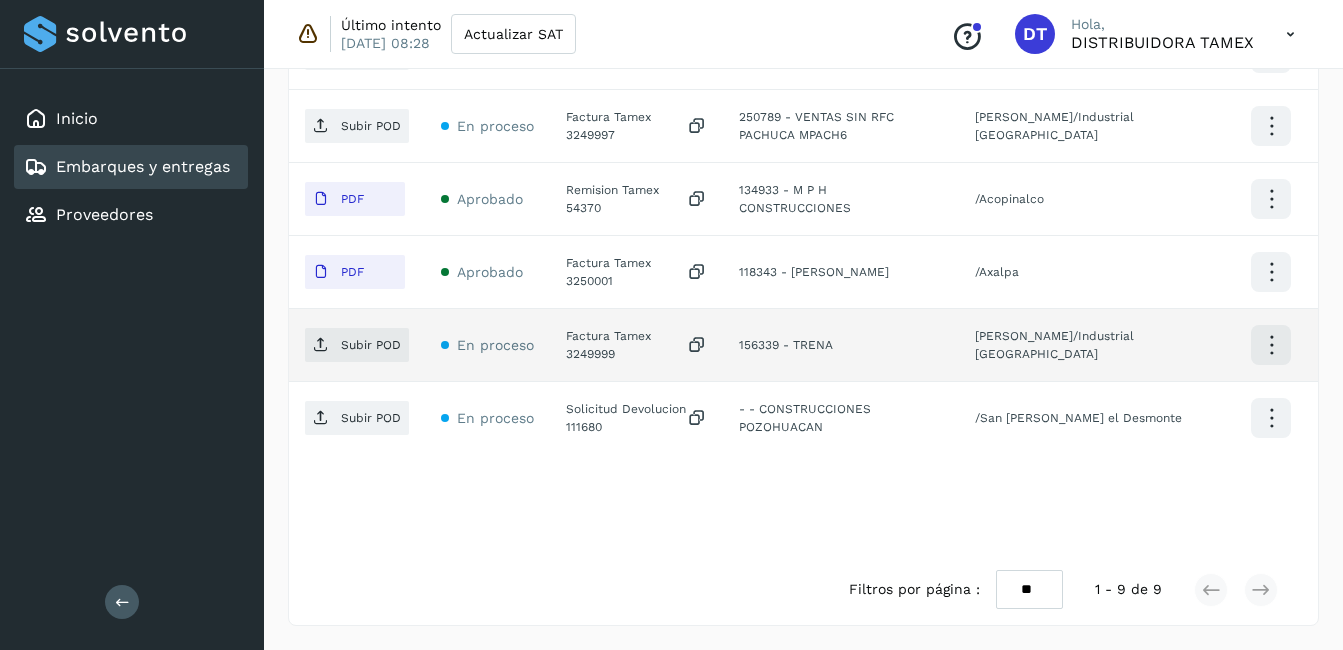 click on "Factura Tamex 3249999" 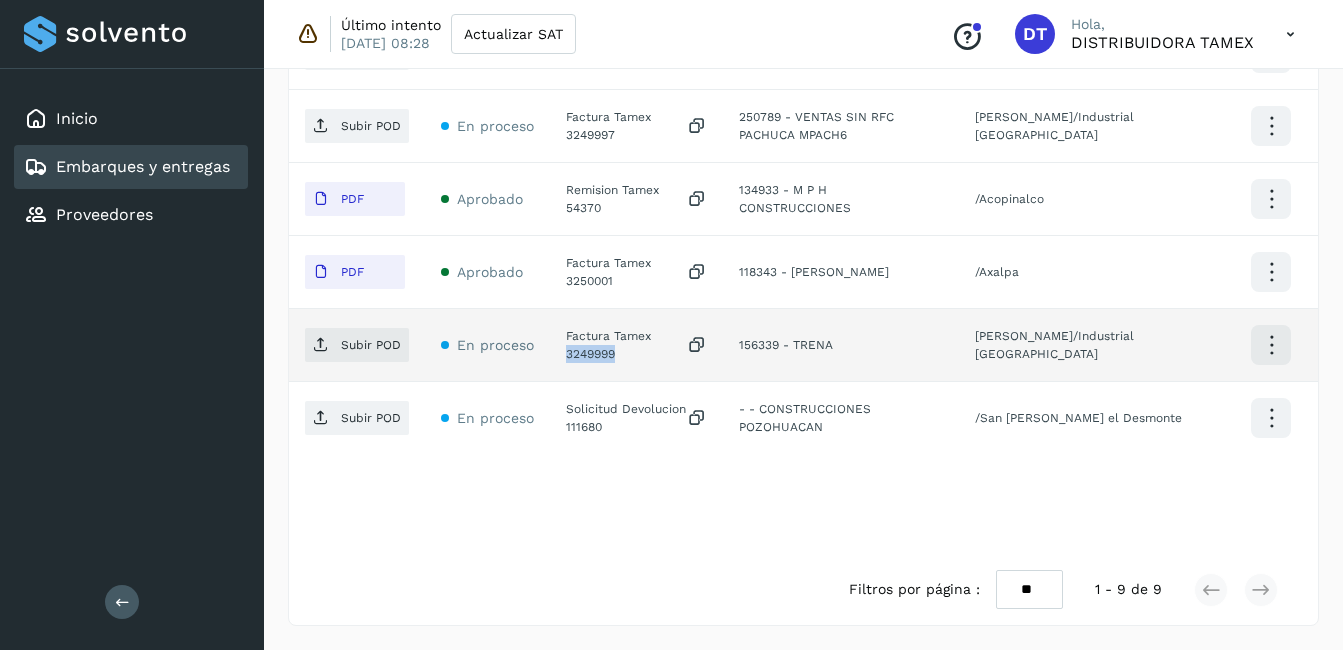 click on "Factura Tamex 3249999" 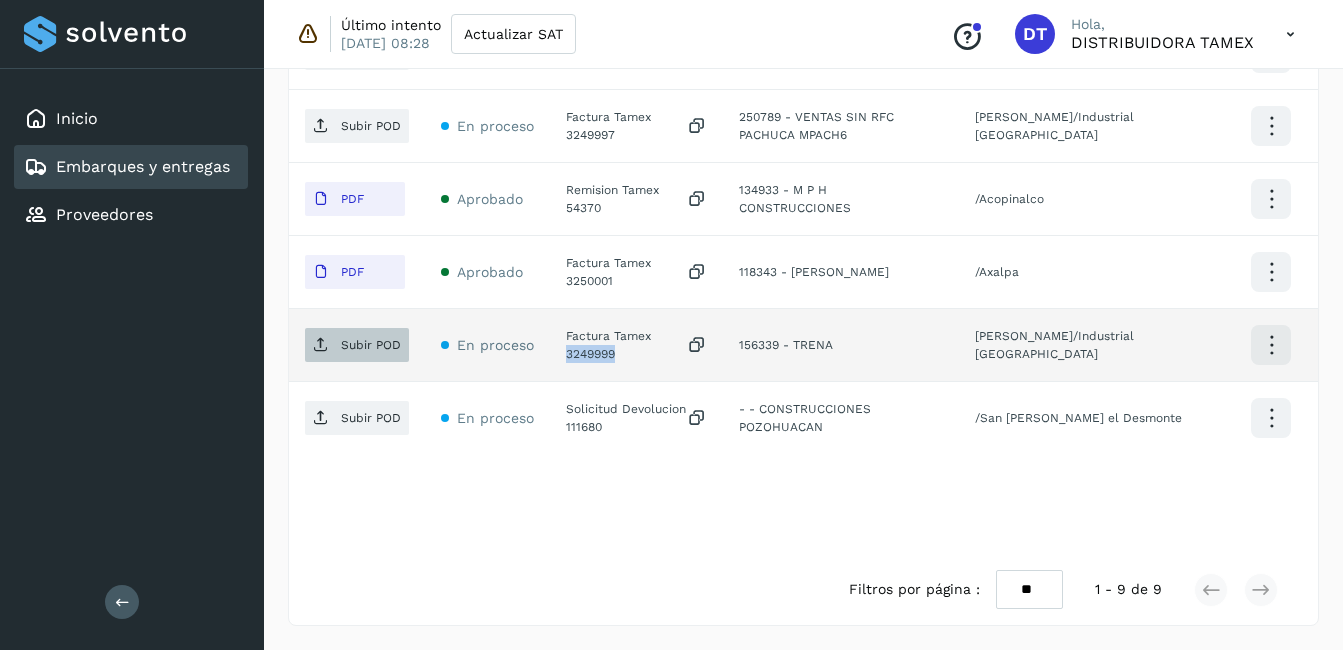 click on "Subir POD" at bounding box center (371, 345) 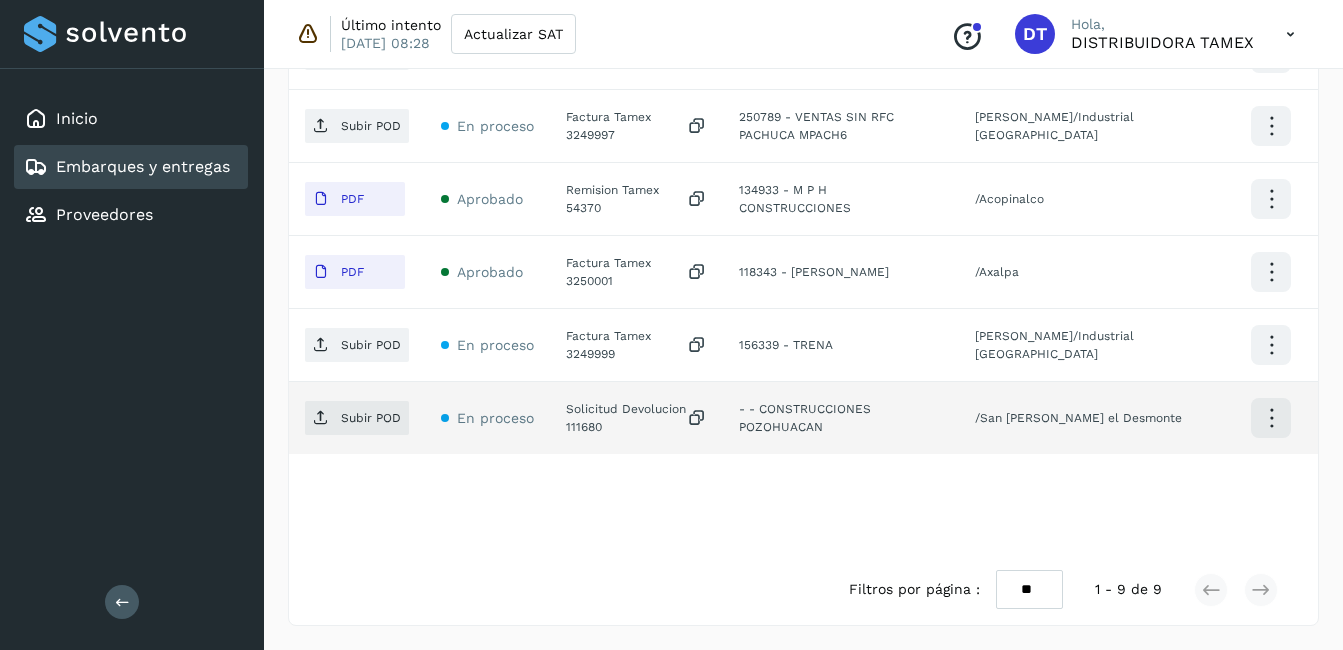 click on "Solicitud Devolucion 111680" 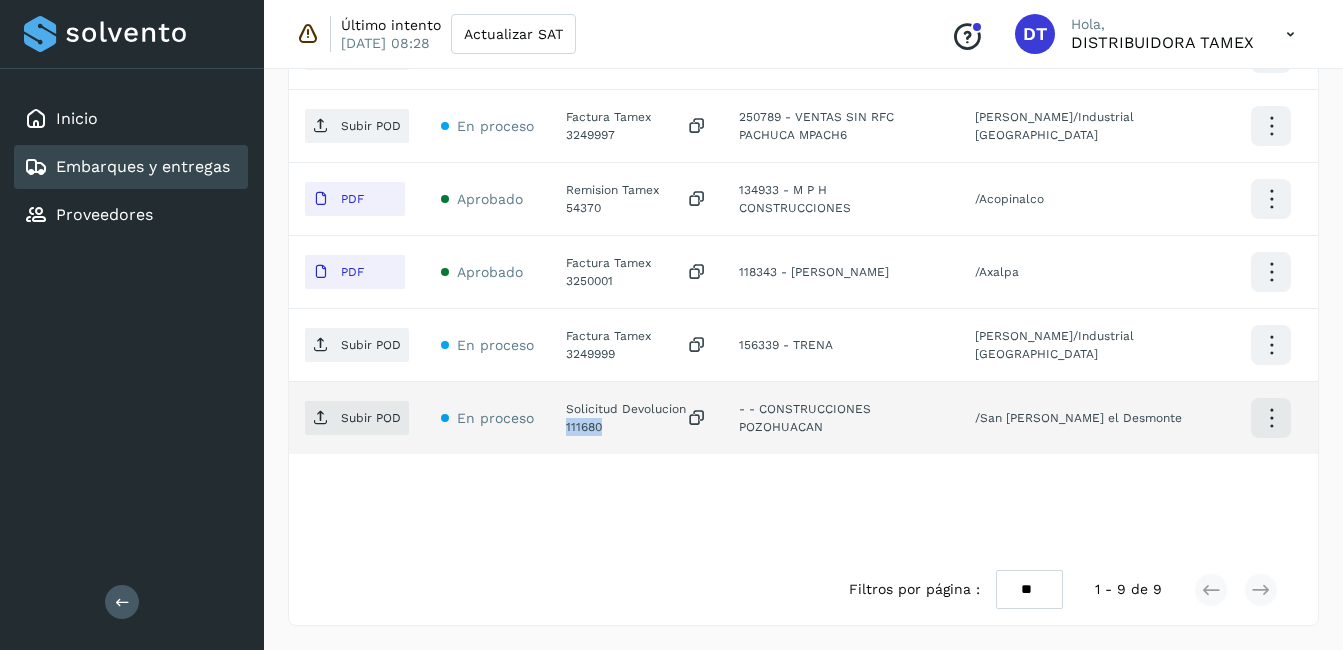click on "Solicitud Devolucion 111680" 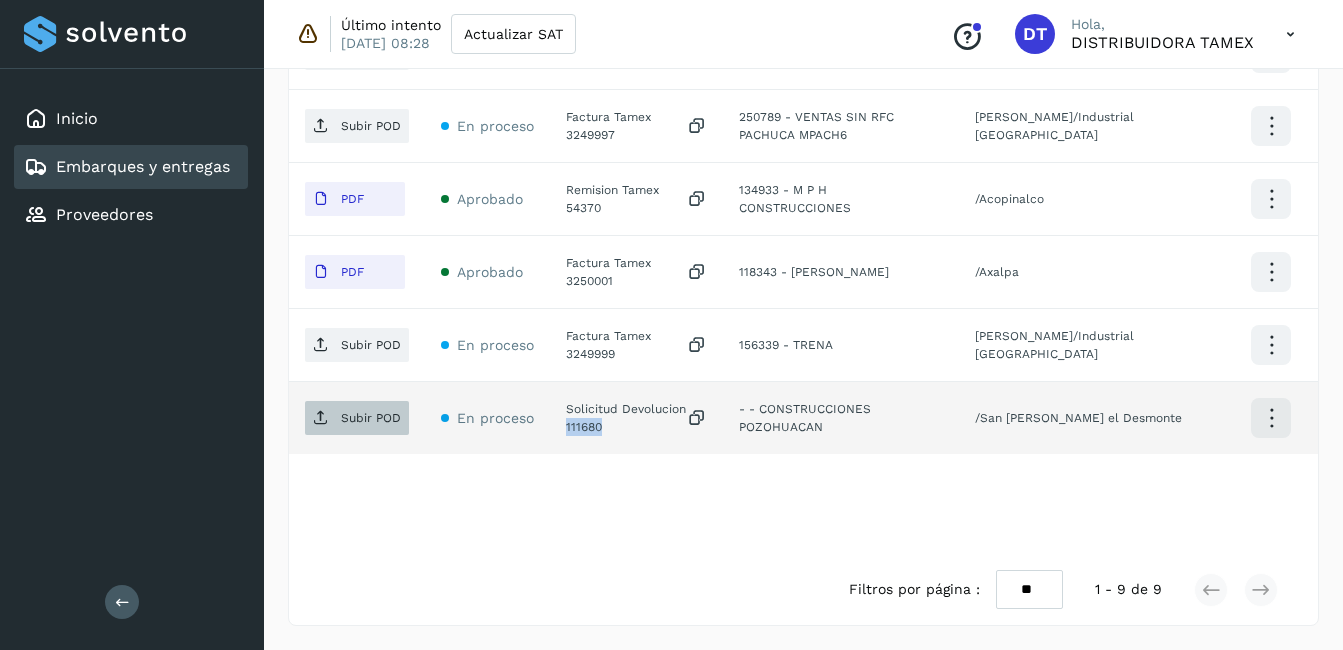 click on "Subir POD" at bounding box center (357, 418) 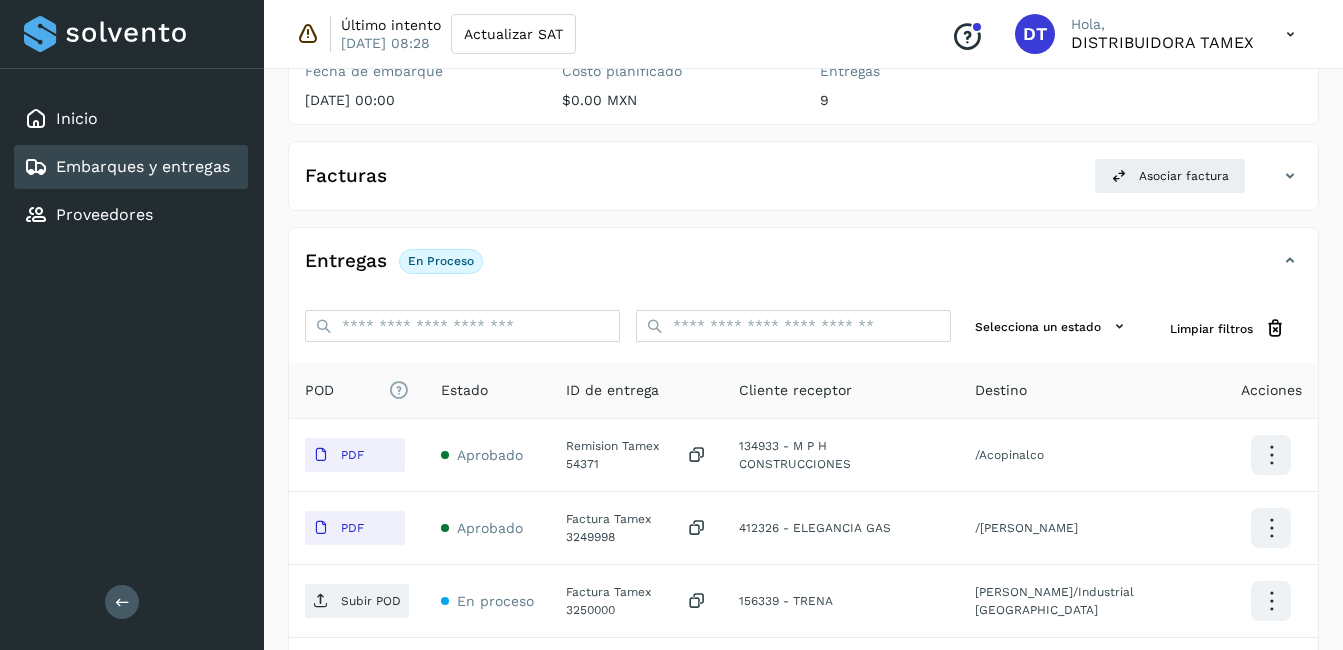 scroll, scrollTop: 0, scrollLeft: 0, axis: both 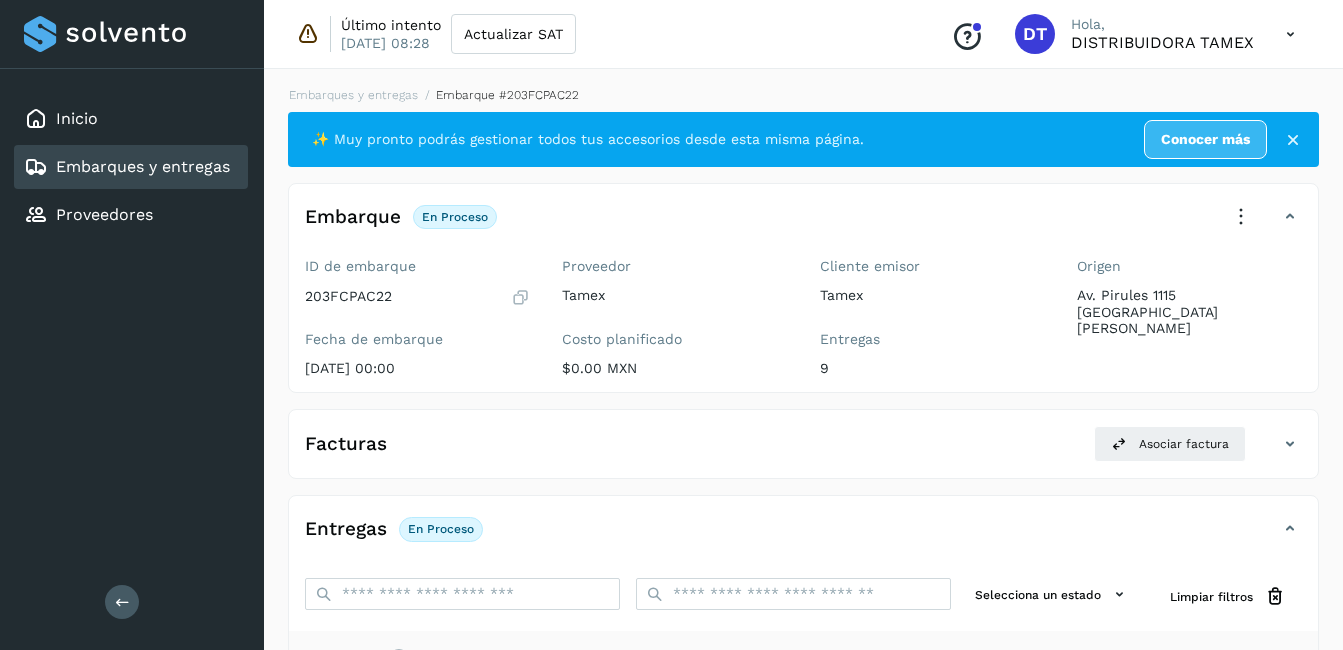 select on "**" 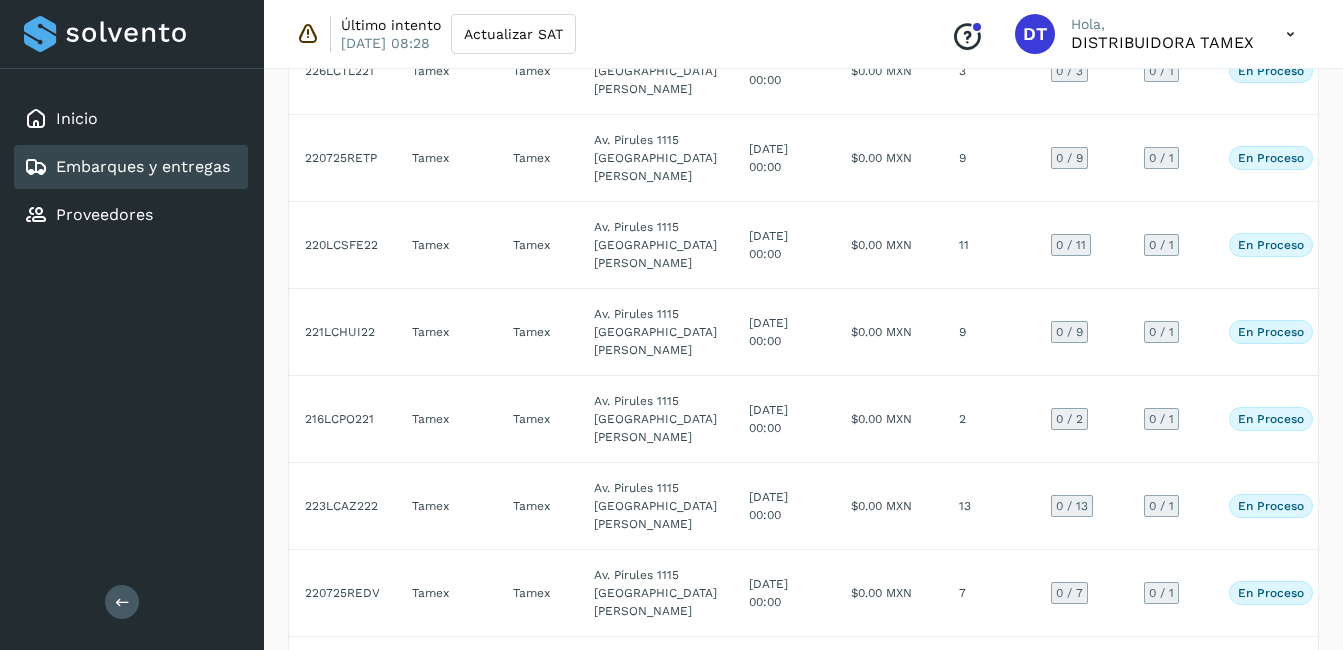 scroll, scrollTop: 600, scrollLeft: 0, axis: vertical 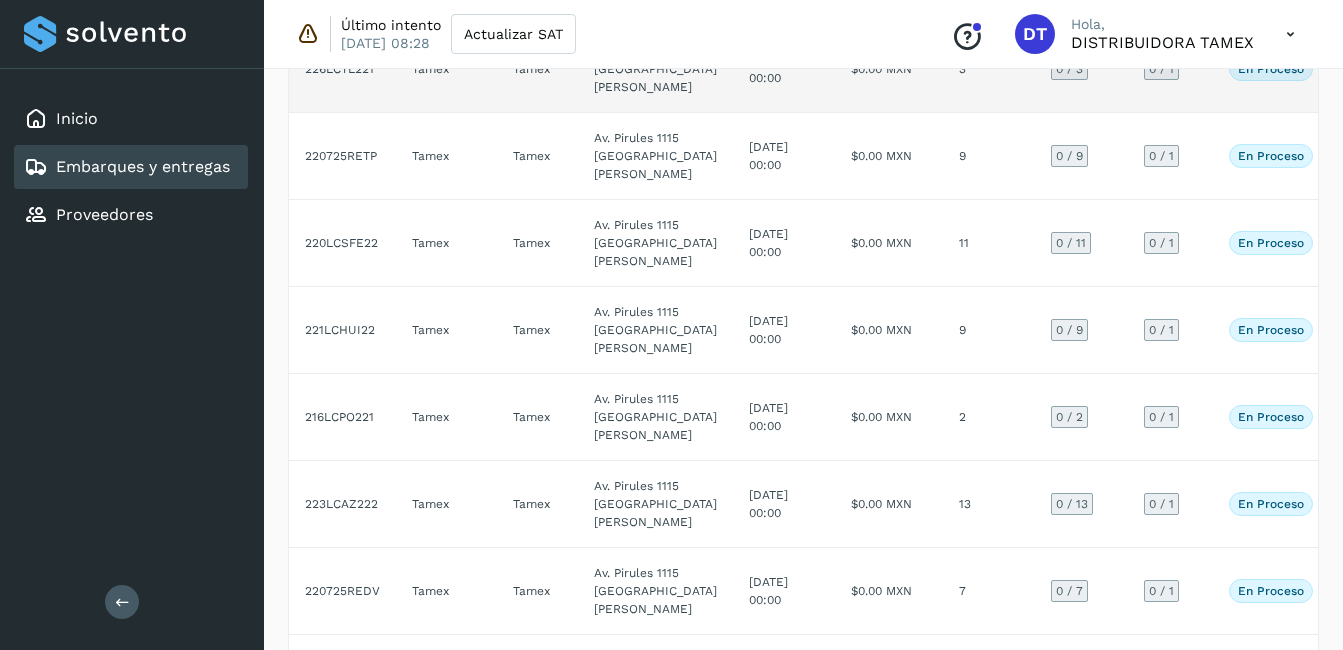 click on "$0.00 MXN" 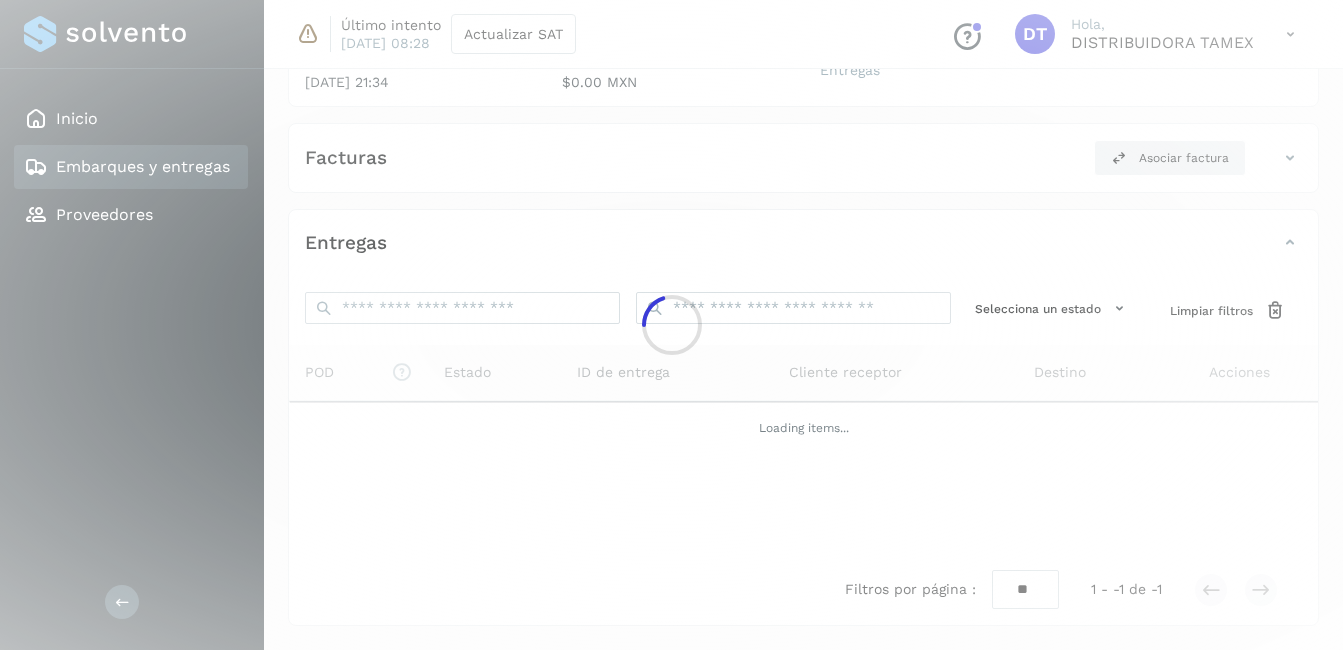 click 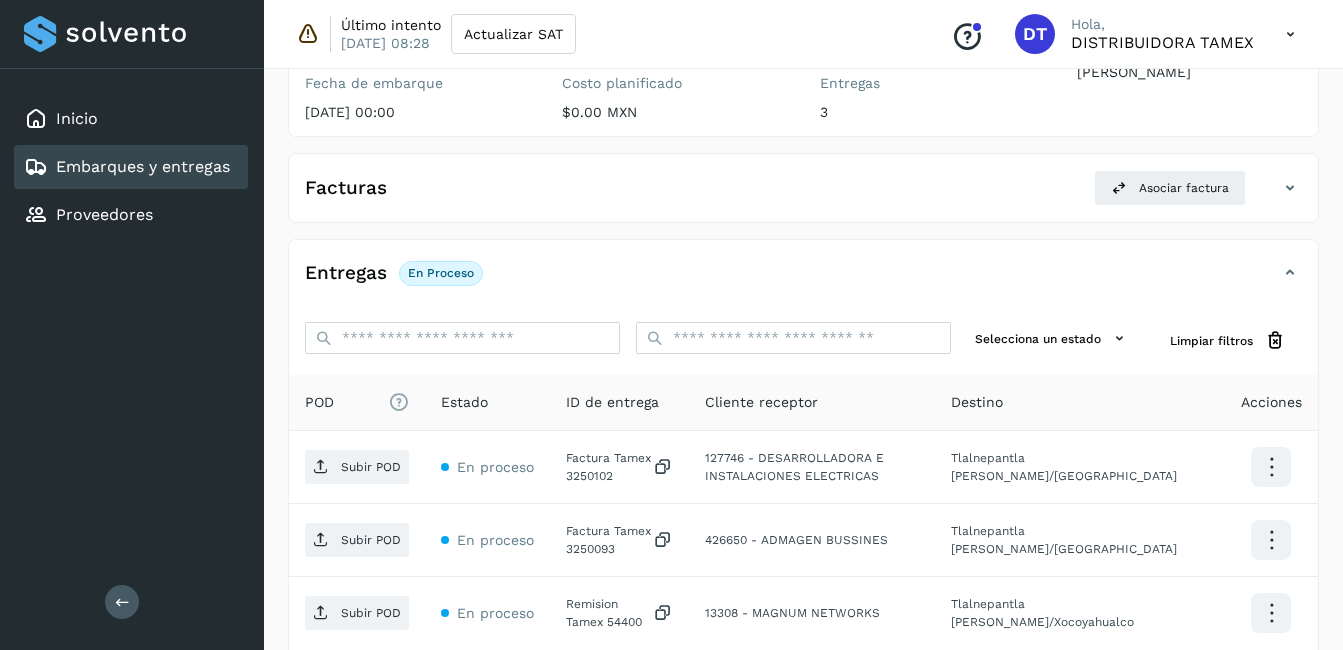 scroll, scrollTop: 451, scrollLeft: 0, axis: vertical 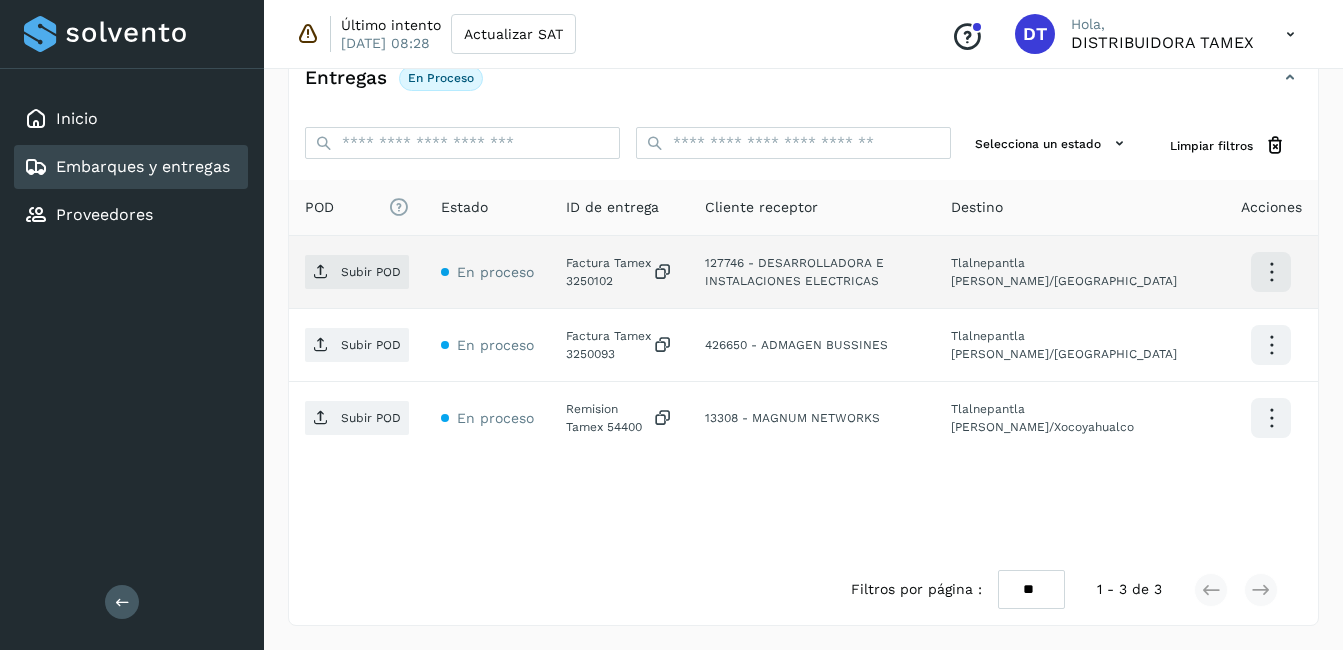 click on "Factura Tamex 3250102" 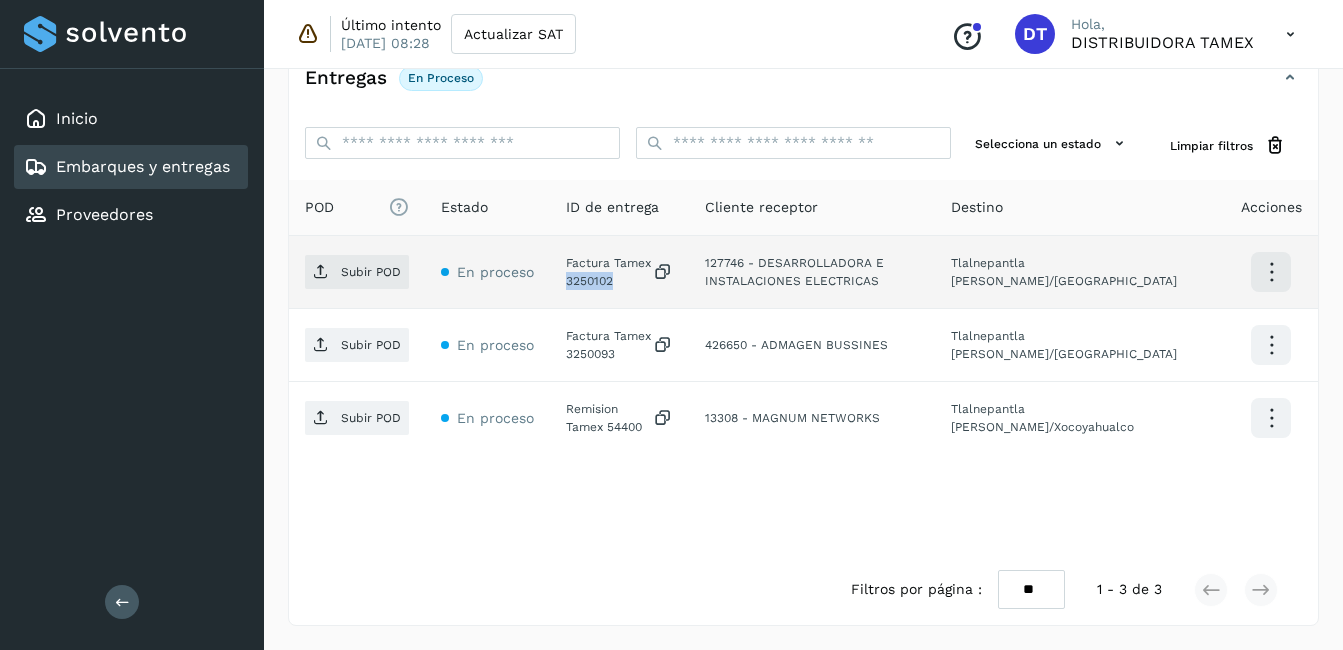 click on "Factura Tamex 3250102" 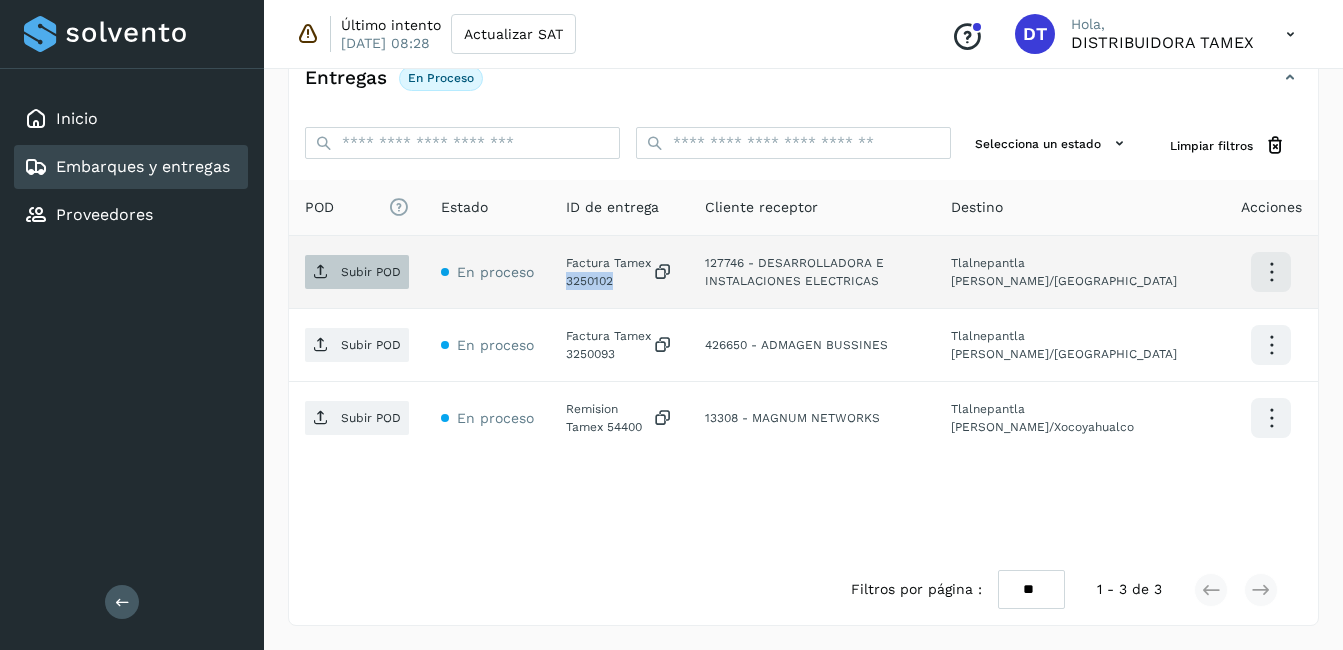 click on "Subir POD" at bounding box center (357, 272) 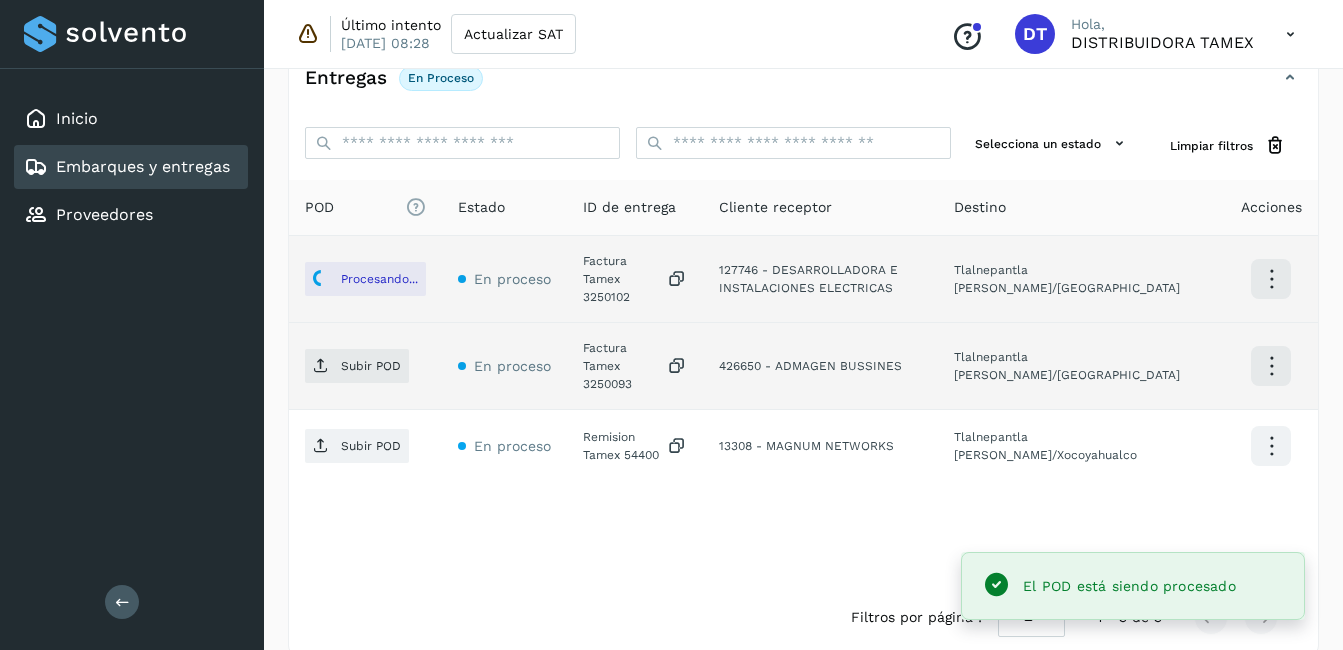 click on "Factura Tamex 3250093" 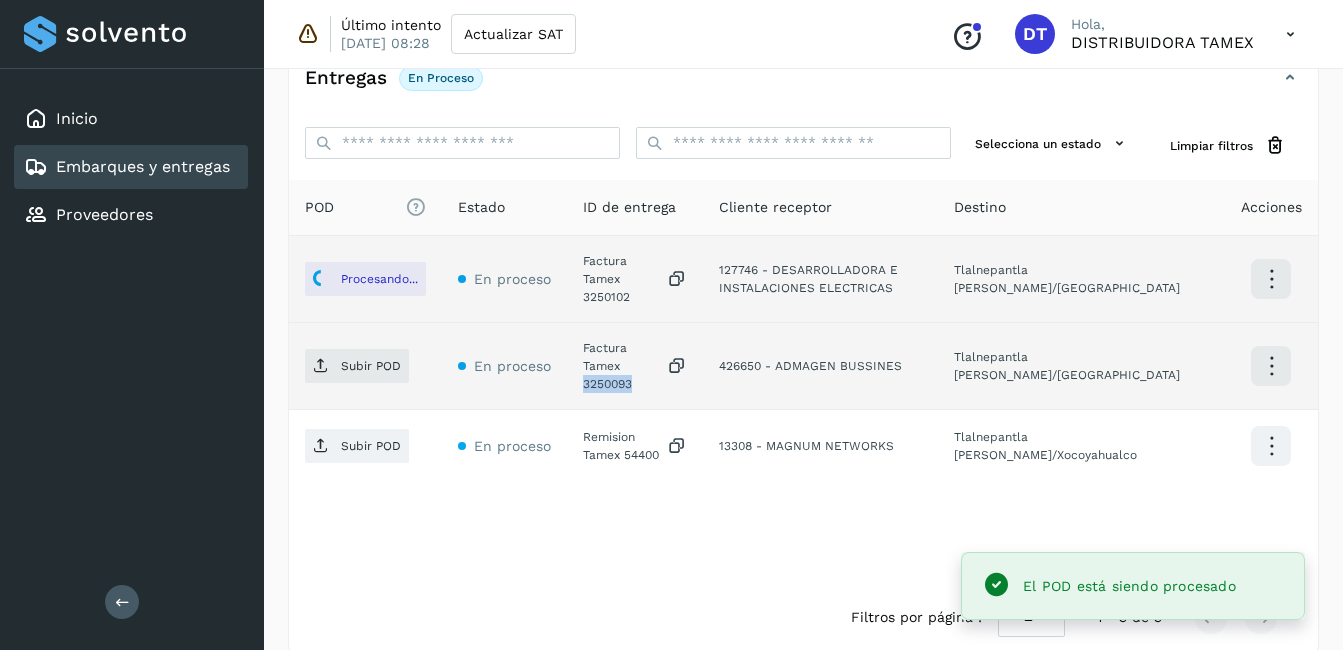 click on "Factura Tamex 3250093" 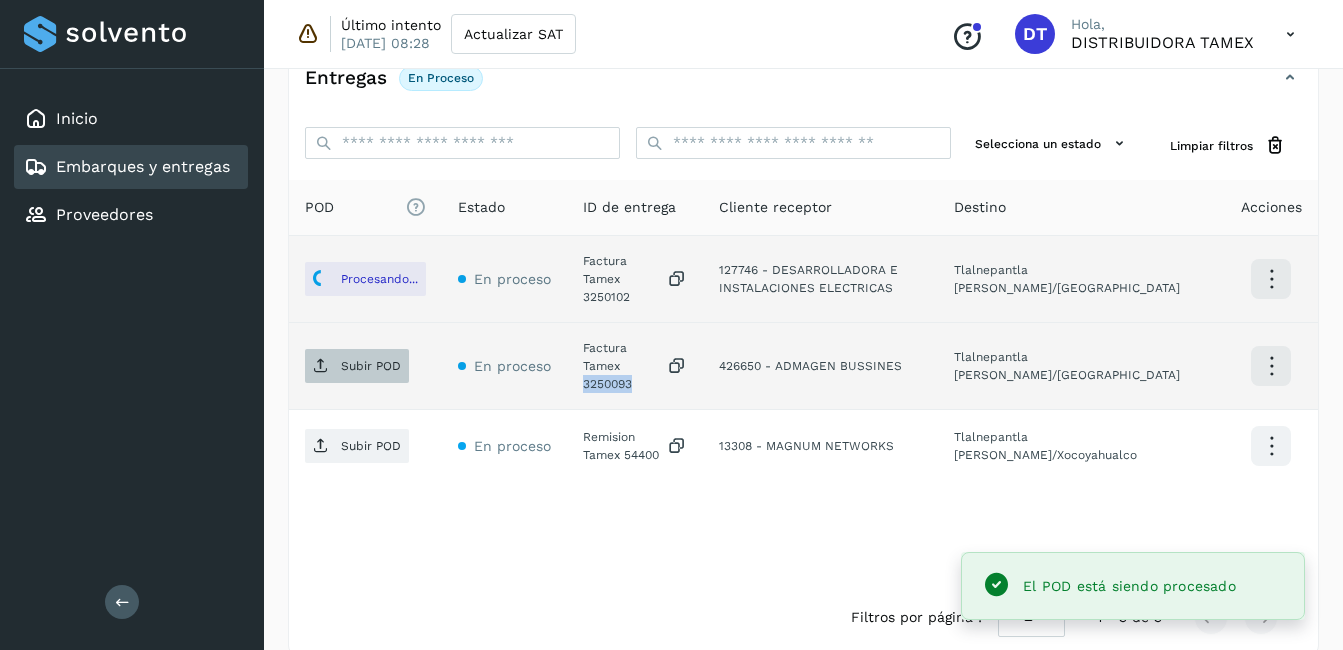 click on "Inicio Embarques y entregas Proveedores Salir Último intento [DATE] 08:28 Actualizar SAT
Conoce nuestros beneficios
DT Hola, DISTRIBUIDORA TAMEX Embarques y entregas Embarque #226LCTL221  ✨ Muy pronto podrás gestionar todos tus accesorios desde esta misma página. Conocer más Embarque En proceso
Verifica el estado de la factura o entregas asociadas a este embarque
ID de embarque 226LCTL221 Fecha de embarque [DATE] 00:00 Proveedor Tamex Costo planificado  $0.00 MXN  Cliente emisor Tamex Entregas 3 Origen Av. Pirules 1115 San [PERSON_NAME] Obispo Facturas Asociar factura Aún no has subido ninguna factura Entregas En proceso Selecciona un estado Limpiar filtros POD
El tamaño máximo de archivo es de 20 Mb.
Estado ID de entrega Cliente receptor Destino Acciones Procesando... En proceso Factura Tamex 3250102  Subir POD En proceso Subir POD En proceso" 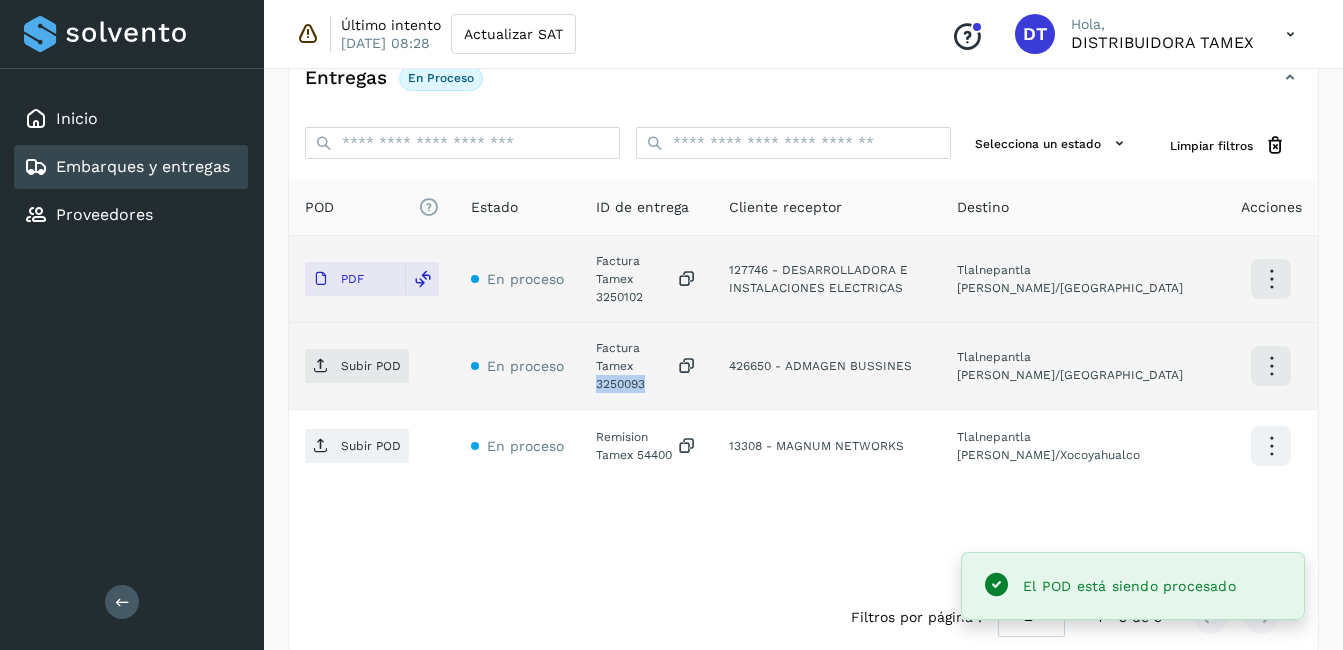 type 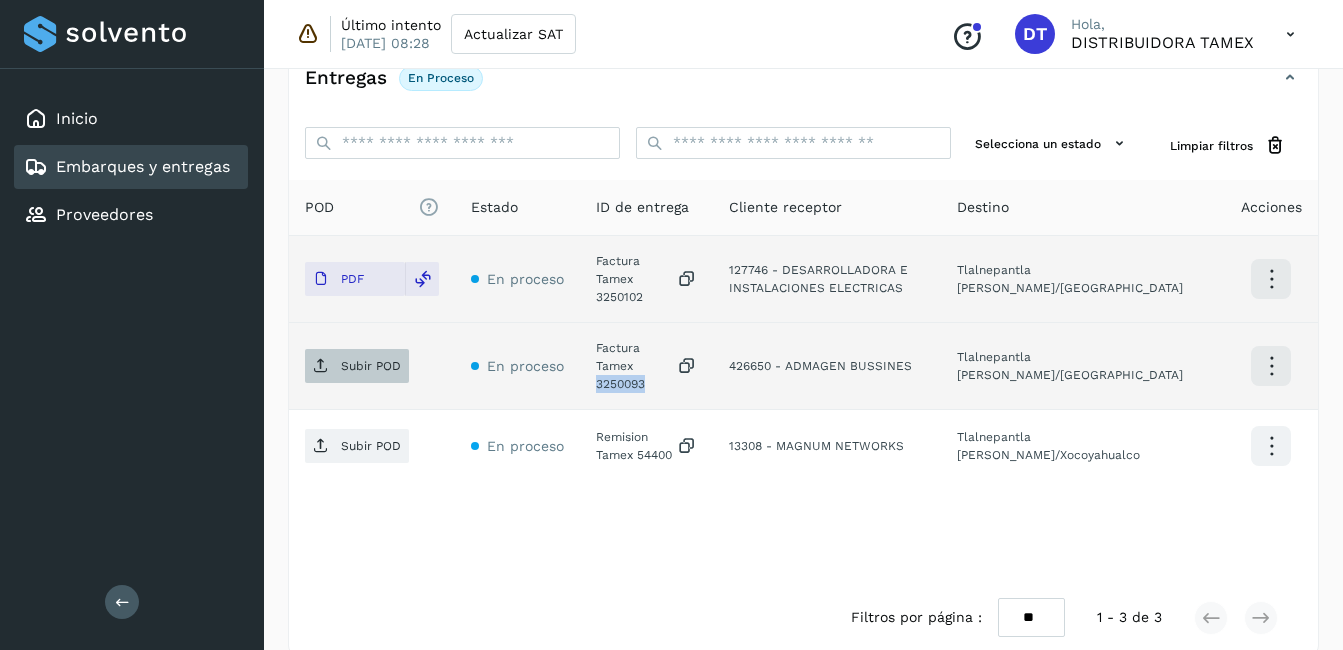 click on "Subir POD" at bounding box center [371, 366] 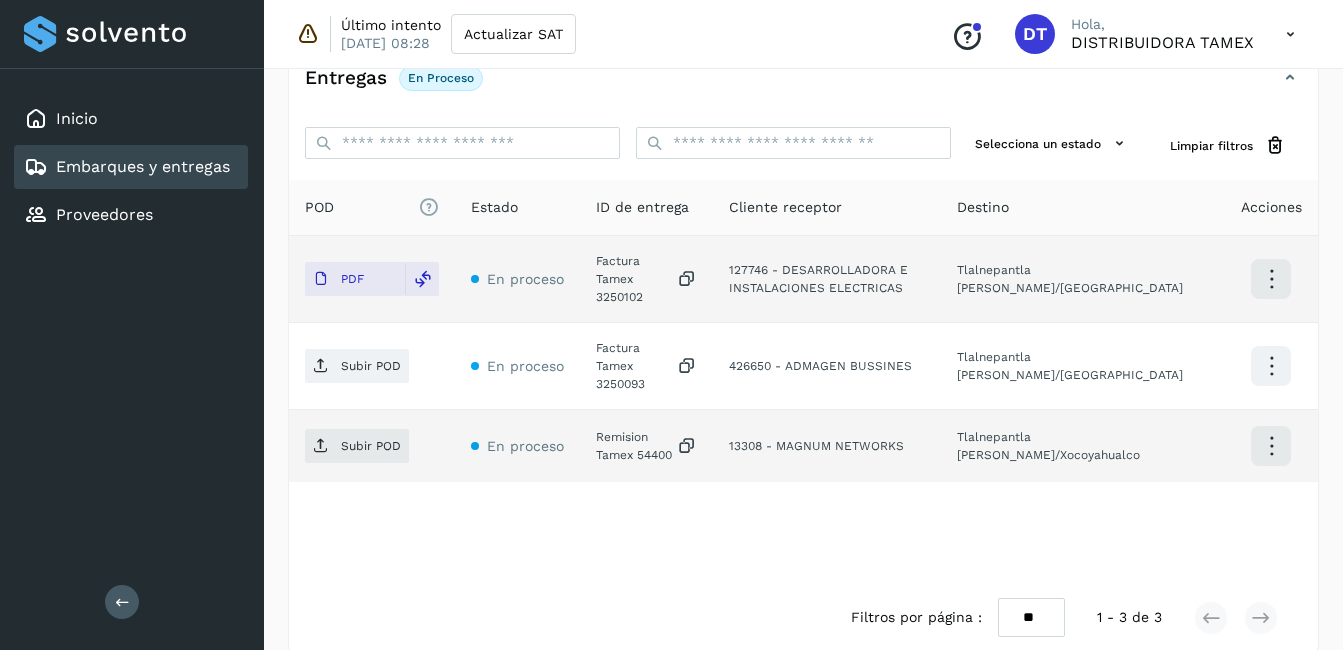 click on "Remision Tamex 54400" 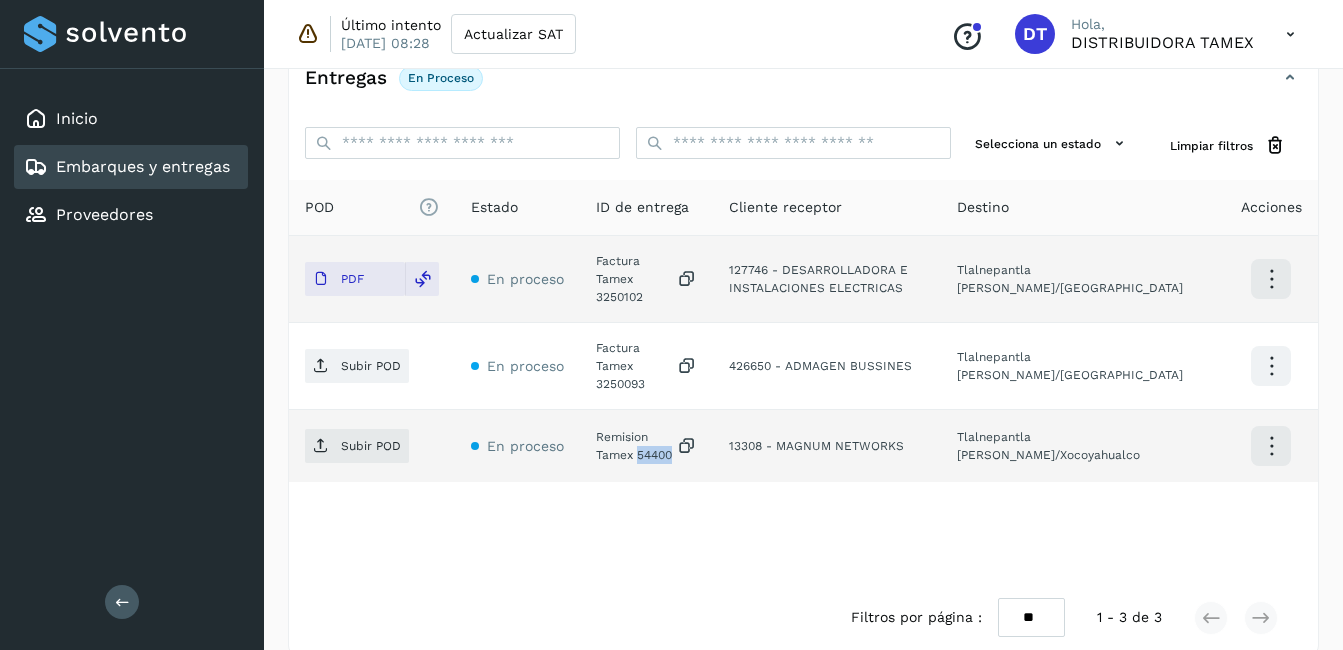 click on "Remision Tamex 54400" 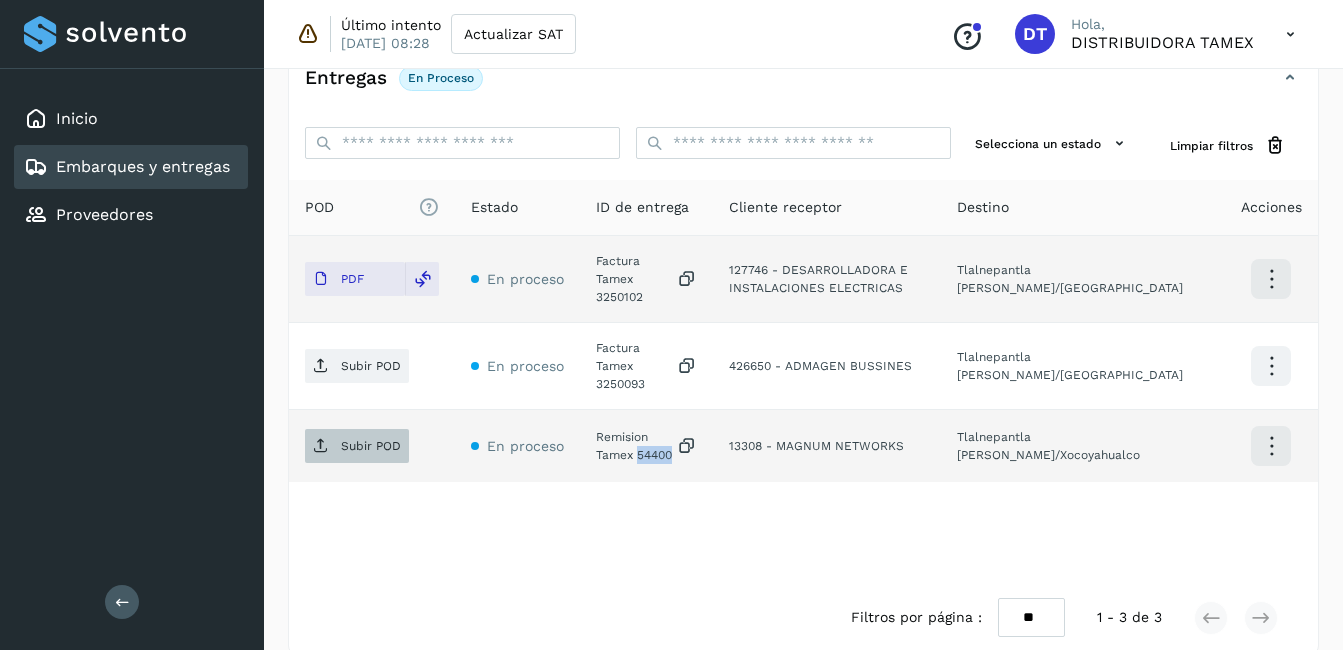 click on "Subir POD" at bounding box center [371, 446] 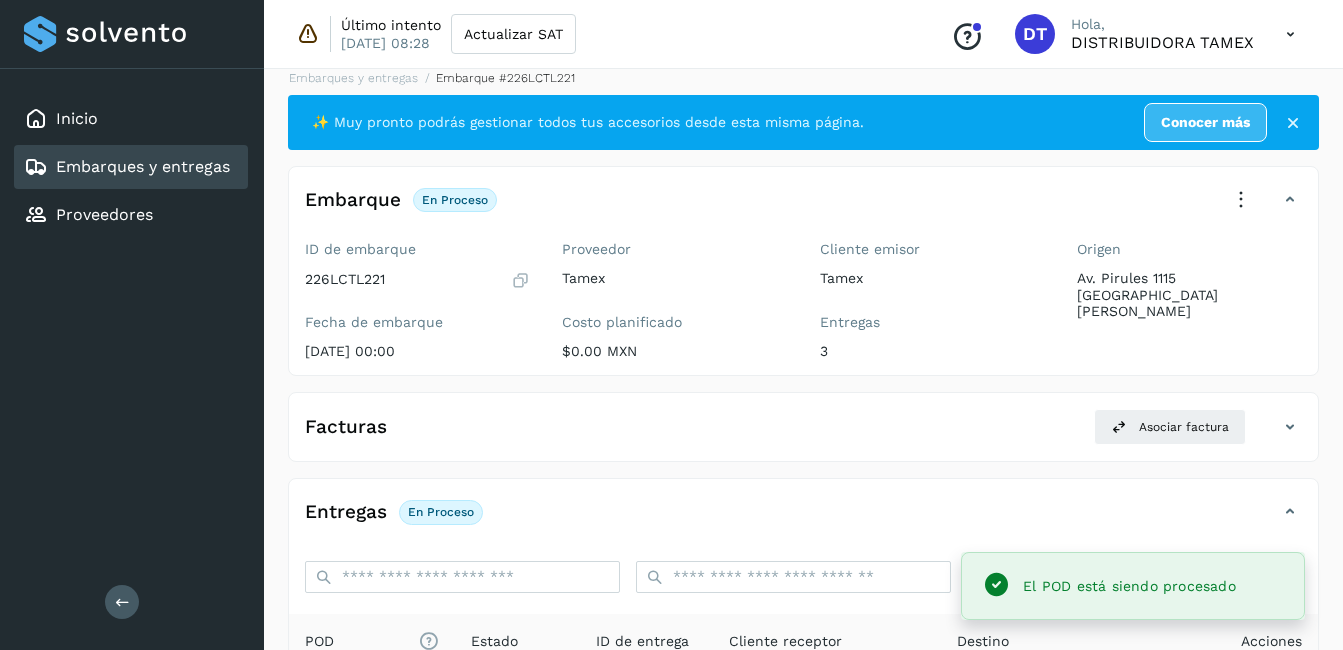scroll, scrollTop: 0, scrollLeft: 0, axis: both 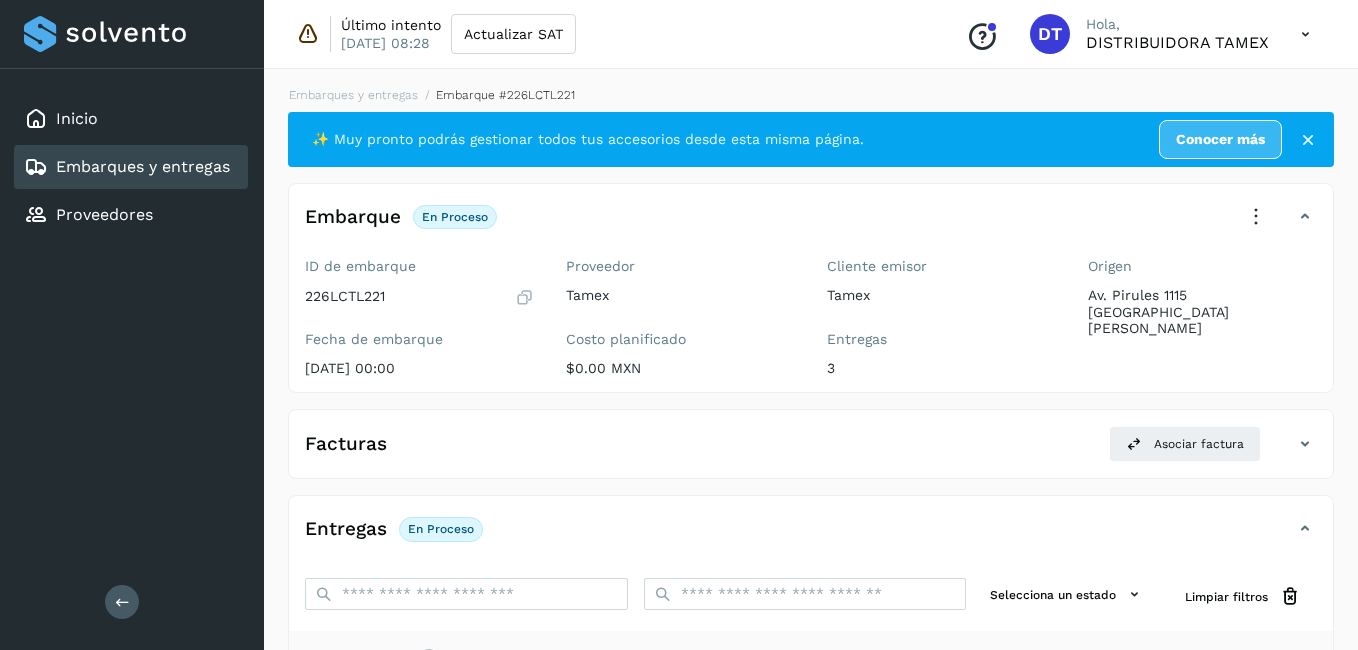 select on "**" 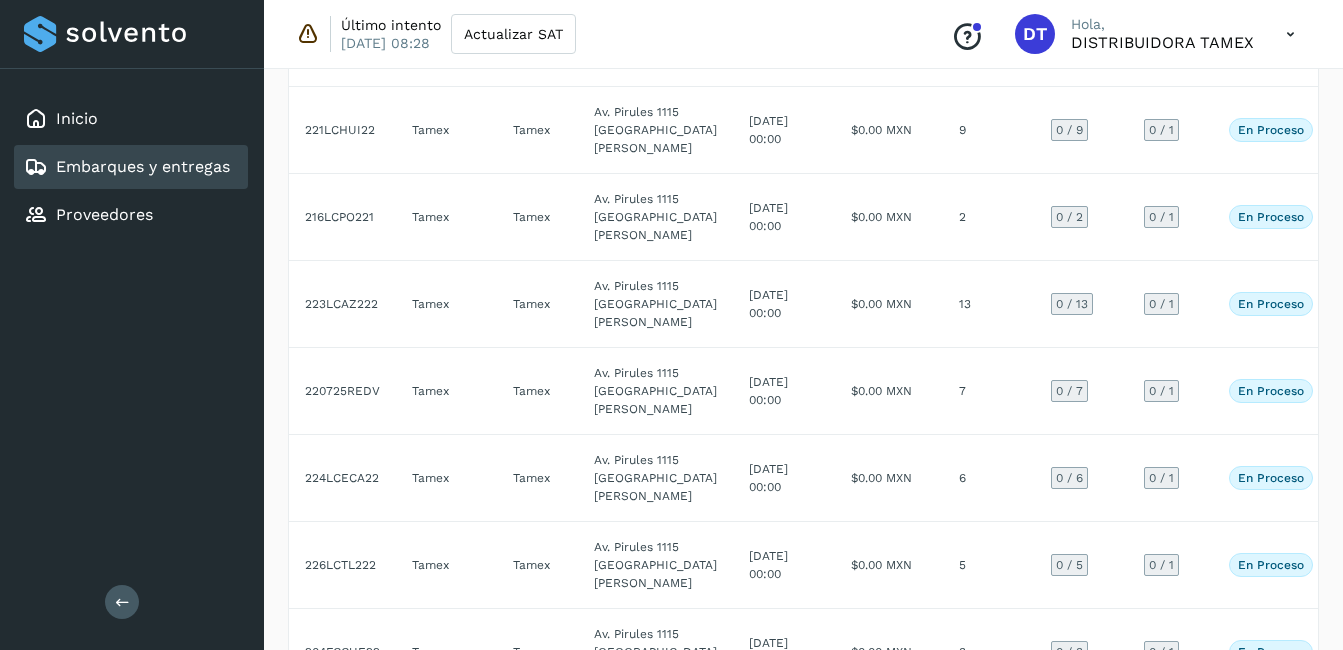 click on "[DATE] 00:00" 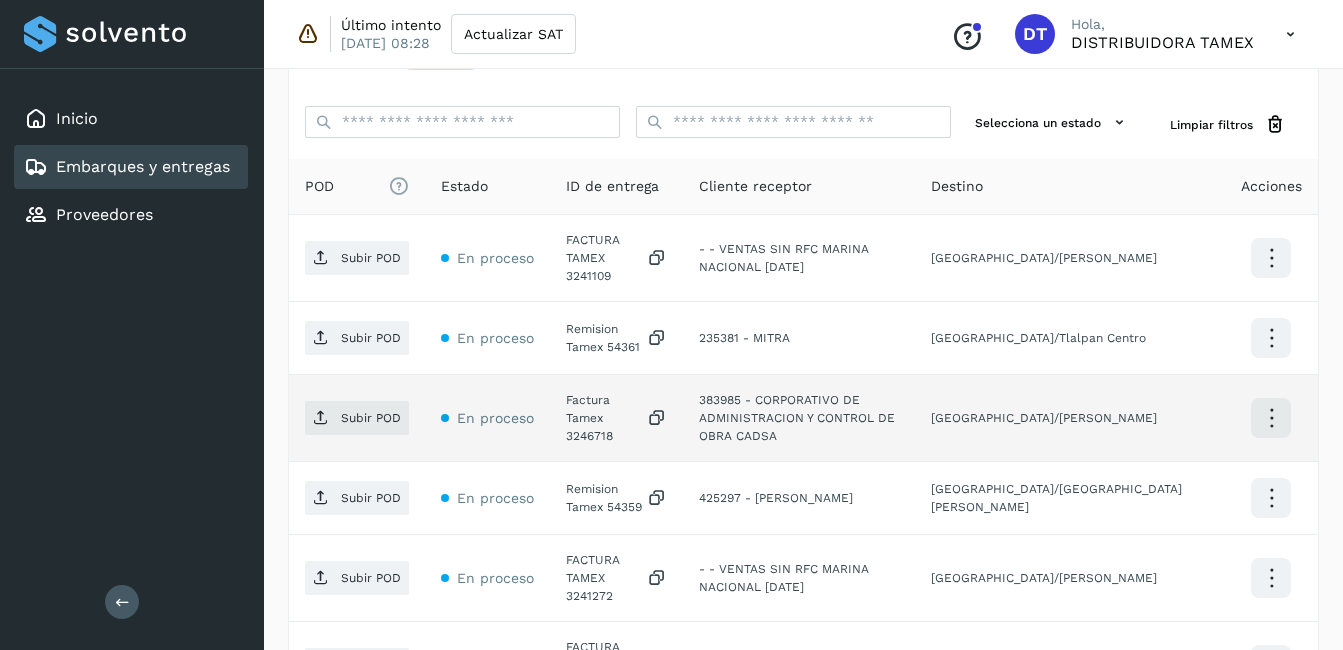 scroll, scrollTop: 489, scrollLeft: 0, axis: vertical 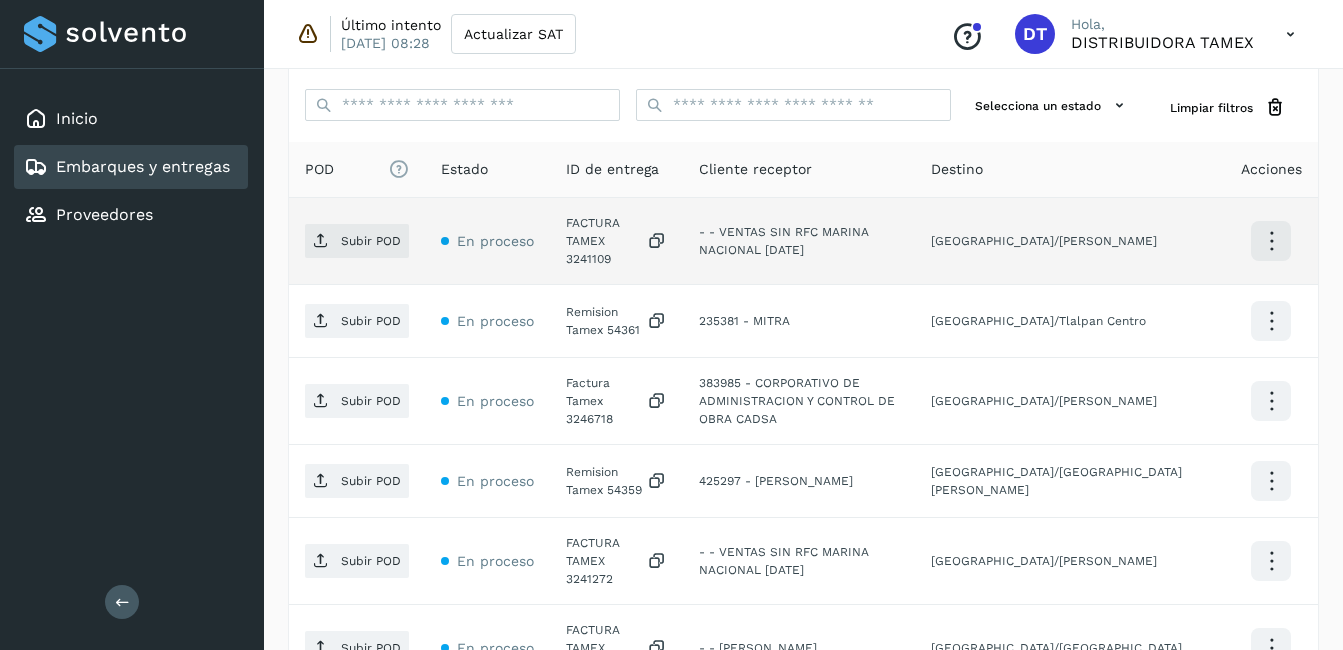 click on "FACTURA TAMEX 3241109" 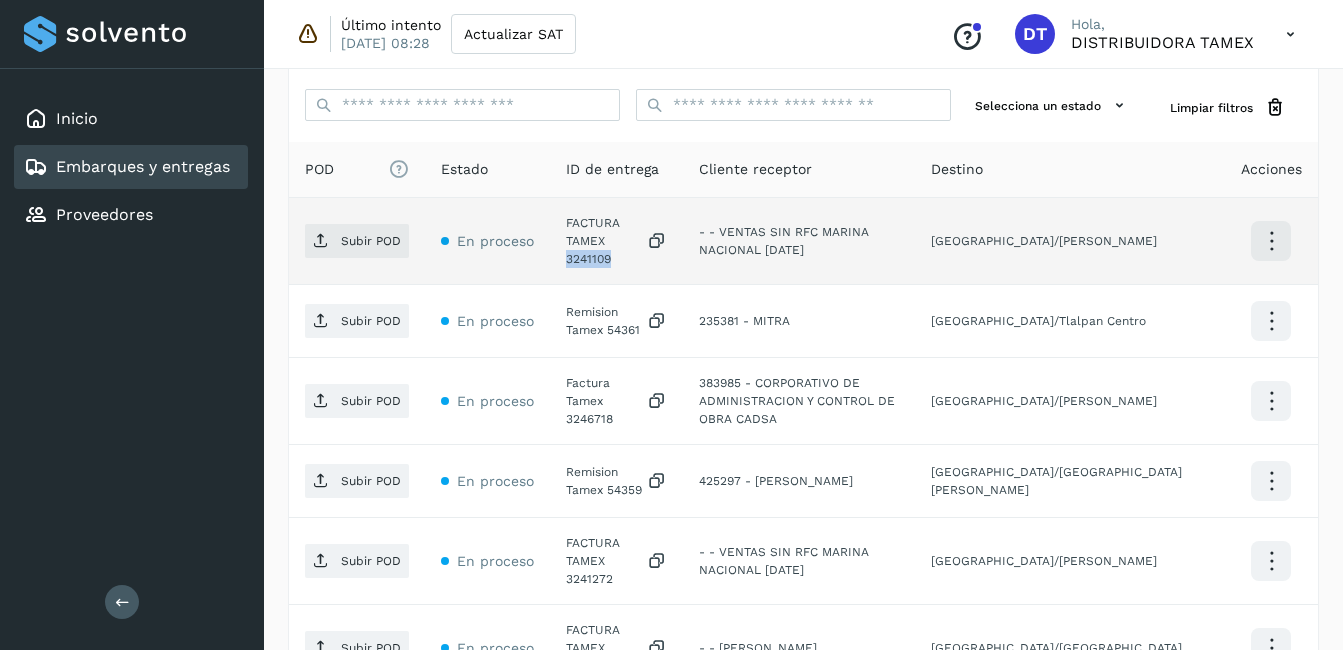 click on "FACTURA TAMEX 3241109" 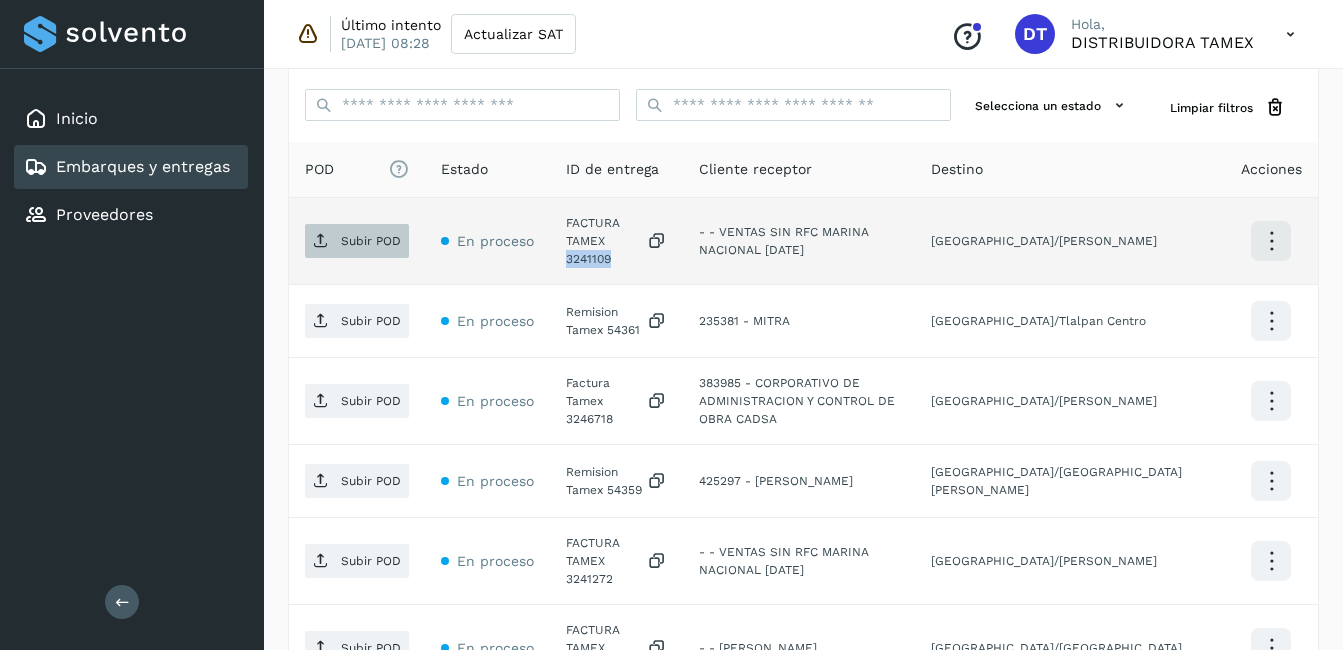 click on "Subir POD" at bounding box center (371, 241) 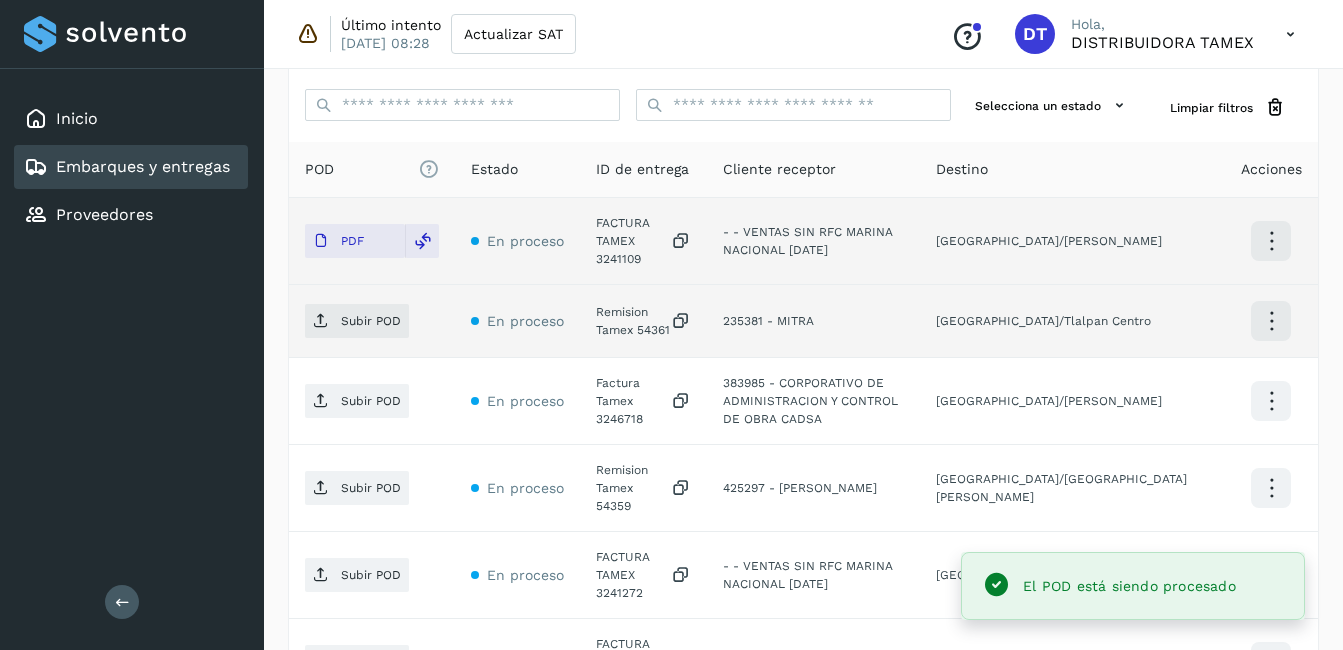 click on "Remision Tamex 54361" 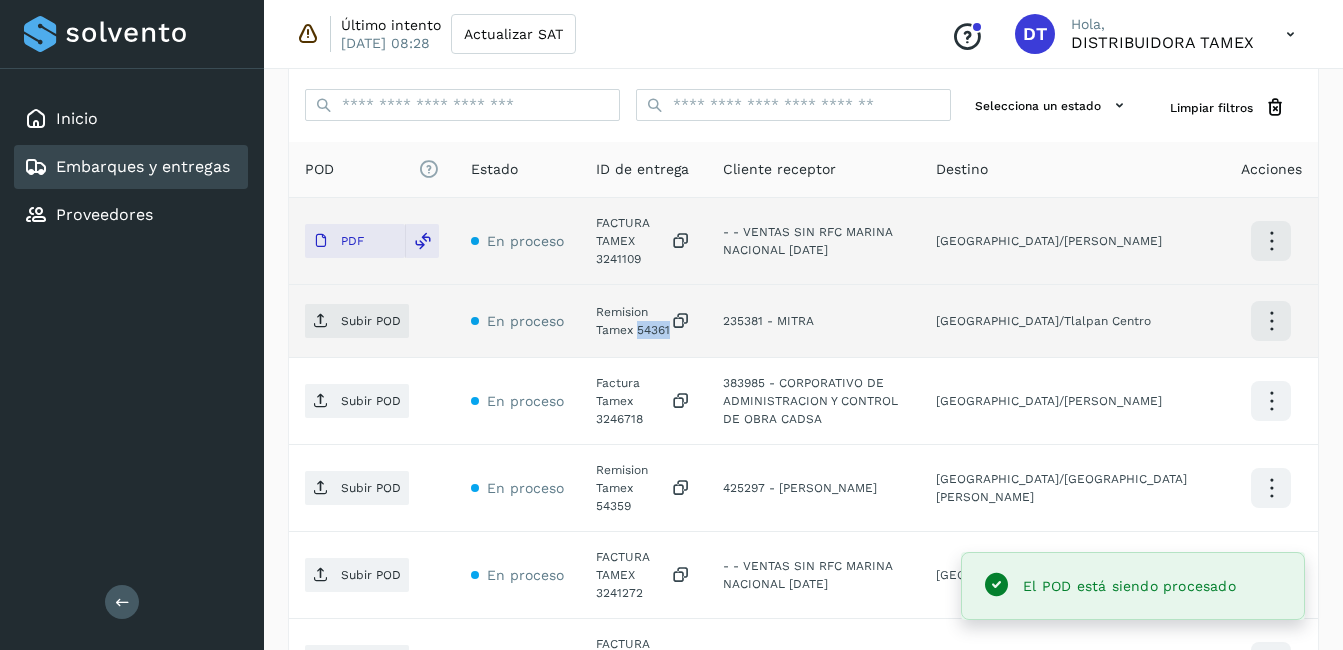 click on "Remision Tamex 54361" 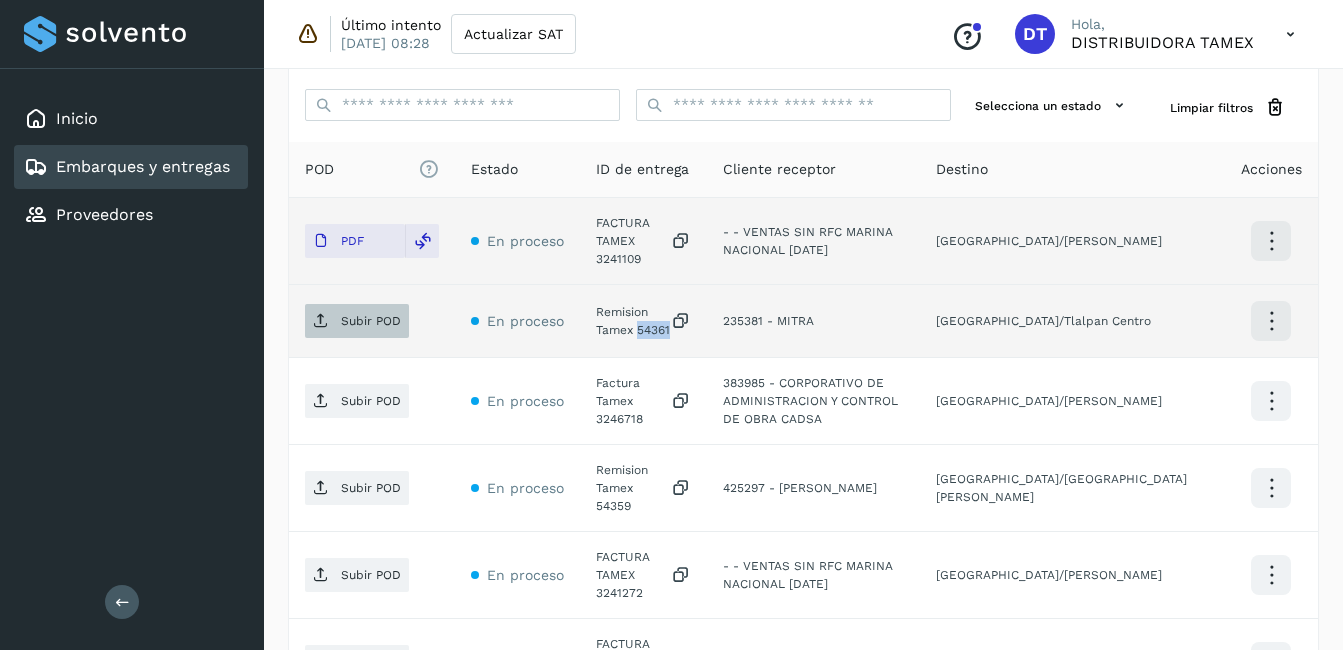 click on "Subir POD" at bounding box center (357, 321) 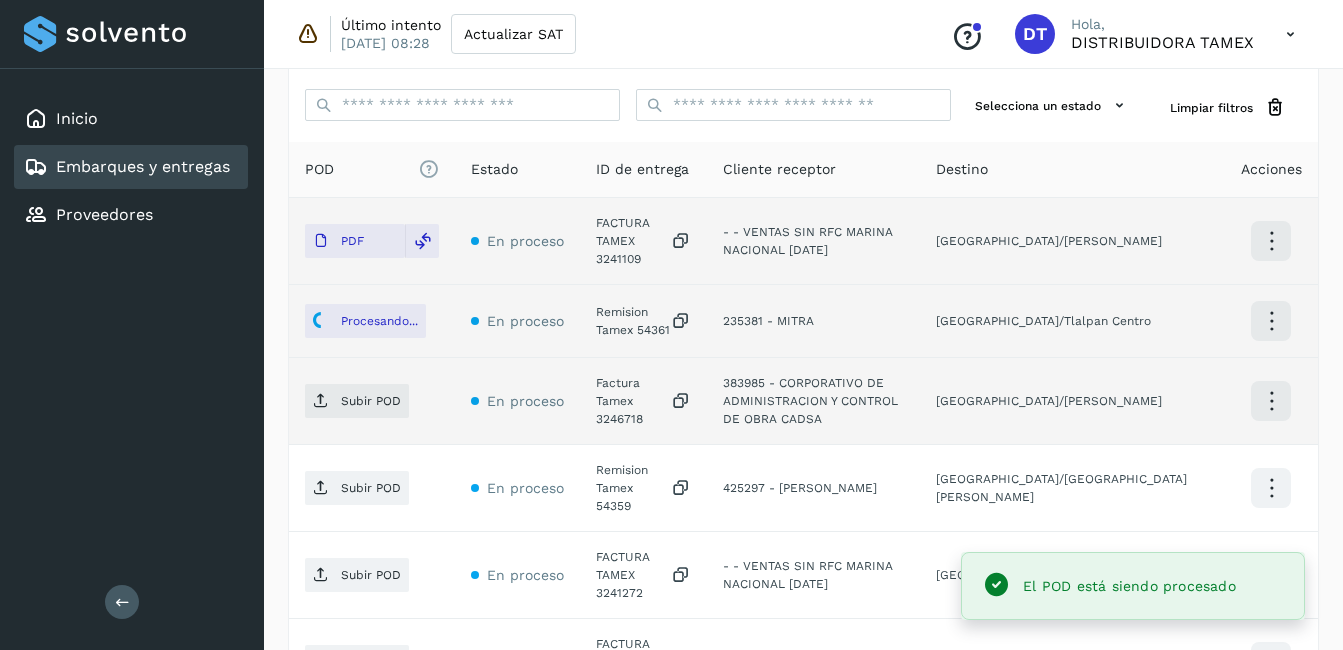 click on "Factura Tamex 3246718" 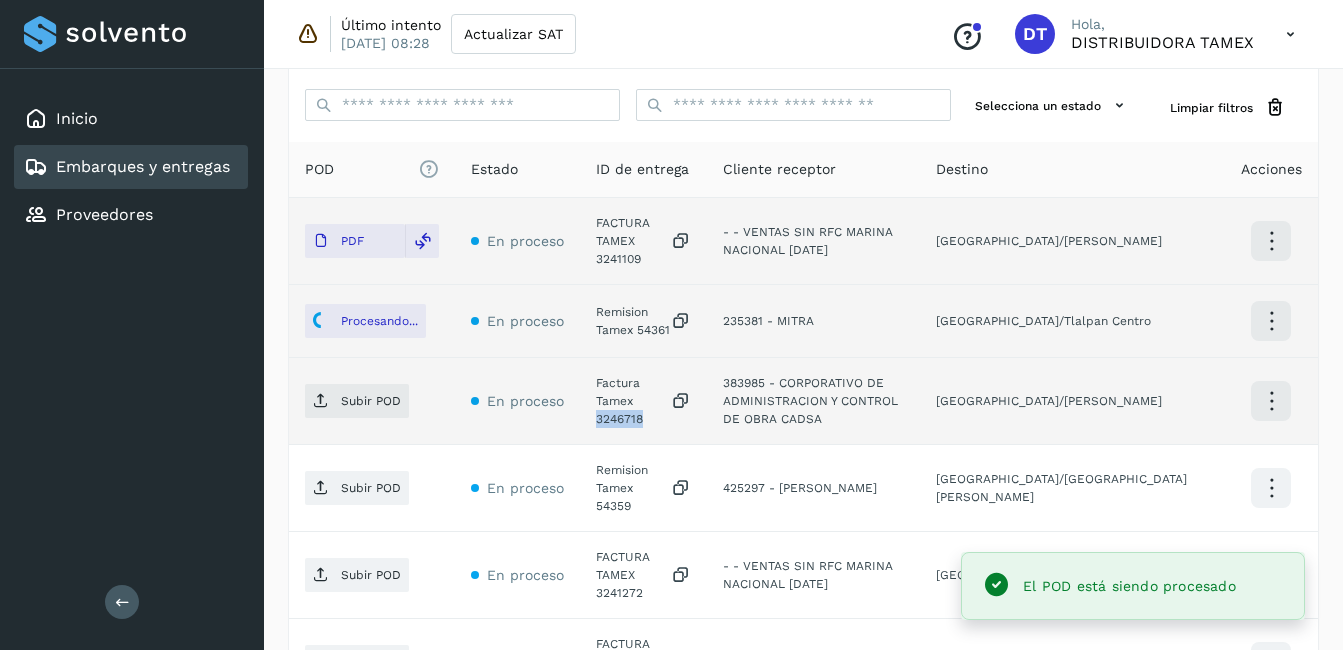 click on "Factura Tamex 3246718" 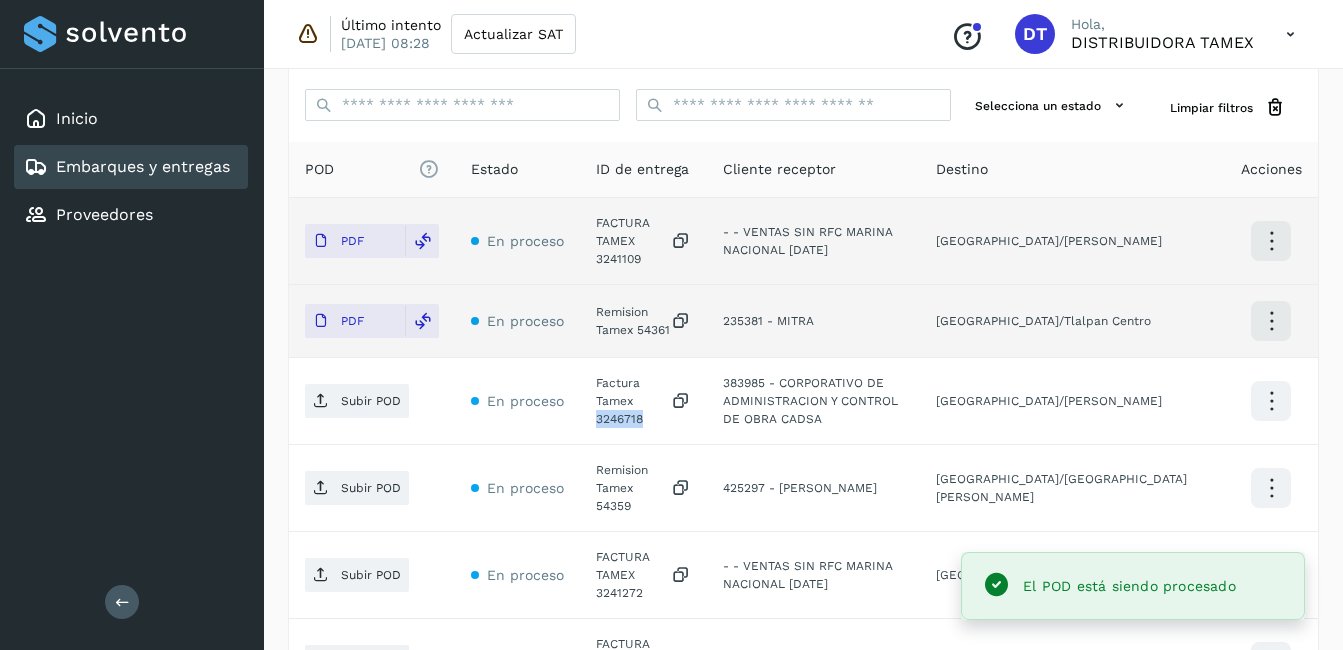 click on "Subir POD" at bounding box center [371, 401] 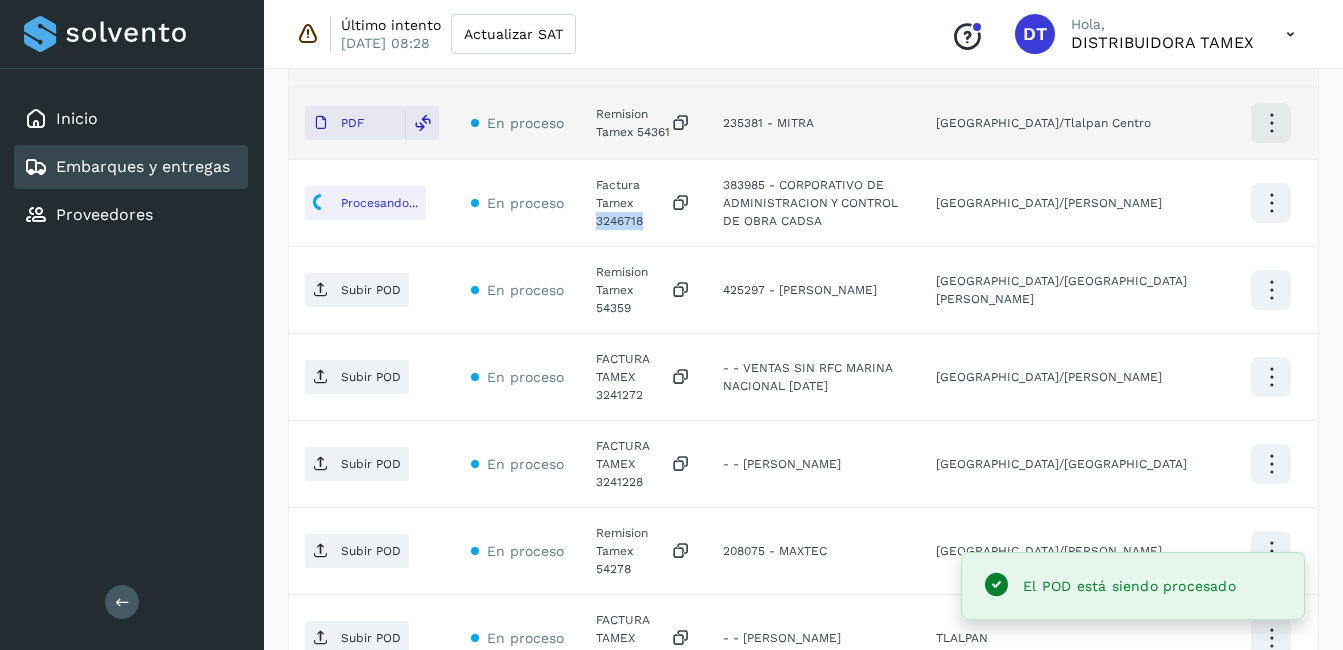 scroll, scrollTop: 689, scrollLeft: 0, axis: vertical 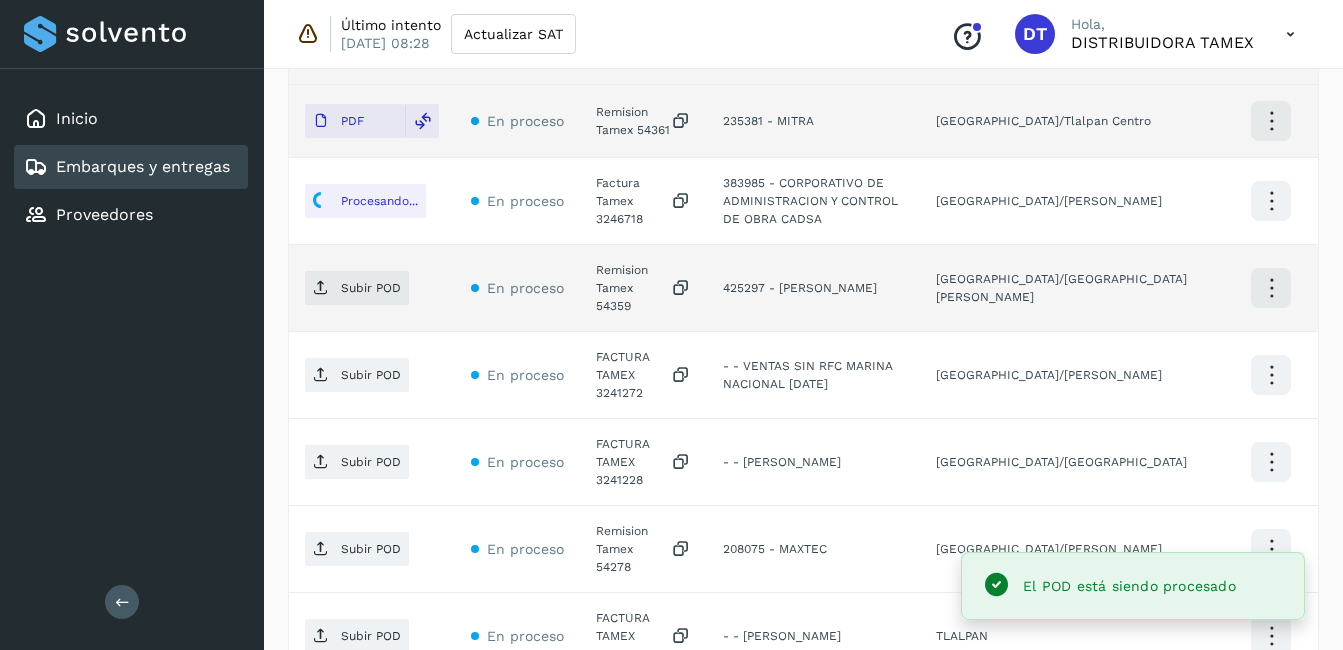 click on "Inicio Embarques y entregas Proveedores Salir Último intento [DATE] 08:28 Actualizar SAT
Conoce nuestros beneficios
DT Hola, DISTRIBUIDORA TAMEX Embarques y entregas Embarque #220725RETP  ✨ Muy pronto podrás gestionar todos tus accesorios desde esta misma página. Conocer más Embarque En proceso
Verifica el estado de la factura o entregas asociadas a este embarque
ID de embarque 220725RETP Fecha de embarque [DATE] 00:00 Proveedor Tamex Costo planificado  $0.00 MXN  Cliente emisor Tamex Entregas [STREET_ADDRESS] Pirules 1115 San [PERSON_NAME] Obispo Facturas Asociar factura Aún no has subido ninguna factura Entregas En proceso Selecciona un estado Limpiar filtros POD
El tamaño máximo de archivo es de 20 Mb.
Estado ID de entrega Cliente receptor Destino Acciones PDF En proceso FACTURA TAMEX 3241109  - - VENTAS SIN RFC MARINA NACIONAL [DATE] PDF PDF" 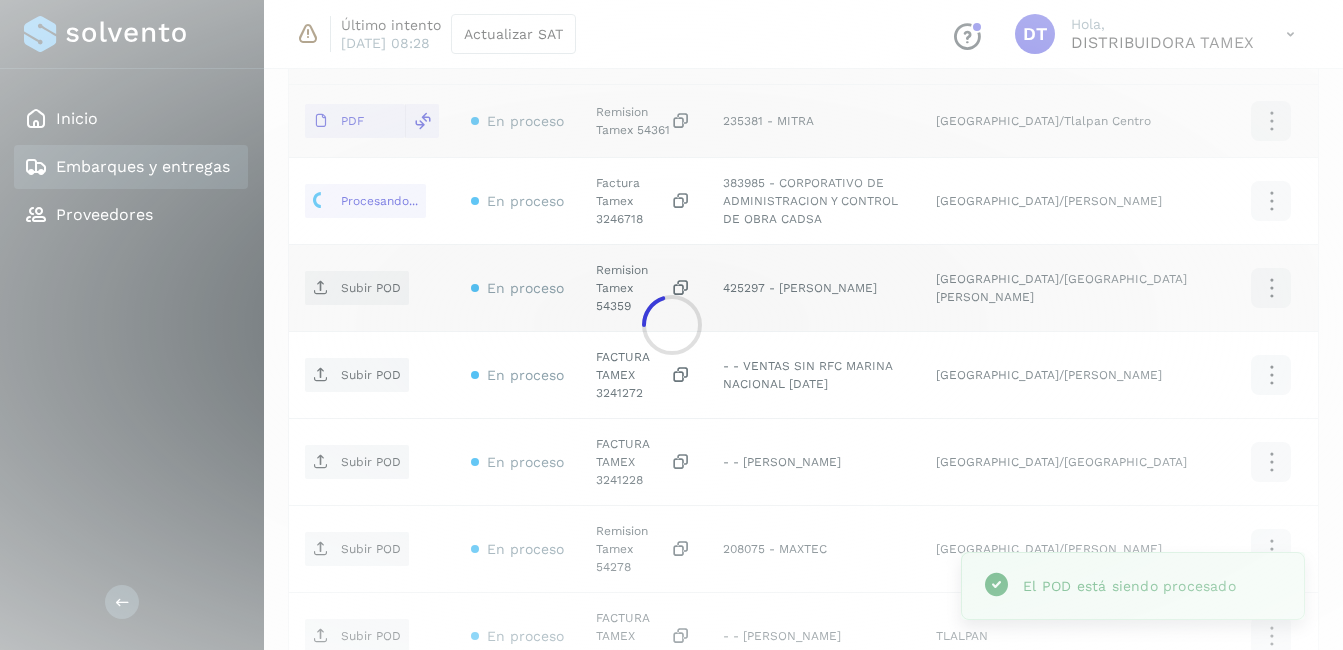click 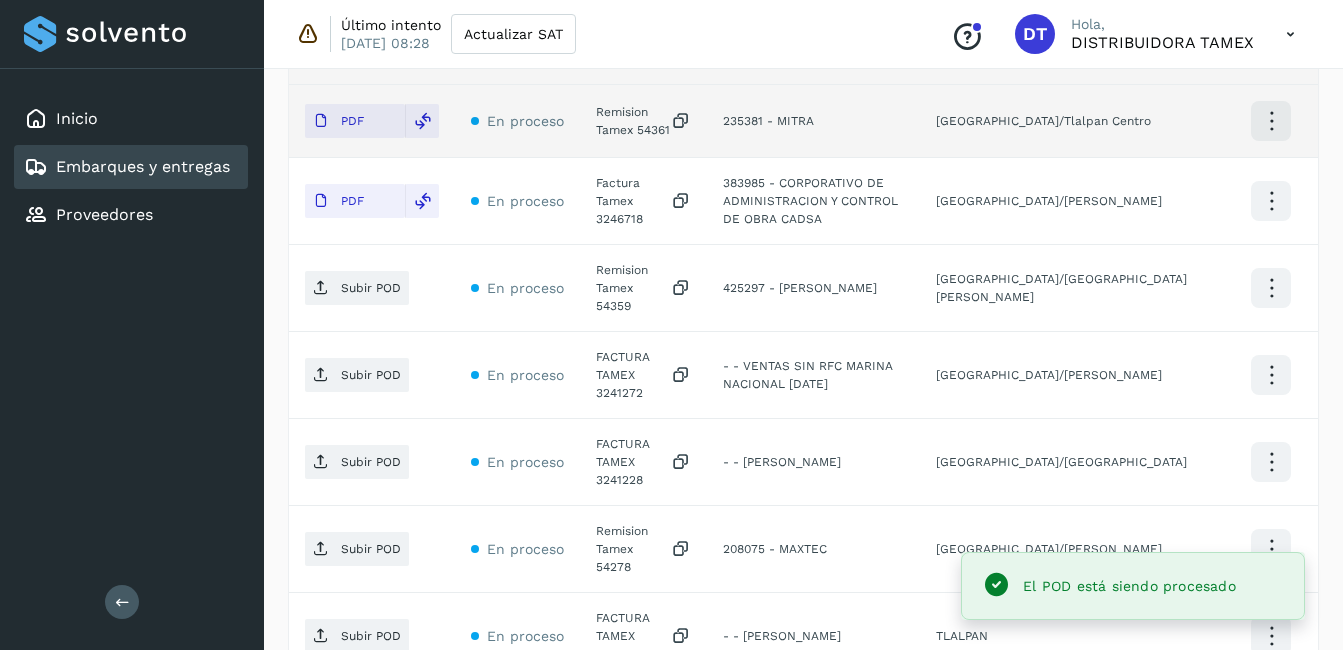 click on "Remision Tamex 54359" 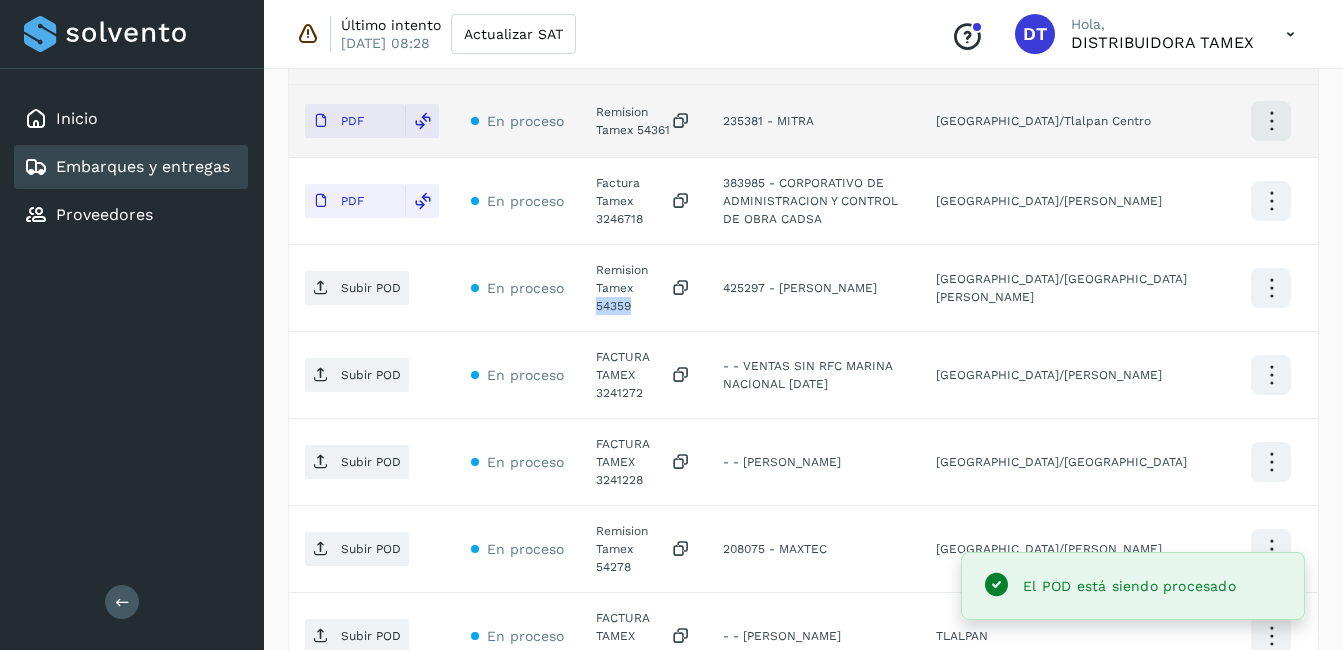 click on "Remision Tamex 54359" 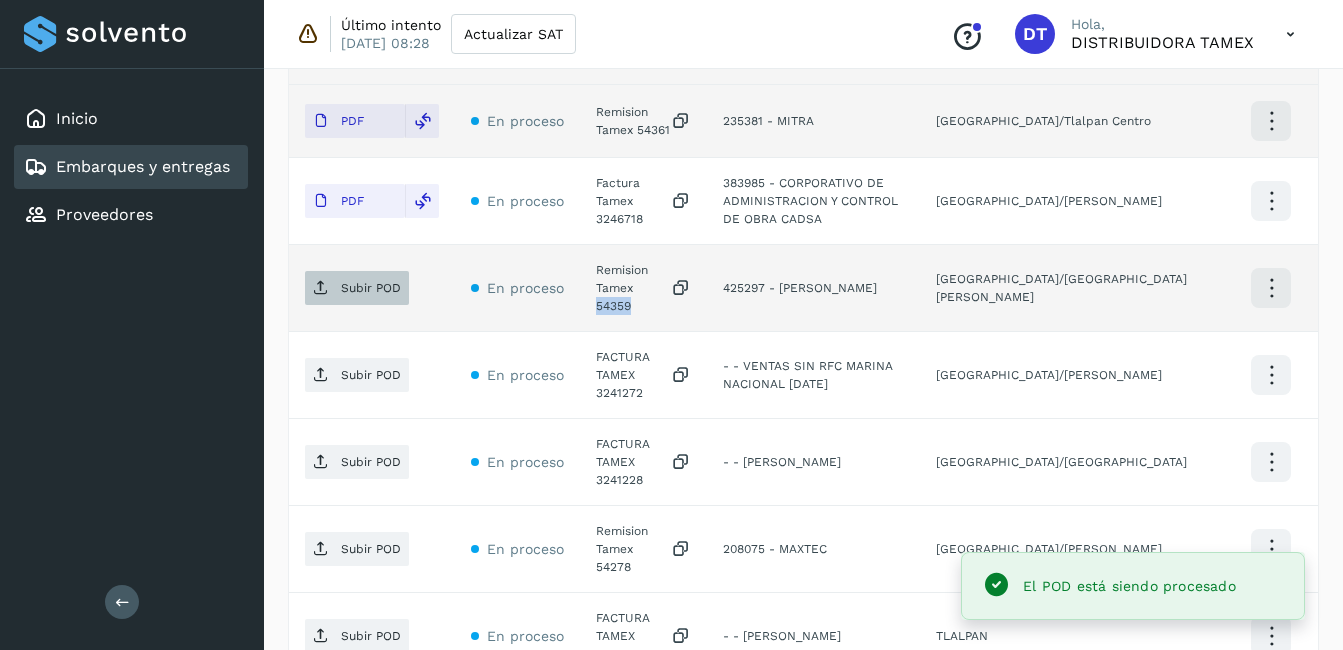 click on "Subir POD" at bounding box center [357, 288] 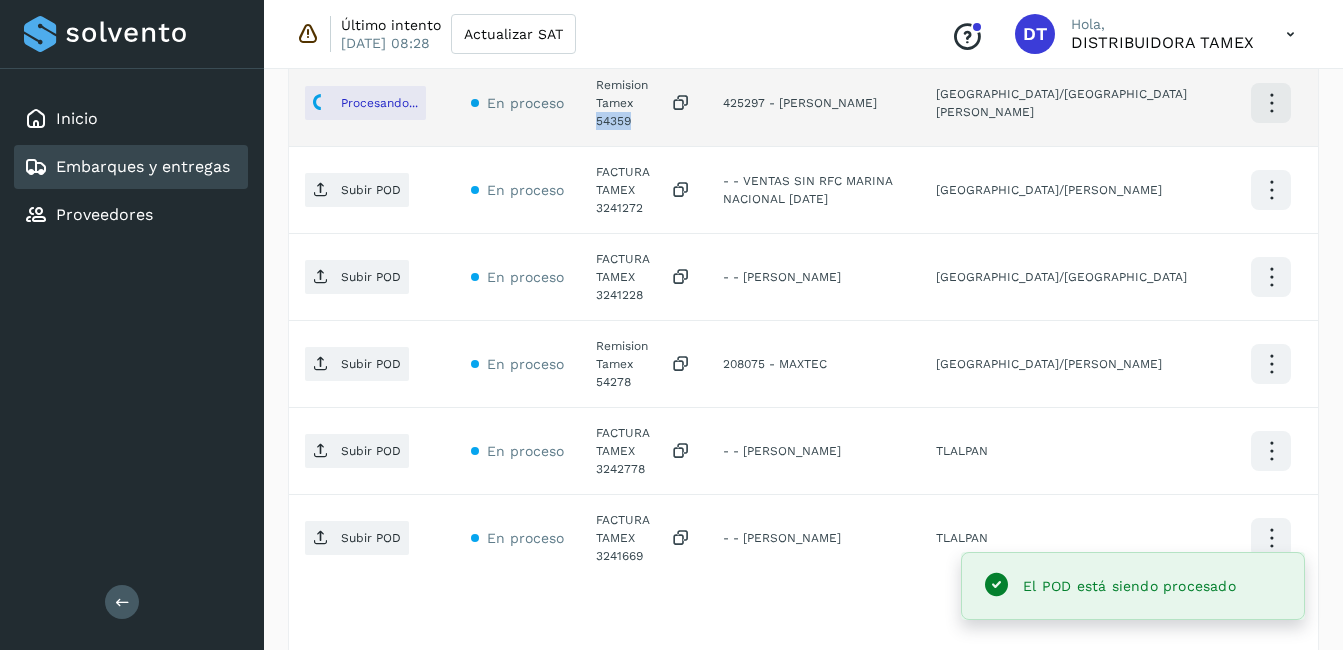 scroll, scrollTop: 889, scrollLeft: 0, axis: vertical 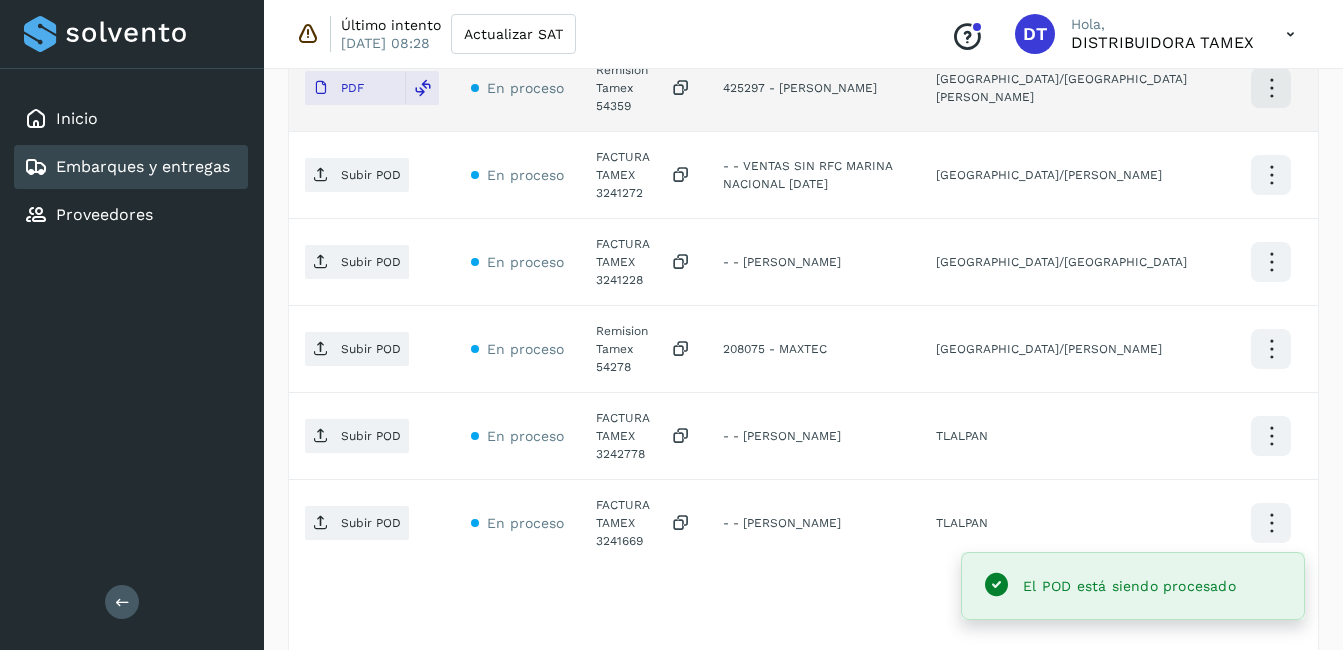 click on "FACTURA TAMEX 3241272" 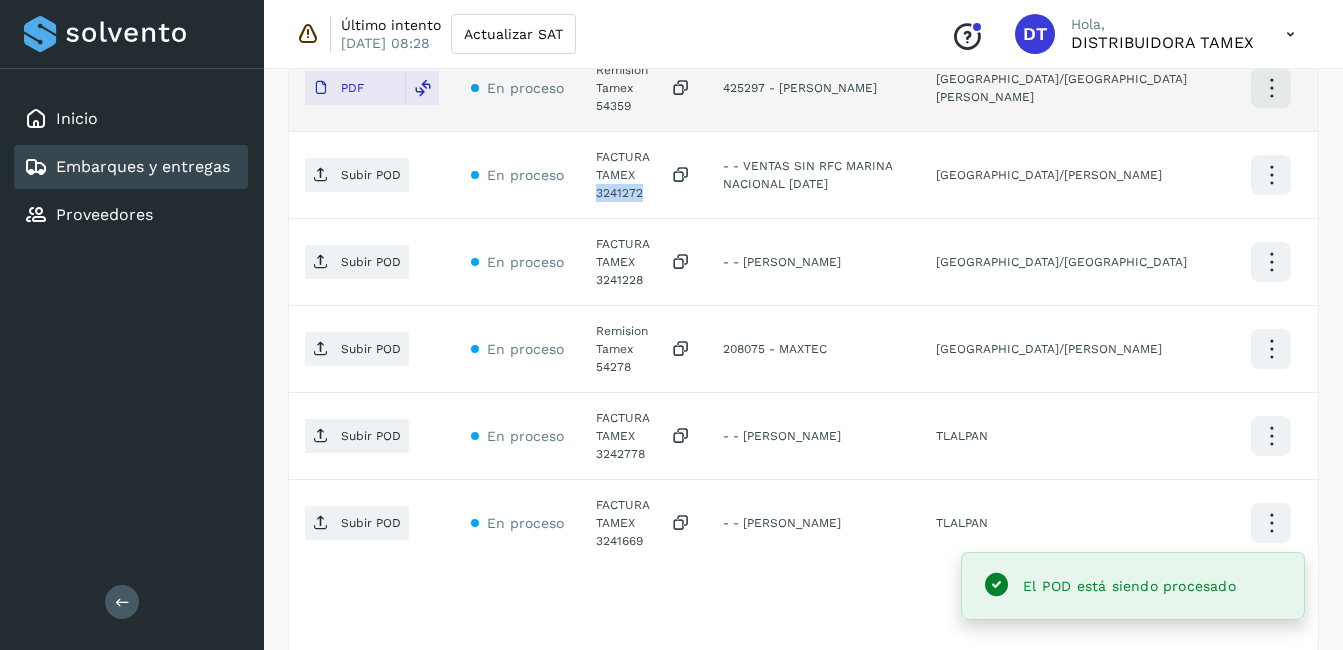 click on "FACTURA TAMEX 3241272" 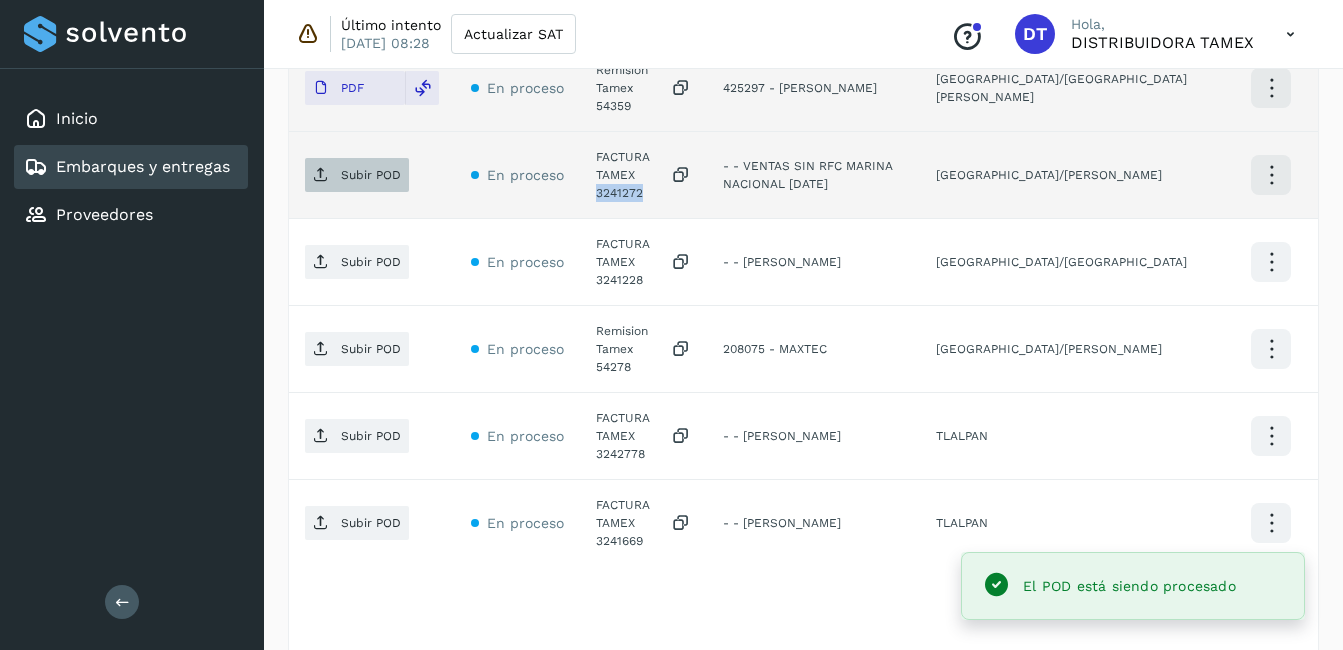click on "Subir POD" at bounding box center (371, 175) 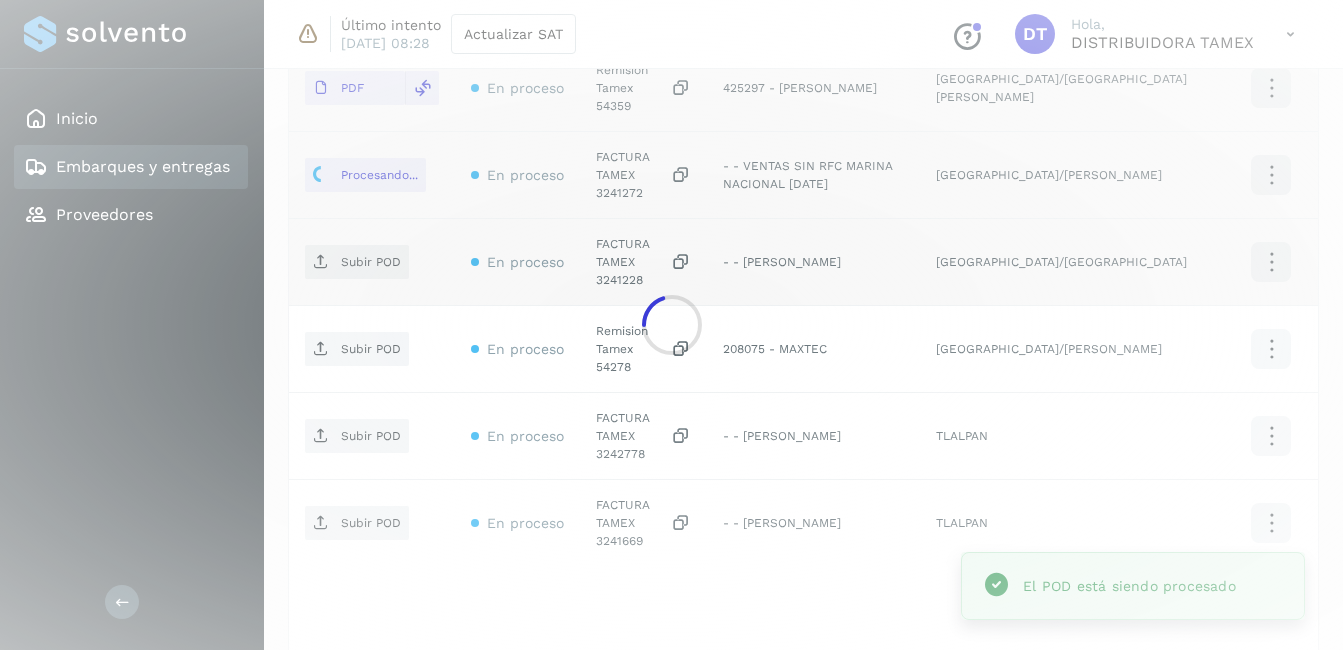 click 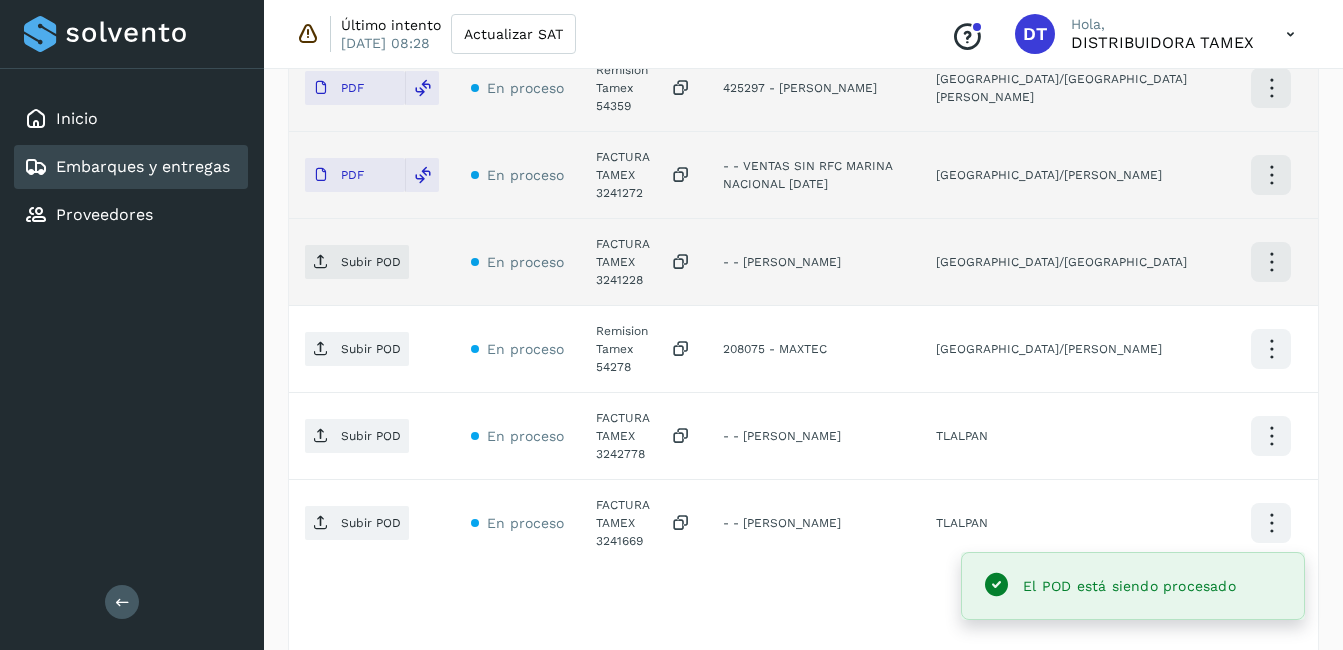 click on "FACTURA TAMEX 3241228" 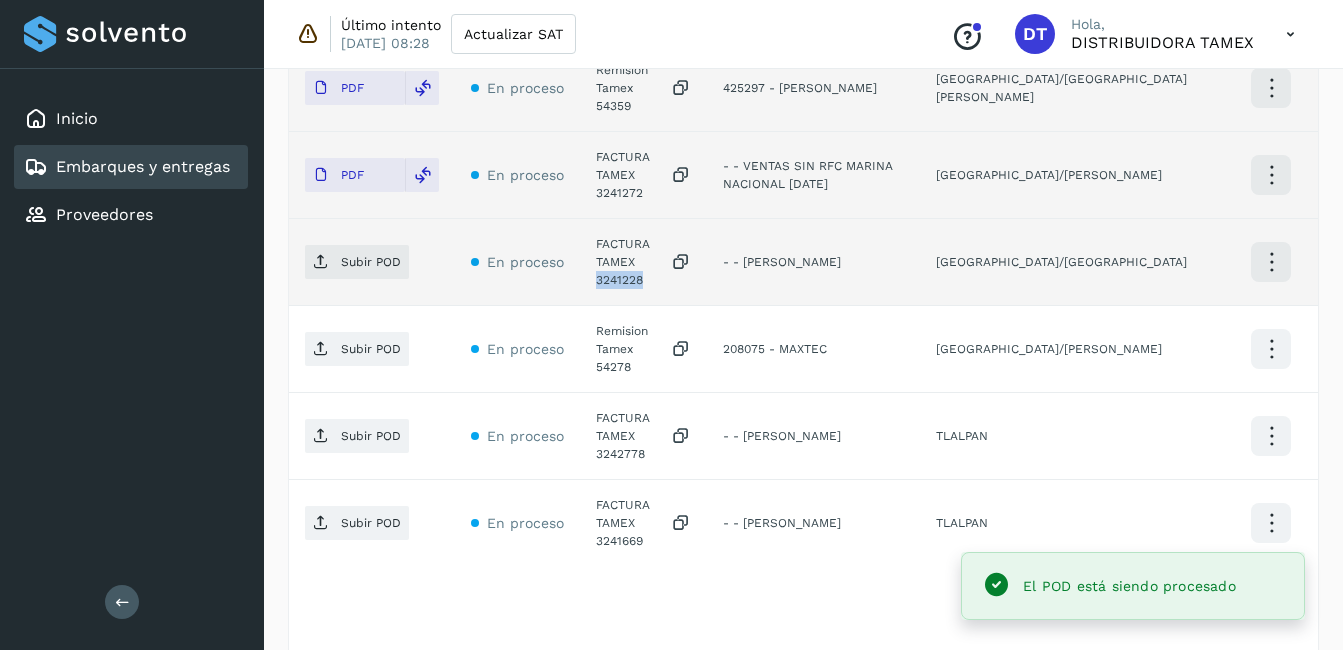 click on "FACTURA TAMEX 3241228" 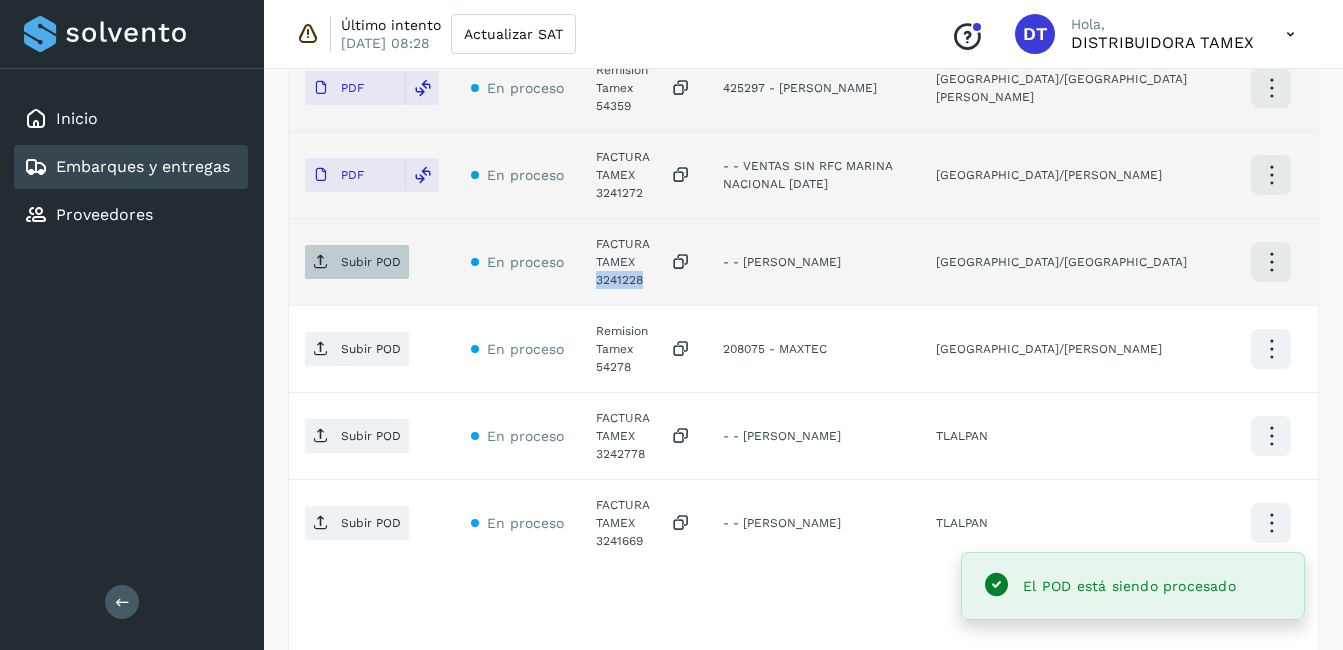click on "Subir POD" at bounding box center (371, 262) 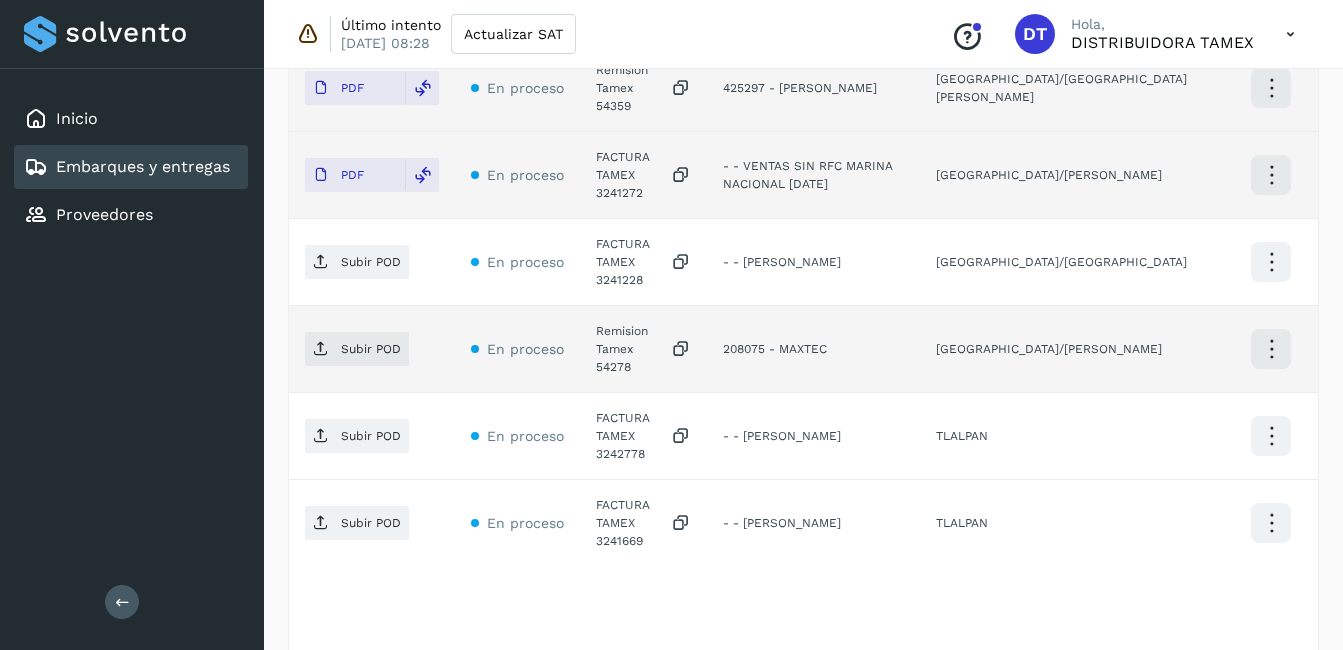 click on "Remision Tamex 54278" 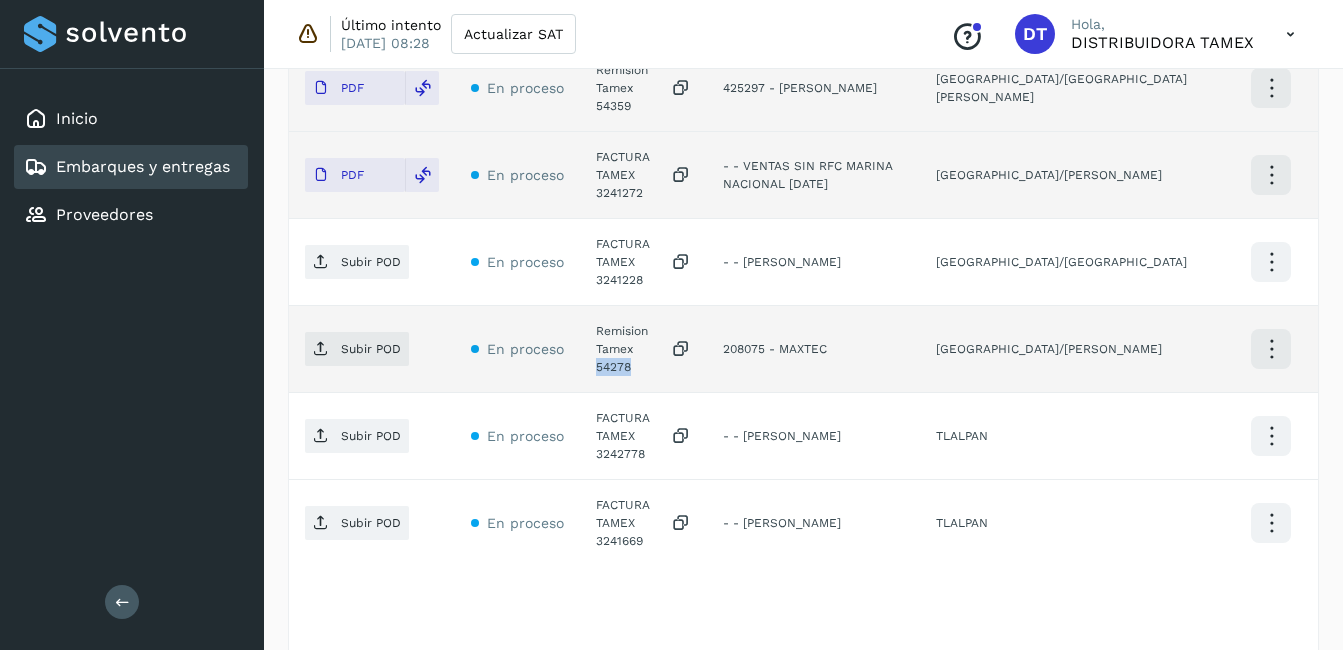 click on "Remision Tamex 54278" 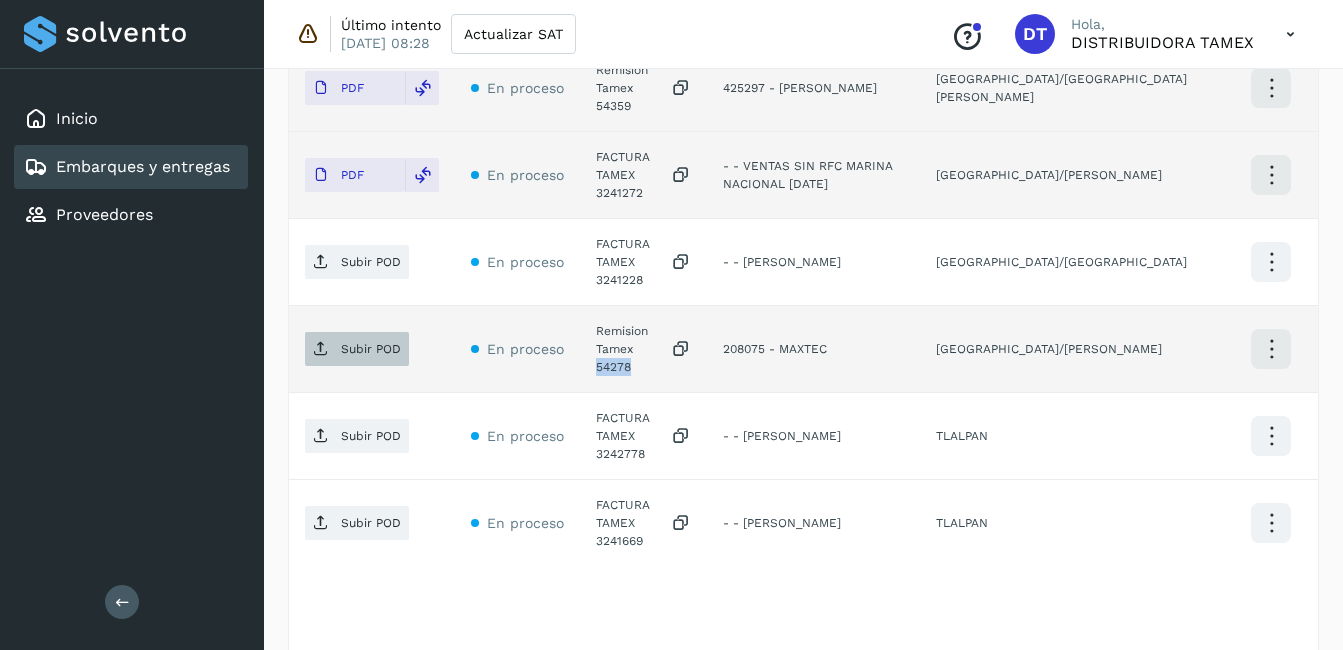 click on "Subir POD" at bounding box center (371, 349) 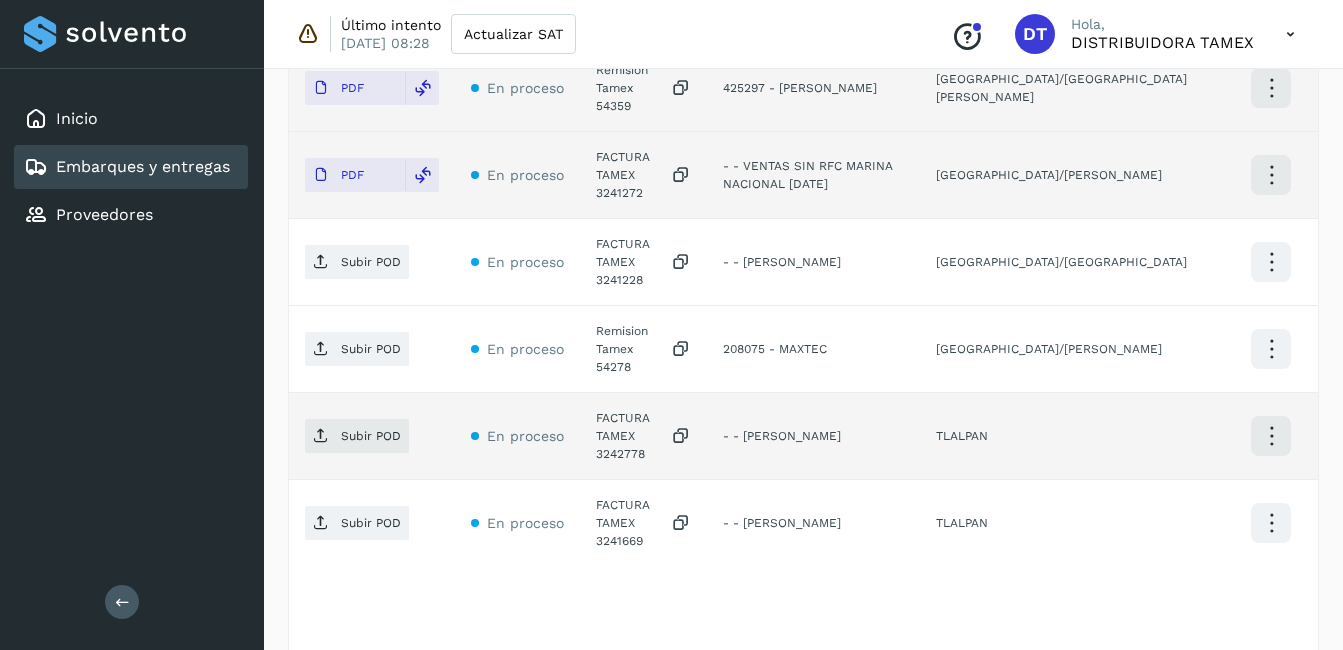 click on "FACTURA TAMEX 3242778" 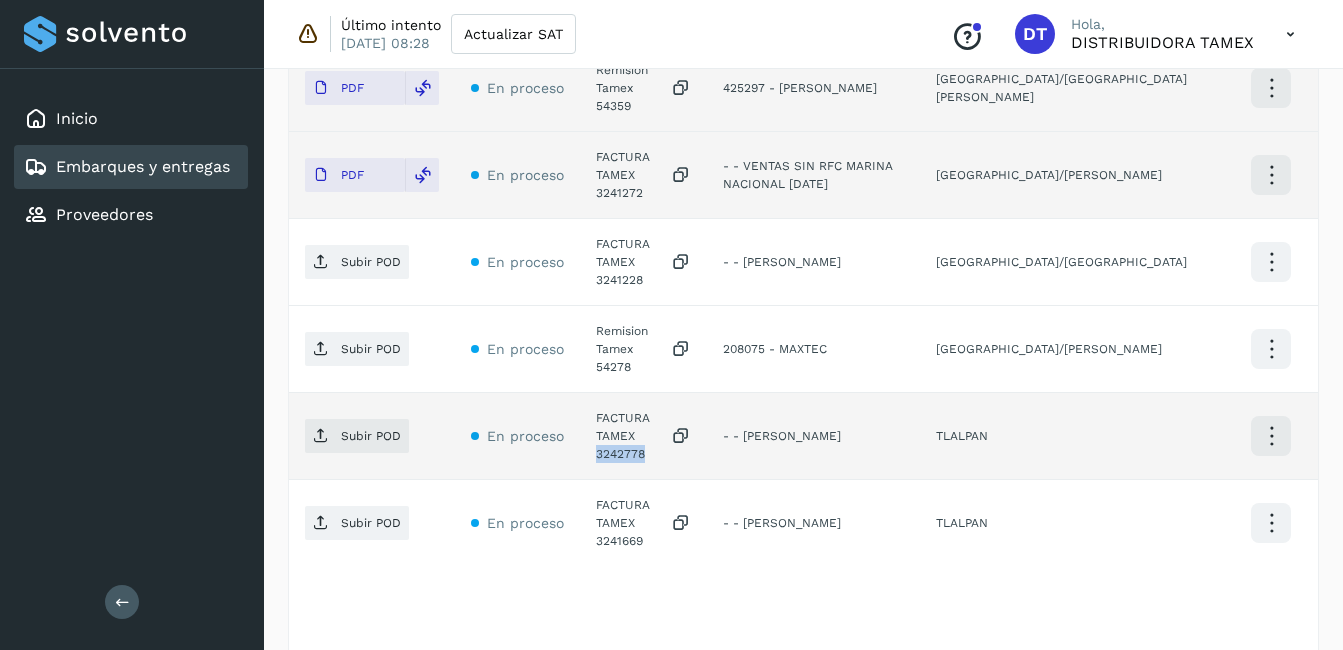 click on "FACTURA TAMEX 3242778" 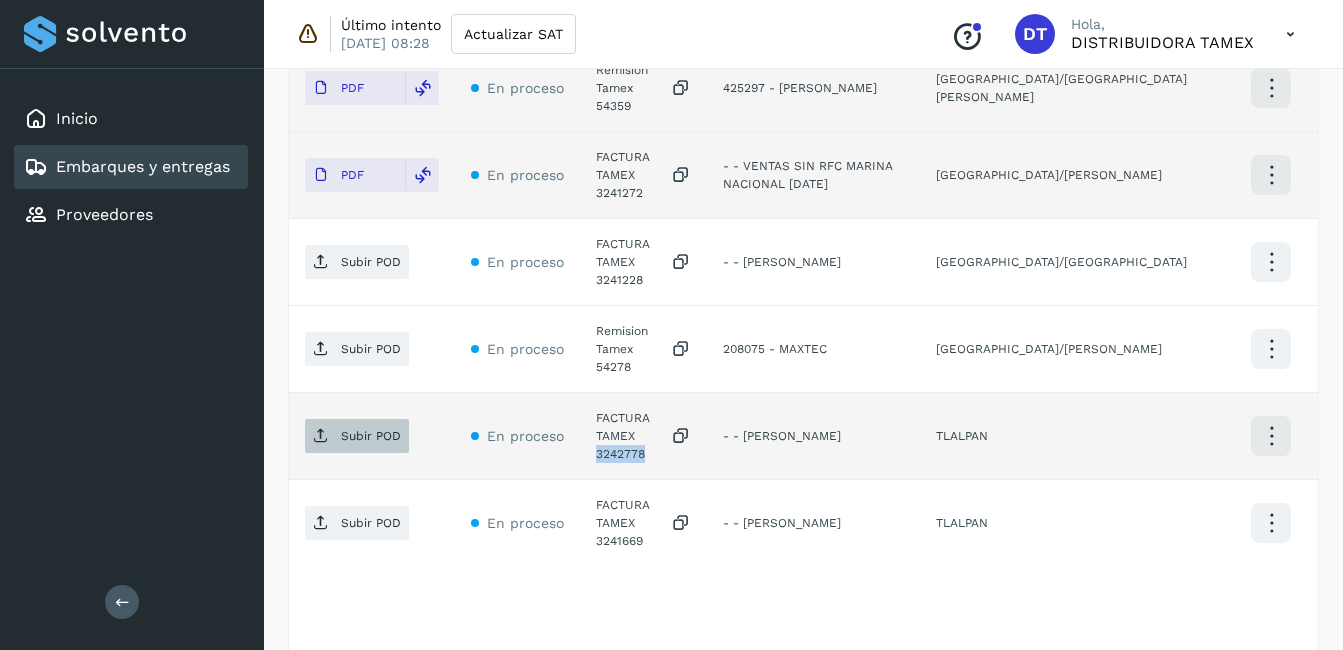 click on "Subir POD" at bounding box center (357, 436) 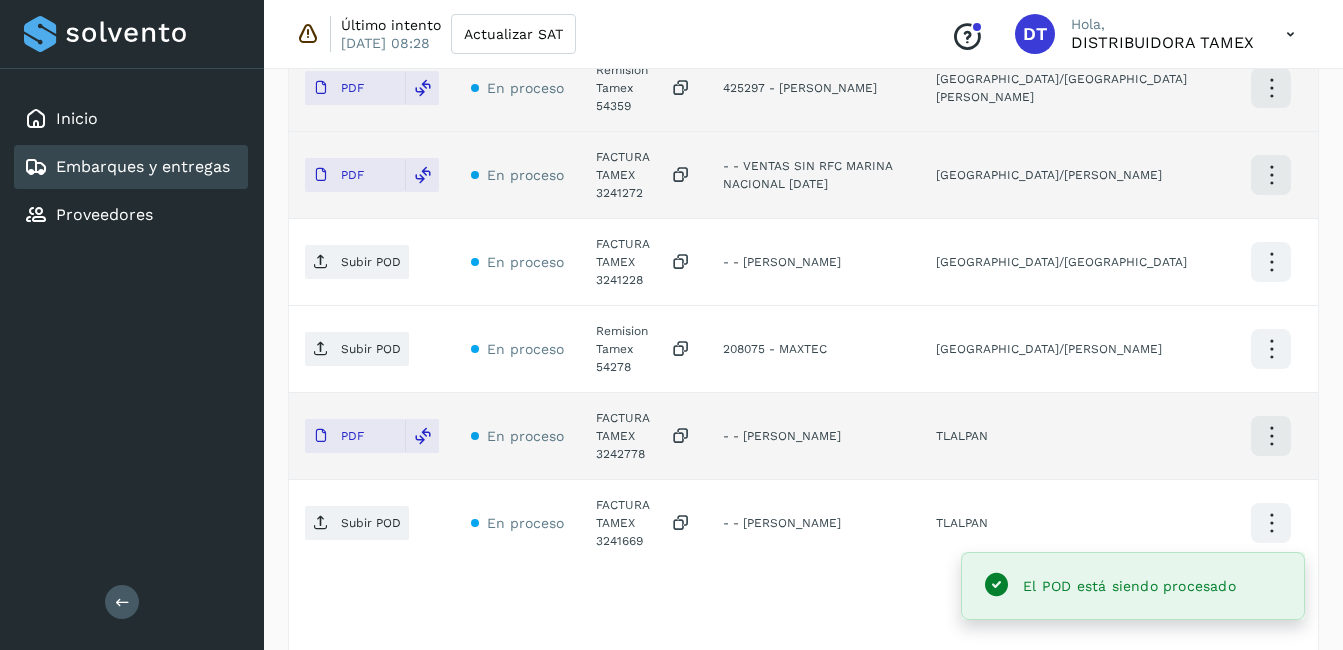 click on "FACTURA TAMEX 3241669" 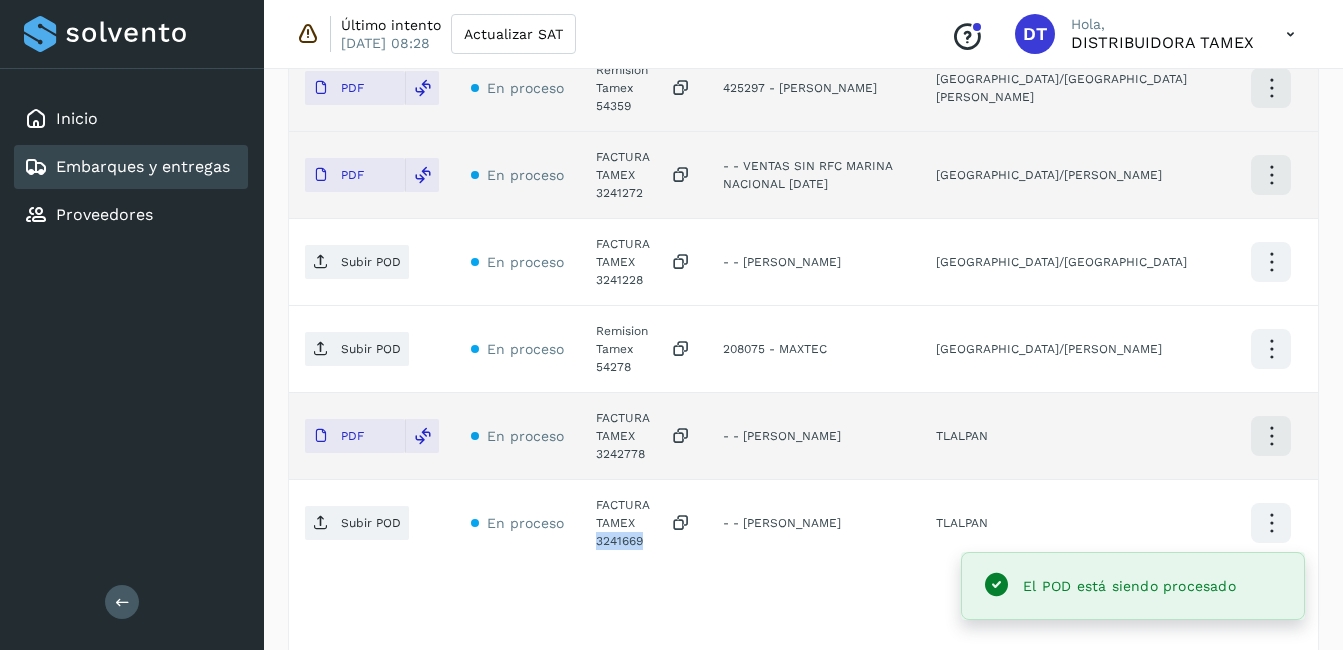 click on "FACTURA TAMEX 3241669" 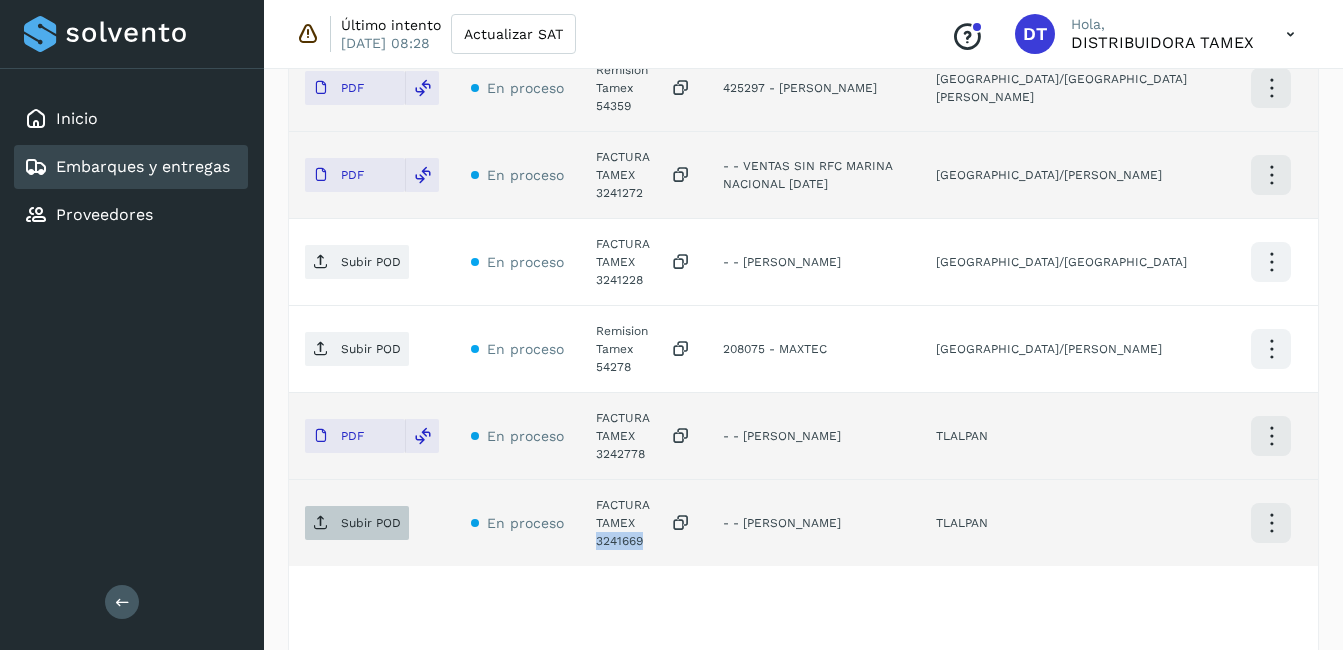 click on "Subir POD" at bounding box center [371, 523] 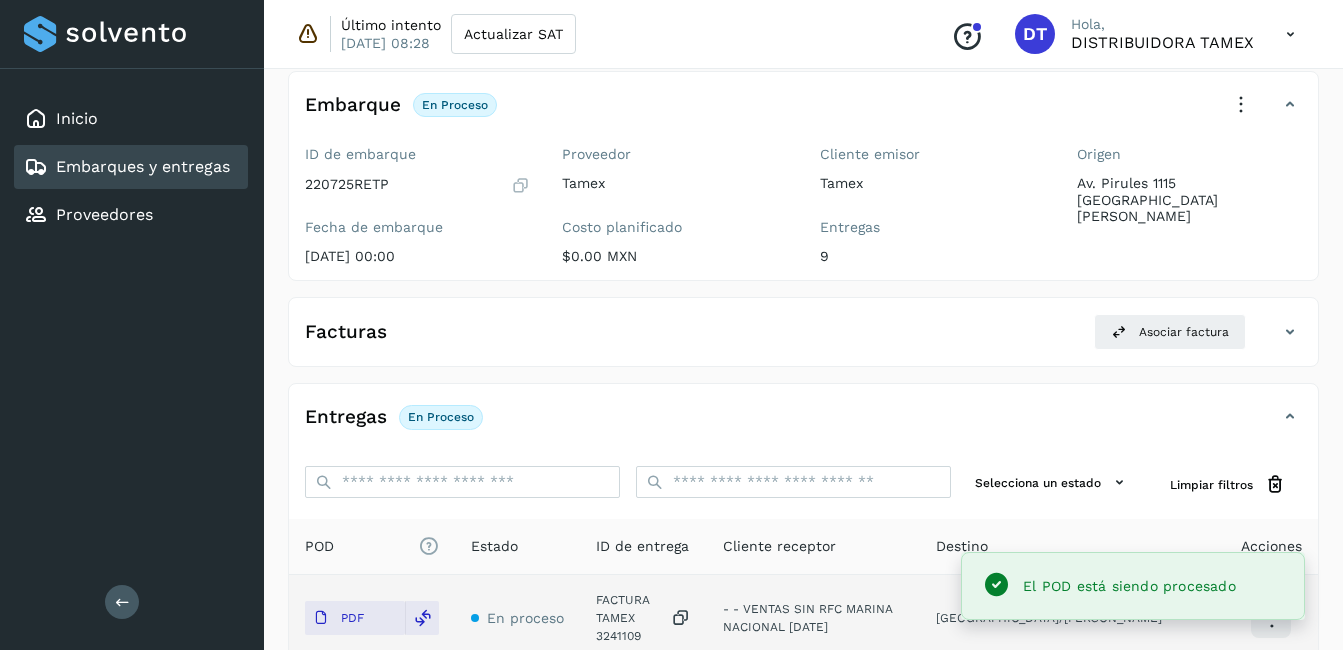 scroll, scrollTop: 300, scrollLeft: 0, axis: vertical 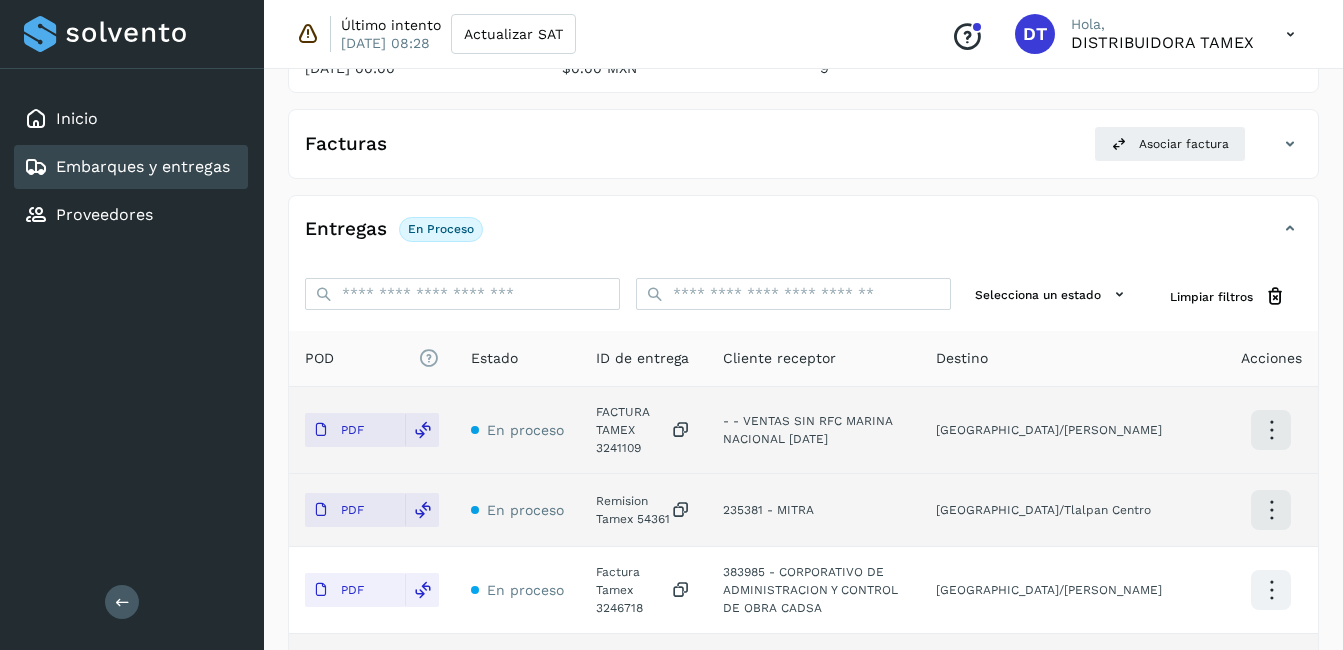 select on "**" 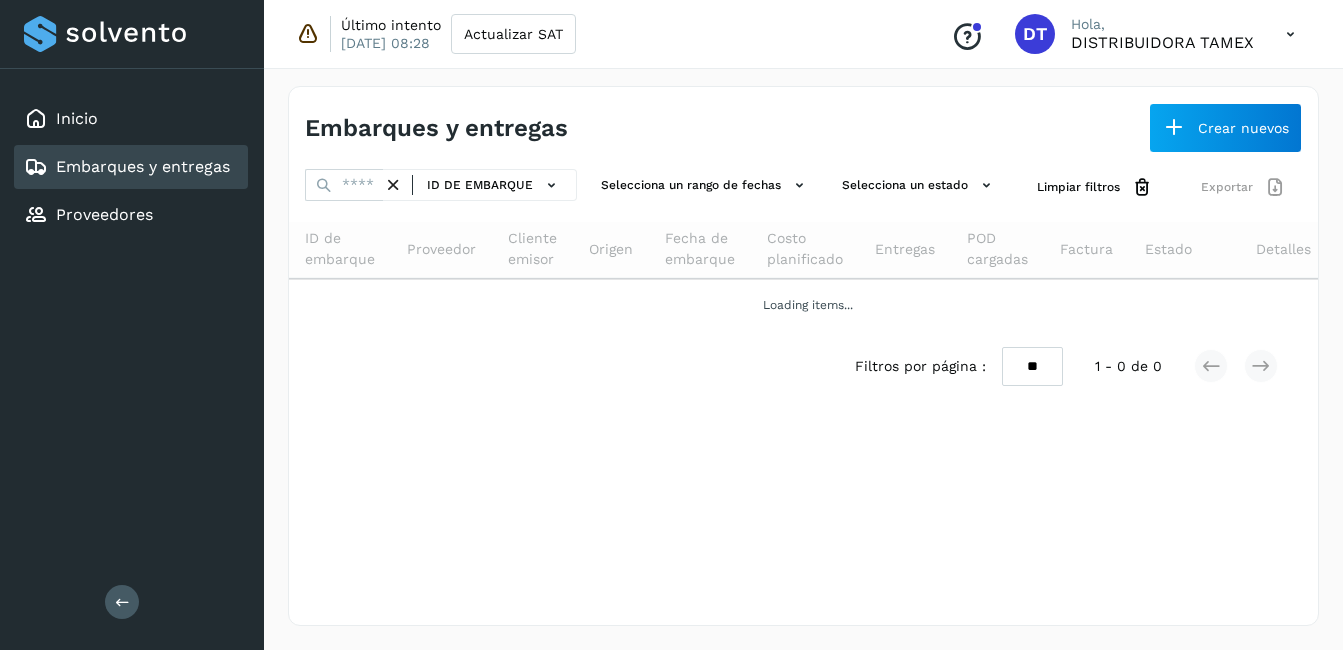 scroll, scrollTop: 0, scrollLeft: 0, axis: both 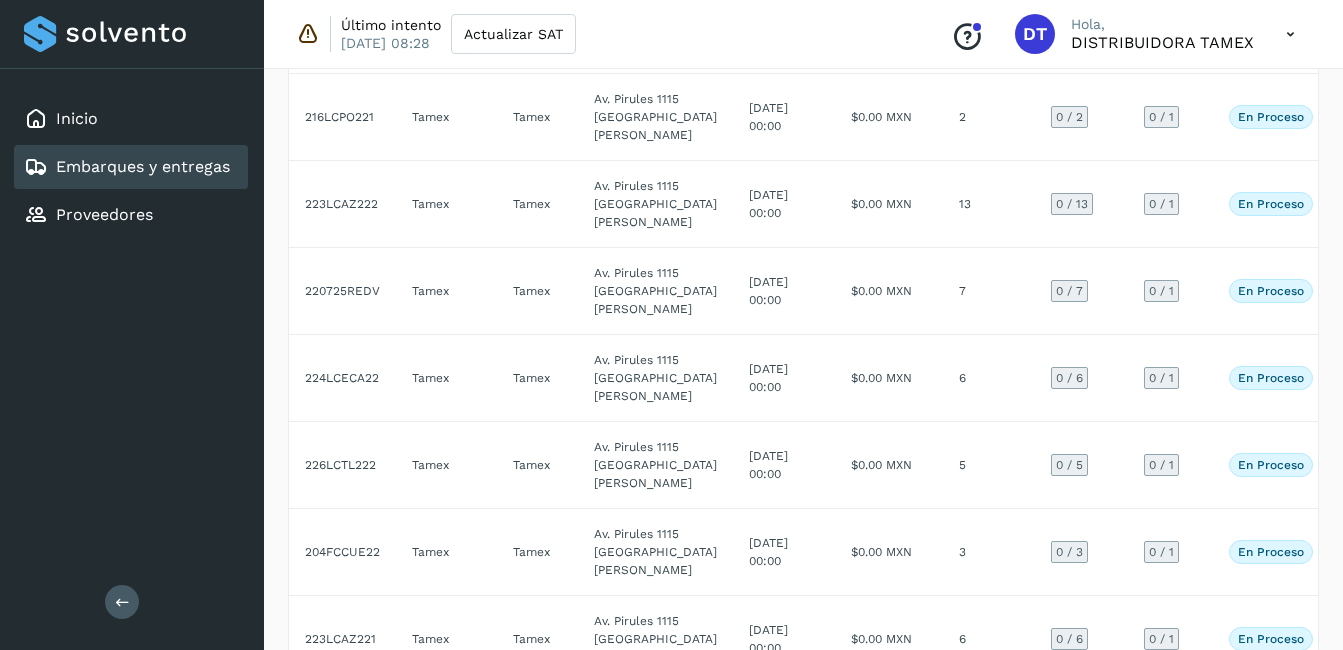 click on "[DATE] 00:00" 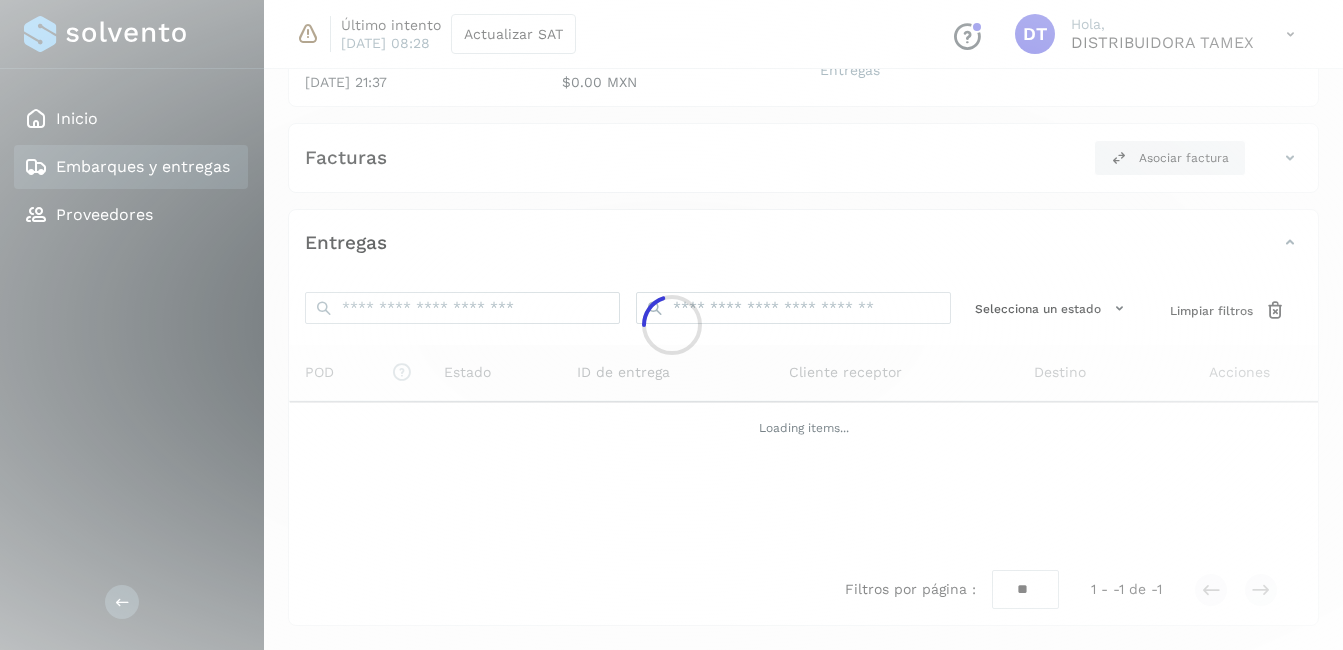 click 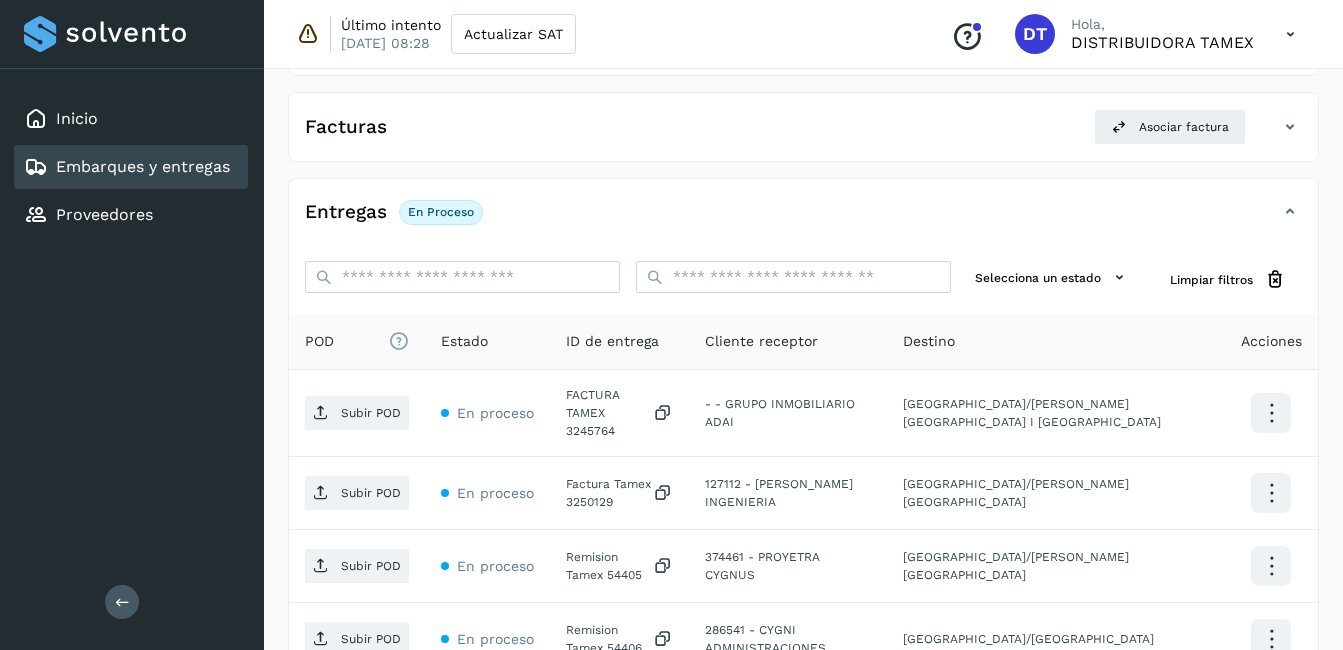 scroll, scrollTop: 400, scrollLeft: 0, axis: vertical 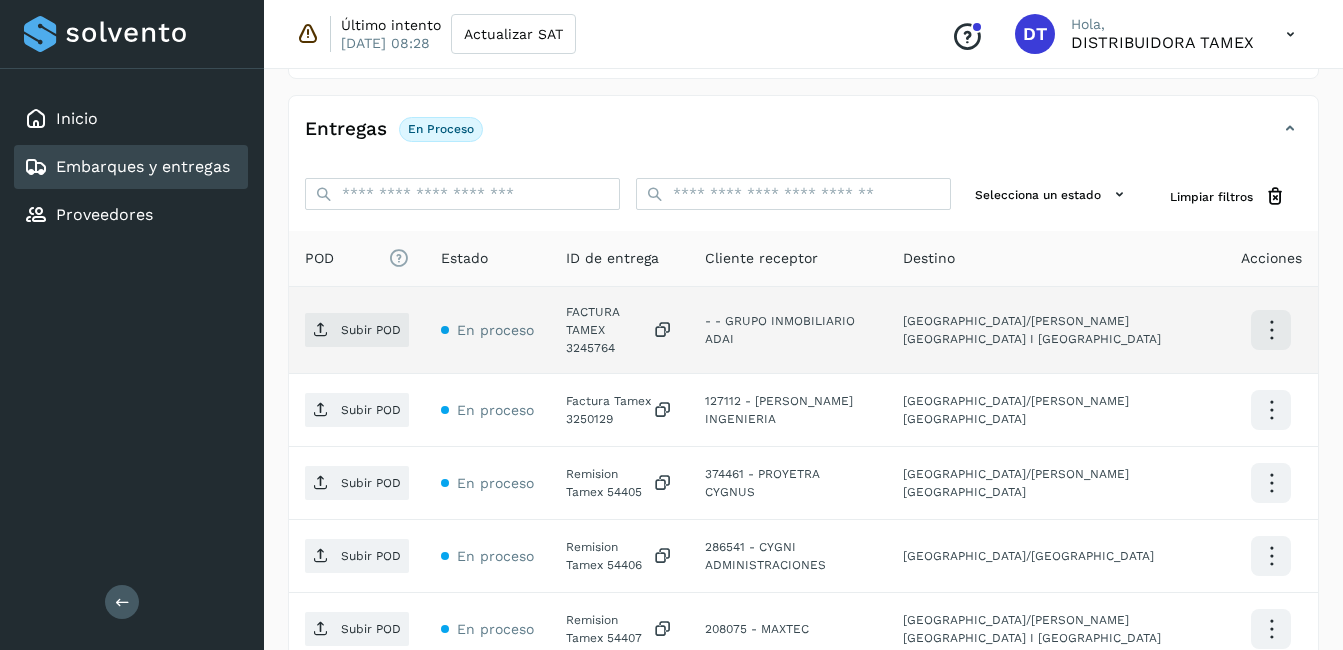 click on "FACTURA TAMEX 3245764" 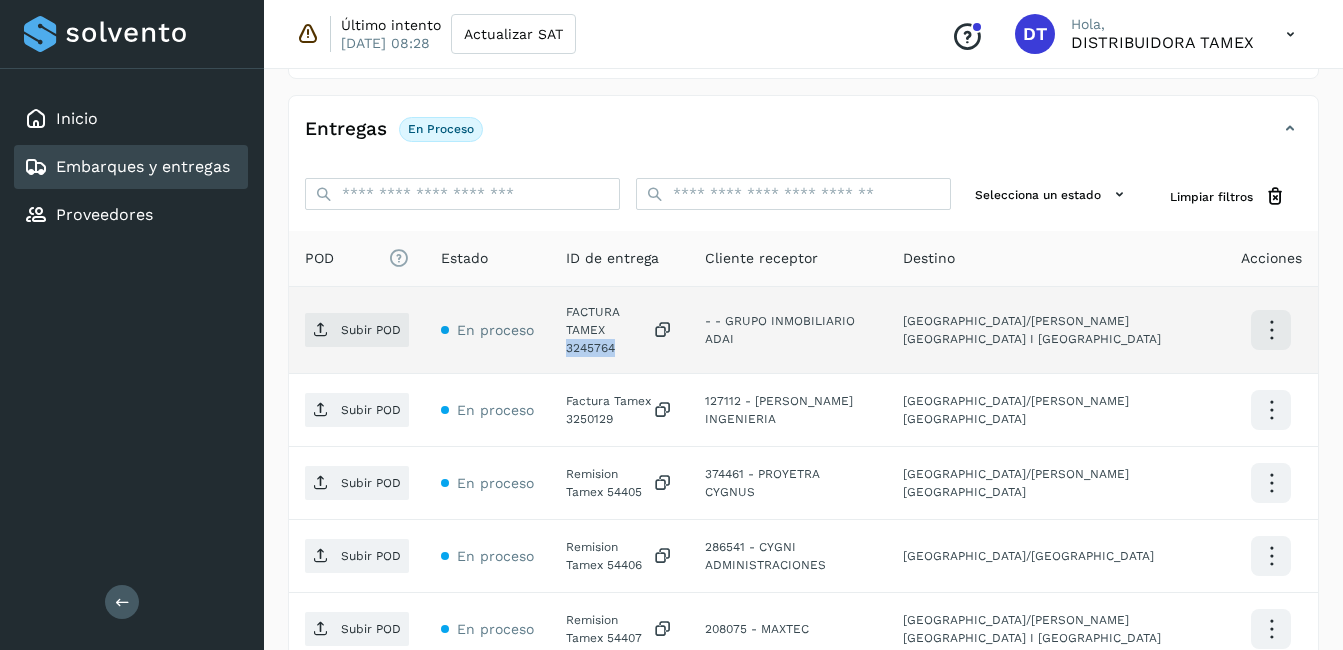 click on "FACTURA TAMEX 3245764" 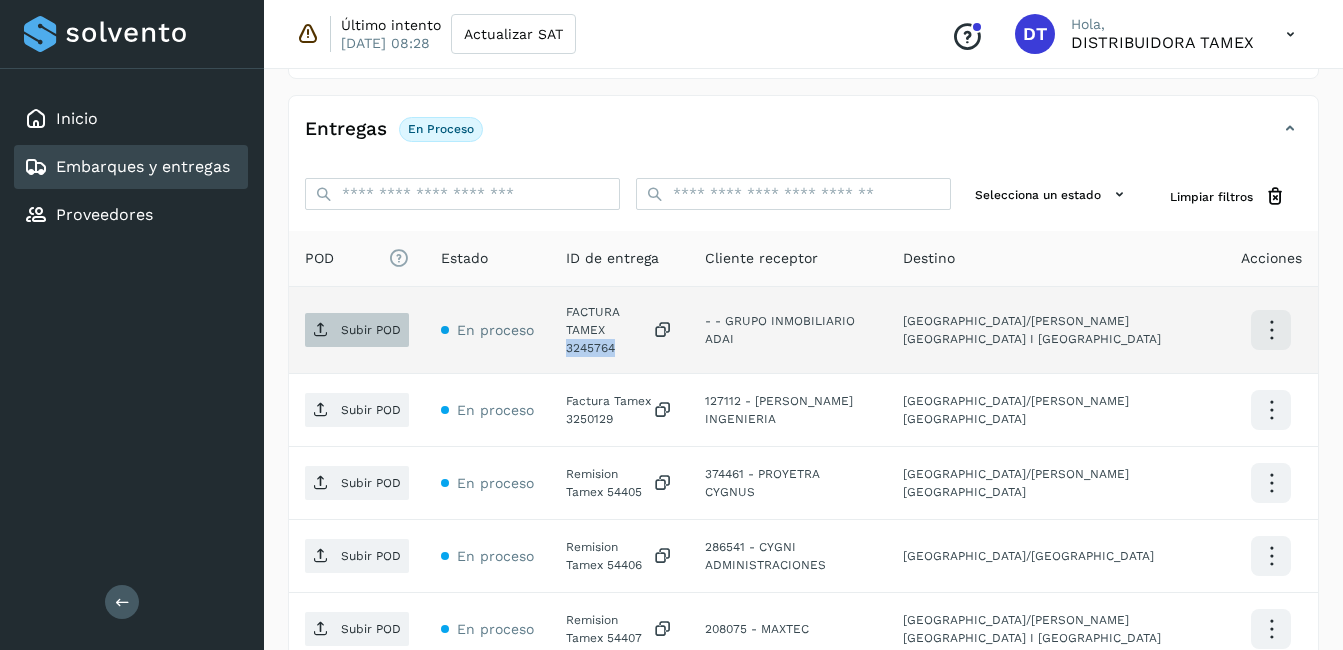 click on "Subir POD" at bounding box center [371, 330] 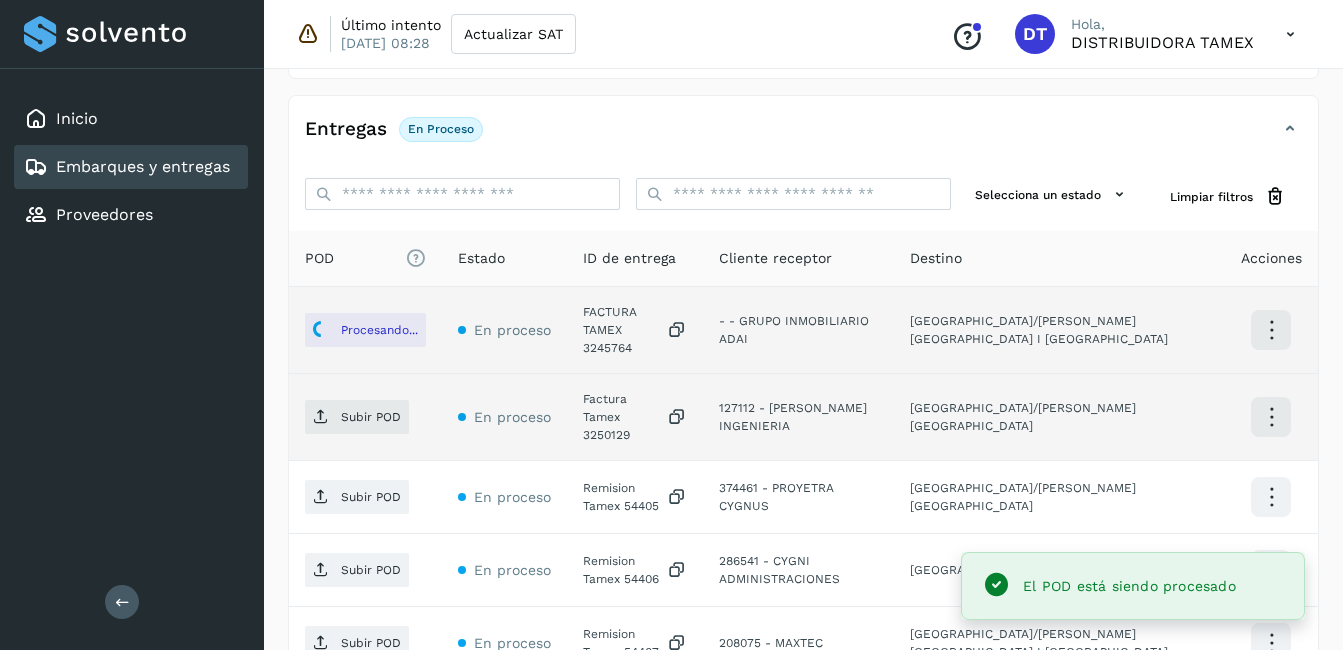 click on "Factura Tamex 3250129" 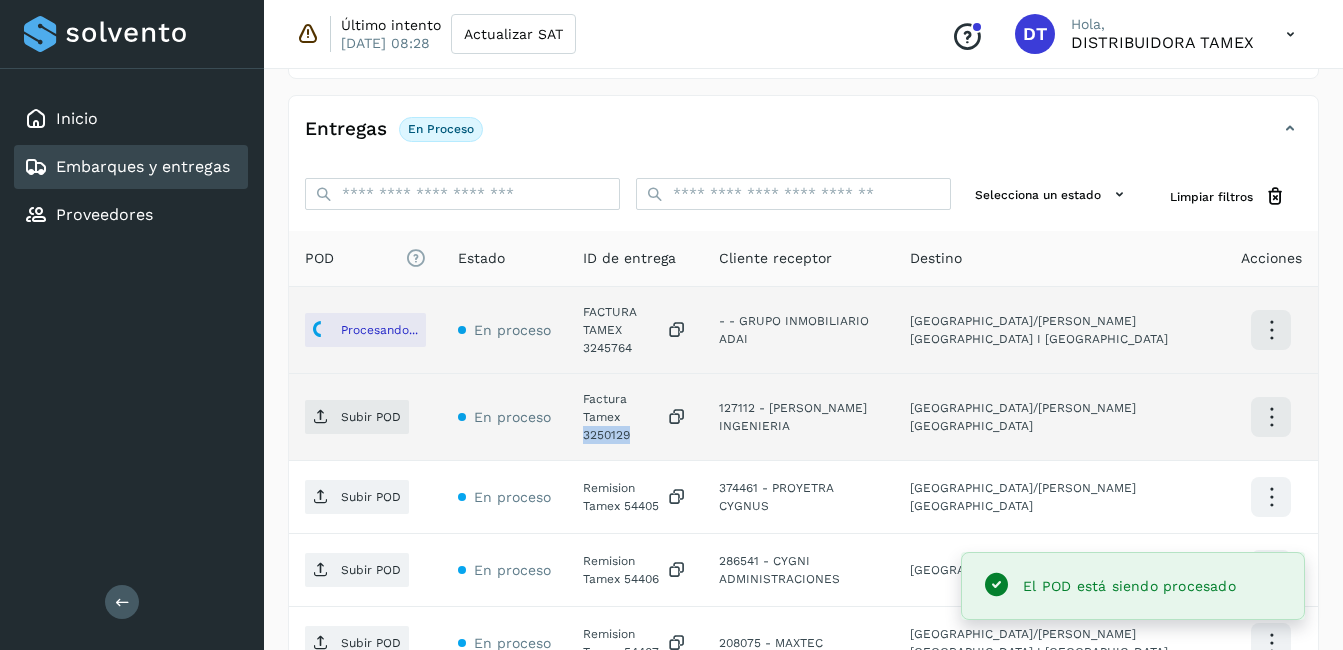 click on "Factura Tamex 3250129" 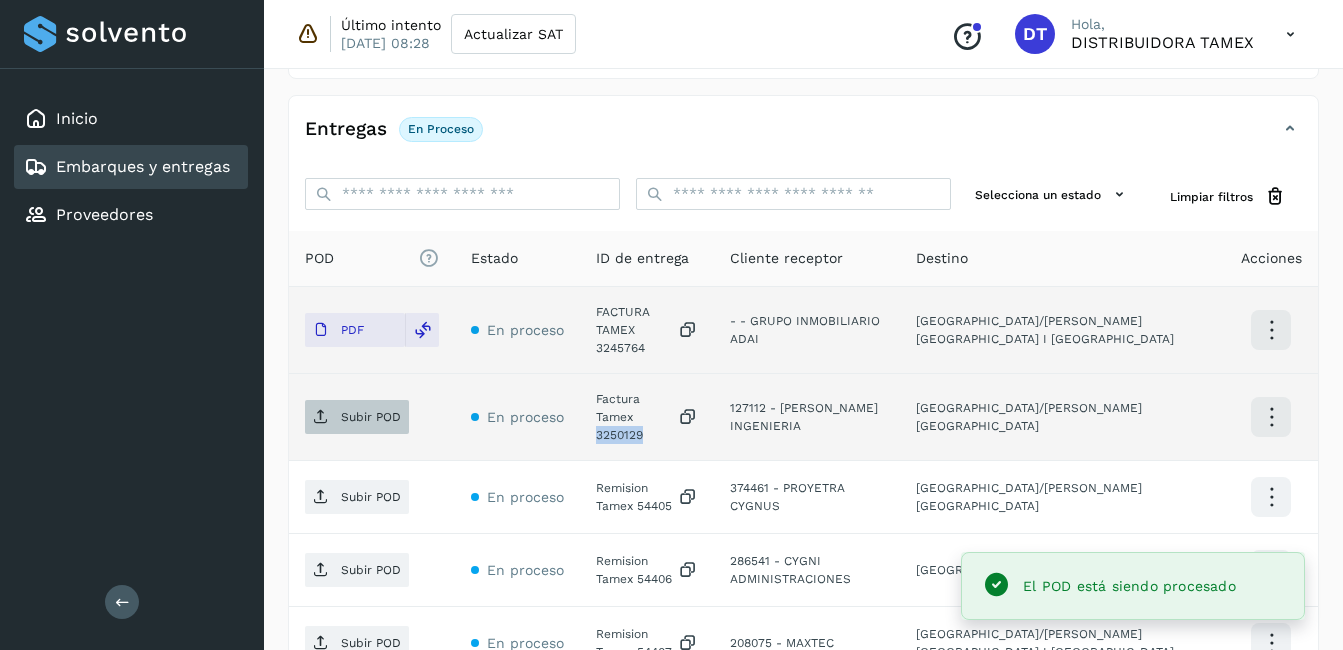 click on "Subir POD" at bounding box center [371, 417] 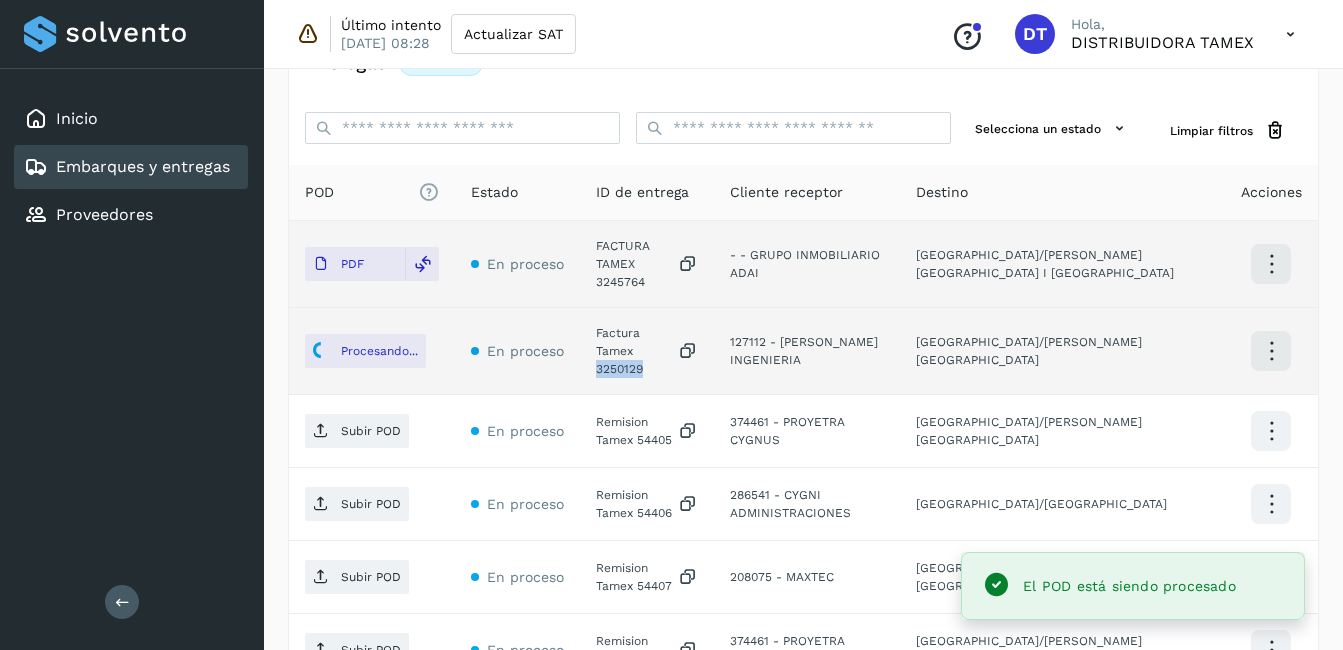 scroll, scrollTop: 500, scrollLeft: 0, axis: vertical 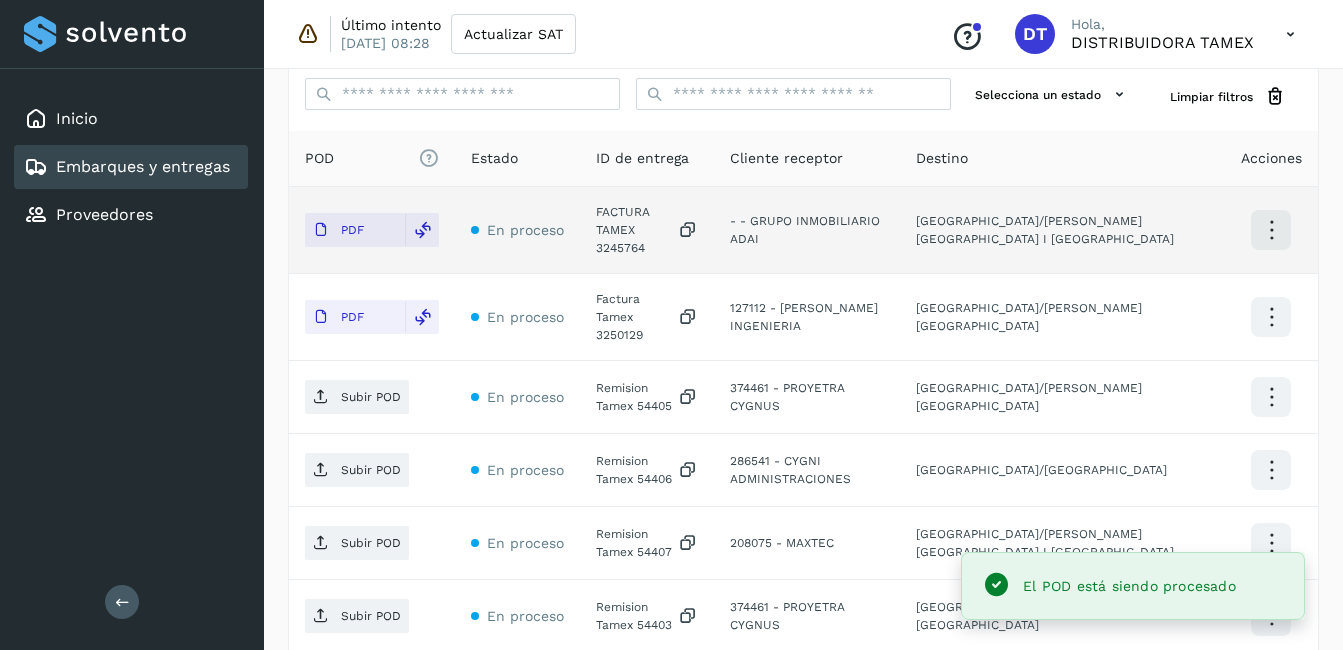 click on "Remision Tamex 54405" 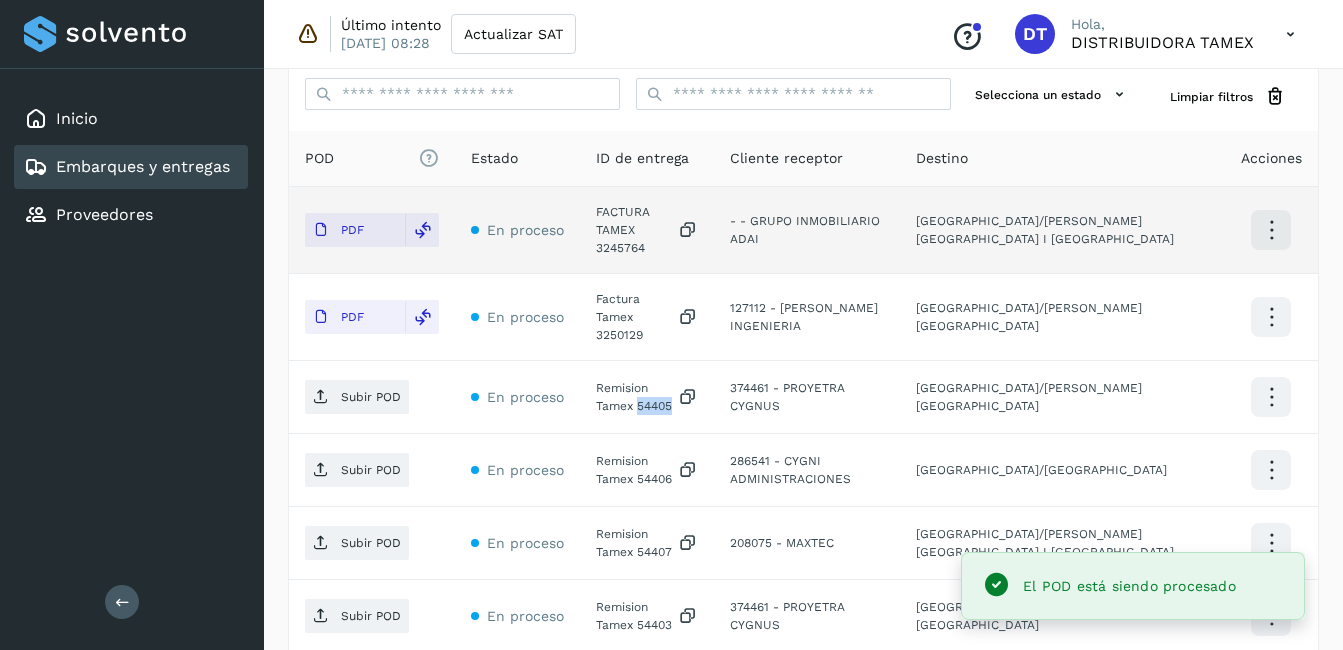 click on "Remision Tamex 54405" 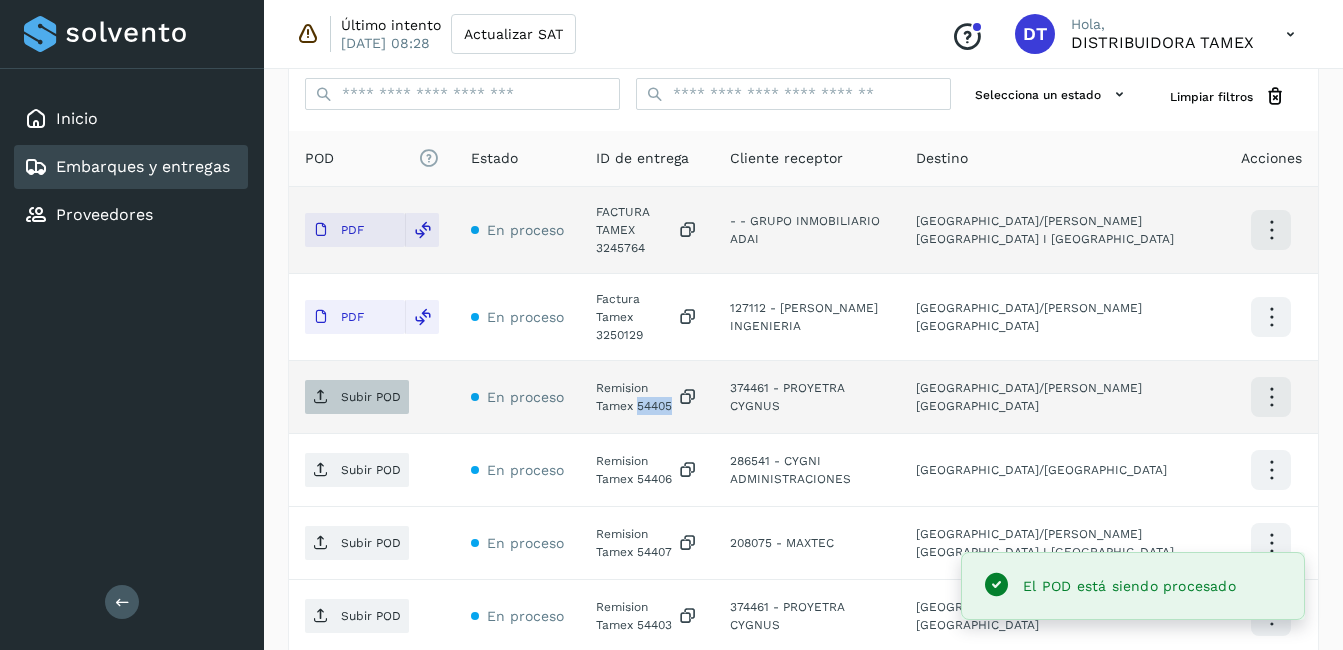 click on "Subir POD" at bounding box center [371, 397] 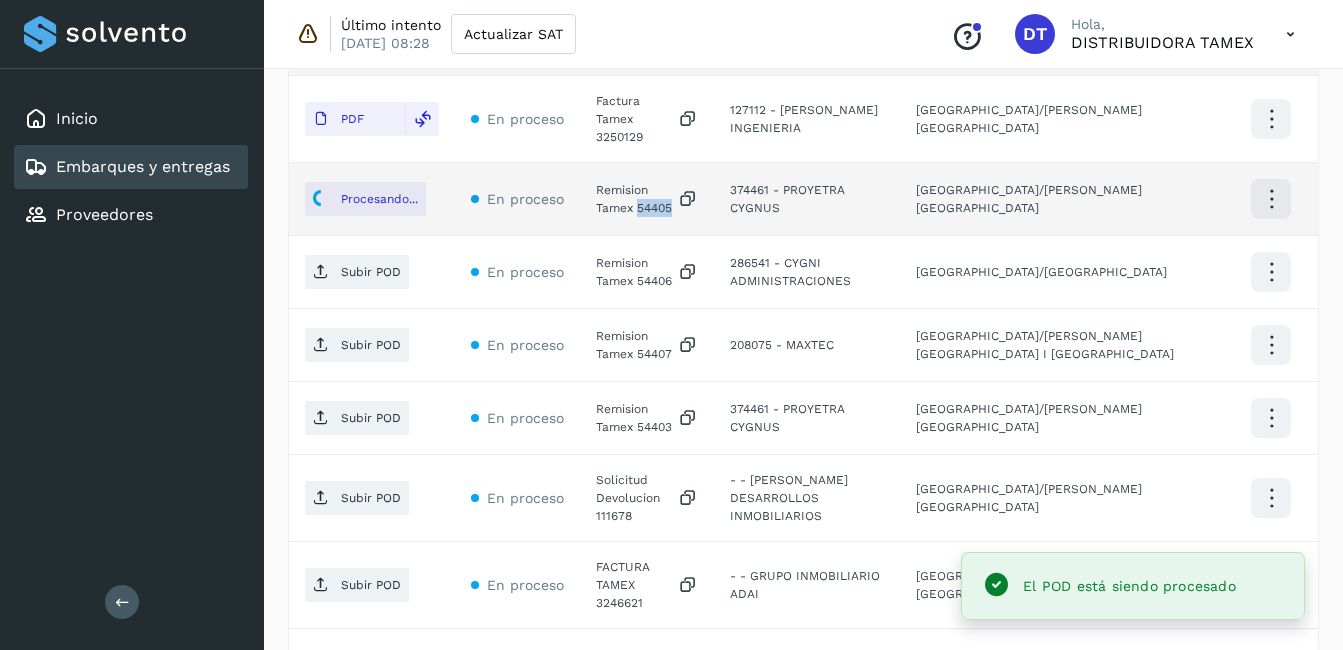scroll, scrollTop: 700, scrollLeft: 0, axis: vertical 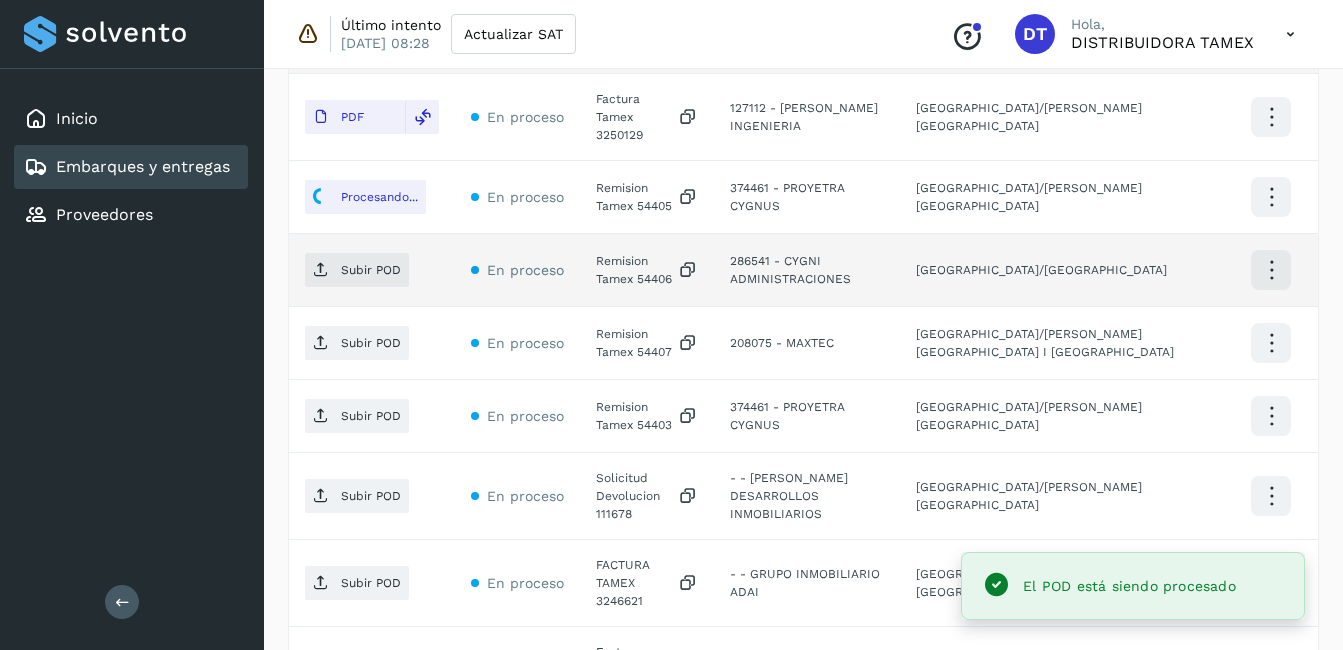 click on "Remision Tamex 54406" 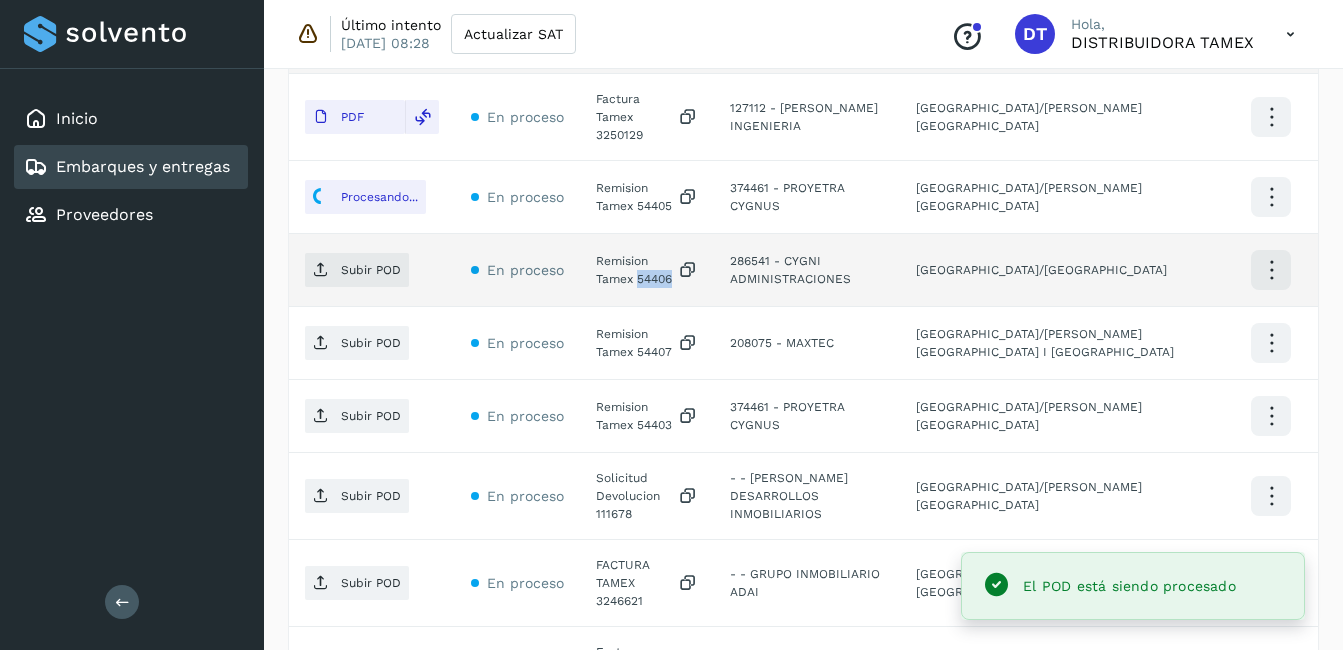 click on "Inicio Embarques y entregas Proveedores Salir Último intento [DATE] 08:28 Actualizar SAT
Conoce nuestros beneficios
DT Hola, DISTRIBUIDORA TAMEX Embarques y entregas Embarque #220LCSFE22  ✨ Muy pronto podrás gestionar todos tus accesorios desde esta misma página. Conocer más Embarque En proceso
Verifica el estado de la factura o entregas asociadas a este embarque
ID de embarque 220LCSFE22 Fecha de embarque [DATE] 00:00 Proveedor Tamex Costo planificado  $0.00 MXN  Cliente emisor Tamex Entregas [STREET_ADDRESS] Pirules 1115 San [PERSON_NAME] Obispo Facturas Asociar factura Aún no has subido ninguna factura Entregas En proceso Selecciona un estado Limpiar filtros POD
El tamaño máximo de archivo es de 20 Mb.
Estado ID de entrega Cliente receptor Destino Acciones PDF En proceso FACTURA TAMEX 3245764  - - GRUPO INMOBILIARIO ADAI PDF En proceso PDF PDF" 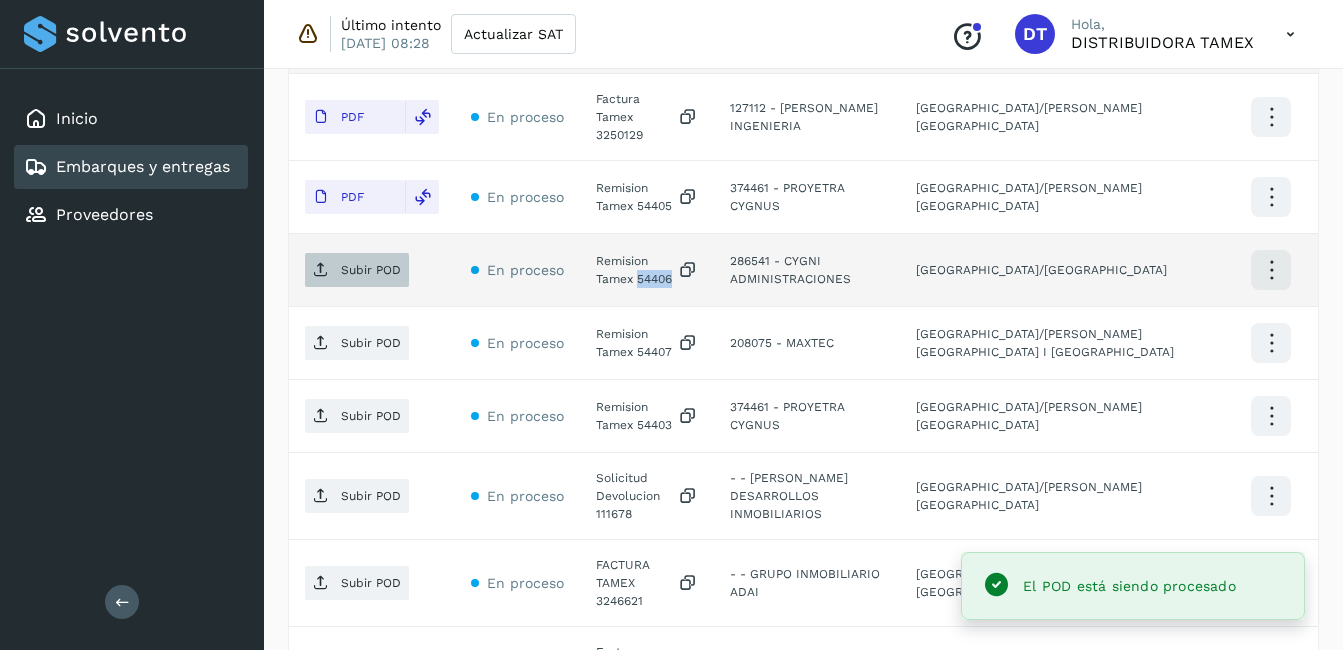 click on "Subir POD" at bounding box center (371, 270) 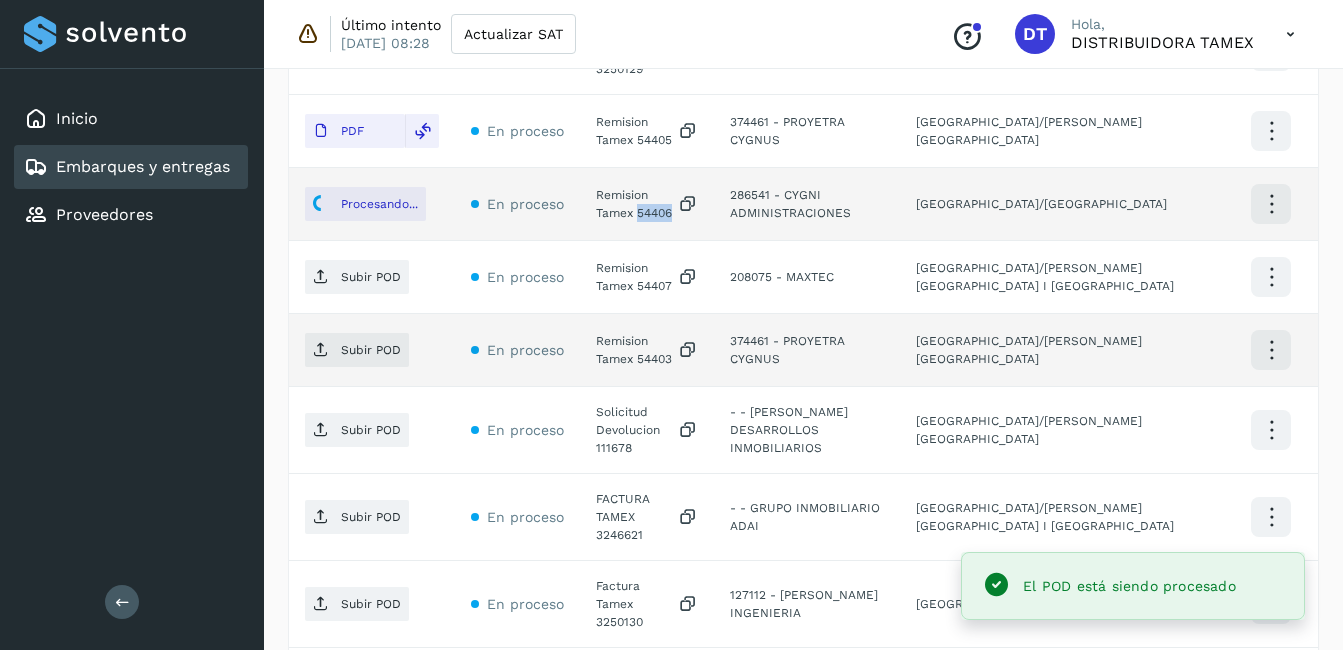 scroll, scrollTop: 800, scrollLeft: 0, axis: vertical 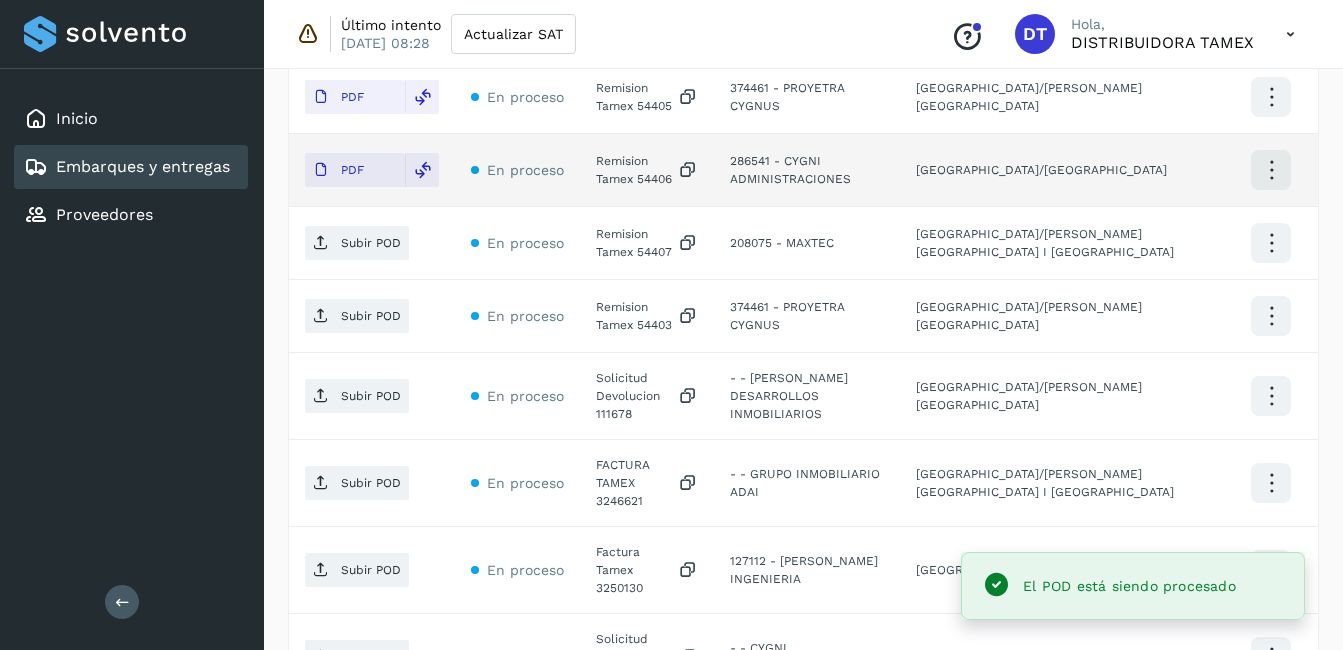 click on "Remision Tamex 54407" 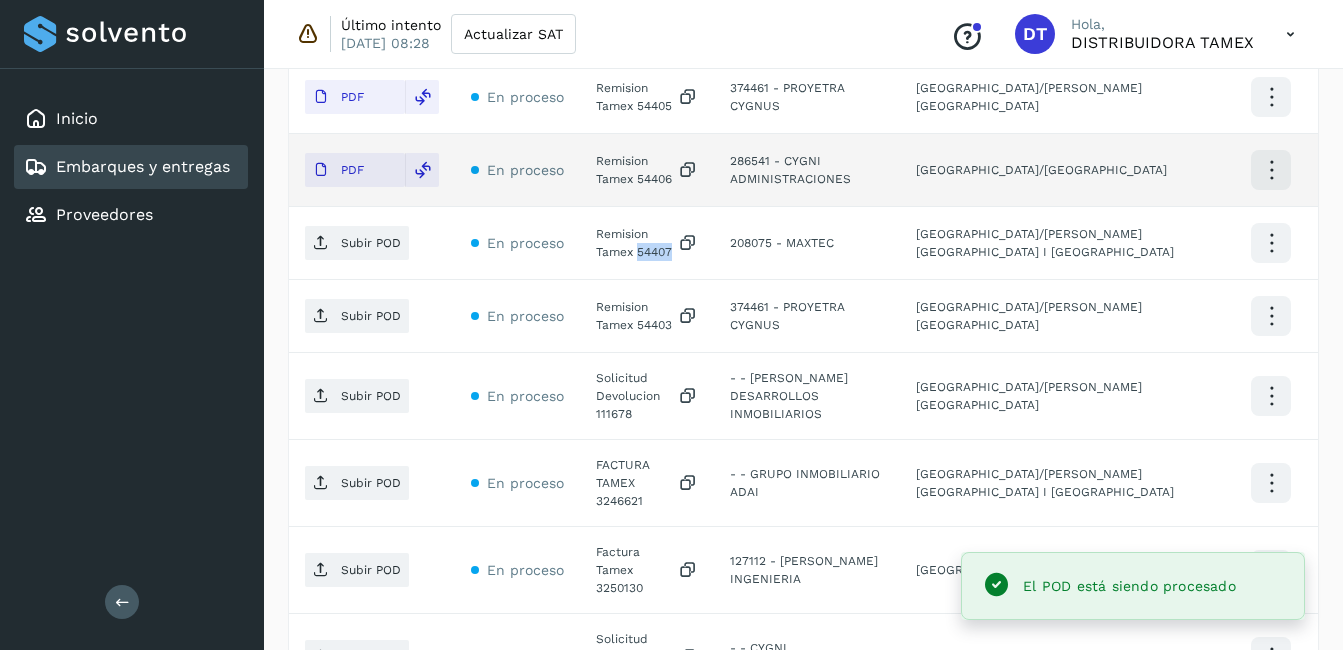 click on "Remision Tamex 54407" 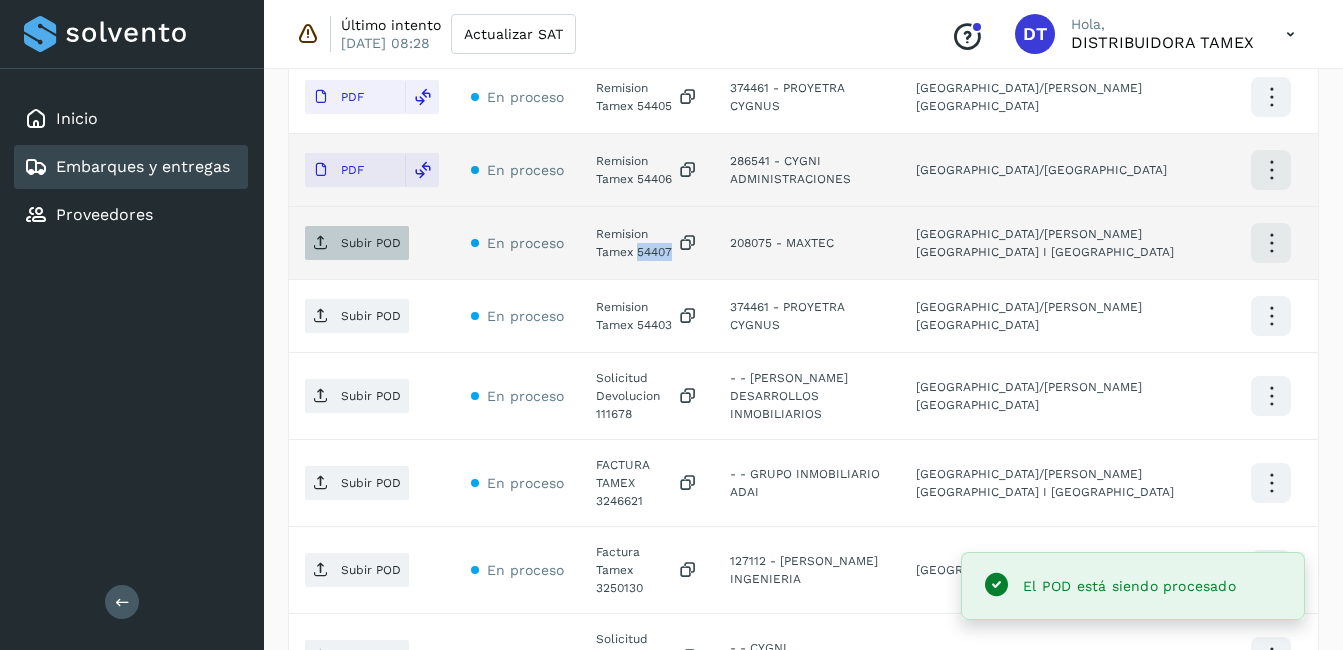 click on "Subir POD" at bounding box center (357, 243) 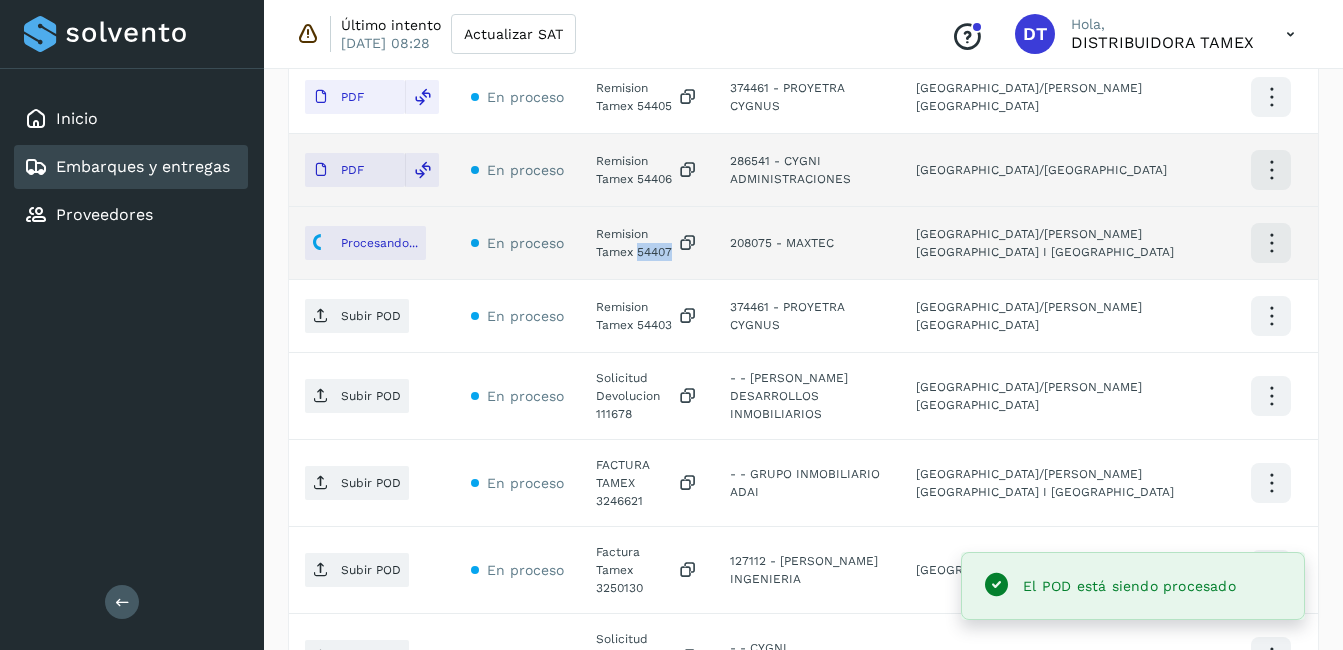 scroll, scrollTop: 900, scrollLeft: 0, axis: vertical 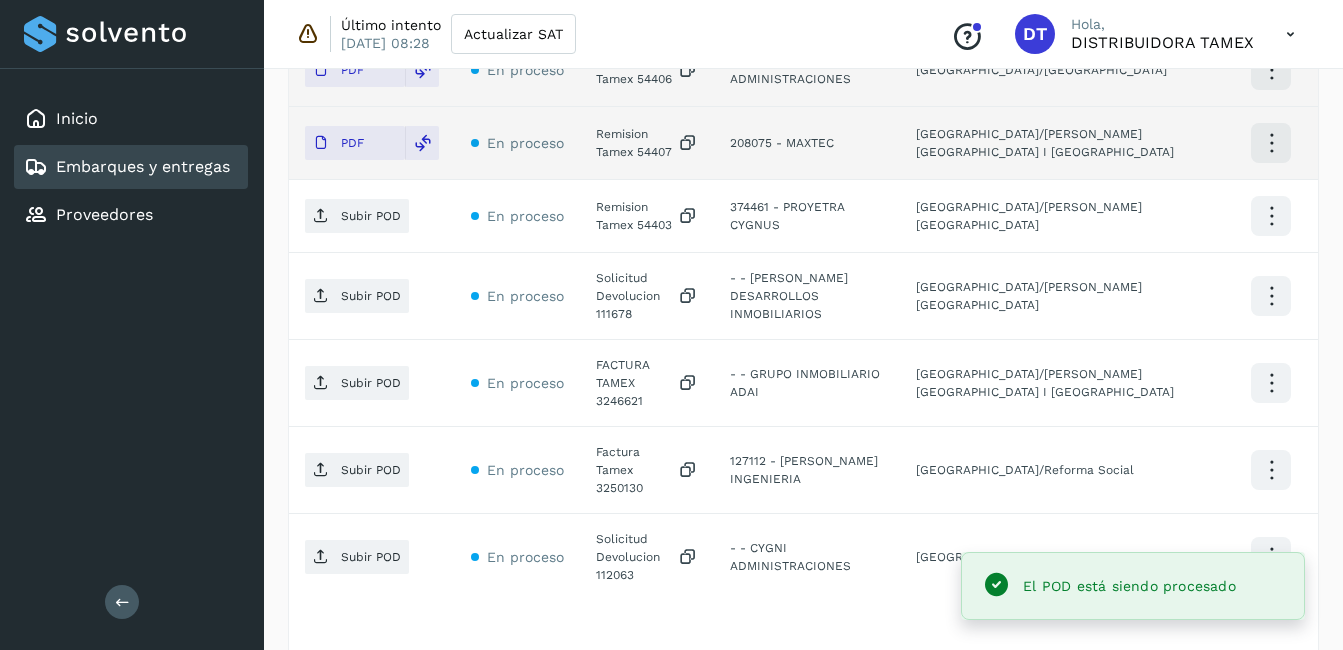click on "Remision Tamex 54403" 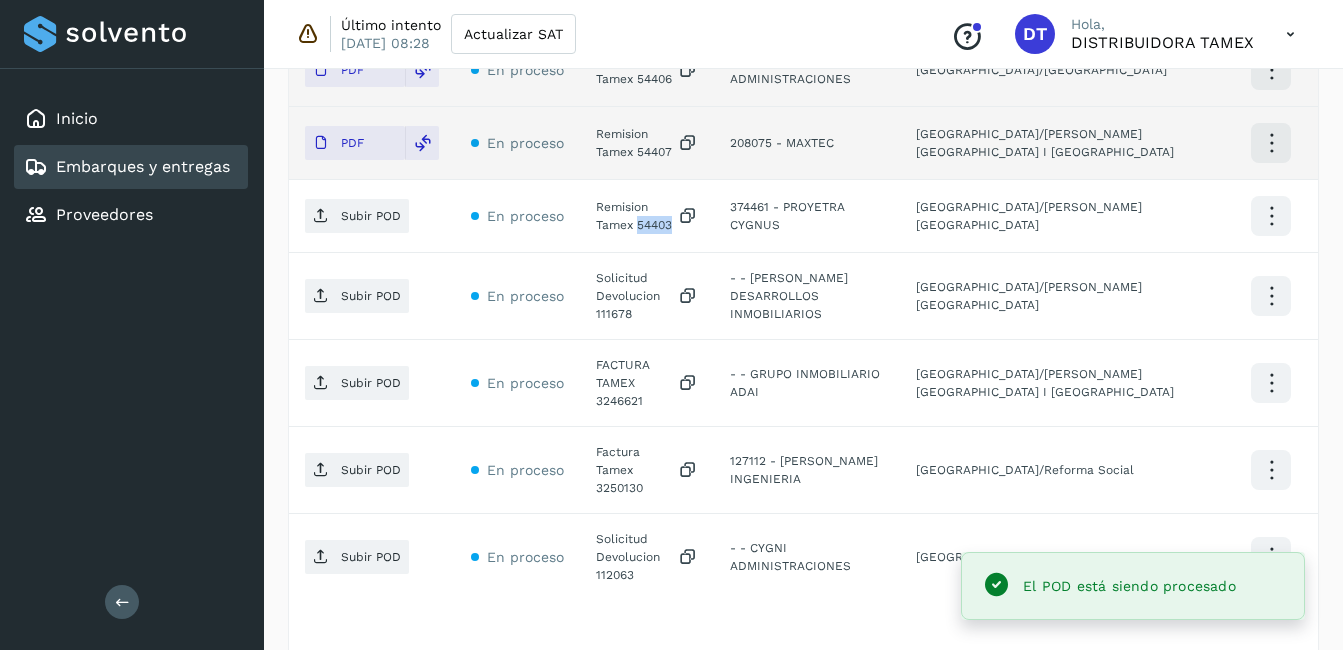 click on "Remision Tamex 54403" 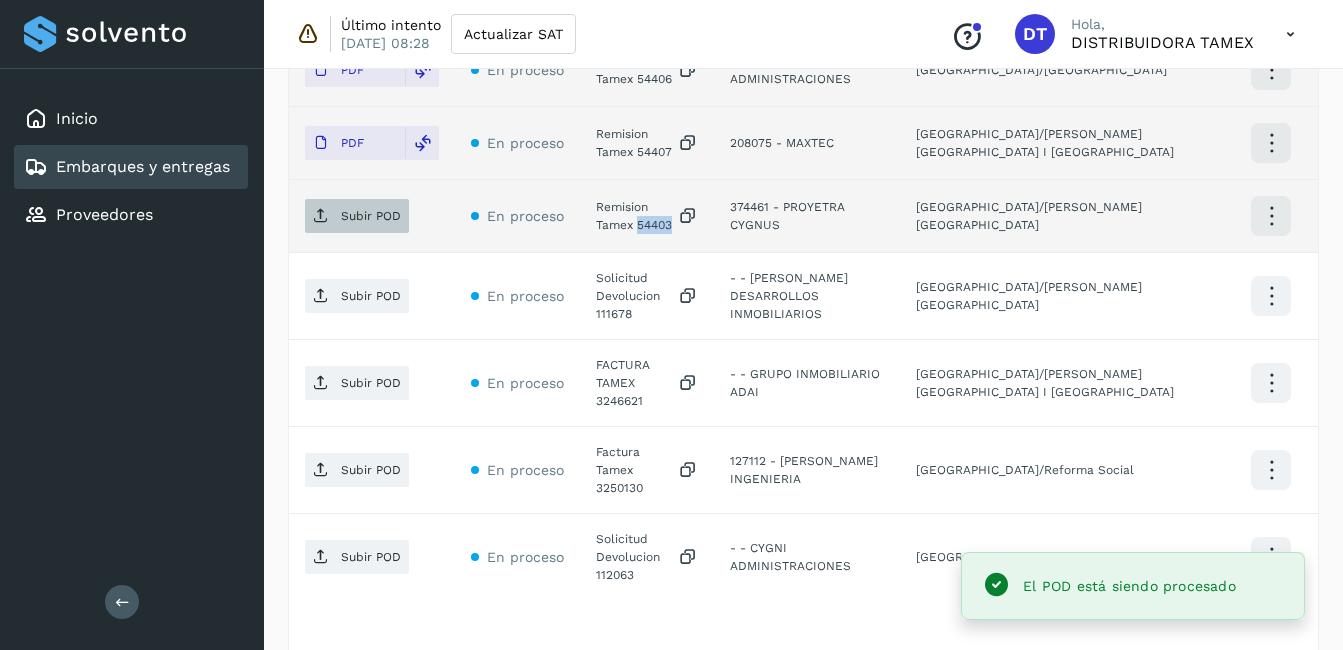 click on "Subir POD" at bounding box center [371, 216] 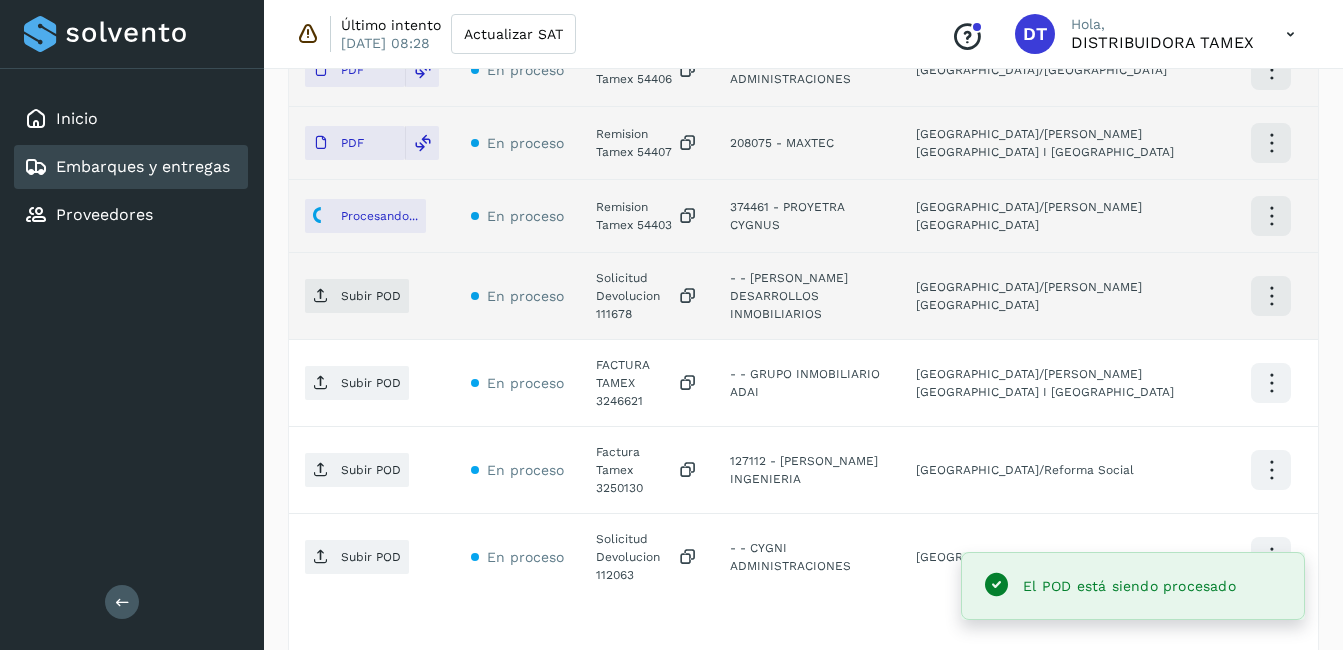 click on "Solicitud Devolucion 111678" 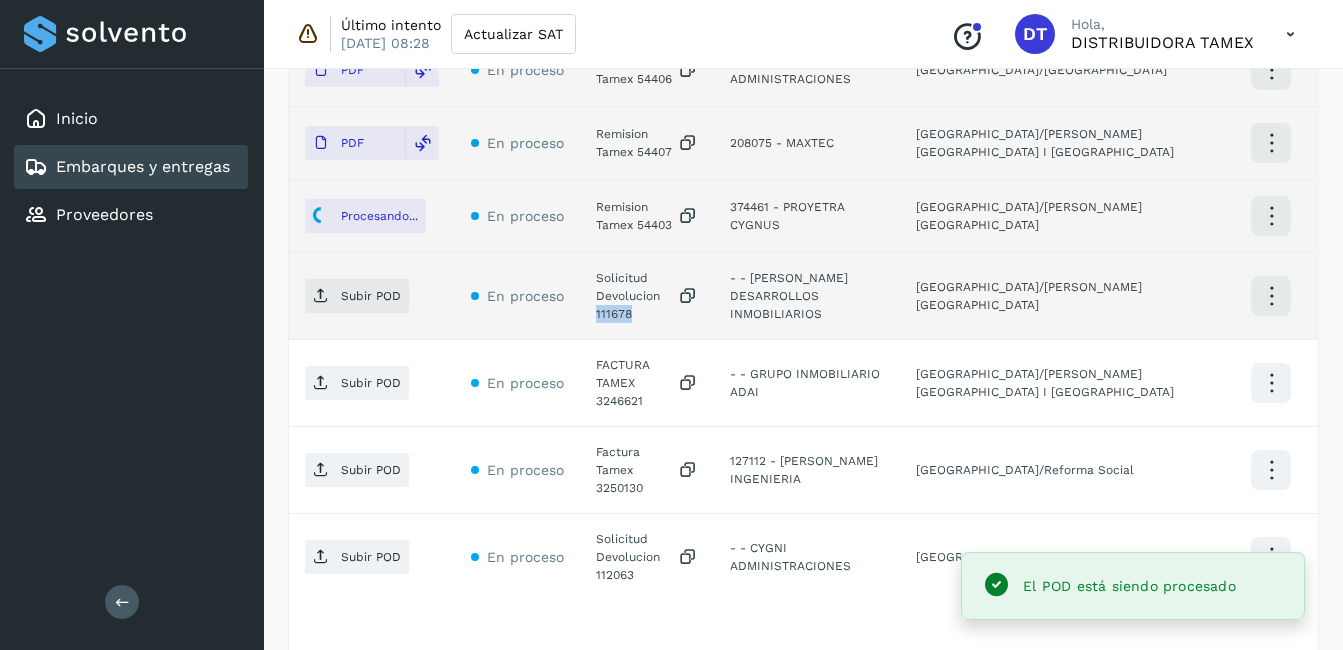 click on "Solicitud Devolucion 111678" 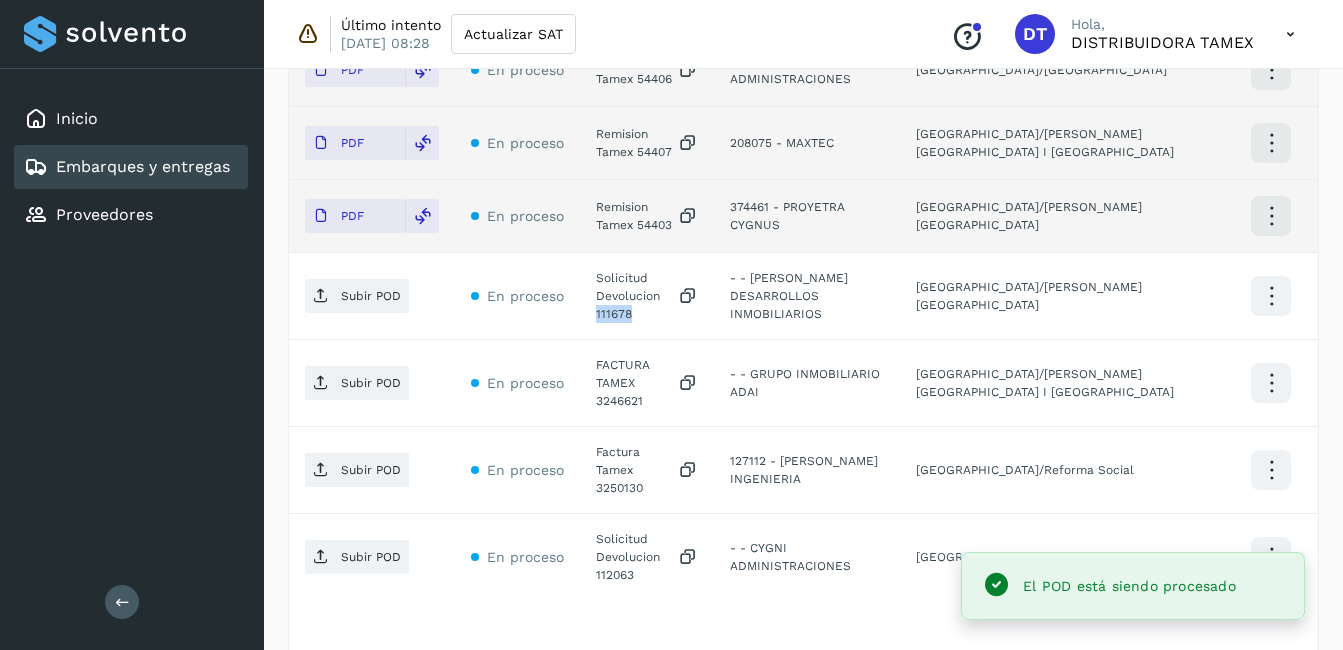 click on "Subir POD" at bounding box center (371, 296) 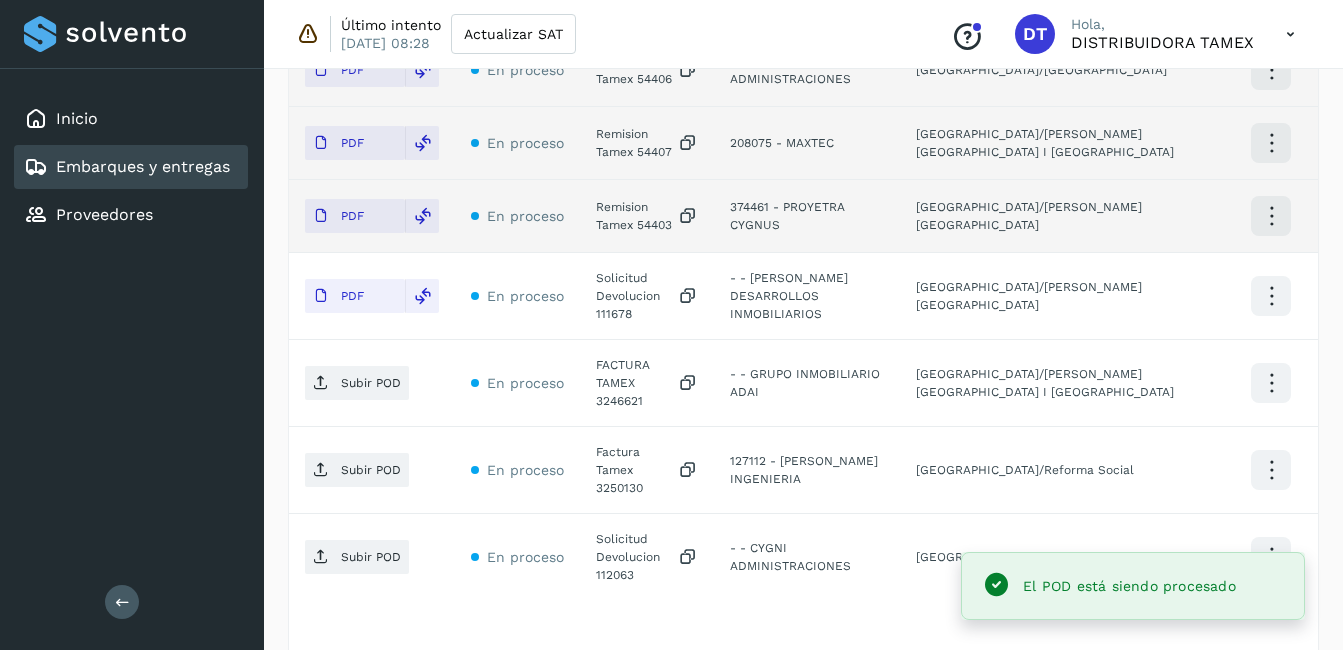 click on "FACTURA TAMEX 3246621" 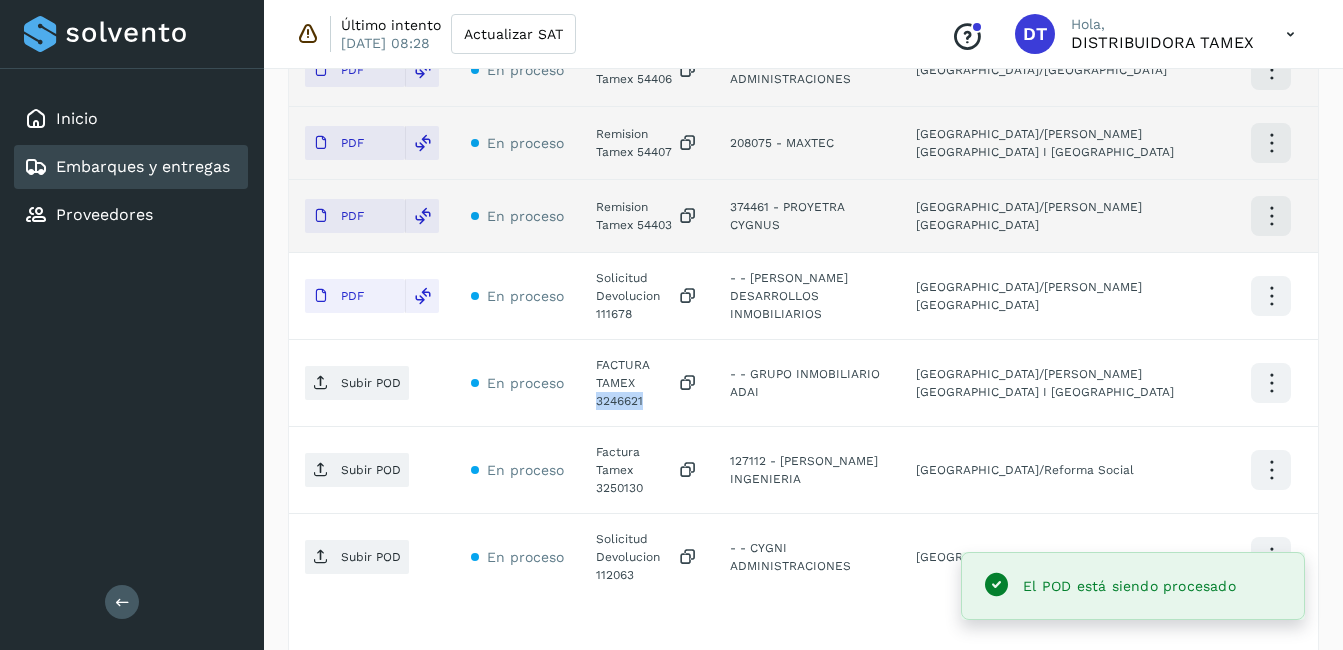 click on "FACTURA TAMEX 3246621" 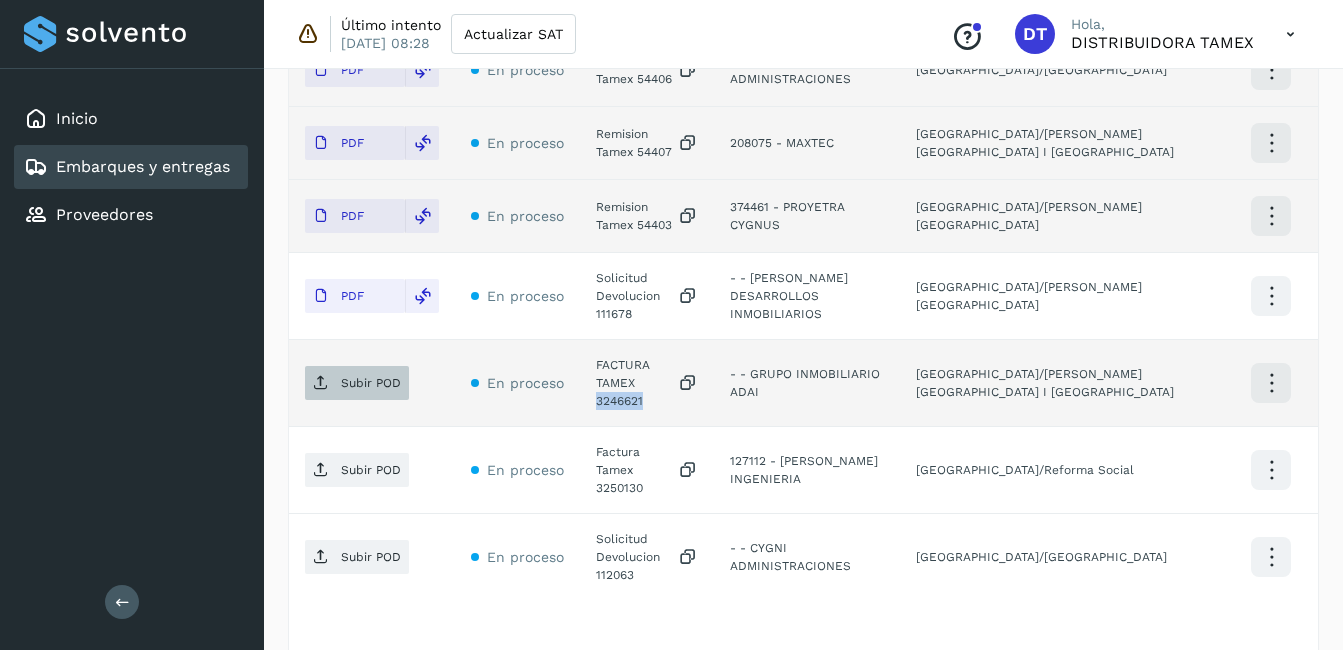 click on "Subir POD" at bounding box center (371, 383) 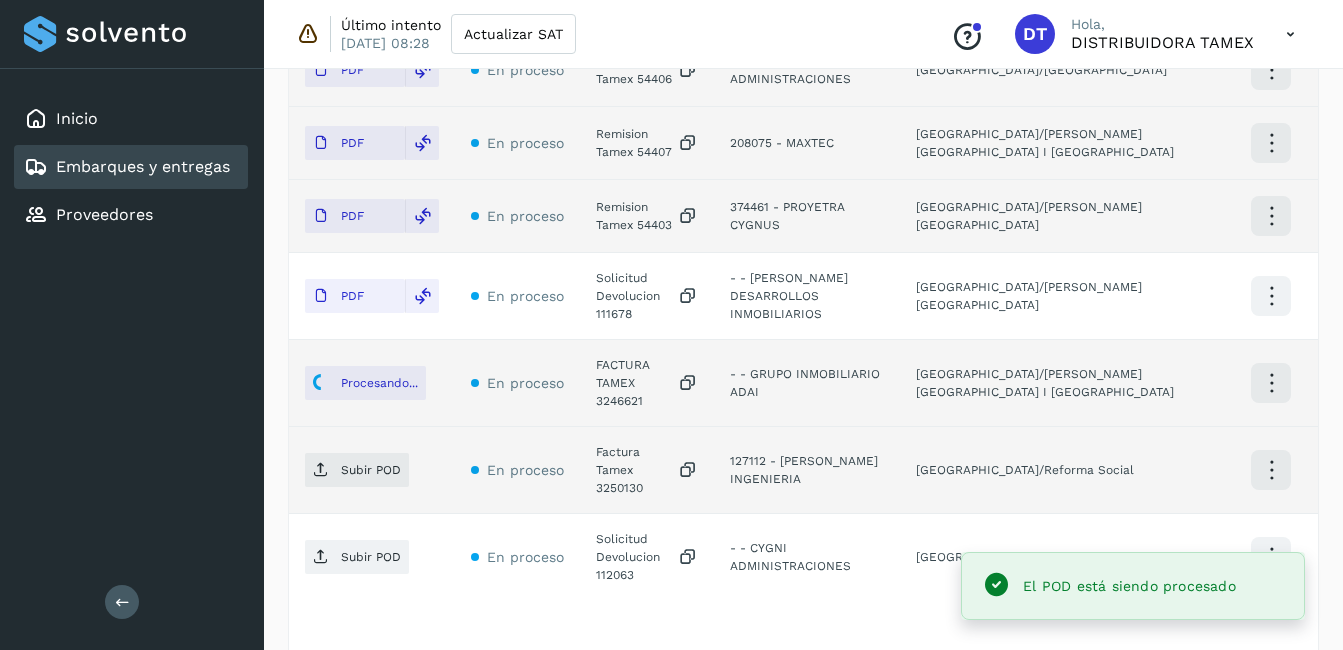 click on "Factura Tamex 3250130" 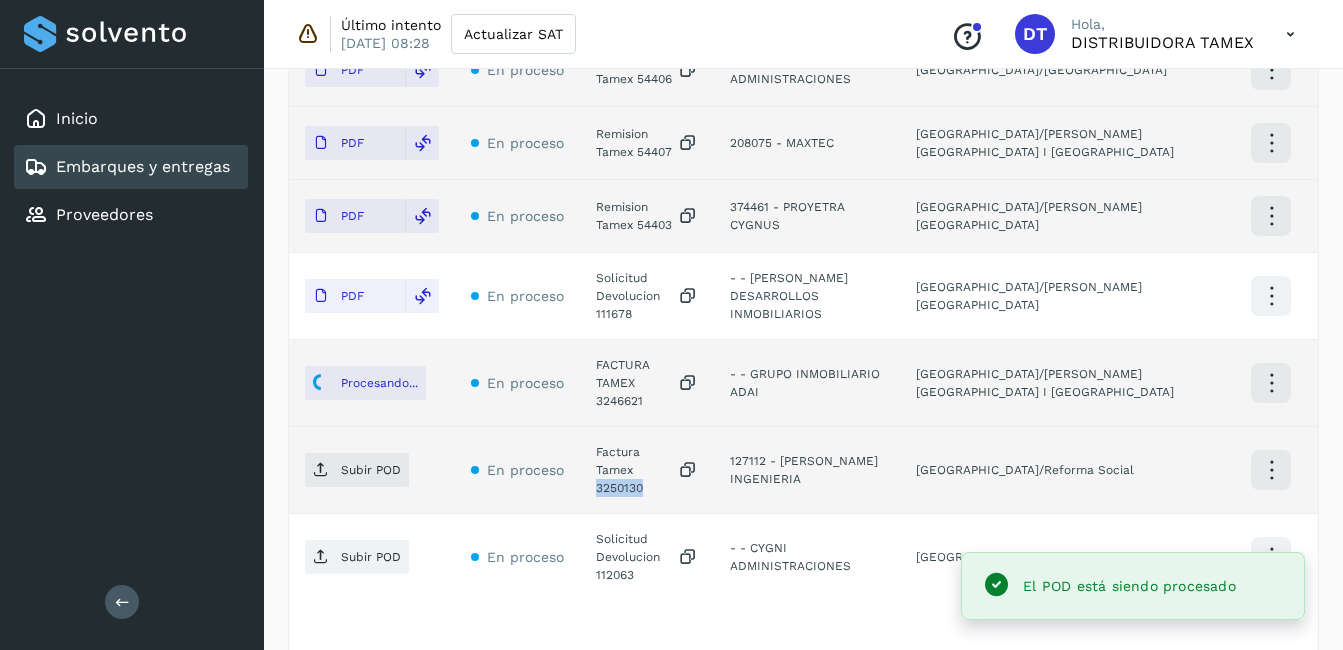 click on "Factura Tamex 3250130" 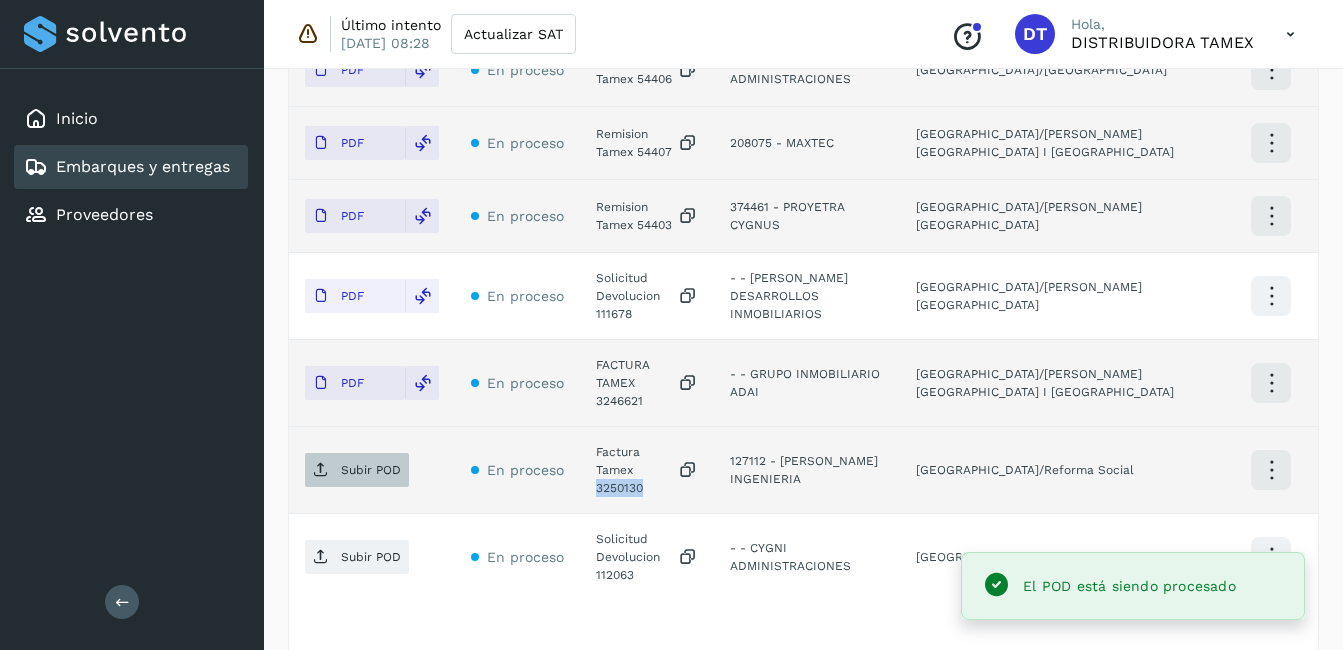 click on "Subir POD" at bounding box center [371, 470] 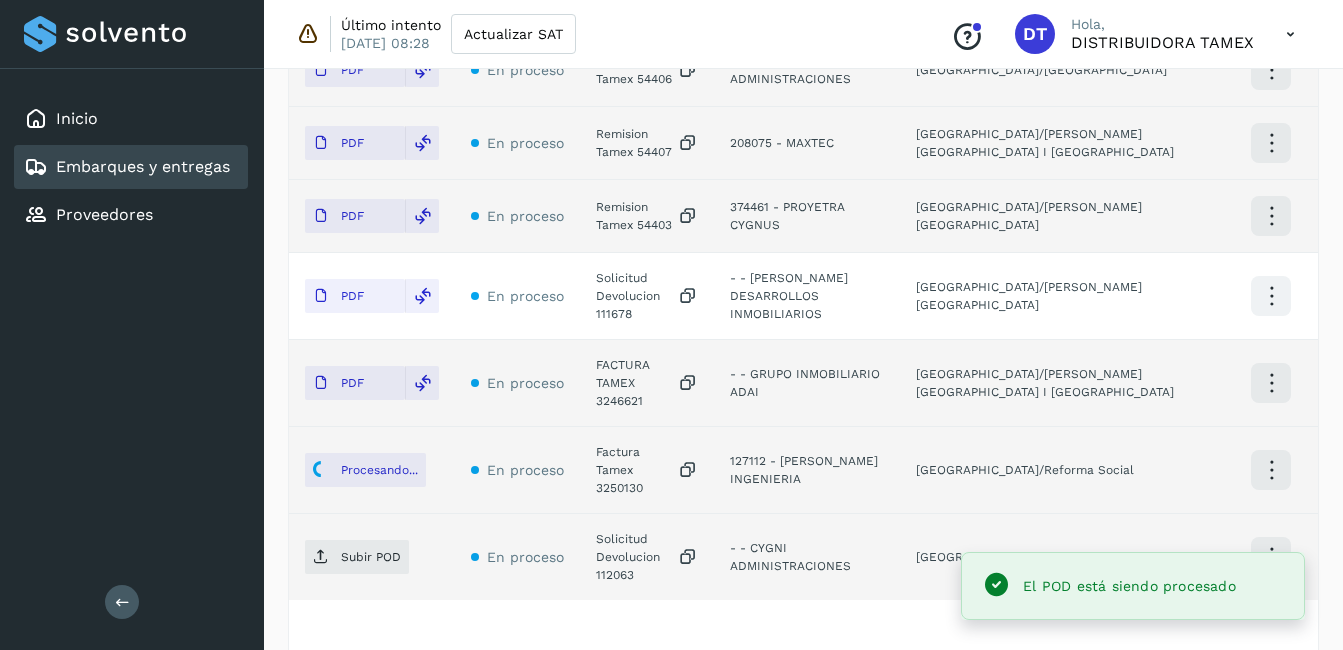 click on "Solicitud Devolucion 112063" 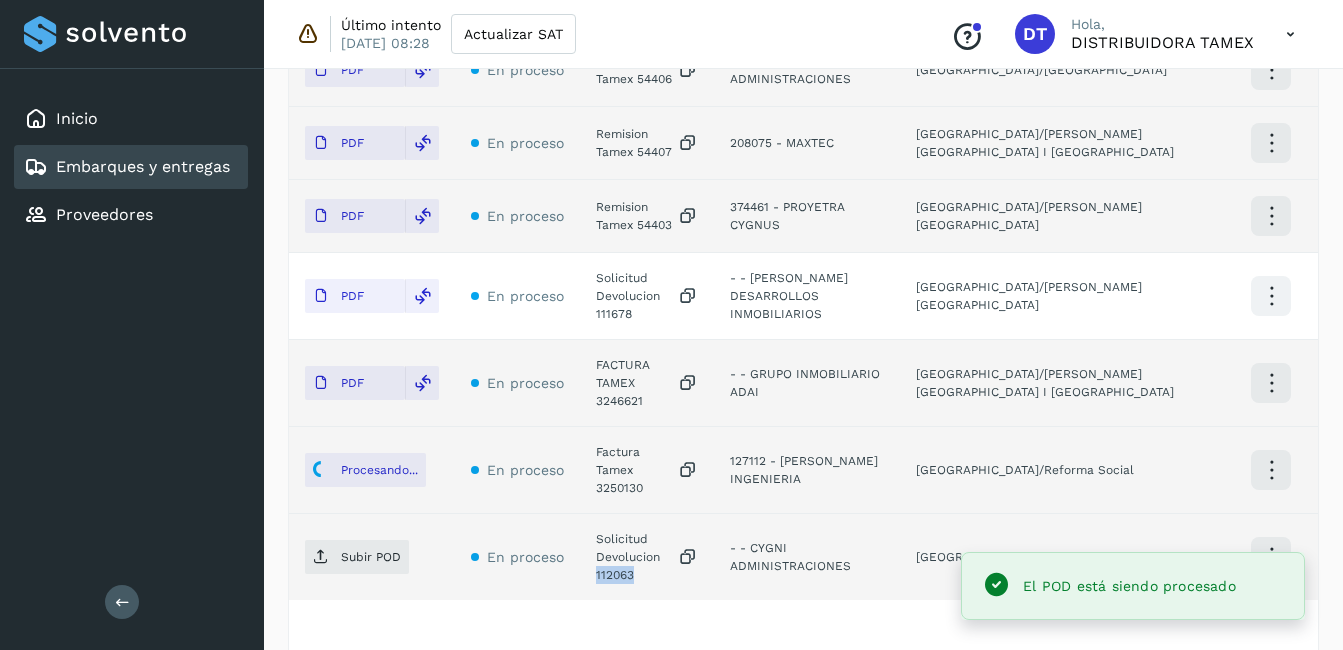 click on "Solicitud Devolucion 112063" 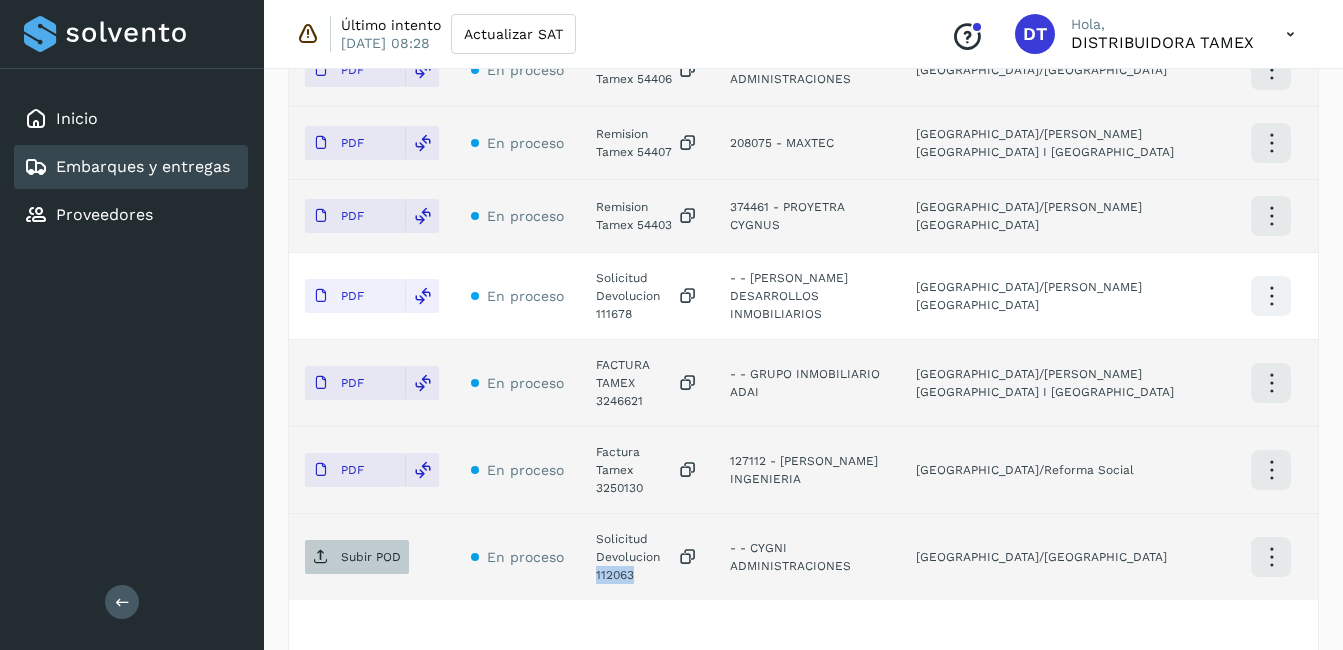 click on "Subir POD" at bounding box center [357, 557] 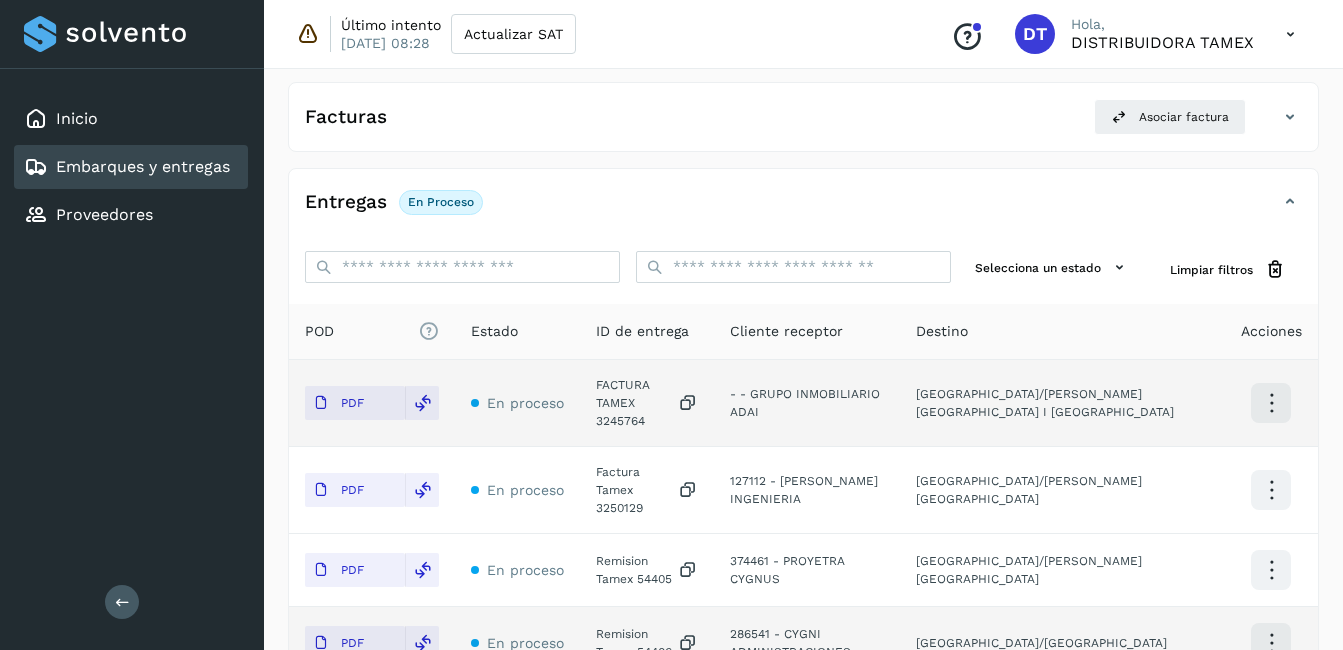 scroll, scrollTop: 0, scrollLeft: 0, axis: both 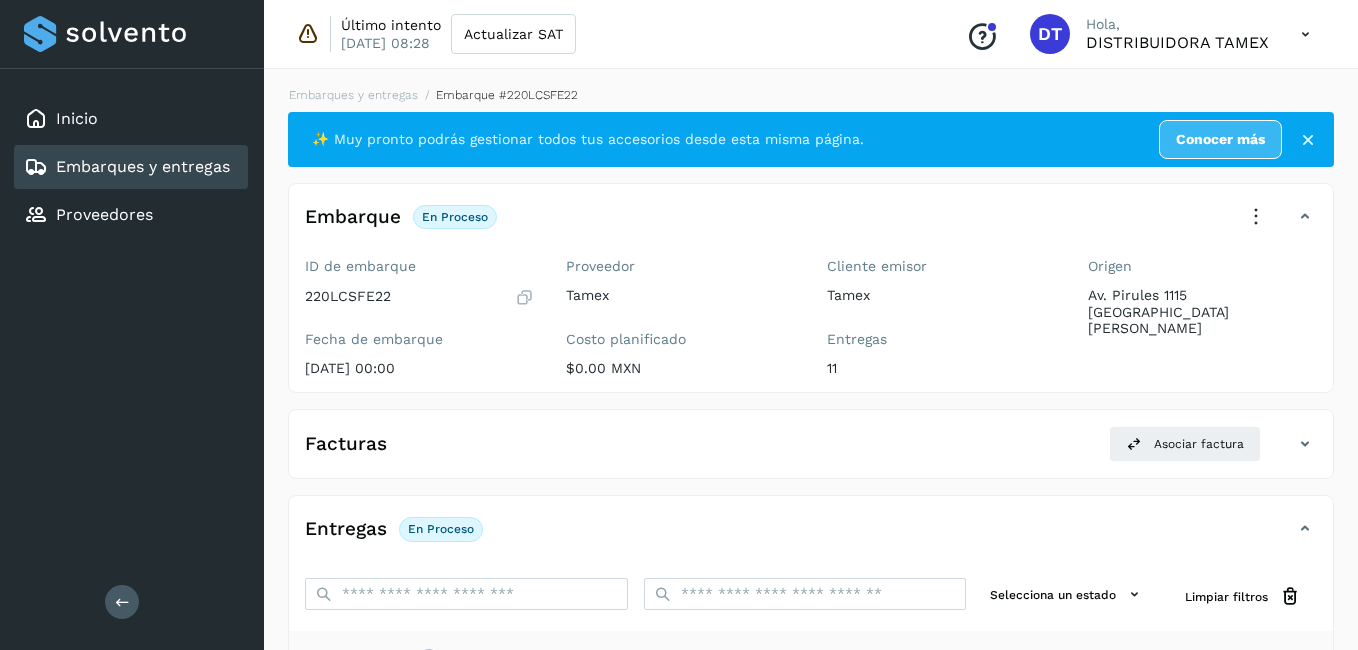 select on "**" 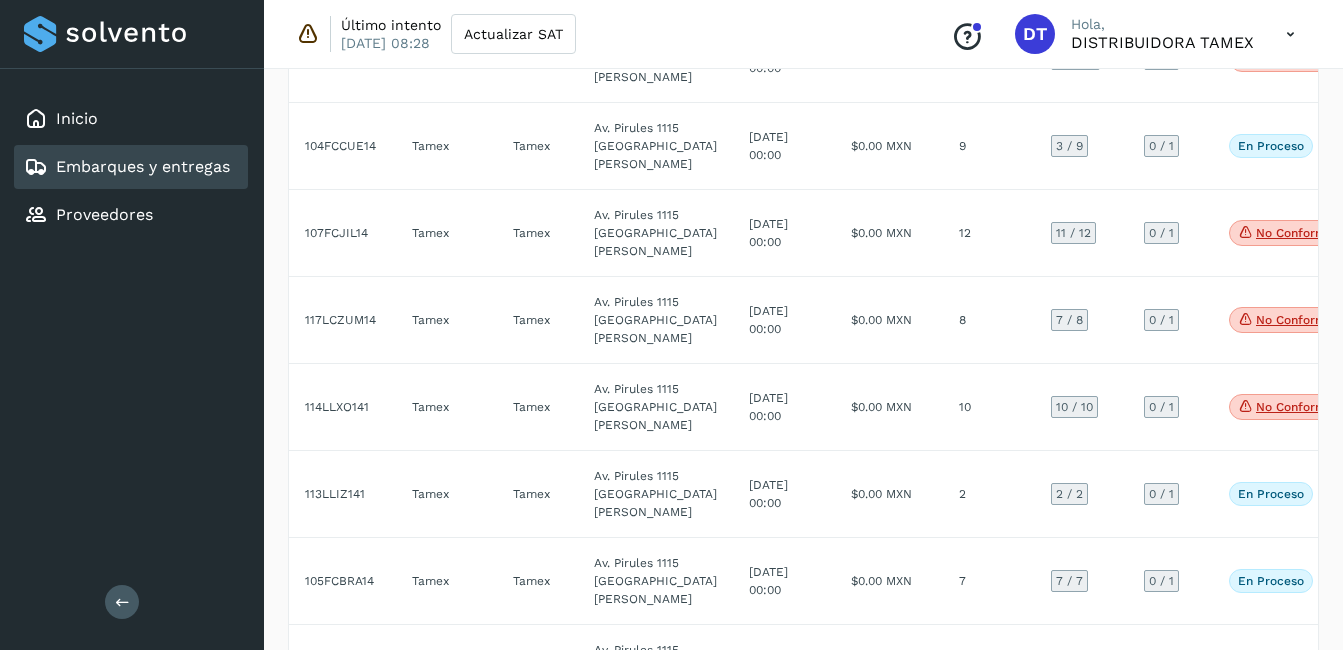scroll, scrollTop: 3700, scrollLeft: 0, axis: vertical 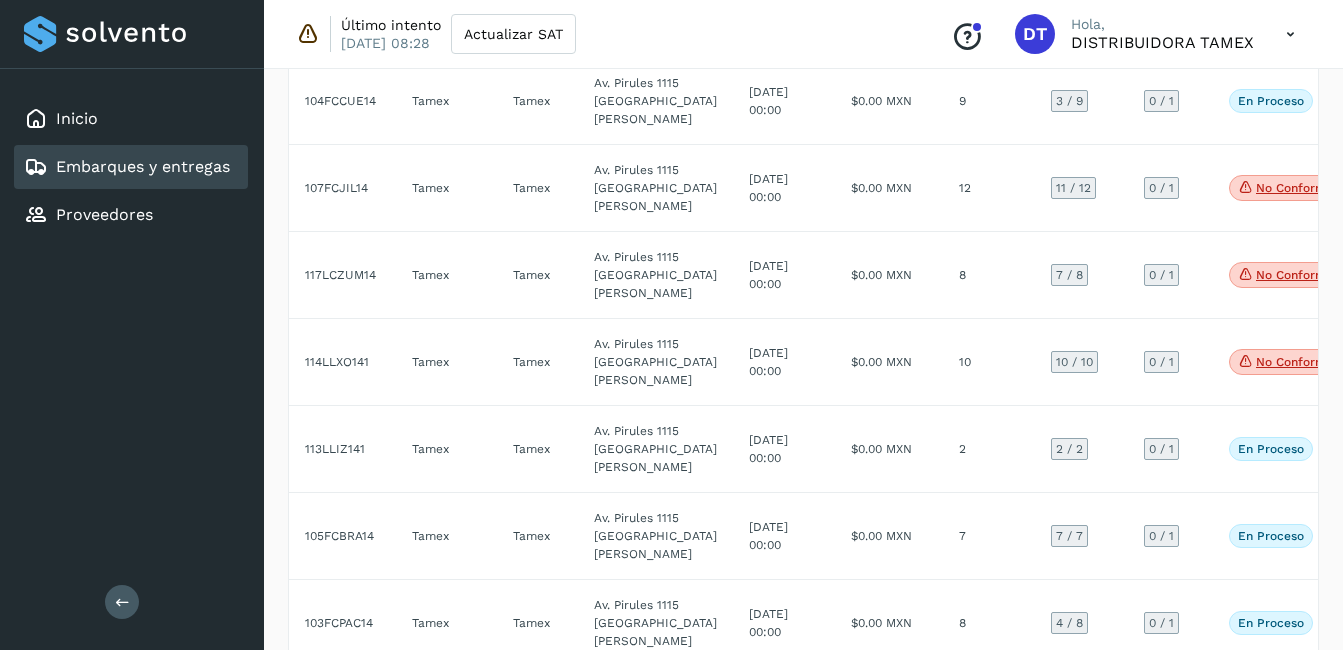 click on "[DATE] 00:00" 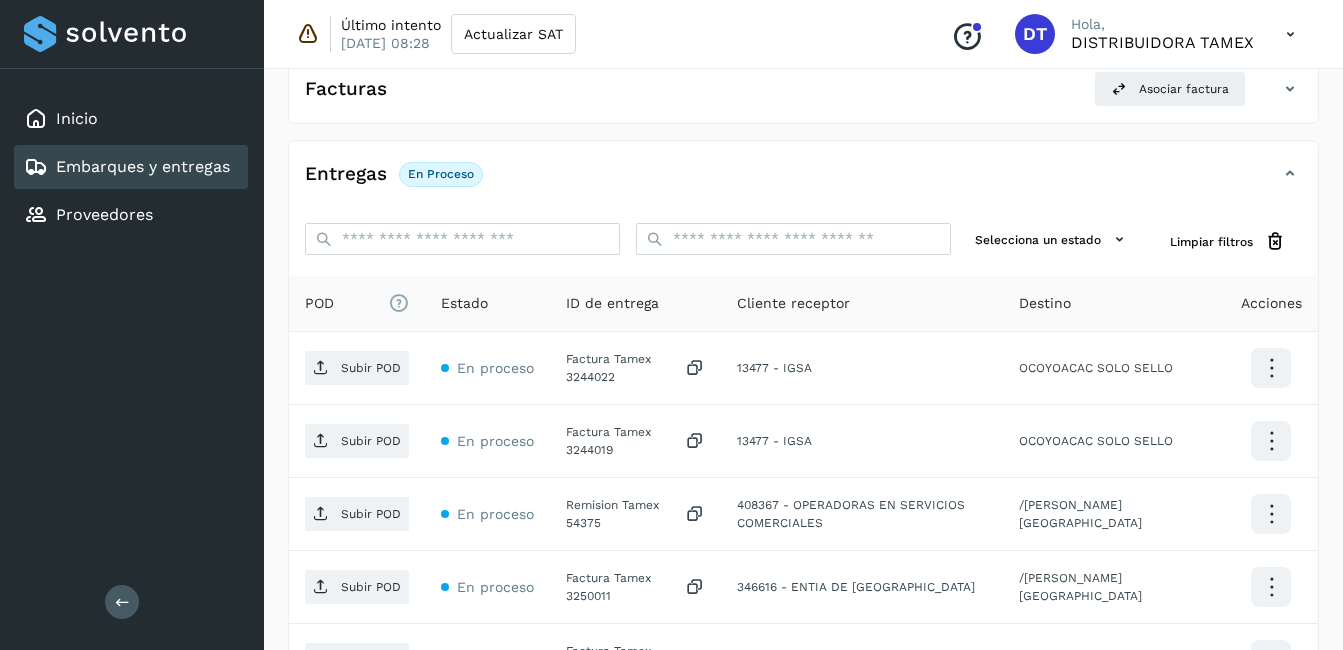 scroll, scrollTop: 400, scrollLeft: 0, axis: vertical 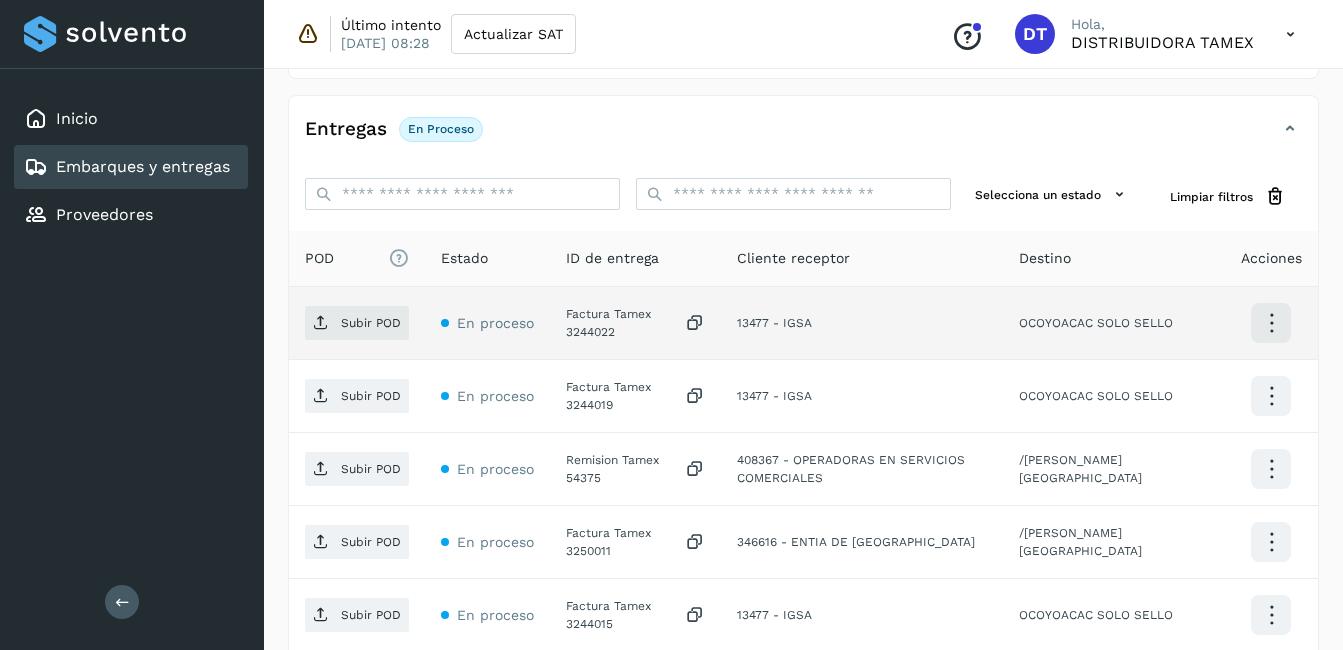click on "Factura Tamex 3244022" 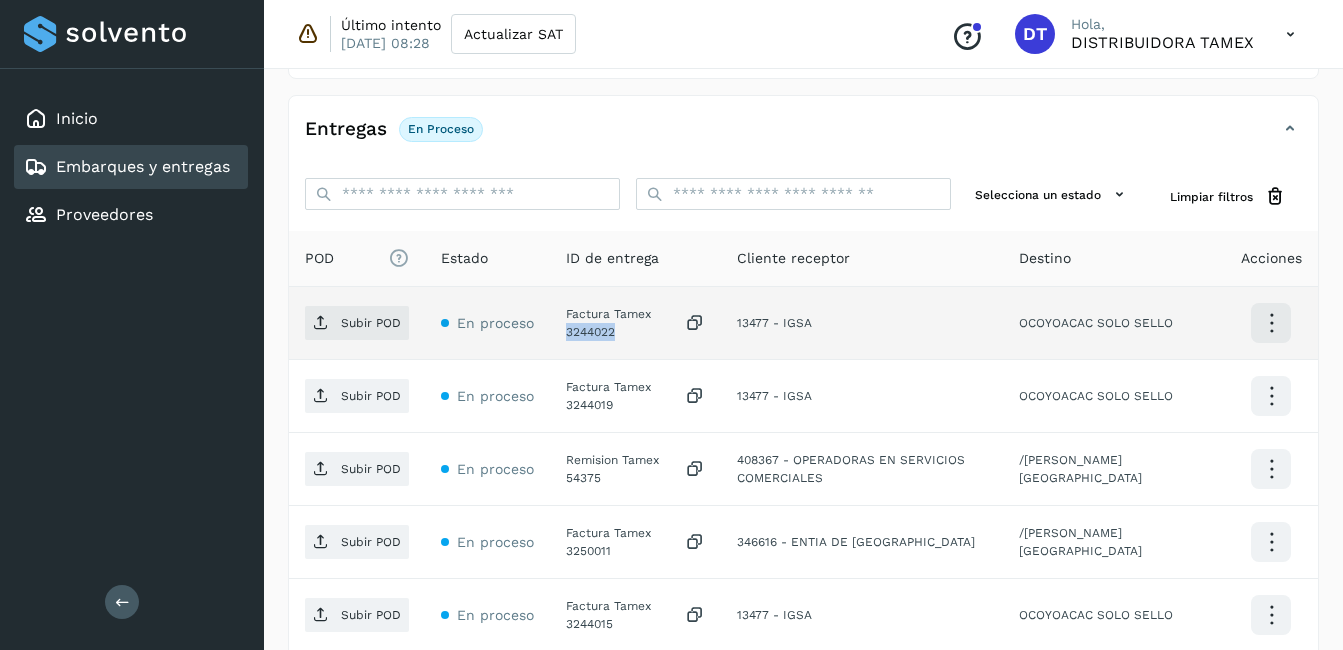 click on "Factura Tamex 3244022" 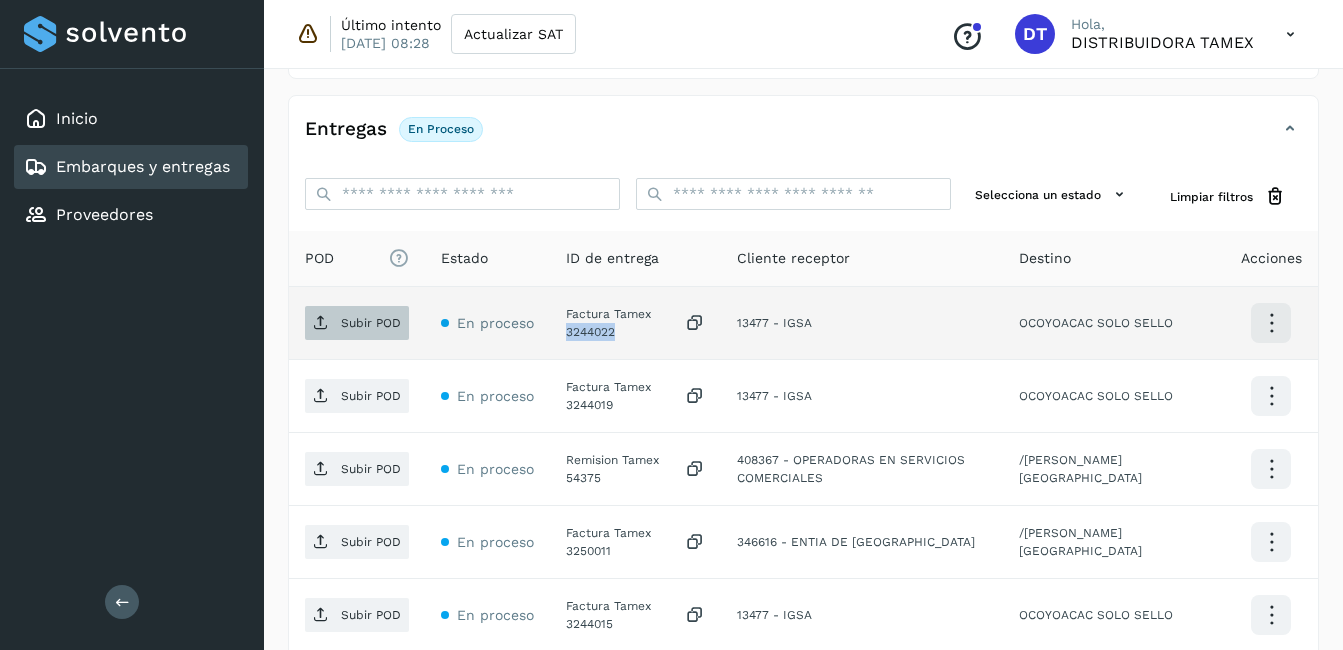 click on "Subir POD" at bounding box center [371, 323] 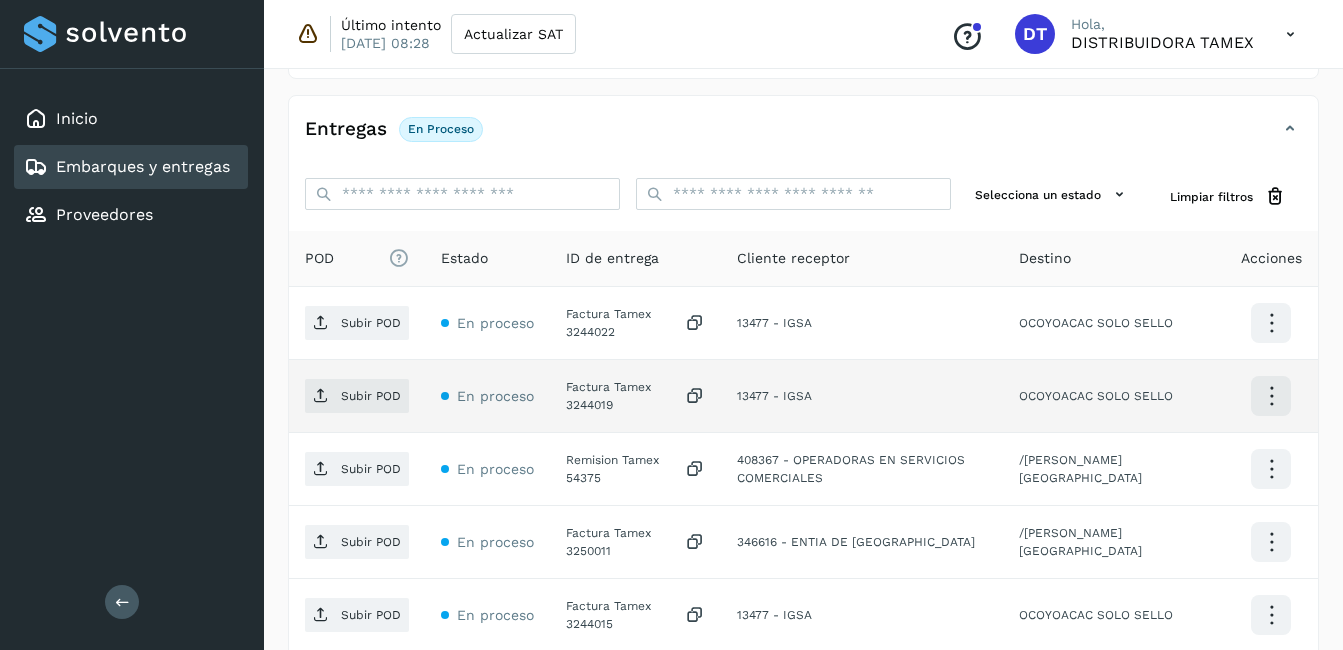 click on "Factura Tamex 3244019" 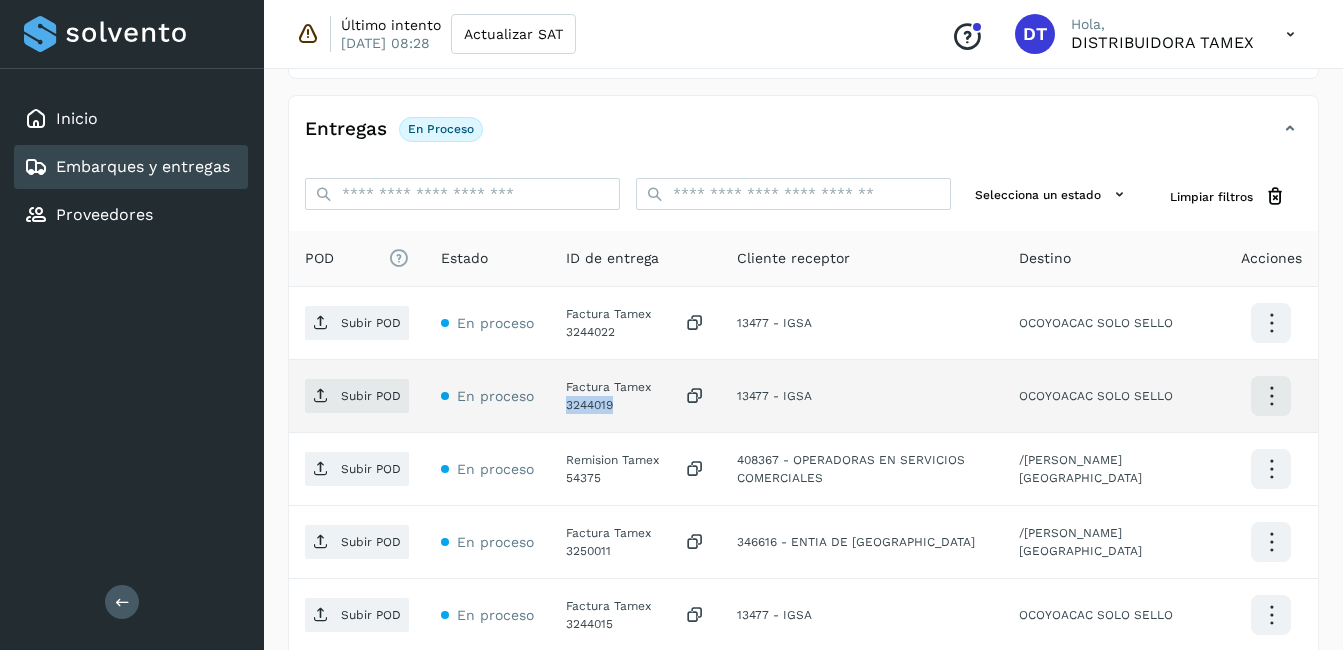 click on "Factura Tamex 3244019" 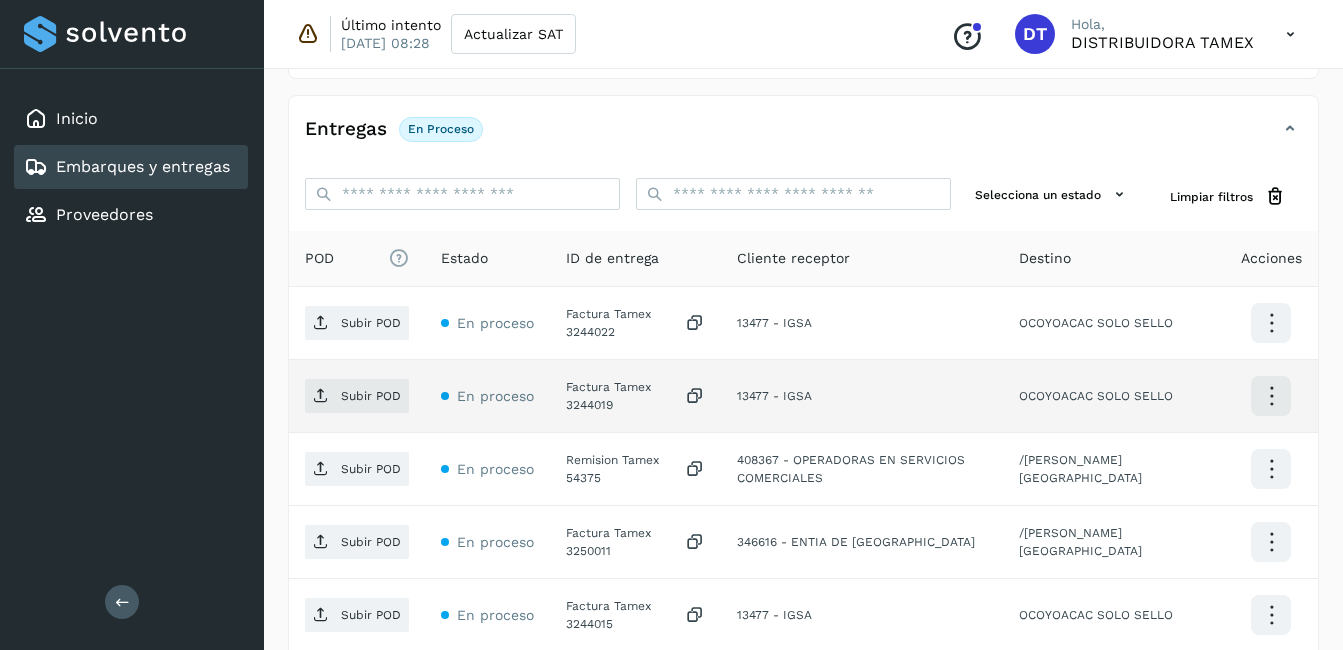 click on "Subir POD" 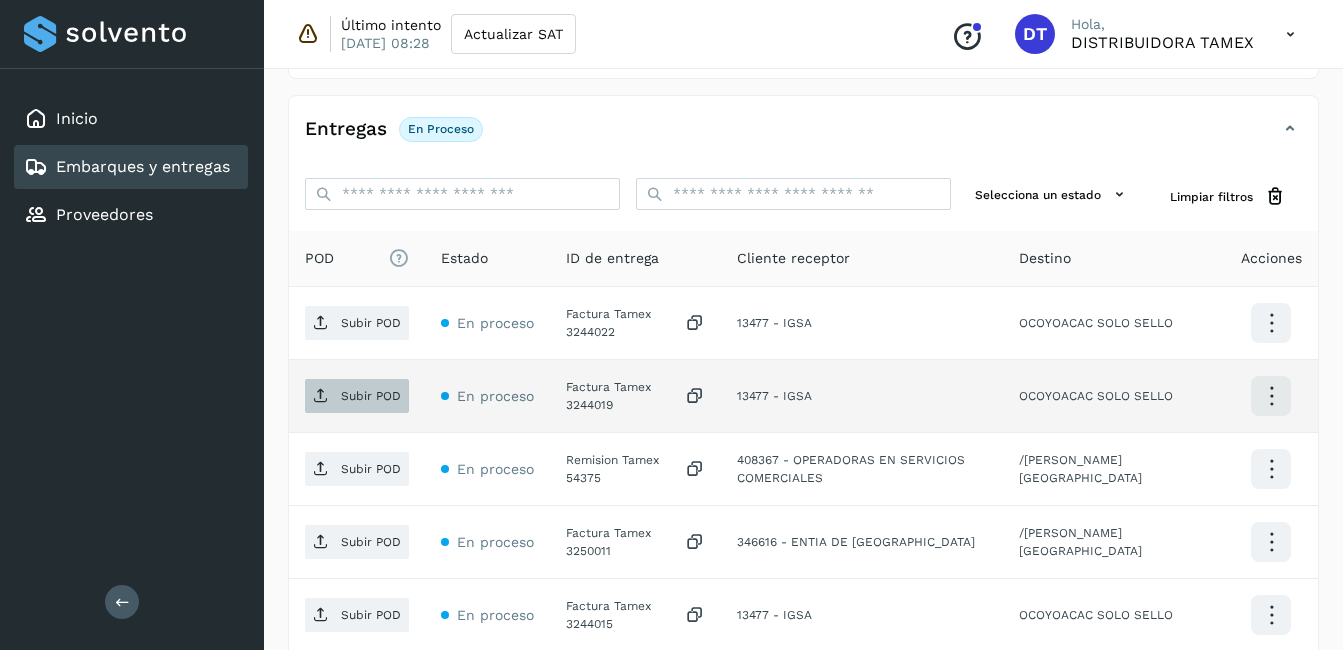 click on "Subir POD" at bounding box center [371, 396] 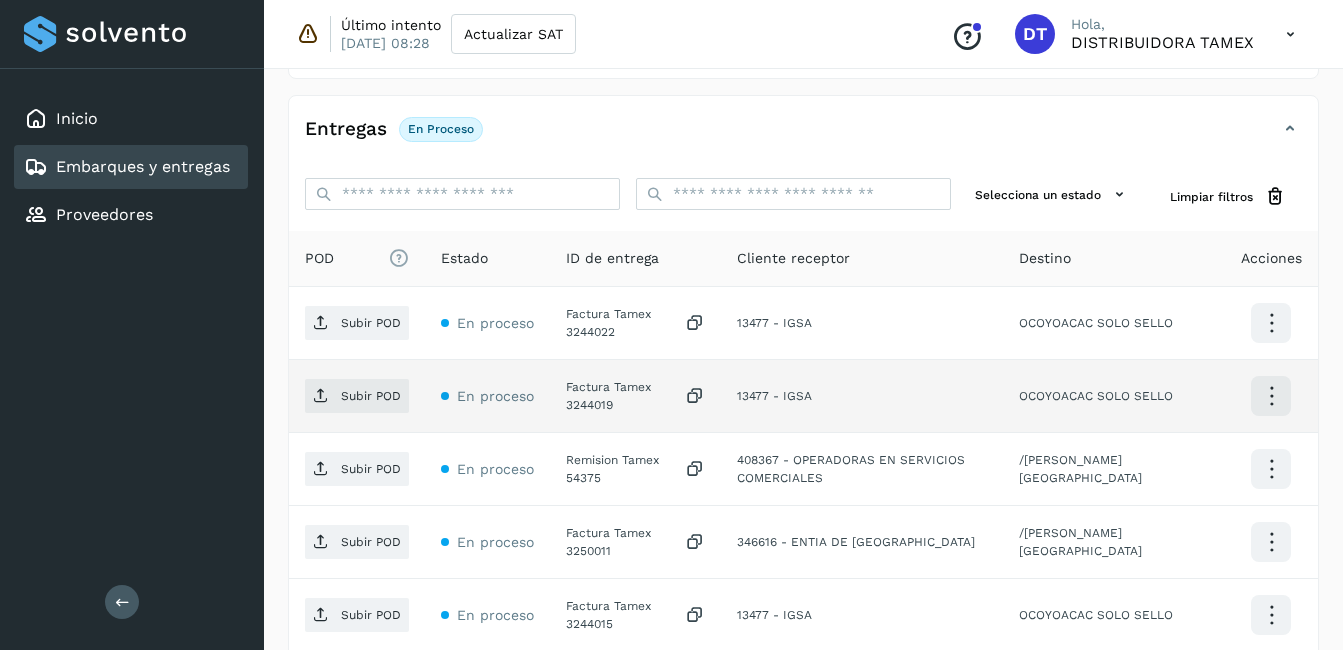 scroll, scrollTop: 500, scrollLeft: 0, axis: vertical 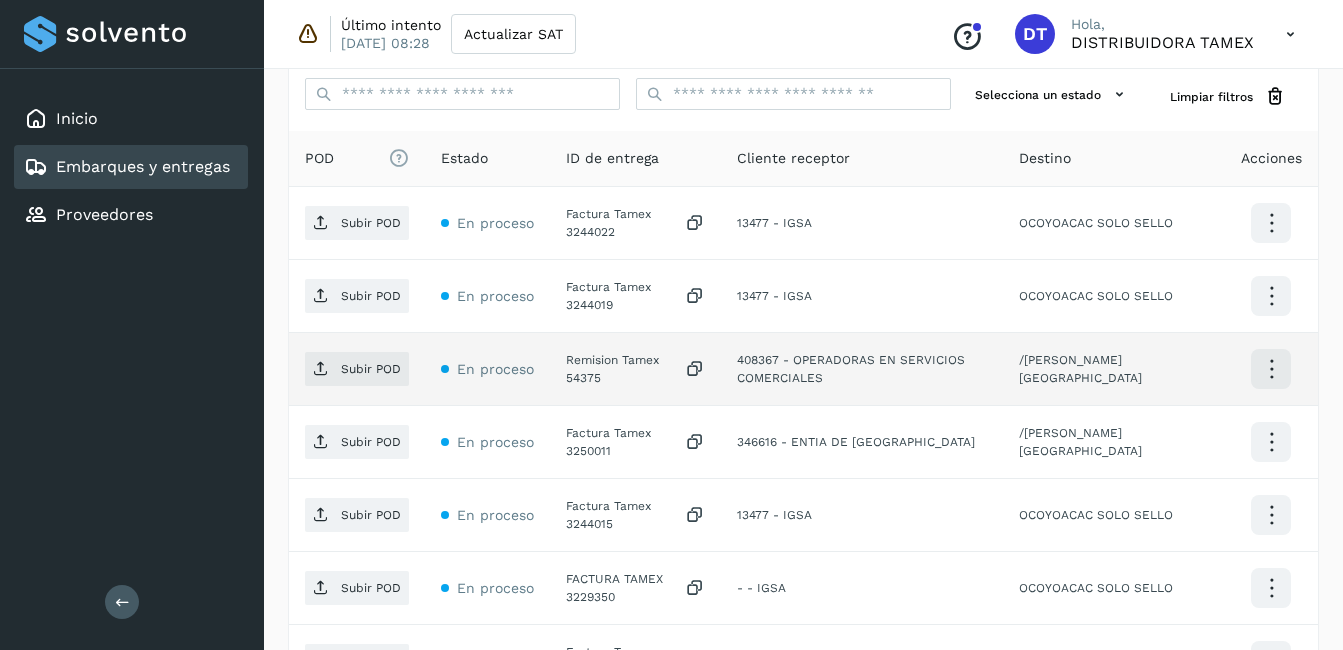 click on "Remision Tamex 54375" 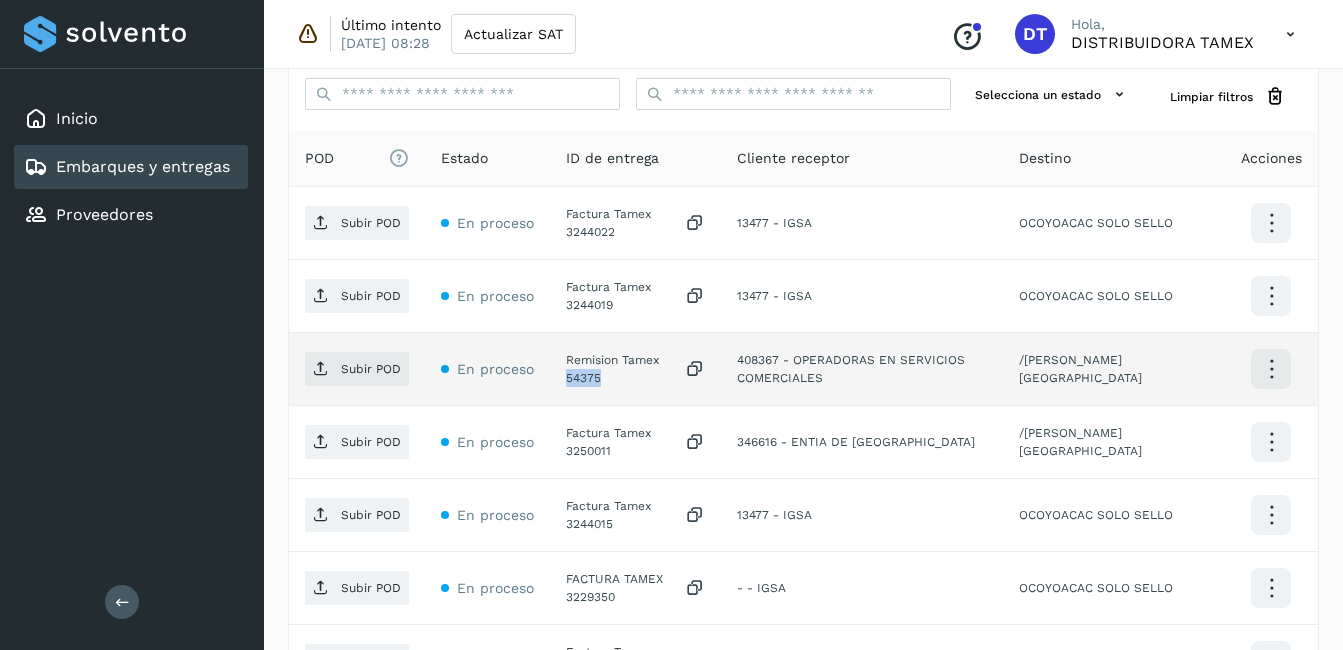 click on "Remision Tamex 54375" 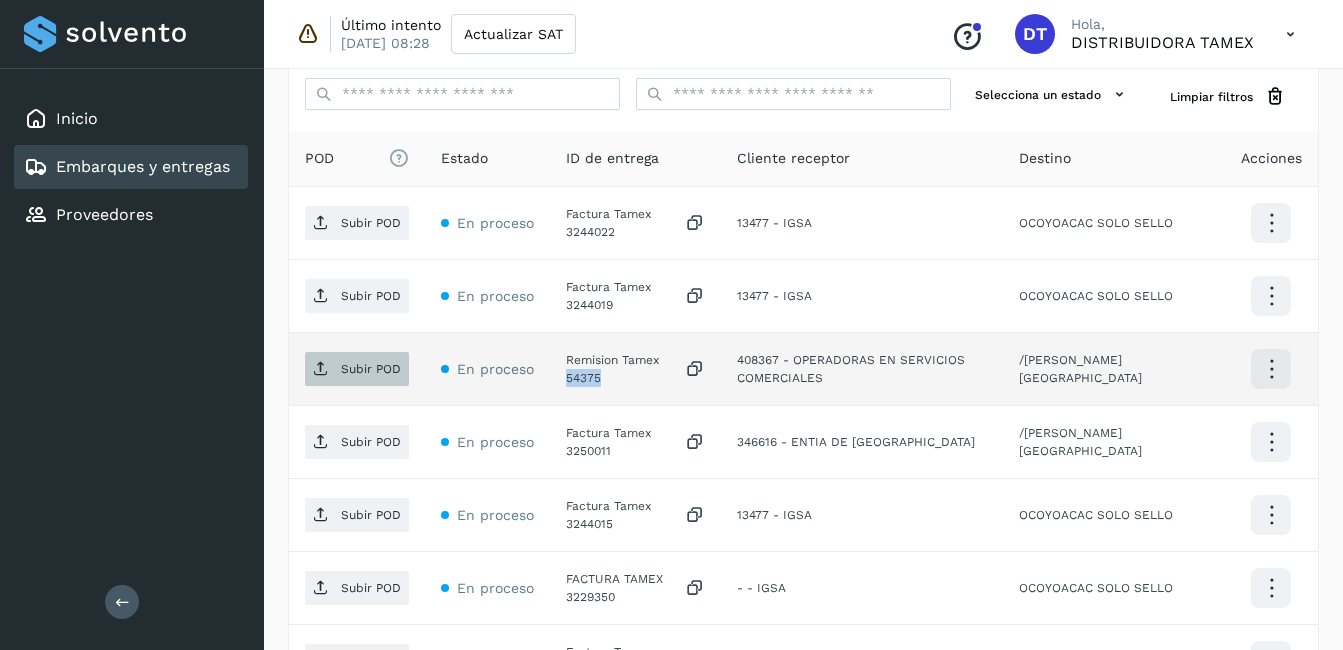 click on "Subir POD" at bounding box center [371, 369] 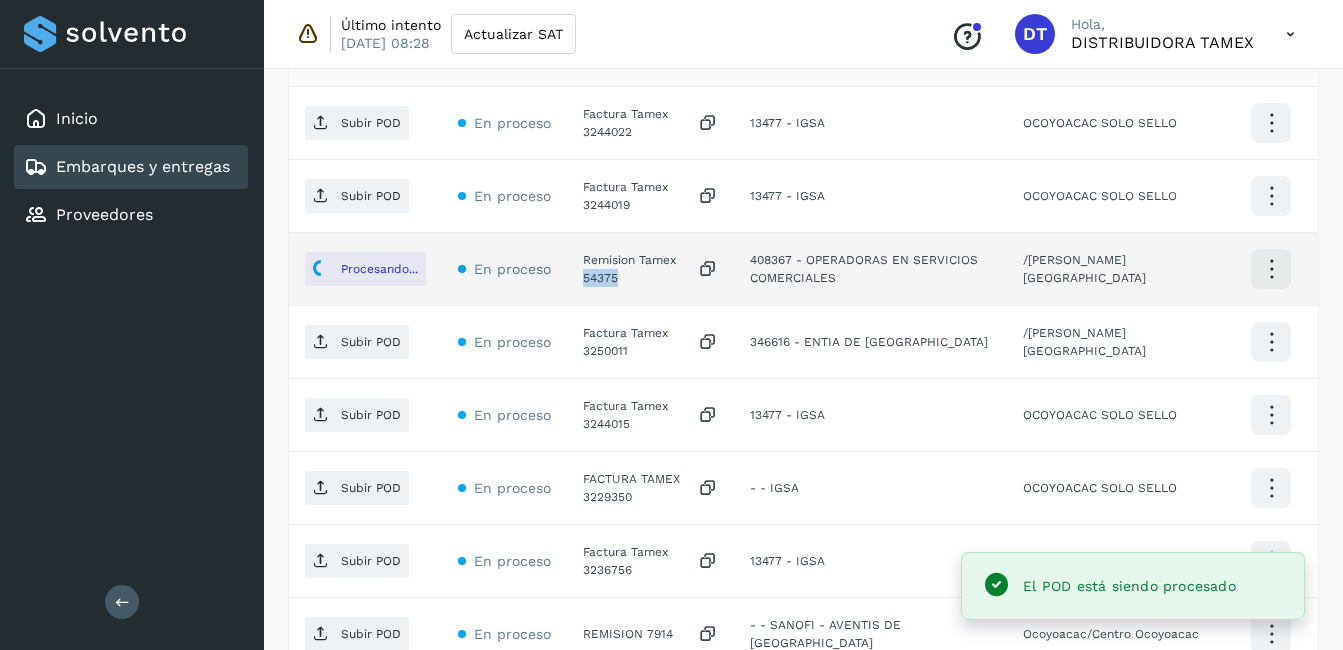 scroll, scrollTop: 700, scrollLeft: 0, axis: vertical 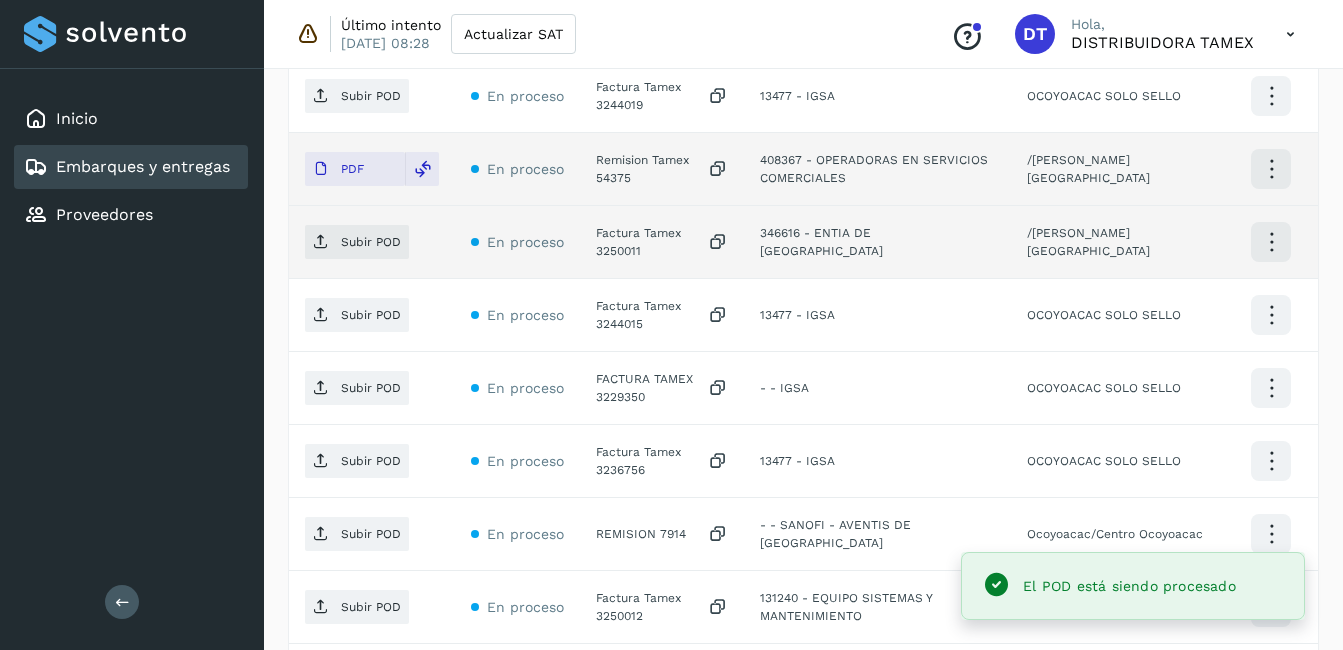 click on "Factura Tamex 3250011" 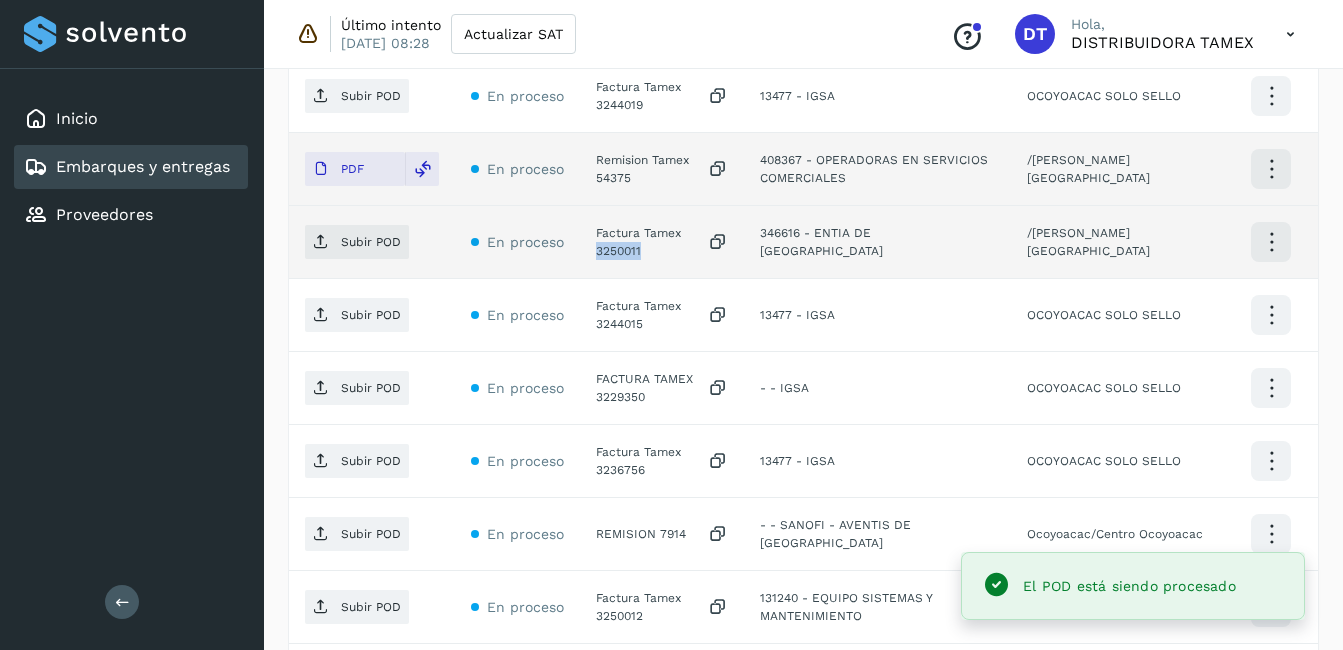 click on "Factura Tamex 3250011" 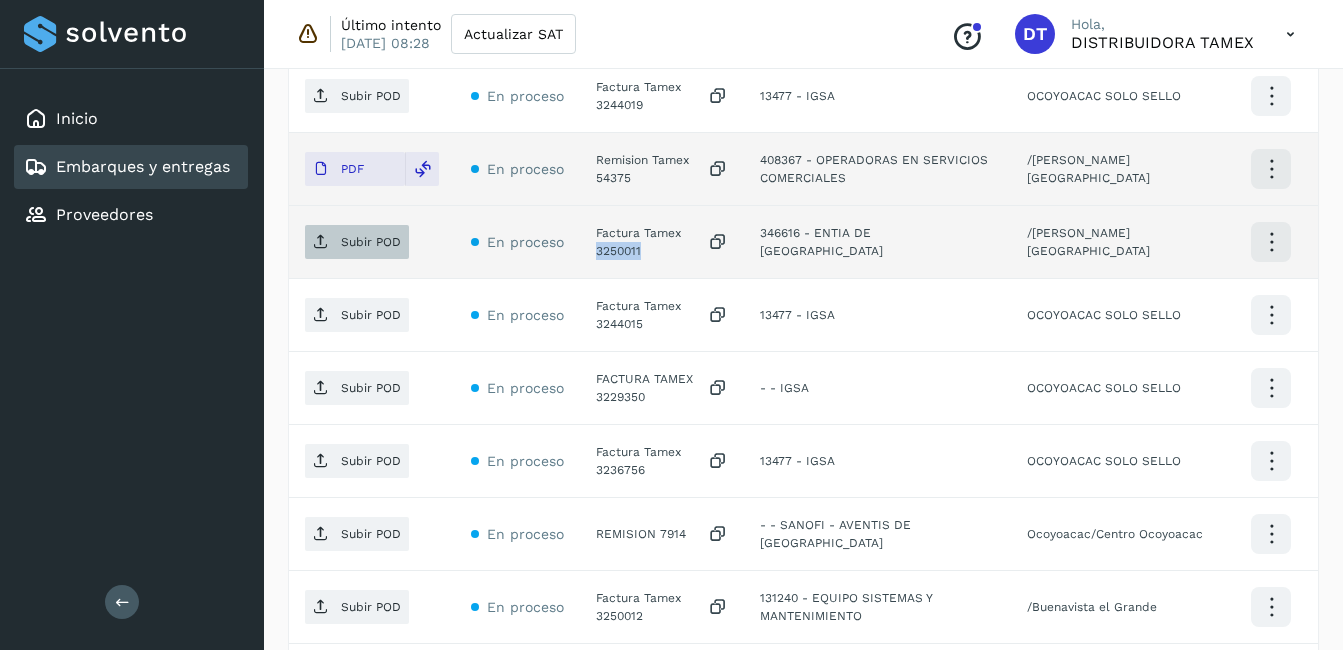 click on "Subir POD" at bounding box center (357, 242) 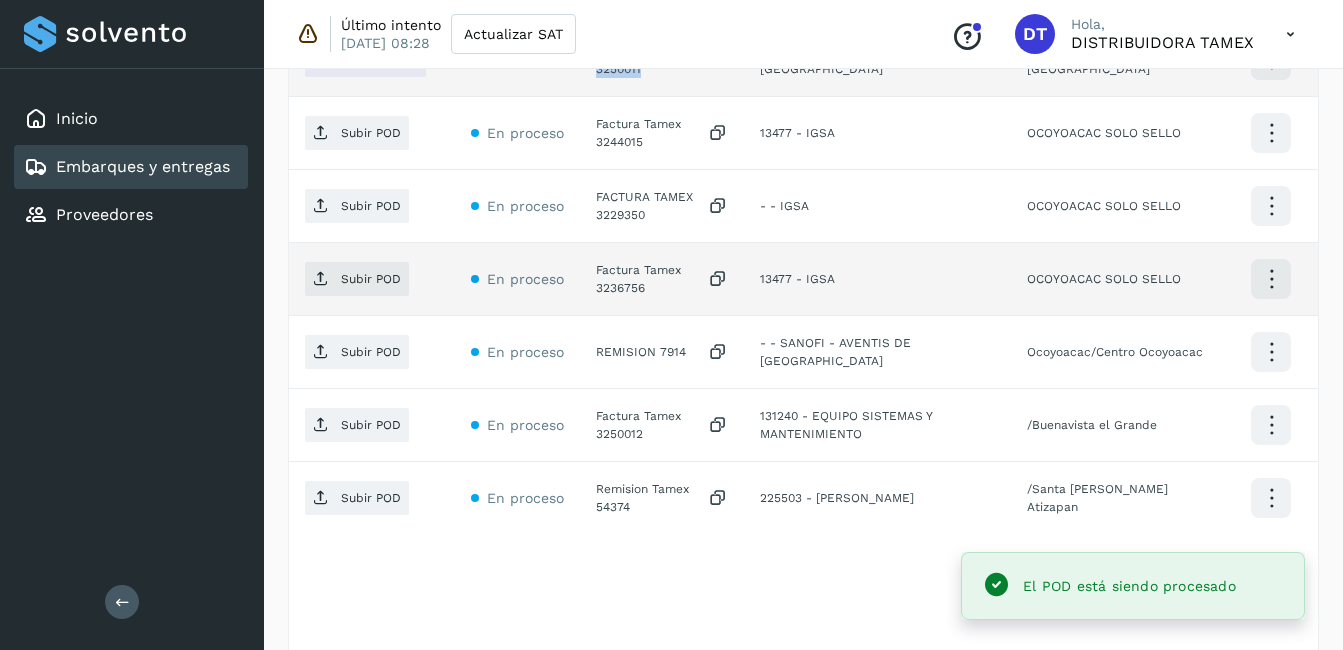 scroll, scrollTop: 900, scrollLeft: 0, axis: vertical 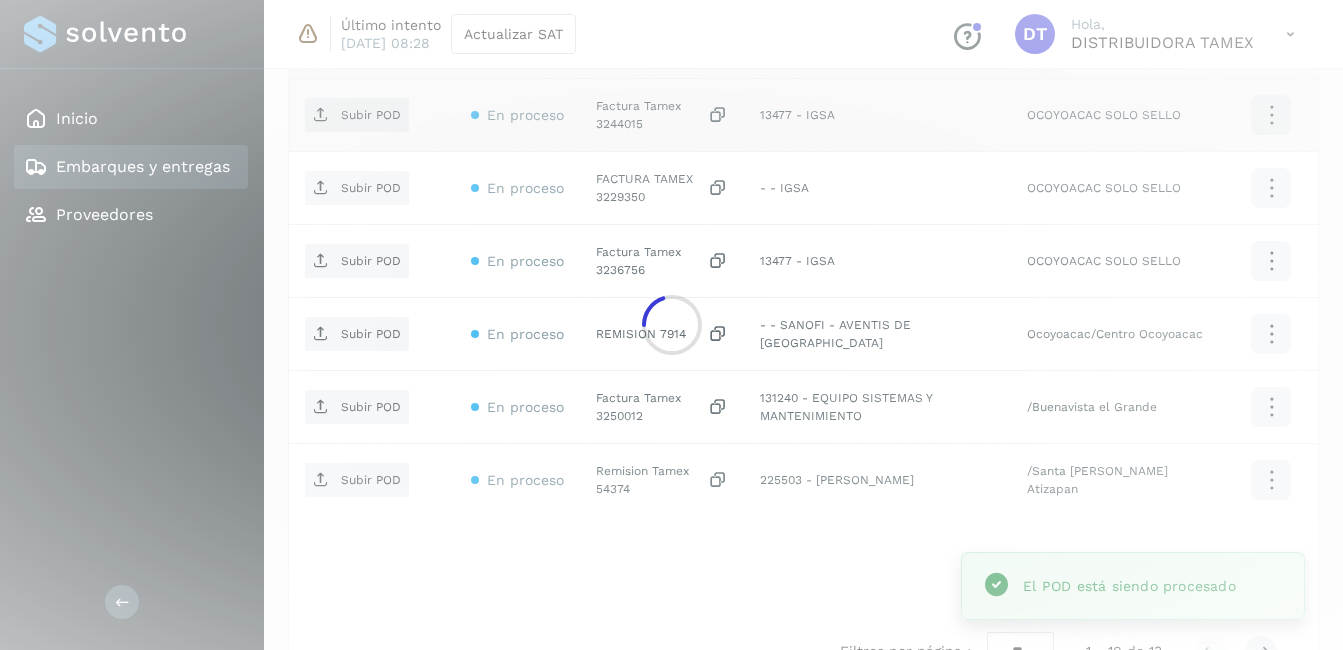 click 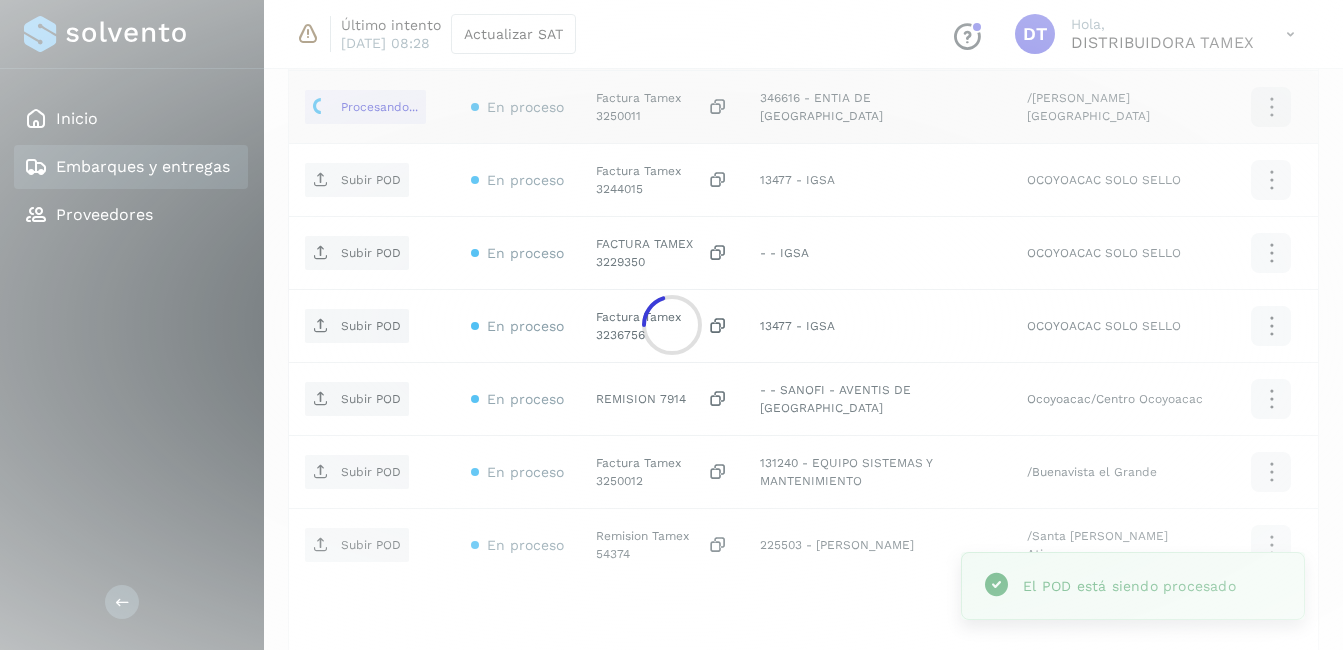 scroll, scrollTop: 800, scrollLeft: 0, axis: vertical 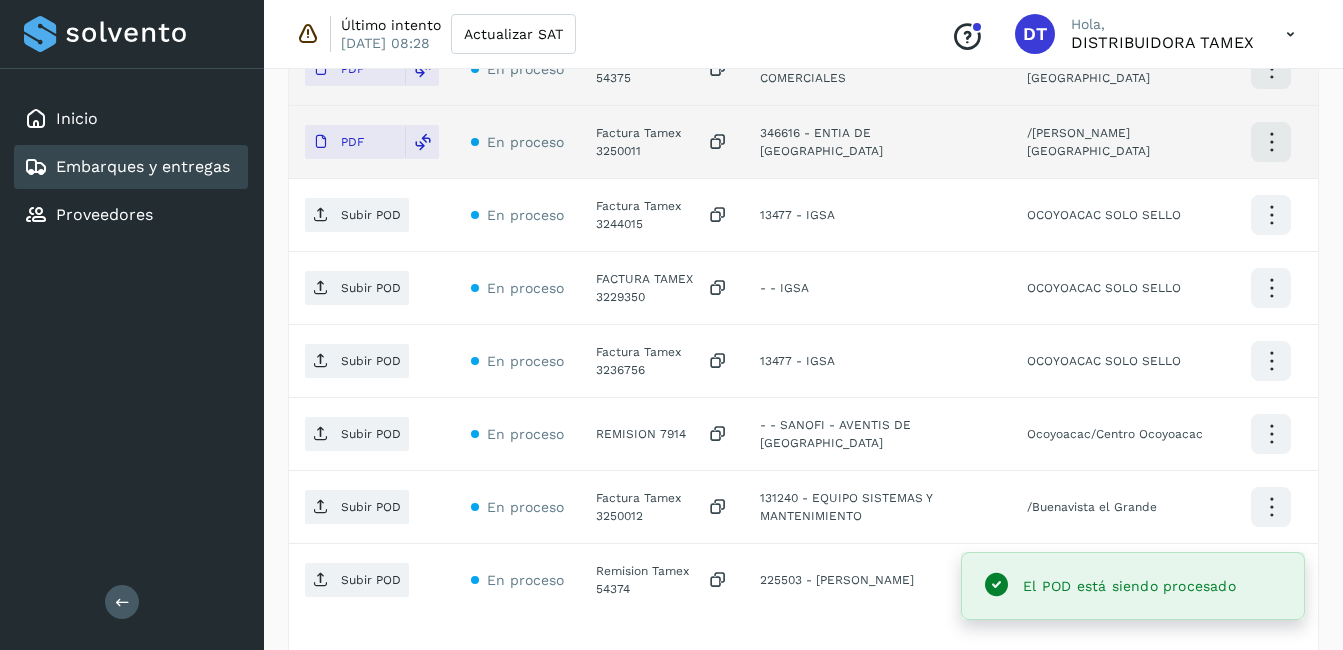 click on "Factura Tamex 3244015" 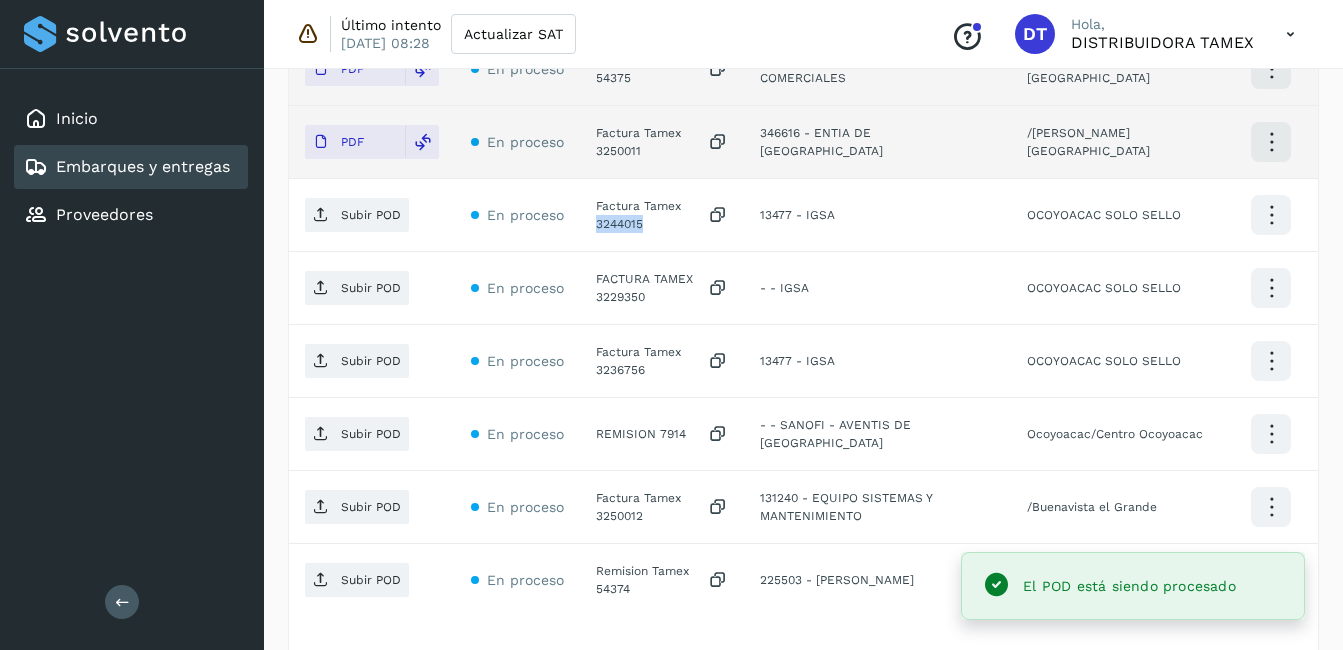 click on "Factura Tamex 3244015" 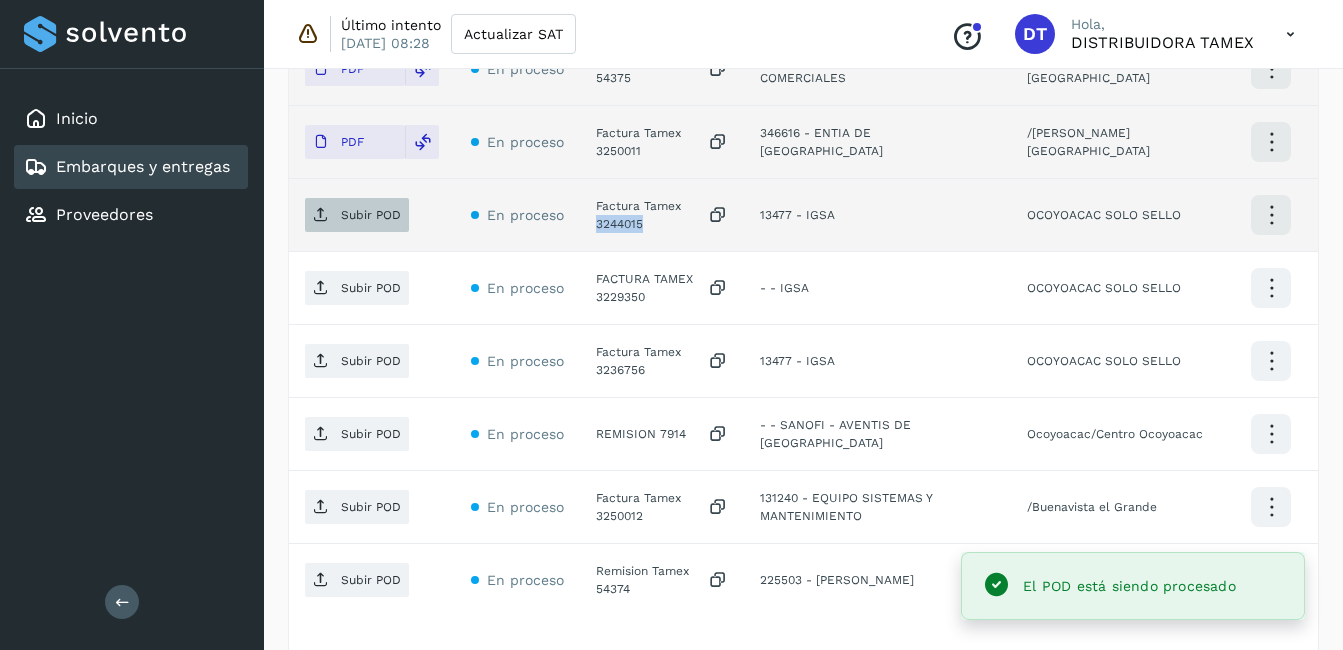 click on "Subir POD" at bounding box center [371, 215] 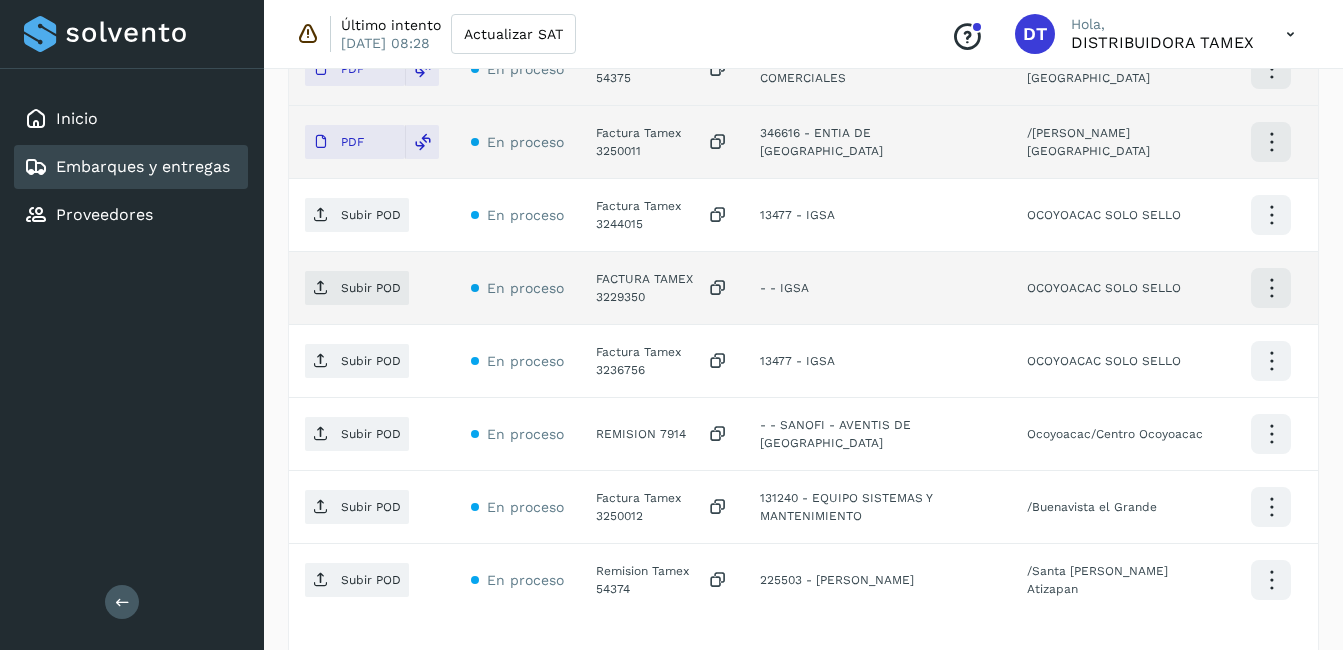 click on "FACTURA TAMEX 3229350" 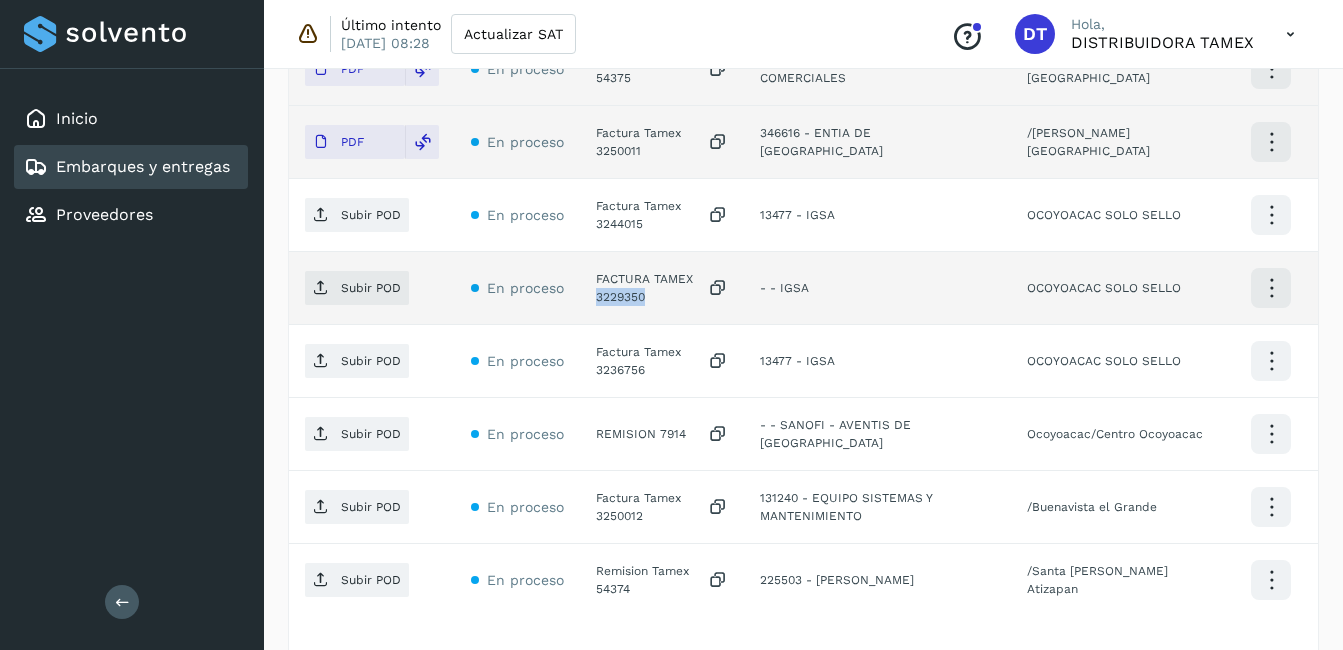 click on "FACTURA TAMEX 3229350" 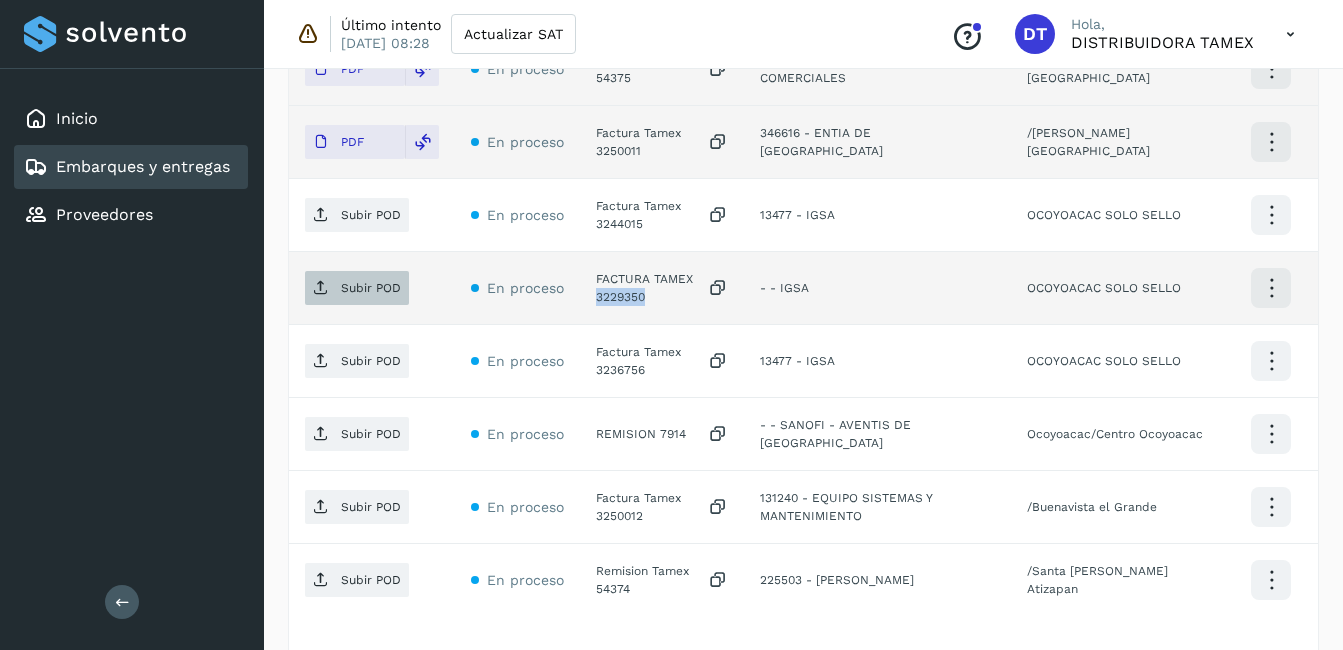 click on "Subir POD" at bounding box center (371, 288) 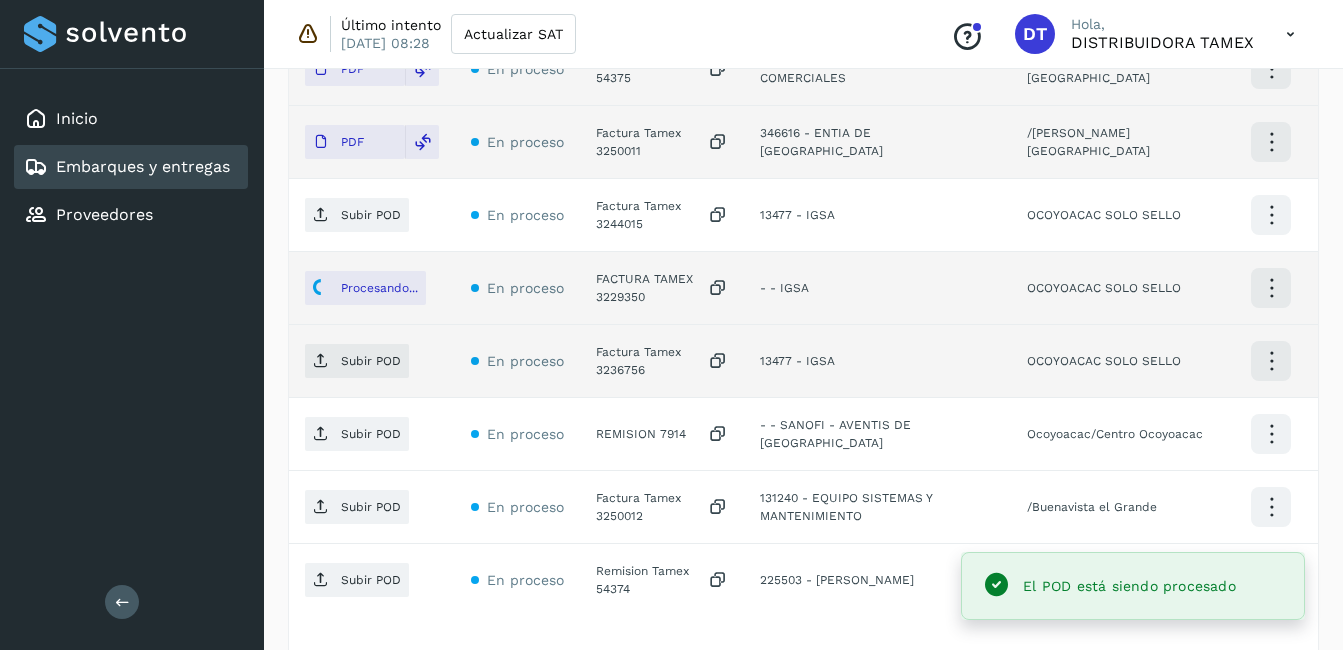 click on "Factura Tamex 3236756" 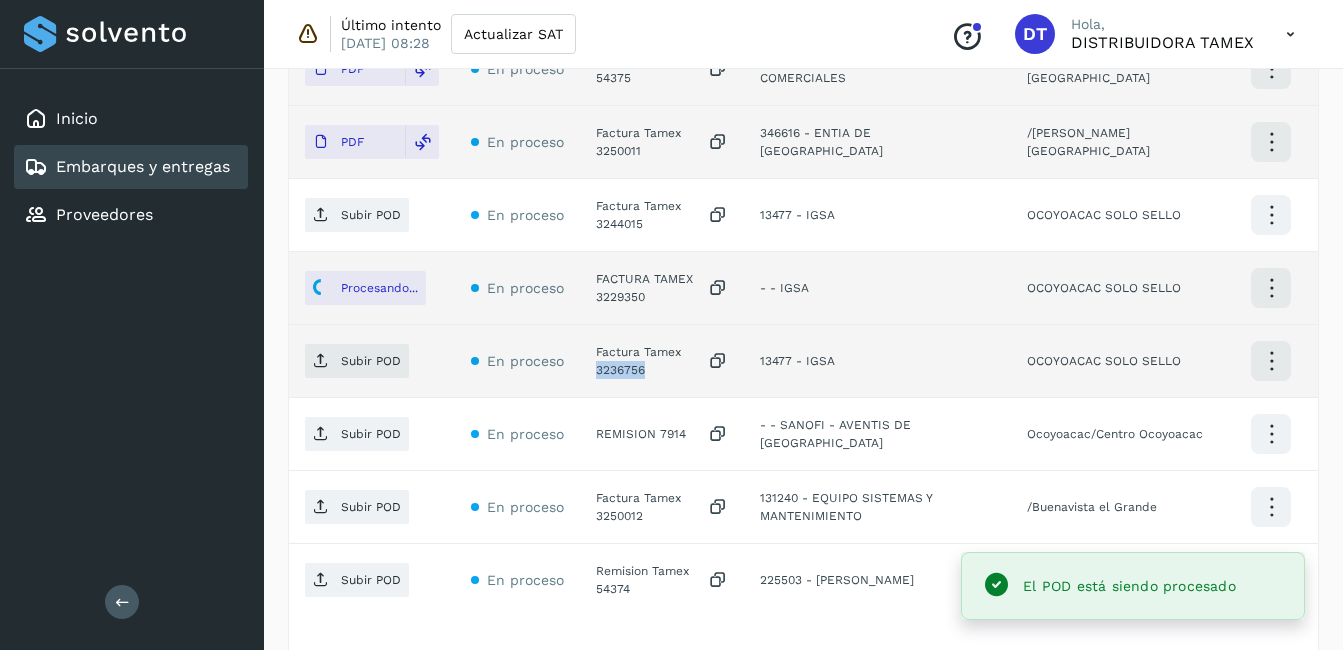 click on "Factura Tamex 3236756" 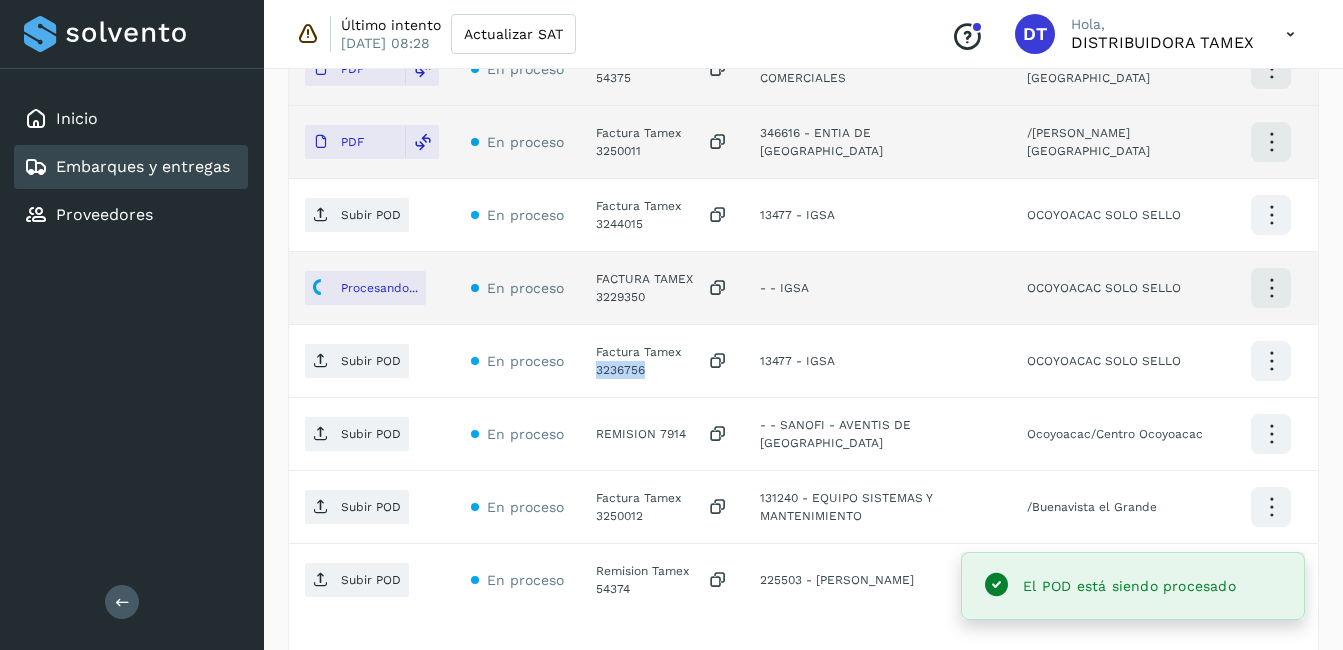 click on "Subir POD" at bounding box center [371, 361] 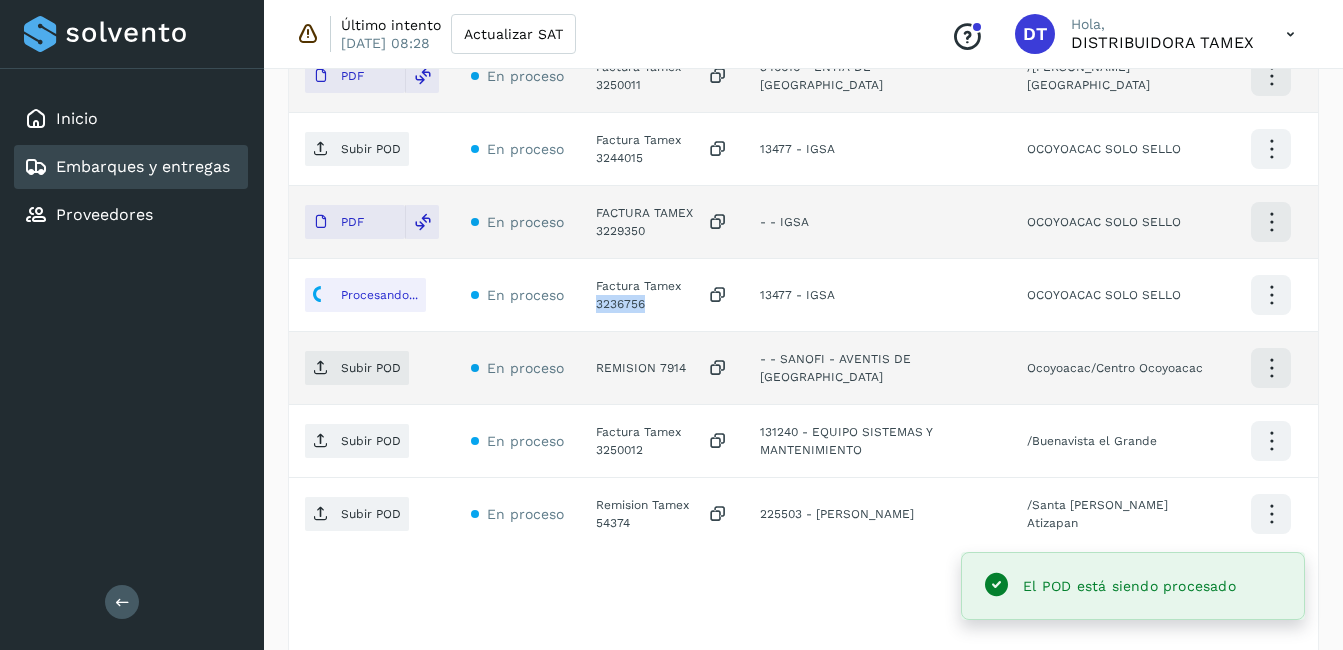 scroll, scrollTop: 900, scrollLeft: 0, axis: vertical 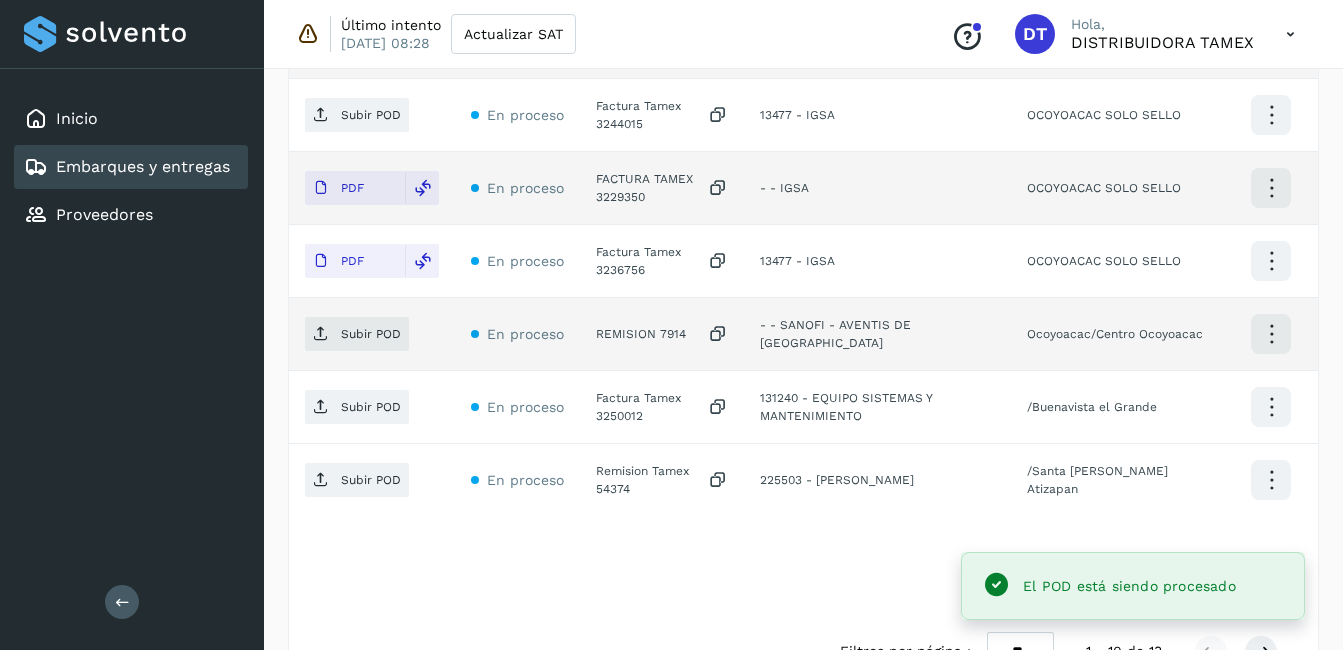 click on "REMISION 7914" 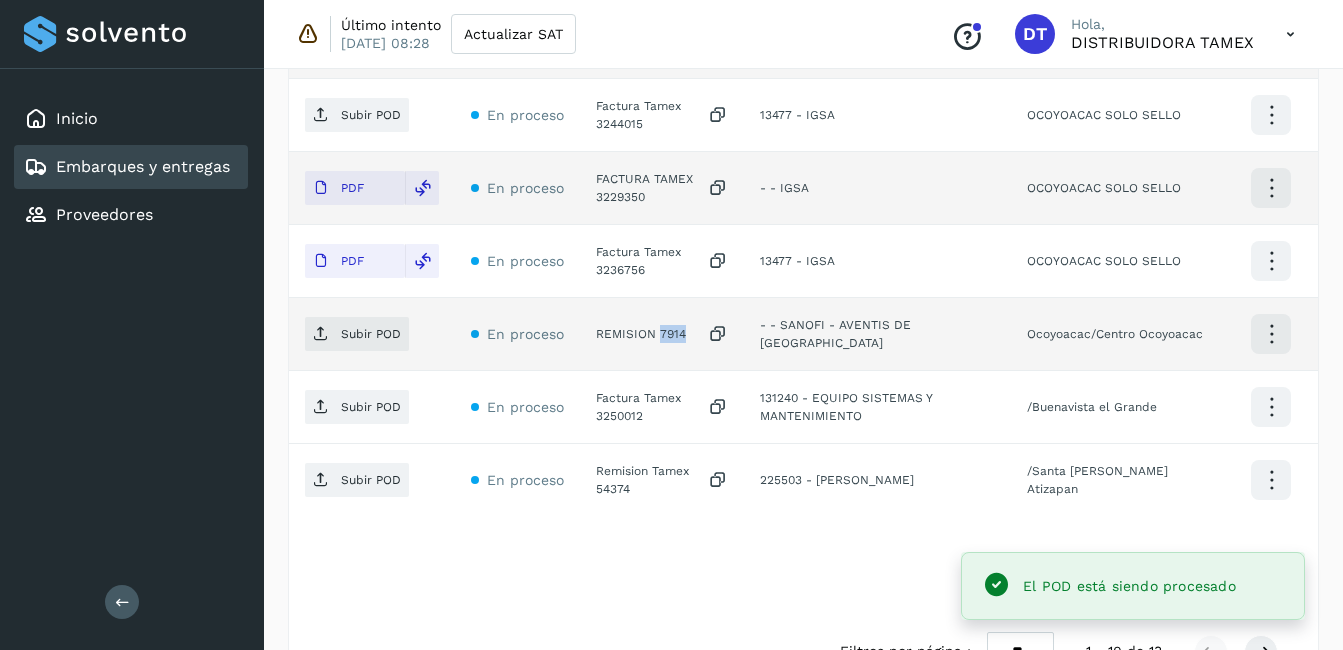 click on "REMISION 7914" 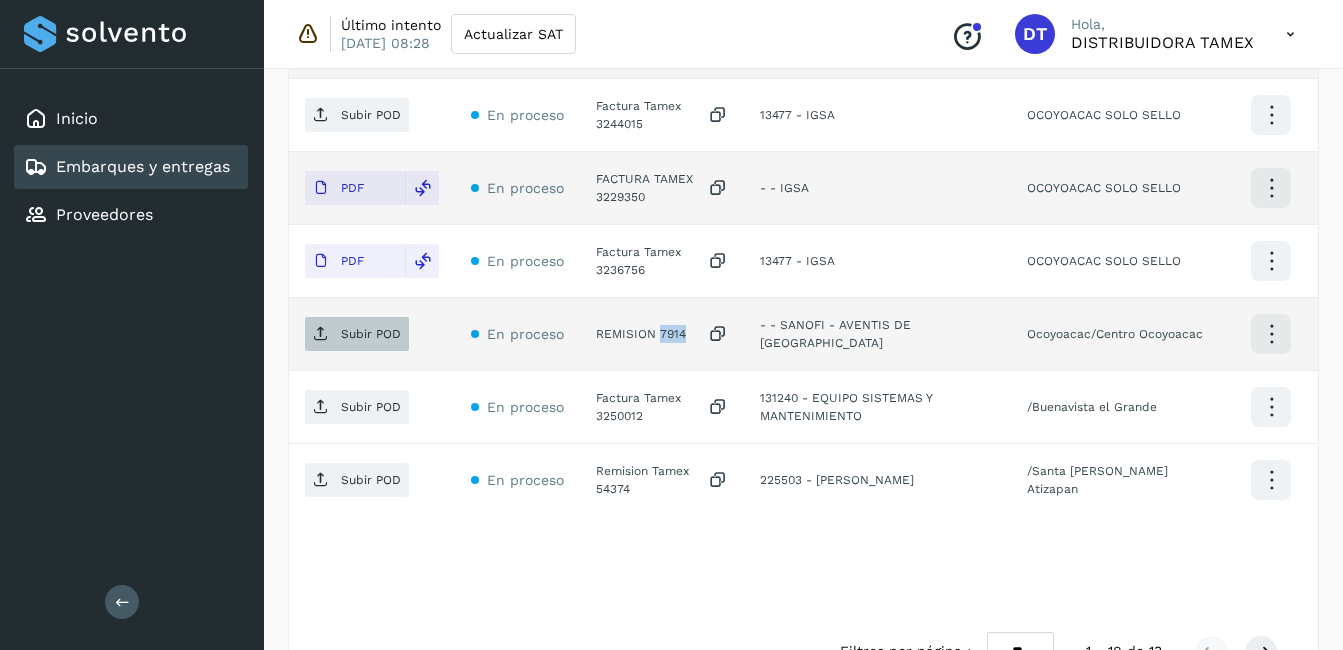 click on "Subir POD" at bounding box center [357, 334] 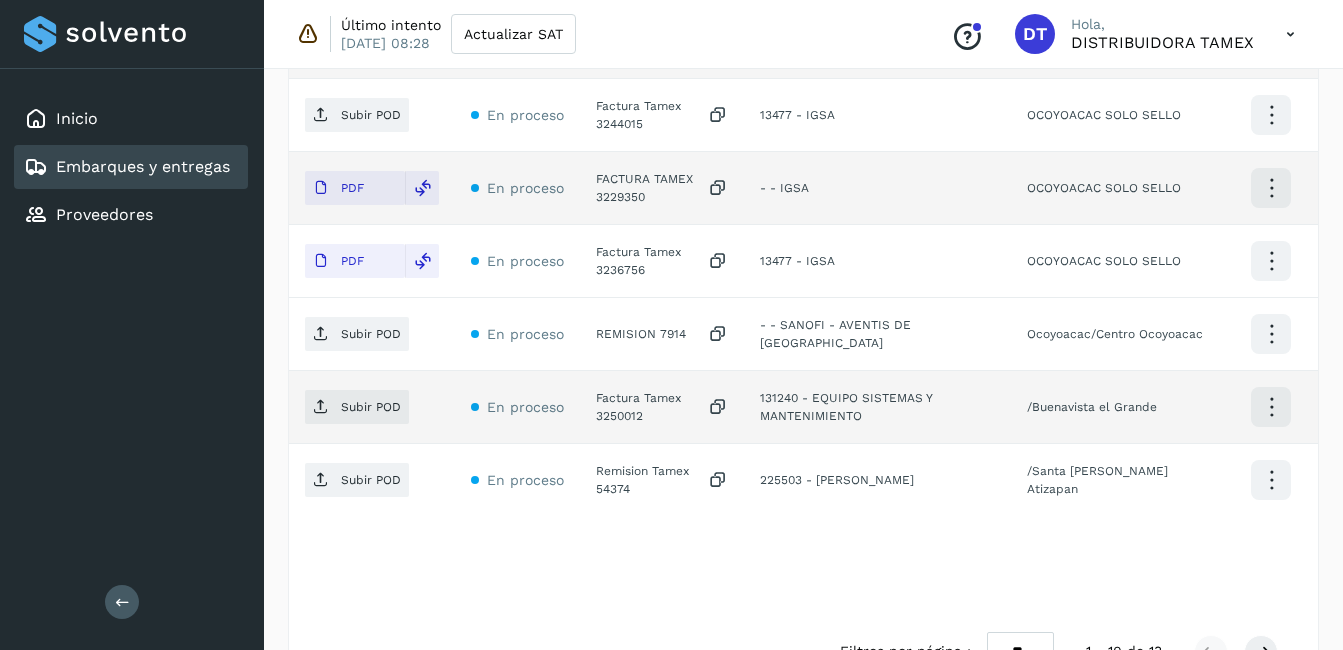 click on "Factura Tamex 3250012" 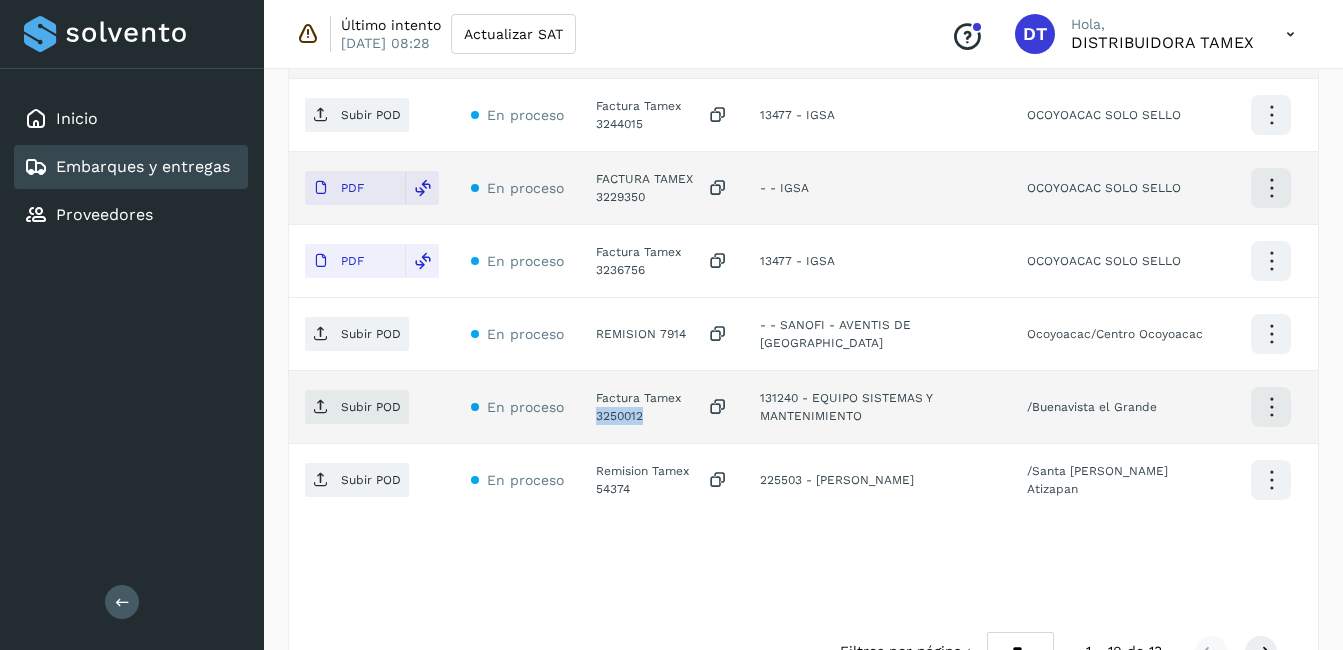 click on "Factura Tamex 3250012" 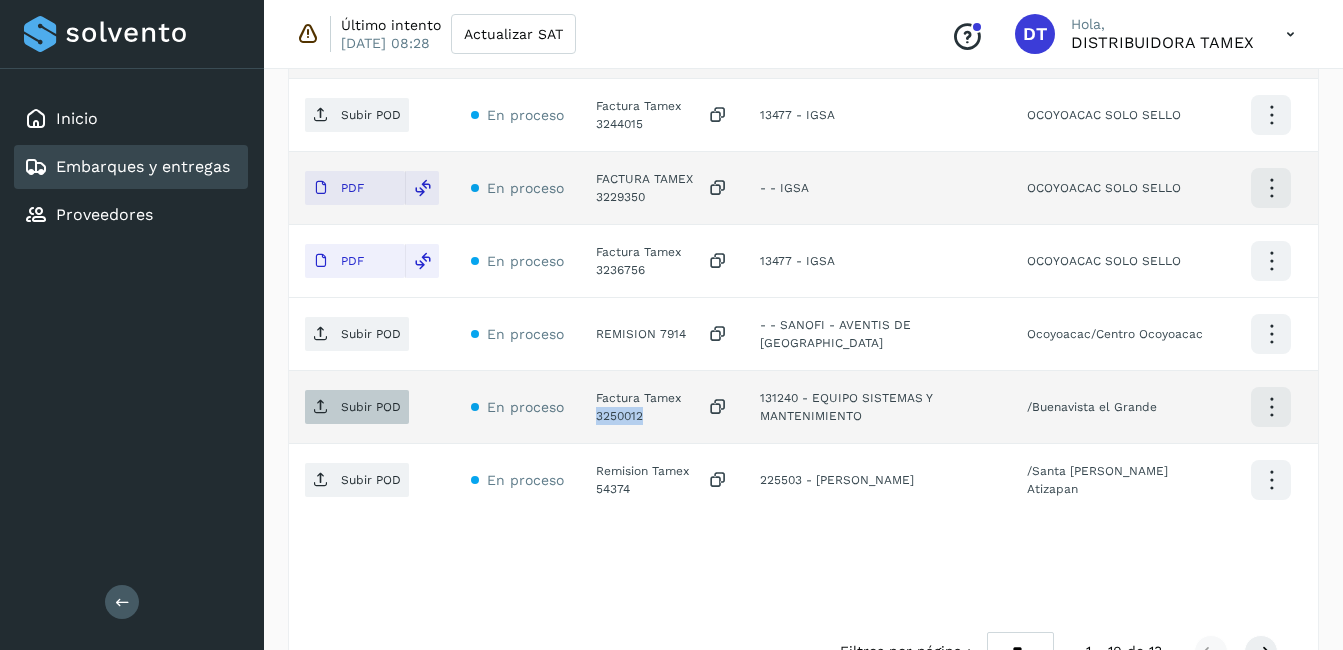 click on "Subir POD" at bounding box center (357, 407) 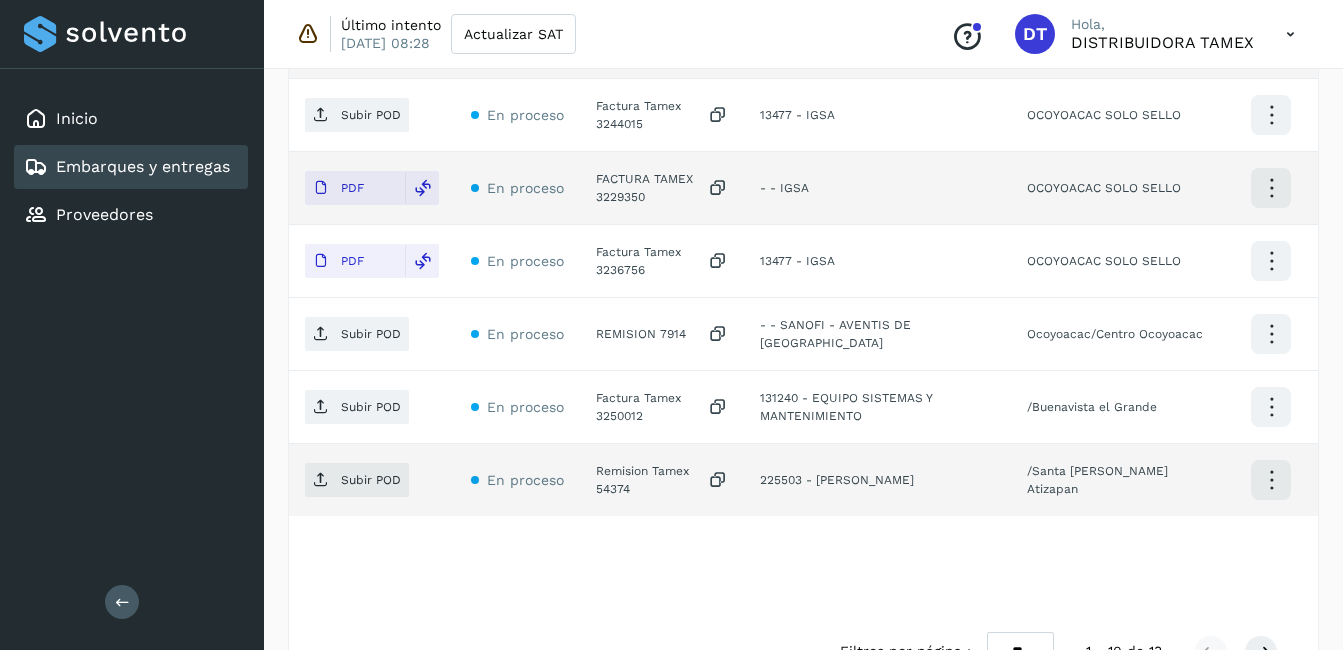 click on "Remision Tamex 54374" 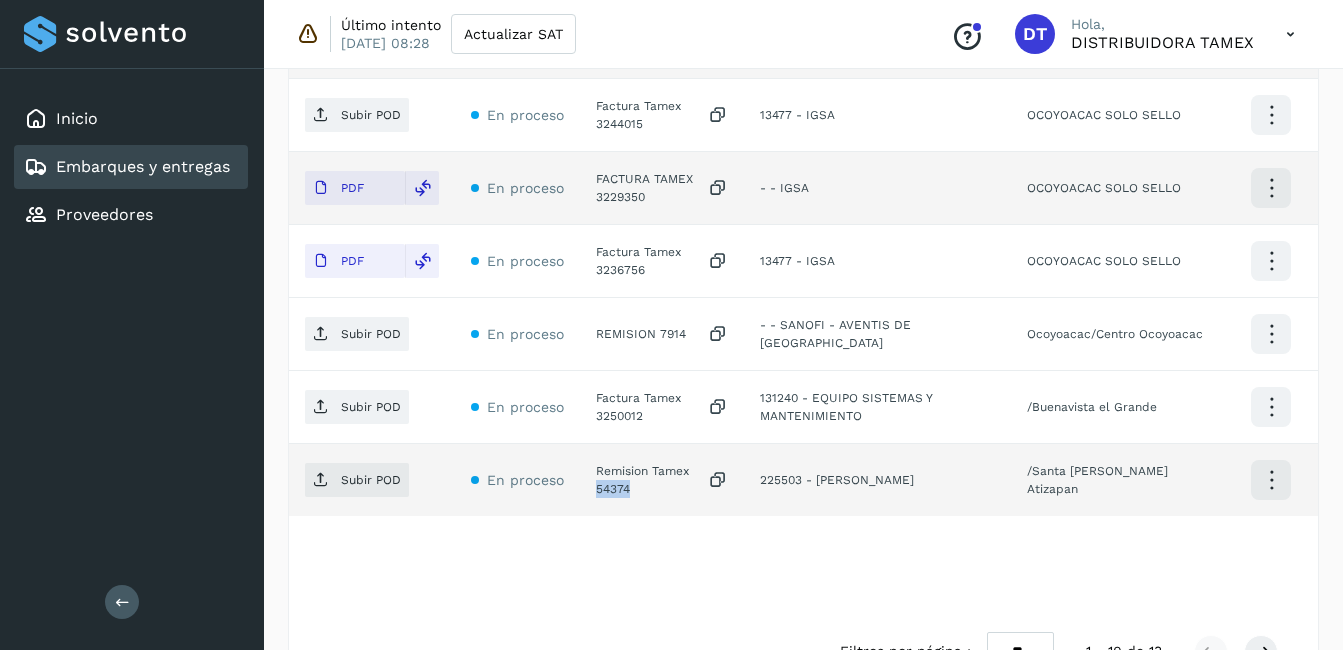 click on "Remision Tamex 54374" 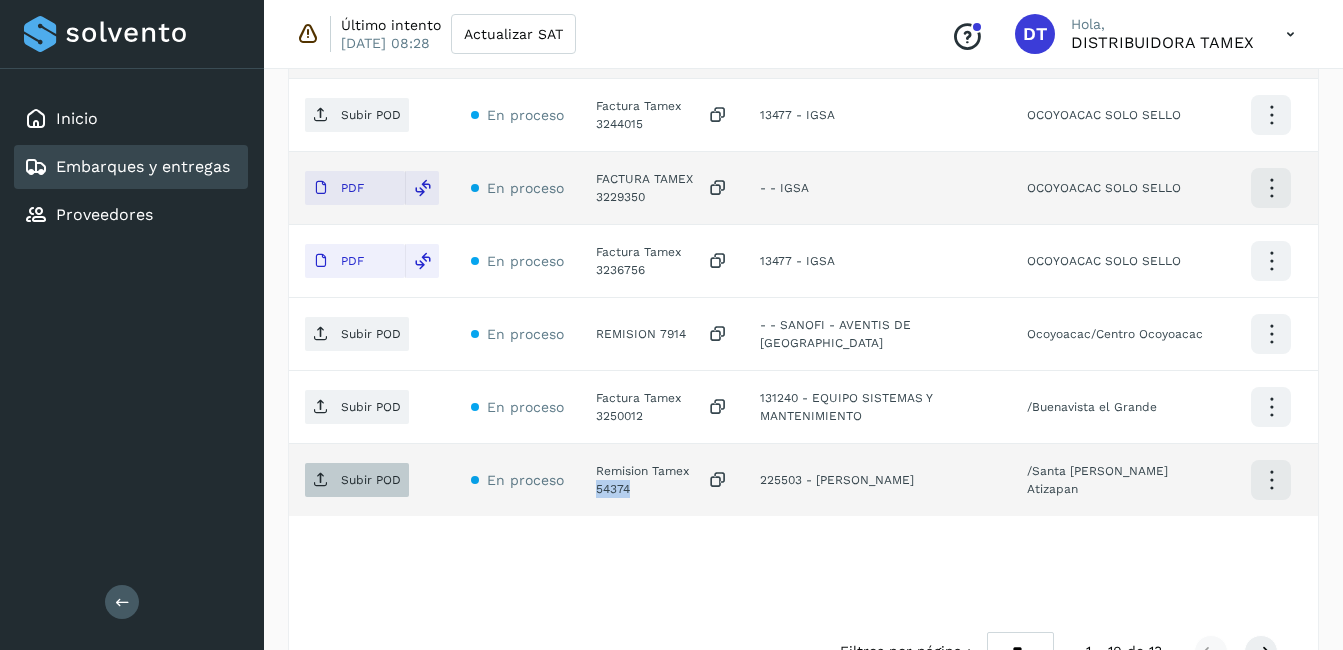 click on "Subir POD" at bounding box center [371, 480] 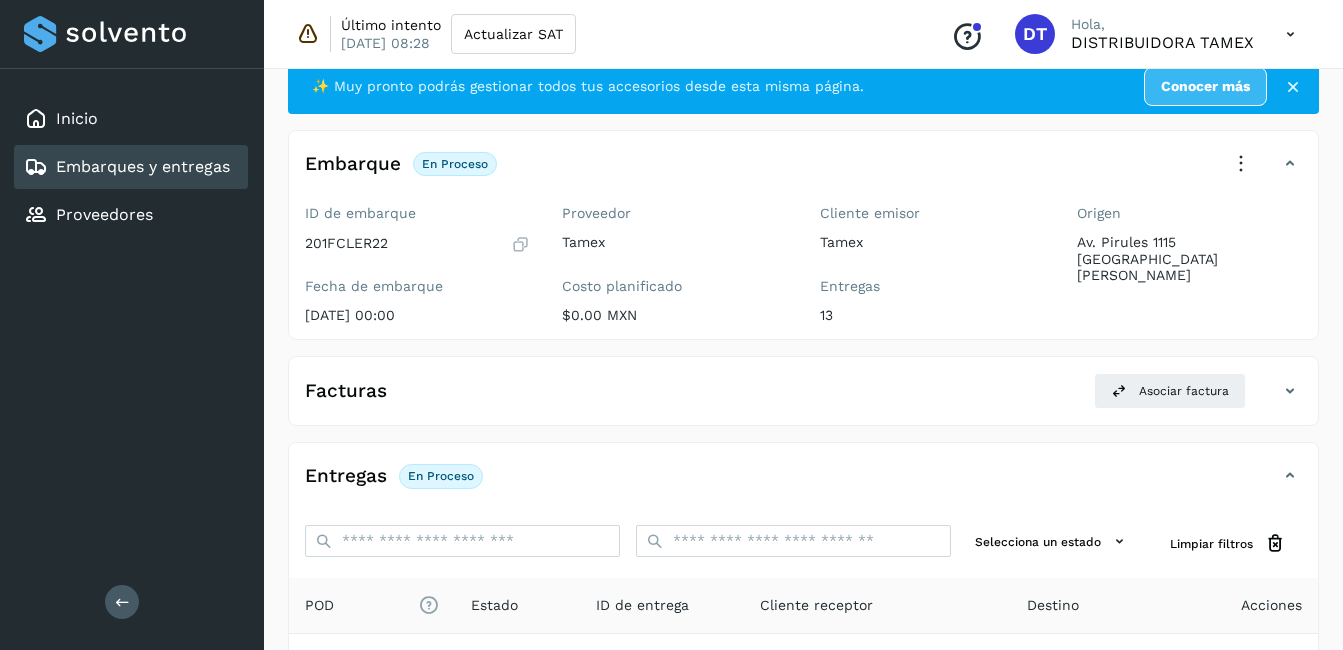 scroll, scrollTop: 0, scrollLeft: 0, axis: both 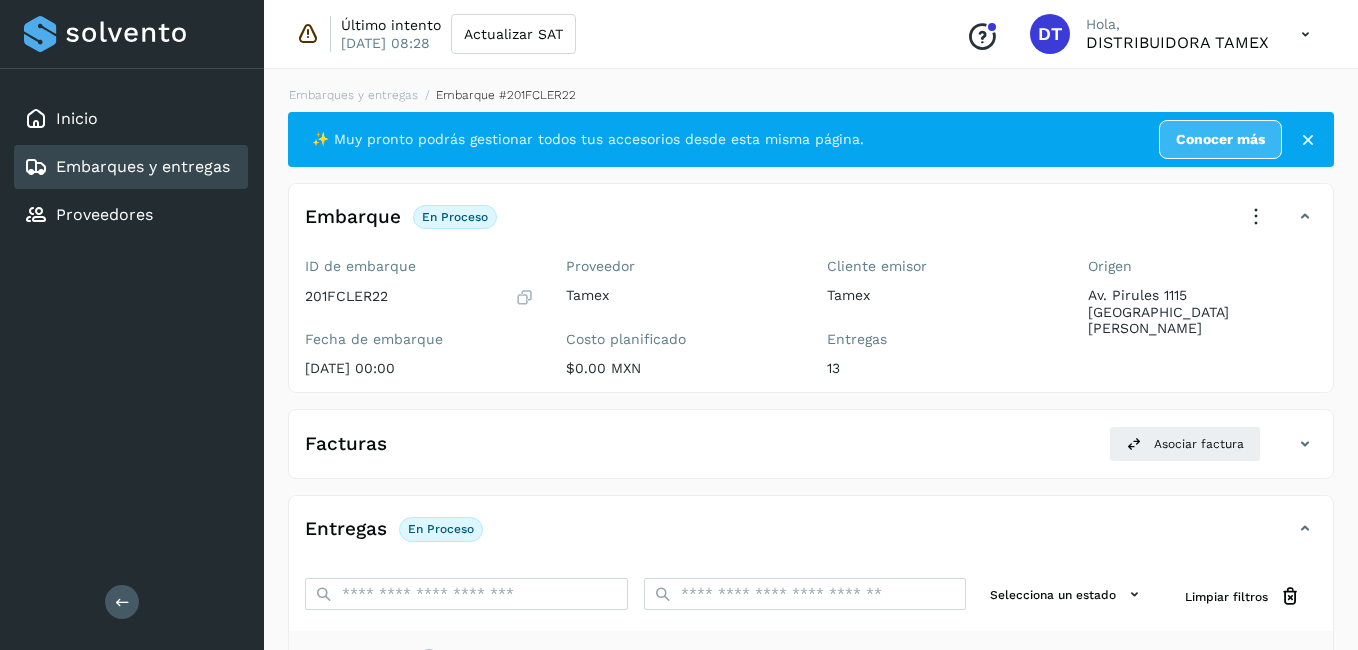 select on "**" 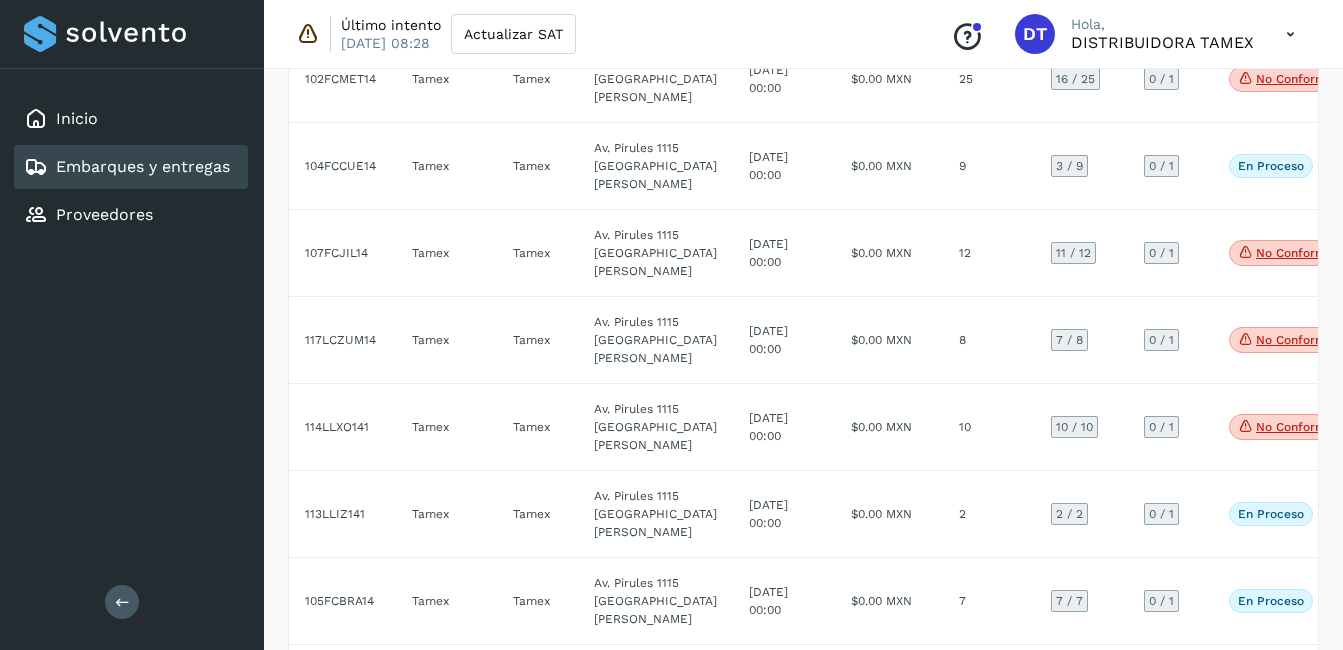 scroll, scrollTop: 3600, scrollLeft: 0, axis: vertical 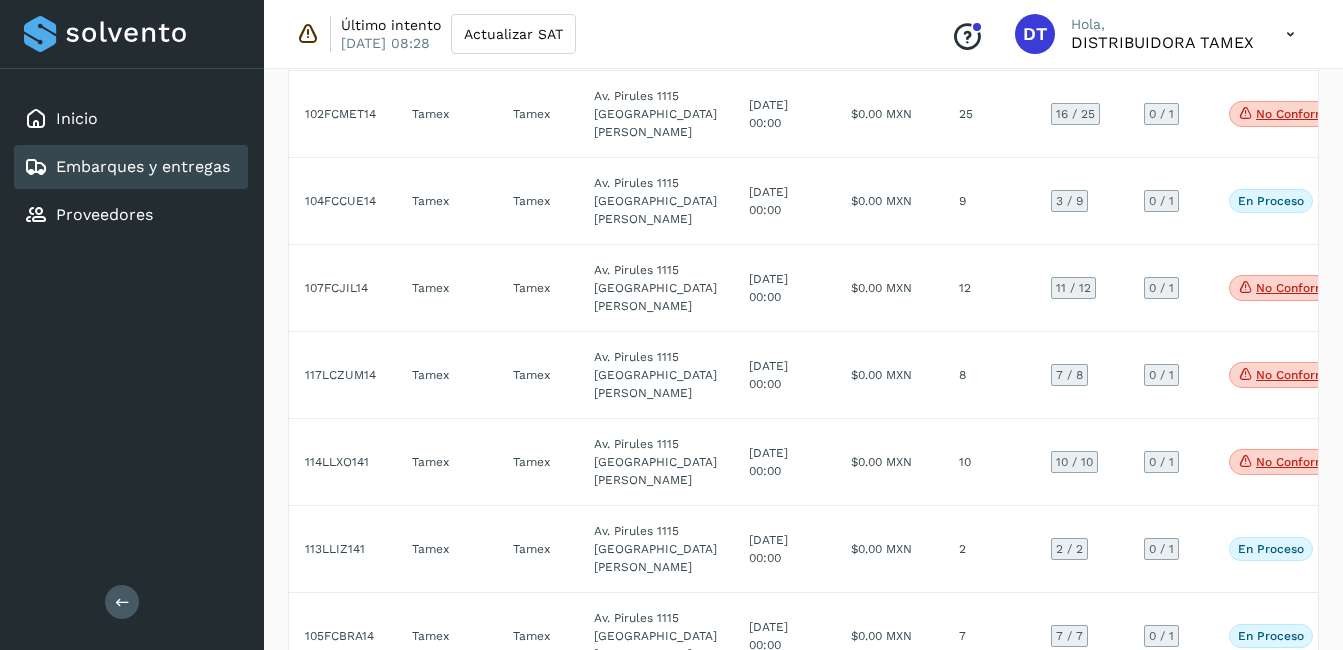 click on "$0.00 MXN" 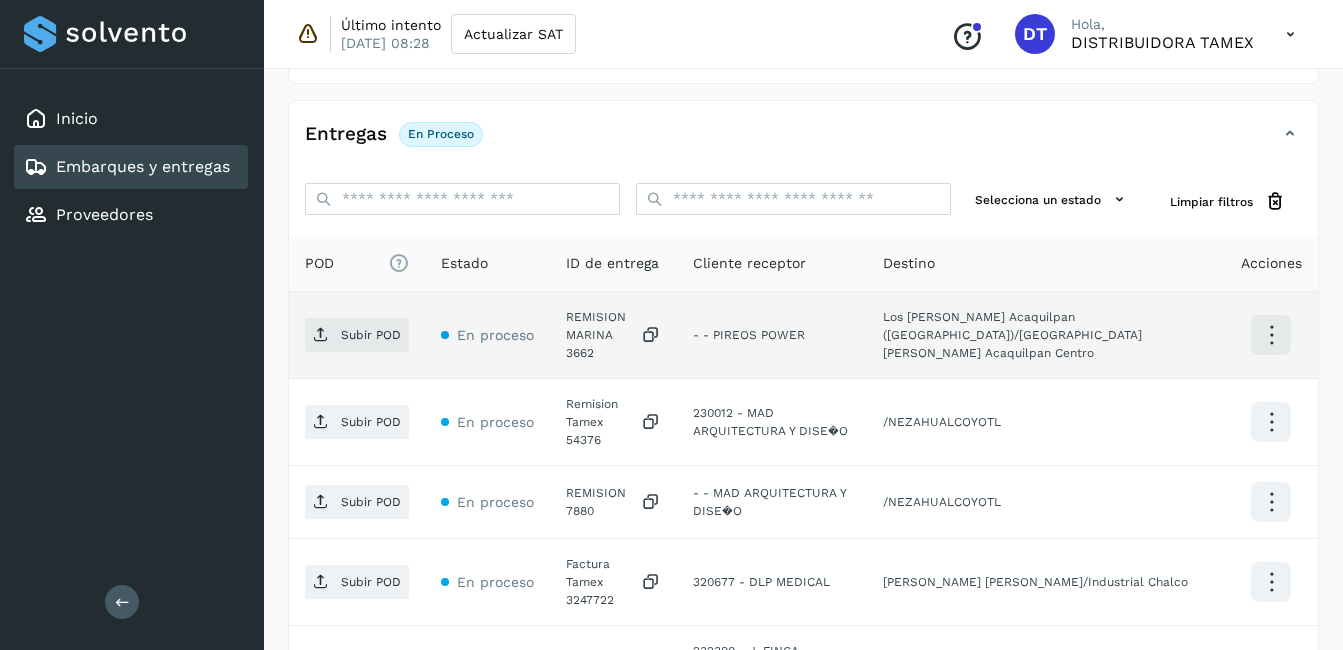 scroll, scrollTop: 489, scrollLeft: 0, axis: vertical 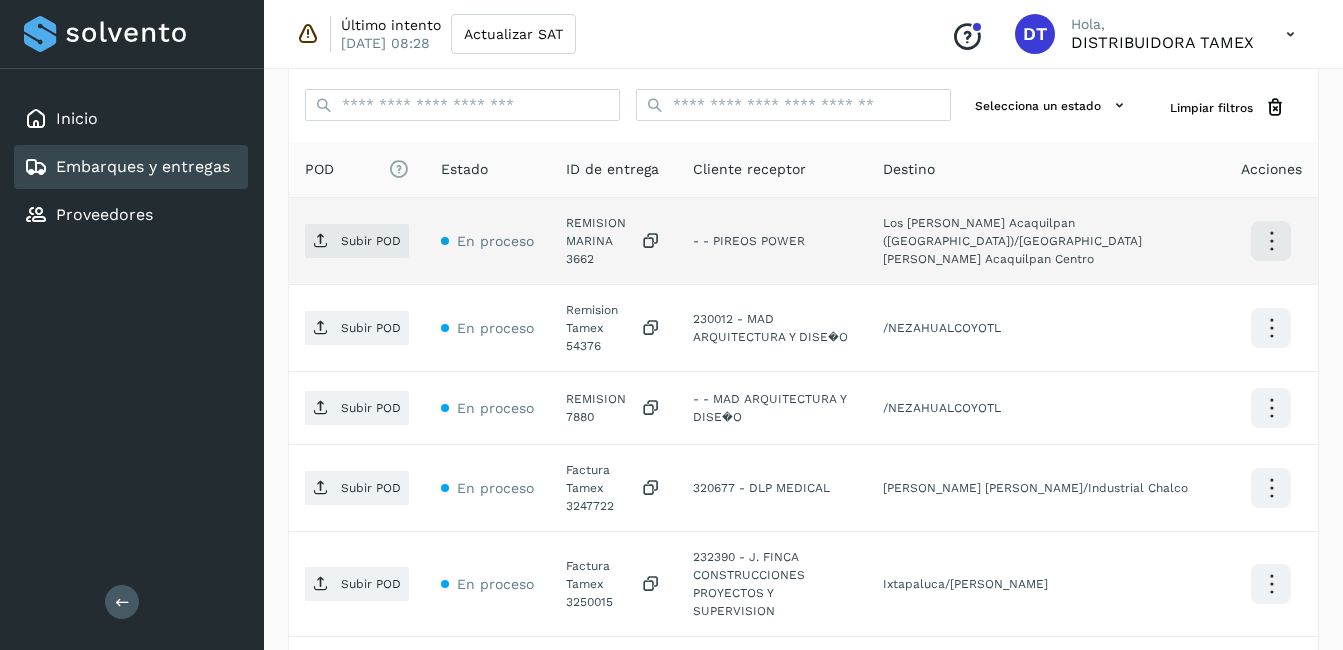 click on "REMISION MARINA 3662" 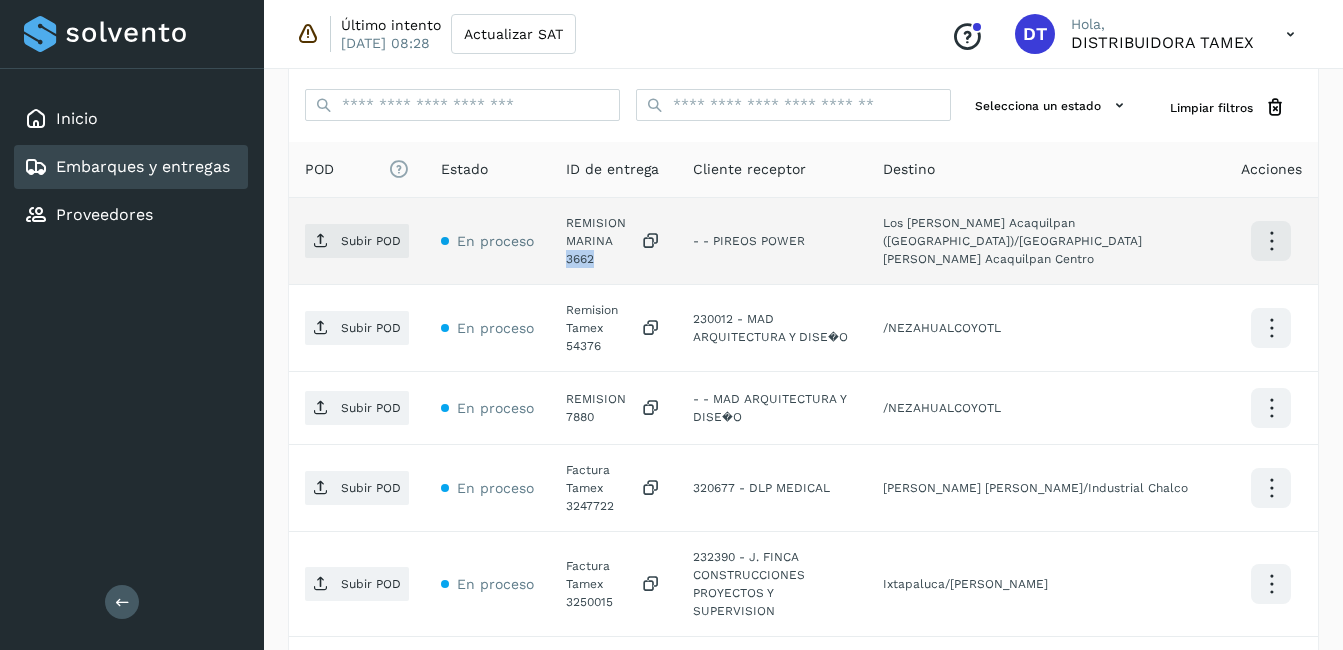 click on "REMISION MARINA 3662" 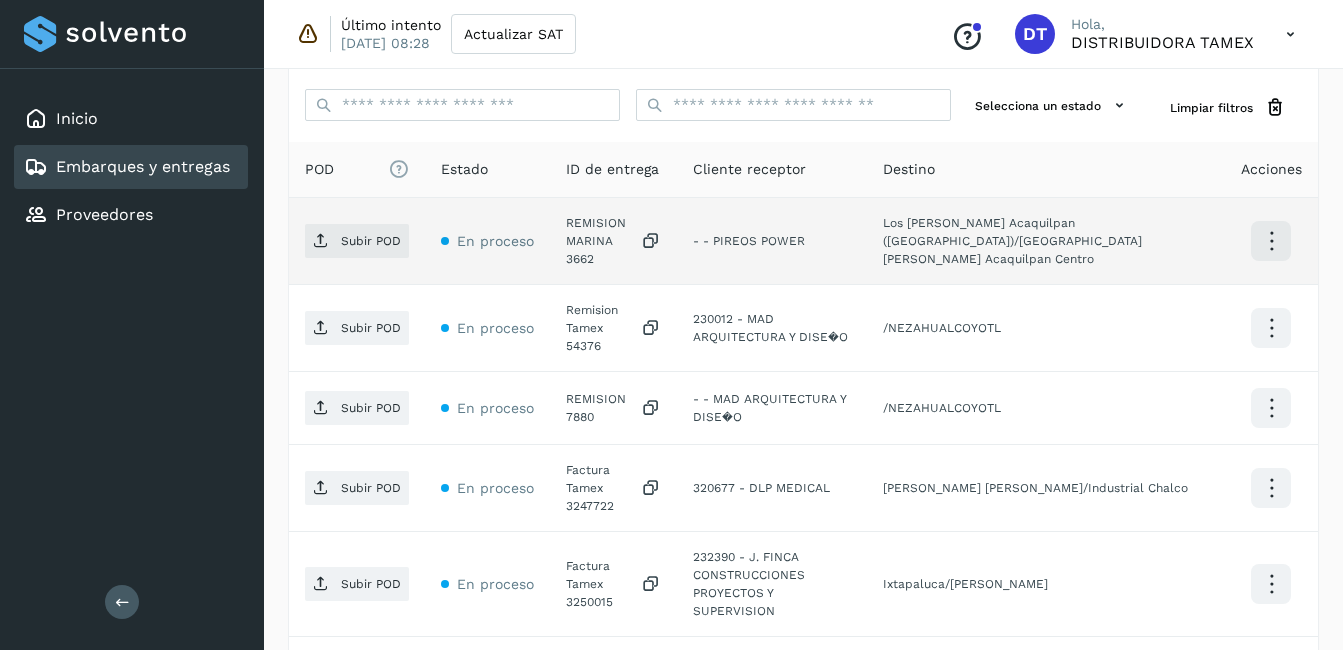 click on "Subir POD" 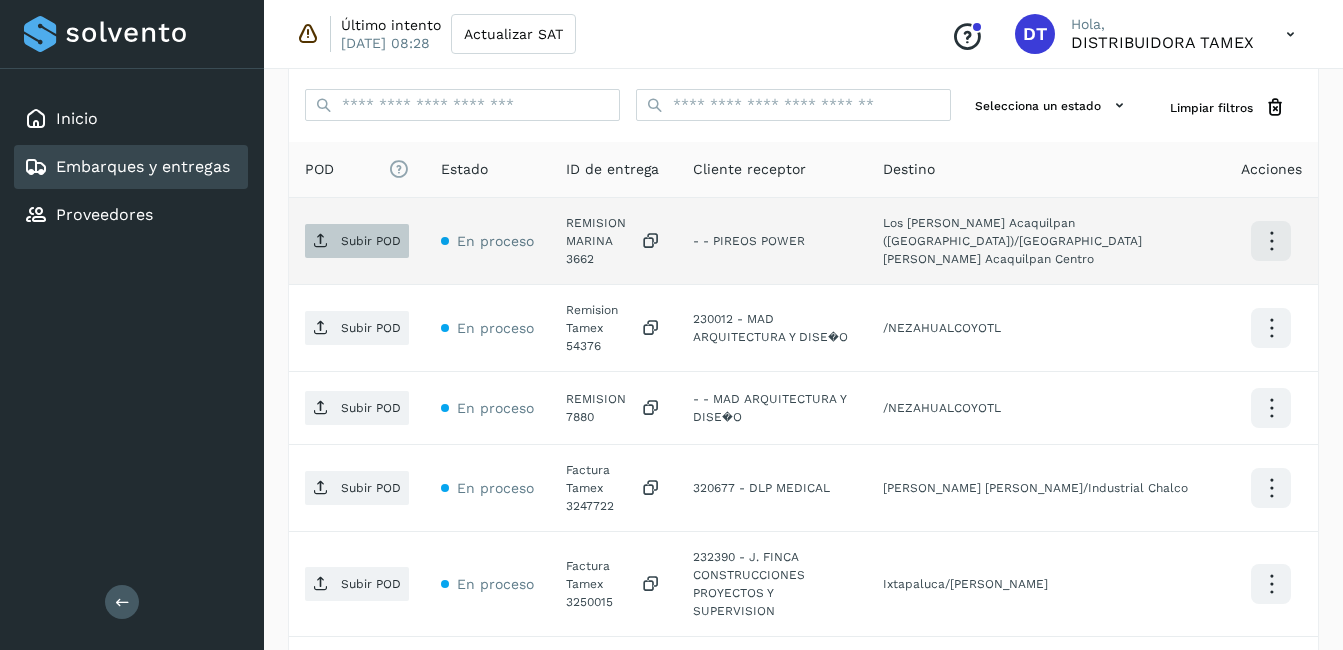 click on "Subir POD" at bounding box center [357, 241] 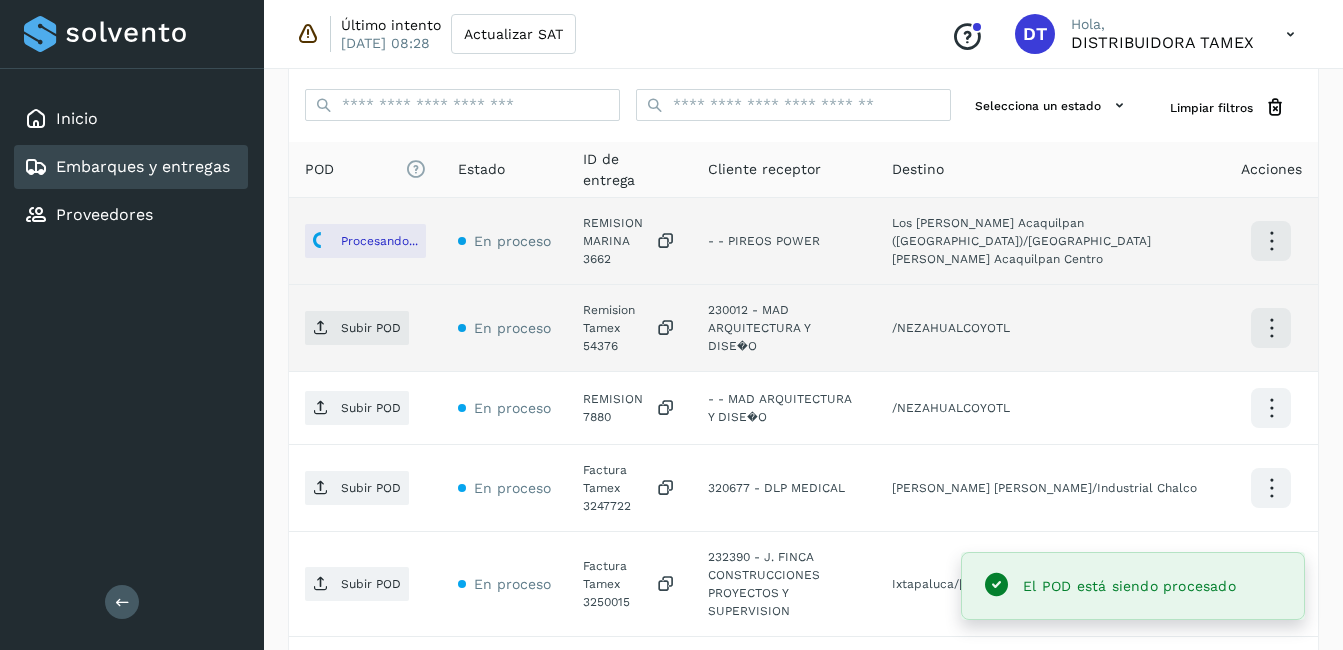 click on "Remision Tamex 54376" 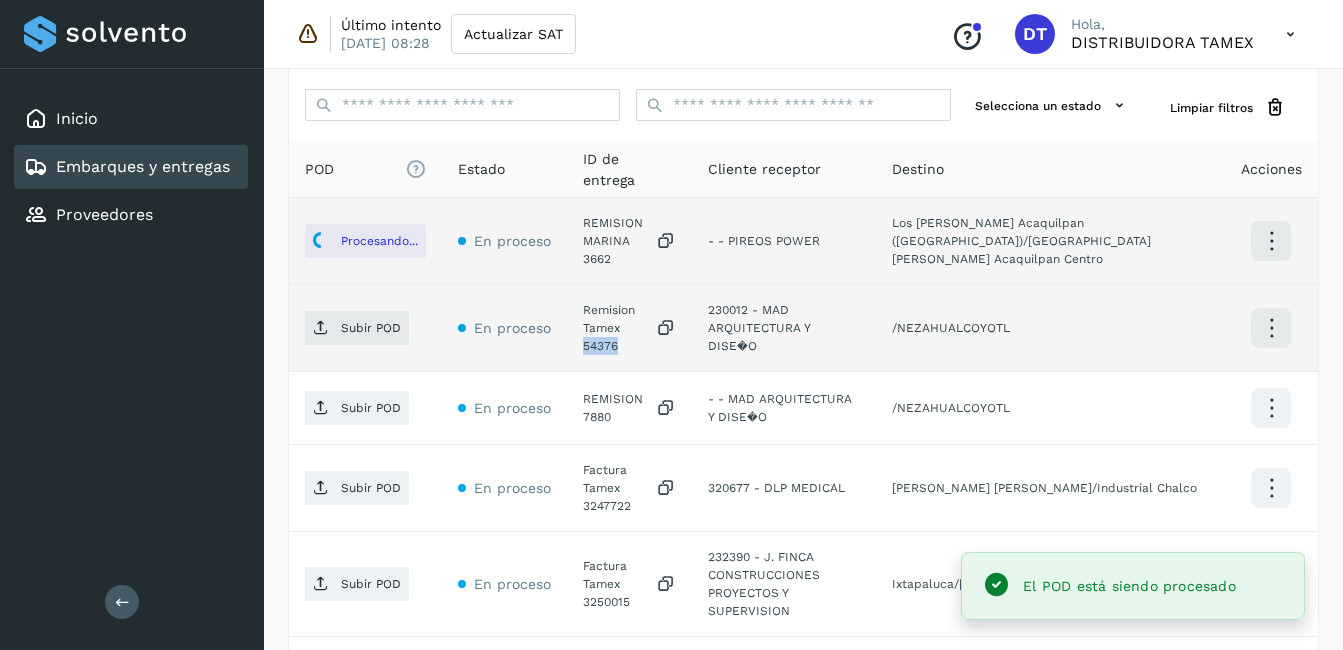 click on "Remision Tamex 54376" 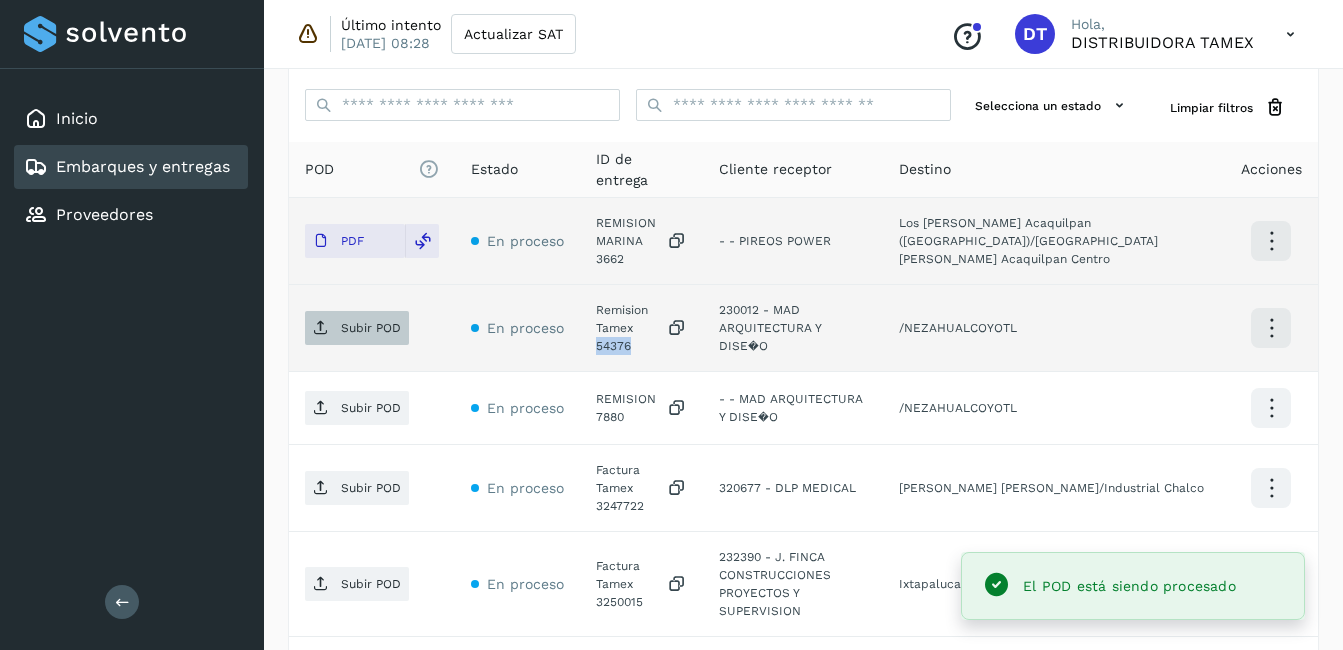 click on "Subir POD" at bounding box center (371, 328) 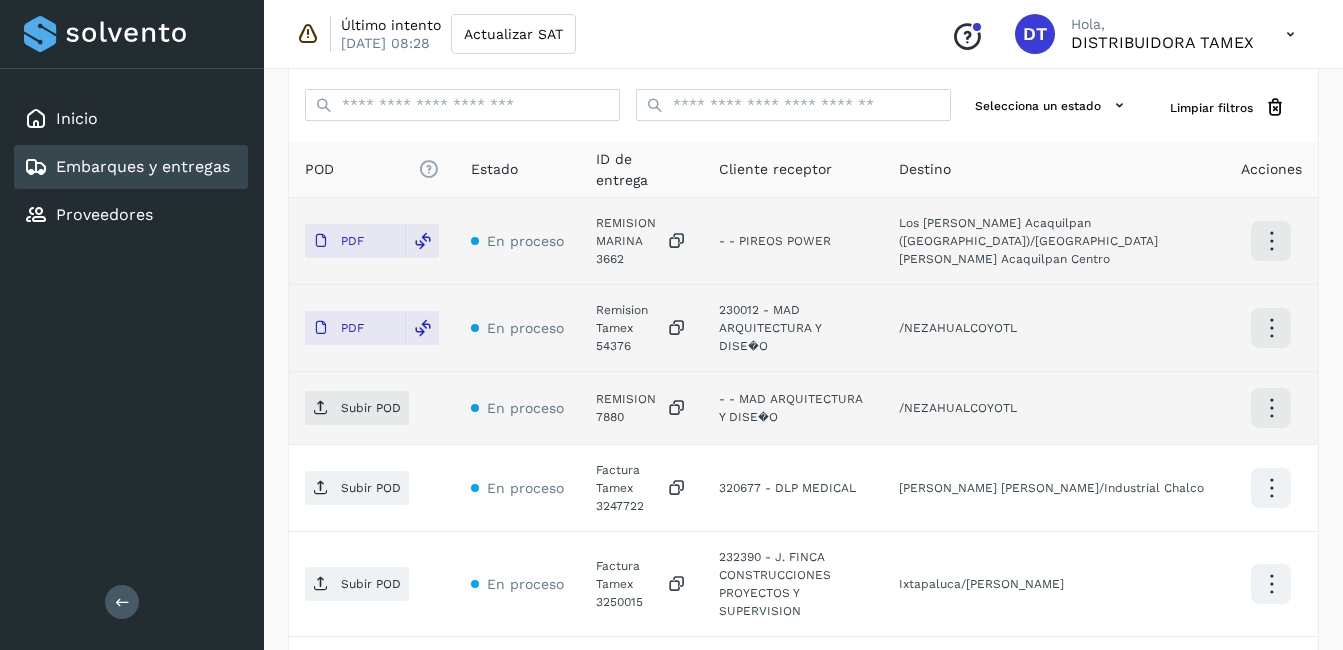 click on "REMISION 7880" 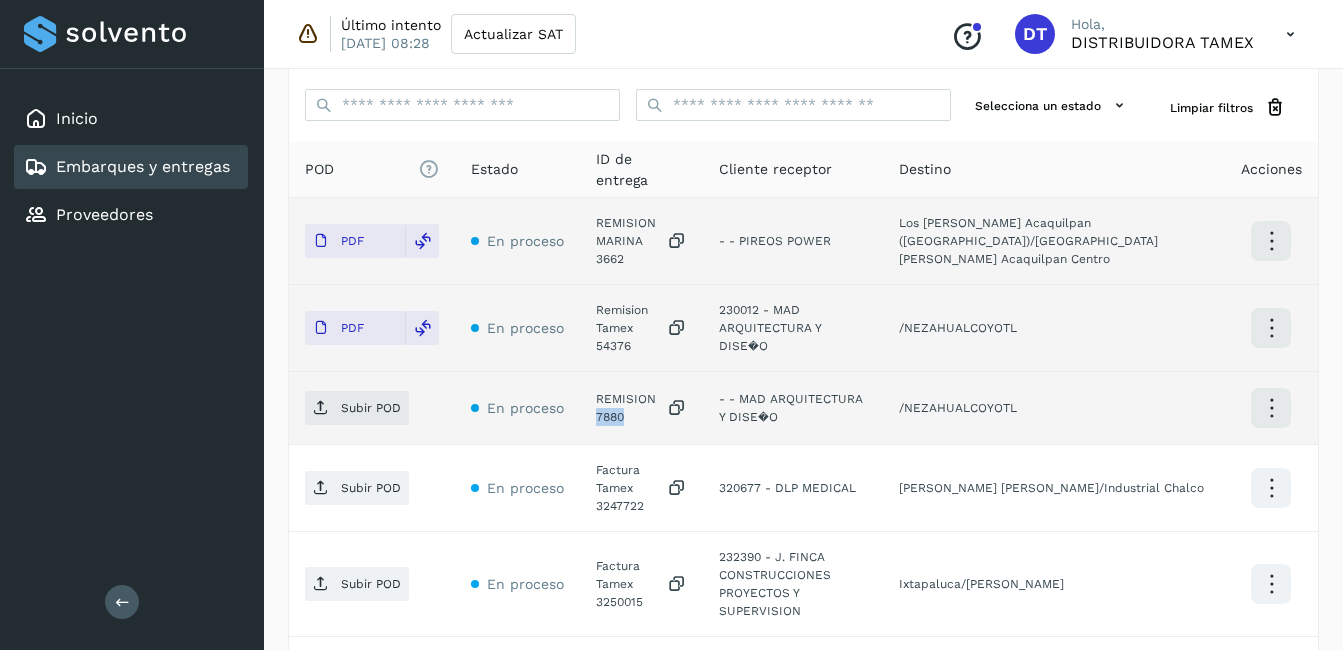 click on "REMISION 7880" 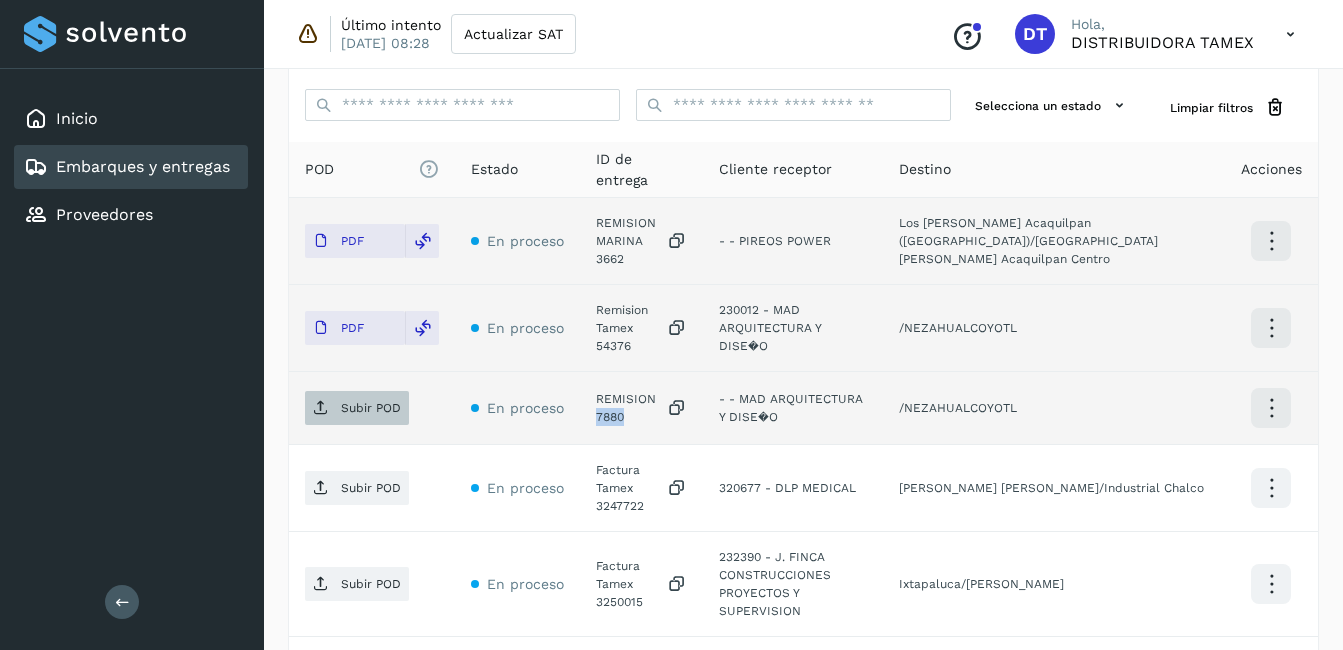 click on "Subir POD" at bounding box center (371, 408) 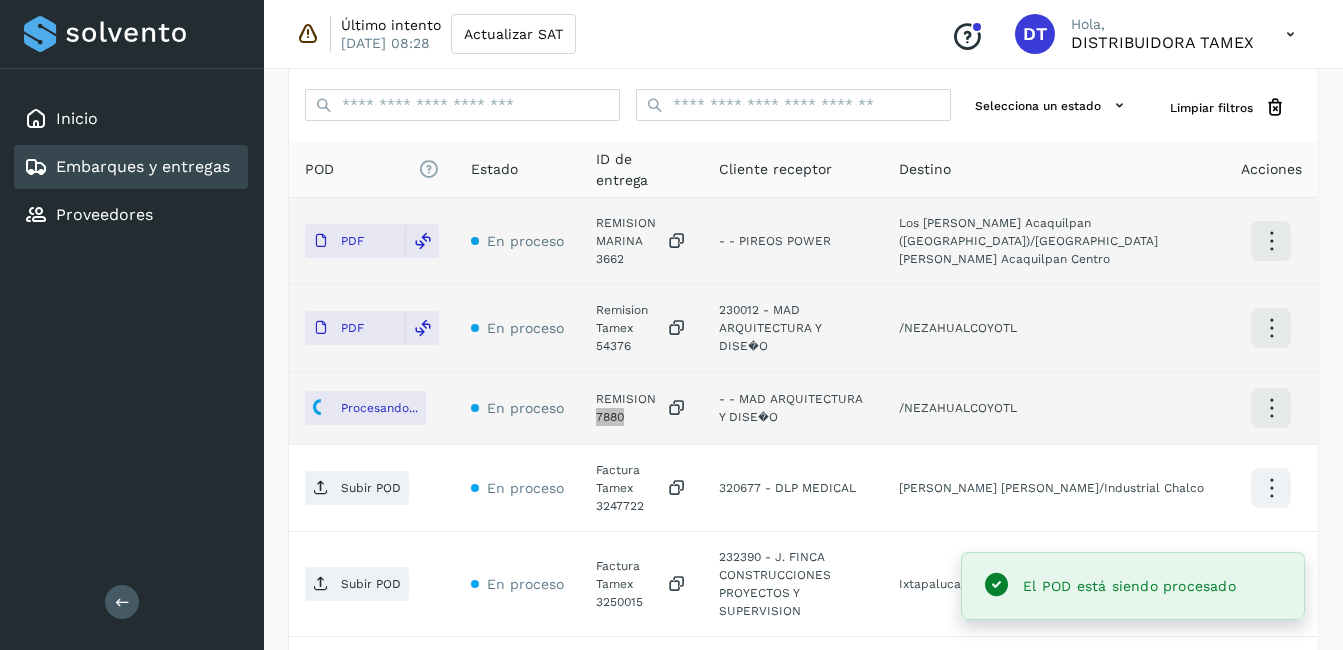 scroll, scrollTop: 589, scrollLeft: 0, axis: vertical 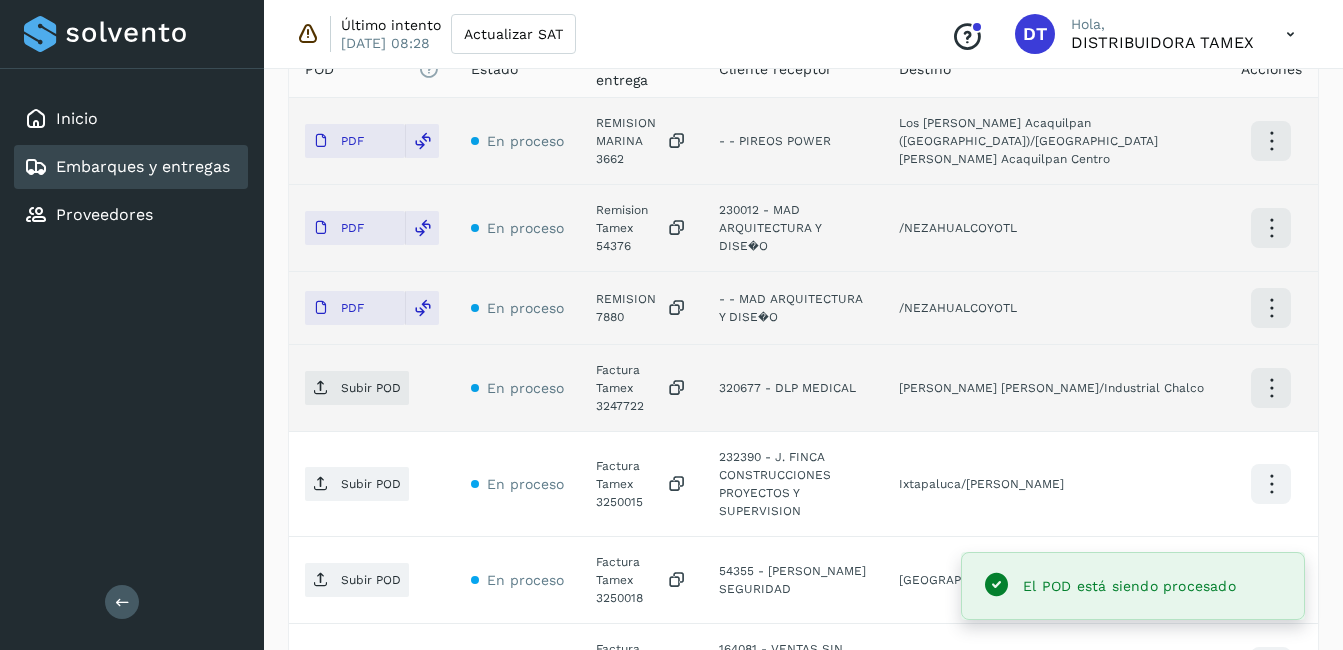click on "Factura Tamex 3247722" 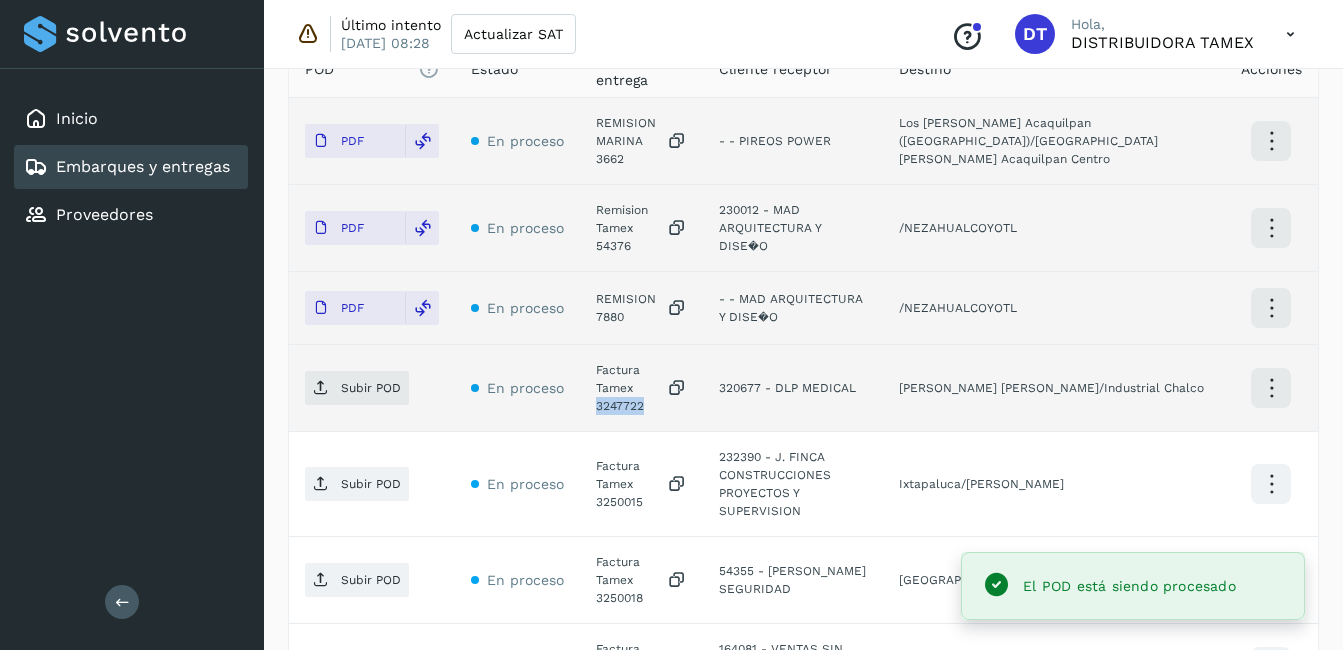 click on "Factura Tamex 3247722" 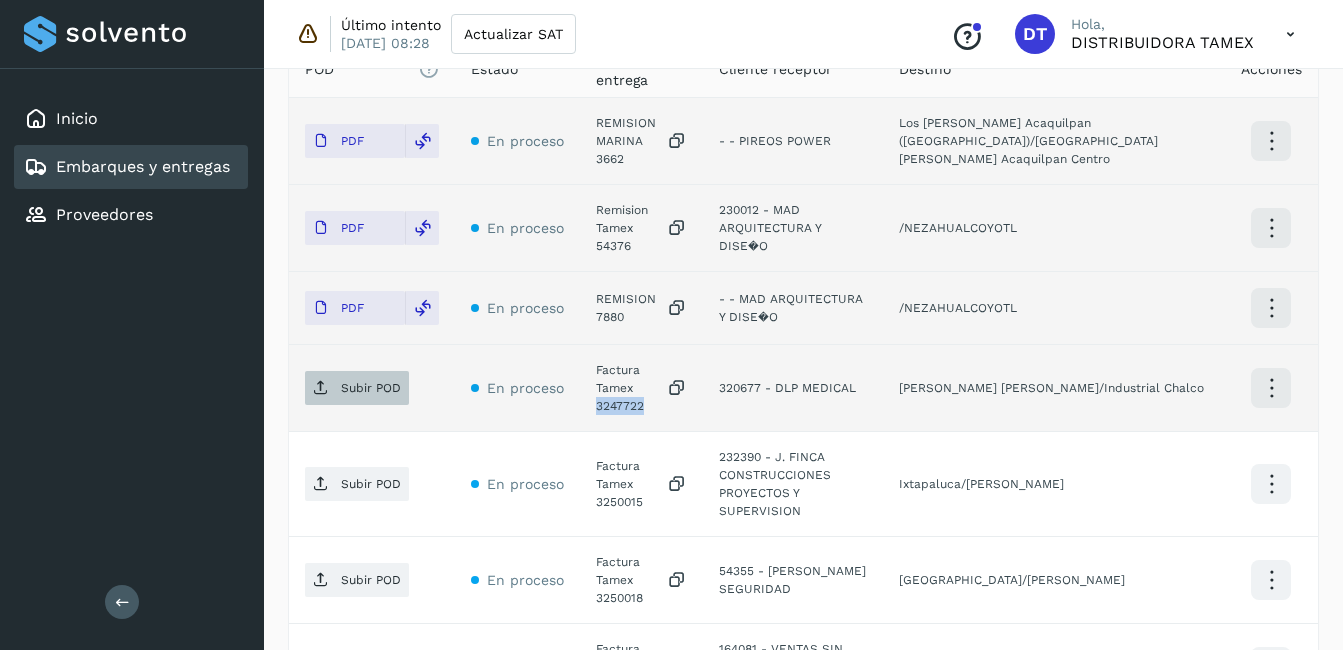 click at bounding box center [321, 388] 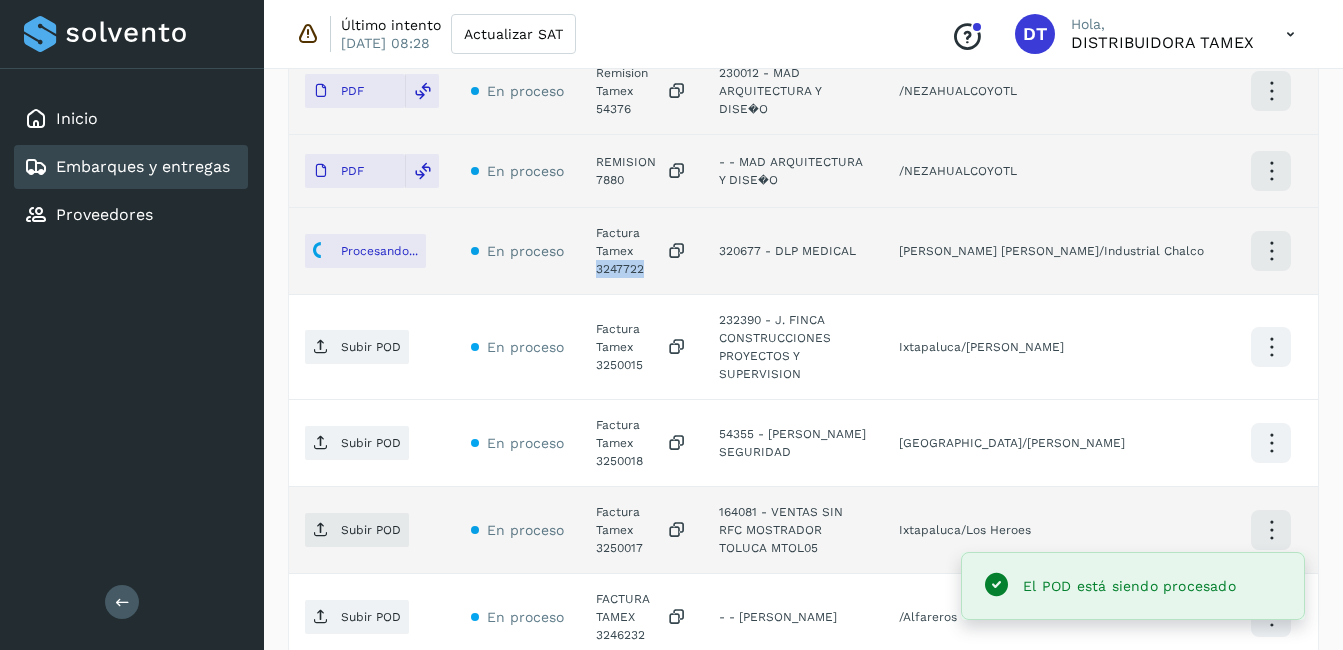 scroll, scrollTop: 789, scrollLeft: 0, axis: vertical 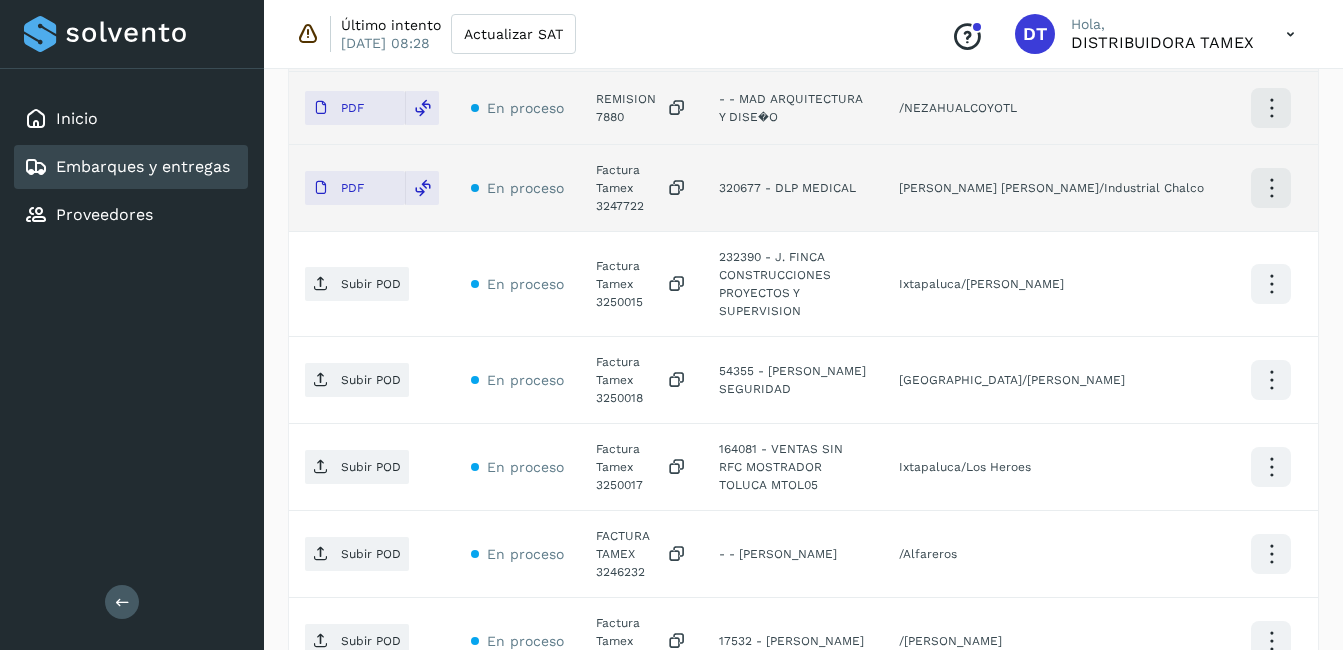 click on "Factura Tamex 3250015" 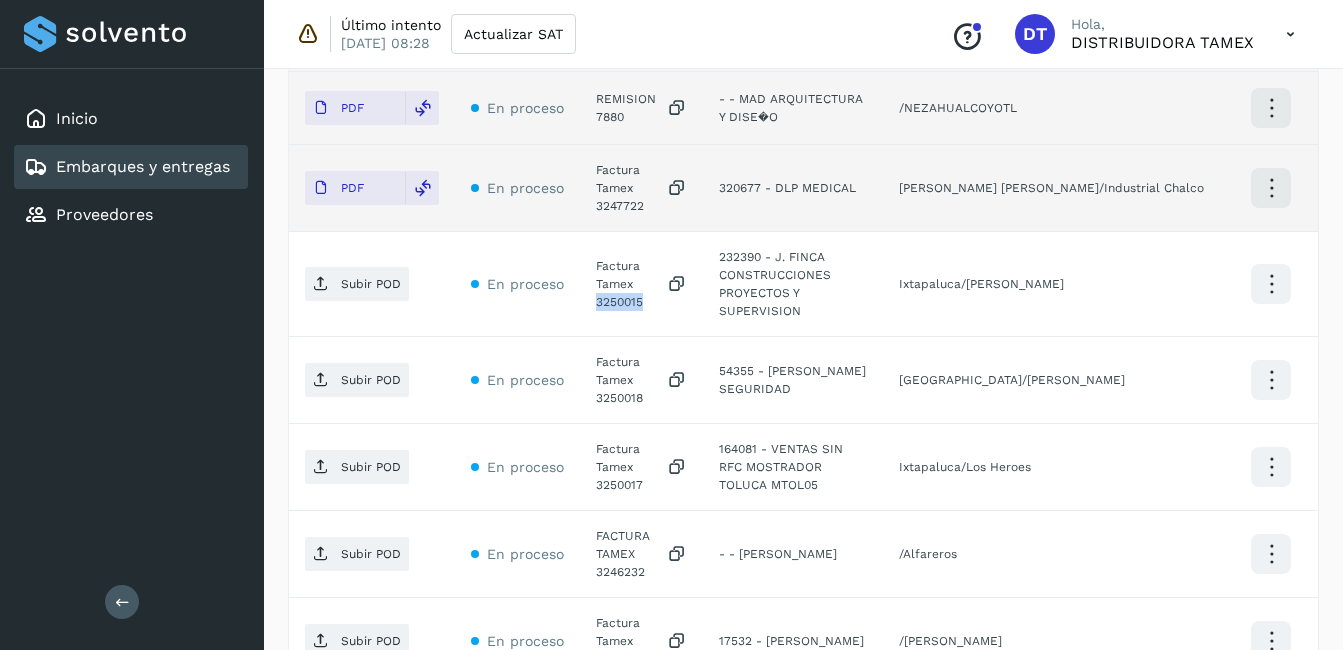click on "Factura Tamex 3250015" 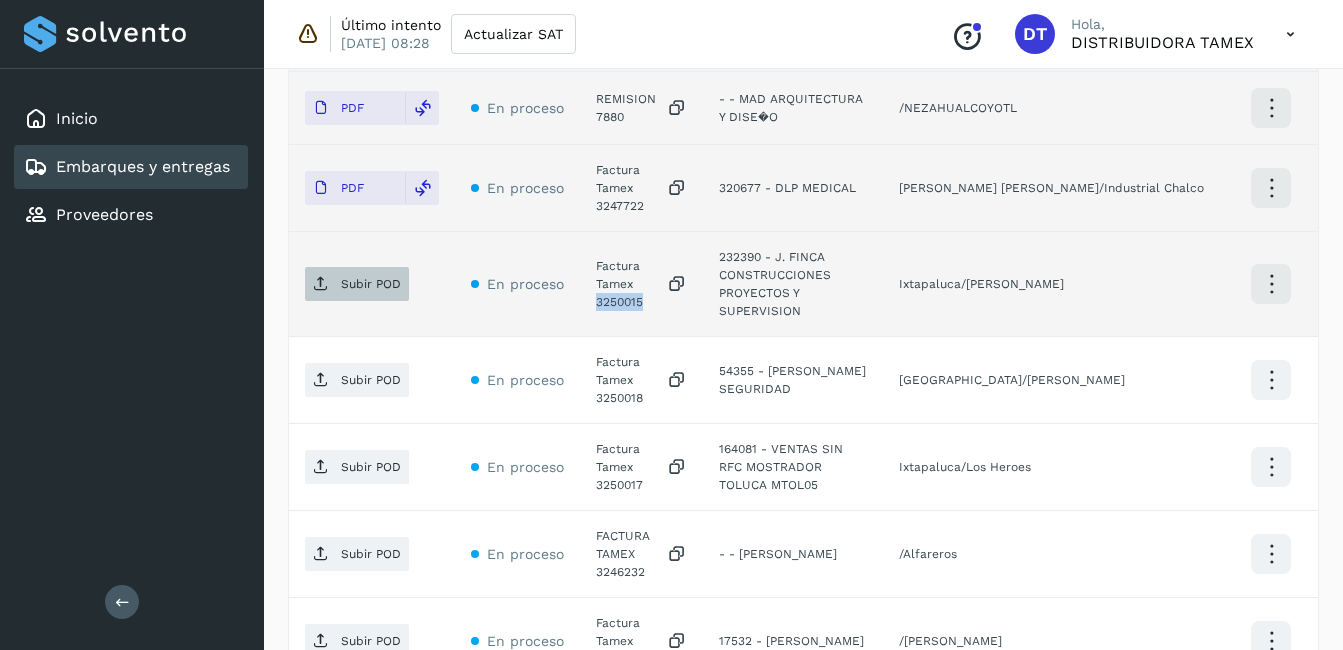 click on "Subir POD" at bounding box center [357, 284] 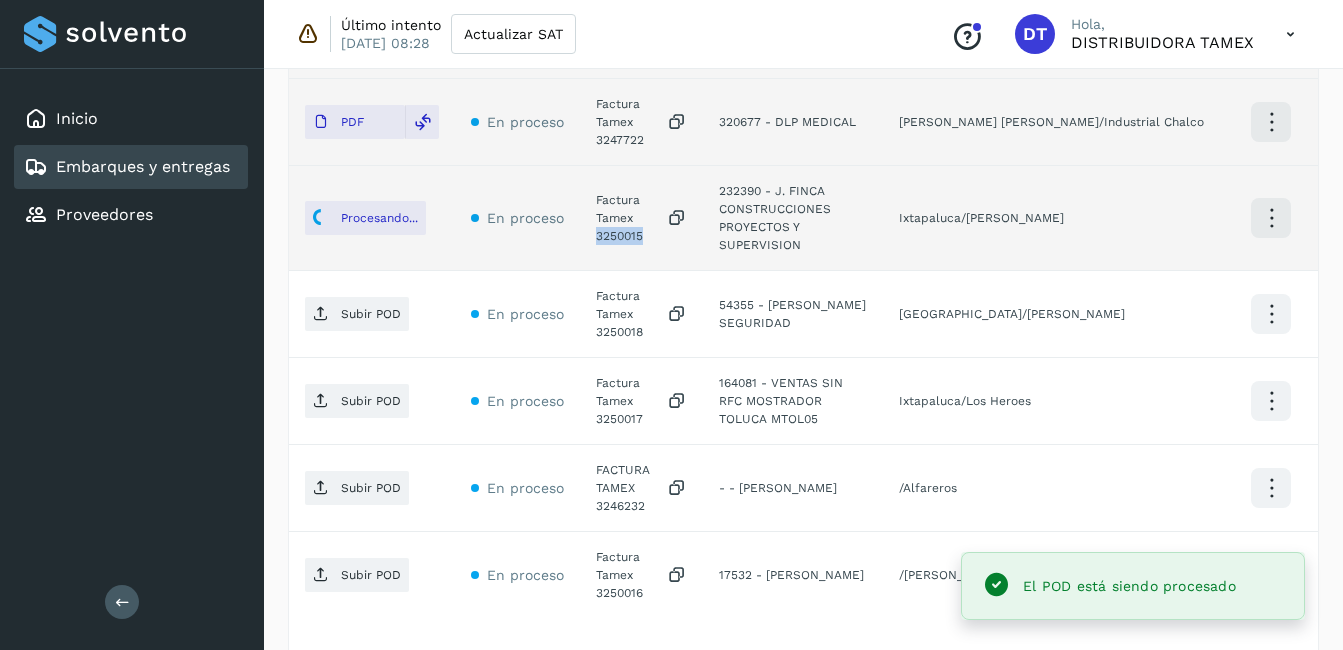 scroll, scrollTop: 889, scrollLeft: 0, axis: vertical 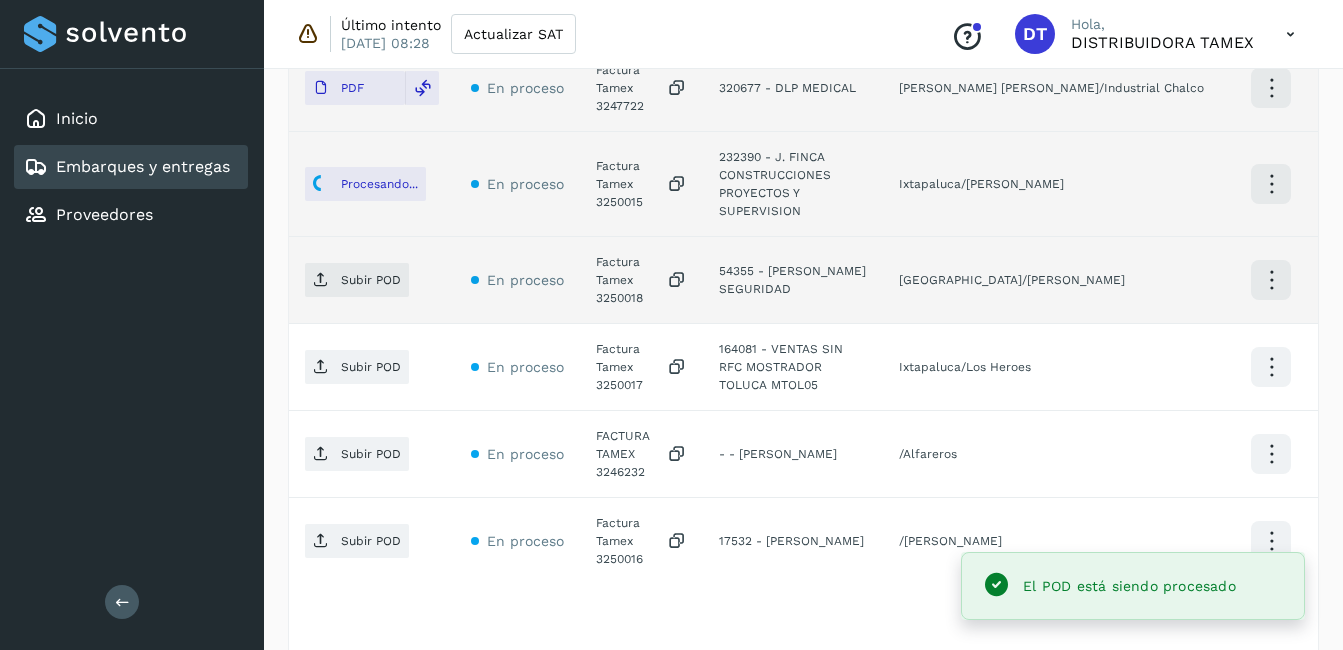 click on "Factura Tamex 3250018" 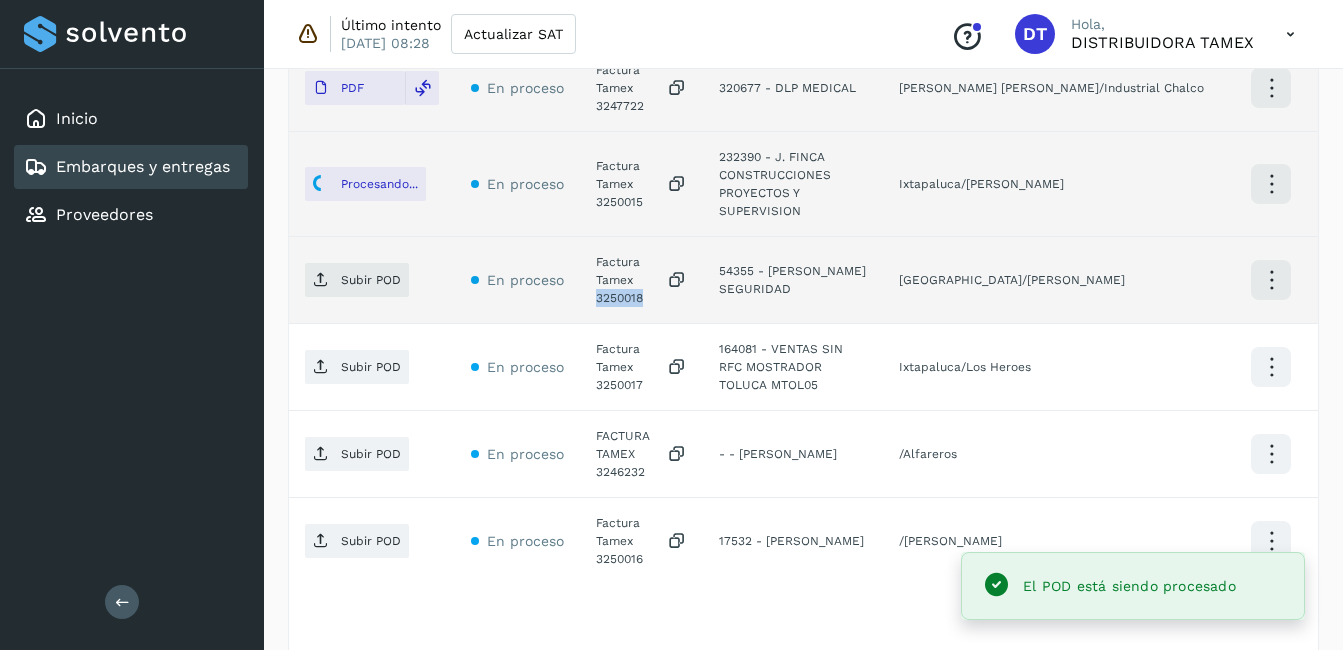 click on "Factura Tamex 3250018" 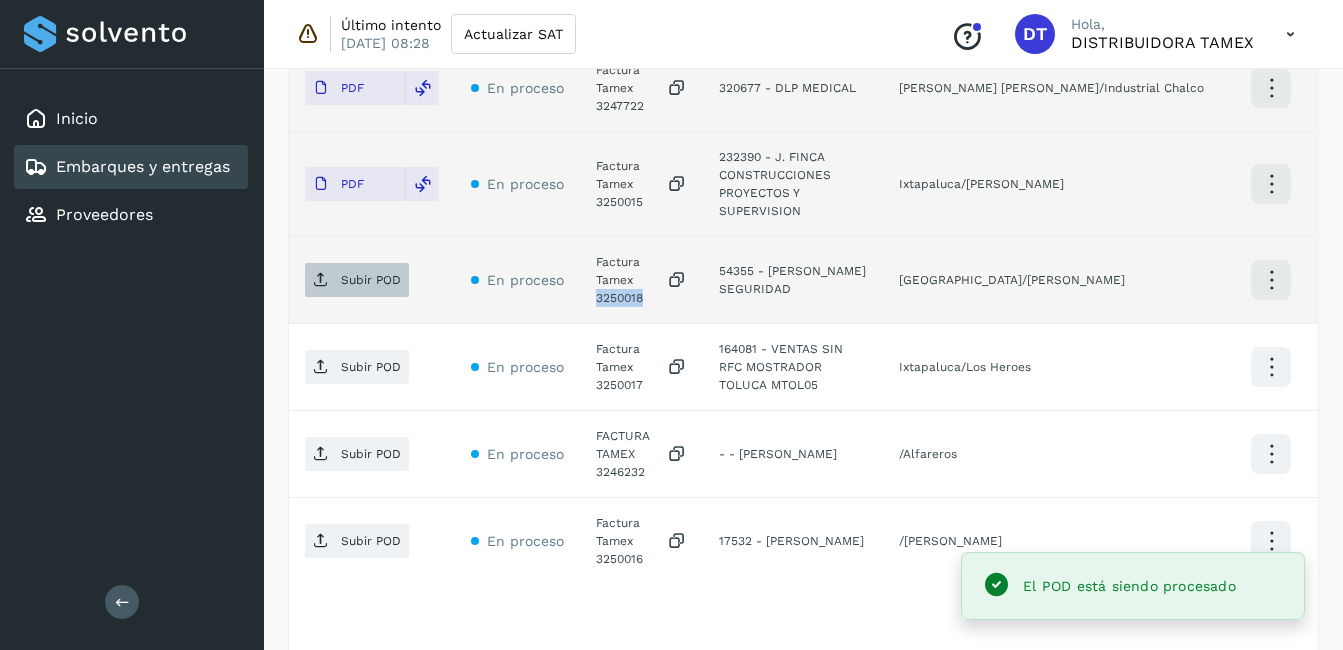 click on "Subir POD" at bounding box center (371, 280) 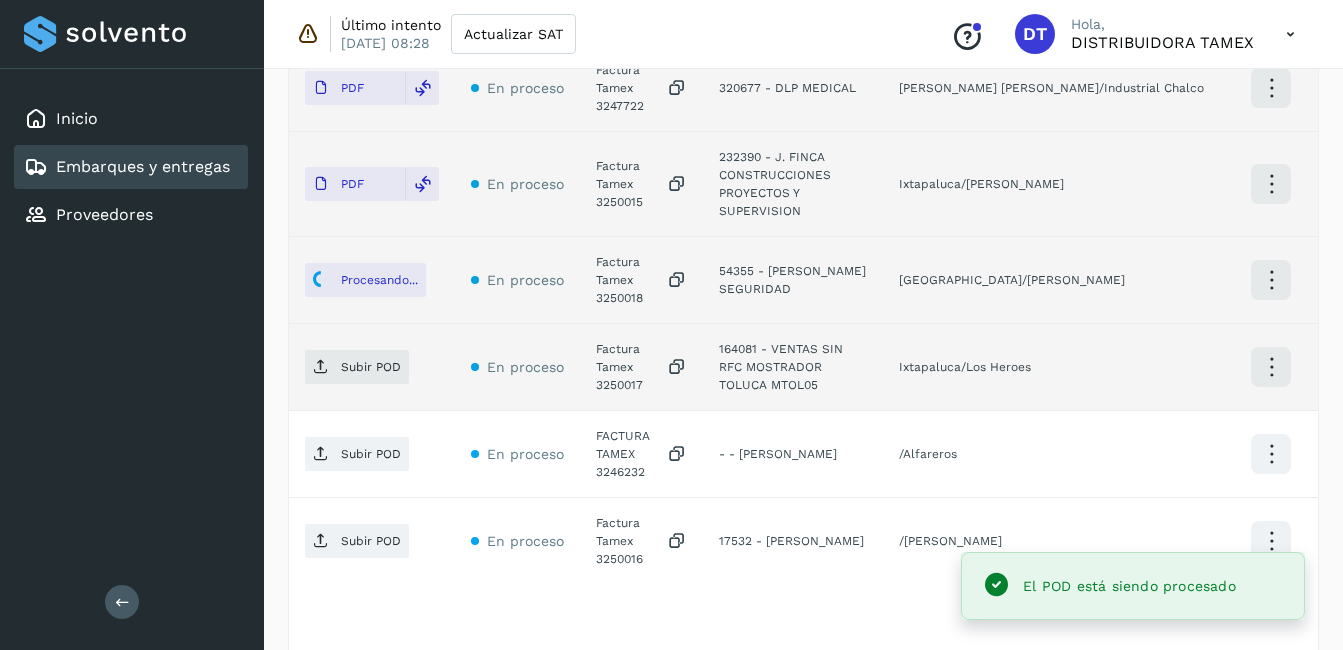 click on "Factura Tamex 3250017" 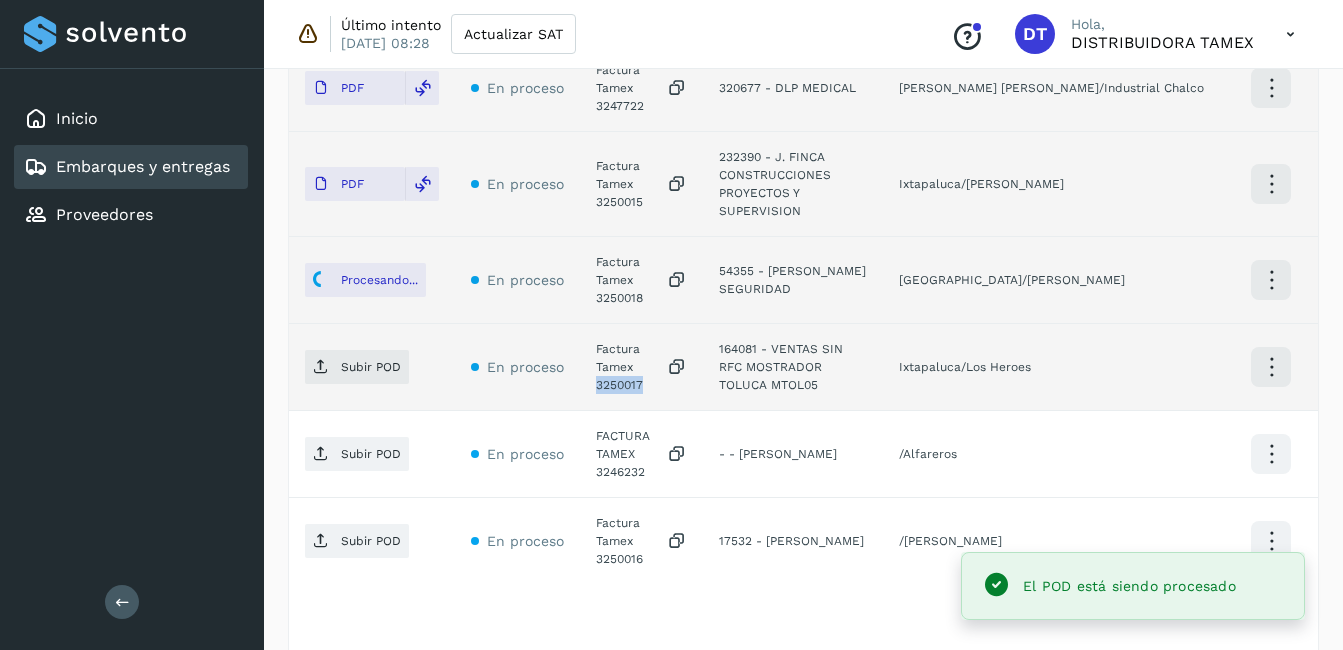 click on "Factura Tamex 3250017" 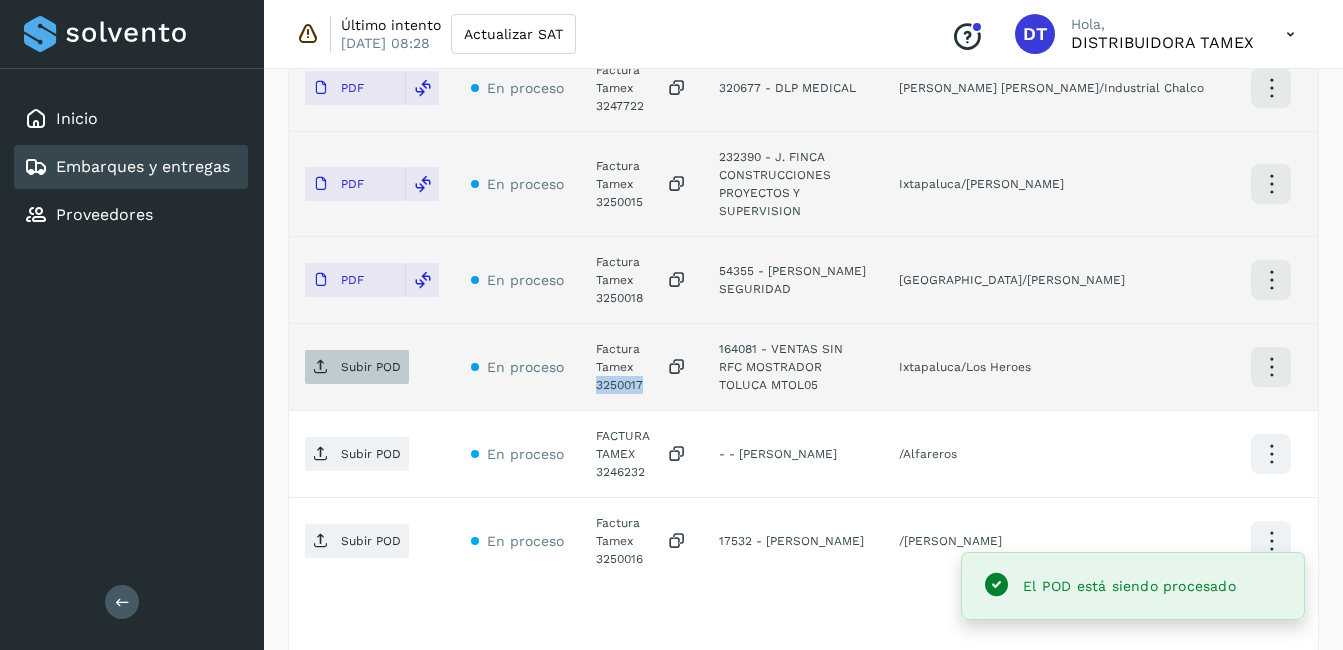 click on "Subir POD" at bounding box center (371, 367) 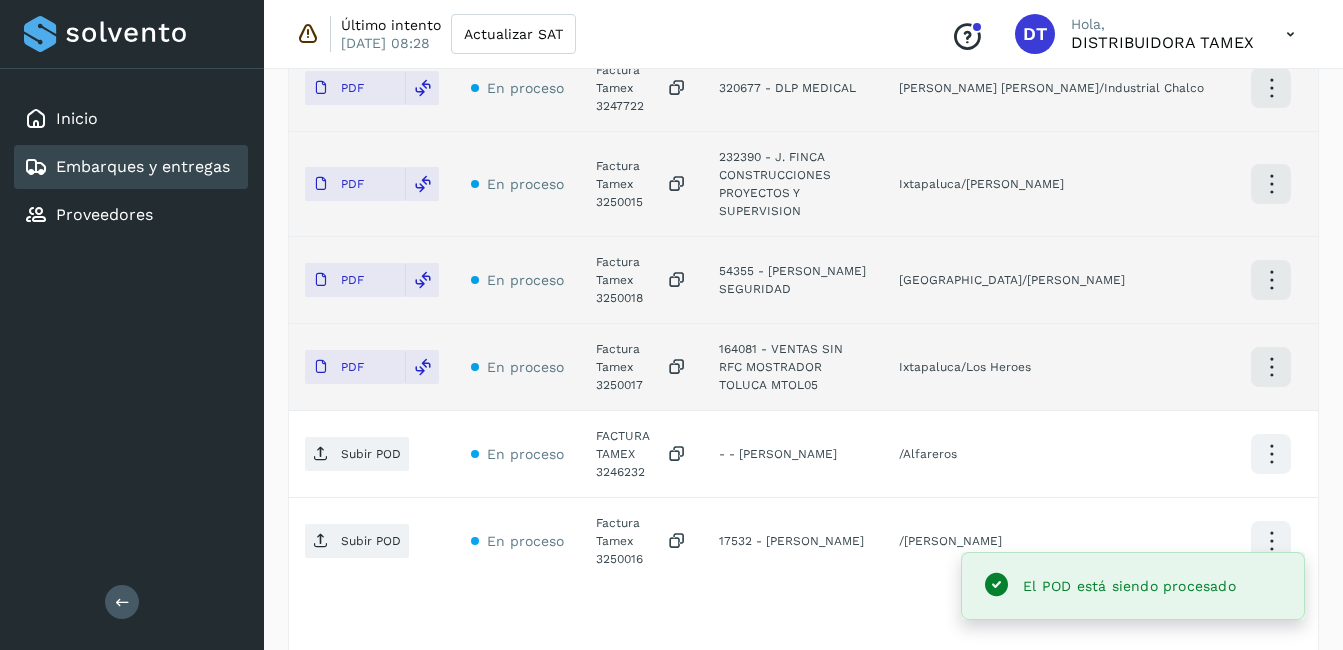 click on "FACTURA TAMEX 3246232" 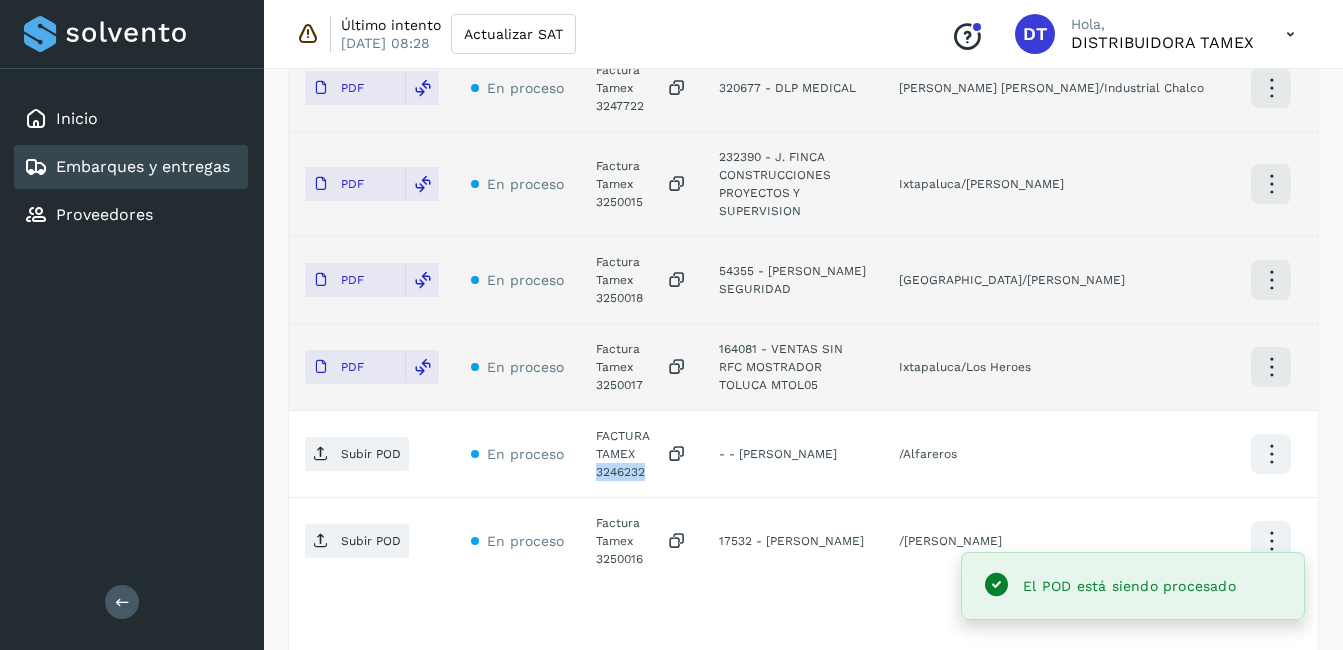 click on "FACTURA TAMEX 3246232" 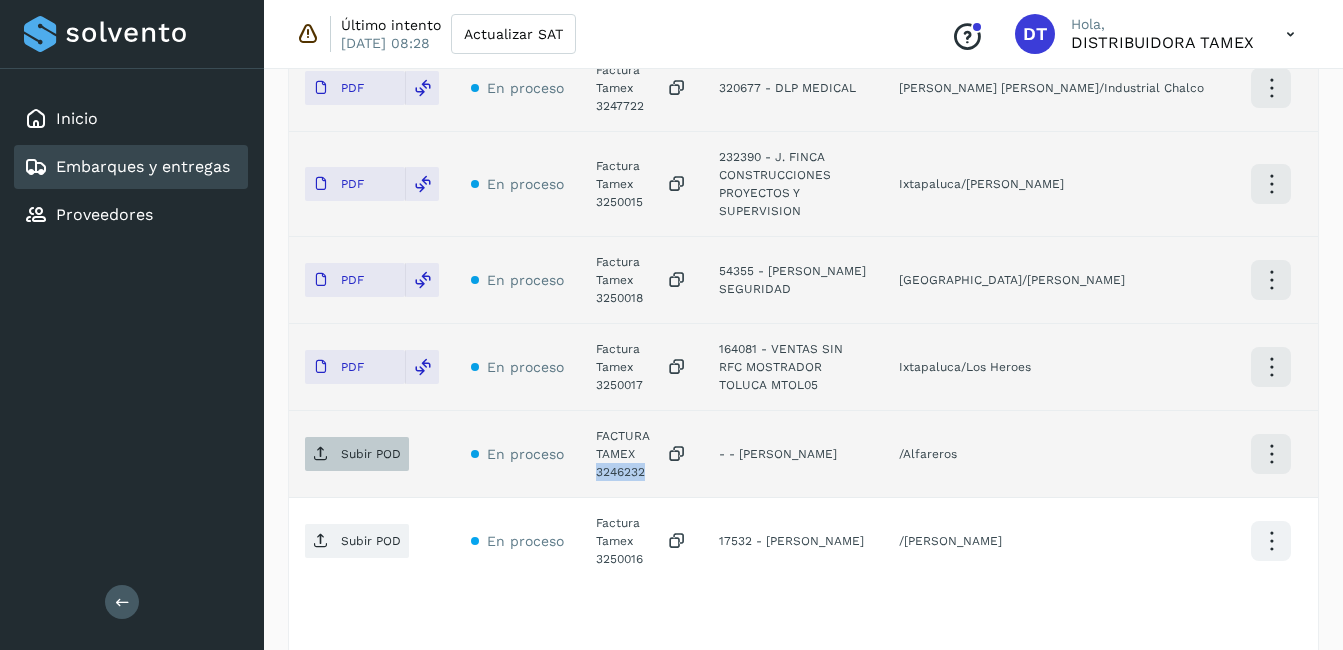 click on "Subir POD" at bounding box center [371, 454] 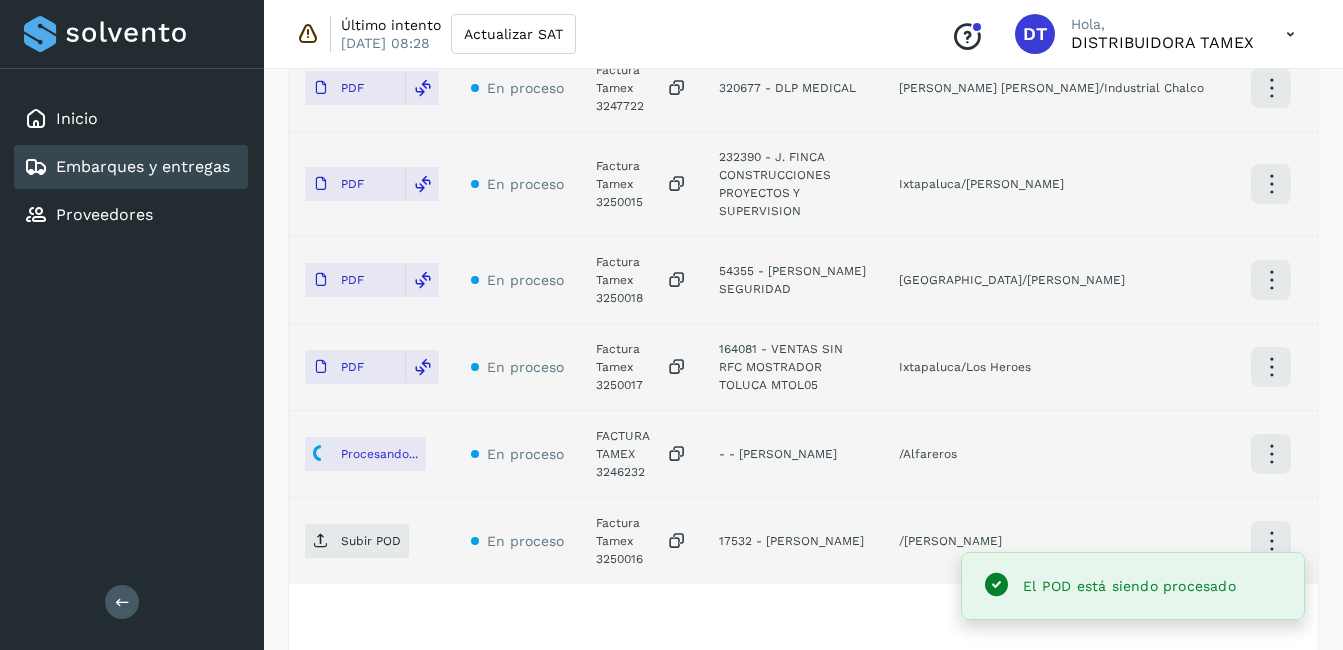 click on "Factura Tamex 3250016" 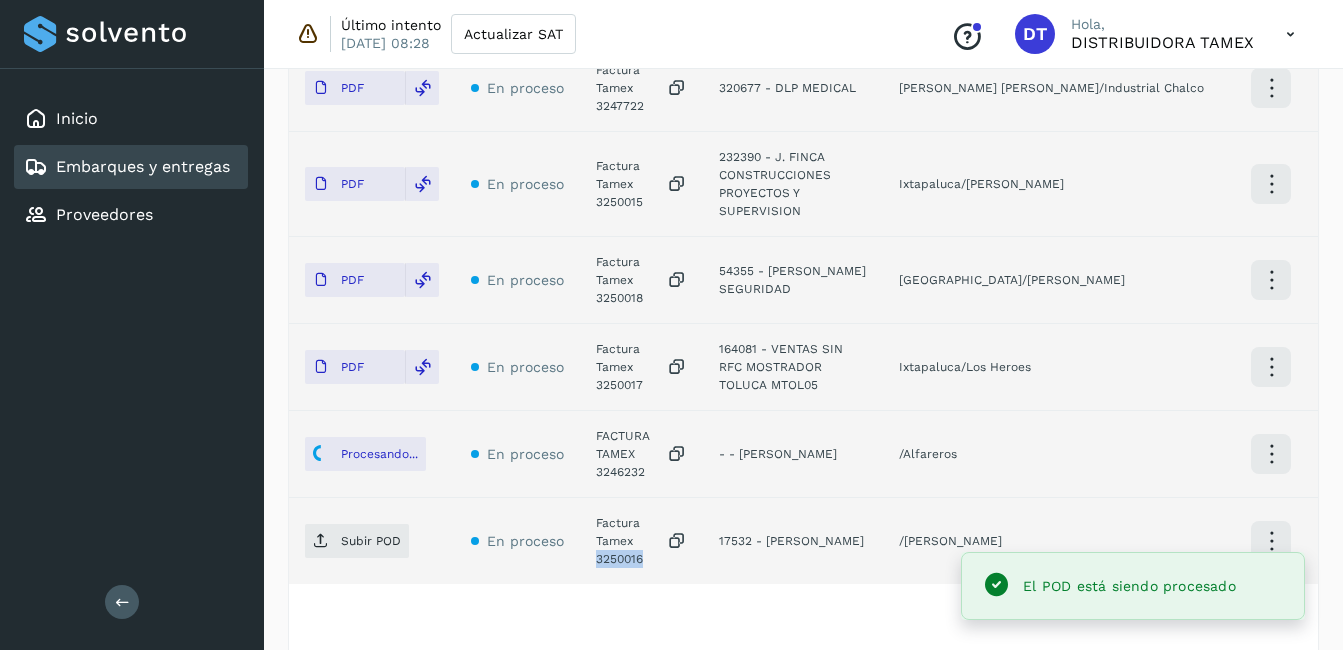 click on "Factura Tamex 3250016" 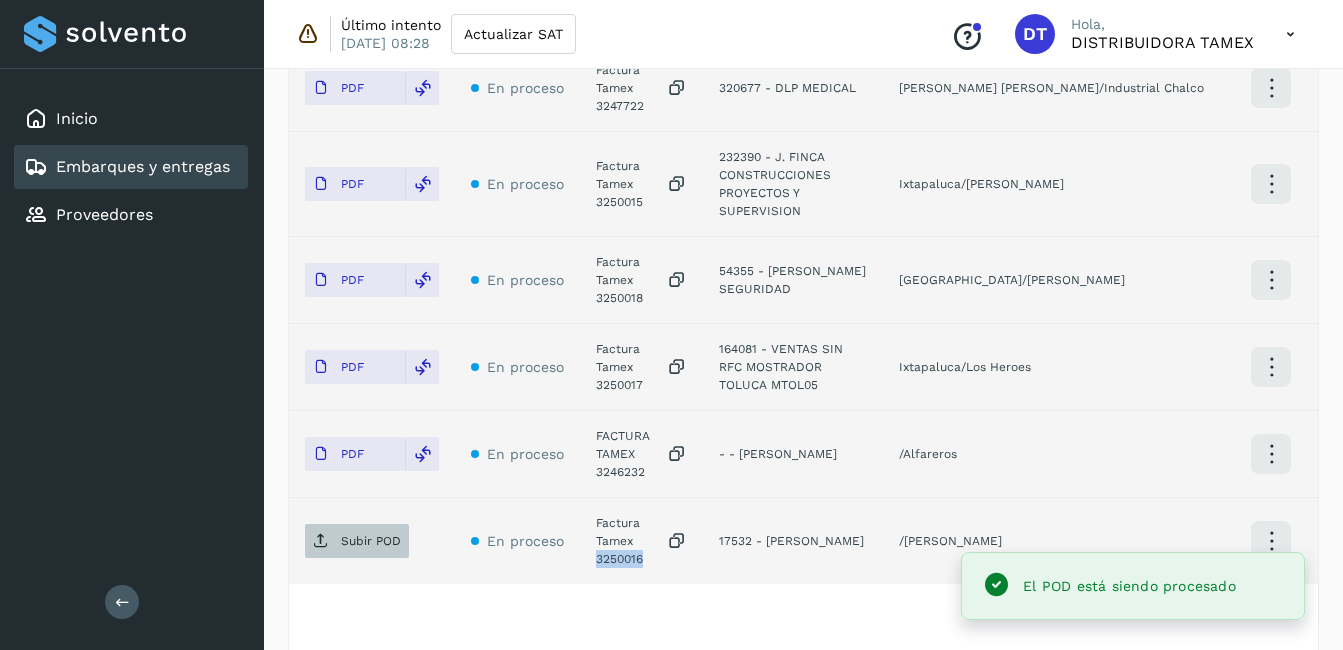 click on "Subir POD" at bounding box center (371, 541) 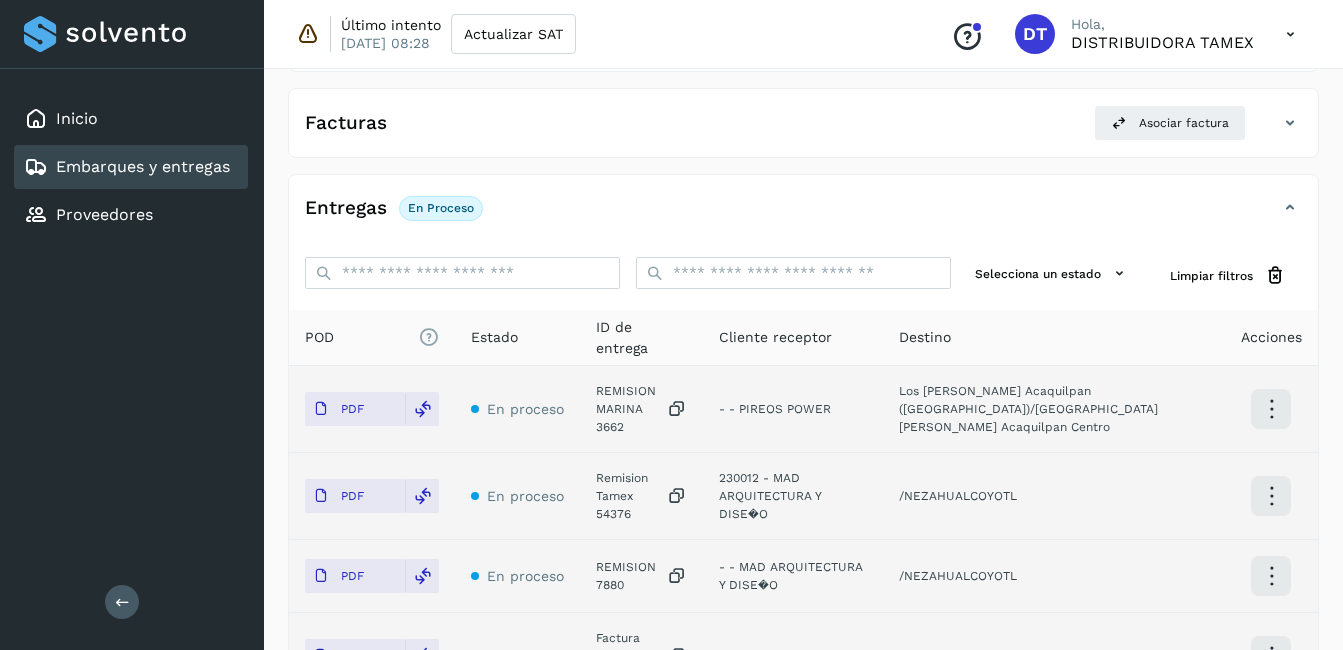 scroll, scrollTop: 400, scrollLeft: 0, axis: vertical 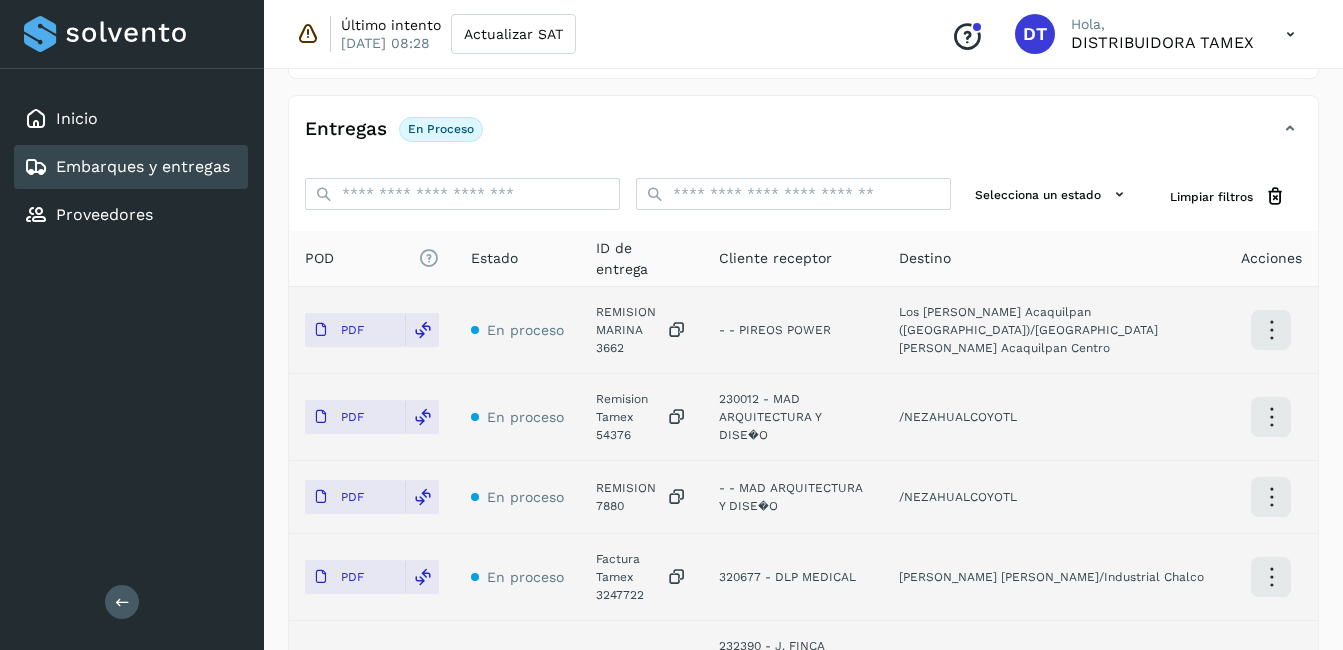 select on "**" 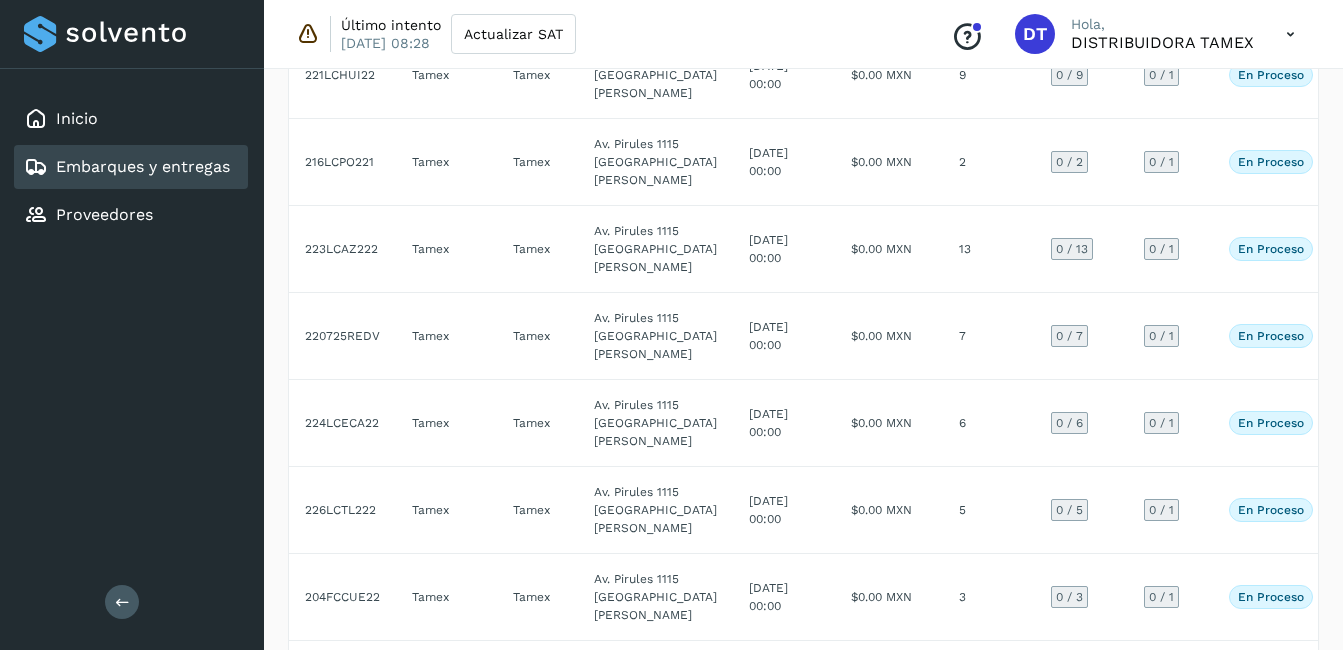 scroll, scrollTop: 900, scrollLeft: 0, axis: vertical 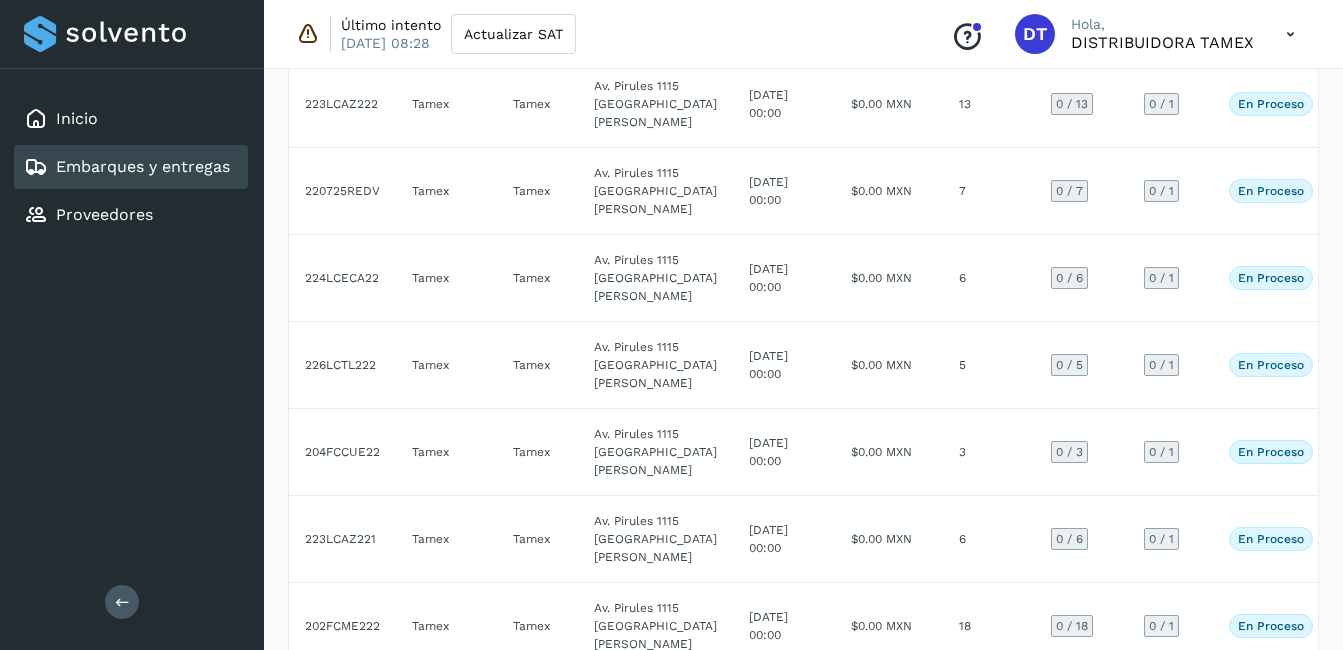 click on "$0.00 MXN" 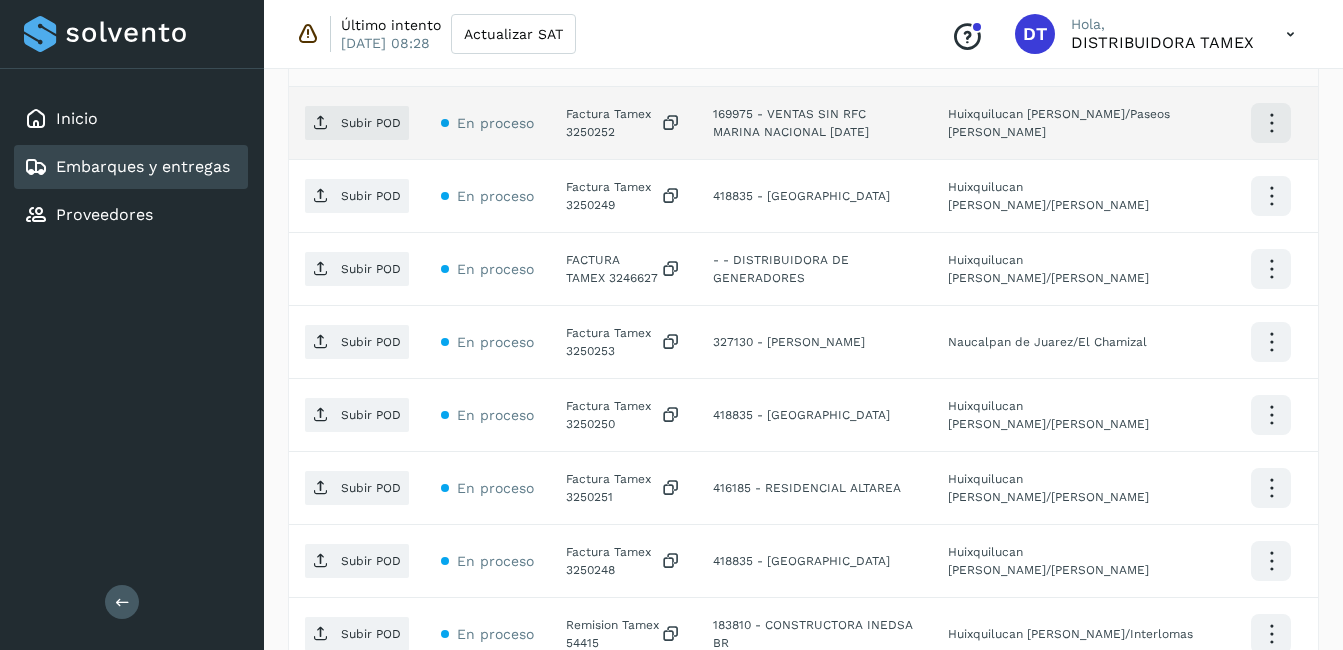 scroll, scrollTop: 500, scrollLeft: 0, axis: vertical 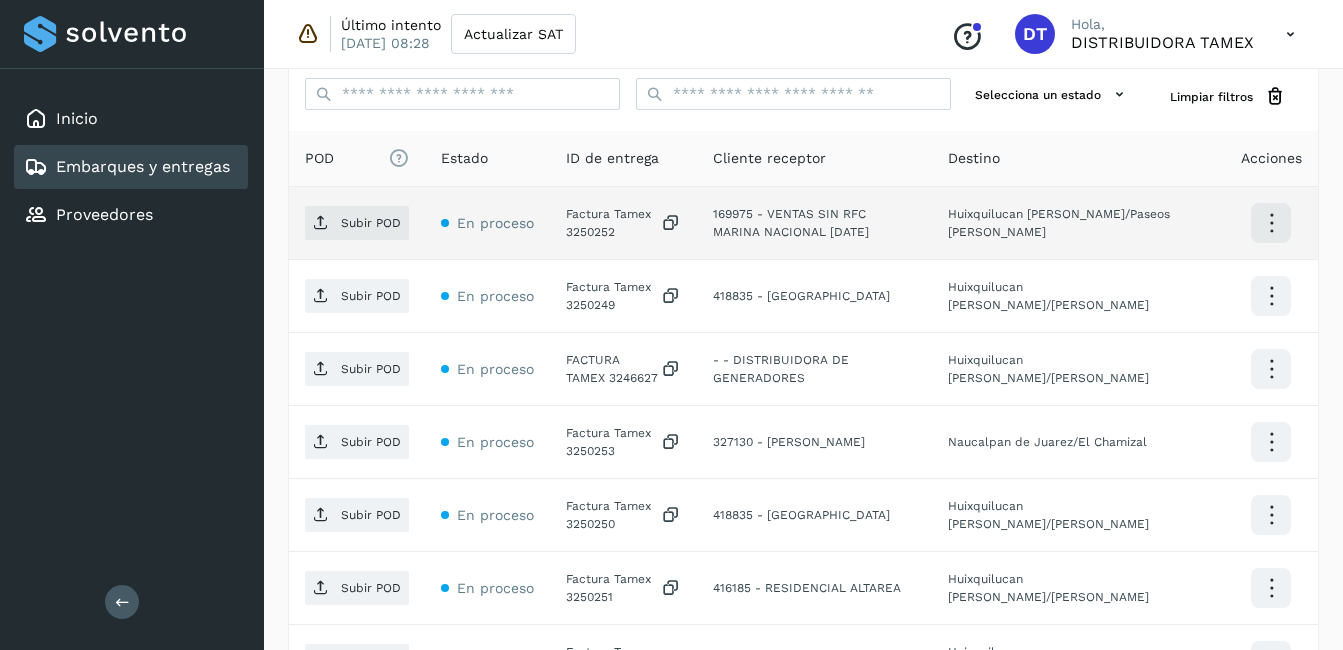 click on "Factura Tamex 3250252" 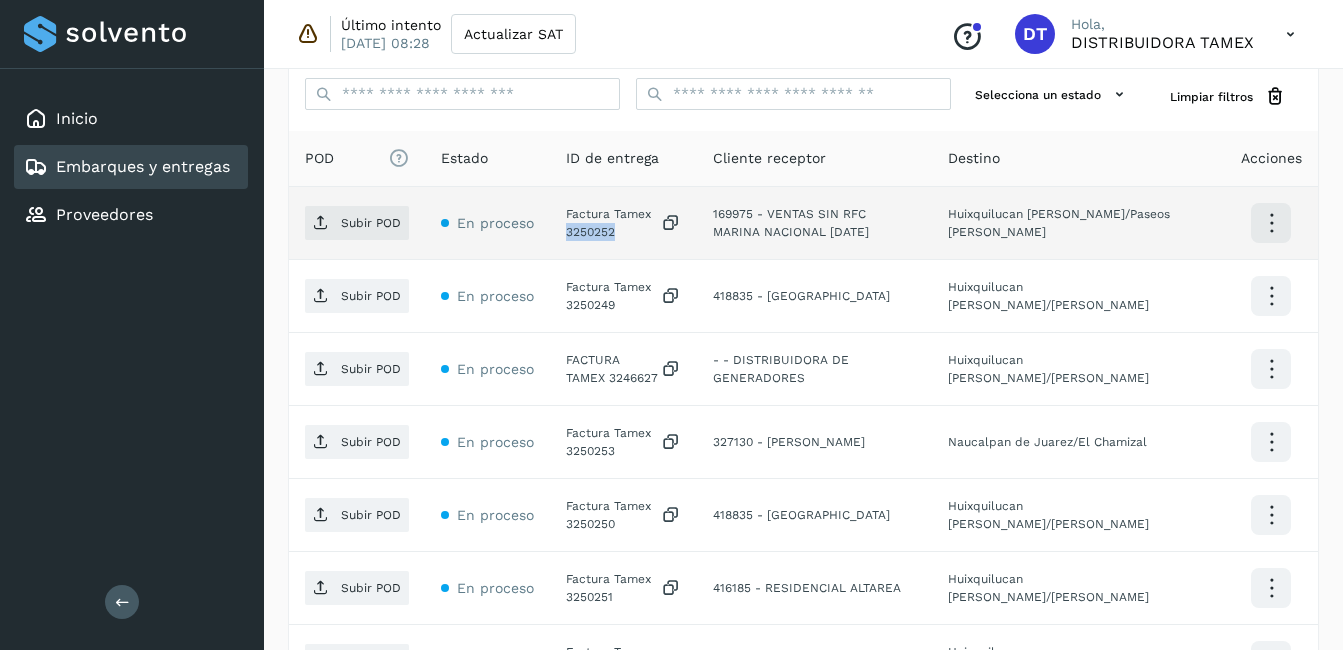 click on "Factura Tamex 3250252" 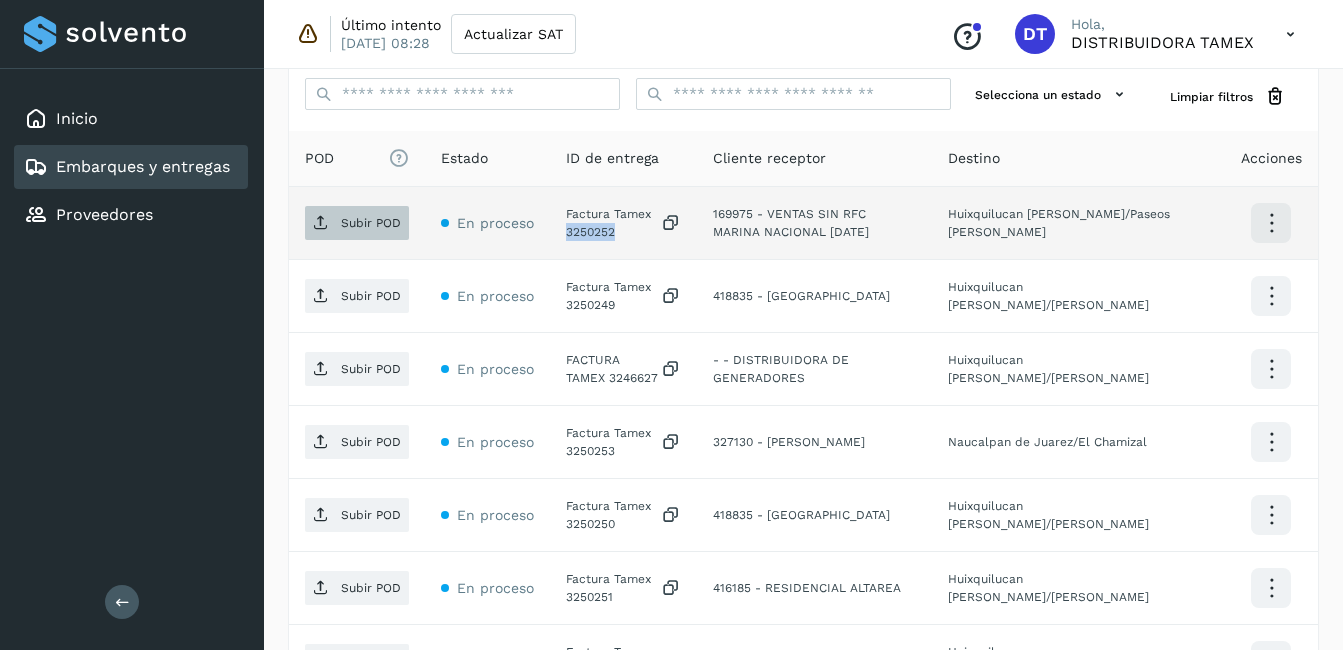 click on "Subir POD" at bounding box center [371, 223] 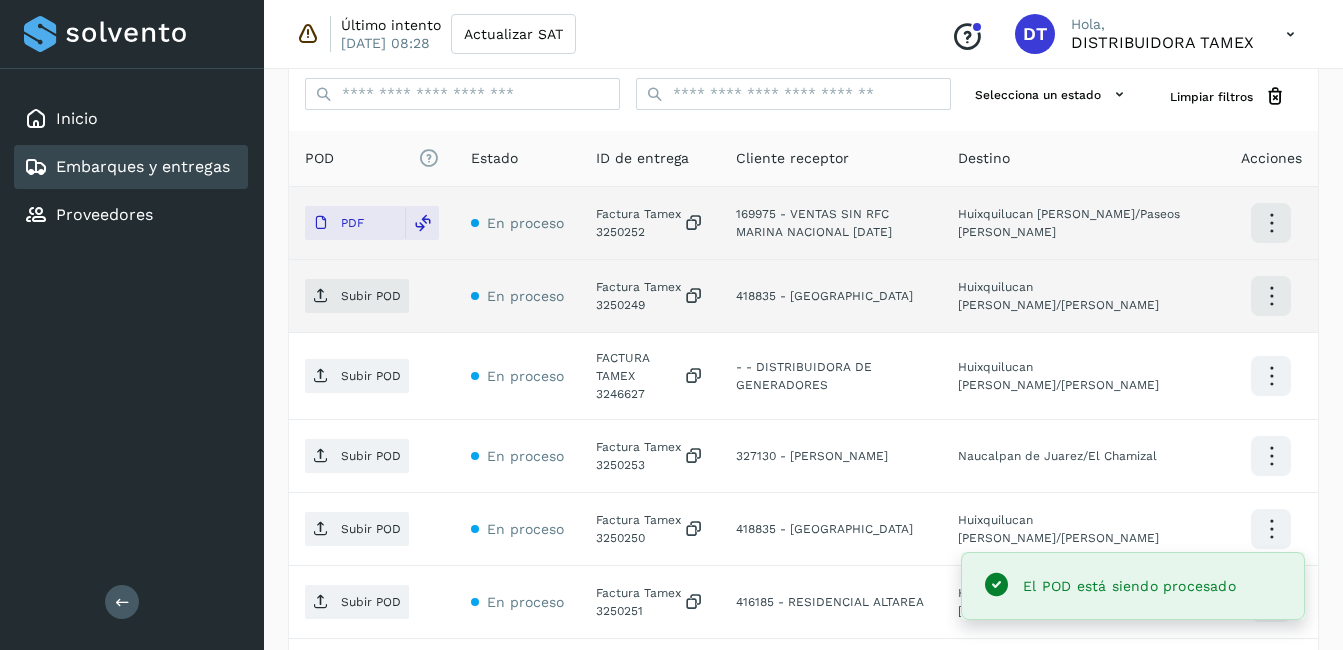 click on "Factura Tamex 3250249" 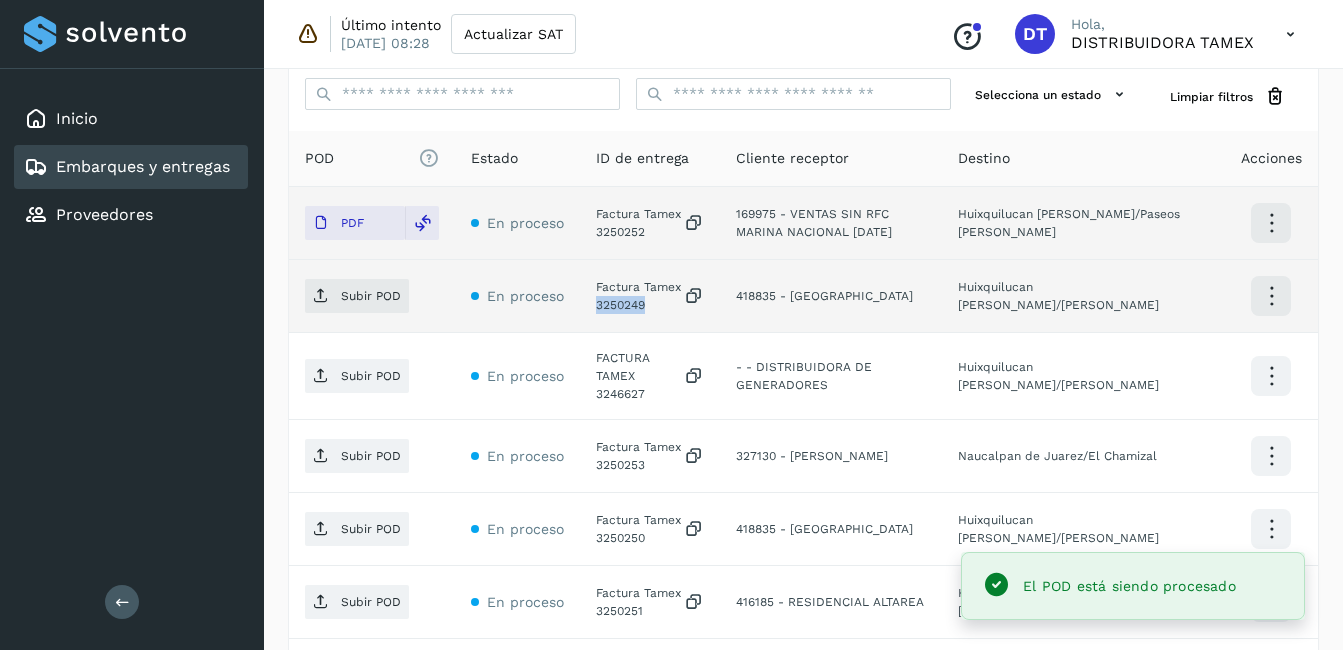 click on "Factura Tamex 3250249" 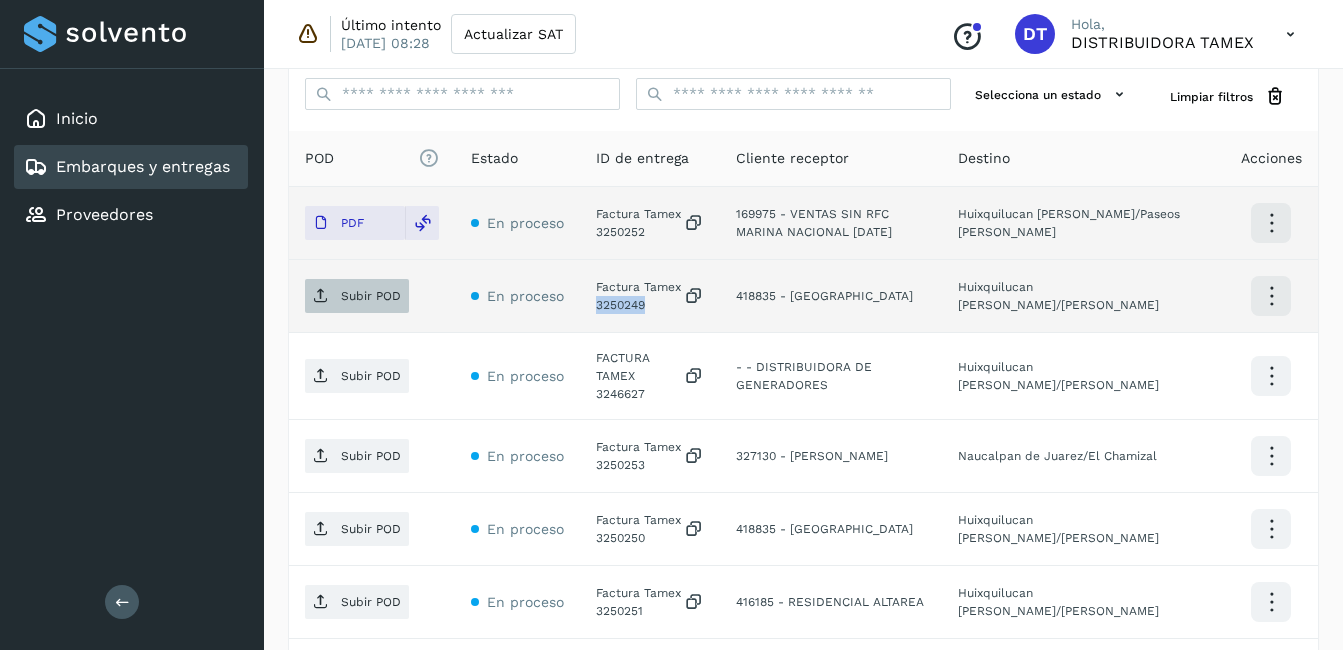click on "Subir POD" at bounding box center (357, 296) 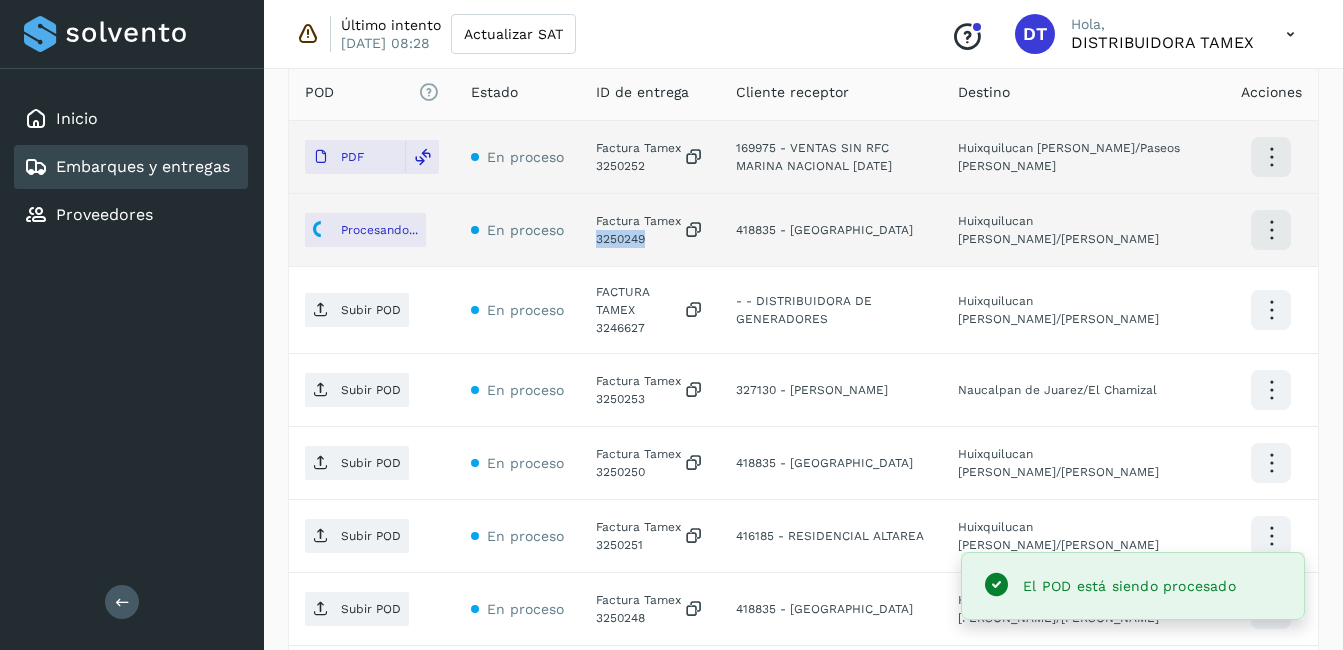 scroll, scrollTop: 600, scrollLeft: 0, axis: vertical 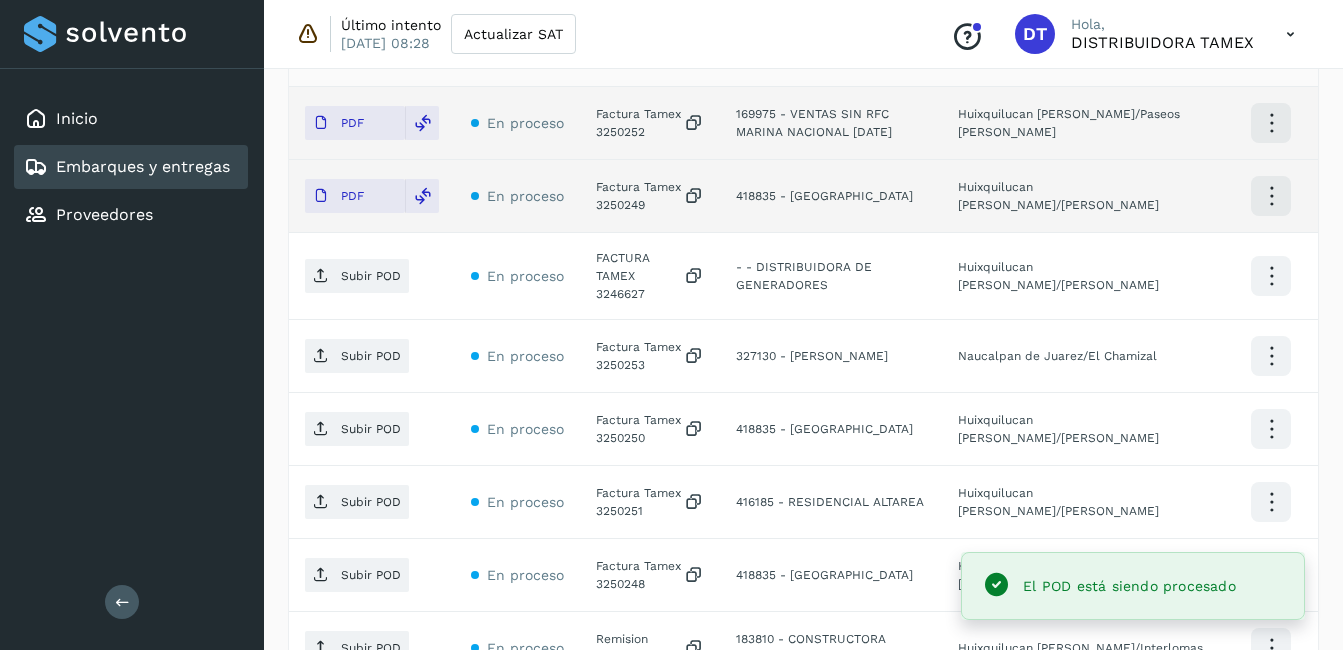 click on "FACTURA TAMEX 3246627" 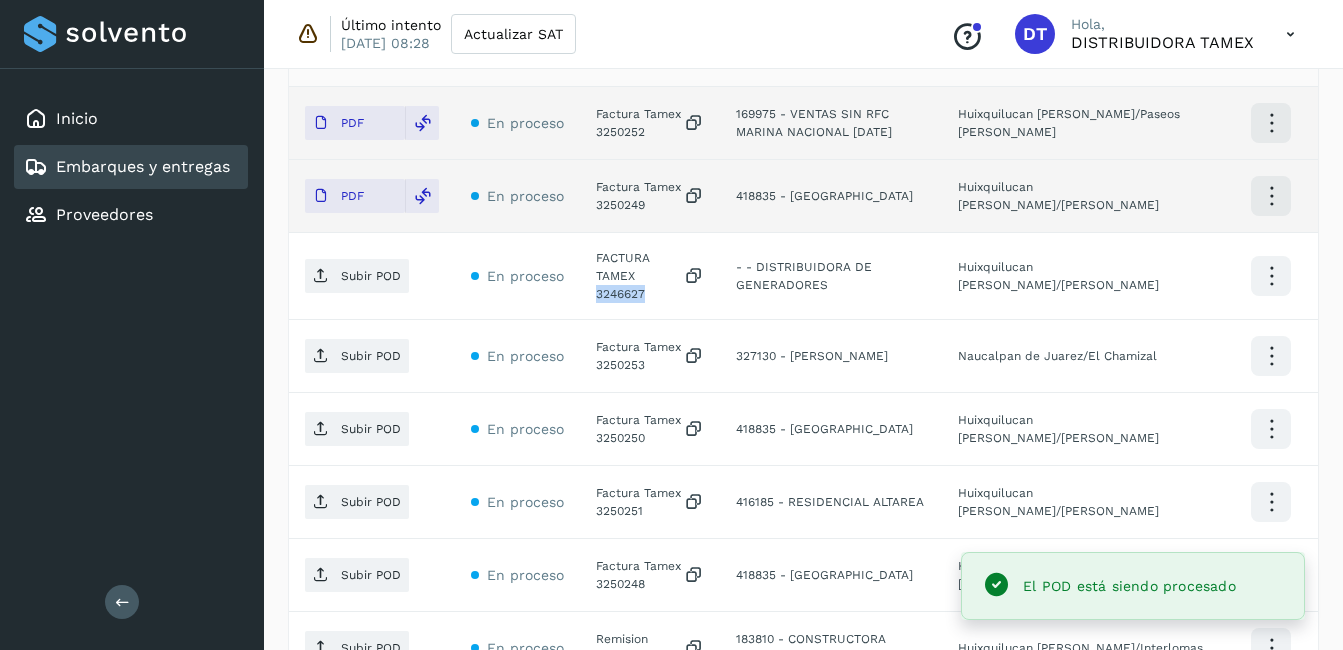 click on "FACTURA TAMEX 3246627" 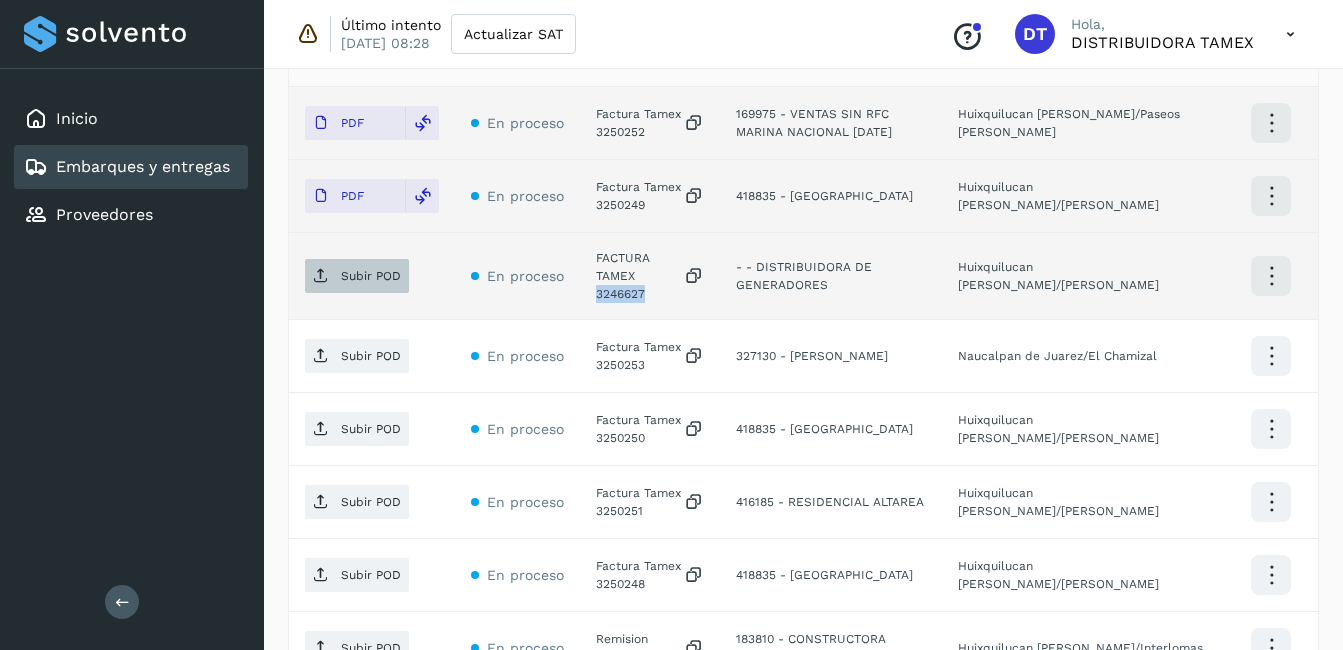 click on "Subir POD" at bounding box center [371, 276] 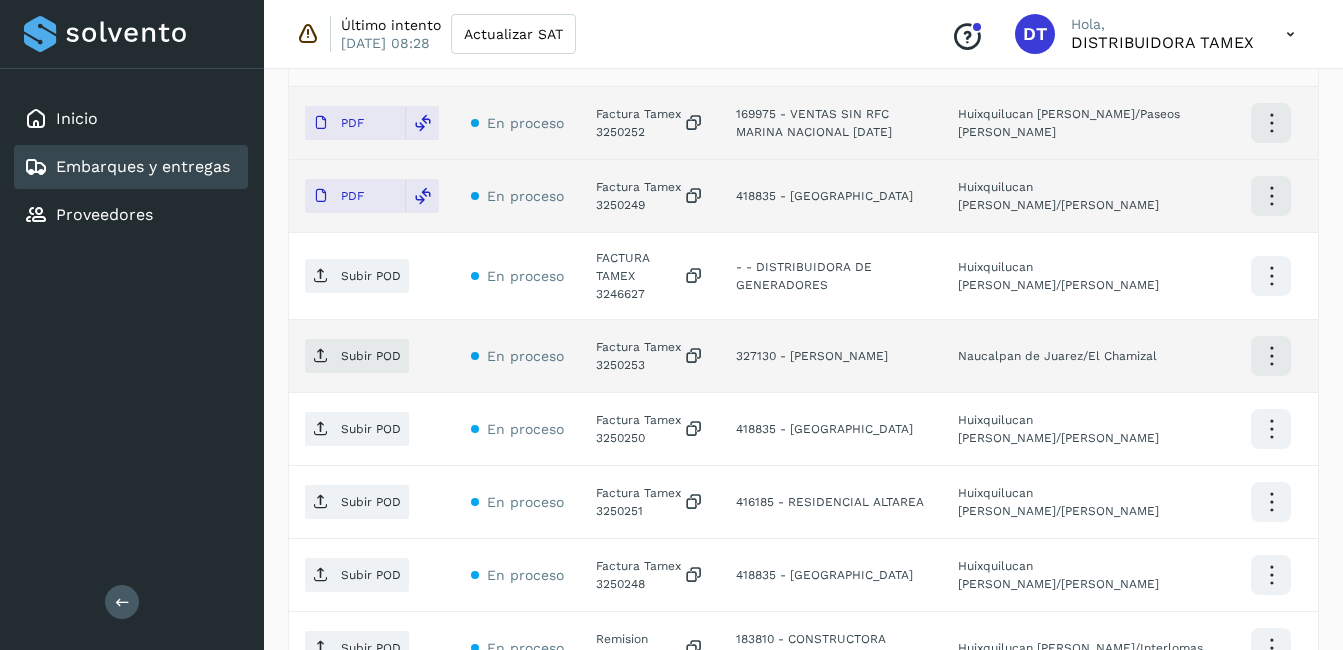 click on "Factura Tamex 3250253" 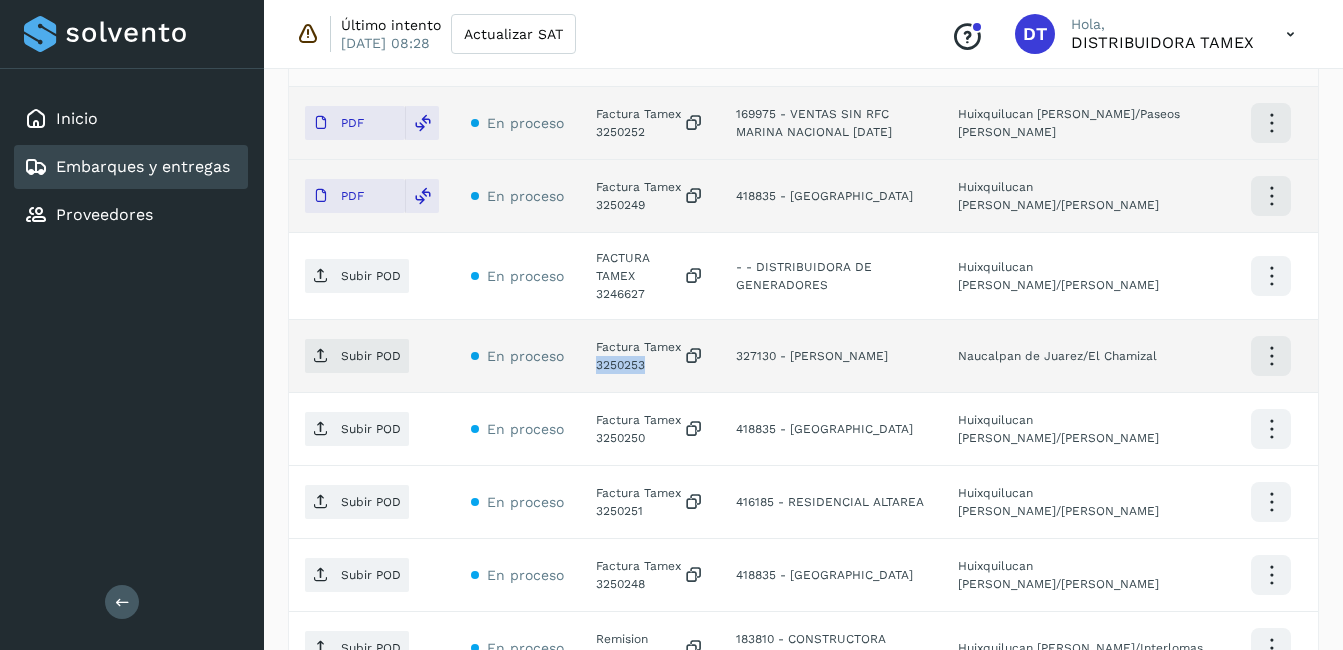 click on "Factura Tamex 3250253" 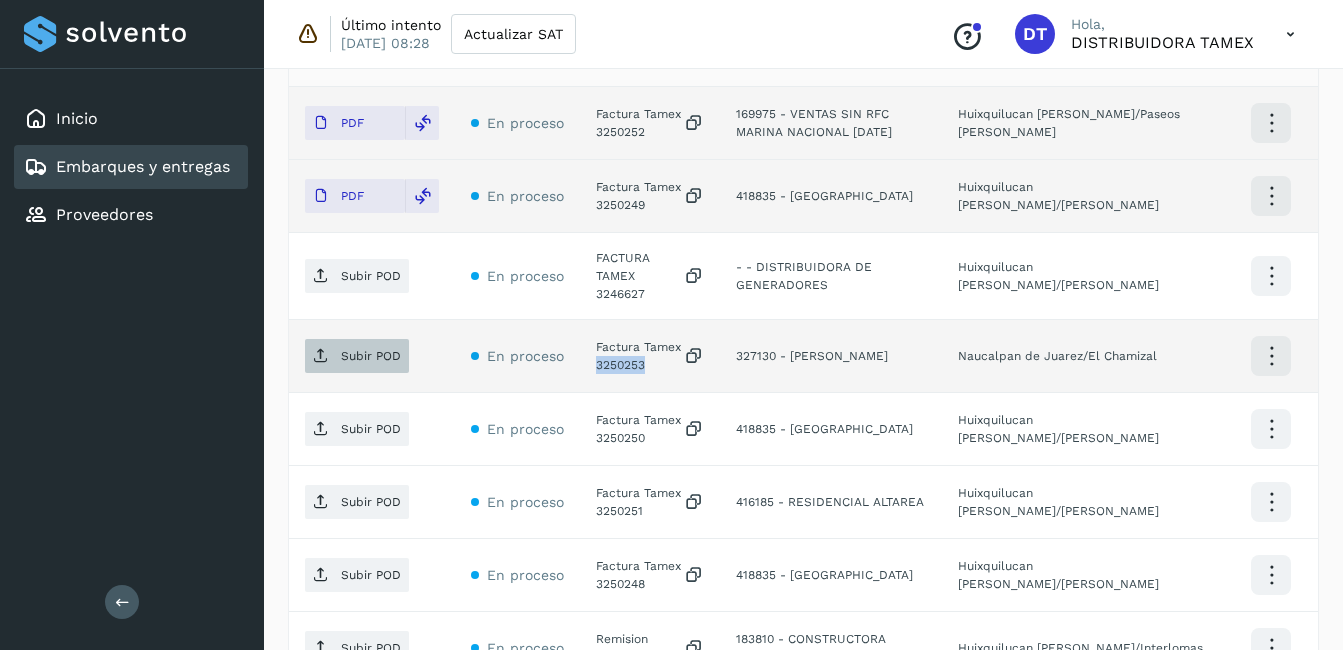 click on "Subir POD" at bounding box center [371, 356] 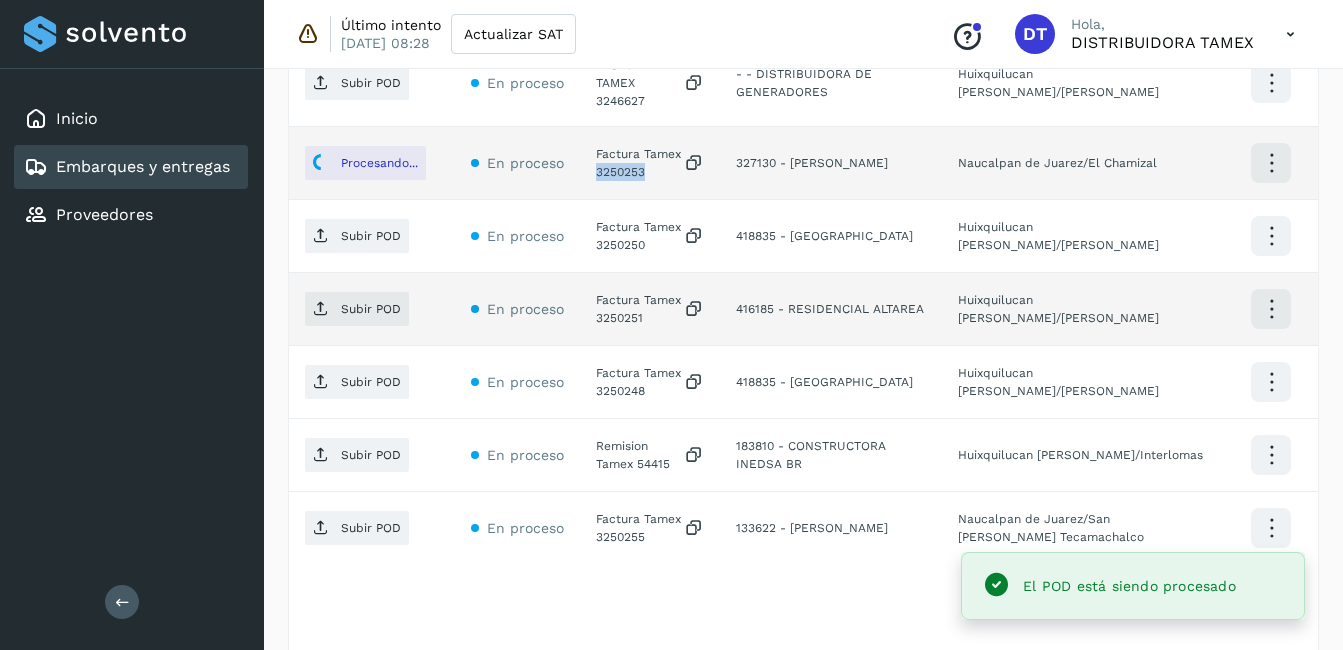 scroll, scrollTop: 800, scrollLeft: 0, axis: vertical 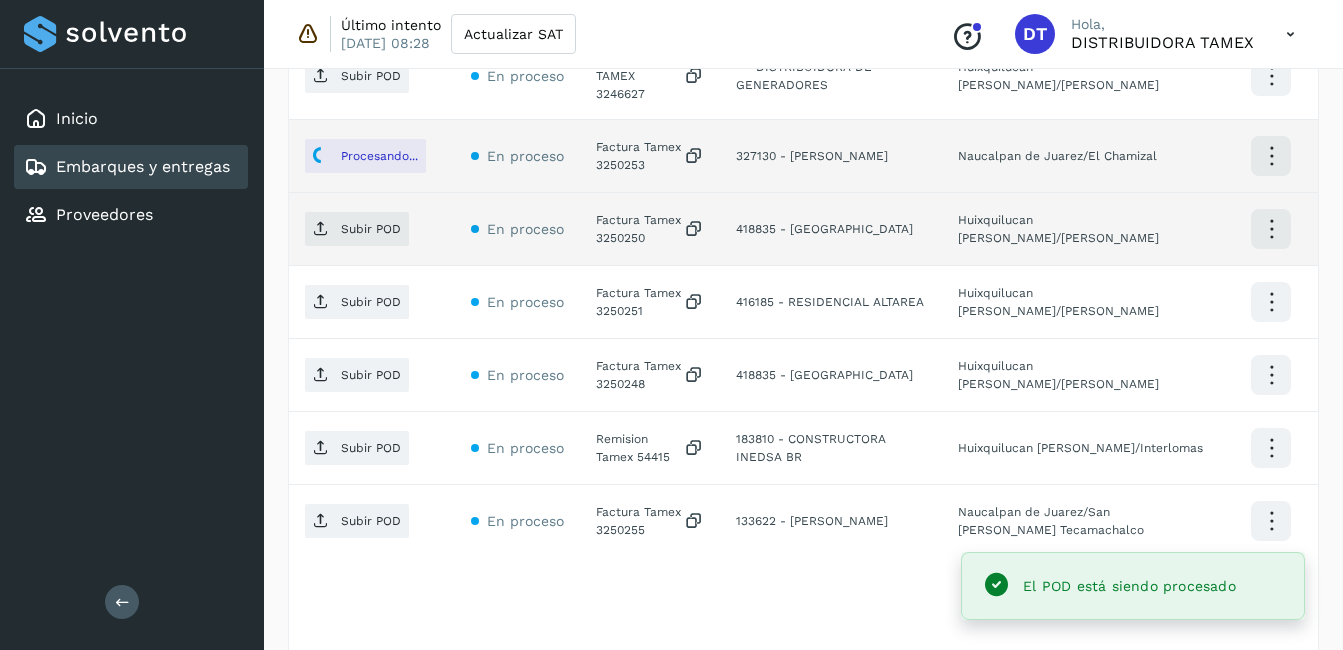 click on "Factura Tamex 3250250" 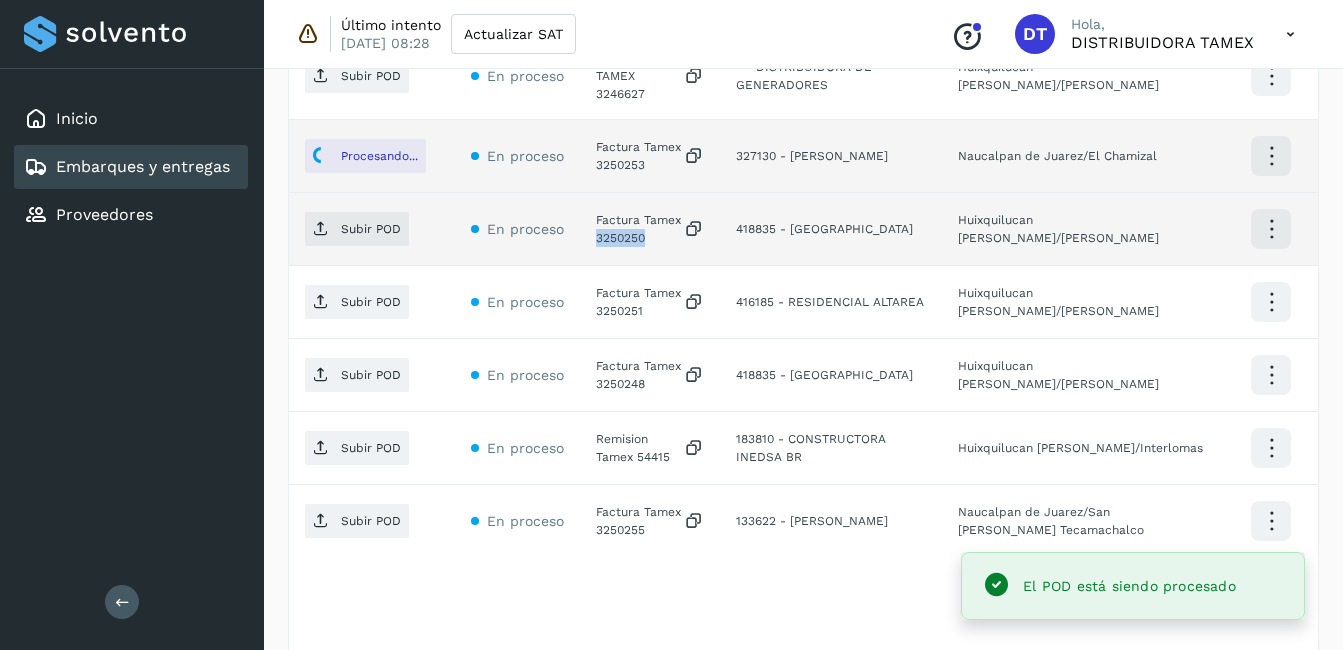 click on "Factura Tamex 3250250" 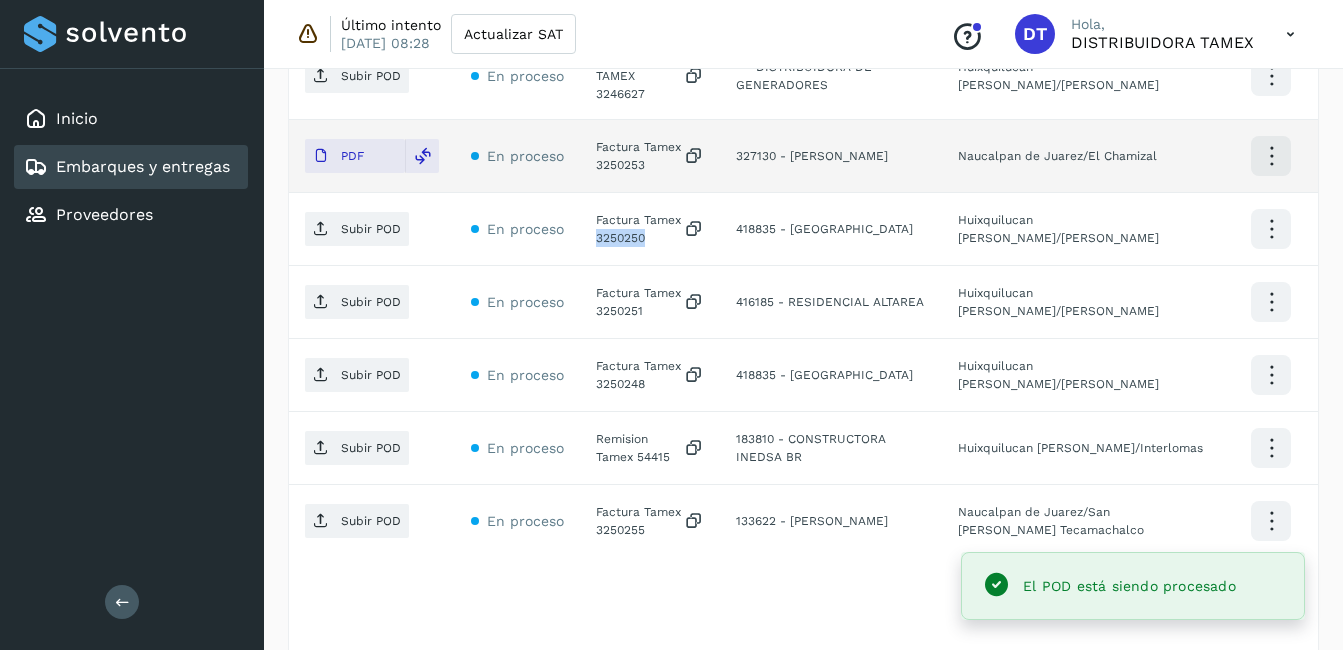 click on "Subir POD" at bounding box center (371, 229) 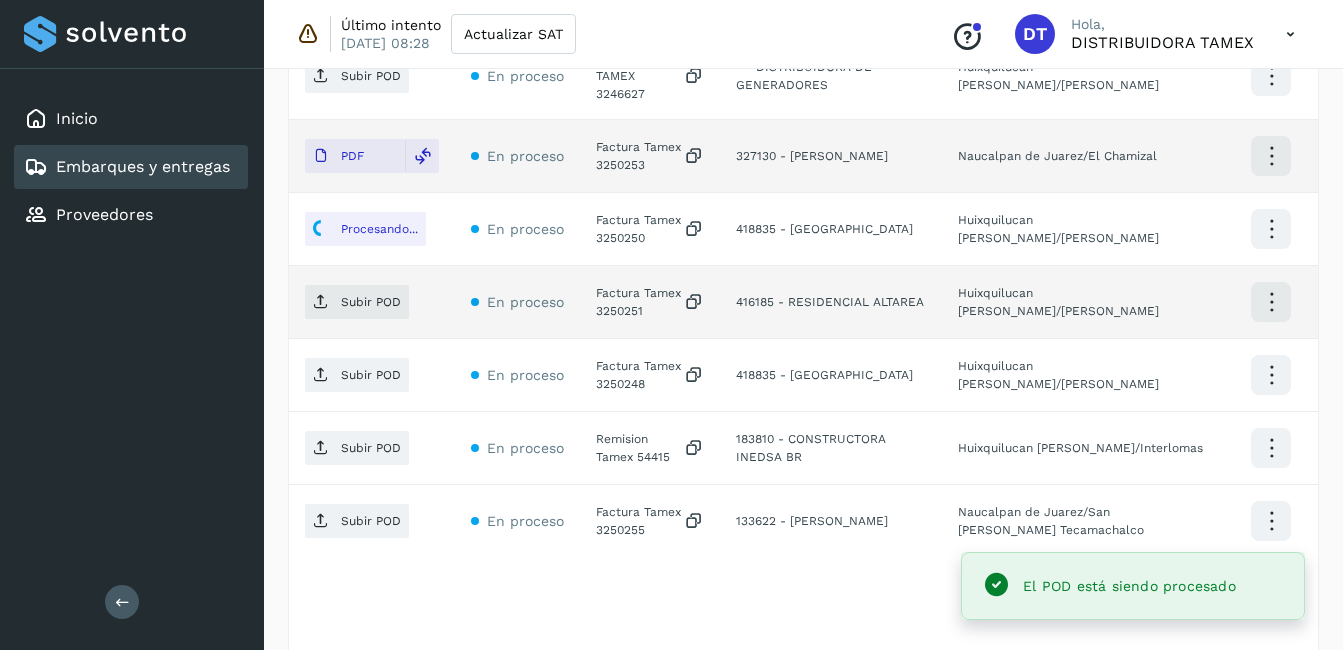 click on "Factura Tamex 3250251" 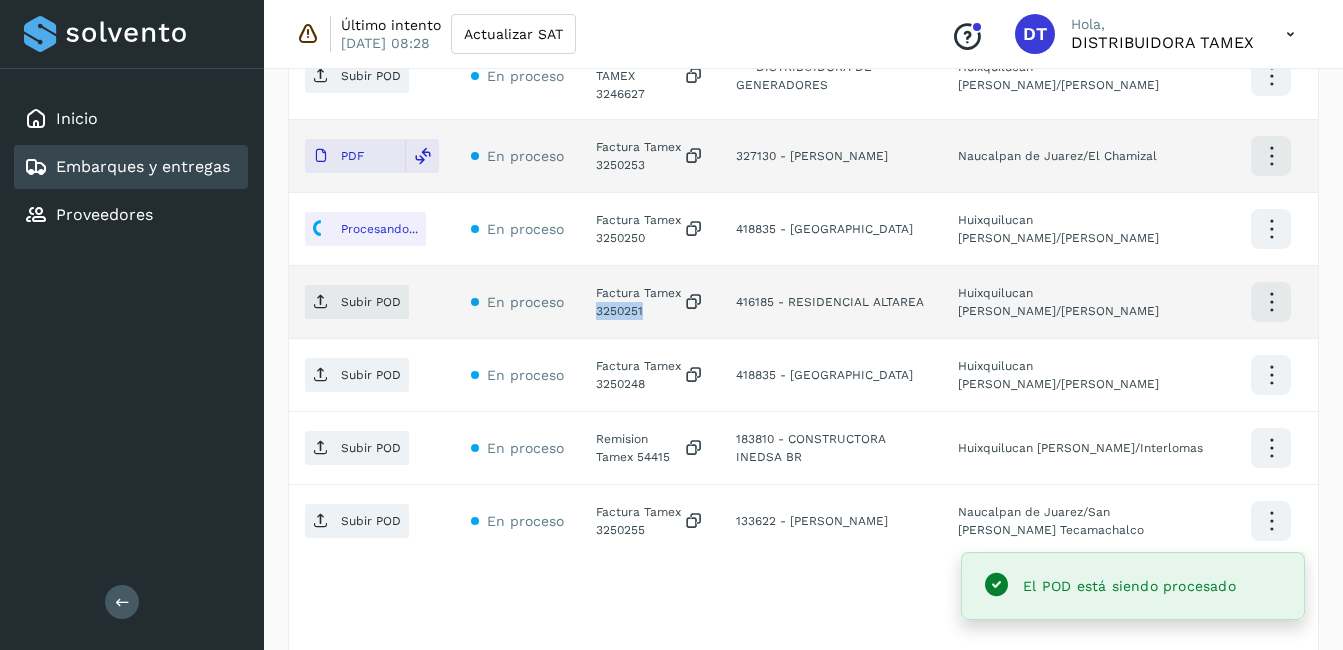 click on "Factura Tamex 3250251" 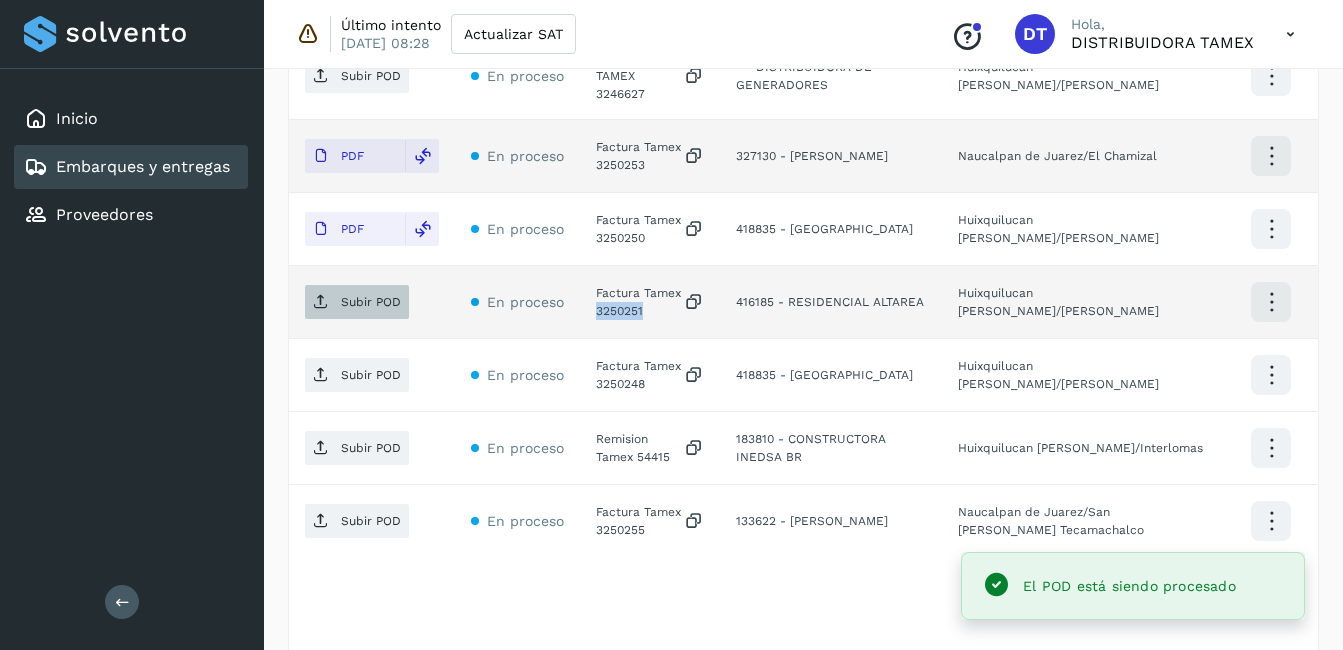 click at bounding box center (321, 302) 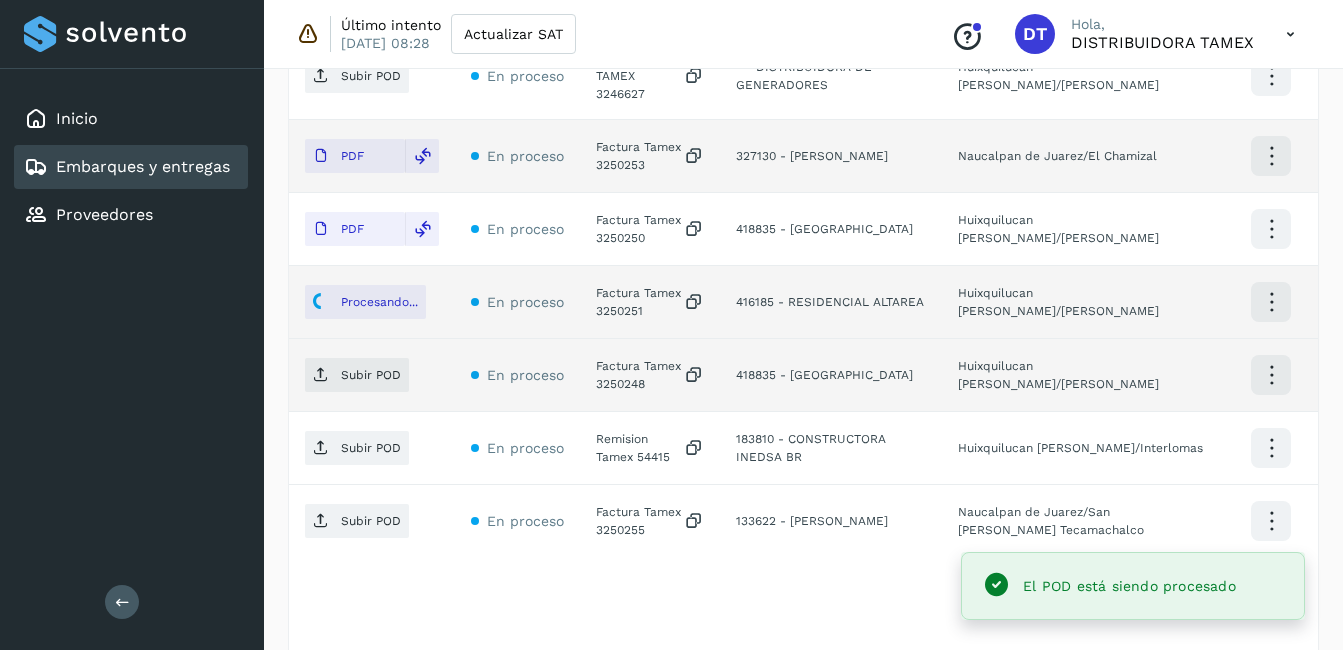click on "Factura Tamex 3250248" 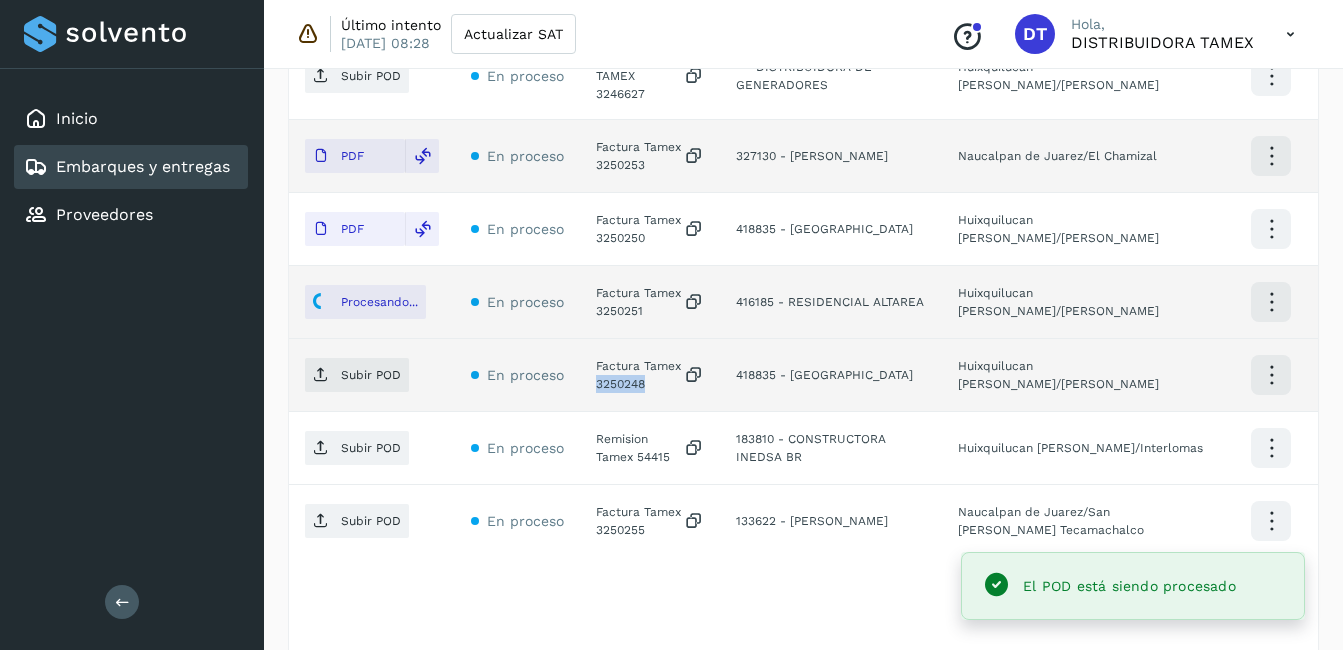 click on "Factura Tamex 3250248" 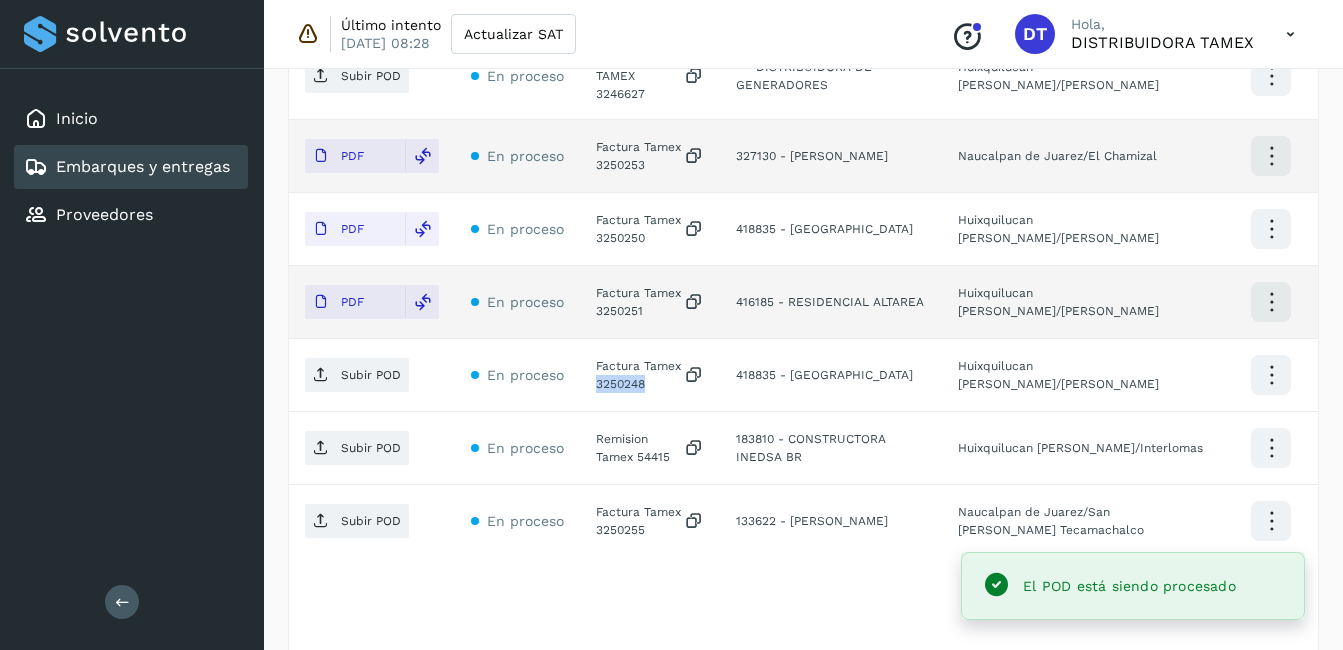 click on "Subir POD" at bounding box center (371, 375) 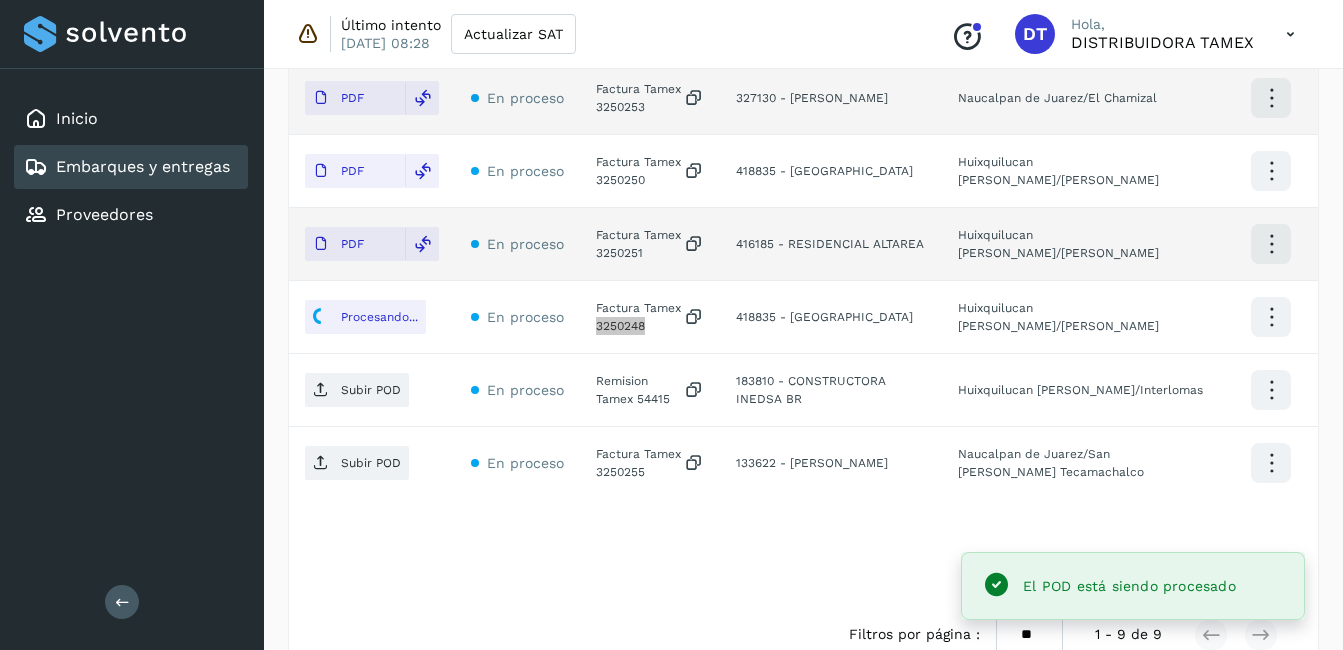scroll, scrollTop: 889, scrollLeft: 0, axis: vertical 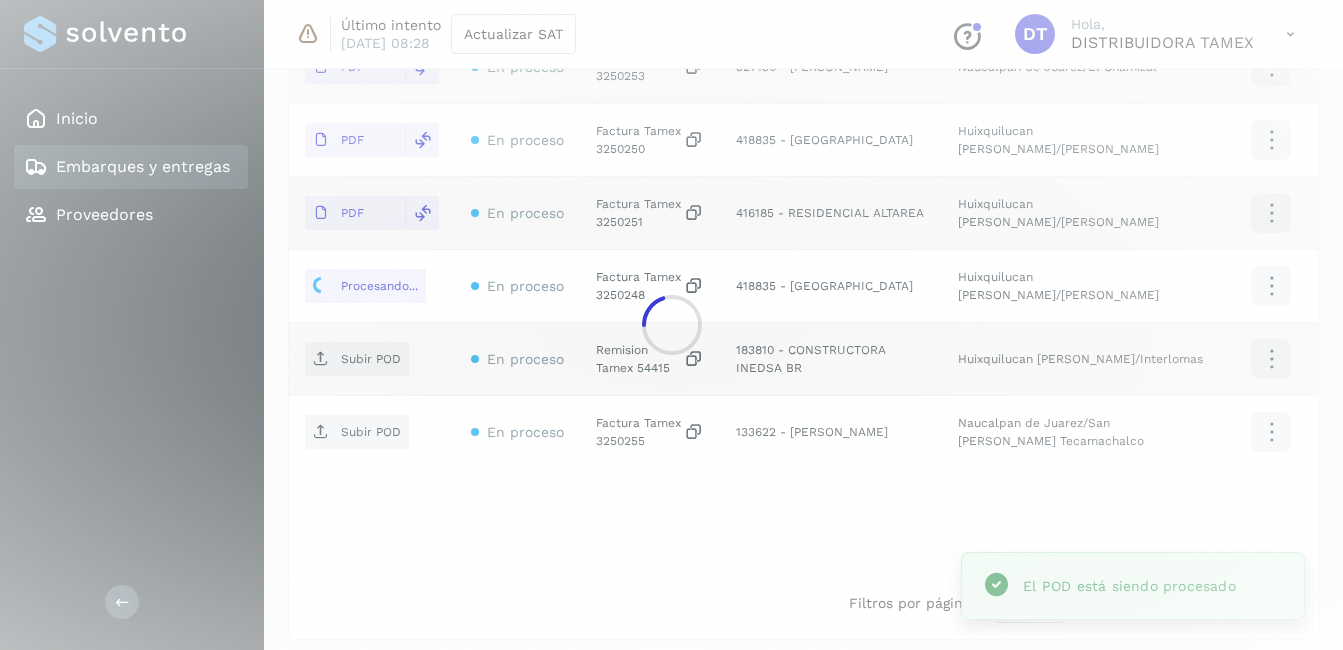 click 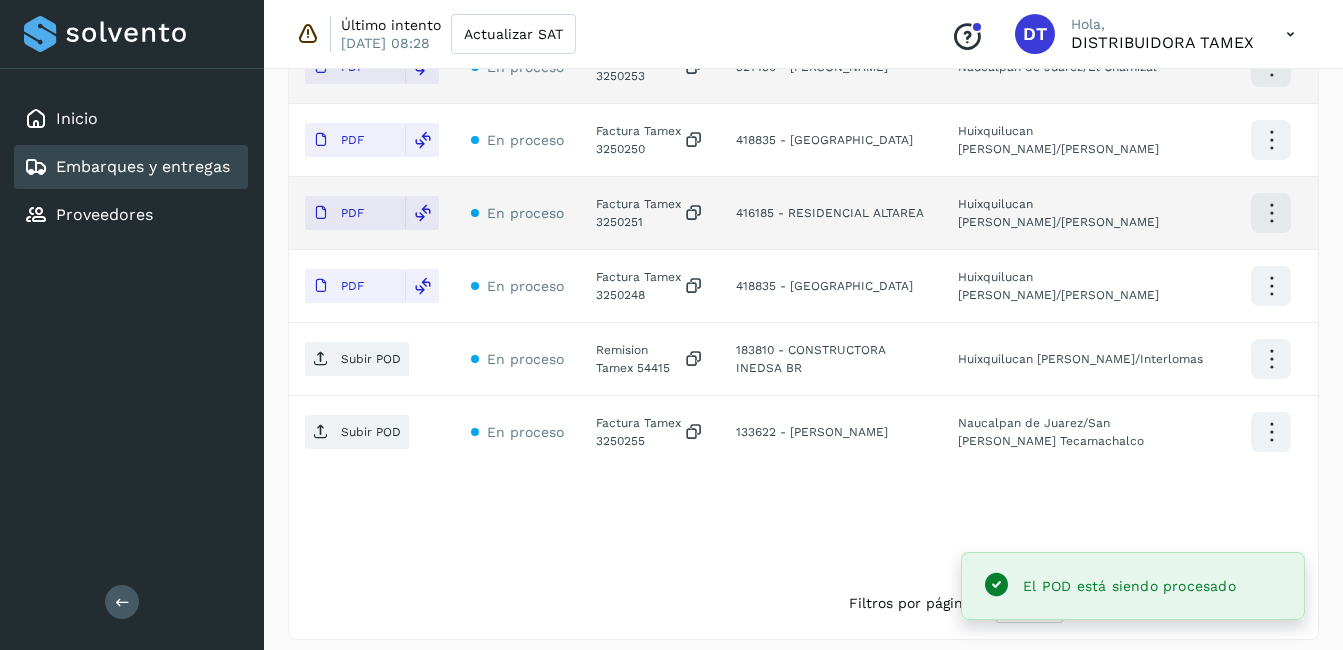 click on "Remision Tamex 54415" 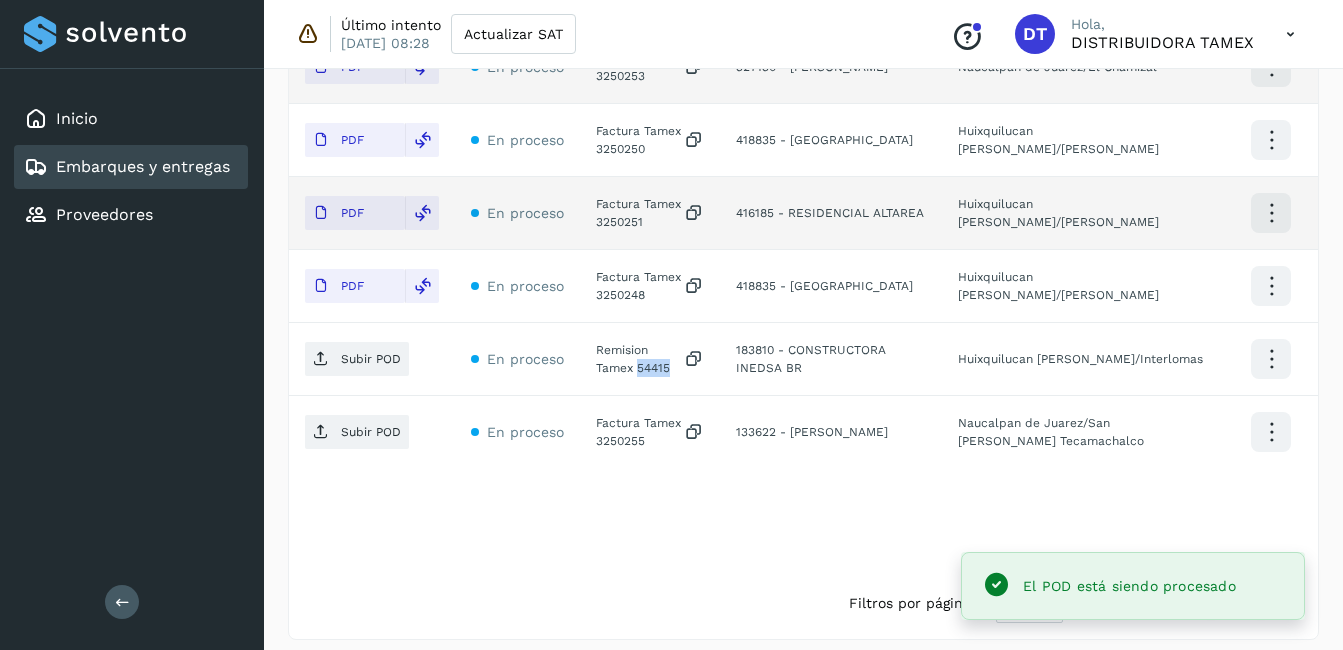 click on "Remision Tamex 54415" 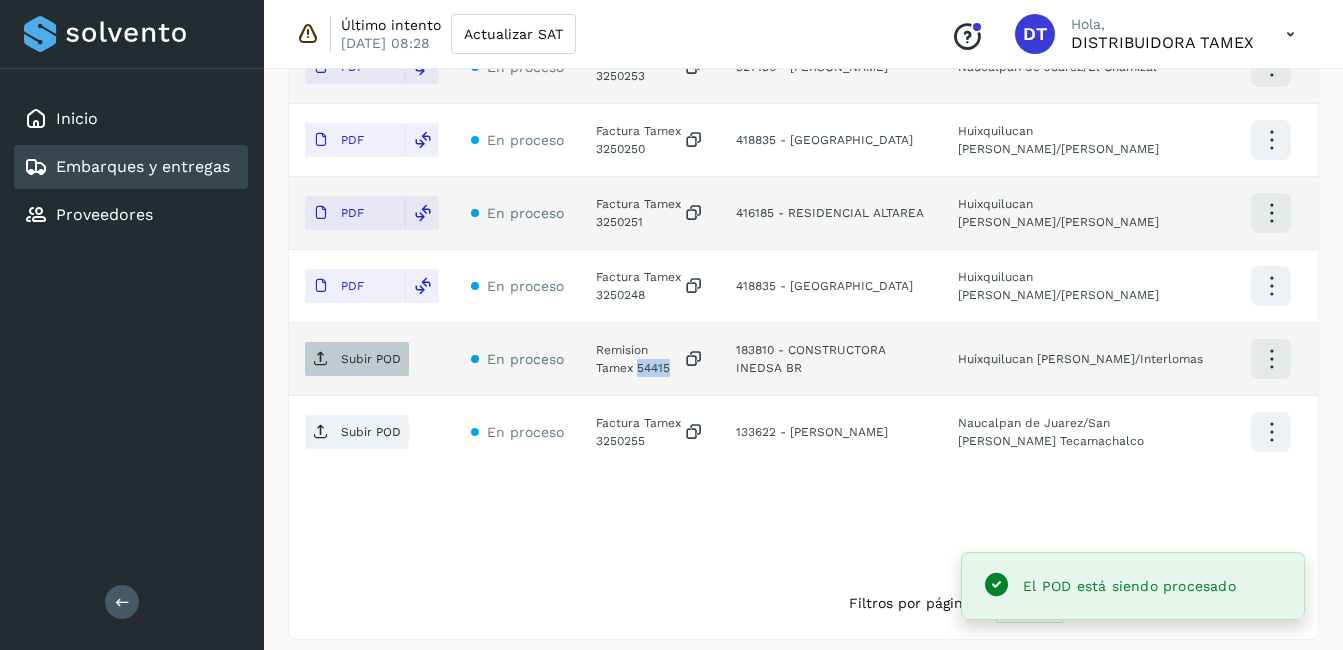click on "Subir POD" at bounding box center (371, 359) 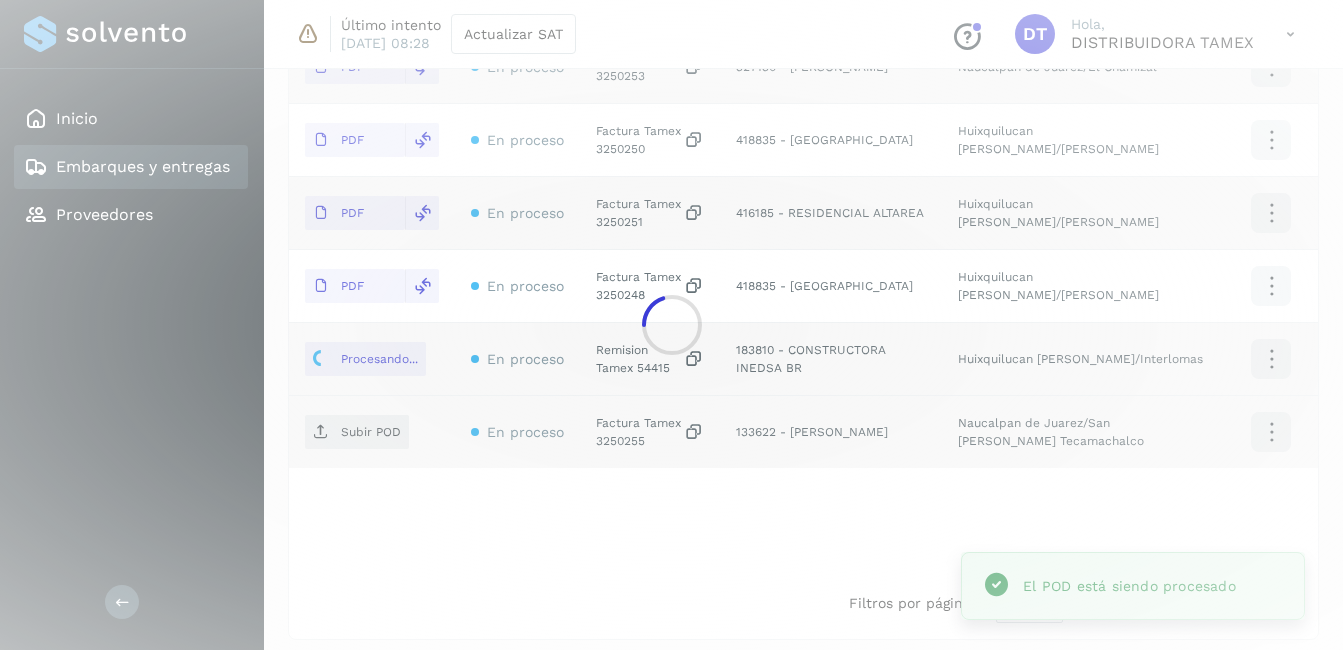 click 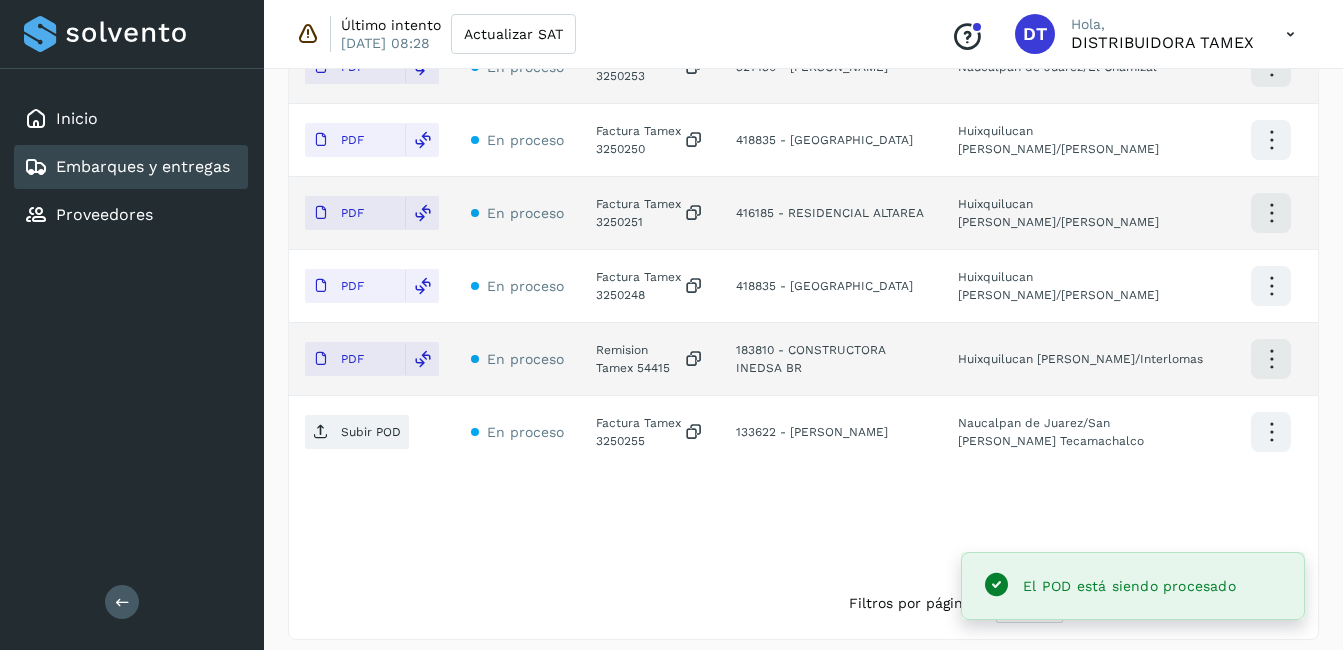 click on "Factura Tamex 3250255" 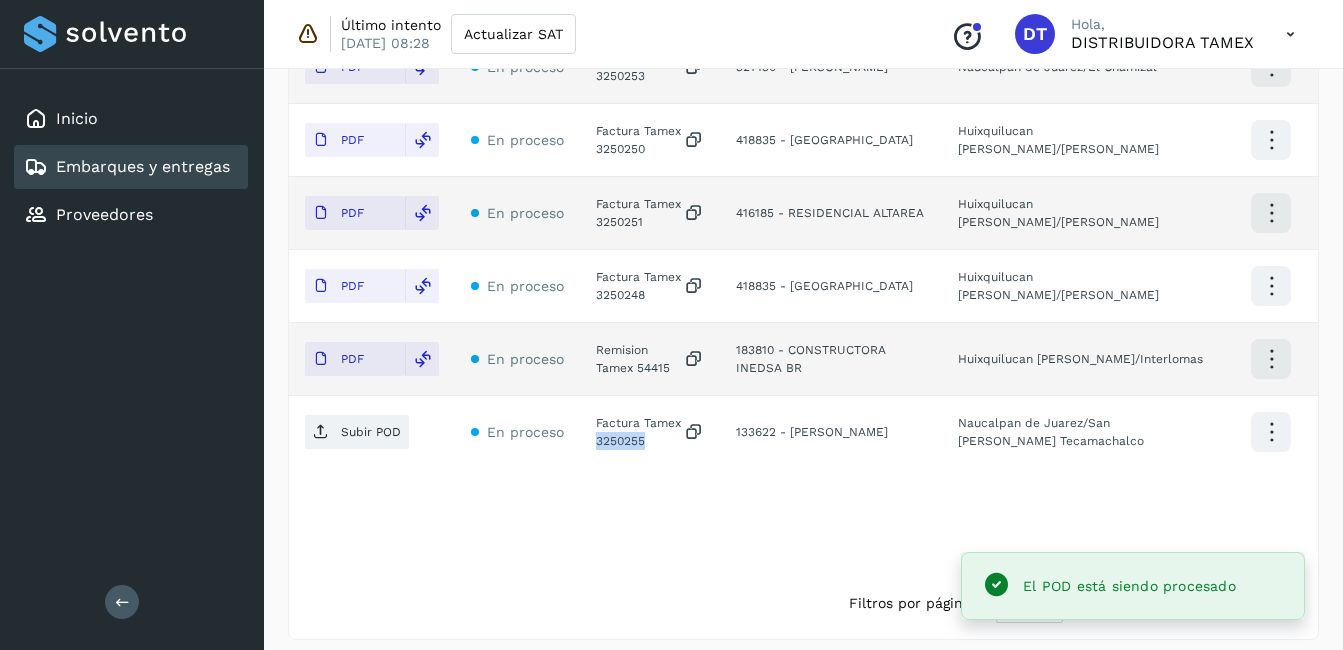 click on "Factura Tamex 3250255" 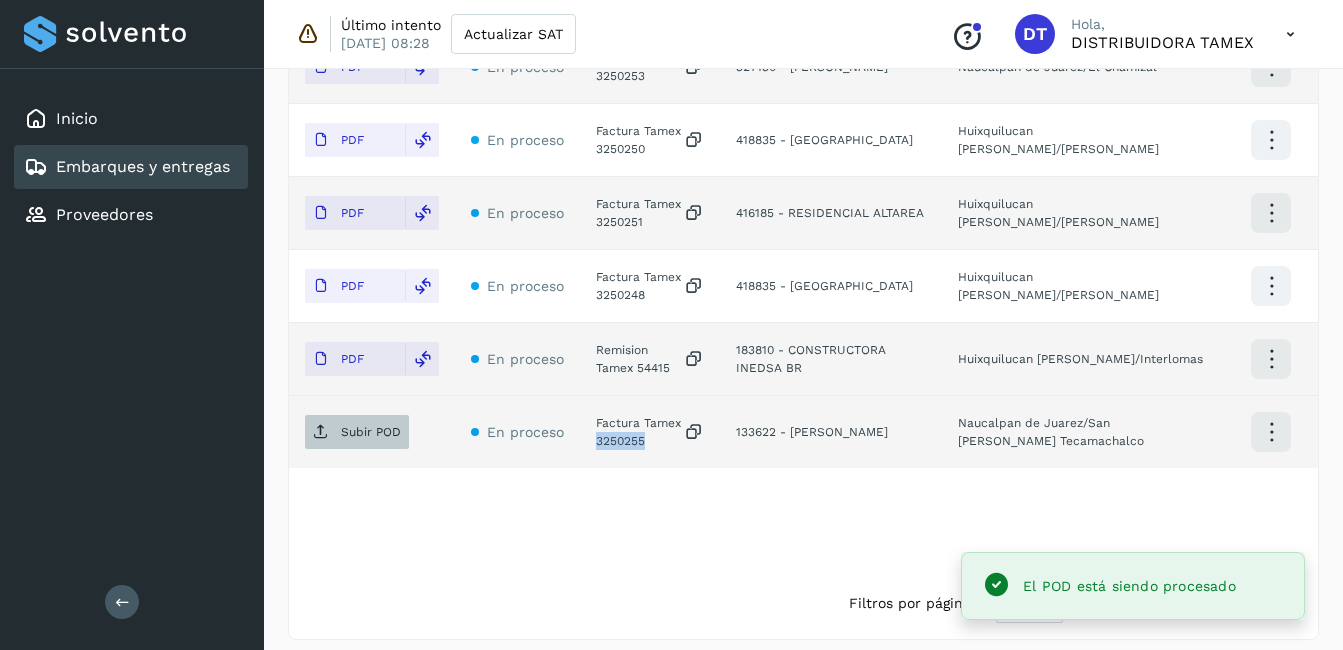 click on "Subir POD" at bounding box center (371, 432) 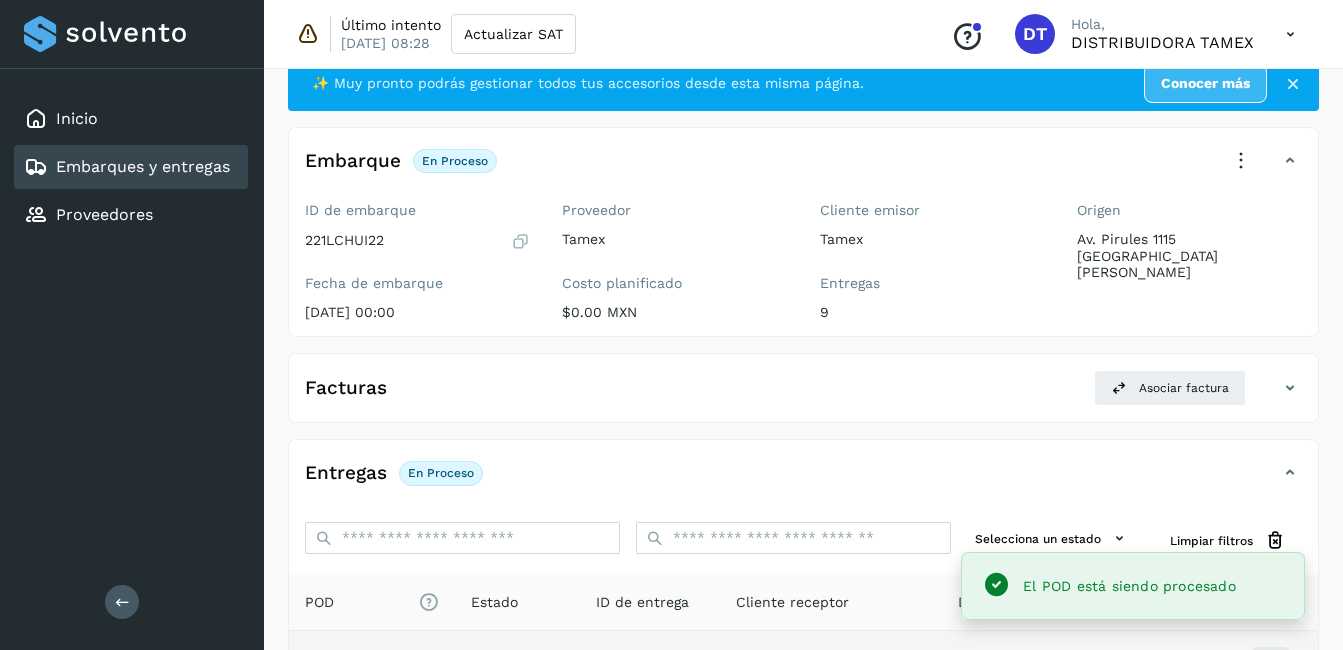 scroll, scrollTop: 0, scrollLeft: 0, axis: both 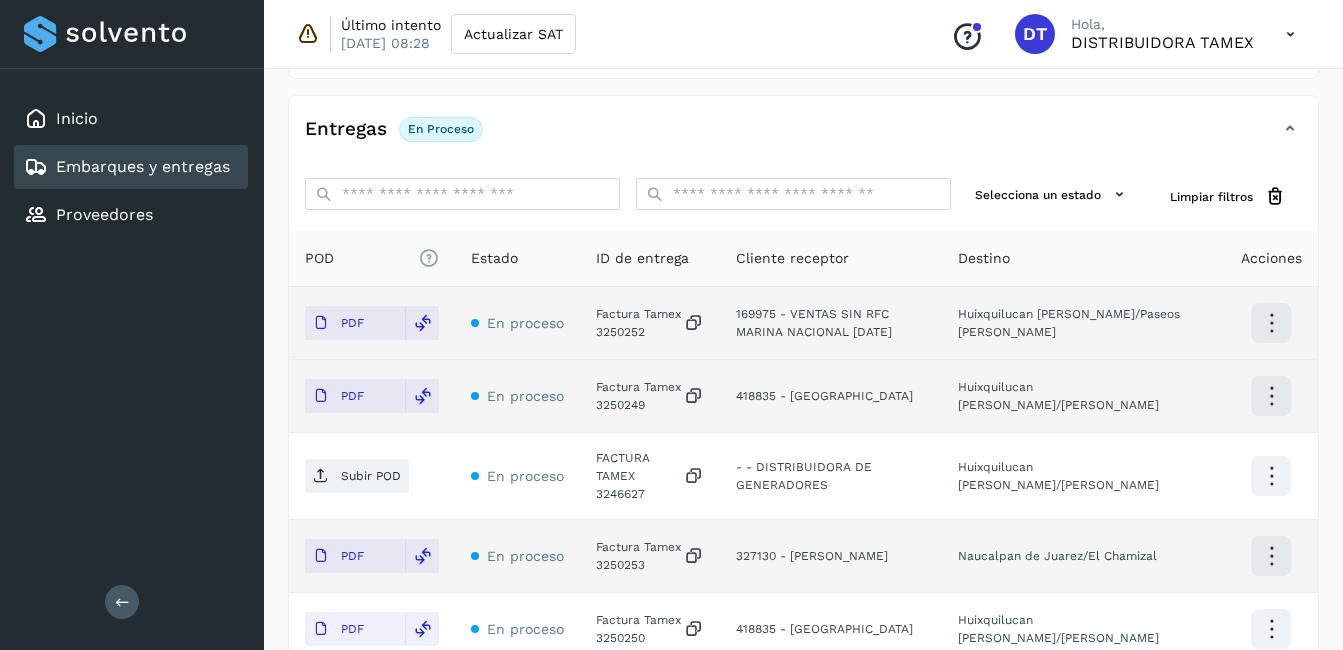 select on "**" 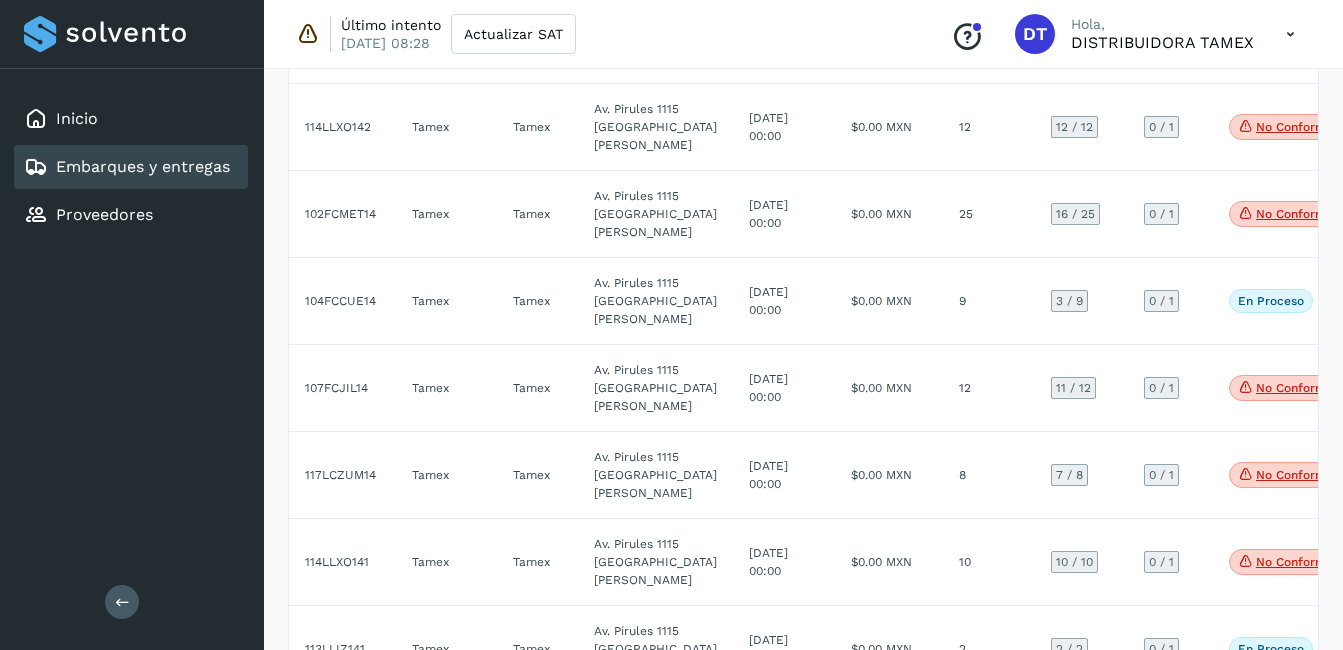 scroll, scrollTop: 3400, scrollLeft: 0, axis: vertical 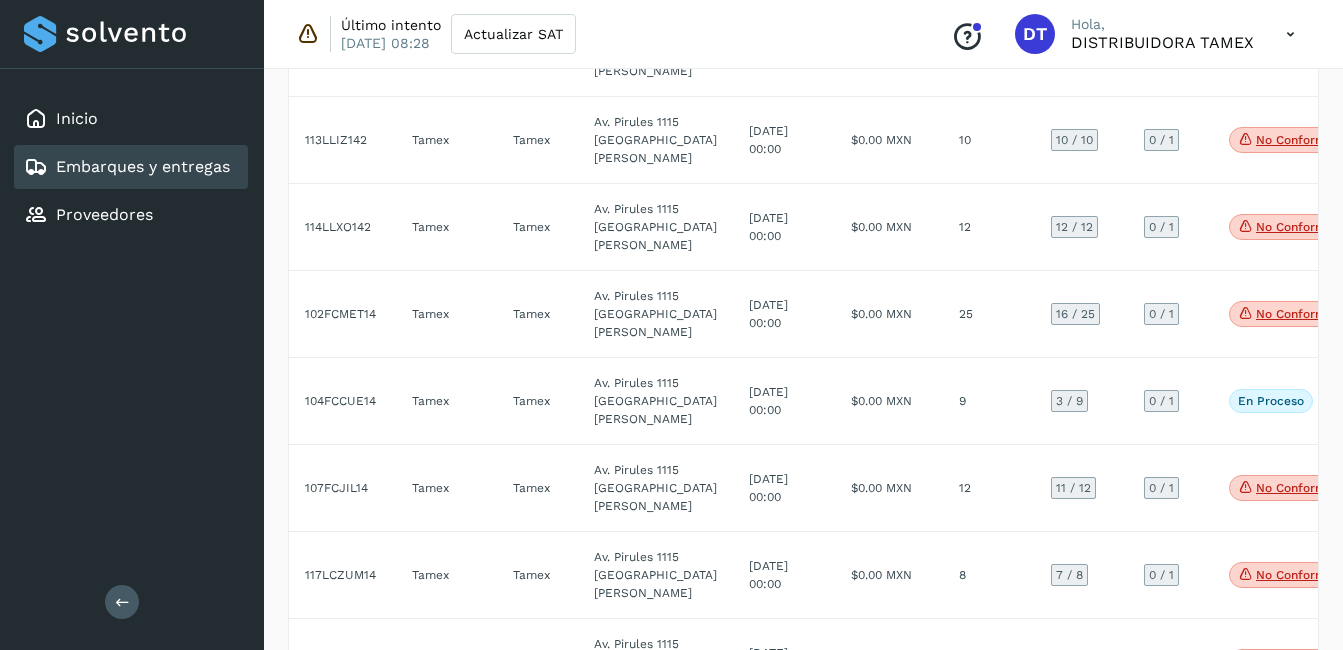 click on "$0.00 MXN" 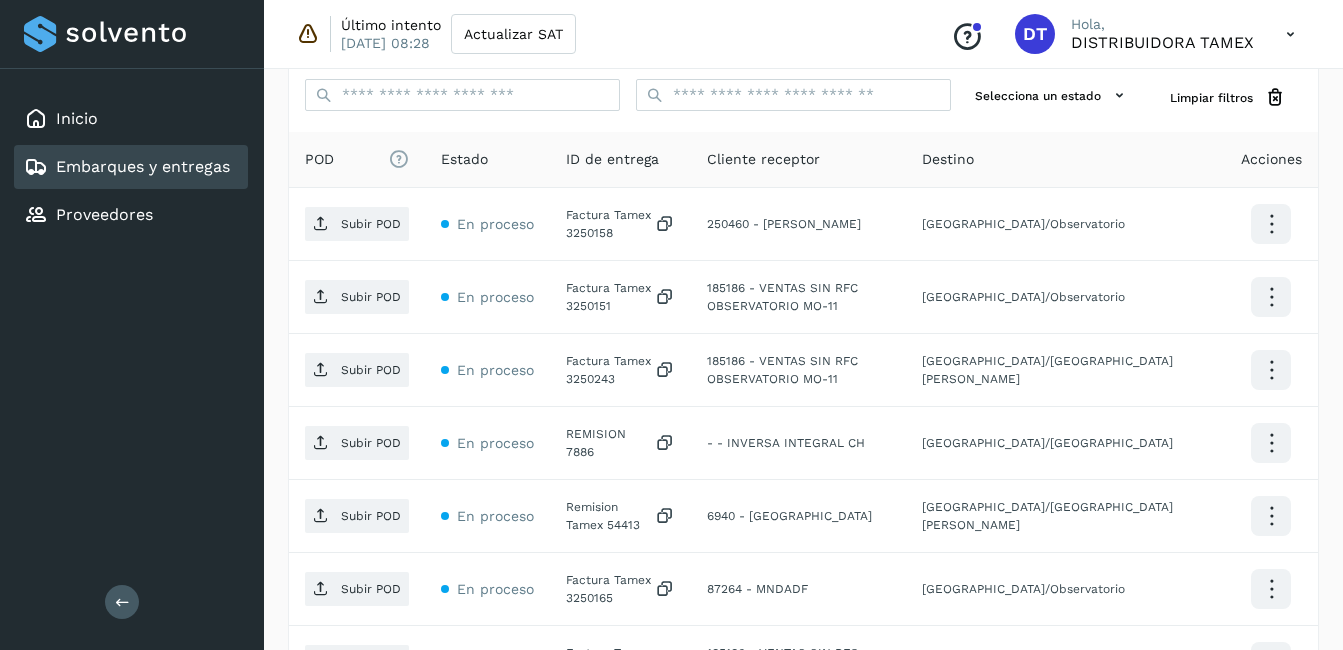 scroll, scrollTop: 500, scrollLeft: 0, axis: vertical 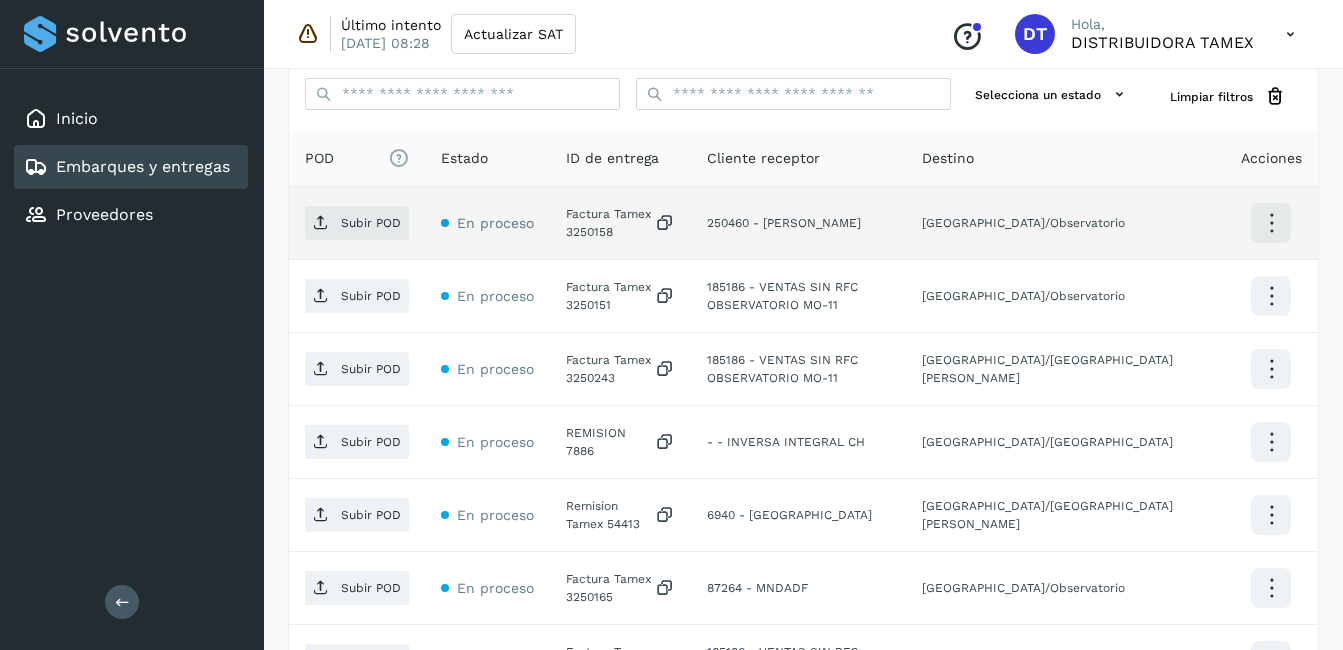 click on "Factura Tamex 3250158" 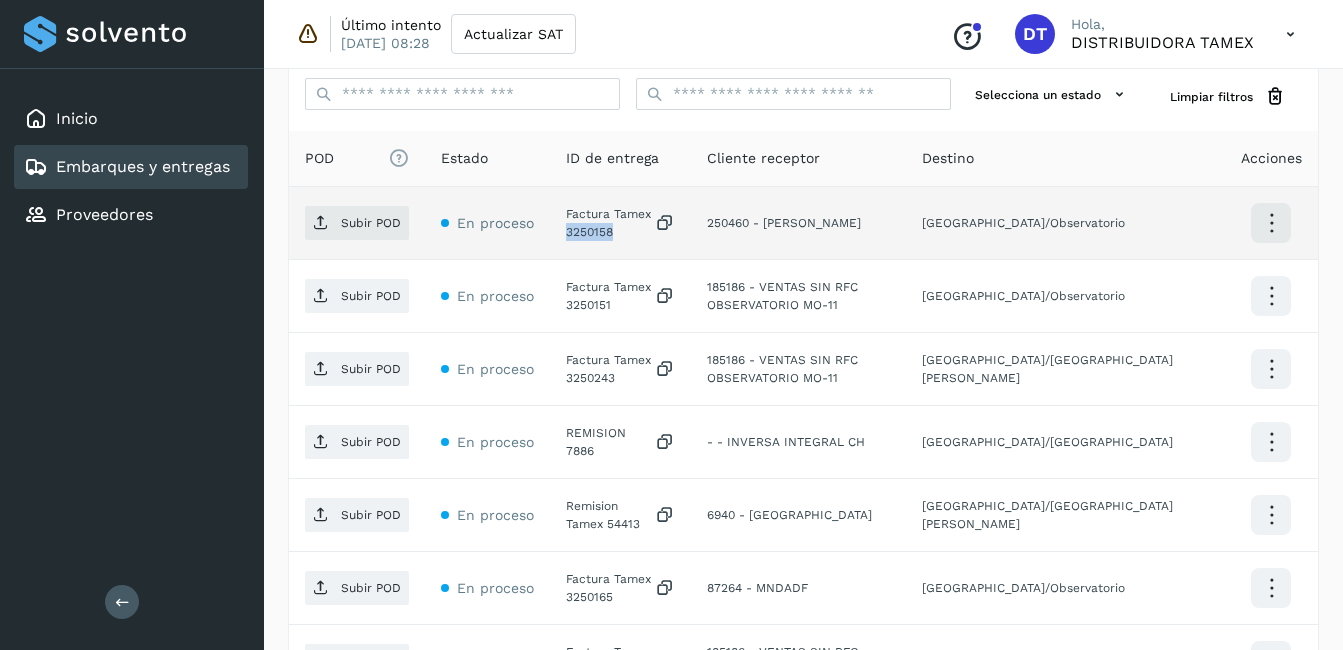 click on "Factura Tamex 3250158" 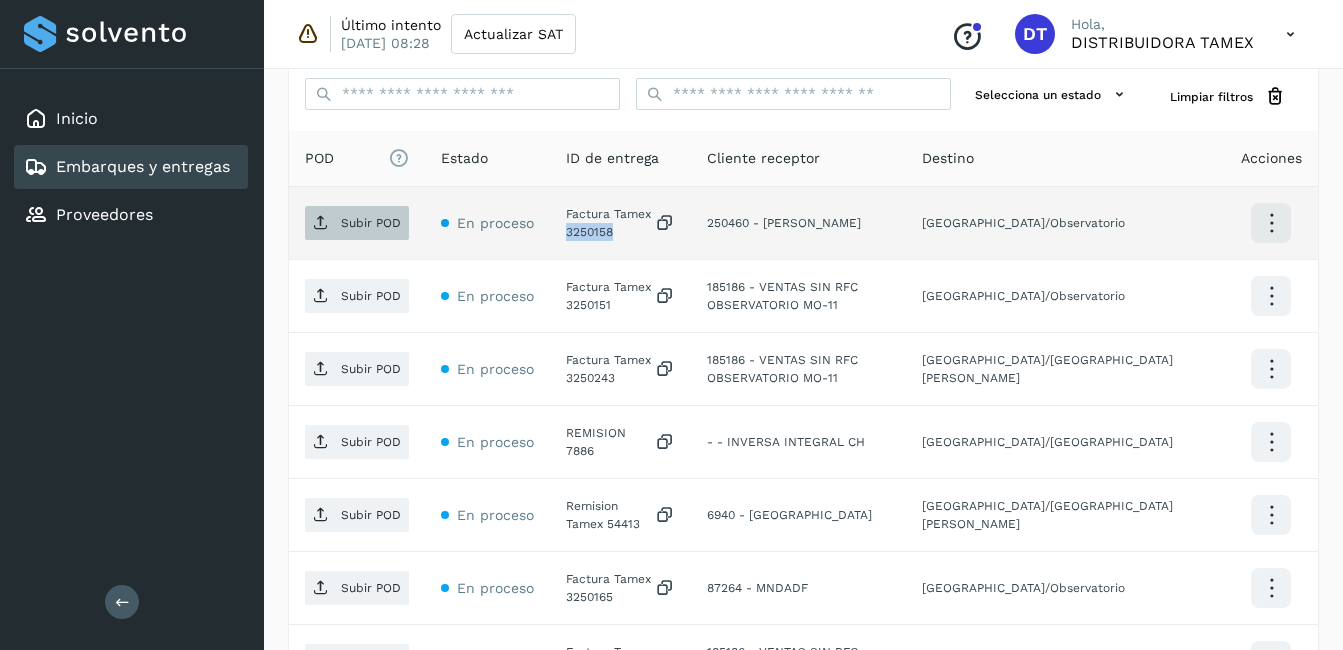 click on "Subir POD" at bounding box center (371, 223) 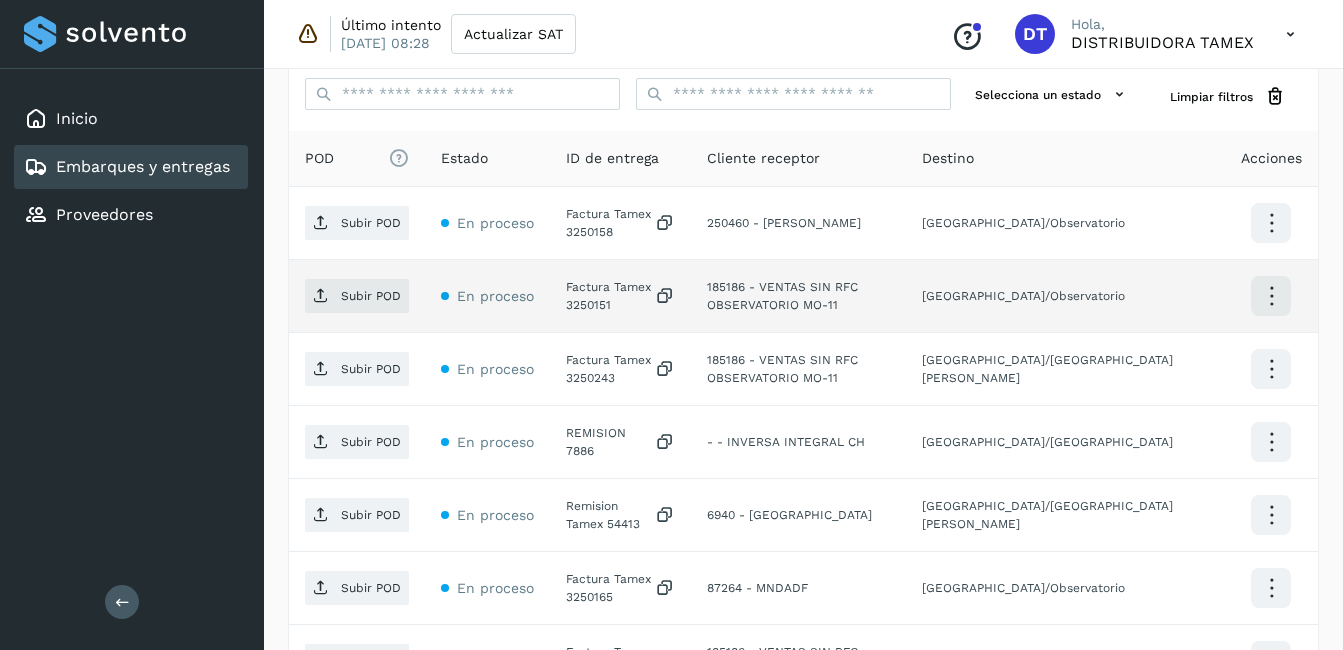 click on "Factura Tamex 3250151" 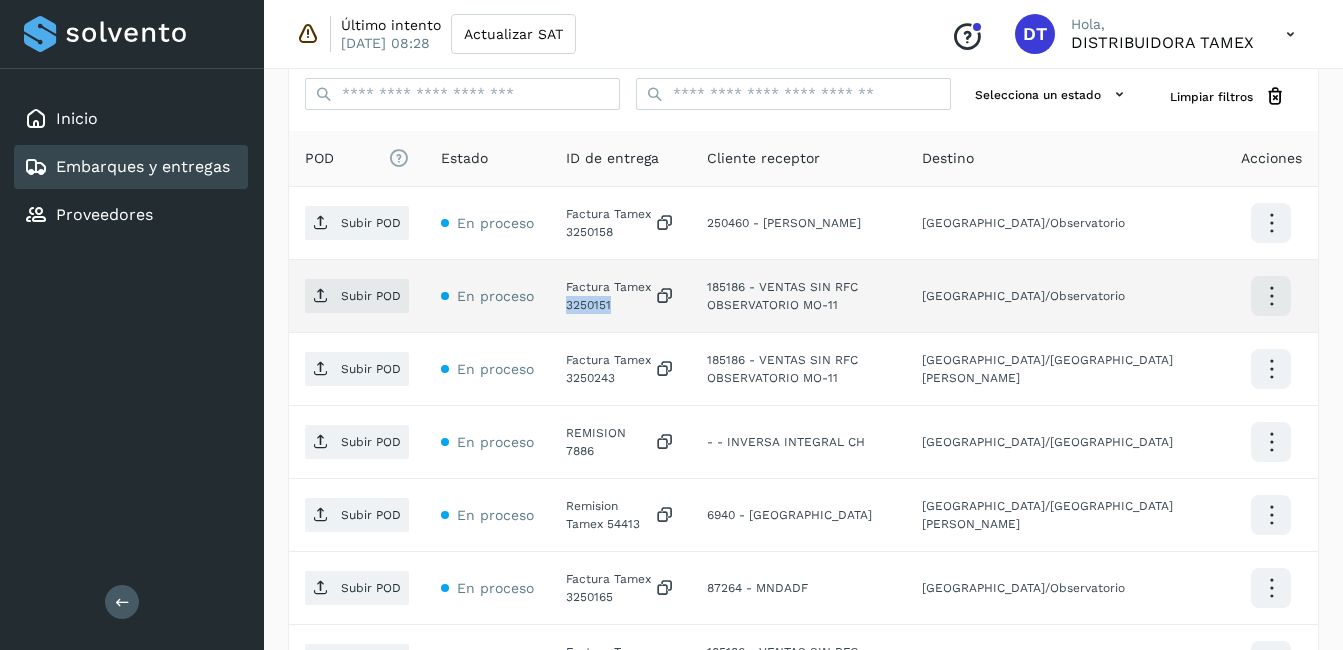 click on "Factura Tamex 3250151" 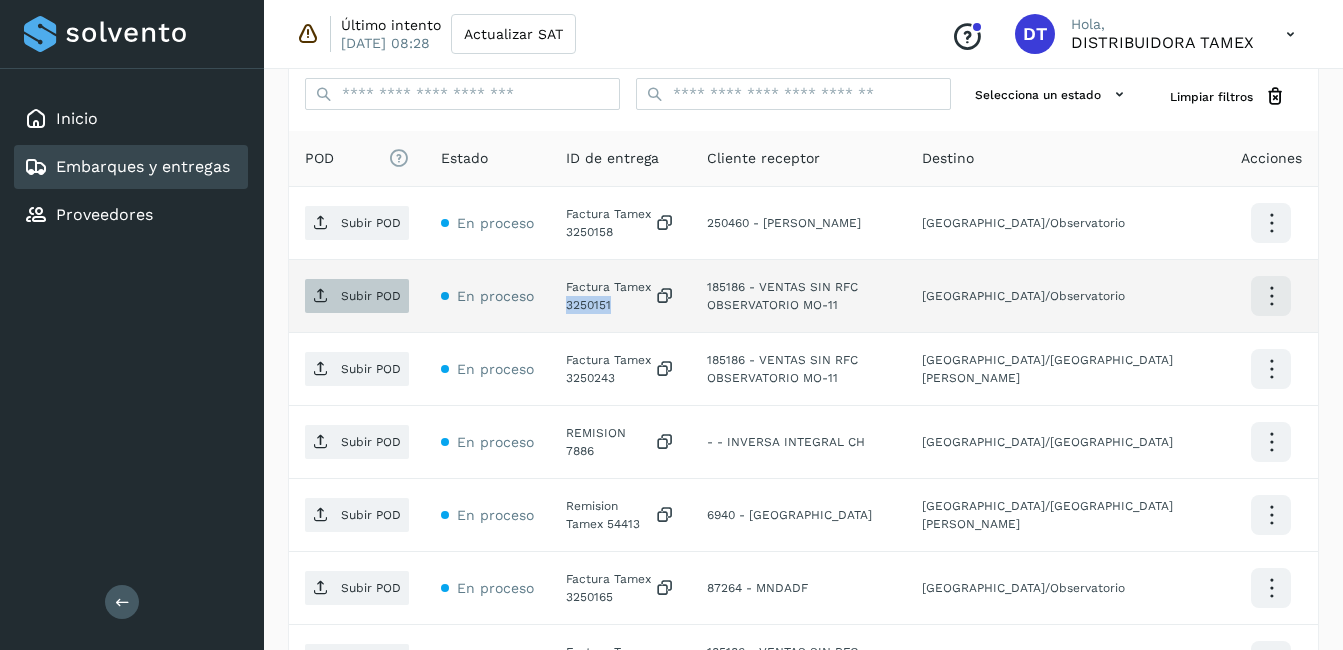 click on "Subir POD" at bounding box center [371, 296] 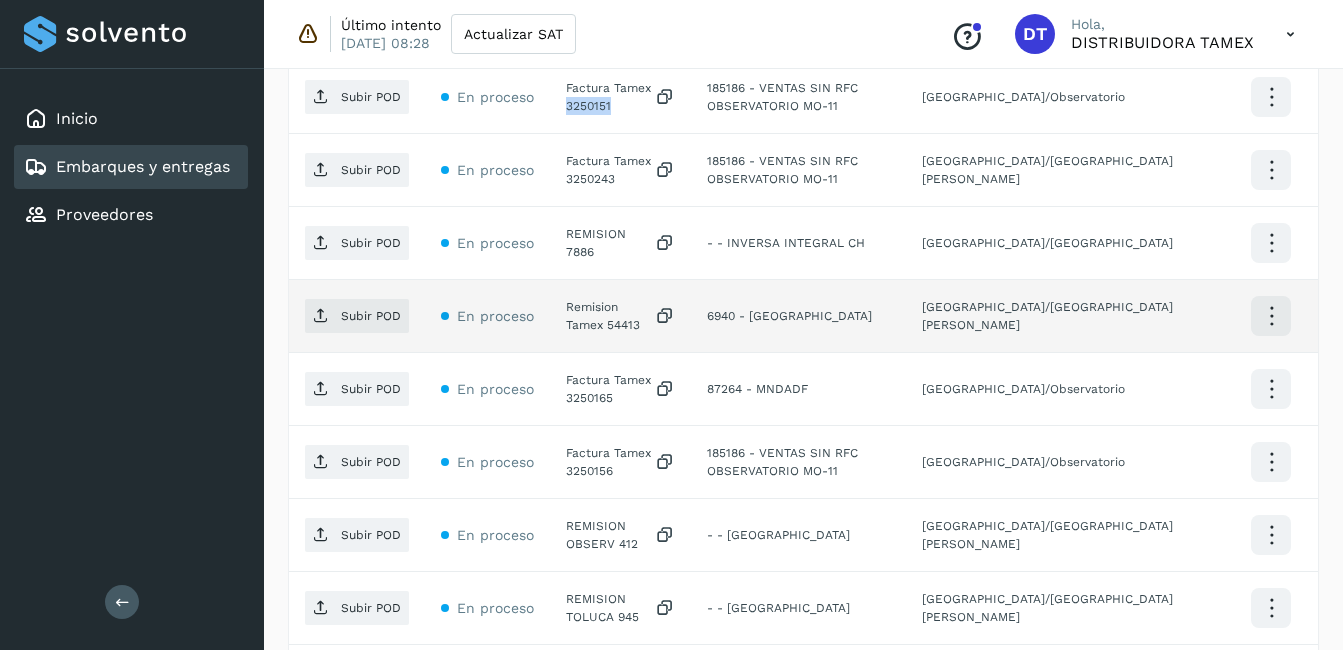 scroll, scrollTop: 700, scrollLeft: 0, axis: vertical 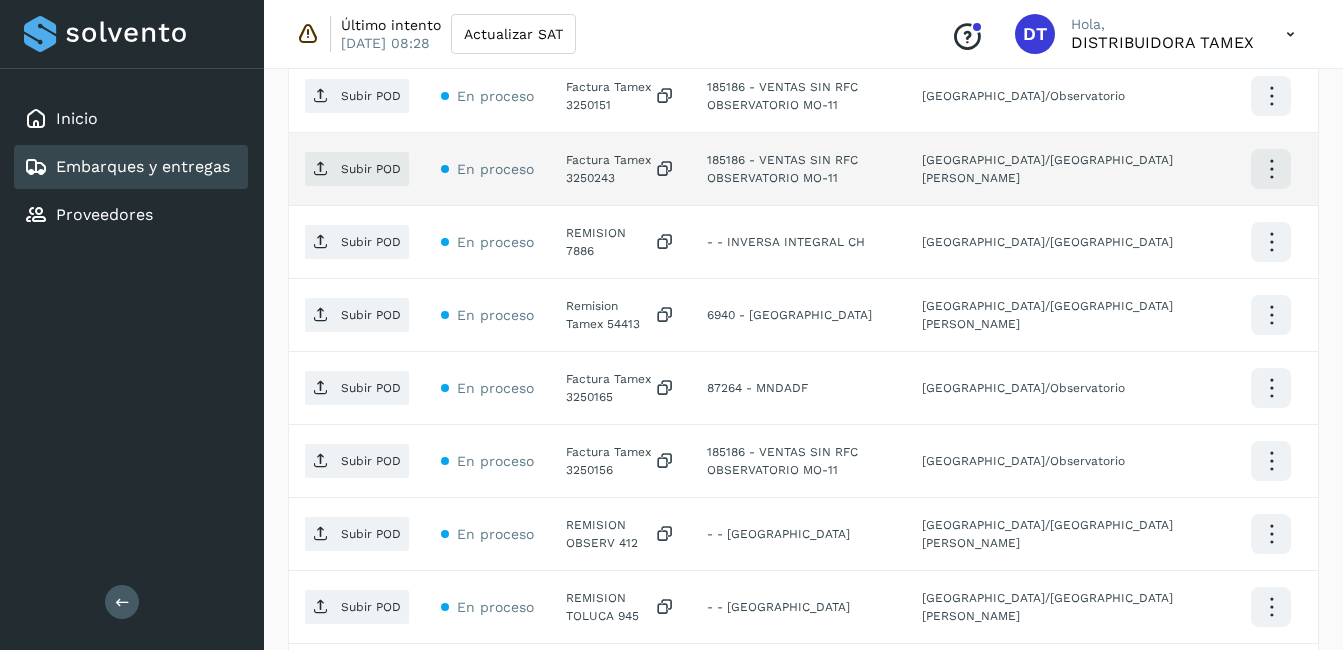 click on "Factura Tamex 3250243" 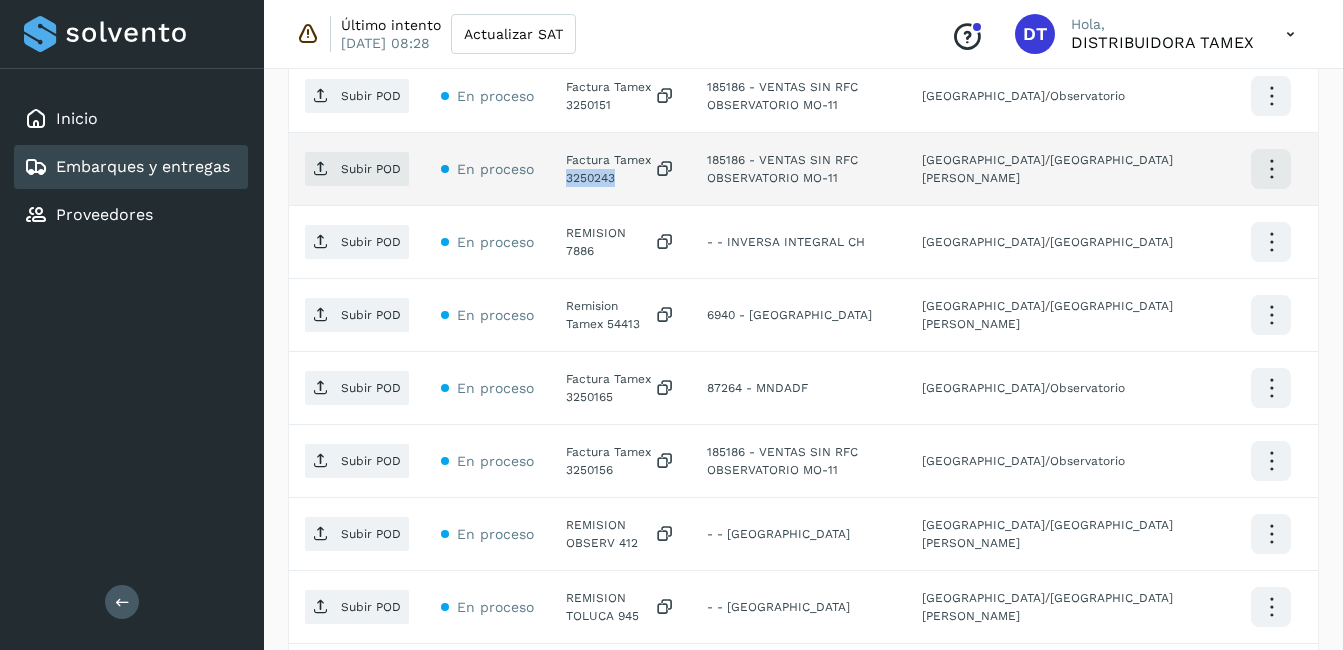 click on "Factura Tamex 3250243" 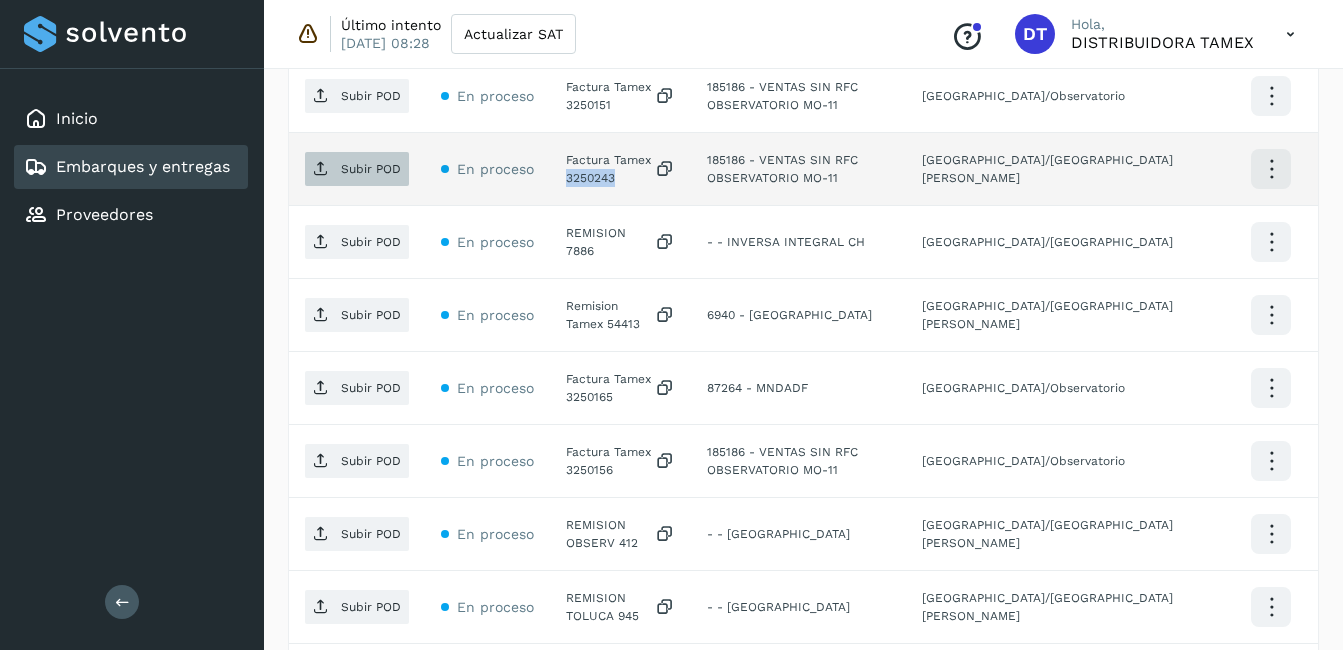 click on "Subir POD" at bounding box center [357, 169] 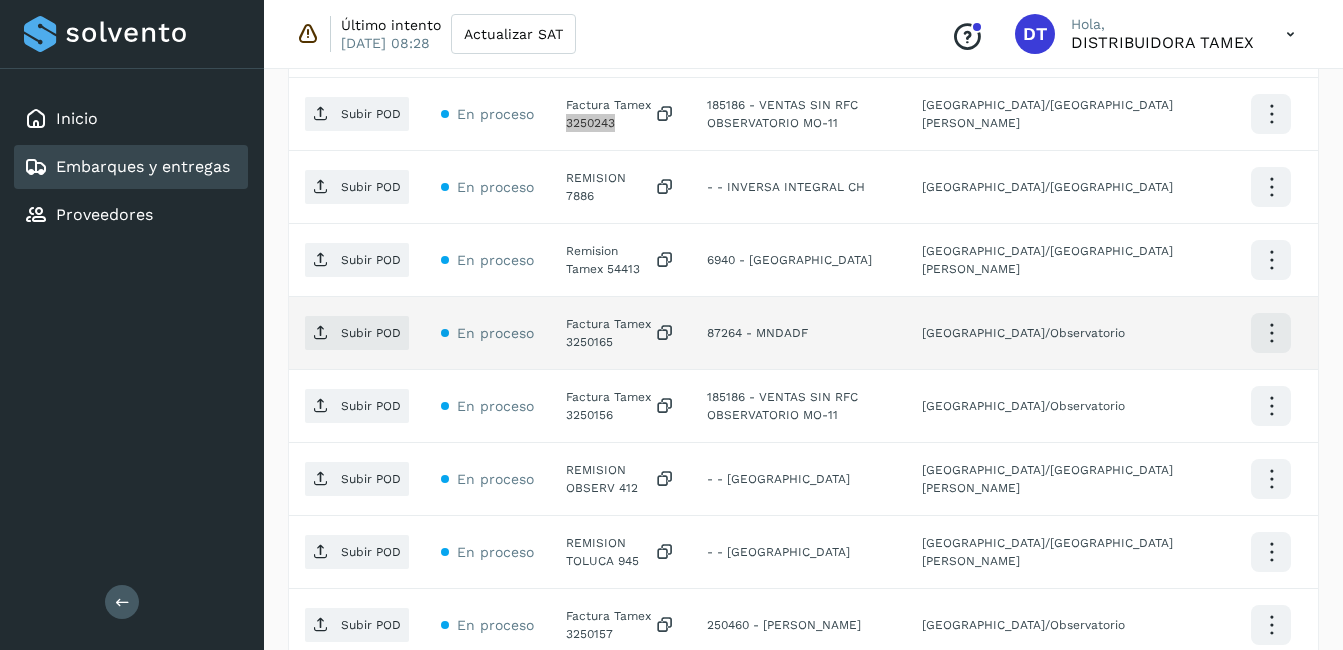 scroll, scrollTop: 800, scrollLeft: 0, axis: vertical 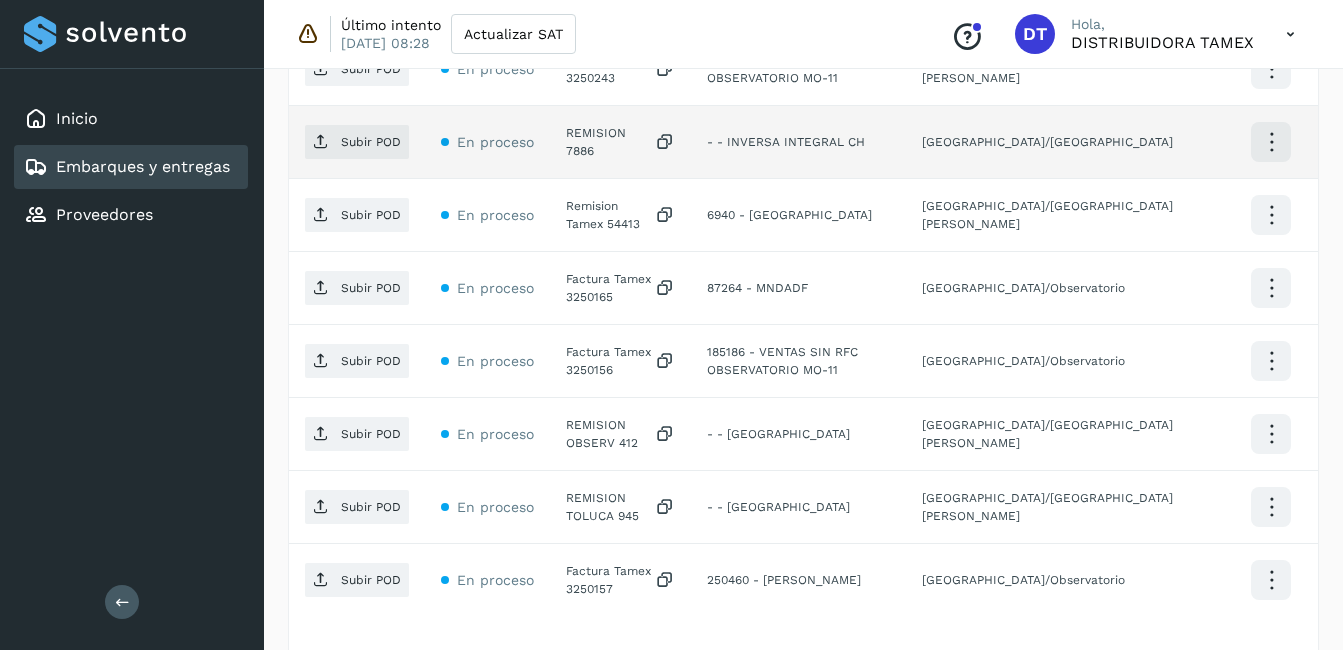 click on "REMISION 7886" 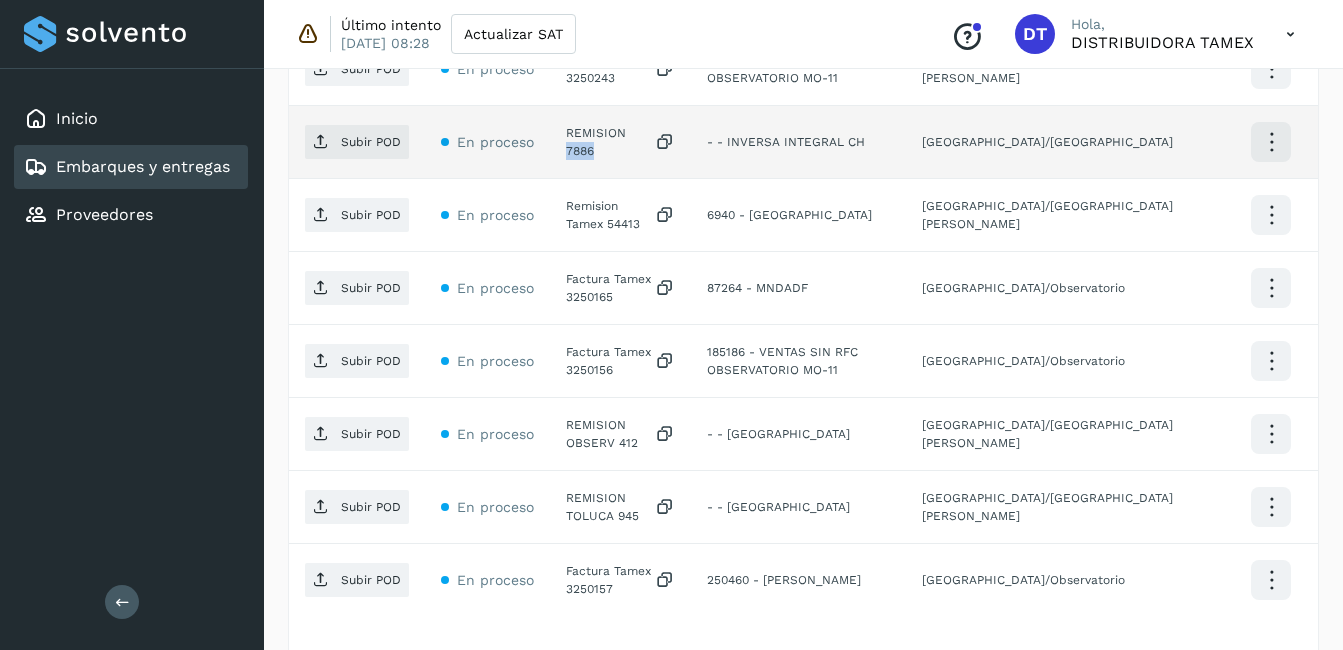 click on "REMISION 7886" 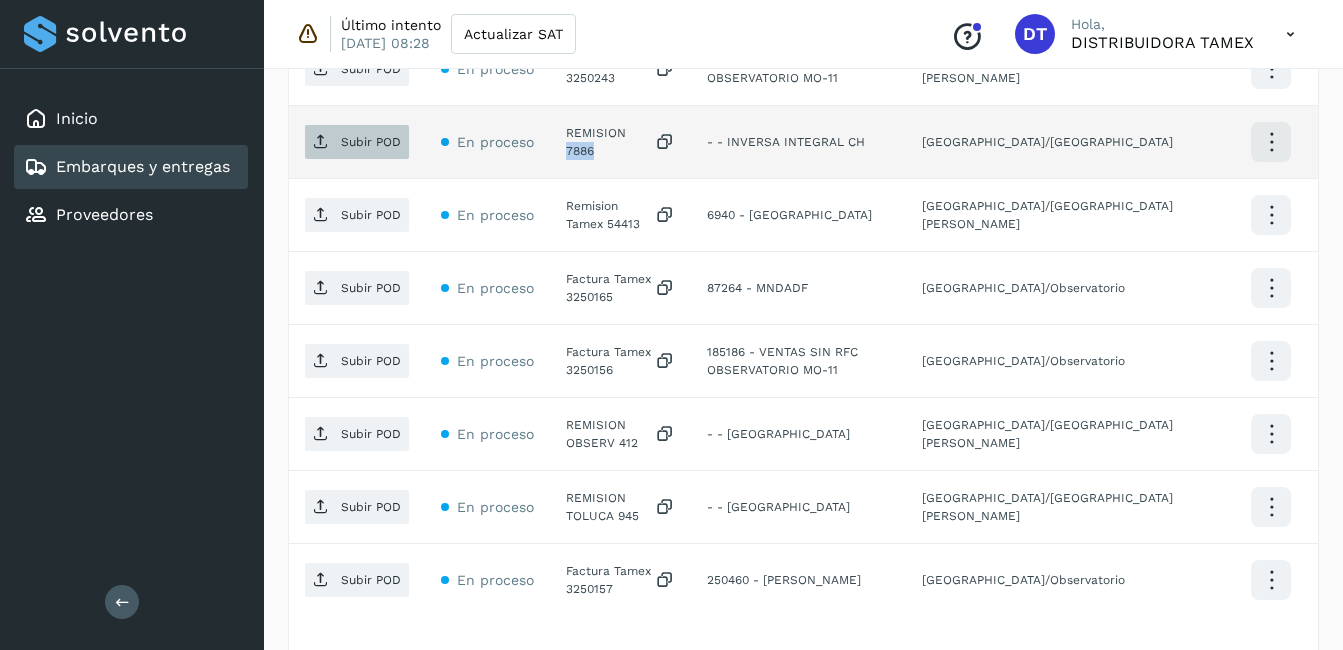click on "Subir POD" at bounding box center [371, 142] 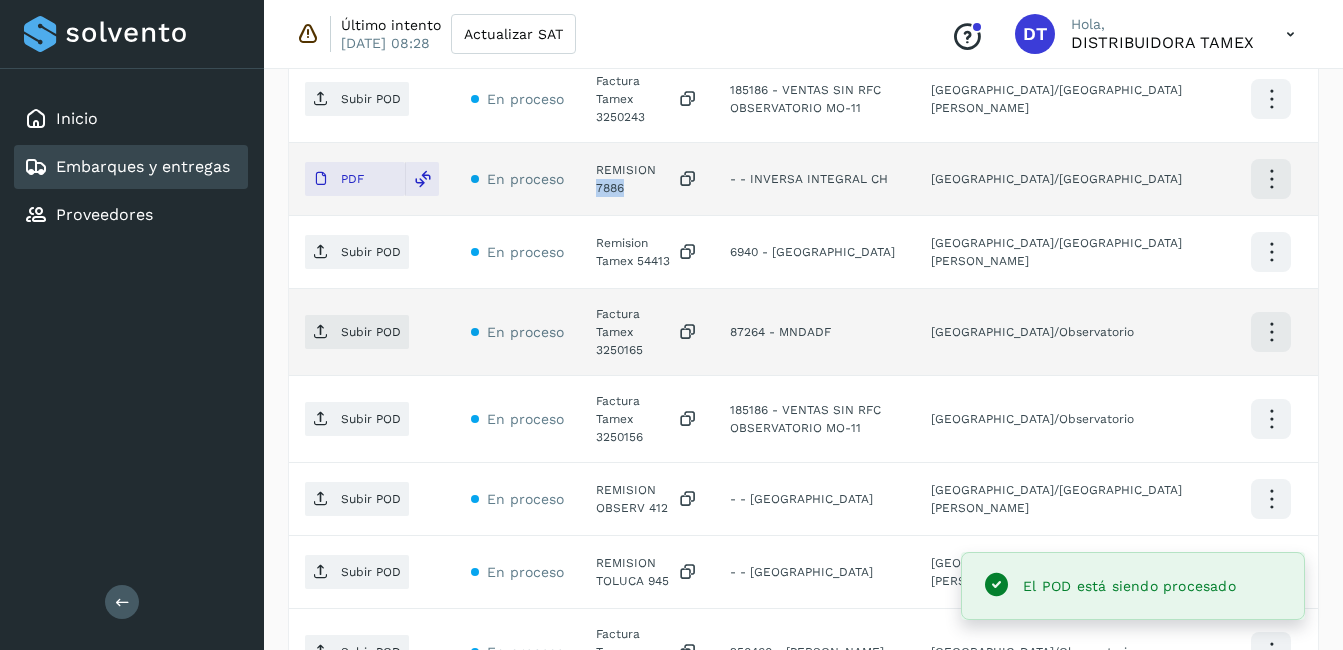 scroll, scrollTop: 762, scrollLeft: 0, axis: vertical 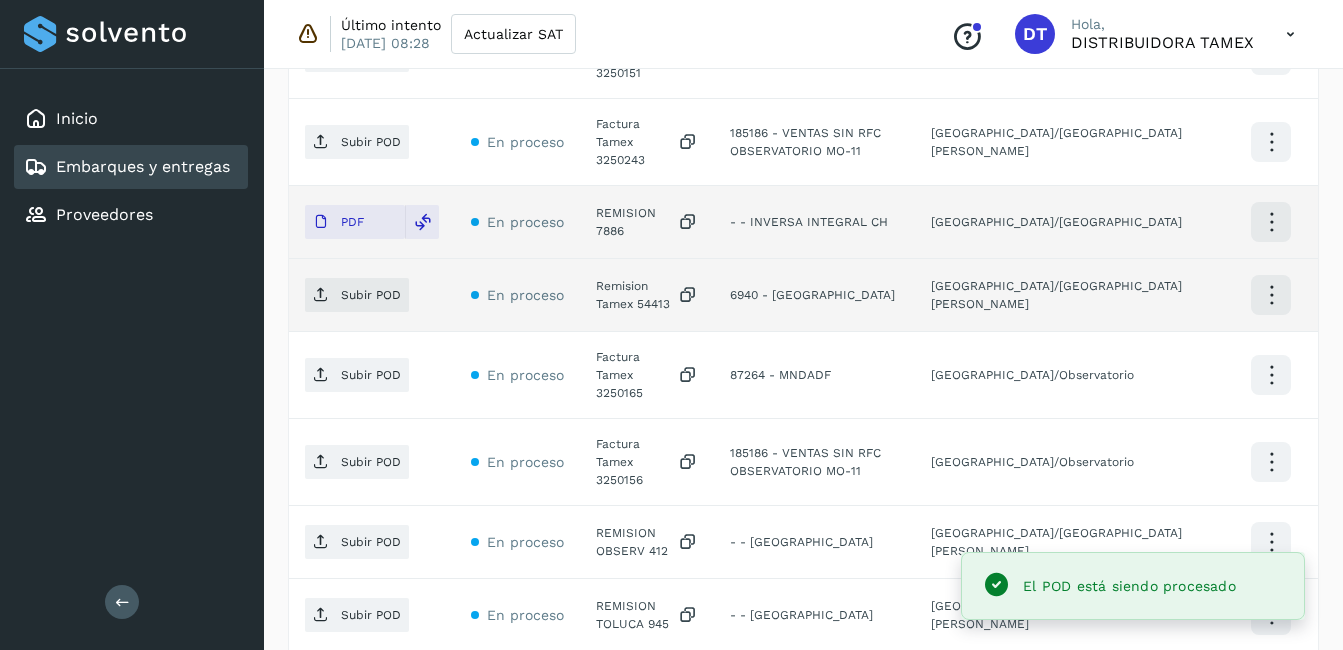 click on "Remision Tamex 54413" 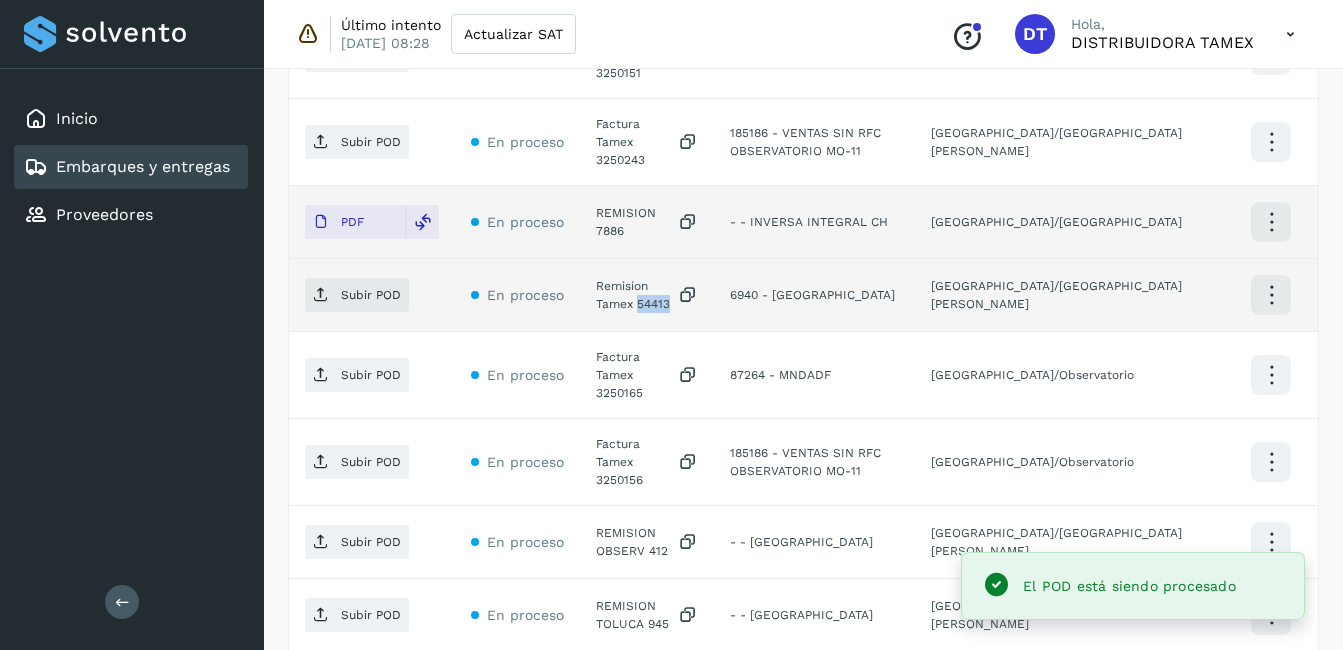 click on "Remision Tamex 54413" 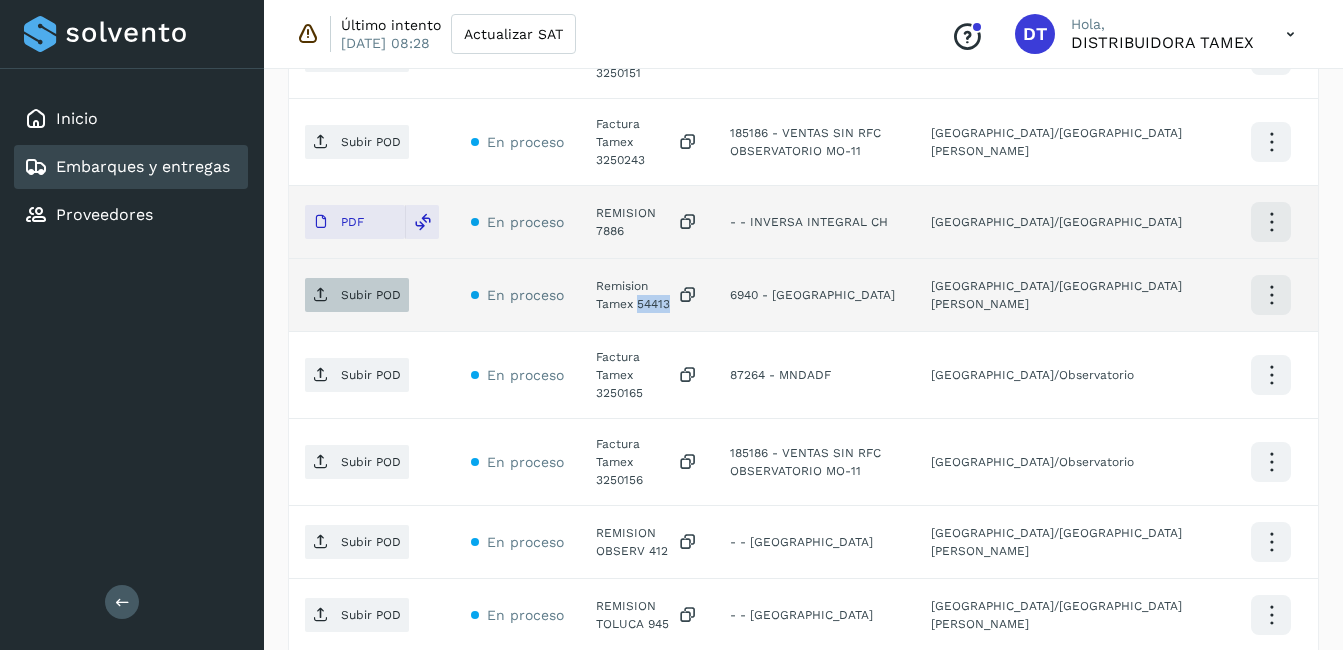 click on "Subir POD" at bounding box center [371, 295] 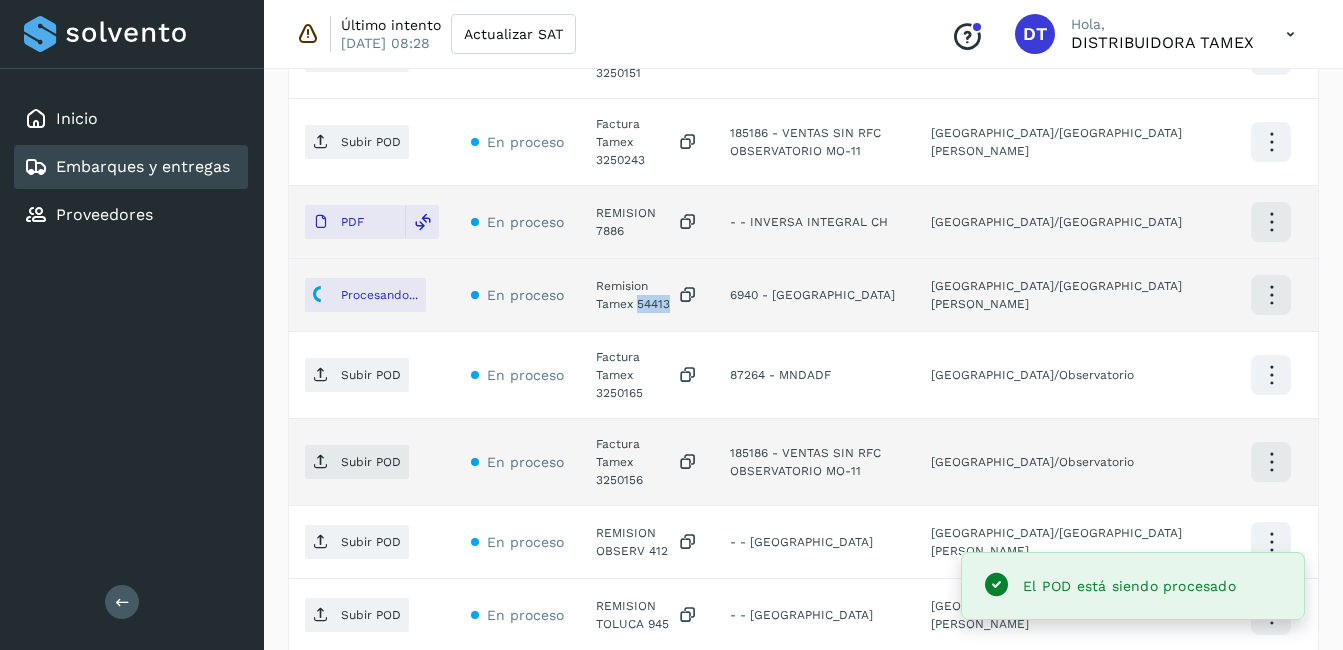 scroll, scrollTop: 862, scrollLeft: 0, axis: vertical 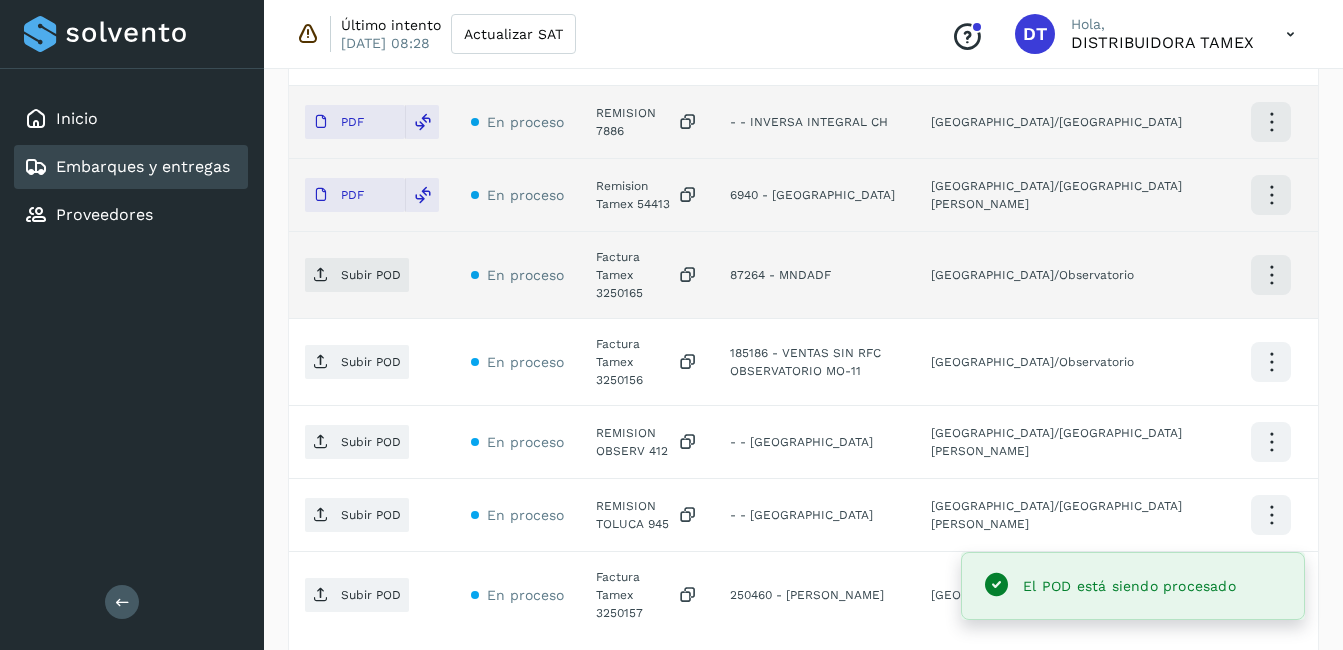 click on "Factura Tamex 3250165" 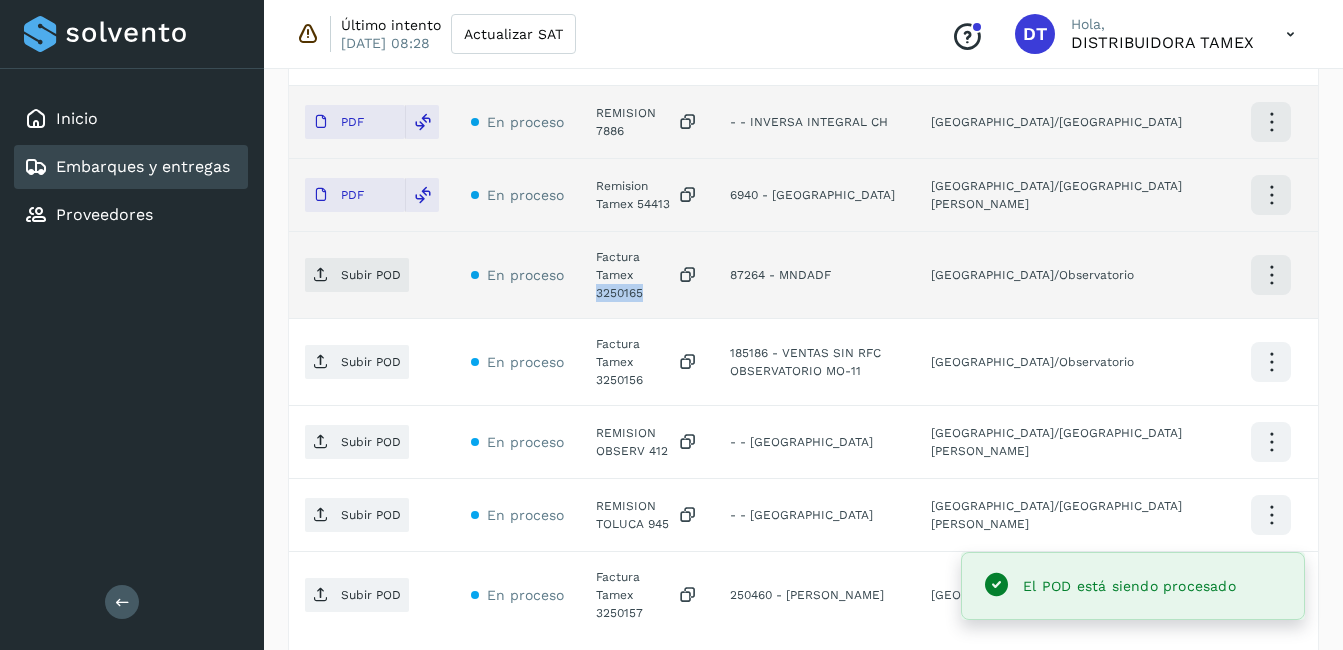 click on "Factura Tamex 3250165" 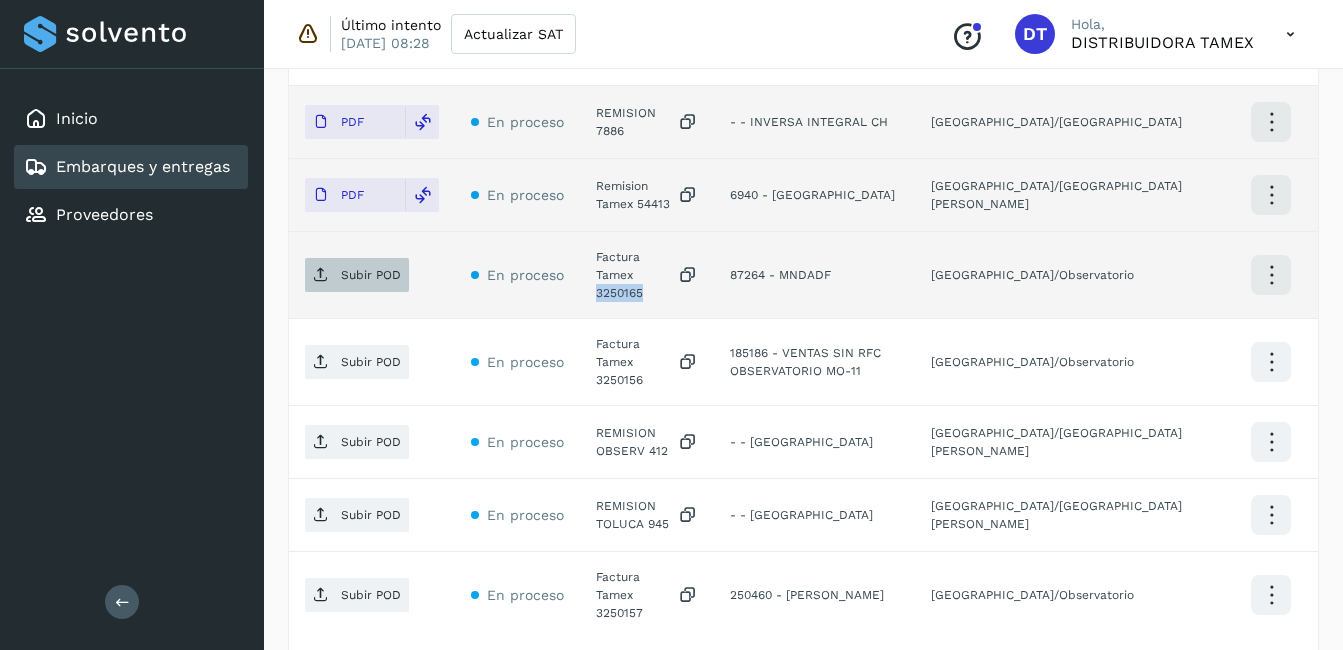 click on "Subir POD" at bounding box center (357, 275) 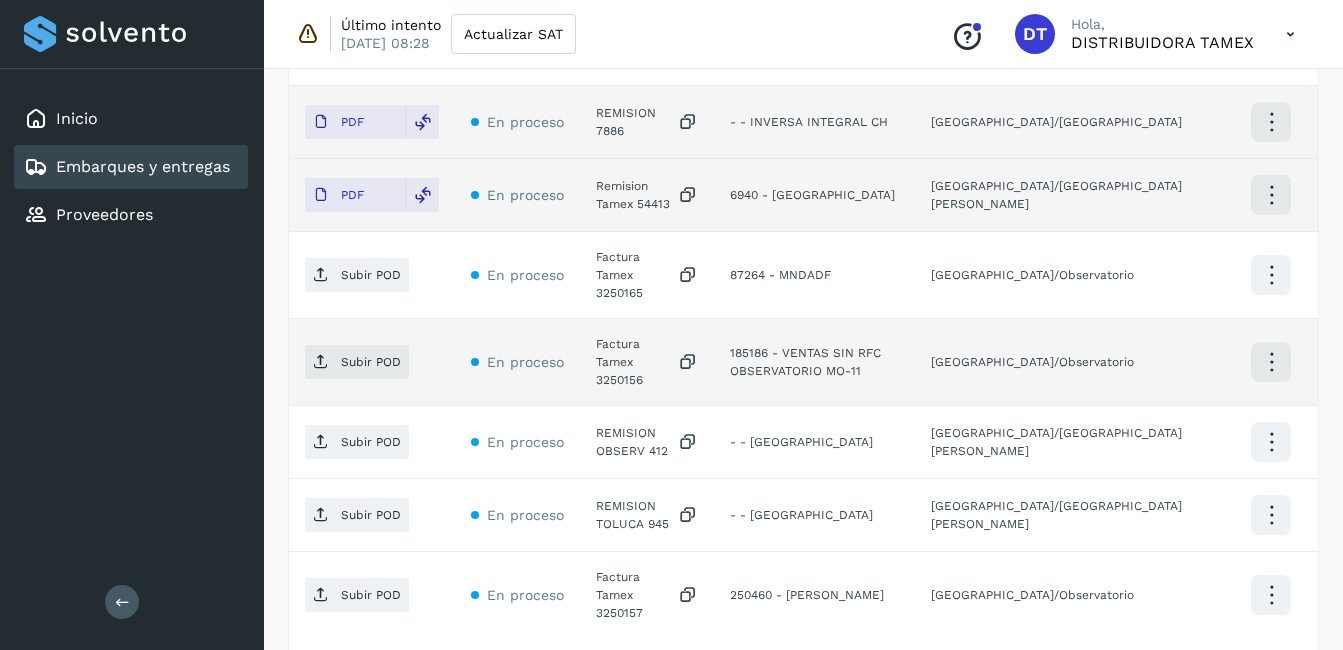 click on "Factura Tamex 3250156" 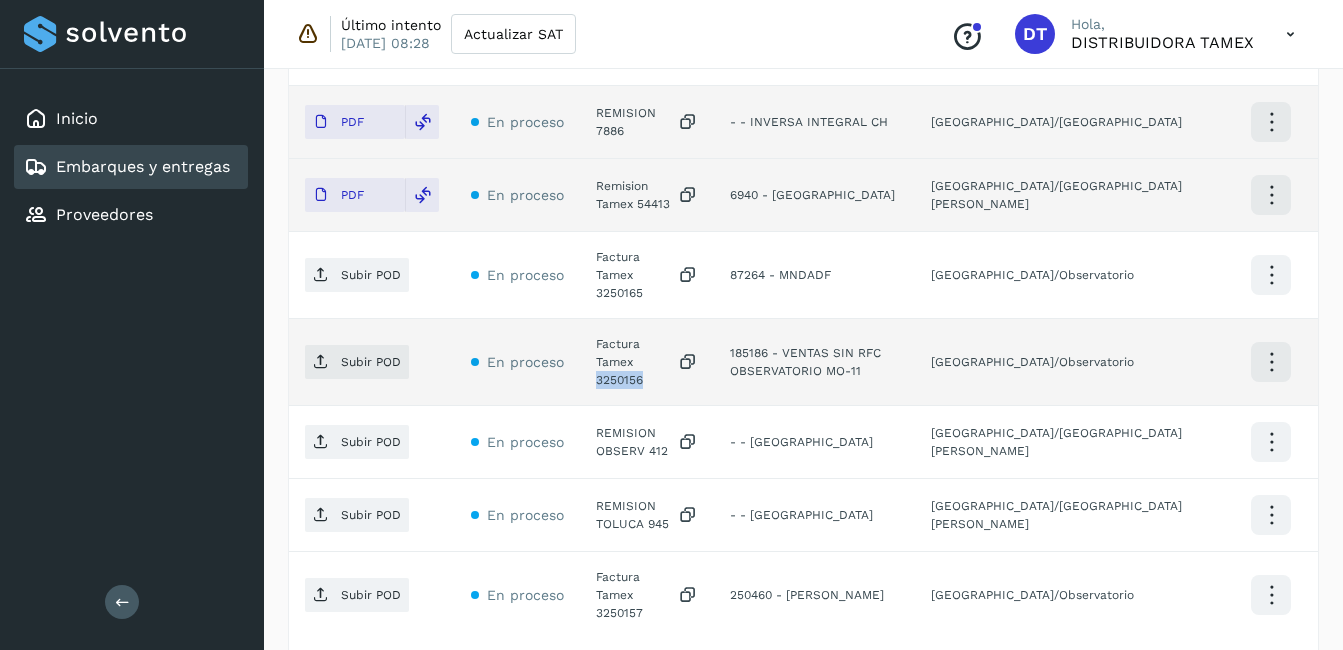 click on "Factura Tamex 3250156" 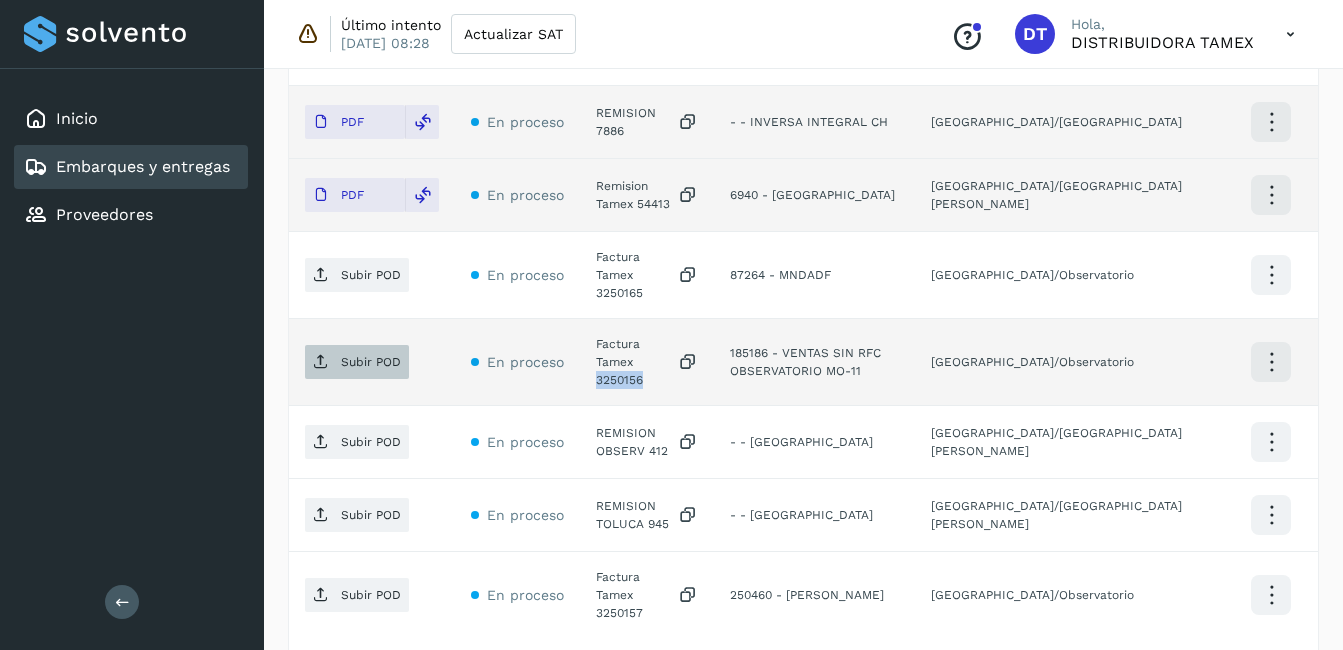 click on "Subir POD" at bounding box center [371, 362] 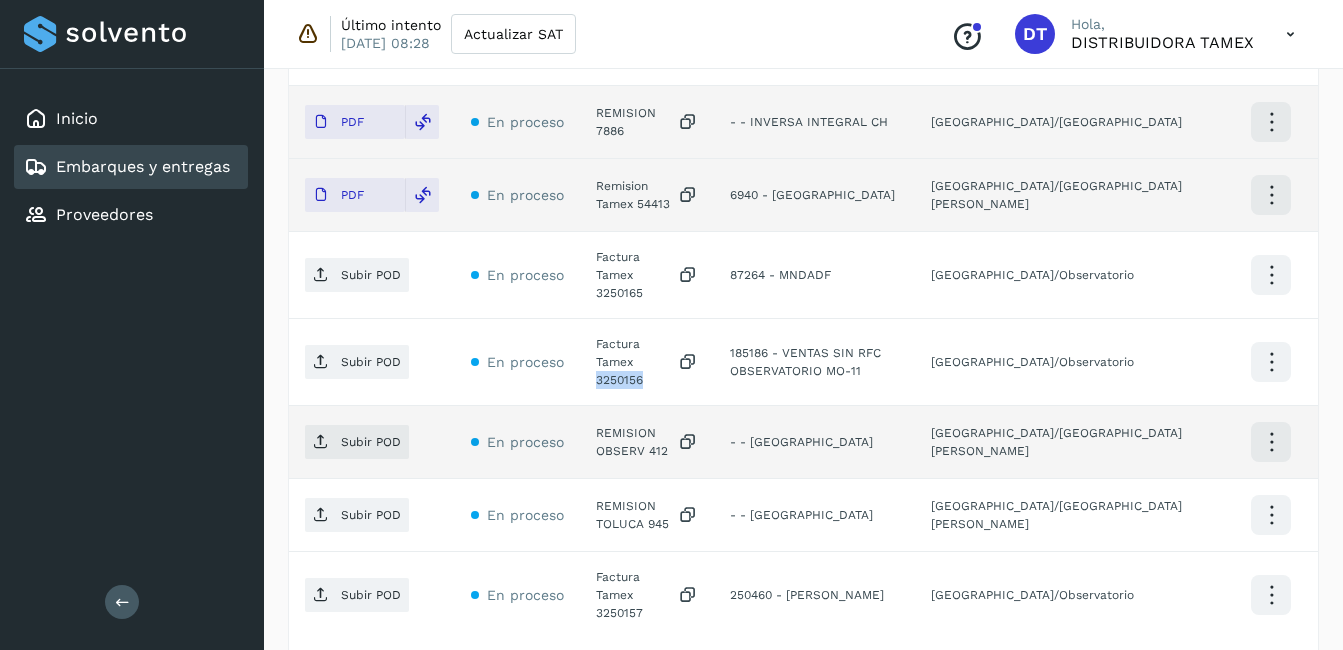scroll, scrollTop: 962, scrollLeft: 0, axis: vertical 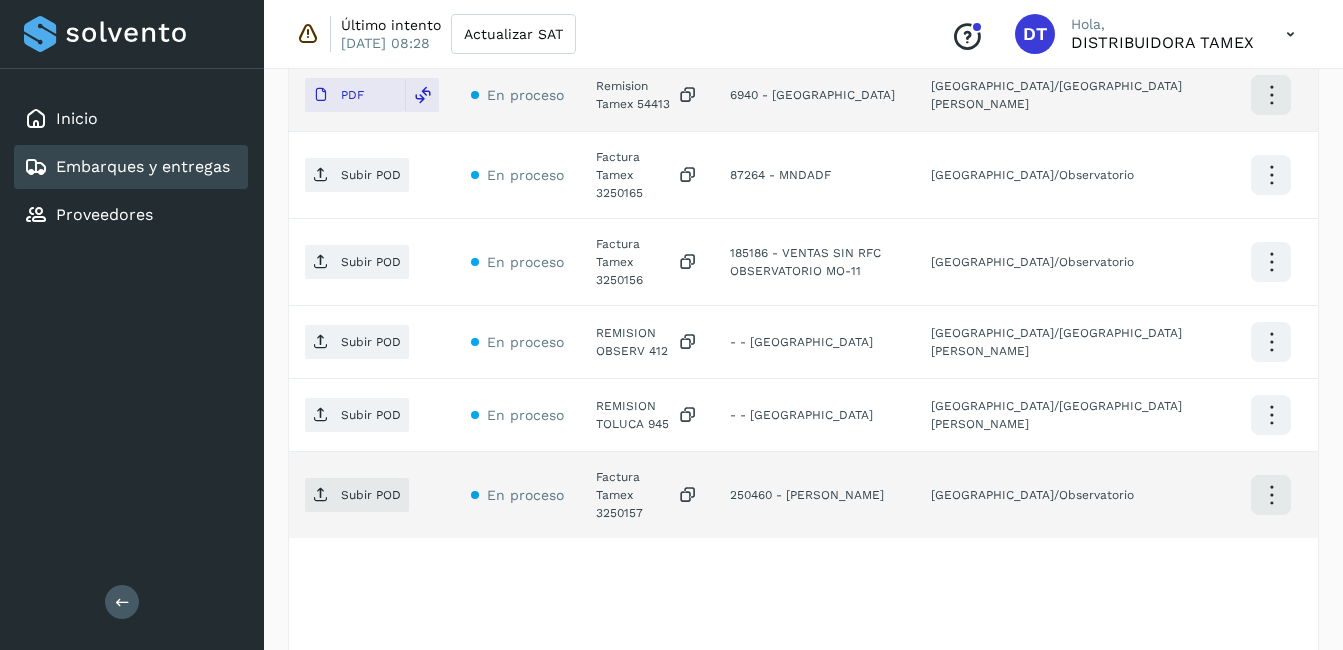 click on "Factura Tamex 3250157" 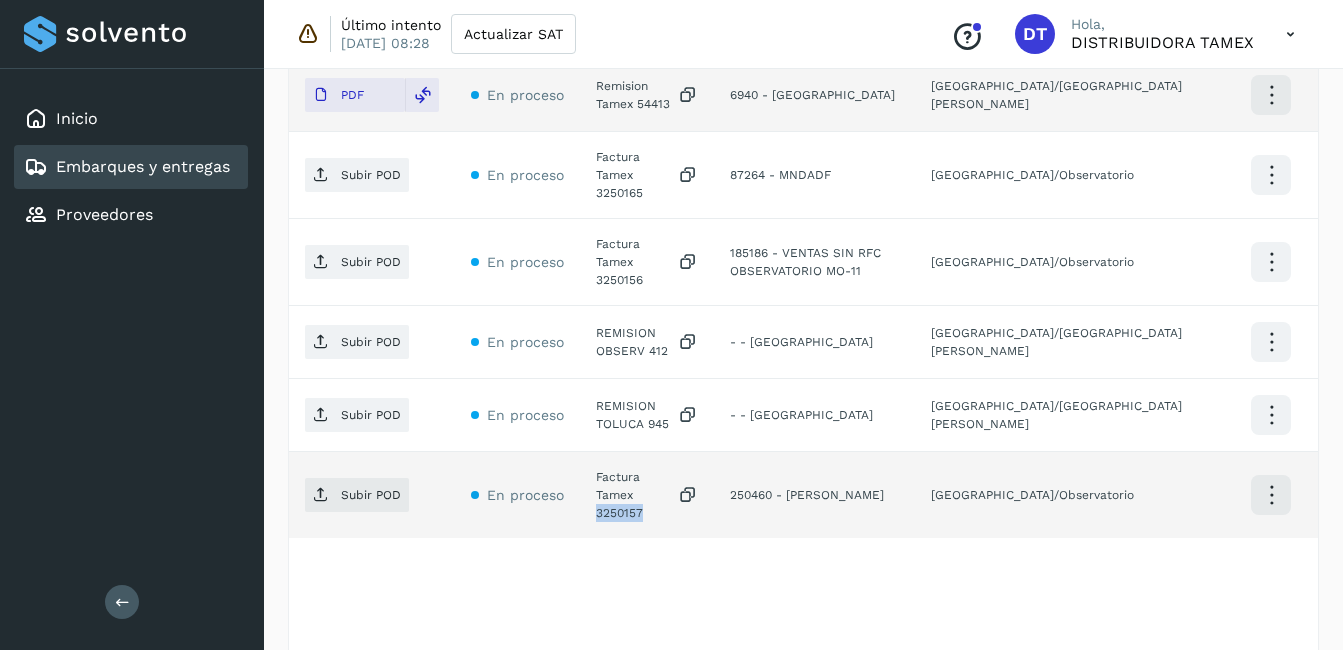 click on "Factura Tamex 3250157" 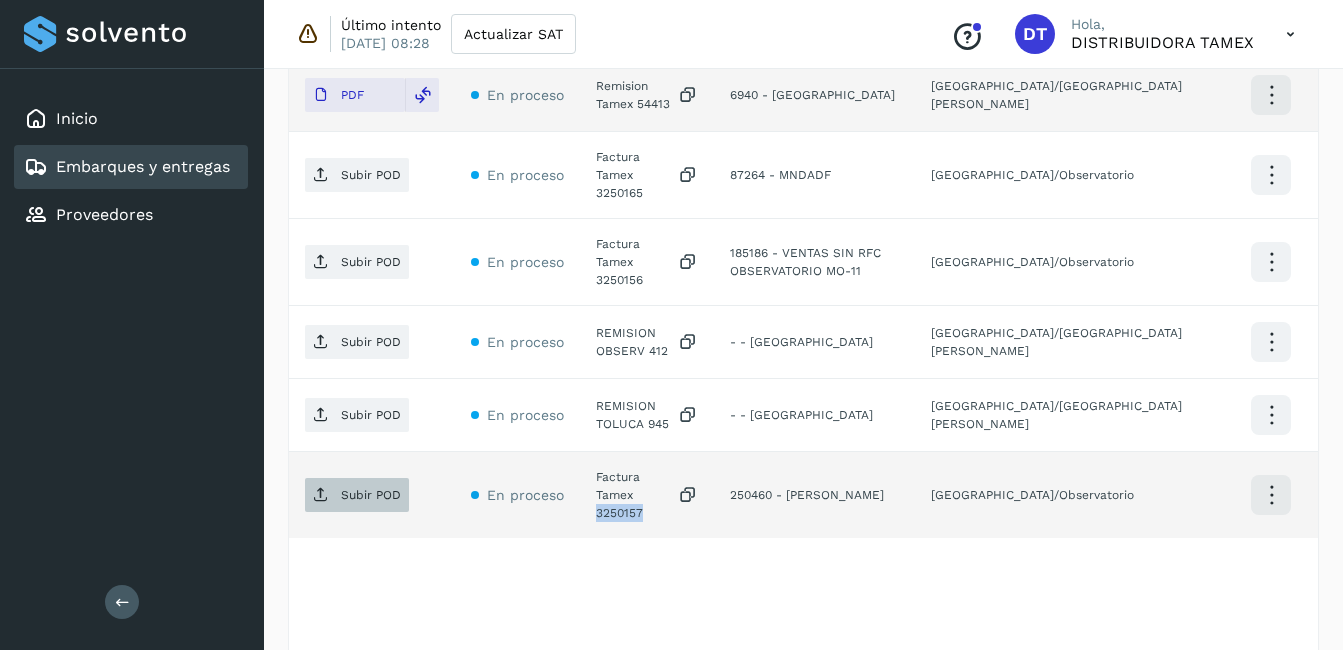 click on "Subir POD" at bounding box center (371, 495) 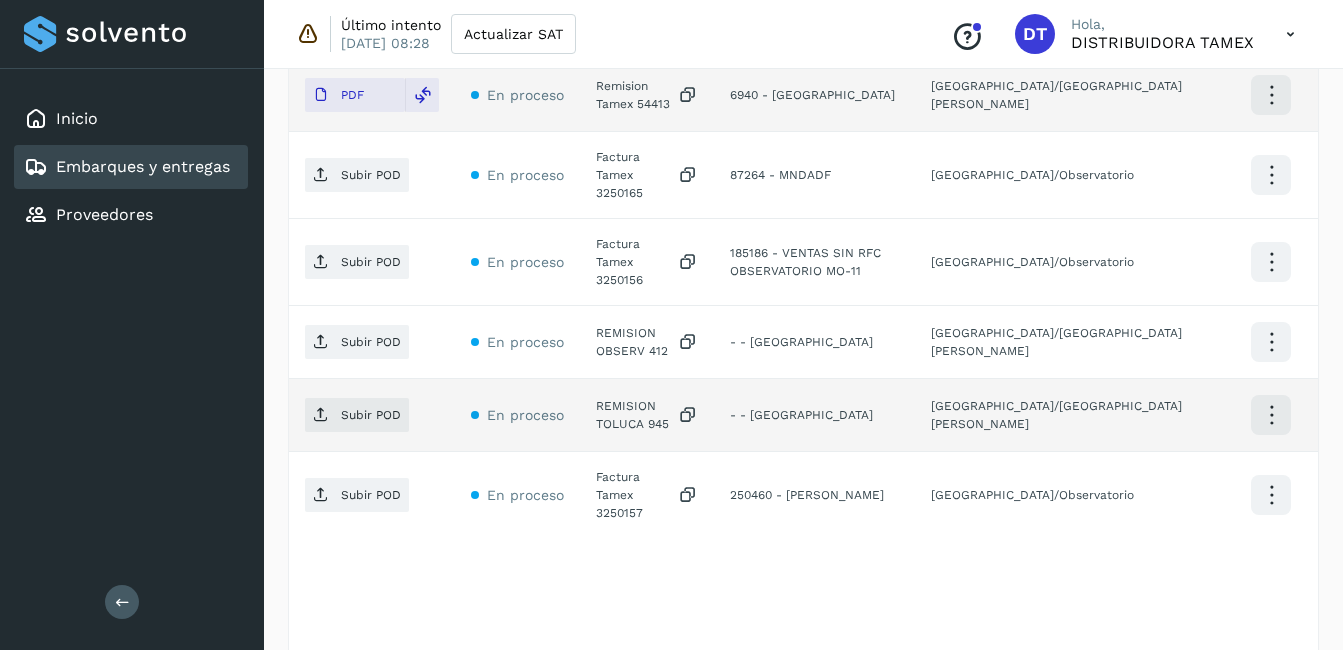 click on "REMISION TOLUCA 945" 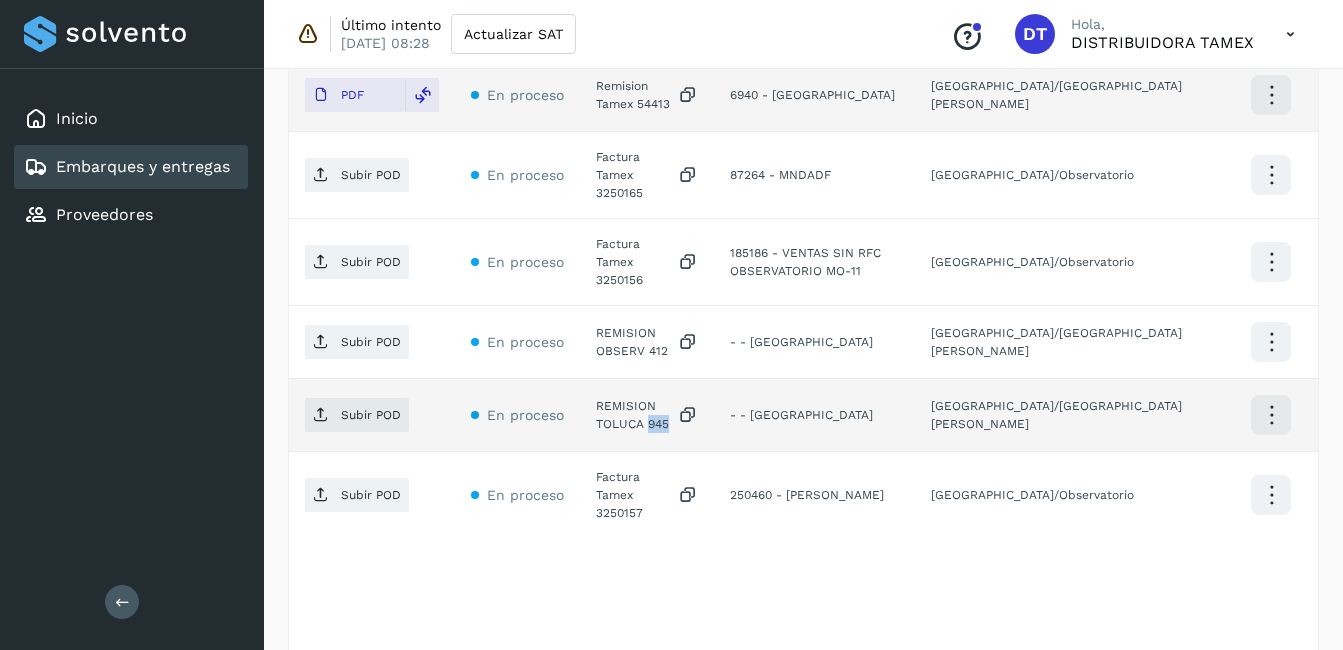 click on "REMISION TOLUCA 945" 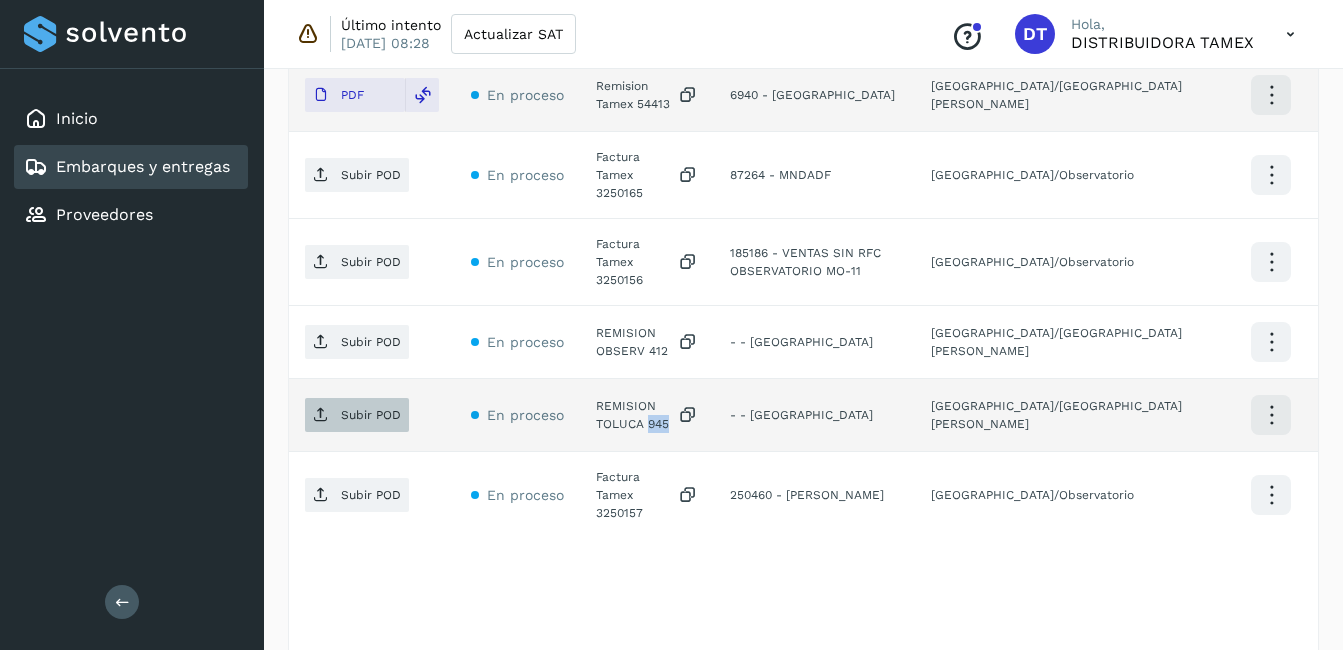 click on "Subir POD" at bounding box center (357, 415) 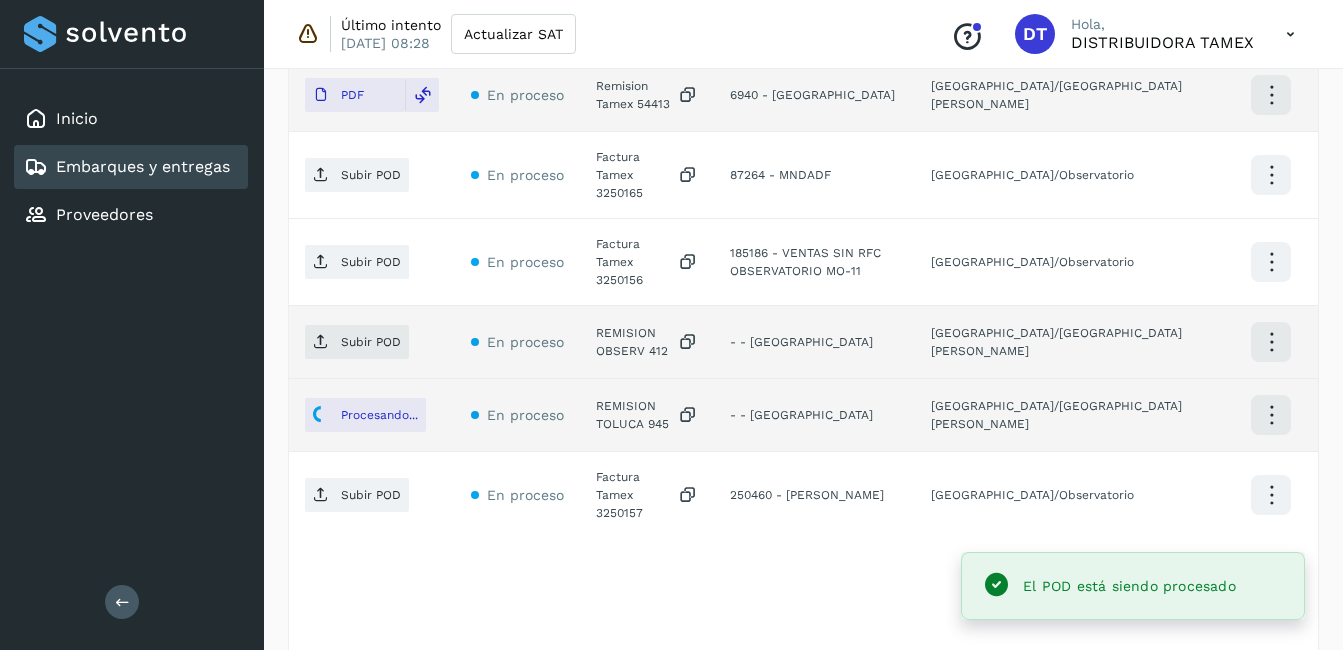 click on "REMISION OBSERV 412" 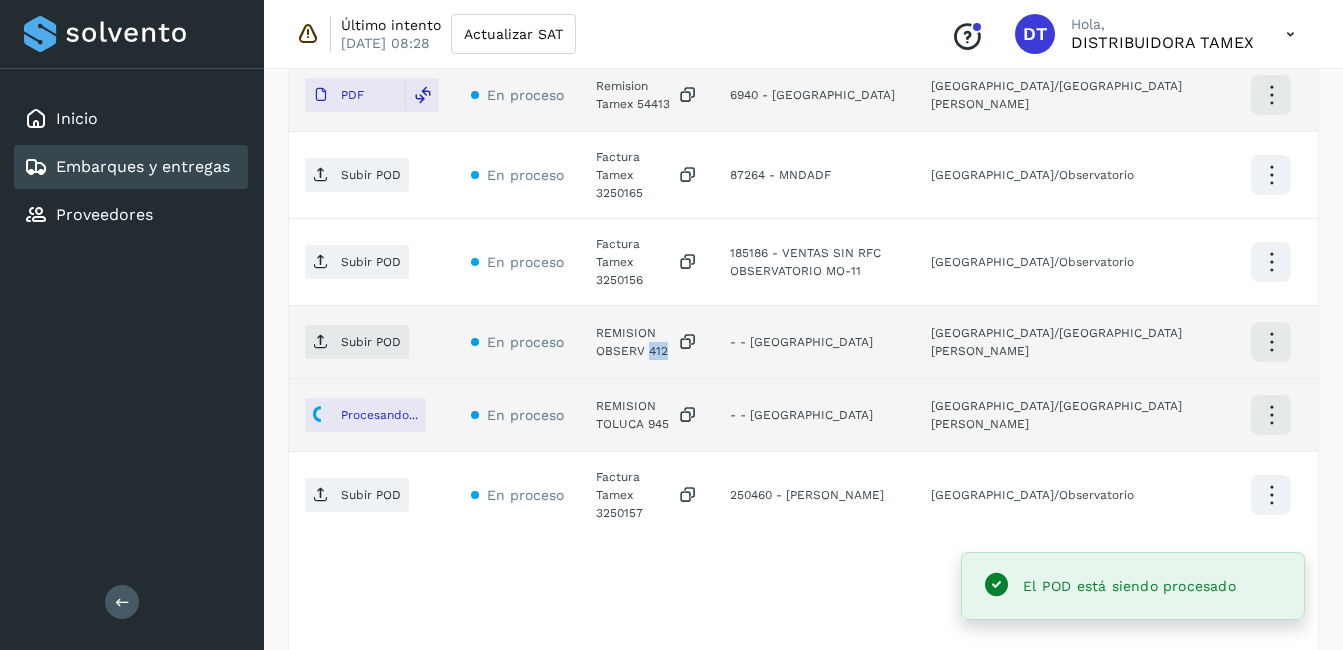 click on "REMISION OBSERV 412" 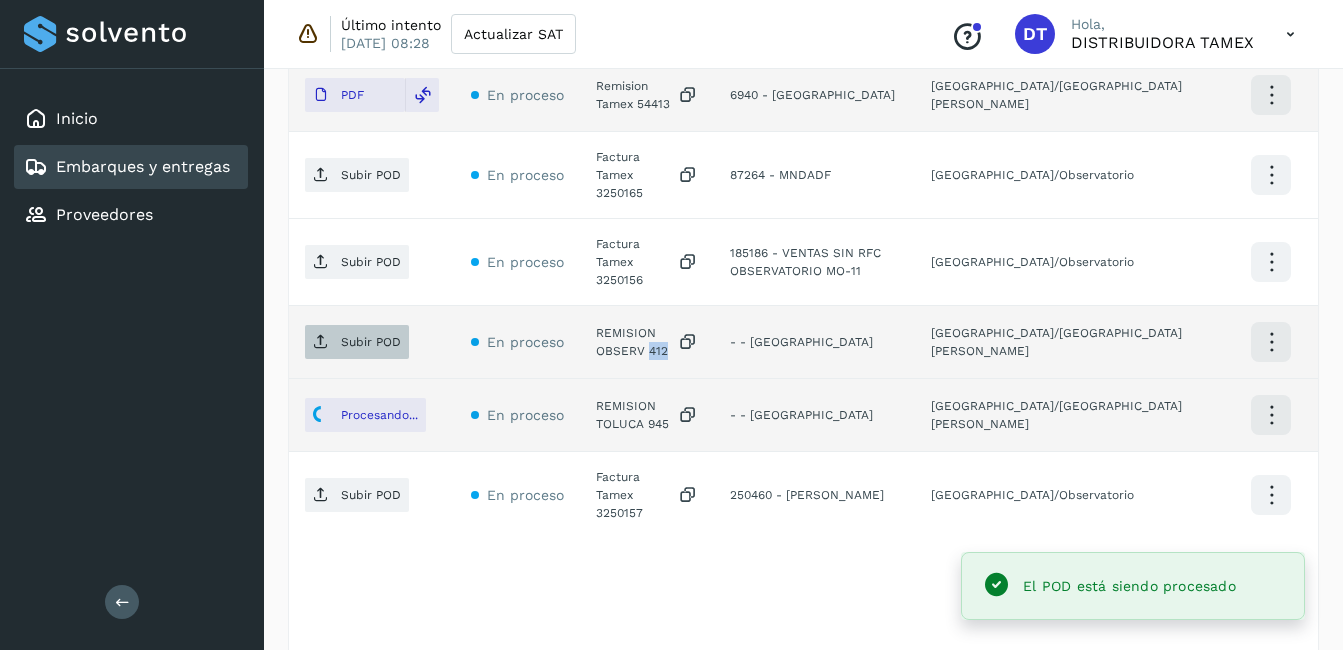 click on "Subir POD" at bounding box center [357, 342] 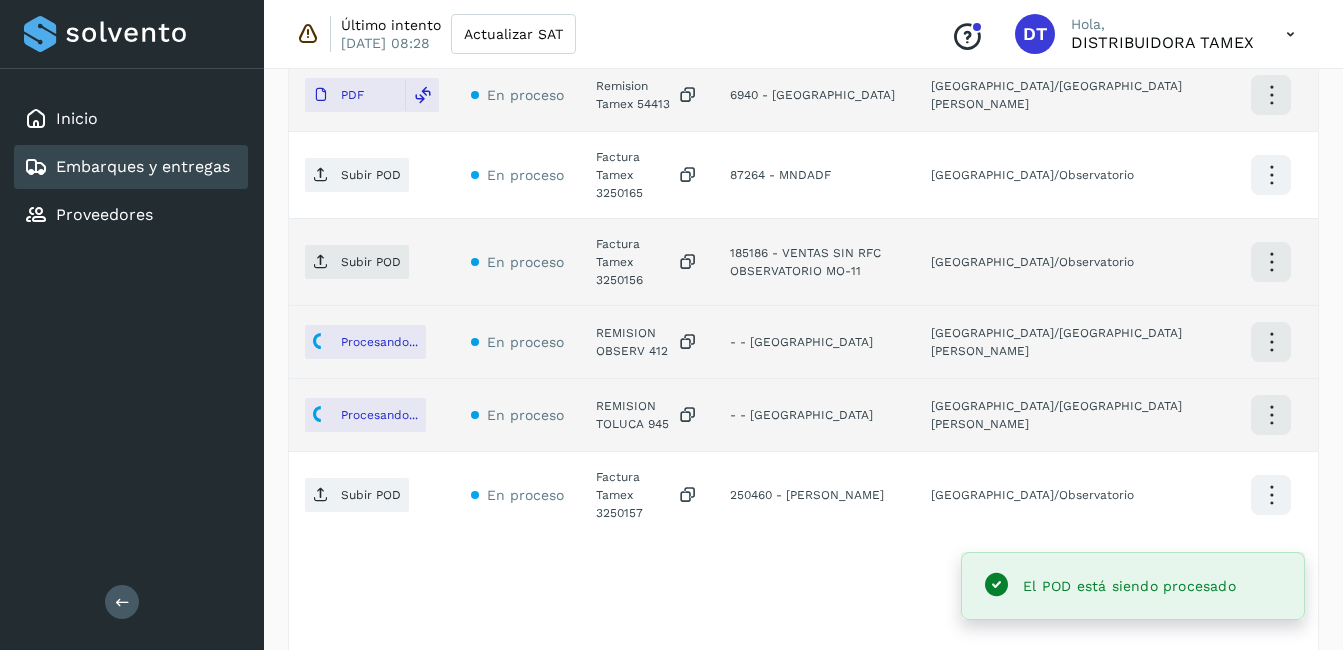click on "Factura Tamex 3250156" 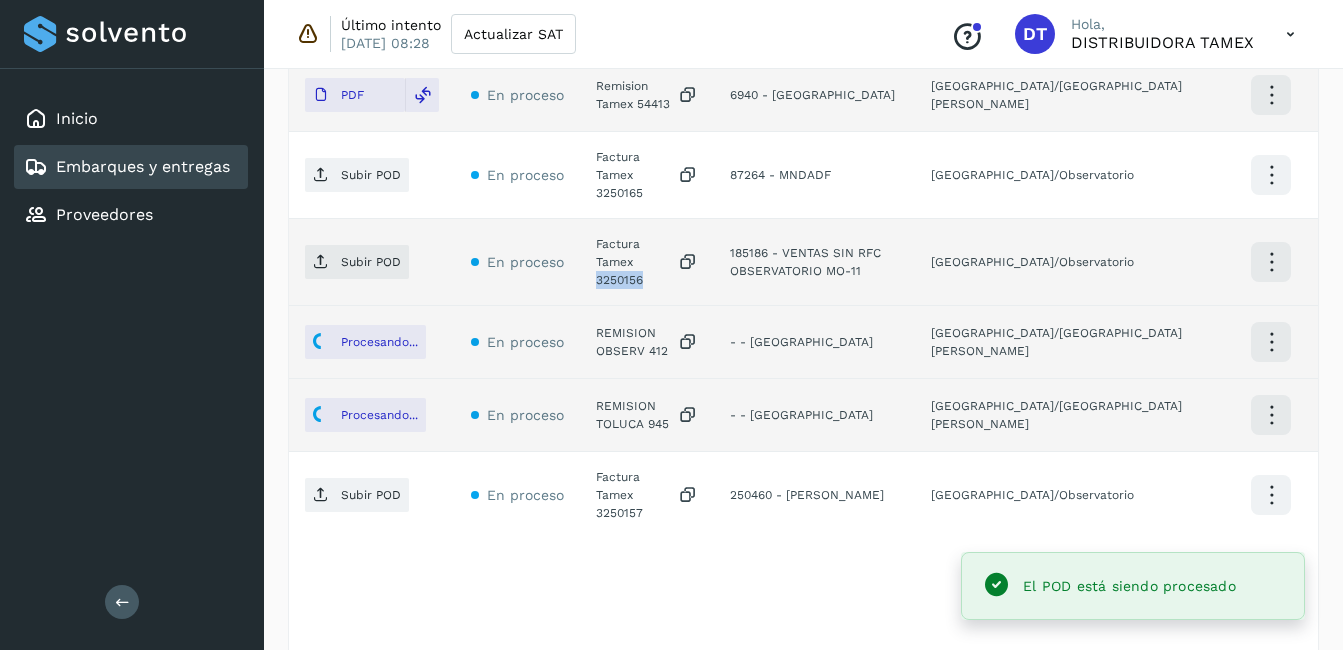 click on "Factura Tamex 3250156" 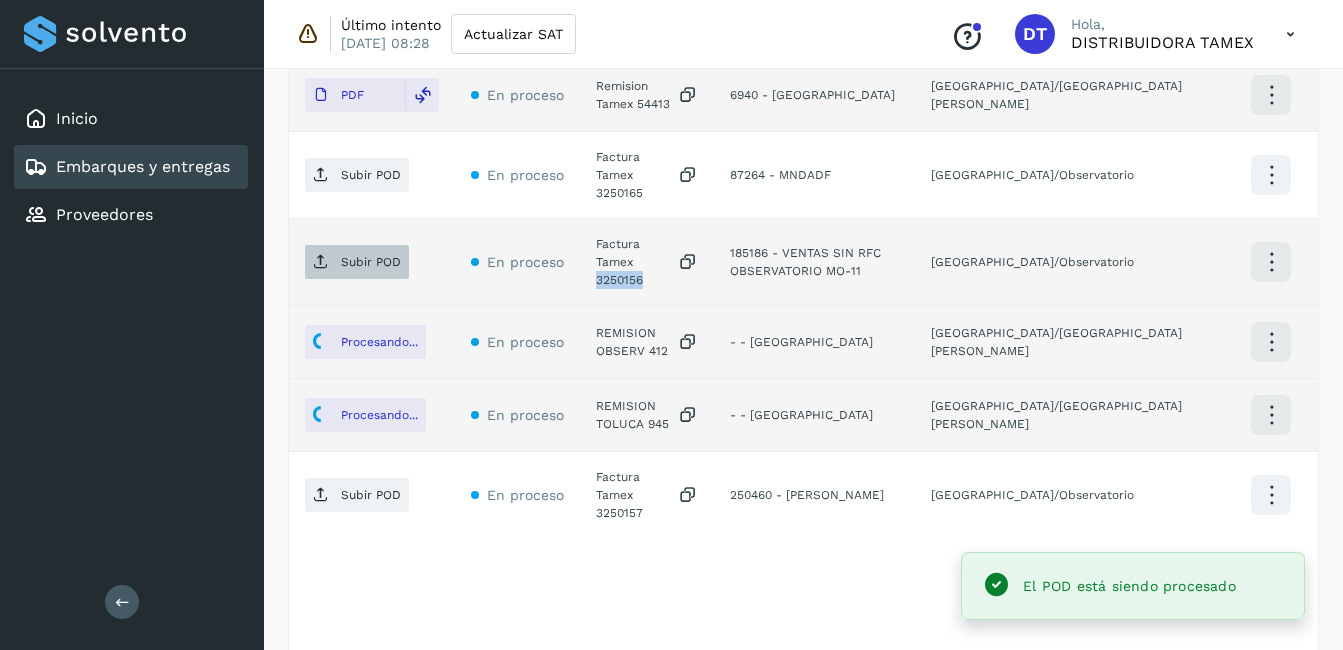 click on "Inicio Embarques y entregas Proveedores Salir Último intento [DATE] 08:28 Actualizar SAT
Conoce nuestros beneficios
DT Hola, DISTRIBUIDORA TAMEX Embarques y entregas Embarque #219LCTAC22  ✨ Muy pronto podrás gestionar todos tus accesorios desde esta misma página. Conocer más Embarque En proceso
Verifica el estado de la factura o entregas asociadas a este embarque
ID de embarque 219LCTAC22 Fecha de embarque [DATE] 00:00 Proveedor Tamex Costo planificado  $0.00 MXN  Cliente emisor Tamex Entregas 25 Origen Av. Pirules 1115 San [PERSON_NAME] Obispo Facturas Asociar factura Aún no has subido ninguna factura Entregas En proceso Selecciona un estado Limpiar filtros POD
El tamaño máximo de archivo es de 20 Mb.
Estado ID de entrega Cliente receptor Destino Acciones Subir POD En proceso Factura Tamex 3250158  250460 - [PERSON_NAME] PDF **" 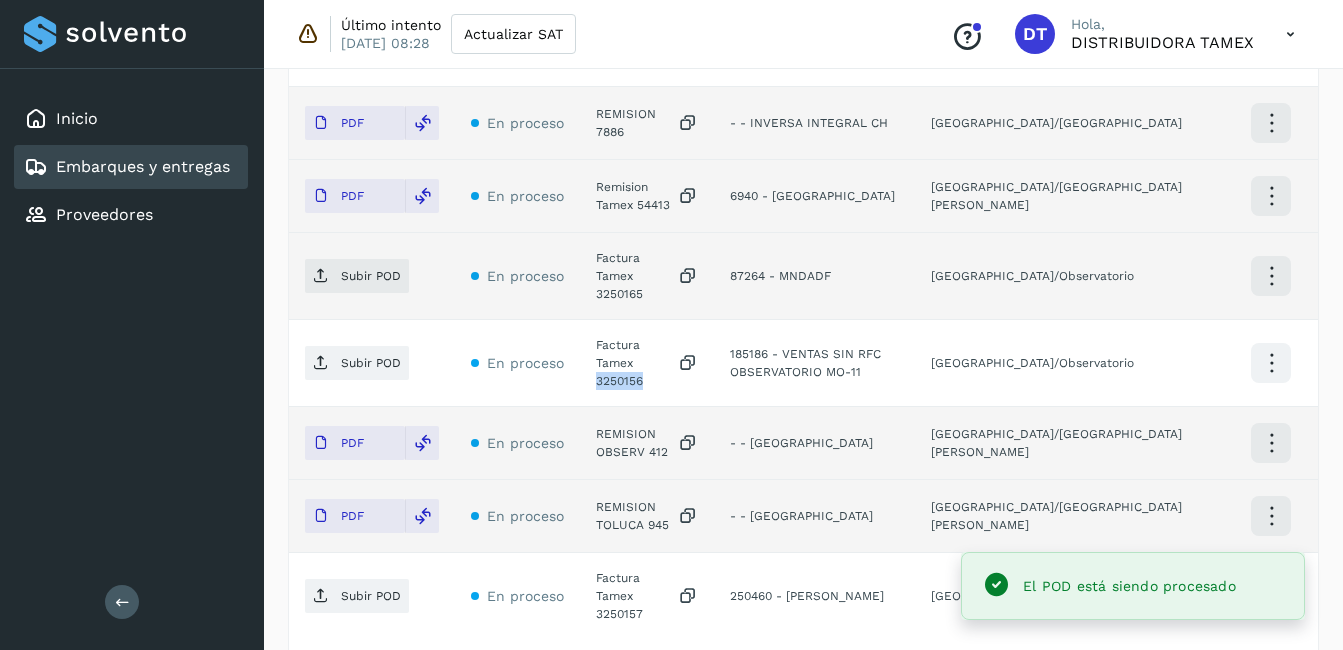 scroll, scrollTop: 862, scrollLeft: 0, axis: vertical 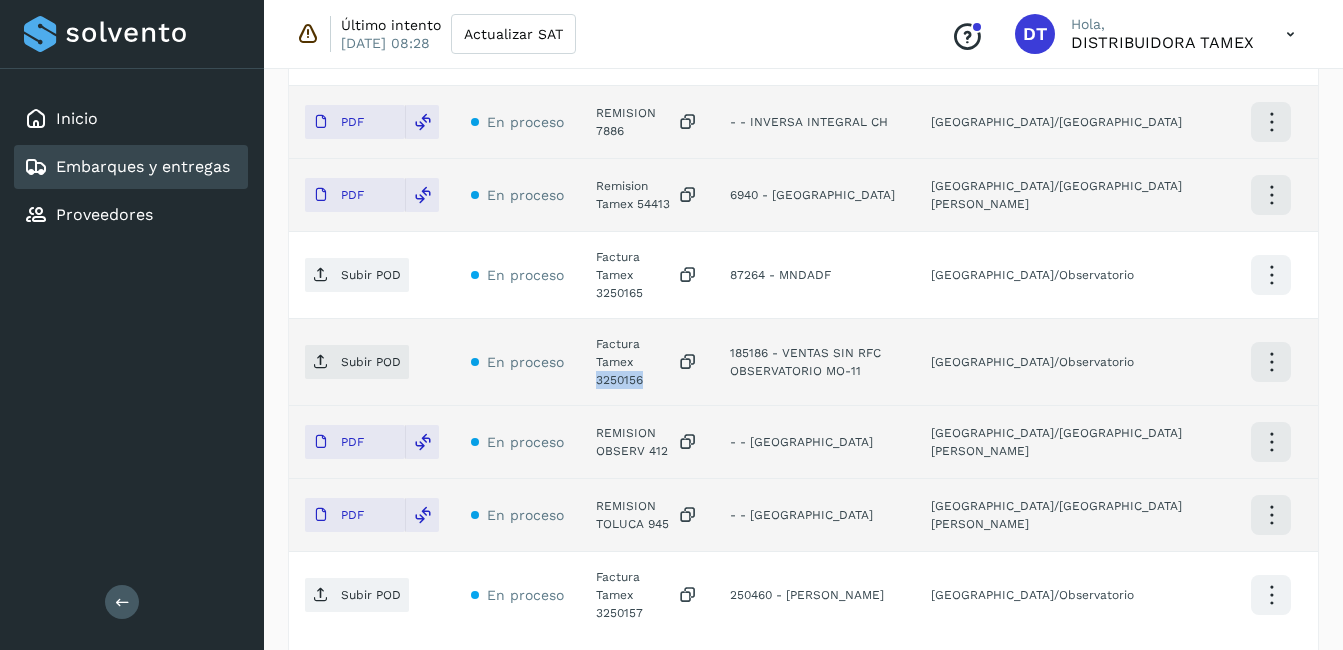 type 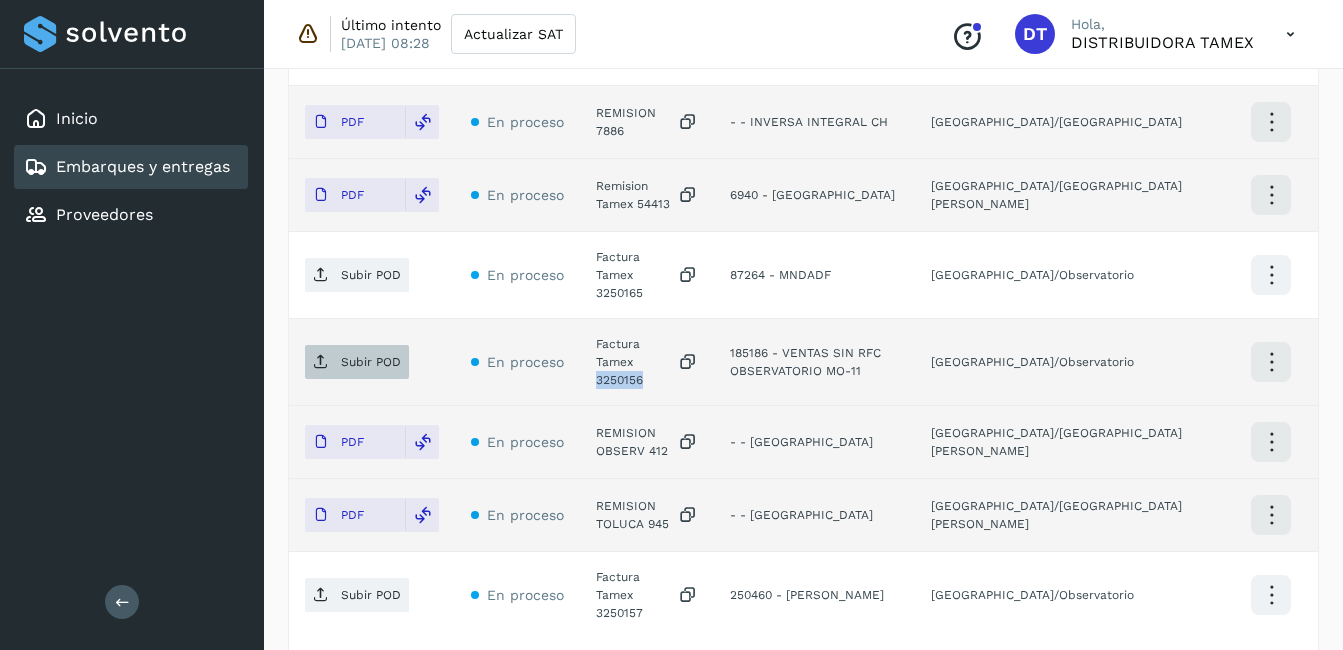 click on "Subir POD" at bounding box center (357, 362) 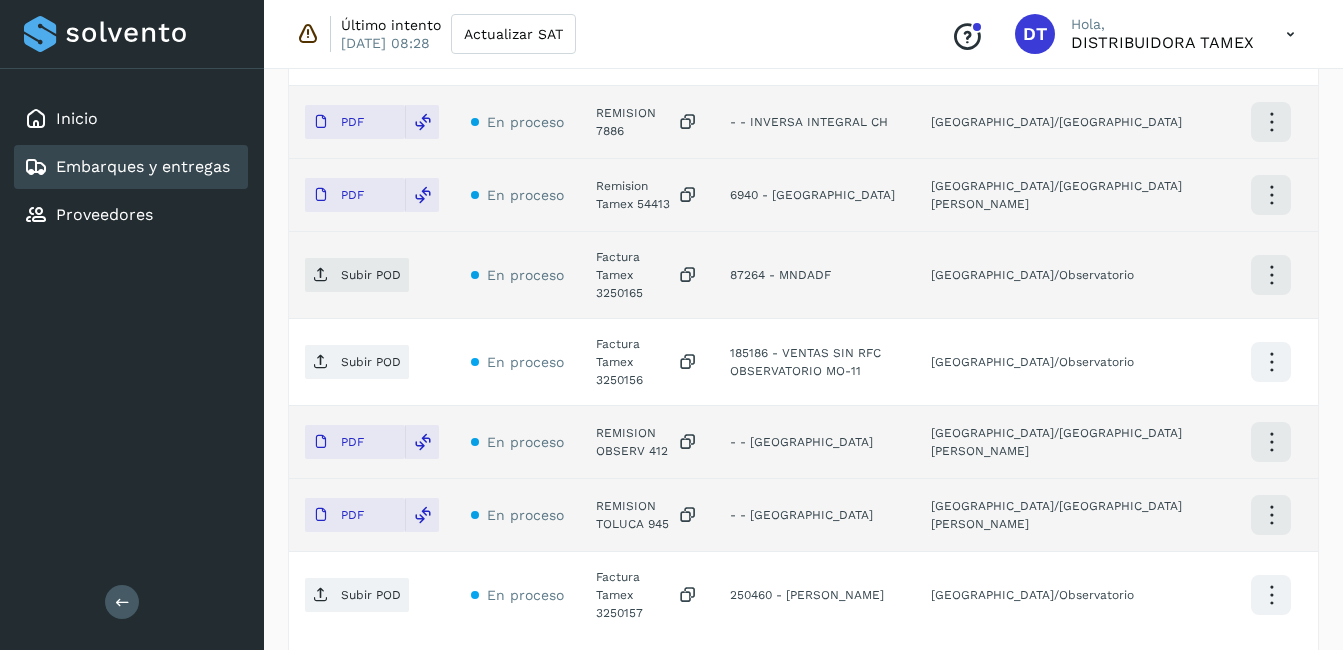 click on "Factura Tamex 3250165" 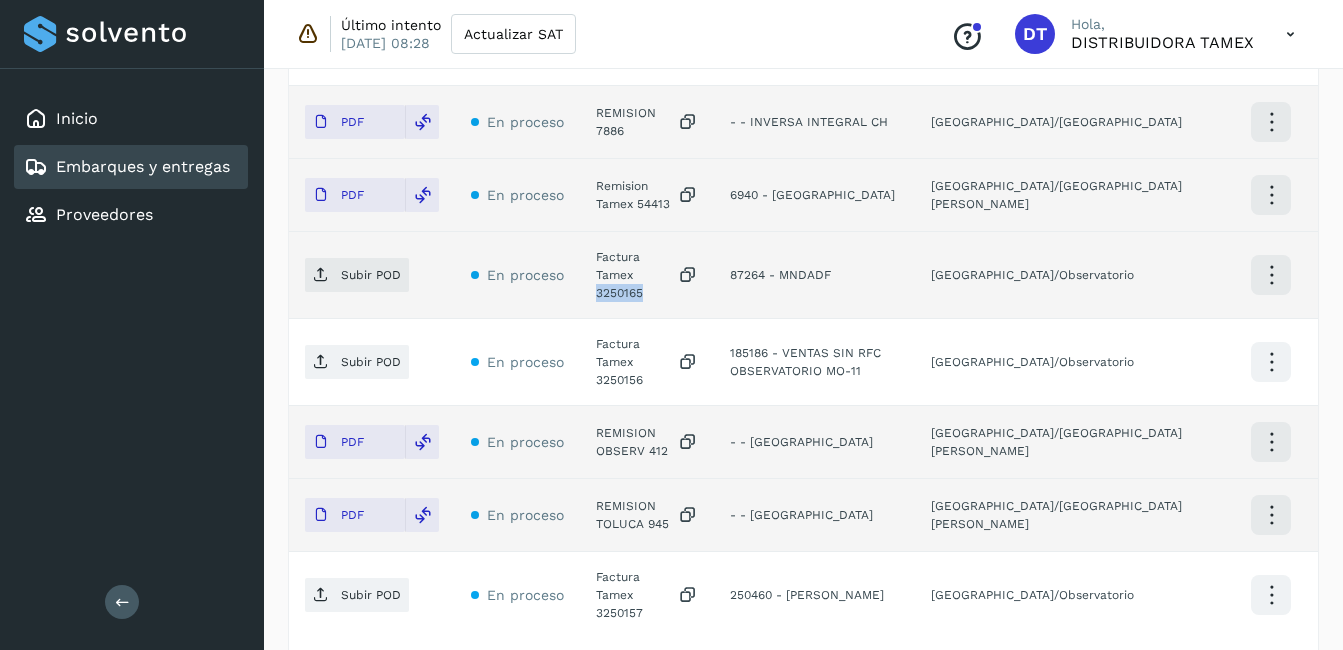 click on "Factura Tamex 3250165" 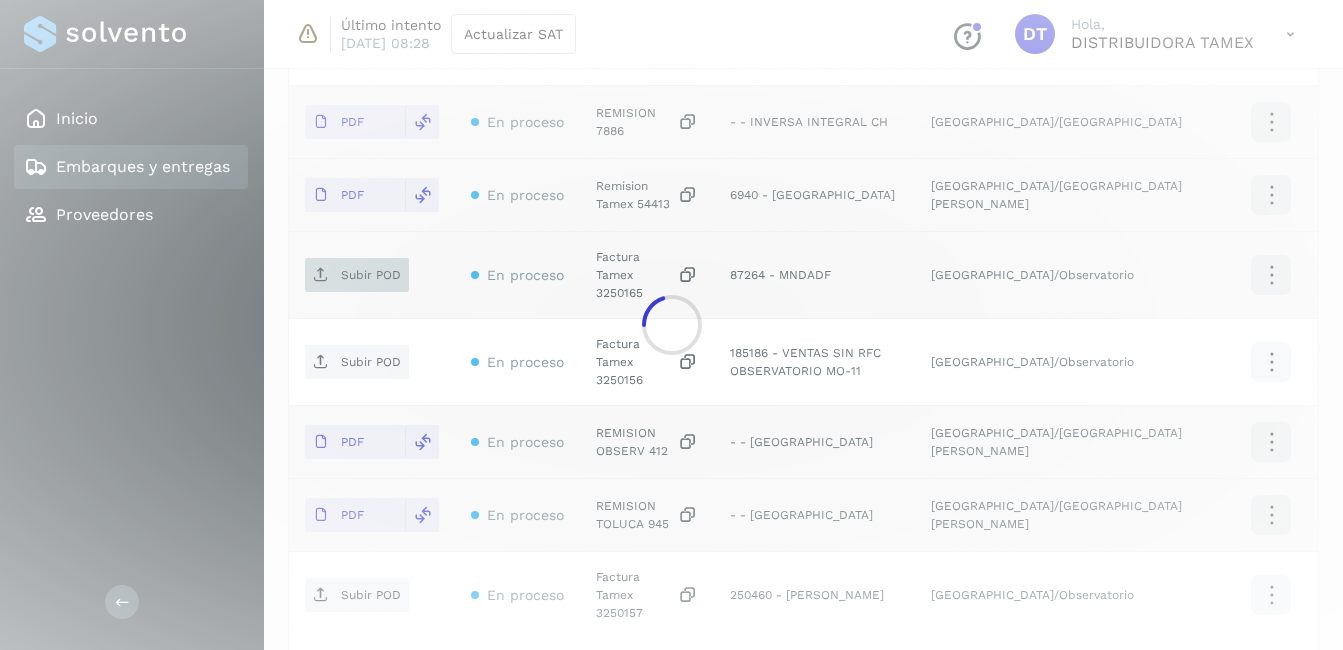click 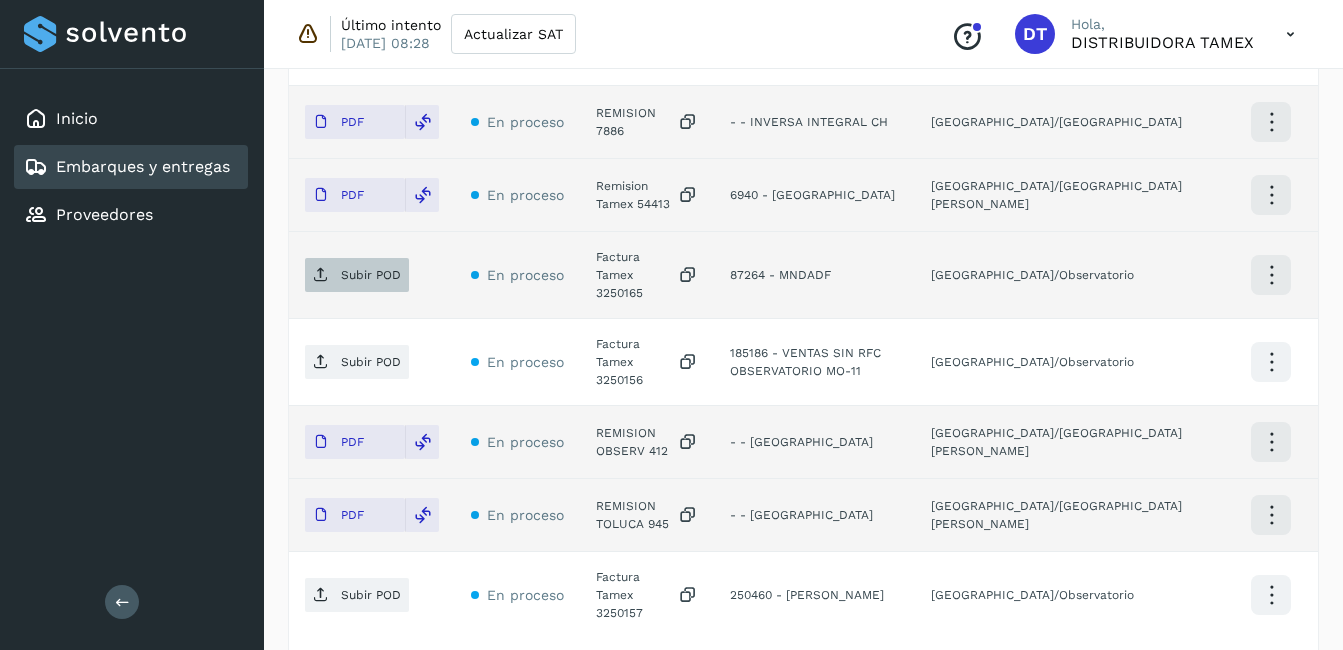 click on "Subir POD" at bounding box center (371, 275) 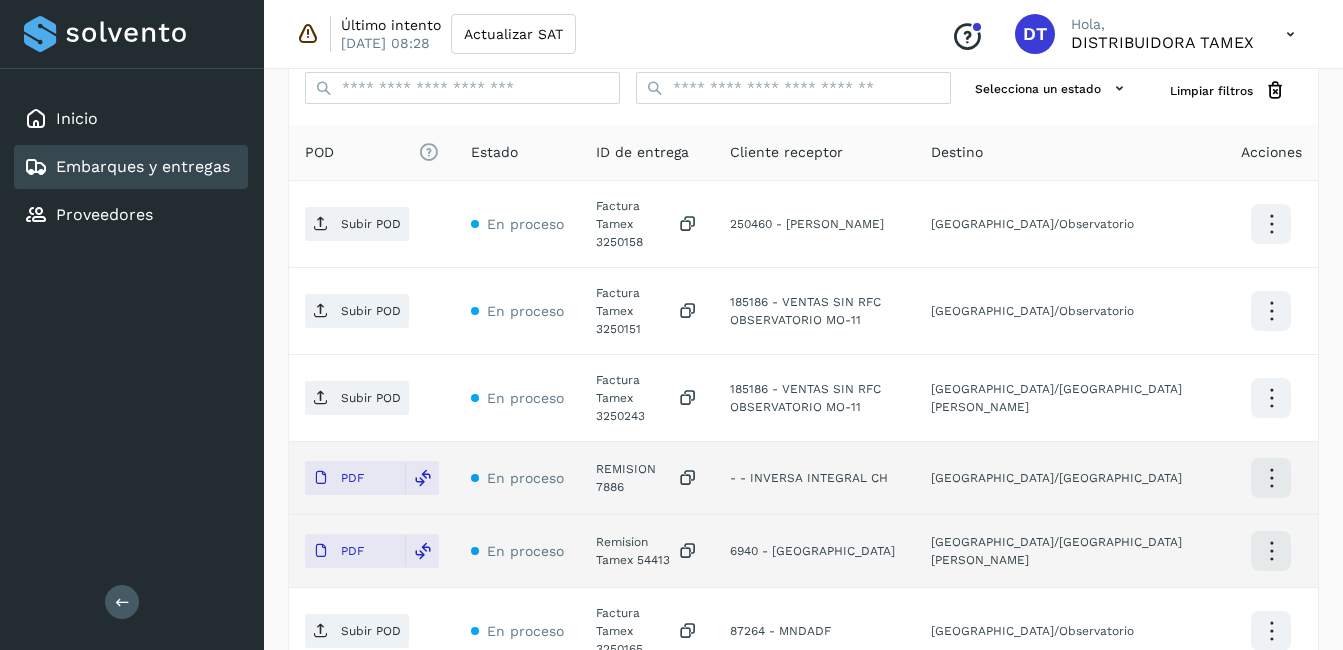 scroll, scrollTop: 462, scrollLeft: 0, axis: vertical 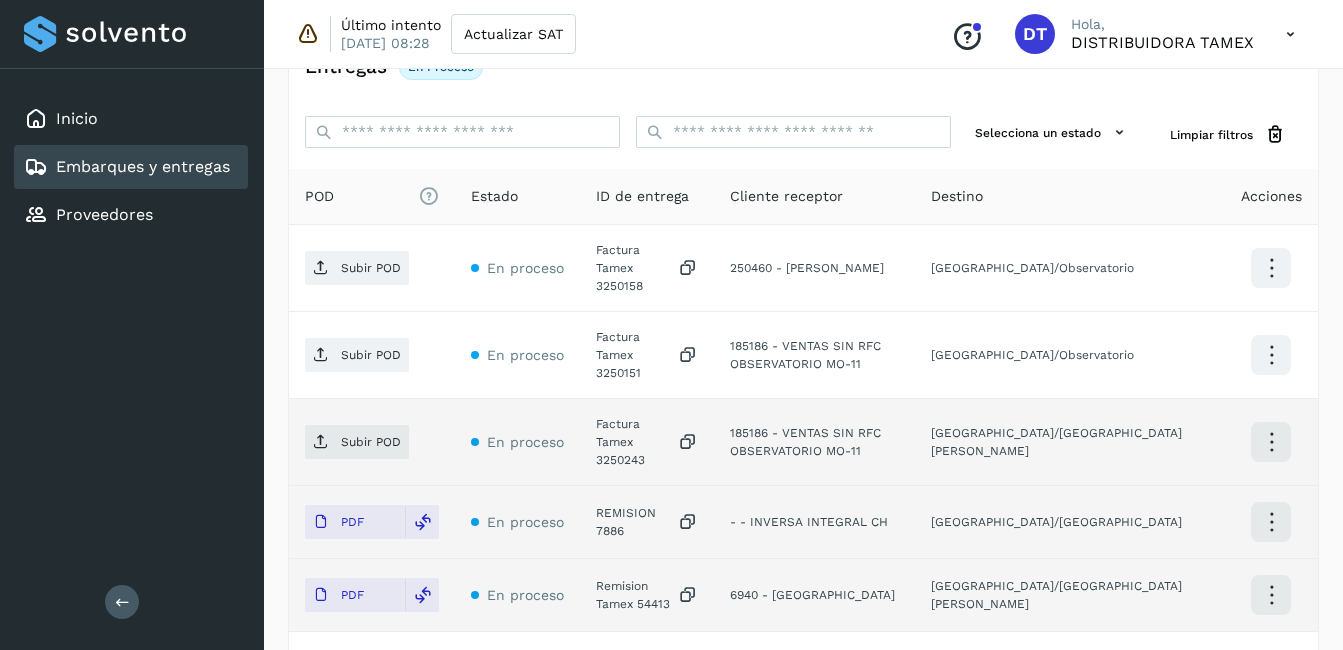 click on "Factura Tamex 3250243" 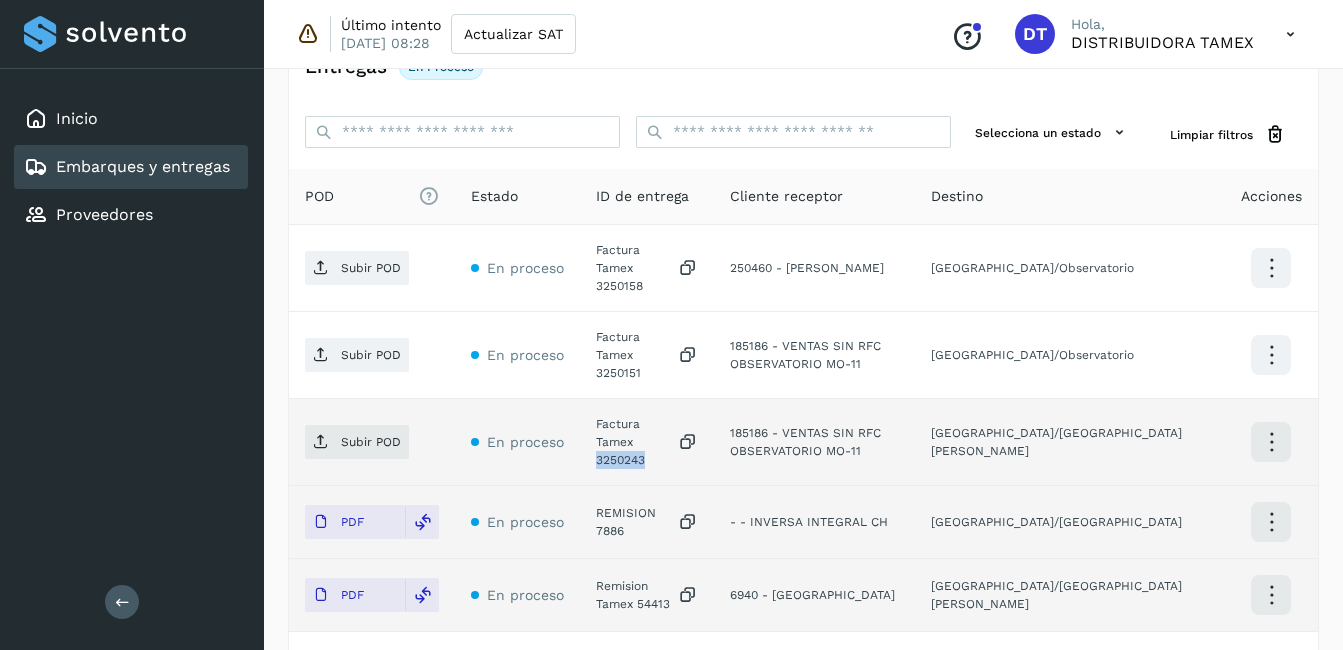 click on "Factura Tamex 3250243" 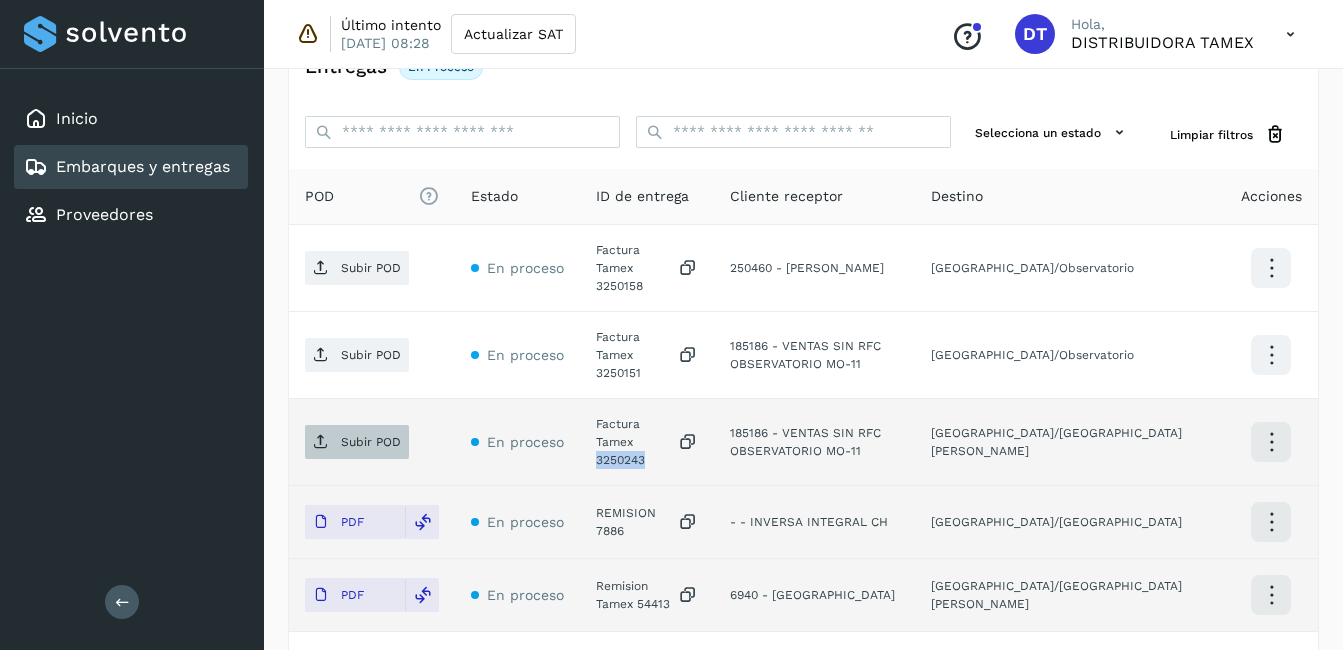 click on "Subir POD" at bounding box center (371, 442) 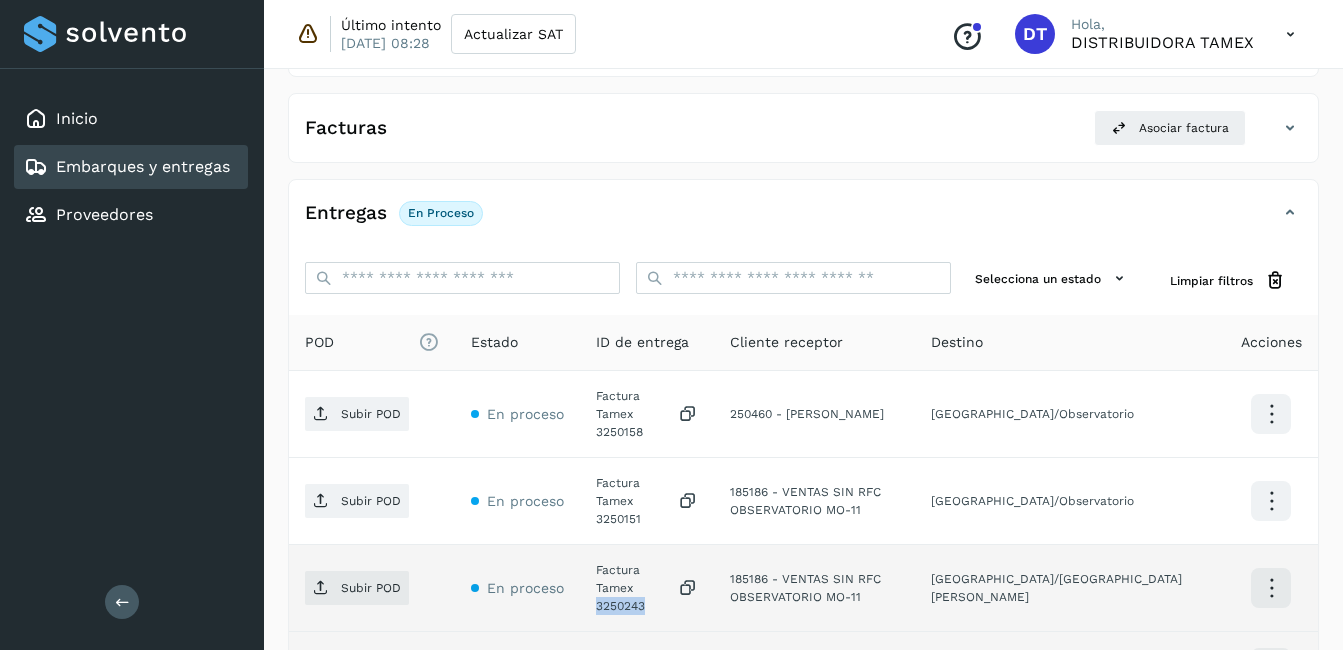 scroll, scrollTop: 362, scrollLeft: 0, axis: vertical 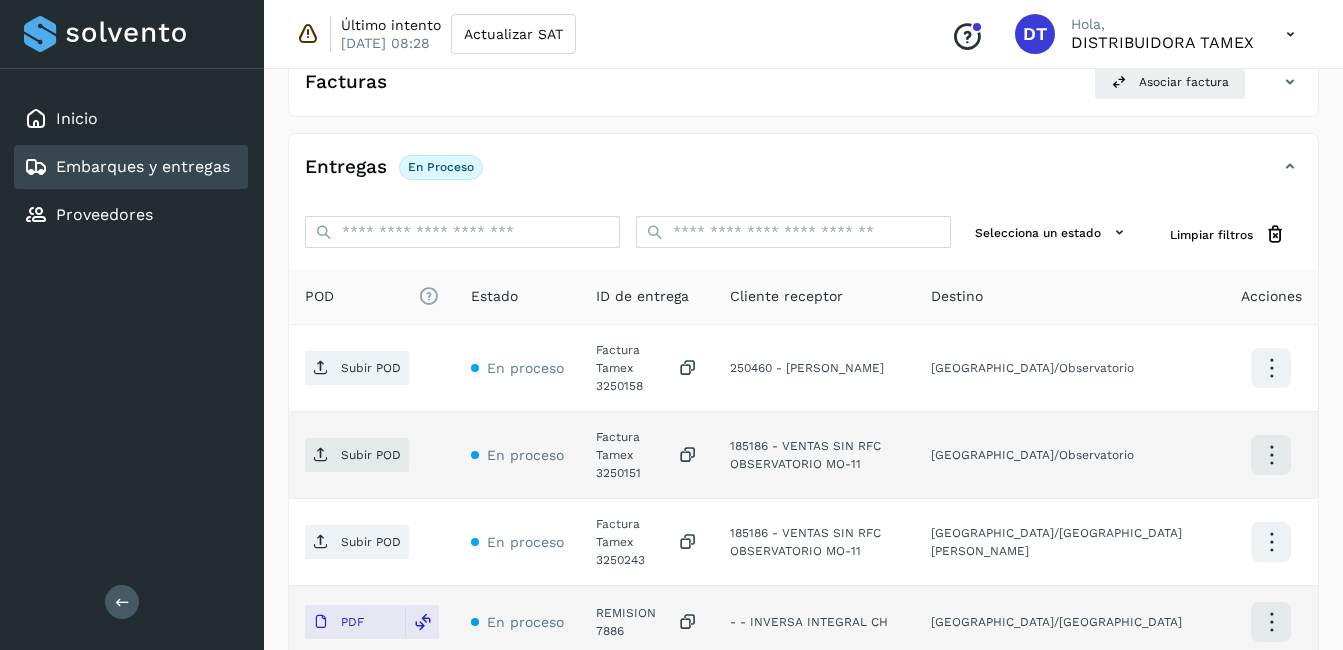 click on "Factura Tamex 3250151" 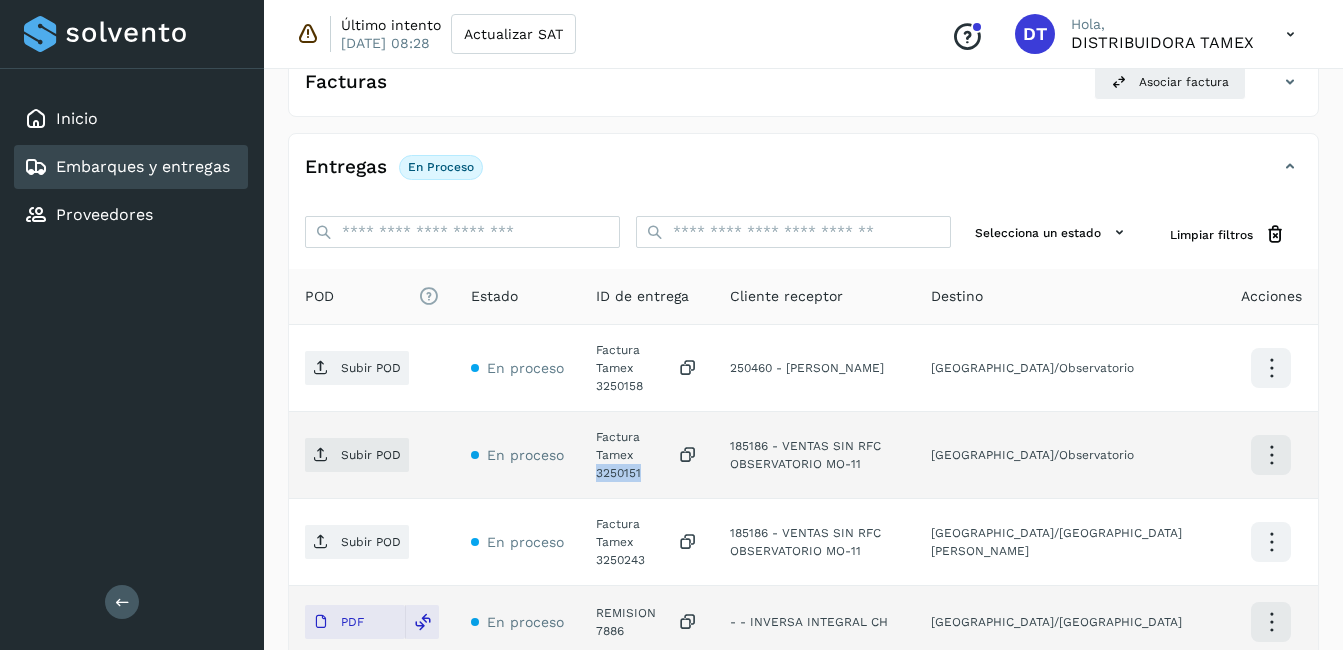 click on "Factura Tamex 3250151" 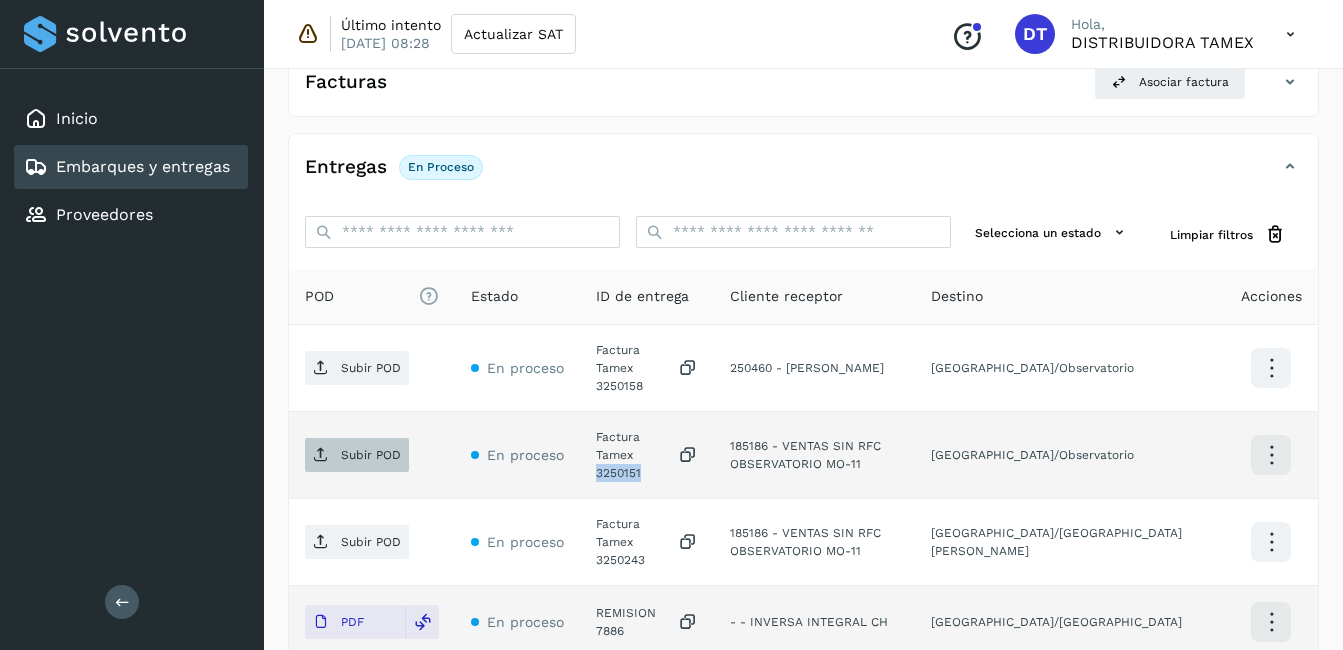 click on "Subir POD" at bounding box center [371, 455] 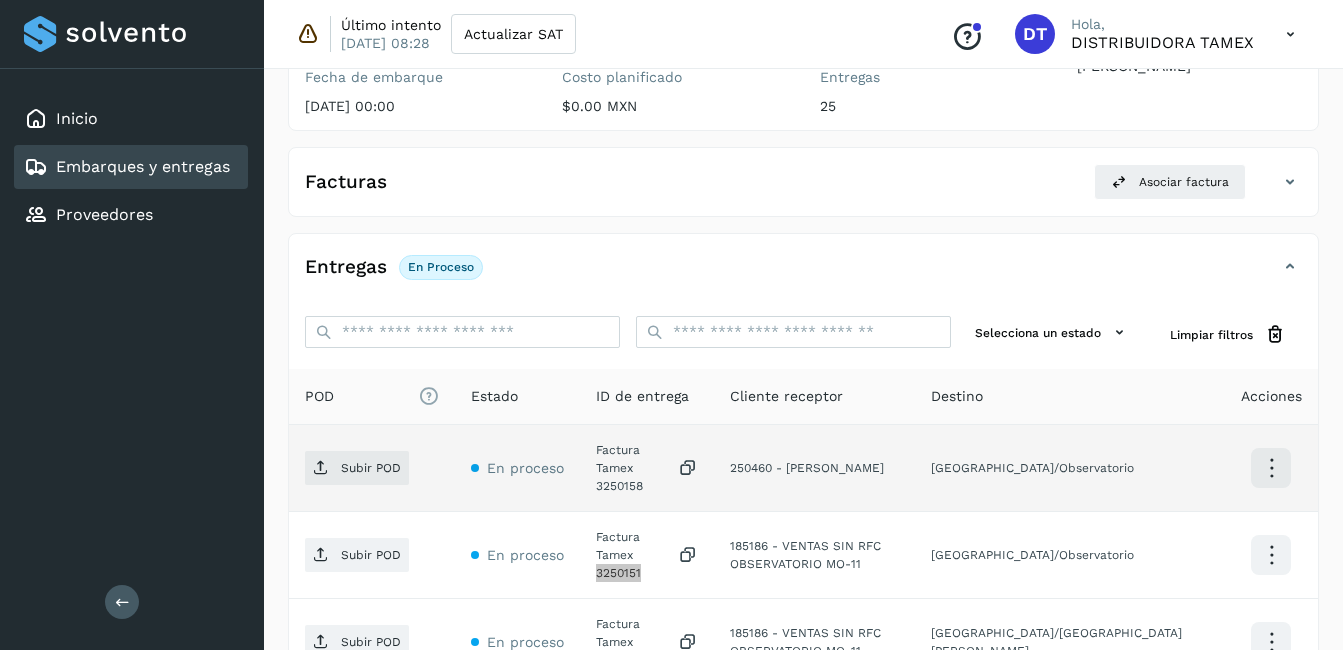 click on "ID de entrega" 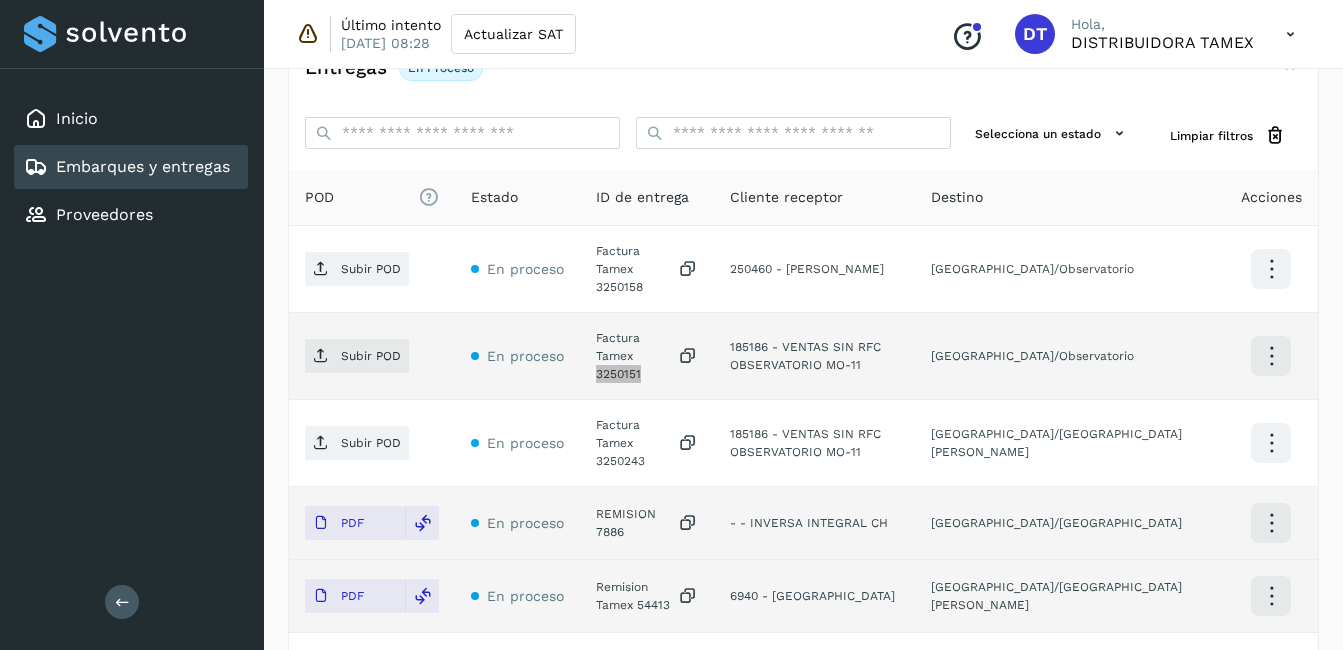 scroll, scrollTop: 462, scrollLeft: 0, axis: vertical 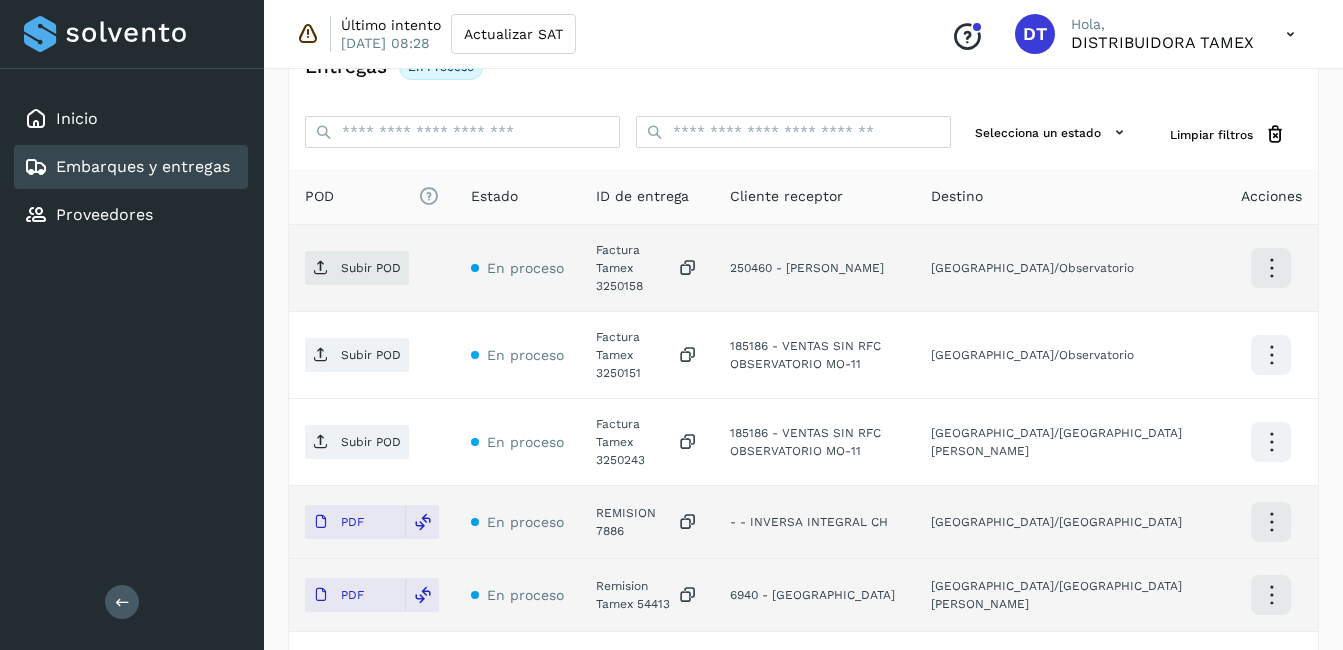 click on "Factura Tamex 3250158" 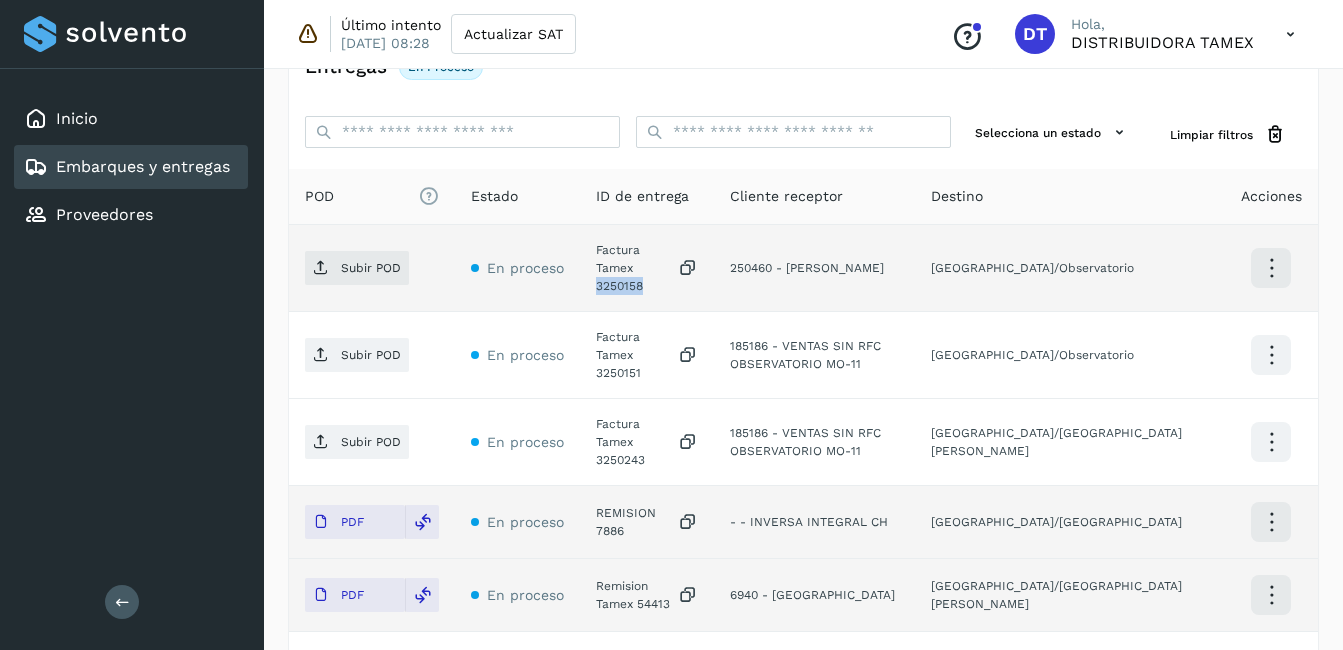 click on "Factura Tamex 3250158" 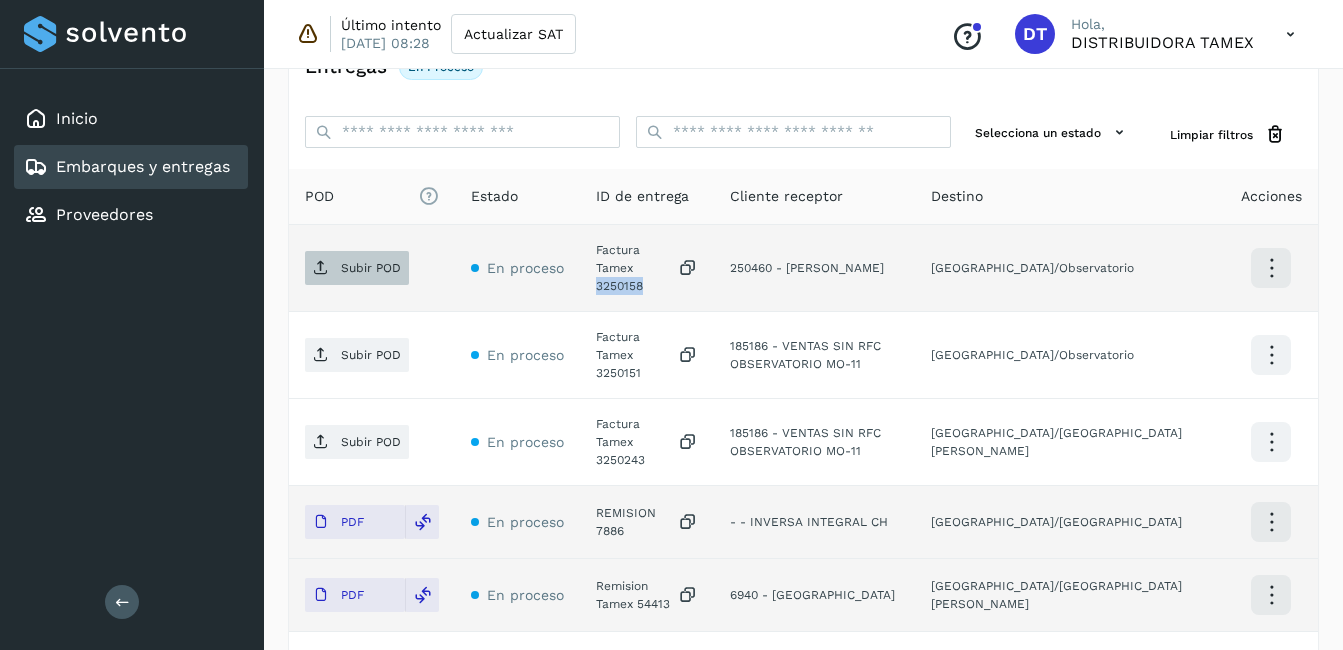 click on "Subir POD" at bounding box center (357, 268) 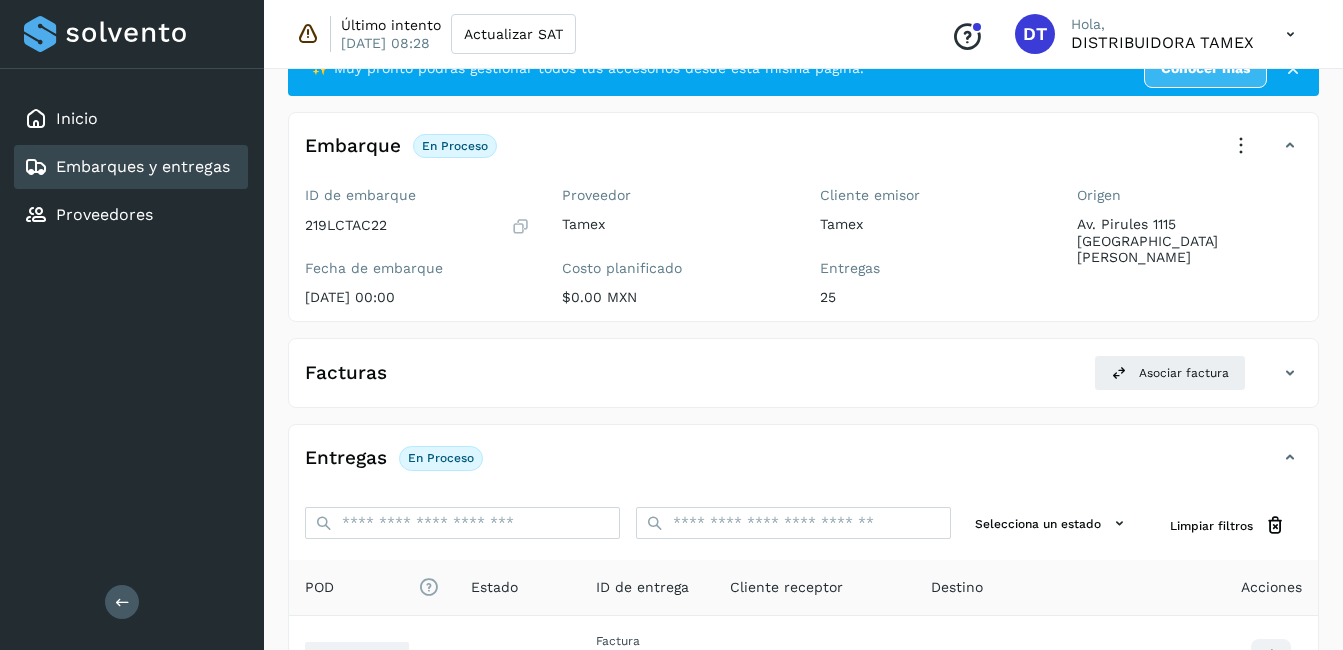 scroll, scrollTop: 62, scrollLeft: 0, axis: vertical 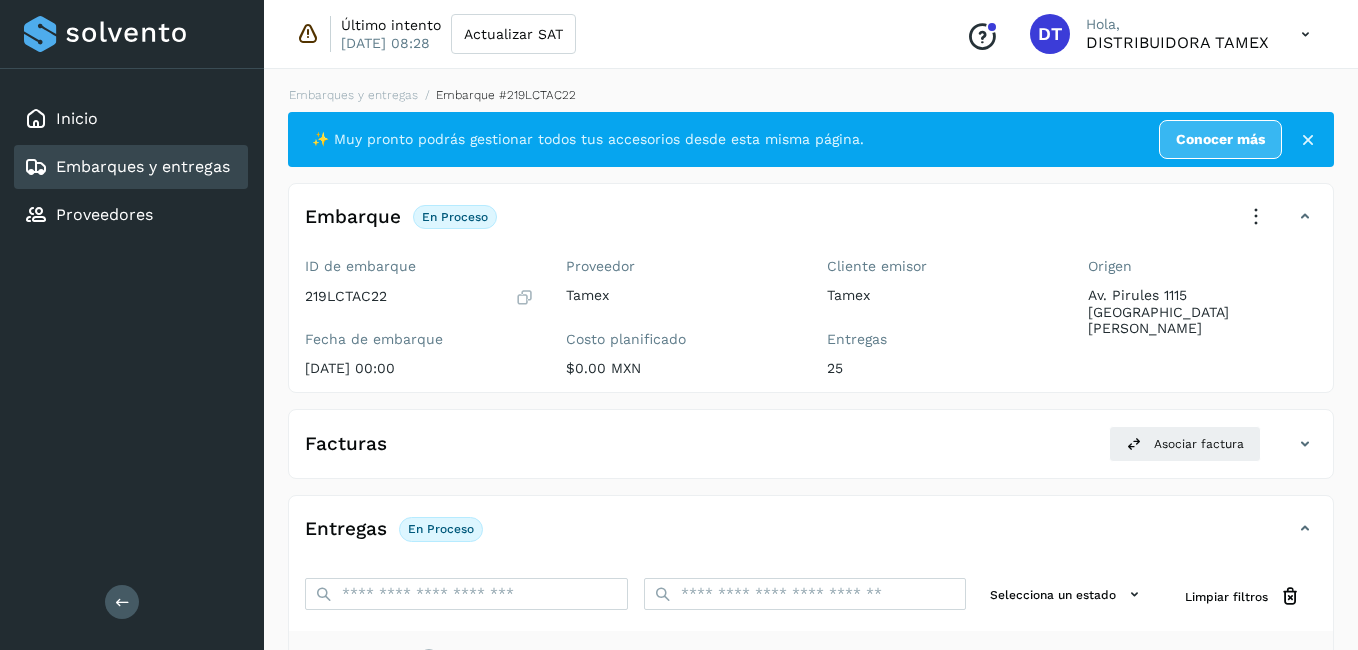 select on "**" 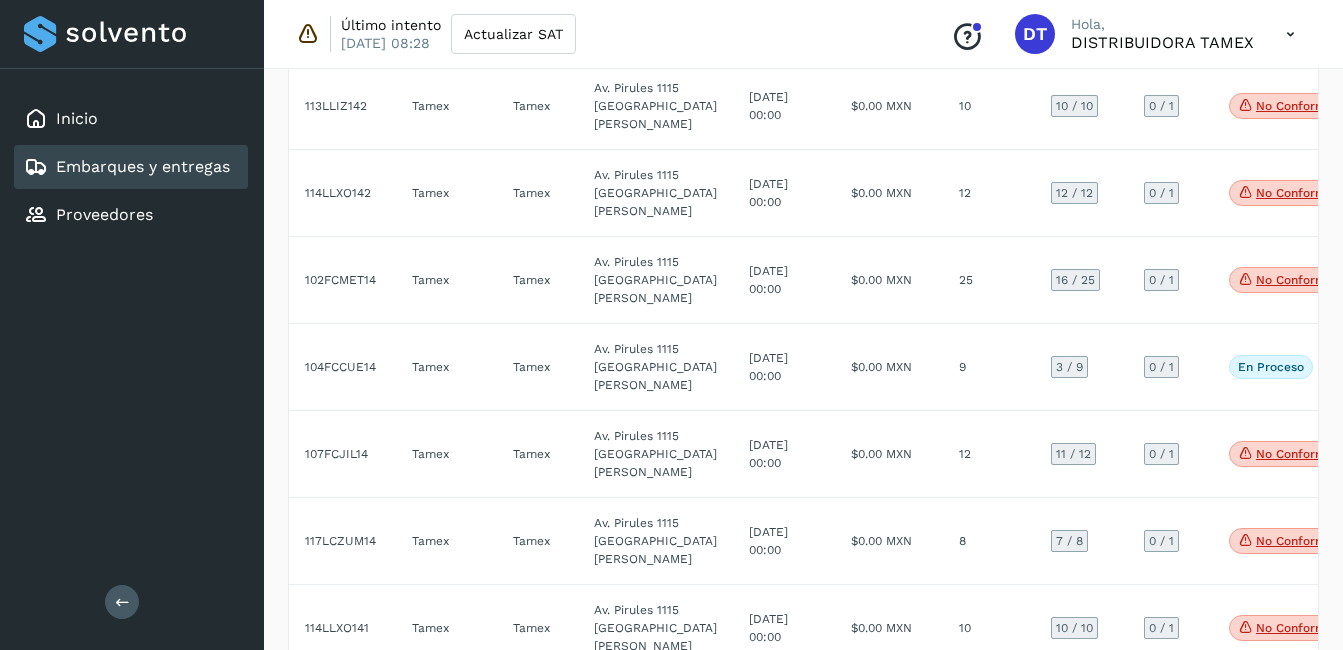 scroll, scrollTop: 3400, scrollLeft: 0, axis: vertical 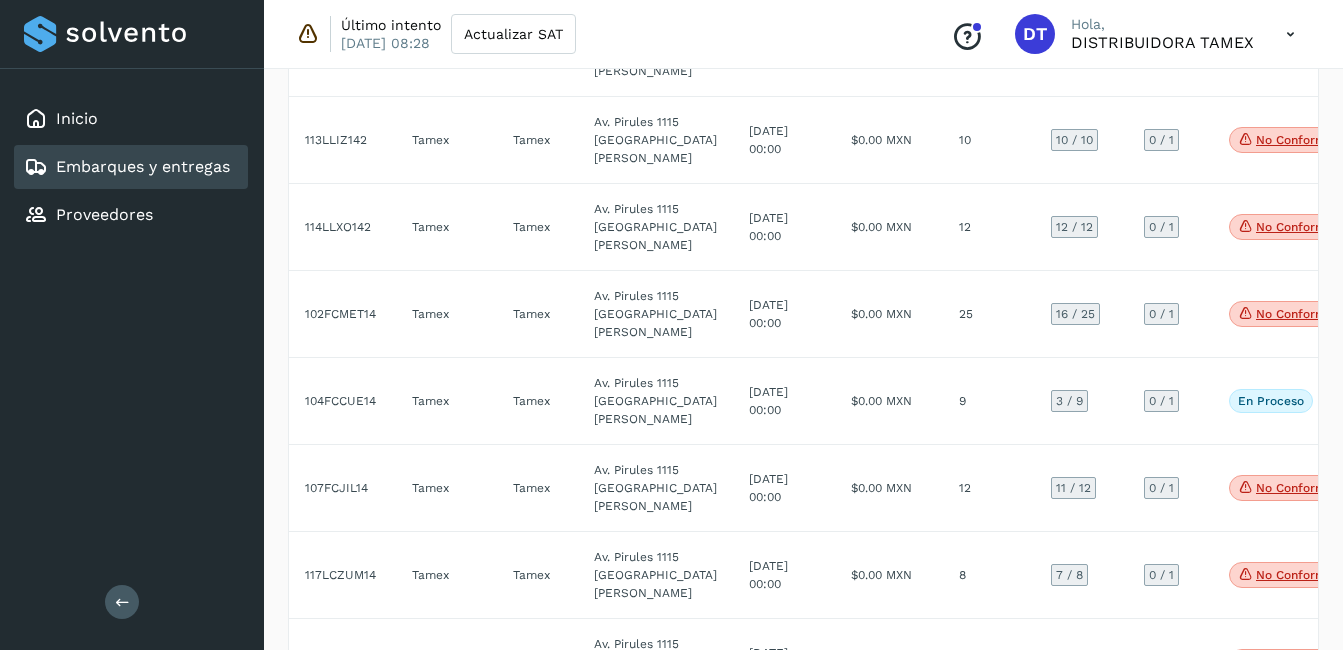 click on "25" 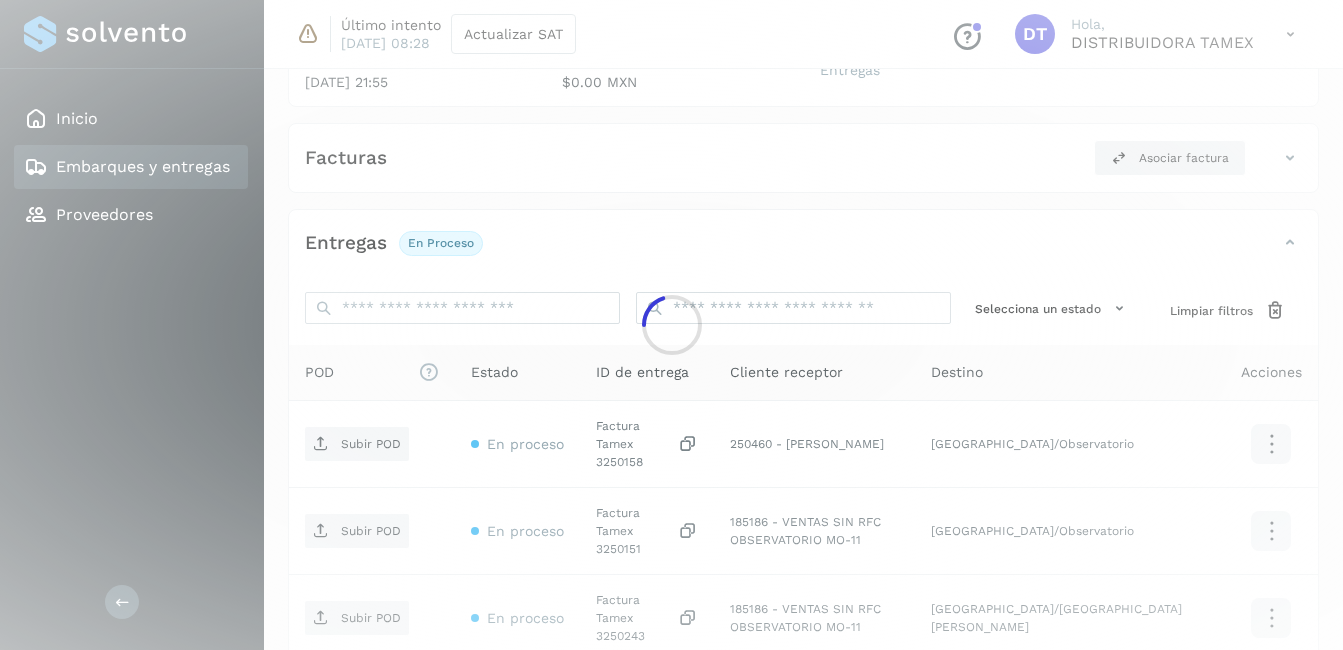 scroll, scrollTop: 962, scrollLeft: 0, axis: vertical 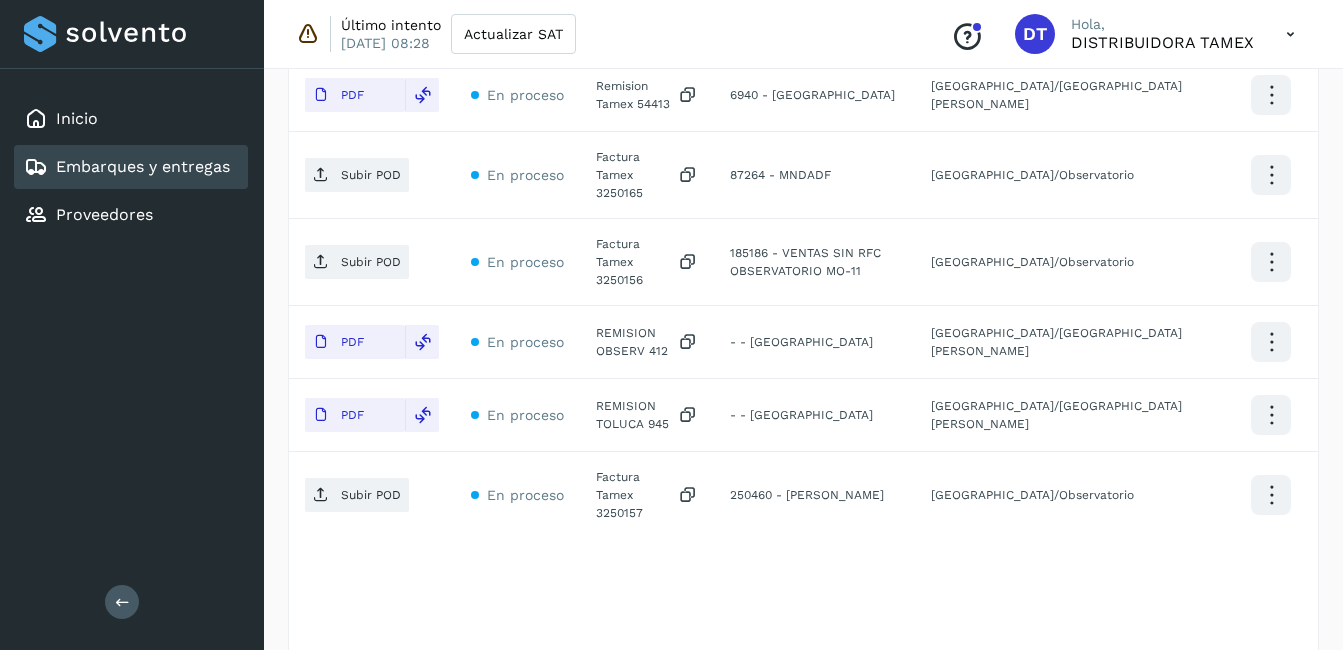 click at bounding box center (1261, 674) 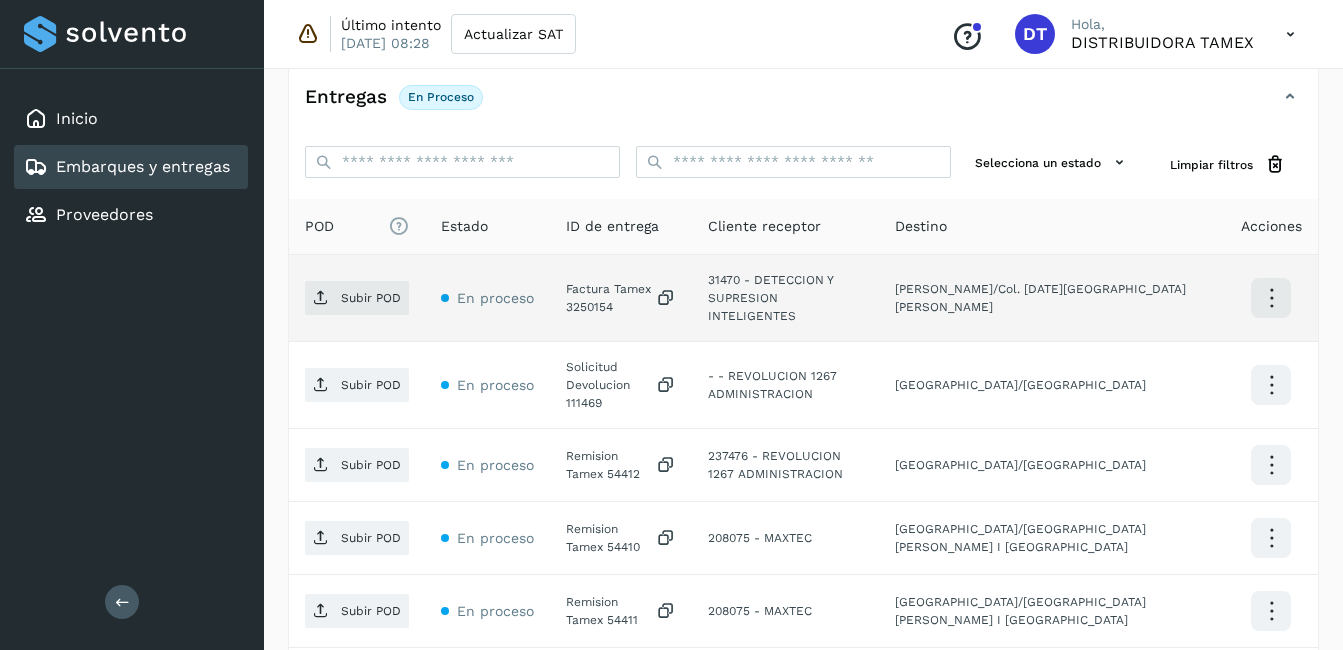 scroll, scrollTop: 462, scrollLeft: 0, axis: vertical 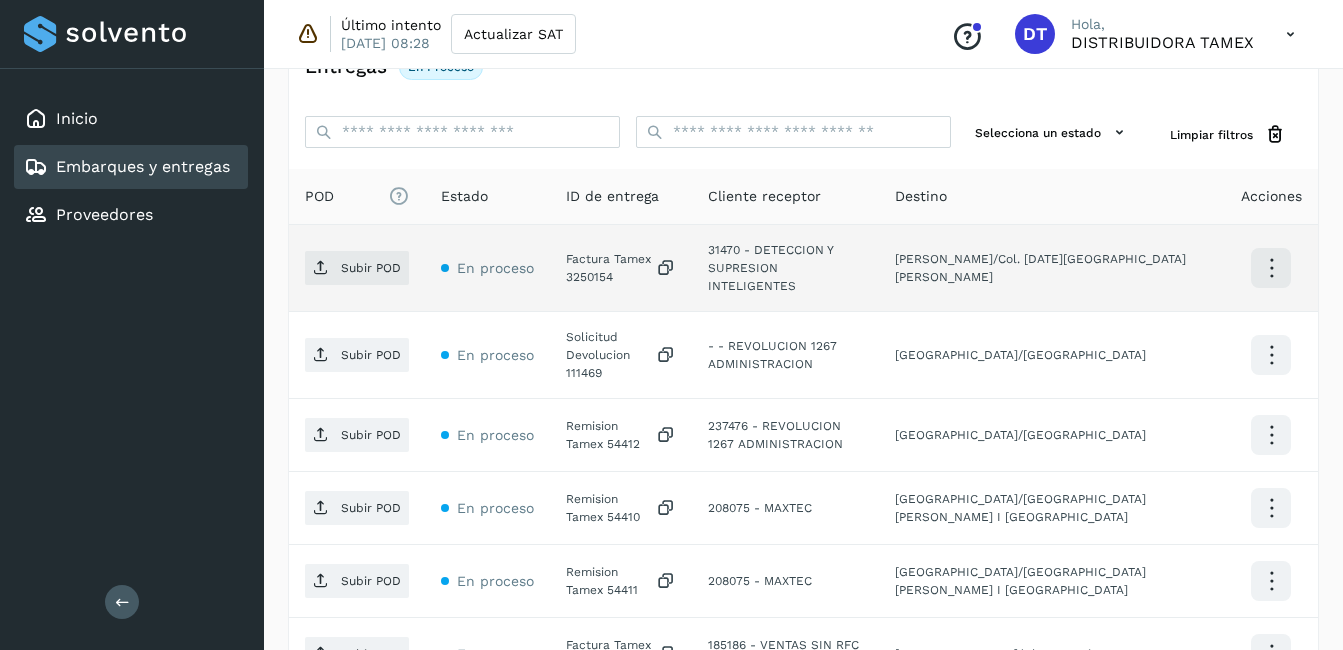 click on "Factura Tamex 3250154" 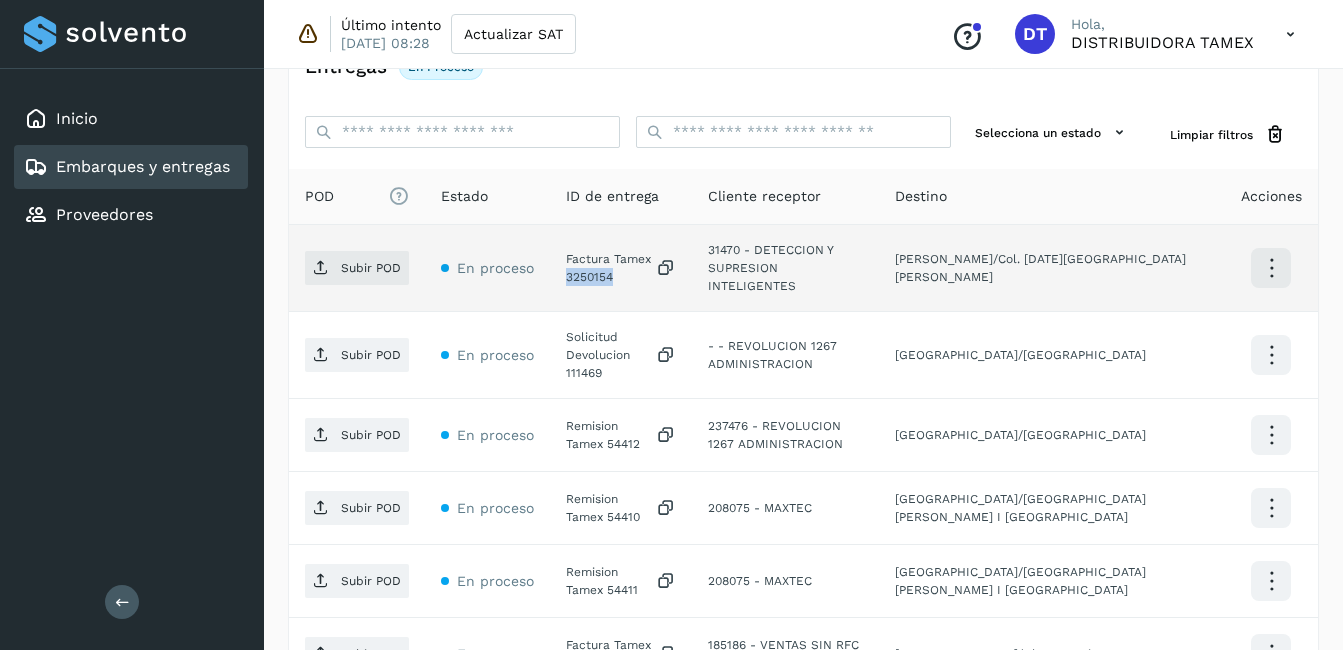 click on "Factura Tamex 3250154" 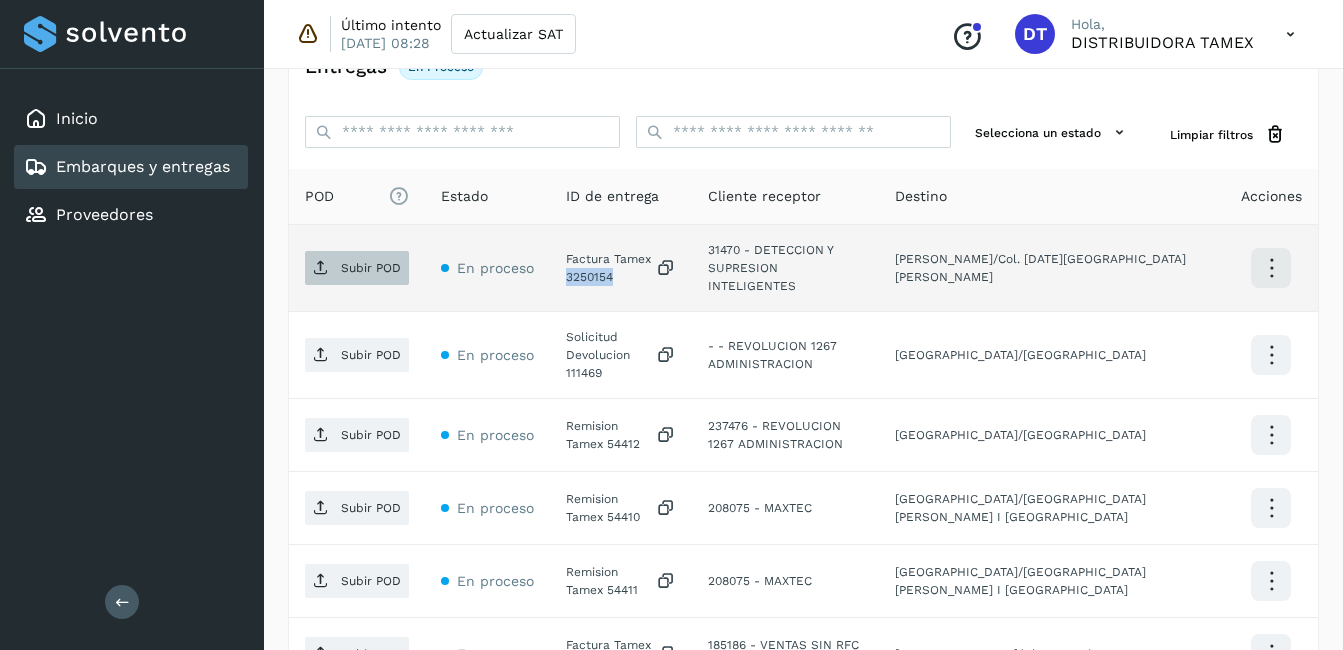 click on "Subir POD" at bounding box center [371, 268] 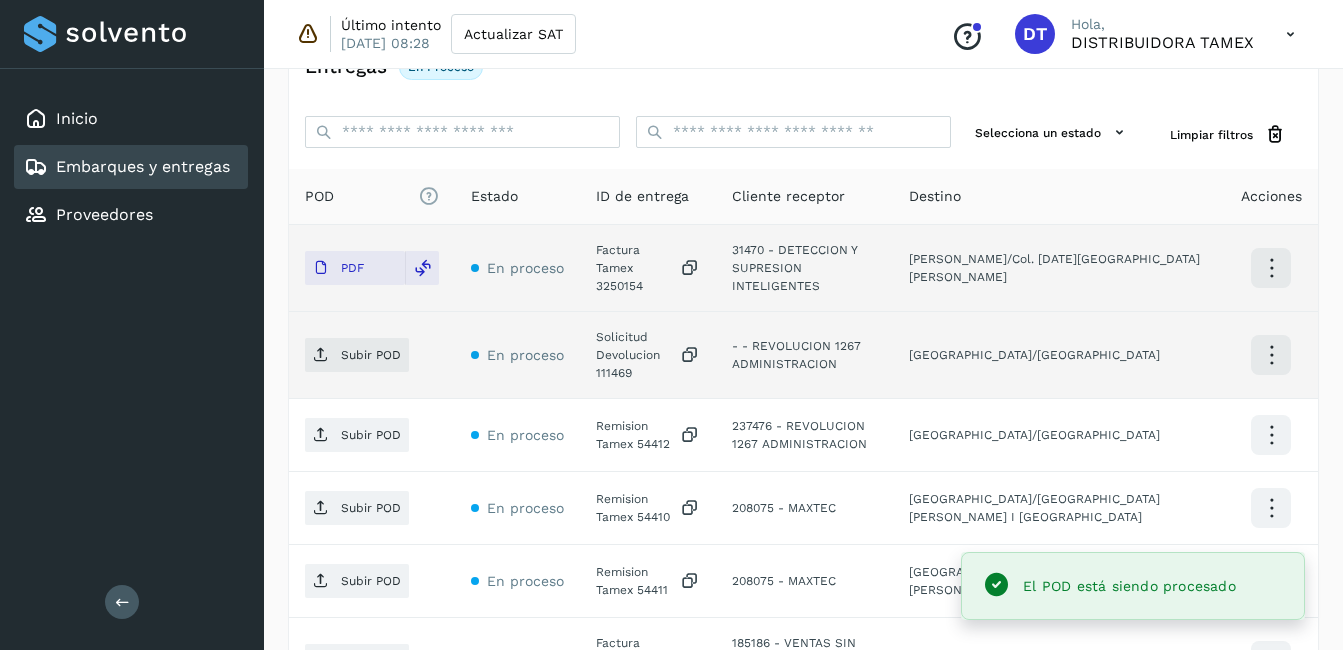 click on "Solicitud Devolucion 111469" 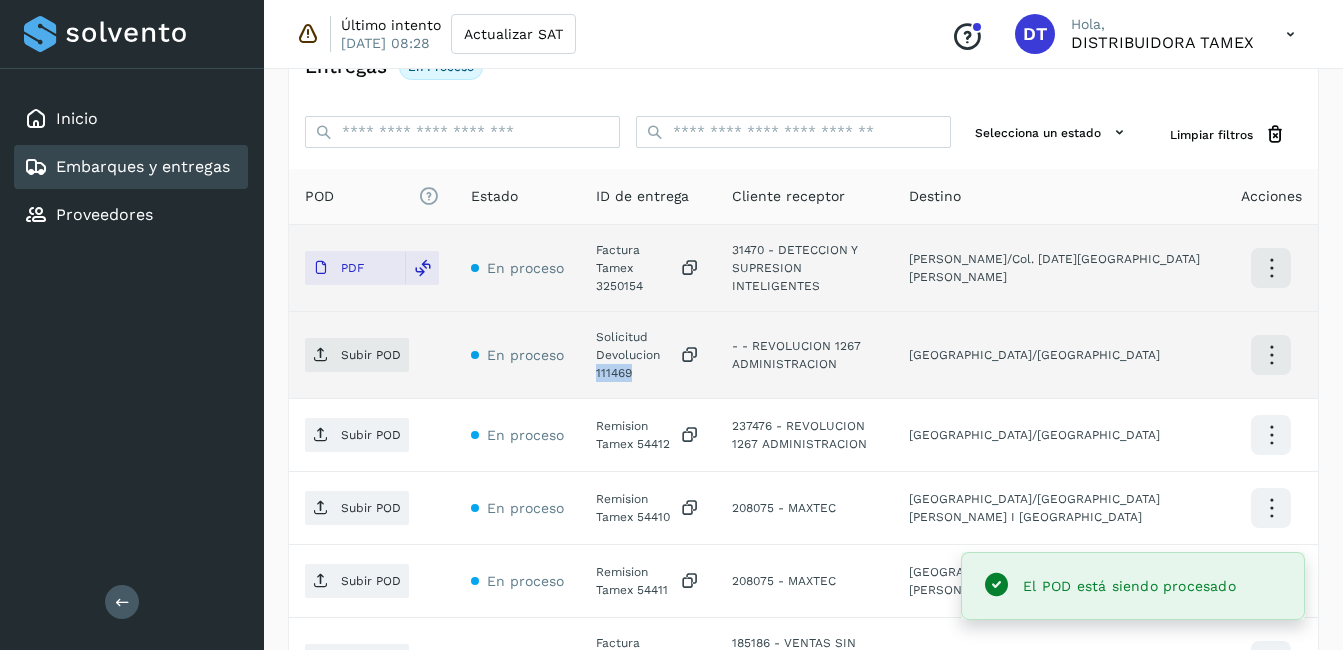 click on "Solicitud Devolucion 111469" 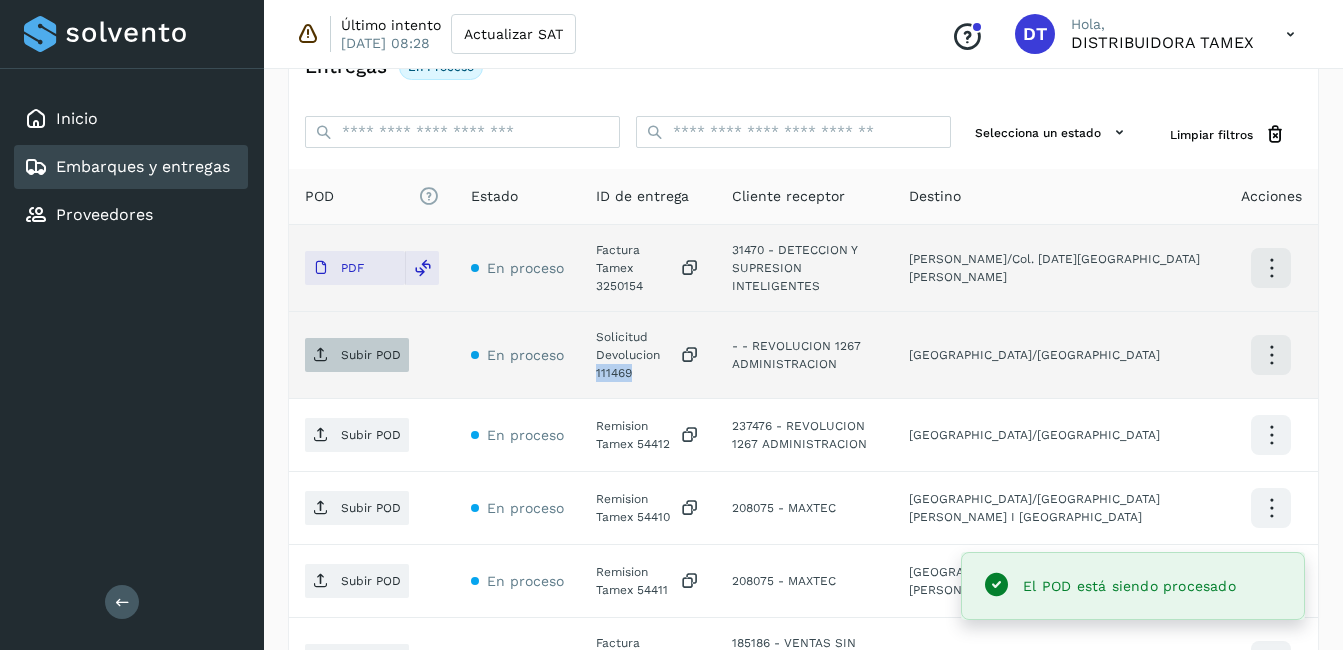 click on "Subir POD" at bounding box center (371, 355) 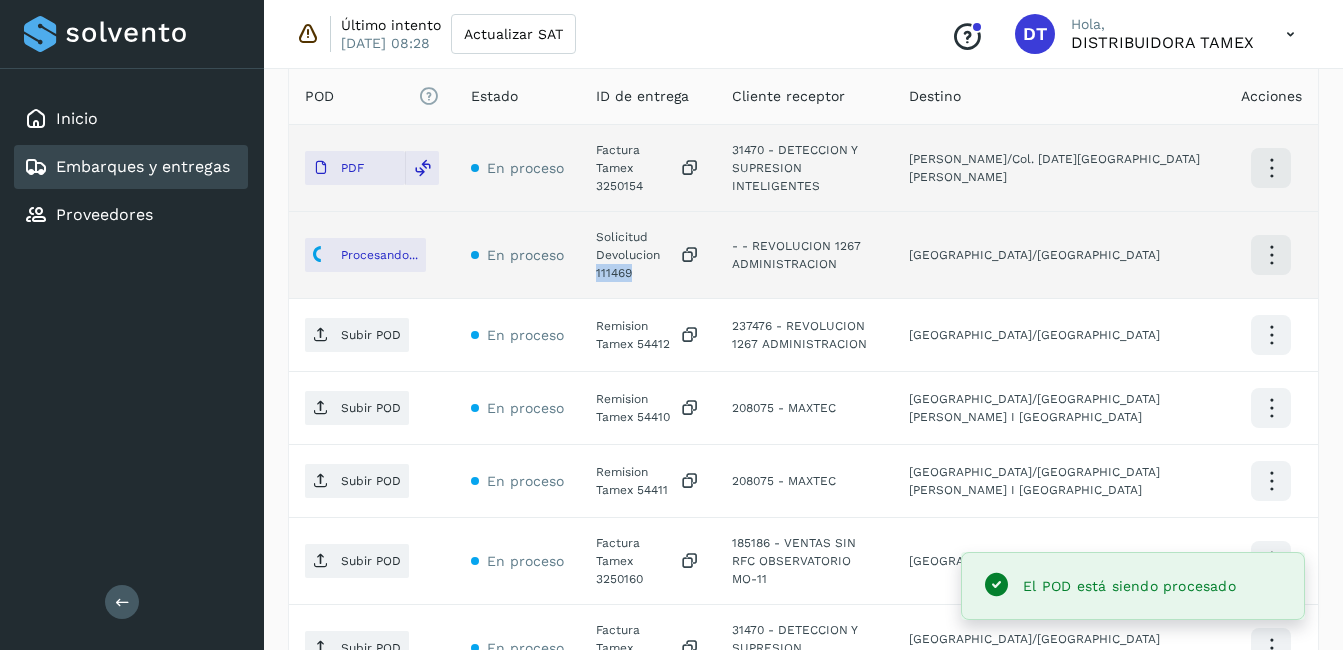 scroll, scrollTop: 662, scrollLeft: 0, axis: vertical 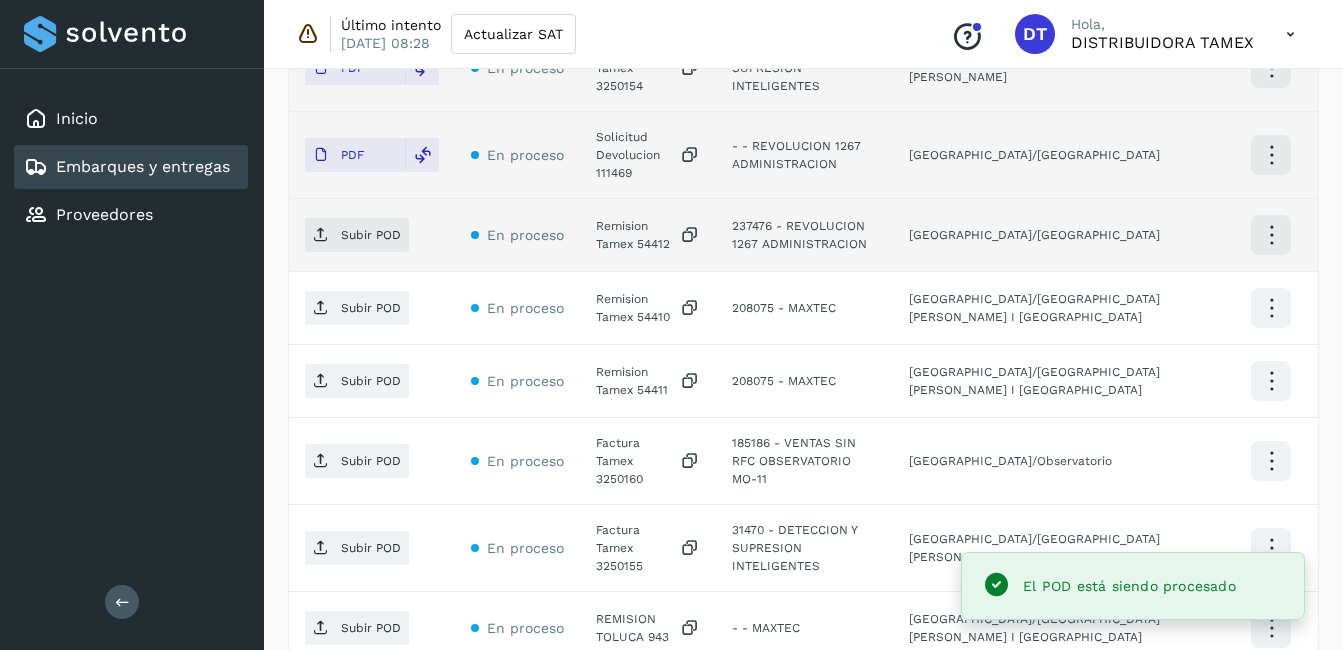 click on "Remision Tamex 54412" 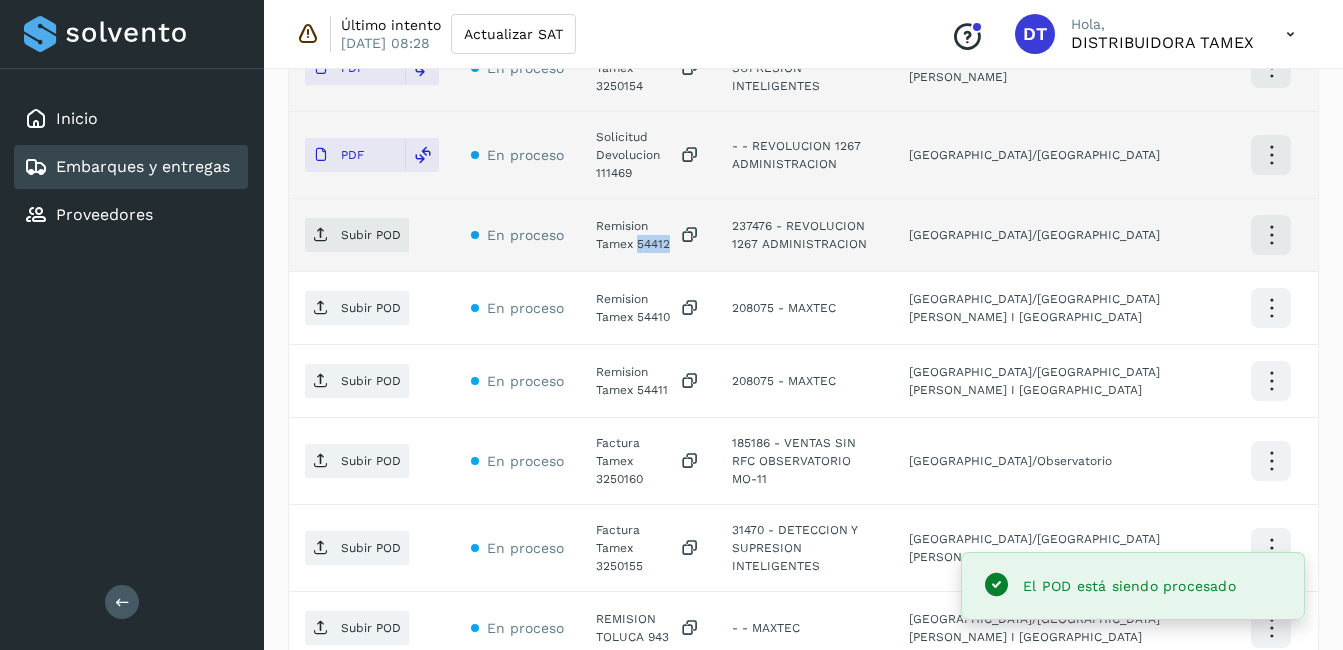 click on "Remision Tamex 54412" 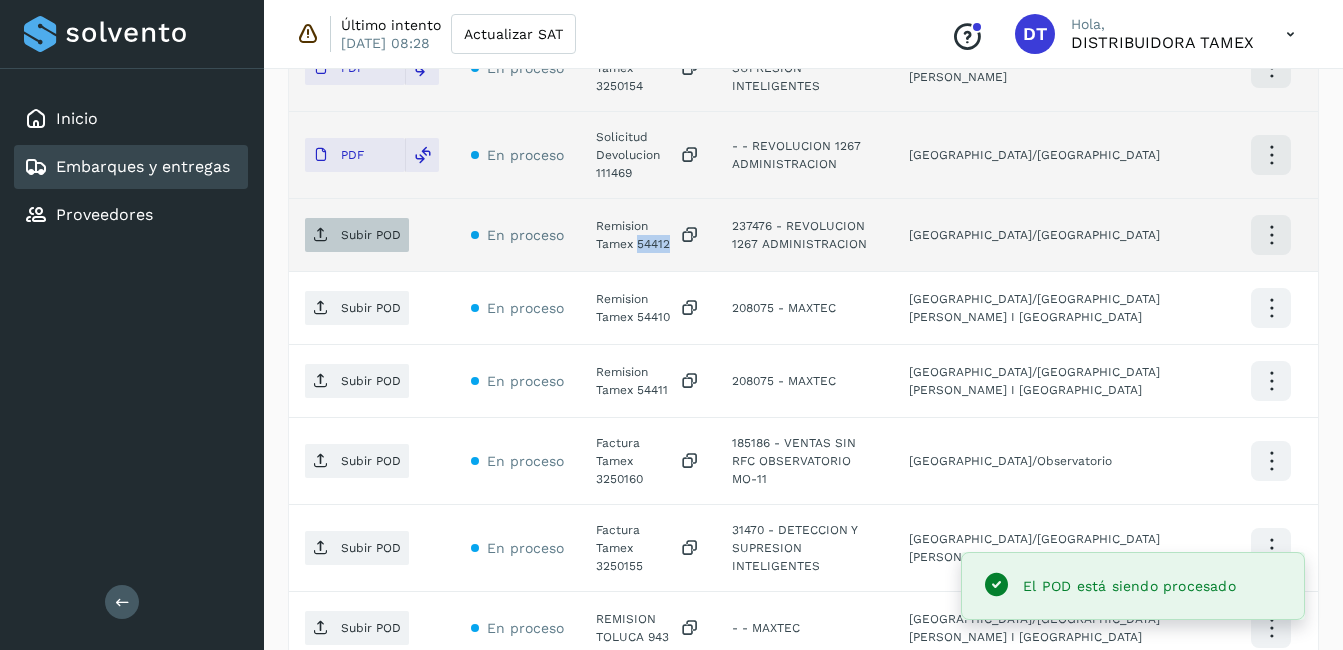 click on "Subir POD" at bounding box center (357, 235) 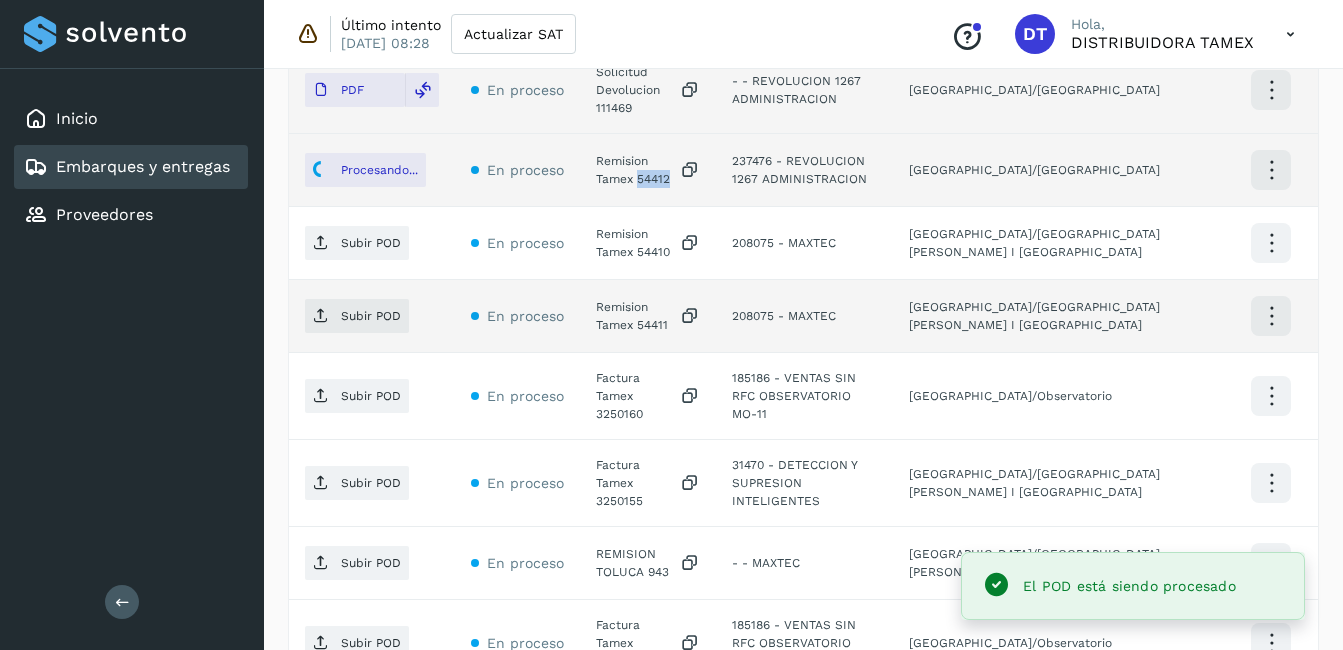 scroll, scrollTop: 762, scrollLeft: 0, axis: vertical 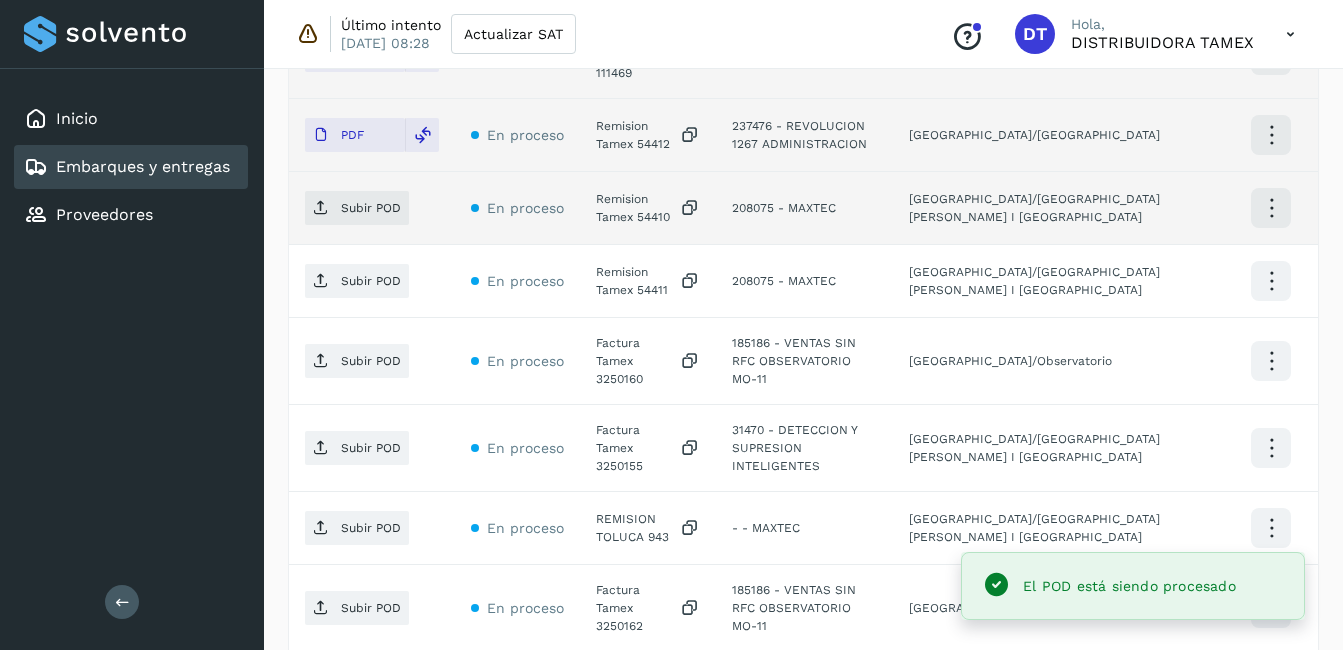click on "Remision Tamex 54410" 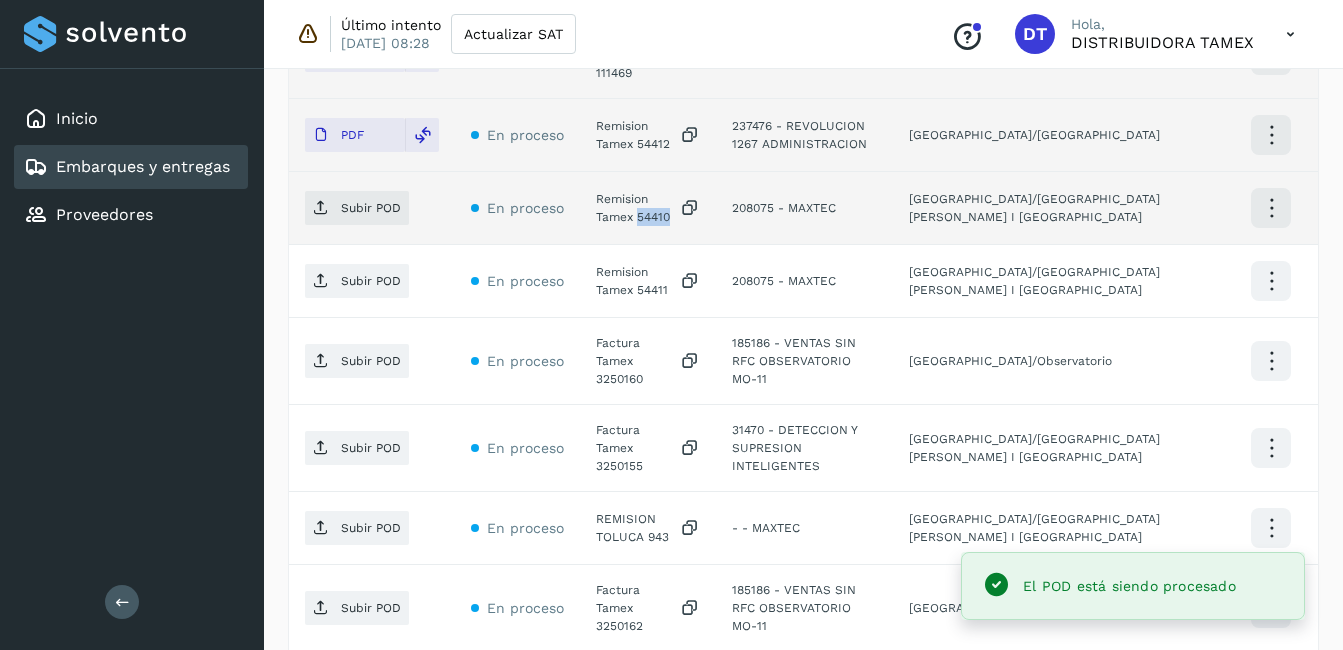 click on "Remision Tamex 54410" 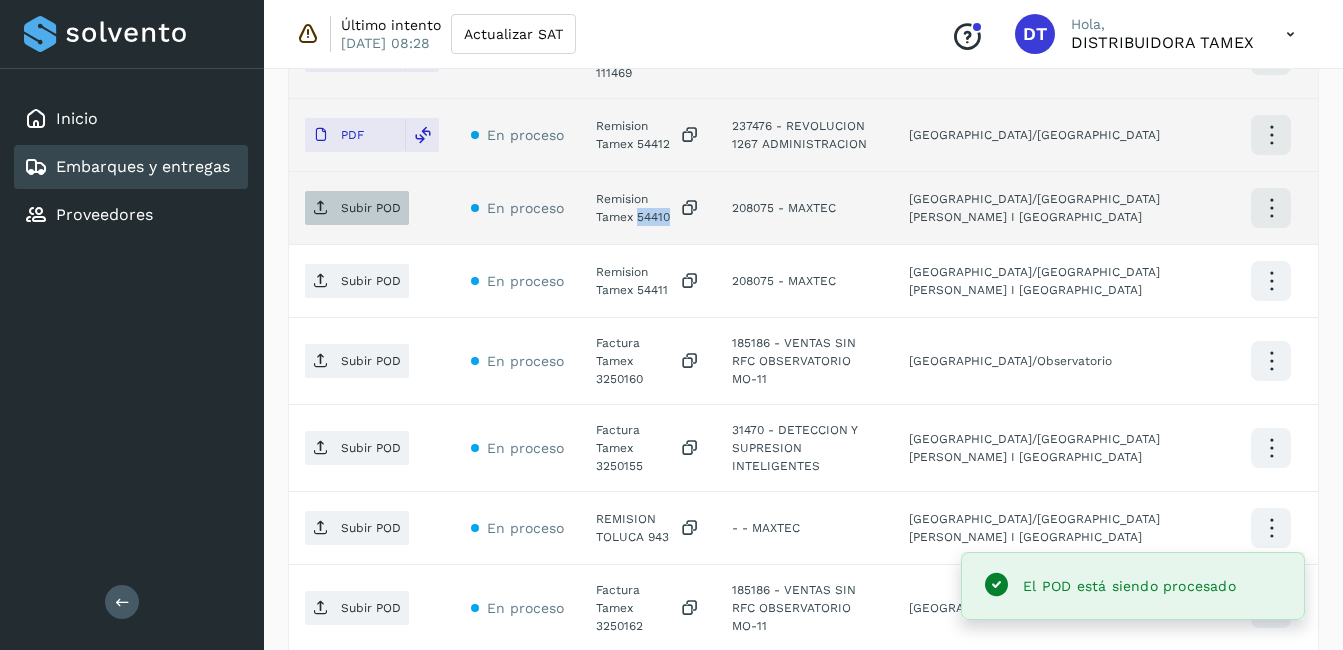 click on "Subir POD" at bounding box center [357, 208] 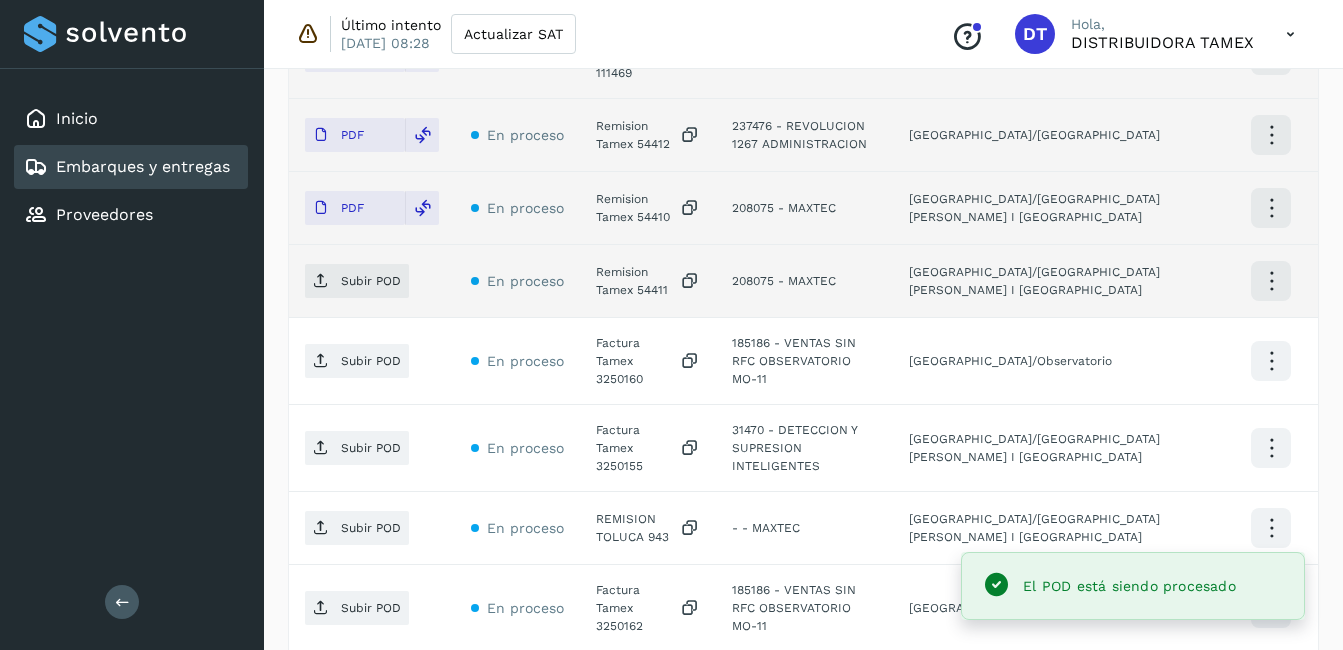 click on "Remision Tamex 54411" 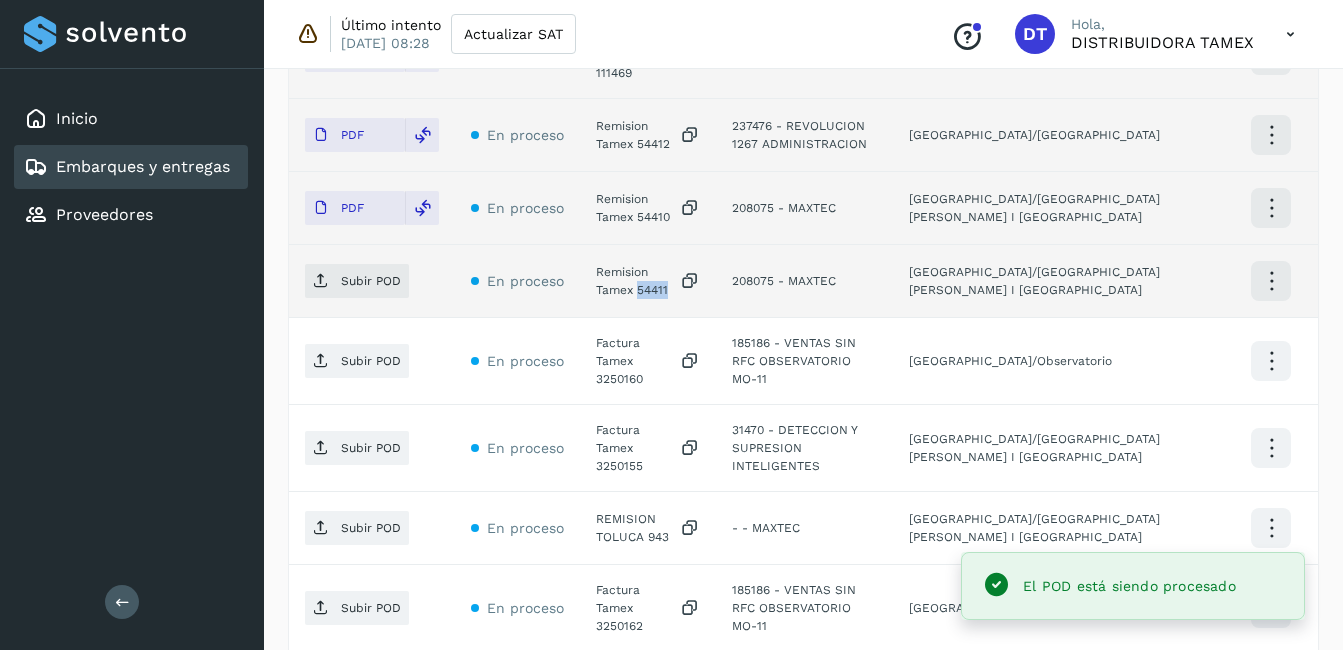 click on "Remision Tamex 54411" 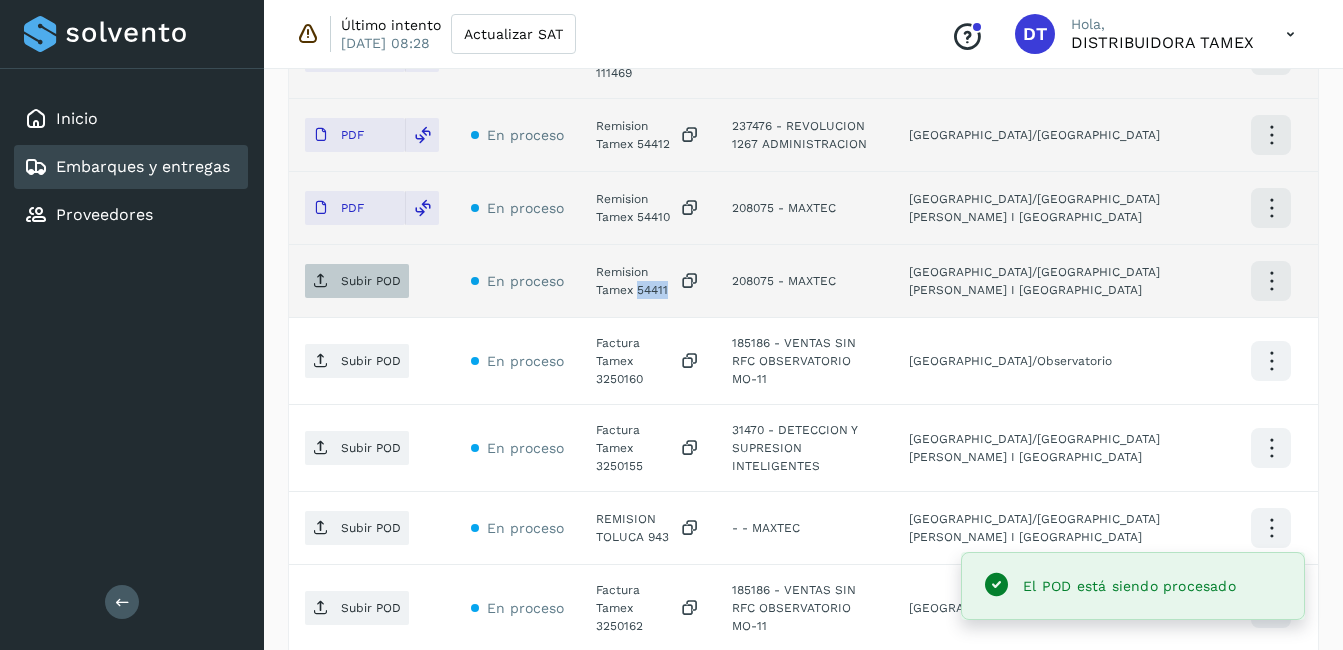 click on "Subir POD" at bounding box center (371, 281) 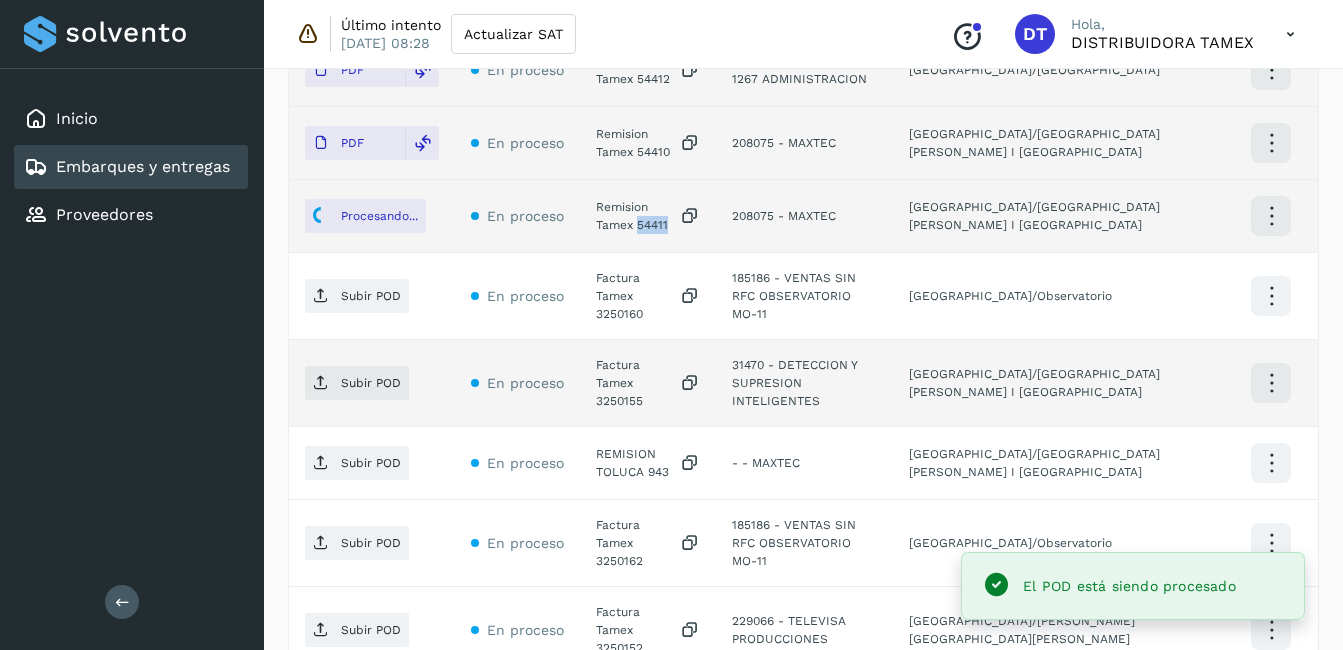 scroll, scrollTop: 862, scrollLeft: 0, axis: vertical 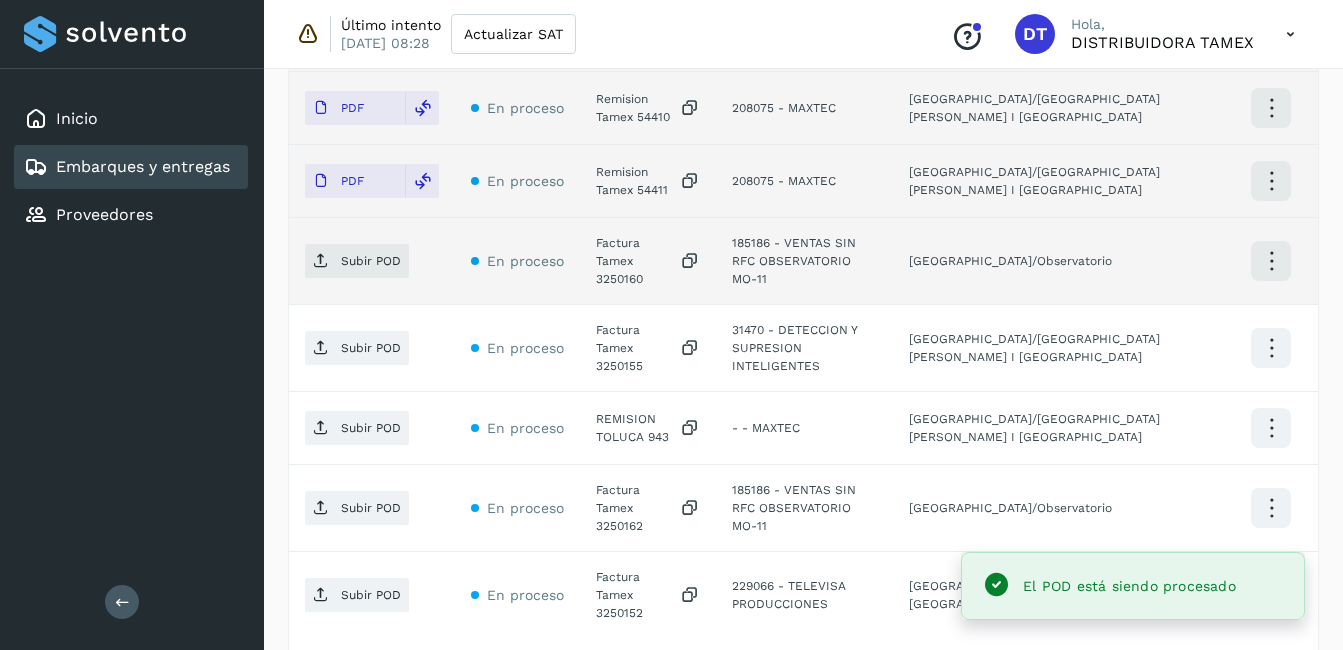 click on "Factura Tamex 3250160" 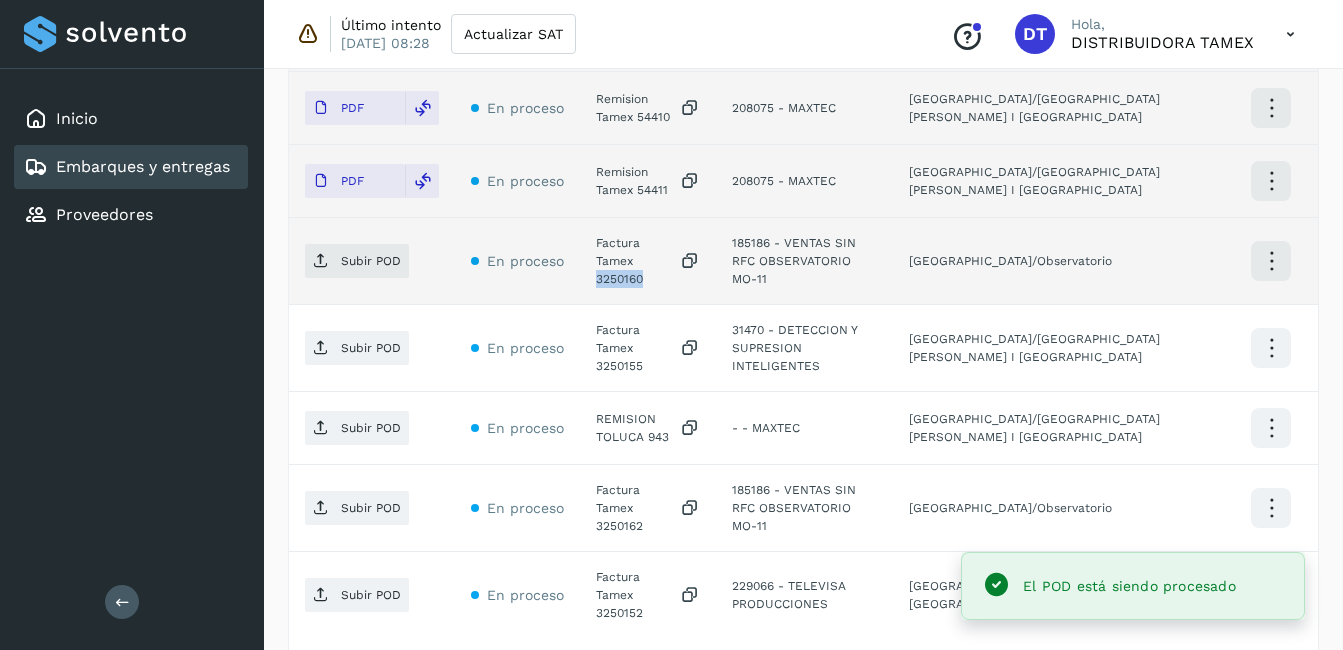 click on "Factura Tamex 3250160" 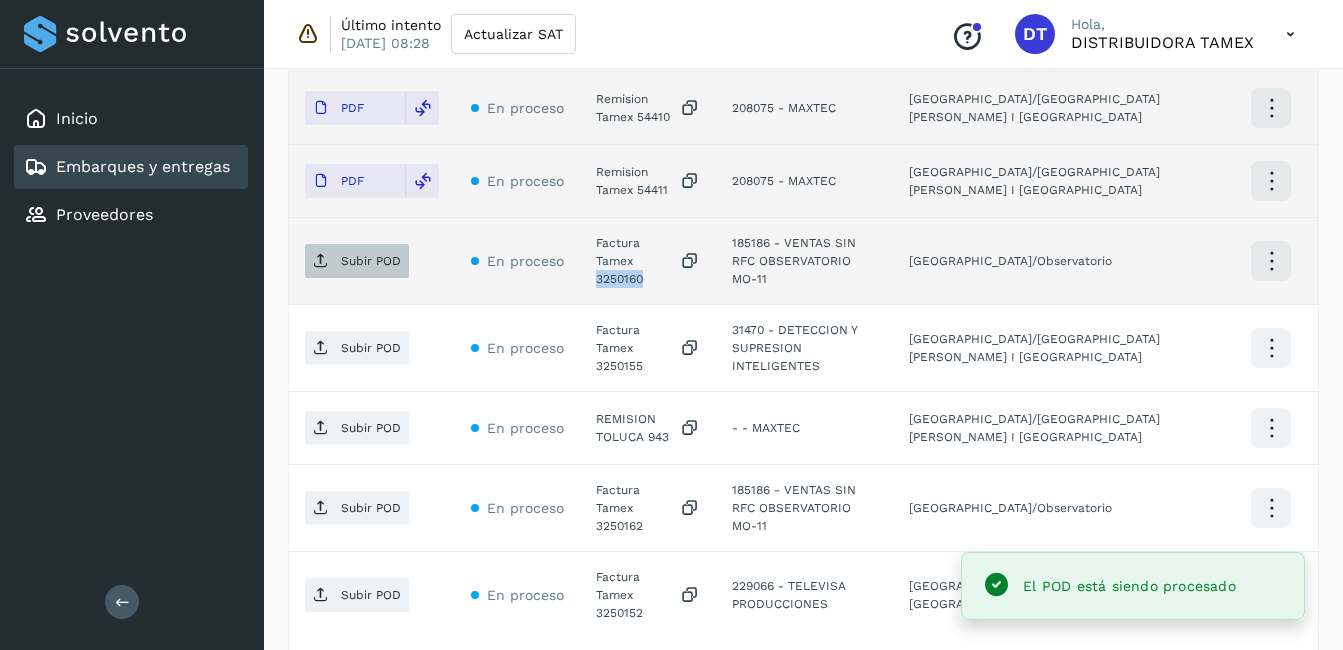 click on "Subir POD" at bounding box center [371, 261] 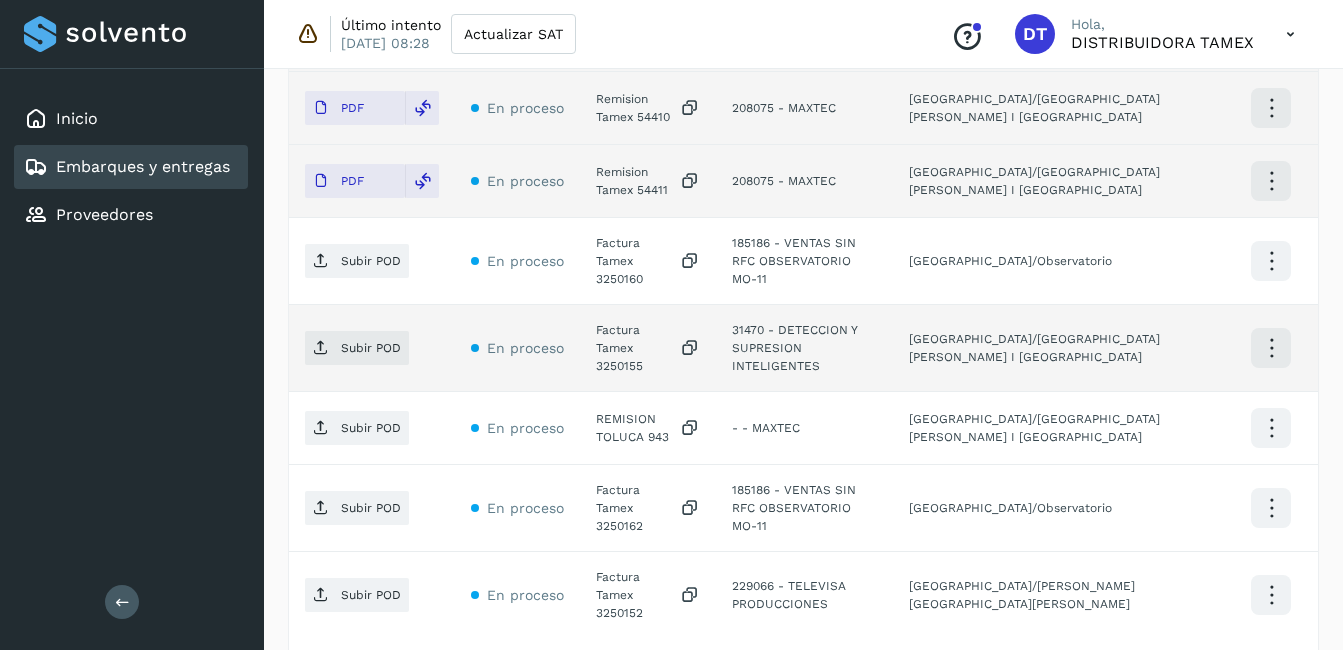 click on "Factura Tamex 3250155" 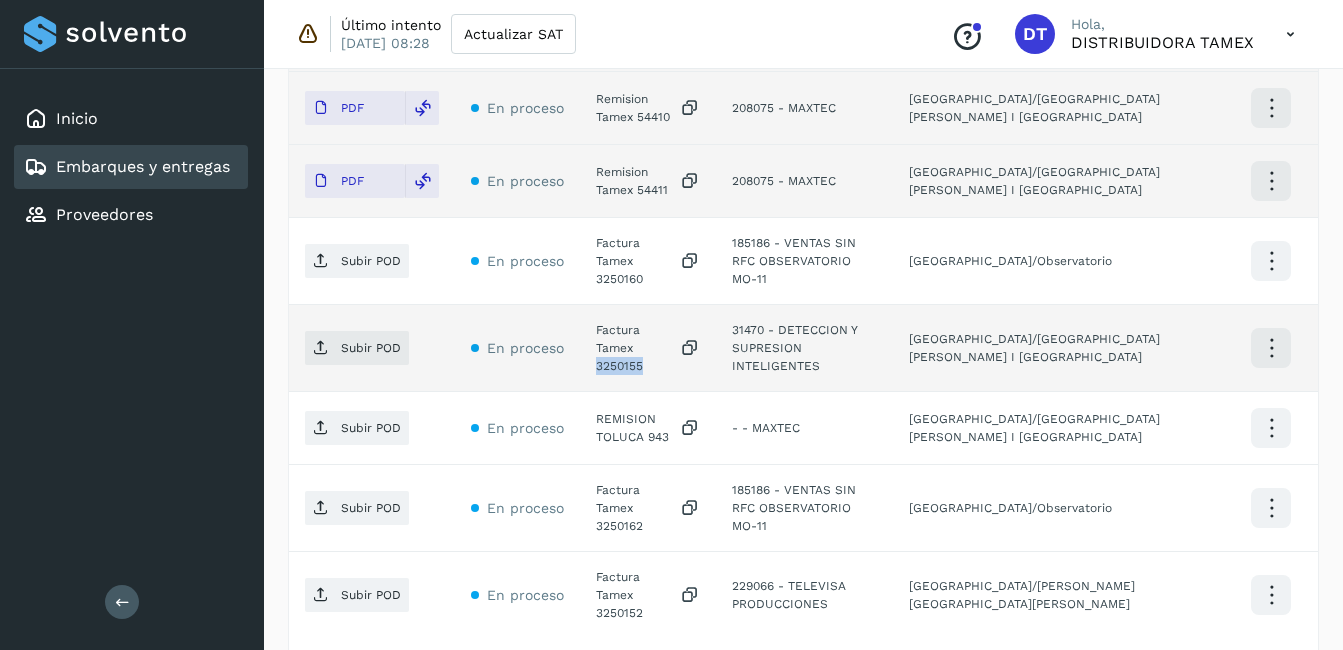 click on "Factura Tamex 3250155" 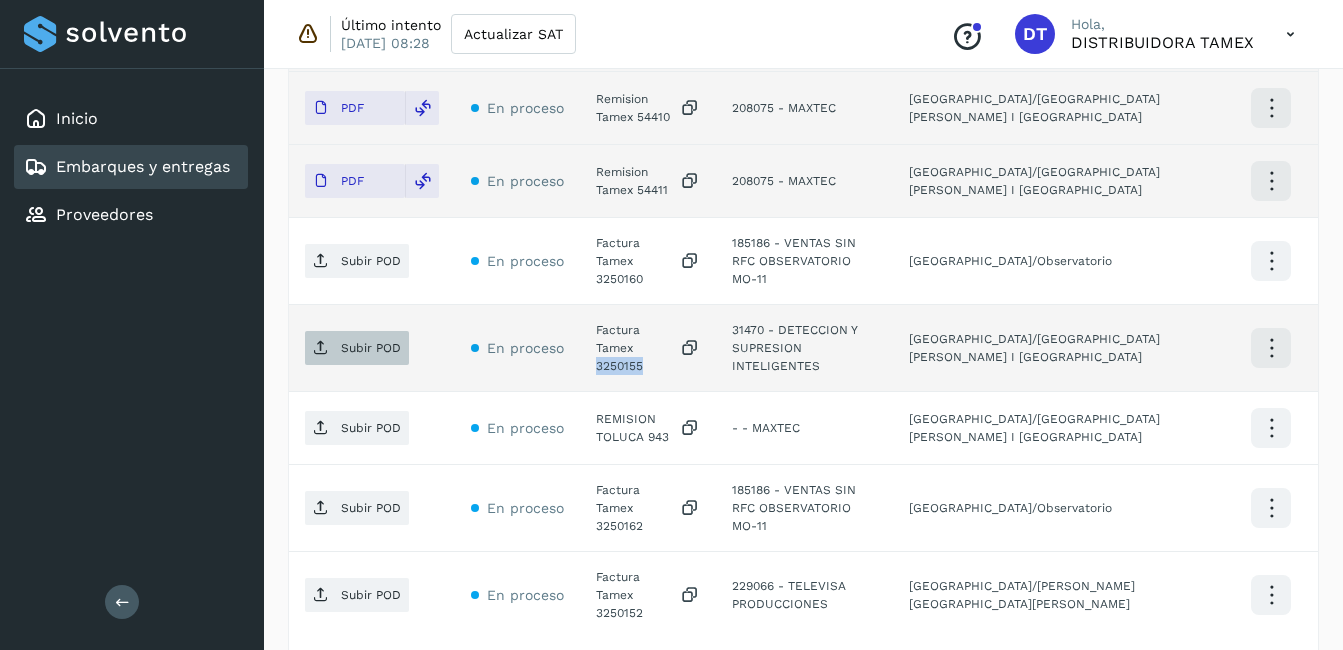 click on "Subir POD" at bounding box center (357, 348) 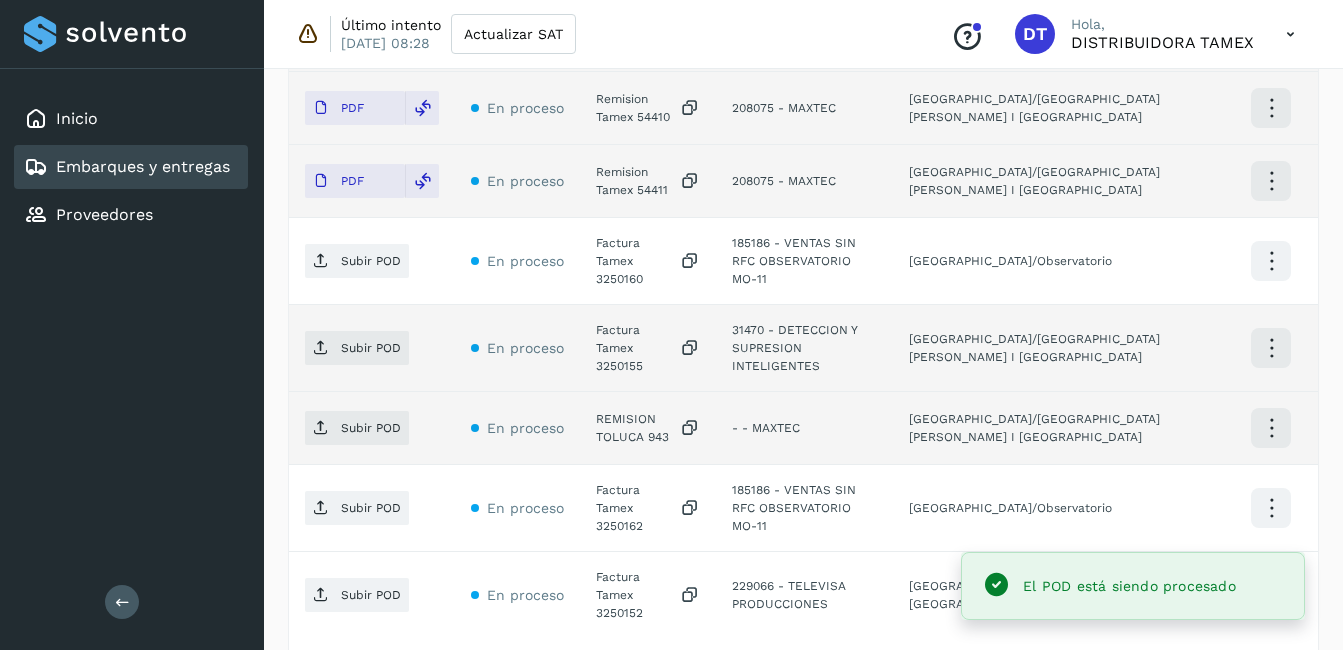 click on "REMISION TOLUCA 943" 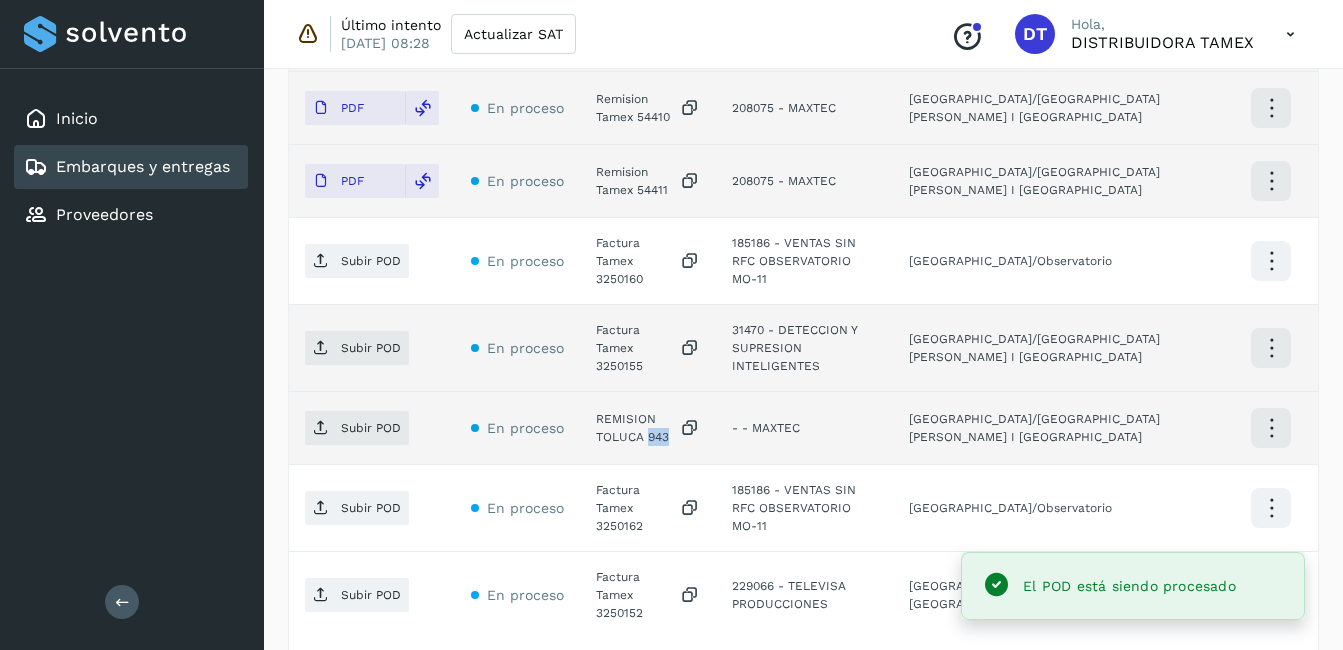 click on "REMISION TOLUCA 943" 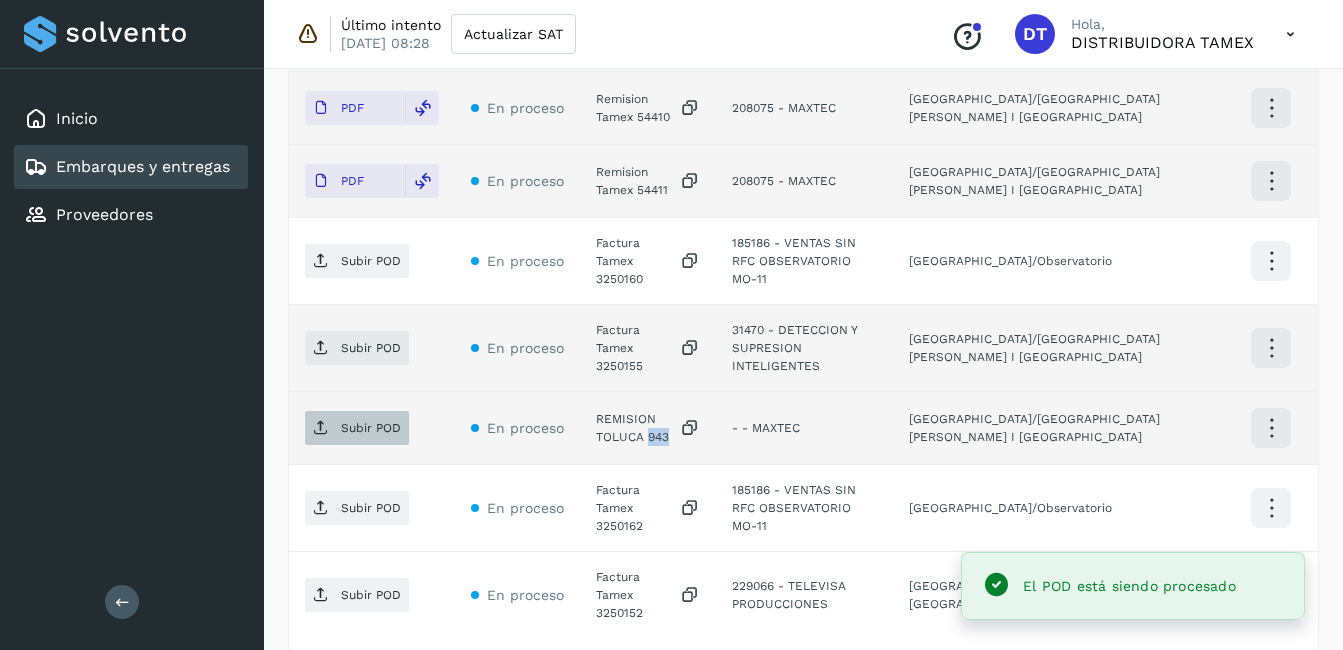 click on "Subir POD" at bounding box center (371, 428) 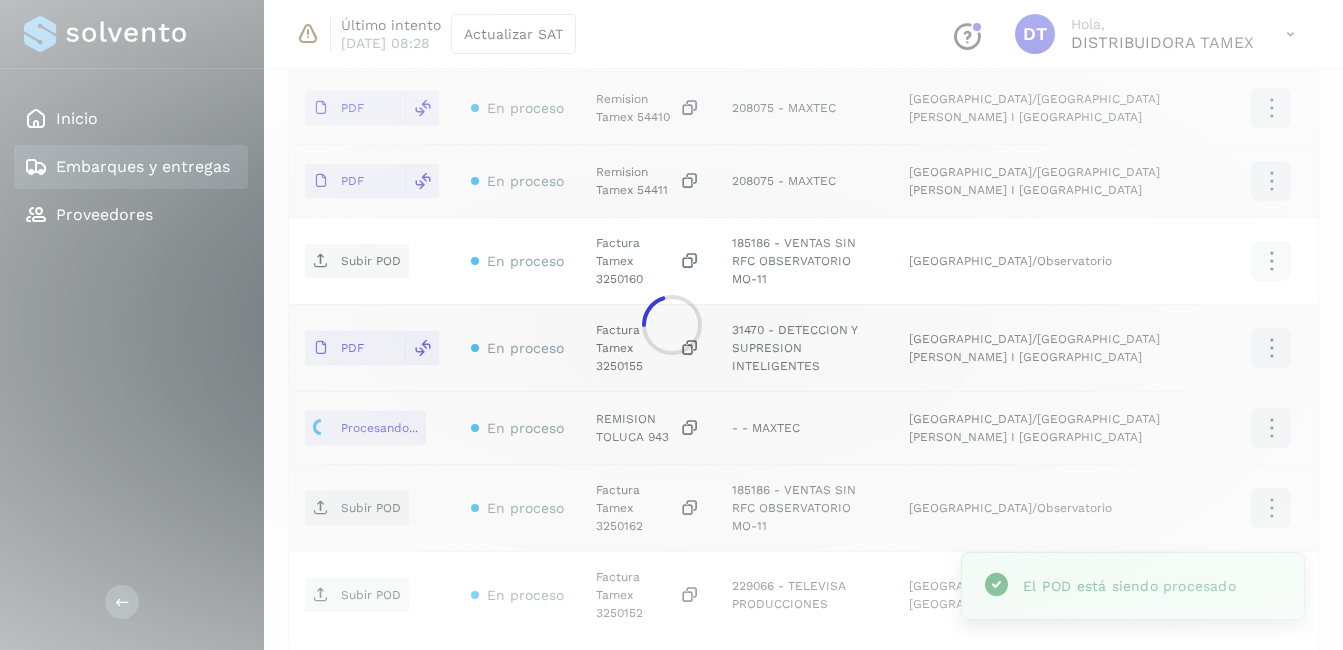 click 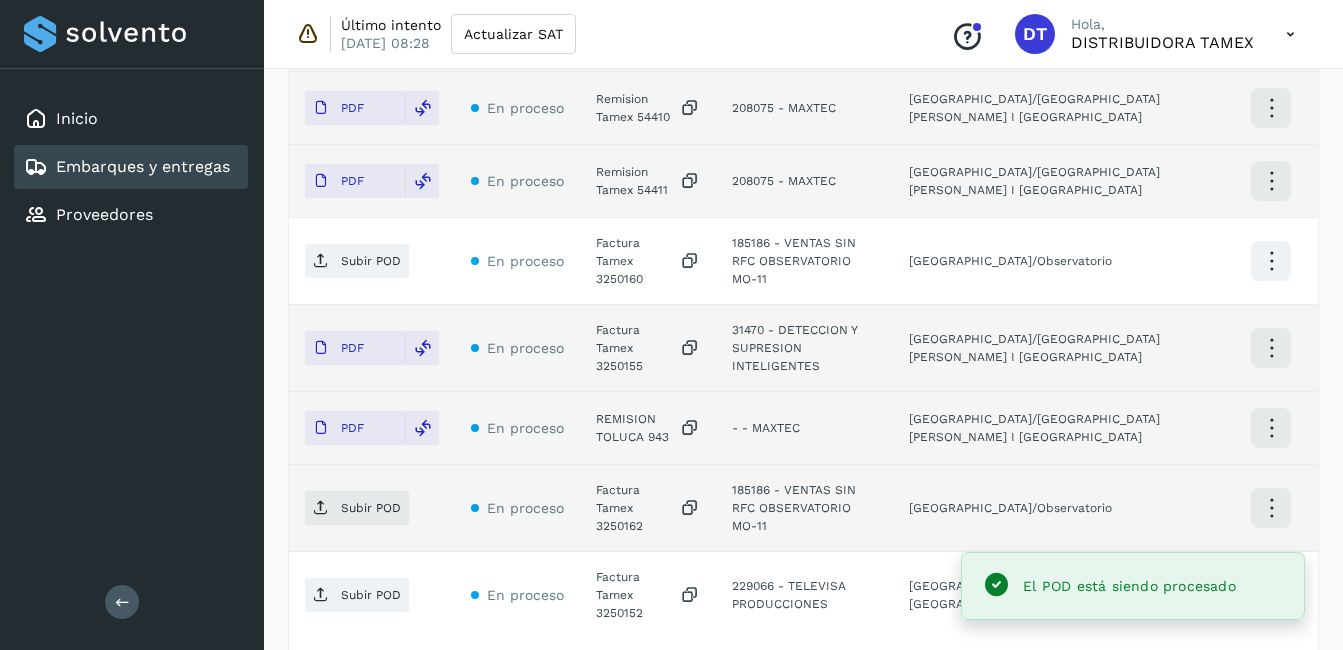 click on "Factura Tamex 3250162" 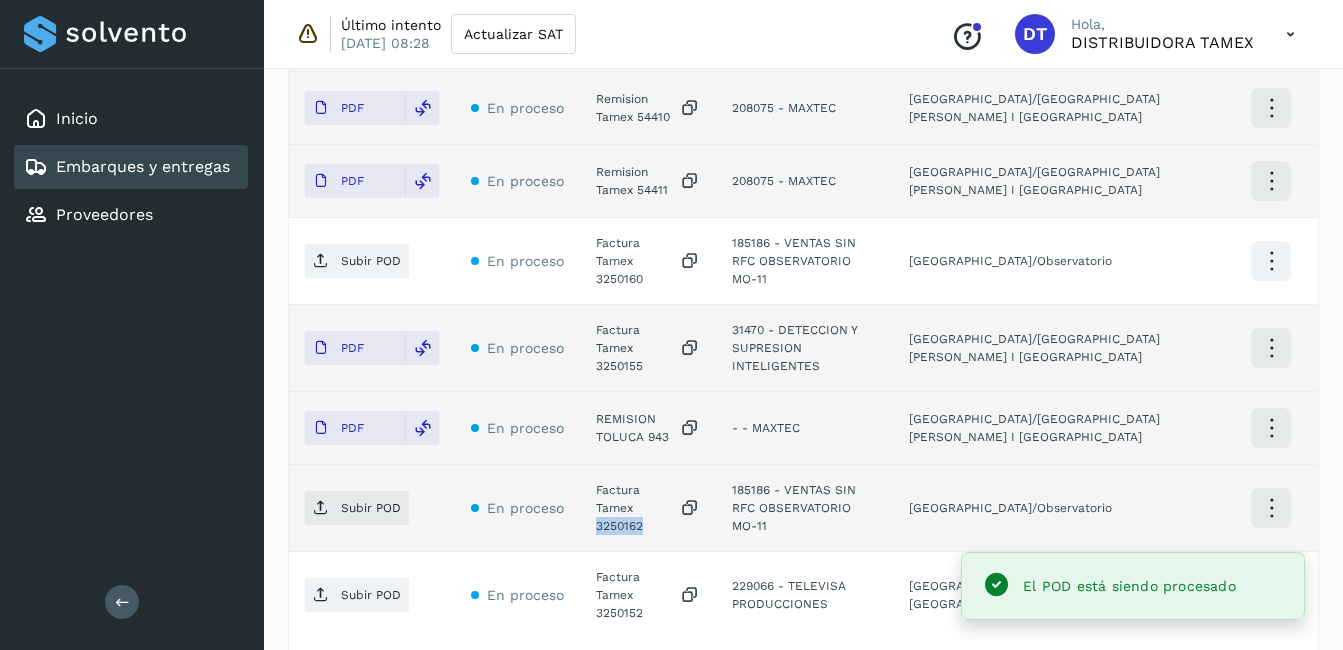 click on "Factura Tamex 3250162" 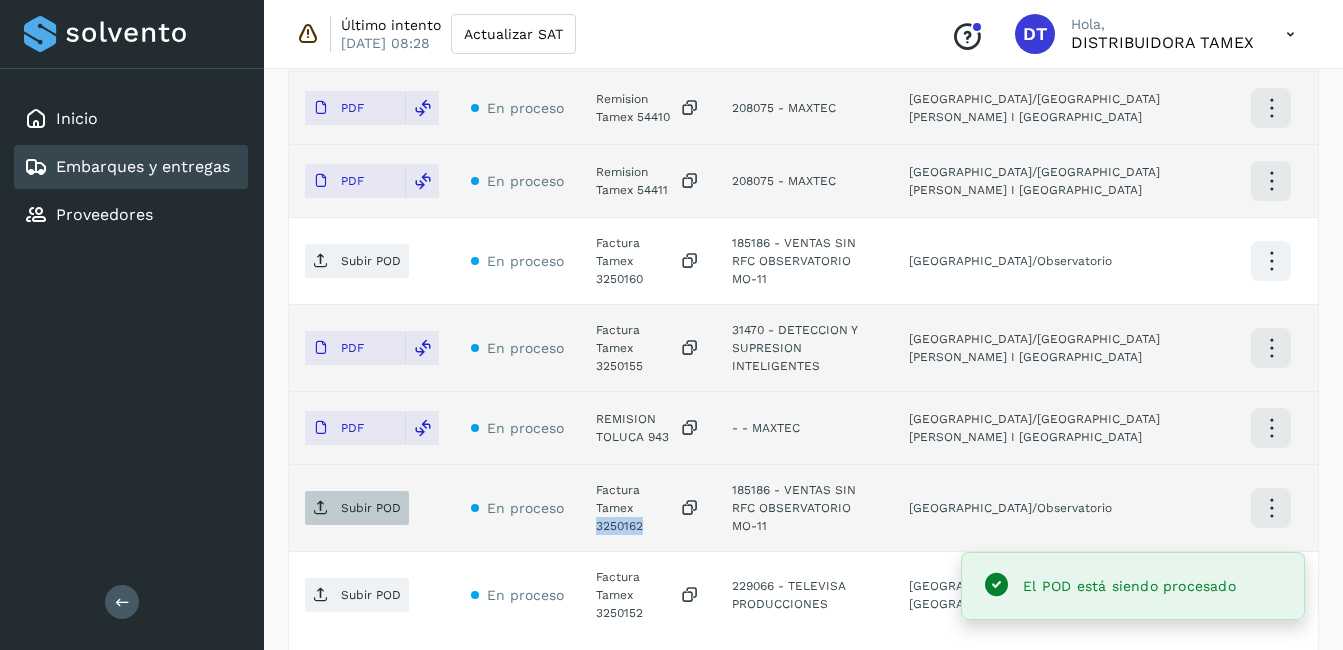 click on "Subir POD" at bounding box center [357, 508] 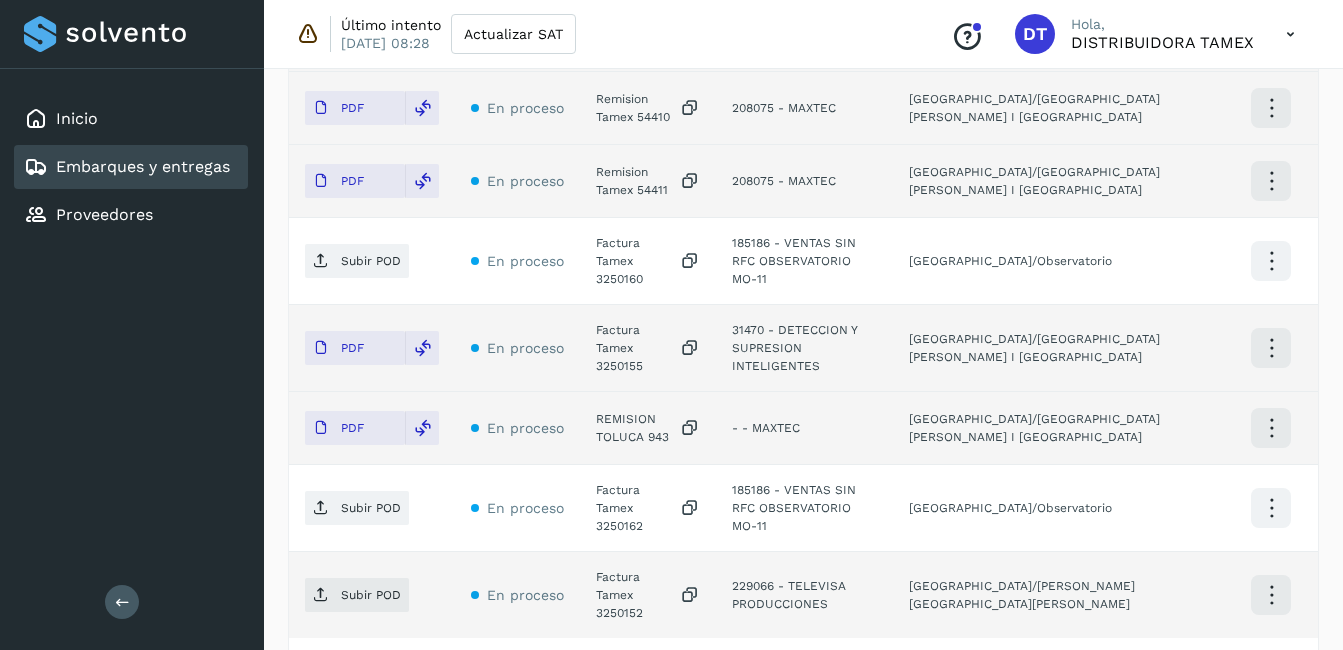 click on "Factura Tamex 3250152" 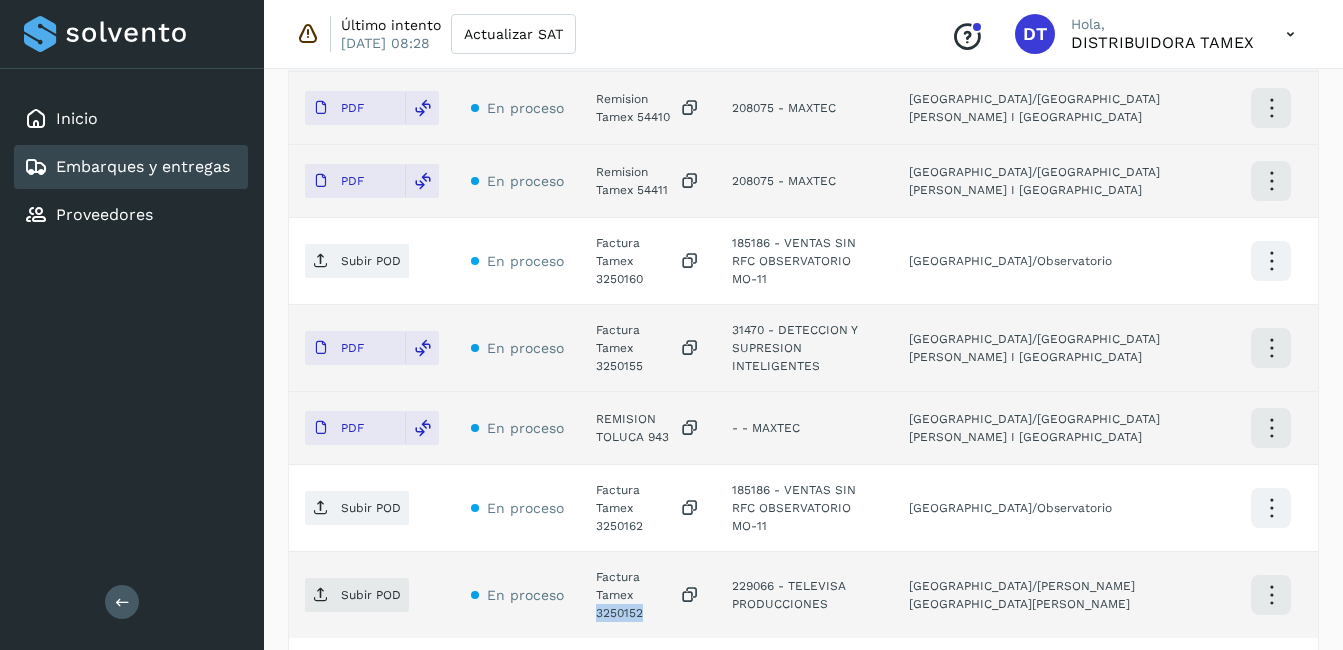 click on "Factura Tamex 3250152" 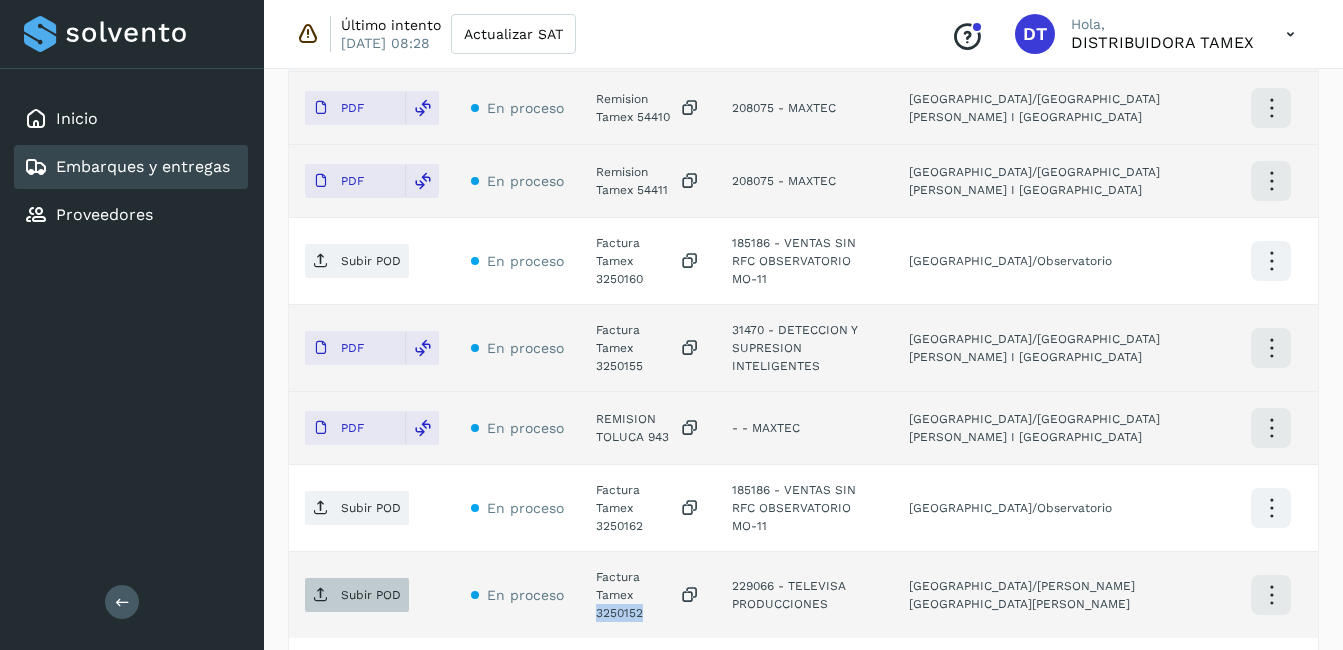 click on "Subir POD" at bounding box center (357, 595) 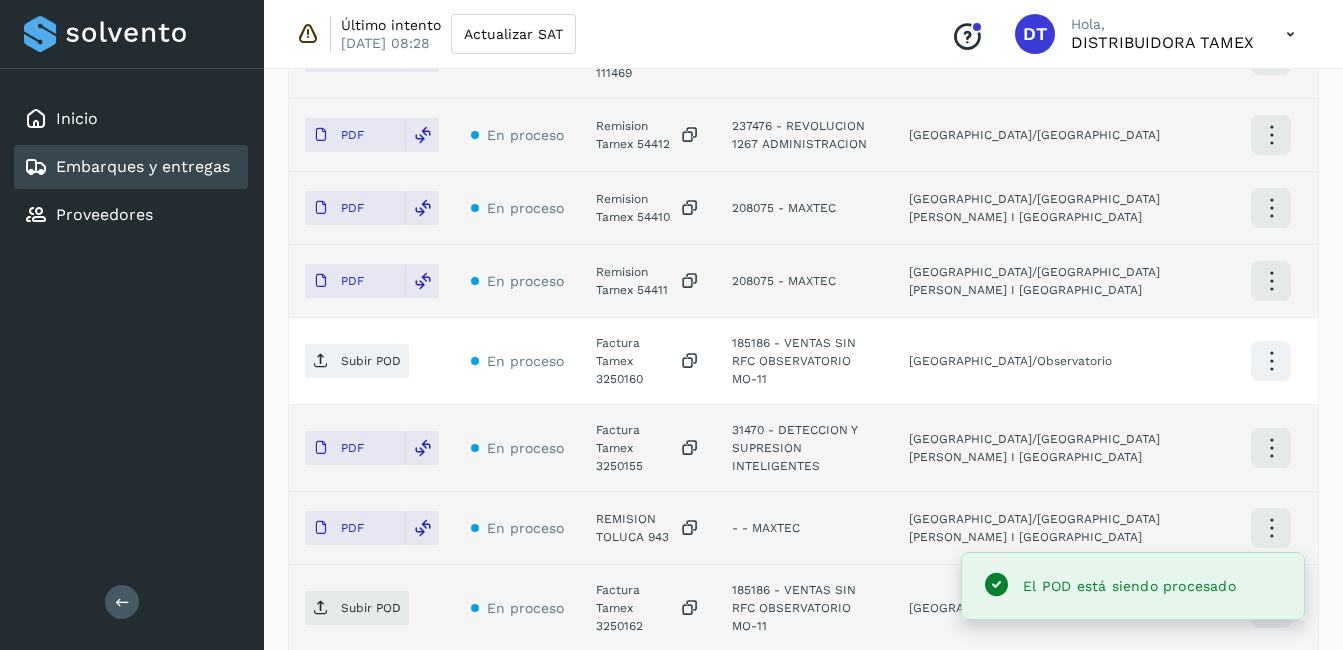 scroll, scrollTop: 962, scrollLeft: 0, axis: vertical 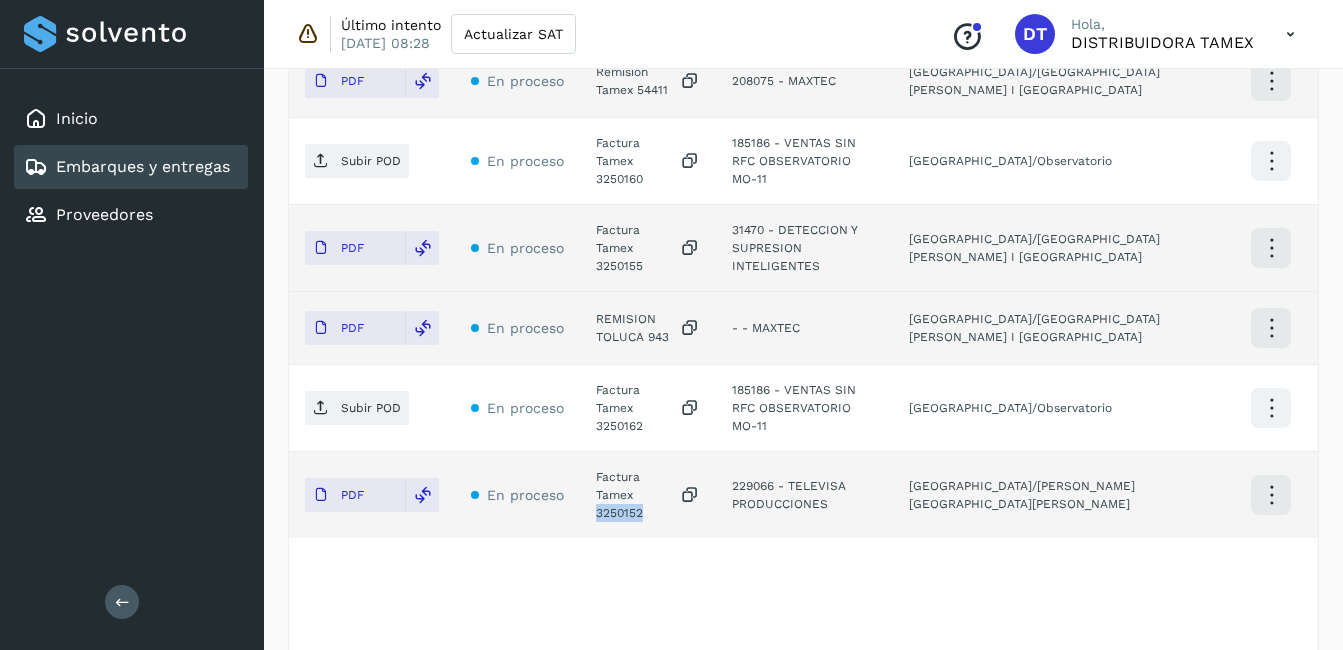 click at bounding box center (1261, 674) 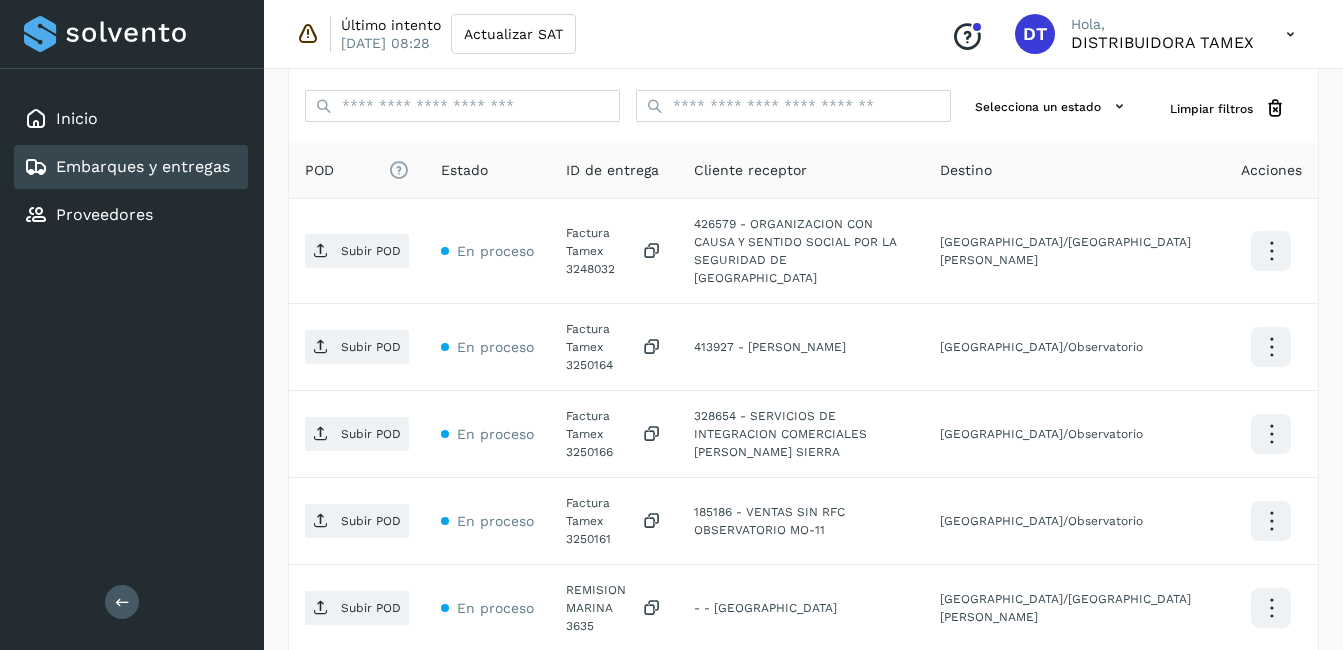 scroll, scrollTop: 497, scrollLeft: 0, axis: vertical 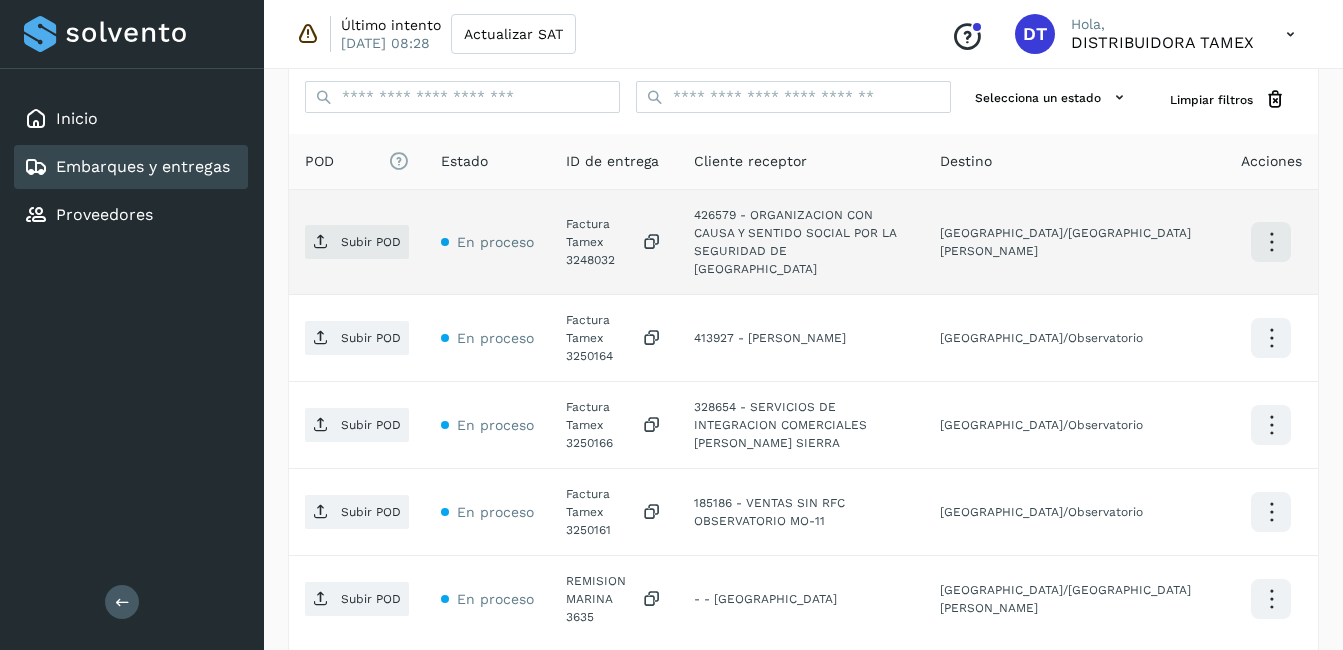 click on "Factura Tamex 3248032" 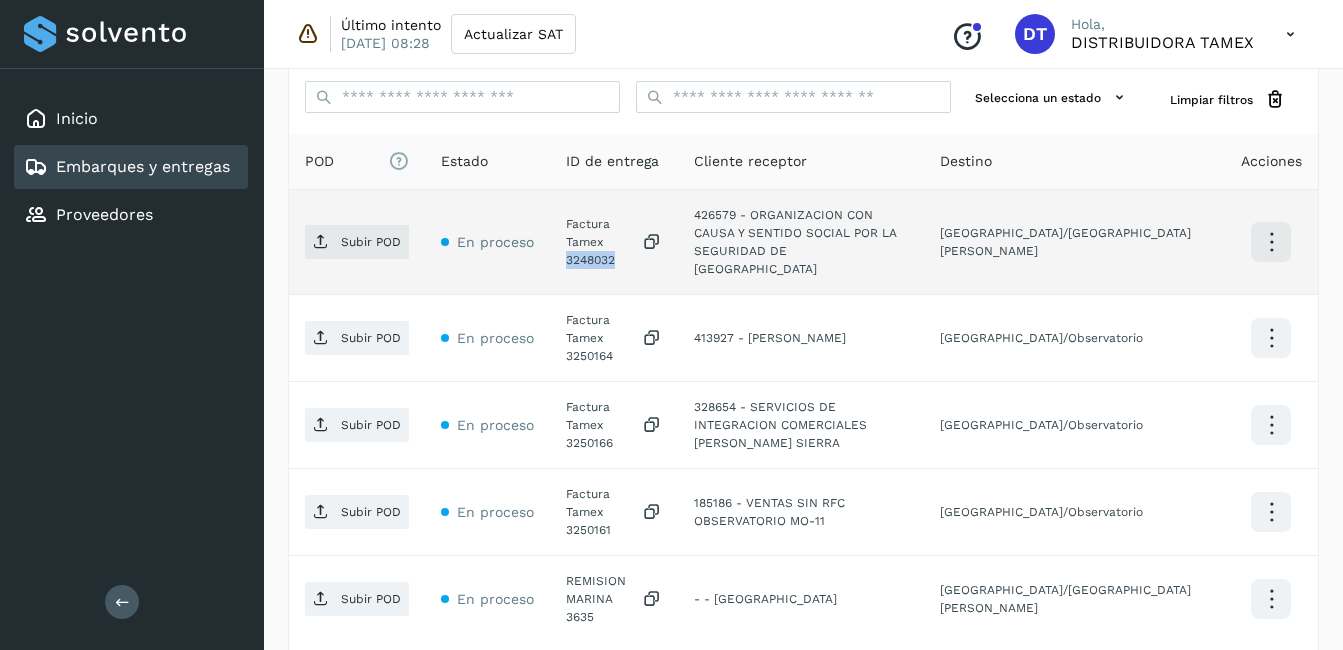 click on "Factura Tamex 3248032" 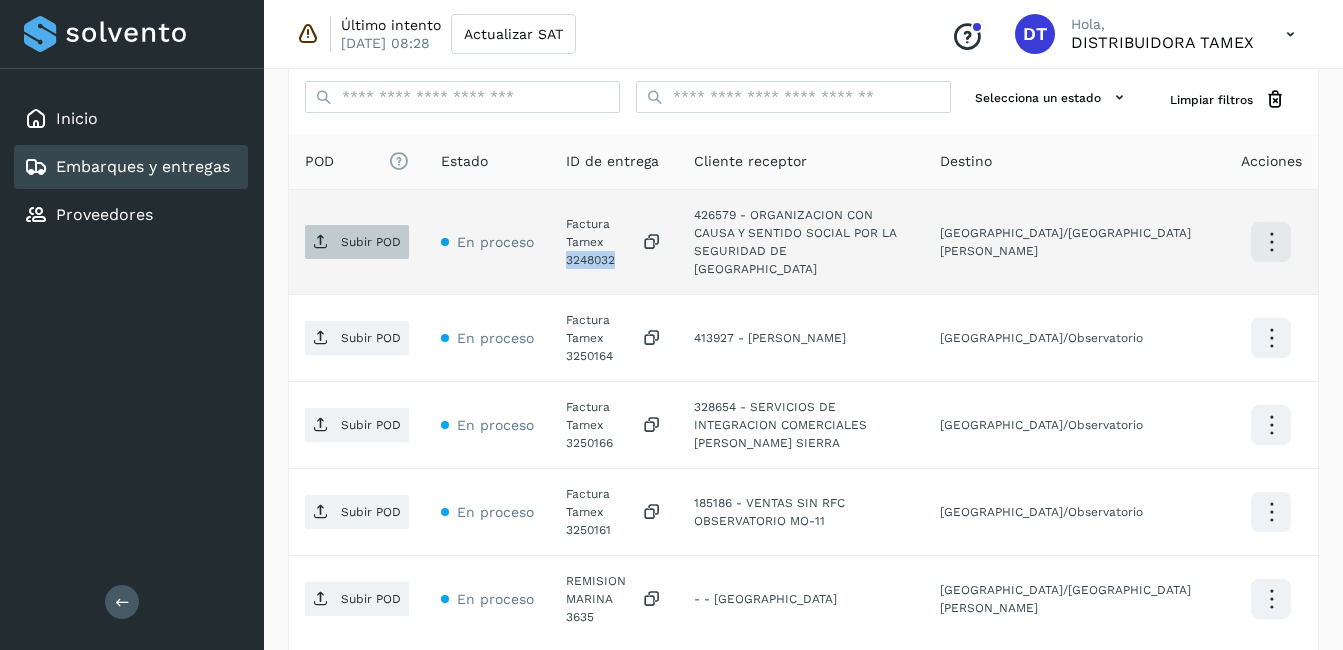 click on "Subir POD" at bounding box center [371, 242] 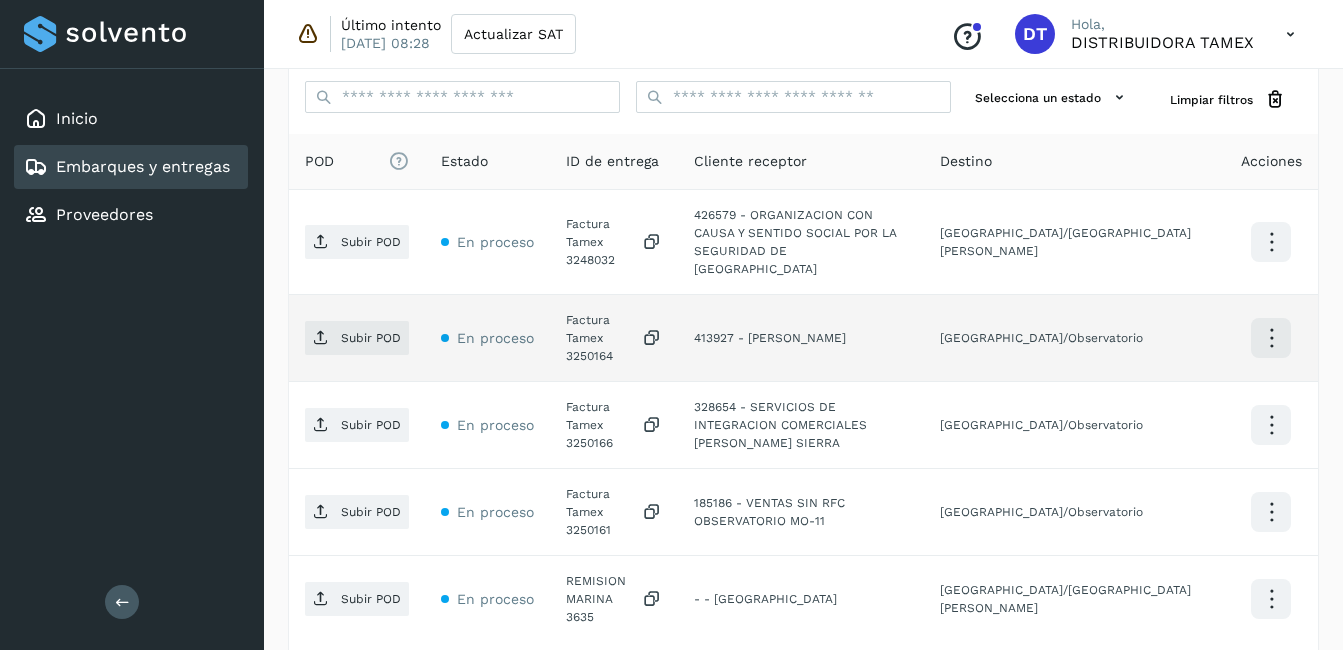 click on "Factura Tamex 3250164" 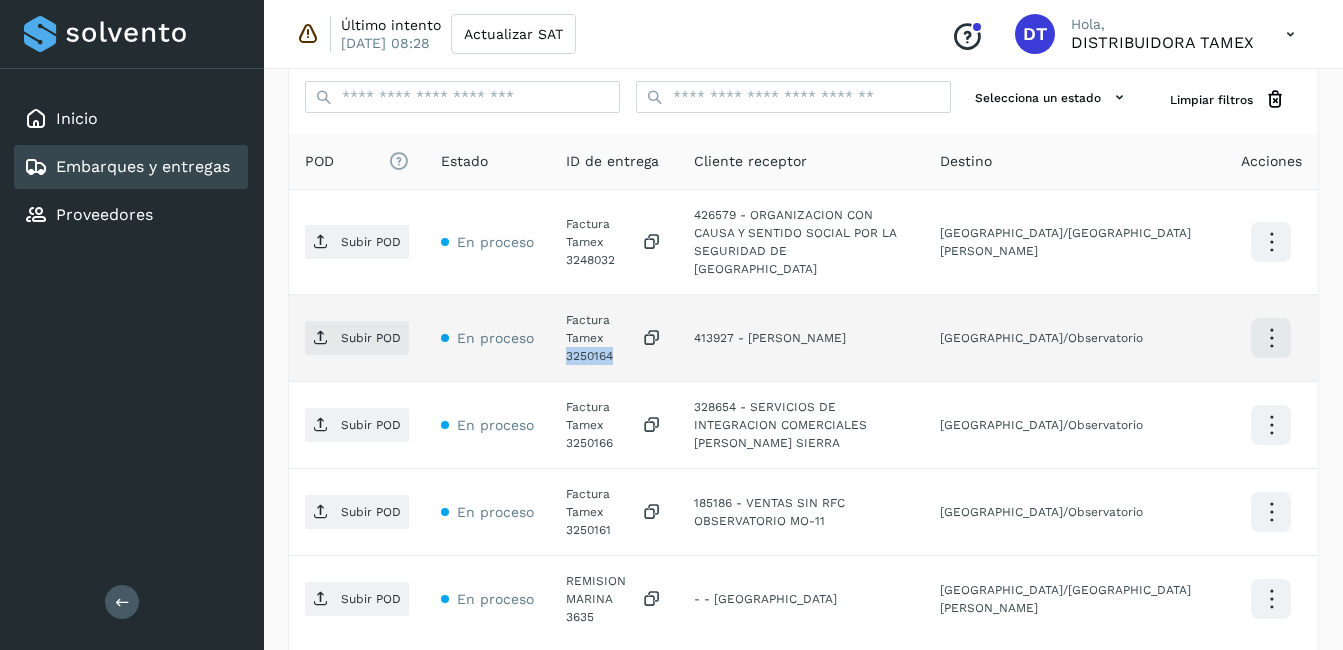 click on "Factura Tamex 3250164" 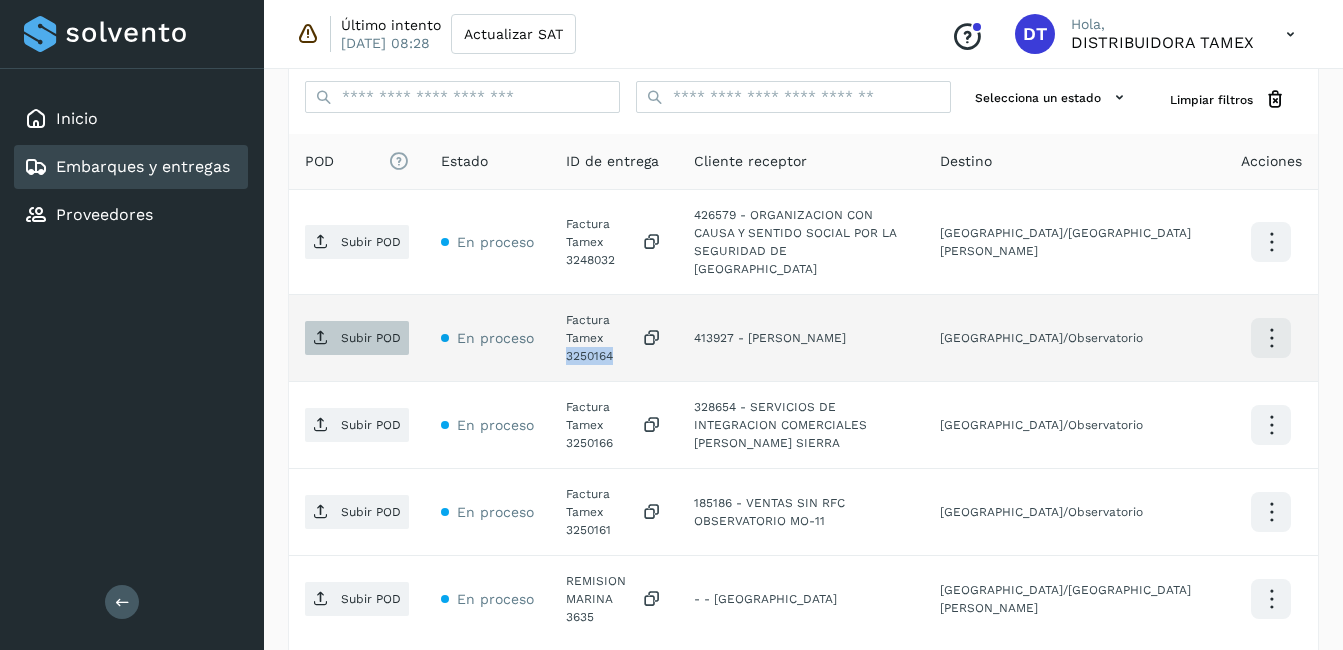 click on "Subir POD" at bounding box center [371, 338] 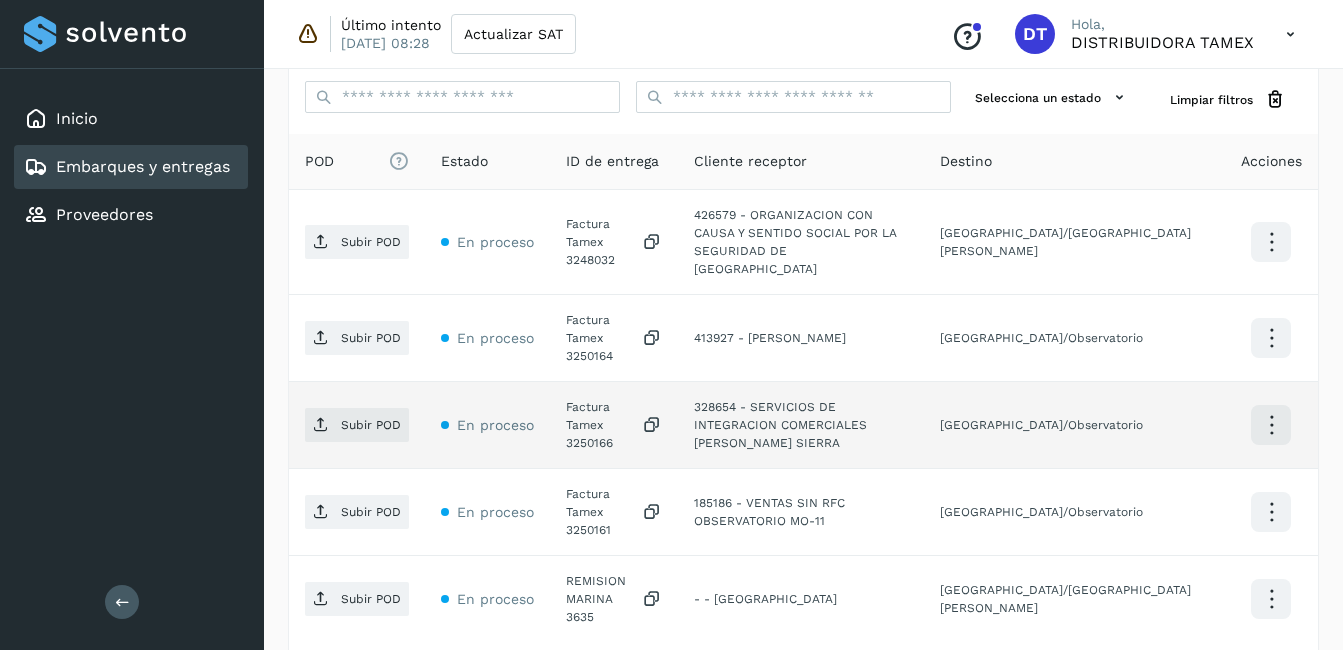 click on "Factura Tamex 3250166" 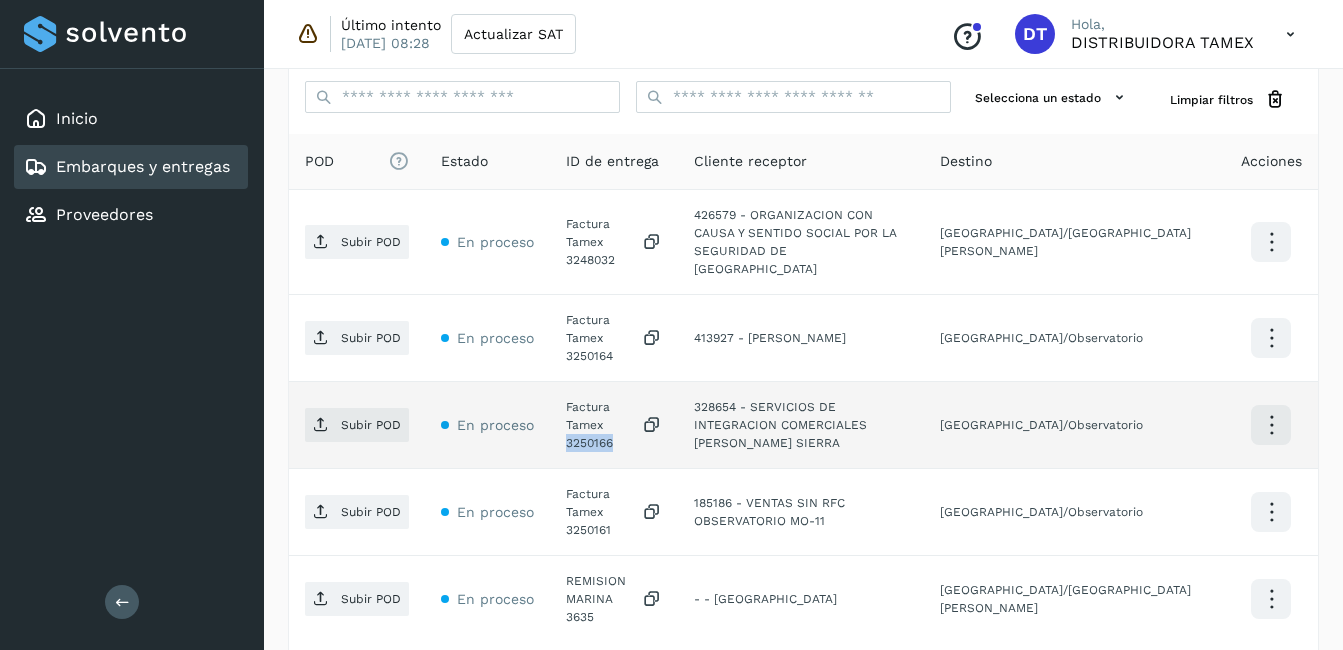 click on "Factura Tamex 3250166" 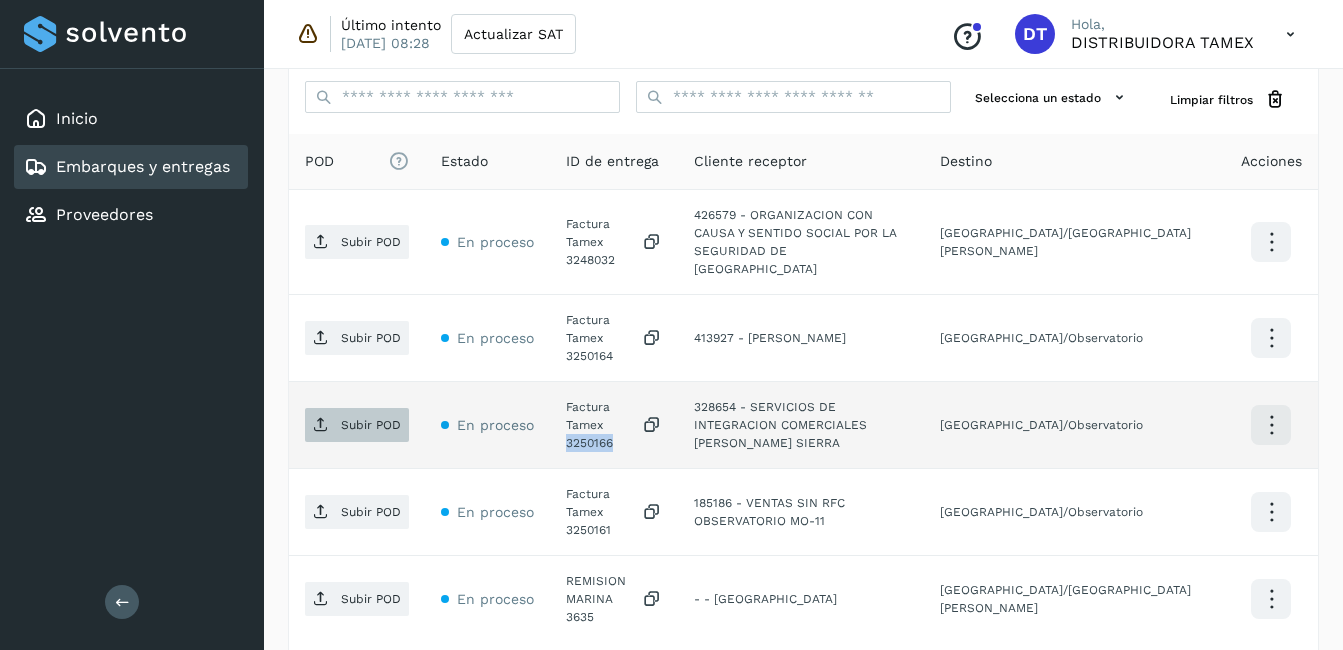click on "Subir POD" at bounding box center (371, 425) 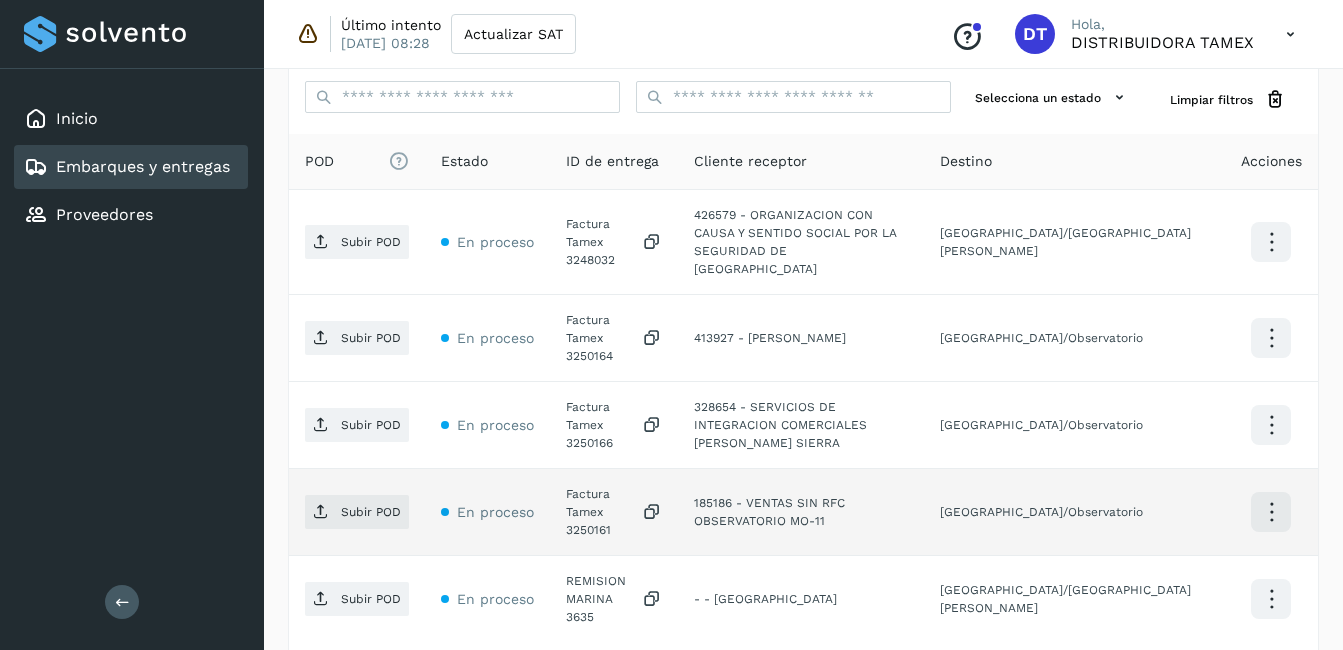 click on "Factura Tamex 3250161" 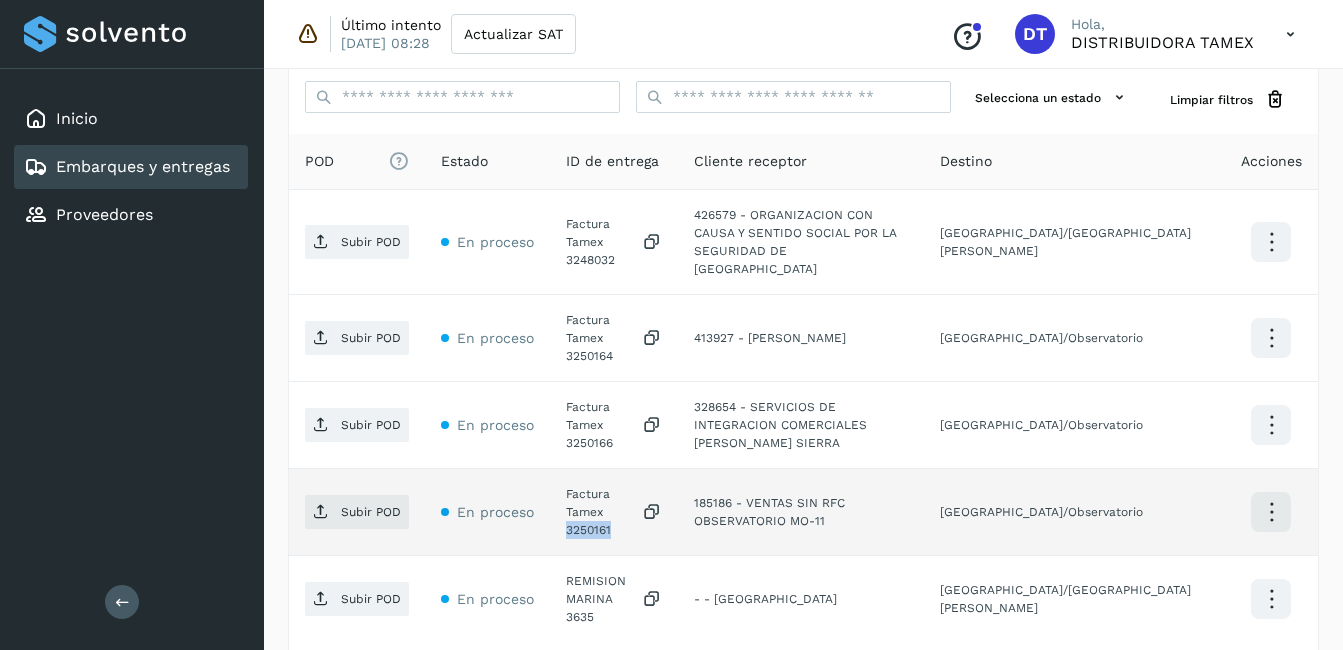 click on "Factura Tamex 3250161" 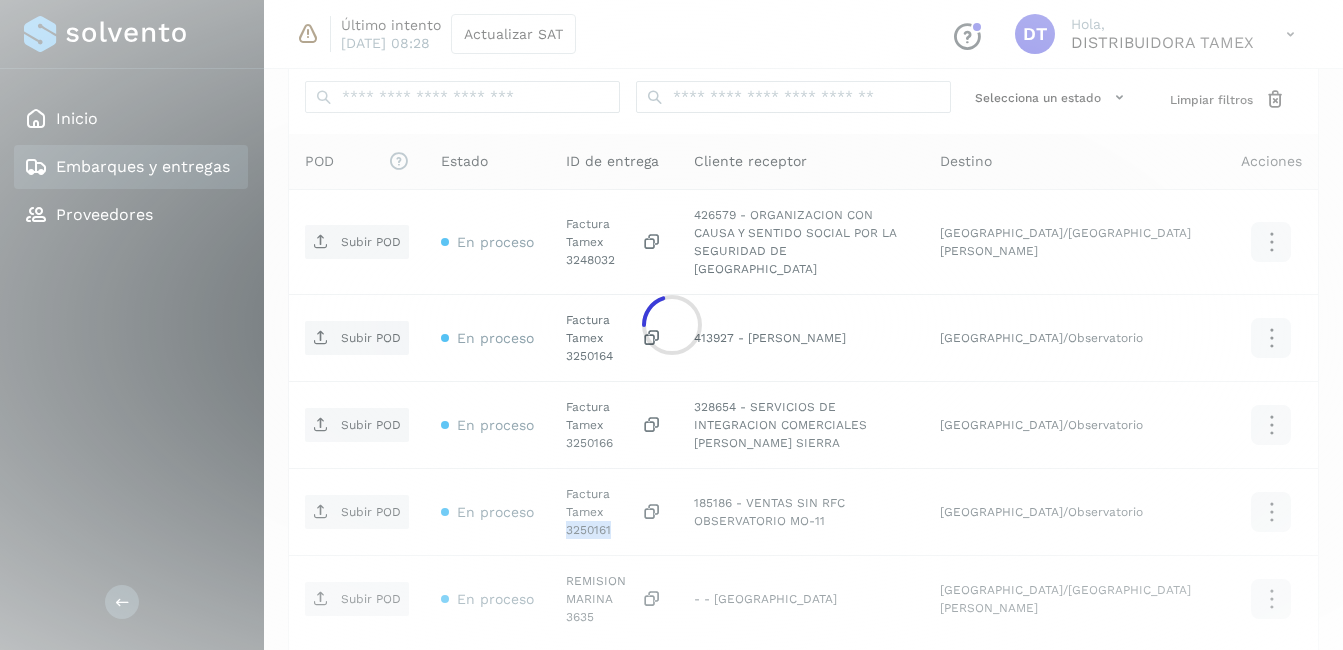 click on "Subir POD" at bounding box center [371, 512] 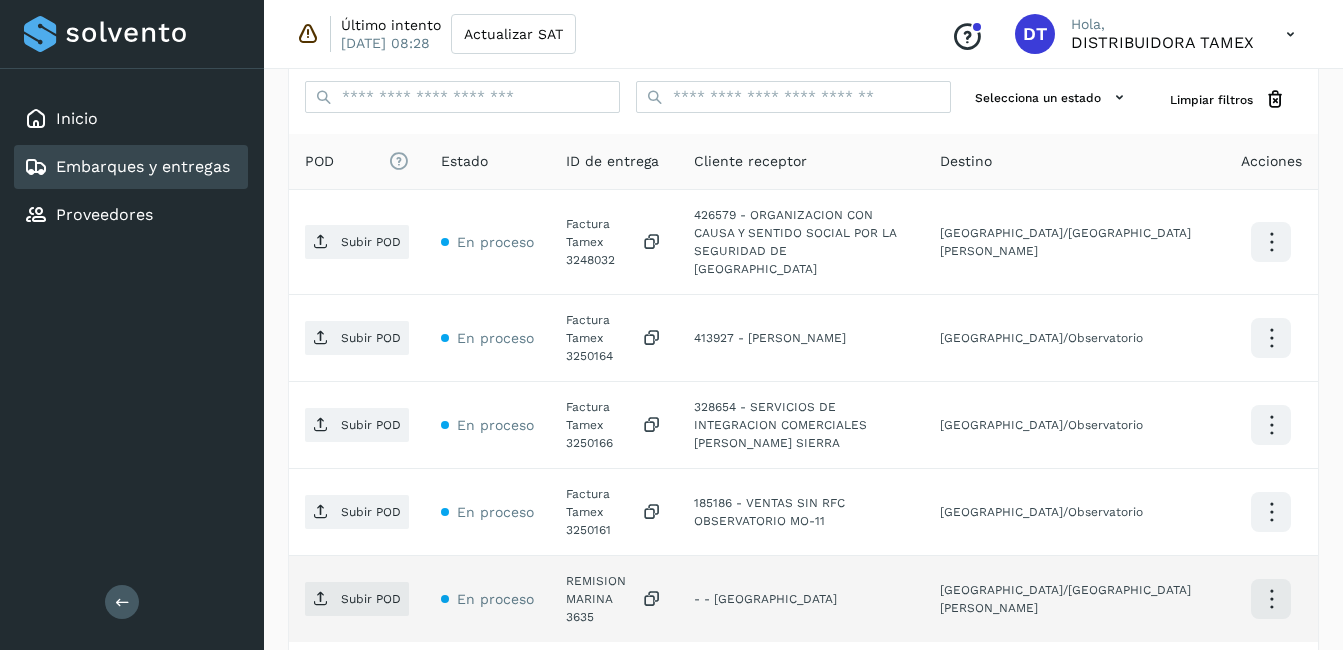 click on "REMISION MARINA 3635" 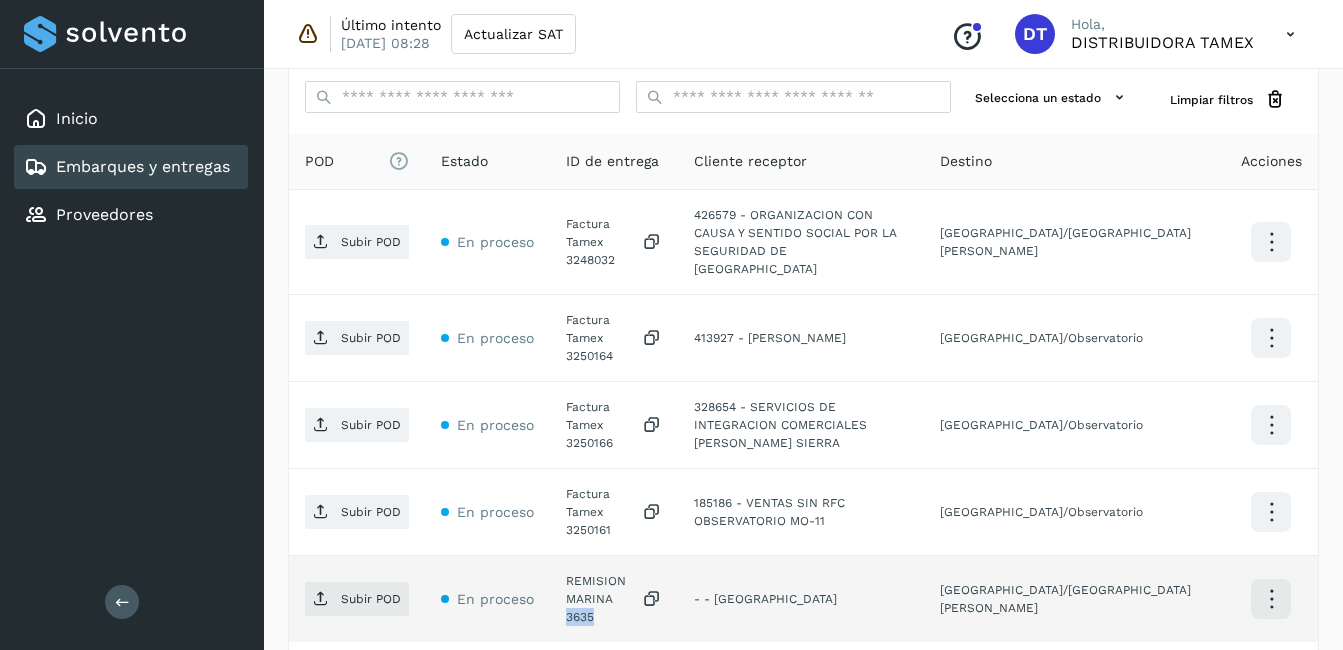 click on "REMISION MARINA 3635" 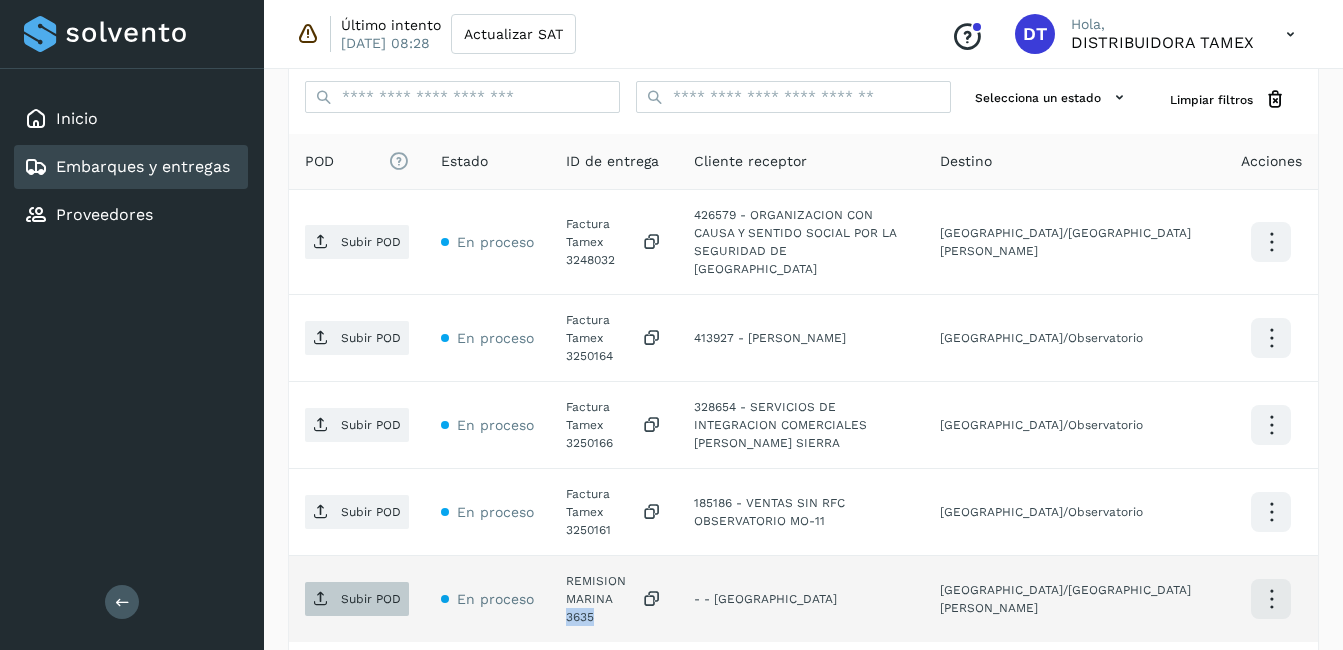 click on "Subir POD" at bounding box center [357, 599] 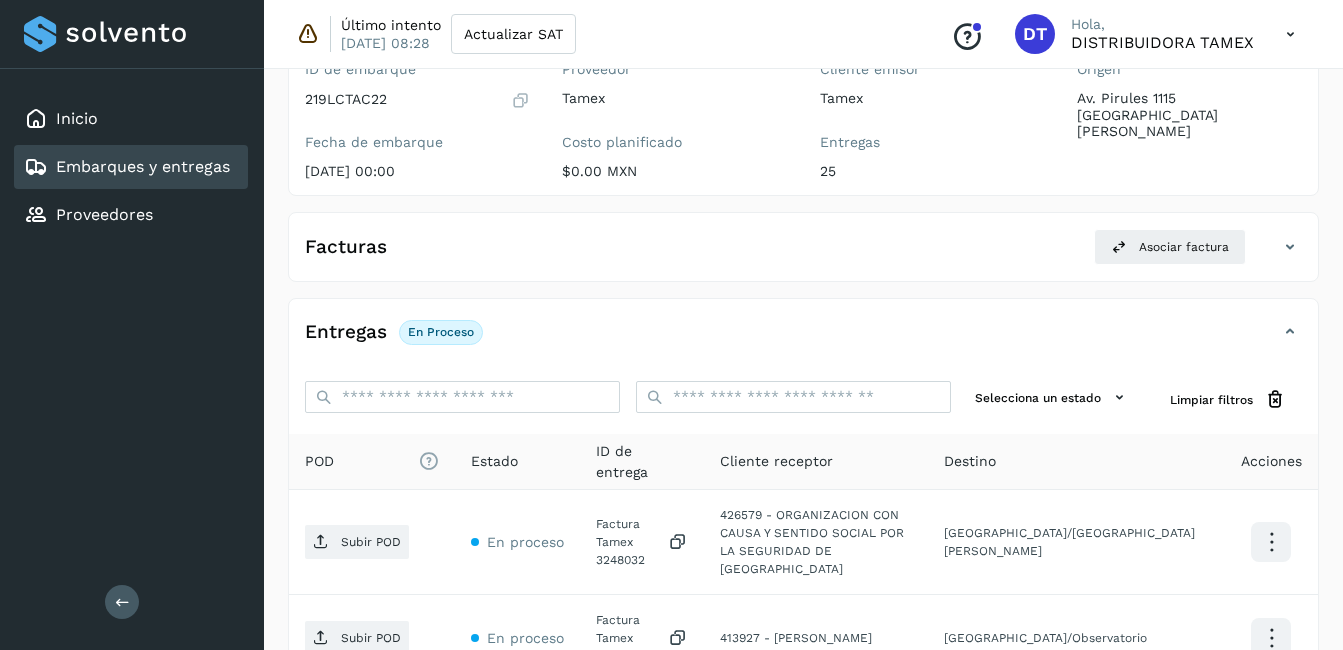 scroll, scrollTop: 0, scrollLeft: 0, axis: both 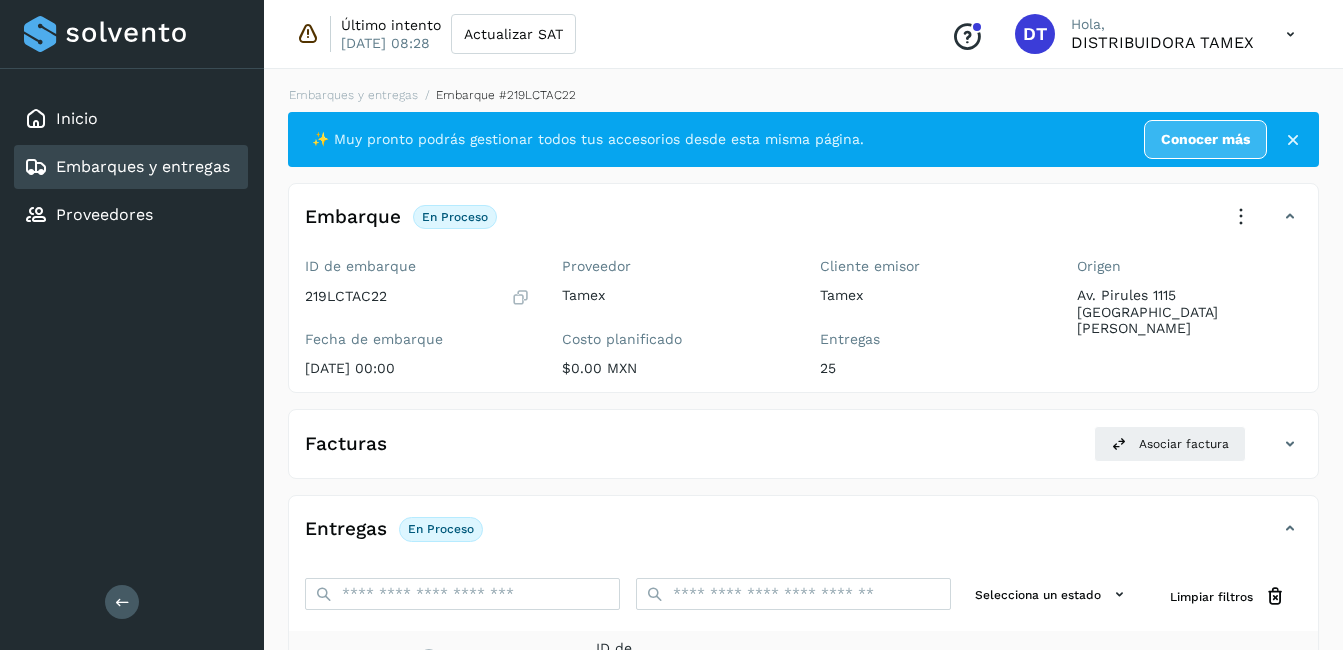 select on "**" 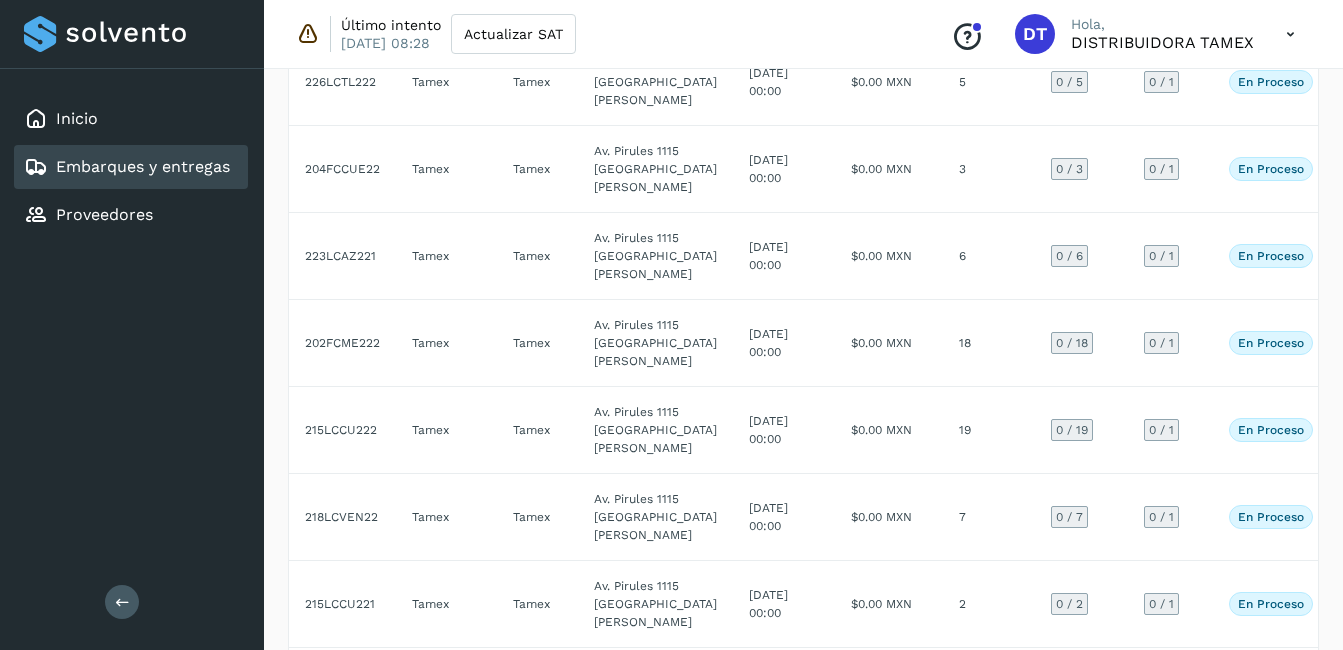 scroll, scrollTop: 1300, scrollLeft: 0, axis: vertical 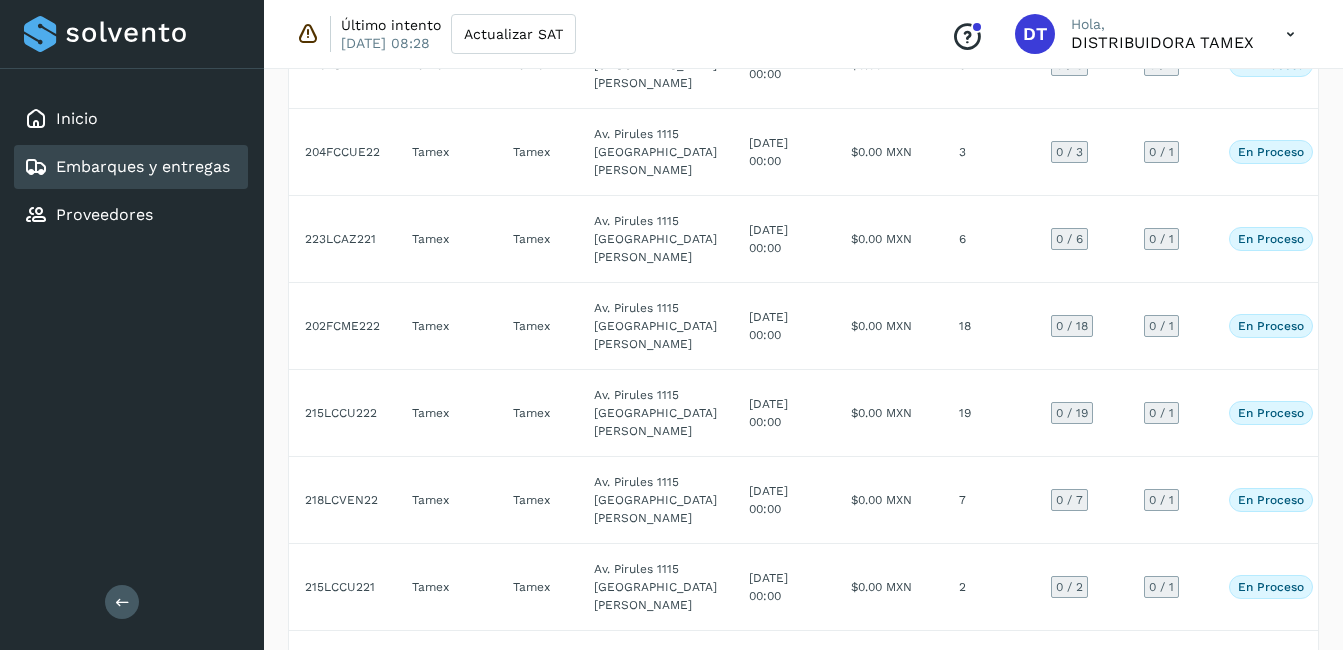 click on "$0.00 MXN" 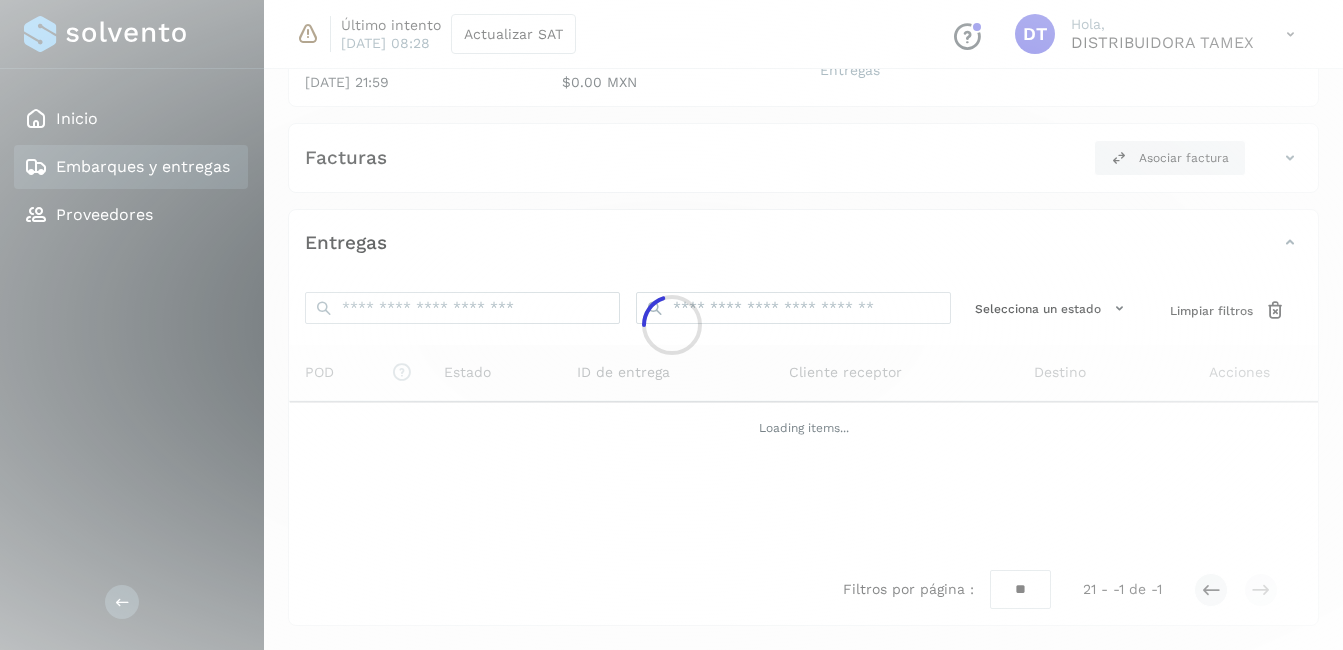 scroll, scrollTop: 286, scrollLeft: 0, axis: vertical 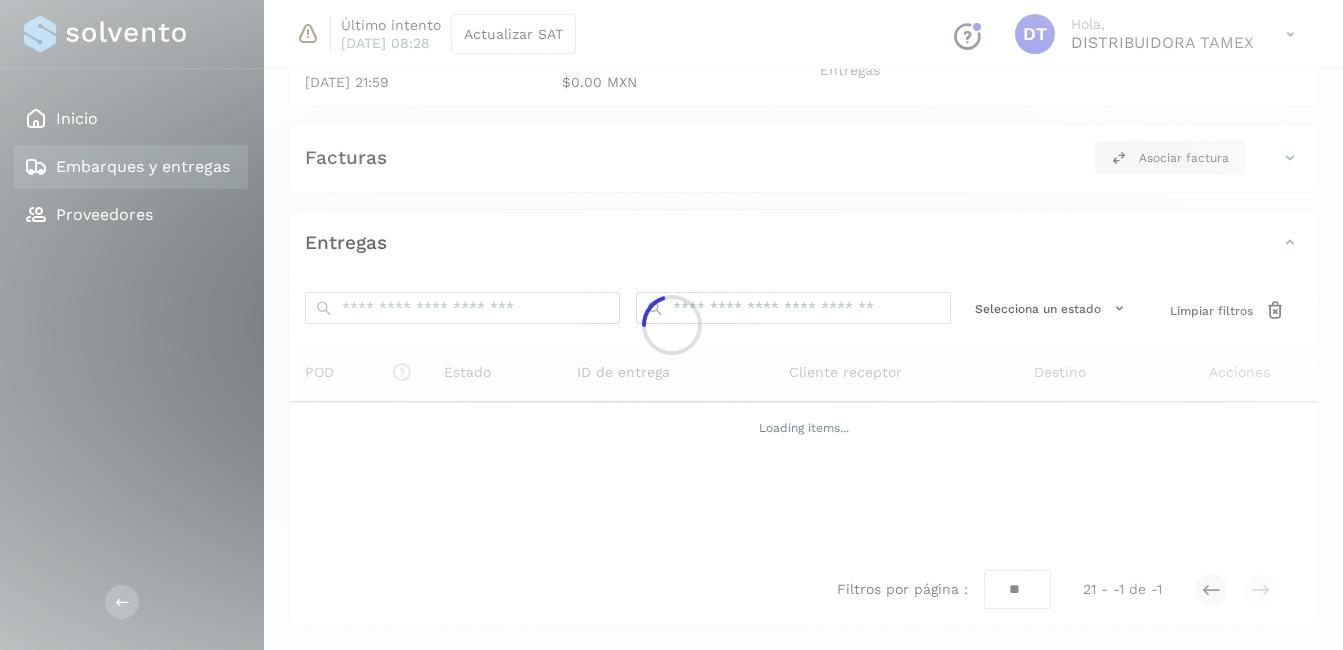 click 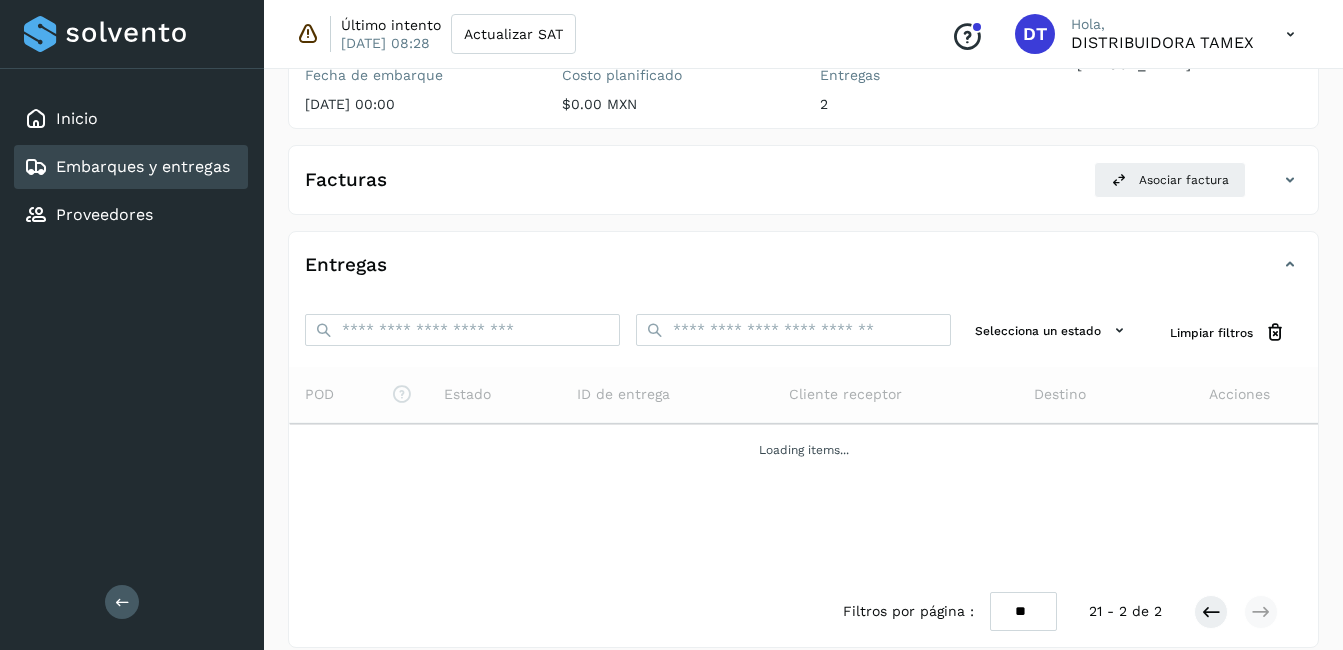 scroll, scrollTop: 286, scrollLeft: 0, axis: vertical 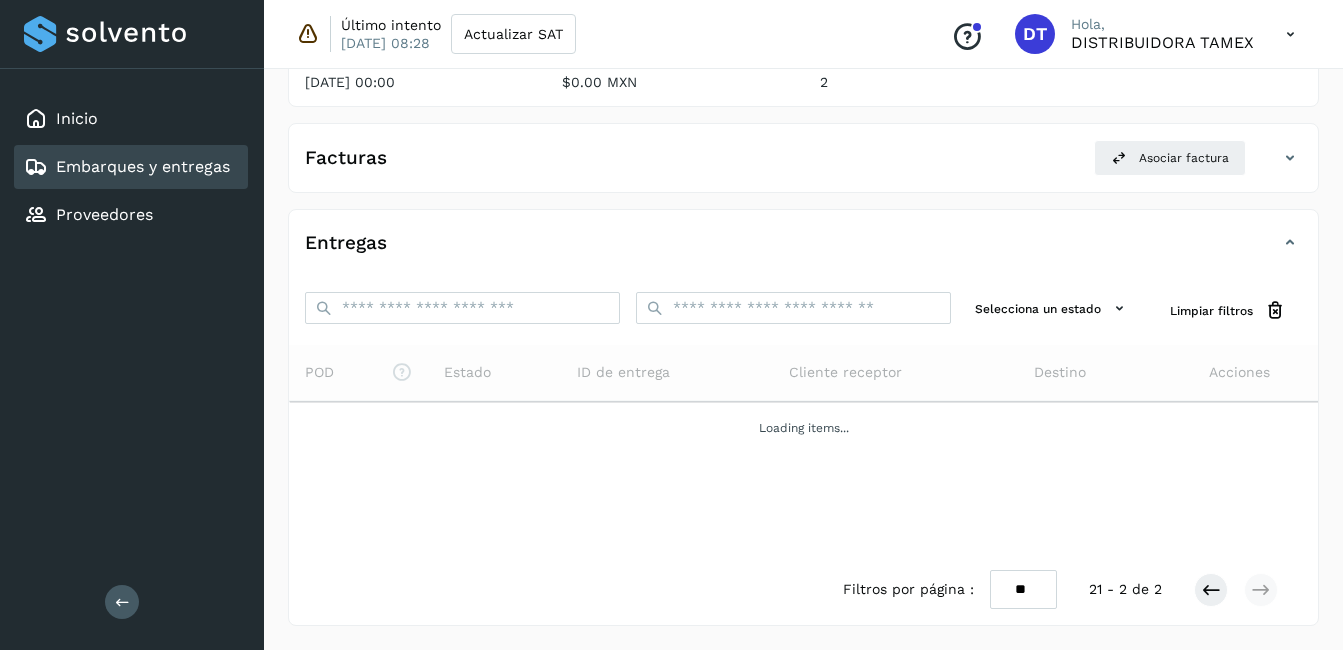 select on "**" 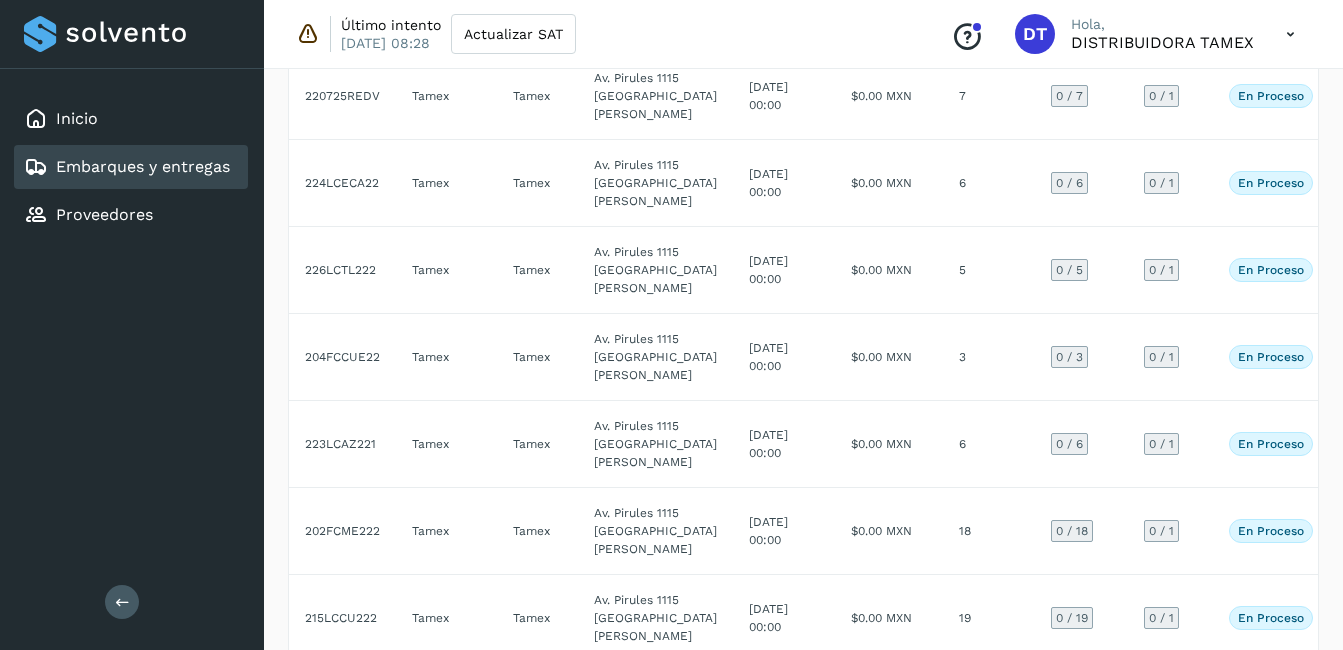 scroll, scrollTop: 1100, scrollLeft: 0, axis: vertical 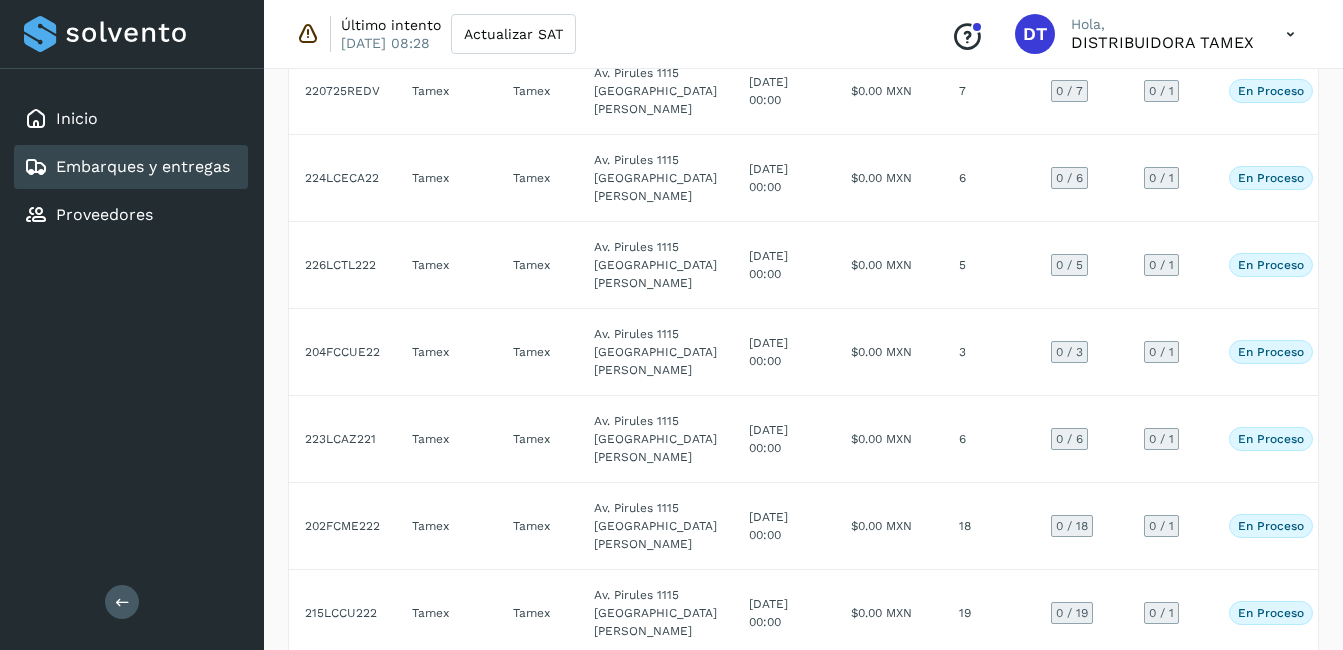 click on "$0.00 MXN" 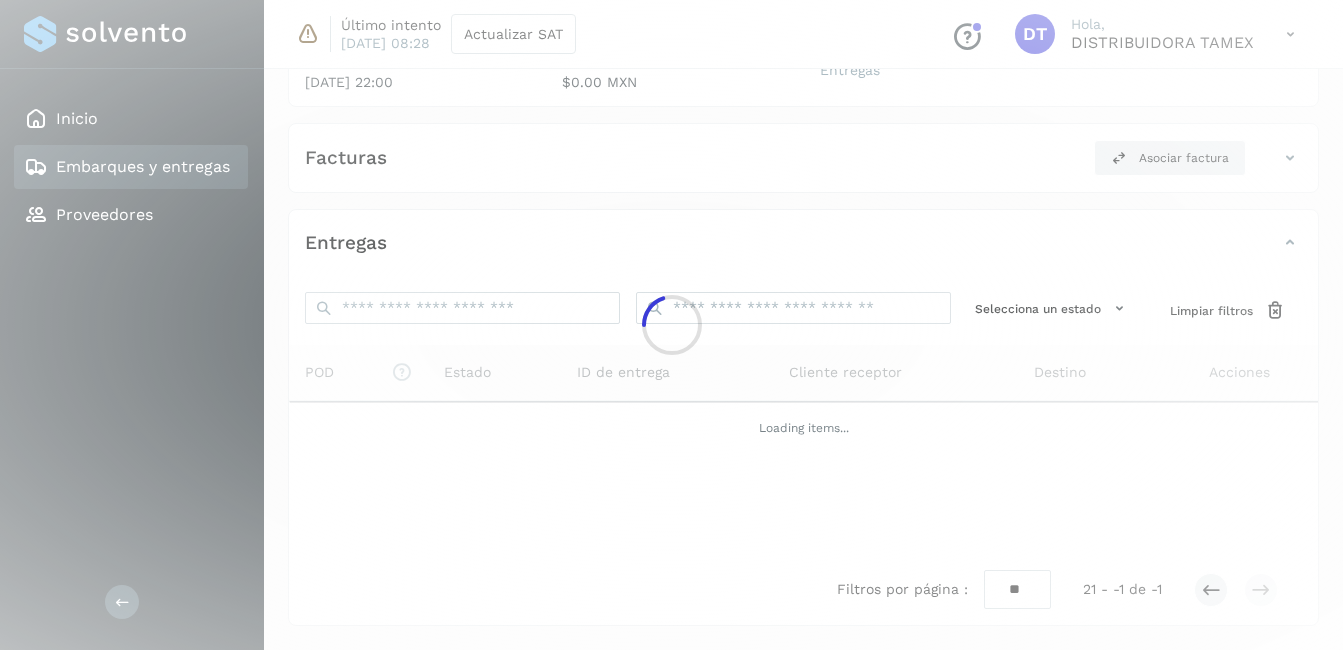 click 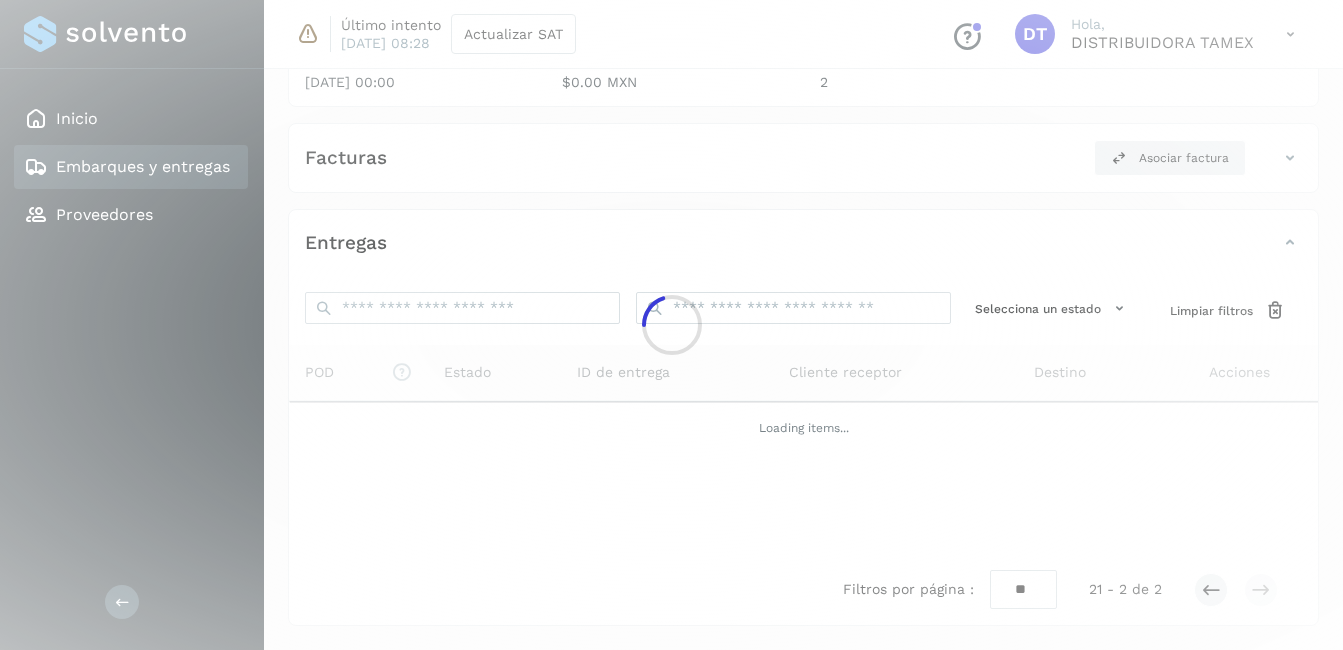 click 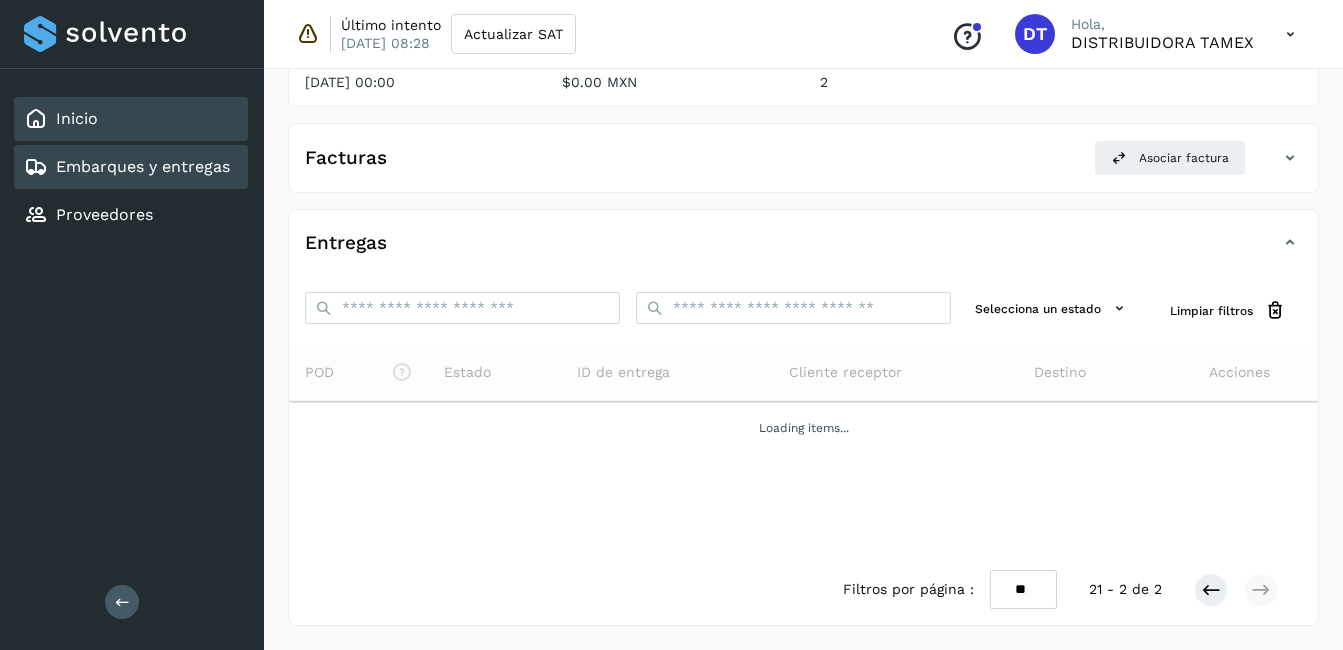 click on "Inicio" 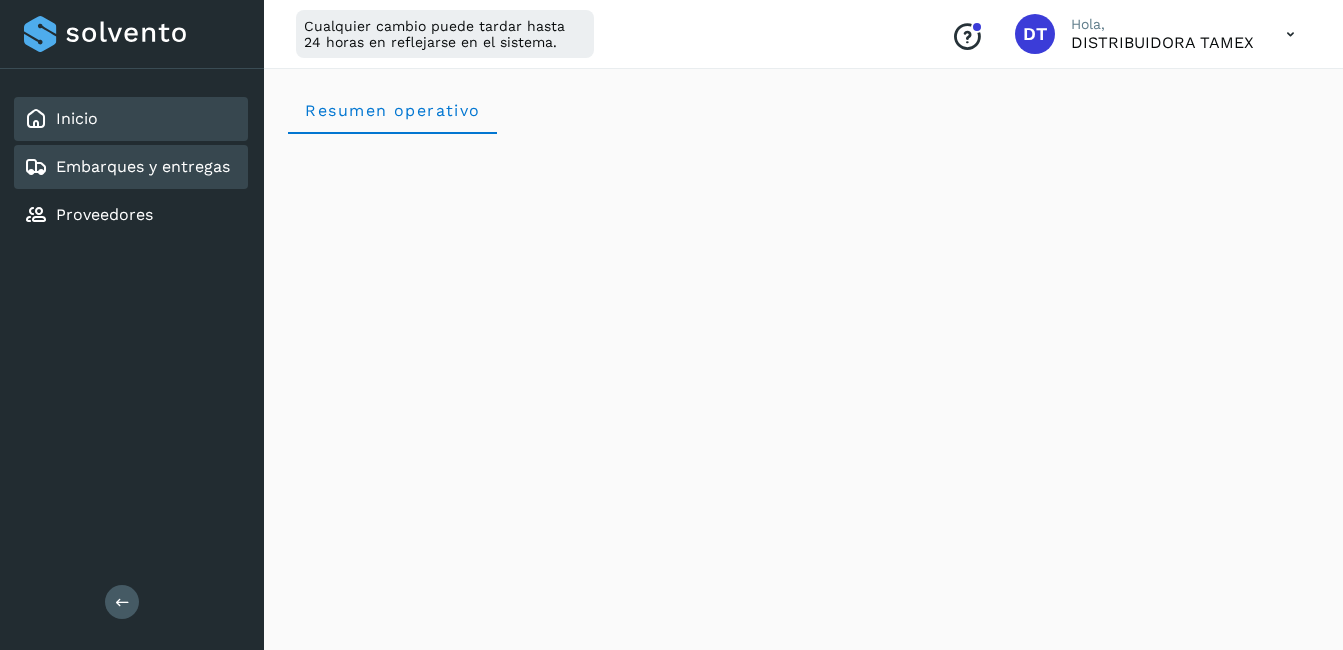 click on "Embarques y entregas" at bounding box center [143, 166] 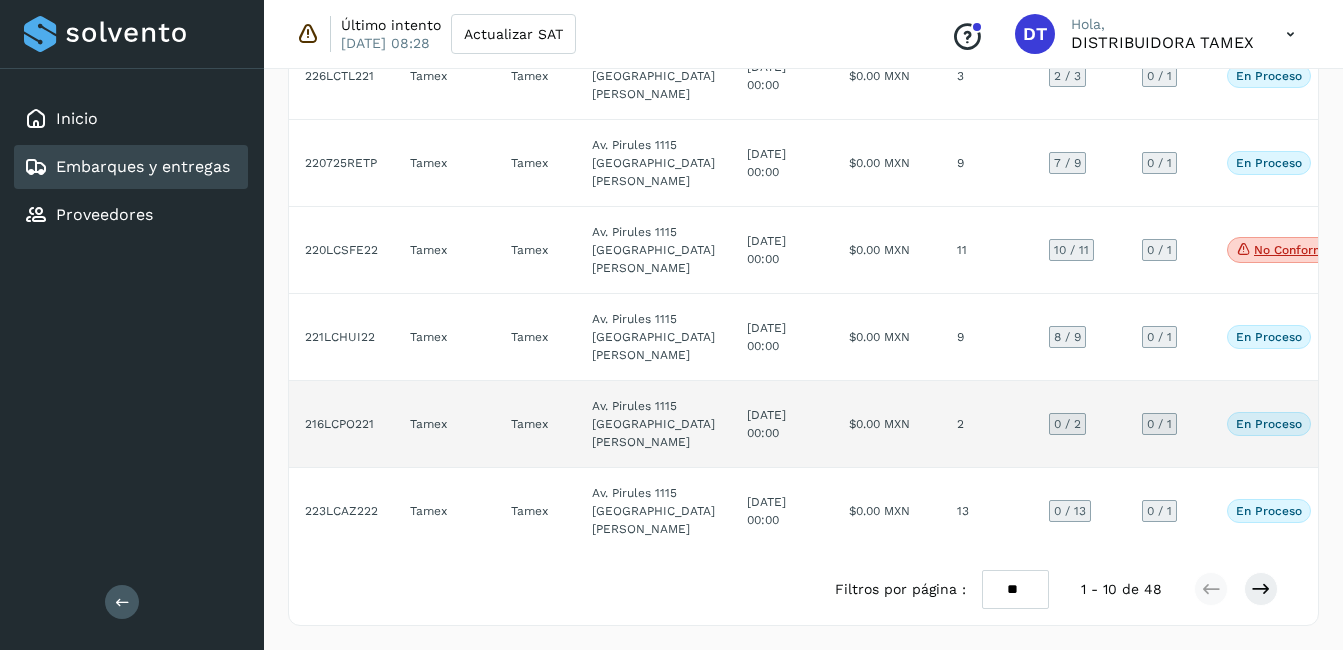 click on "2" 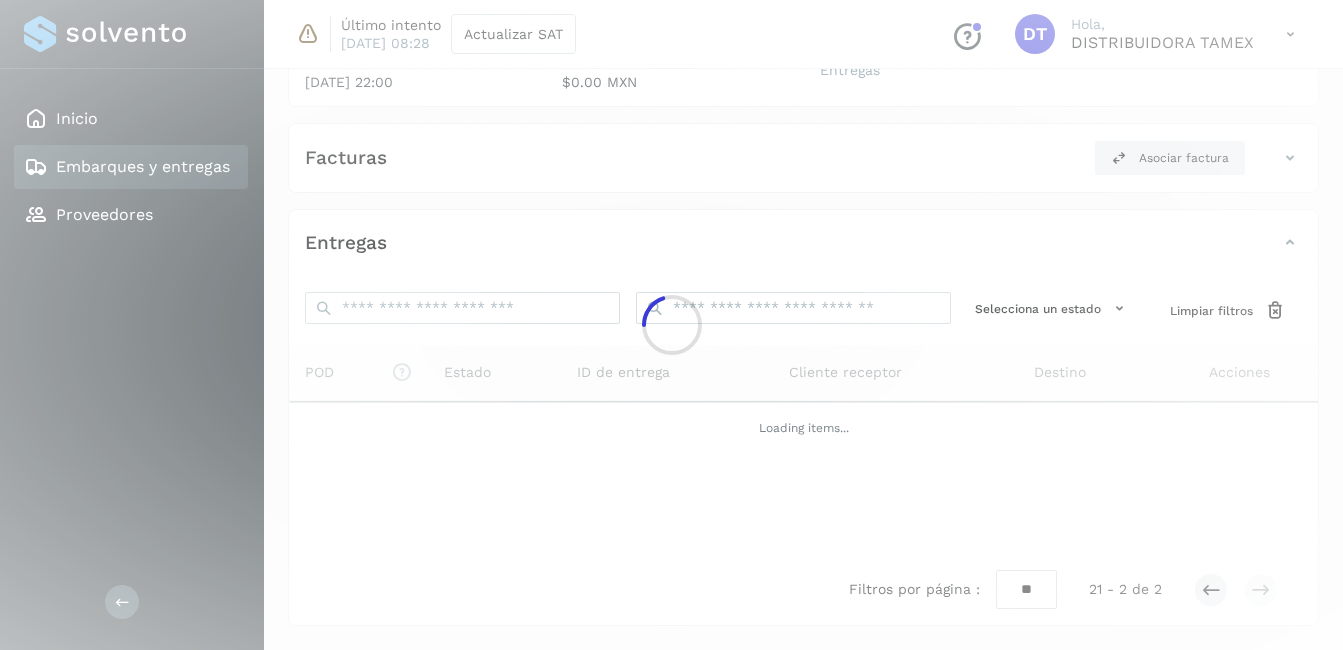 click 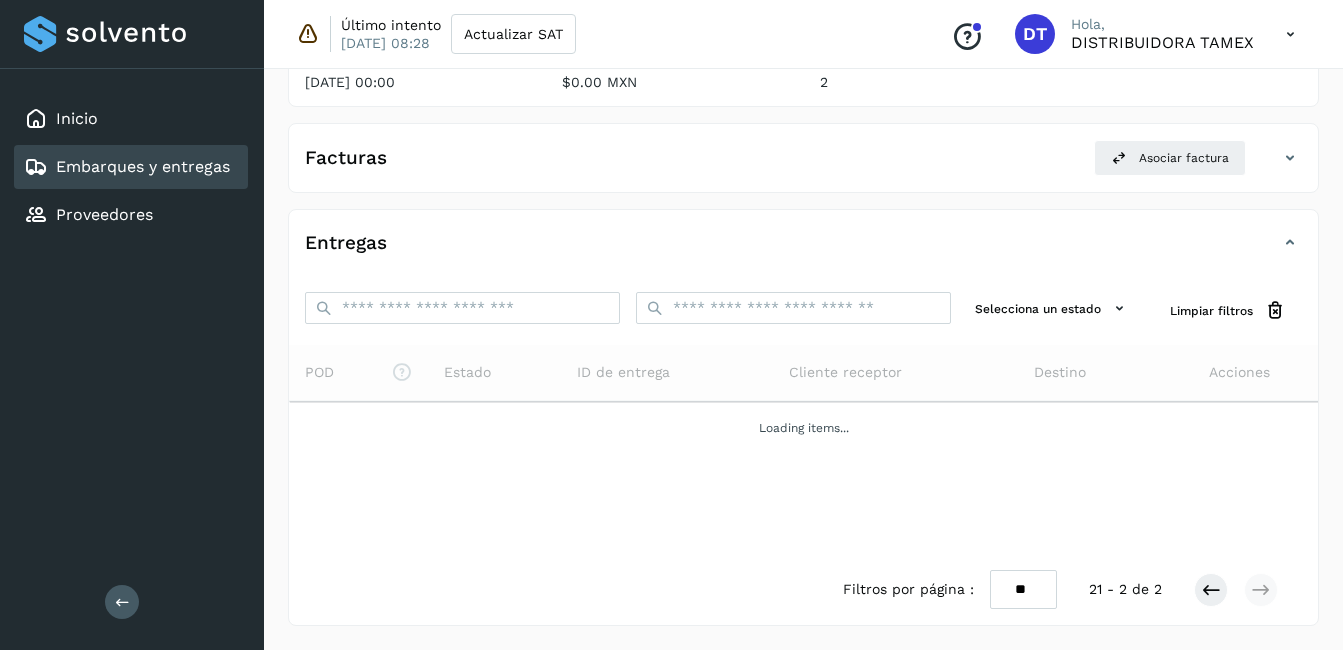 click on "** ** **" at bounding box center (1023, 589) 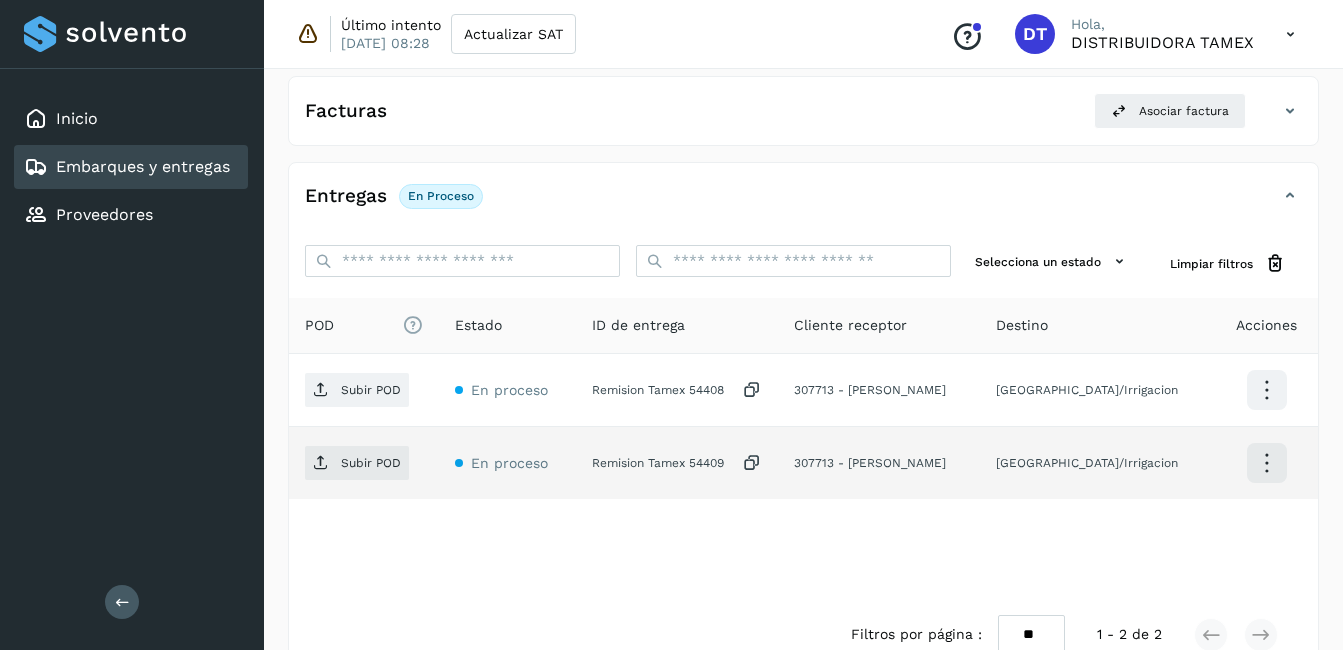 scroll, scrollTop: 378, scrollLeft: 0, axis: vertical 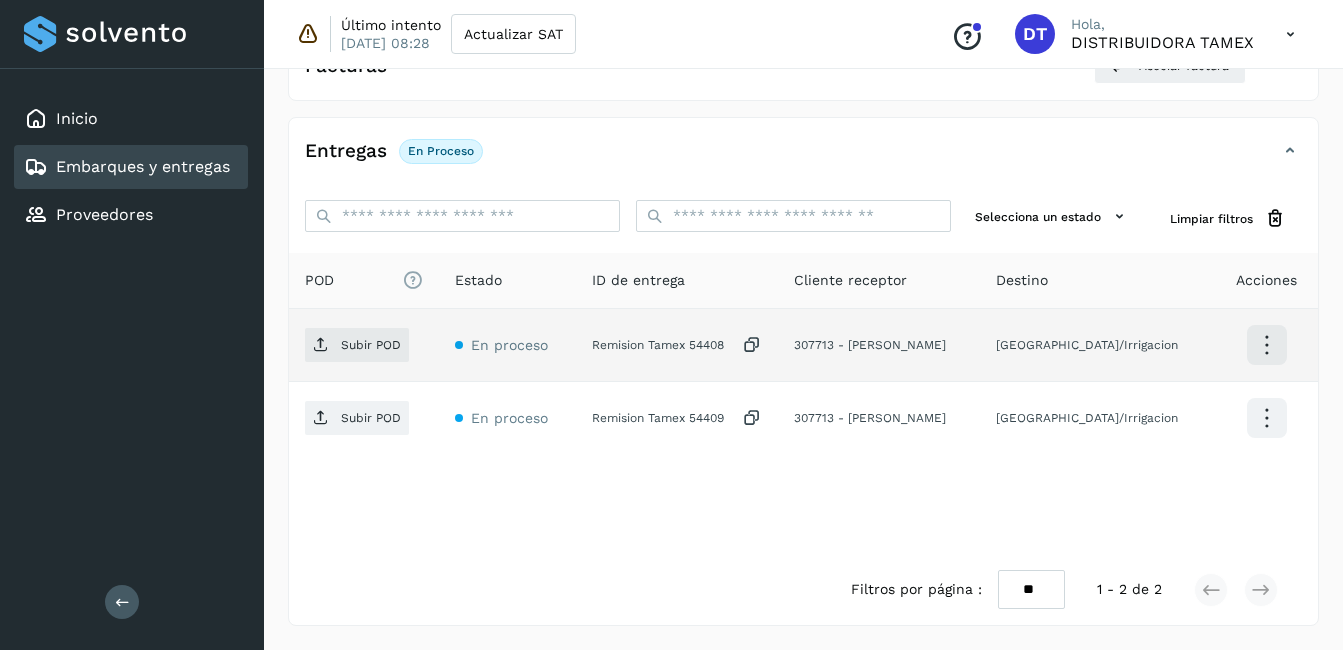 click on "Remision Tamex 54408" 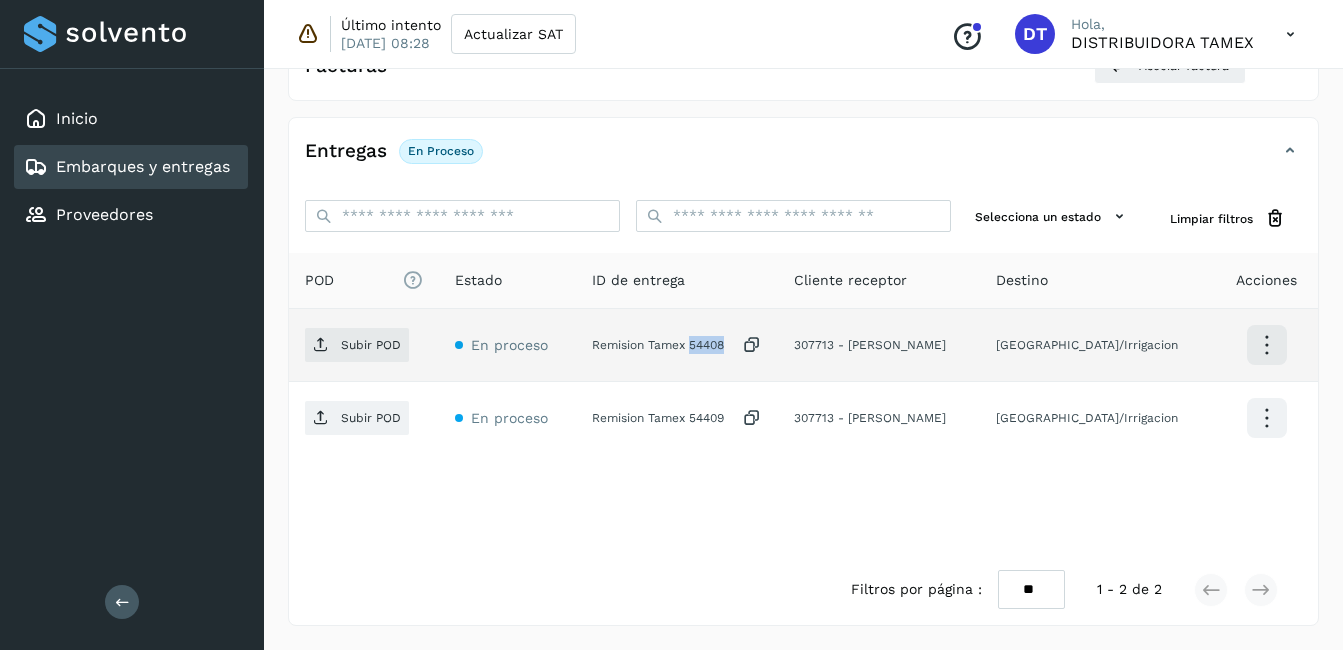 click on "Remision Tamex 54408" 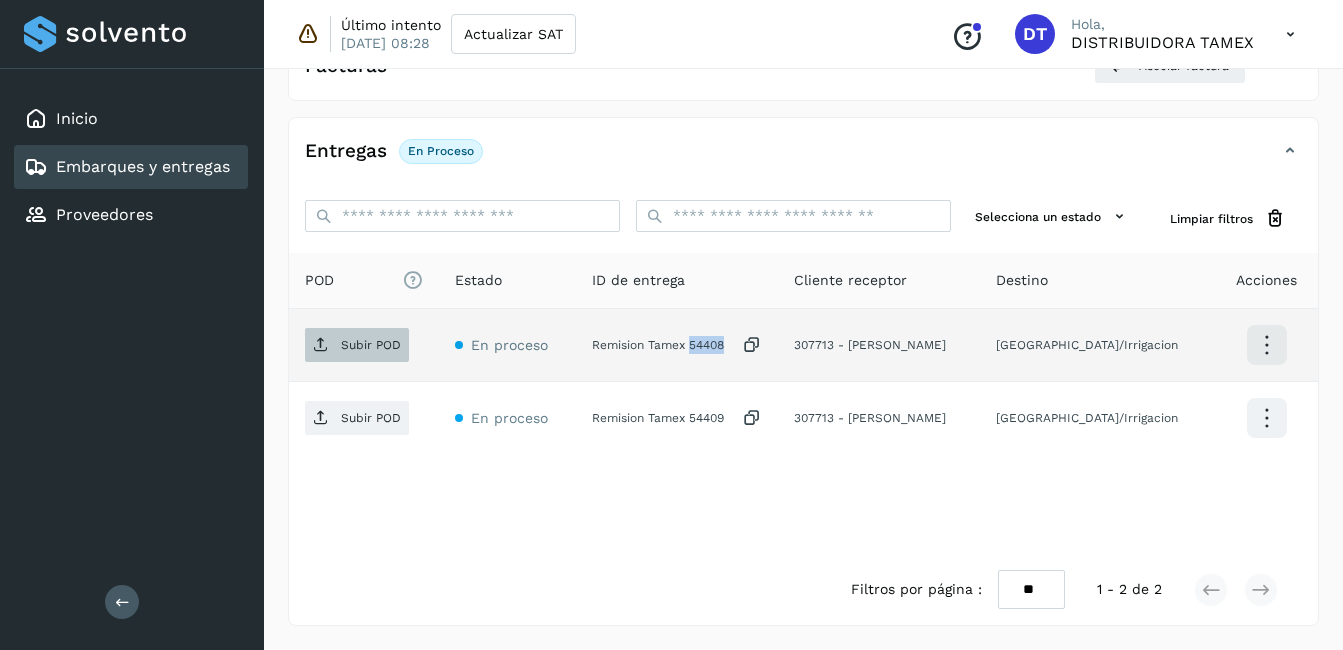 click on "Subir POD" at bounding box center (357, 345) 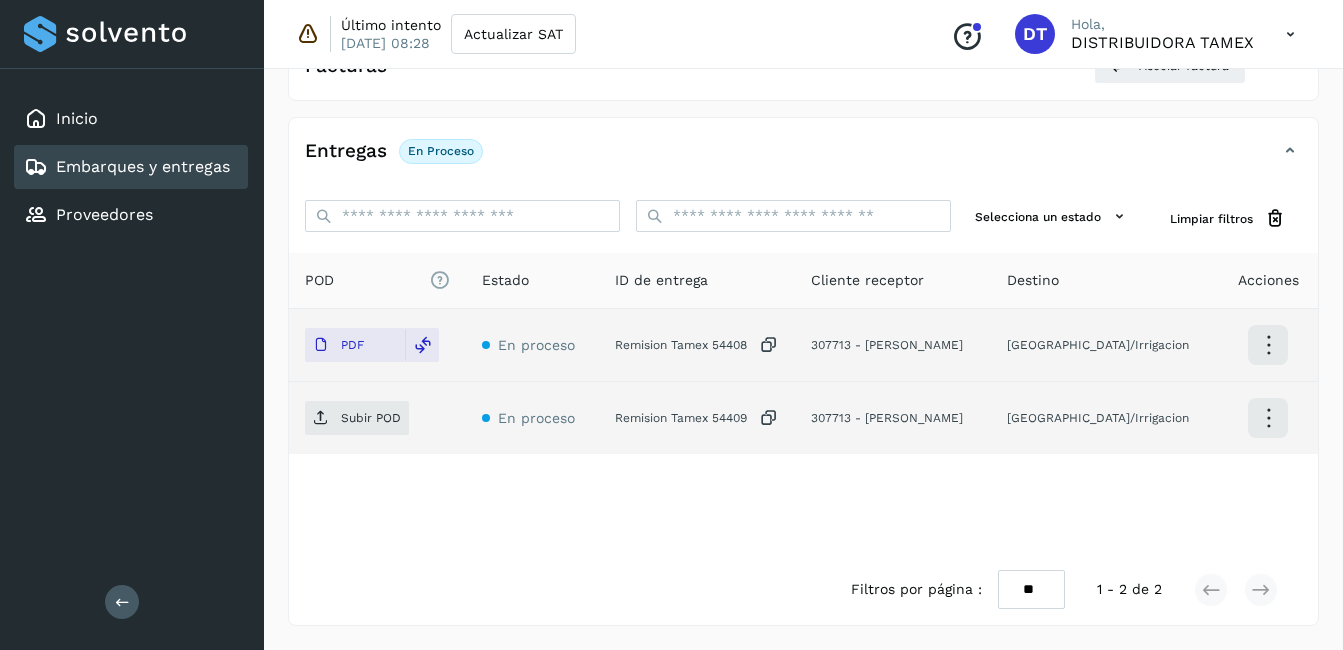 click on "Remision Tamex 54409" 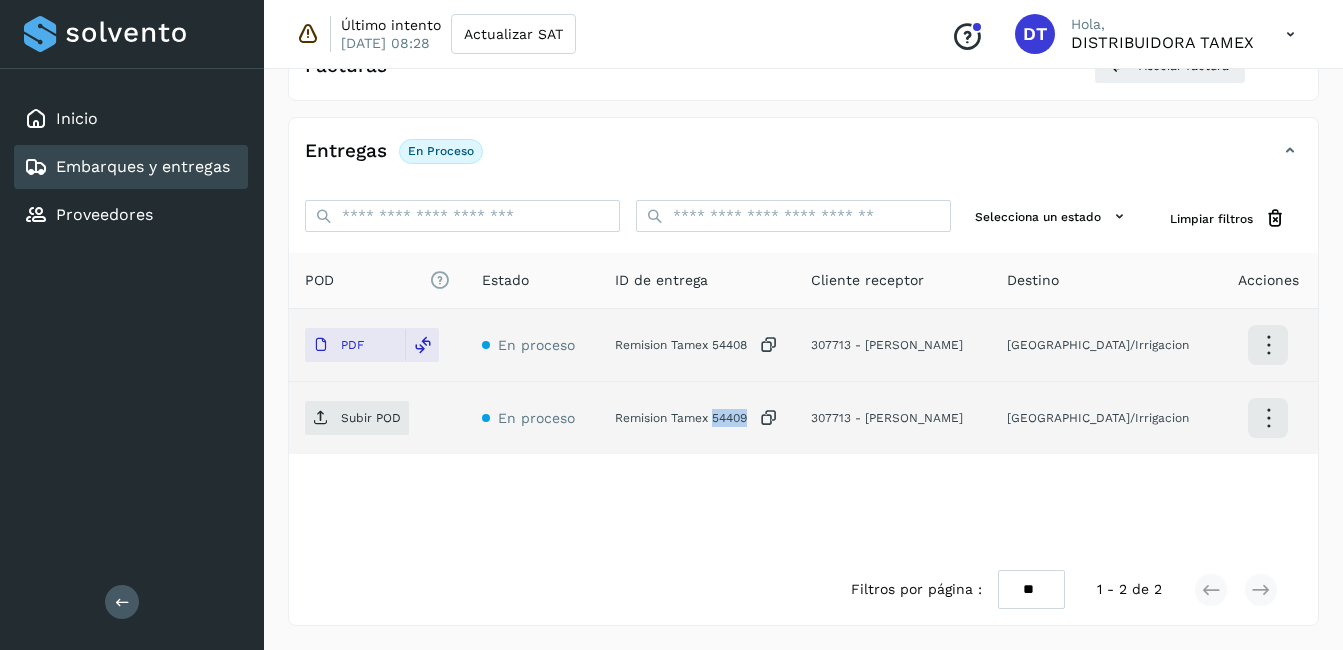 click on "Remision Tamex 54409" 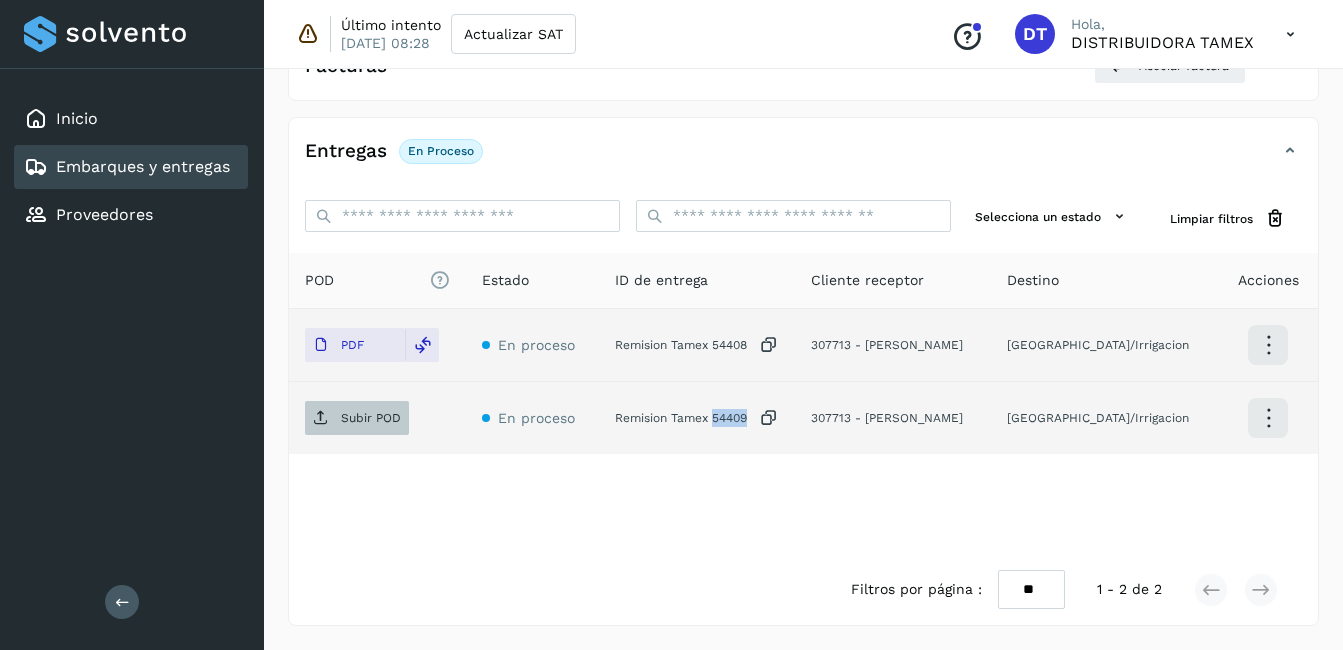 click on "Subir POD" at bounding box center (371, 418) 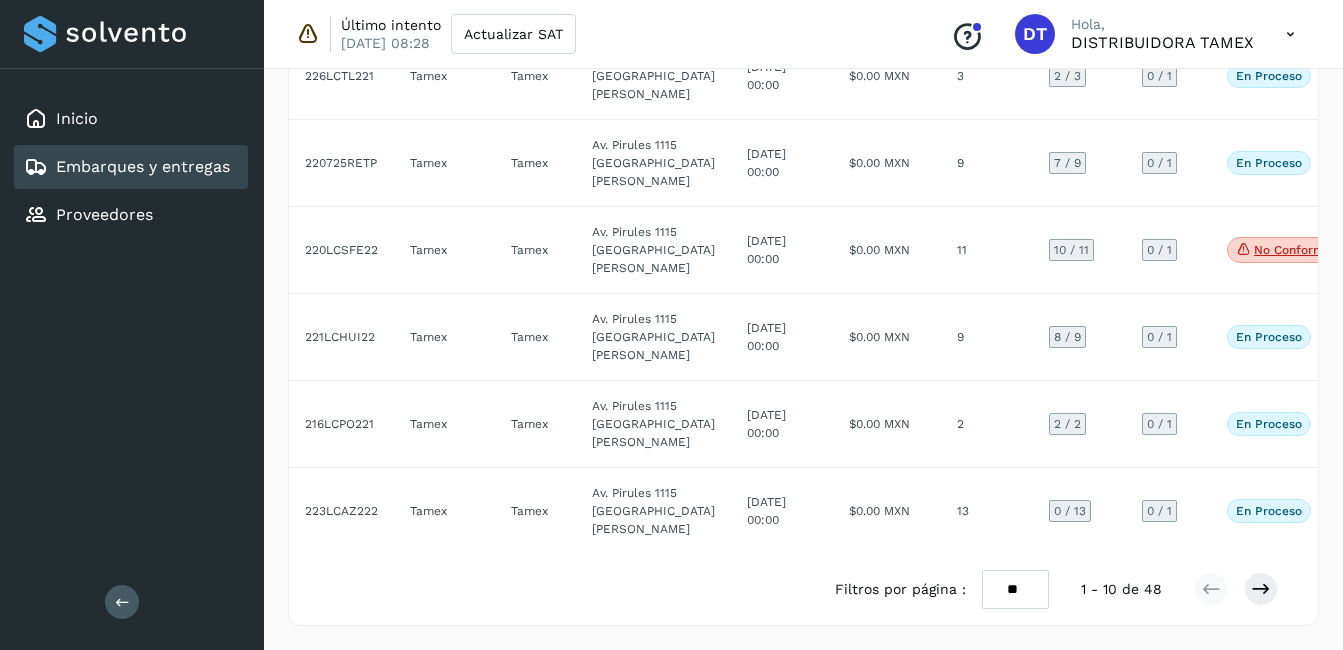 scroll, scrollTop: 1148, scrollLeft: 0, axis: vertical 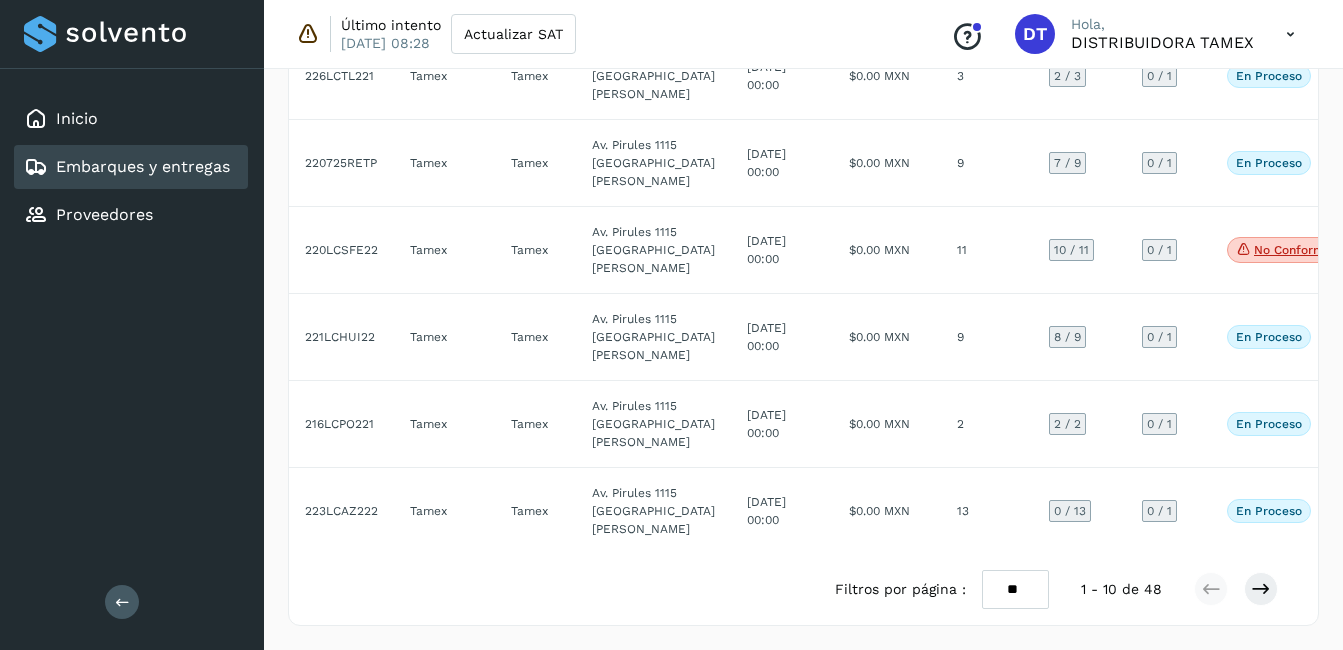 select on "**" 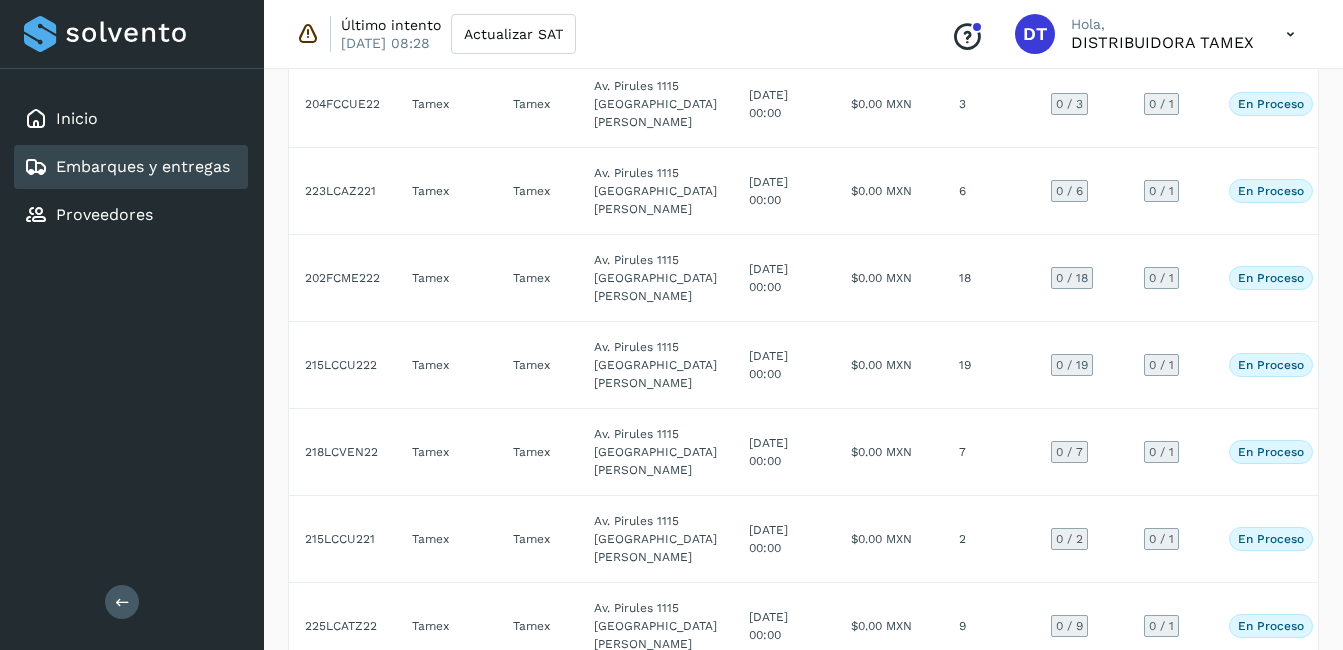 click on "13" 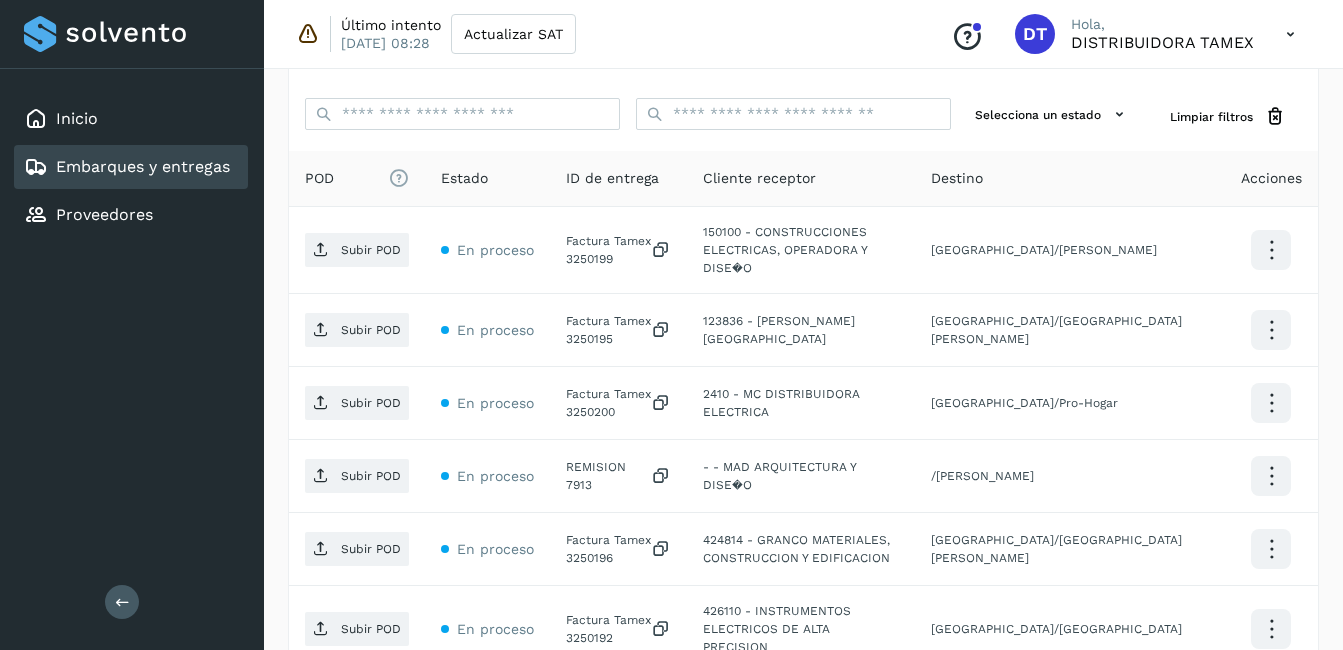 scroll, scrollTop: 481, scrollLeft: 0, axis: vertical 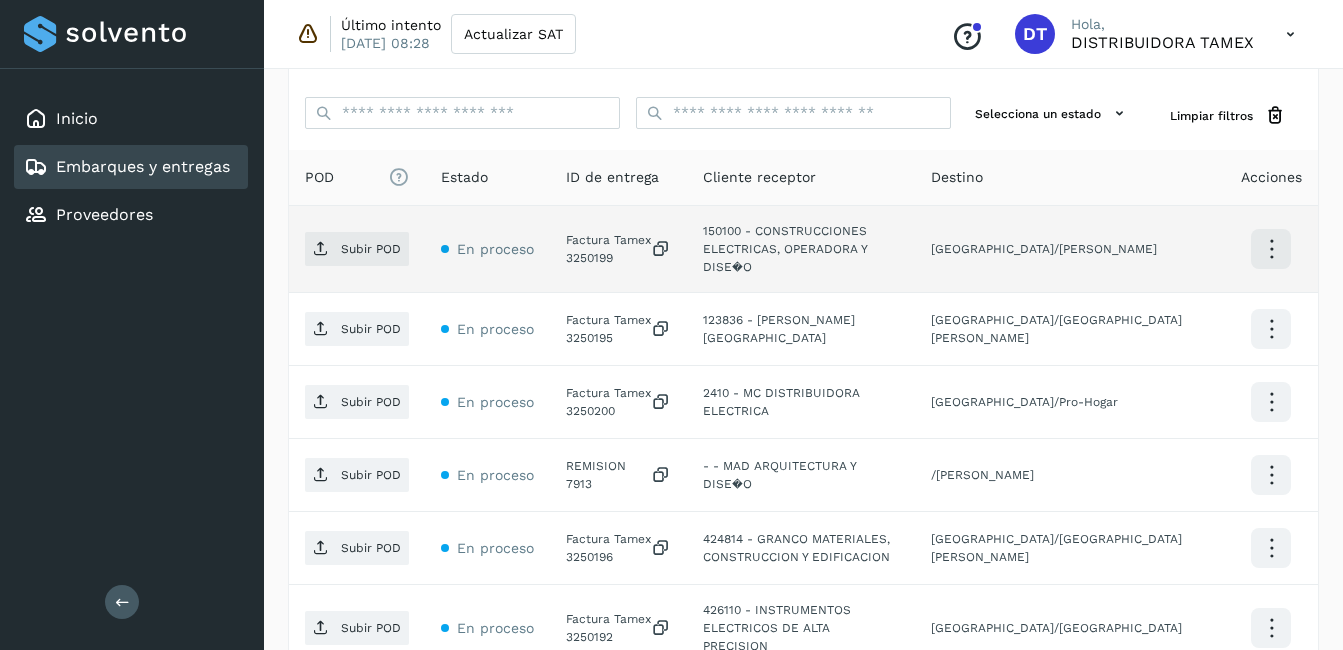 click on "Factura Tamex 3250199" 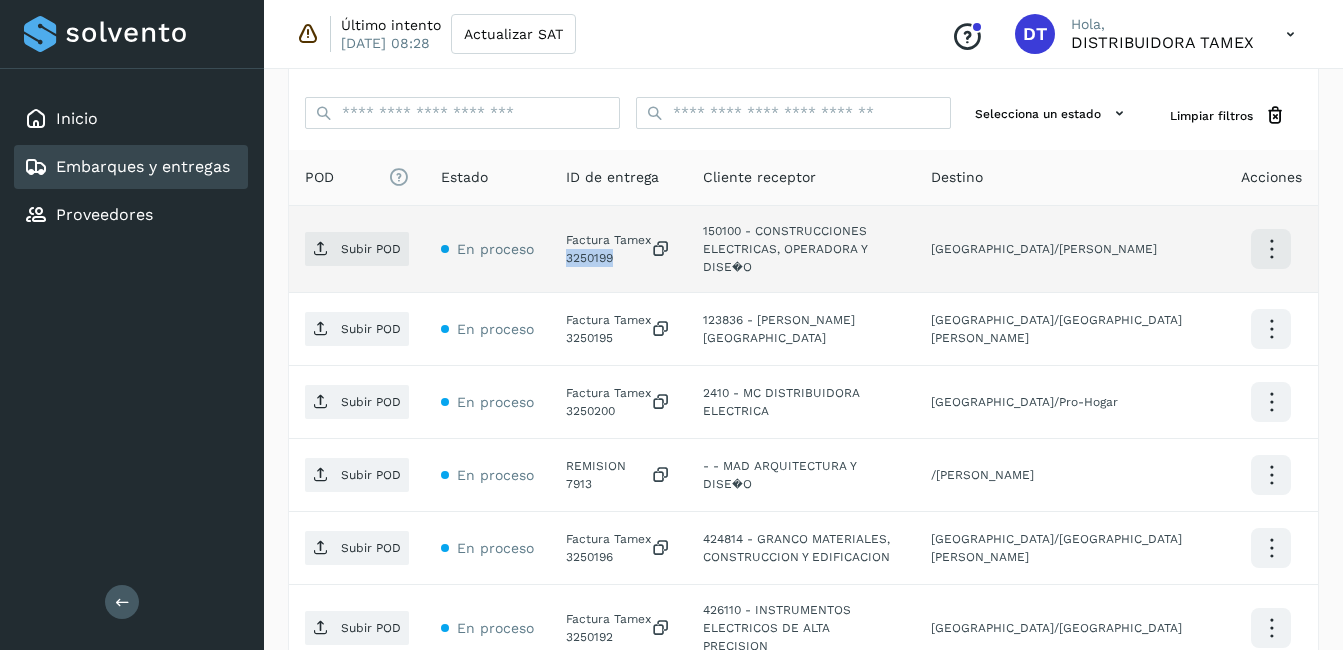 click on "Factura Tamex 3250199" 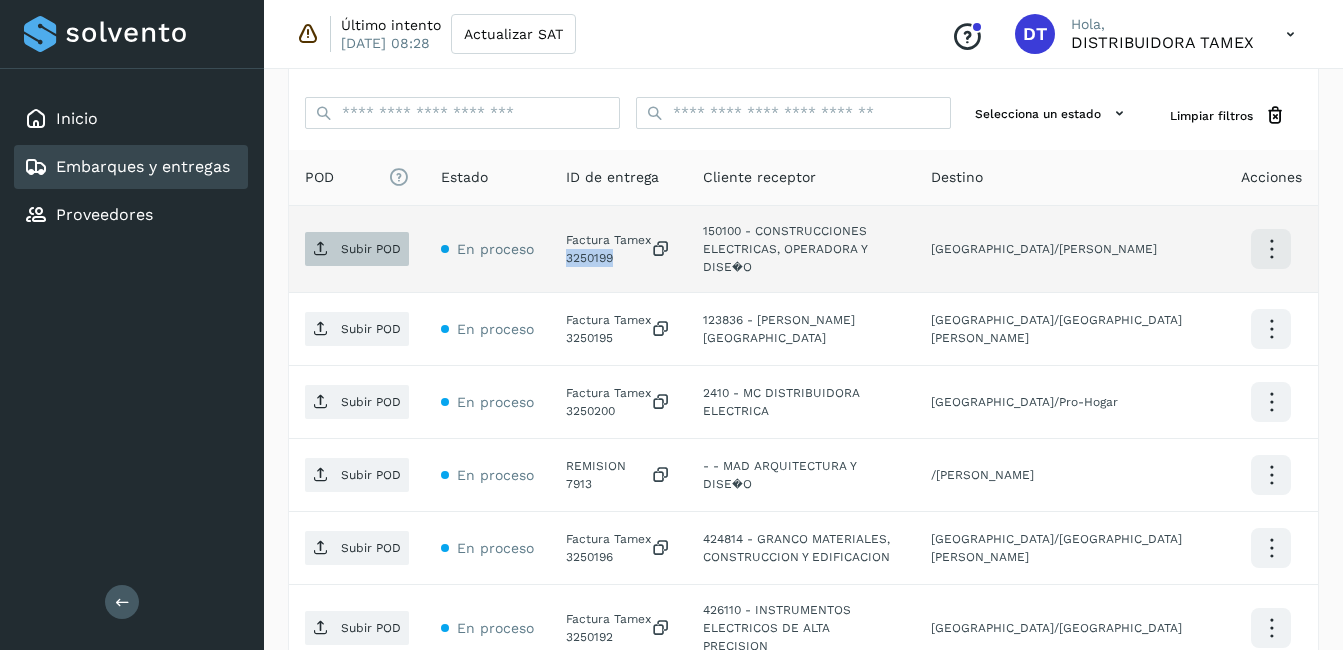 click on "Subir POD" at bounding box center (371, 249) 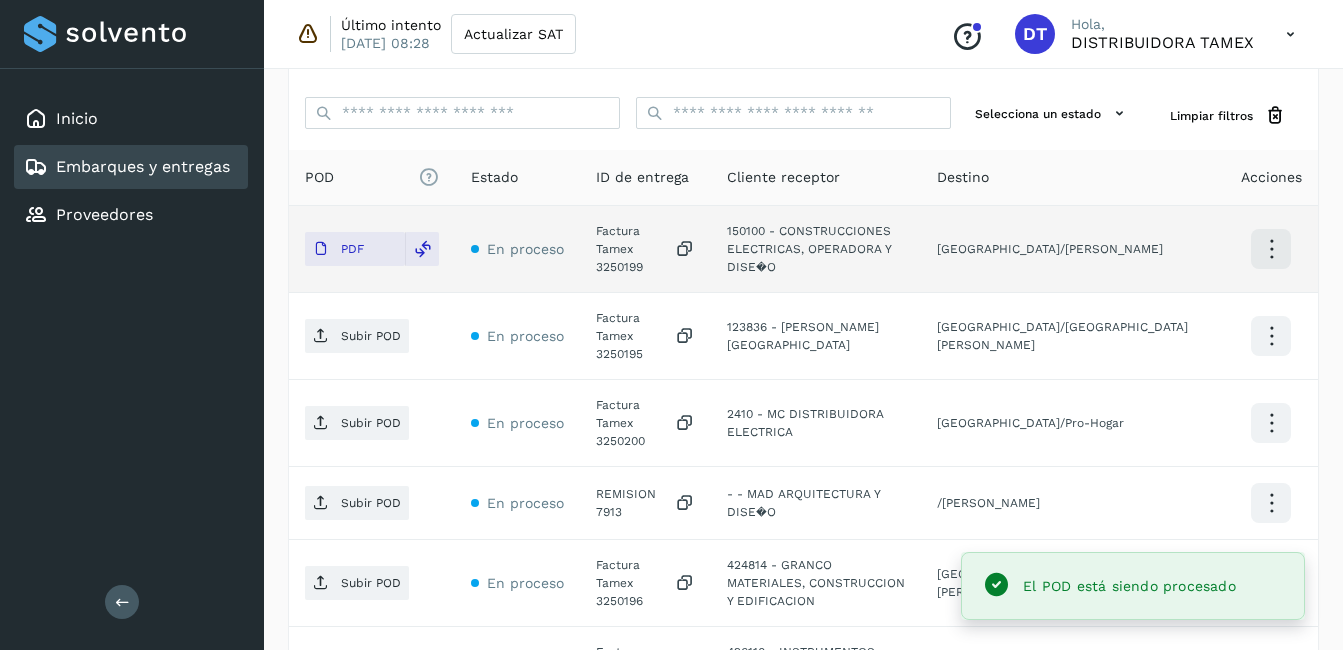 click on "Factura Tamex 3250195" 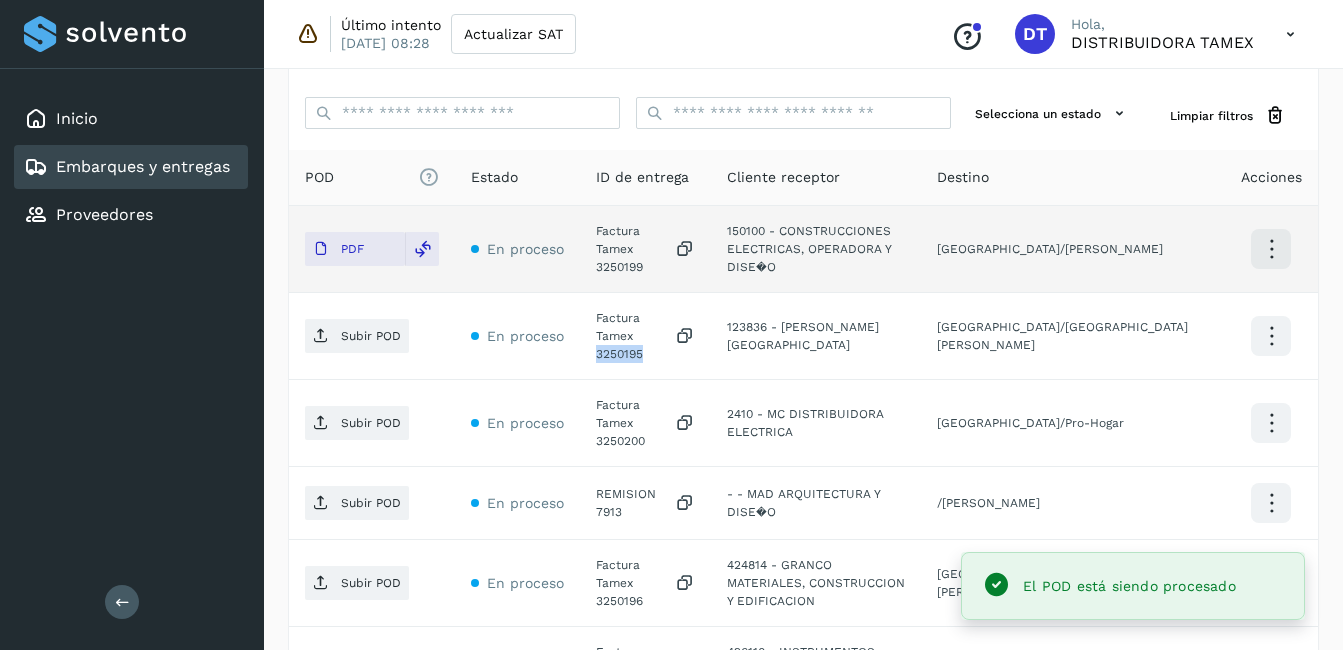 click on "Factura Tamex 3250195" 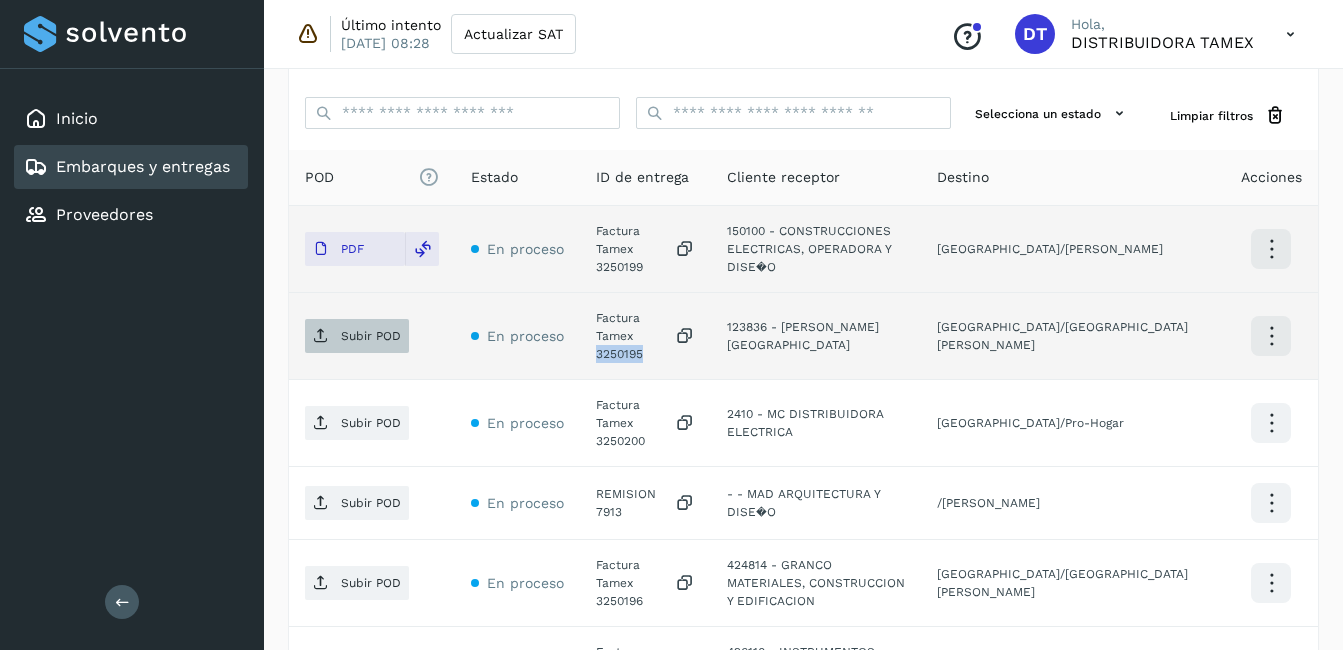 click on "Subir POD" at bounding box center [371, 336] 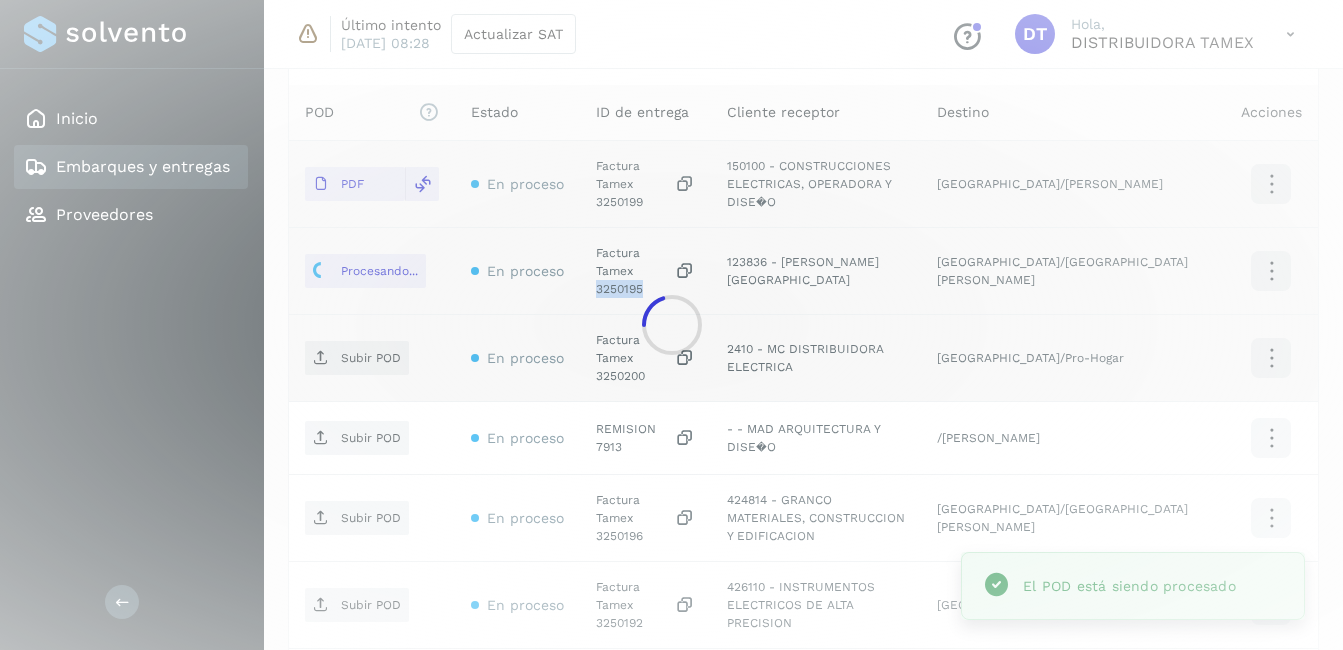 scroll, scrollTop: 581, scrollLeft: 0, axis: vertical 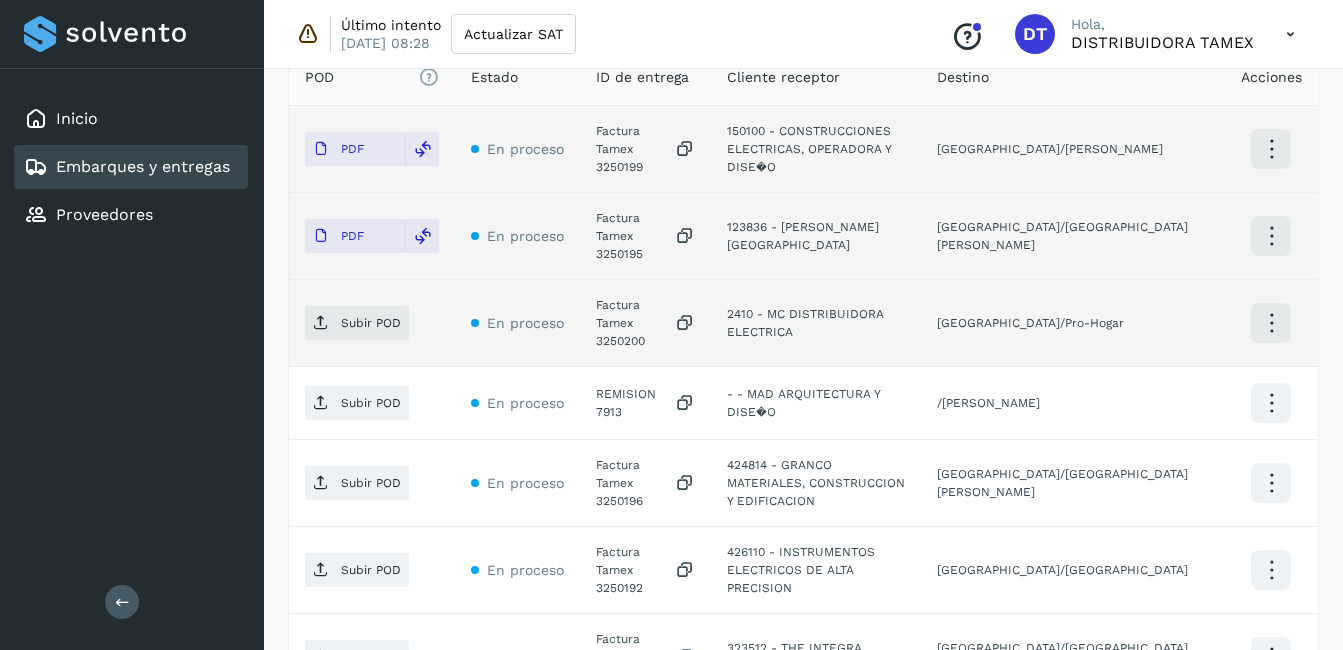 click on "Factura Tamex 3250200" 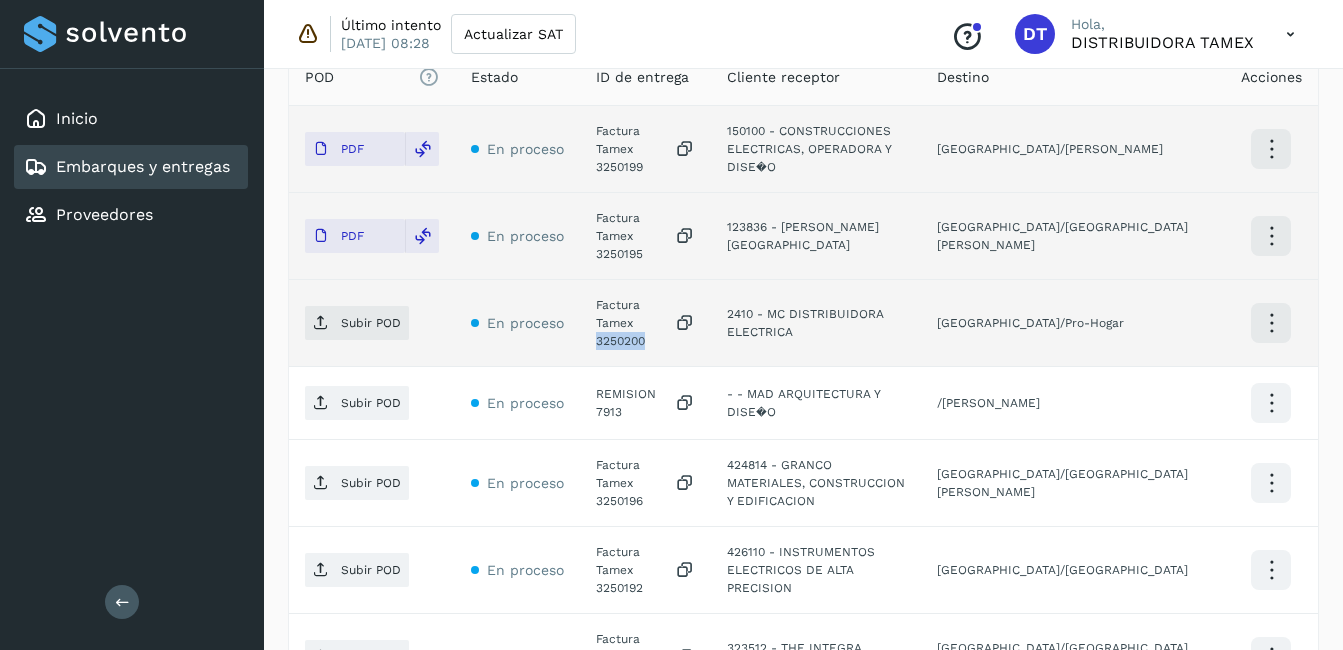 click on "Factura Tamex 3250200" 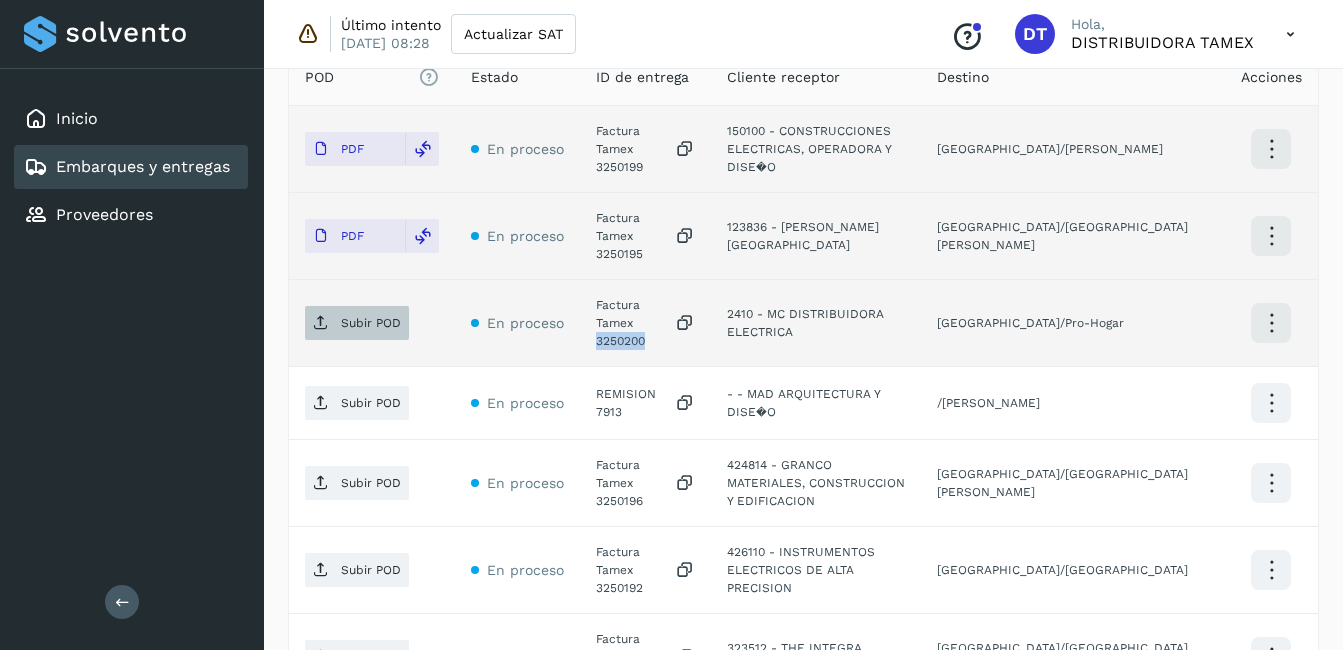 click on "Subir POD" at bounding box center [371, 323] 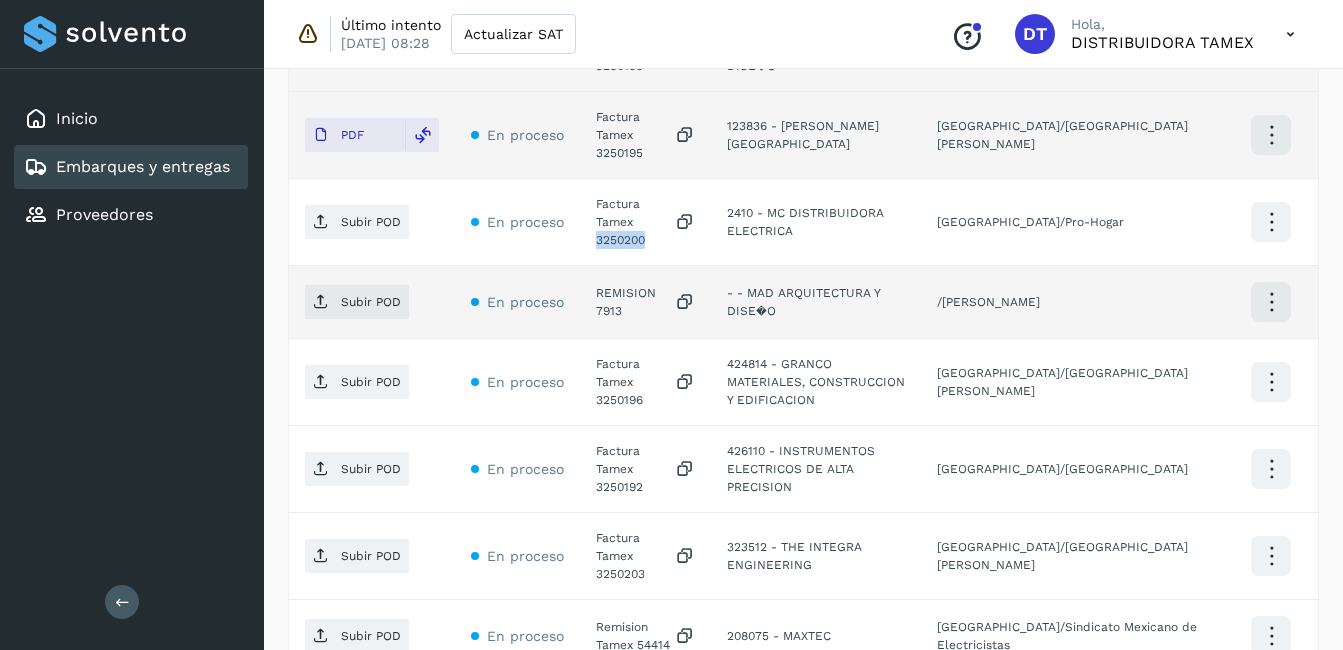 scroll, scrollTop: 681, scrollLeft: 0, axis: vertical 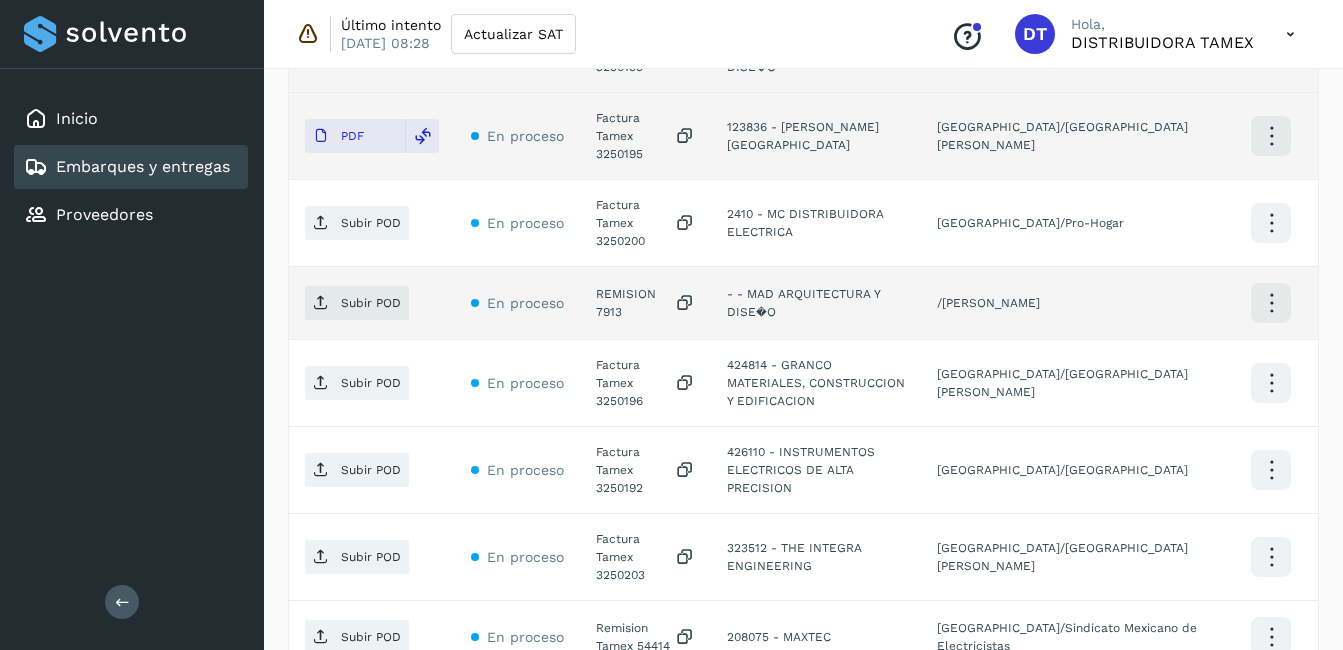 click on "REMISION 7913" 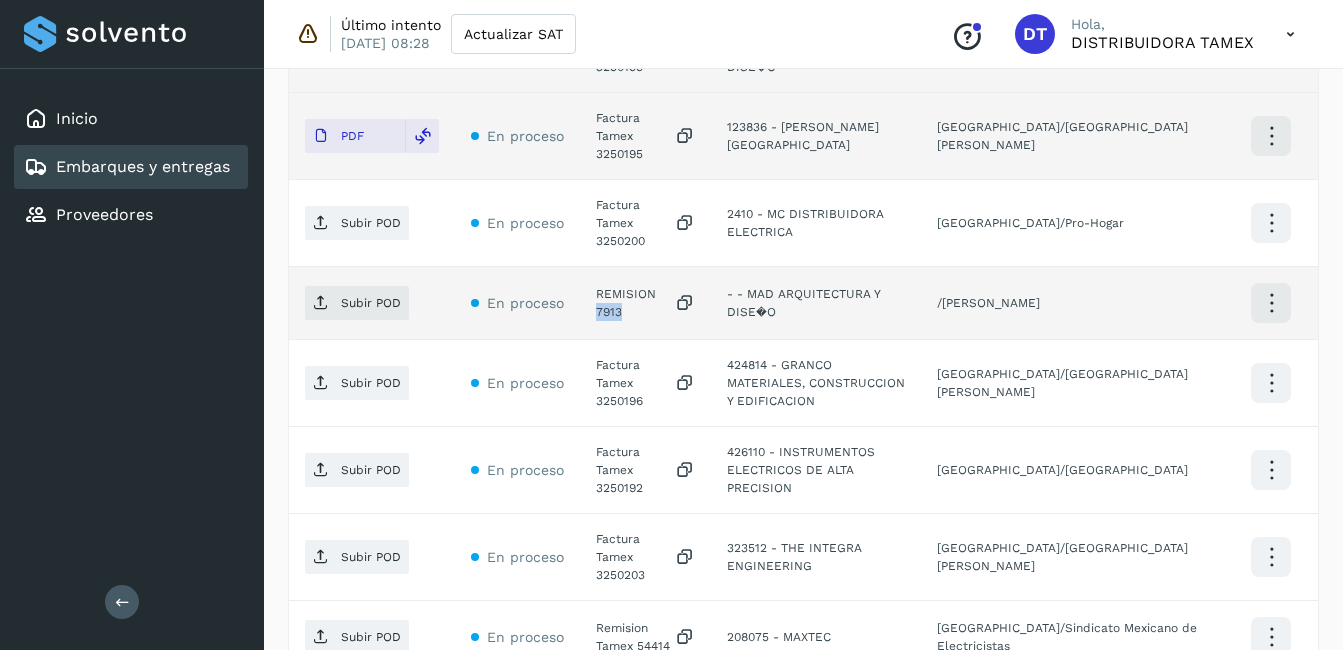 click on "REMISION 7913" 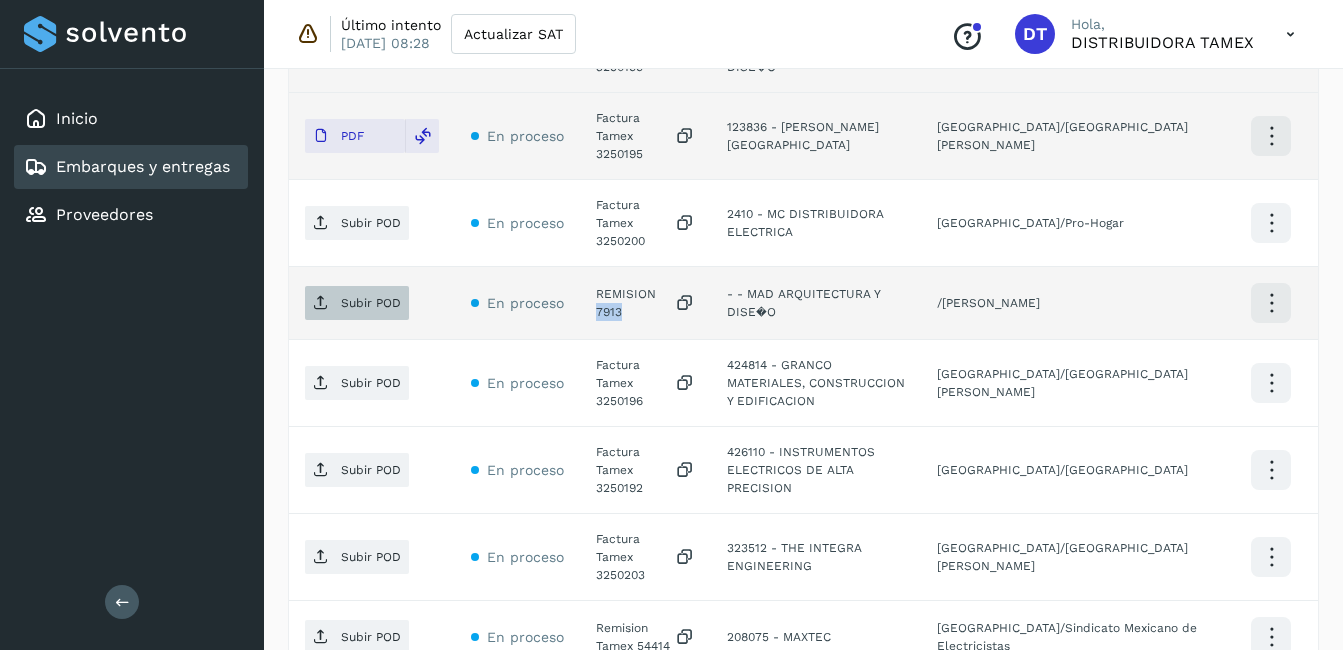 click on "Subir POD" at bounding box center [357, 303] 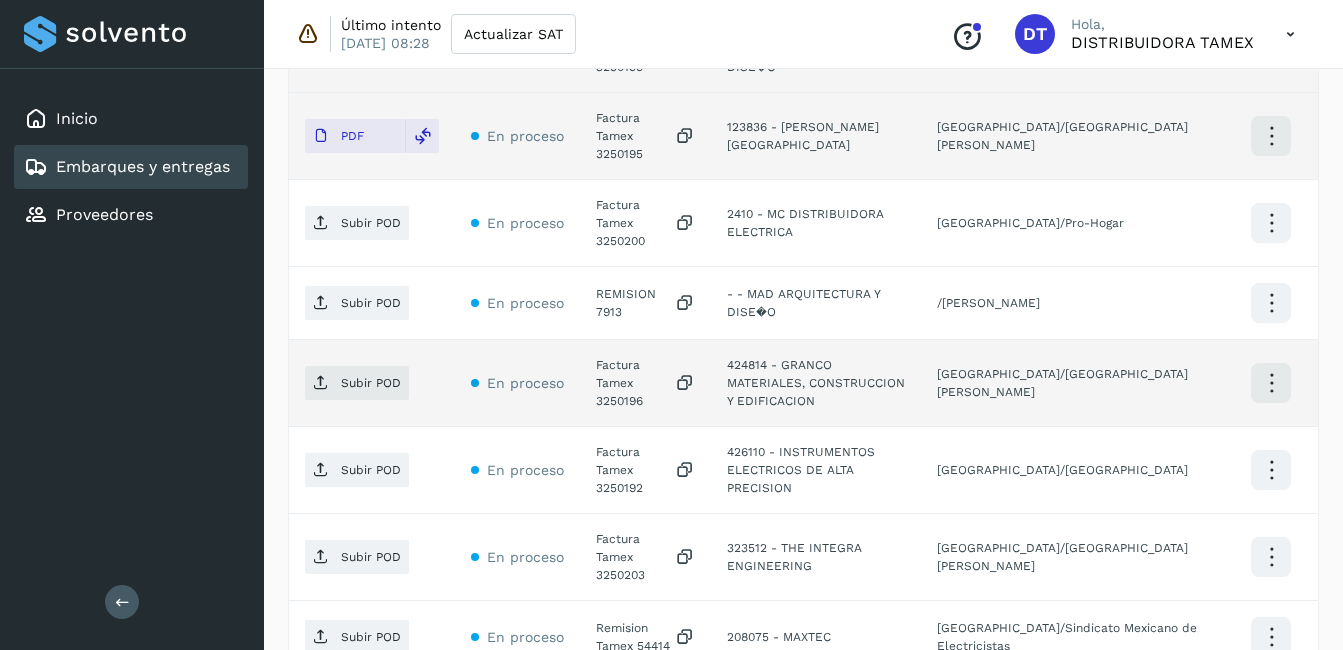 click on "Factura Tamex 3250196" 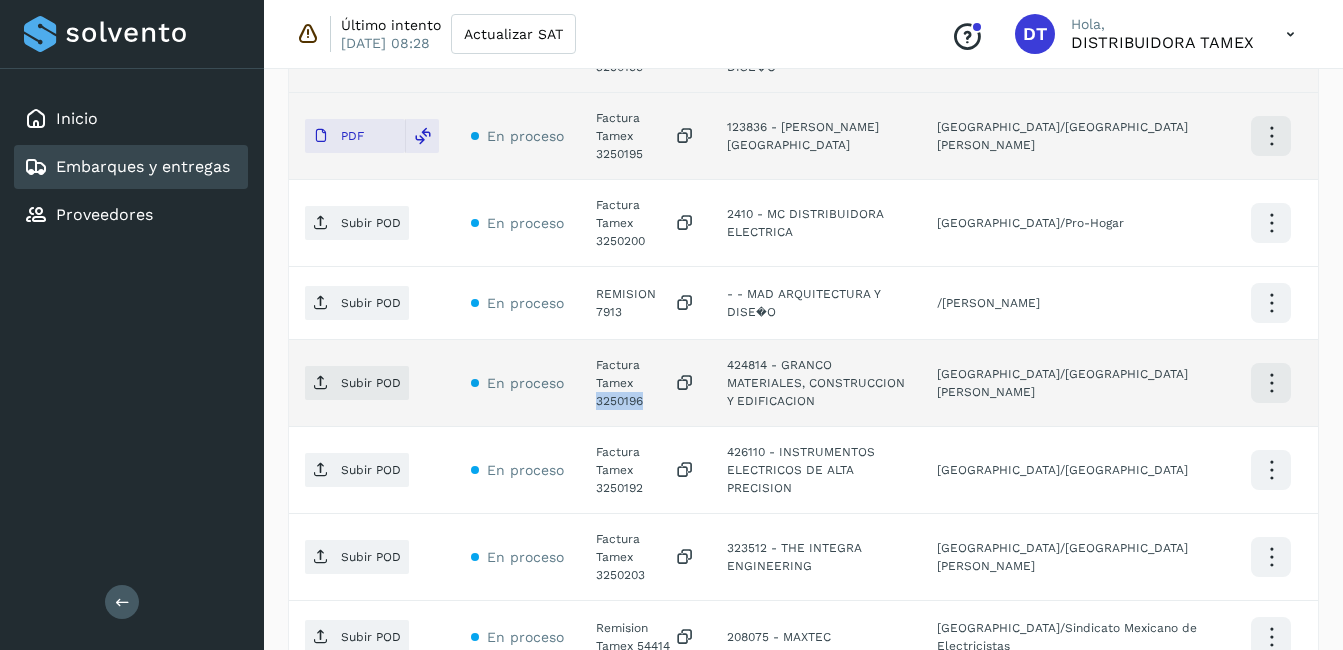 click on "Factura Tamex 3250196" 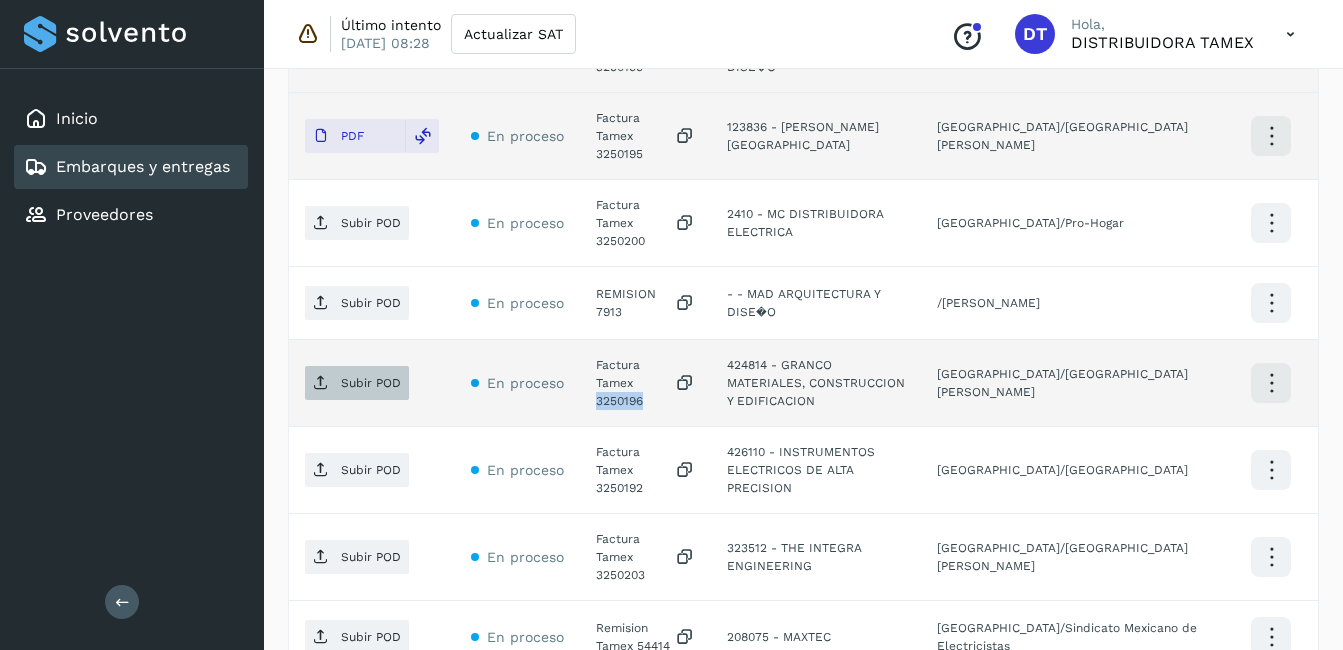 click on "Subir POD" at bounding box center (371, 383) 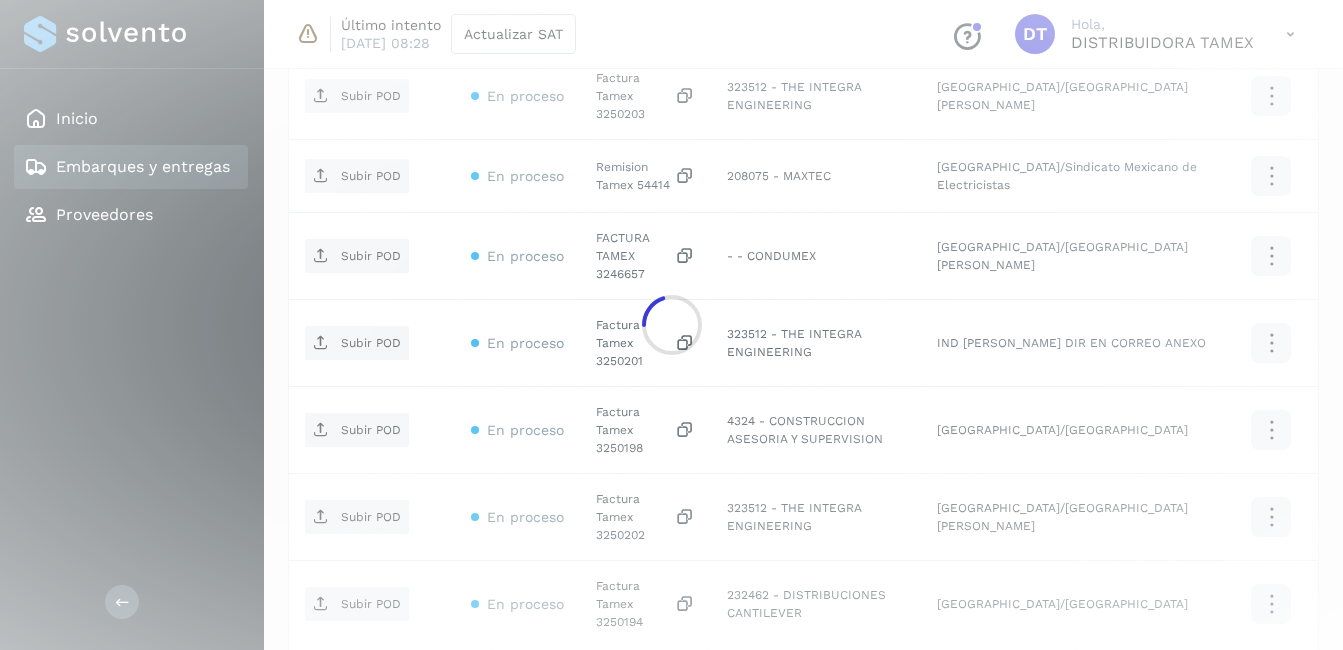 scroll, scrollTop: 1181, scrollLeft: 0, axis: vertical 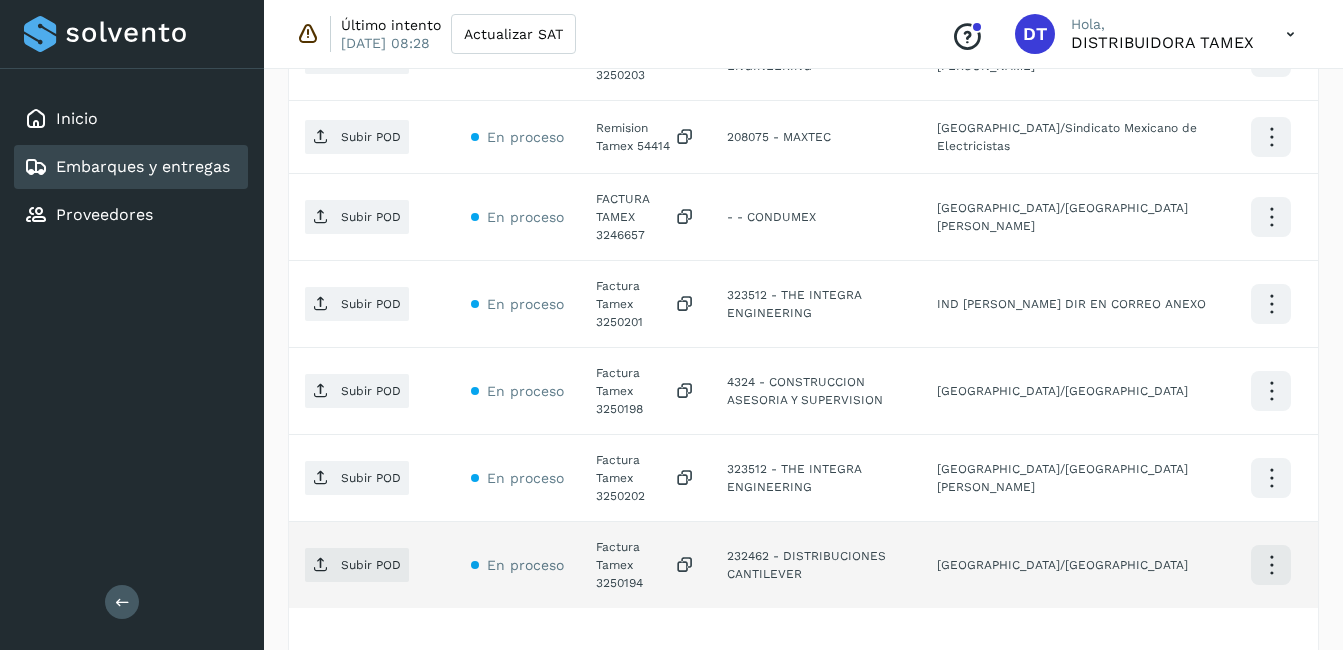 click on "Factura Tamex 3250194" 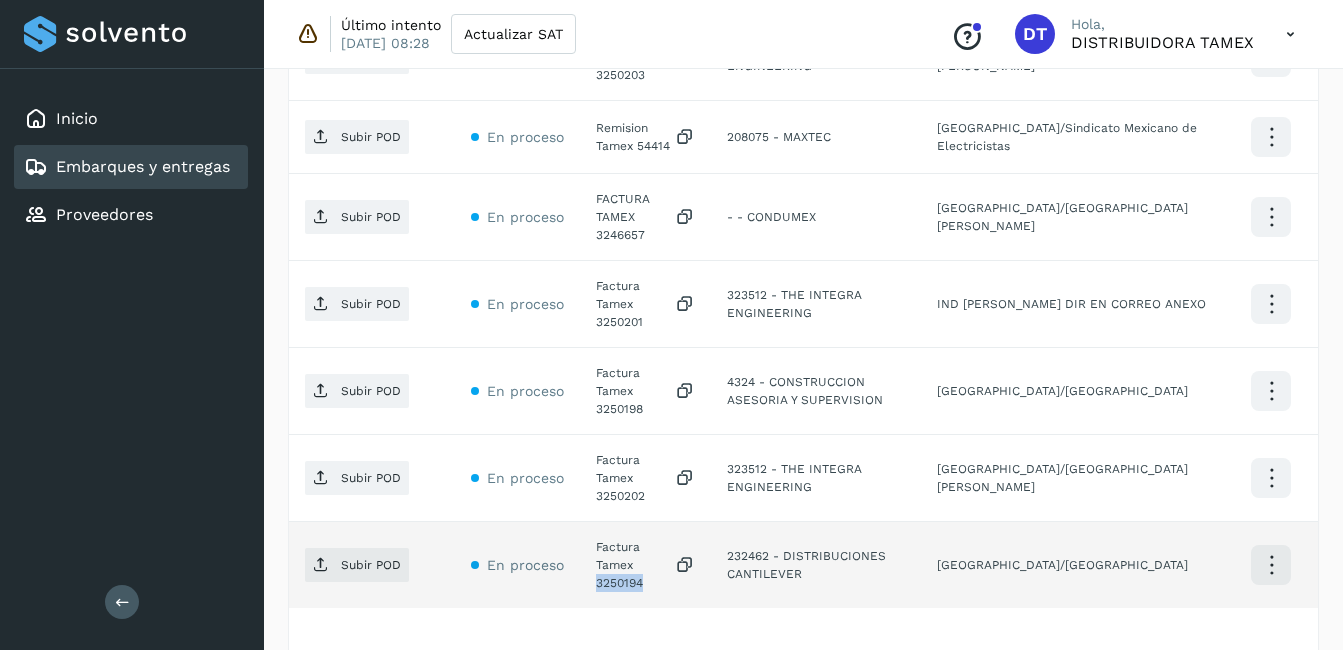 click on "Factura Tamex 3250194" 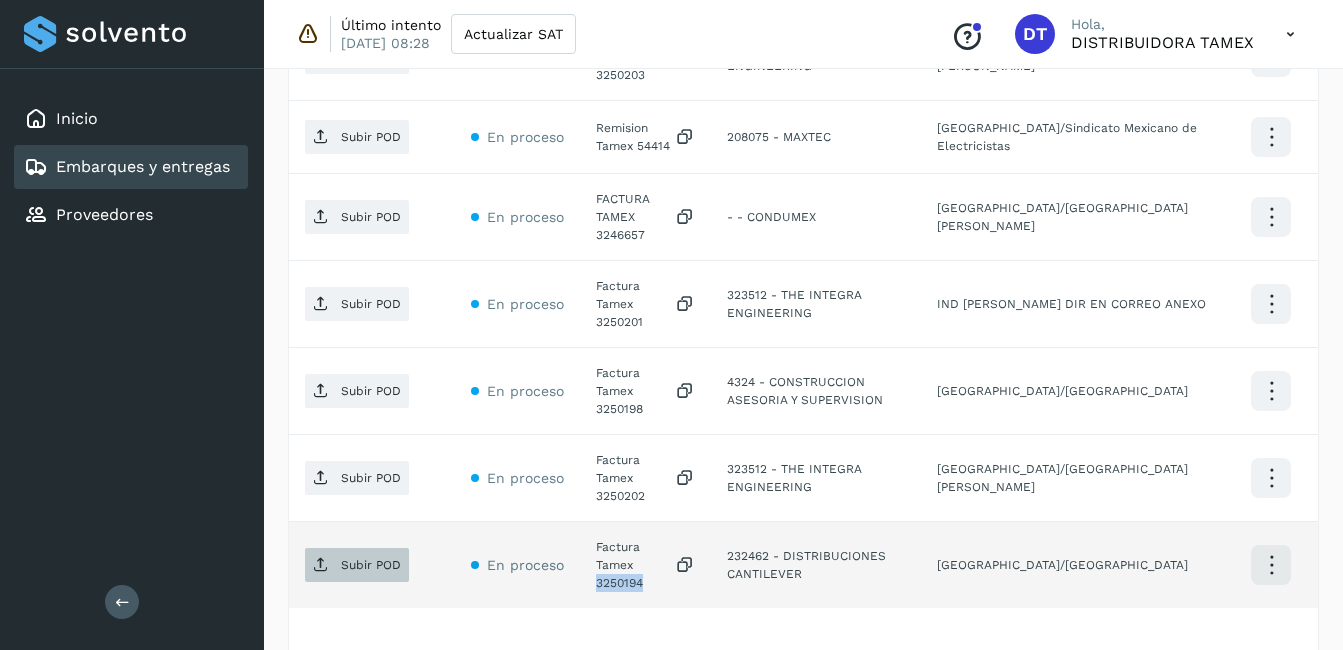 click on "Subir POD" at bounding box center (371, 565) 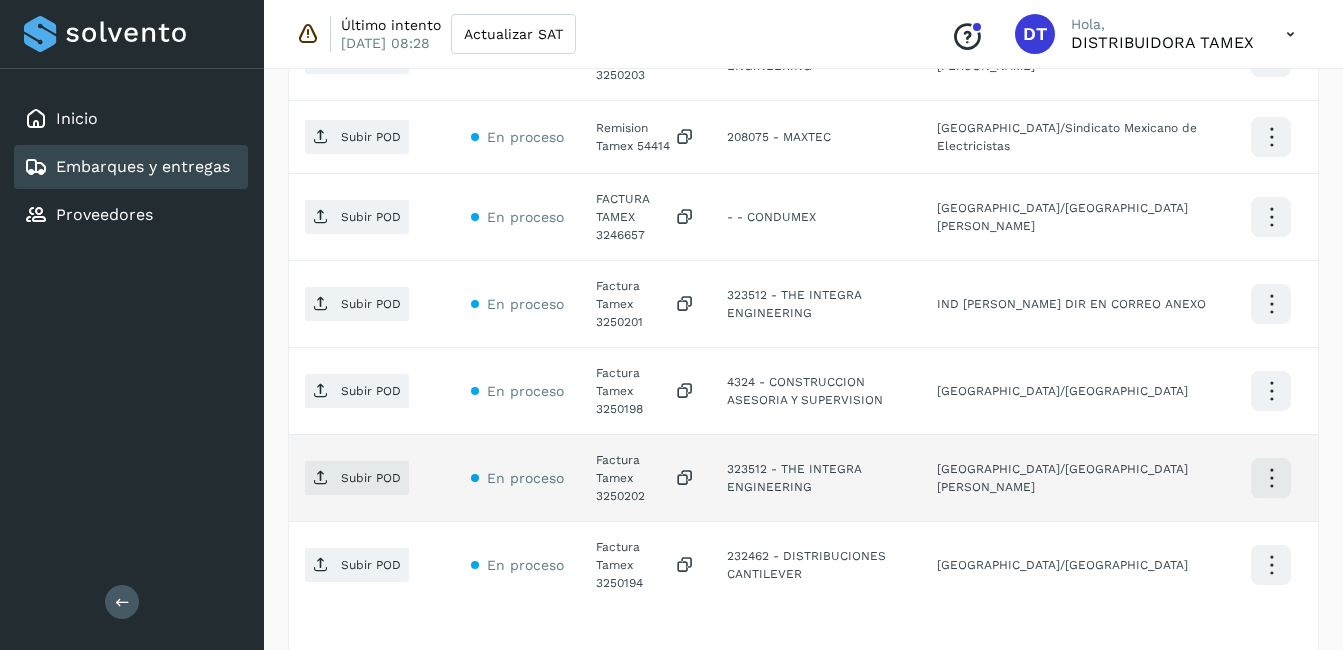 click on "Factura Tamex 3250202" 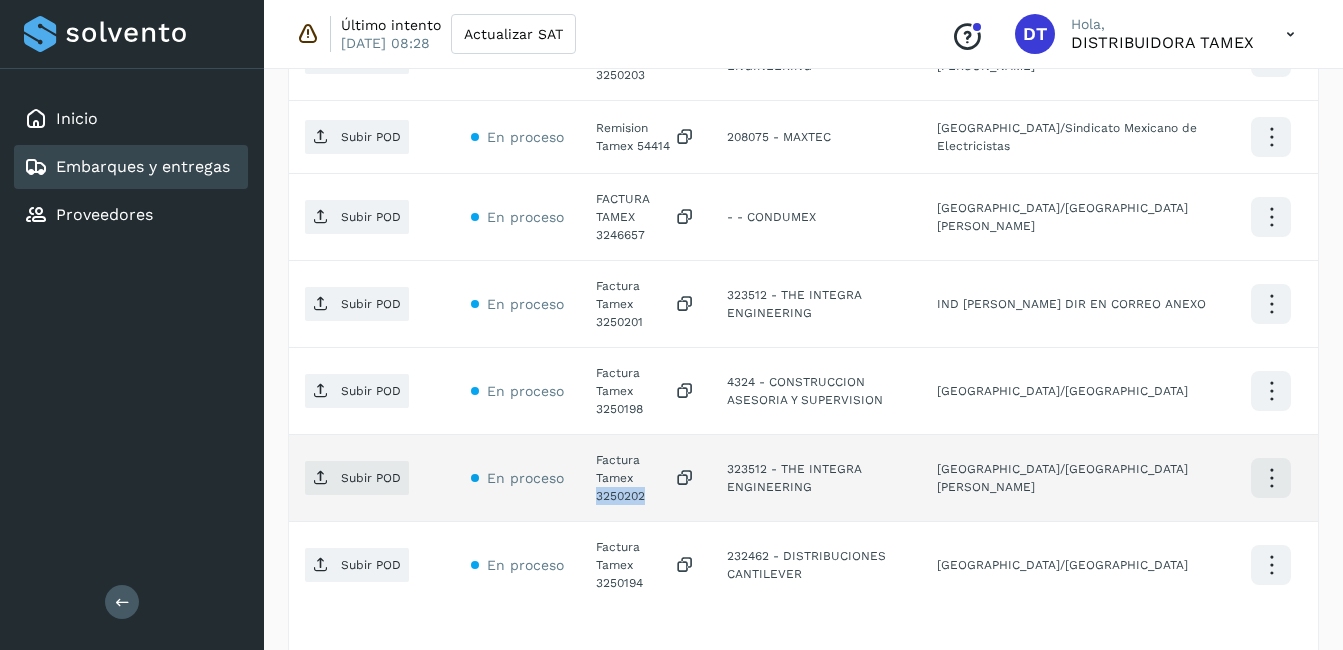 click on "Factura Tamex 3250202" 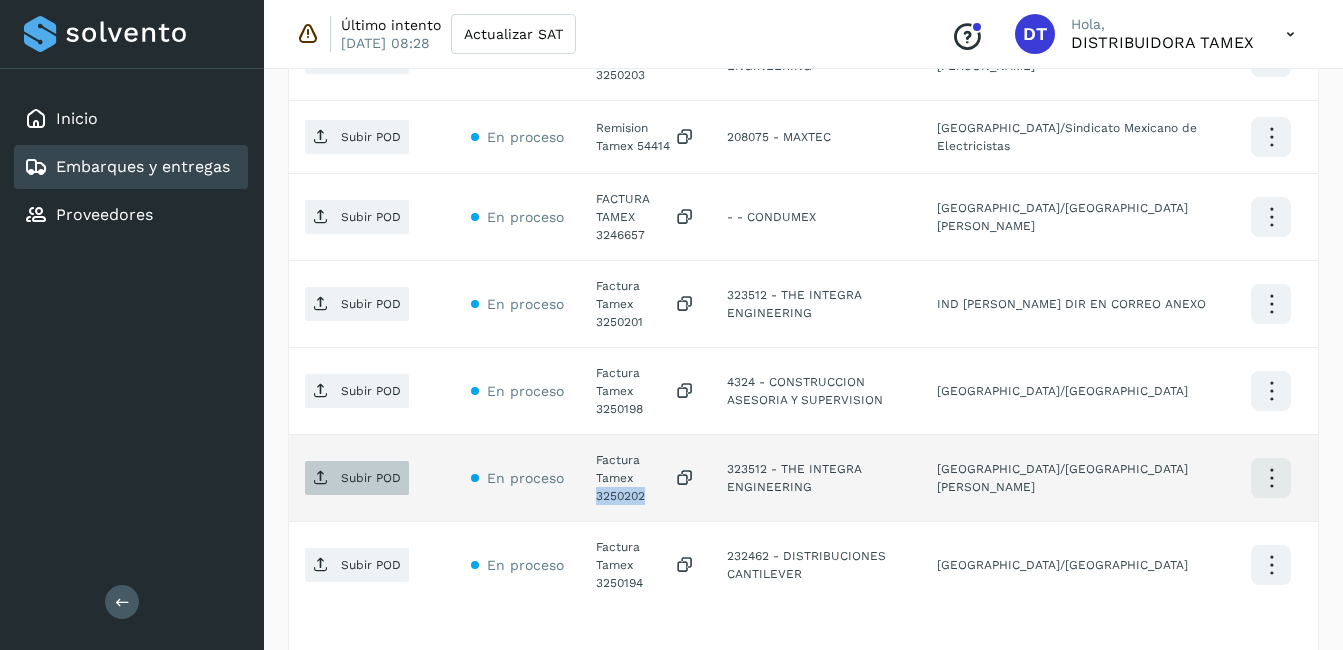 click on "Subir POD" at bounding box center [371, 478] 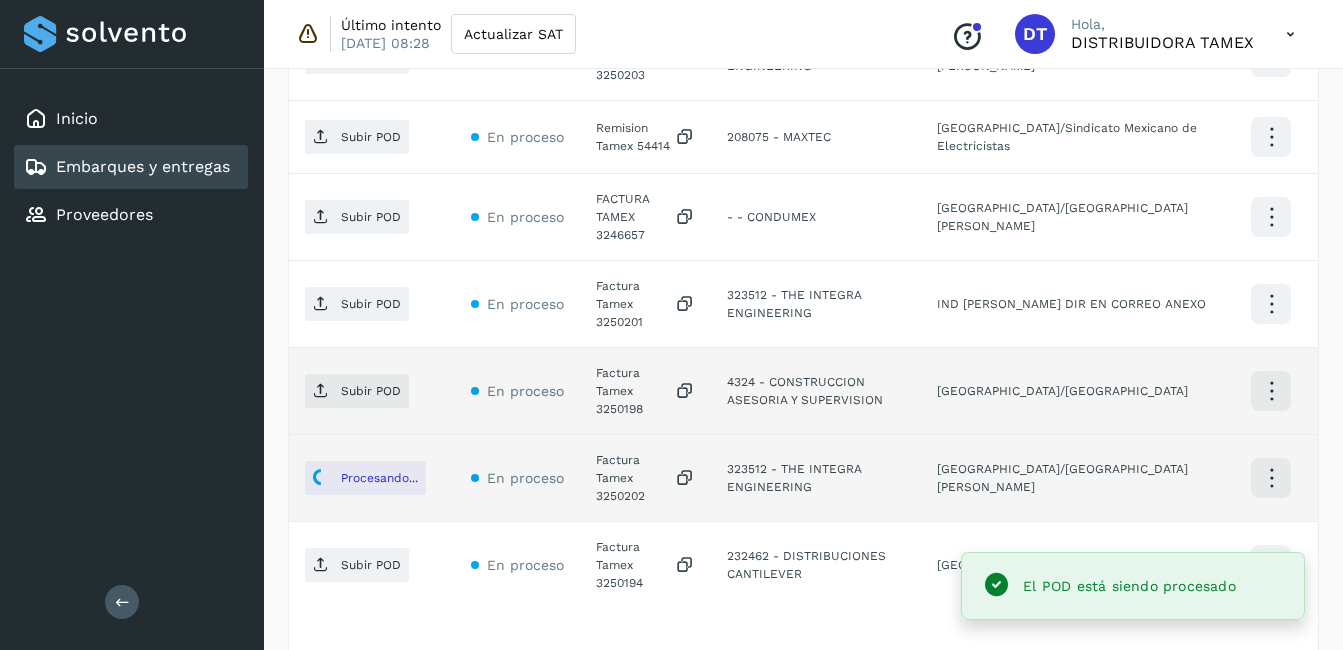 click on "Factura Tamex 3250198" 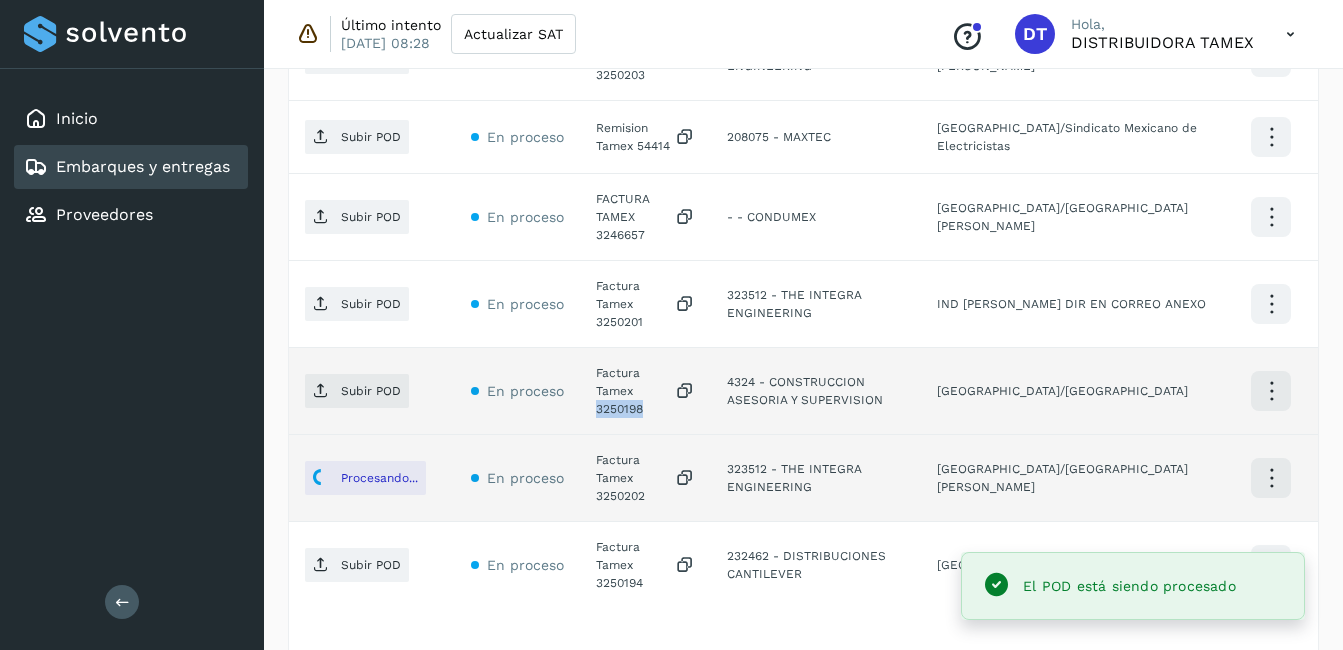 click on "Factura Tamex 3250198" 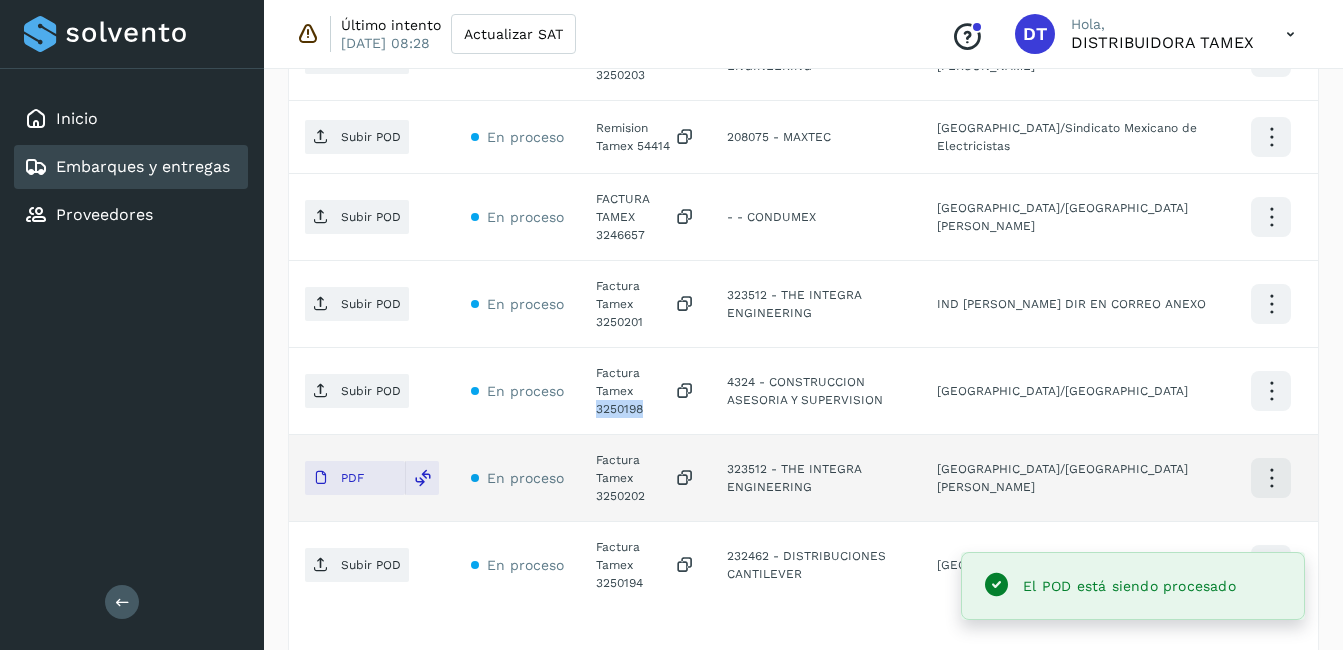 click on "Subir POD" at bounding box center (371, 391) 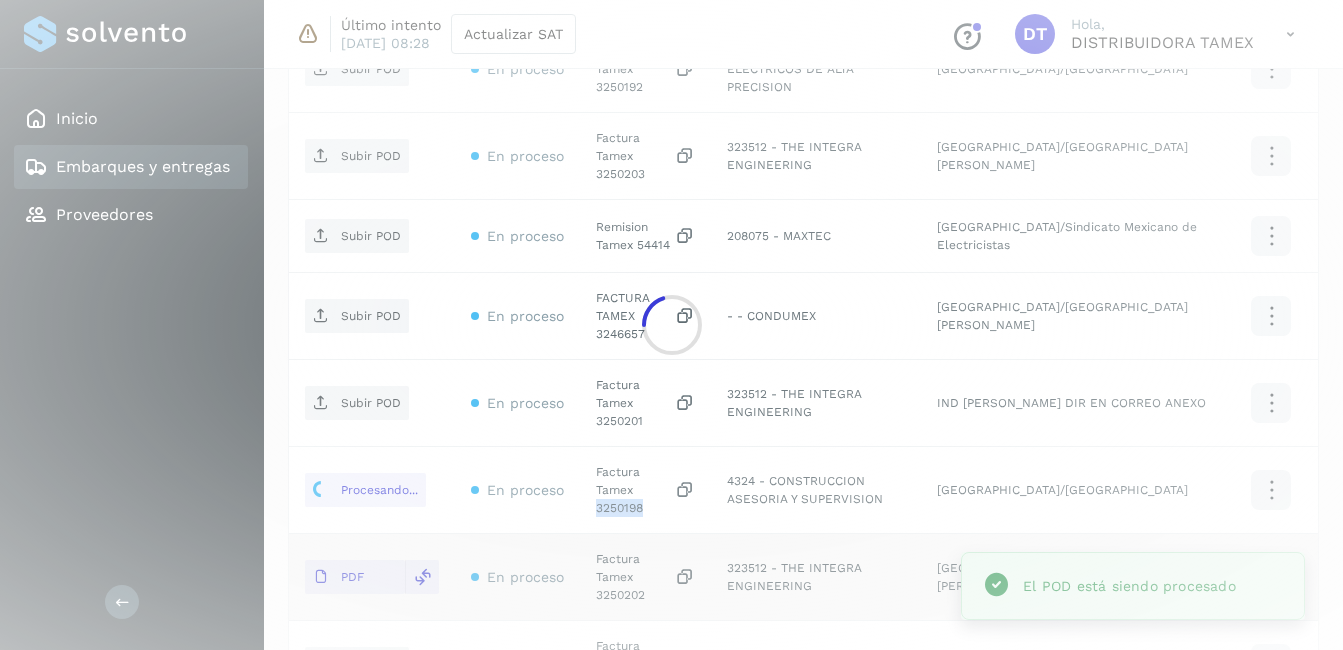 scroll, scrollTop: 1081, scrollLeft: 0, axis: vertical 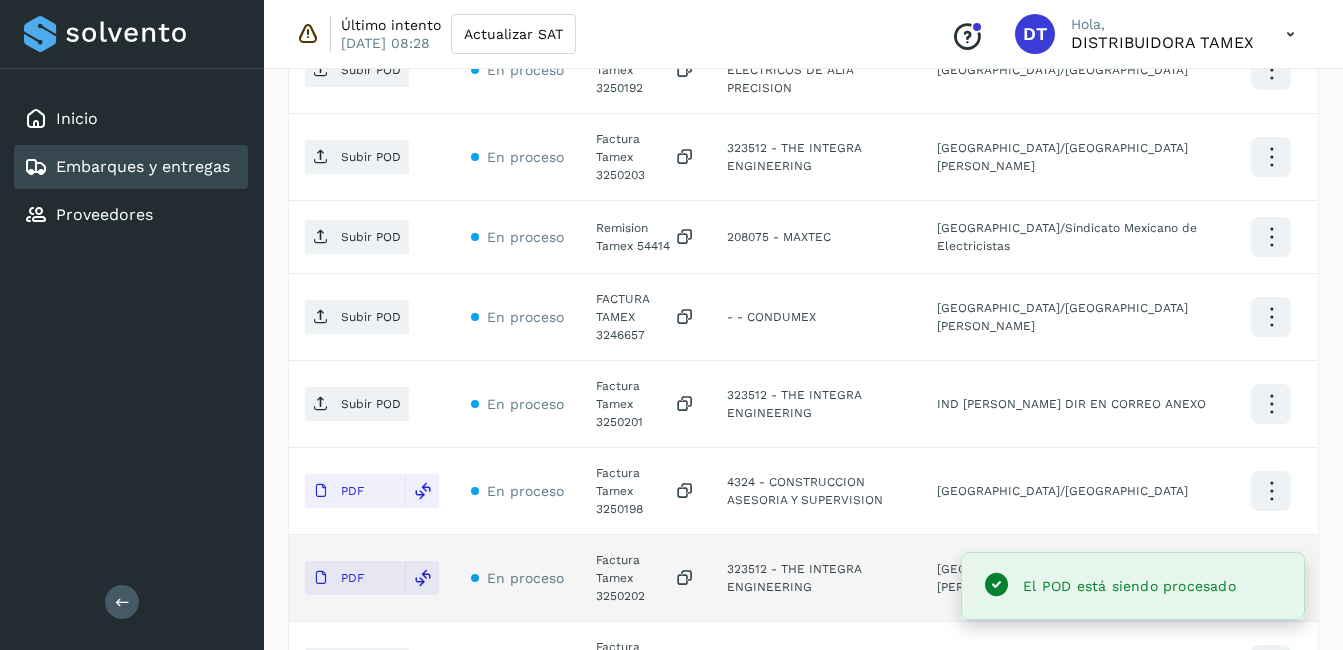 click on "Factura Tamex 3250201" 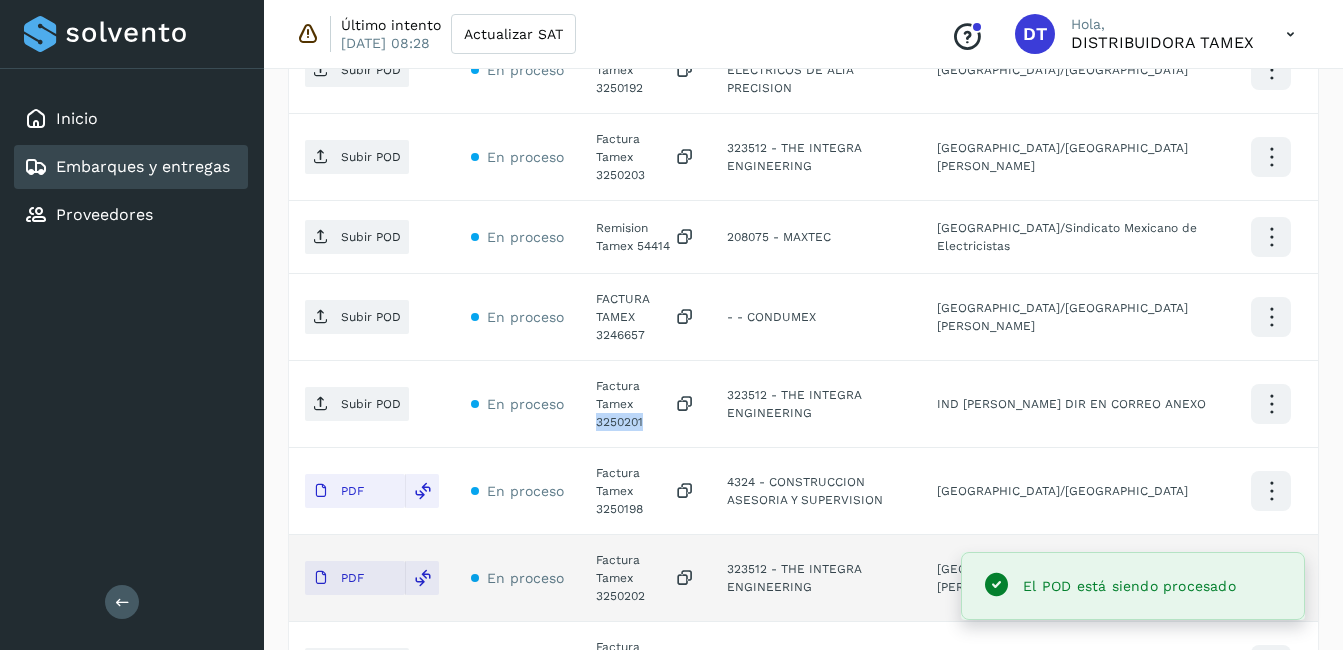 click on "Factura Tamex 3250201" 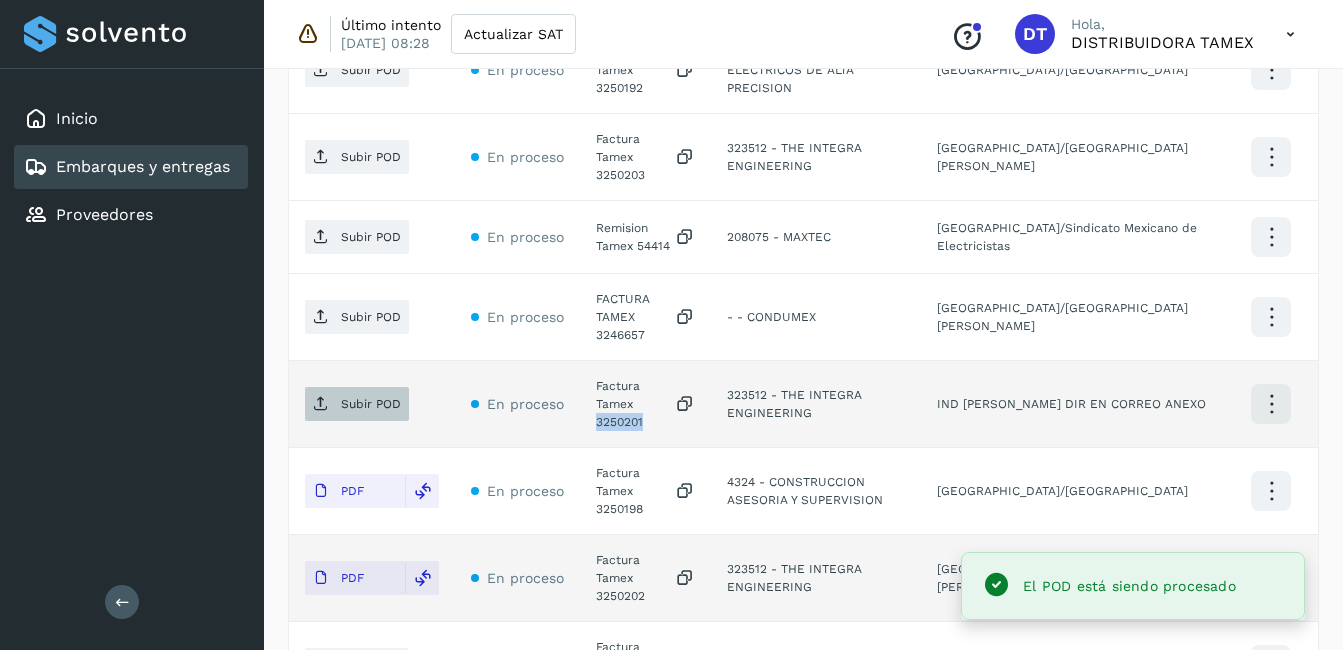 click on "Subir POD" at bounding box center (357, 404) 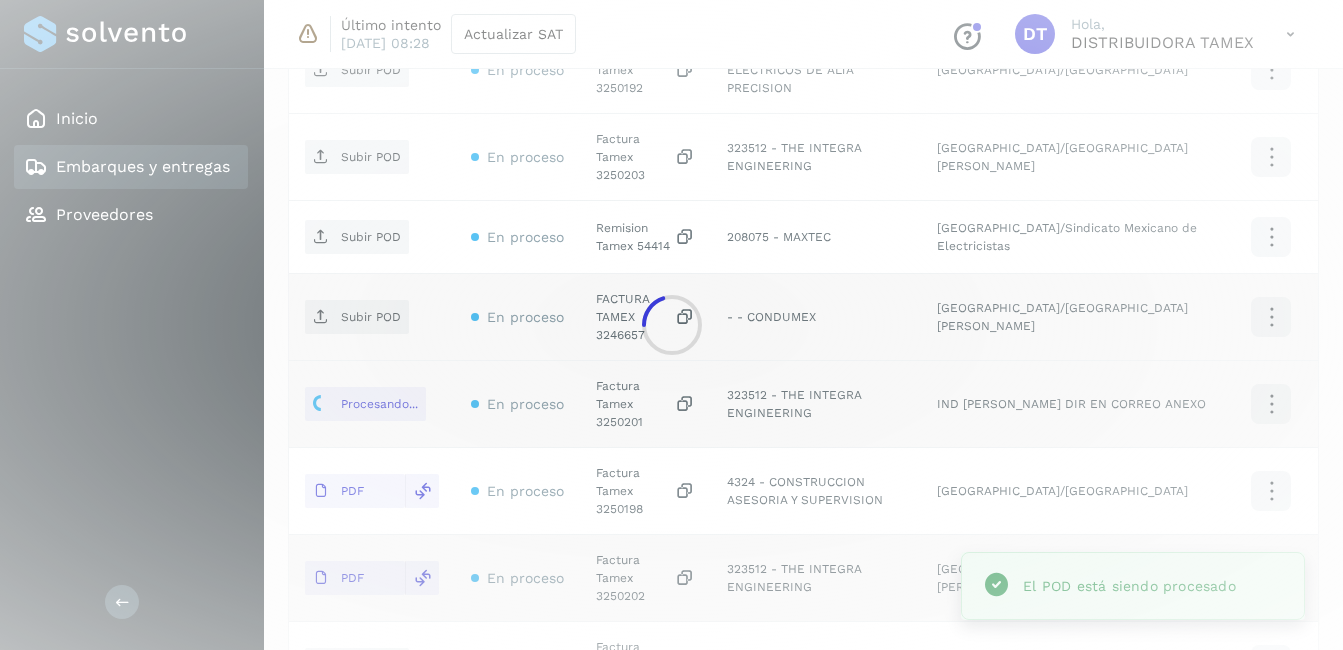click on "Inicio Embarques y entregas Proveedores Salir Último intento [DATE] 08:28 Actualizar SAT
Conoce nuestros beneficios
DT Hola, DISTRIBUIDORA TAMEX Embarques y entregas Embarque #223LCAZ222  ✨ Muy pronto podrás gestionar todos tus accesorios desde esta misma página. Conocer más Embarque En proceso
Verifica el estado de la factura o entregas asociadas a este embarque
ID de embarque 223LCAZ222 Fecha de embarque [DATE] 00:00 Proveedor Tamex Costo planificado  $0.00 MXN  Cliente emisor Tamex Entregas [STREET_ADDRESS] Pirules 1115 San [PERSON_NAME] Obispo Facturas Asociar factura Aún no has subido ninguna factura Entregas En proceso Selecciona un estado Limpiar filtros POD
El tamaño máximo de archivo es de 20 Mb.
Estado ID de entrega Cliente receptor Destino Acciones PDF En proceso Factura Tamex 3250199  [GEOGRAPHIC_DATA]/Guadalupe Tepeyac PDF En proceso" 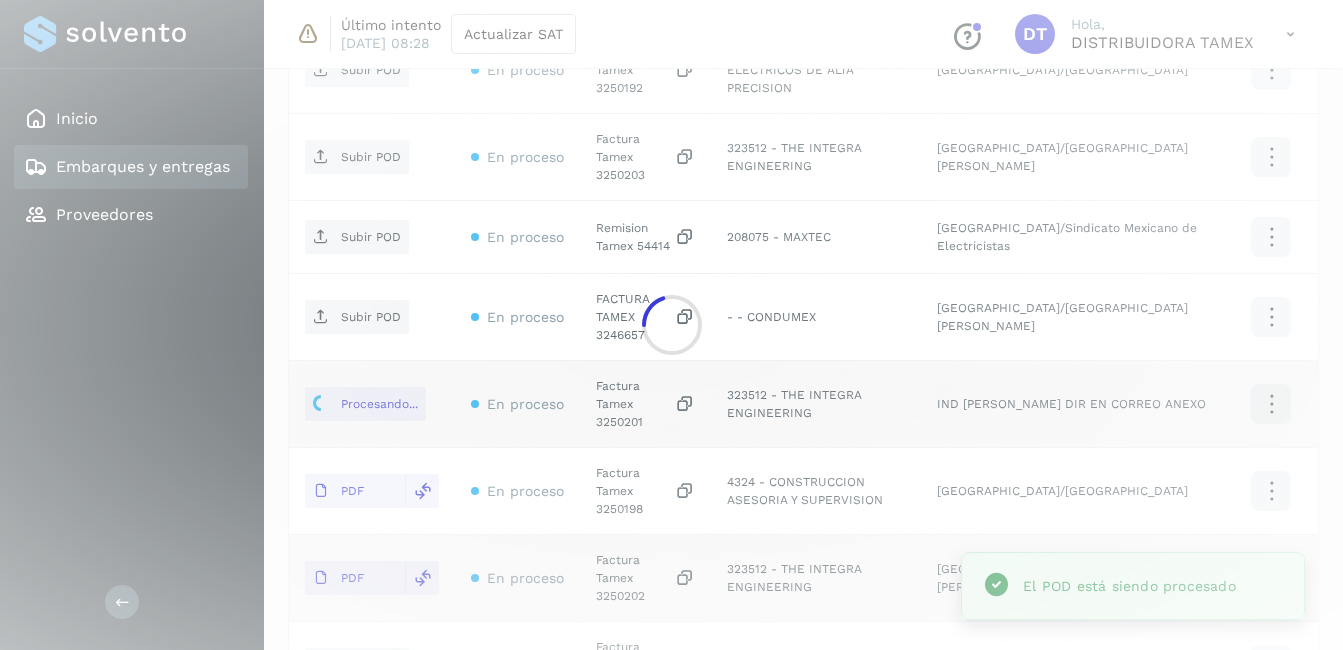 click 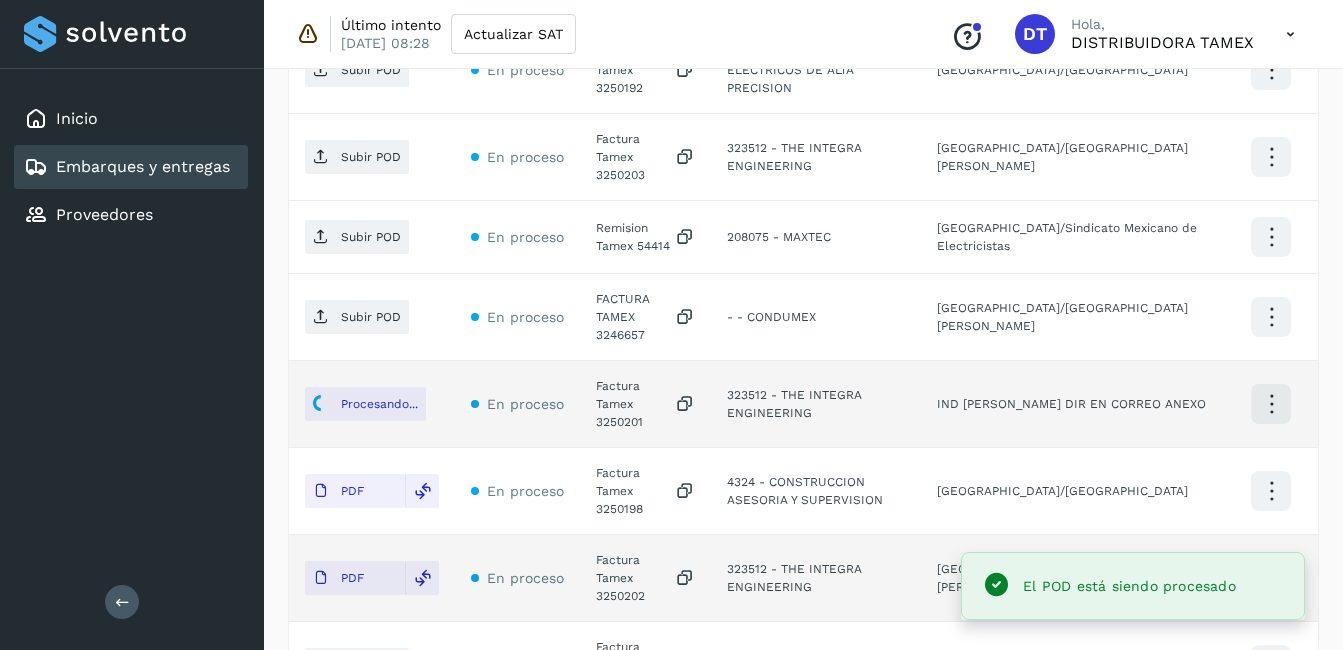 click on "FACTURA TAMEX 3246657" 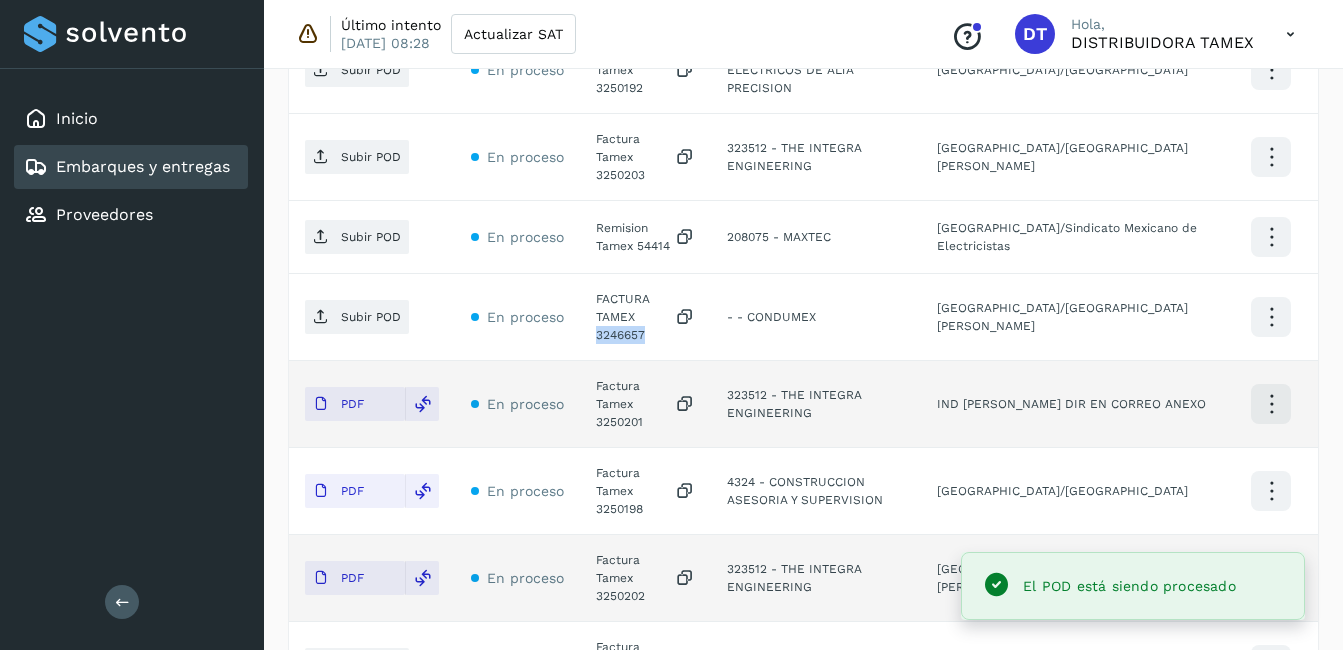 click on "FACTURA TAMEX 3246657" 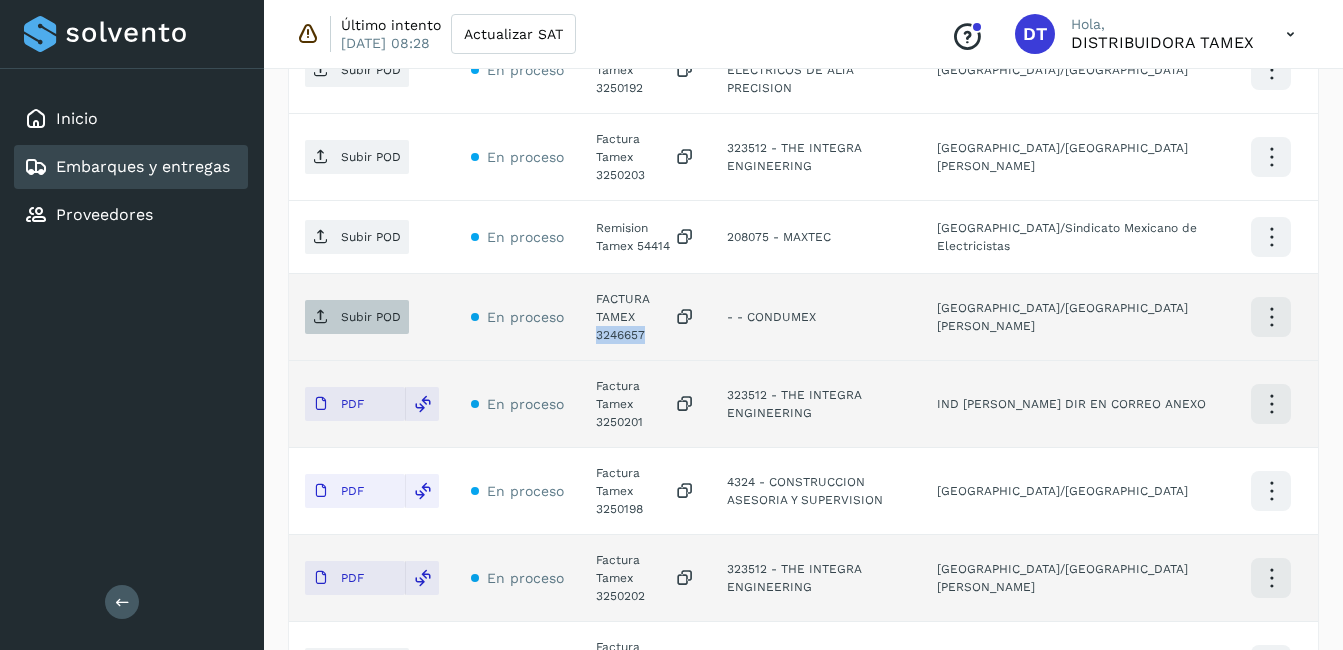 click on "Subir POD" at bounding box center [371, 317] 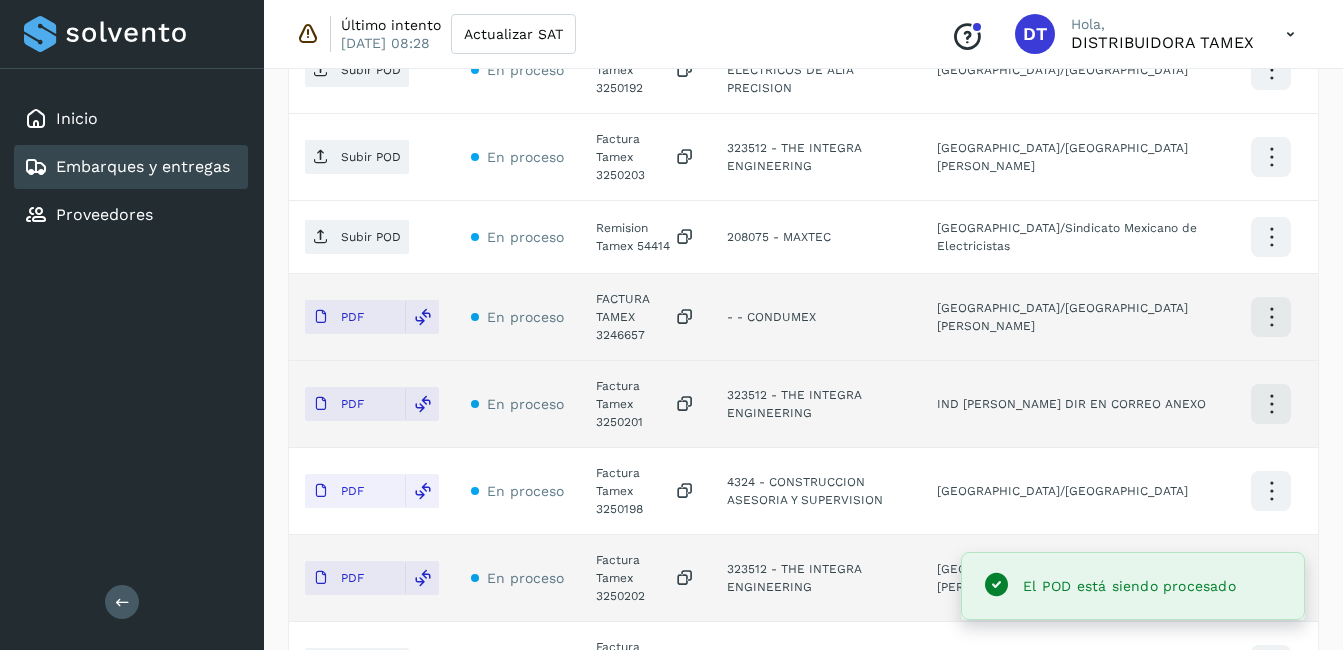 click on "Remision Tamex 54414" 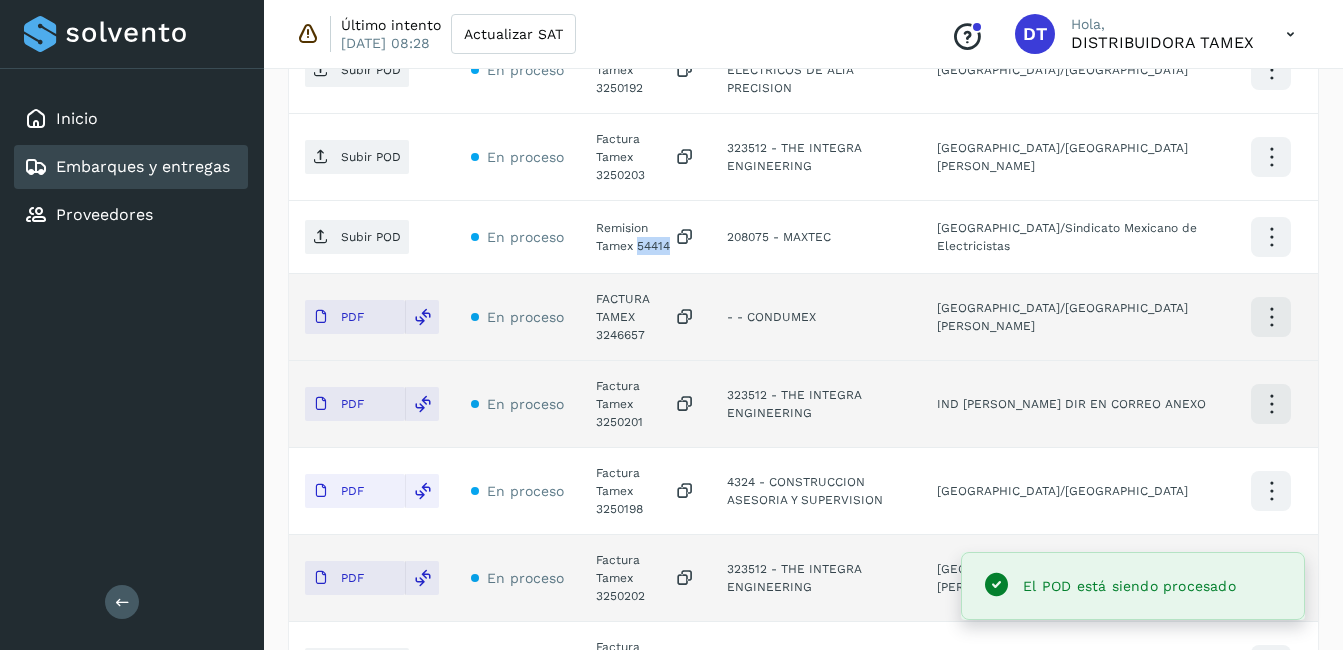 click on "Remision Tamex 54414" 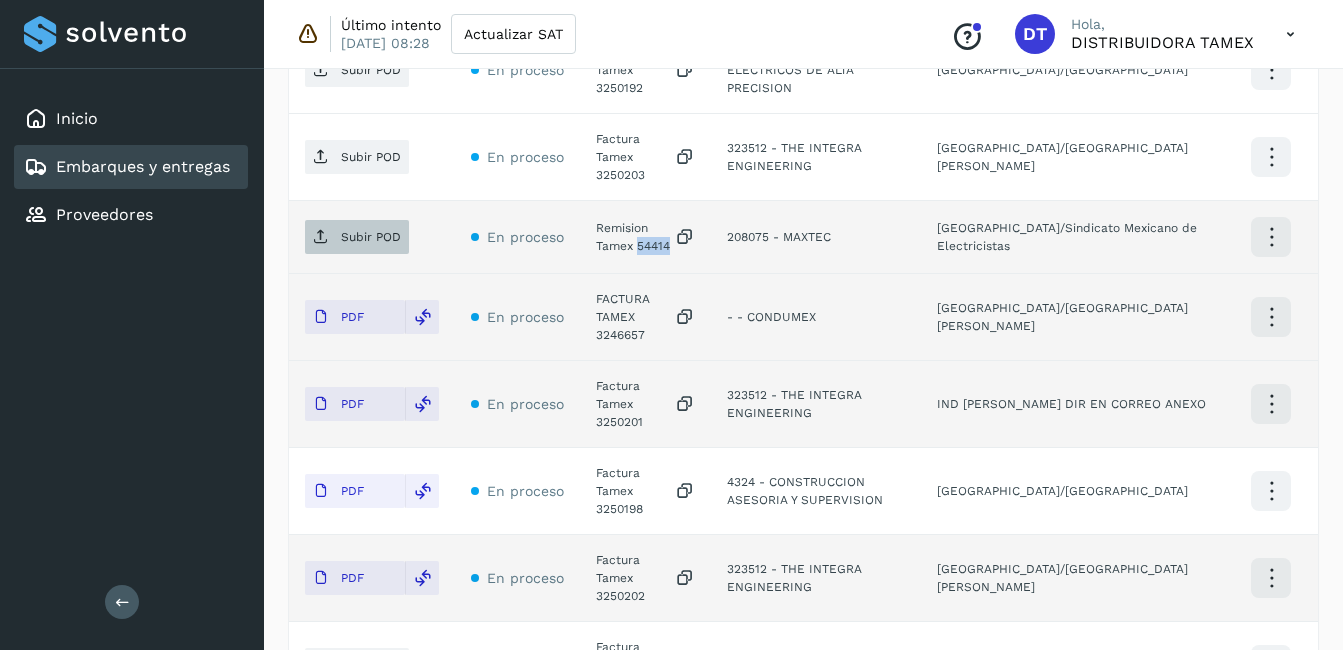 click on "Subir POD" at bounding box center [357, 237] 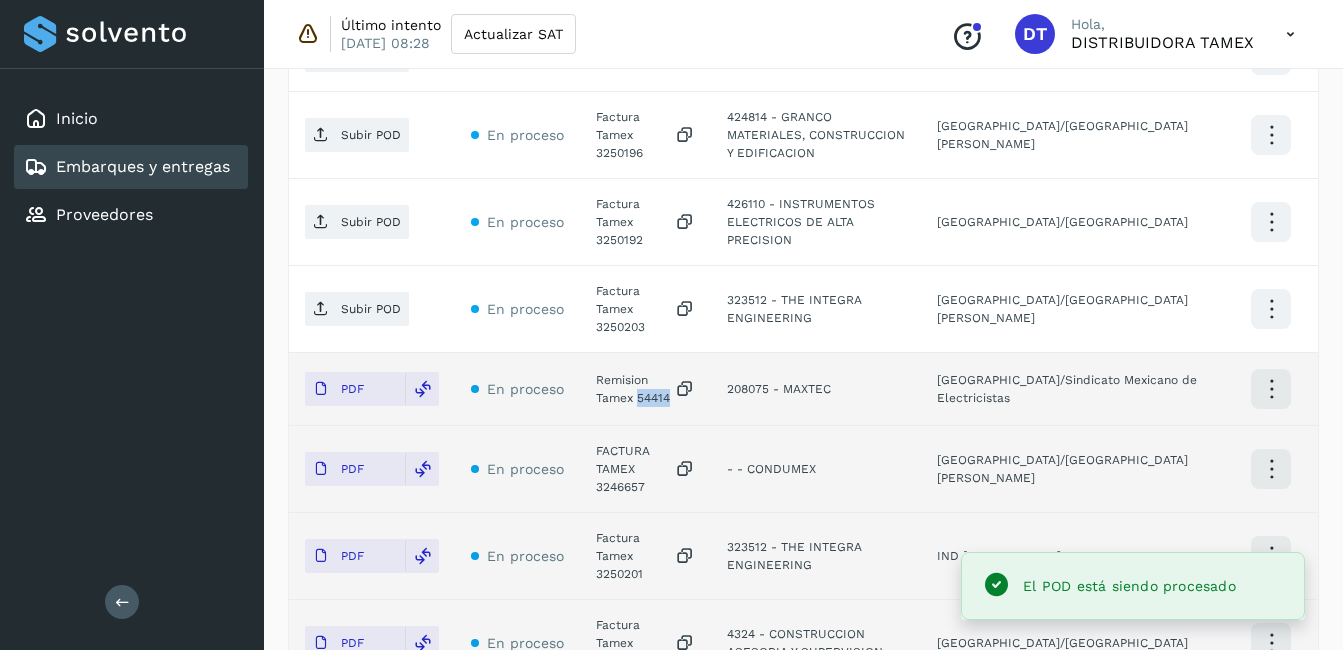 scroll, scrollTop: 881, scrollLeft: 0, axis: vertical 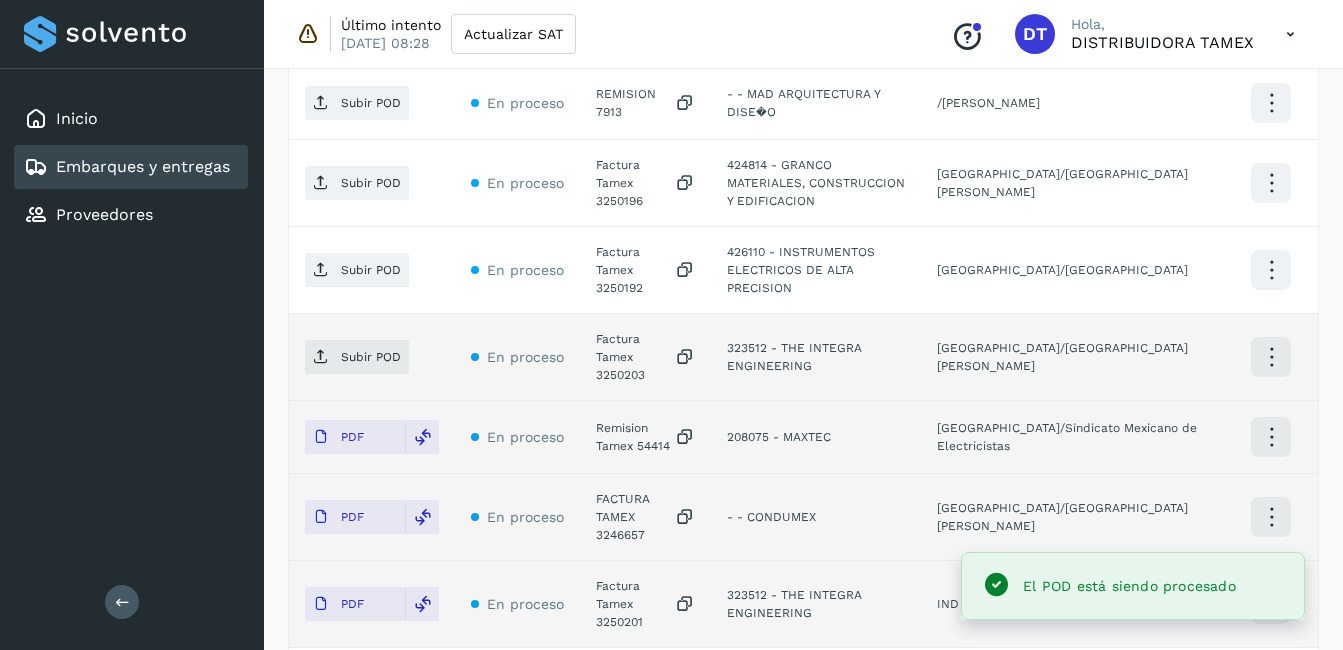 click on "Factura Tamex 3250203" 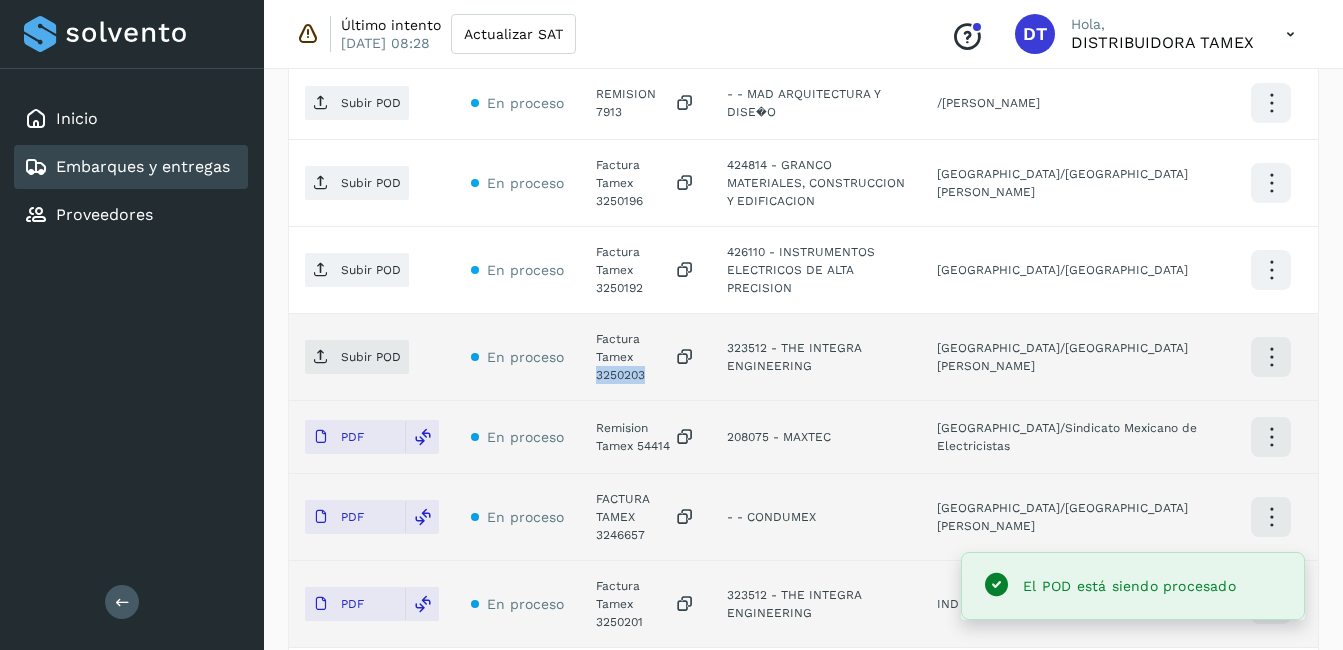 click on "Factura Tamex 3250203" 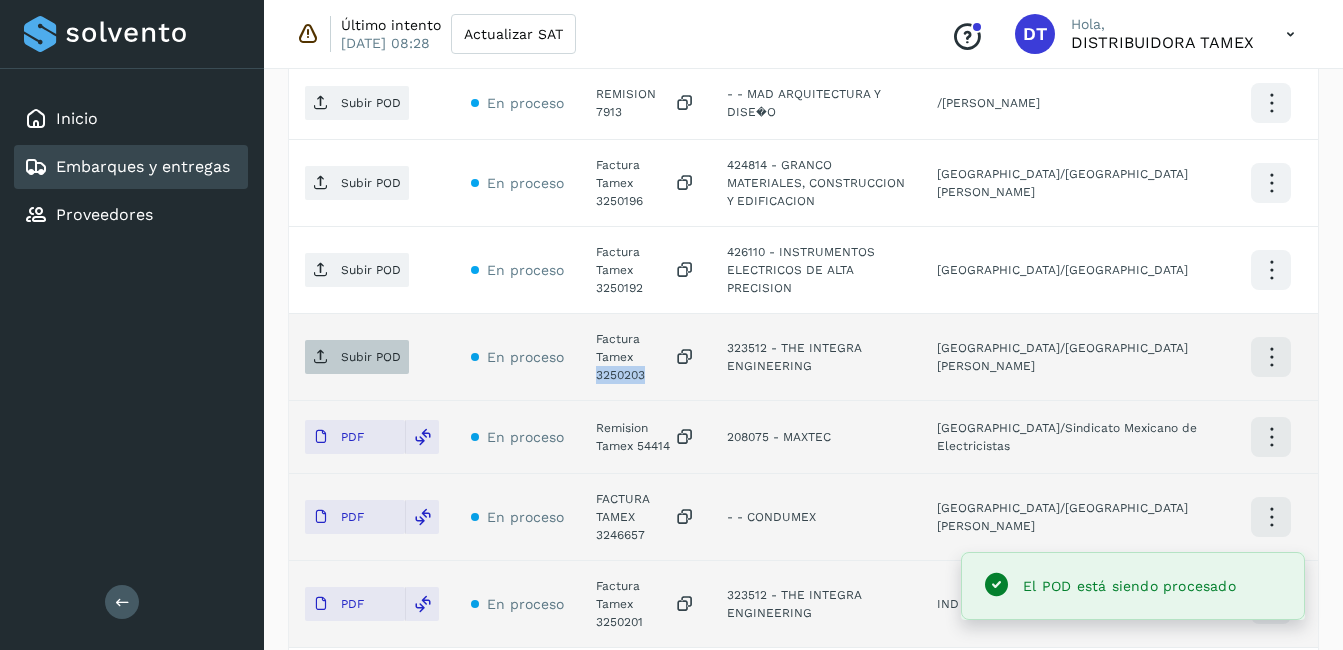 click on "Subir POD" at bounding box center [371, 357] 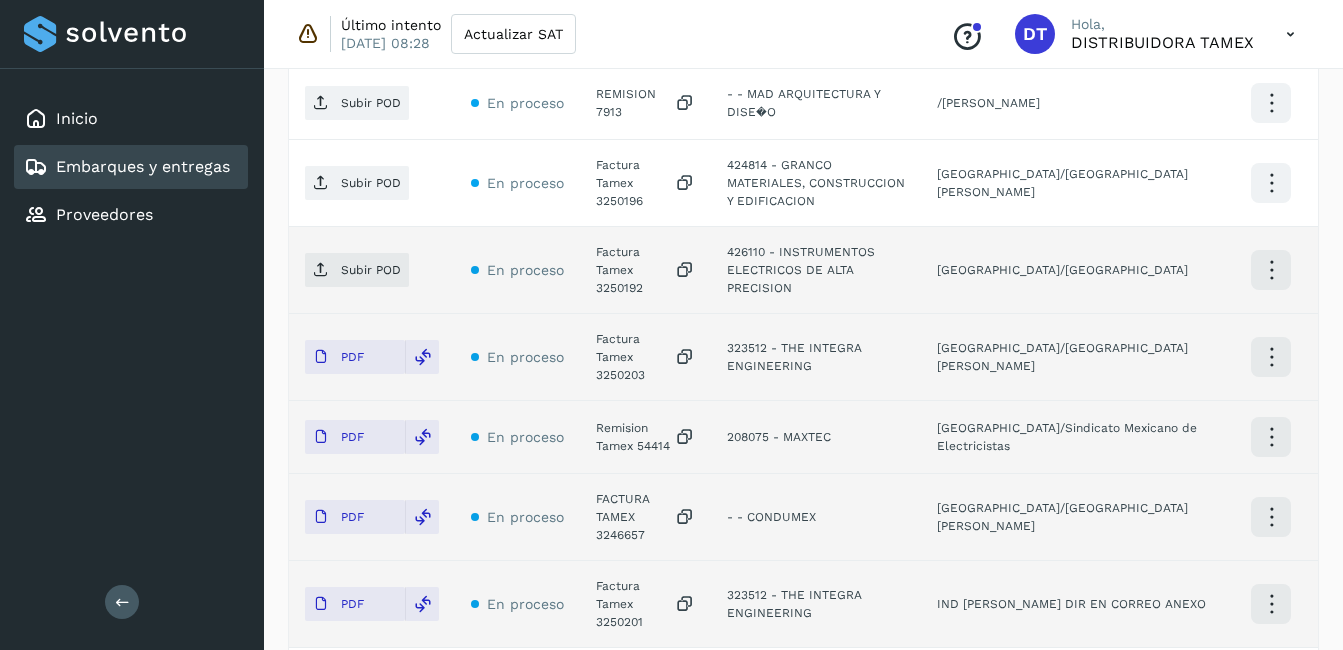 click on "Factura Tamex 3250192" 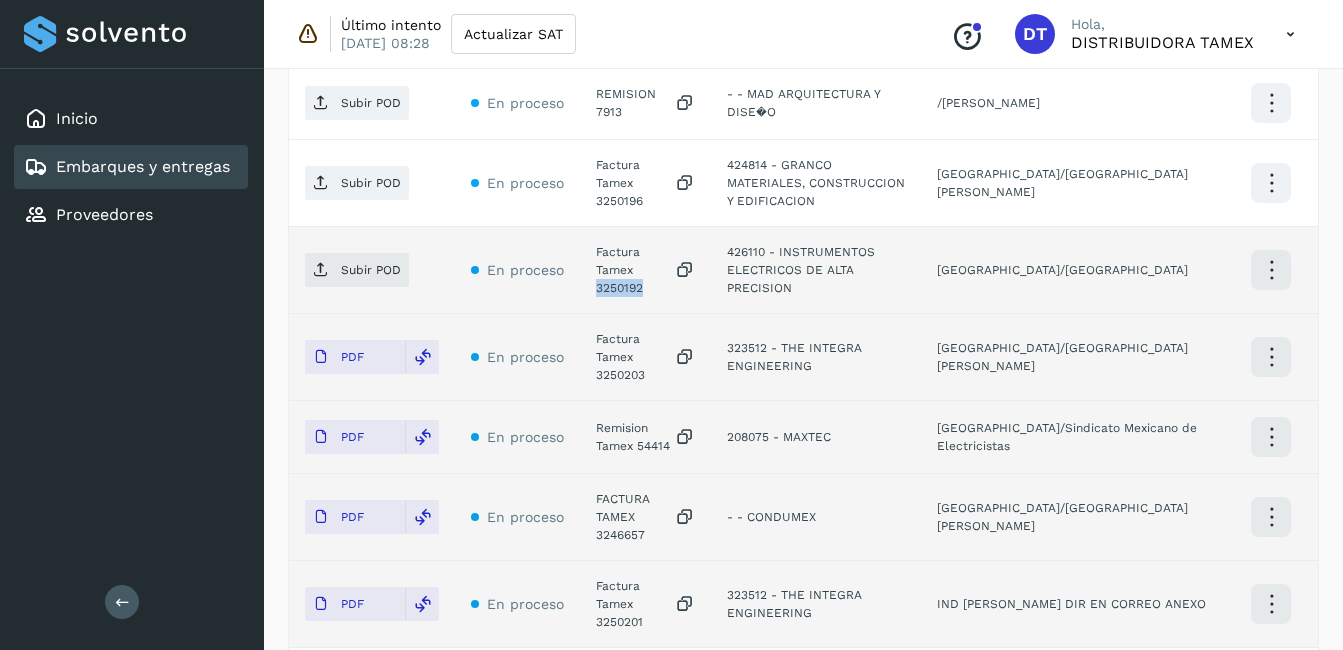 click on "Factura Tamex 3250192" 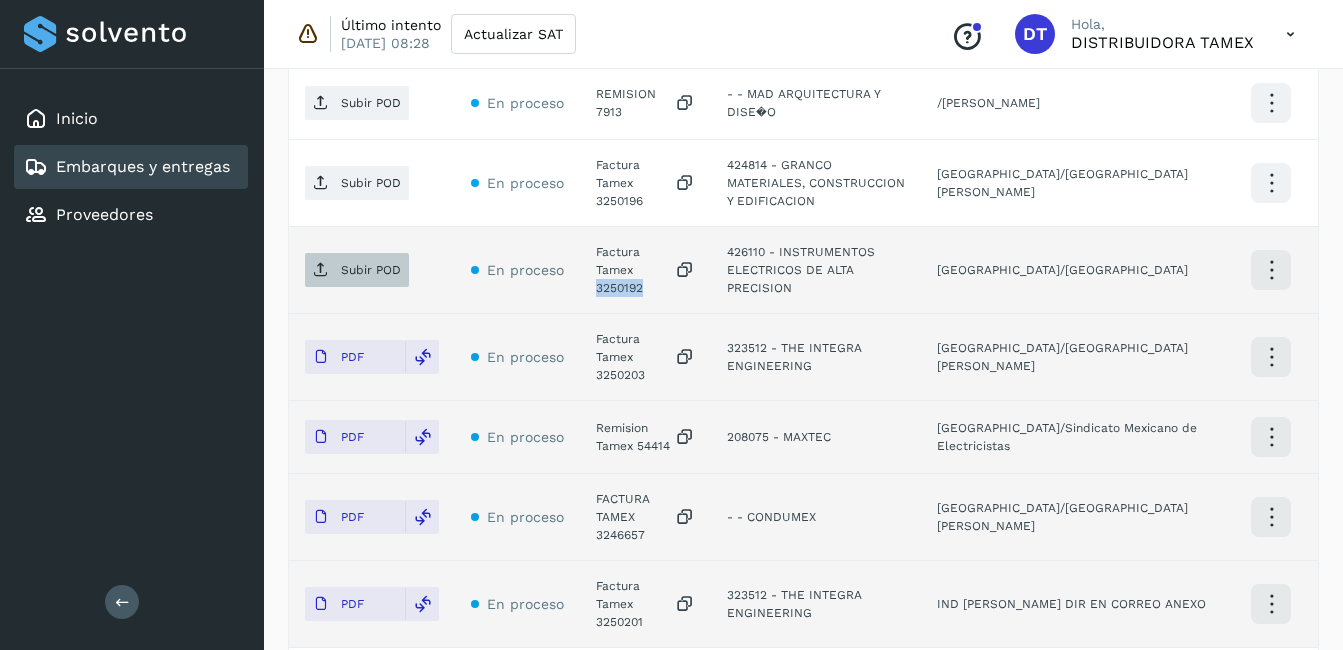 click on "Subir POD" at bounding box center (371, 270) 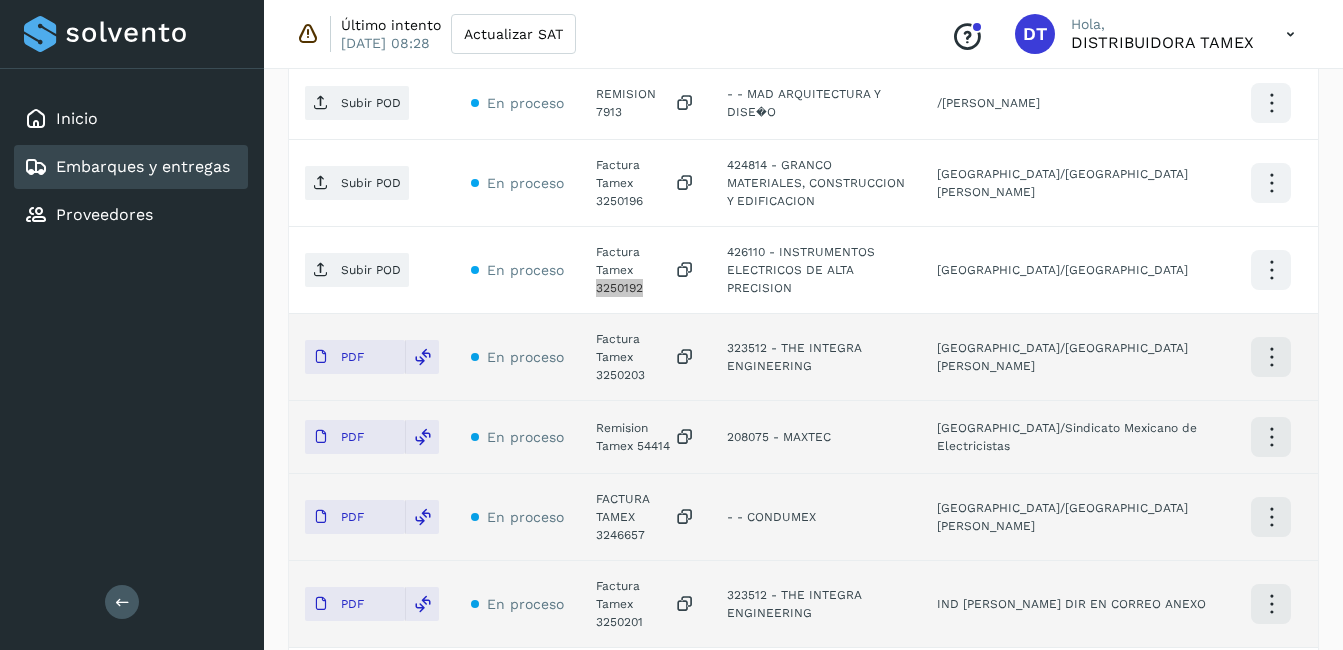scroll, scrollTop: 781, scrollLeft: 0, axis: vertical 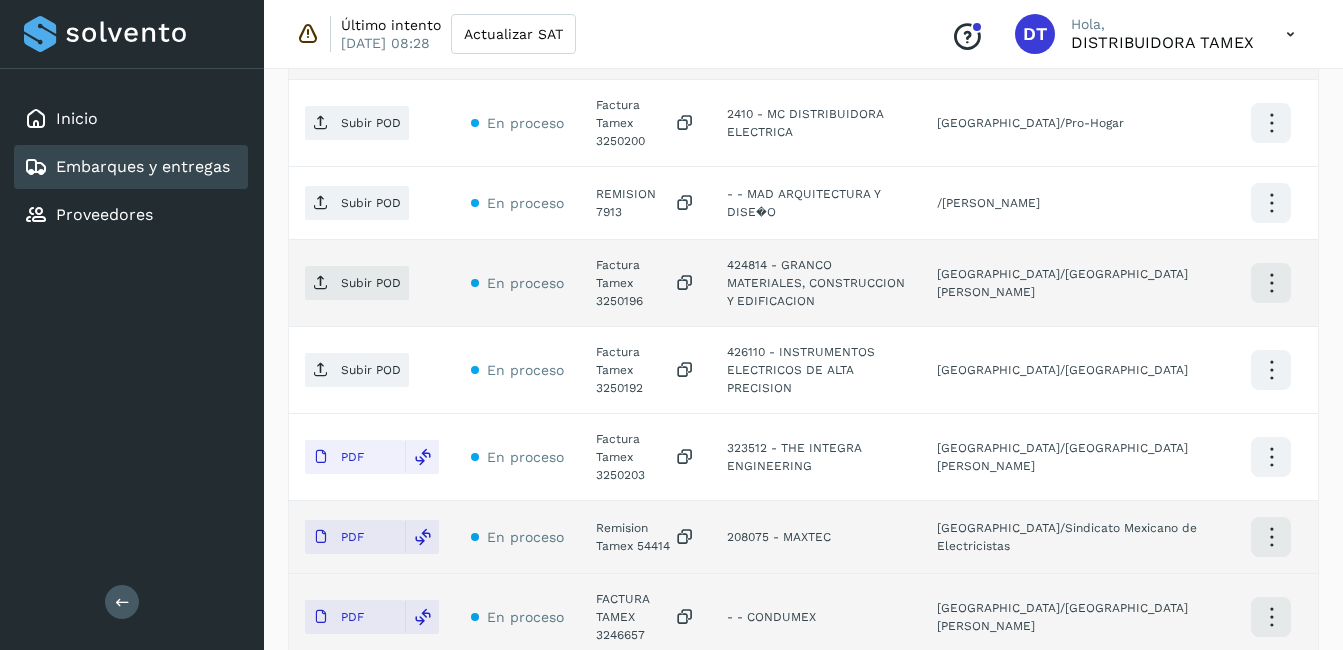 click on "Factura Tamex 3250196" 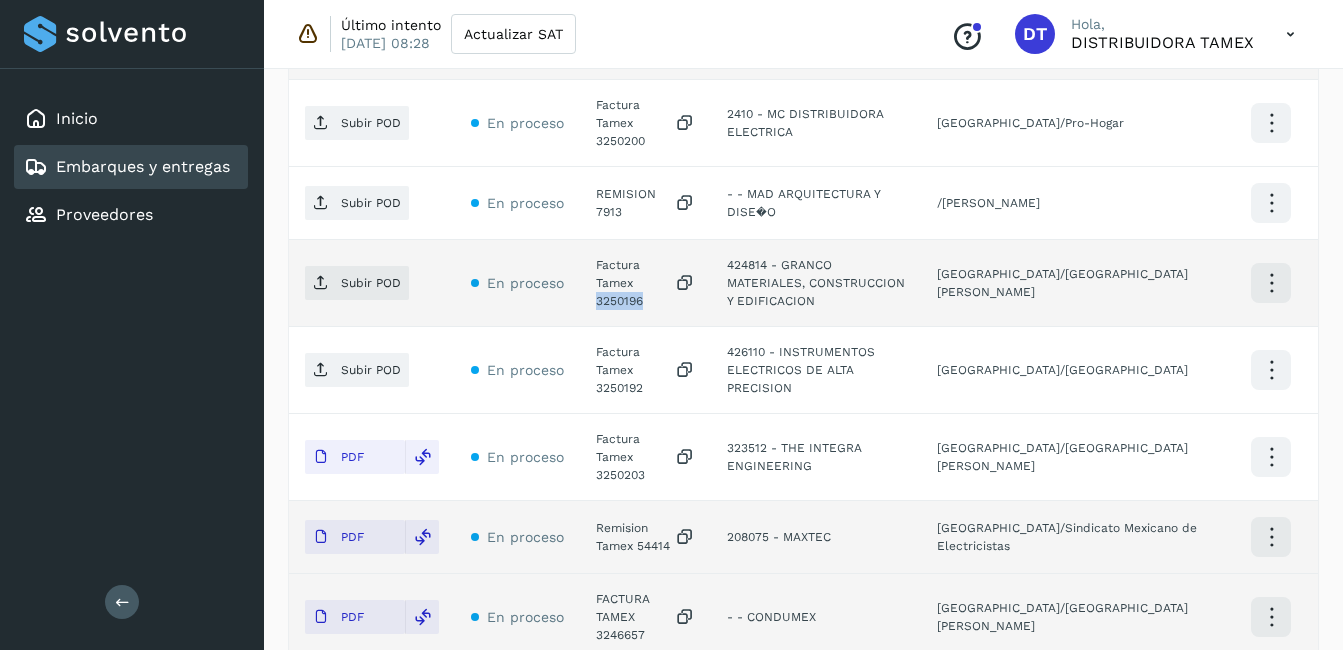 click on "Factura Tamex 3250196" 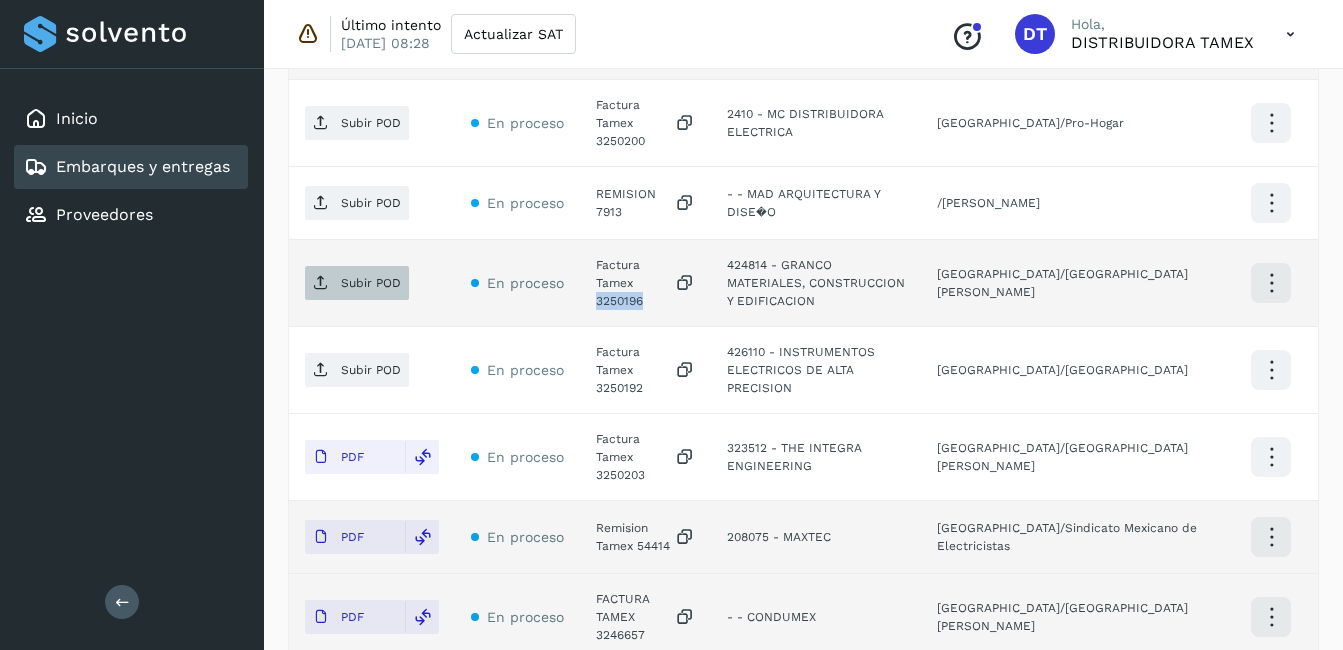 click on "Subir POD" at bounding box center [371, 283] 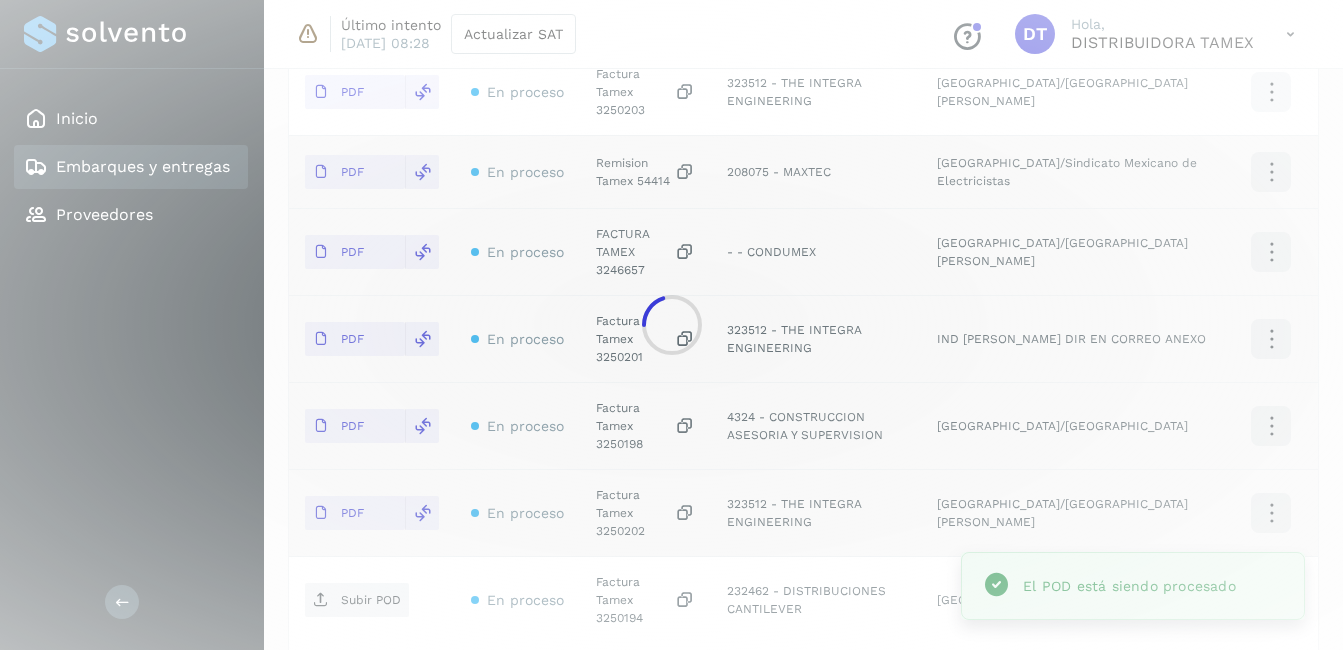 scroll, scrollTop: 1181, scrollLeft: 0, axis: vertical 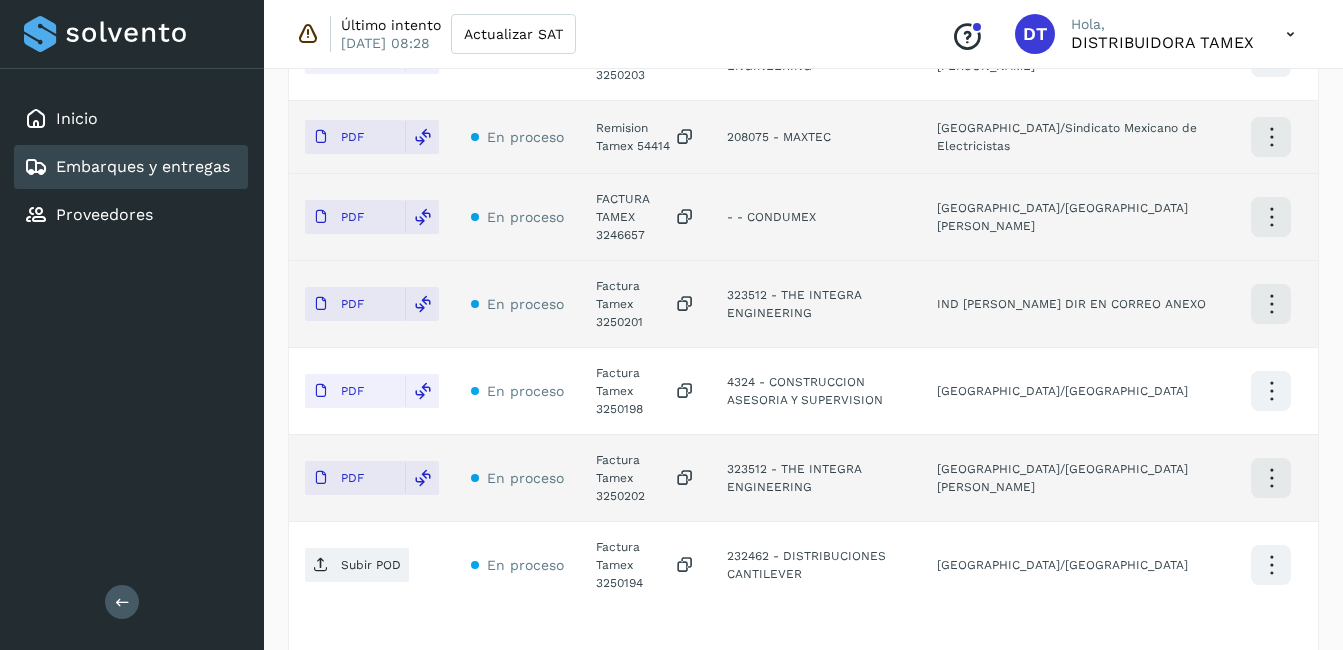 click on "** ** **" at bounding box center [1021, 743] 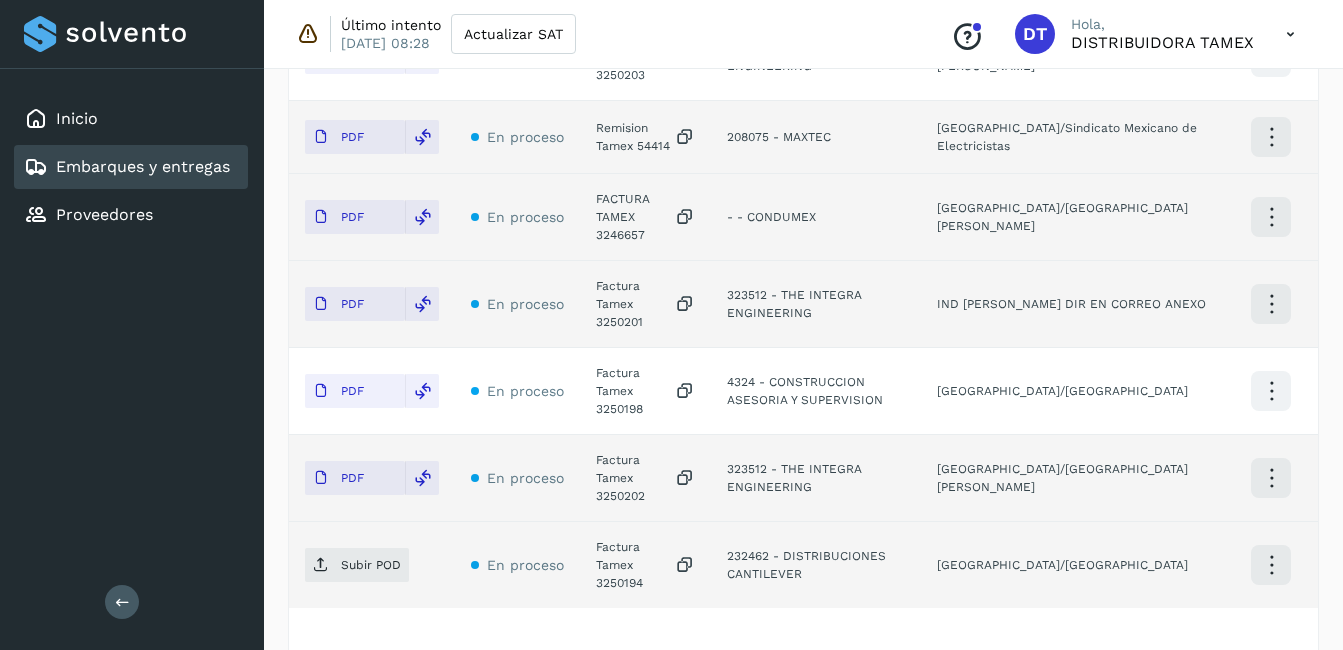 click on "Factura Tamex 3250194" 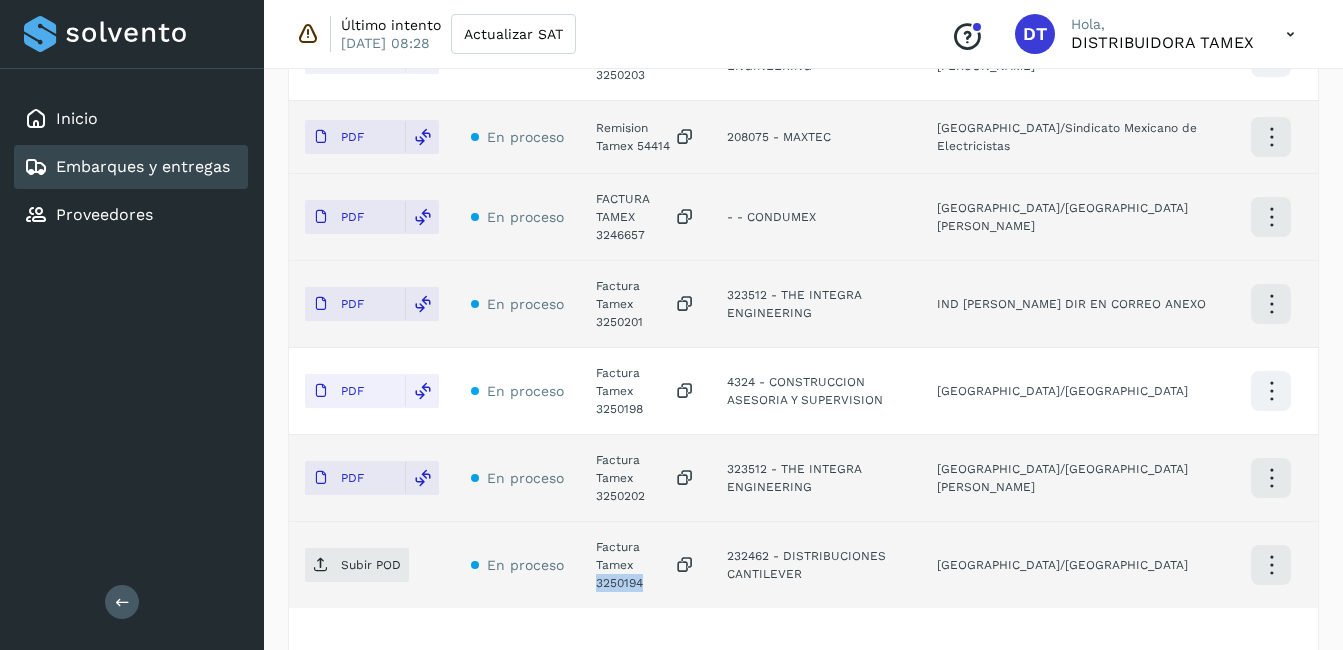 click on "Factura Tamex 3250194" 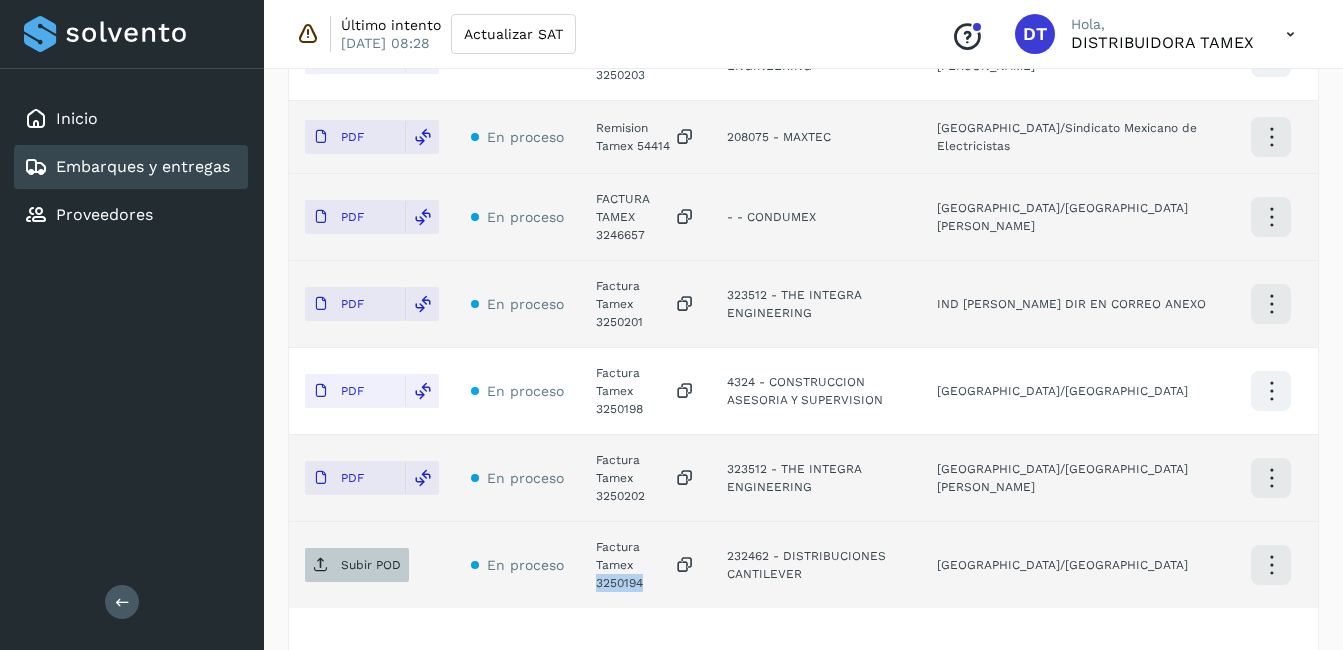 click on "Subir POD" at bounding box center (371, 565) 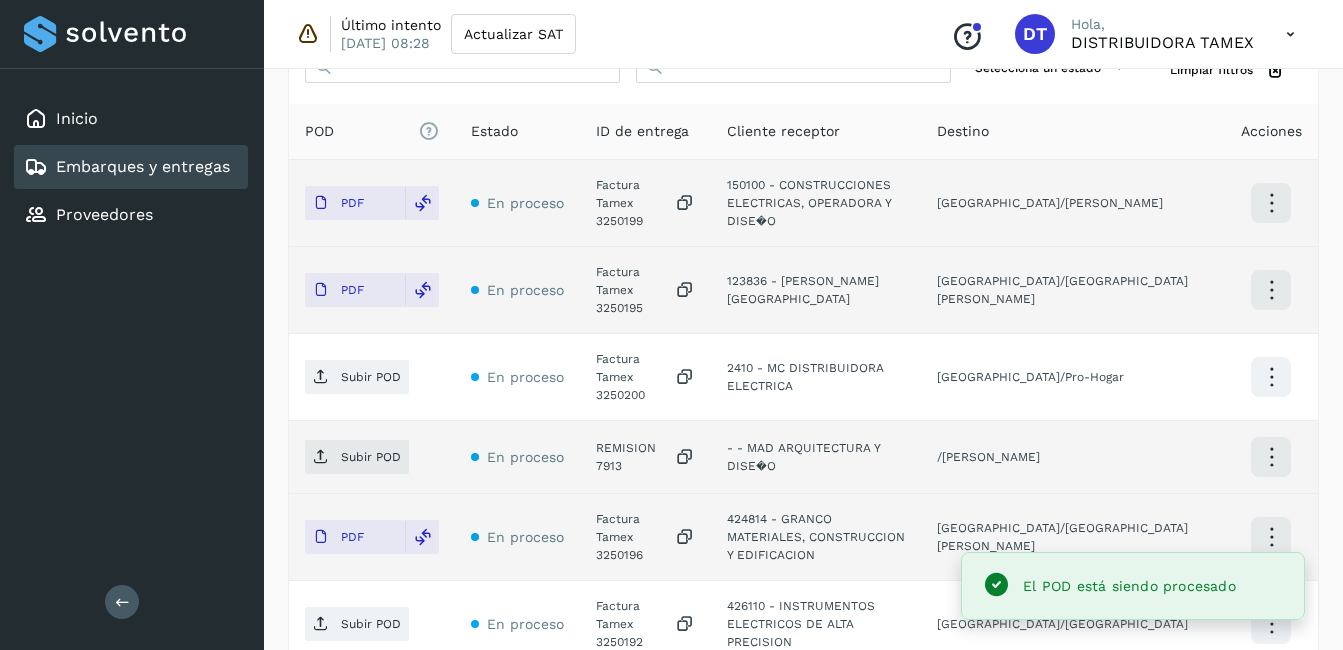 scroll, scrollTop: 581, scrollLeft: 0, axis: vertical 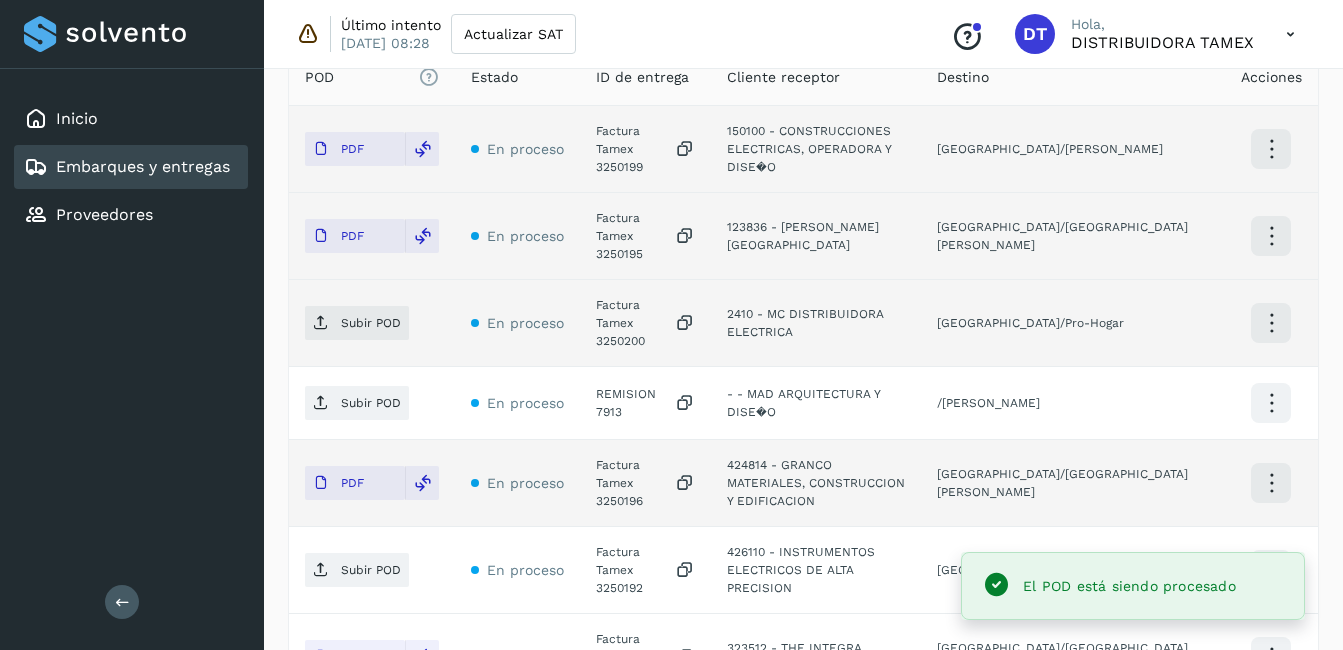 click on "Factura Tamex 3250200" 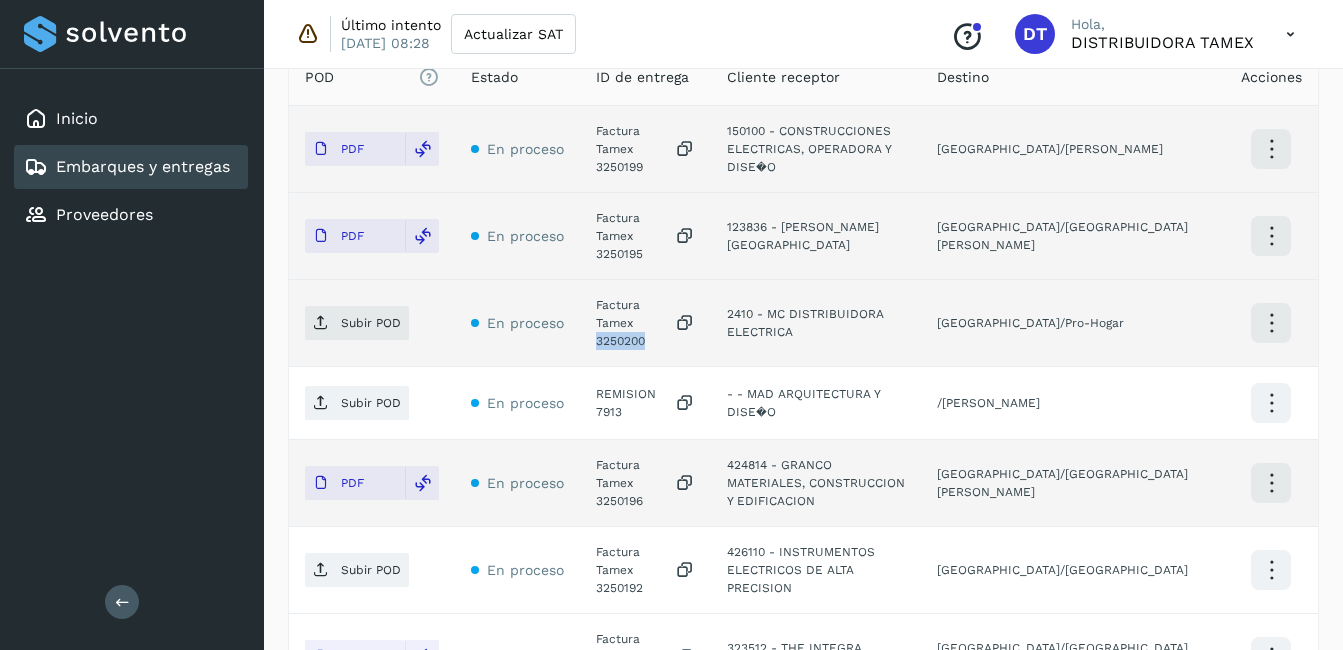 click on "Factura Tamex 3250200" 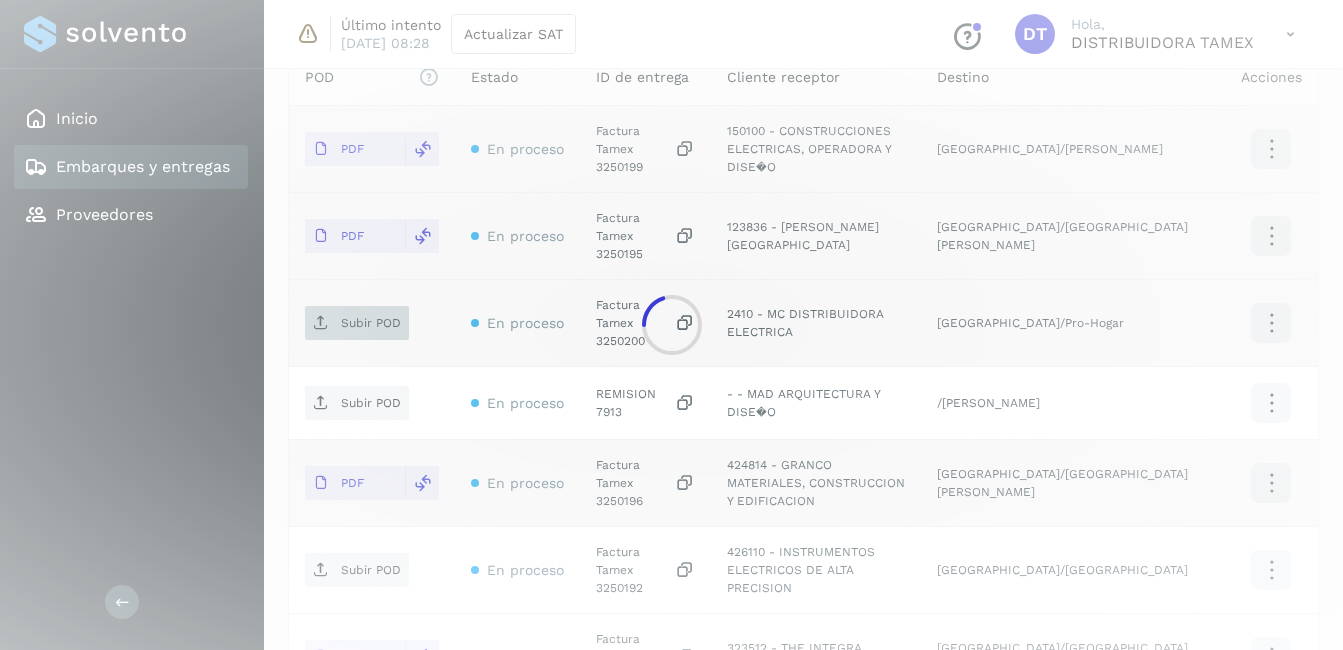click 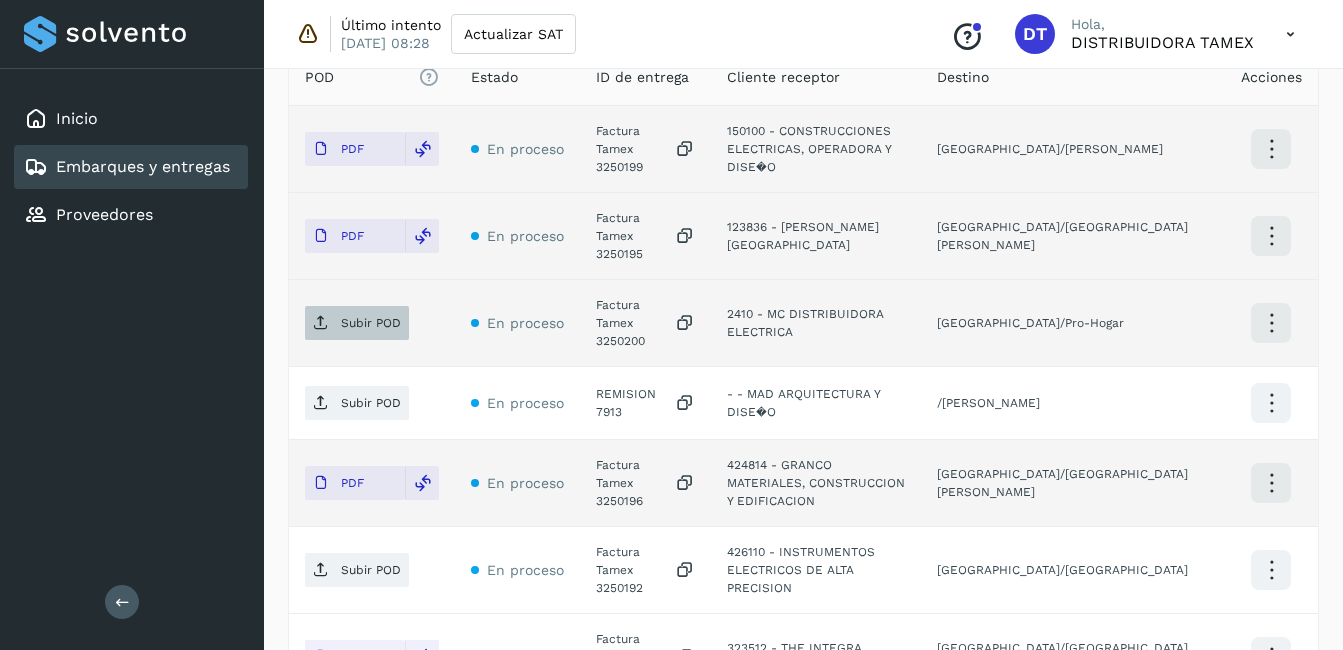 click at bounding box center (321, 323) 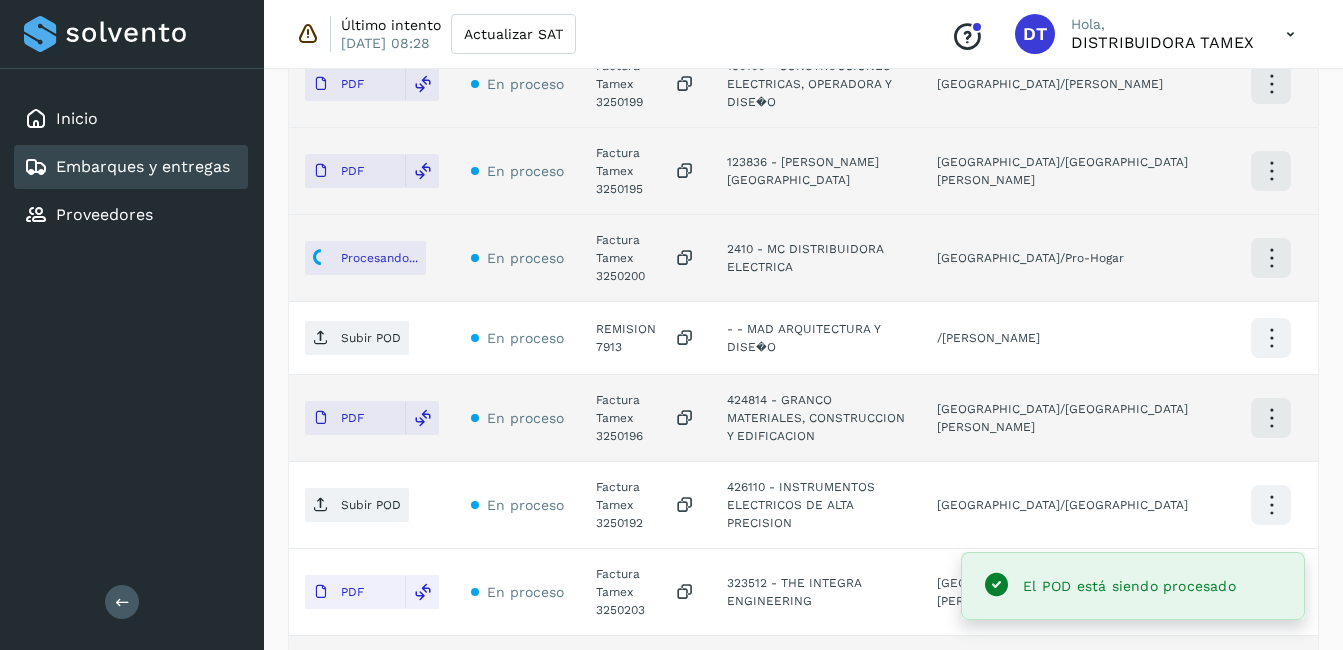 scroll, scrollTop: 681, scrollLeft: 0, axis: vertical 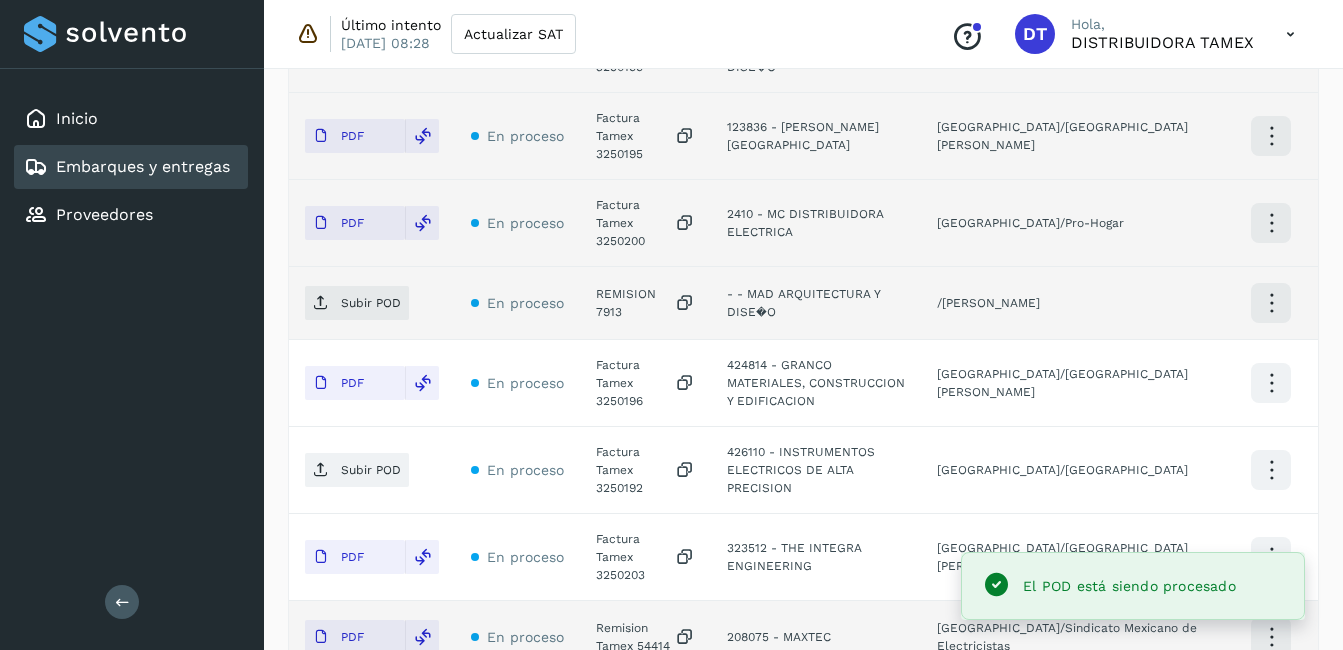 click on "REMISION 7913" 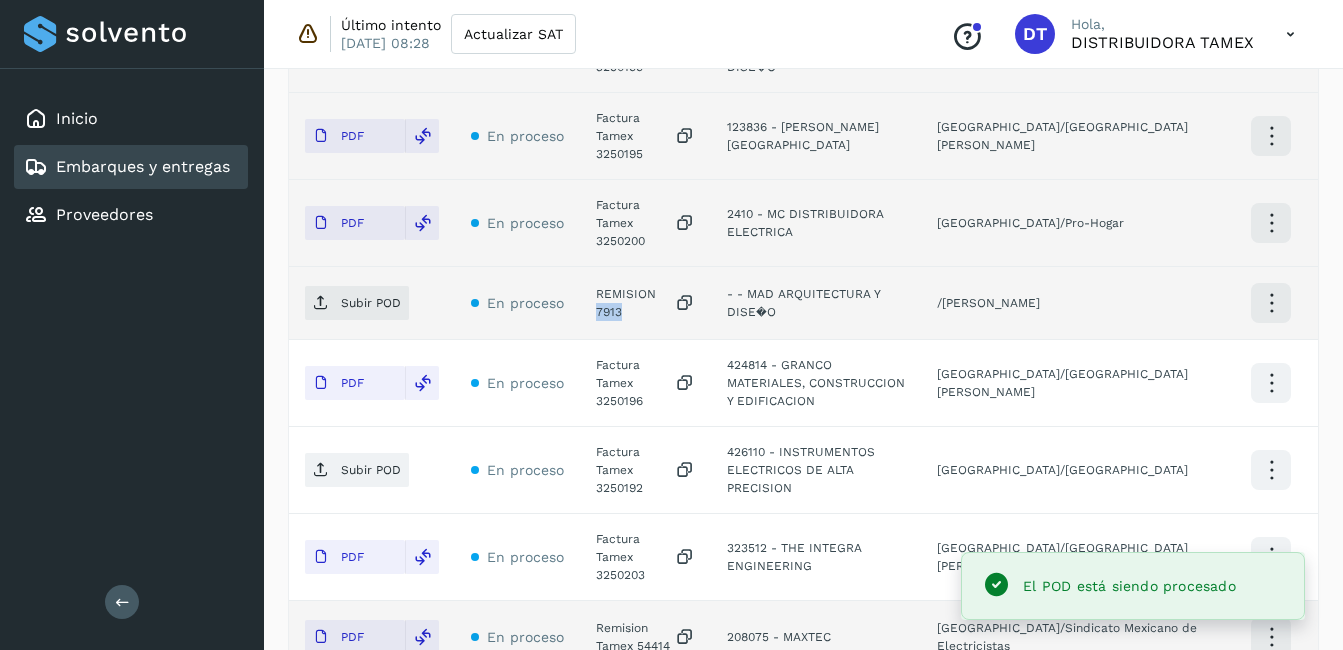 click on "REMISION 7913" 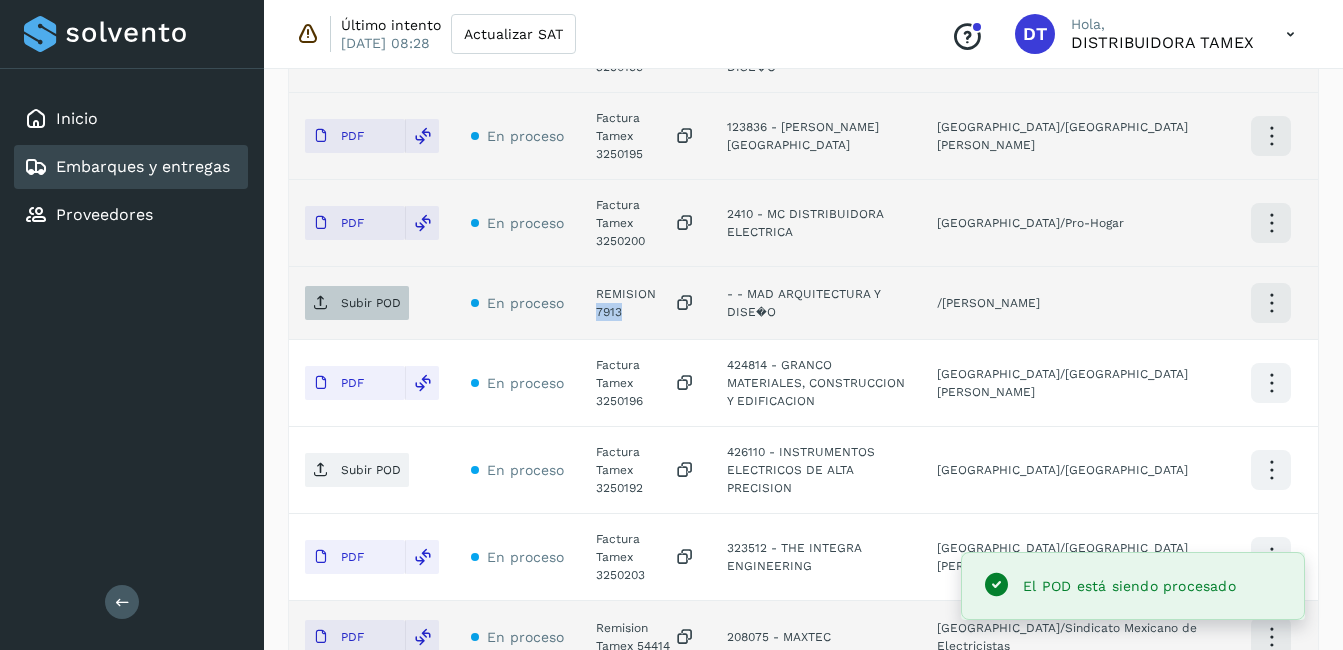 click on "Subir POD" at bounding box center [371, 303] 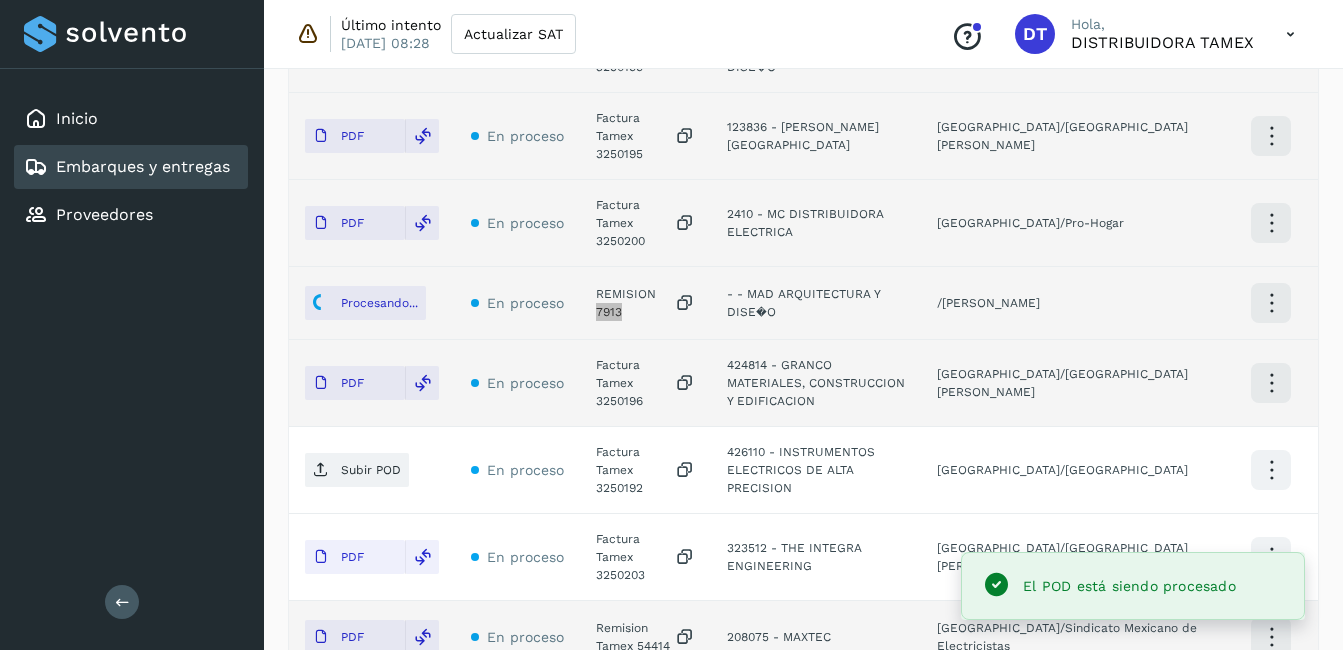 scroll, scrollTop: 781, scrollLeft: 0, axis: vertical 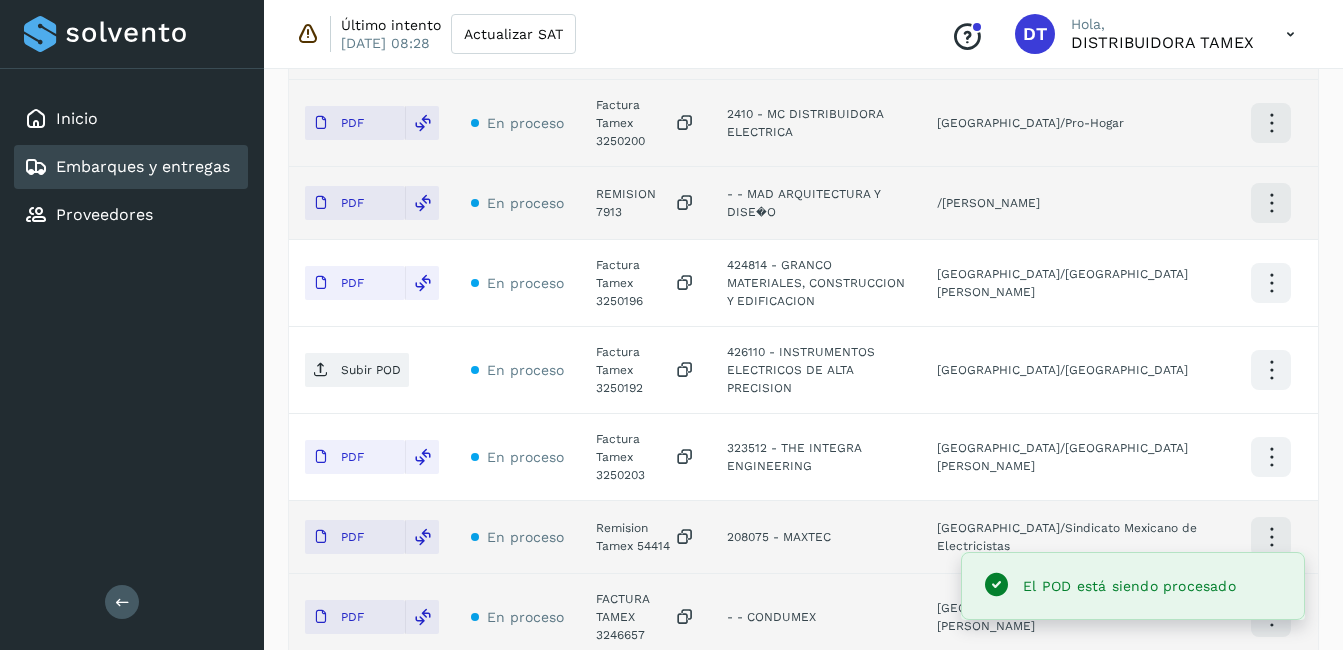 click on "Factura Tamex 3250192" 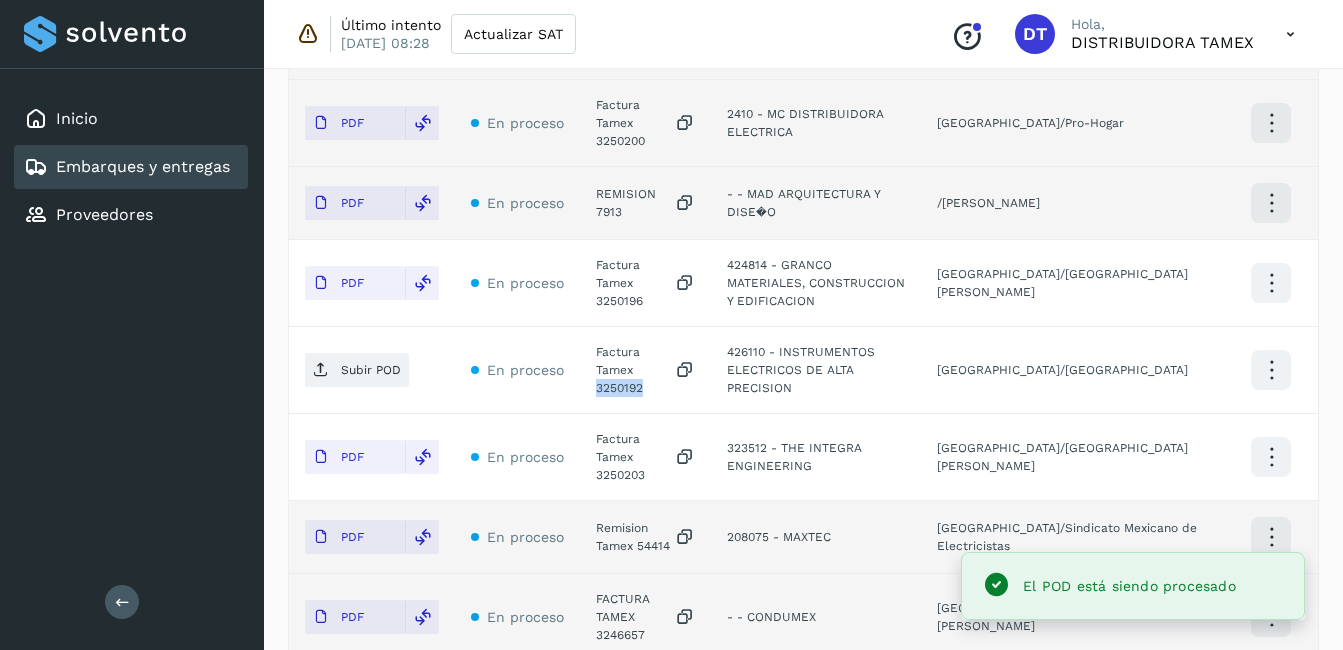 click on "Factura Tamex 3250192" 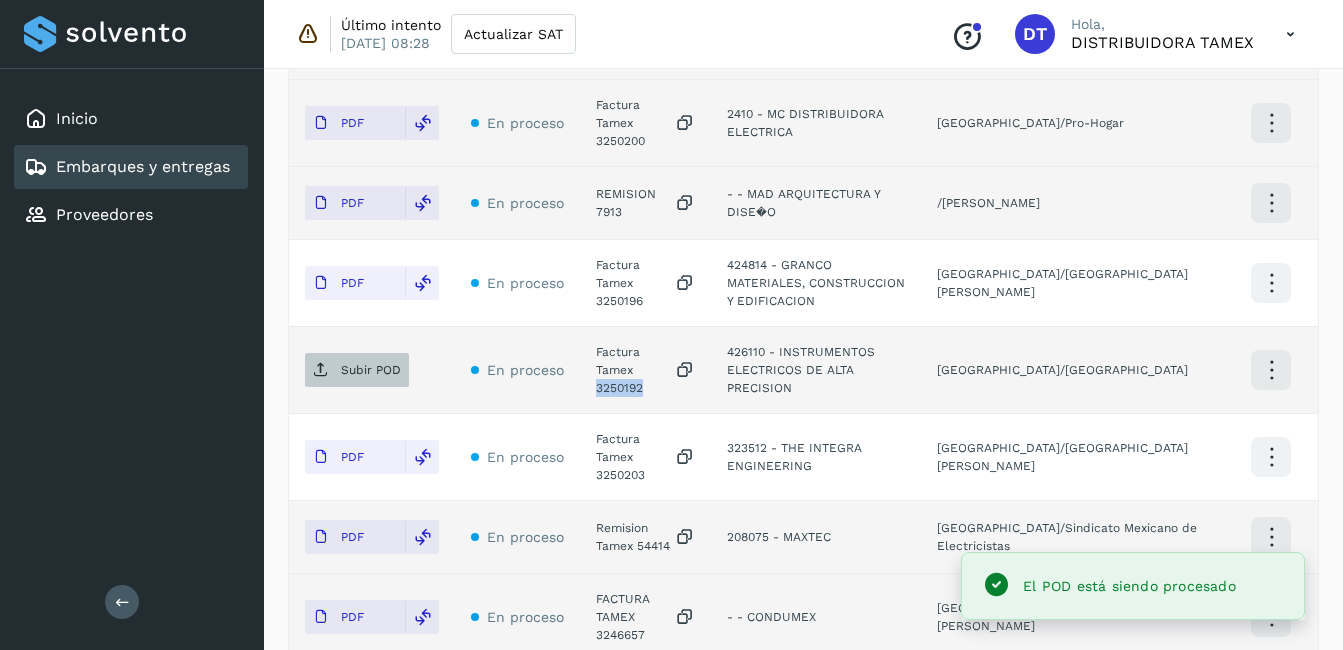 click on "Subir POD" at bounding box center (371, 370) 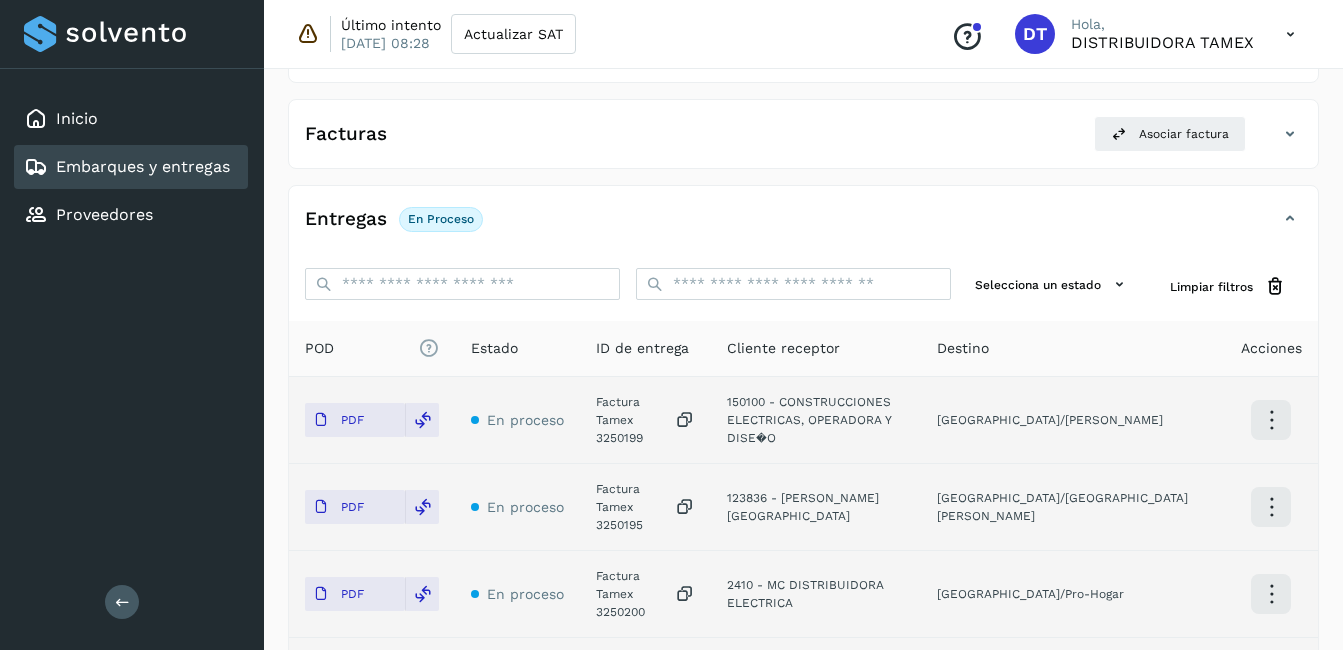 scroll, scrollTop: 0, scrollLeft: 0, axis: both 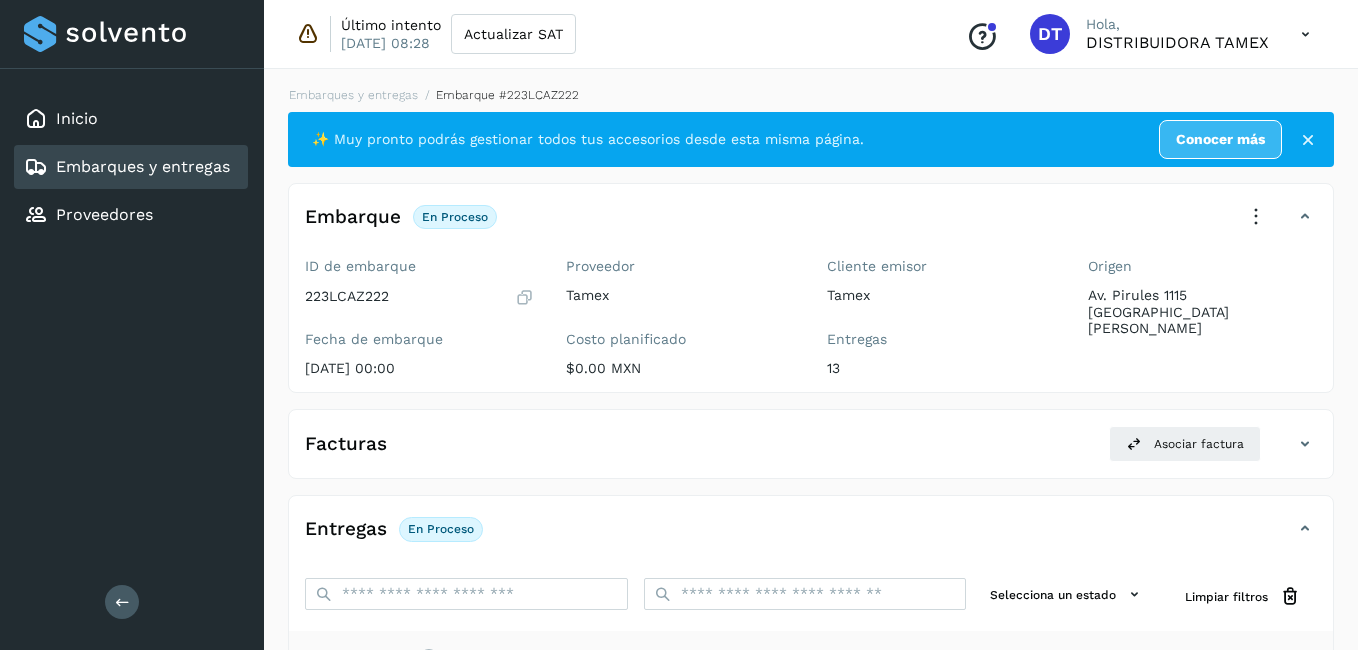 select on "**" 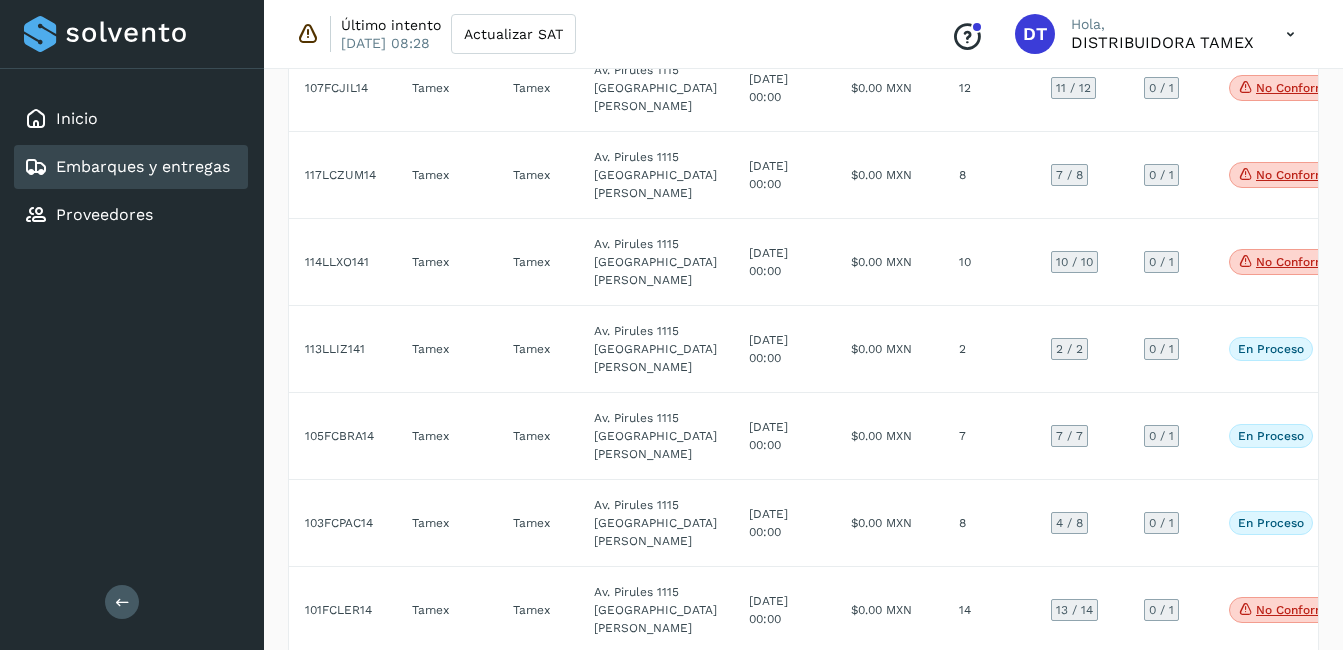 scroll, scrollTop: 3700, scrollLeft: 0, axis: vertical 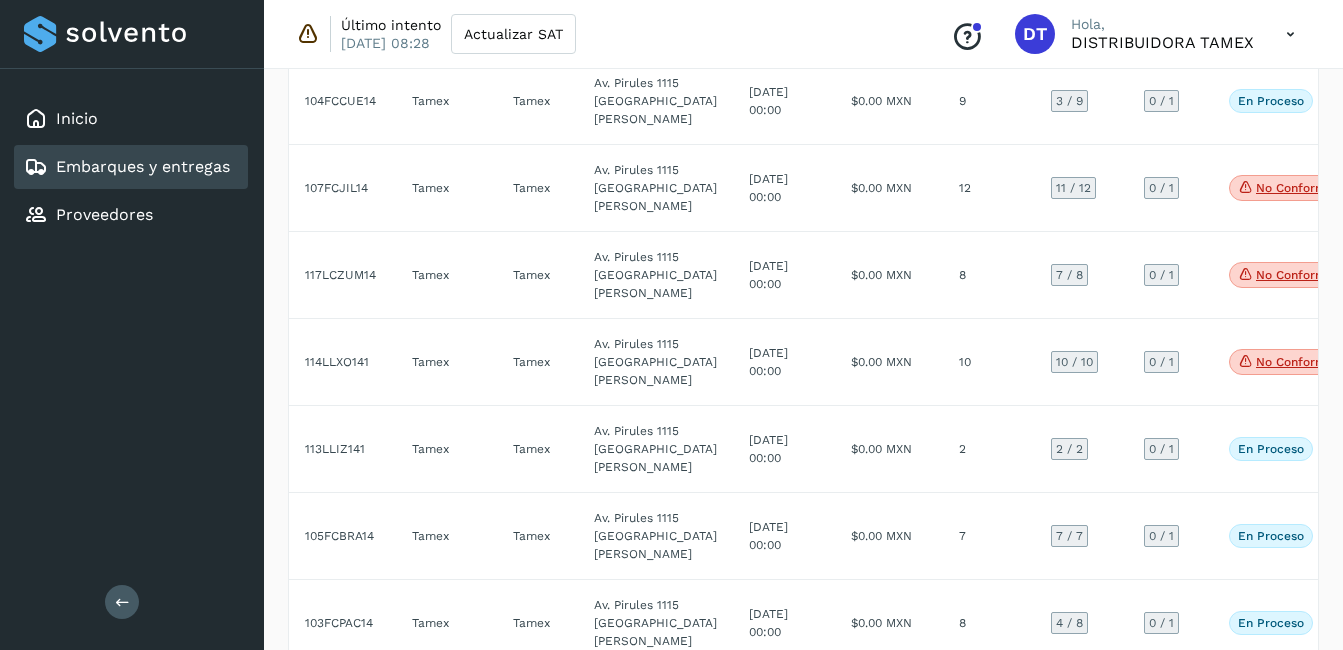 click on "[DATE] 00:00" 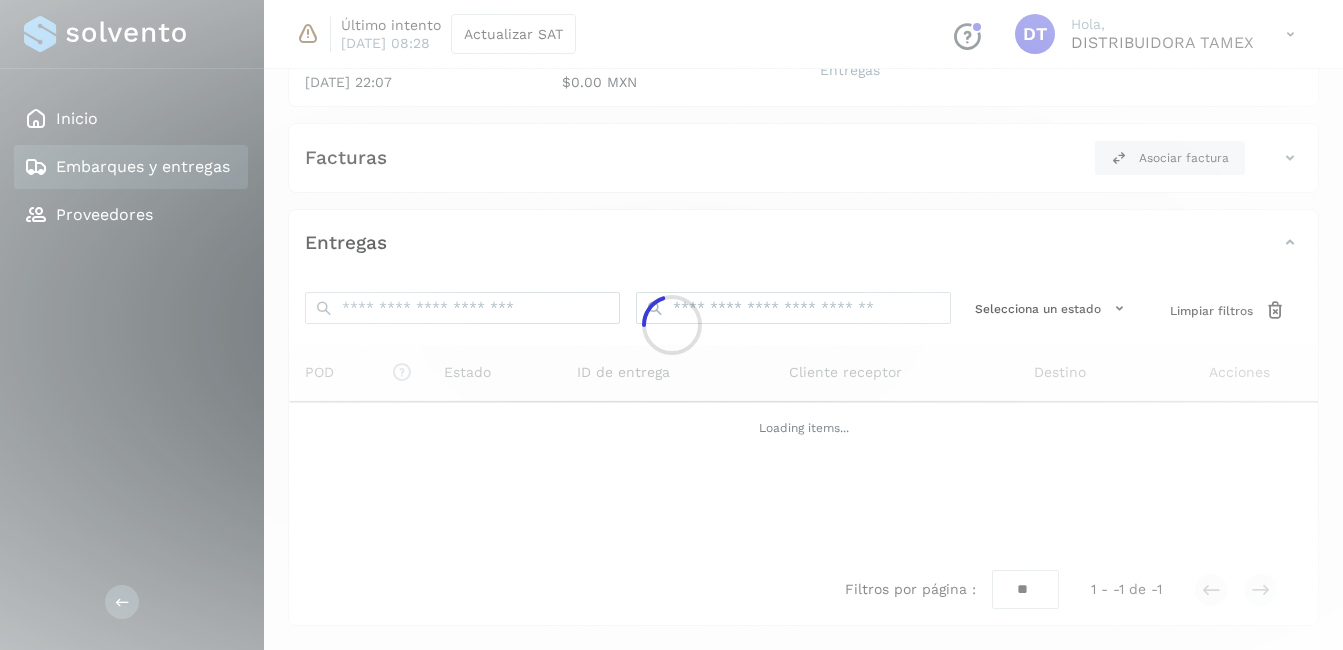 click 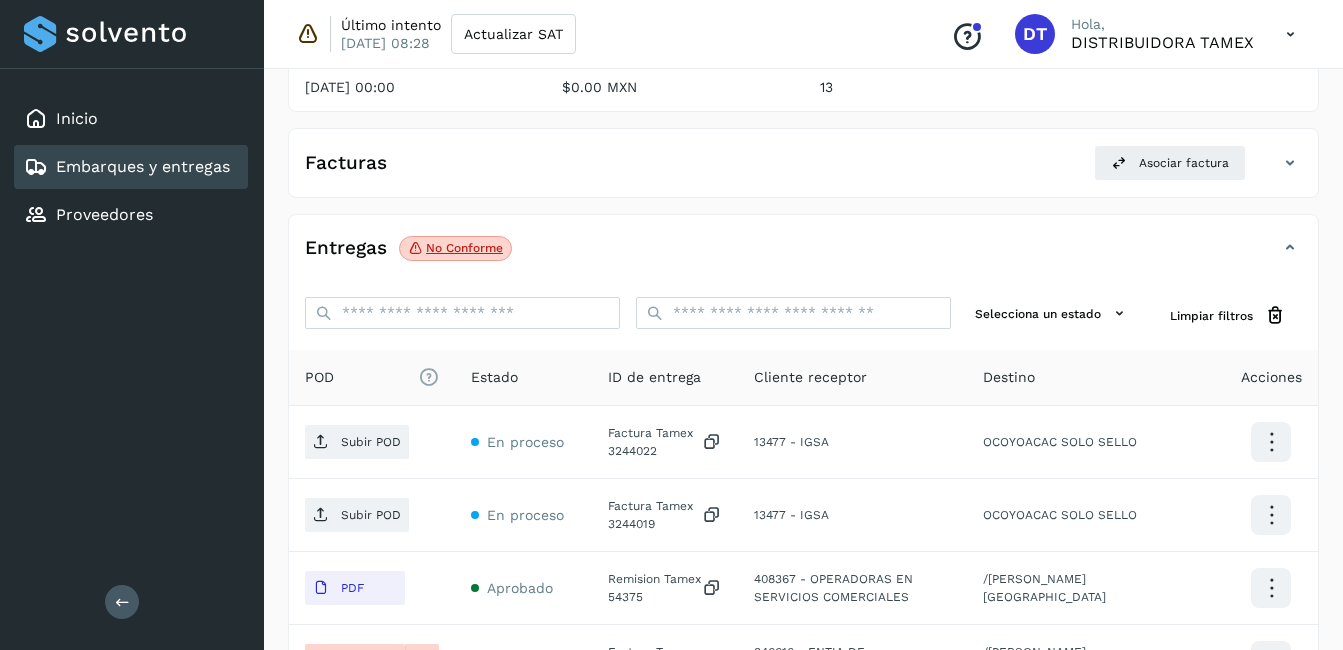 scroll, scrollTop: 381, scrollLeft: 0, axis: vertical 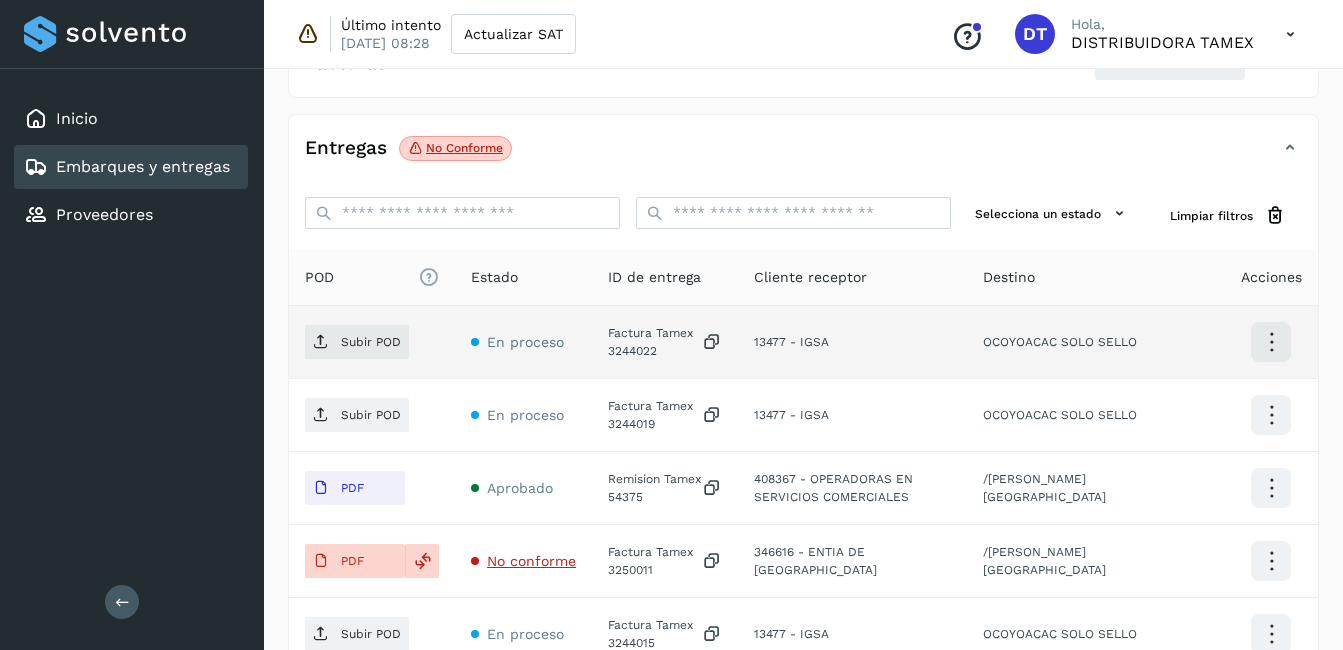 click on "Factura Tamex 3244022" 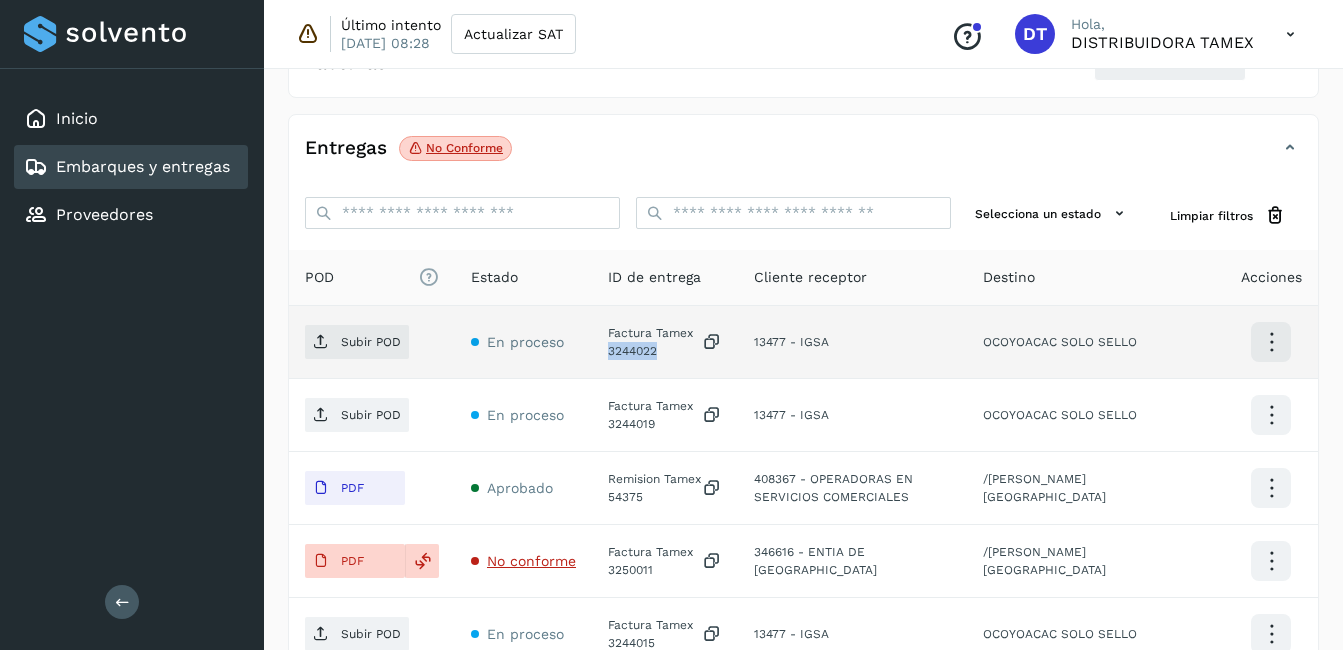 click on "Factura Tamex 3244022" 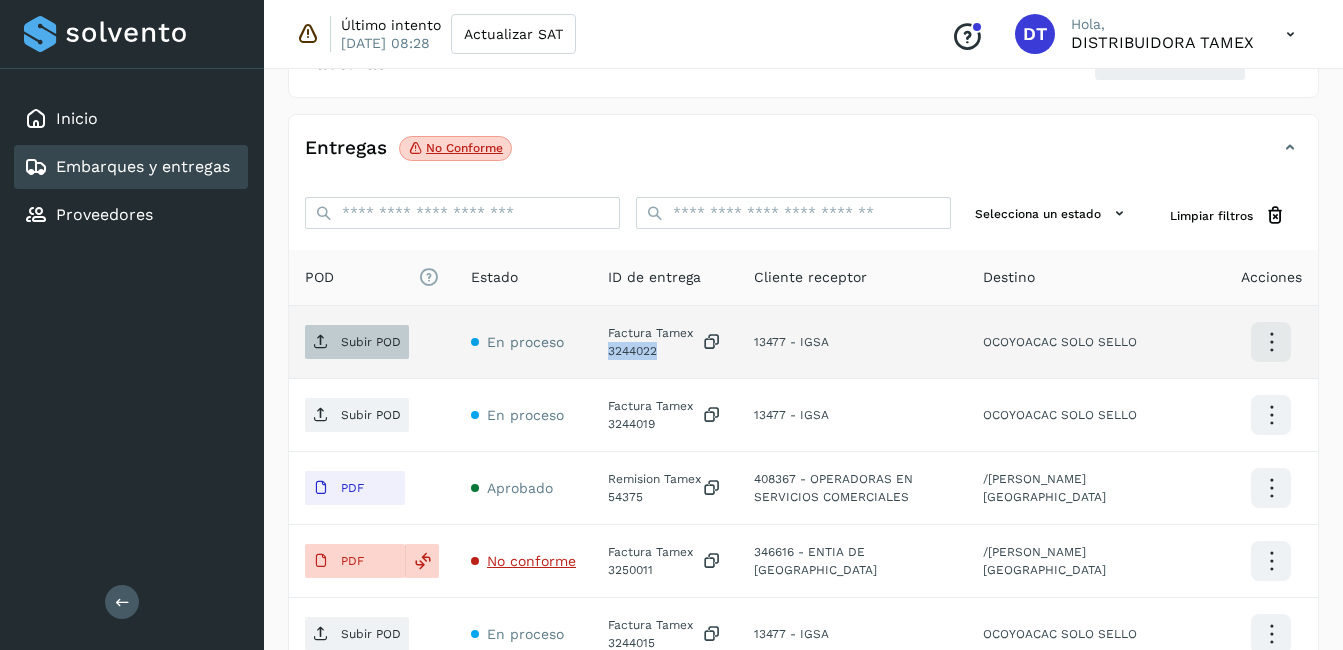 click on "Subir POD" at bounding box center (371, 342) 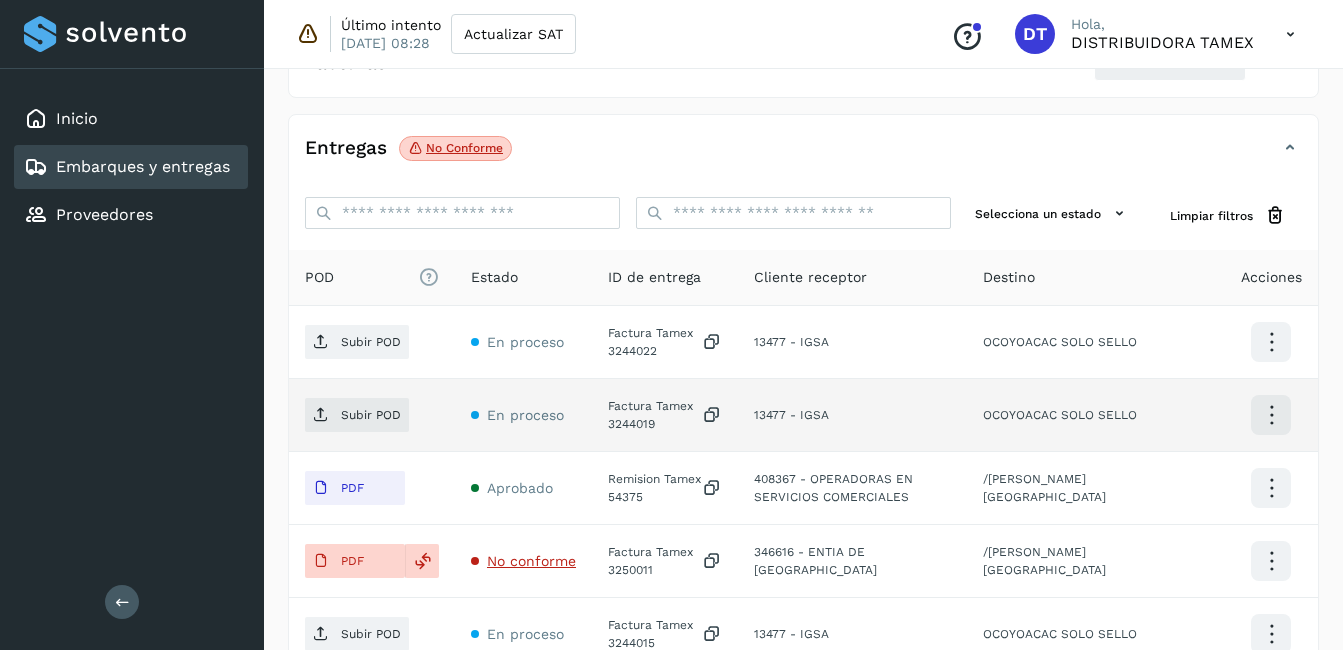 click on "Factura Tamex 3244019" 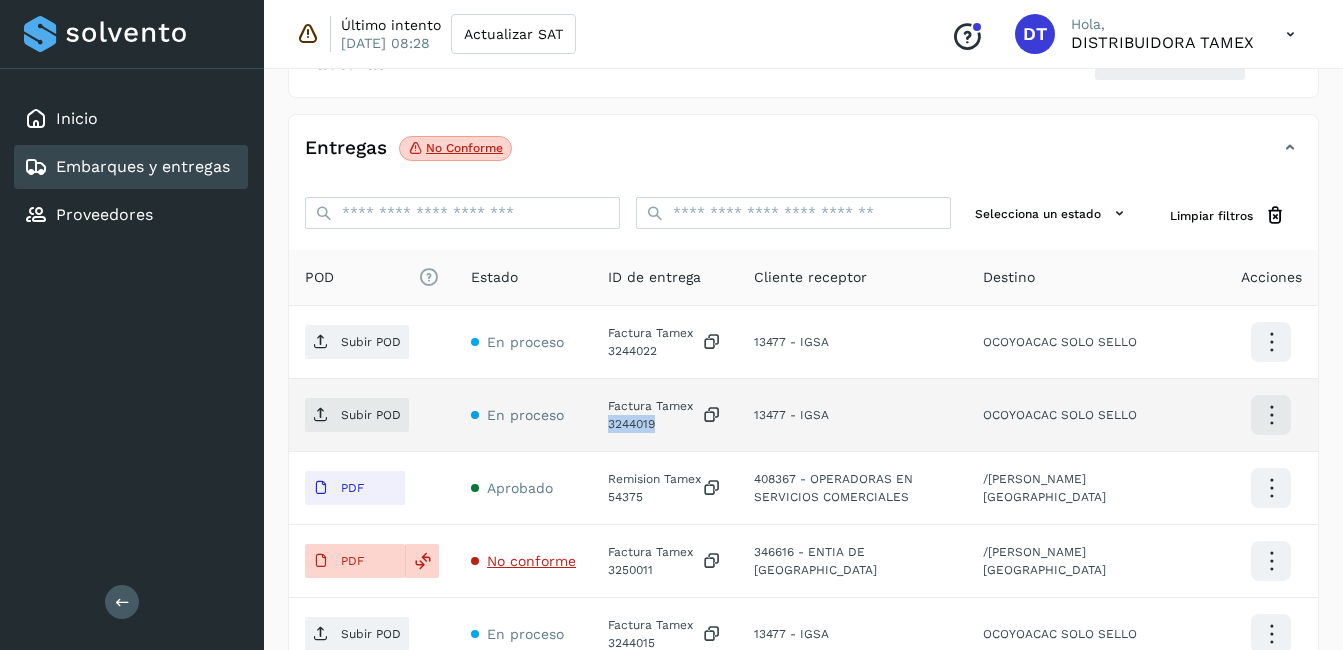 click on "Factura Tamex 3244019" 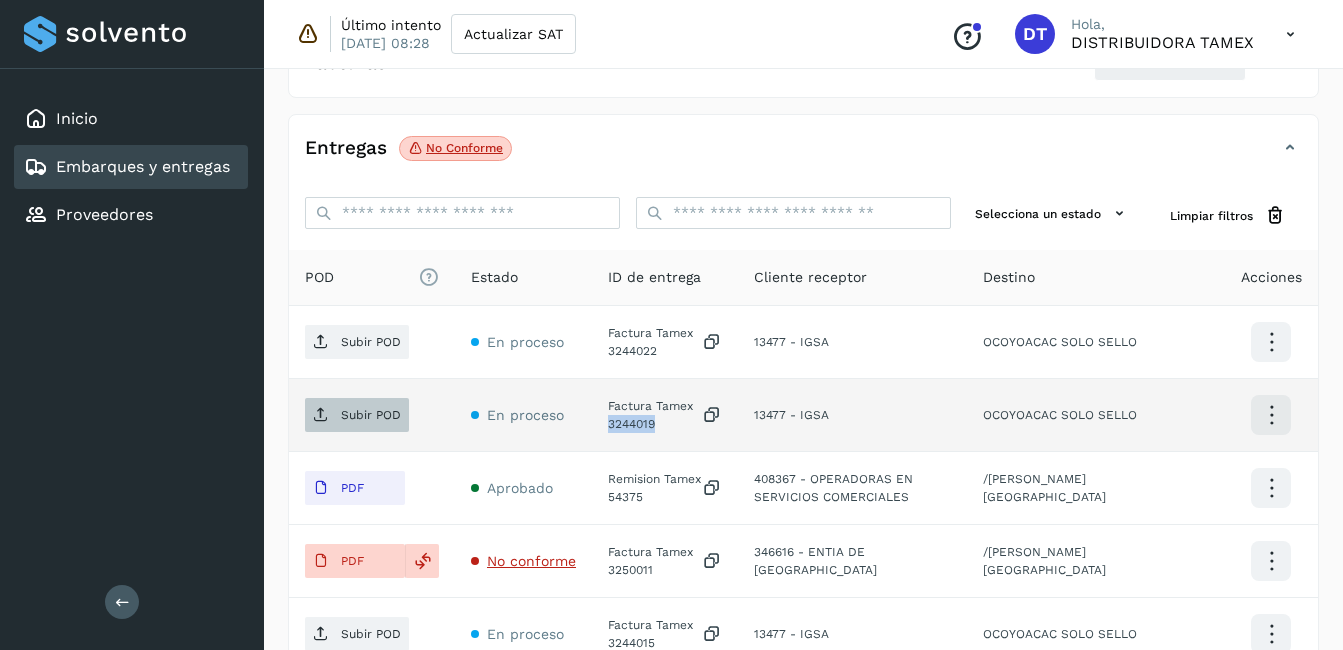 click on "Subir POD" at bounding box center (371, 415) 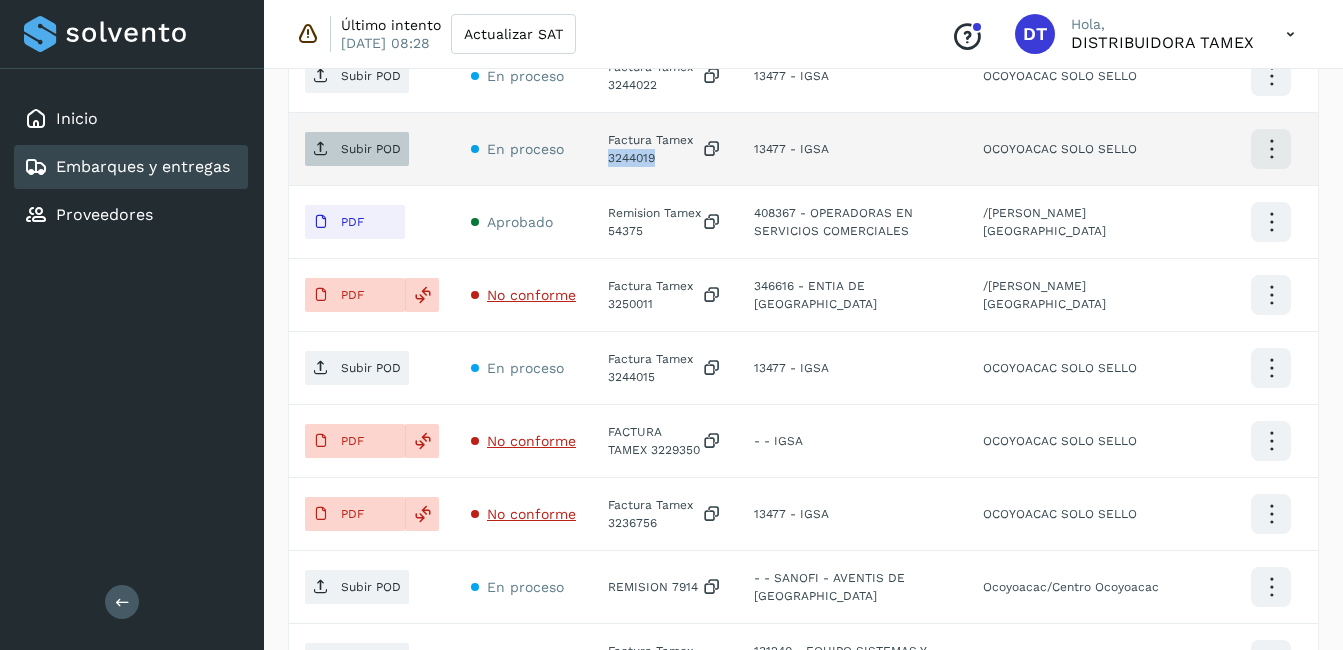 scroll, scrollTop: 681, scrollLeft: 0, axis: vertical 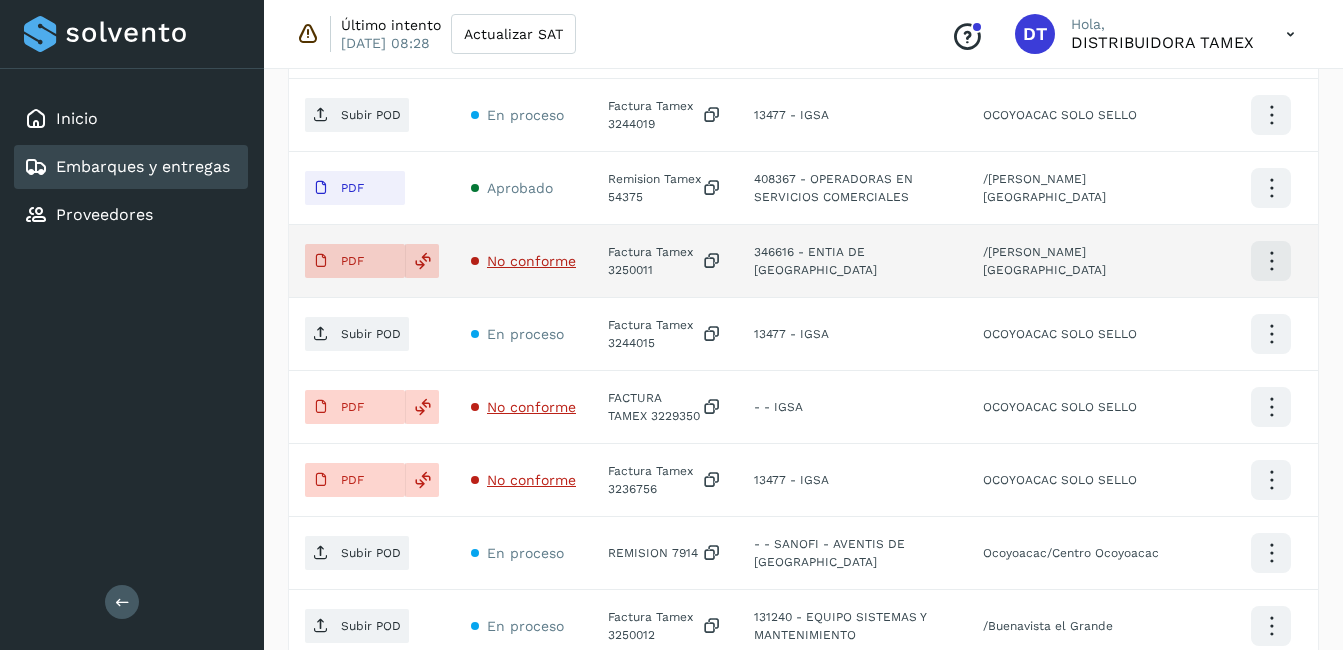 click on "Factura Tamex 3250011" 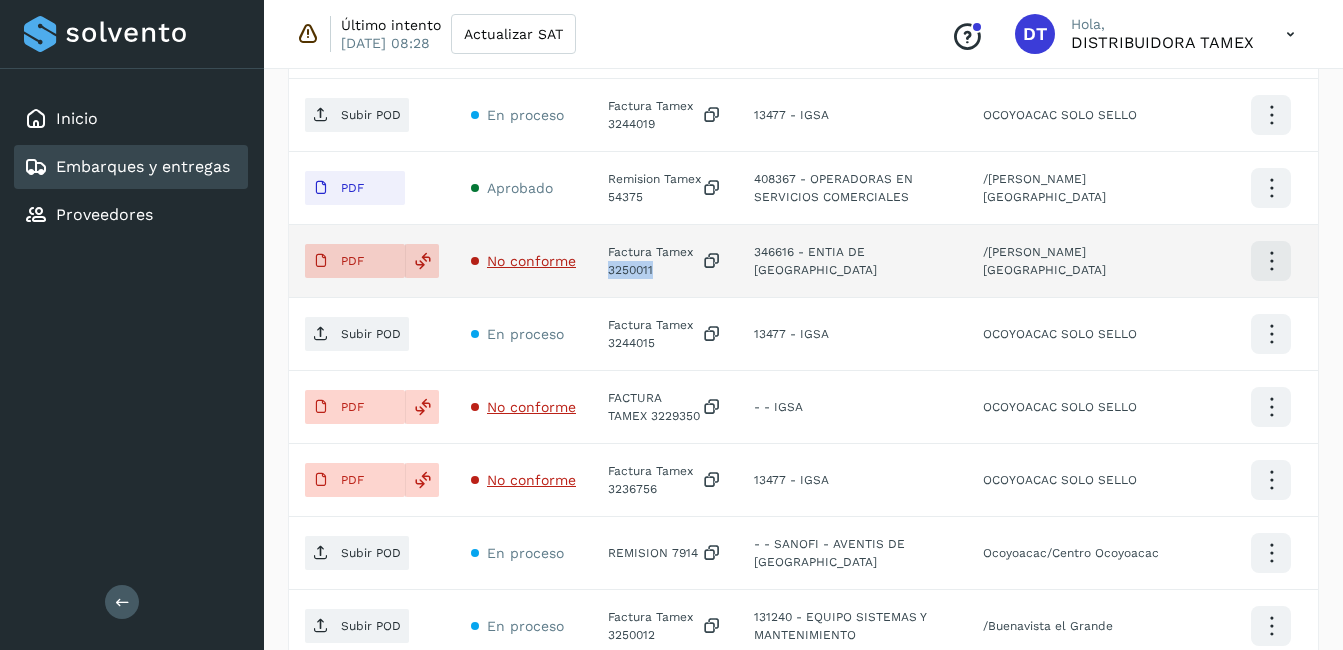 click on "Factura Tamex 3250011" 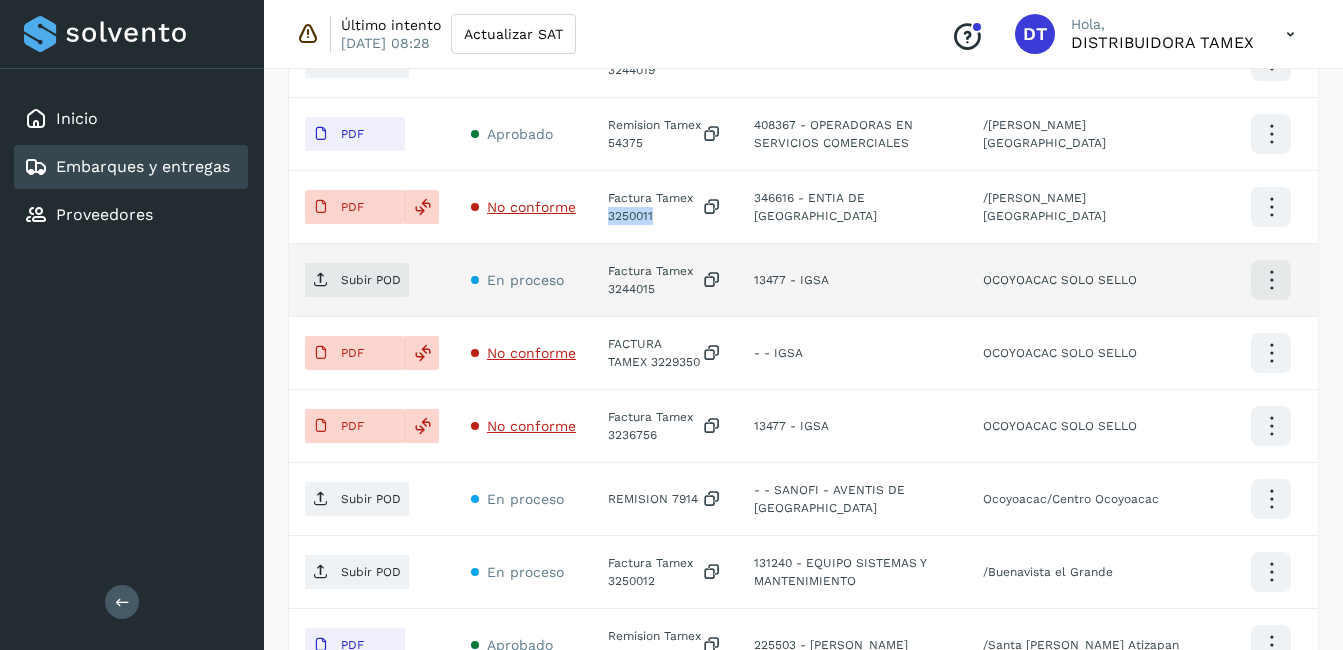 scroll, scrollTop: 781, scrollLeft: 0, axis: vertical 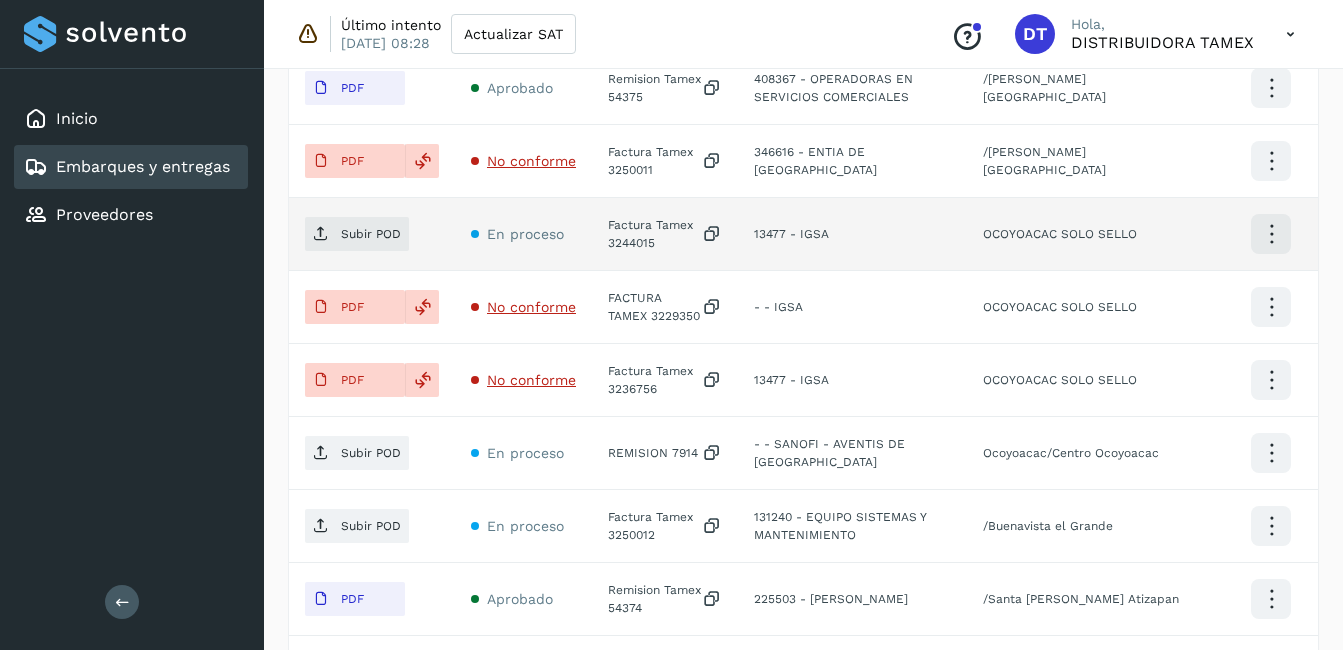 click on "Factura Tamex 3244015" 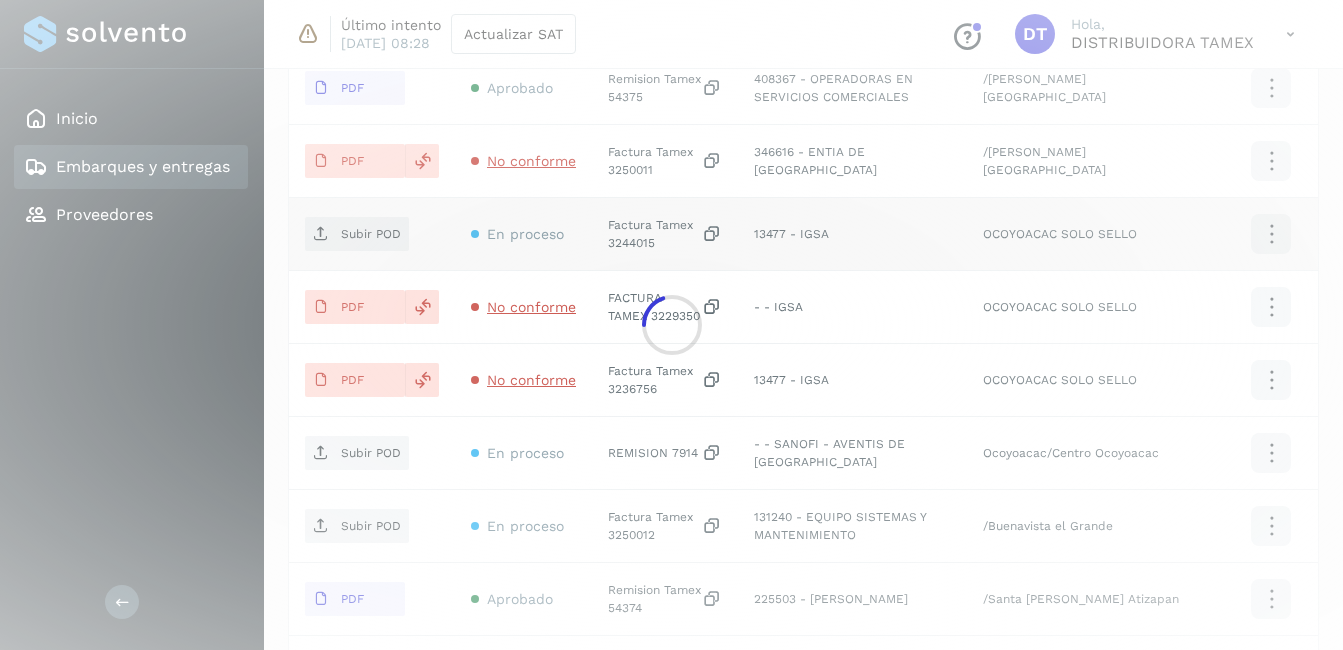 click 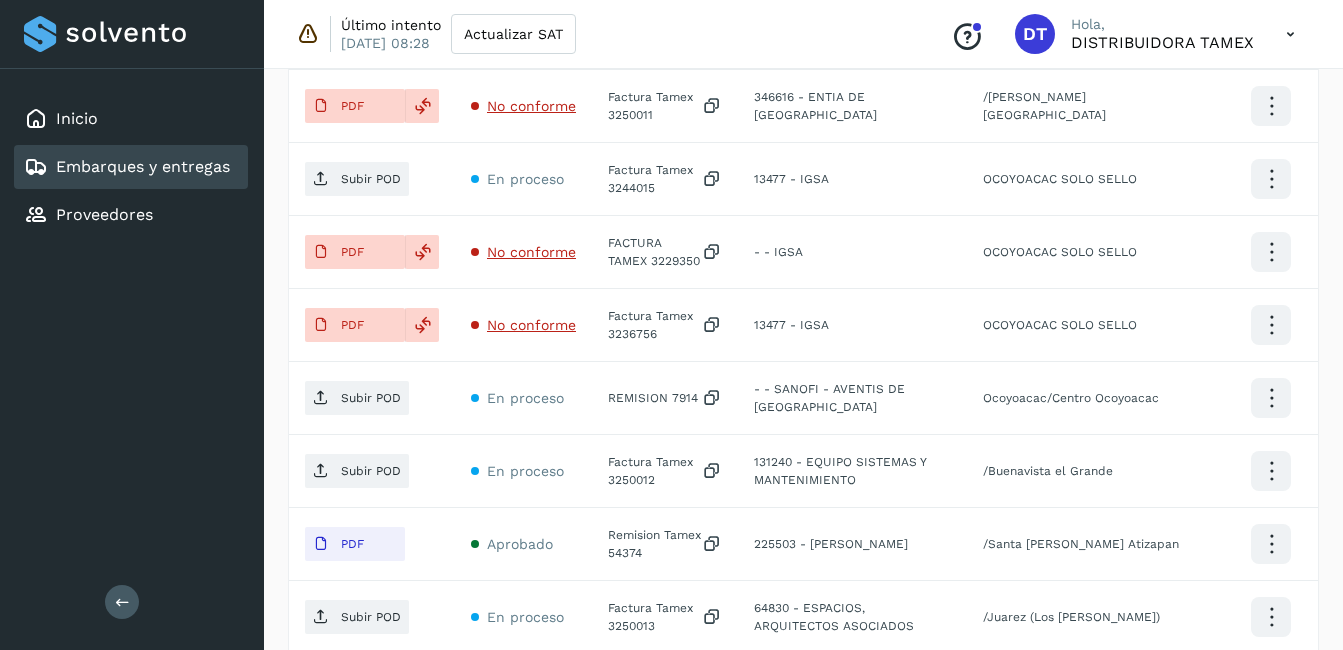 scroll, scrollTop: 881, scrollLeft: 0, axis: vertical 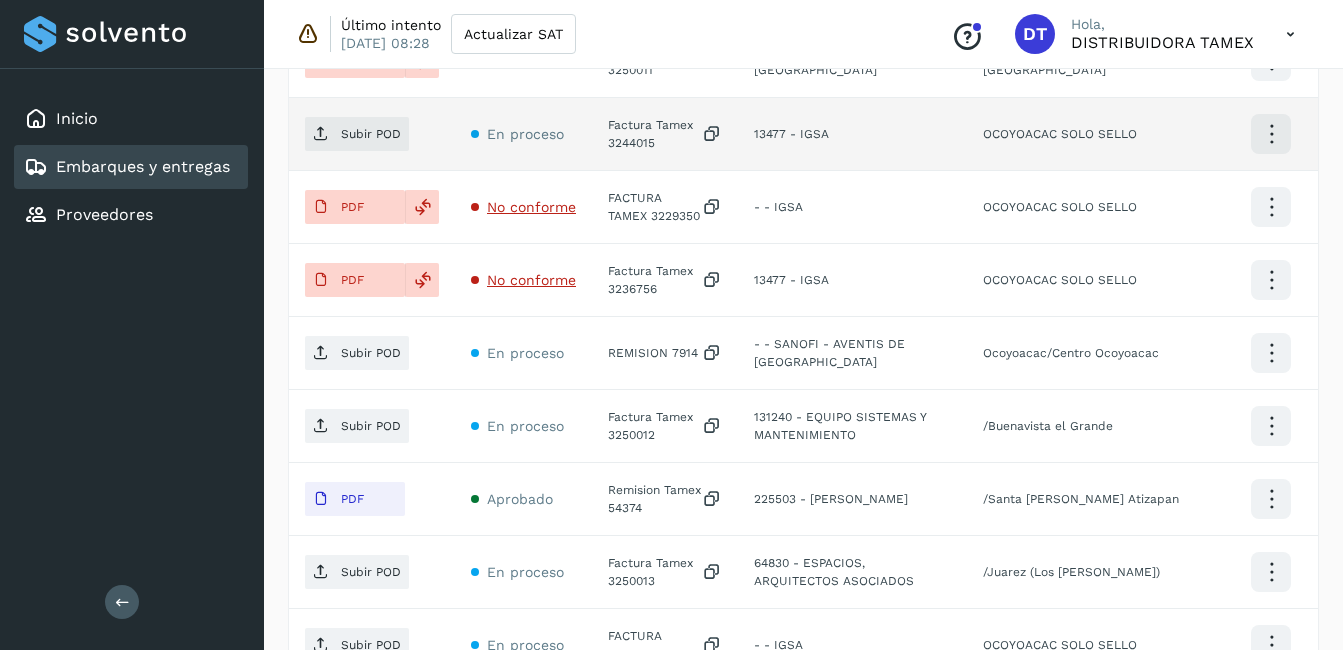 click on "Factura Tamex 3244015" 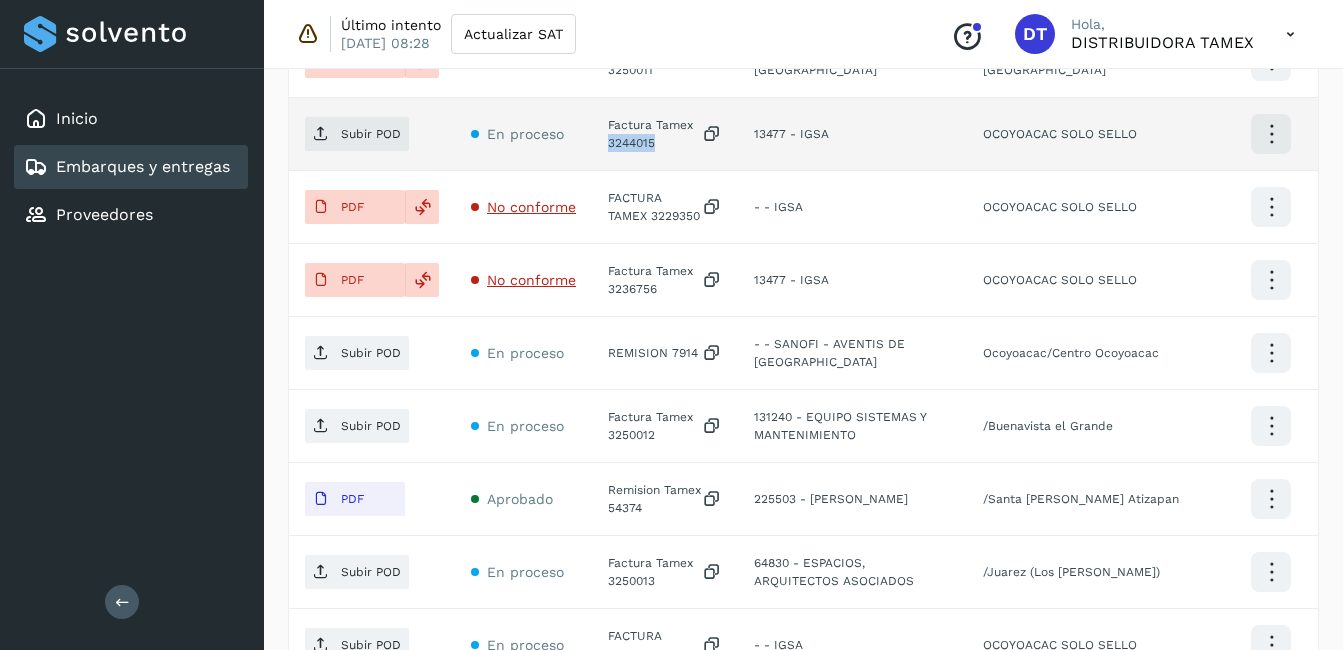 click on "Factura Tamex 3244015" 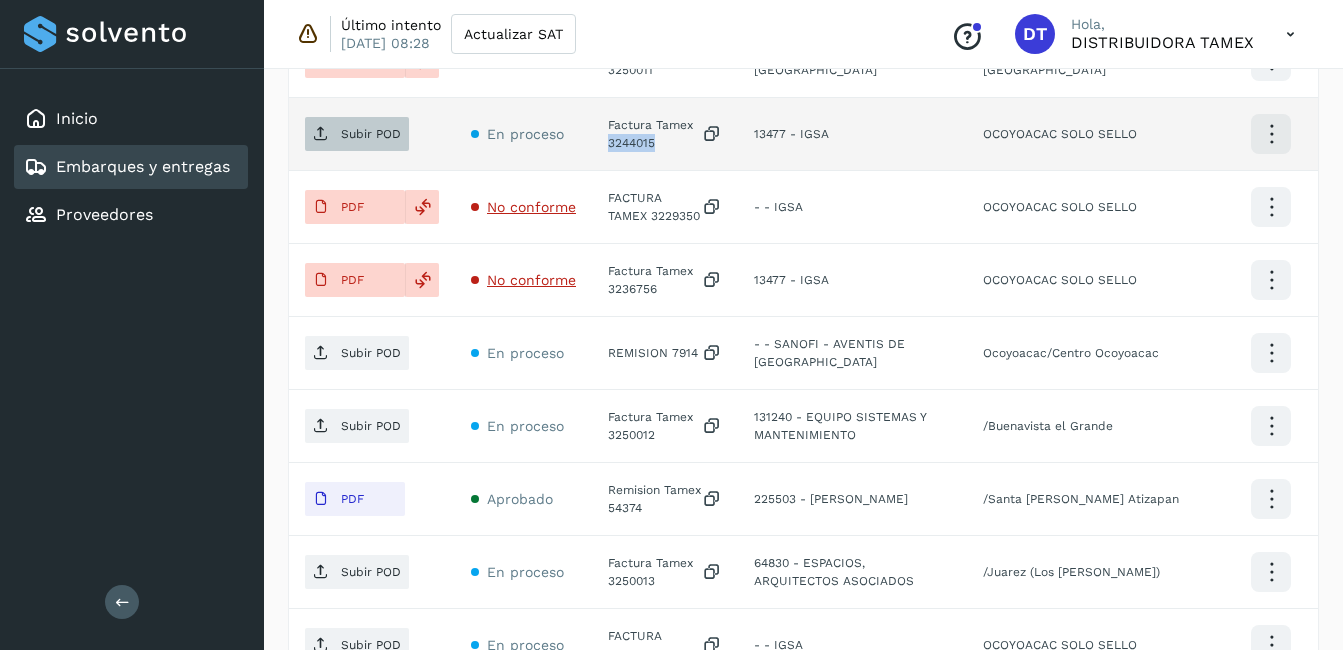click on "Subir POD" at bounding box center (357, 134) 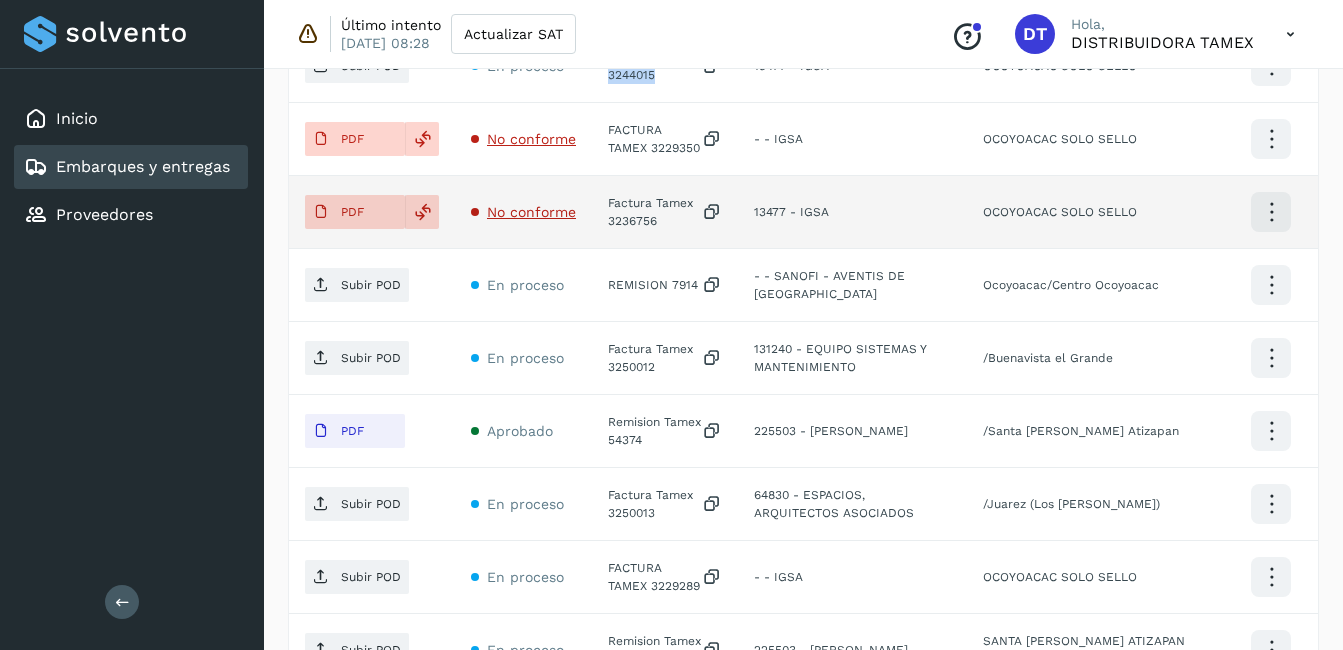 scroll, scrollTop: 881, scrollLeft: 0, axis: vertical 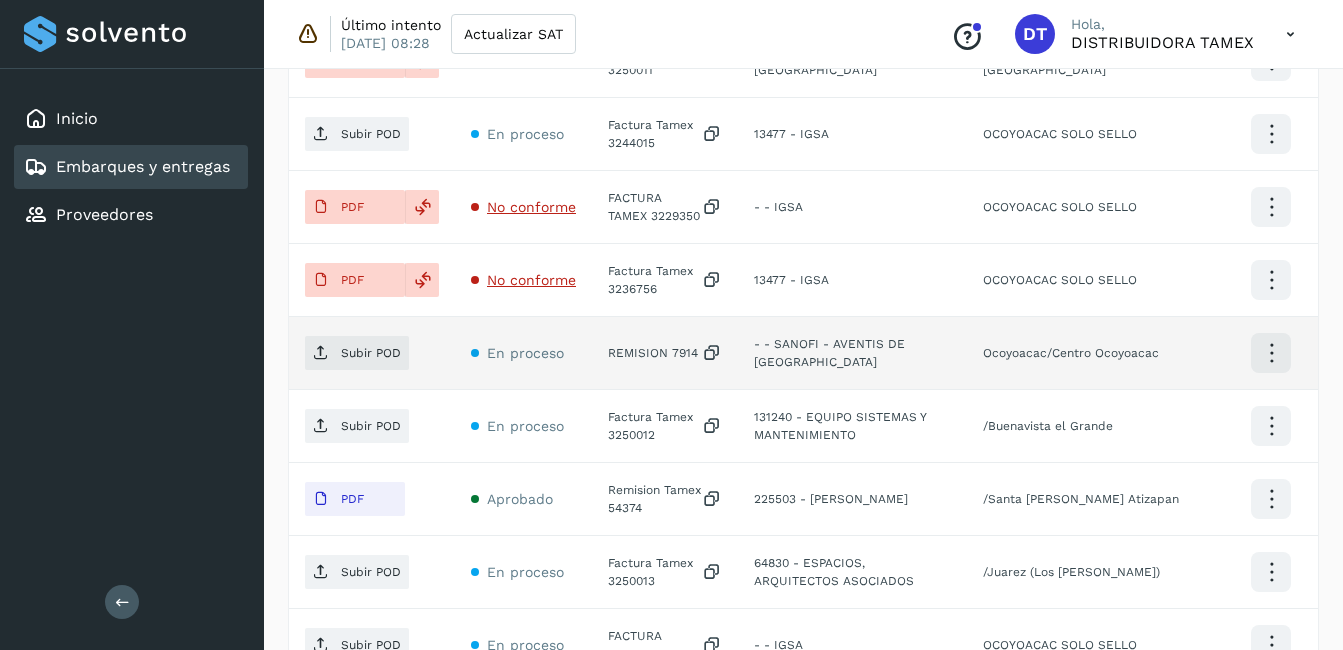 click on "REMISION 7914" 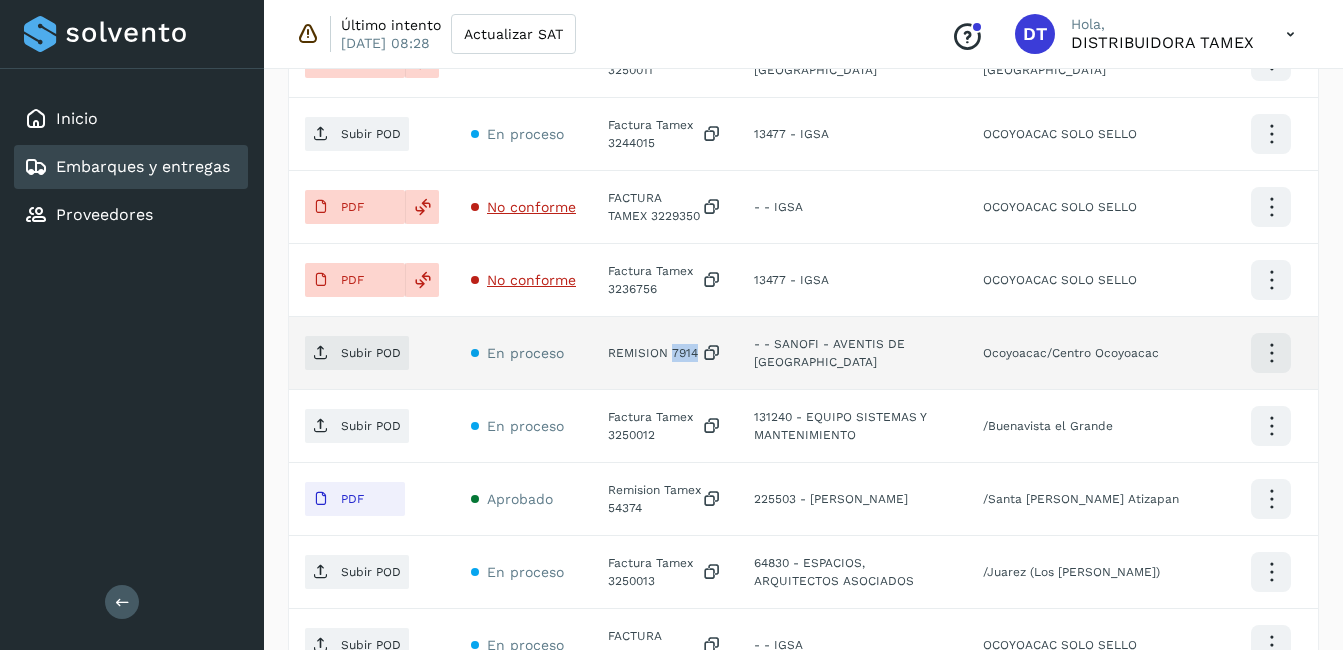 click on "REMISION 7914" 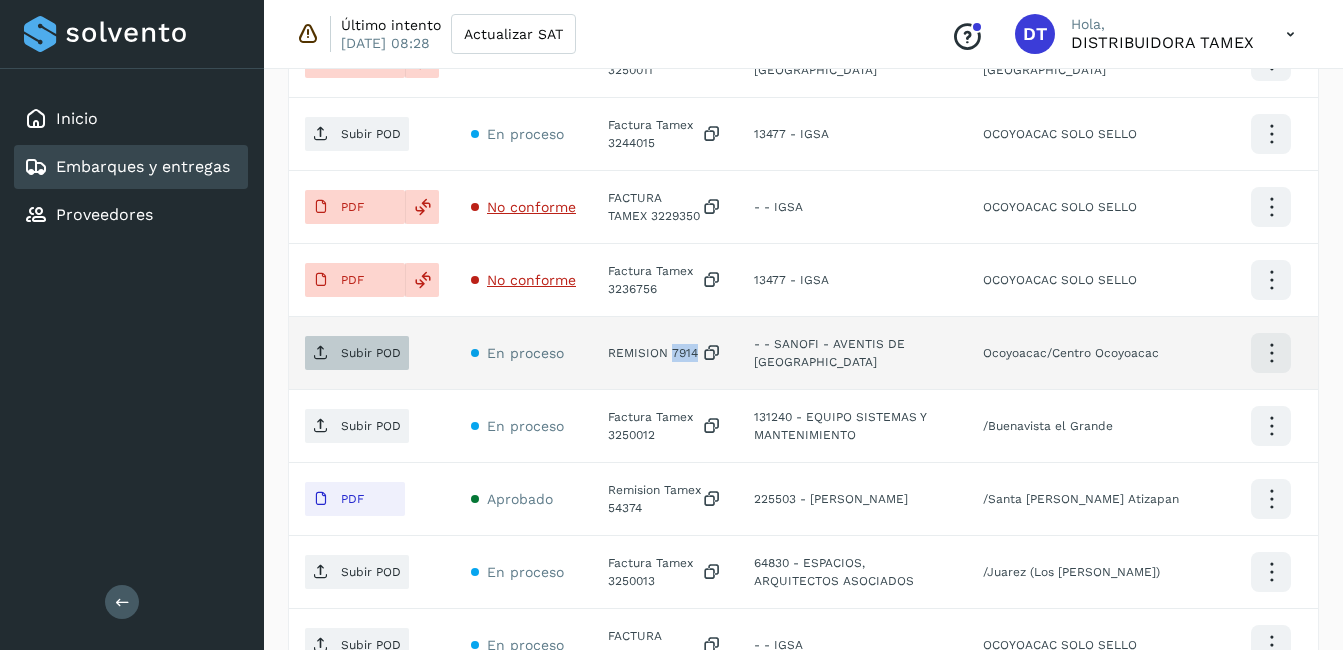 click on "Subir POD" at bounding box center [357, 353] 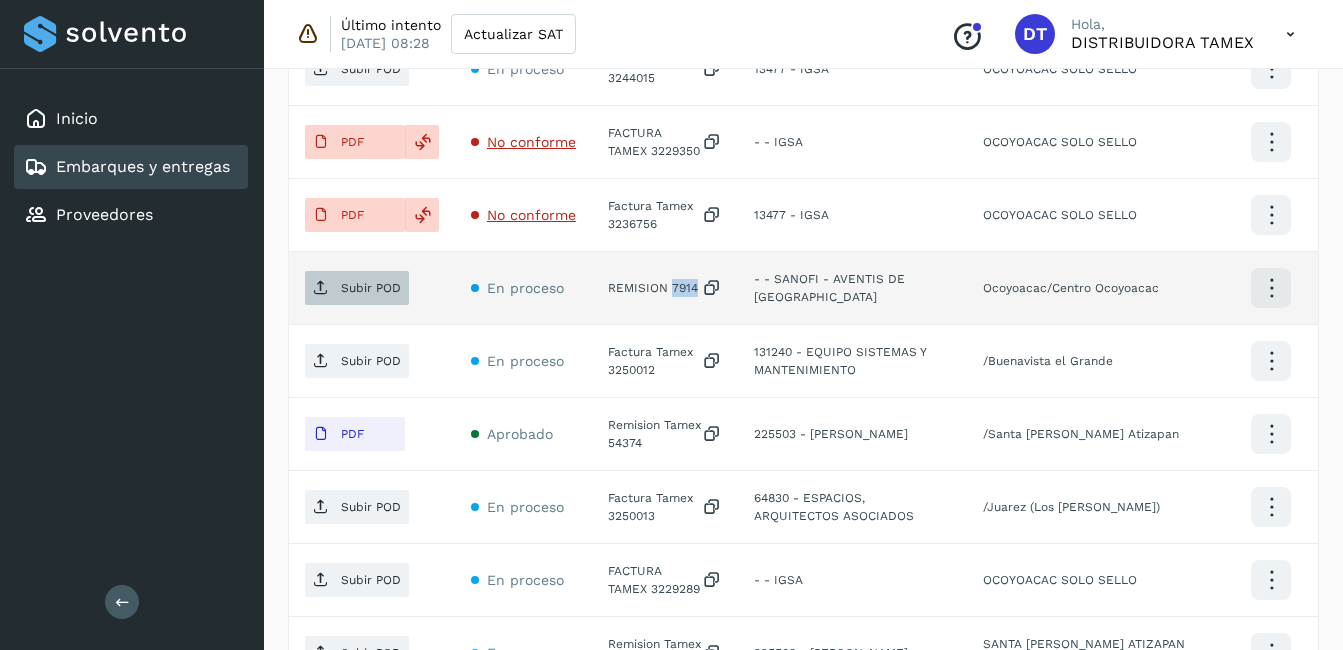 scroll, scrollTop: 981, scrollLeft: 0, axis: vertical 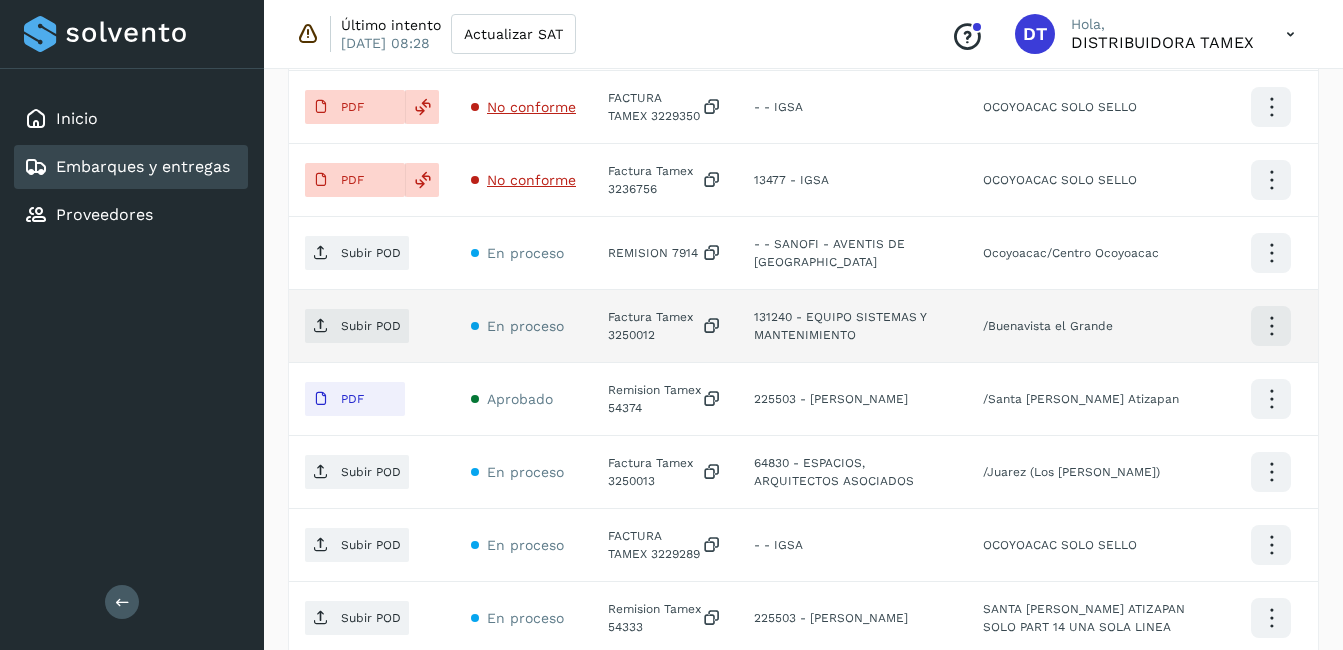 click on "Factura Tamex 3250012" 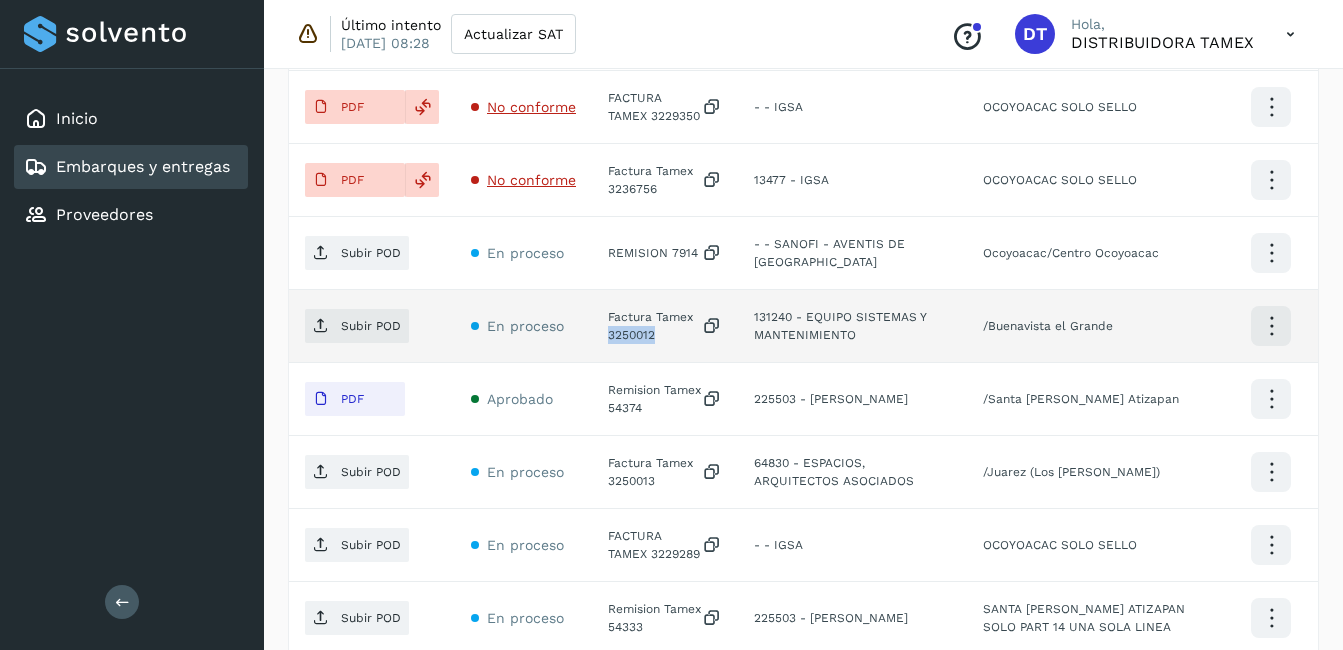 click on "Factura Tamex 3250012" 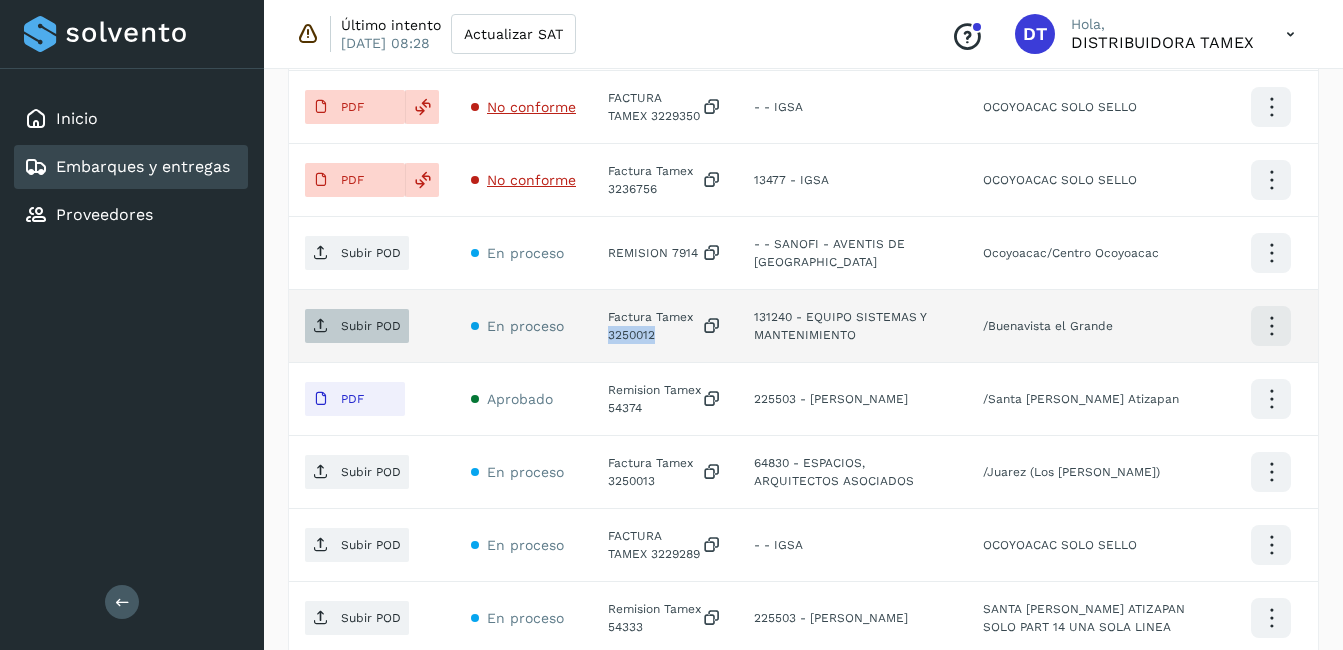 click on "Subir POD" at bounding box center (357, 326) 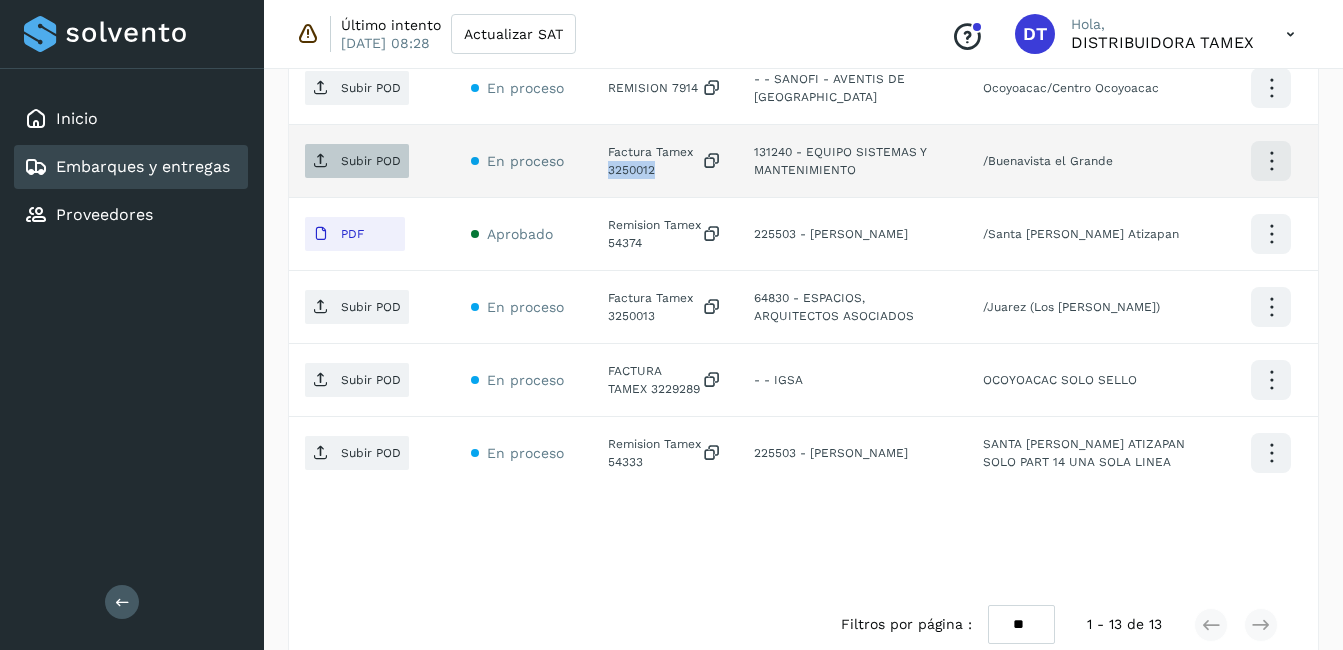 scroll, scrollTop: 1181, scrollLeft: 0, axis: vertical 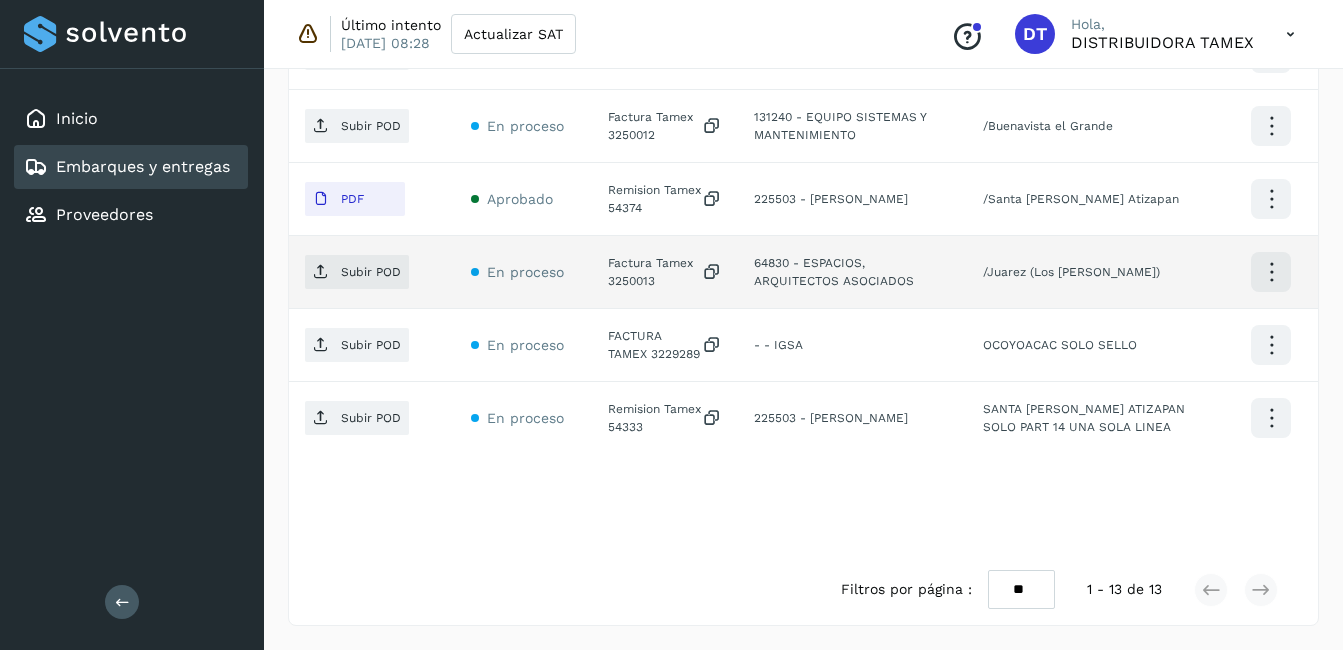 click on "Factura Tamex 3250013" 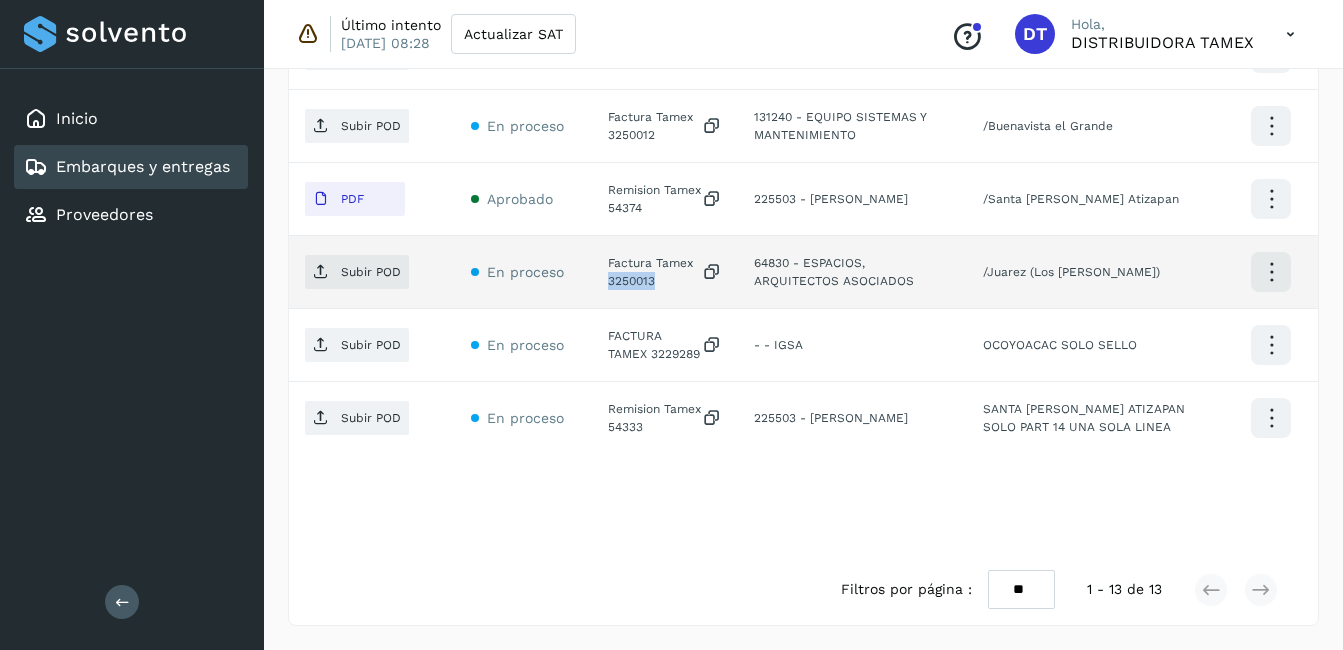 click on "Factura Tamex 3250013" 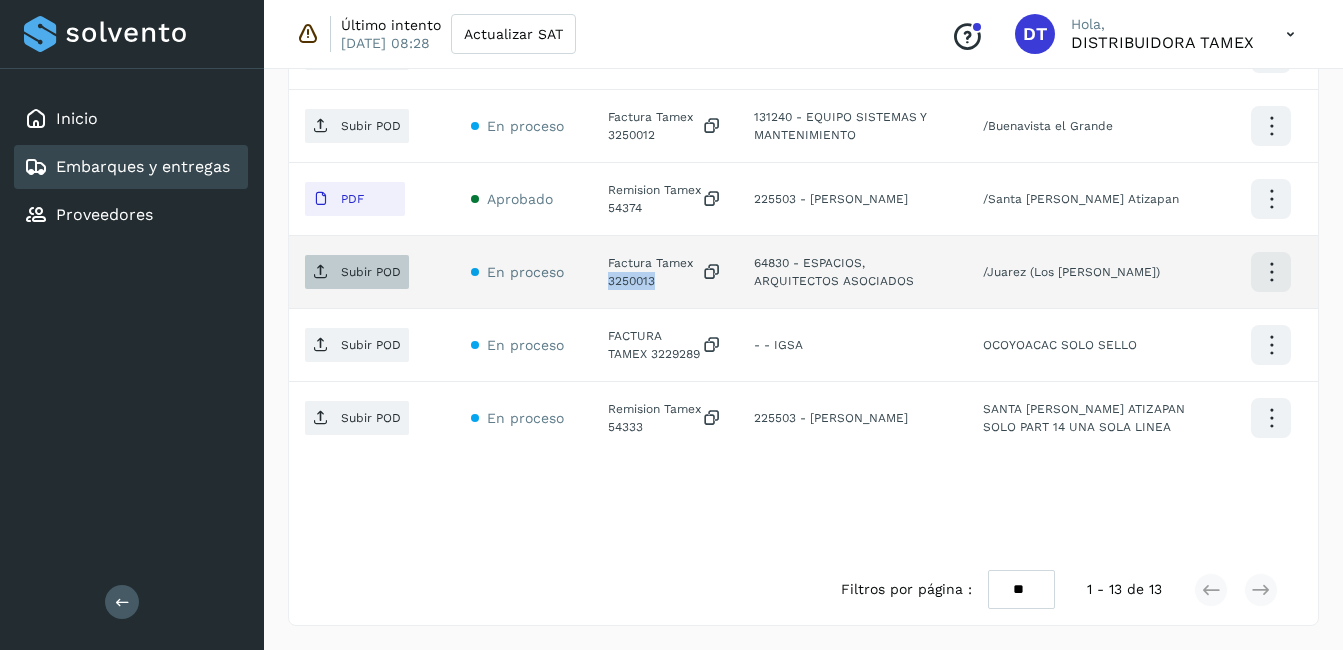 click on "Subir POD" at bounding box center (371, 272) 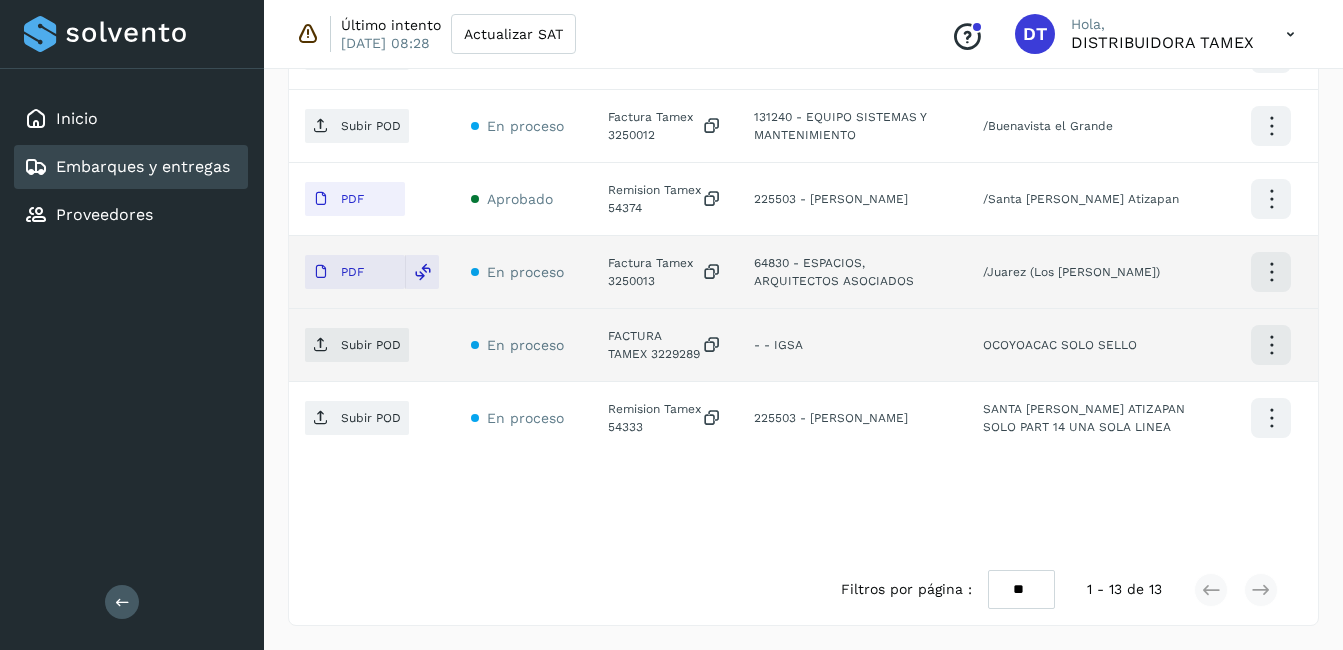 click on "FACTURA TAMEX 3229289" 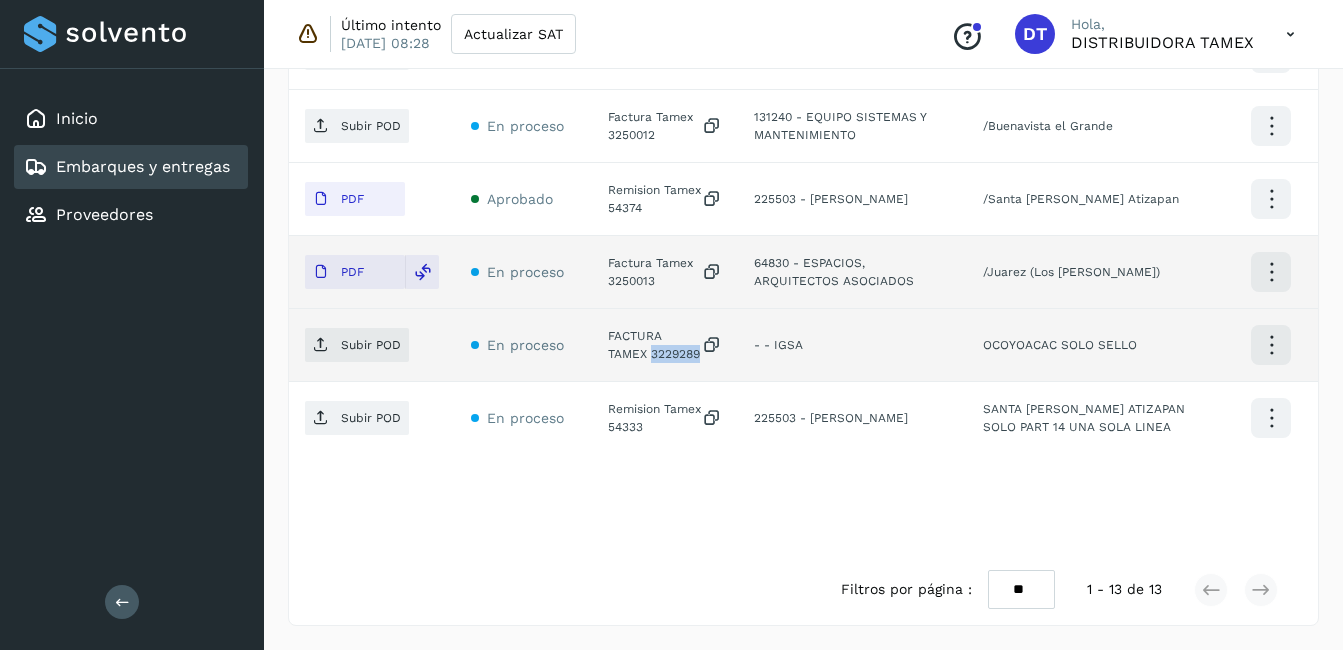 click on "FACTURA TAMEX 3229289" 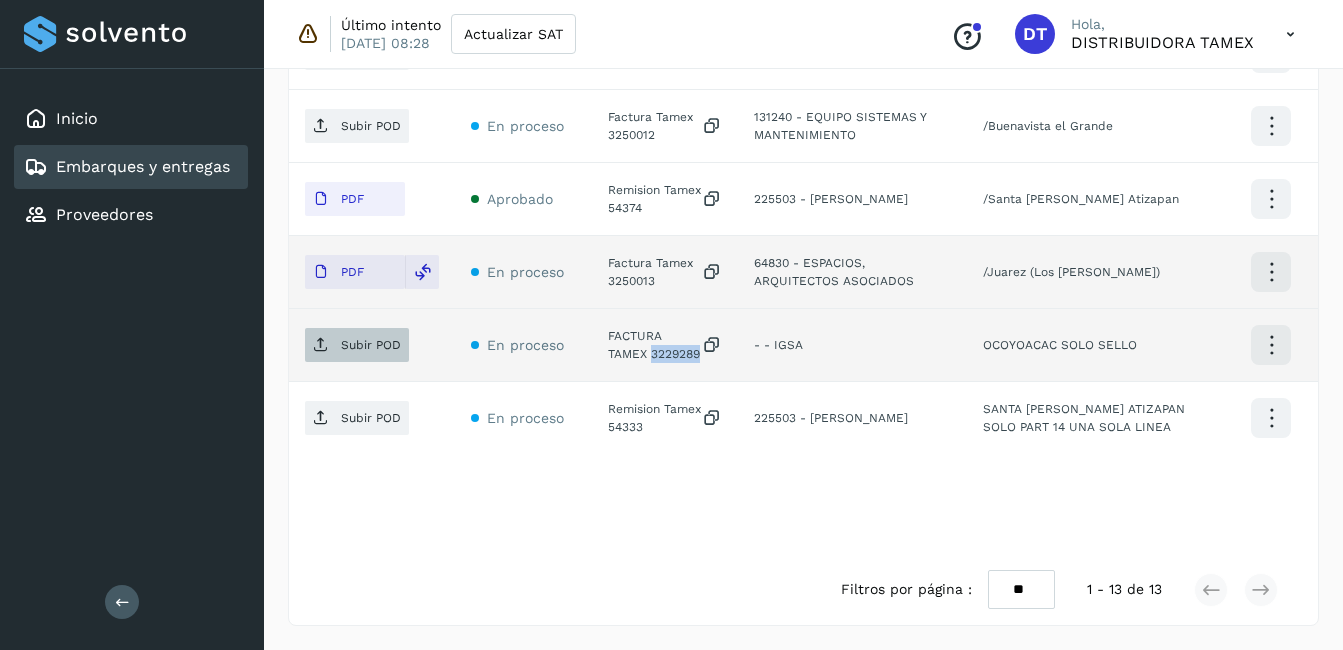 click on "Subir POD" at bounding box center [371, 345] 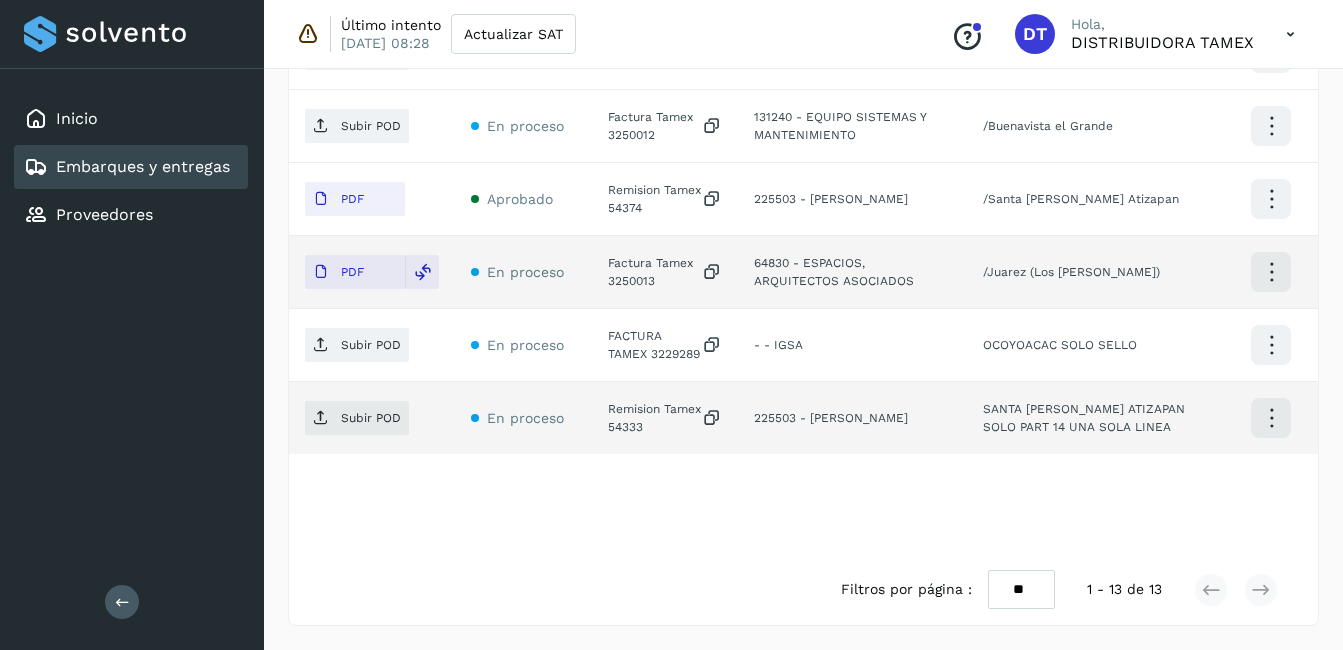 click on "Remision Tamex 54333" 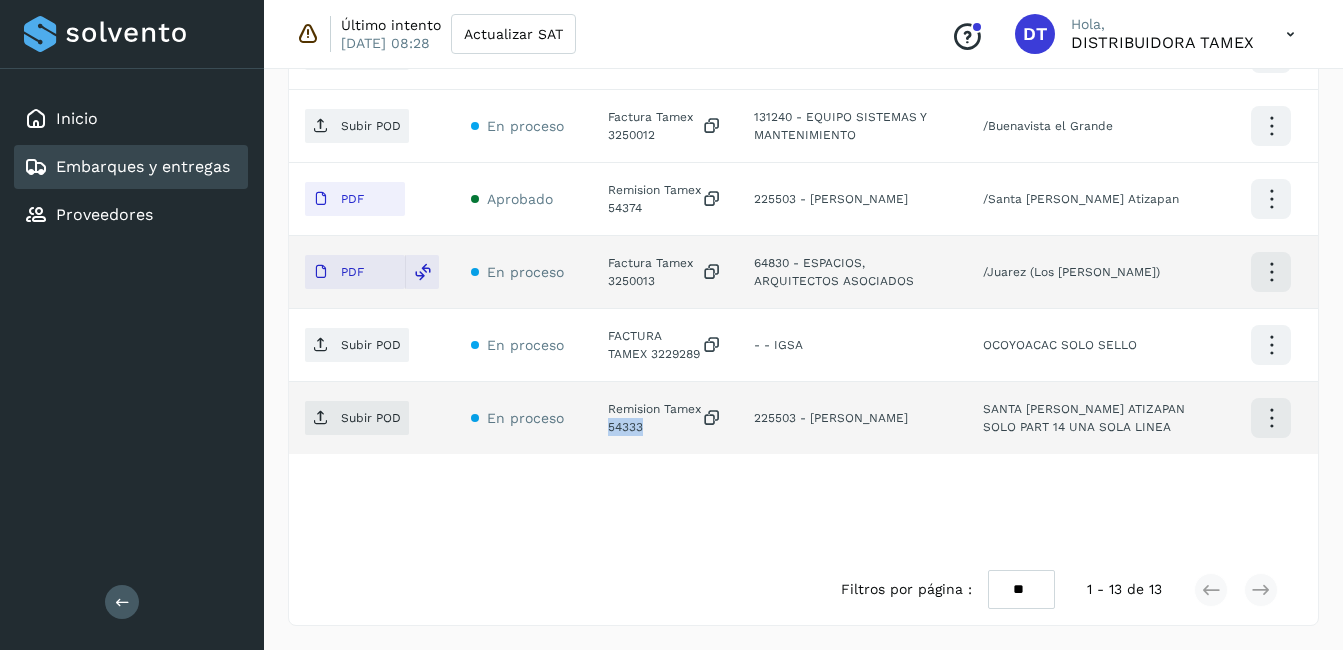 click on "Remision Tamex 54333" 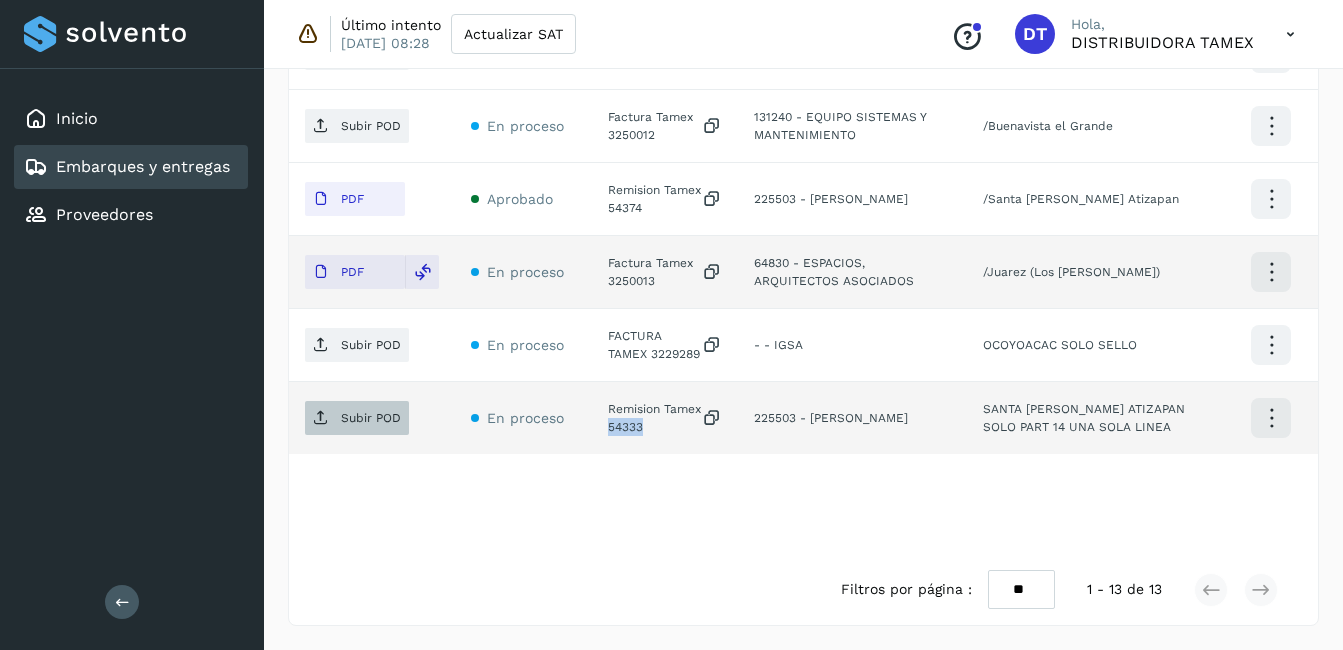 click on "Subir POD" at bounding box center (371, 418) 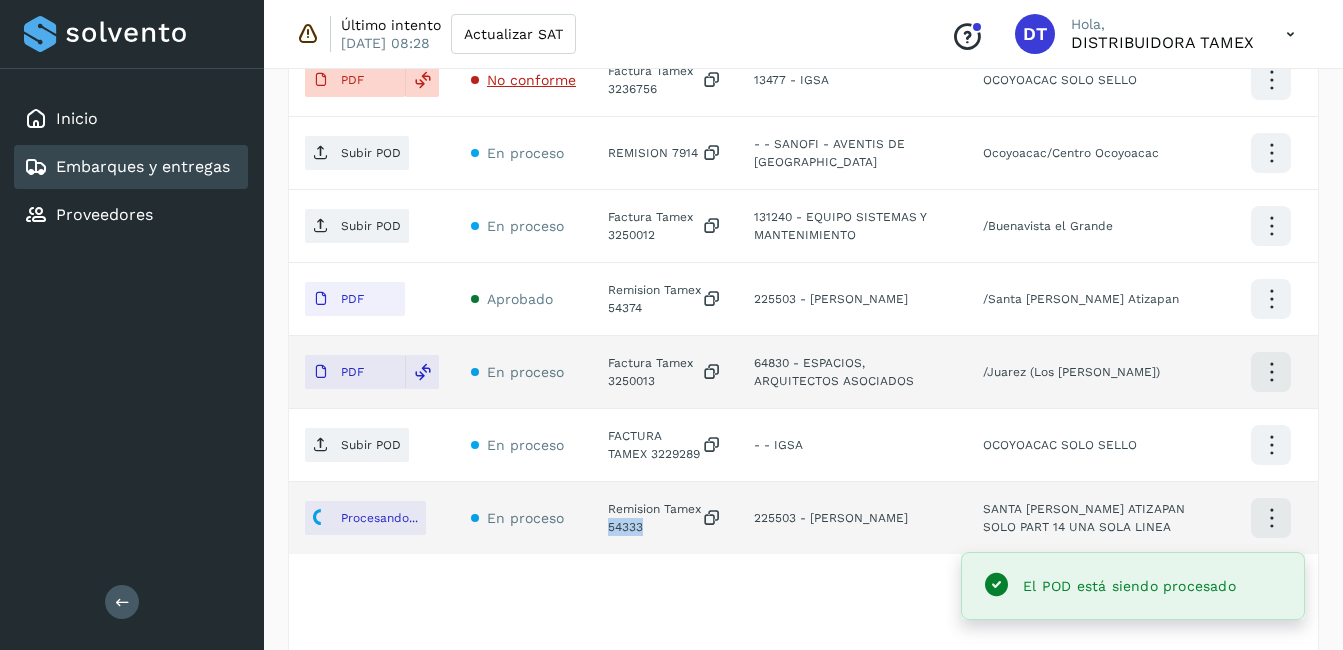 scroll, scrollTop: 1181, scrollLeft: 0, axis: vertical 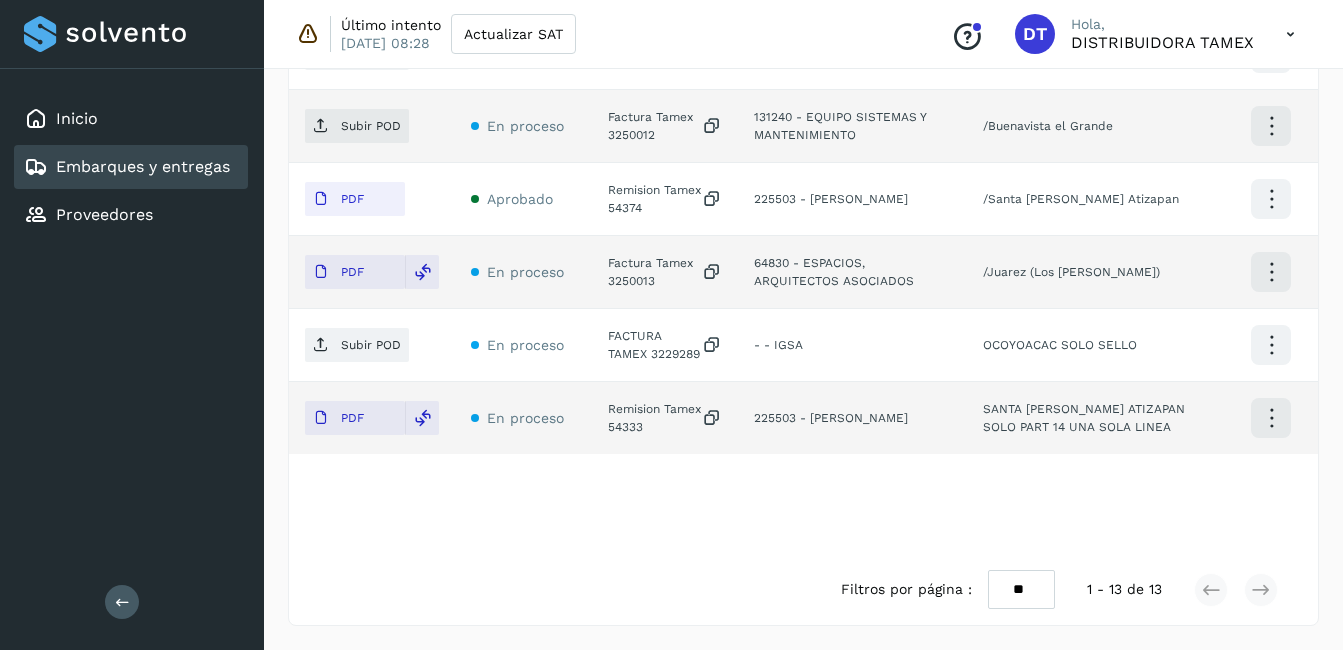 click on "Factura Tamex 3250012" 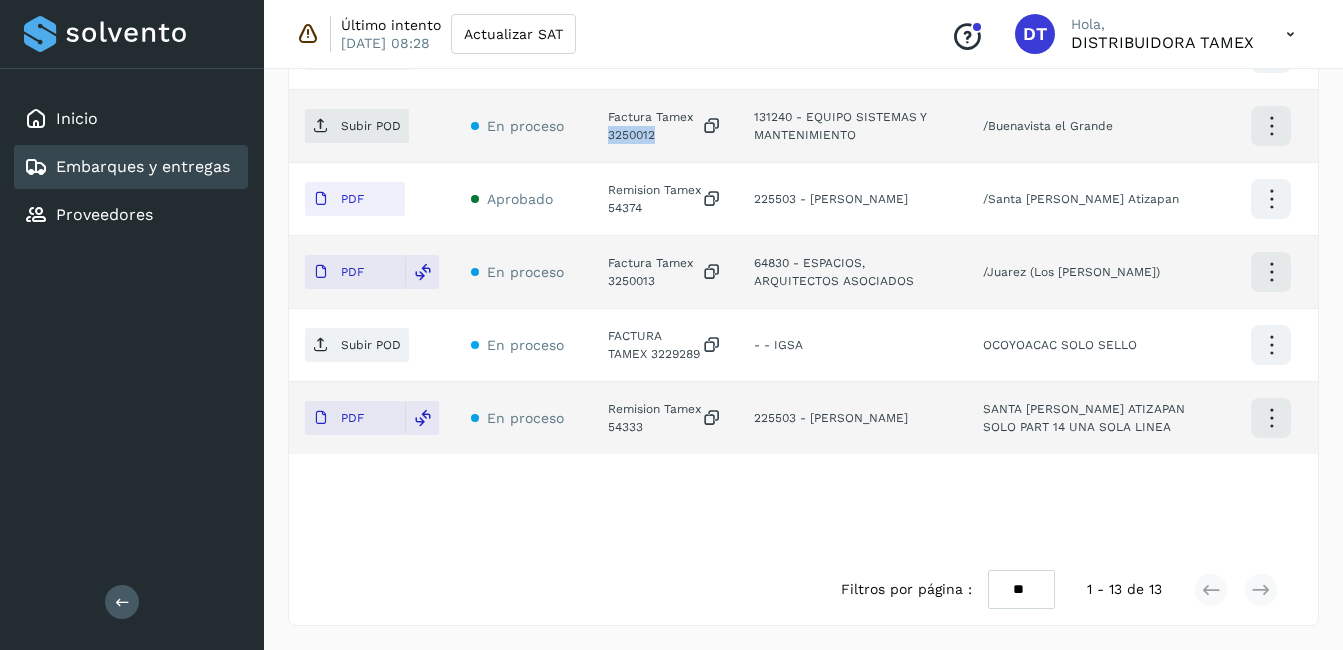 click on "Factura Tamex 3250012" 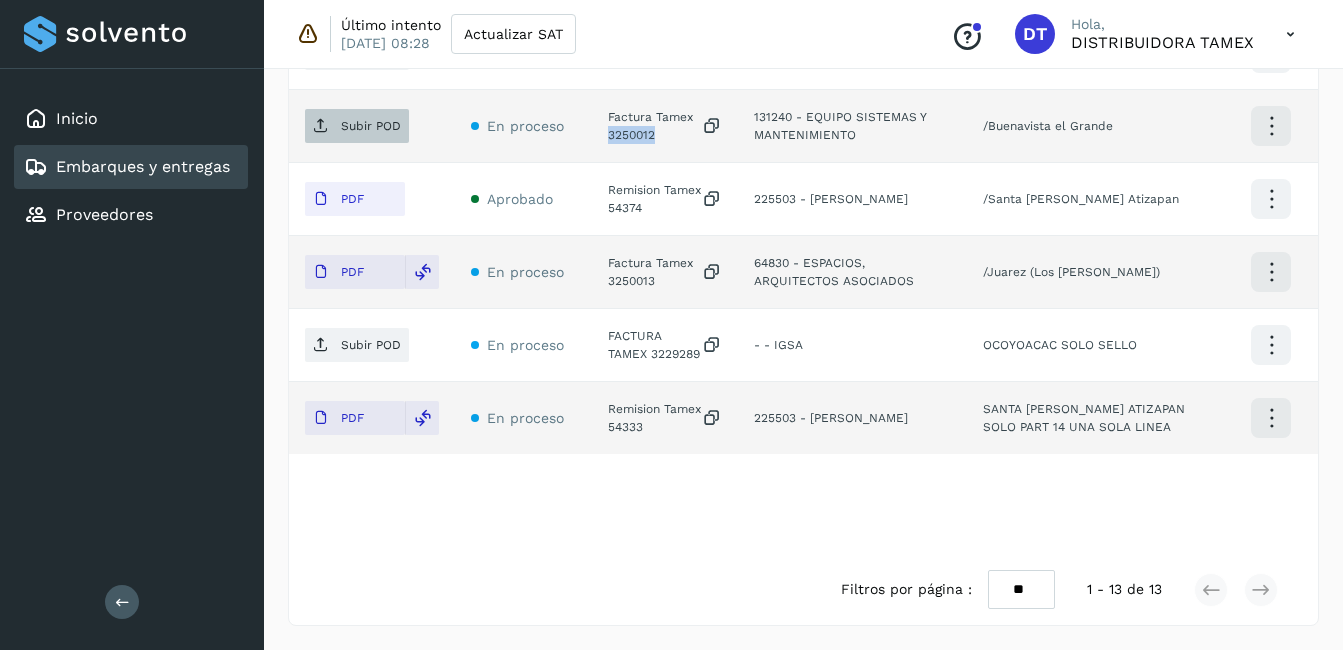 click on "Subir POD" at bounding box center (371, 126) 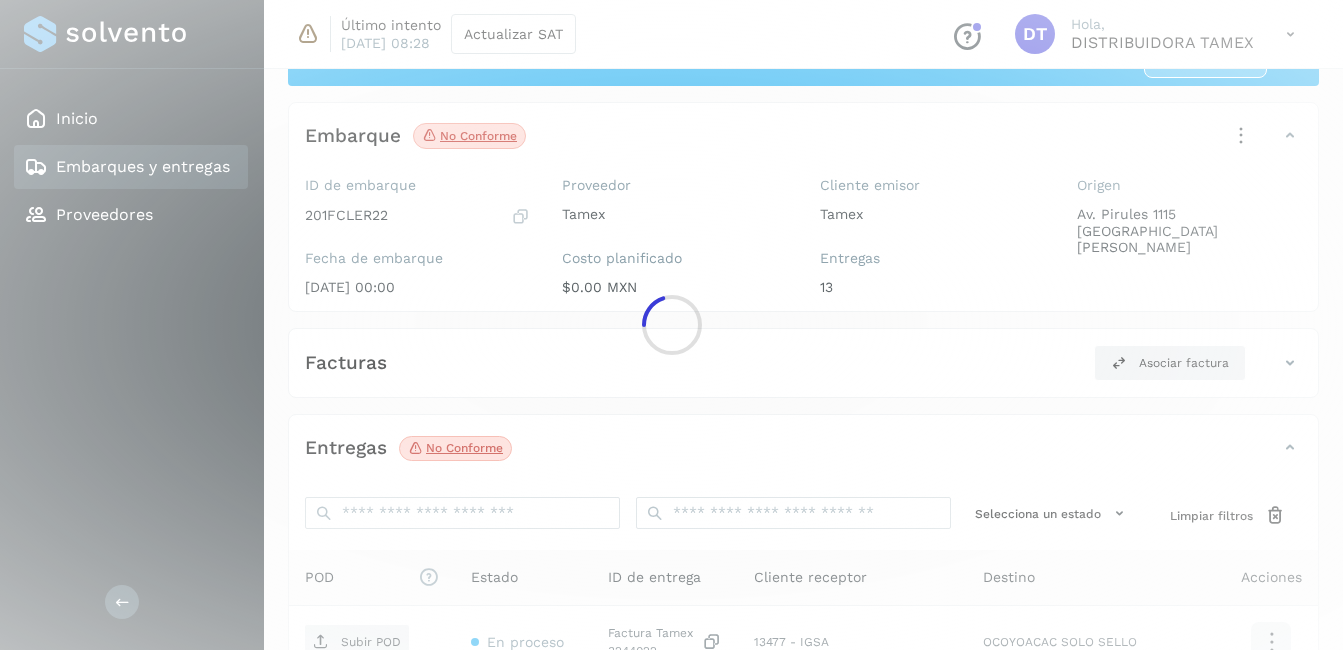 scroll, scrollTop: 0, scrollLeft: 0, axis: both 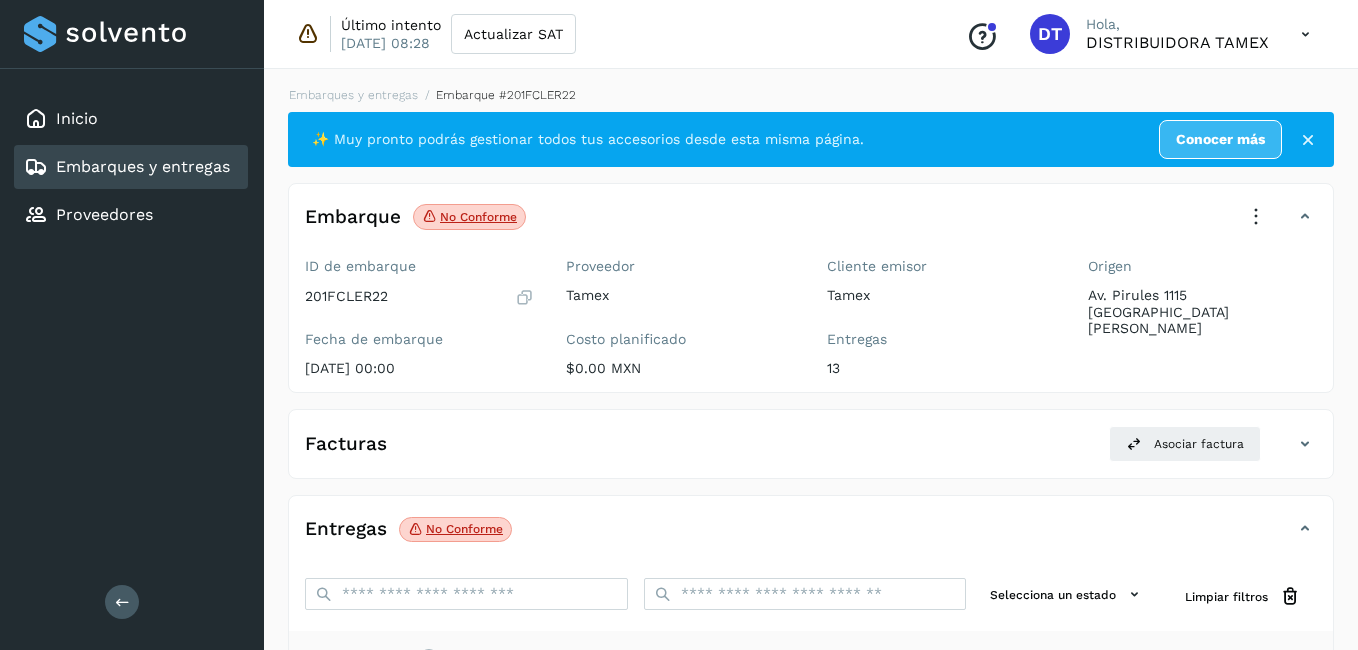 select on "**" 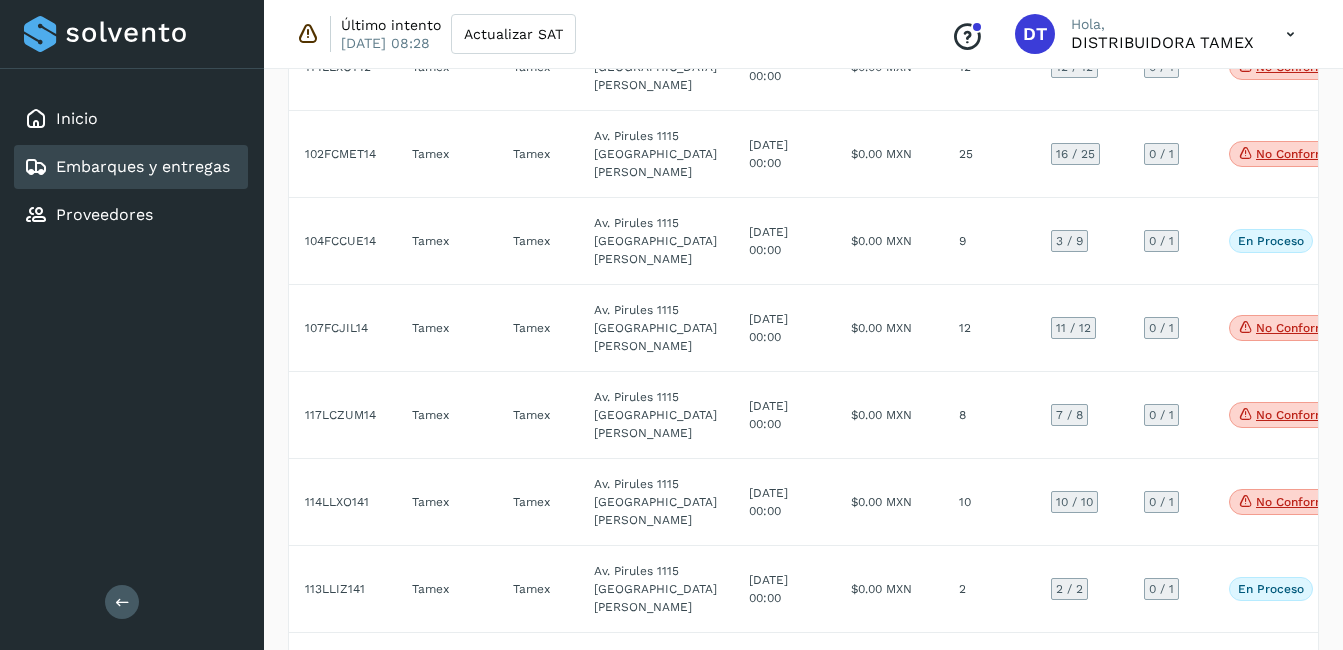 scroll, scrollTop: 3600, scrollLeft: 0, axis: vertical 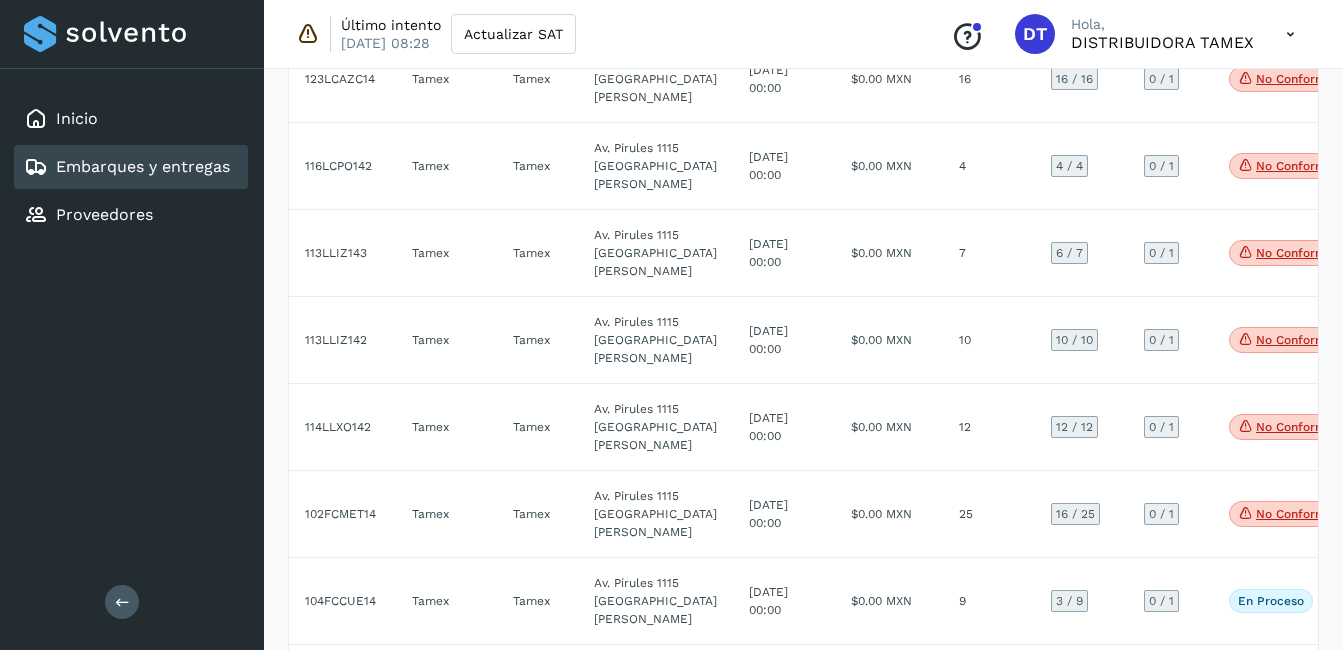 click on "[DATE] 00:00" 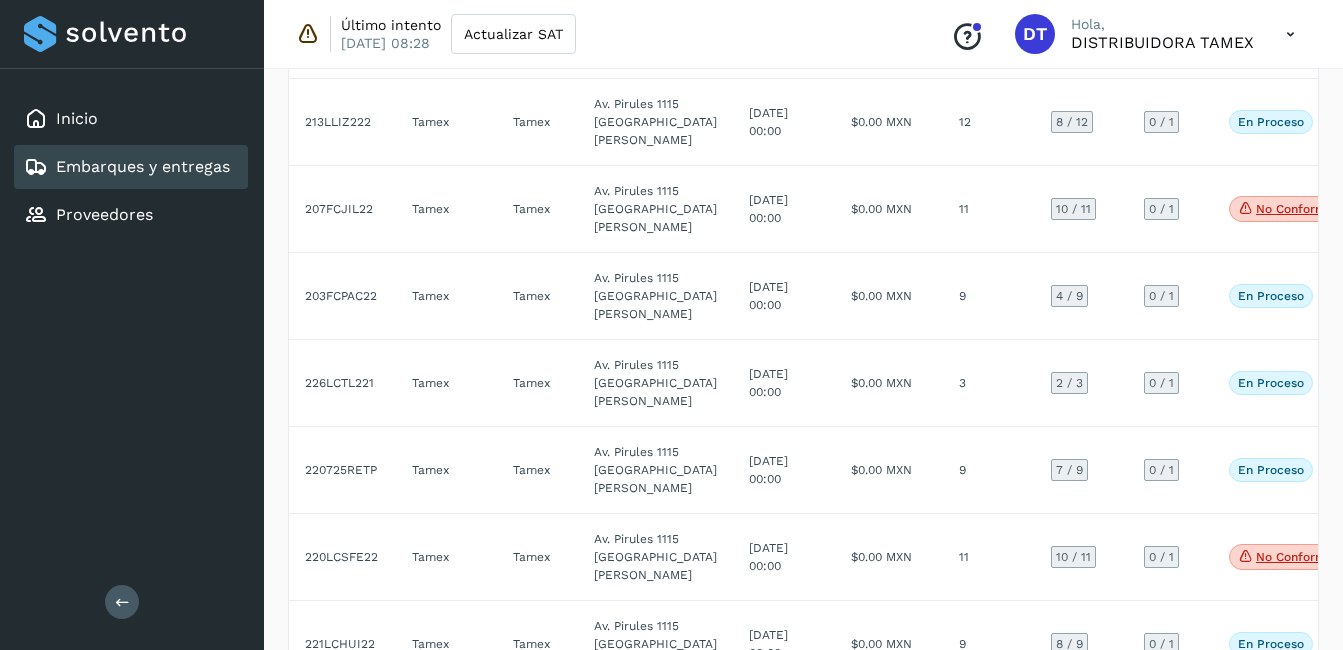 select on "**" 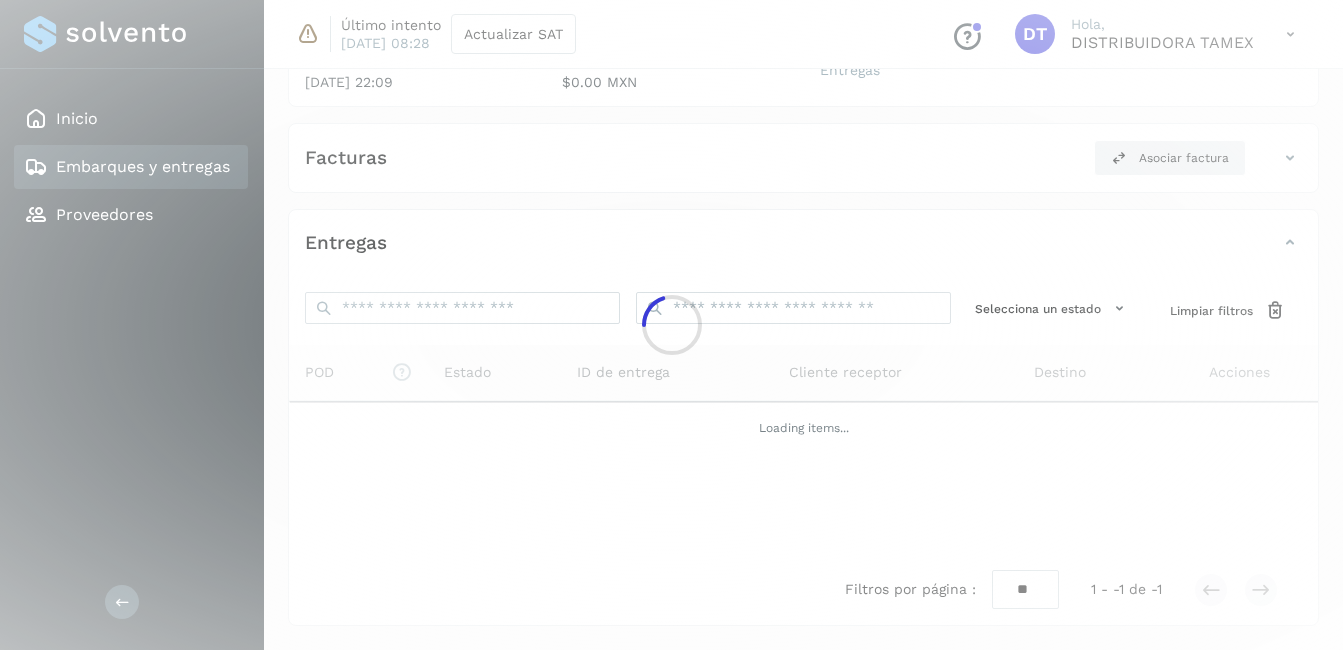 scroll, scrollTop: 451, scrollLeft: 0, axis: vertical 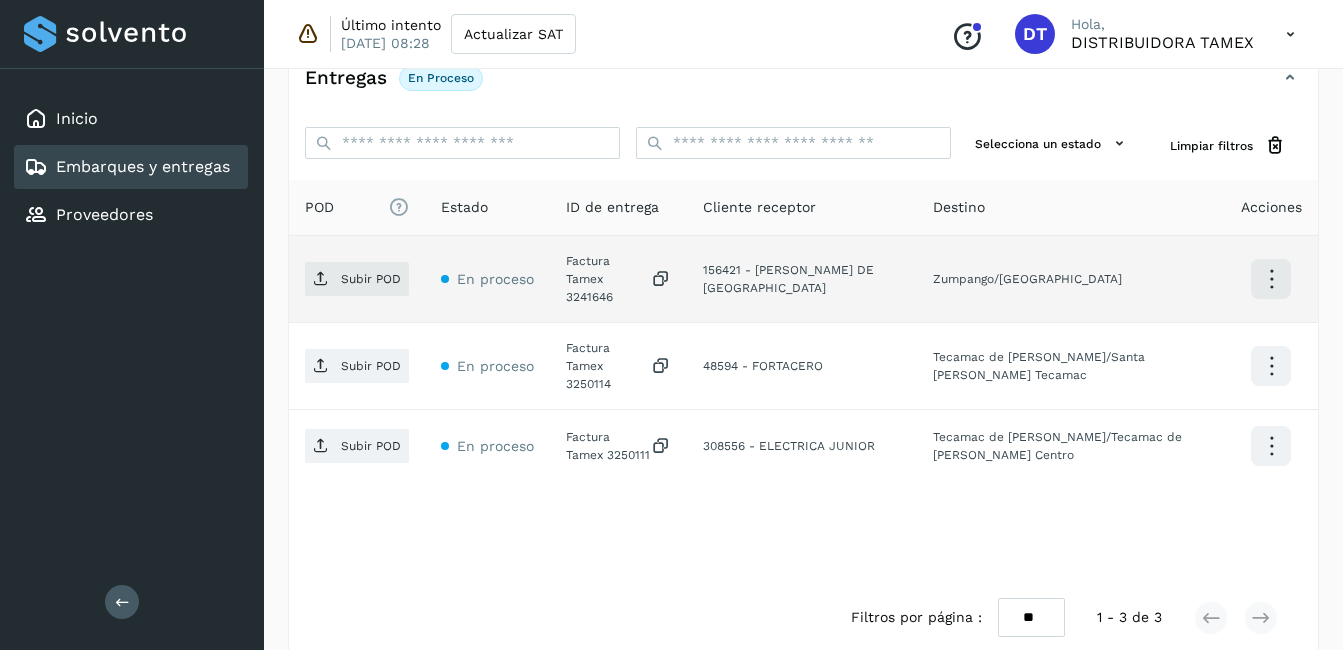 click on "Factura Tamex 3241646" 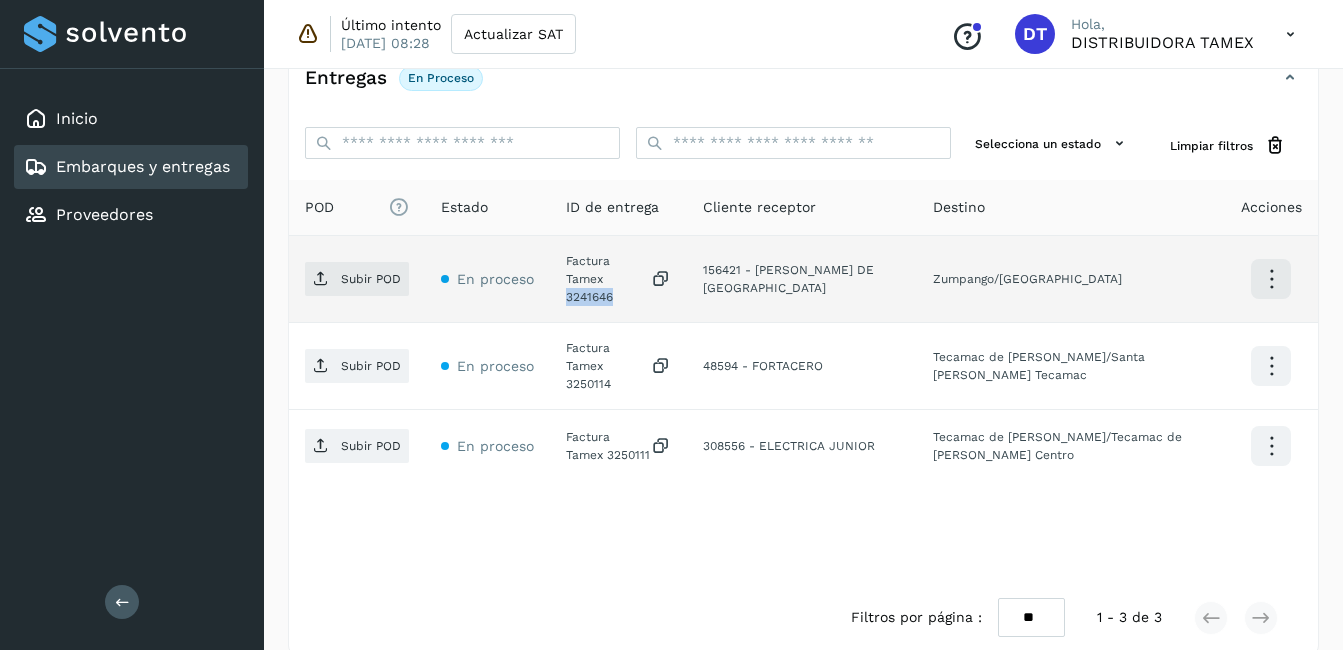 click on "Factura Tamex 3241646" 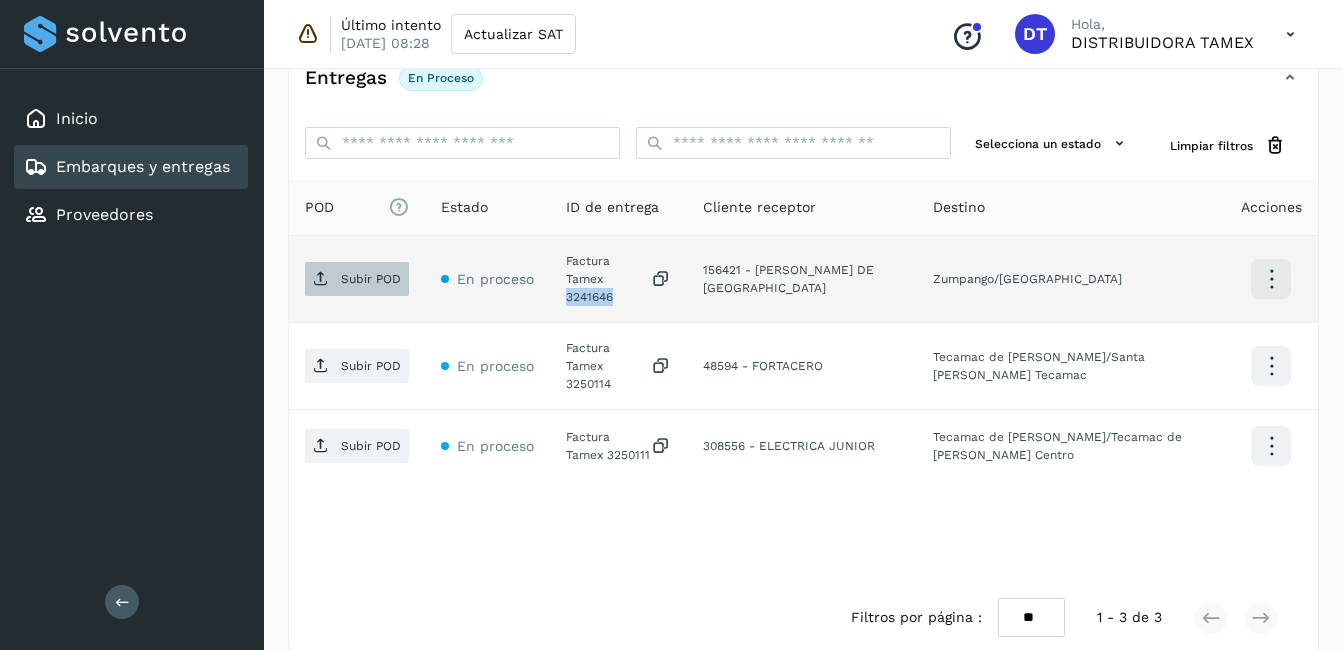 click on "Subir POD" at bounding box center [371, 279] 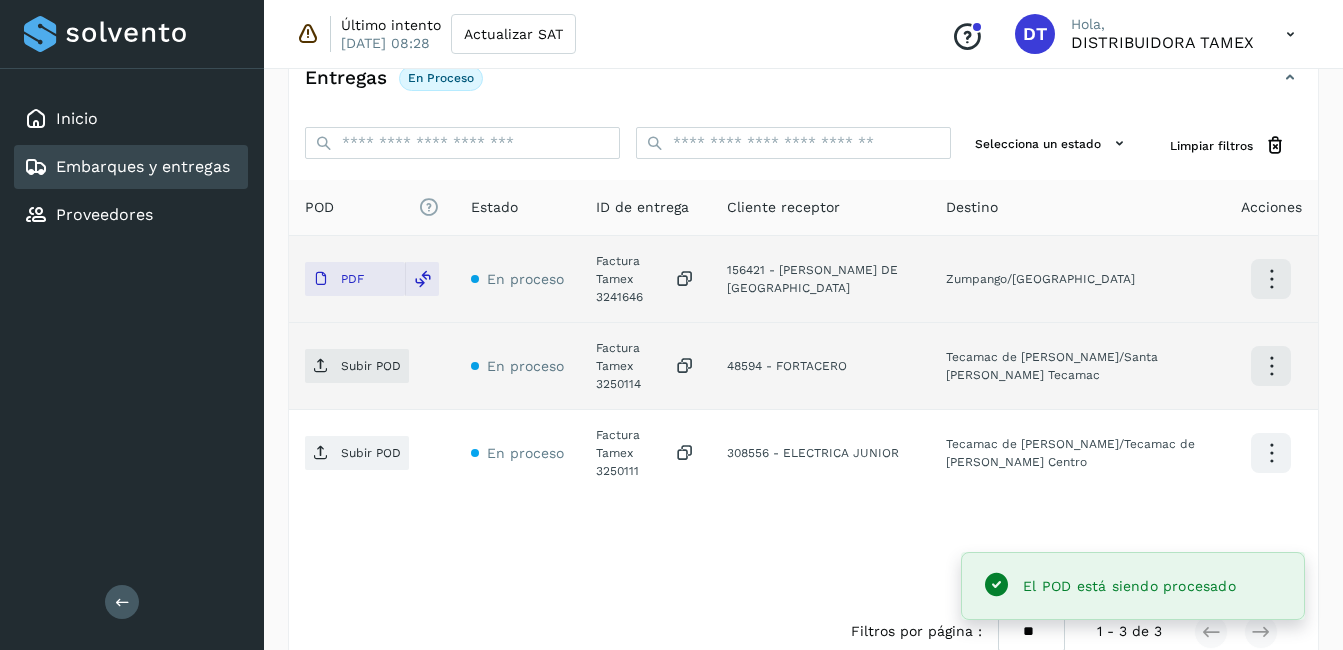 click on "Factura Tamex 3250114" 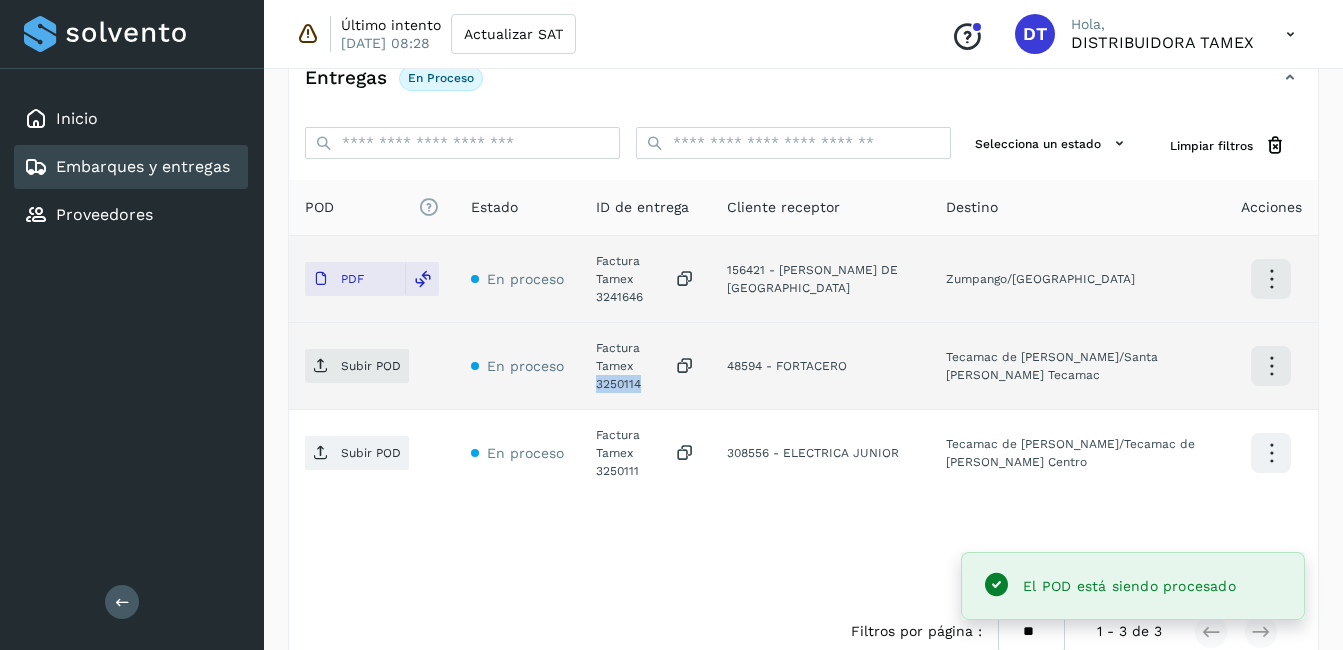 click on "Factura Tamex 3250114" 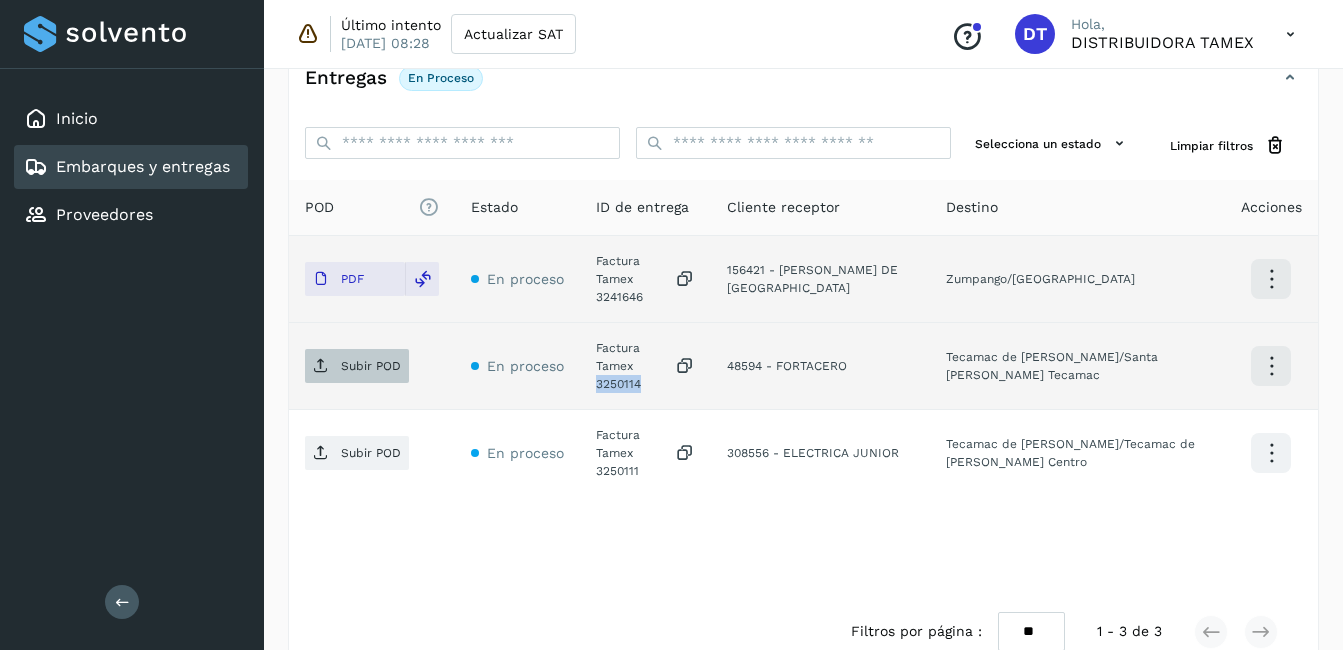 click at bounding box center [321, 366] 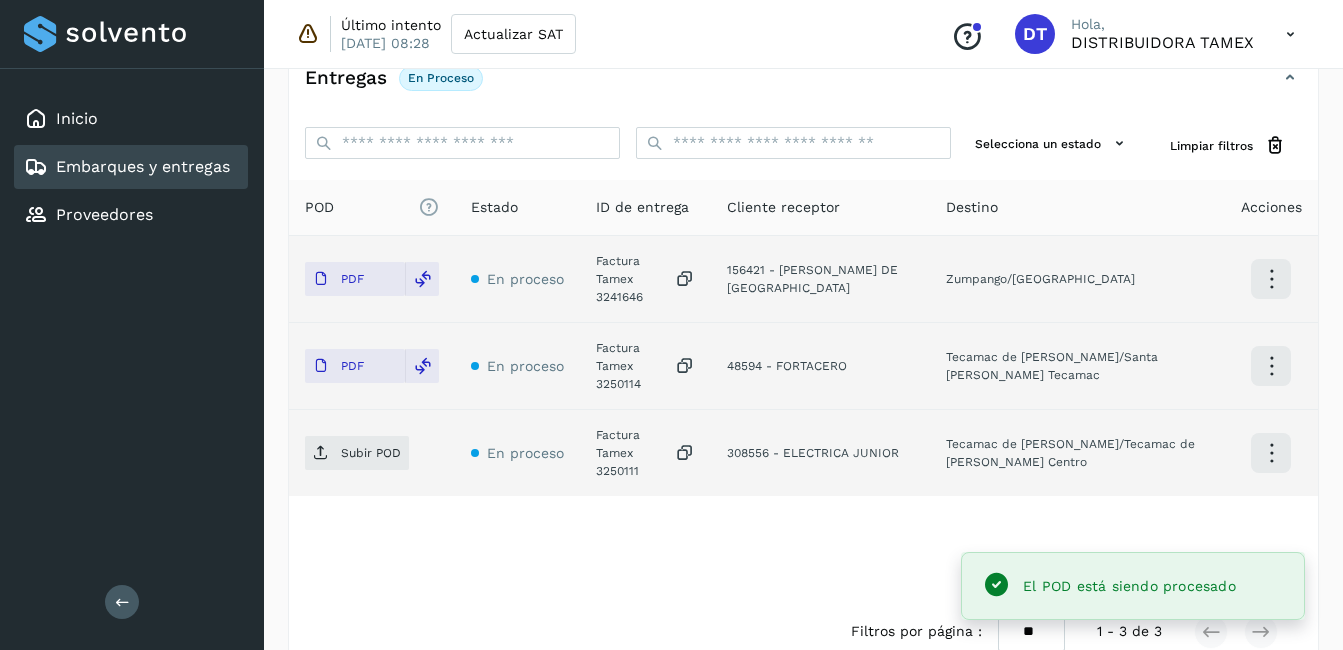 click on "Factura Tamex 3250111" 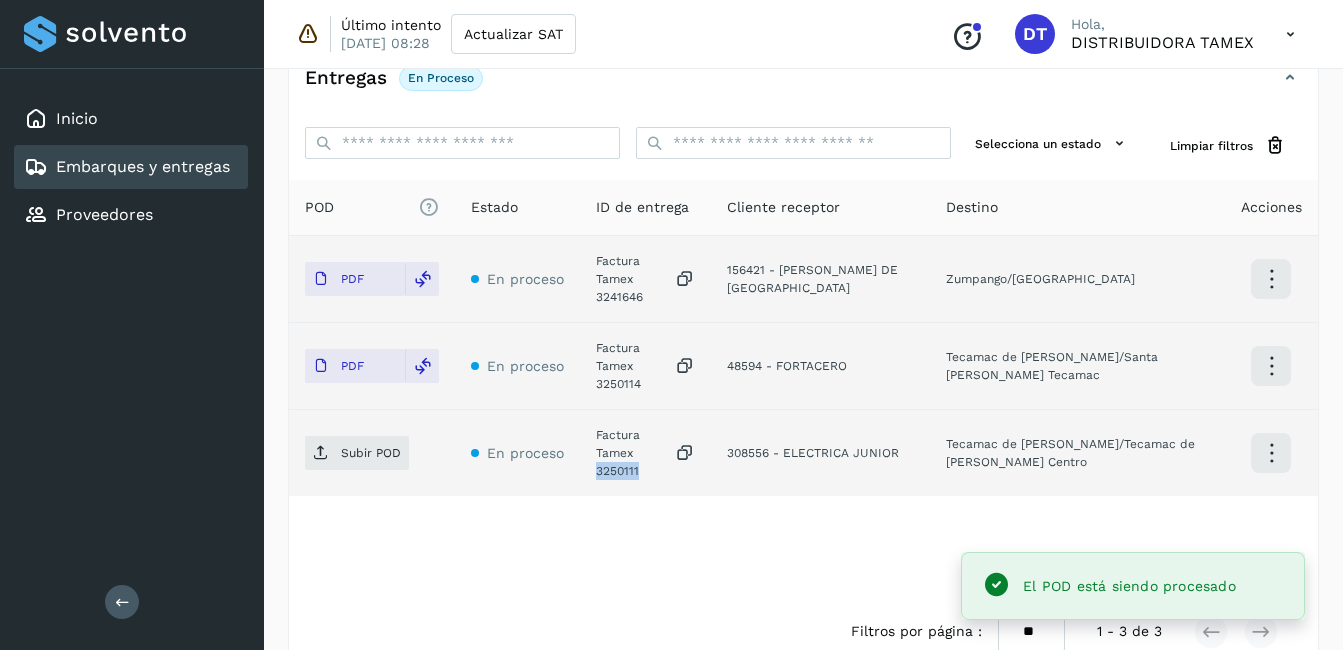 click on "Factura Tamex 3250111" 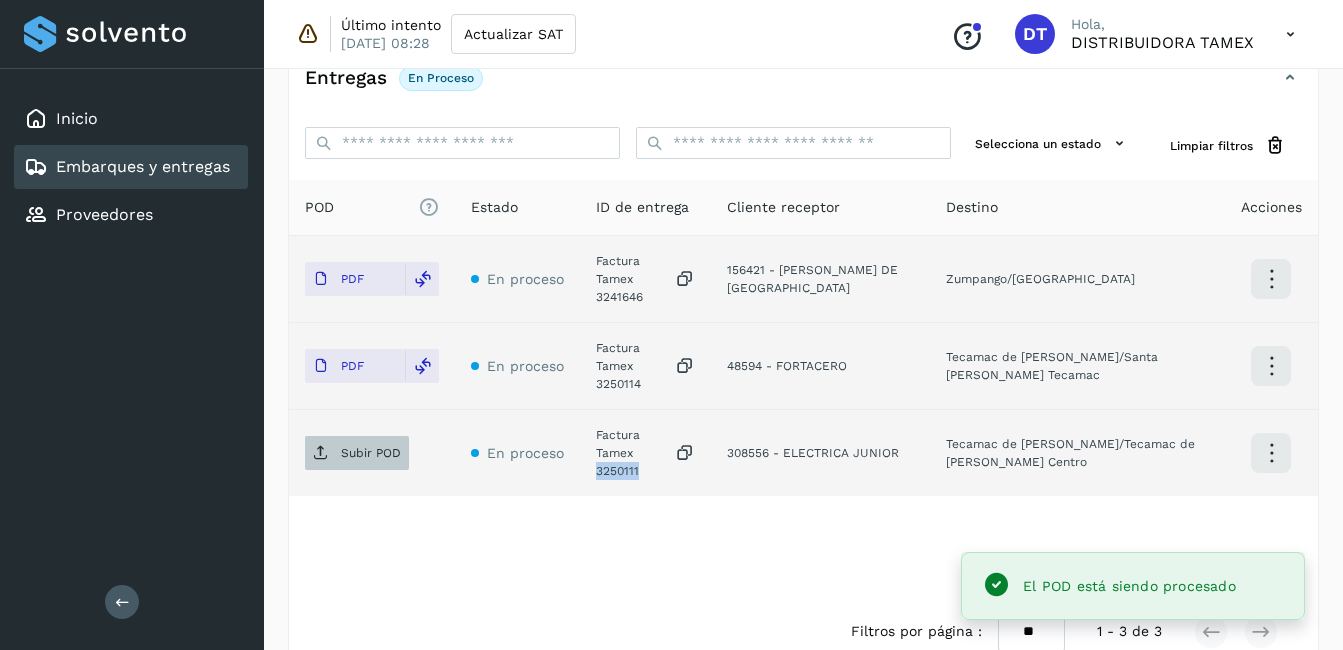 click on "Subir POD" at bounding box center [371, 453] 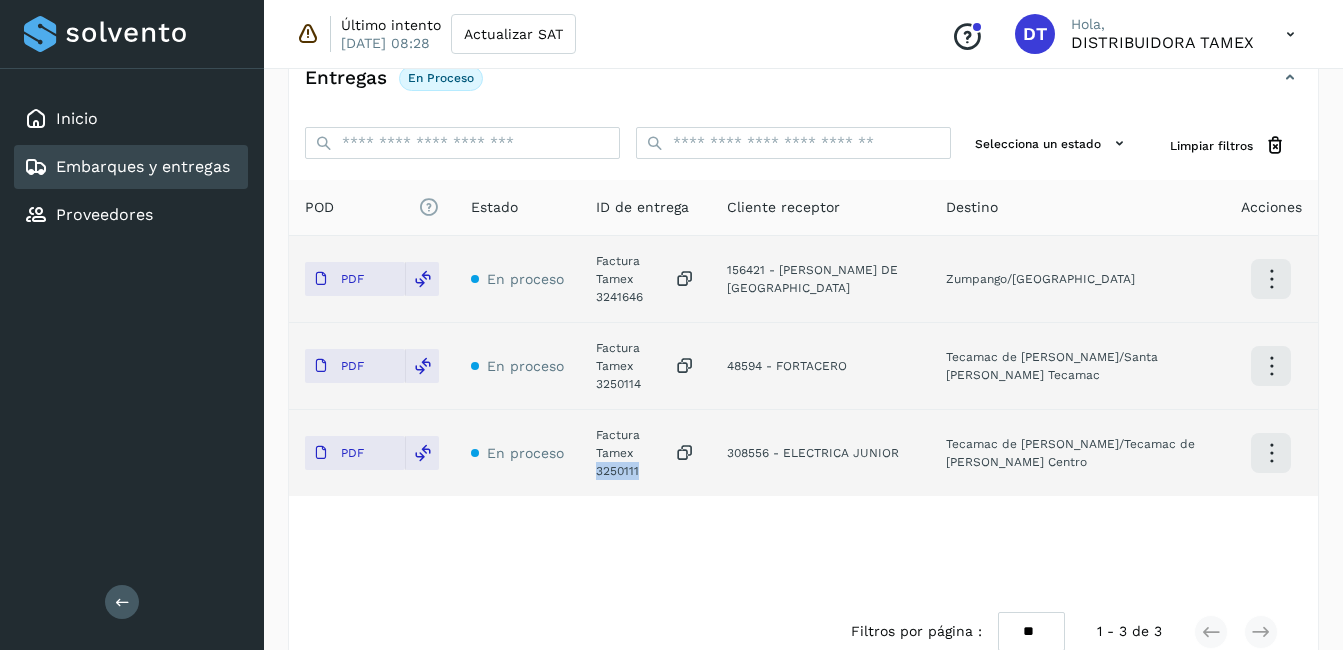 select on "**" 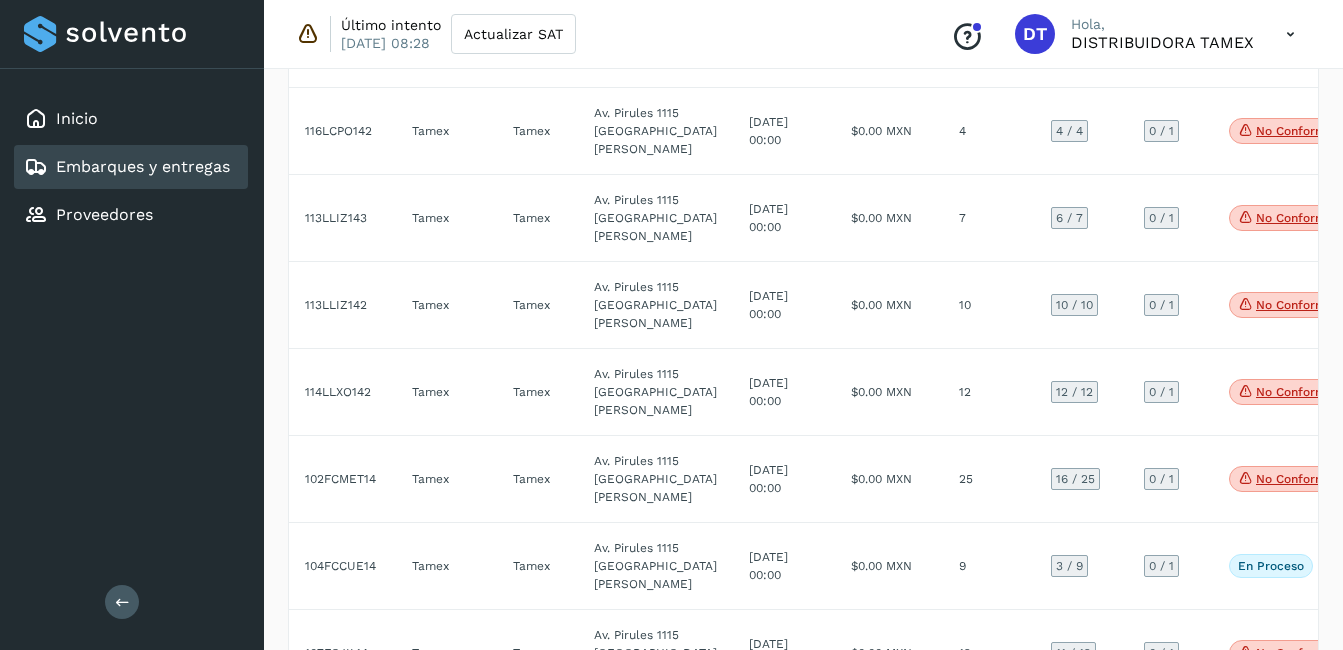 scroll, scrollTop: 3200, scrollLeft: 0, axis: vertical 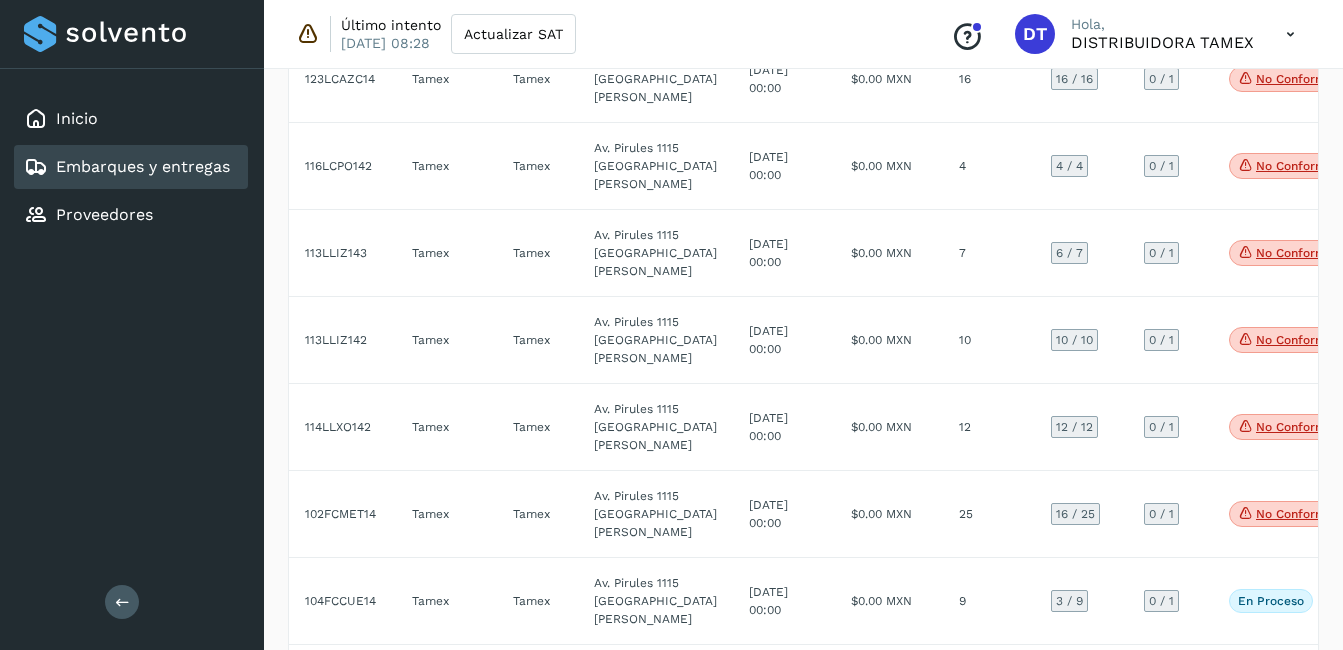 click on "[DATE] 00:00" 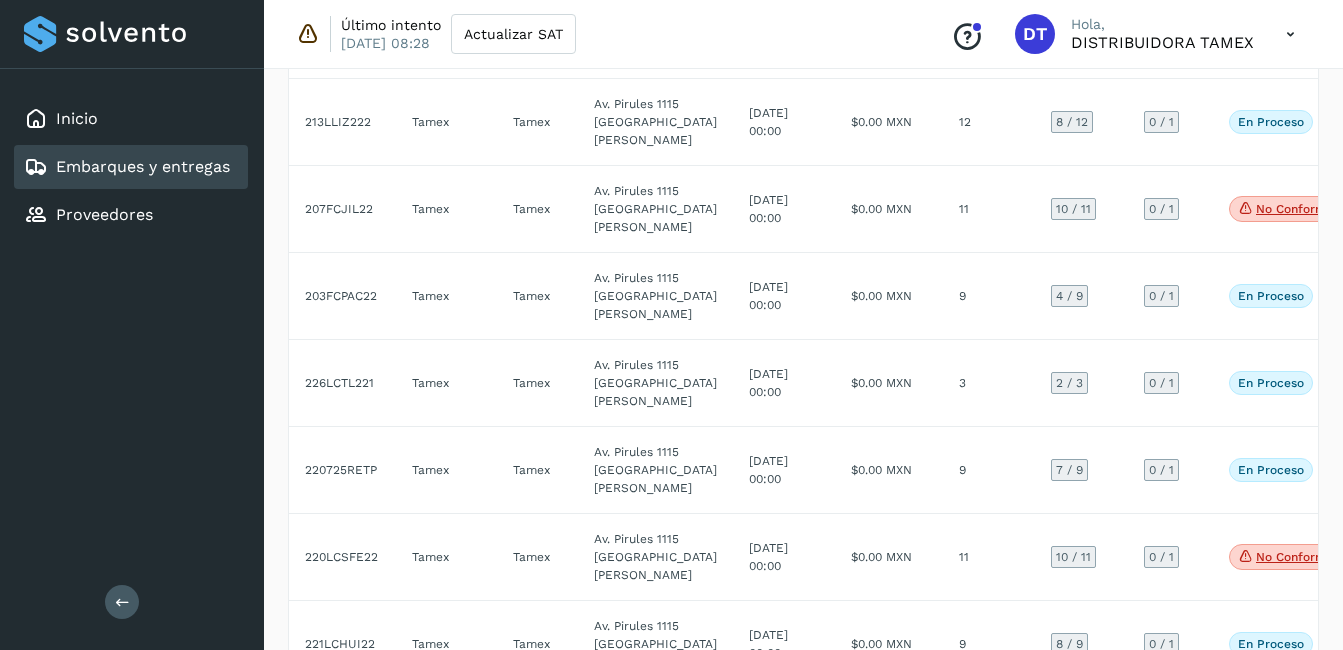 select on "**" 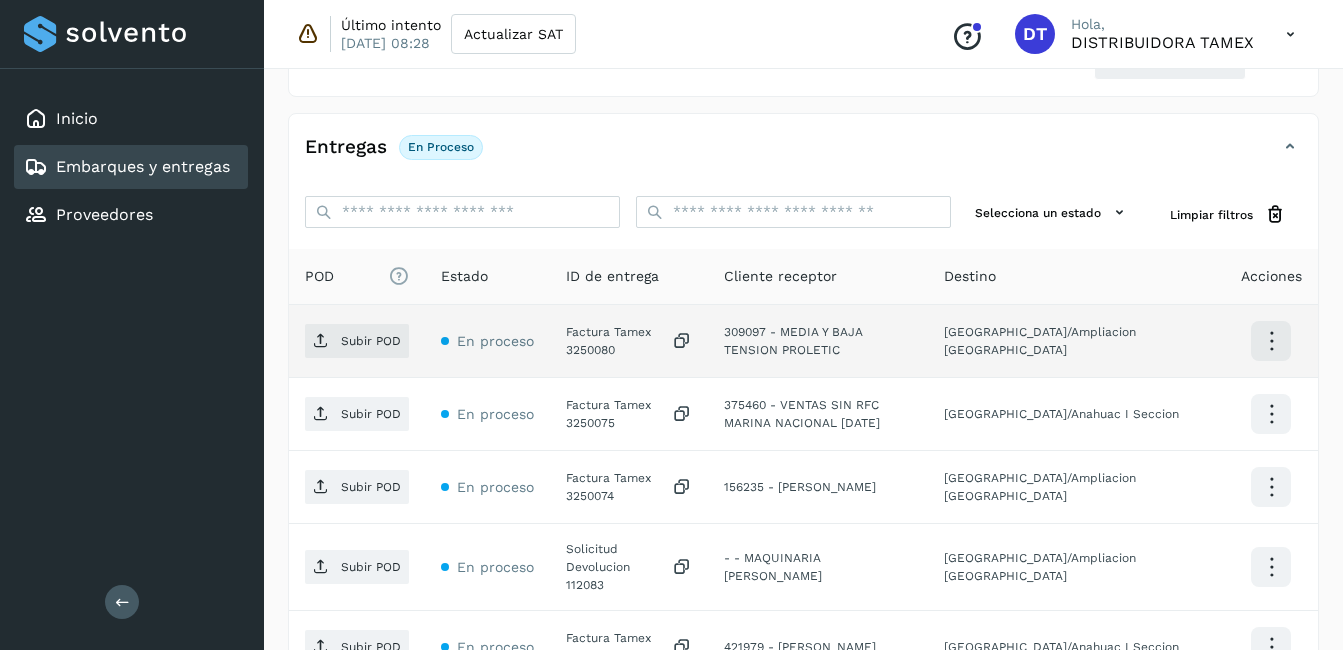 scroll, scrollTop: 381, scrollLeft: 0, axis: vertical 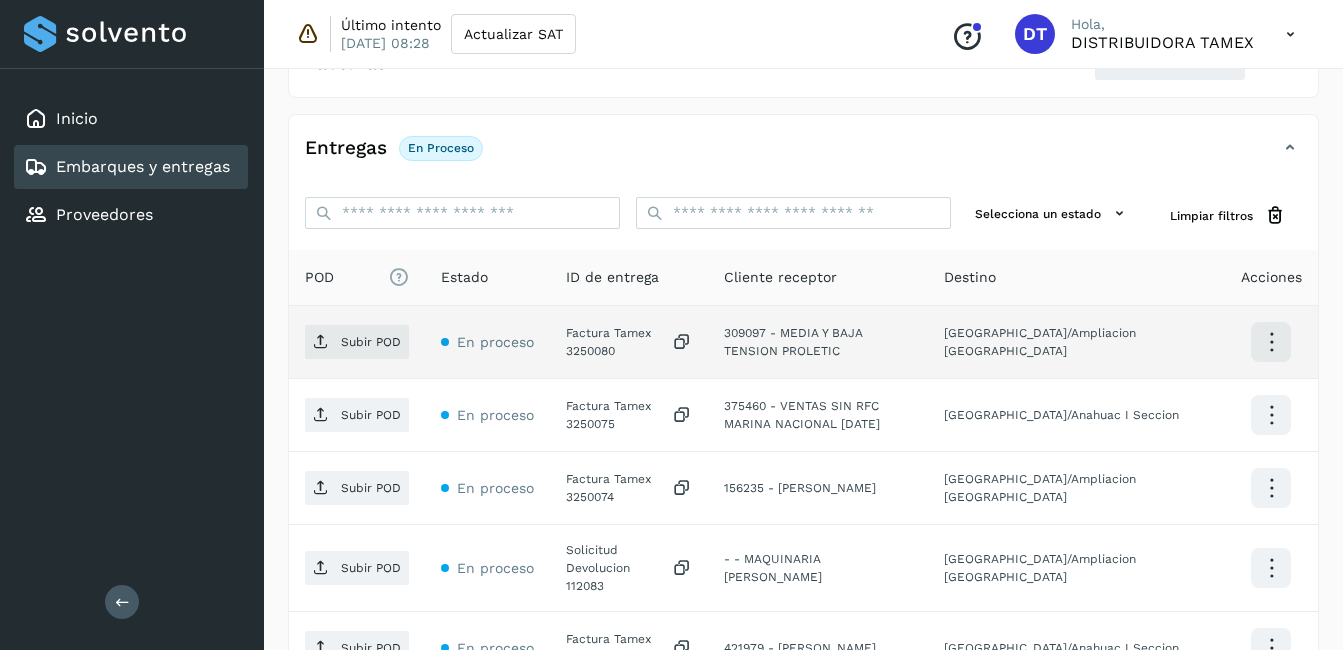 click on "Factura Tamex 3250080" 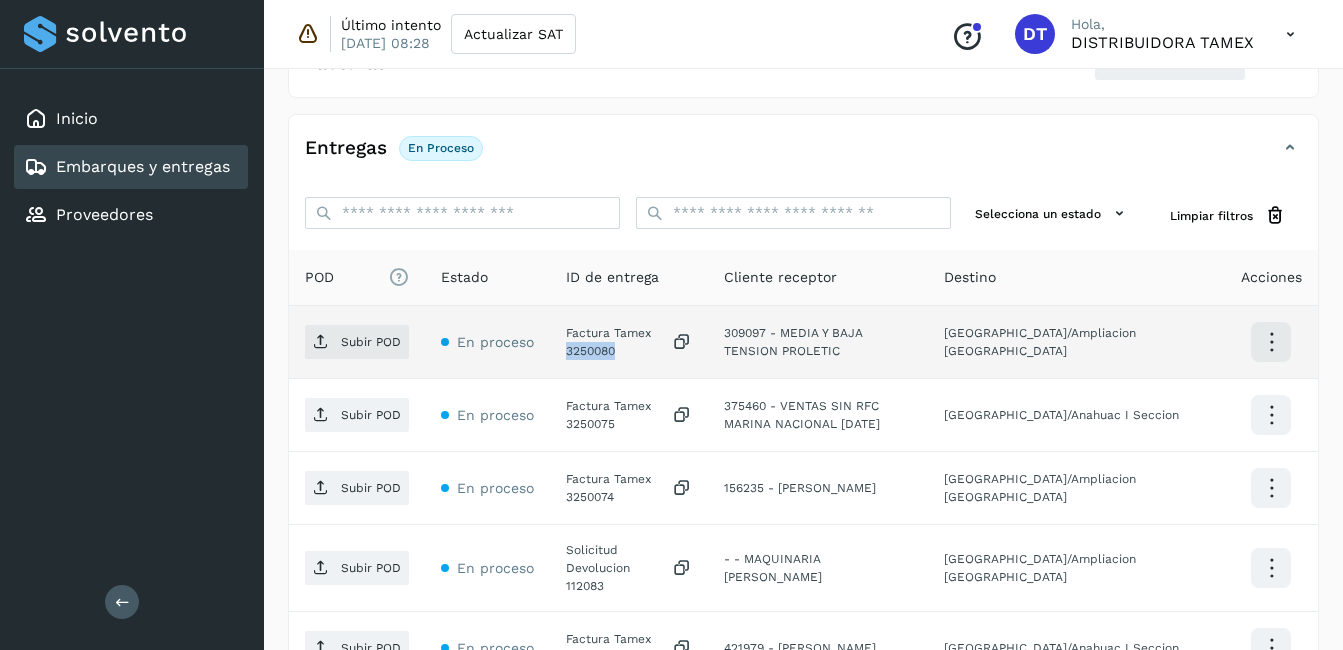 click on "Factura Tamex 3250080" 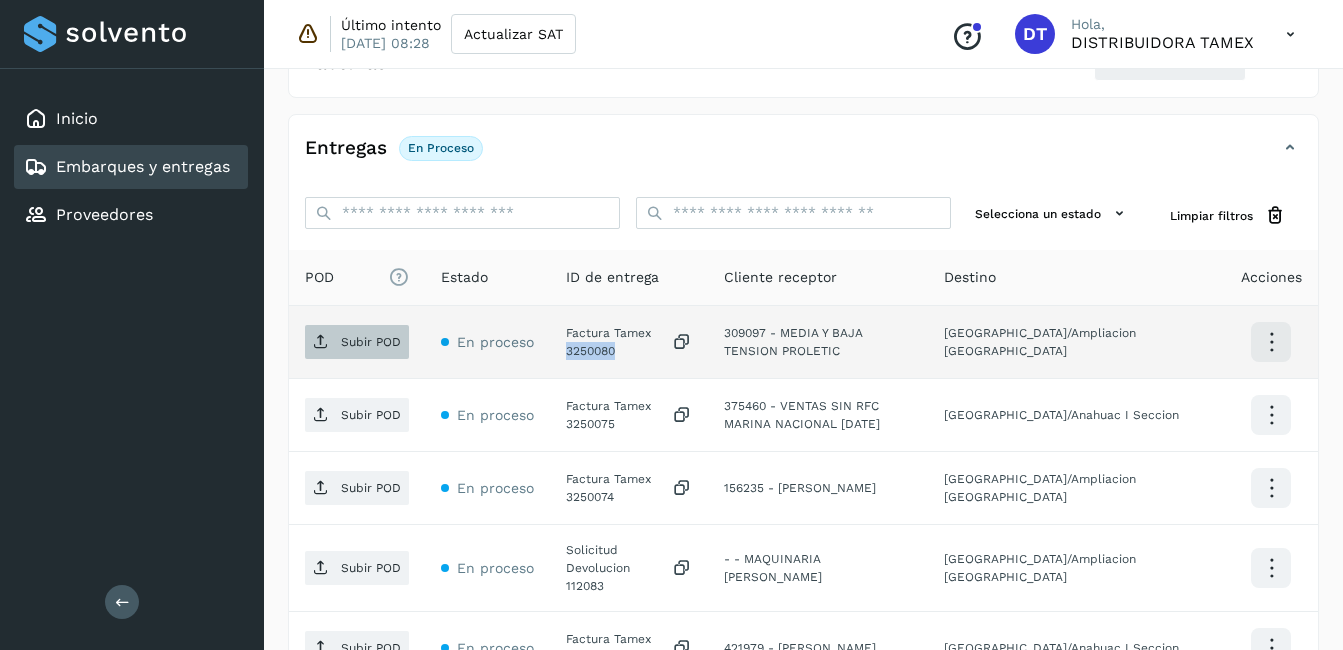 click on "Subir POD" at bounding box center (357, 342) 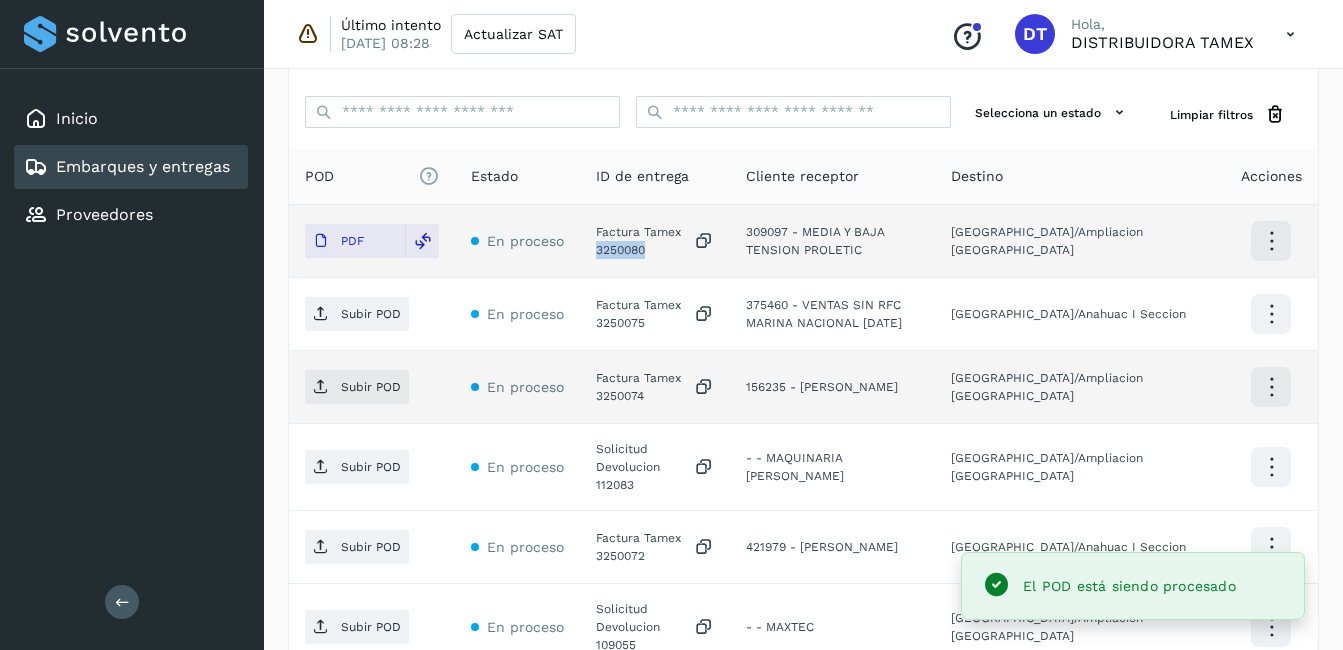 scroll, scrollTop: 581, scrollLeft: 0, axis: vertical 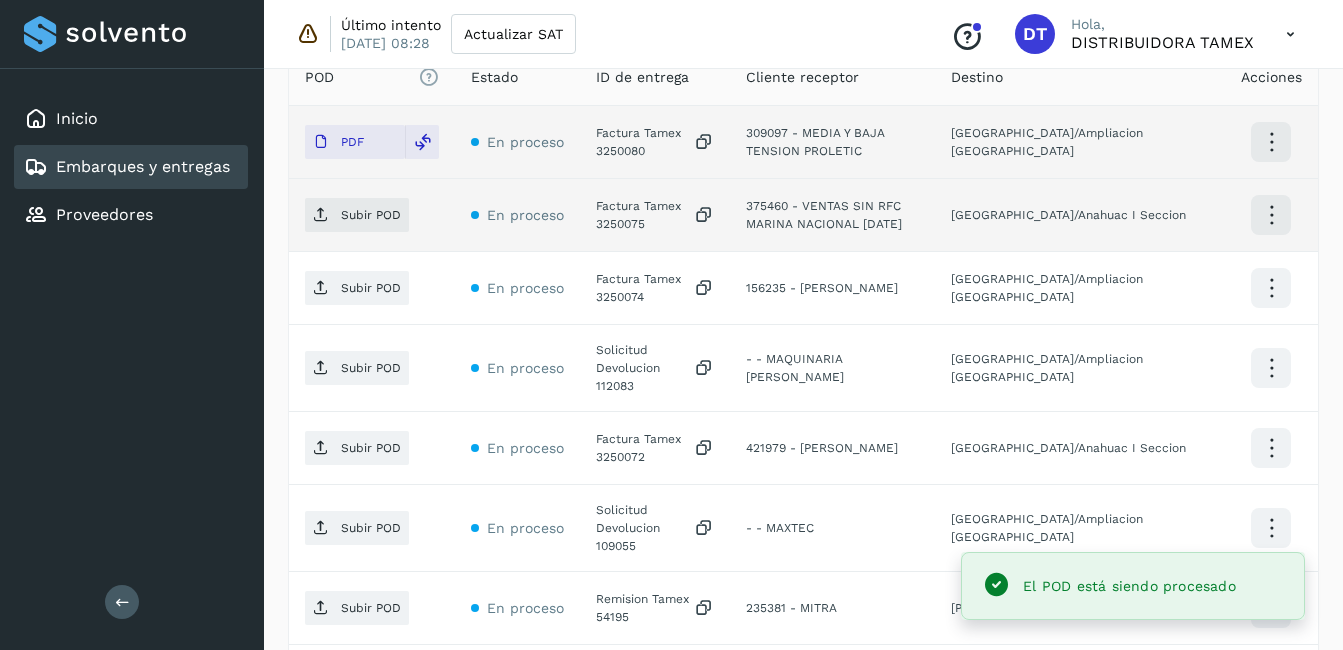 click on "Factura Tamex 3250075" 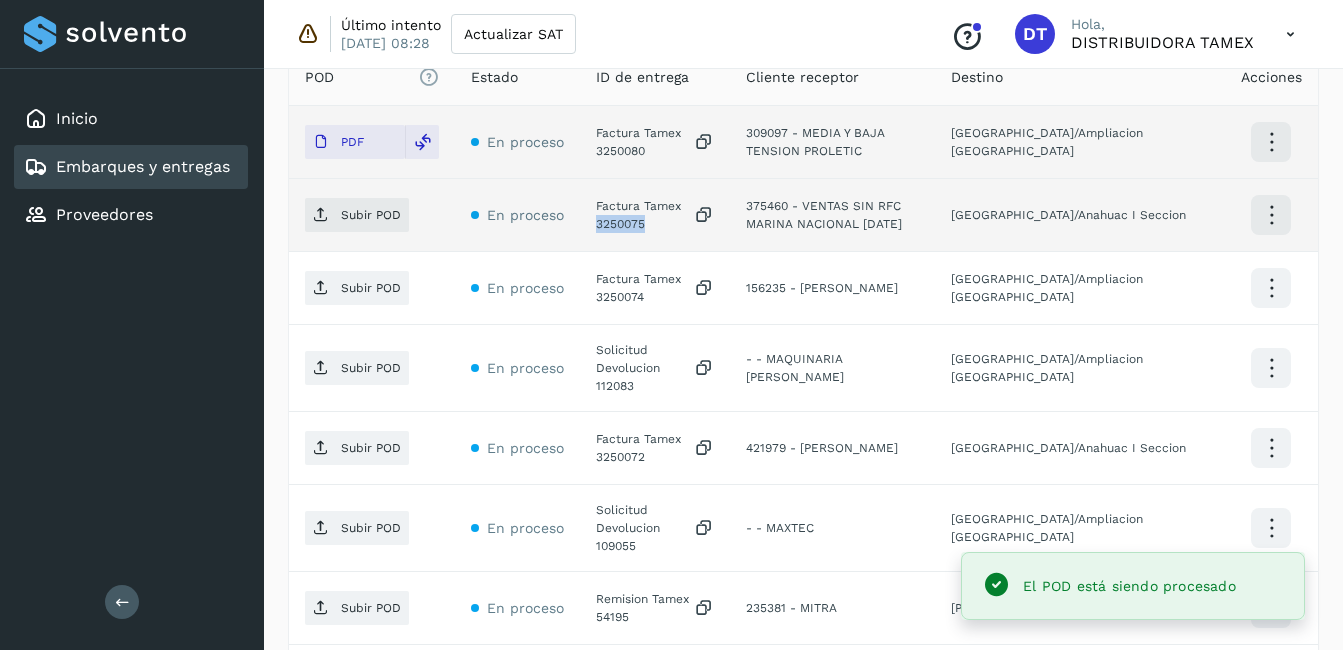 click on "Factura Tamex 3250075" 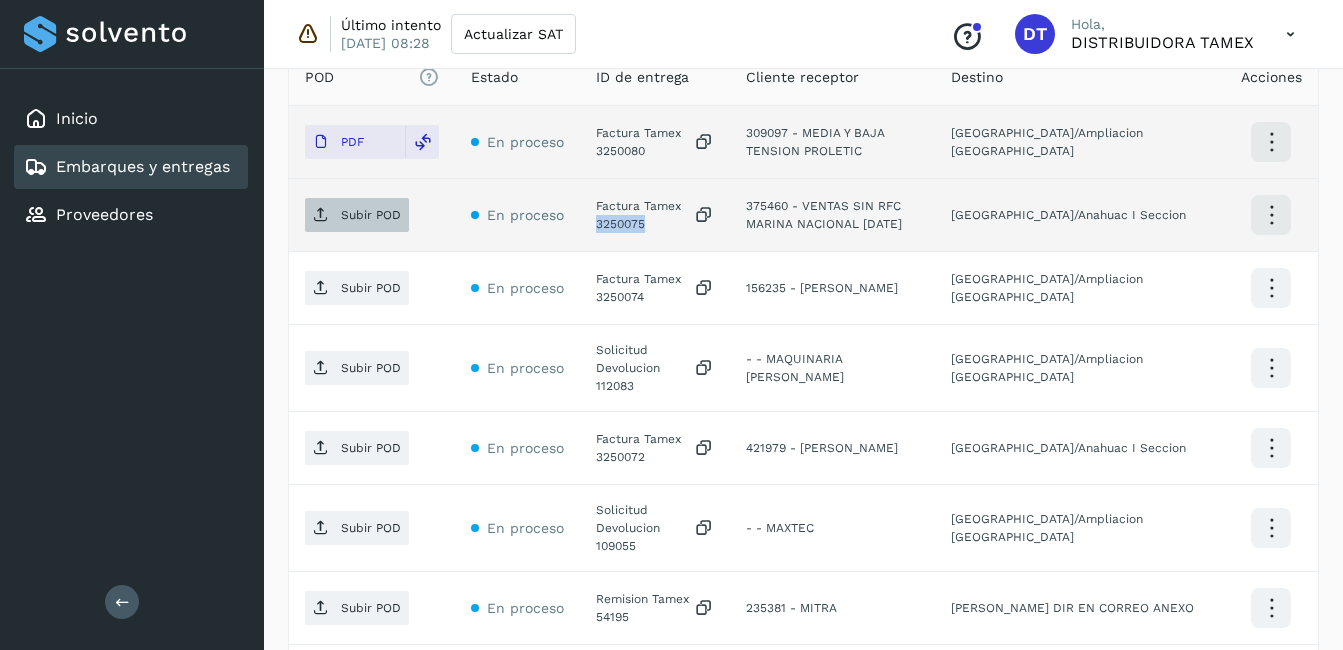 click on "Subir POD" at bounding box center (371, 215) 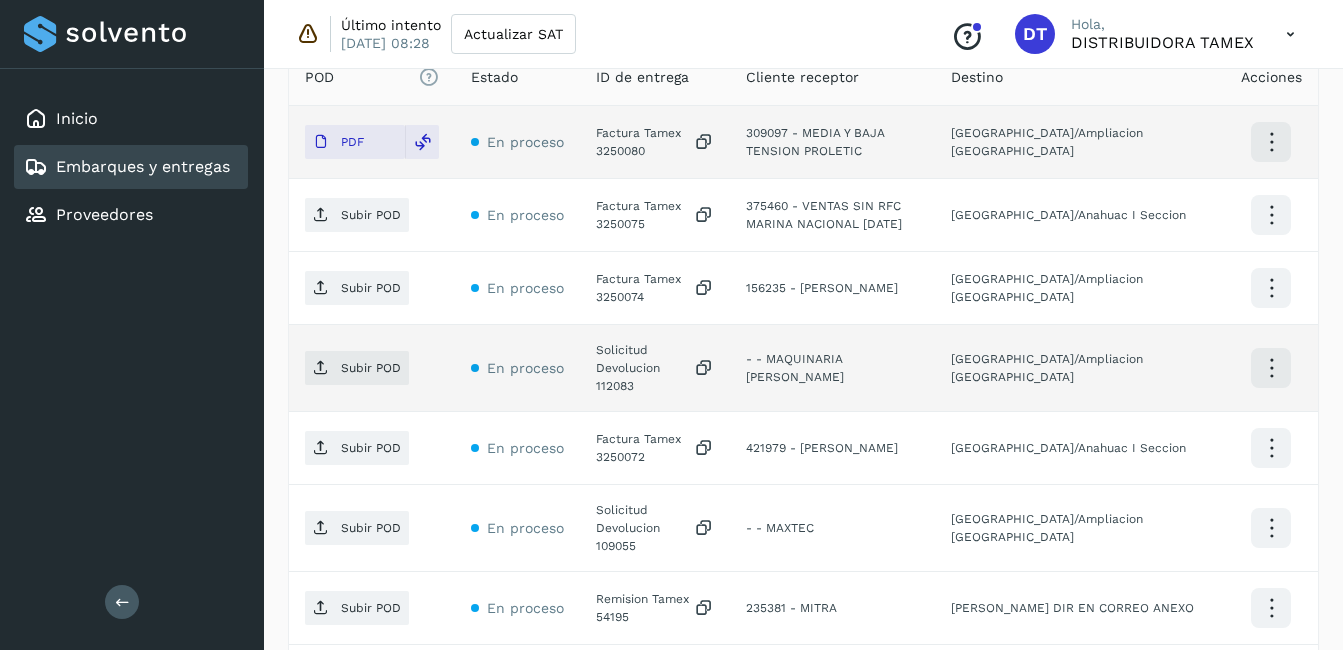 click on "Solicitud Devolucion 112083" 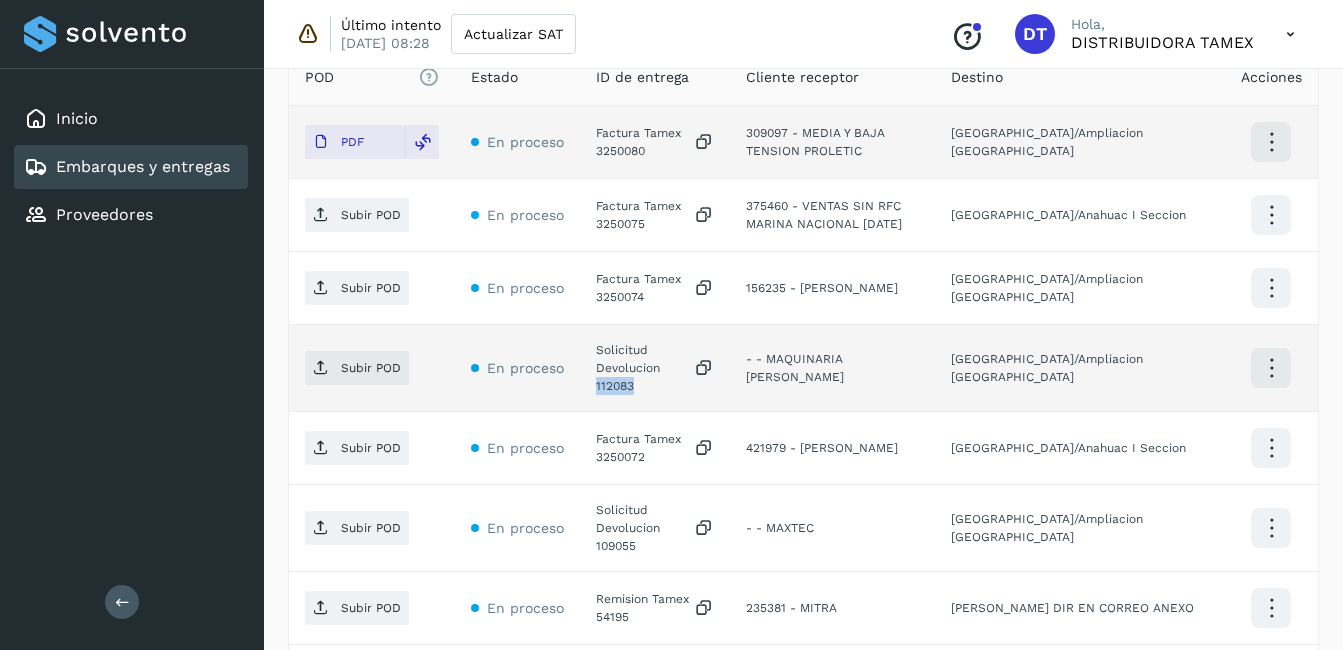 click on "Solicitud Devolucion 112083" 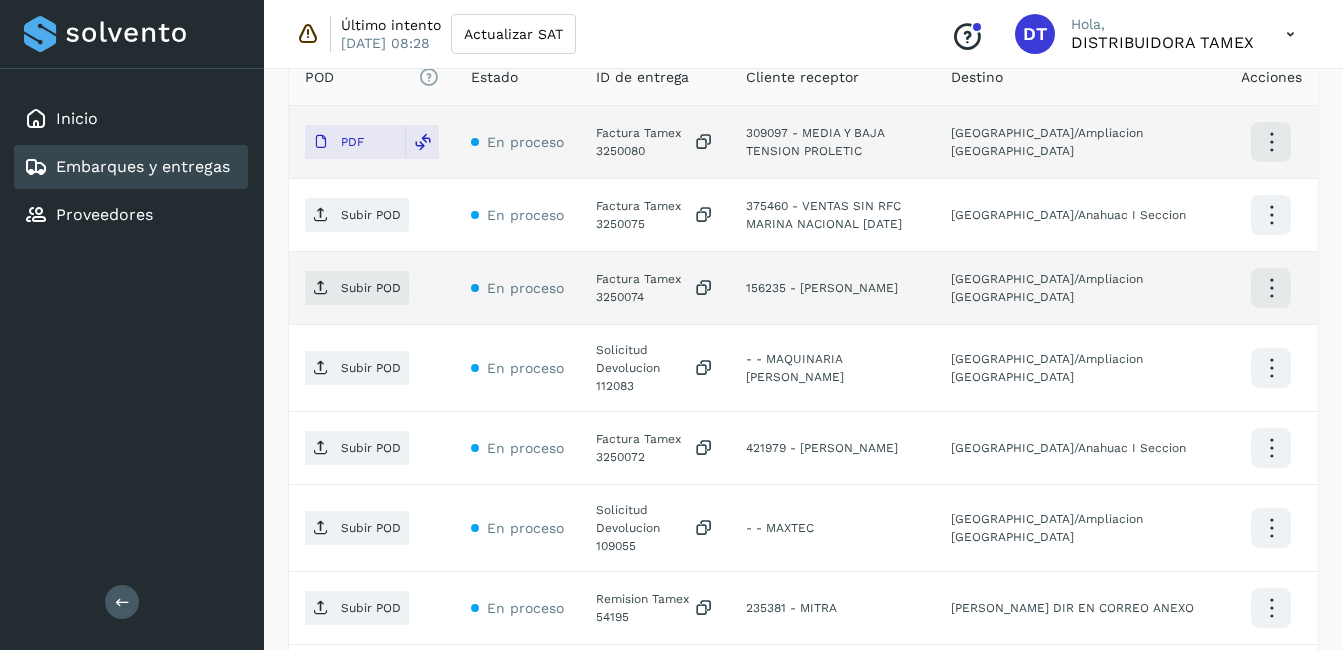 click on "Factura Tamex 3250074" 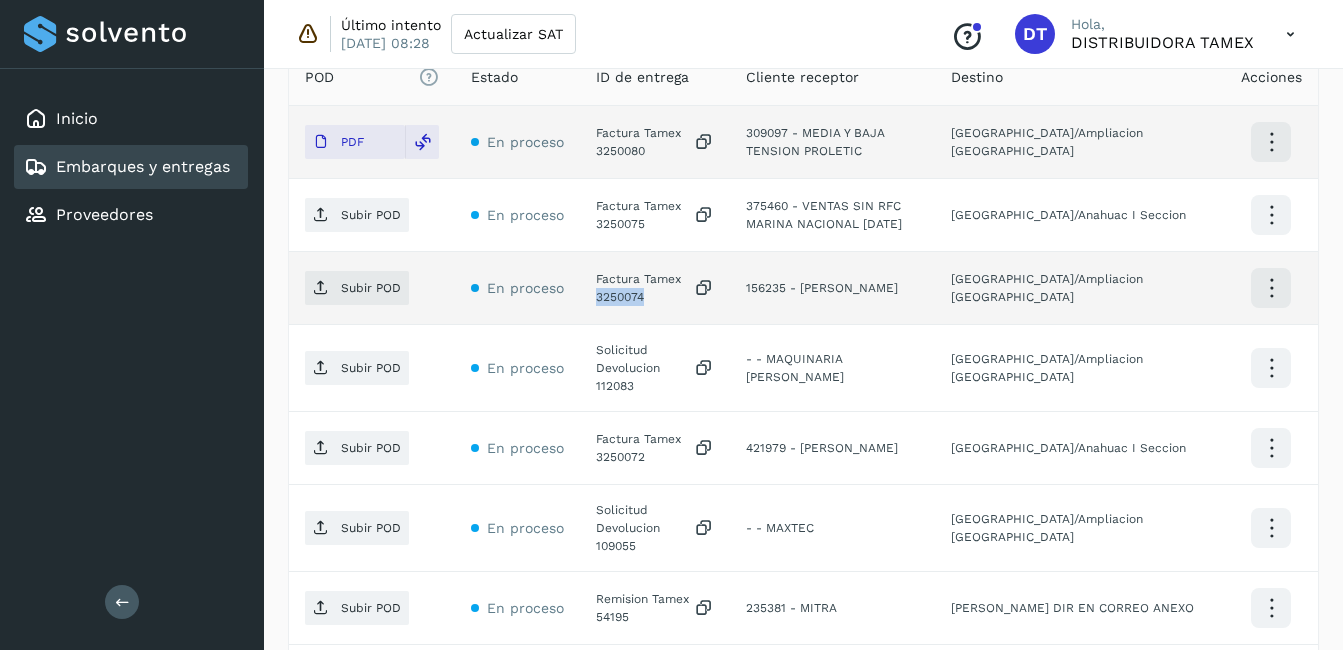 click on "Factura Tamex 3250074" 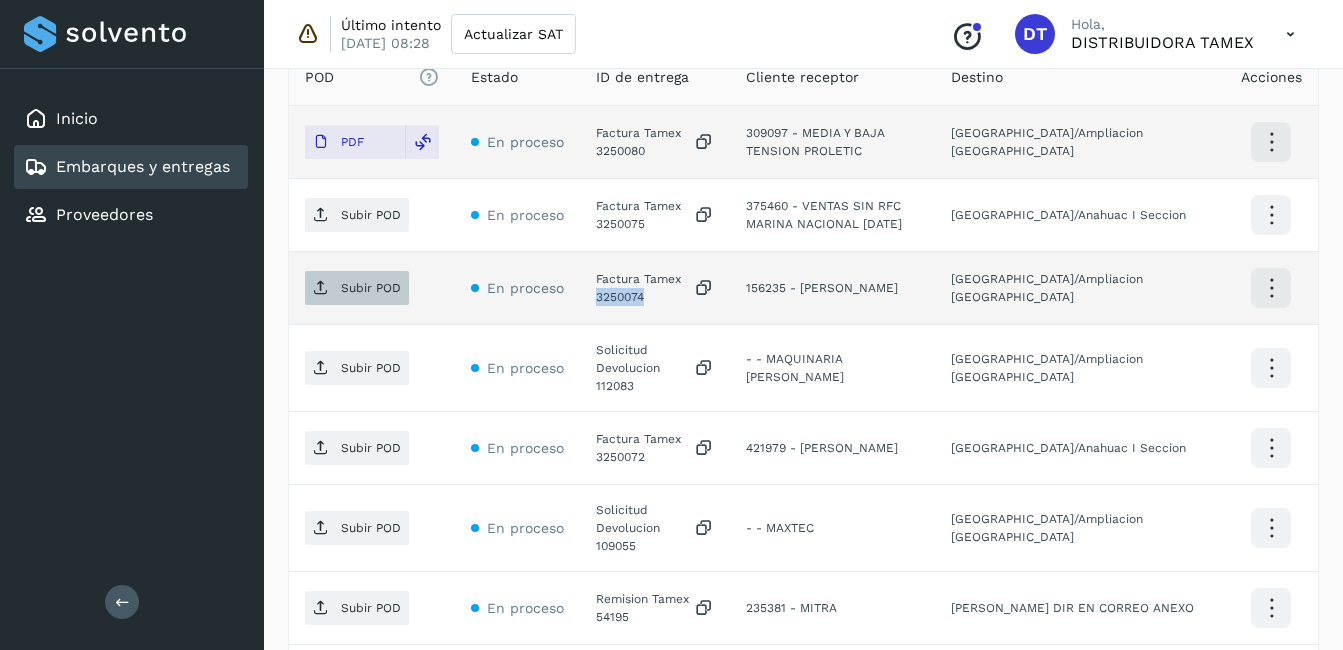 click on "Subir POD" at bounding box center [371, 288] 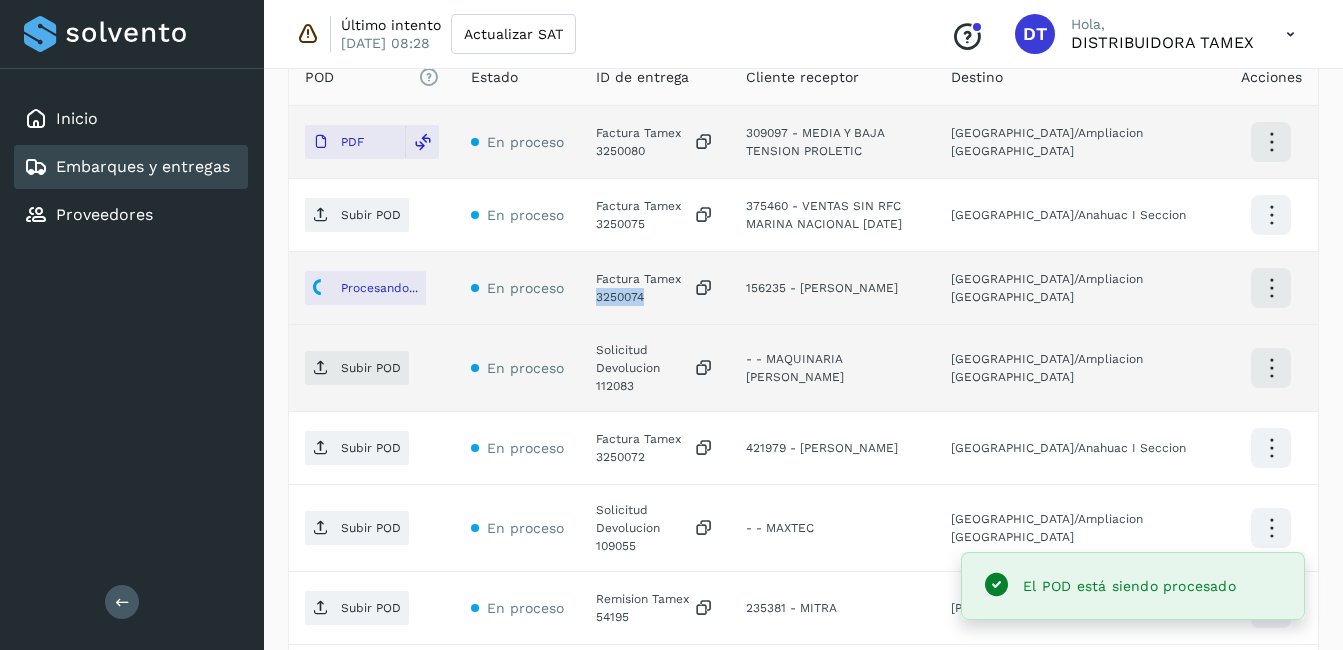 scroll, scrollTop: 681, scrollLeft: 0, axis: vertical 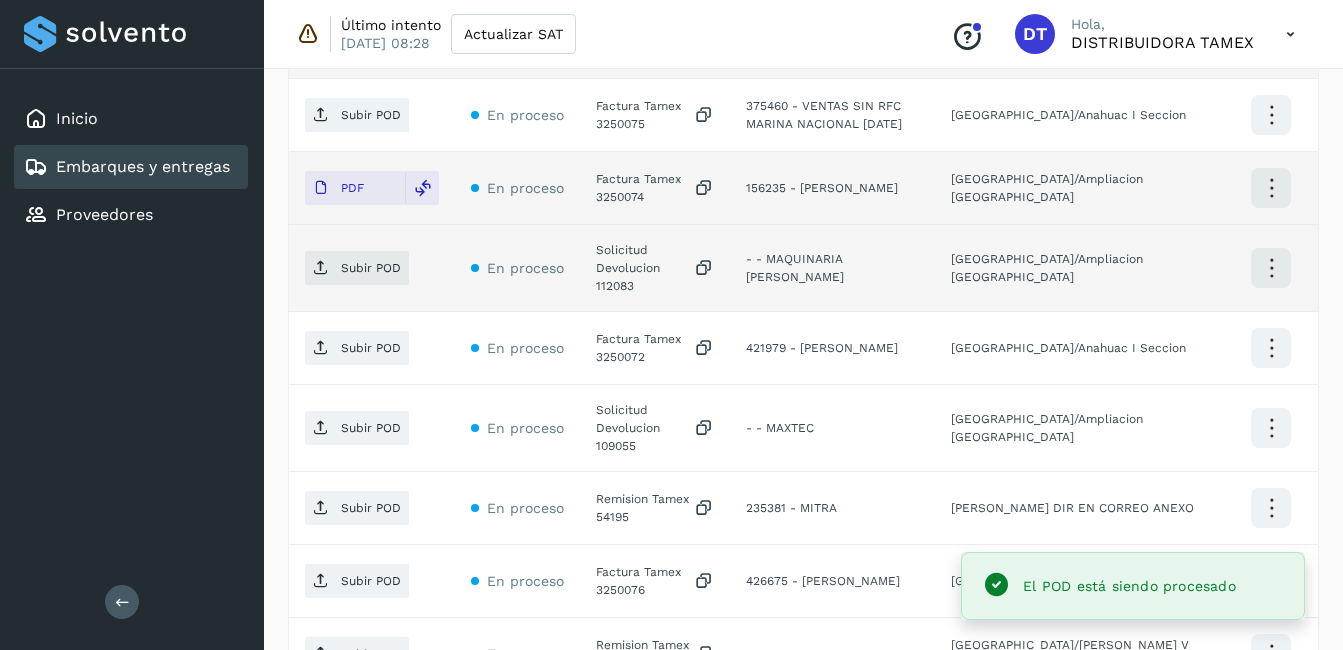 click on "Solicitud Devolucion 112083" 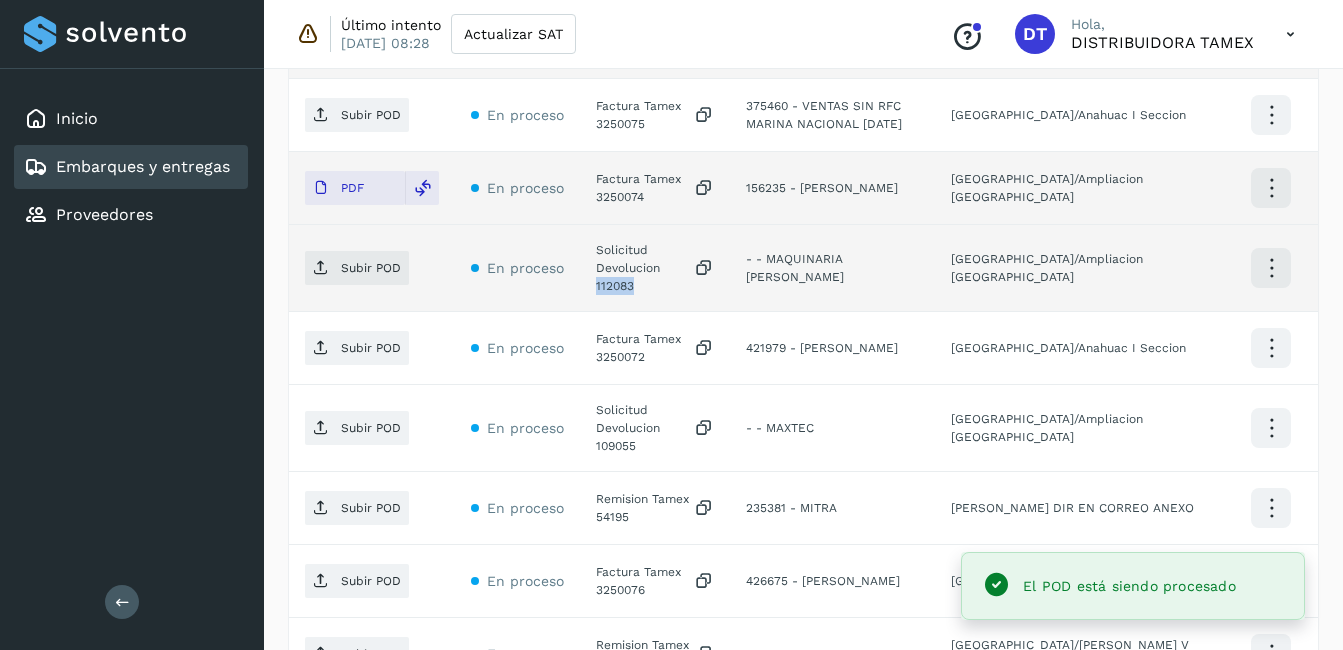 click on "Solicitud Devolucion 112083" 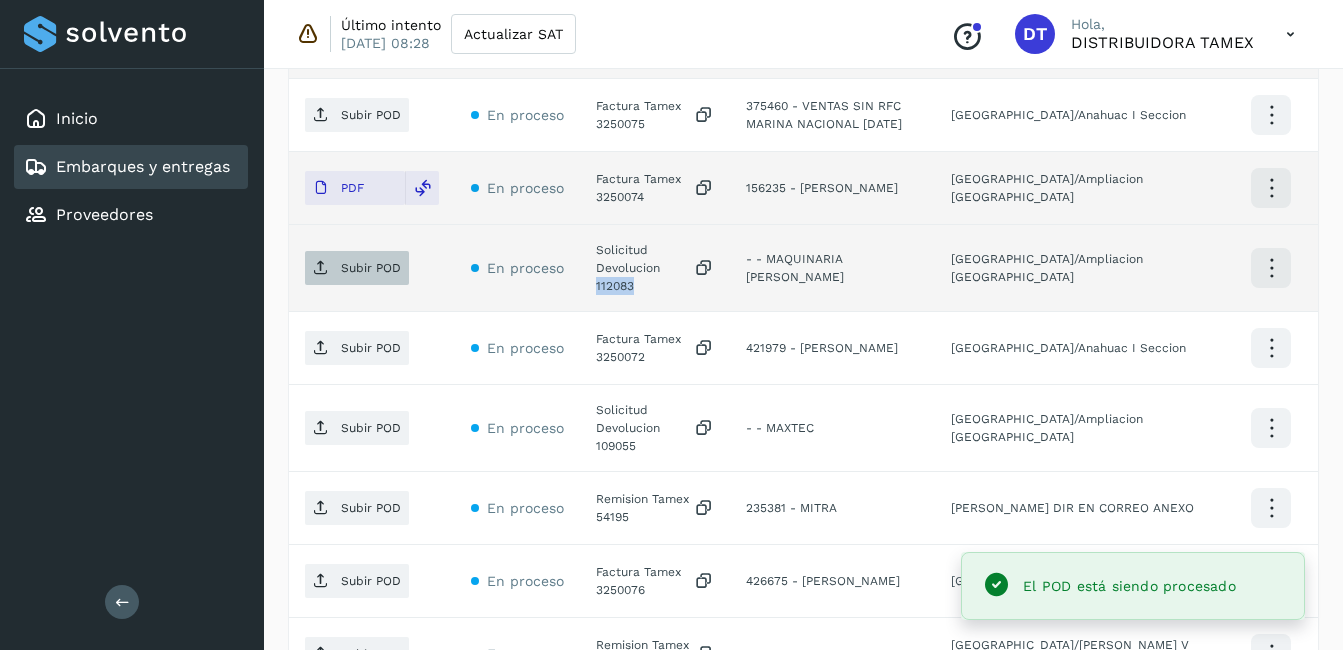 click on "Subir POD" at bounding box center (357, 268) 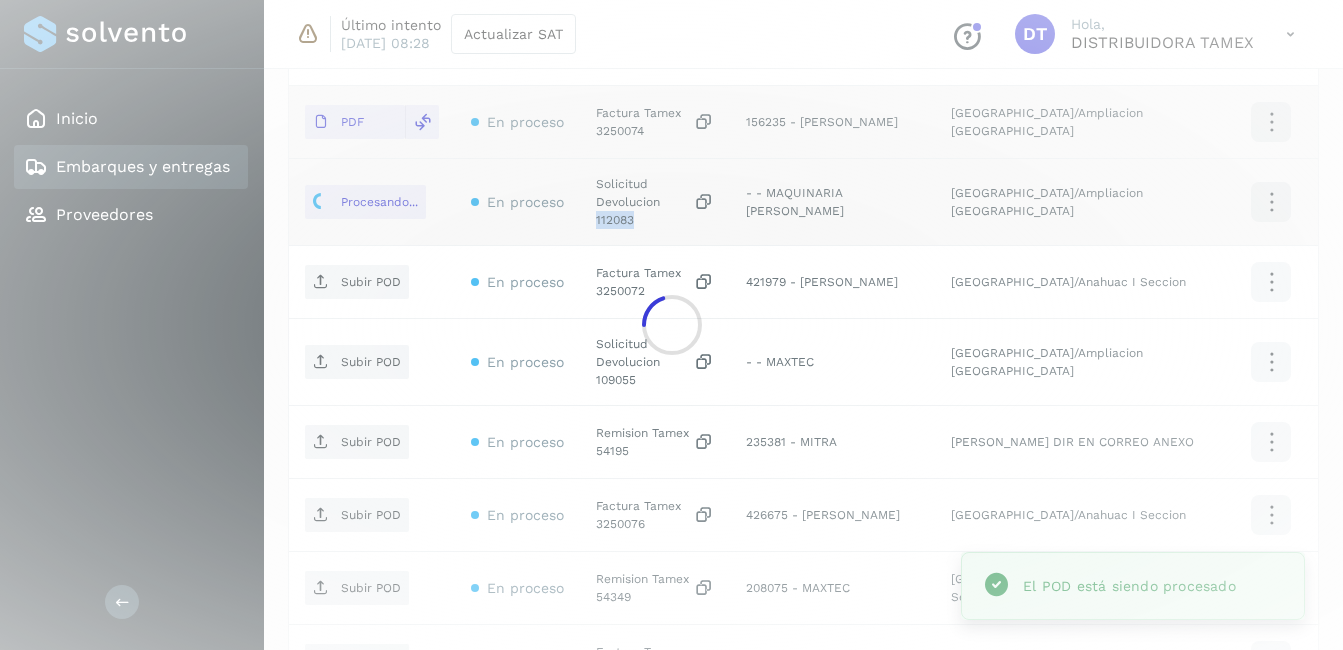 scroll, scrollTop: 781, scrollLeft: 0, axis: vertical 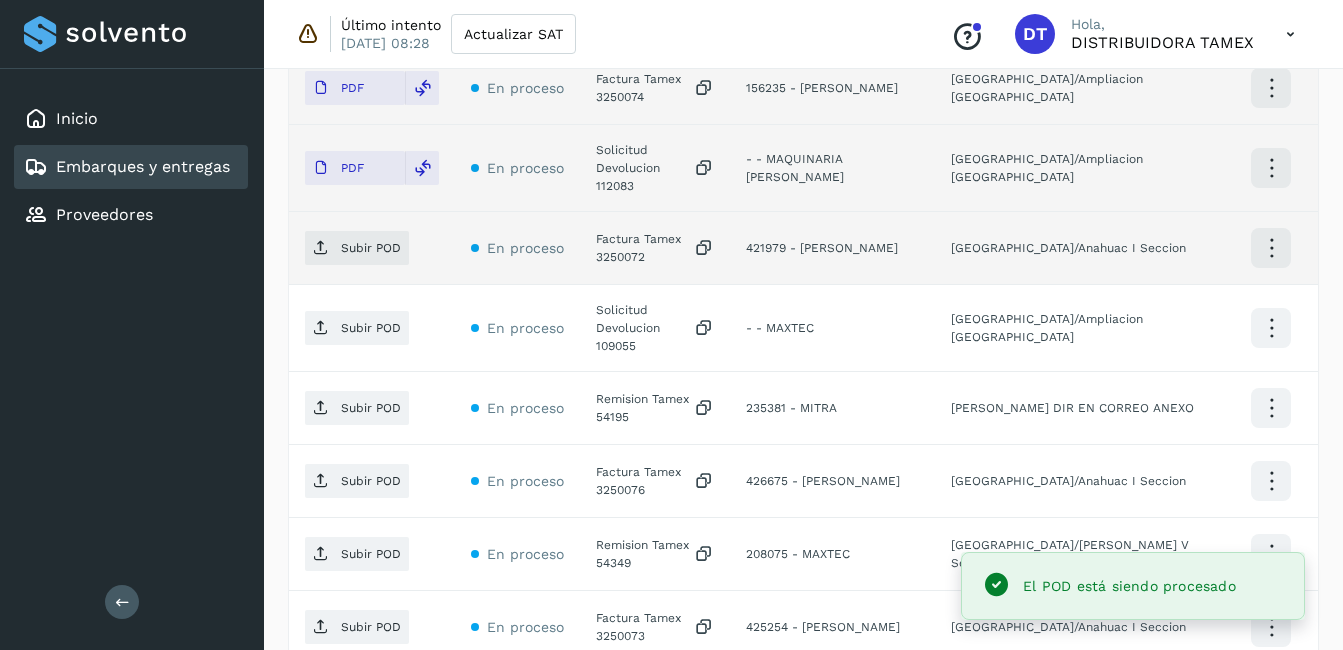 click on "Factura Tamex 3250072" 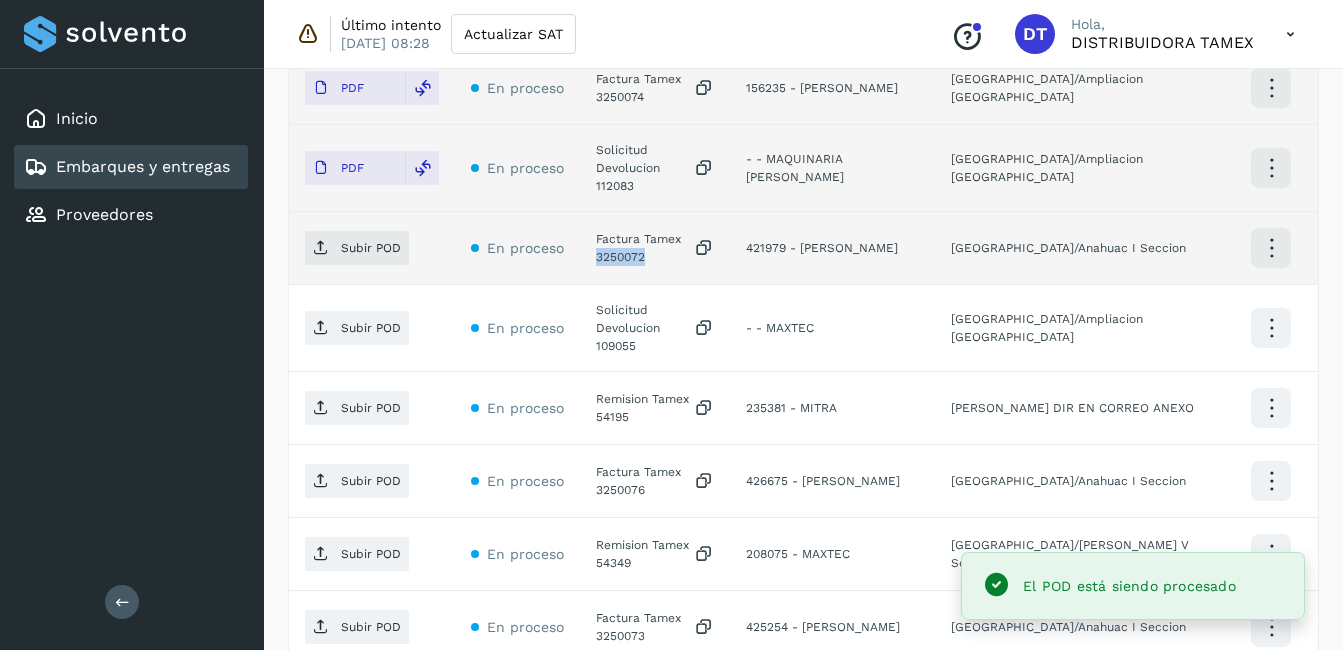click on "Factura Tamex 3250072" 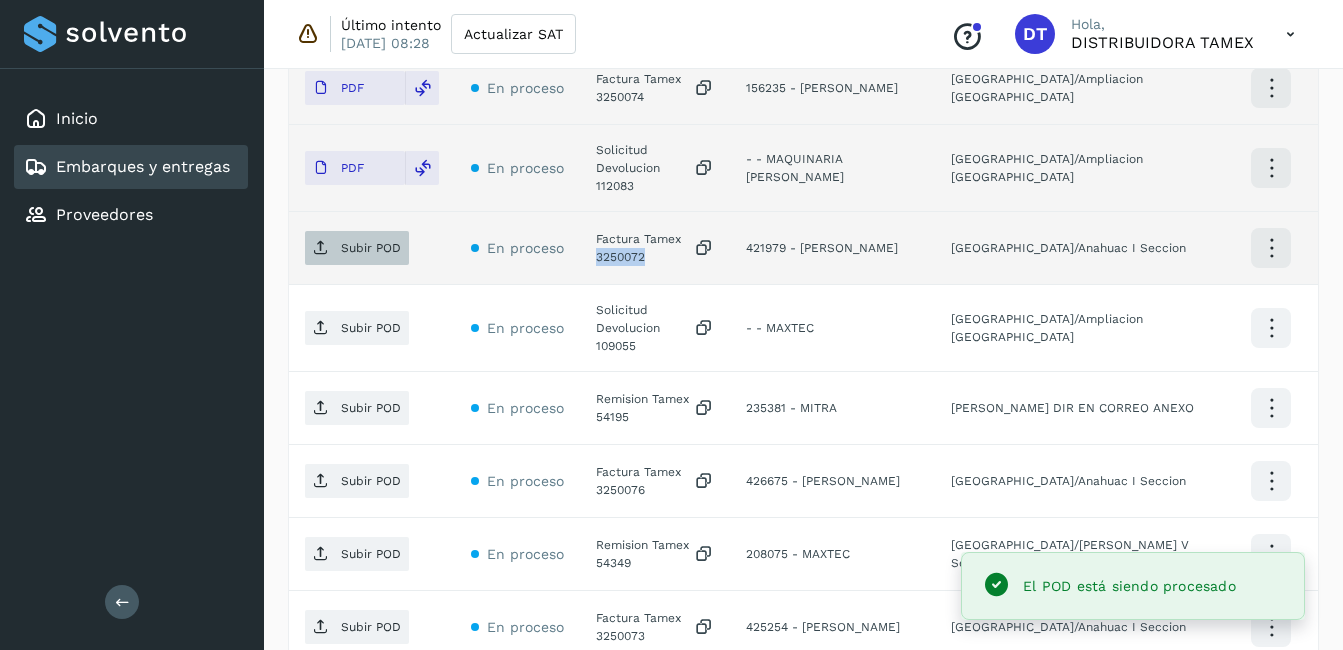 click on "Subir POD" at bounding box center (371, 248) 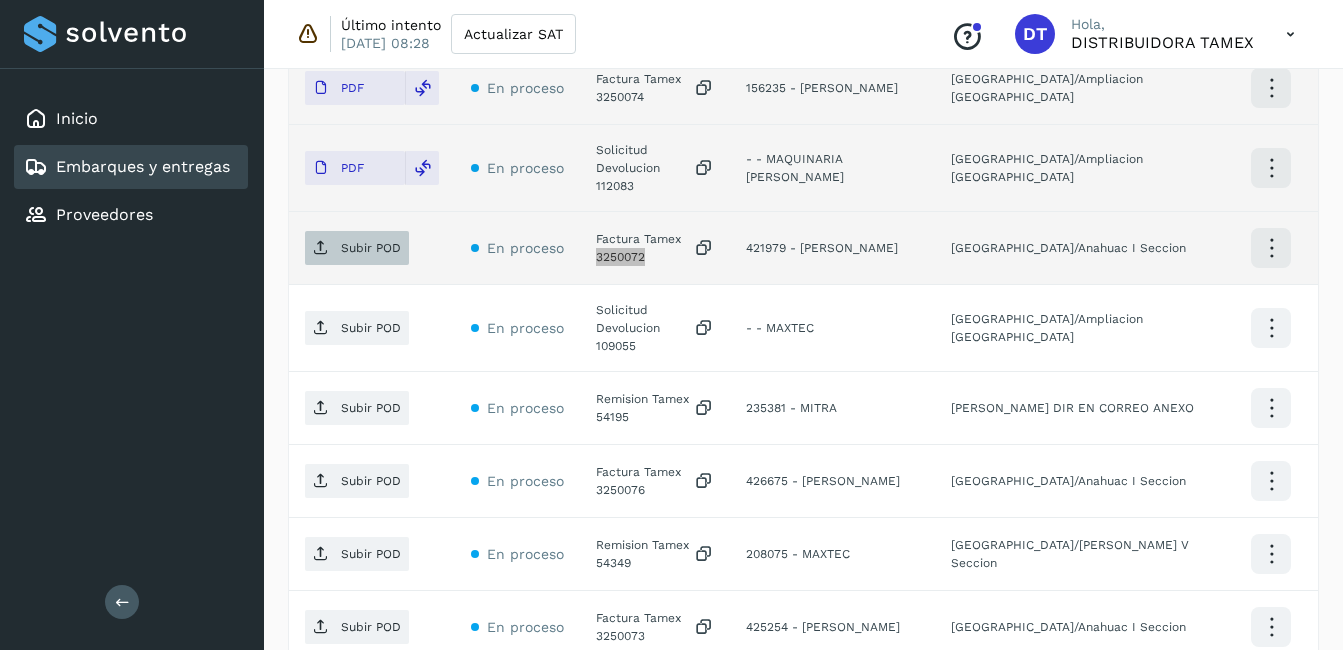 scroll, scrollTop: 881, scrollLeft: 0, axis: vertical 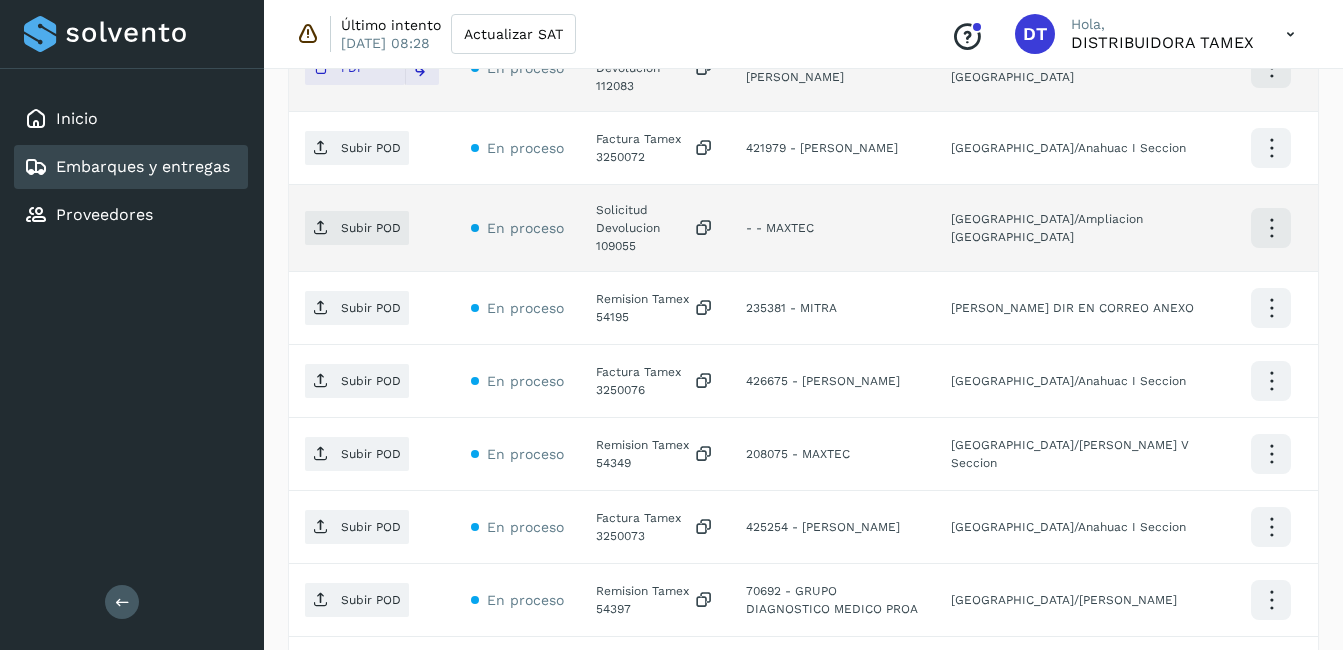 click on "Solicitud Devolucion 109055" 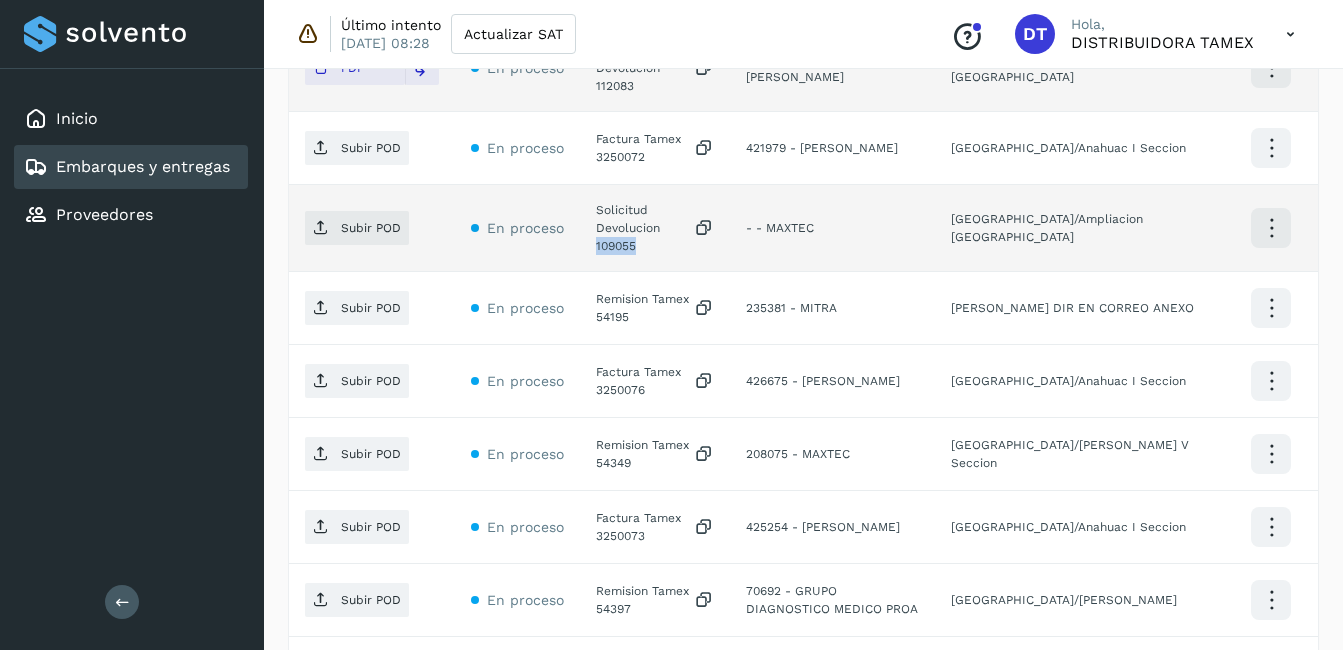 click on "Solicitud Devolucion 109055" 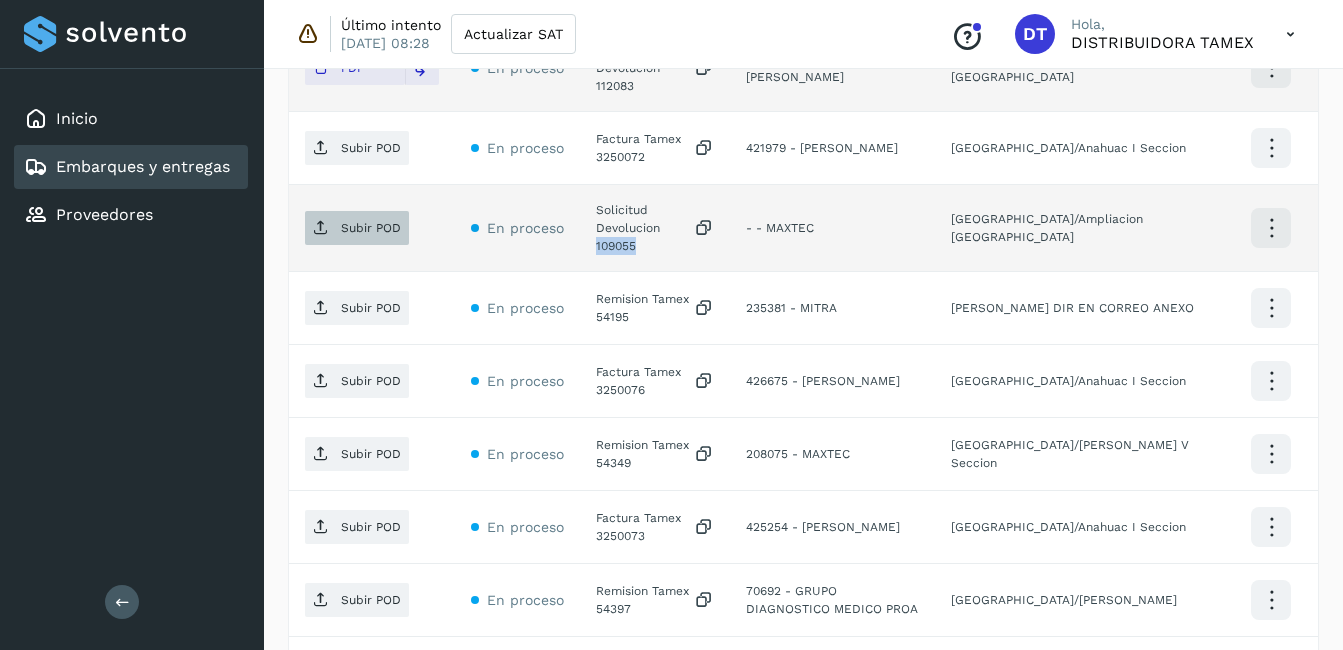 click on "Subir POD" at bounding box center (357, 228) 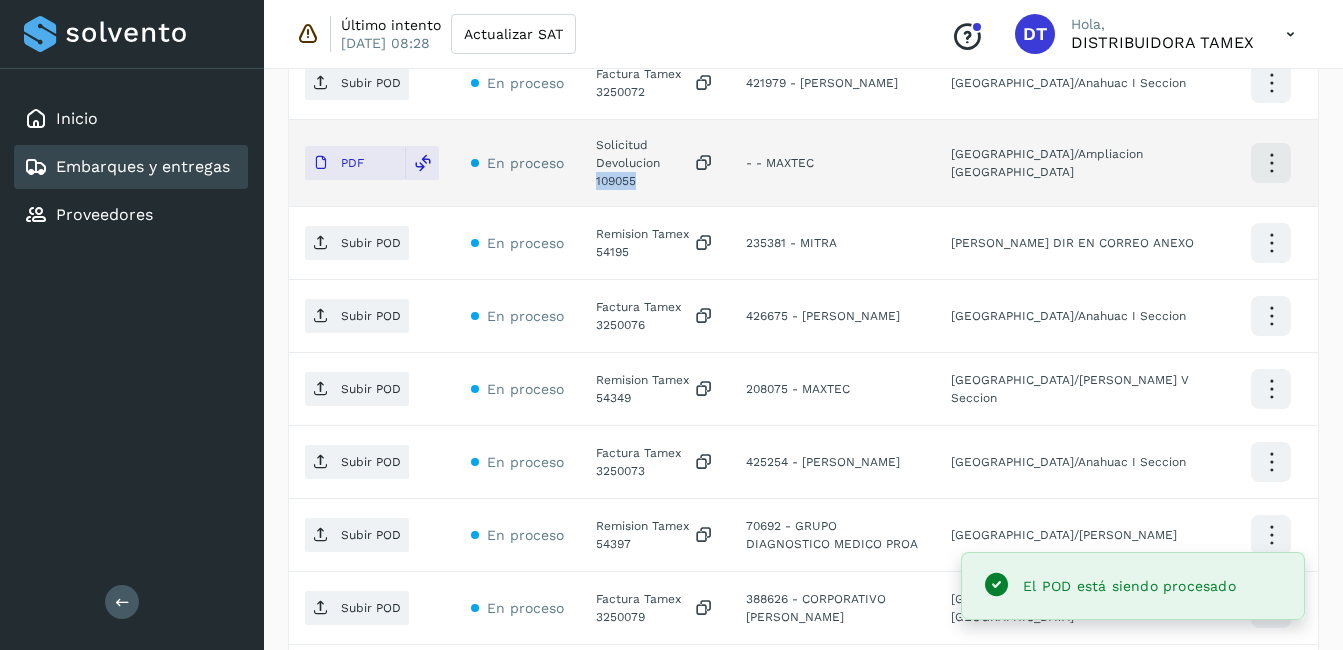 scroll, scrollTop: 981, scrollLeft: 0, axis: vertical 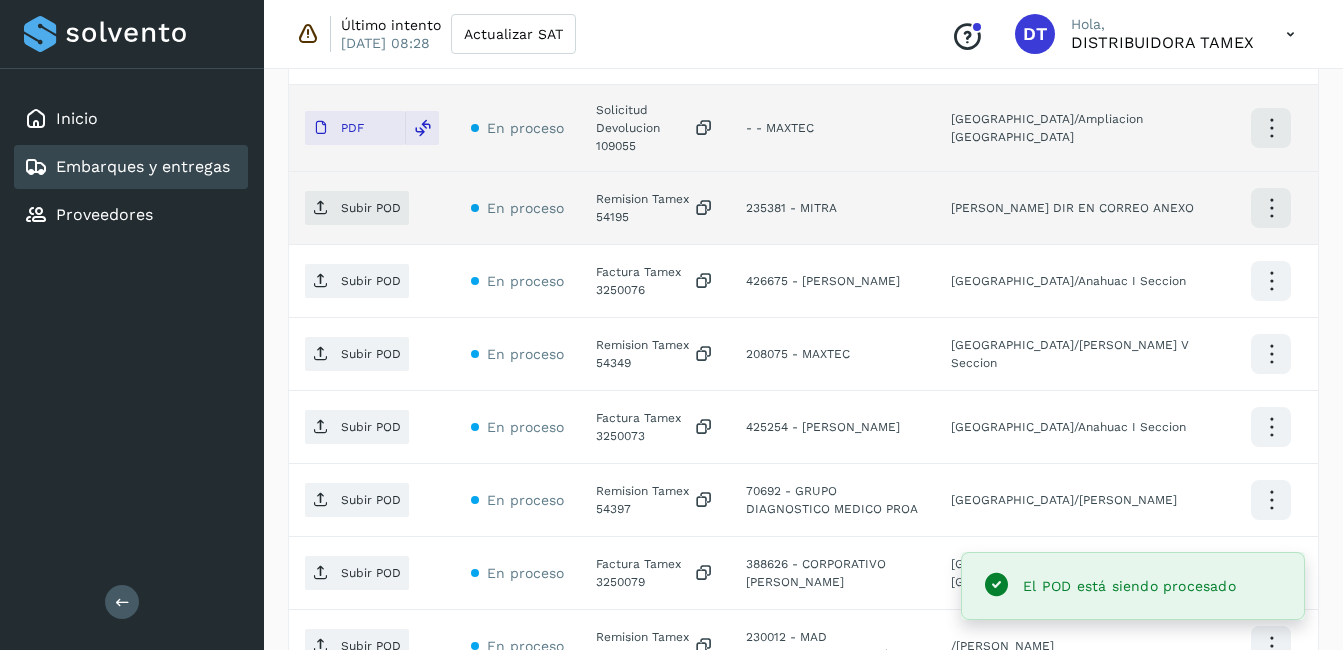 click on "Remision Tamex 54195" 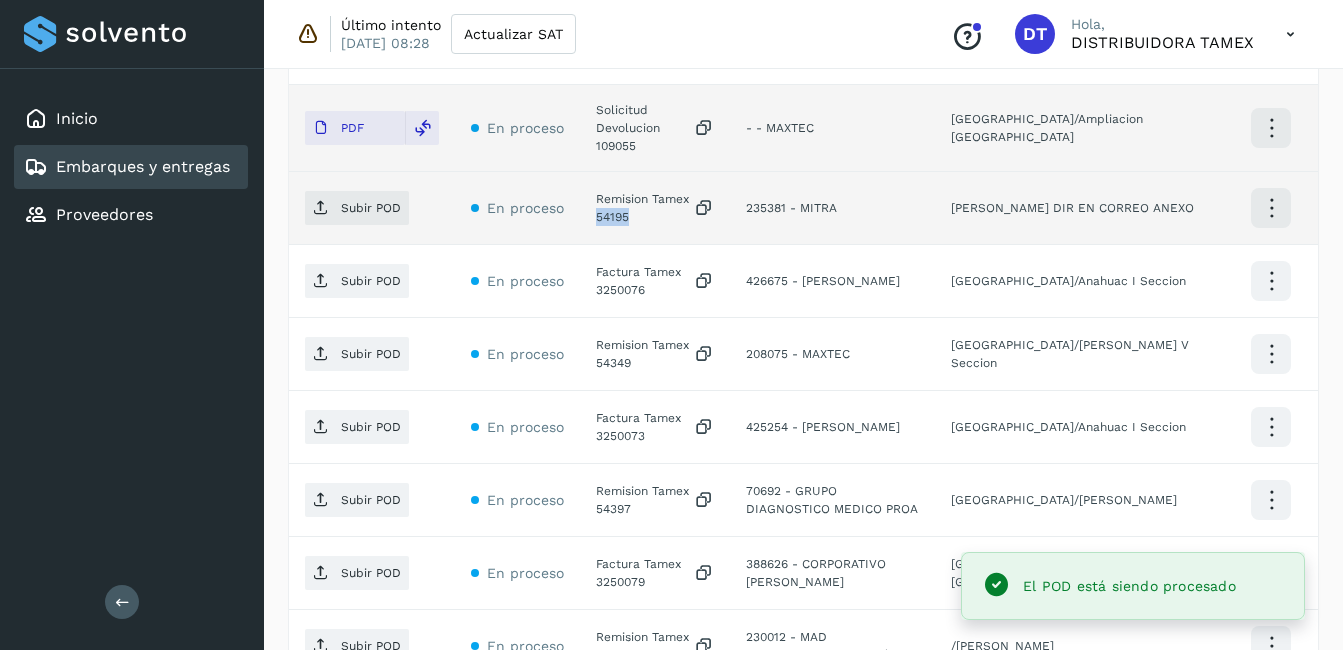 click on "Remision Tamex 54195" 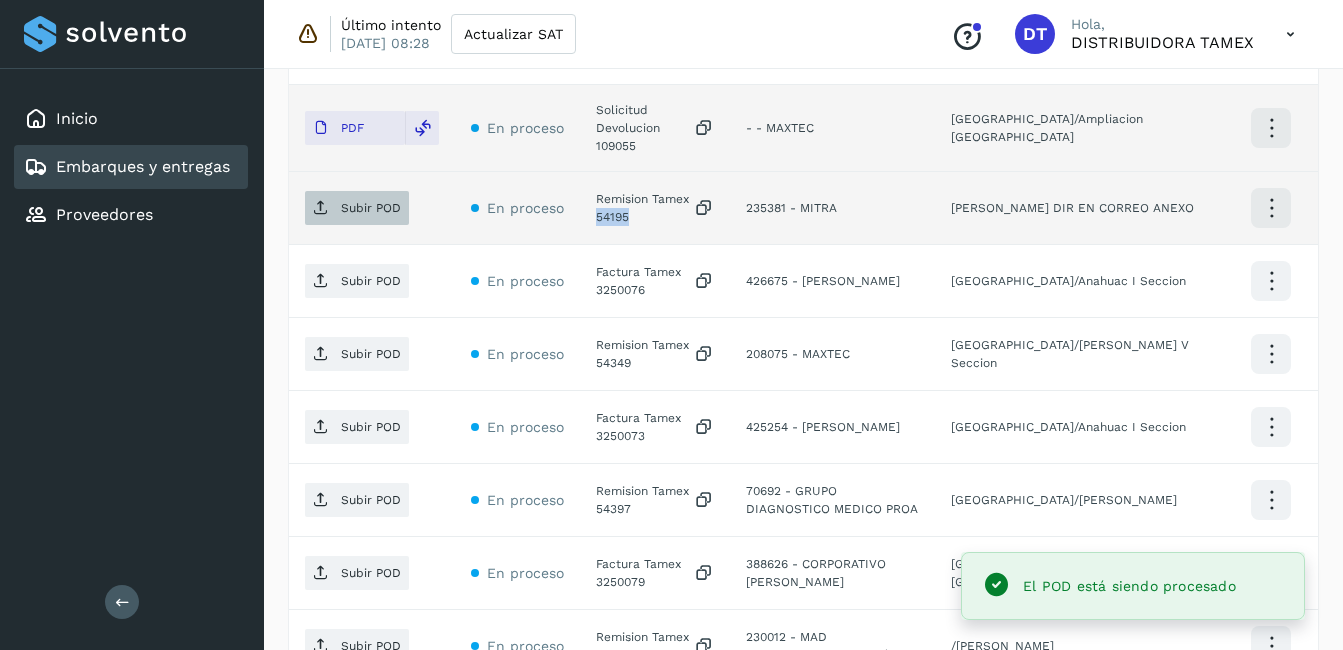 click at bounding box center [321, 208] 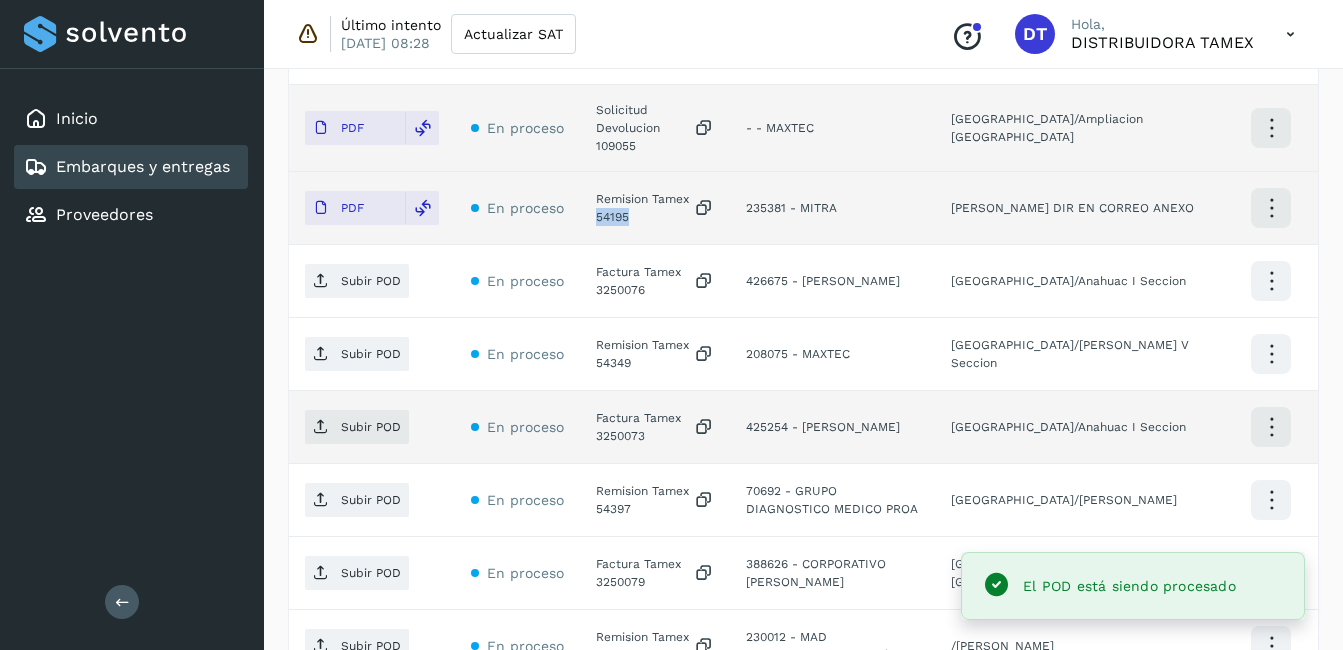 scroll, scrollTop: 1081, scrollLeft: 0, axis: vertical 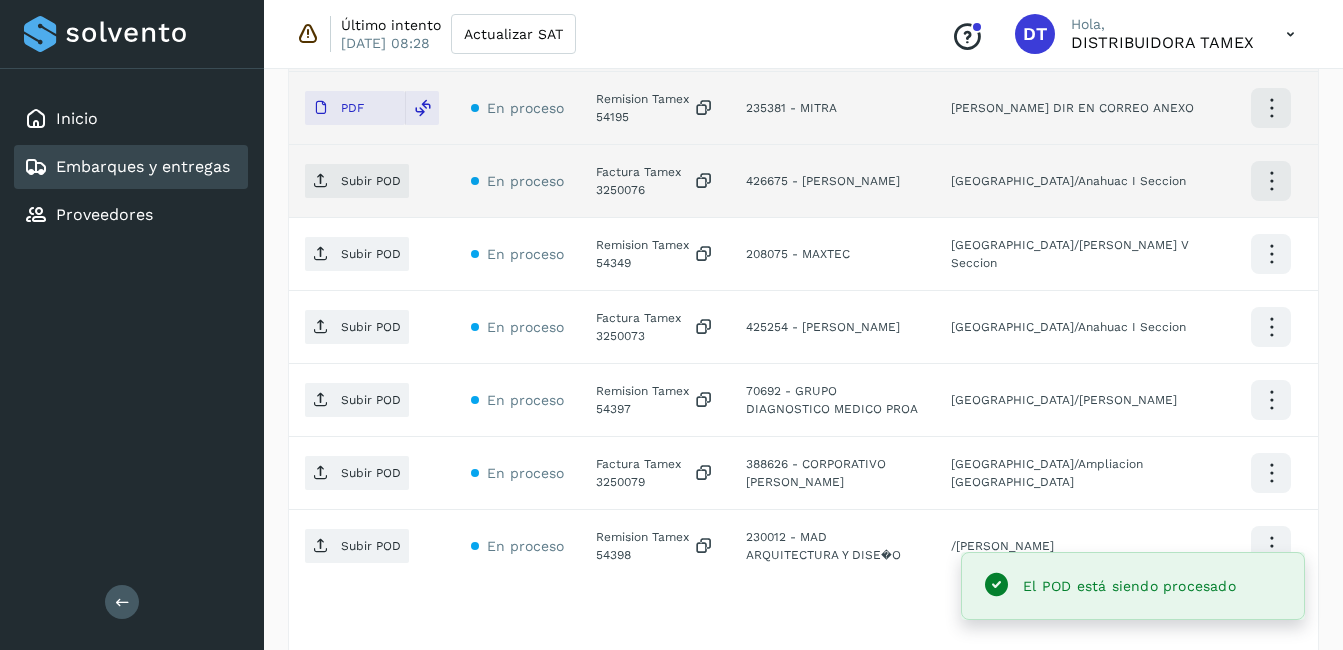click on "Factura Tamex 3250076" 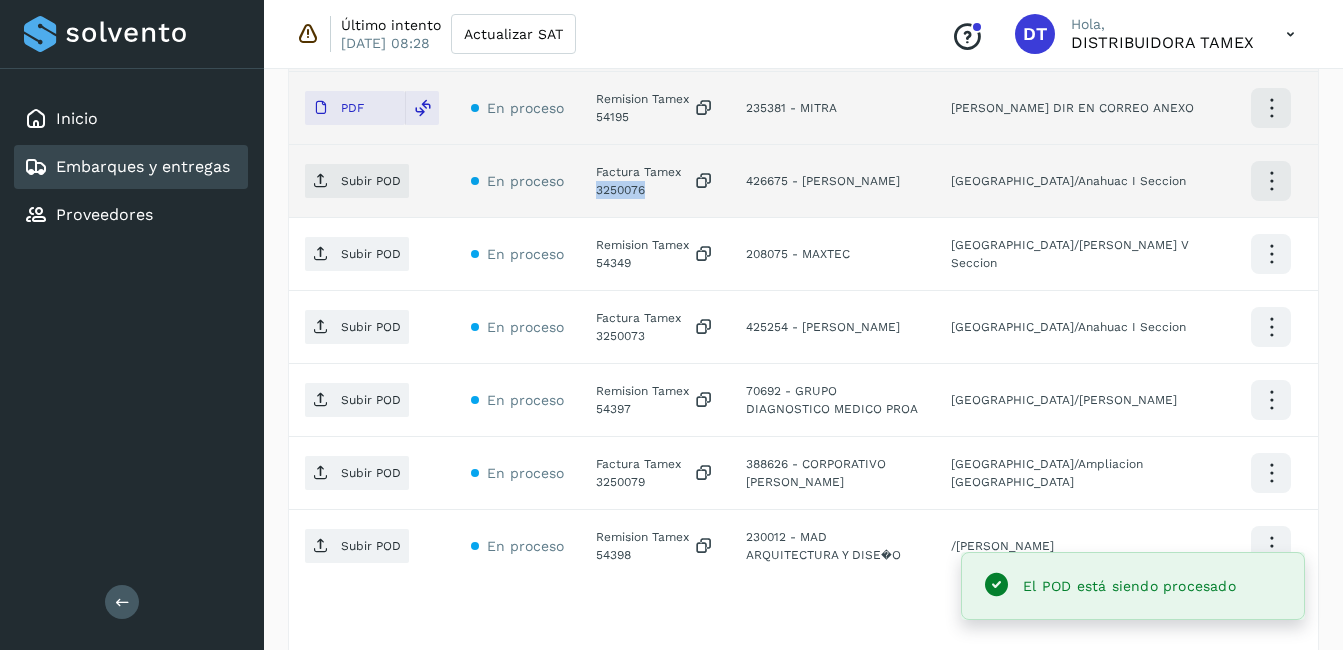 click on "Factura Tamex 3250076" 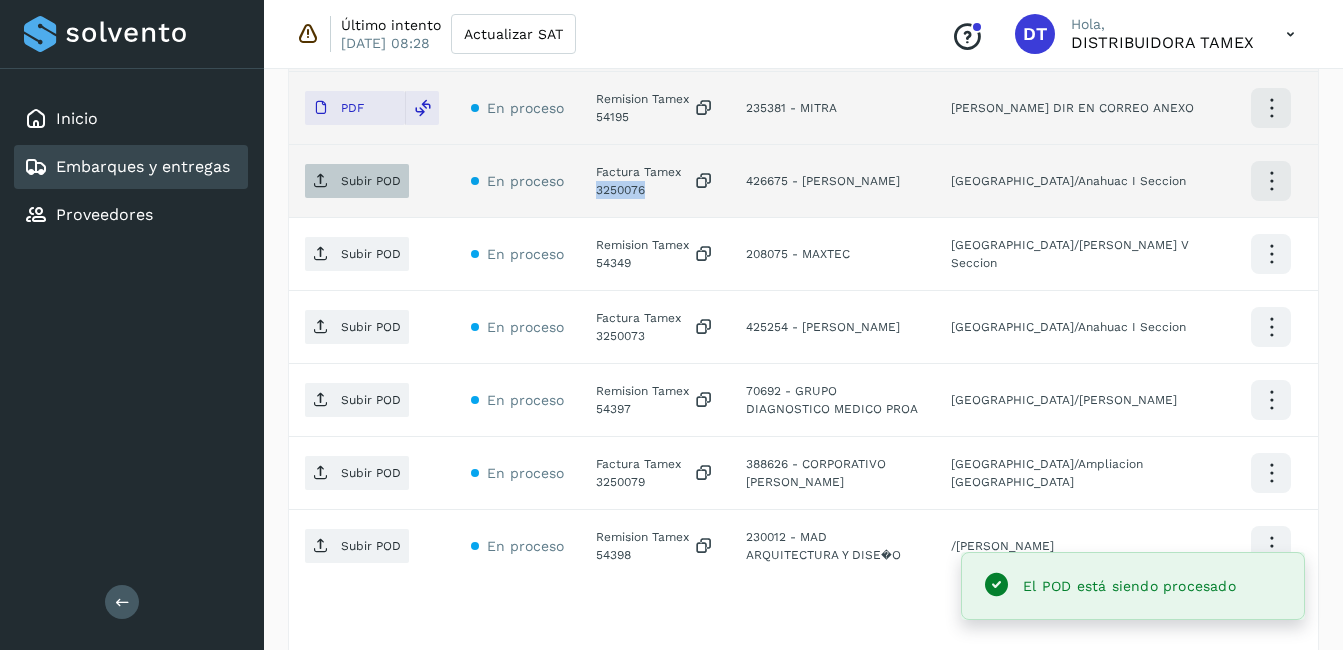 click on "Subir POD" at bounding box center [371, 181] 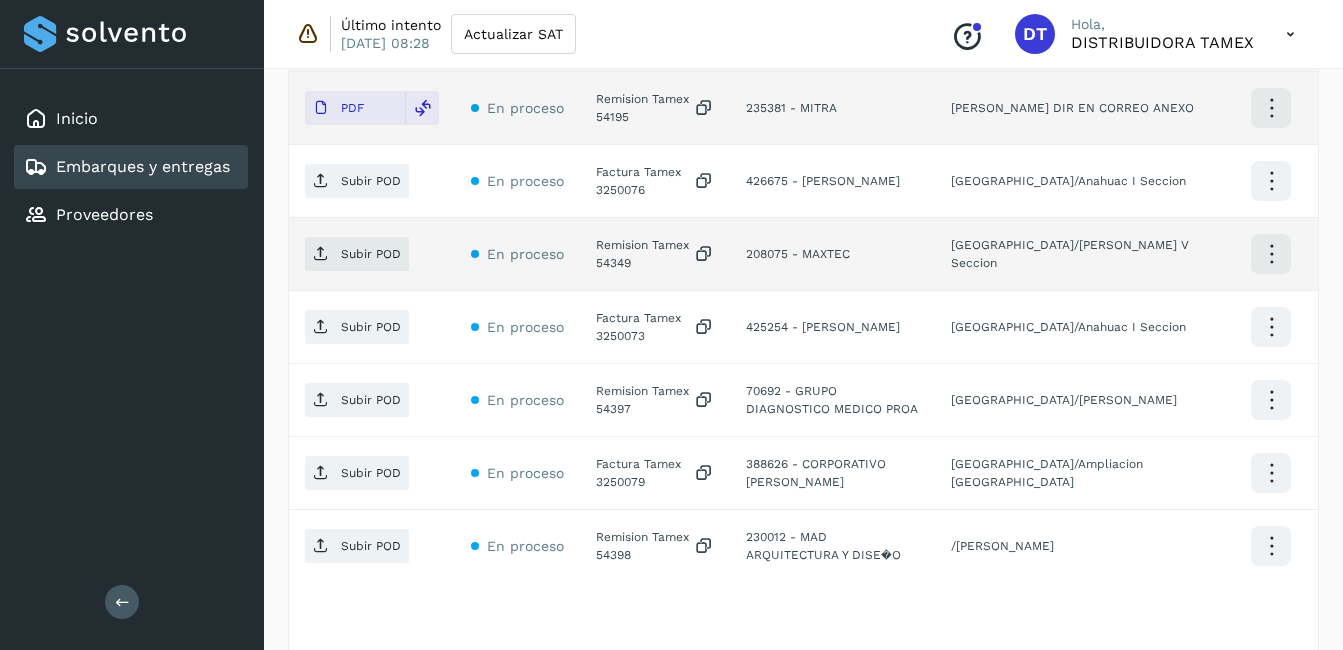 click on "Remision Tamex 54349" 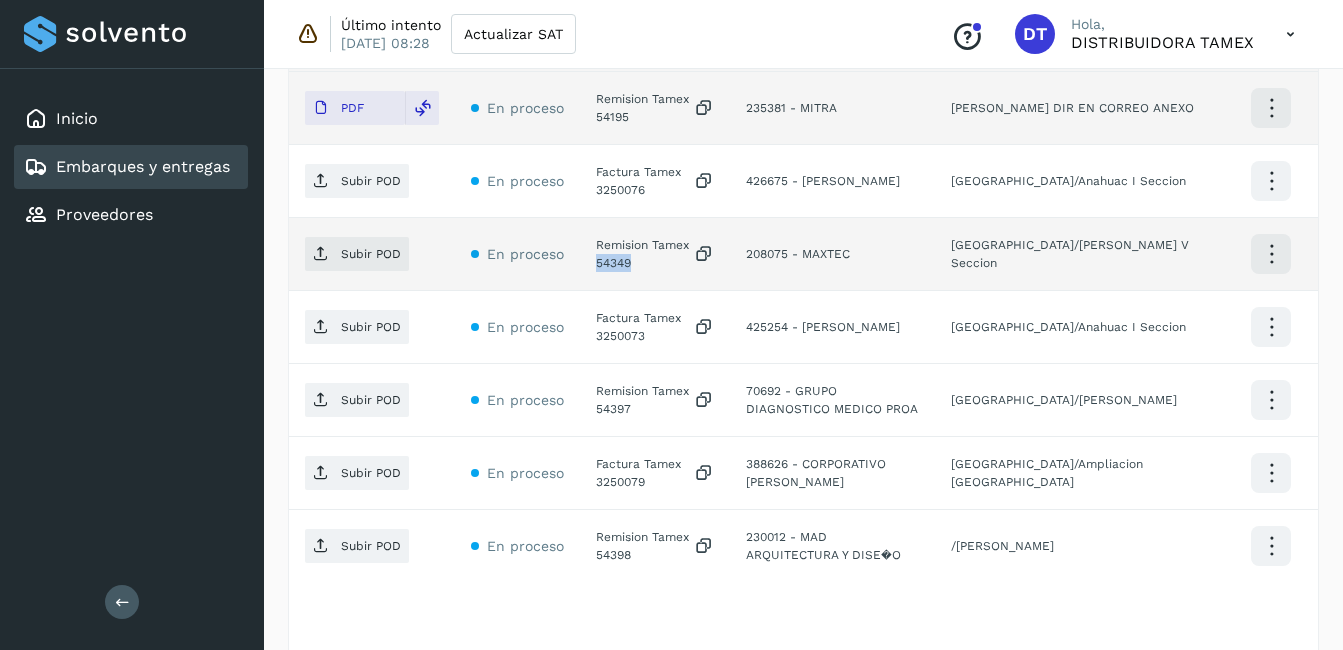 click on "Remision Tamex 54349" 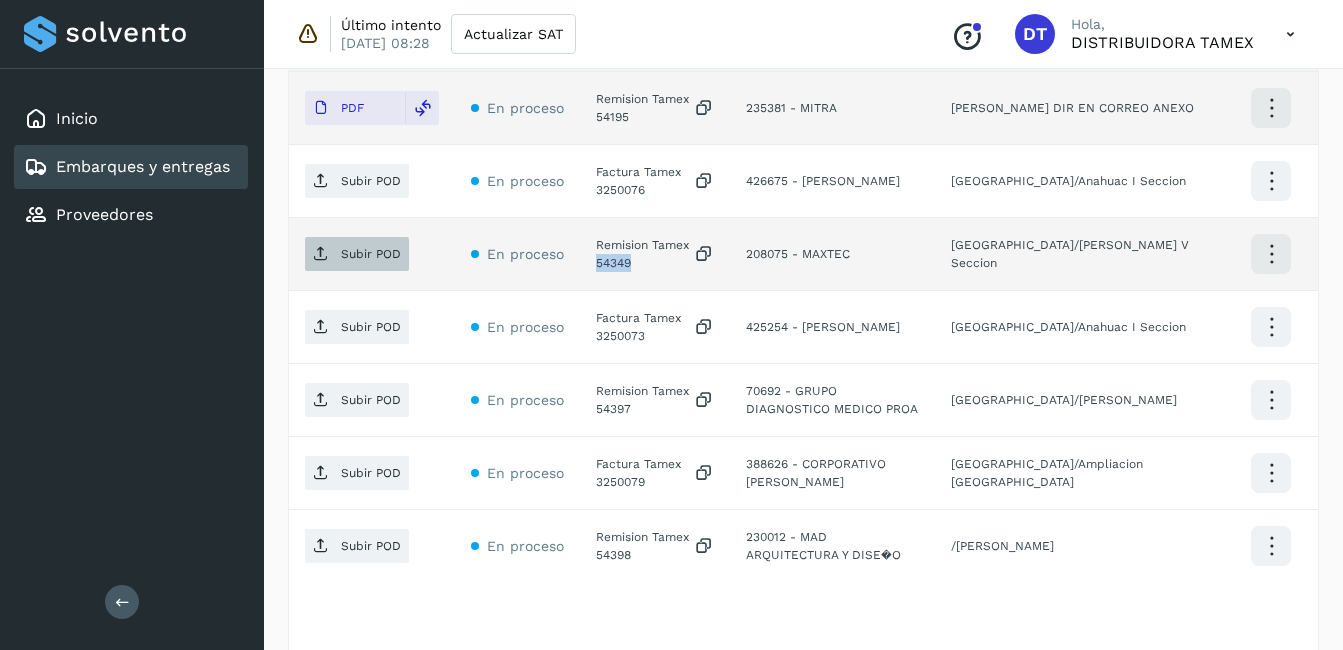 click on "Subir POD" at bounding box center (371, 254) 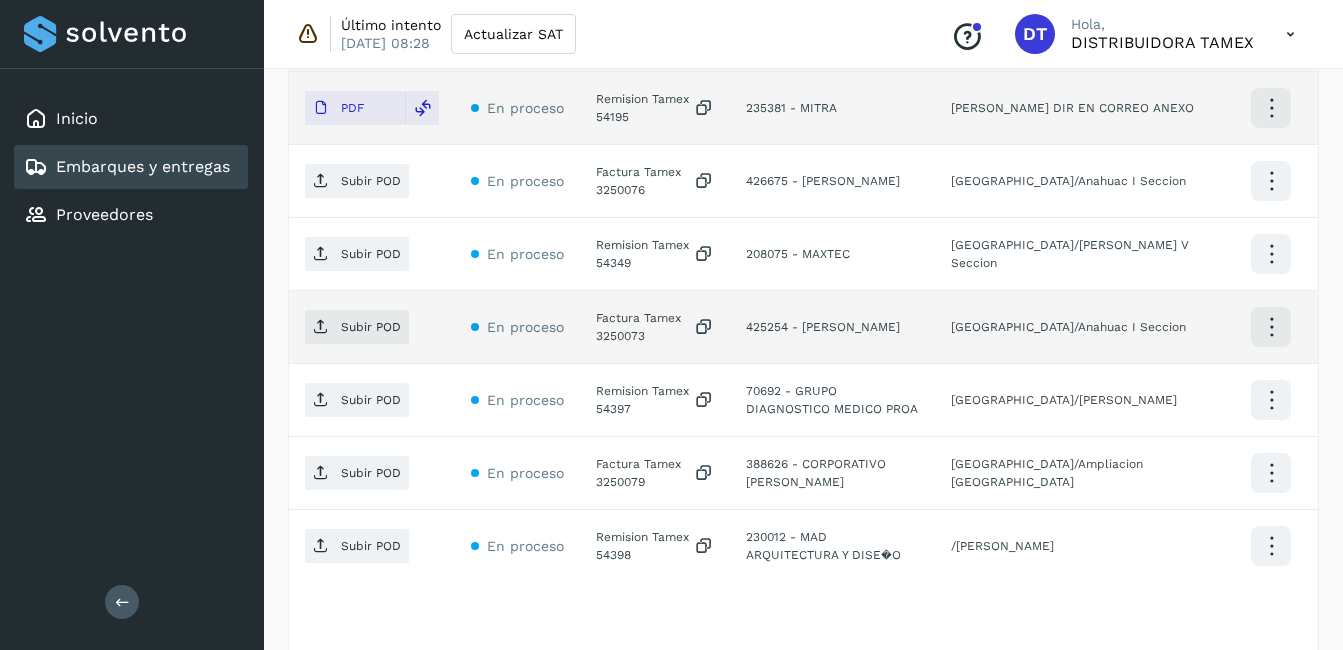 click on "Factura Tamex 3250073" 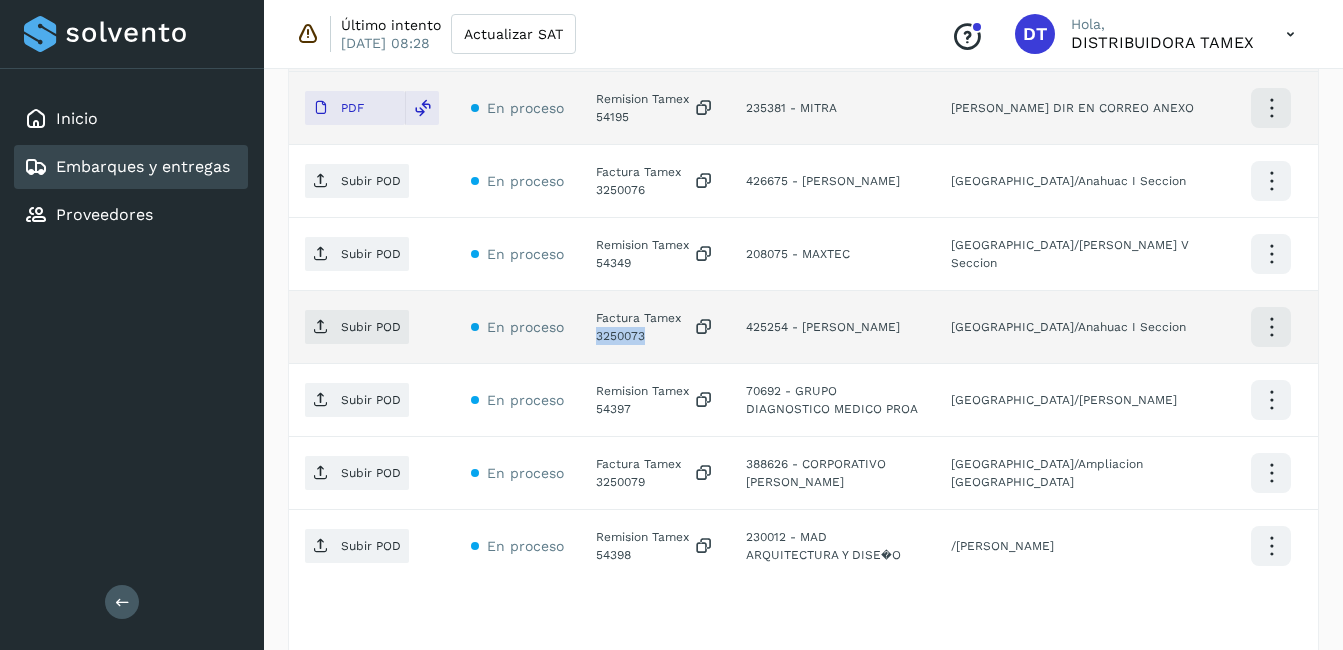 click on "Factura Tamex 3250073" 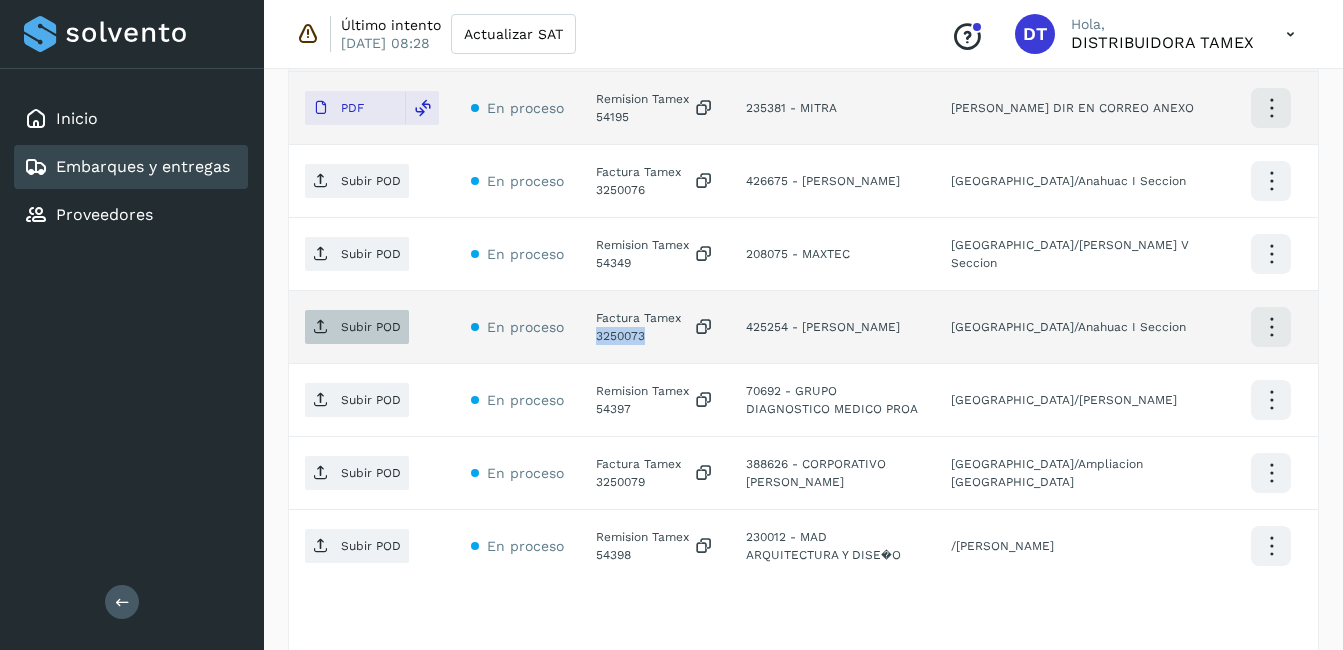 click on "Subir POD" at bounding box center [371, 327] 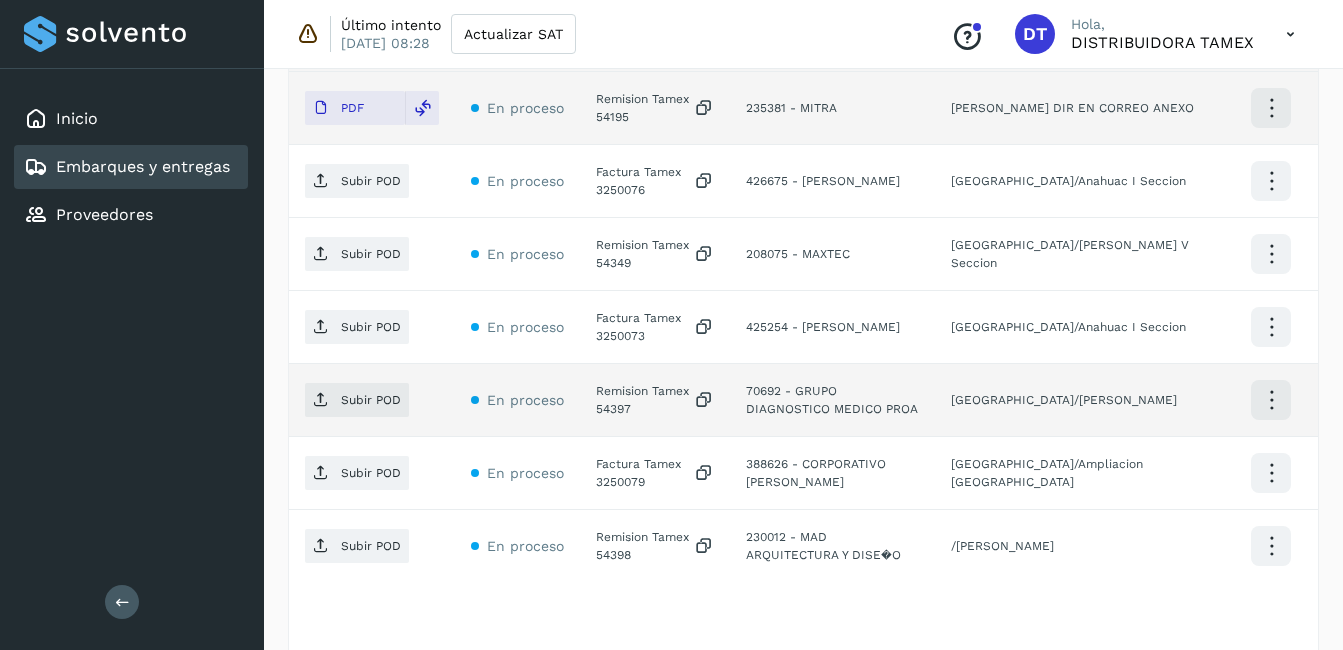 click on "Remision Tamex 54397" 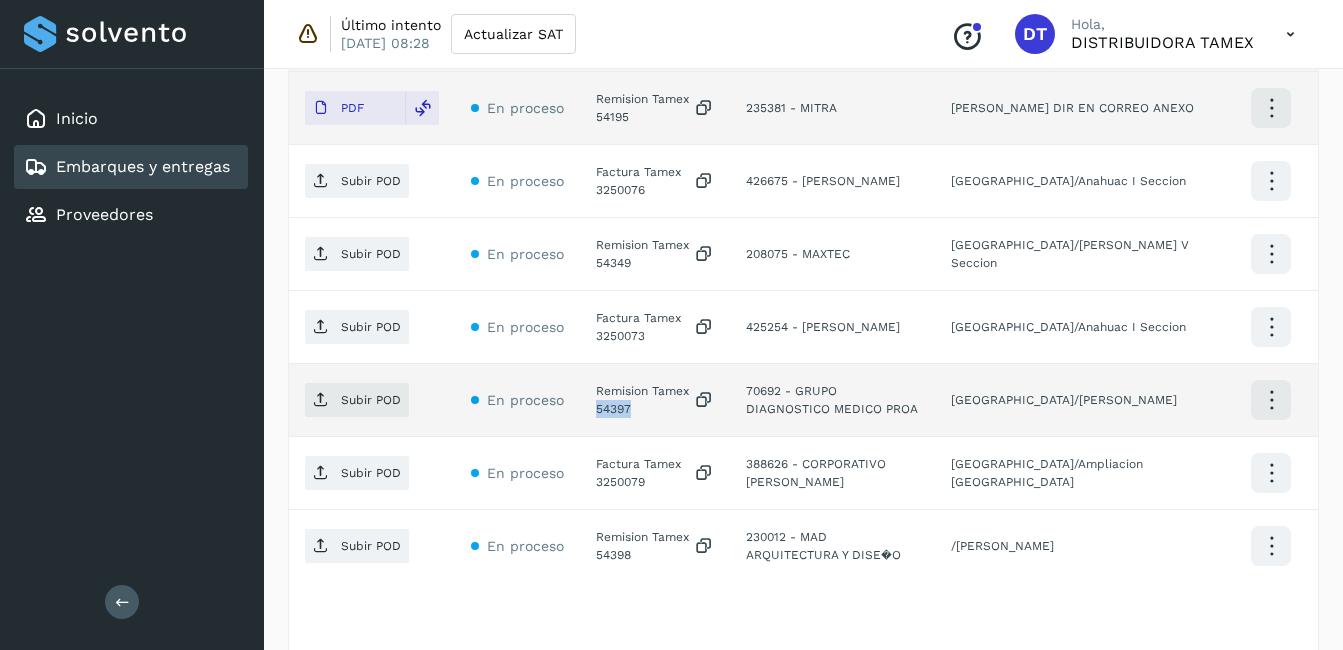click on "Remision Tamex 54397" 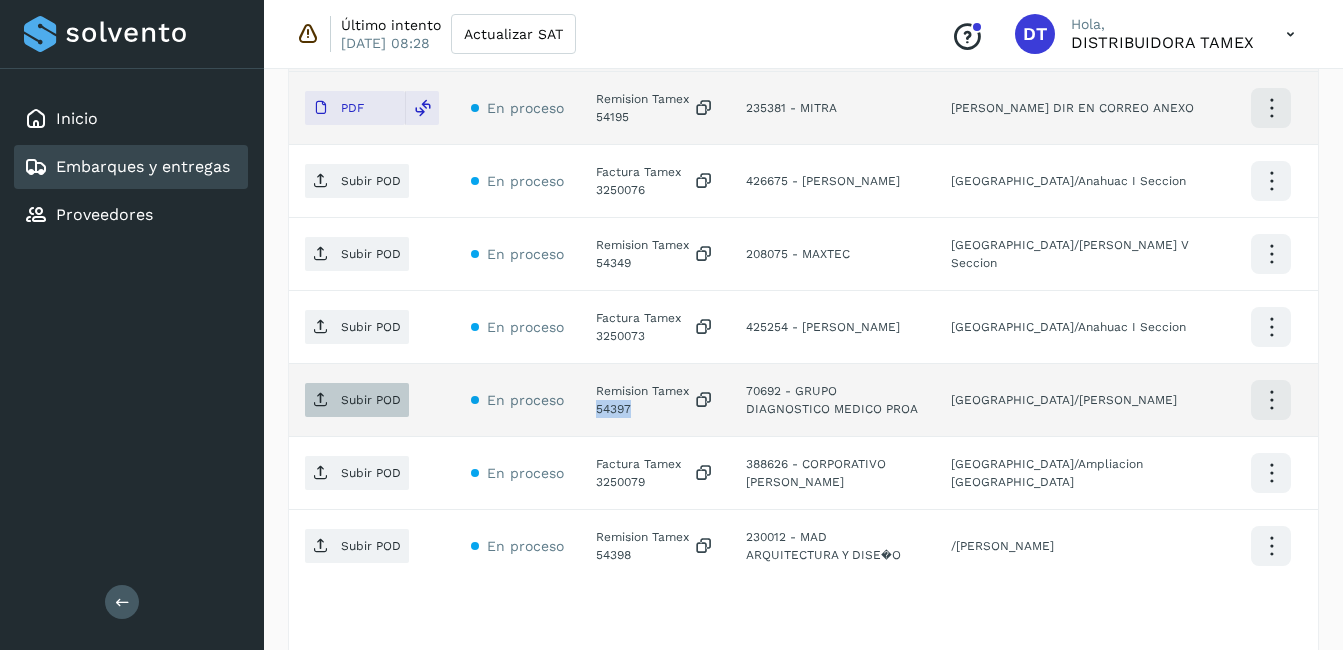 click on "Subir POD" at bounding box center (371, 400) 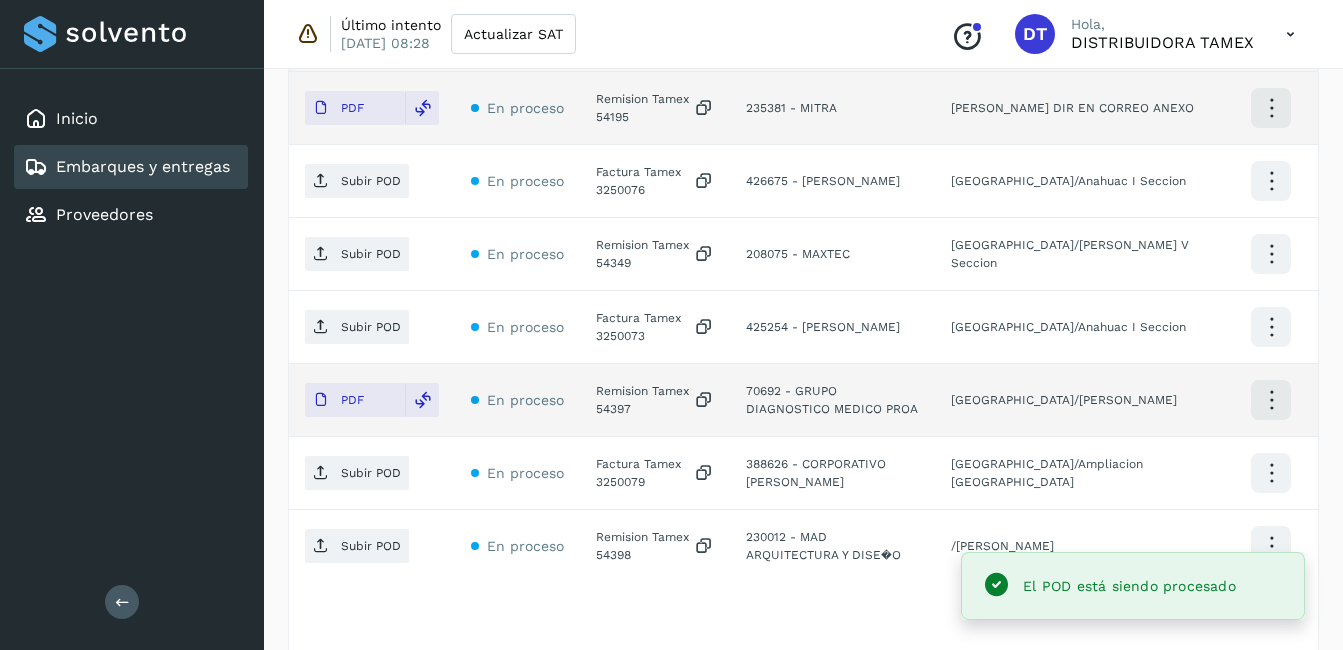 click on "Factura Tamex 3250079" 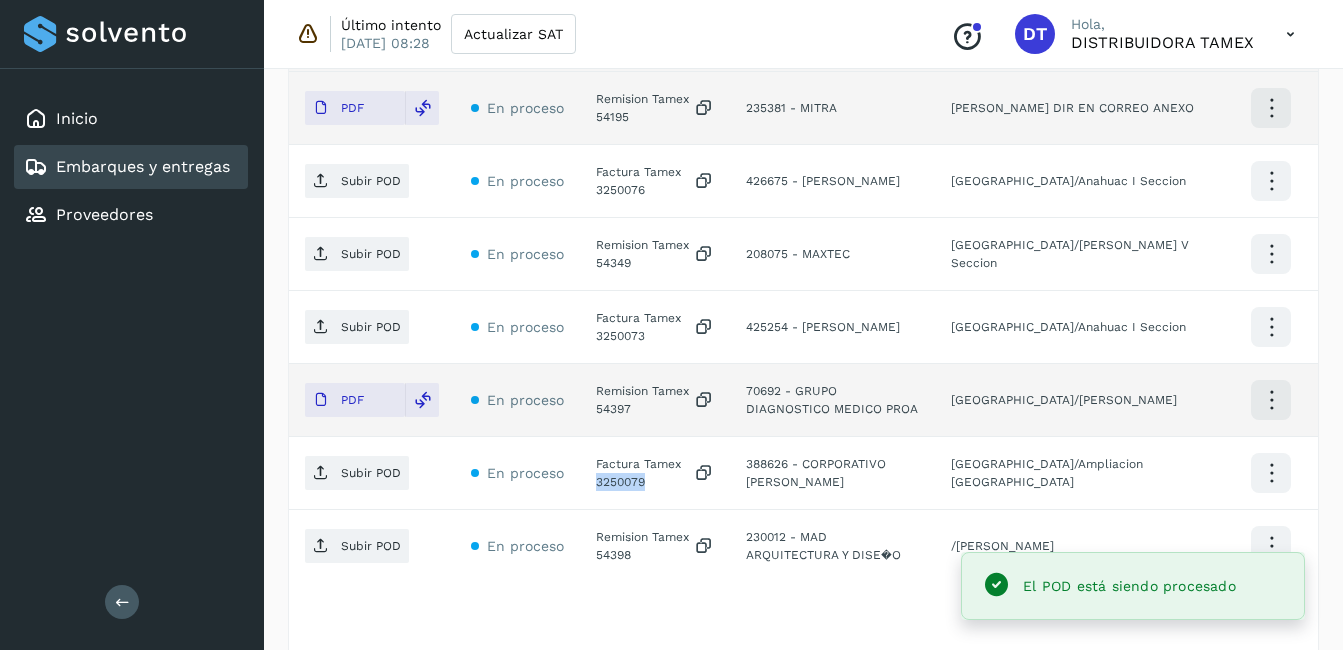 click on "Factura Tamex 3250079" 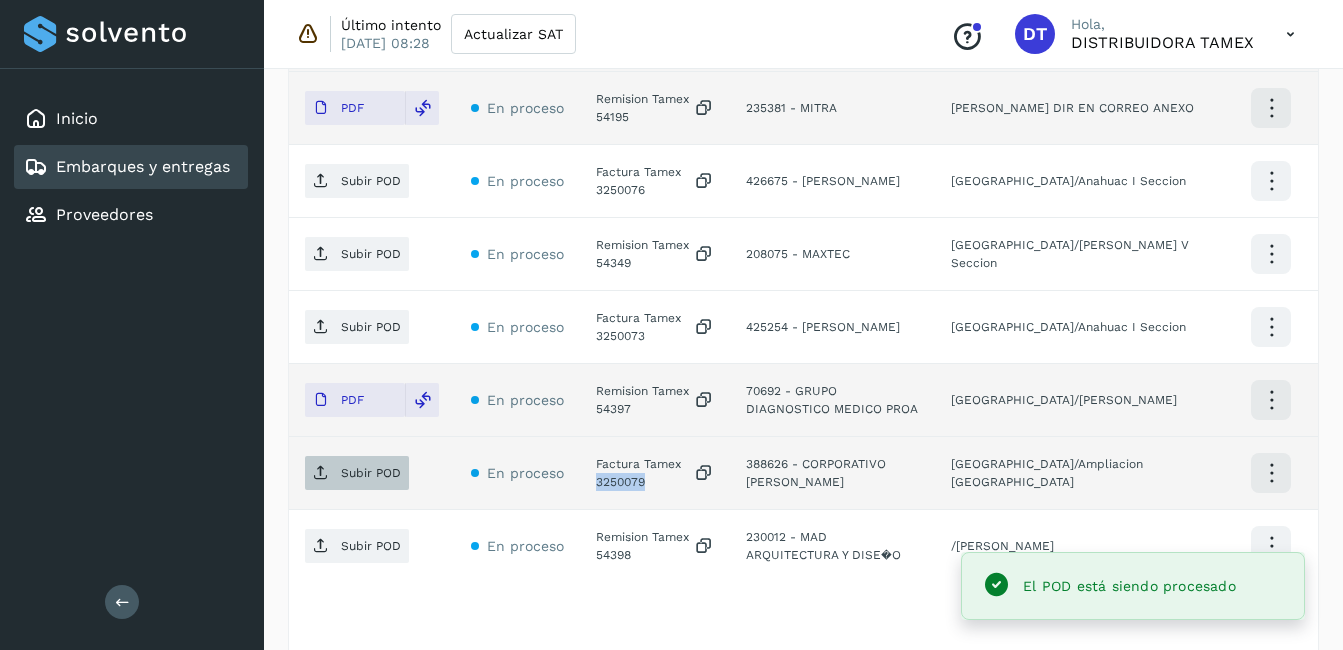 click on "Subir POD" at bounding box center [371, 473] 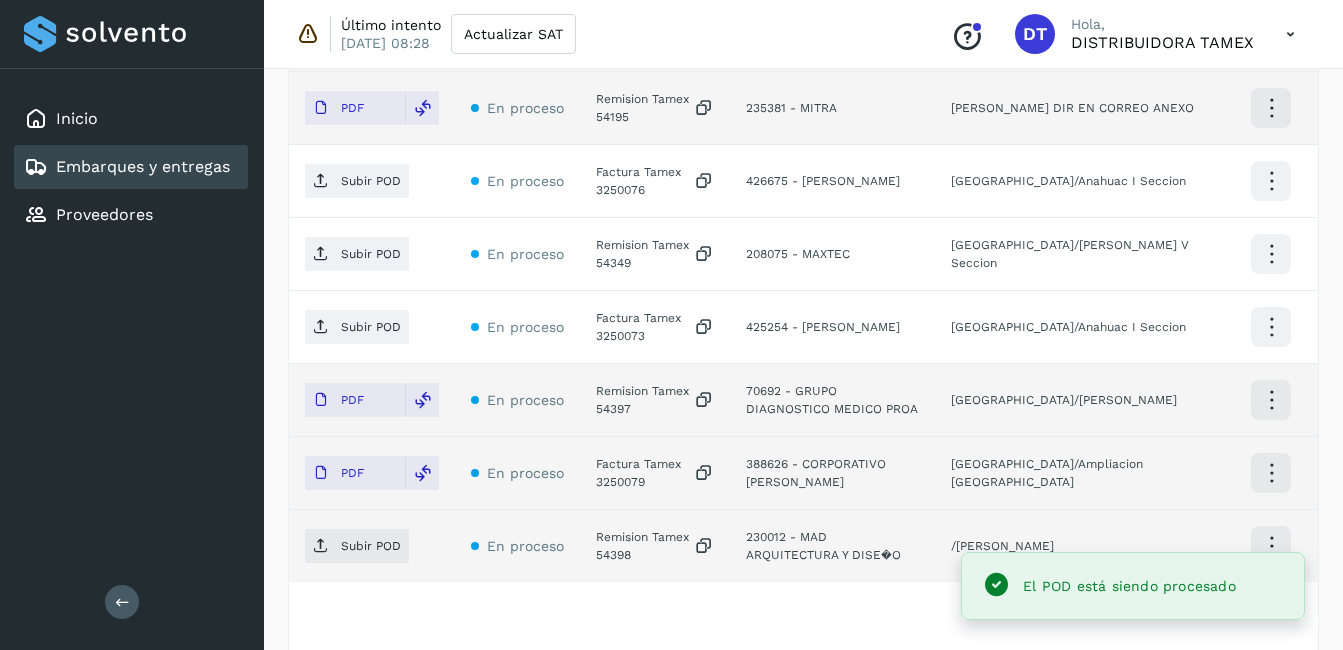 click on "Remision Tamex 54398" 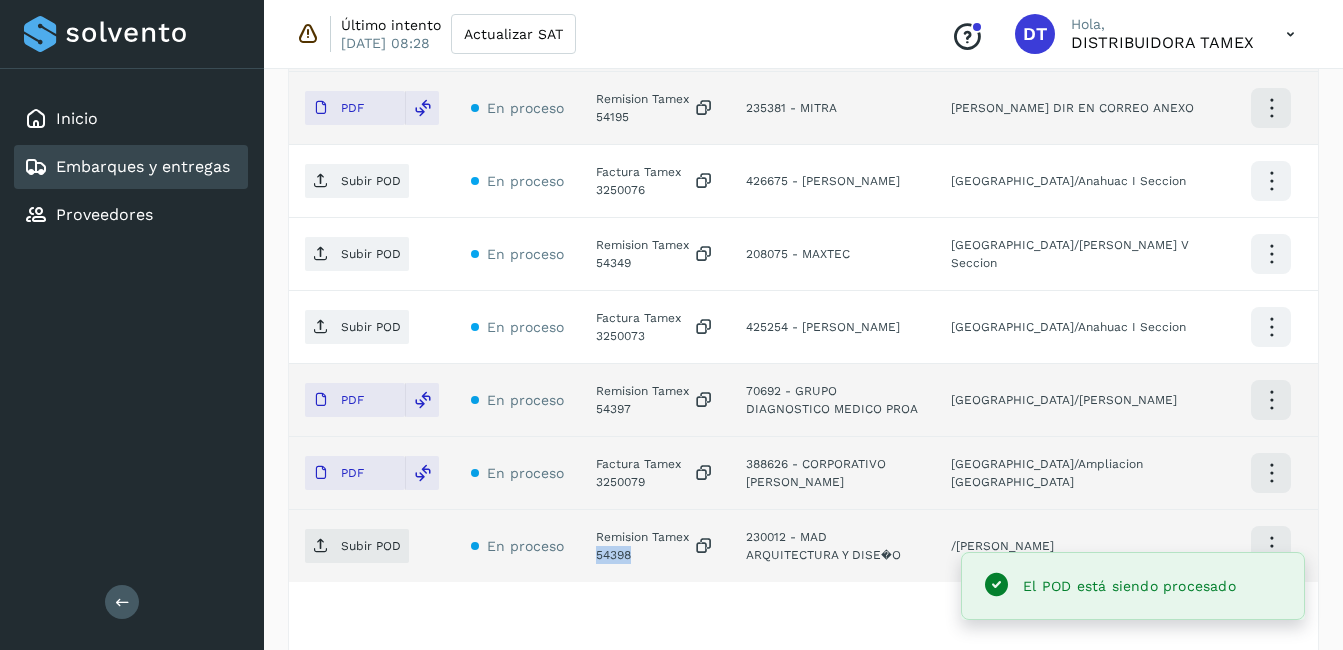 click on "Remision Tamex 54398" 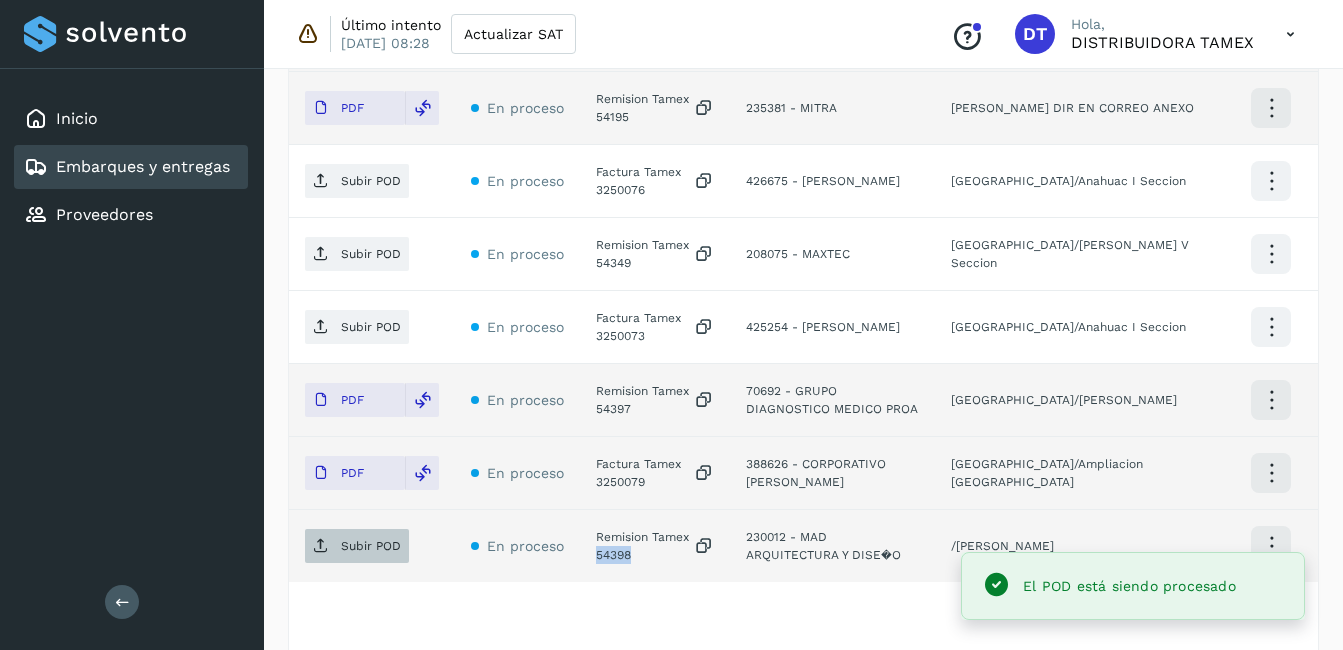click on "Subir POD" at bounding box center [371, 546] 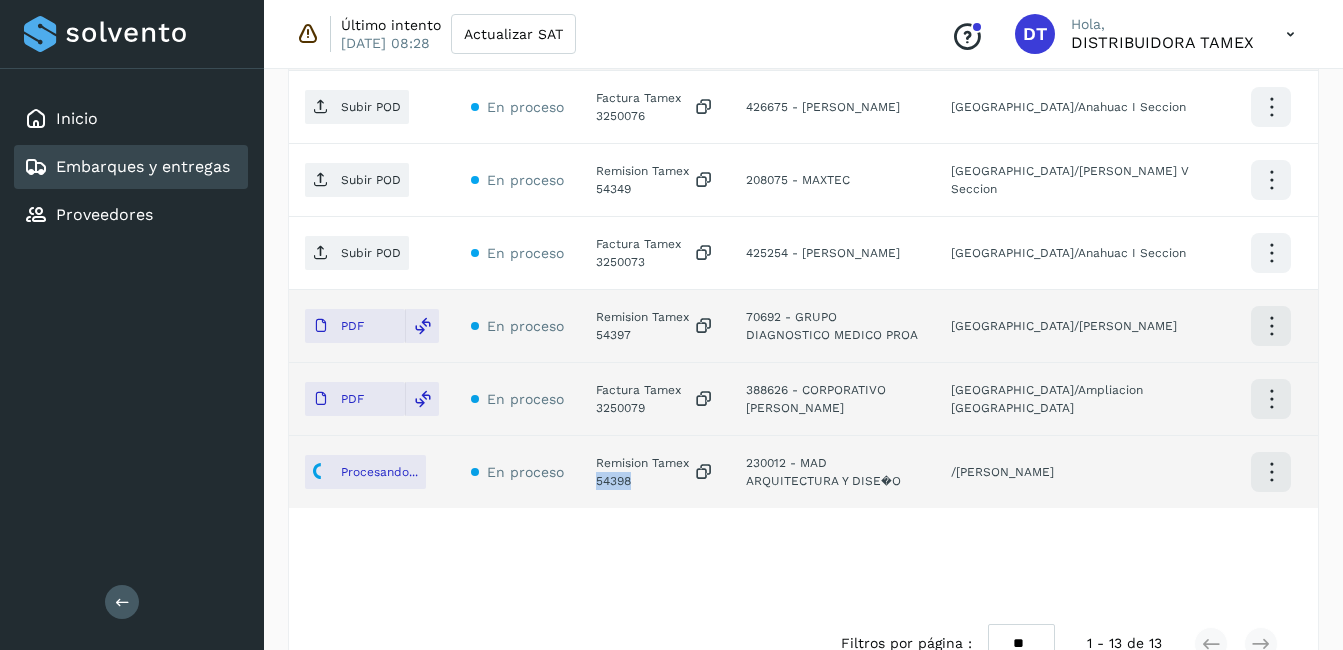 scroll, scrollTop: 1181, scrollLeft: 0, axis: vertical 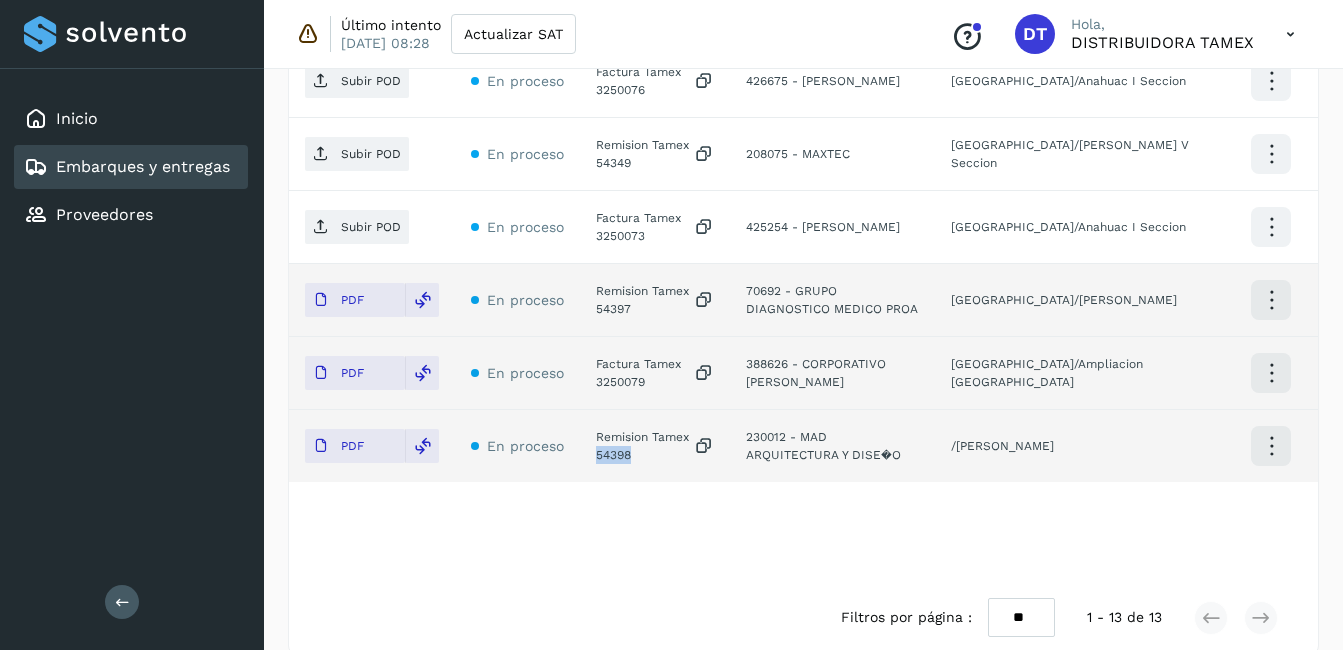 select on "**" 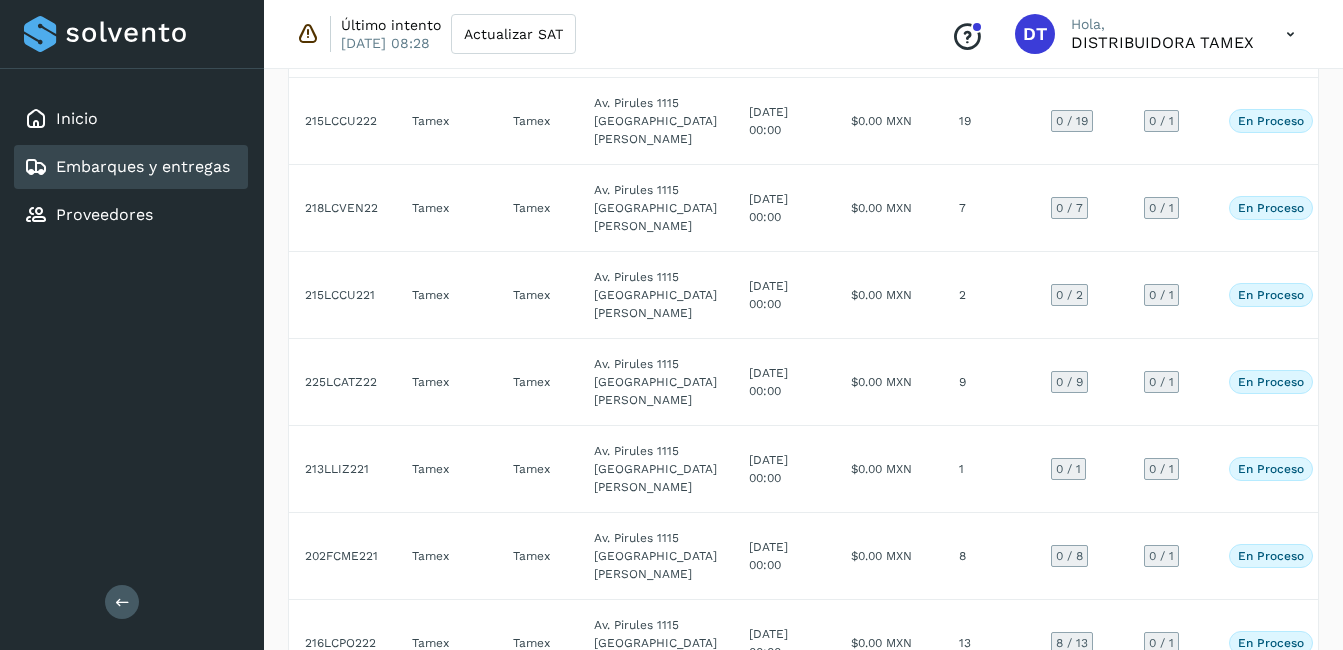 scroll, scrollTop: 1600, scrollLeft: 0, axis: vertical 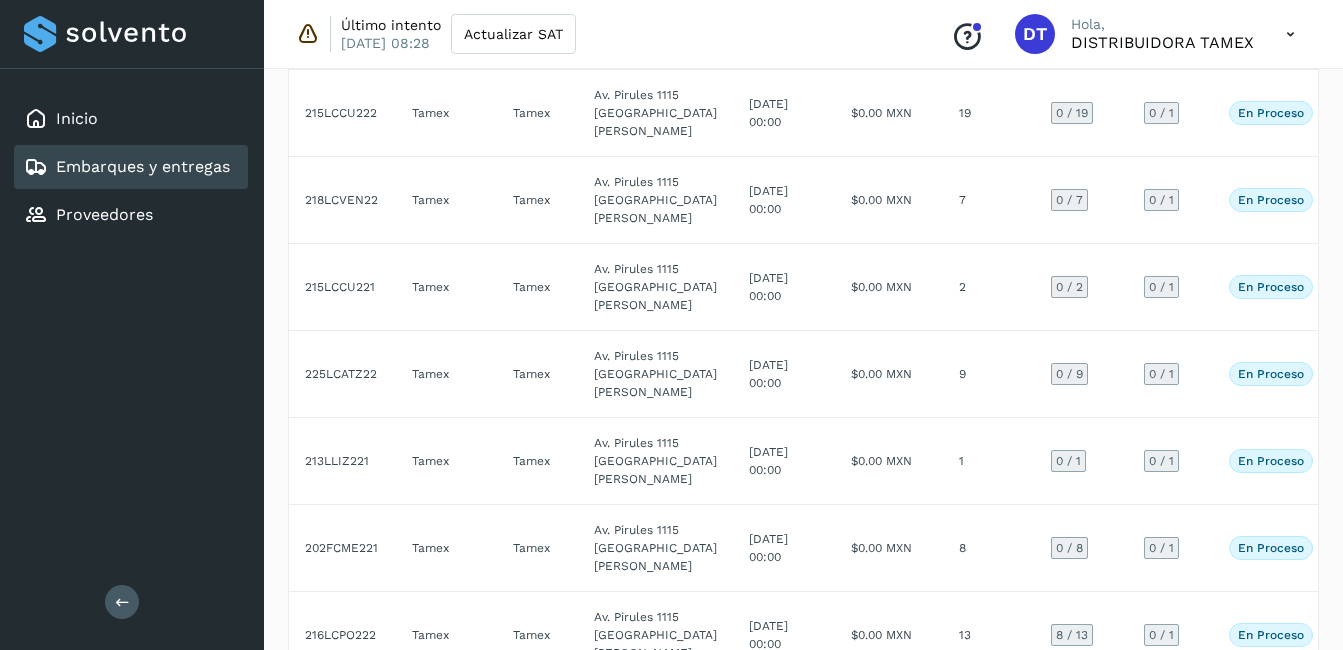click on "$0.00 MXN" 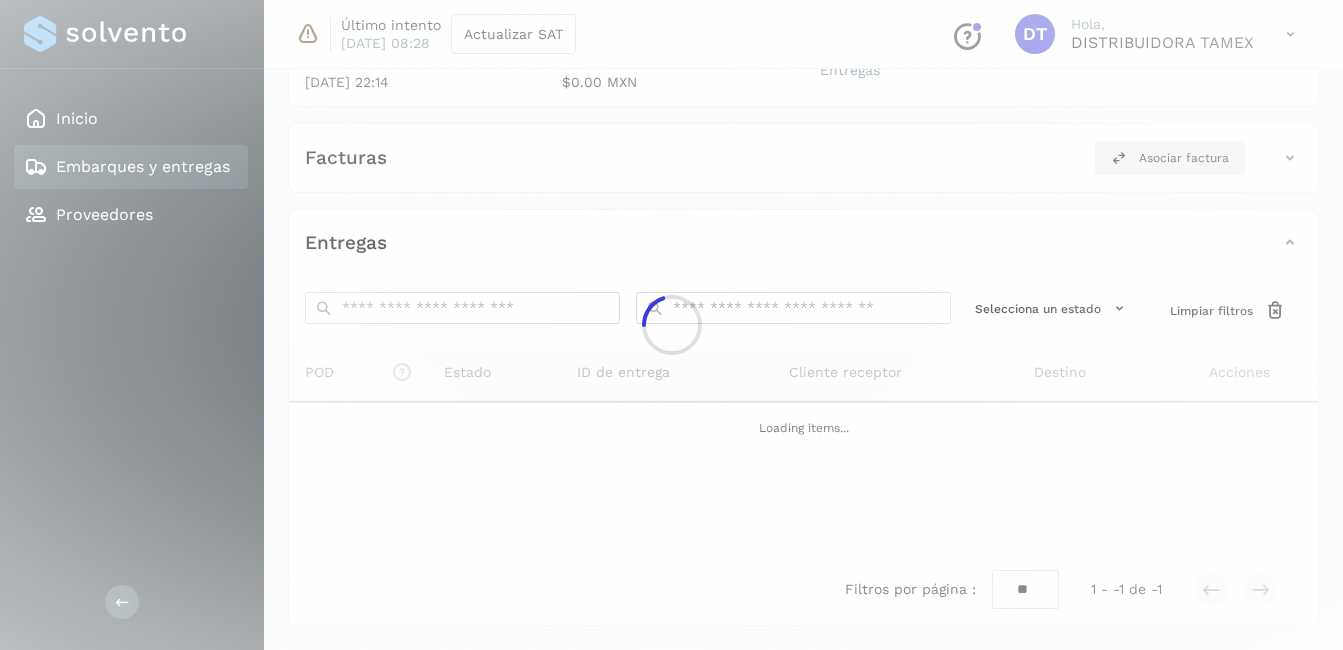 click 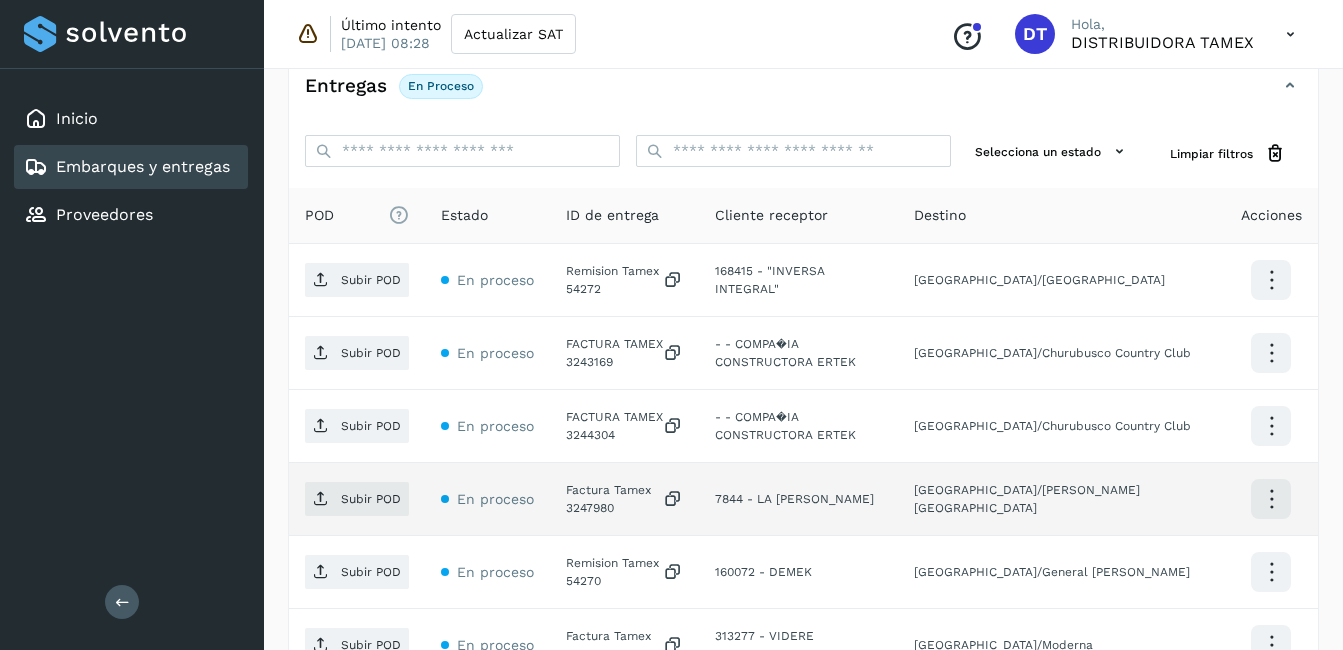 scroll, scrollTop: 543, scrollLeft: 0, axis: vertical 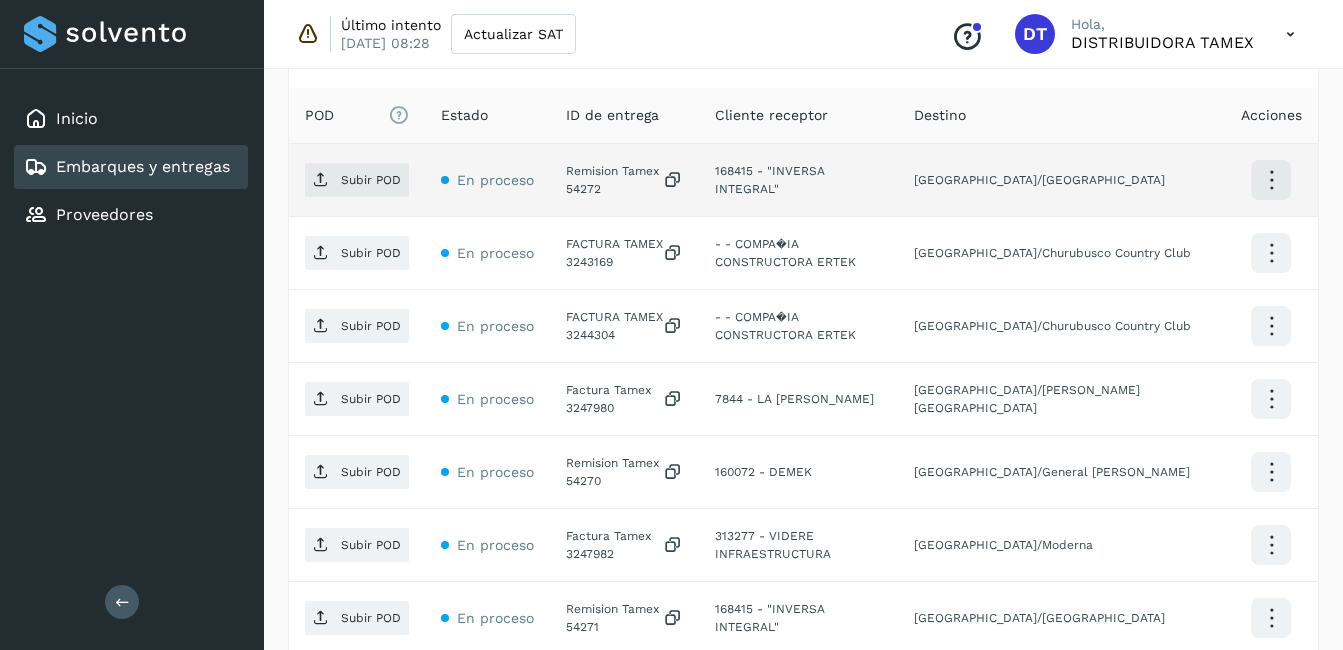click on "Remision Tamex 54272" 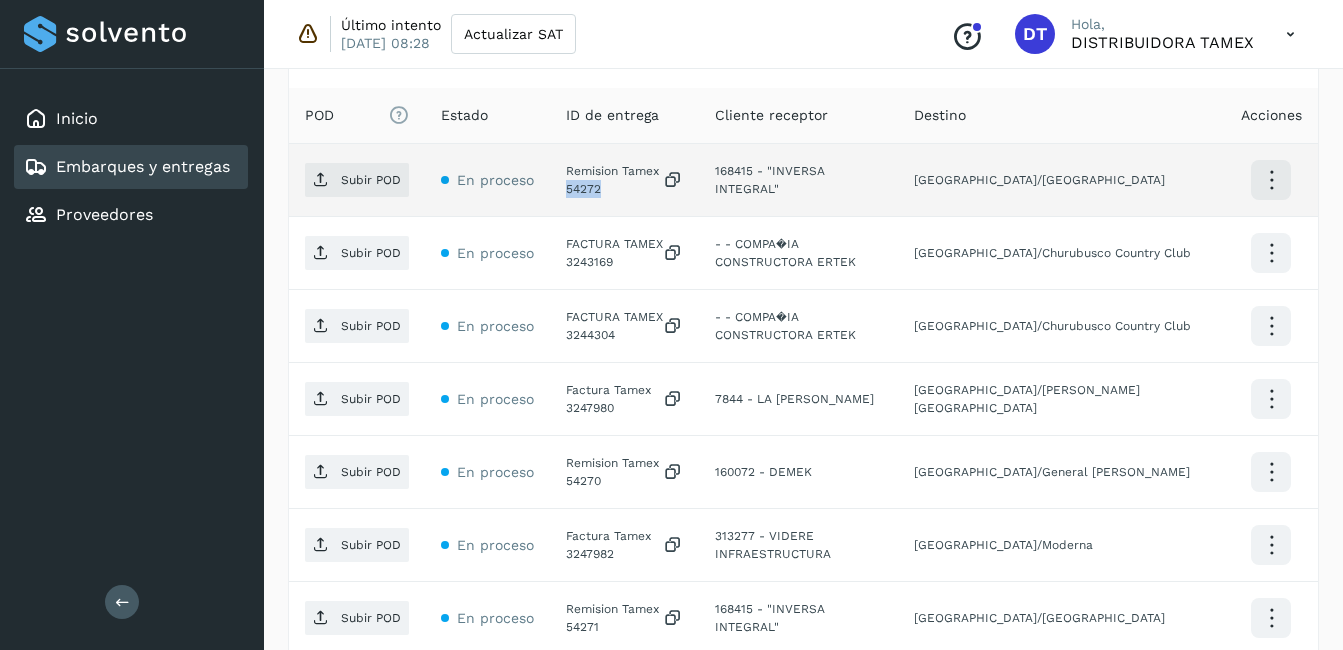 click on "Inicio Embarques y entregas Proveedores Salir Último intento [DATE] 08:28 Actualizar SAT
Conoce nuestros beneficios
DT Hola, DISTRIBUIDORA TAMEX Embarques y entregas Embarque #220725REDV  ✨ Muy pronto podrás gestionar todos tus accesorios desde esta misma página. Conocer más Embarque En proceso
Verifica el estado de la factura o entregas asociadas a este embarque
ID de embarque 220725REDV Fecha de embarque [DATE] 00:00 Proveedor Tamex Costo planificado  $0.00 MXN  Cliente emisor Tamex Entregas 7 Origen Av. Pirules 1115 San [PERSON_NAME] Obispo Facturas Asociar factura Aún no has subido ninguna factura Entregas En proceso Selecciona un estado Limpiar filtros POD
El tamaño máximo de archivo es de 20 Mb.
Estado ID de entrega Cliente receptor Destino Acciones Subir POD En proceso Remision Tamex 54272  168415 - "INVERSA INTEGRAL" Subir POD POD POD" 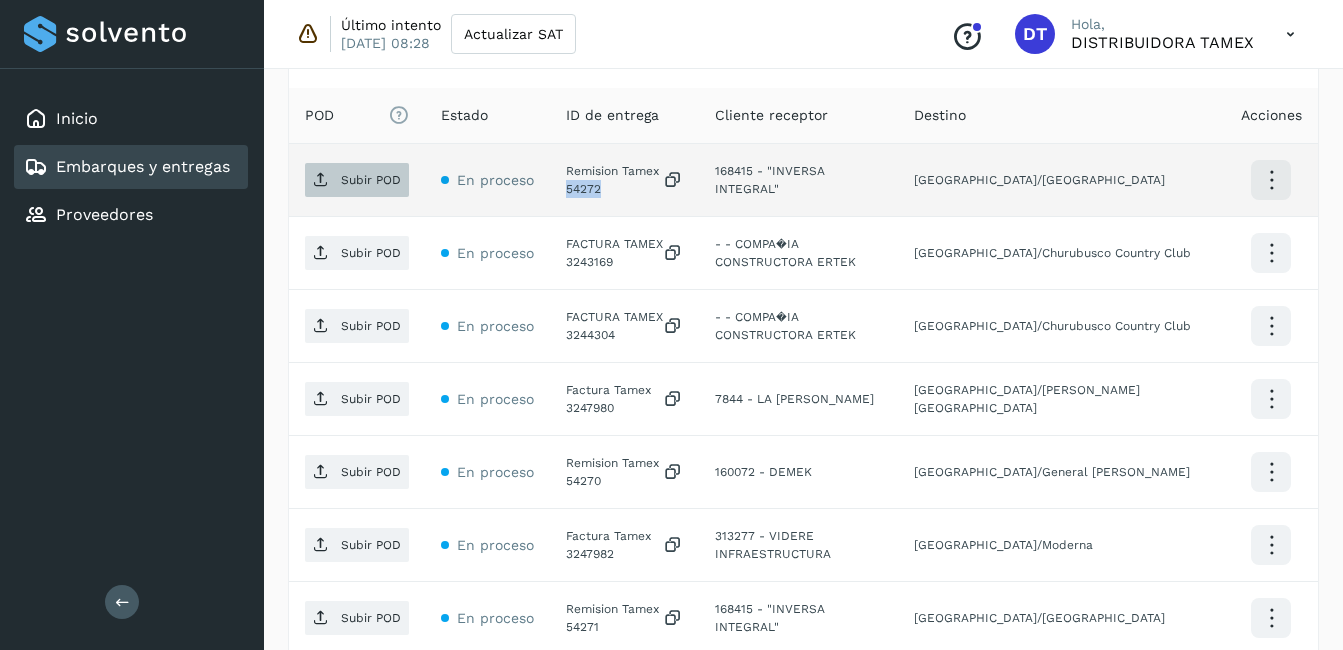 click on "Subir POD" at bounding box center (357, 180) 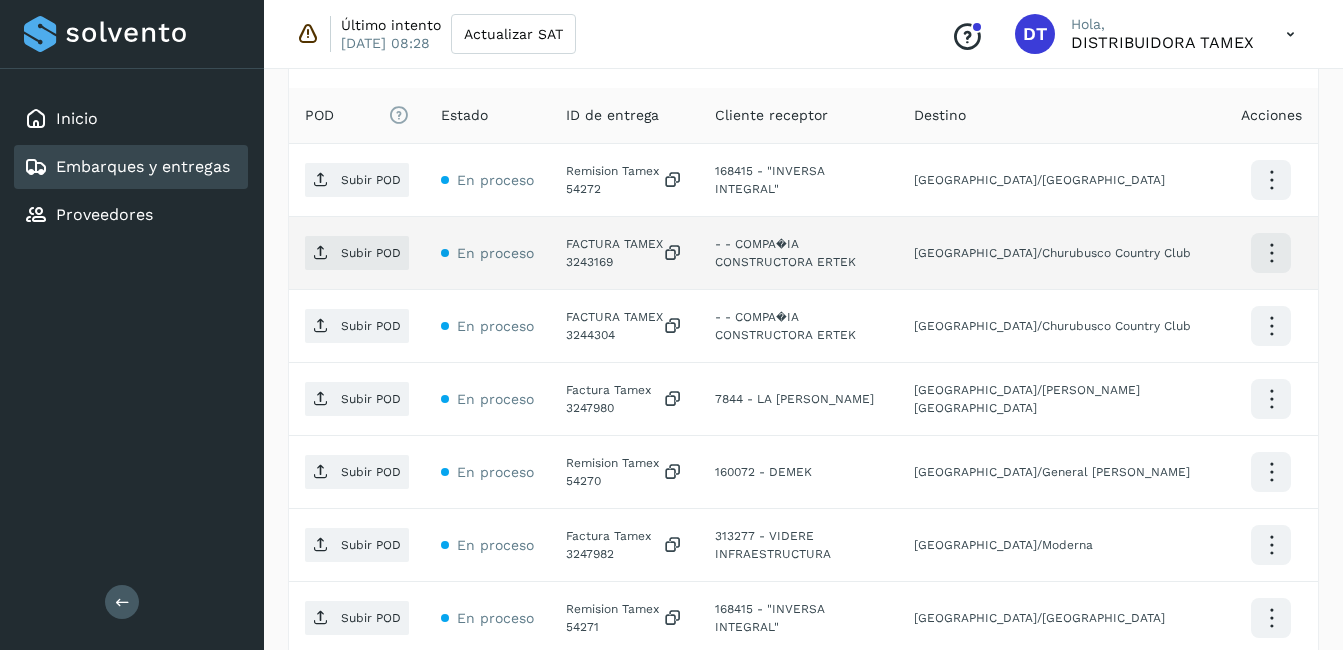 click on "FACTURA TAMEX 3243169" 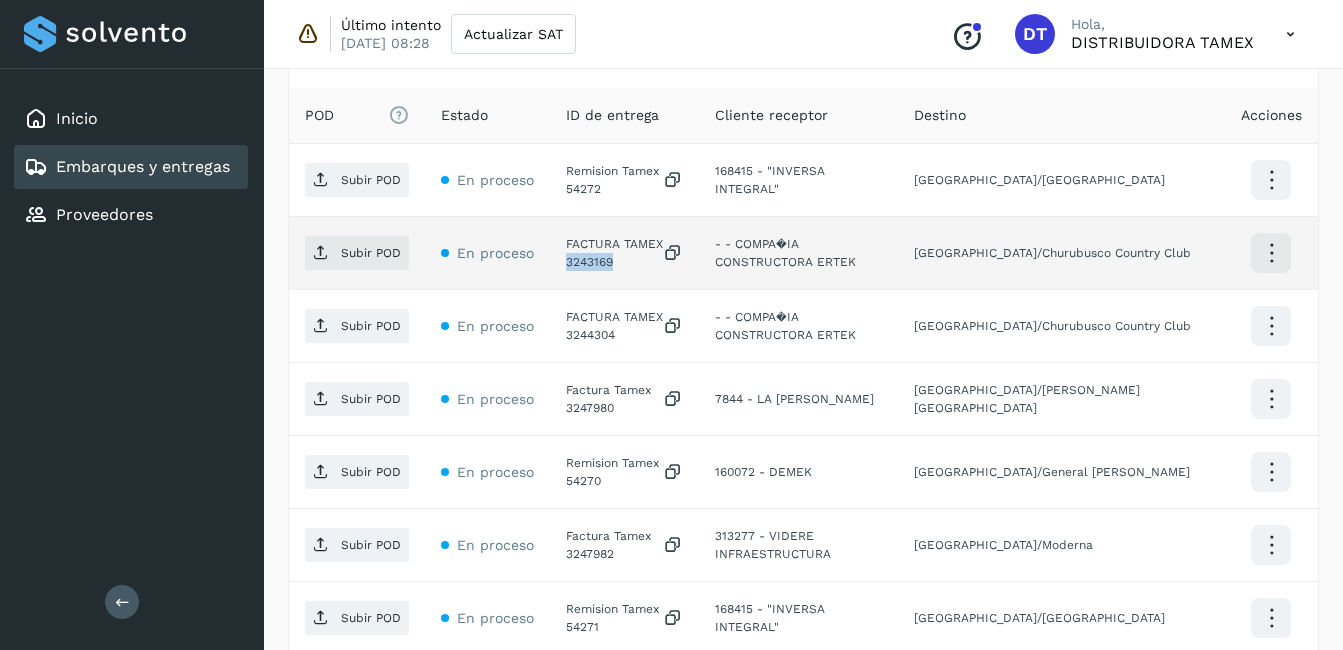 click on "FACTURA TAMEX 3243169" 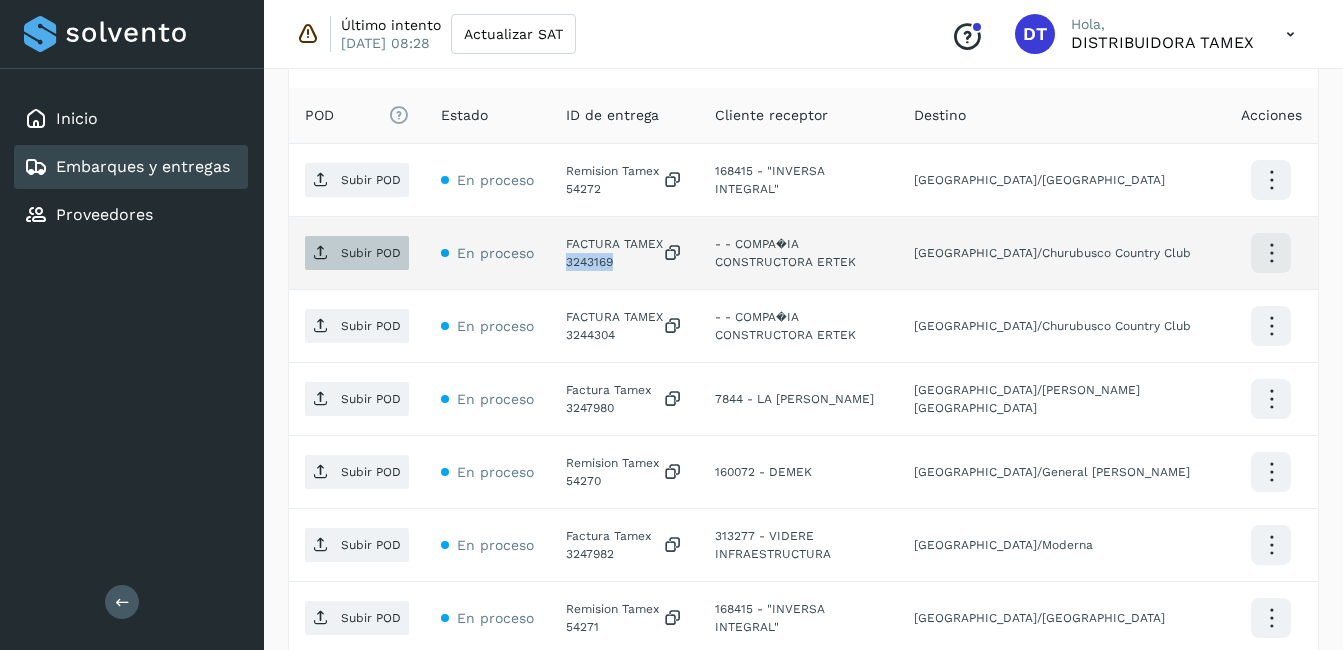 click on "Subir POD" at bounding box center (371, 253) 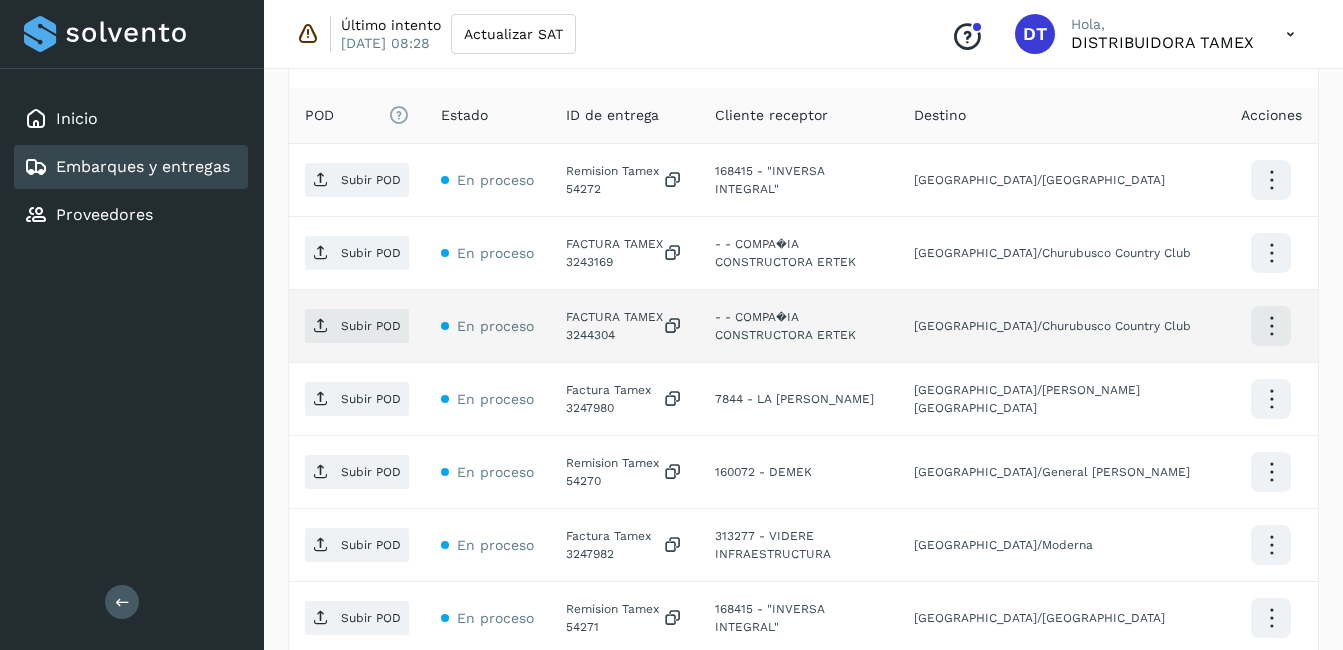 click on "FACTURA TAMEX 3244304" 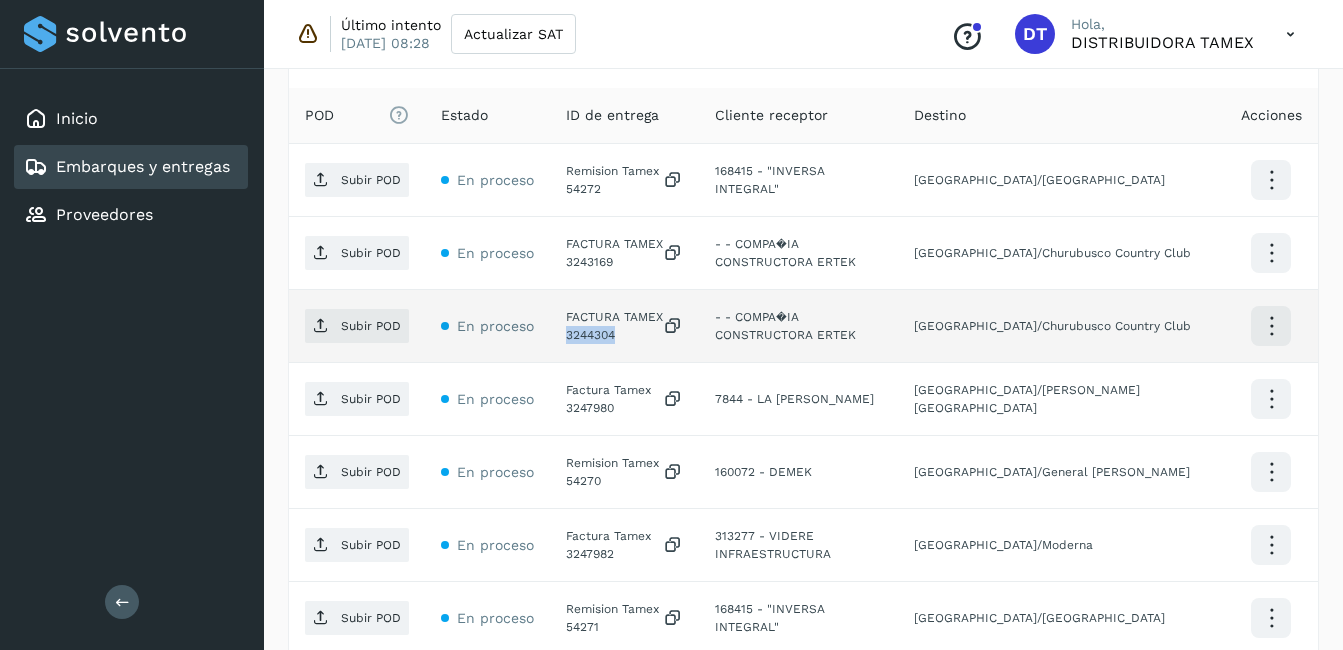 click on "FACTURA TAMEX 3244304" 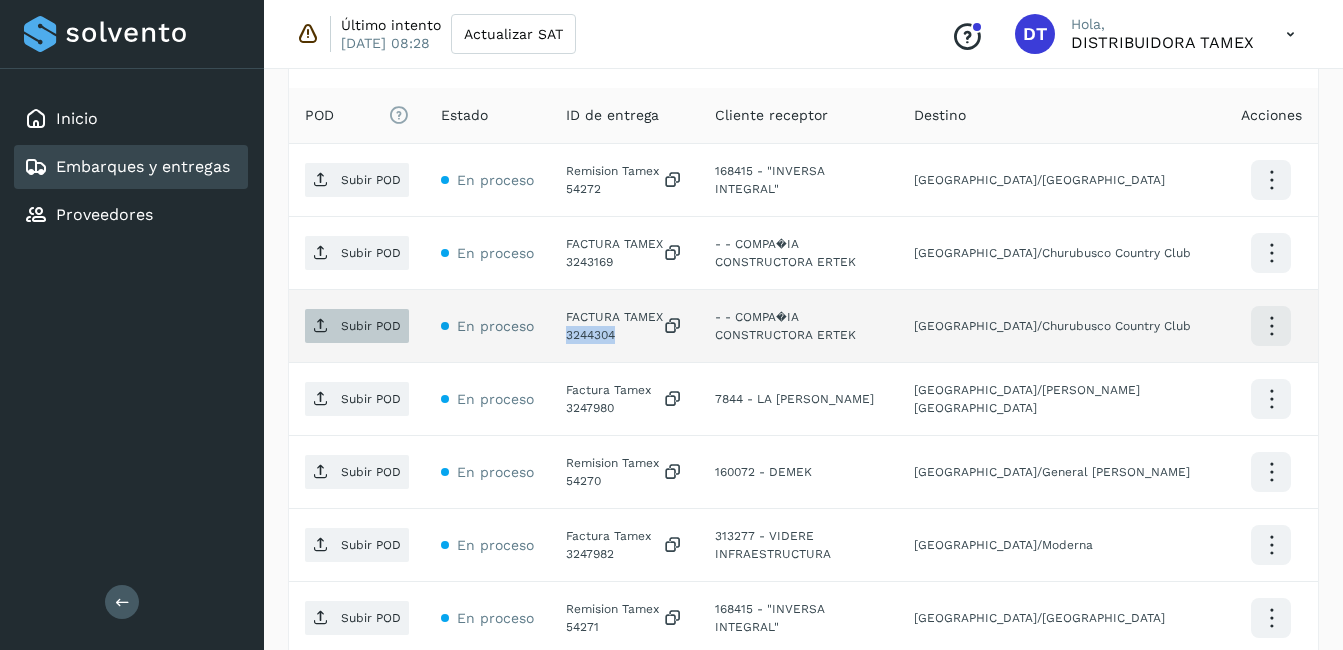 click on "Subir POD" at bounding box center [357, 326] 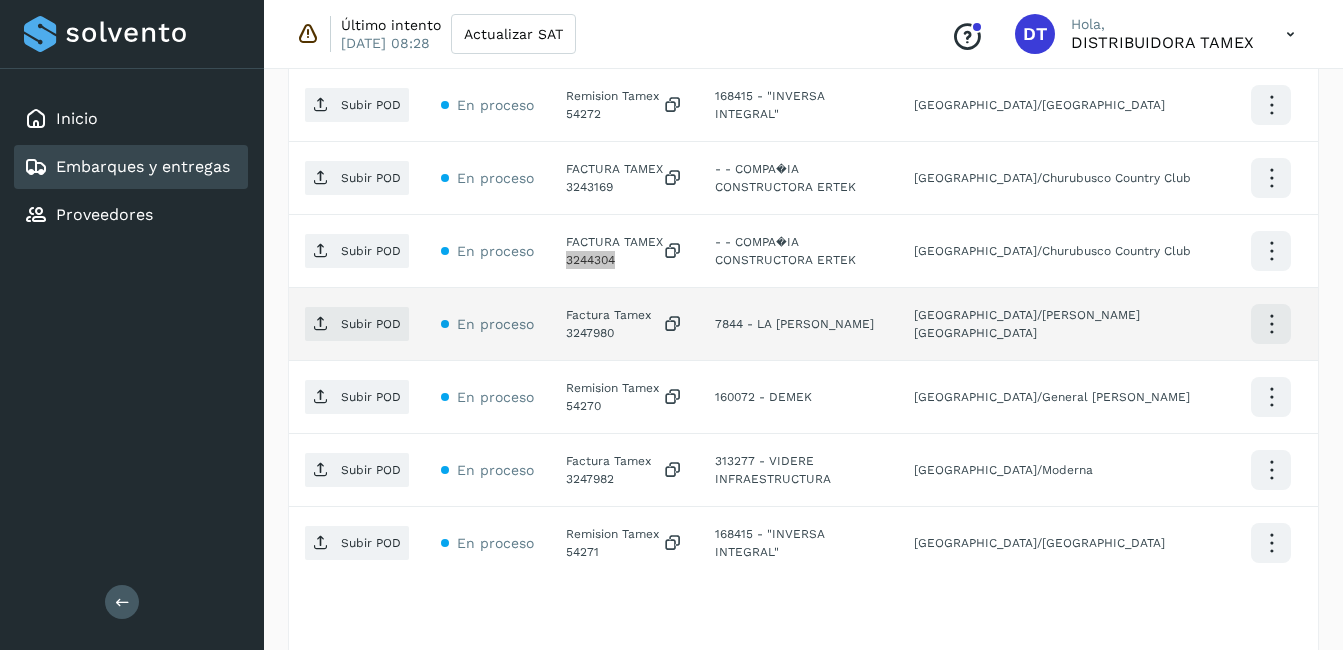 scroll, scrollTop: 743, scrollLeft: 0, axis: vertical 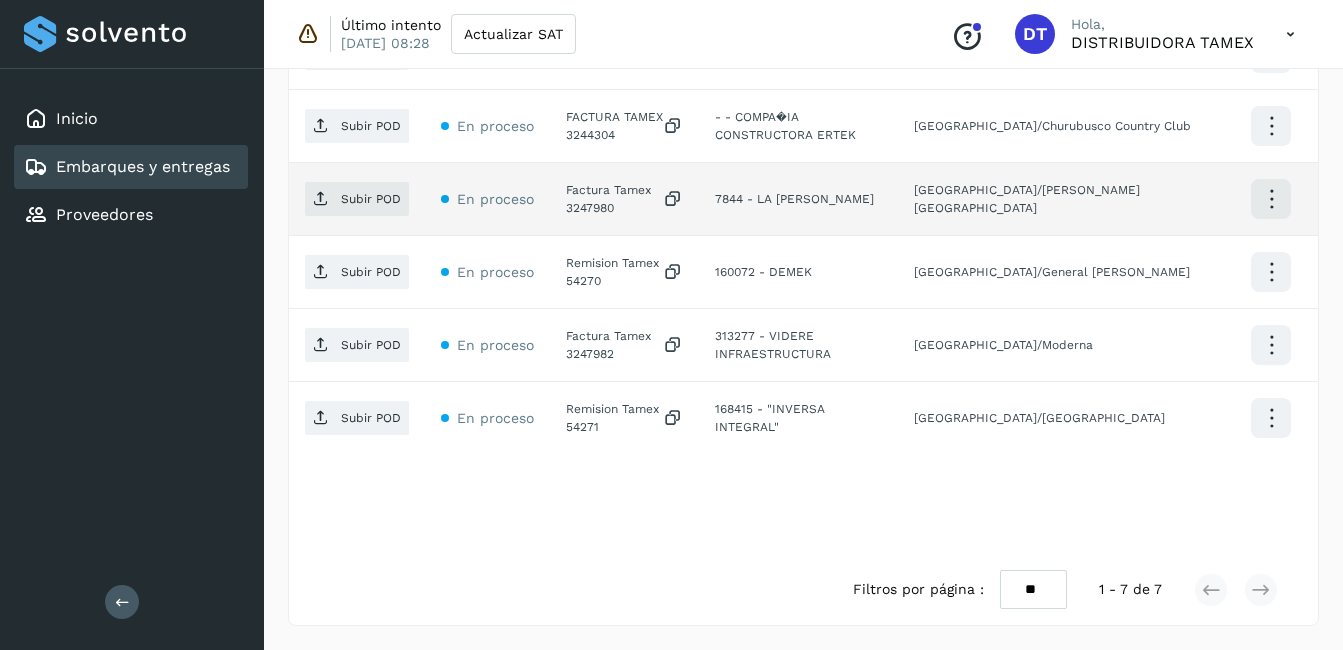 click on "Factura Tamex 3247980" 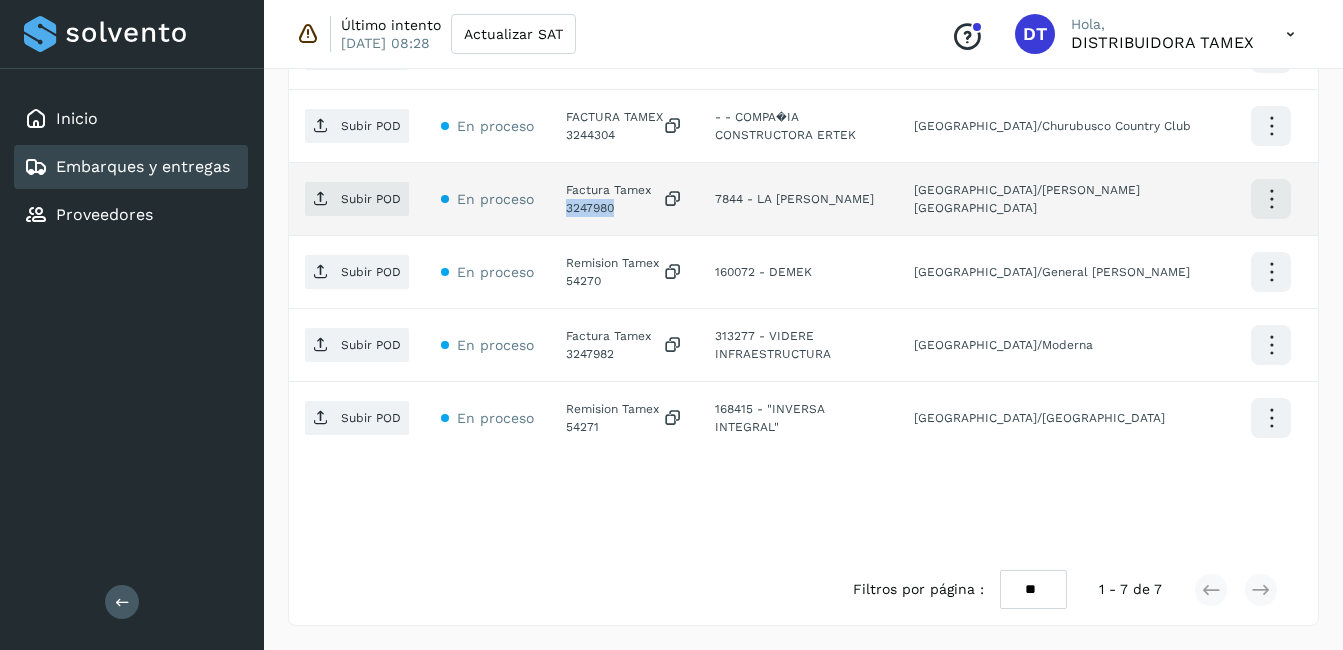 click on "Factura Tamex 3247980" 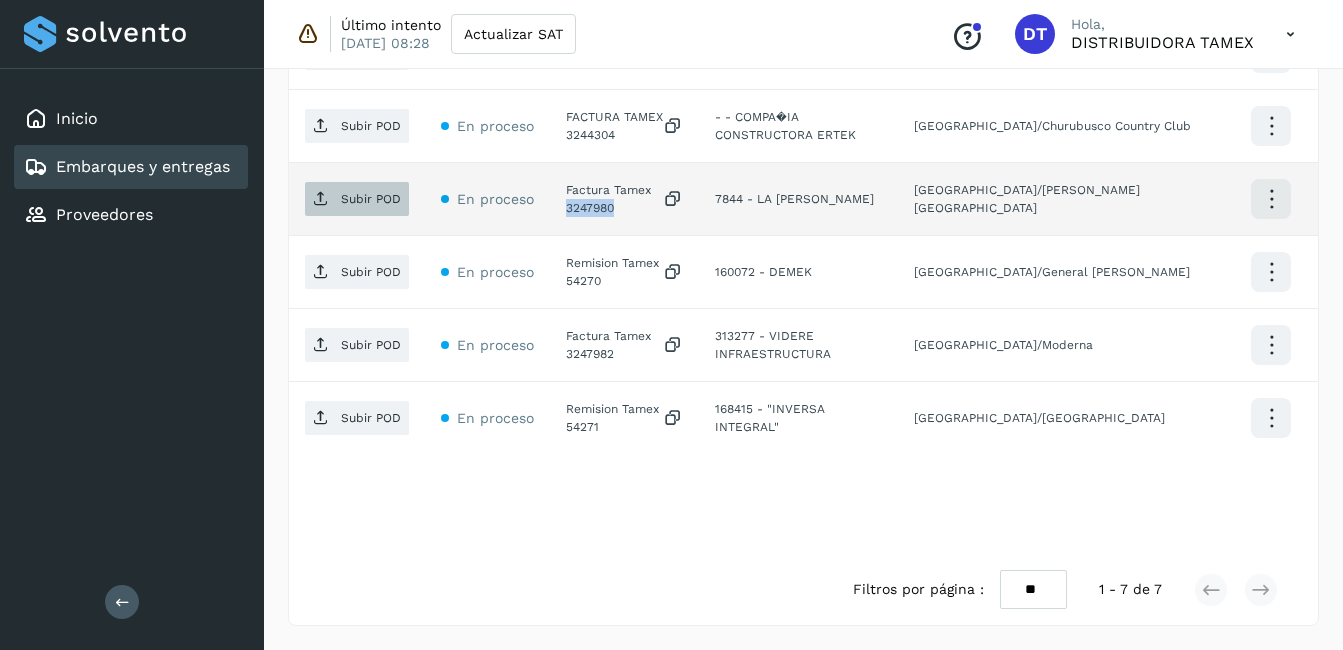 click on "Subir POD" at bounding box center [371, 199] 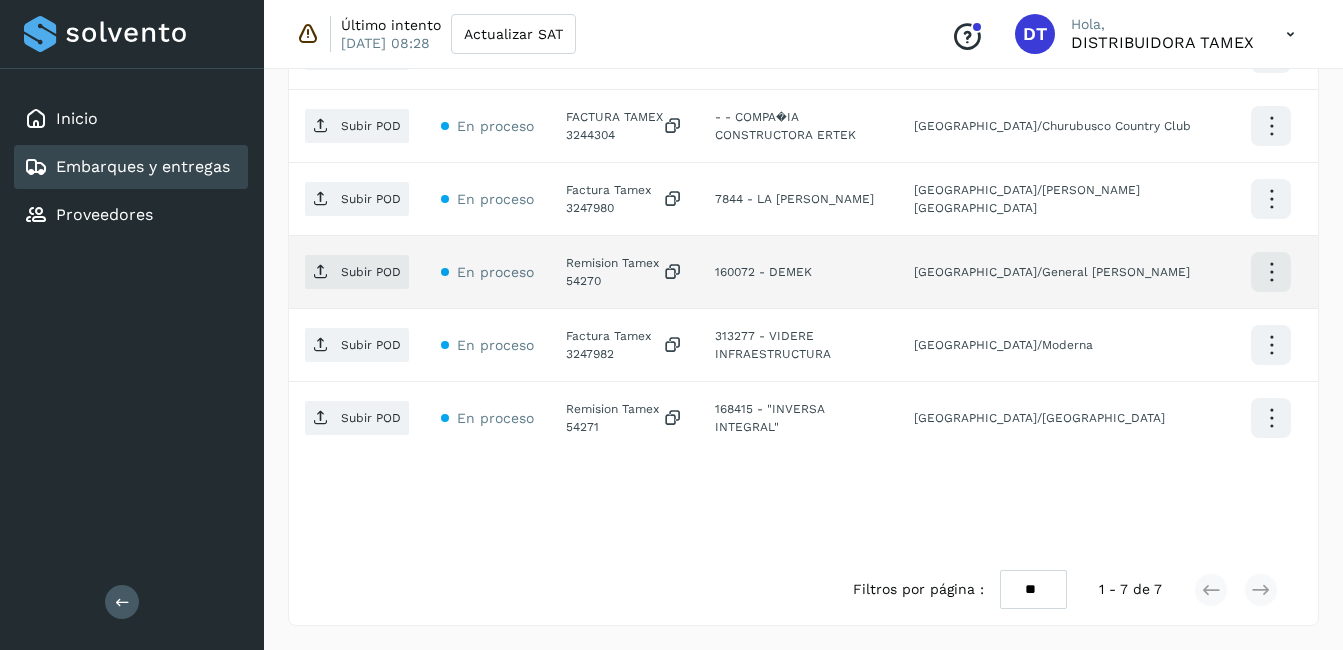 click on "Remision Tamex 54270" 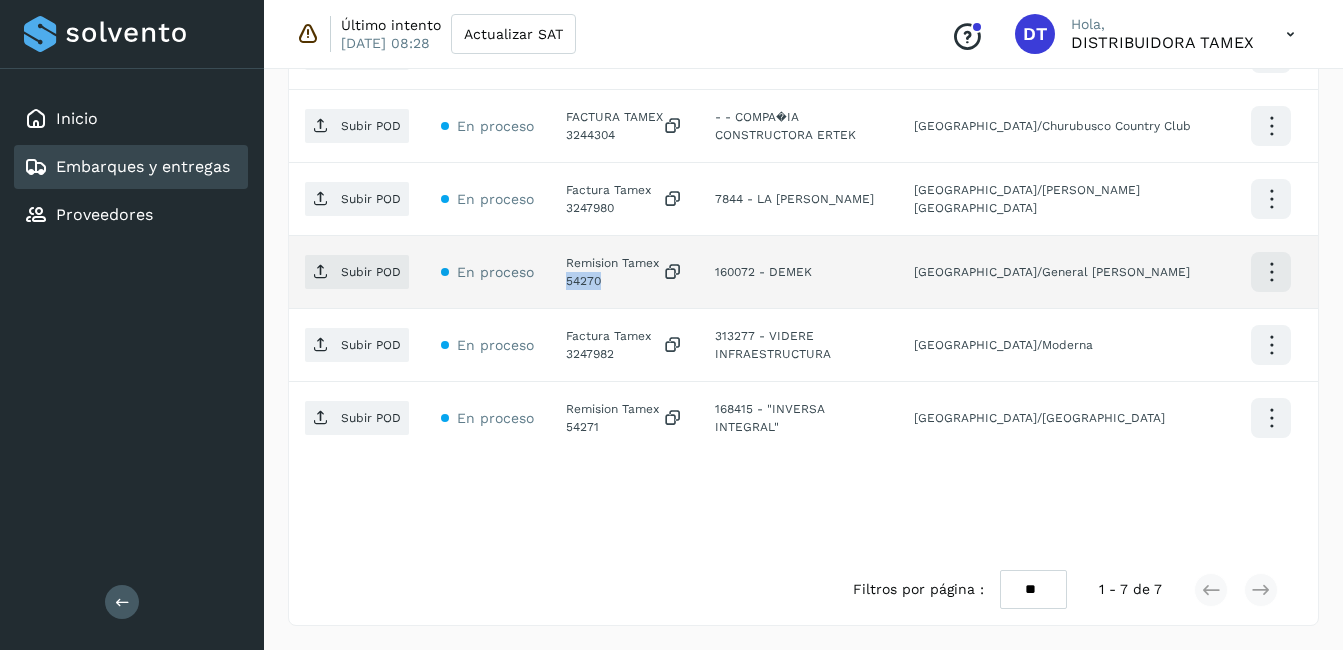 click on "Remision Tamex 54270" 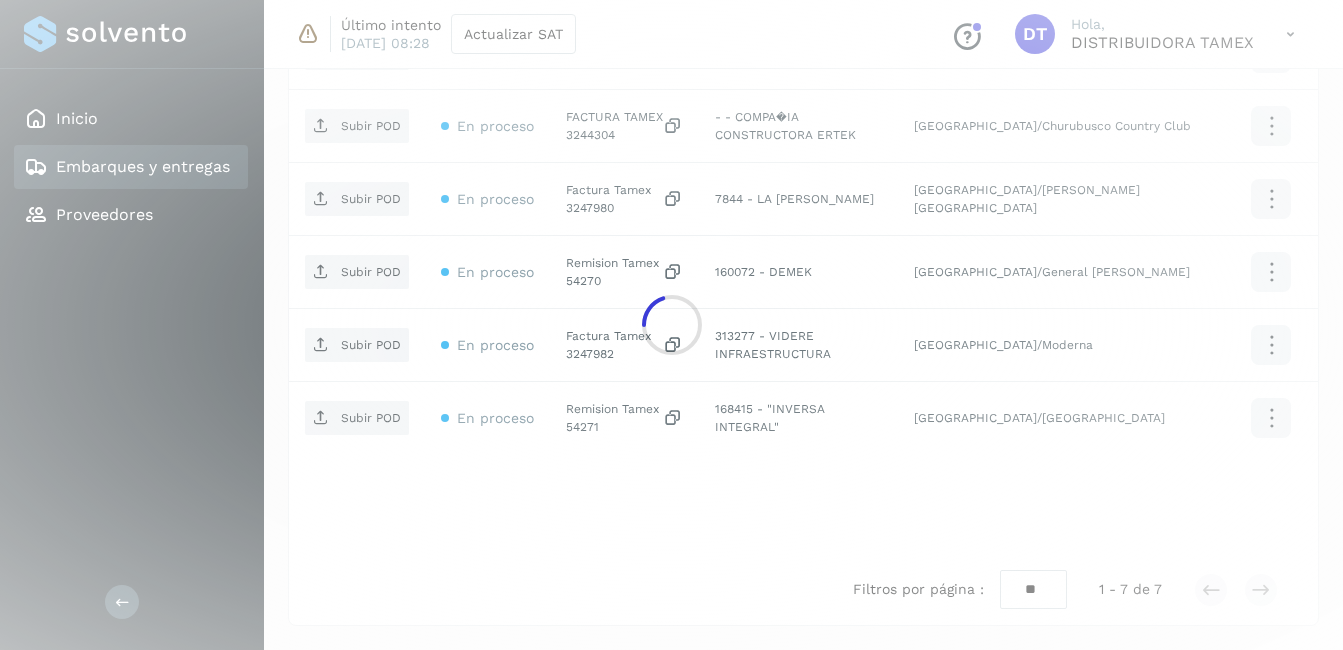 click 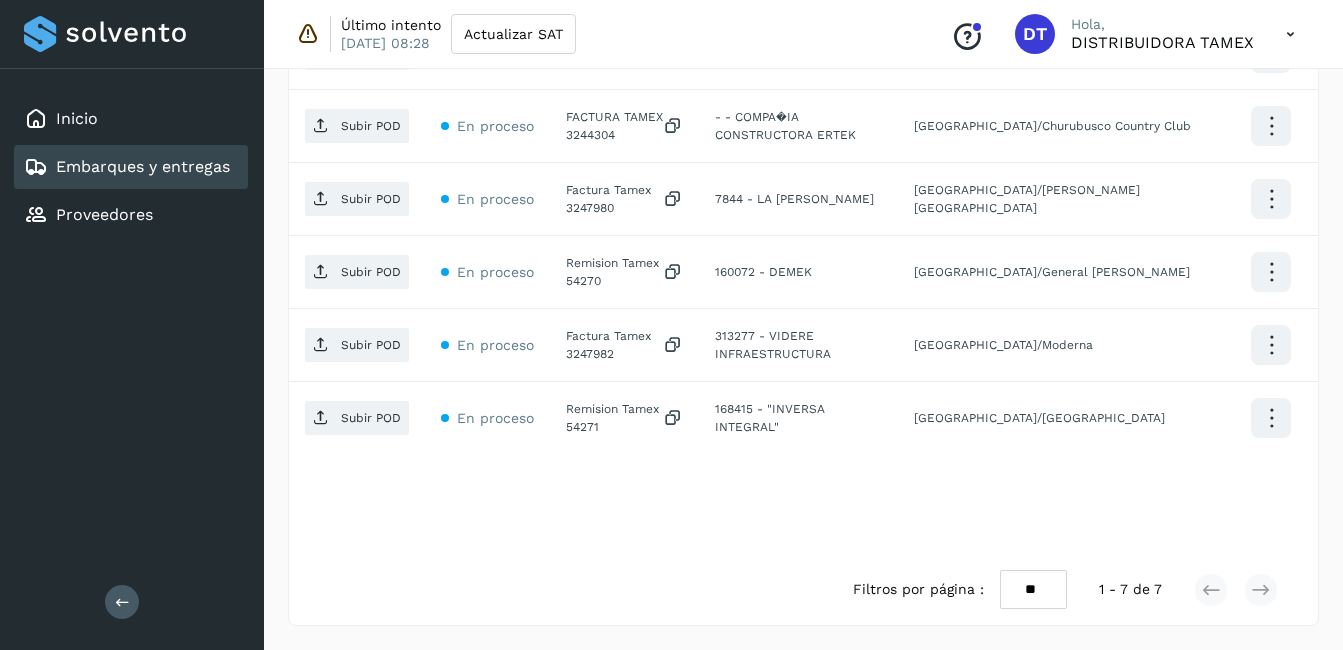 click on "Subir POD" at bounding box center [371, 272] 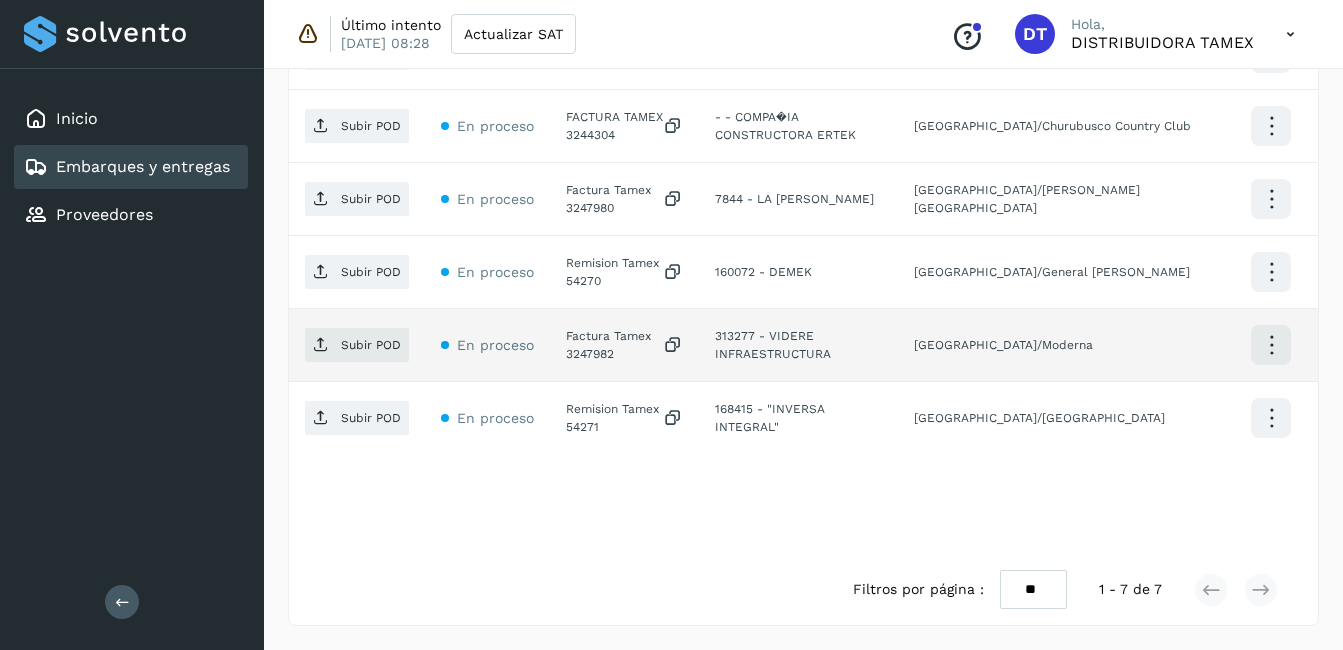 click on "Factura Tamex 3247982" 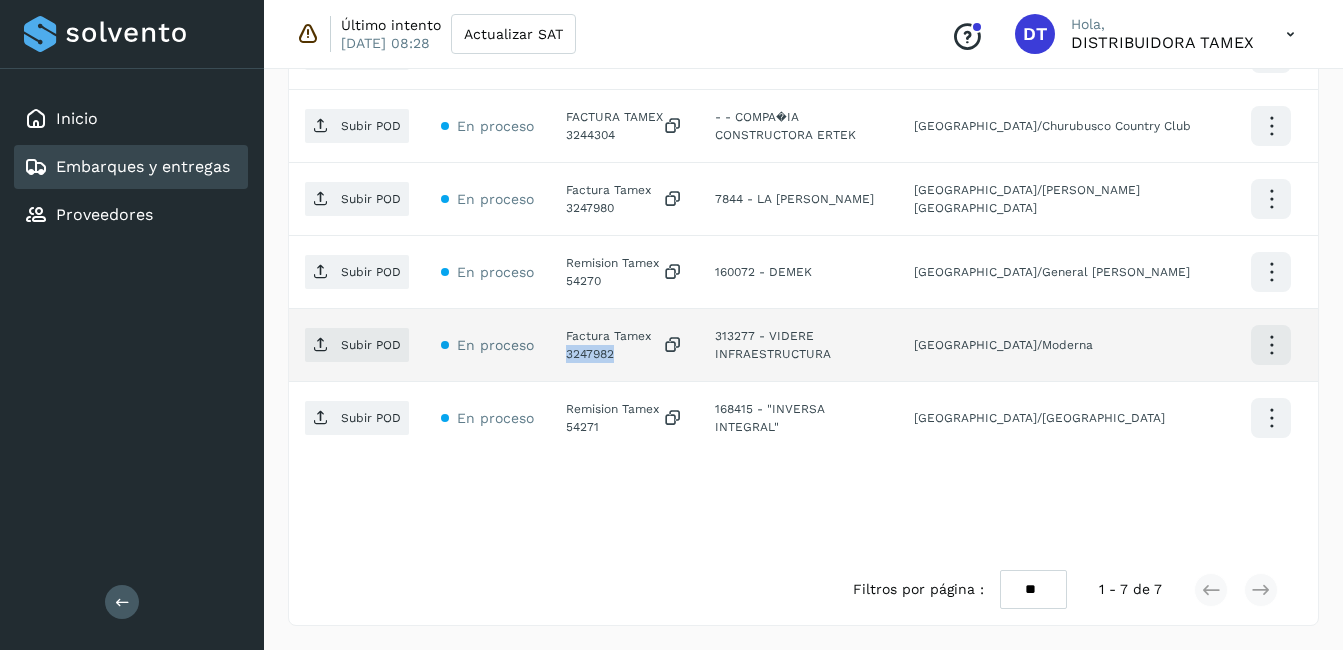 click on "Factura Tamex 3247982" 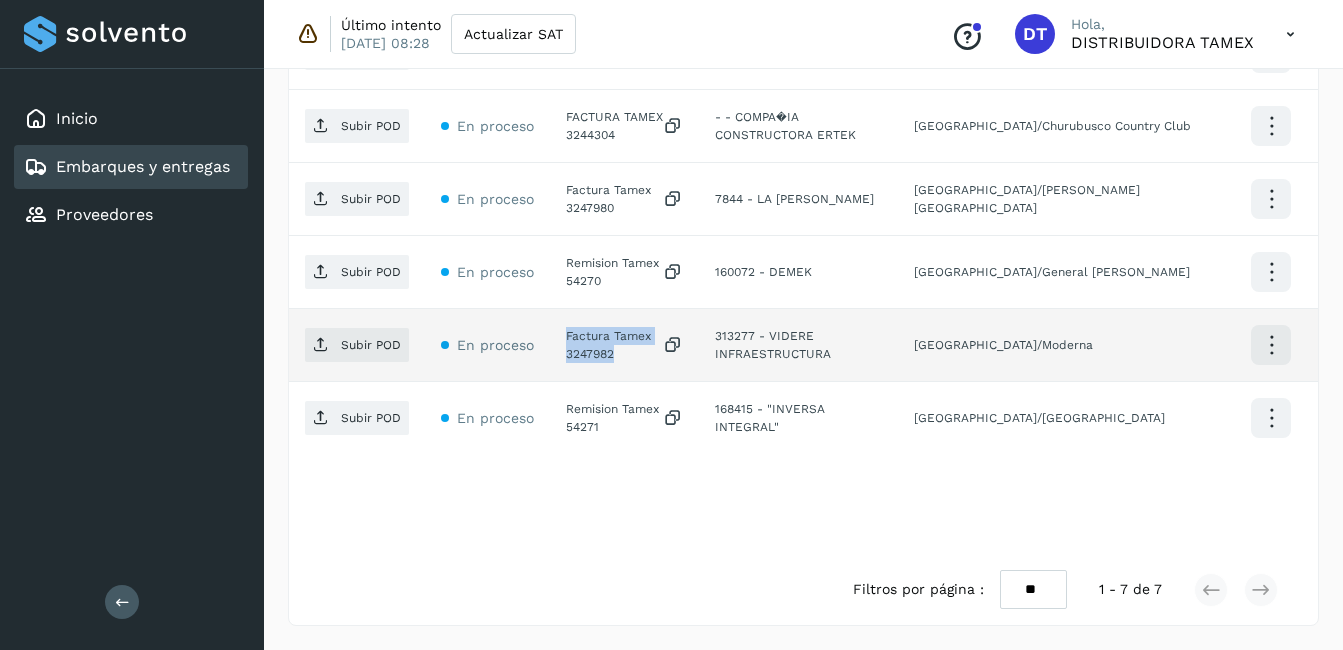 click on "Factura Tamex 3247982" 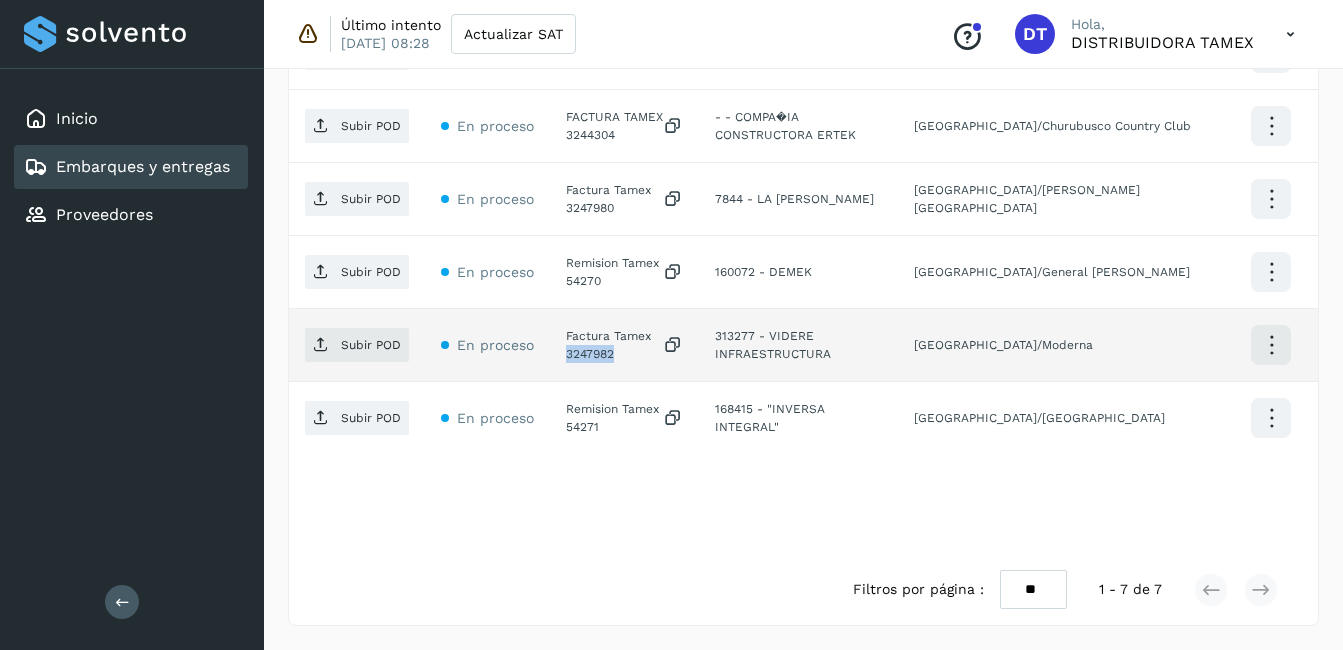 click on "Factura Tamex 3247982" 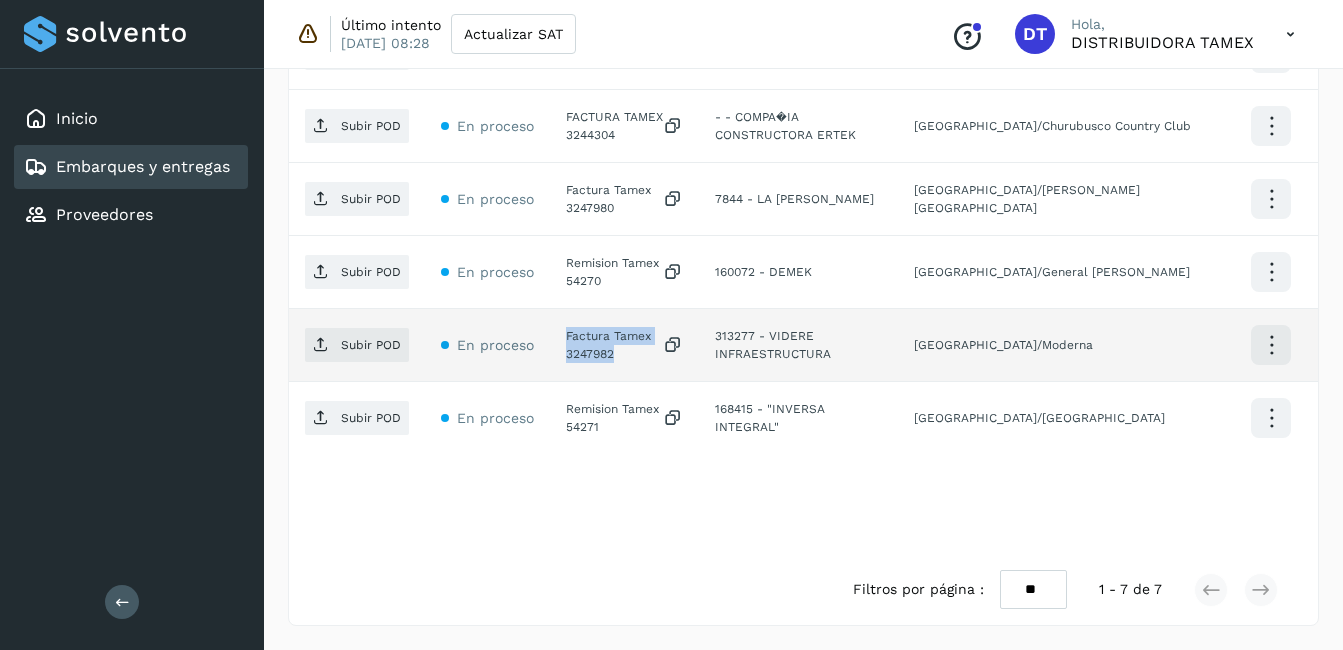 click on "Factura Tamex 3247982" 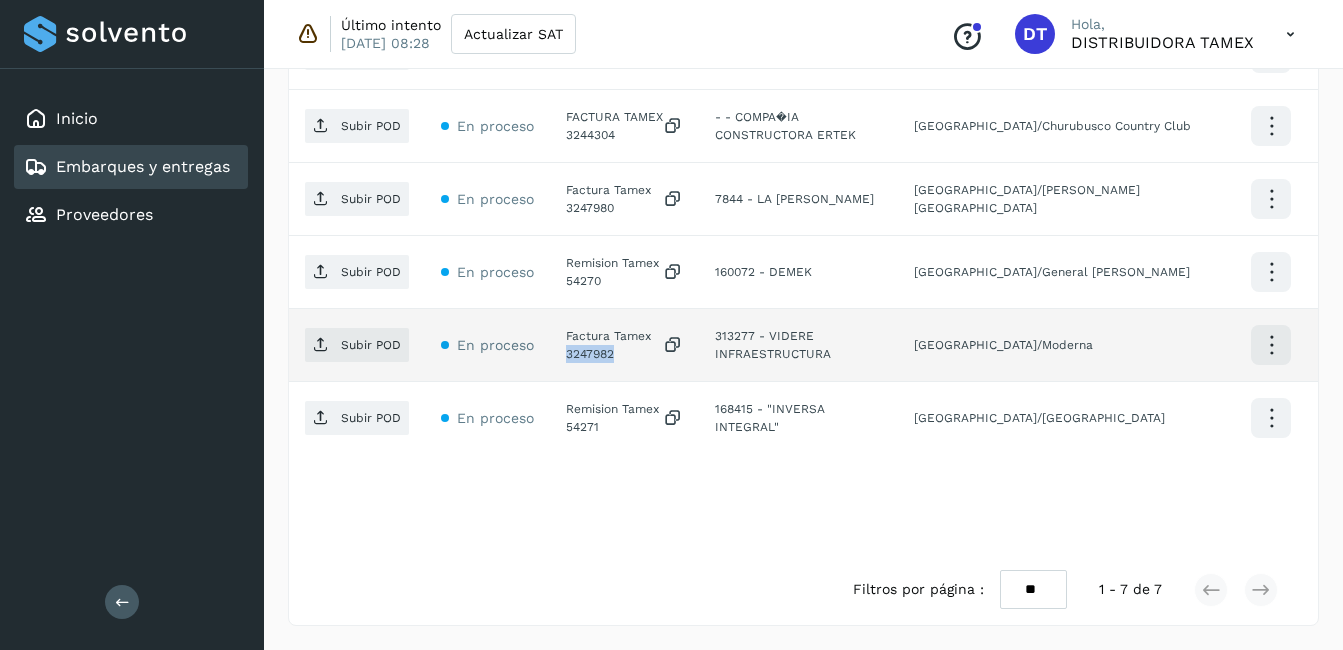 click on "Factura Tamex 3247982" 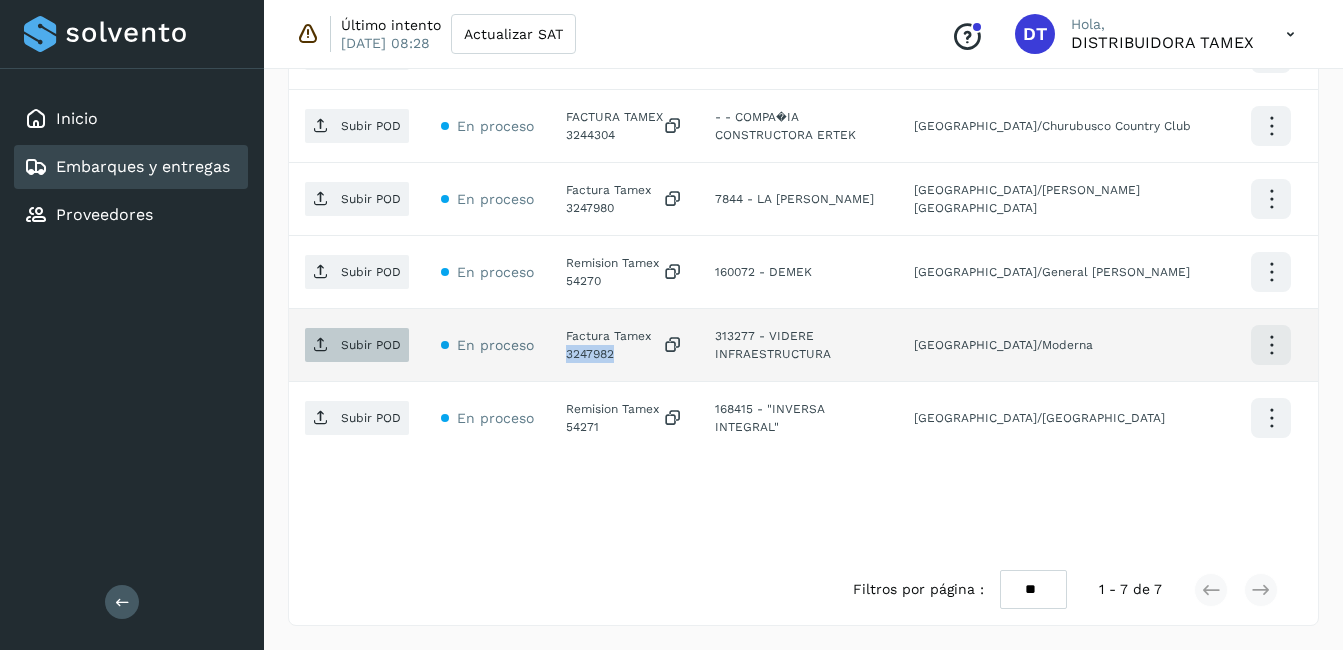 click on "Subir POD" at bounding box center [371, 345] 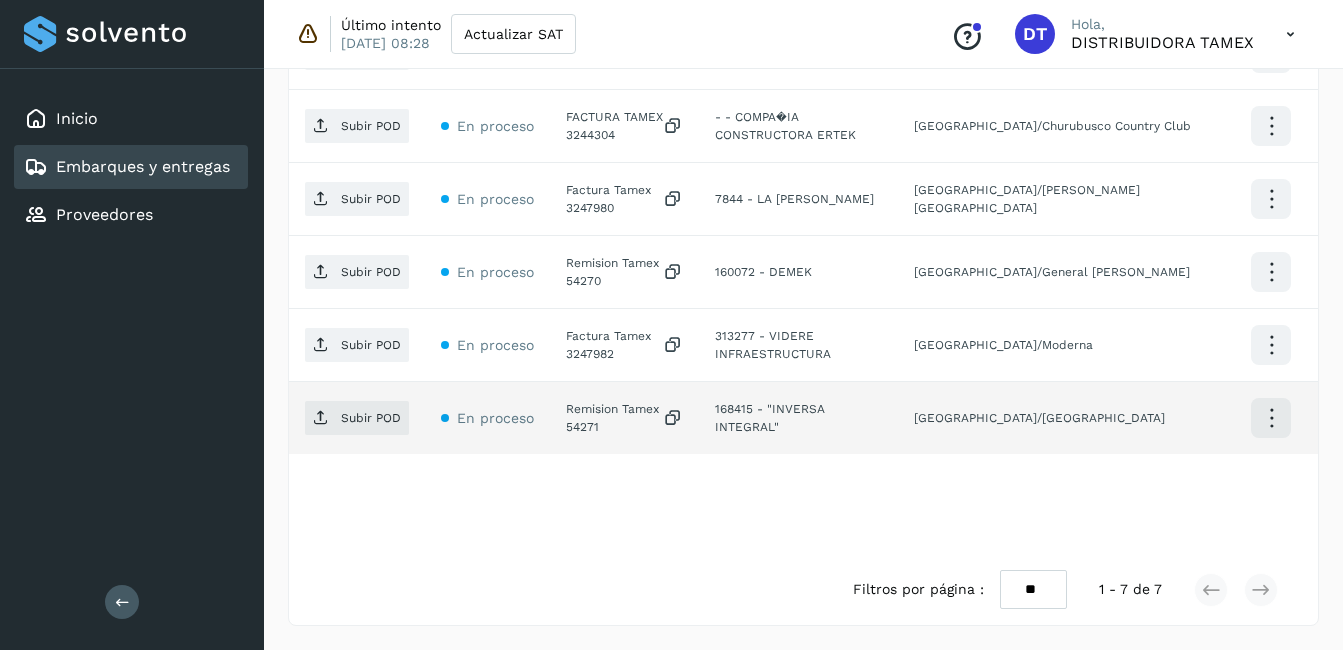 click on "Remision Tamex 54271" 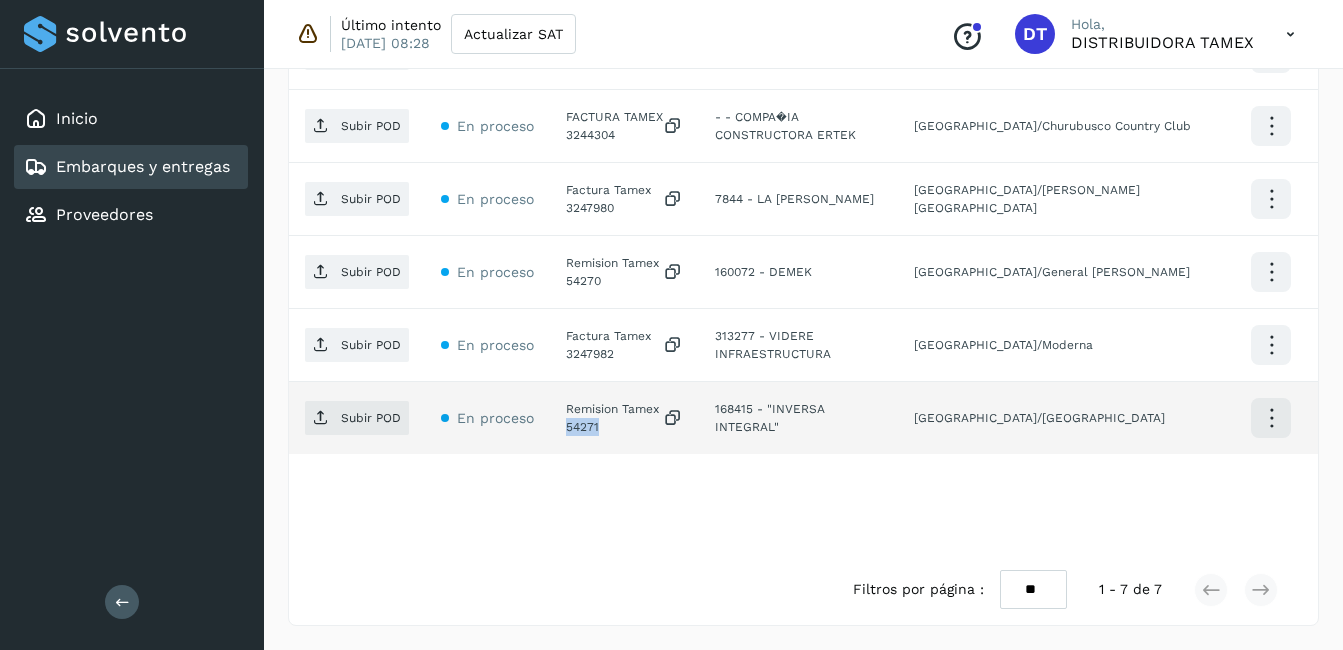 click on "Remision Tamex 54271" 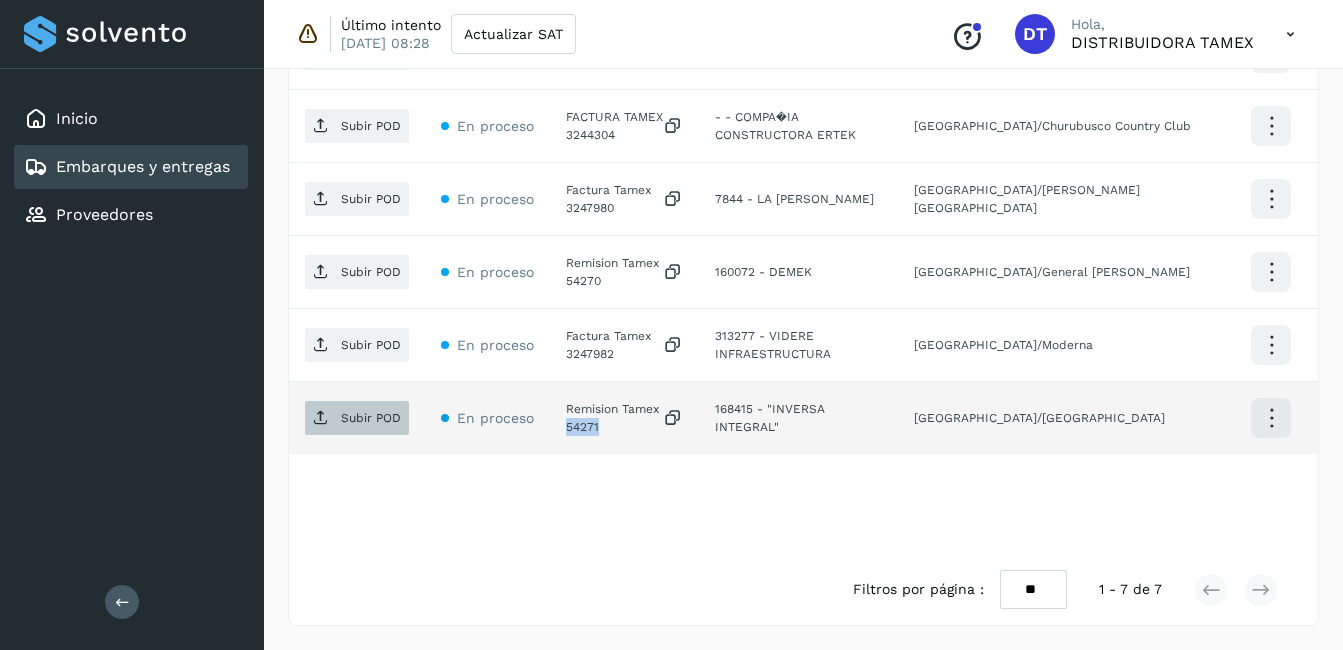 click on "Subir POD" at bounding box center [357, 418] 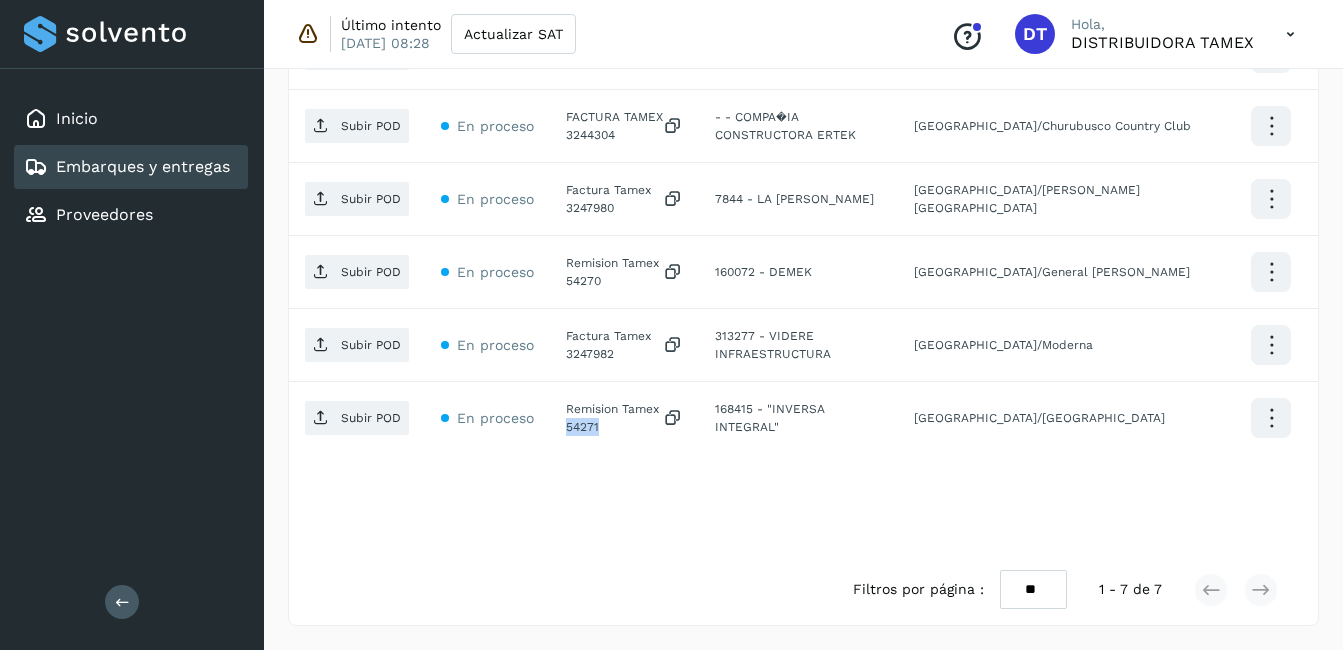 select on "**" 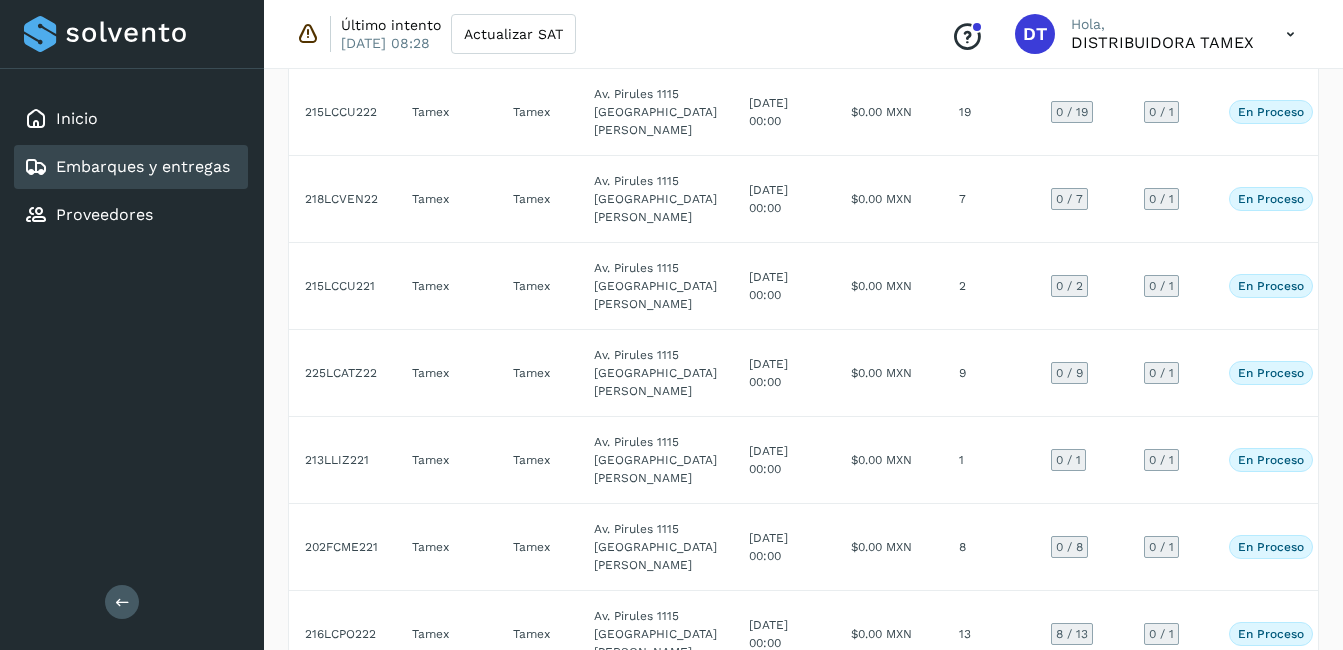 scroll, scrollTop: 1600, scrollLeft: 0, axis: vertical 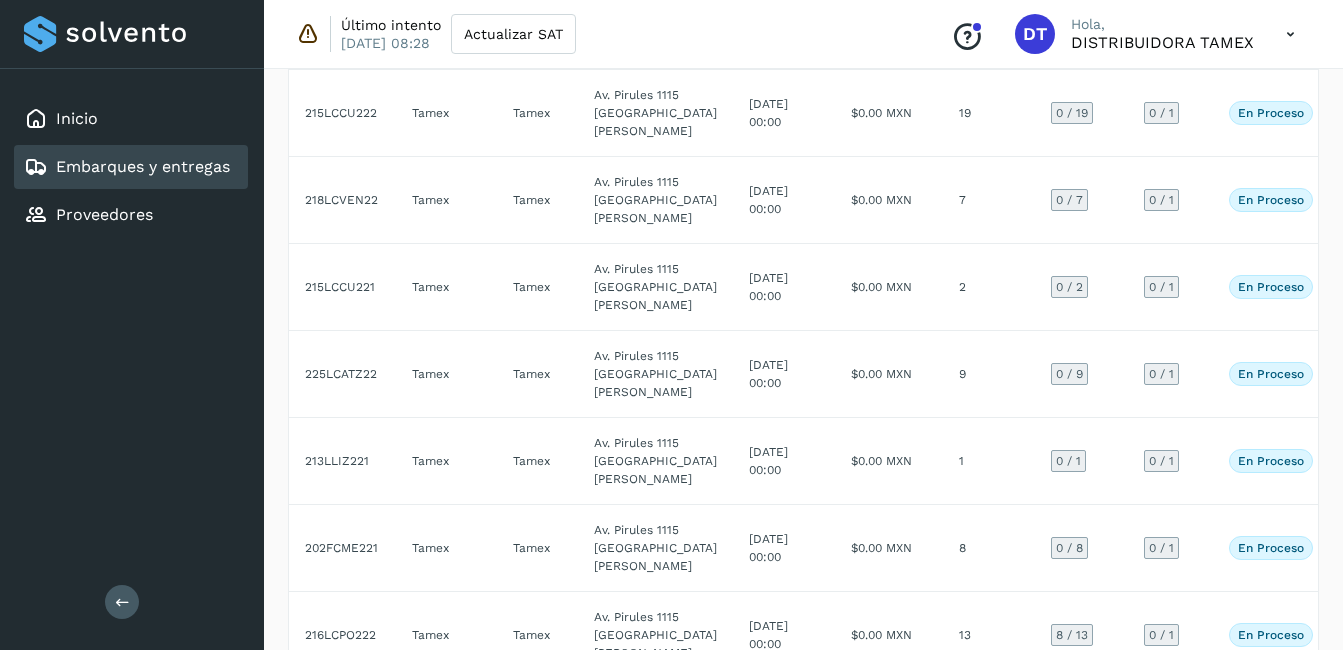 click on "6" 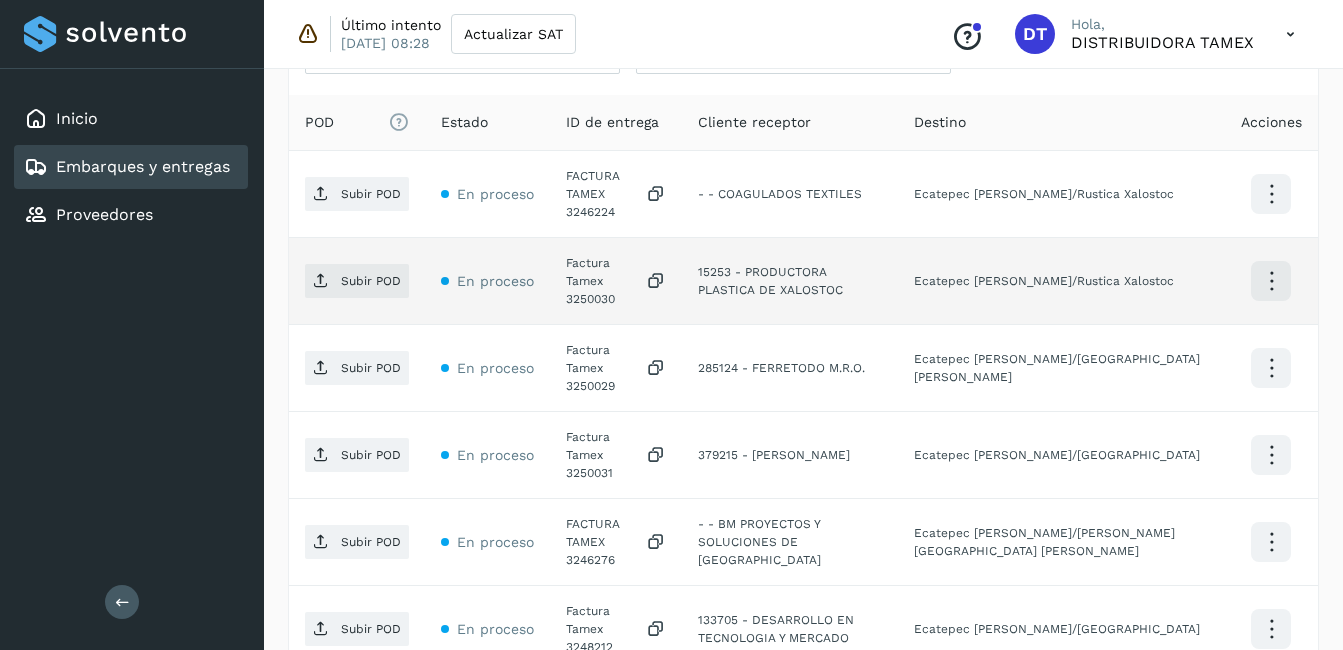 scroll, scrollTop: 570, scrollLeft: 0, axis: vertical 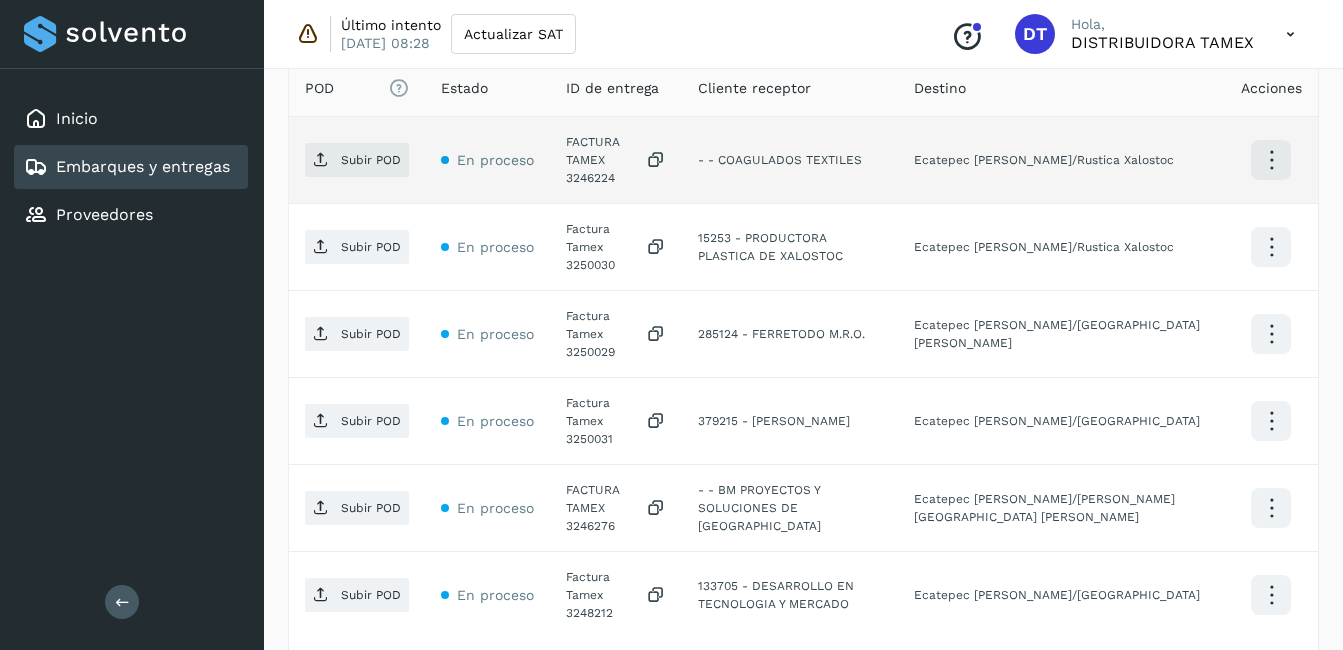 click on "FACTURA TAMEX 3246224" 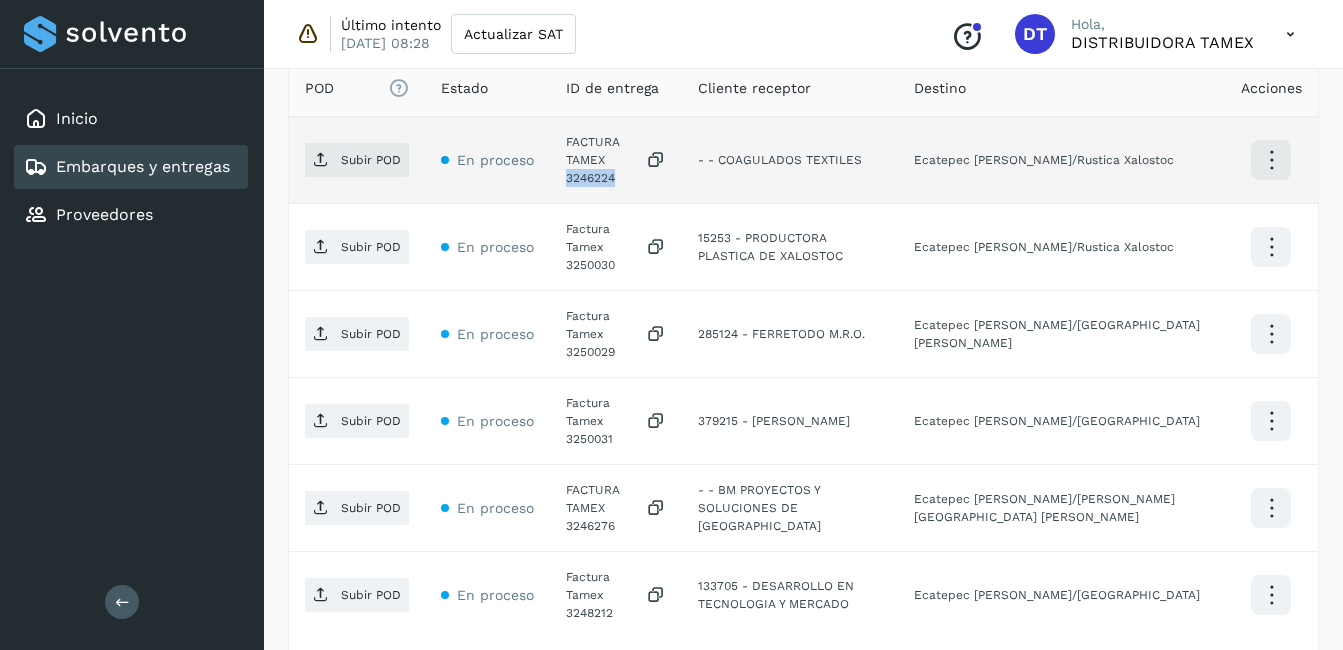 click on "FACTURA TAMEX 3246224" 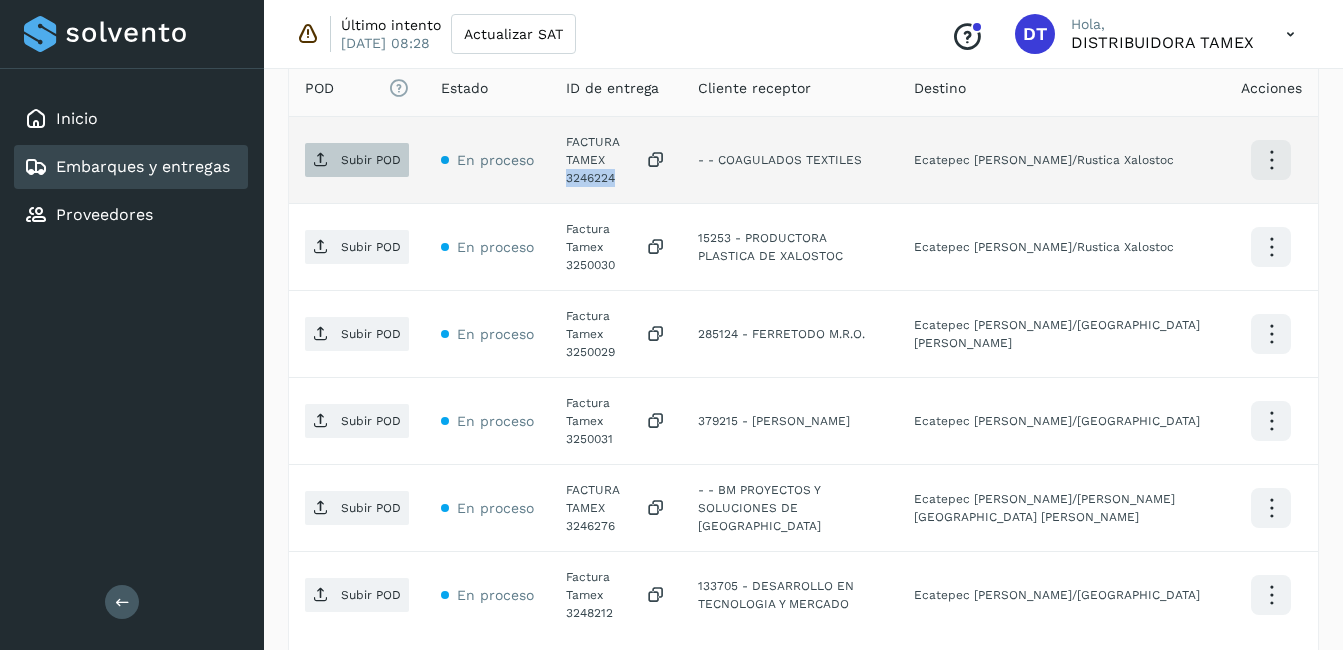 click on "Subir POD" at bounding box center [357, 160] 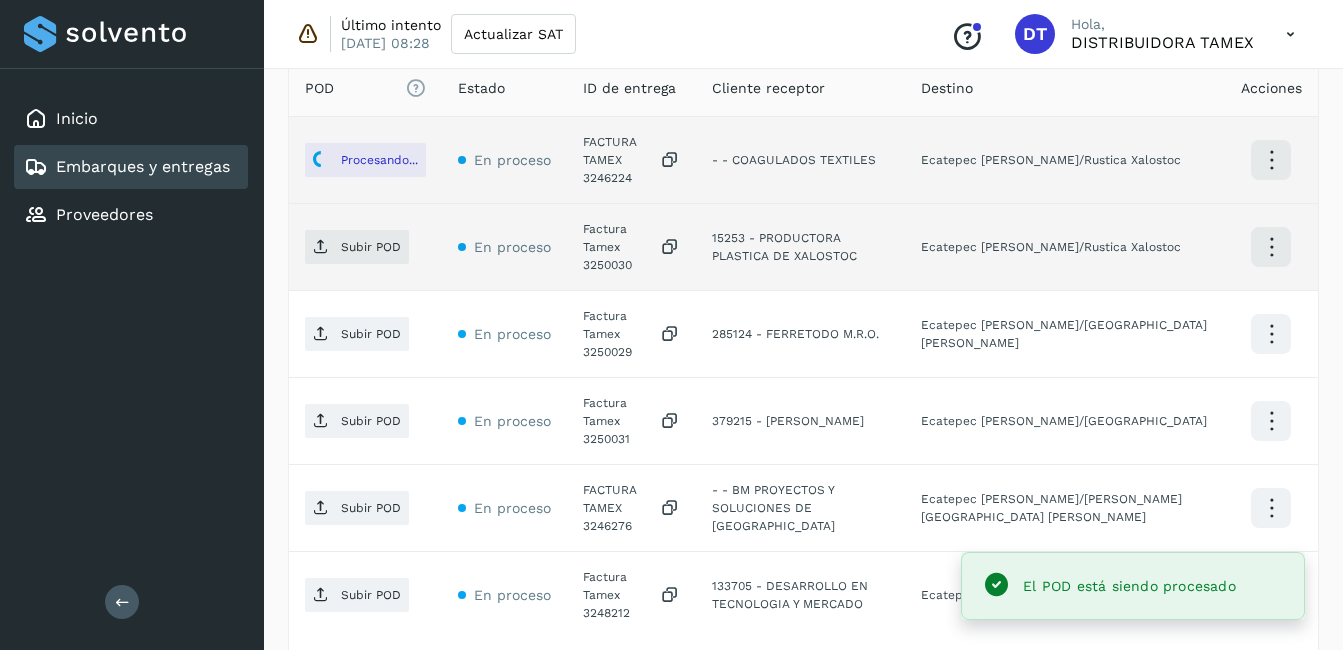 click on "Factura Tamex 3250030" 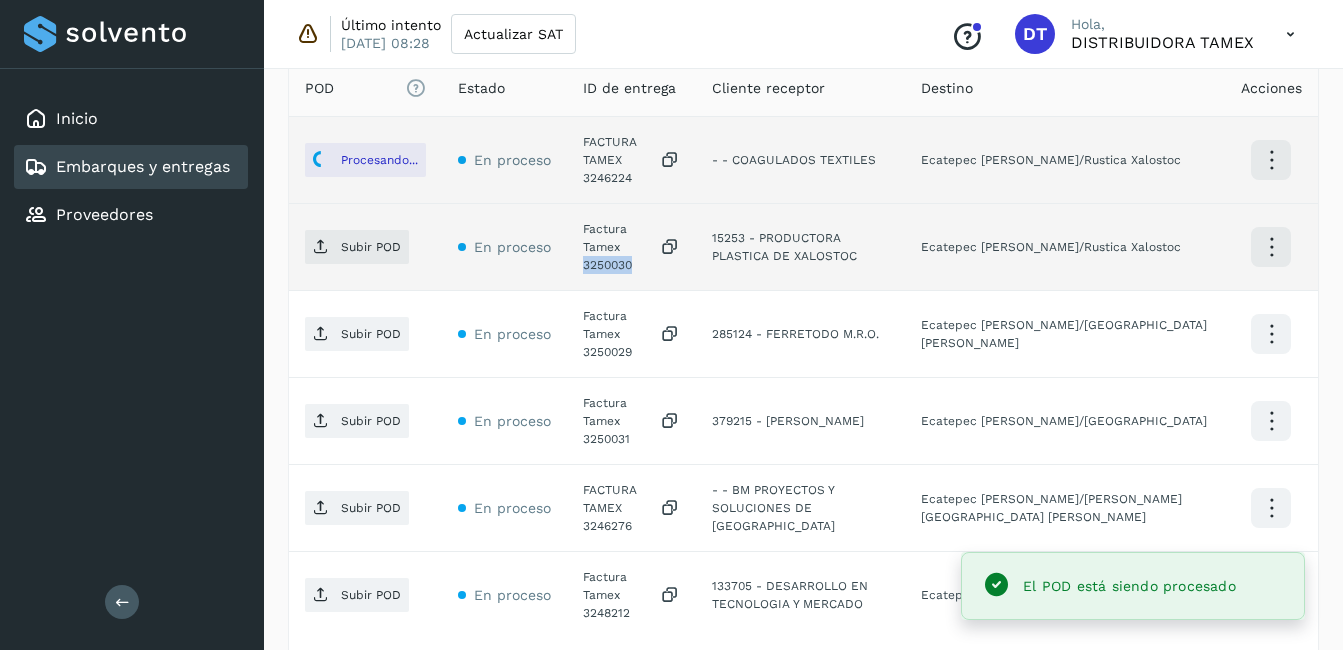 click on "Factura Tamex 3250030" 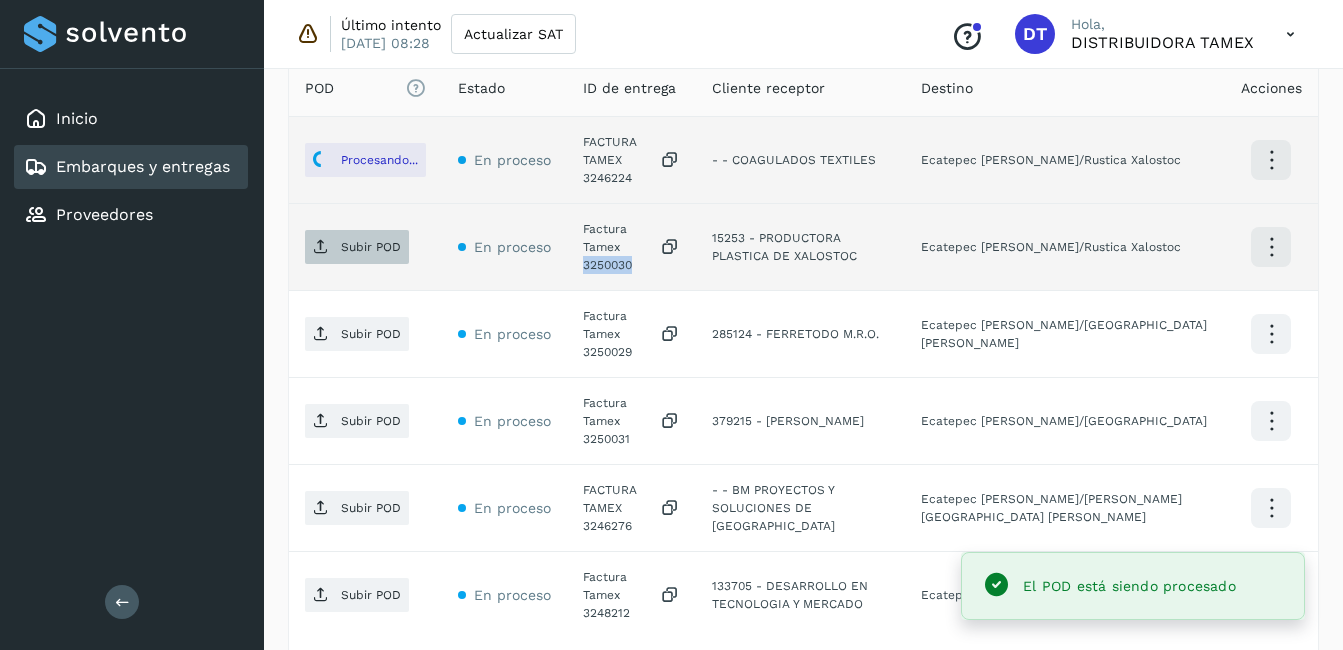 click on "Subir POD" at bounding box center (371, 247) 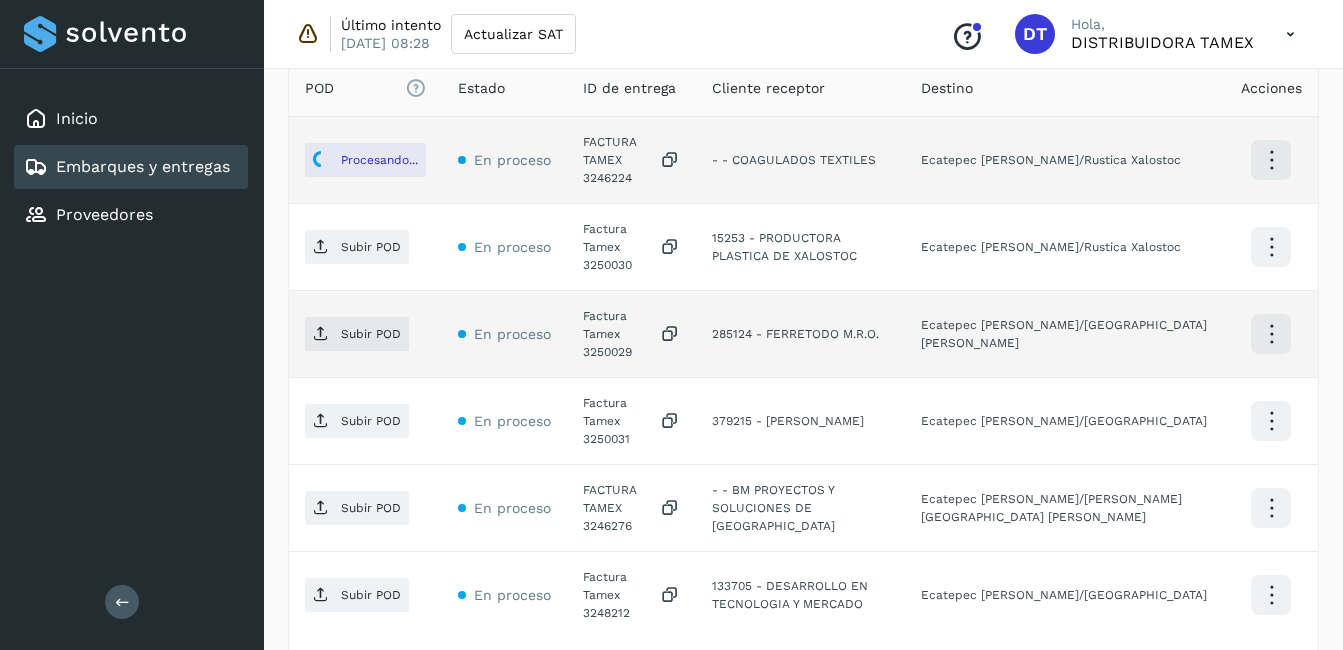 click on "Factura Tamex 3250029" 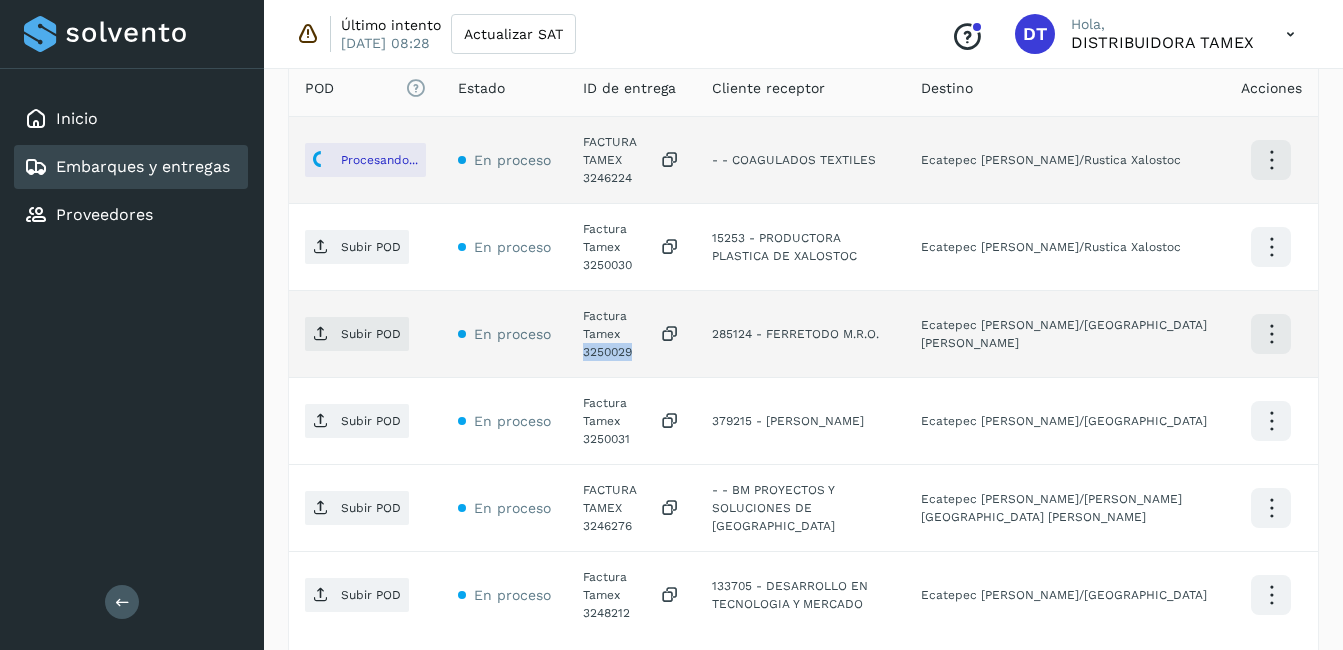 click on "Factura Tamex 3250029" 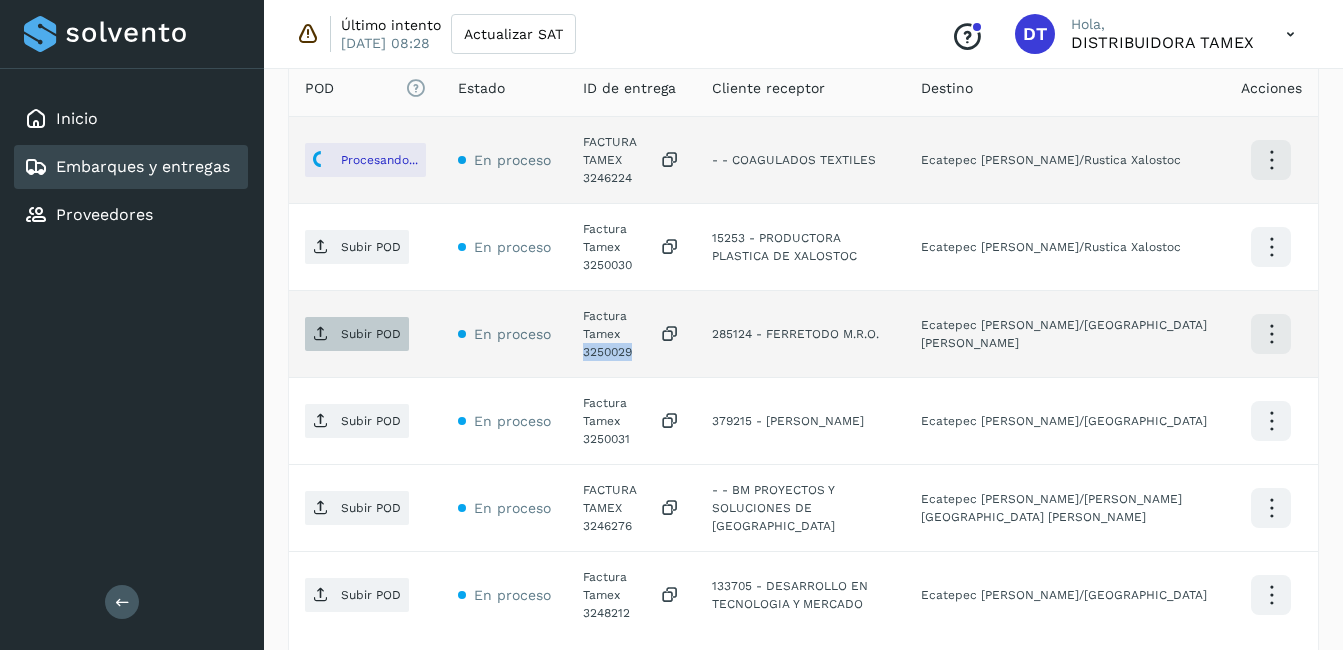 click on "Subir POD" at bounding box center (357, 334) 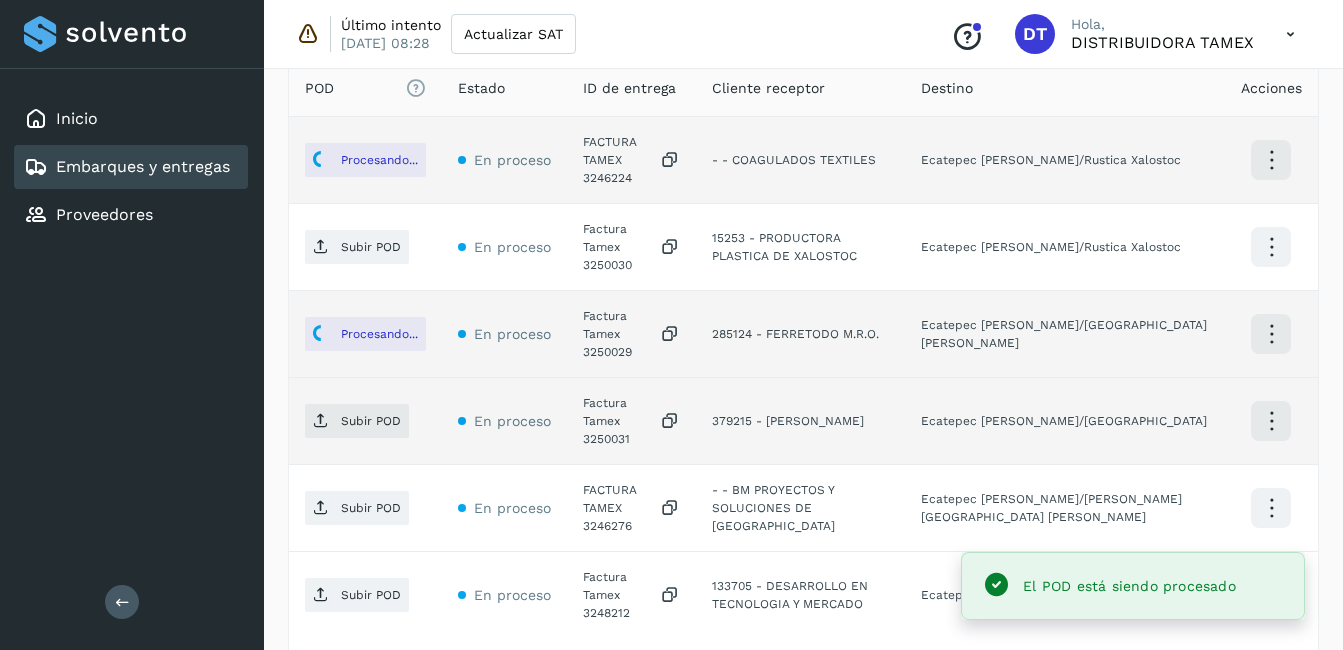 click on "Factura Tamex 3250031" 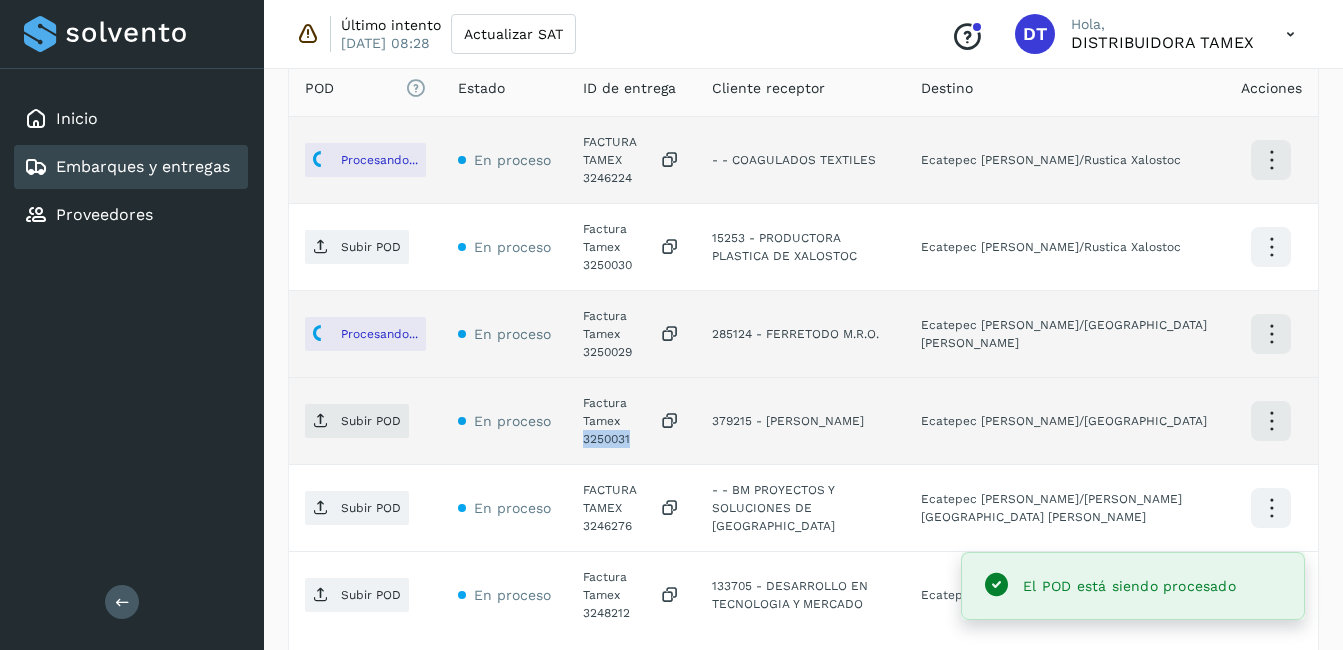click on "Factura Tamex 3250031" 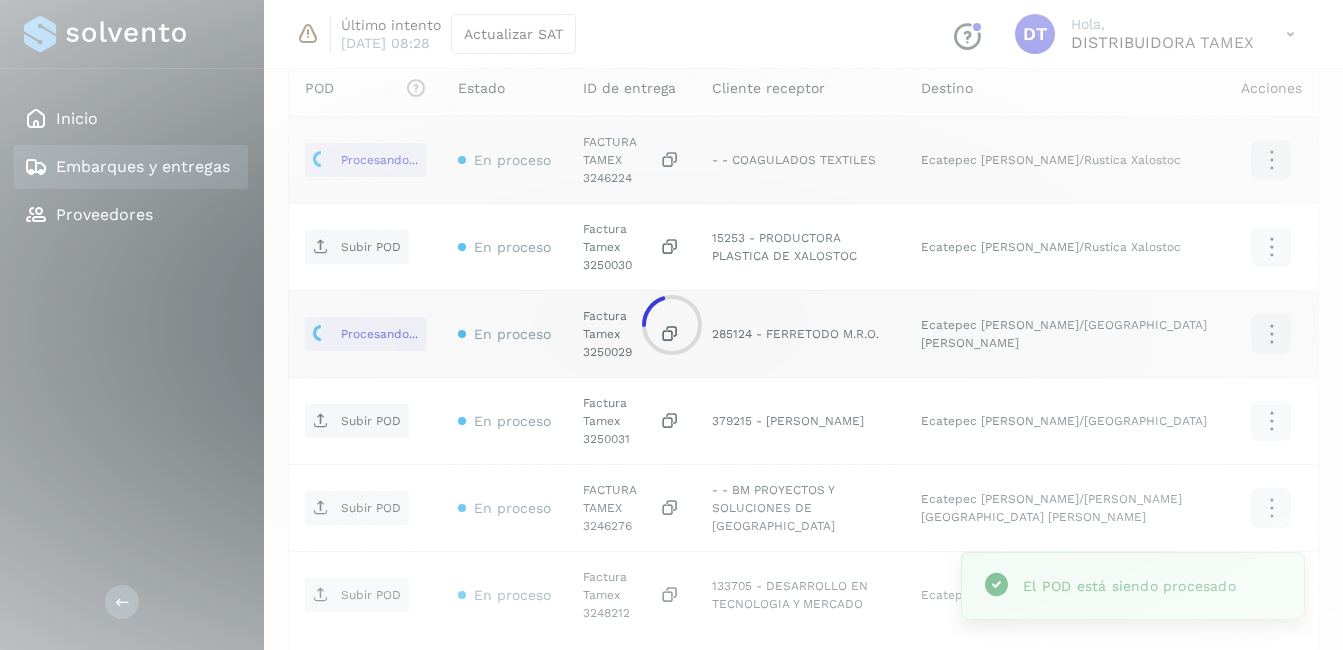 click 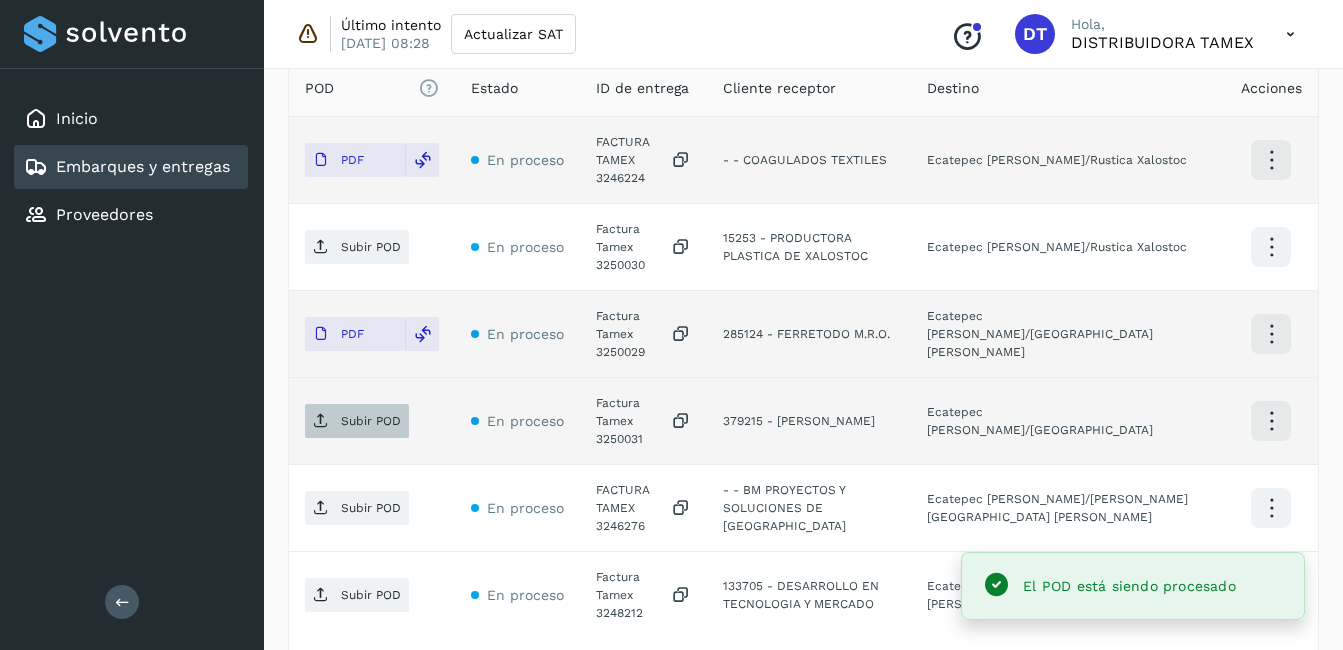 click on "Subir POD" at bounding box center [371, 421] 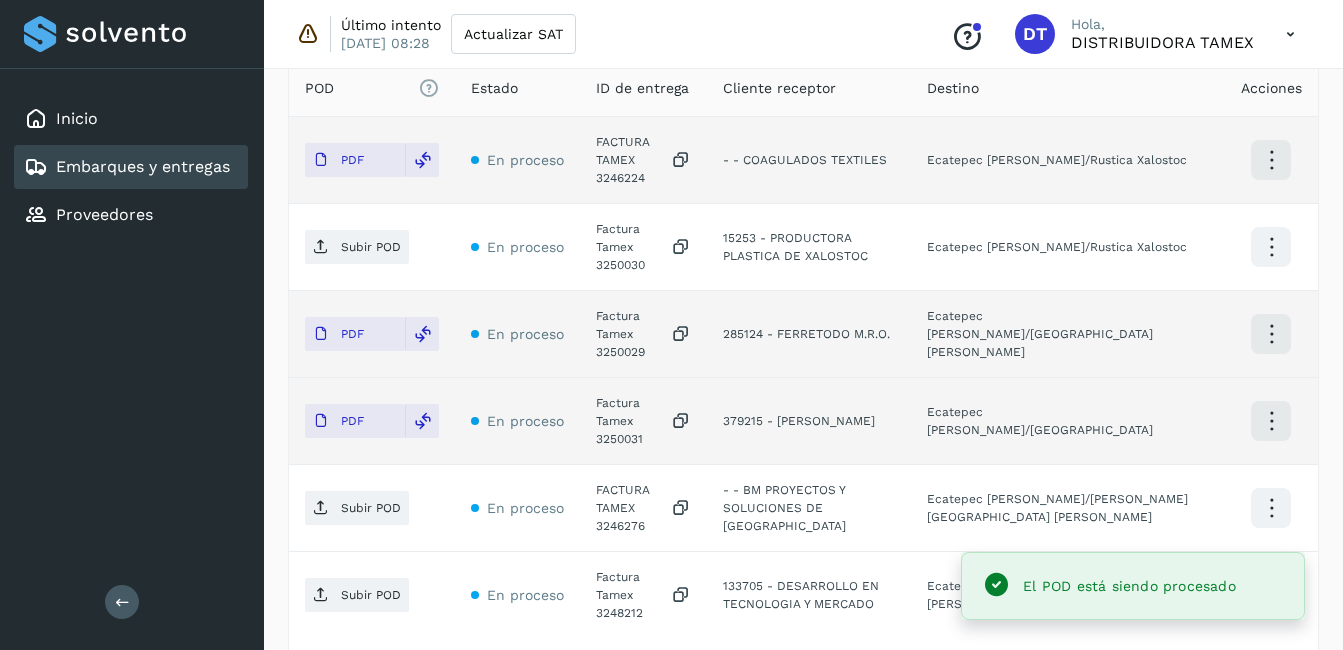 click on "FACTURA TAMEX 3246276" 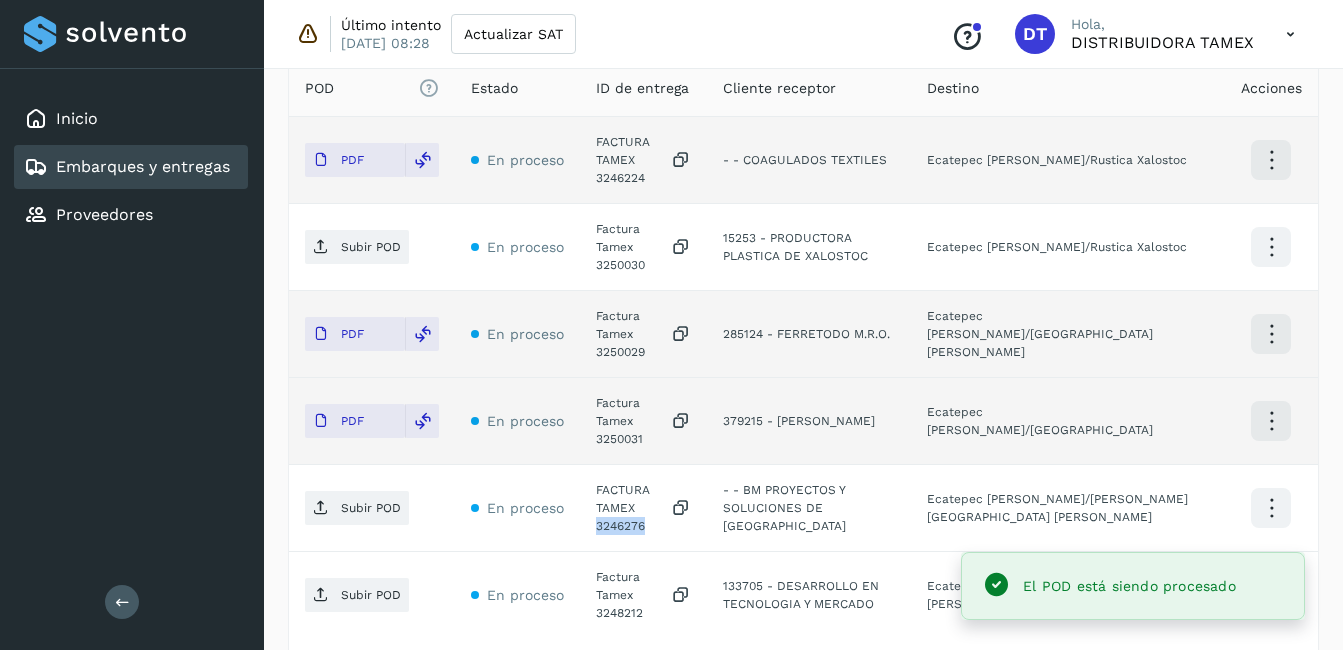 click on "FACTURA TAMEX 3246276" 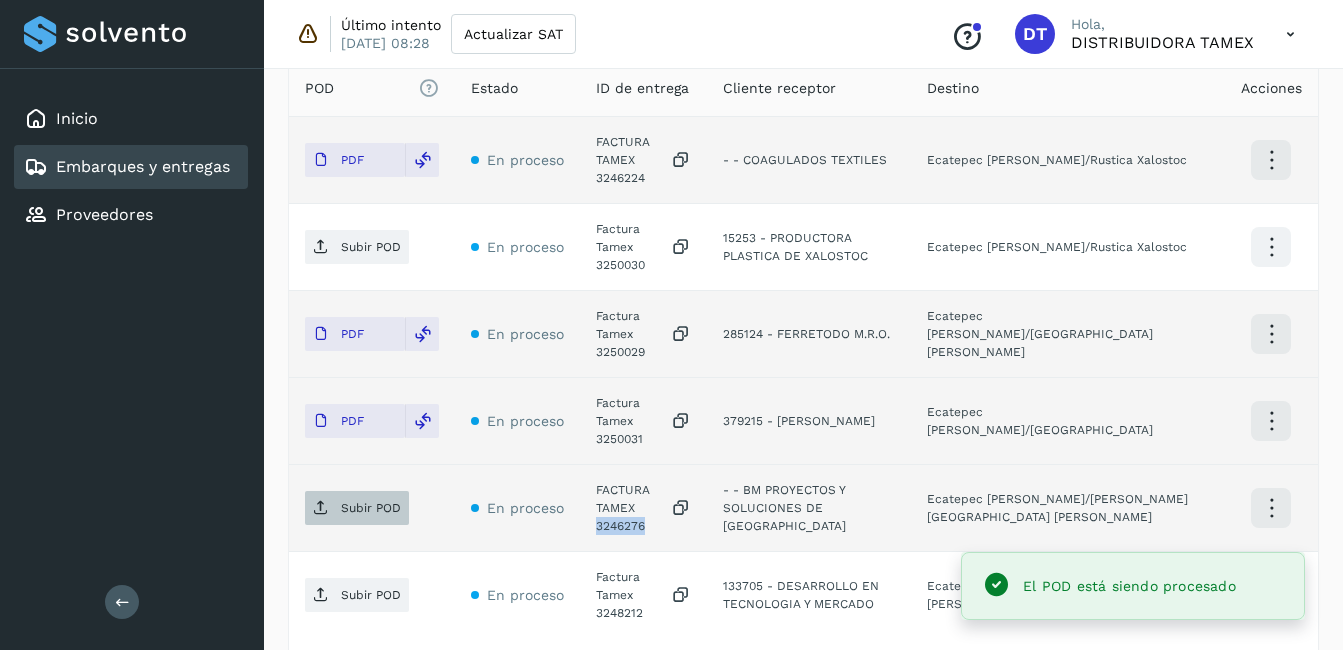 click on "Subir POD" at bounding box center (357, 508) 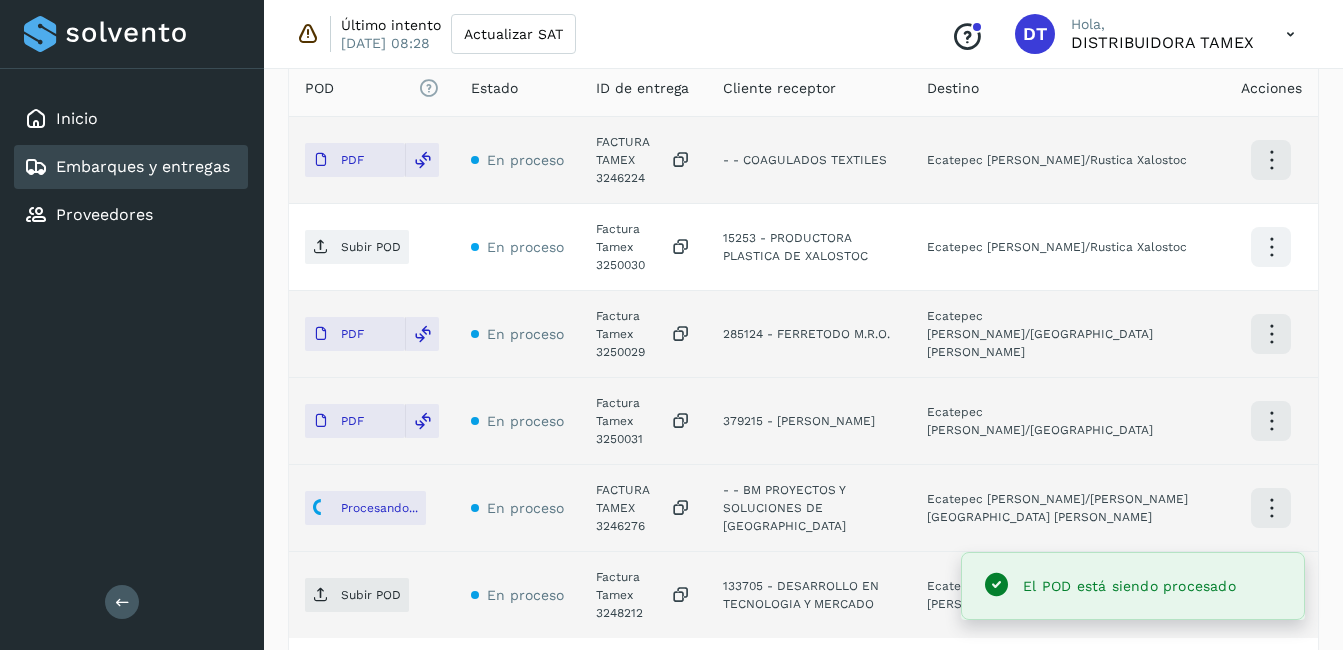 click on "Factura Tamex 3248212" 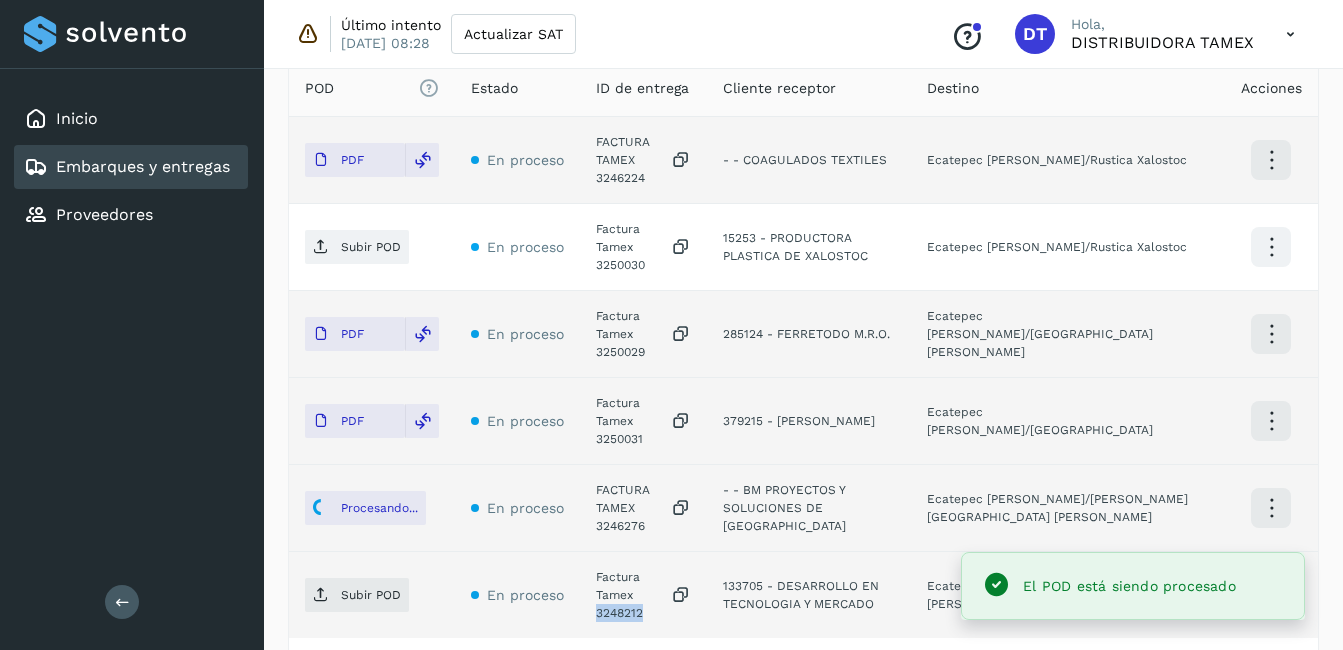 click on "Factura Tamex 3248212" 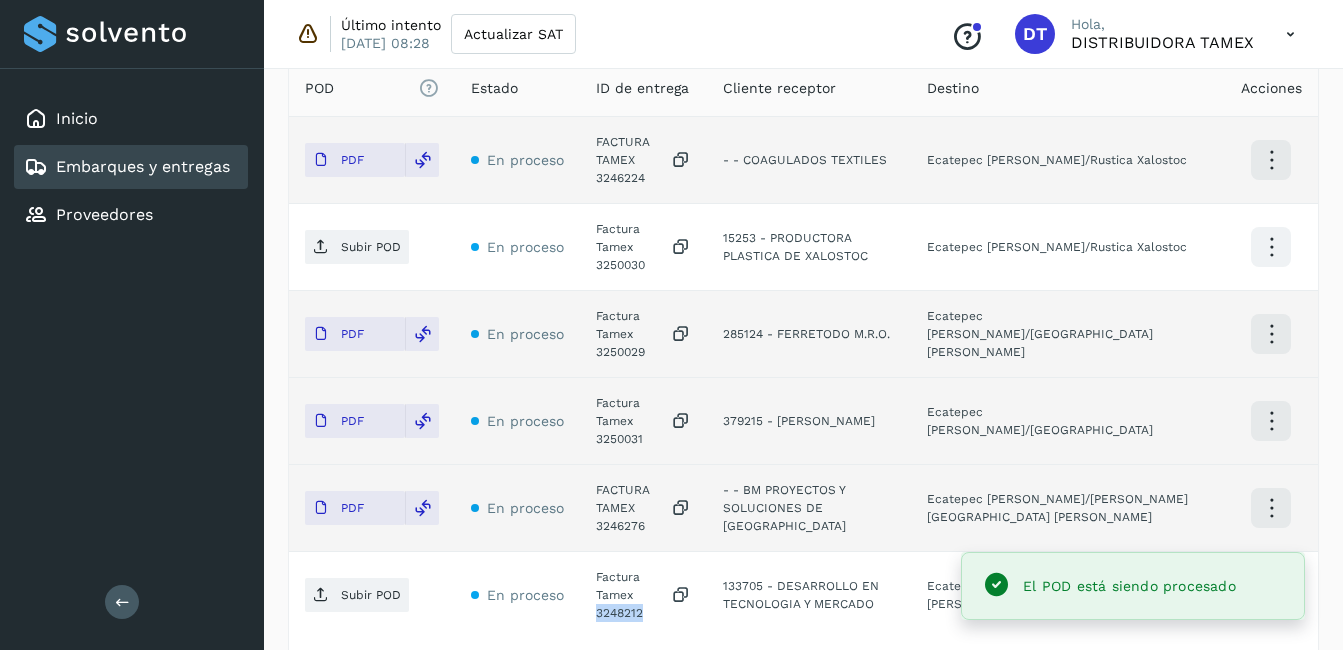 click on "Subir POD" at bounding box center (357, 595) 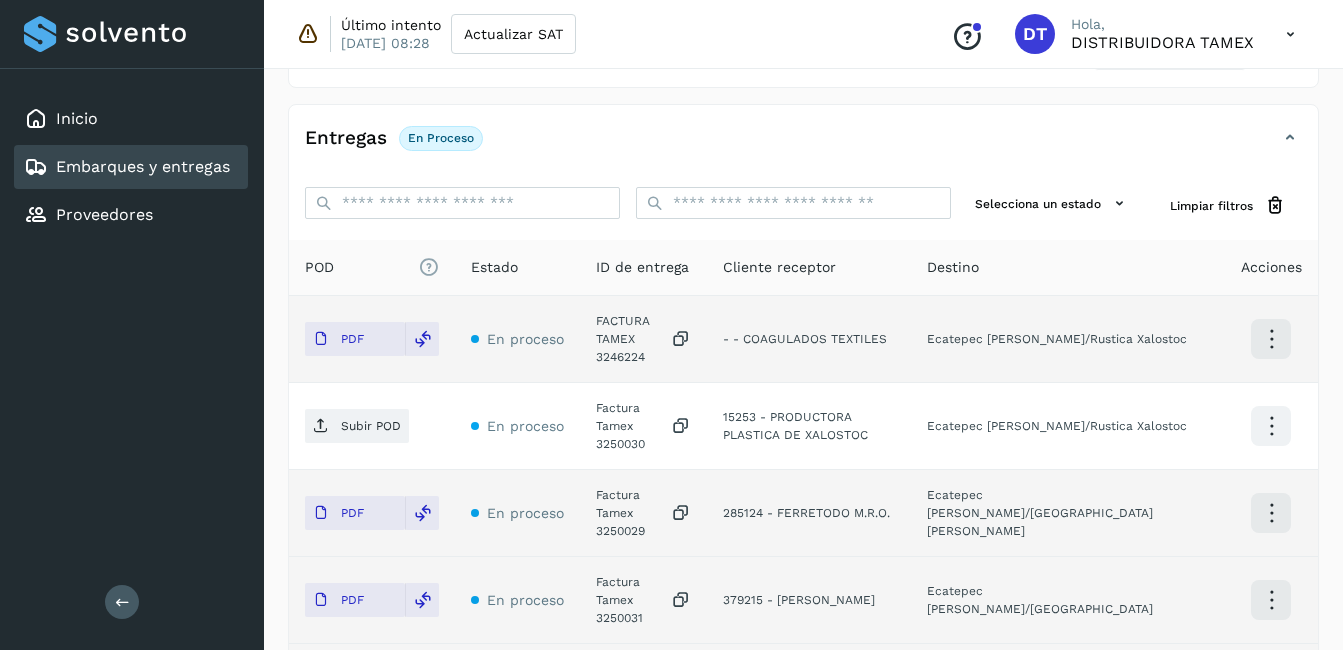 scroll, scrollTop: 0, scrollLeft: 0, axis: both 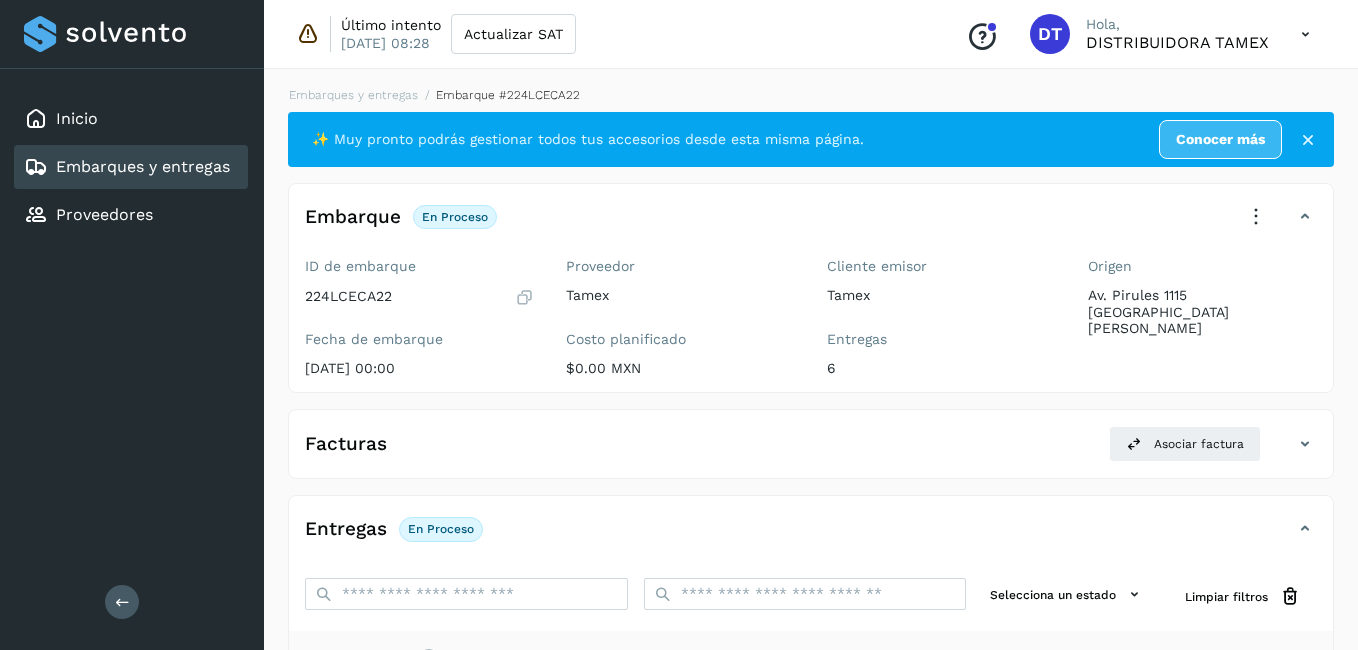 select on "**" 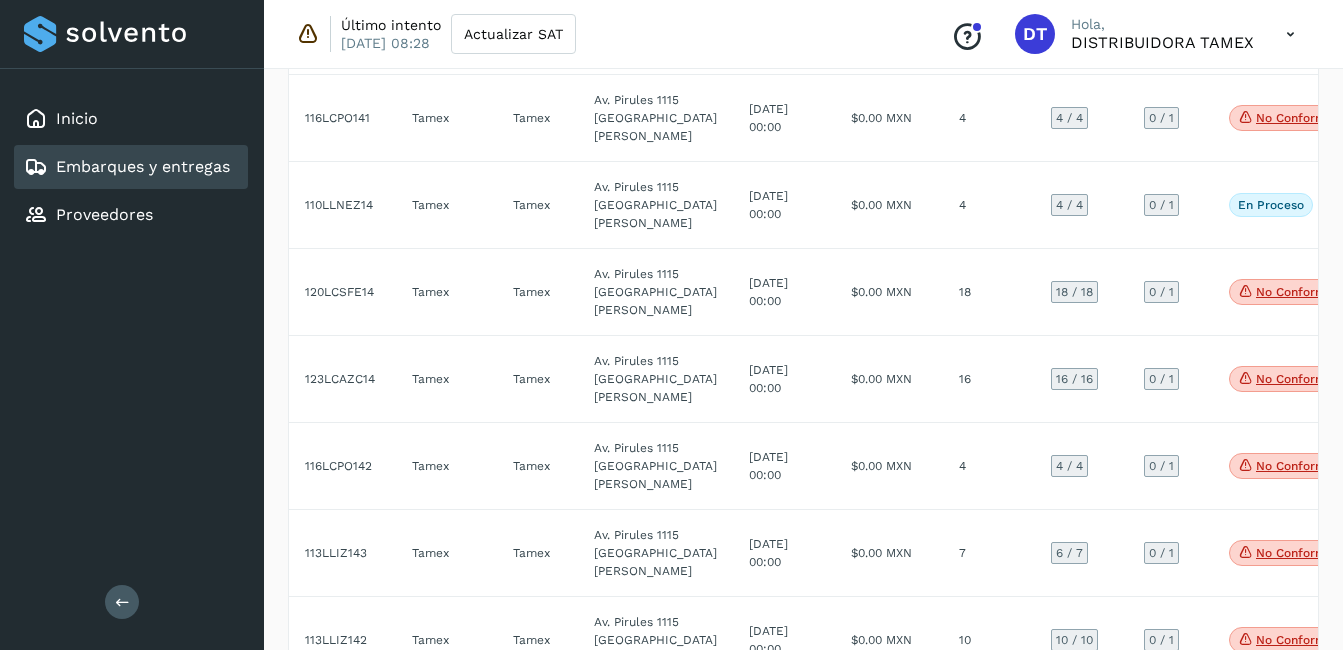 click on "[DATE] 00:00" 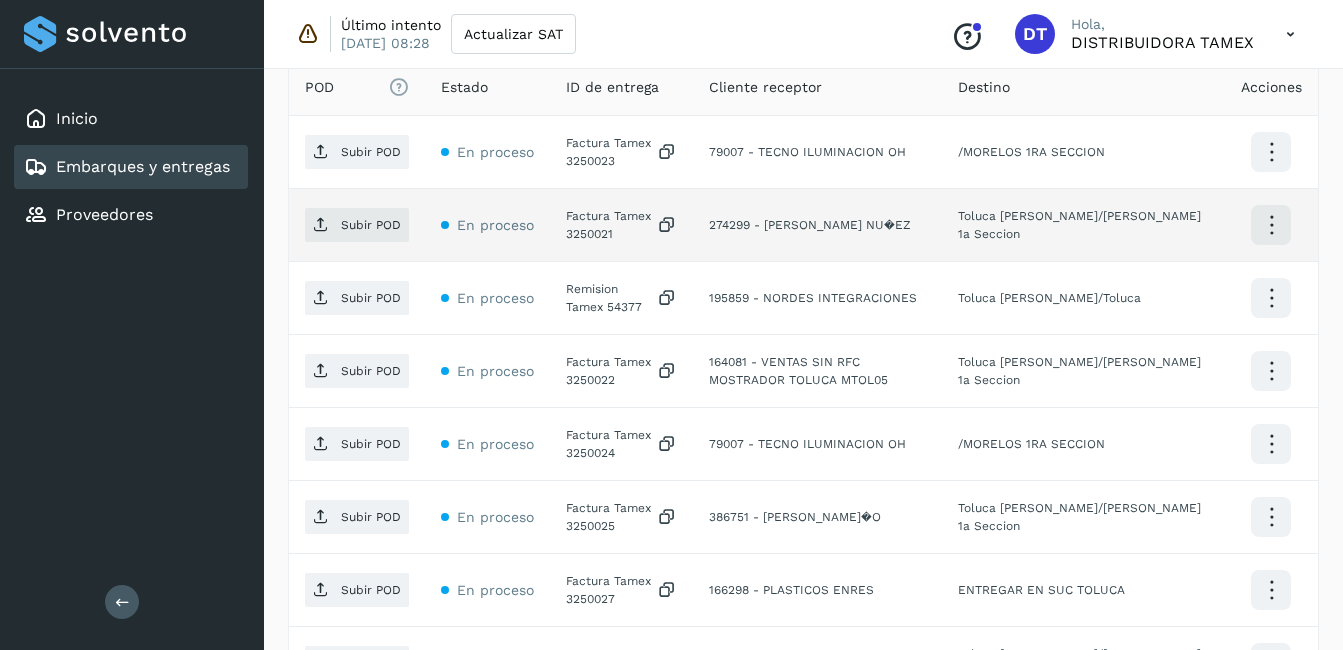 scroll, scrollTop: 516, scrollLeft: 0, axis: vertical 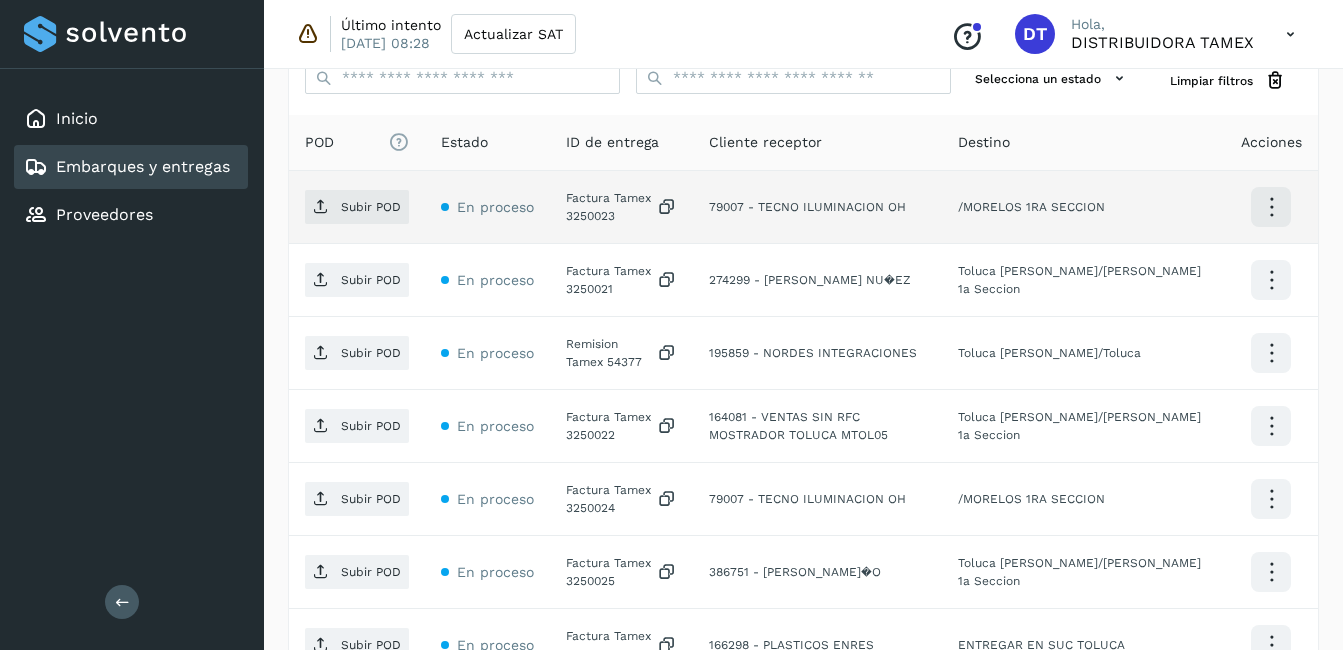 click on "Factura Tamex 3250023" 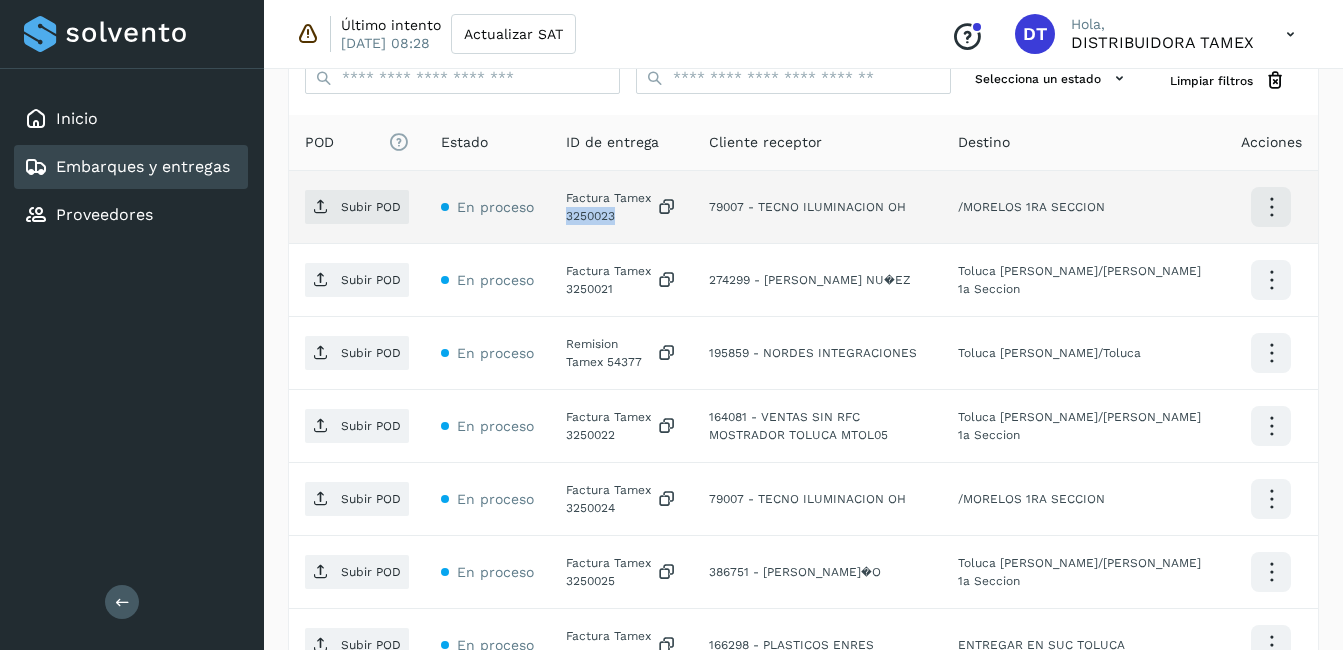 click on "Factura Tamex 3250023" 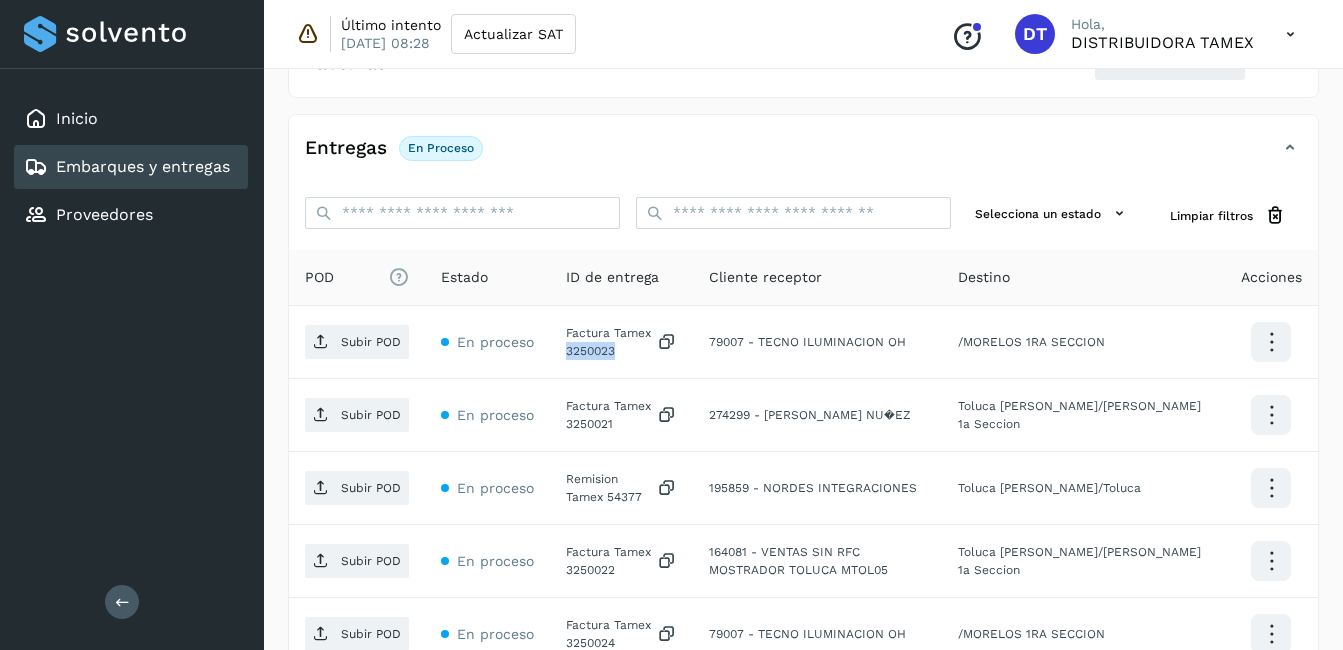 scroll, scrollTop: 416, scrollLeft: 0, axis: vertical 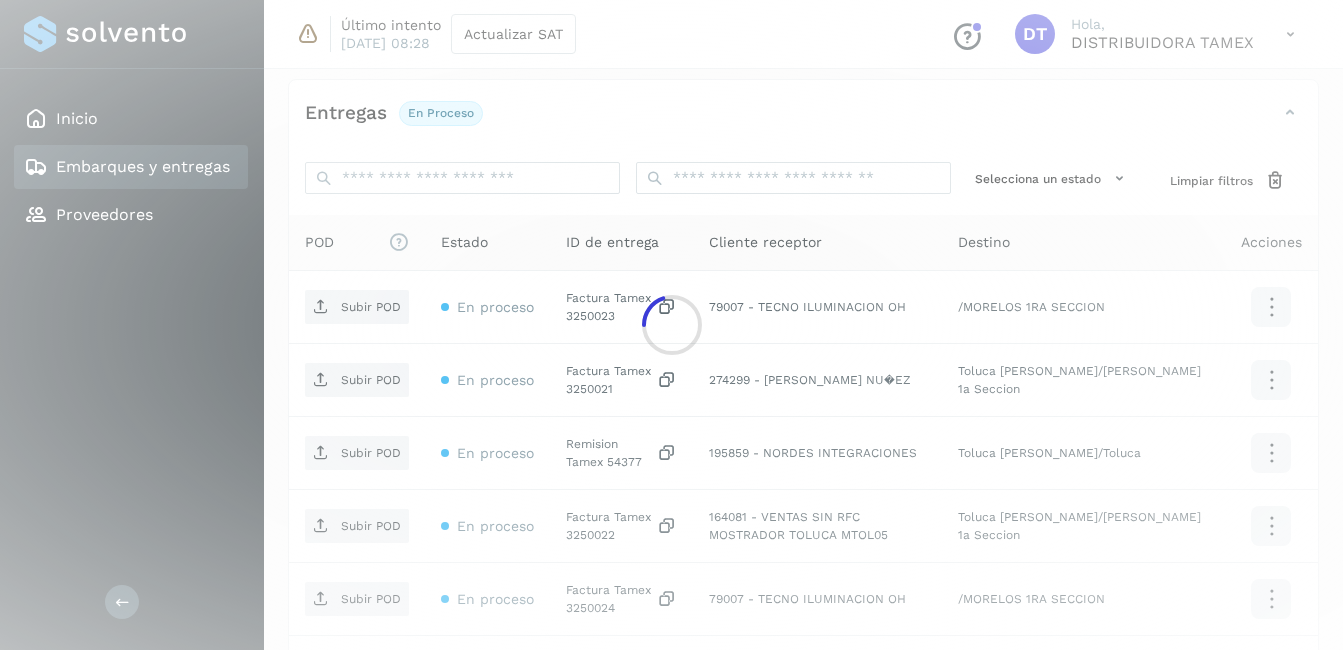 click 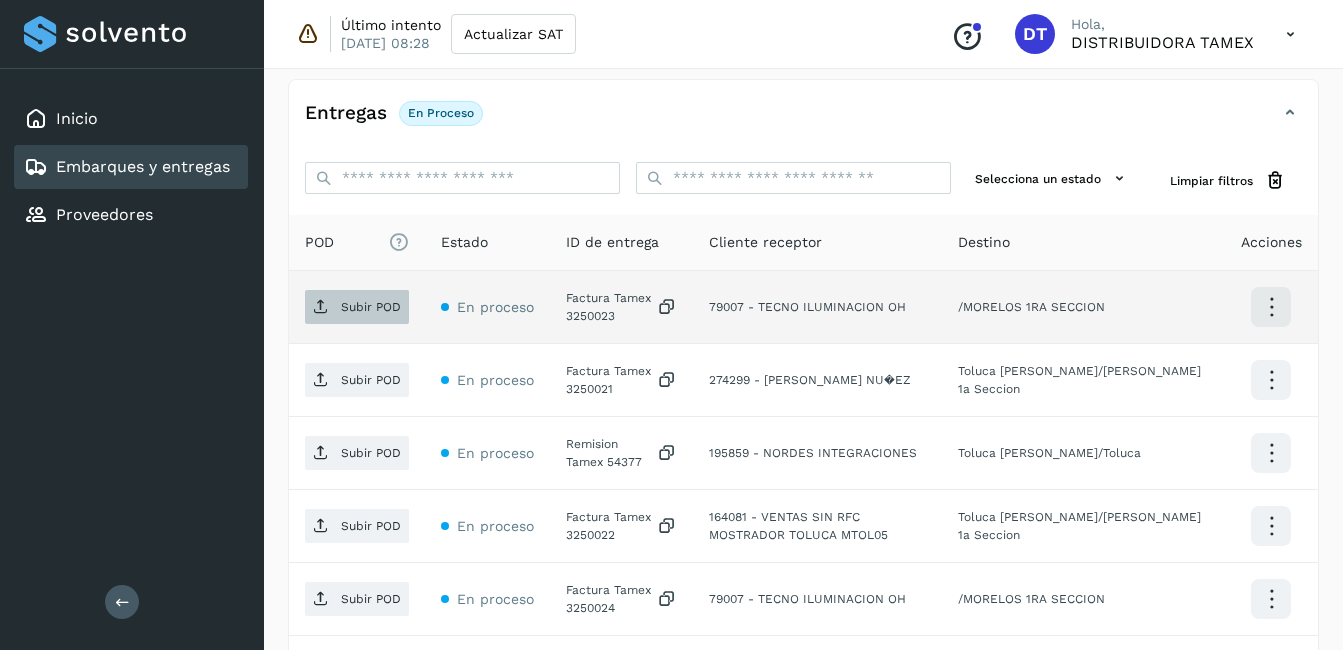 click on "Subir POD" at bounding box center [357, 307] 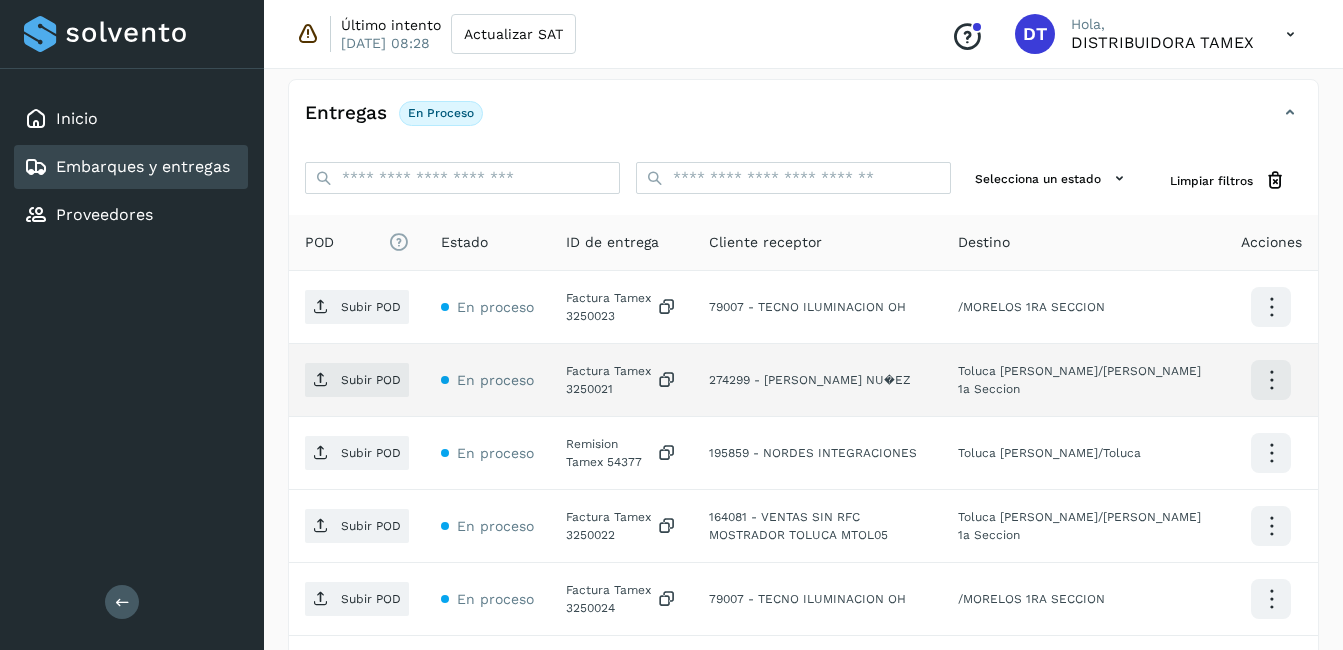 click on "Factura Tamex 3250021" 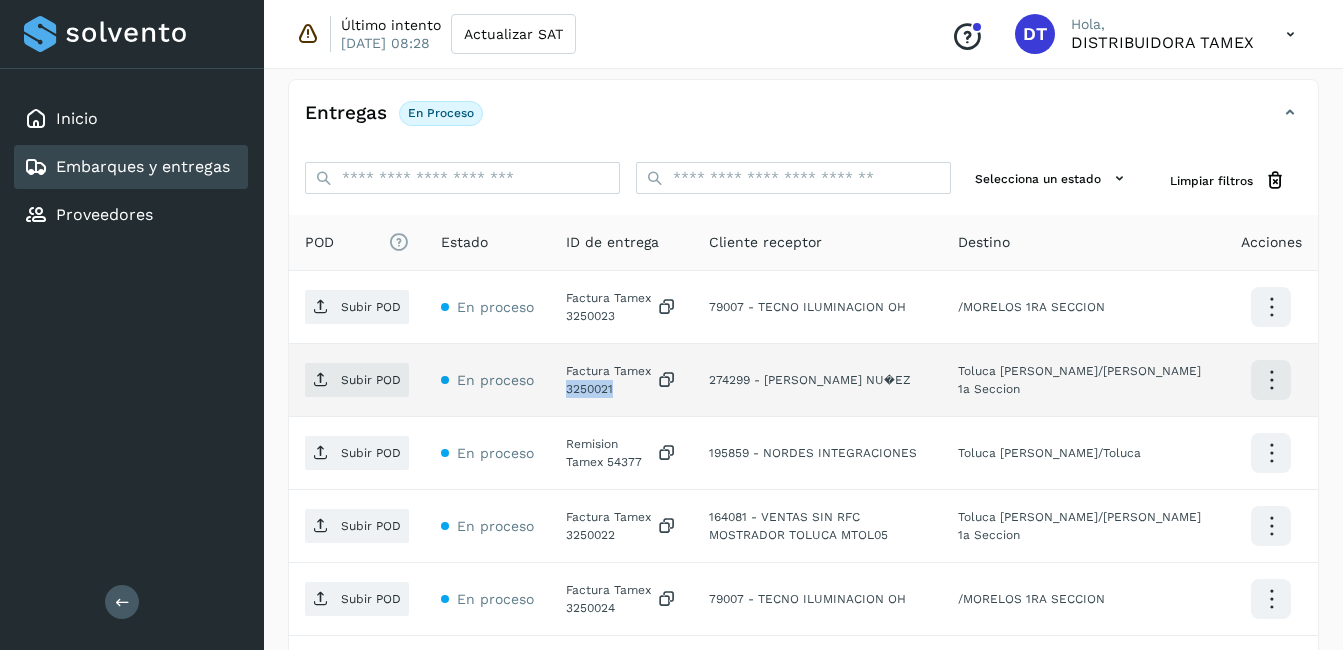 click on "Factura Tamex 3250021" 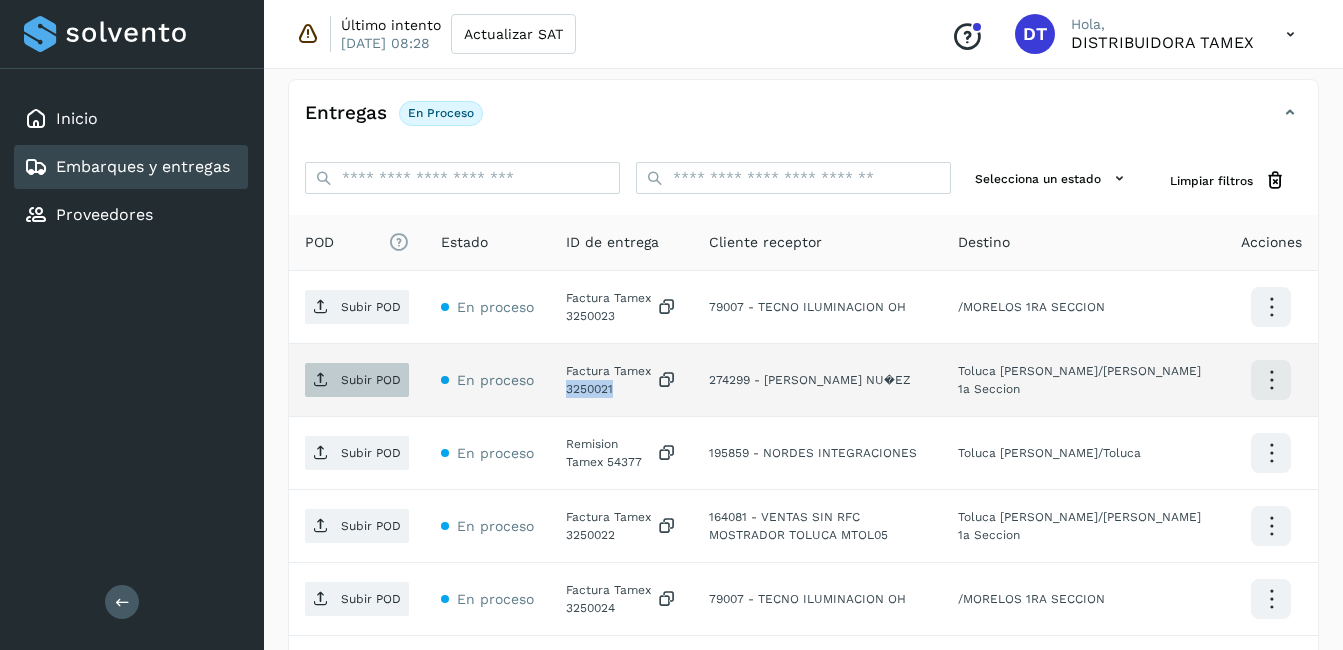 click on "Subir POD" at bounding box center (371, 380) 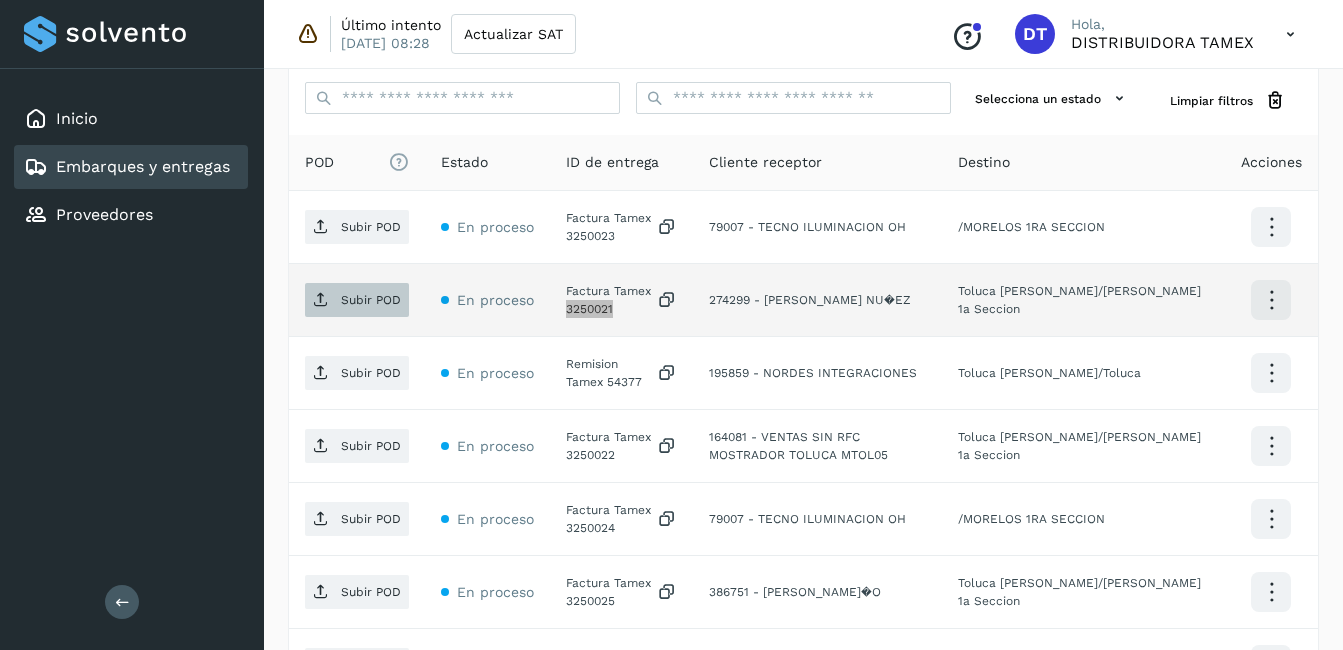 scroll, scrollTop: 616, scrollLeft: 0, axis: vertical 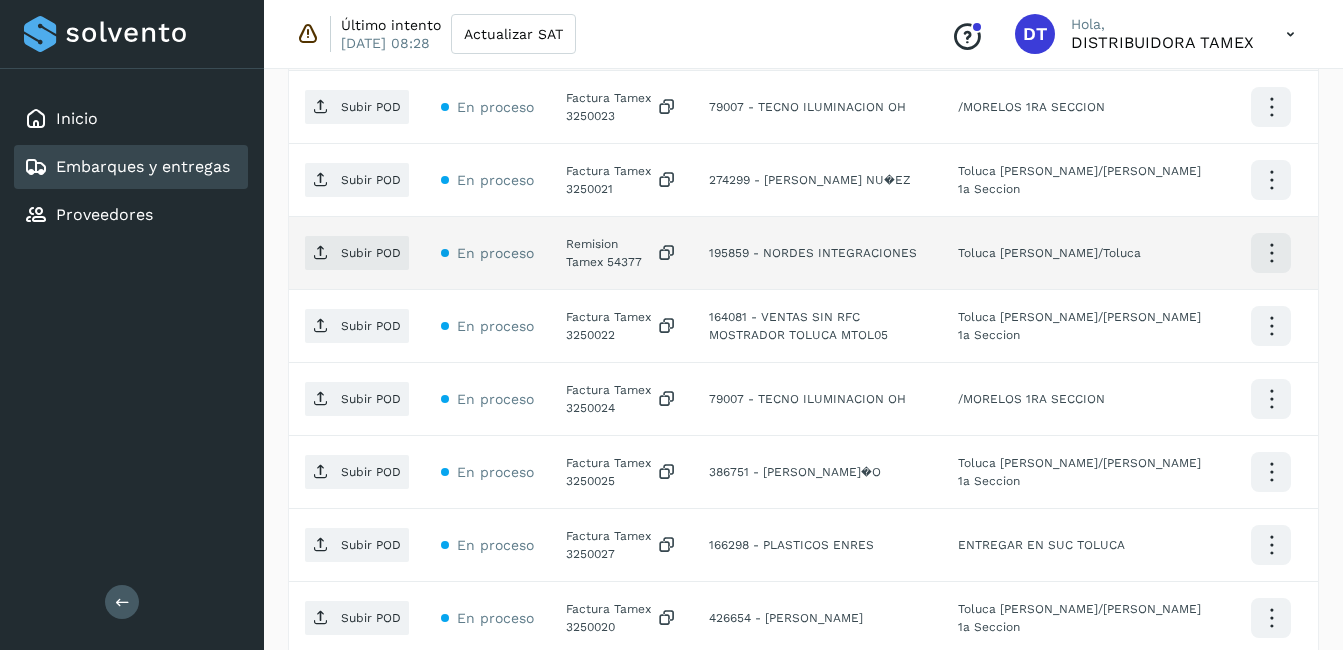 click on "Remision Tamex 54377" 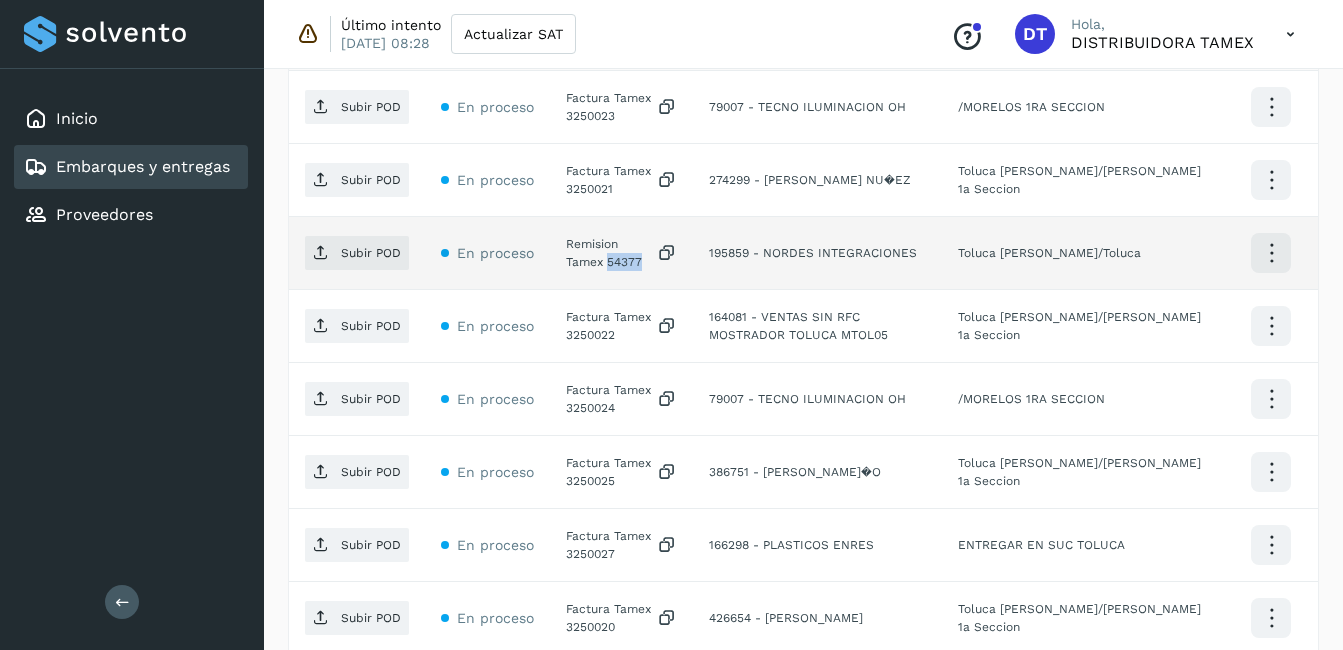 click on "Remision Tamex 54377" 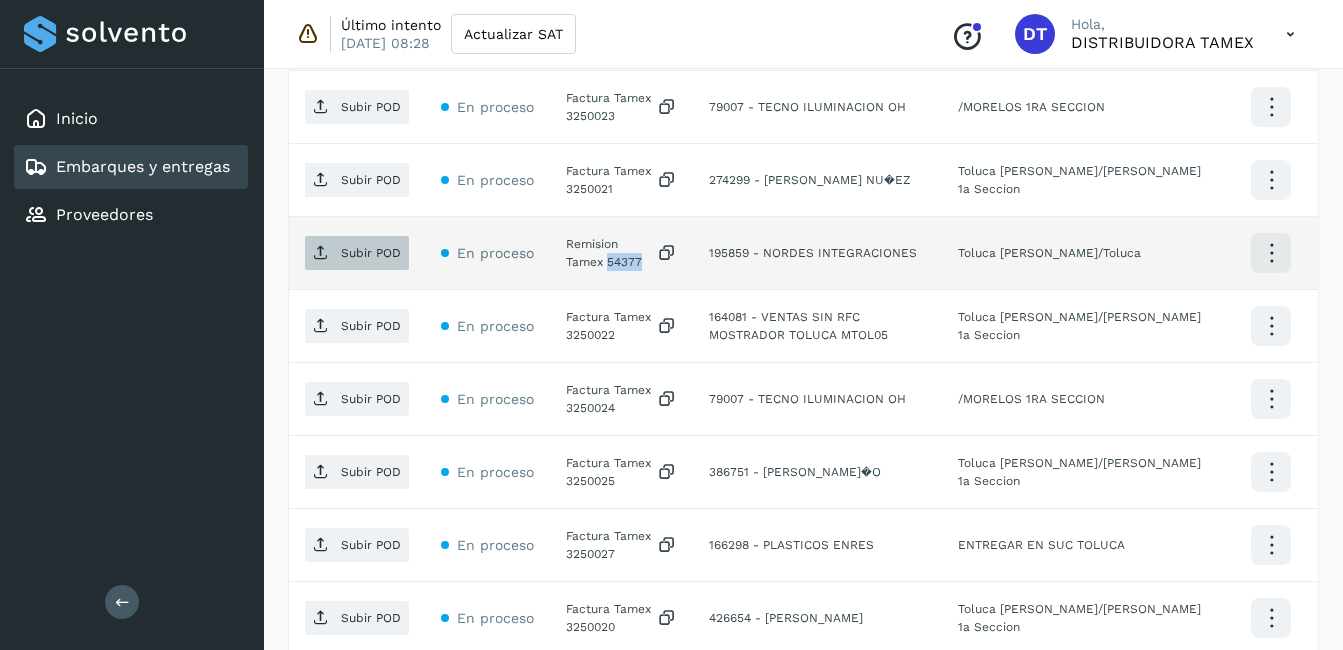 click on "Subir POD" at bounding box center (357, 253) 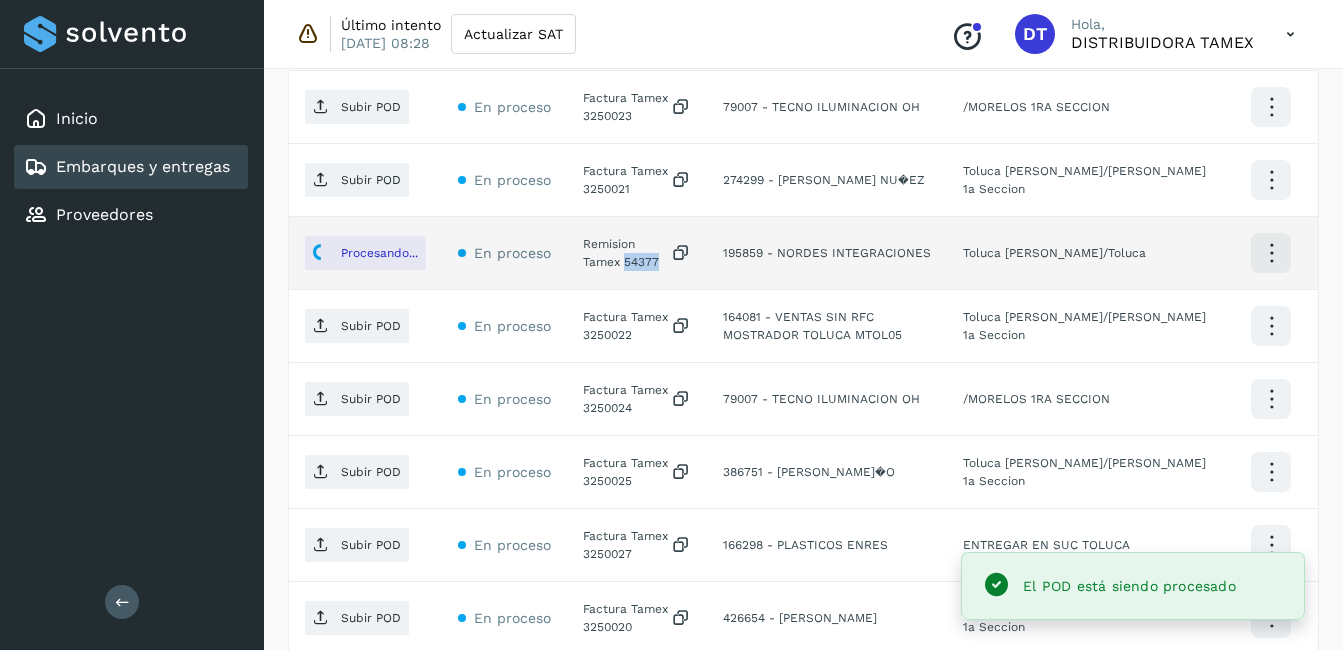 scroll, scrollTop: 716, scrollLeft: 0, axis: vertical 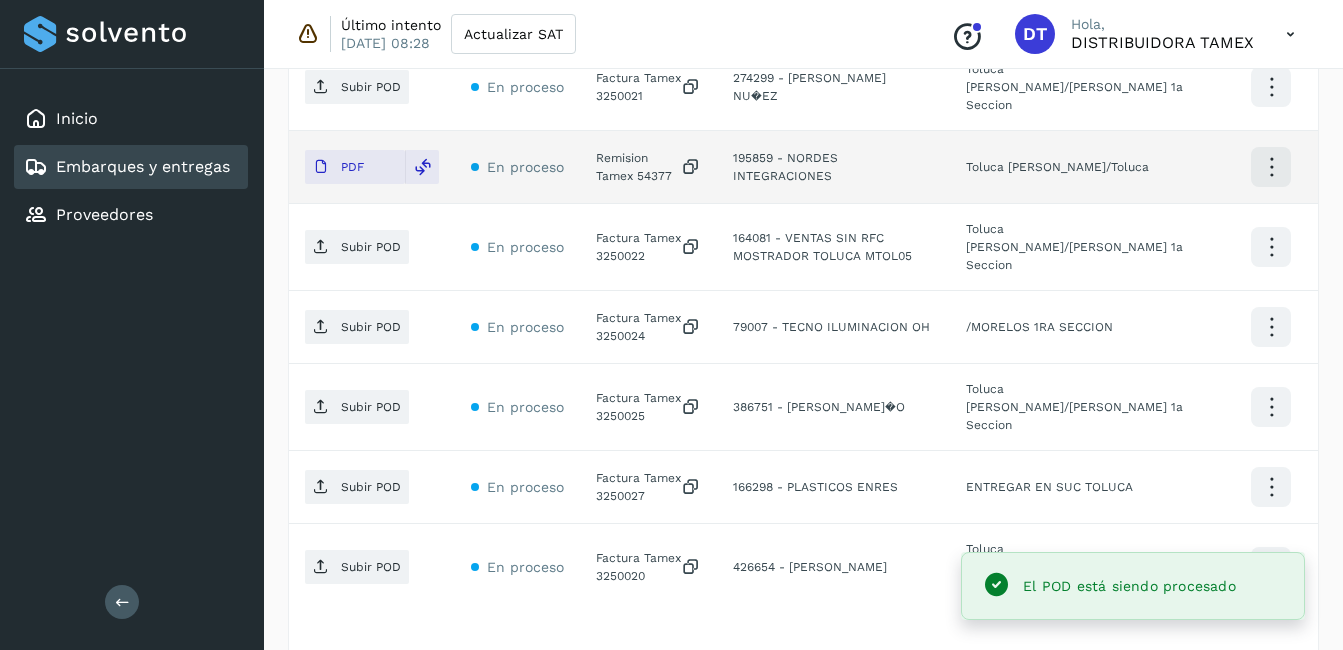 click on "Factura Tamex 3250022" 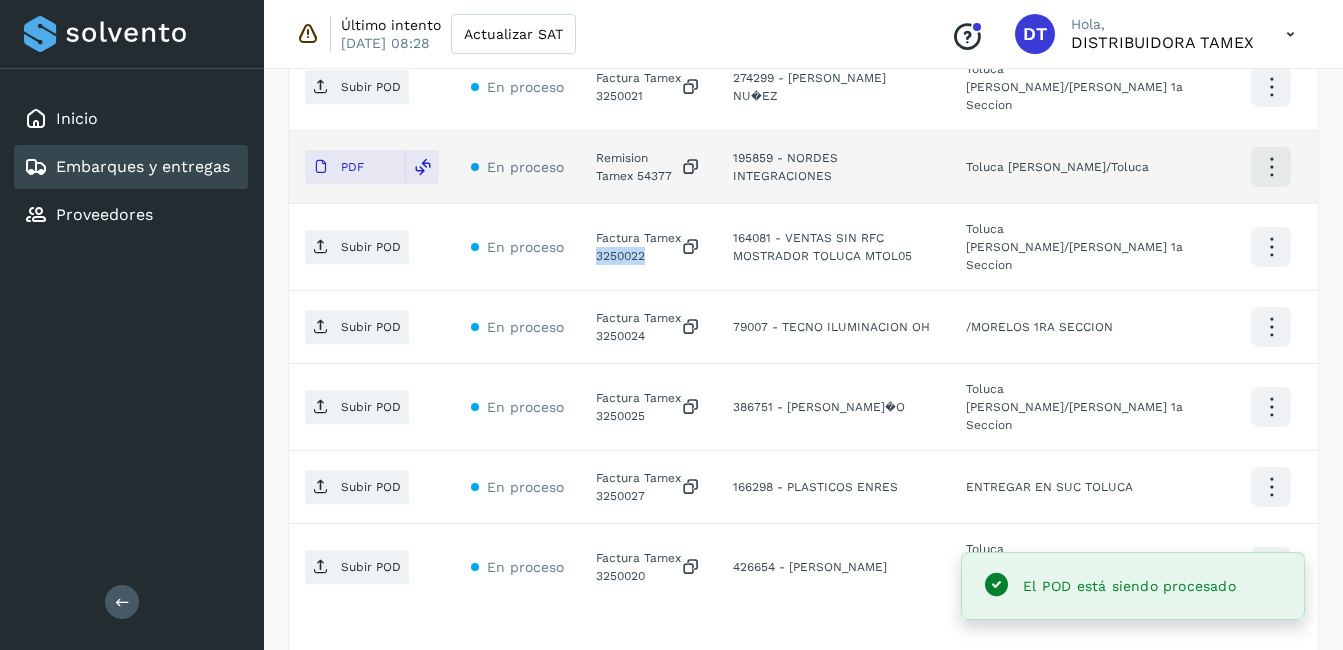 click on "Factura Tamex 3250022" 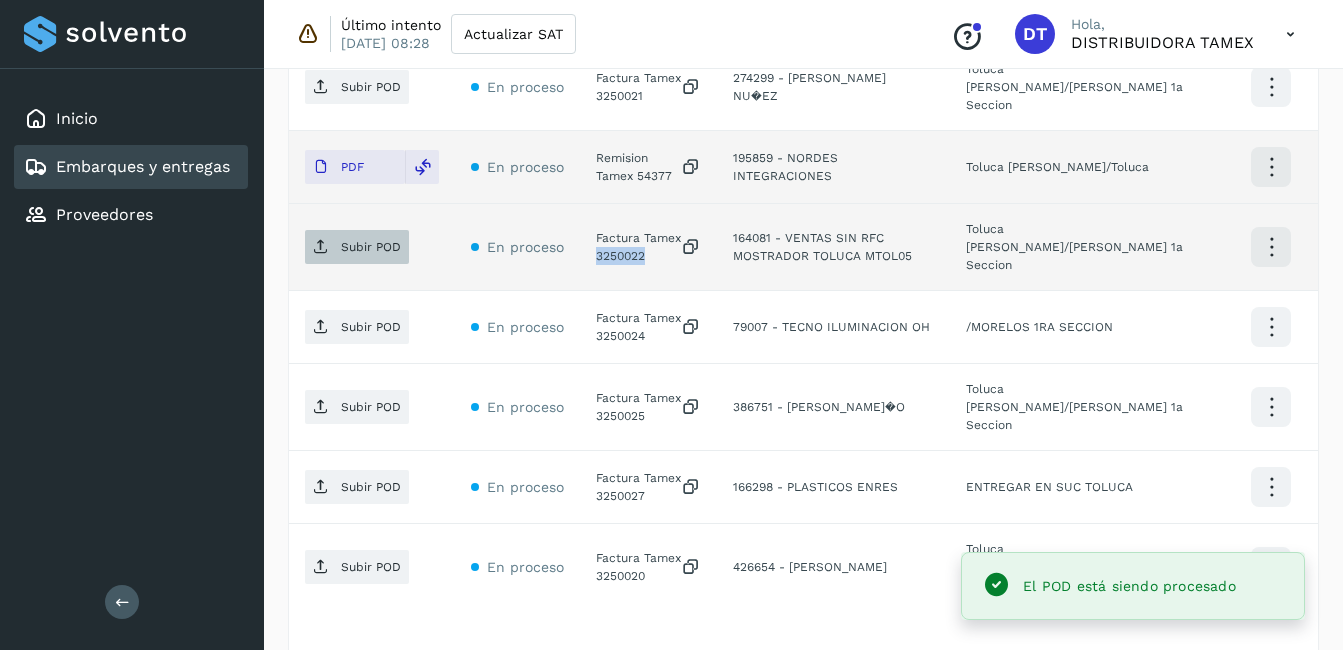 click on "Subir POD" at bounding box center (371, 247) 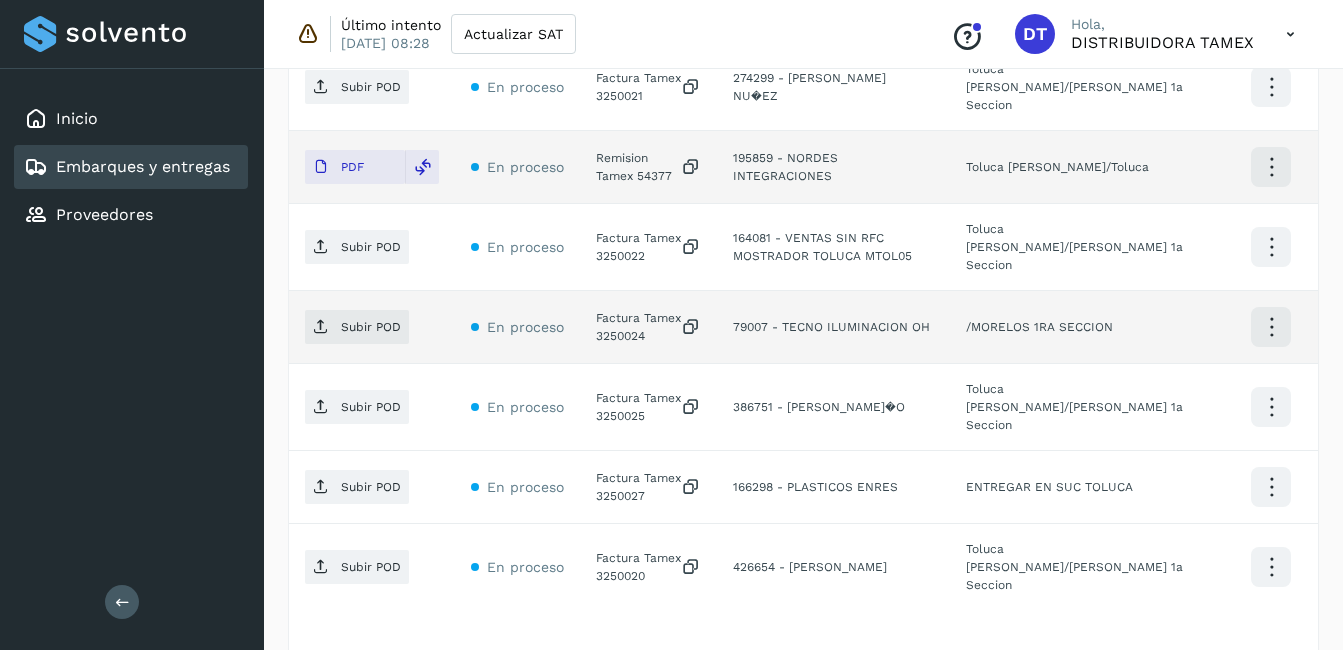 click on "Factura Tamex 3250024" 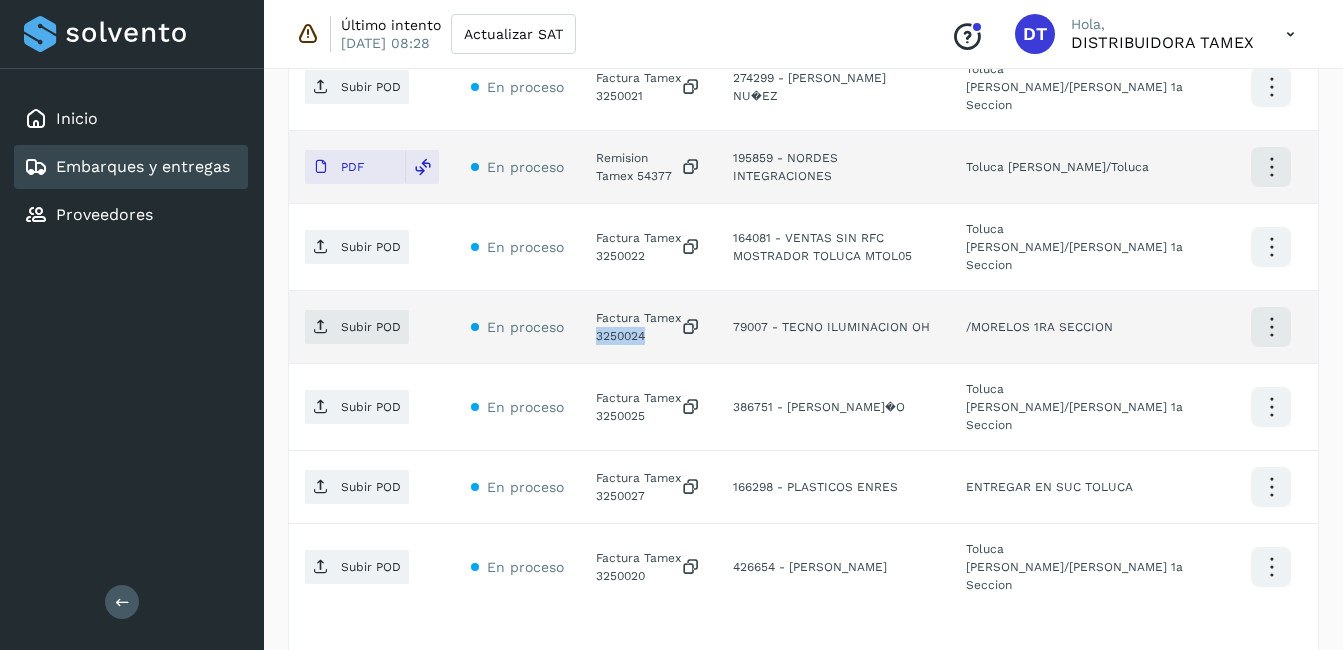 click on "Factura Tamex 3250024" 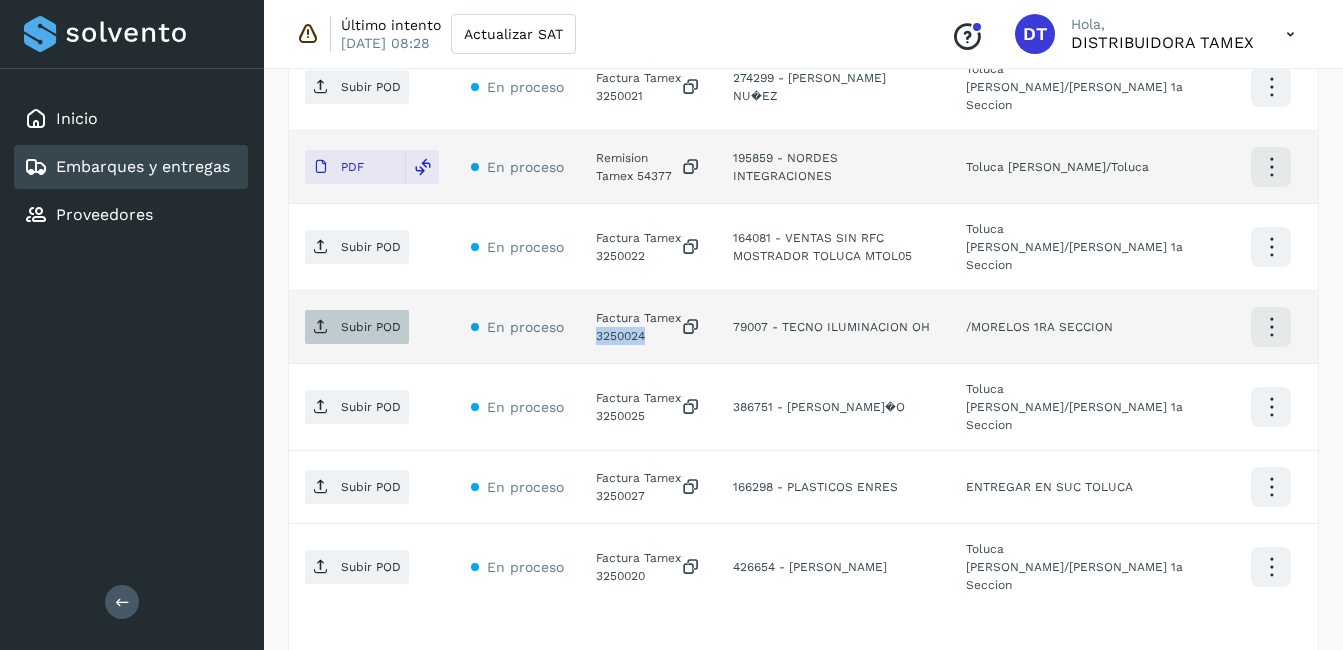 click on "Subir POD" at bounding box center [371, 327] 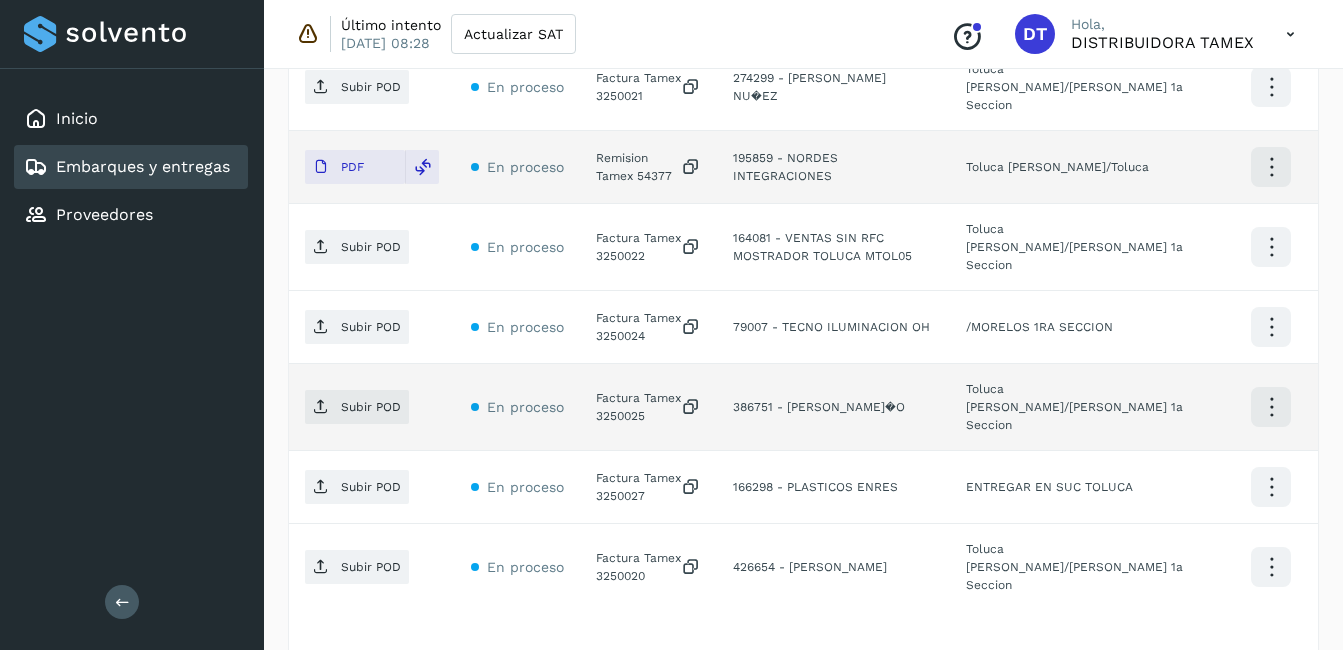 click on "Factura Tamex 3250025" 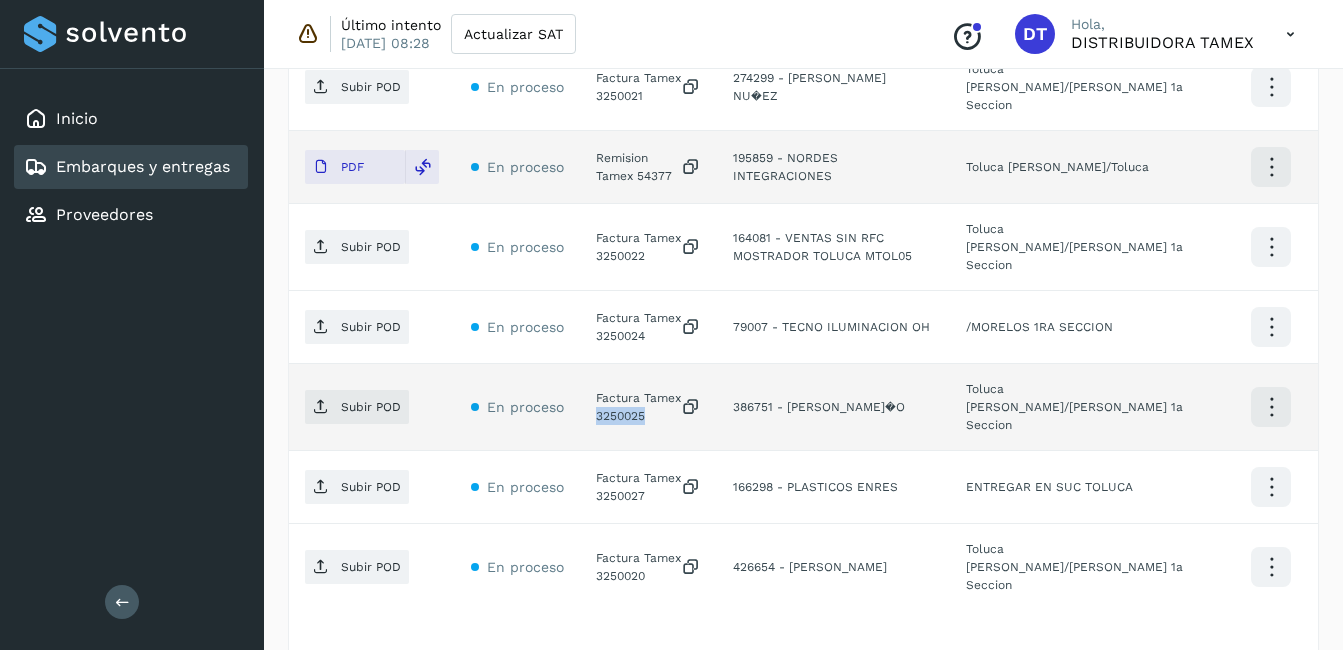 click on "Factura Tamex 3250025" 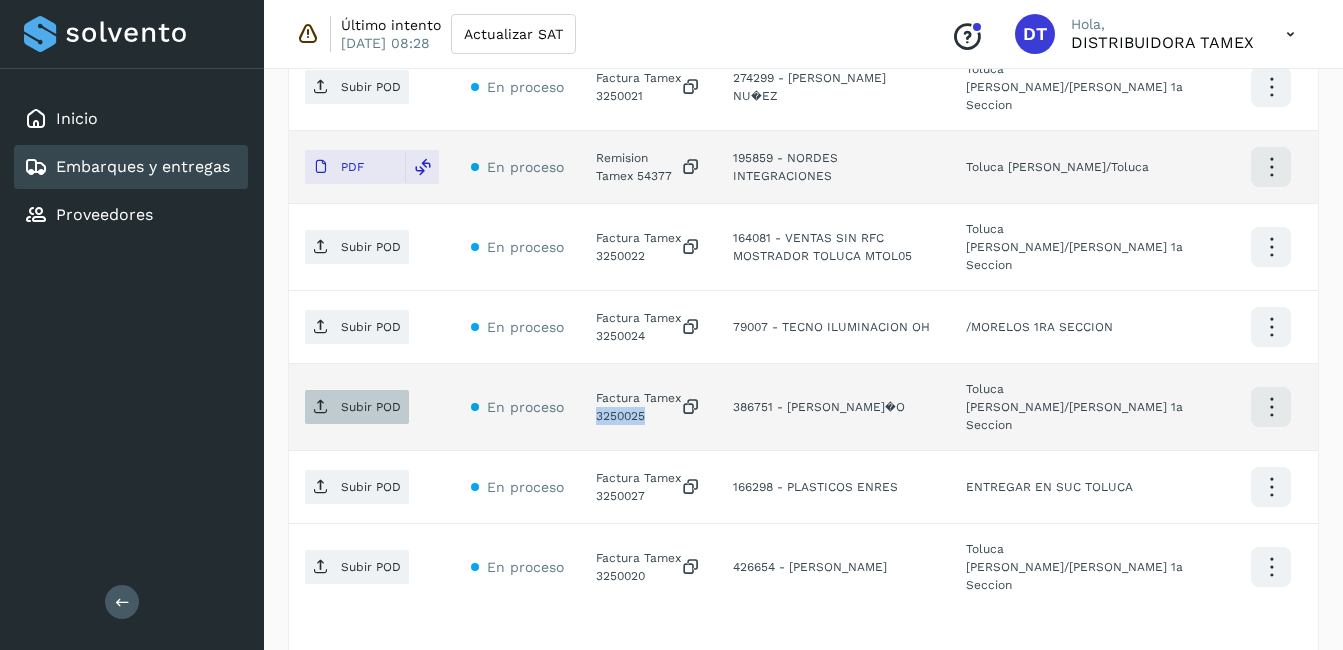 click on "Subir POD" at bounding box center [371, 407] 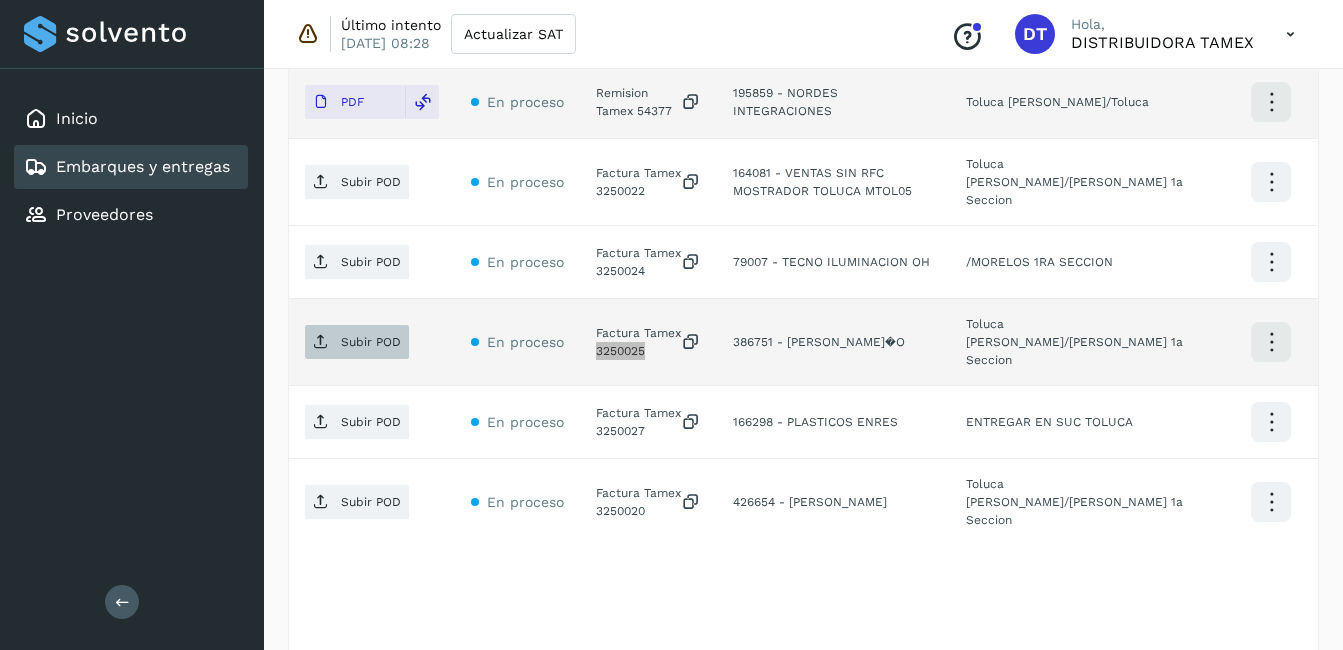 scroll, scrollTop: 816, scrollLeft: 0, axis: vertical 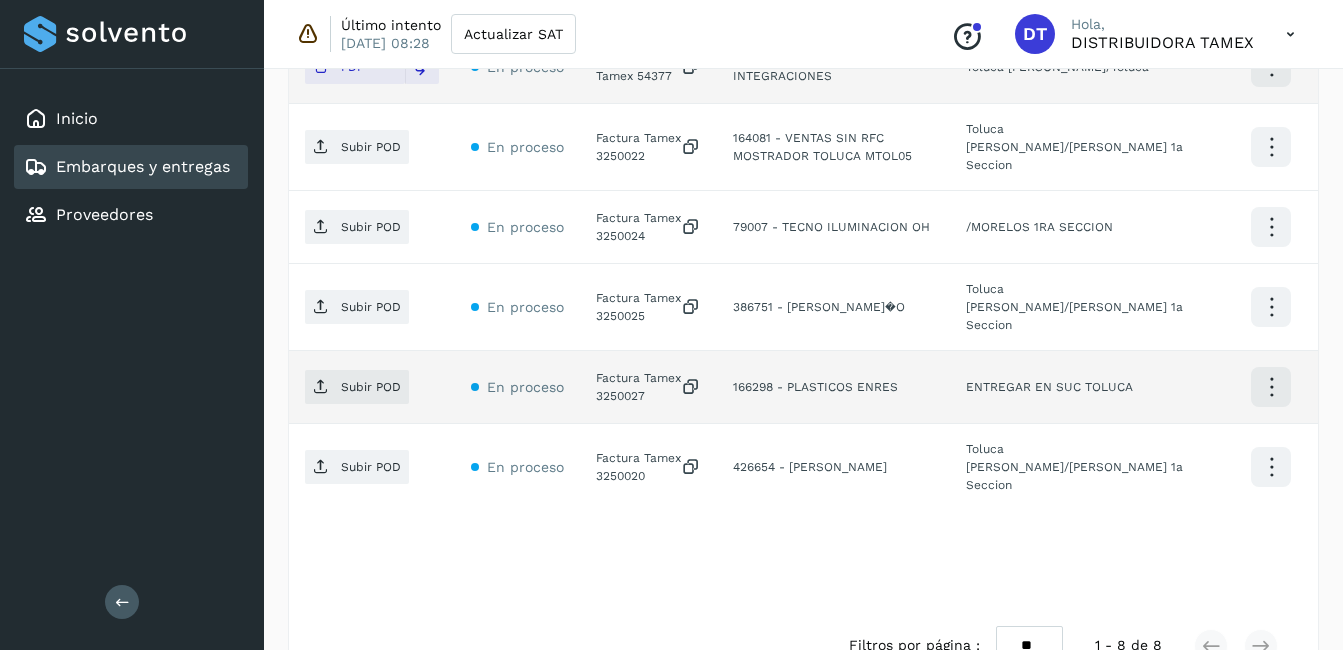 click on "Factura Tamex 3250027" 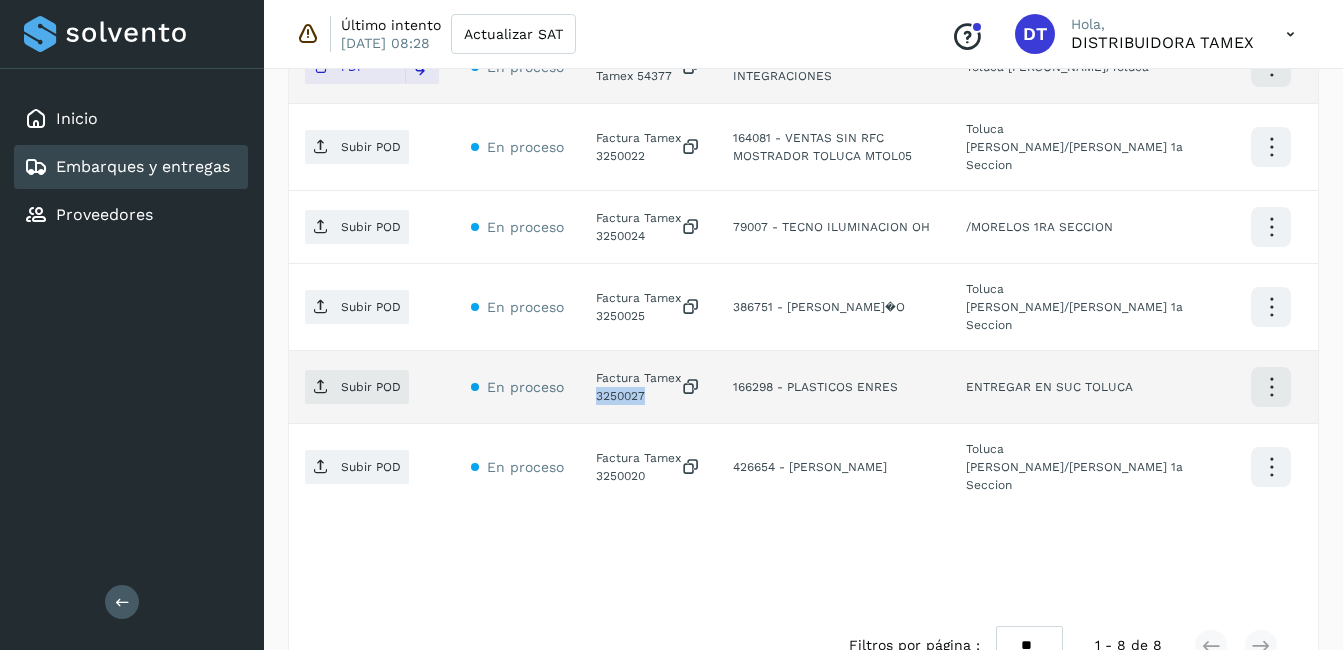 click on "Factura Tamex 3250027" 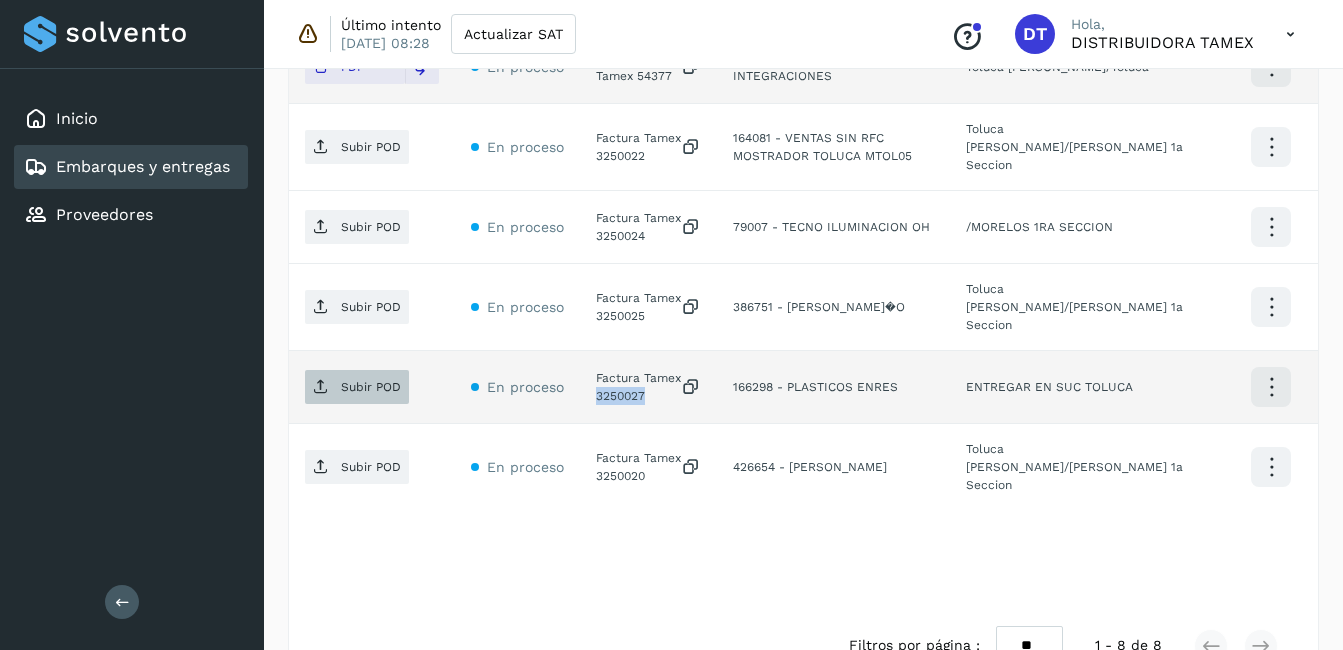 click on "Subir POD" at bounding box center (357, 387) 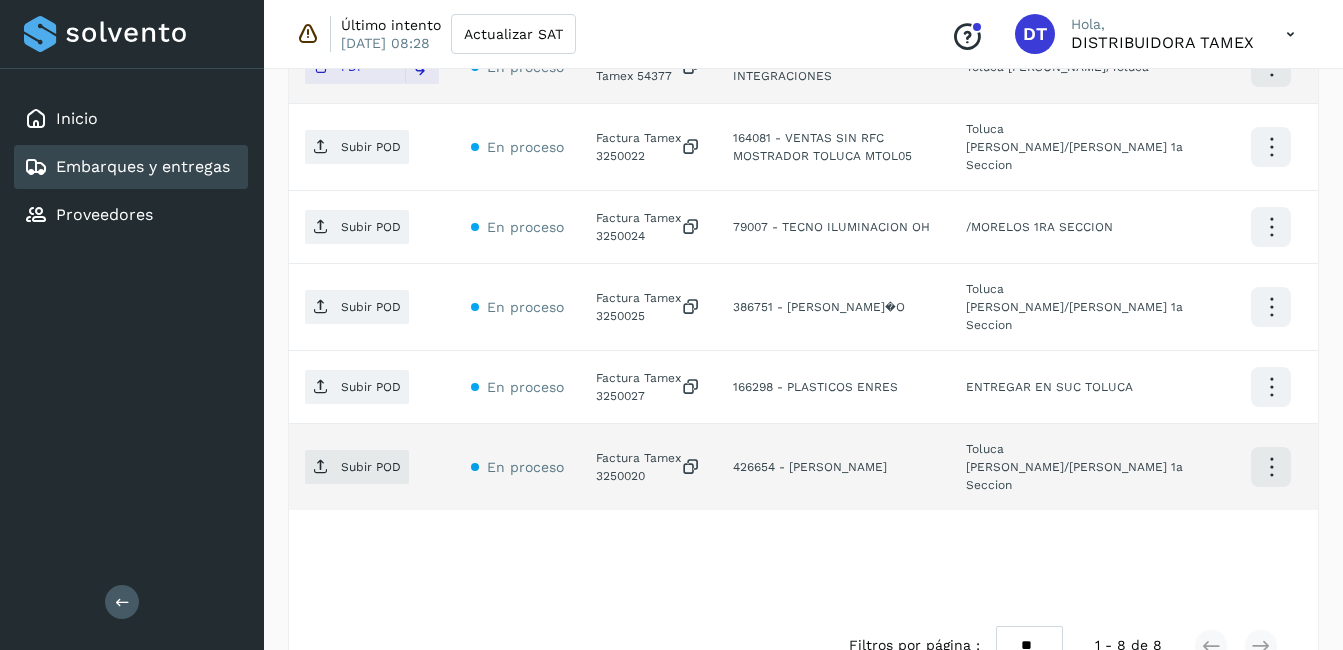 click on "Factura Tamex 3250020" 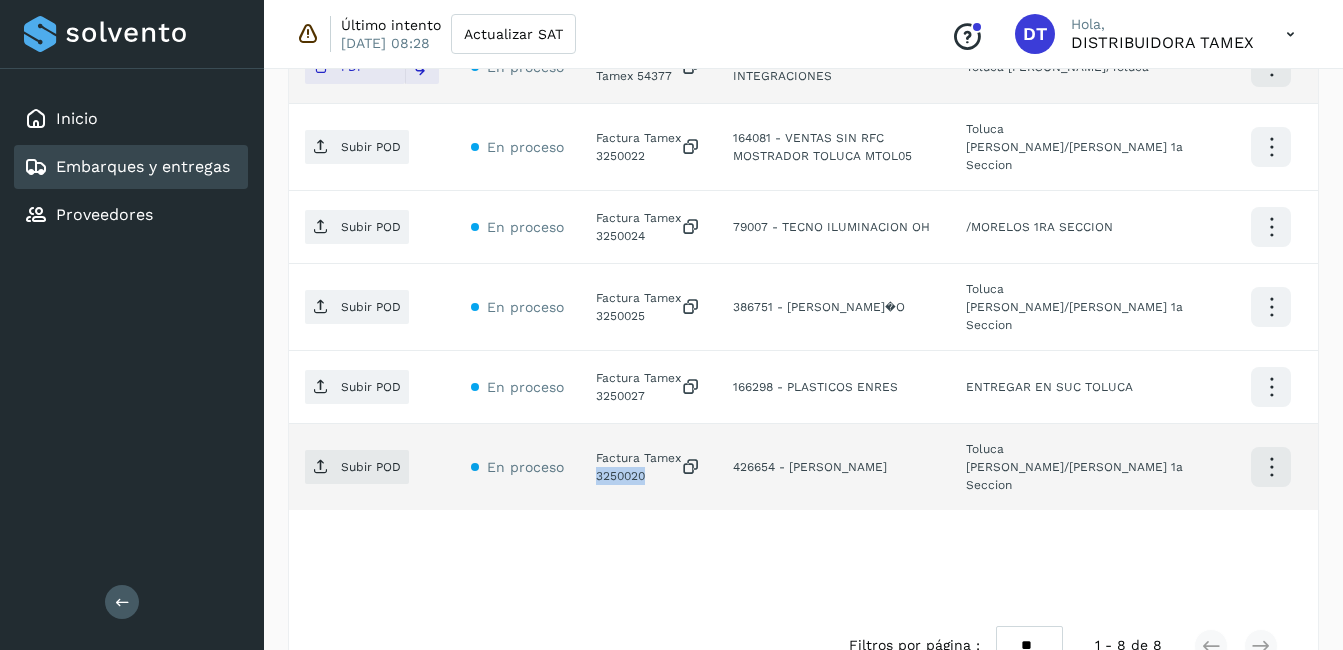 click on "Factura Tamex 3250020" 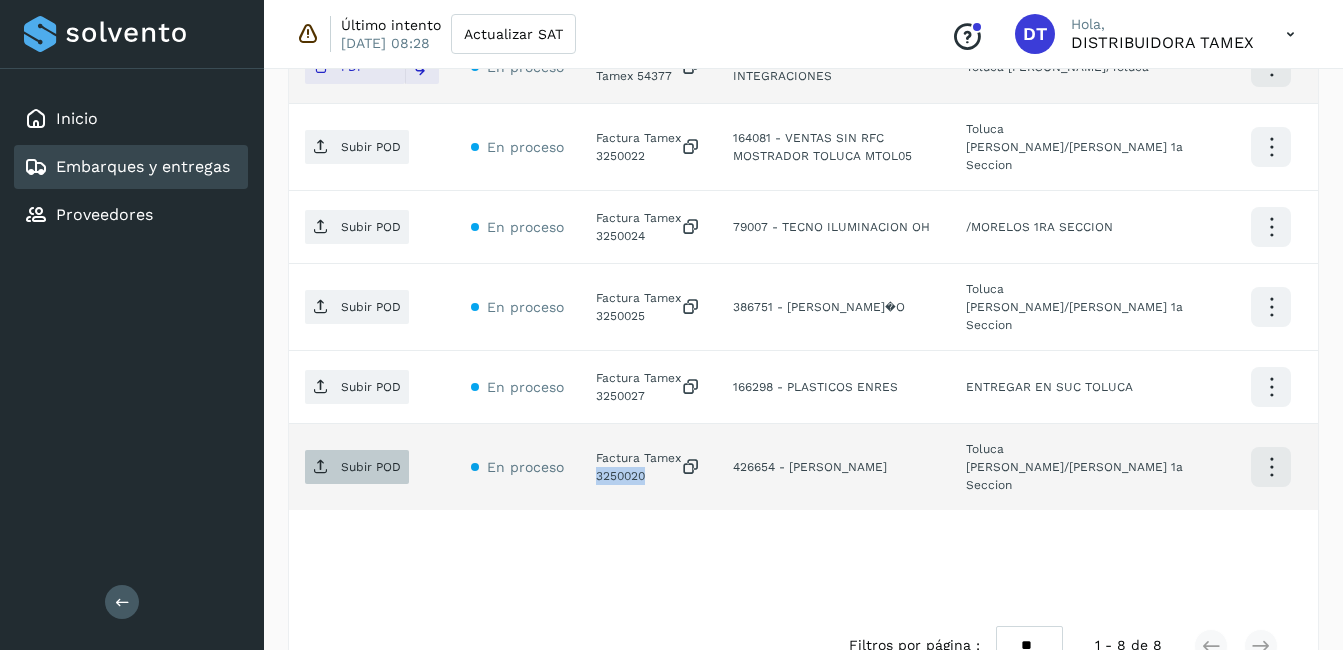 click on "Subir POD" at bounding box center (357, 467) 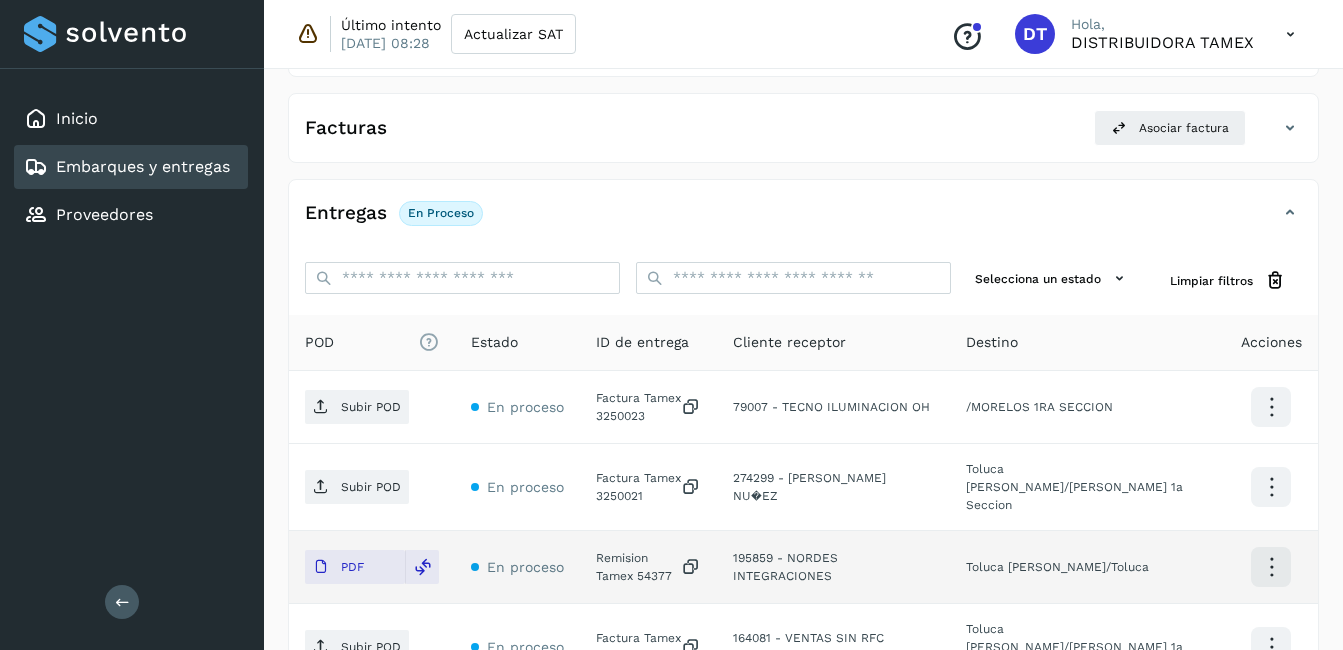 scroll, scrollTop: 116, scrollLeft: 0, axis: vertical 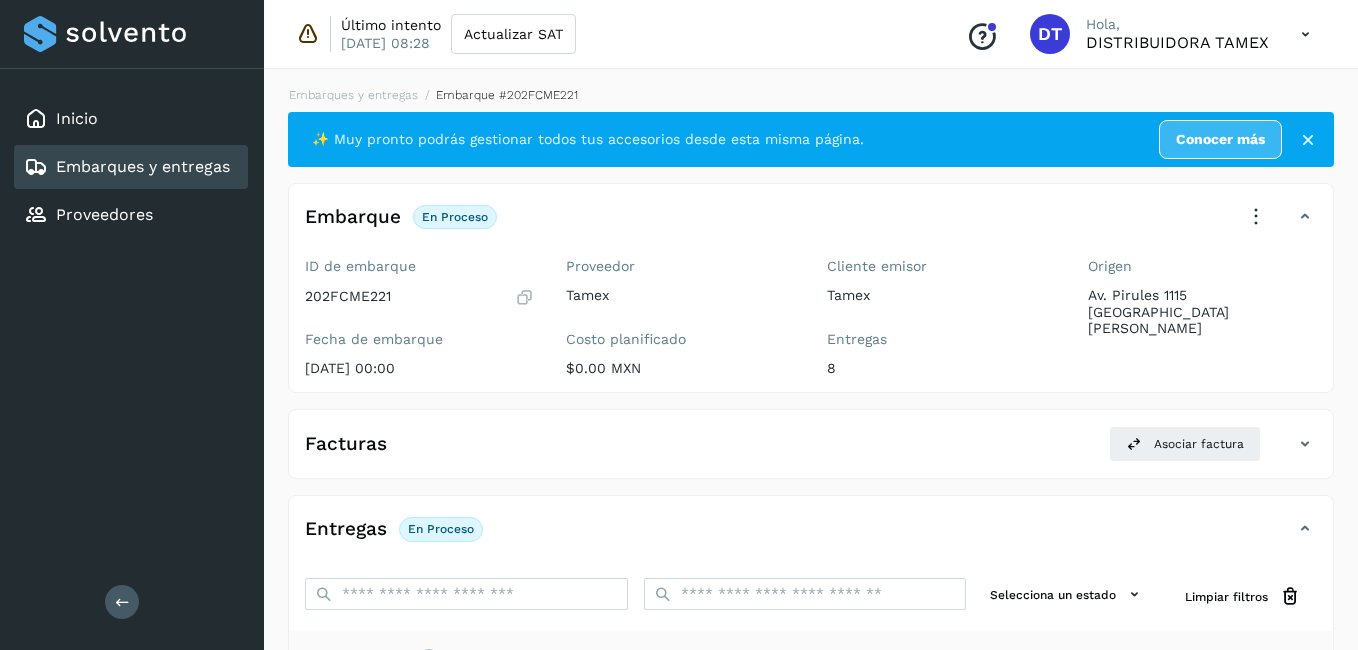 select on "**" 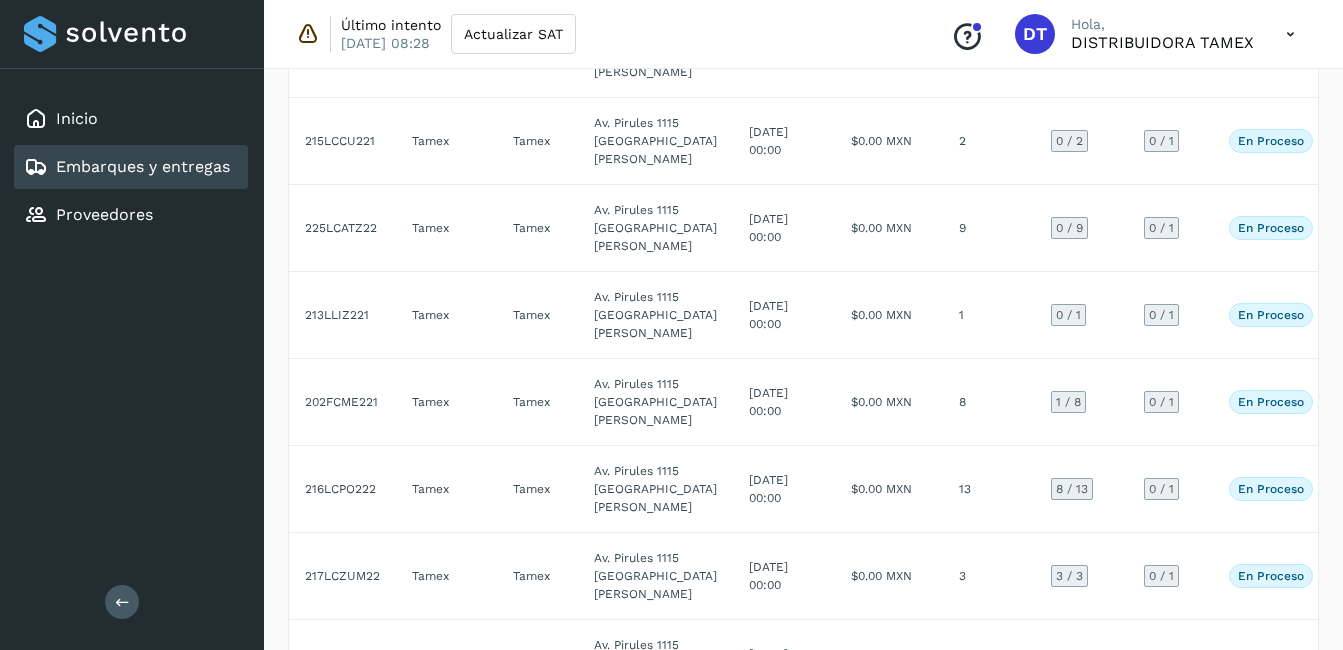 scroll, scrollTop: 1700, scrollLeft: 0, axis: vertical 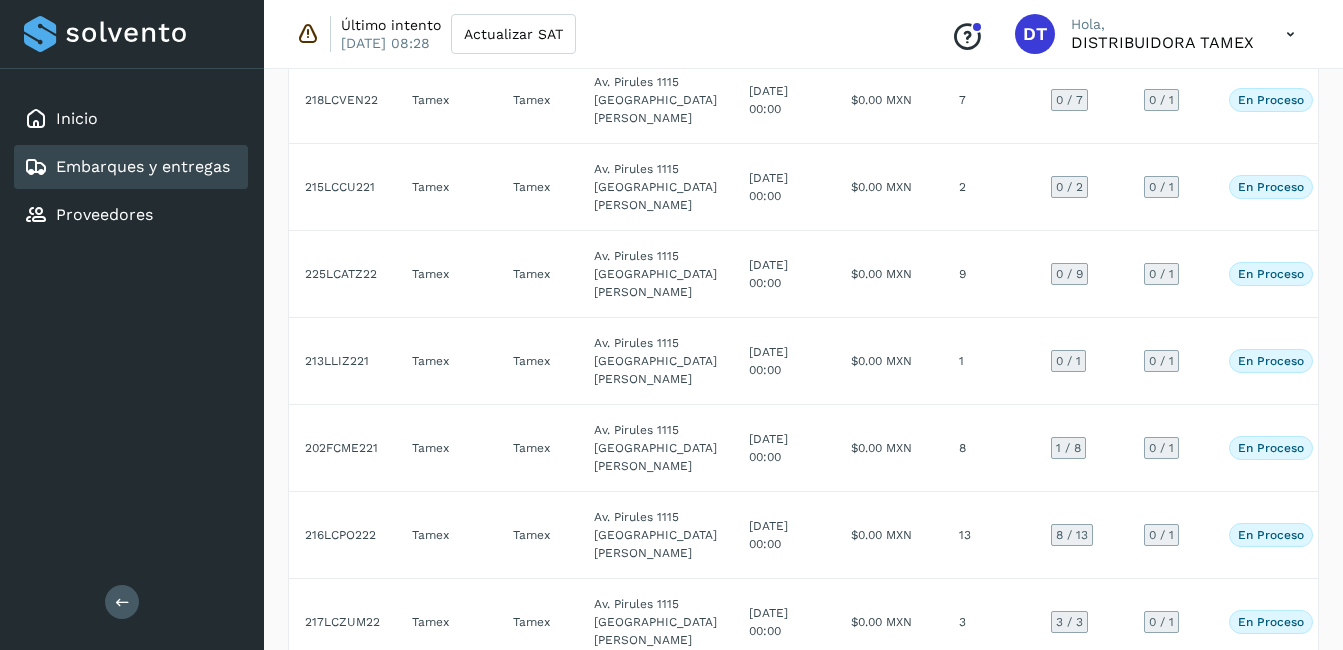click on "$0.00 MXN" 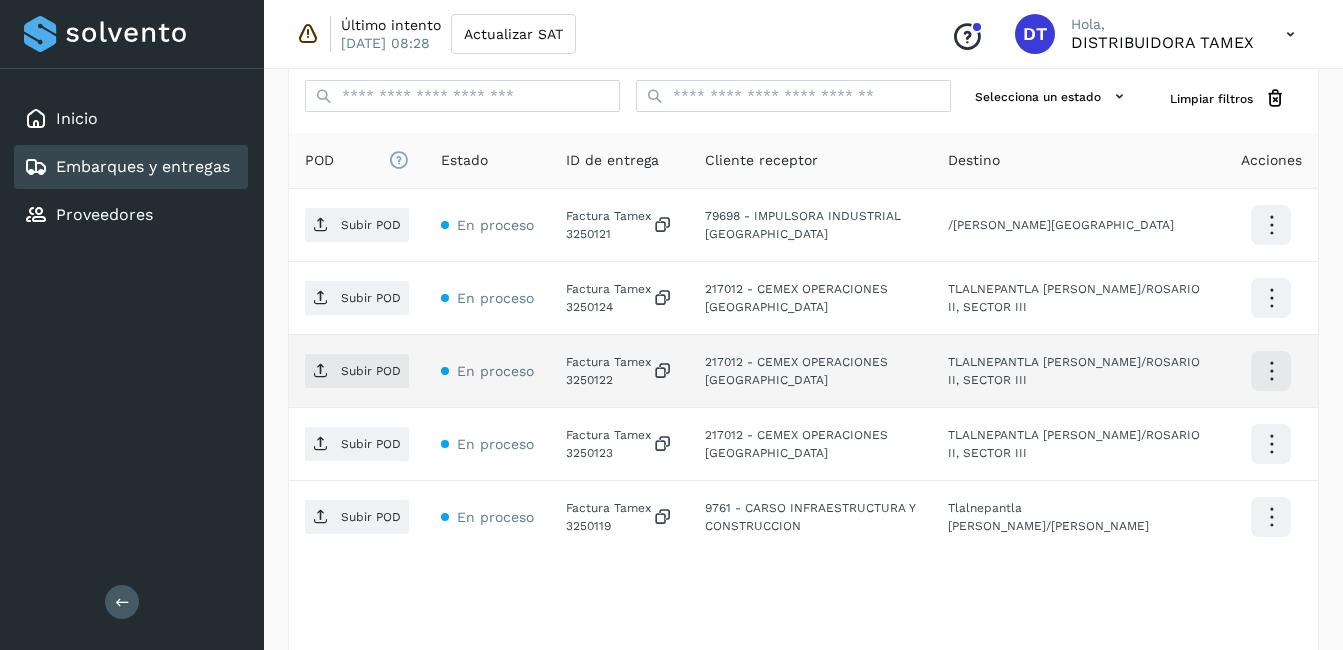 scroll, scrollTop: 497, scrollLeft: 0, axis: vertical 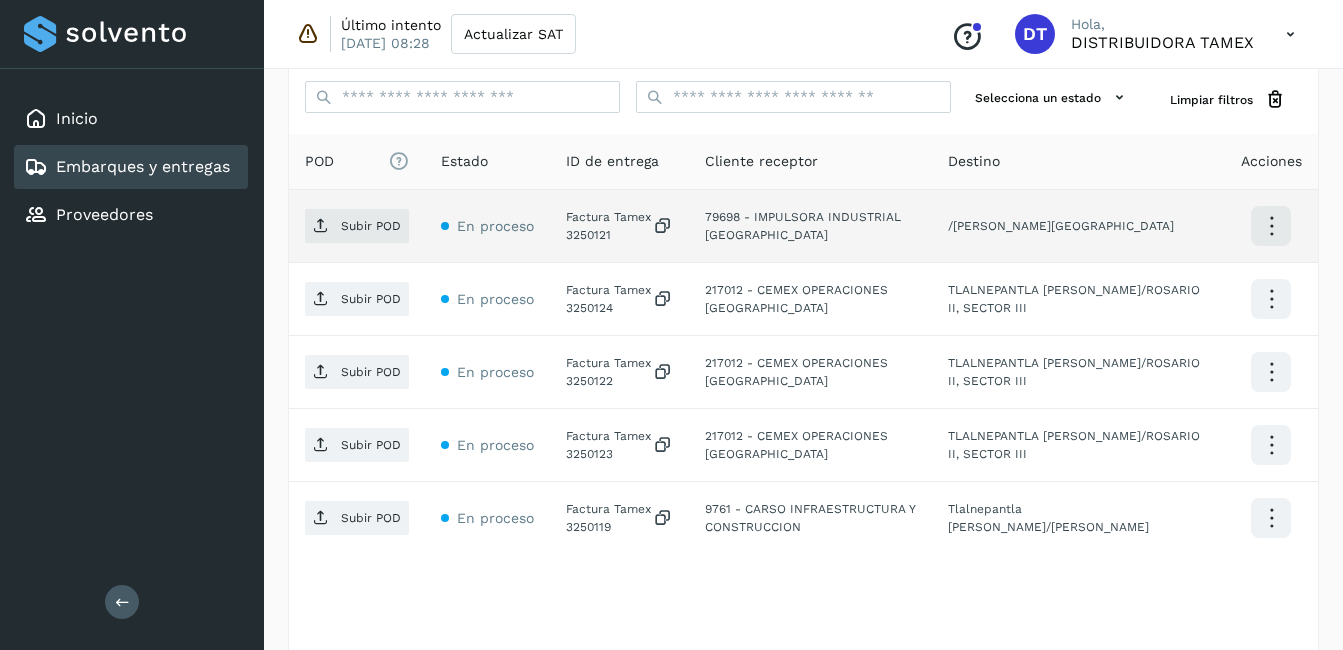 click on "Factura Tamex 3250121" 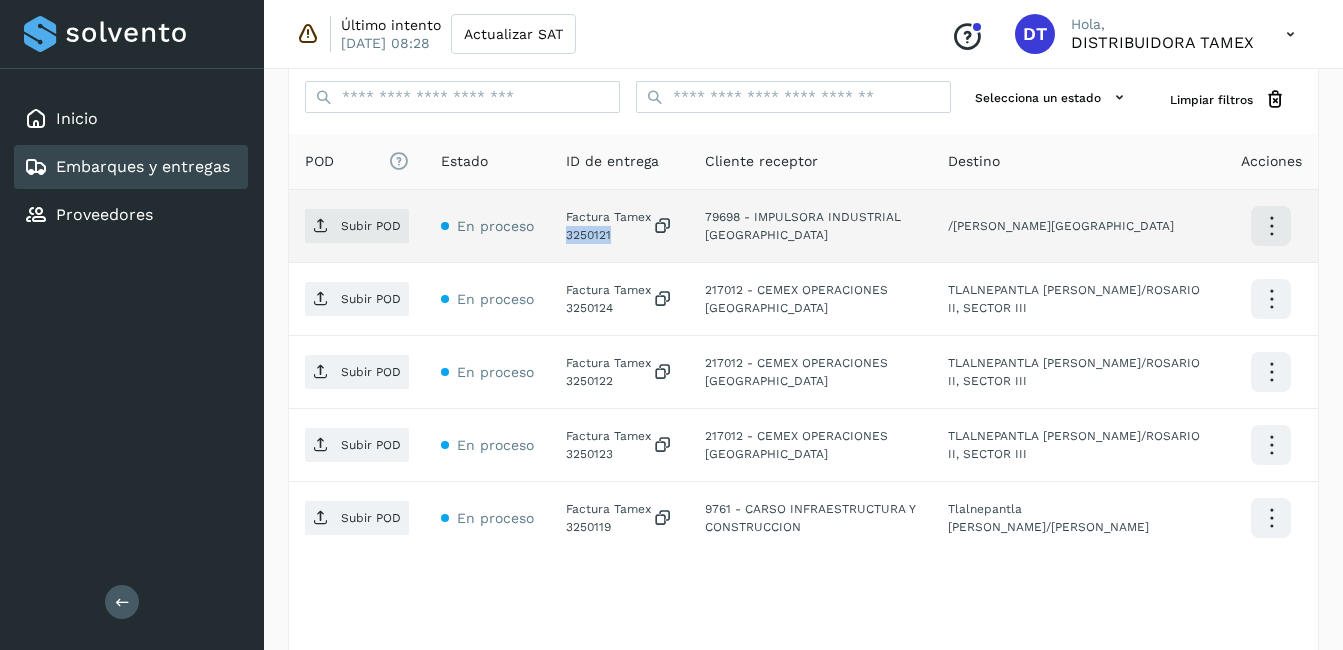 click on "Factura Tamex 3250121" 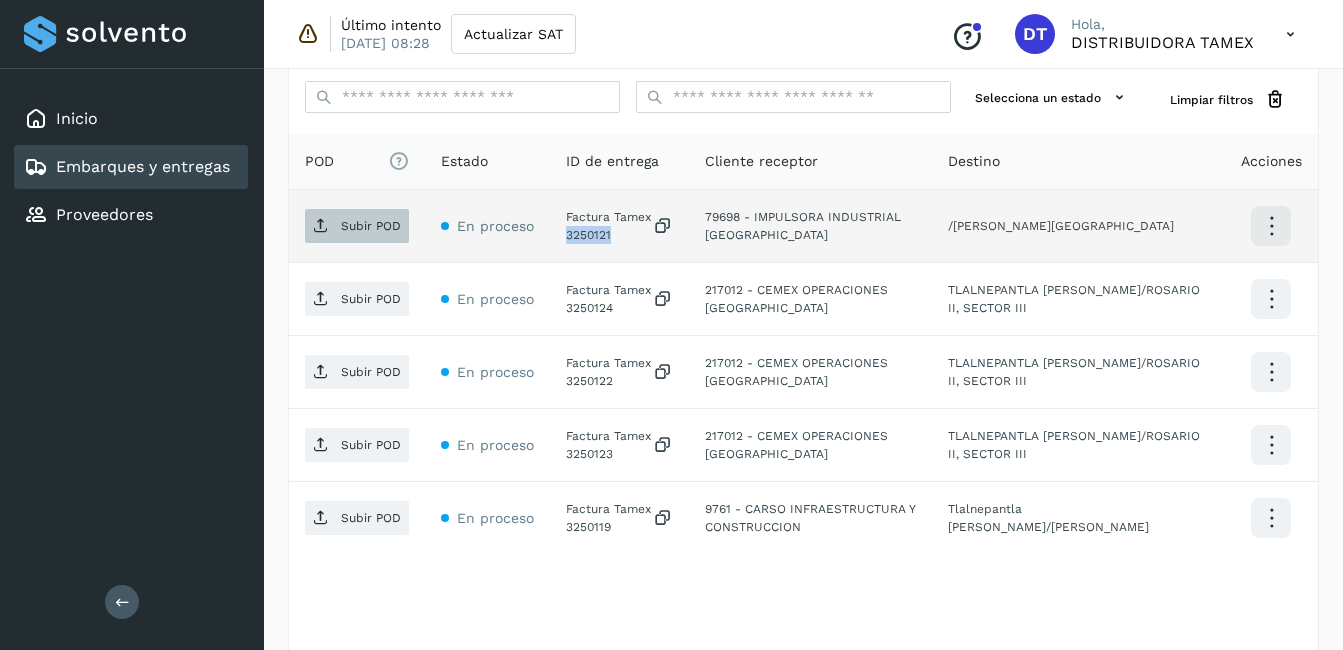 click on "Subir POD" at bounding box center (371, 226) 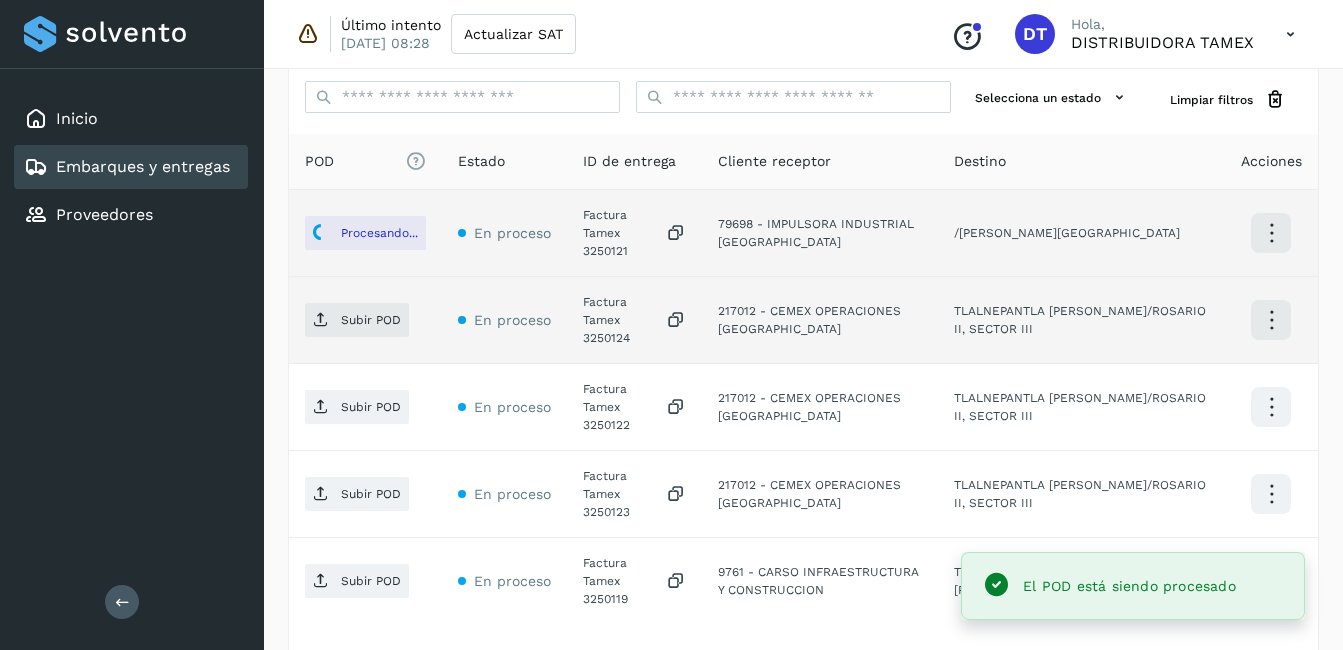 click on "Factura Tamex 3250124" 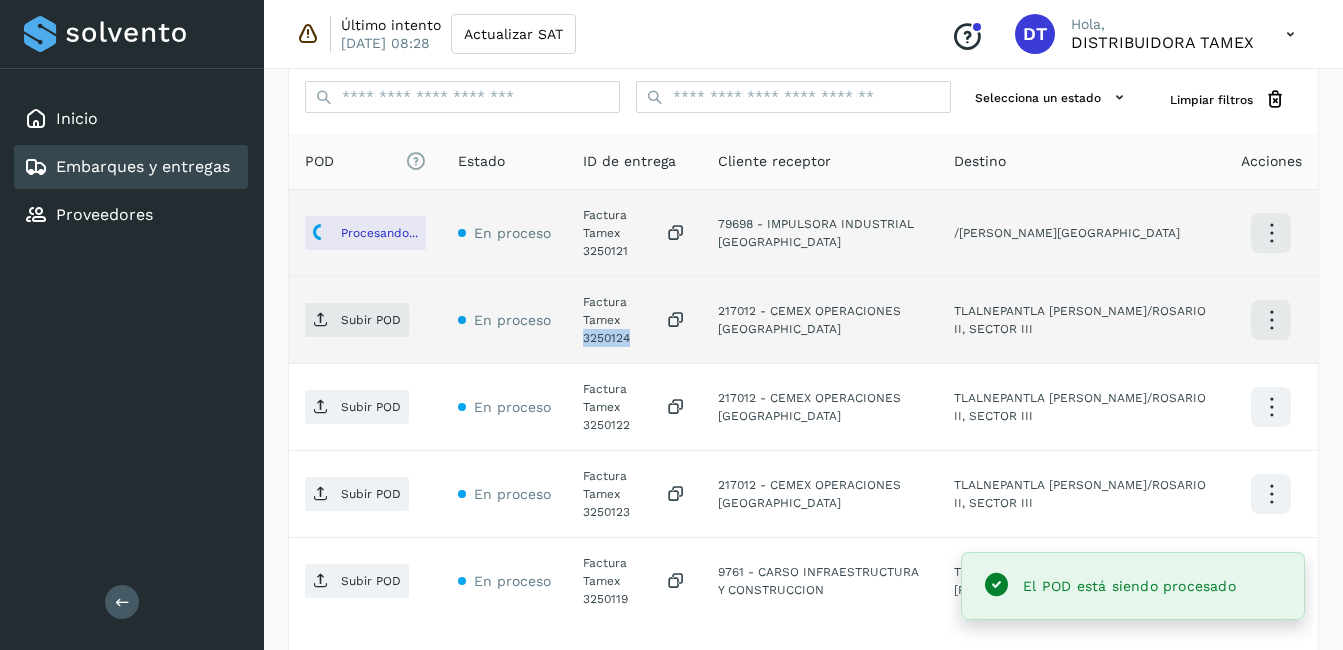 click on "Factura Tamex 3250124" 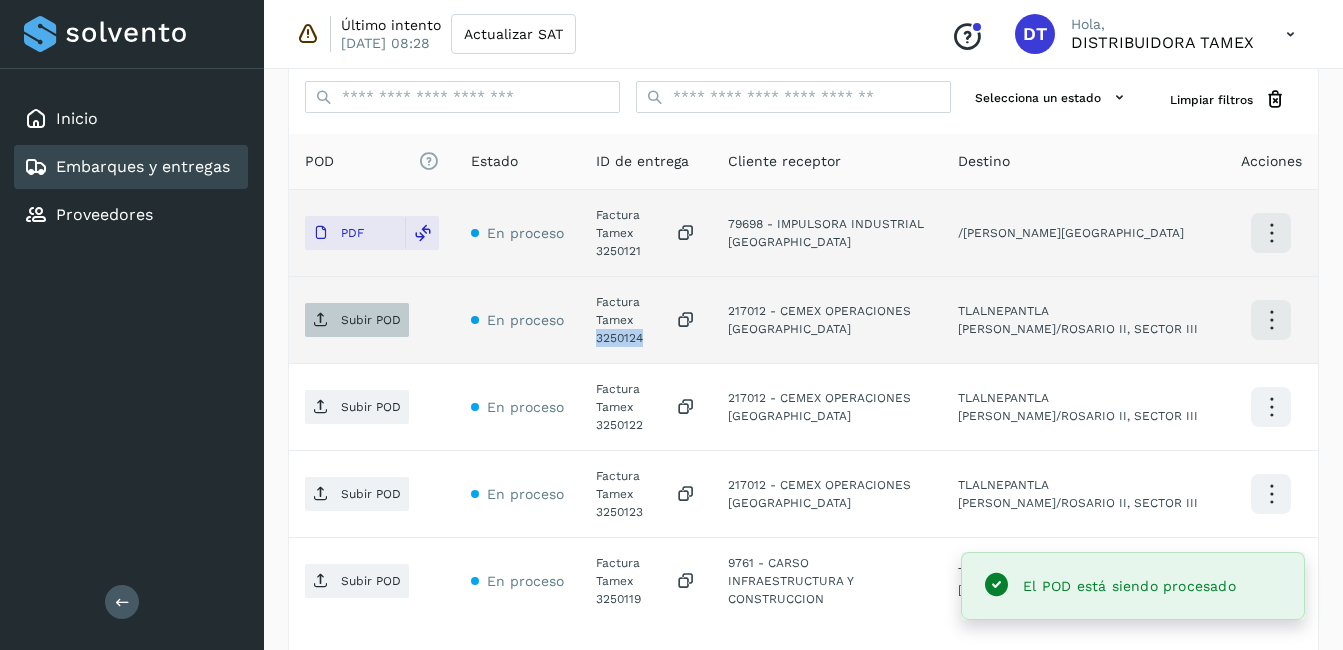 click on "Subir POD" at bounding box center [371, 320] 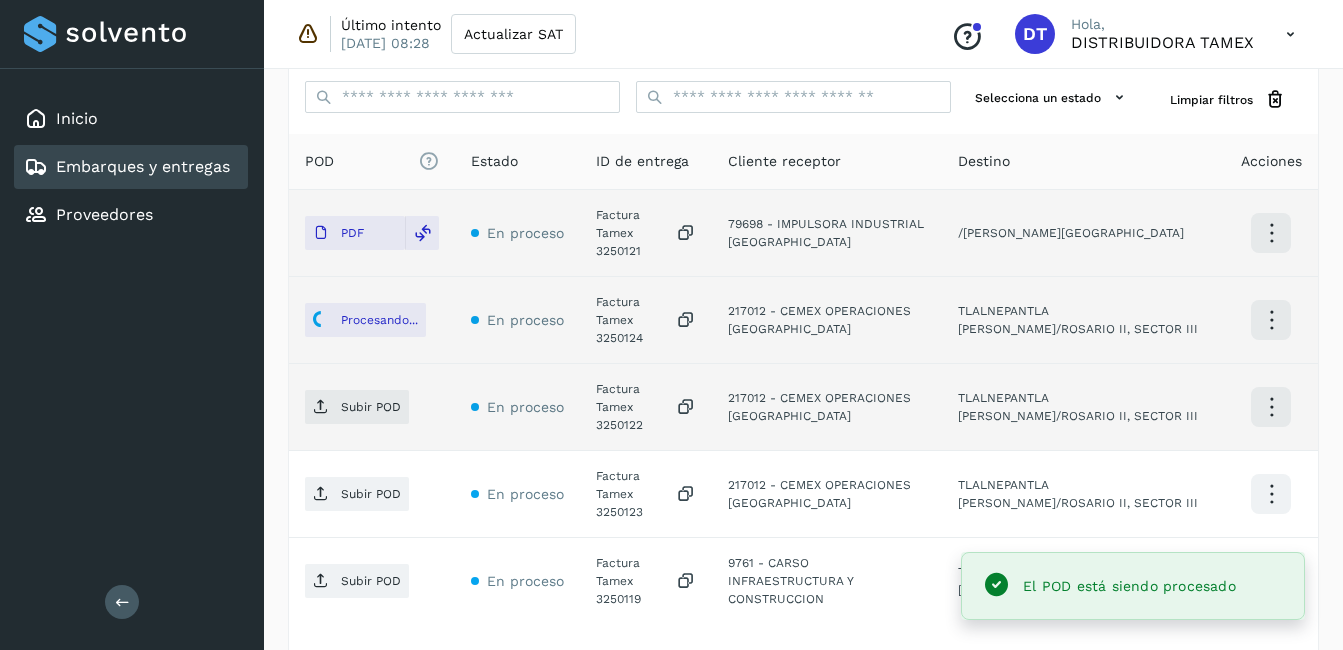 click on "Factura Tamex 3250122" 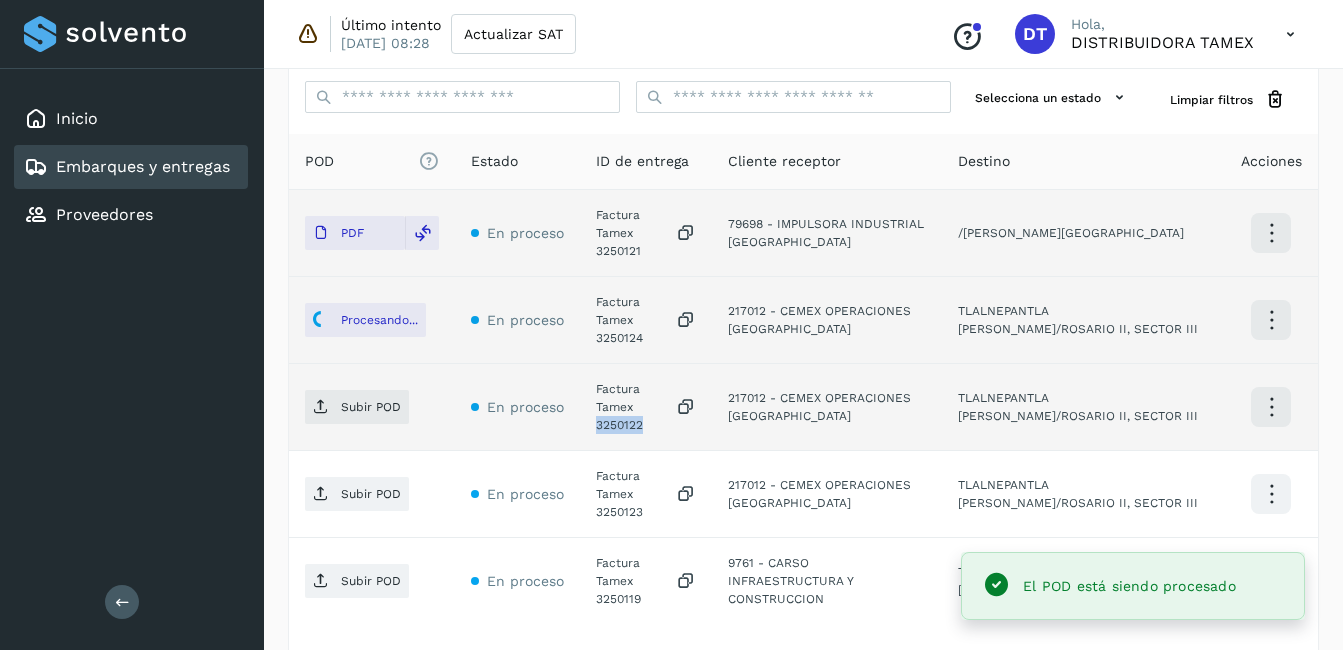 click on "Factura Tamex 3250122" 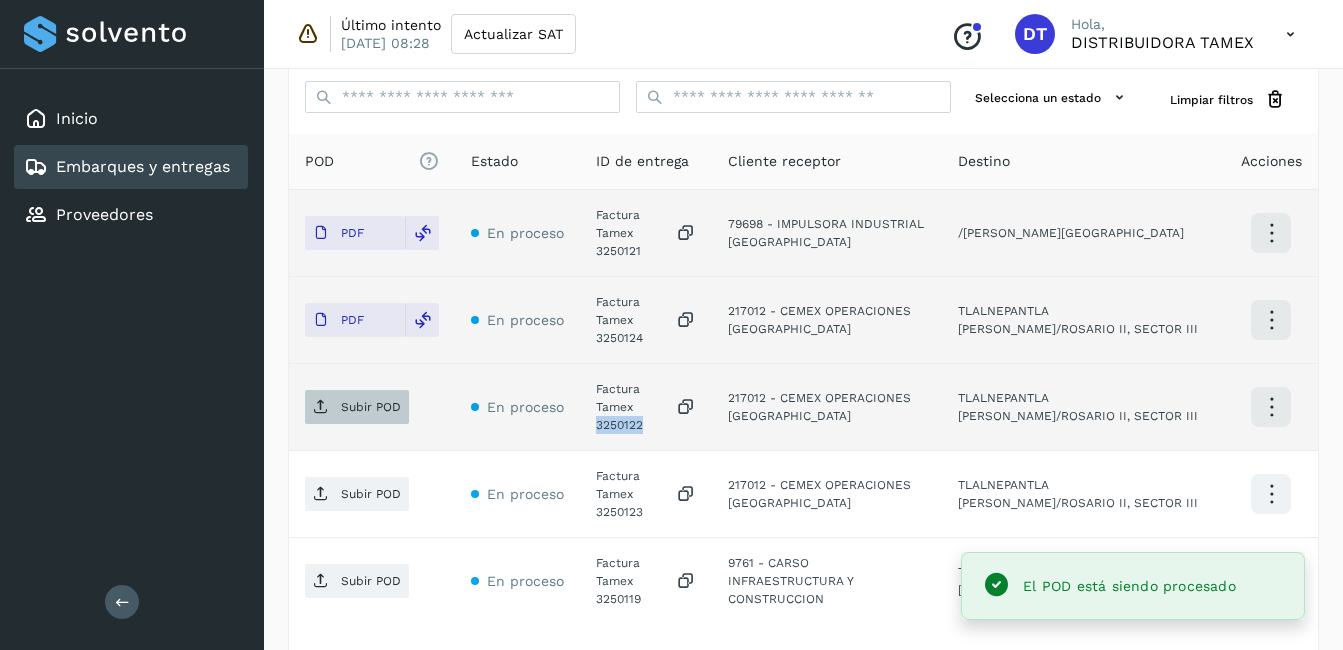 click on "Subir POD" at bounding box center [371, 407] 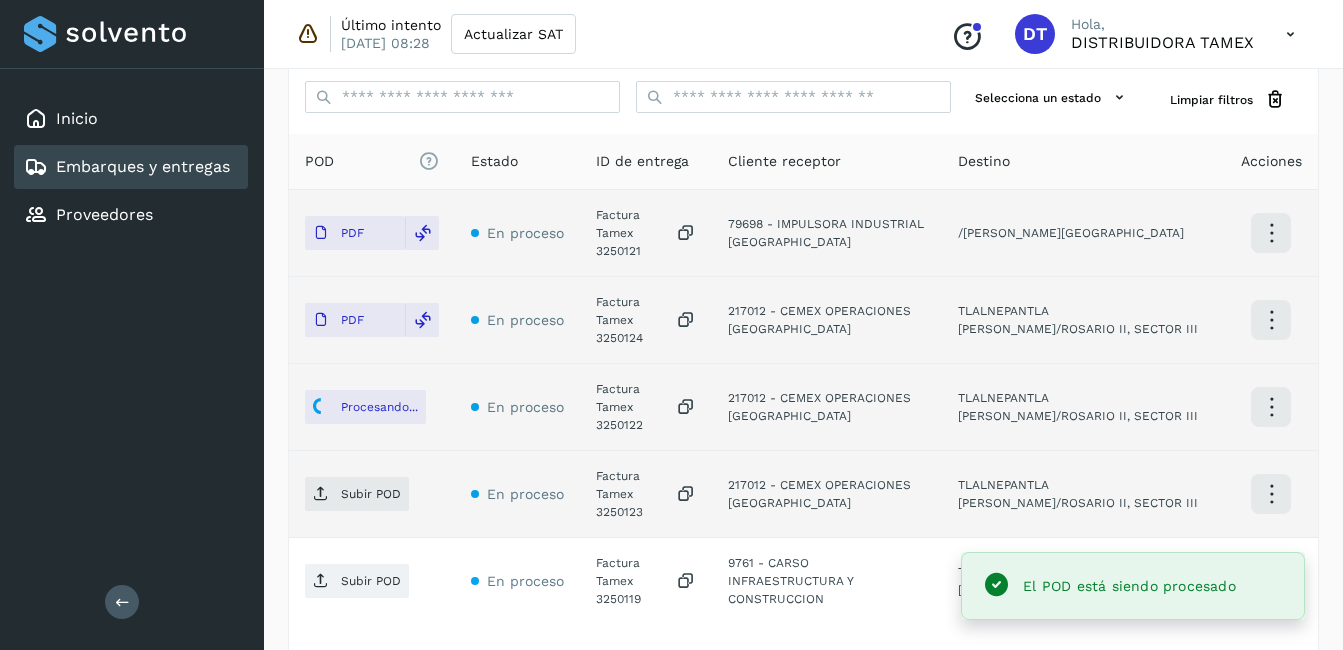 click on "Factura Tamex 3250123" 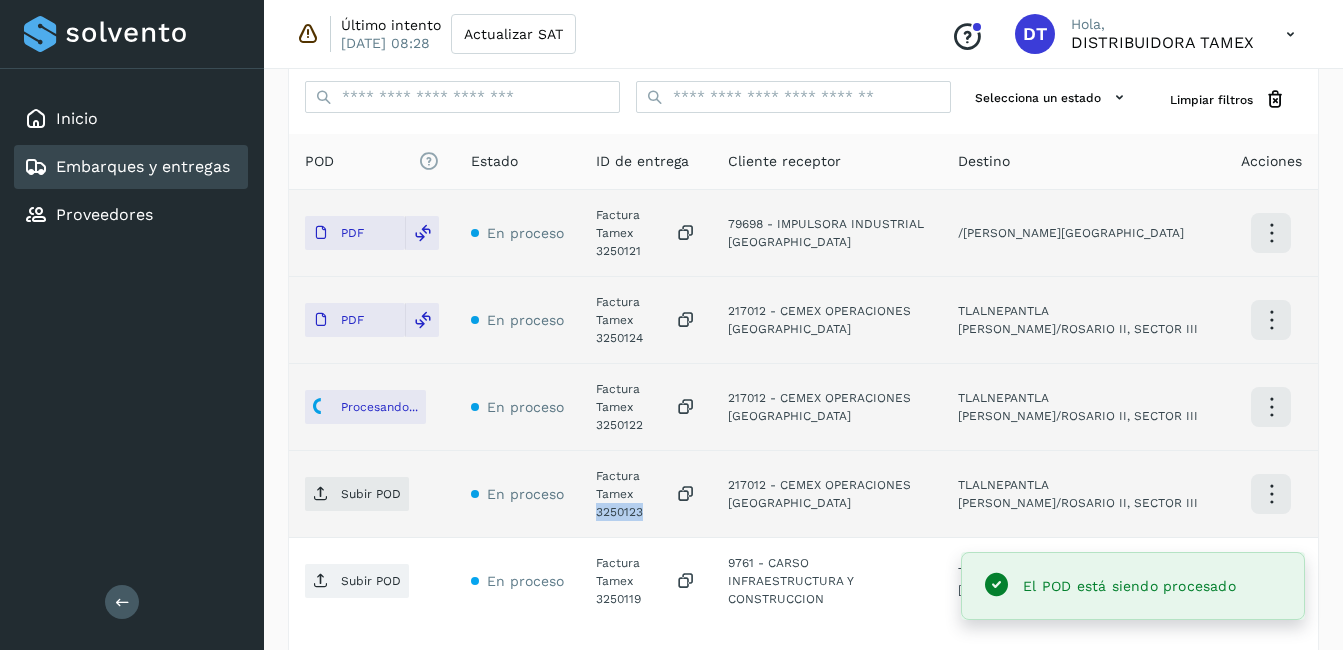 click on "Factura Tamex 3250123" 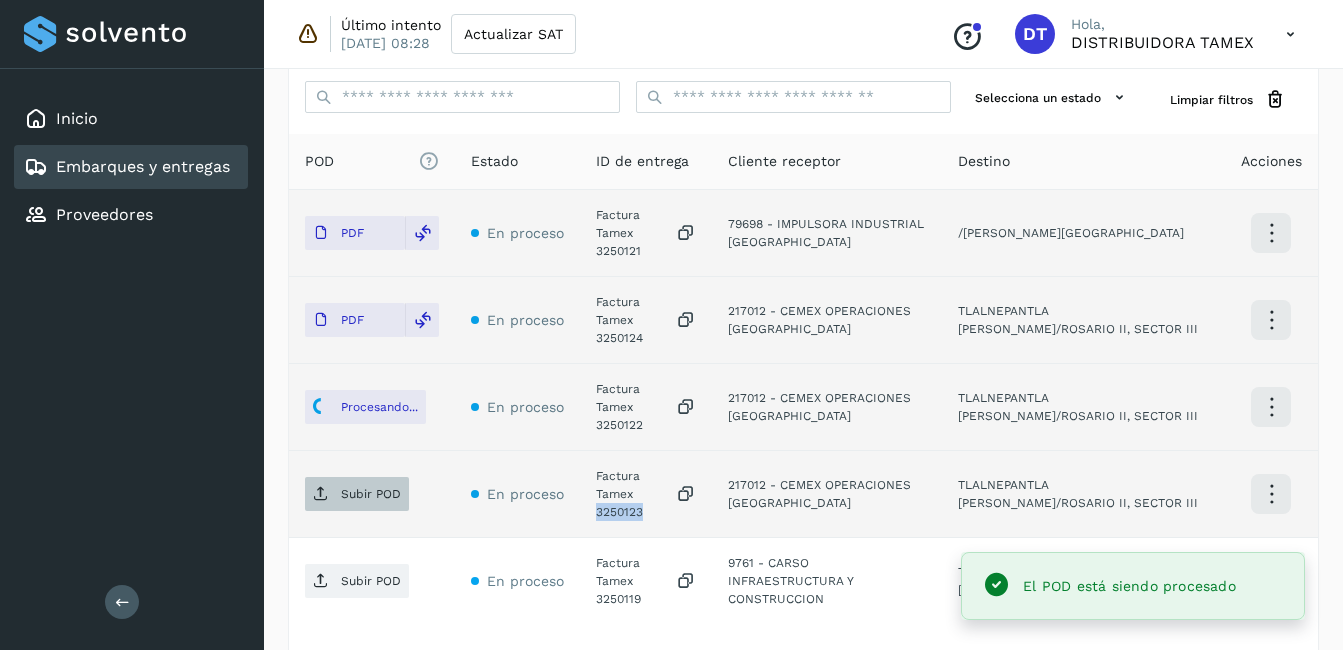 click on "Subir POD" at bounding box center (371, 494) 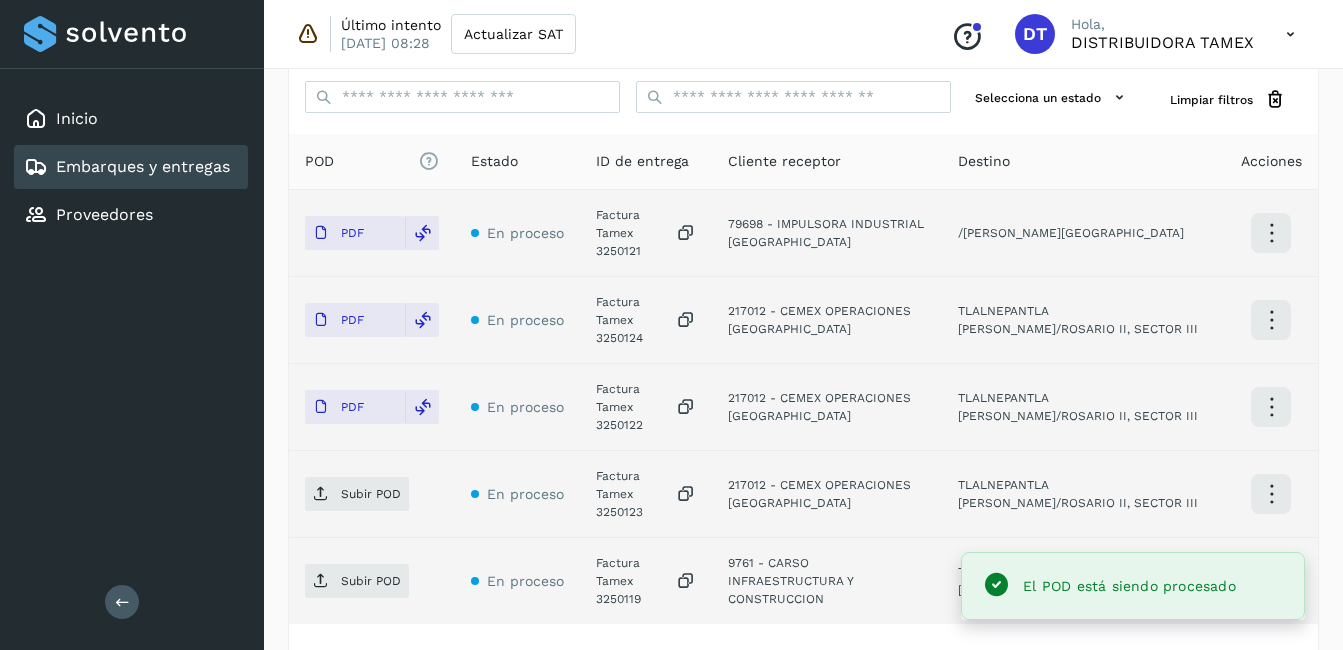 click on "Factura Tamex 3250119" 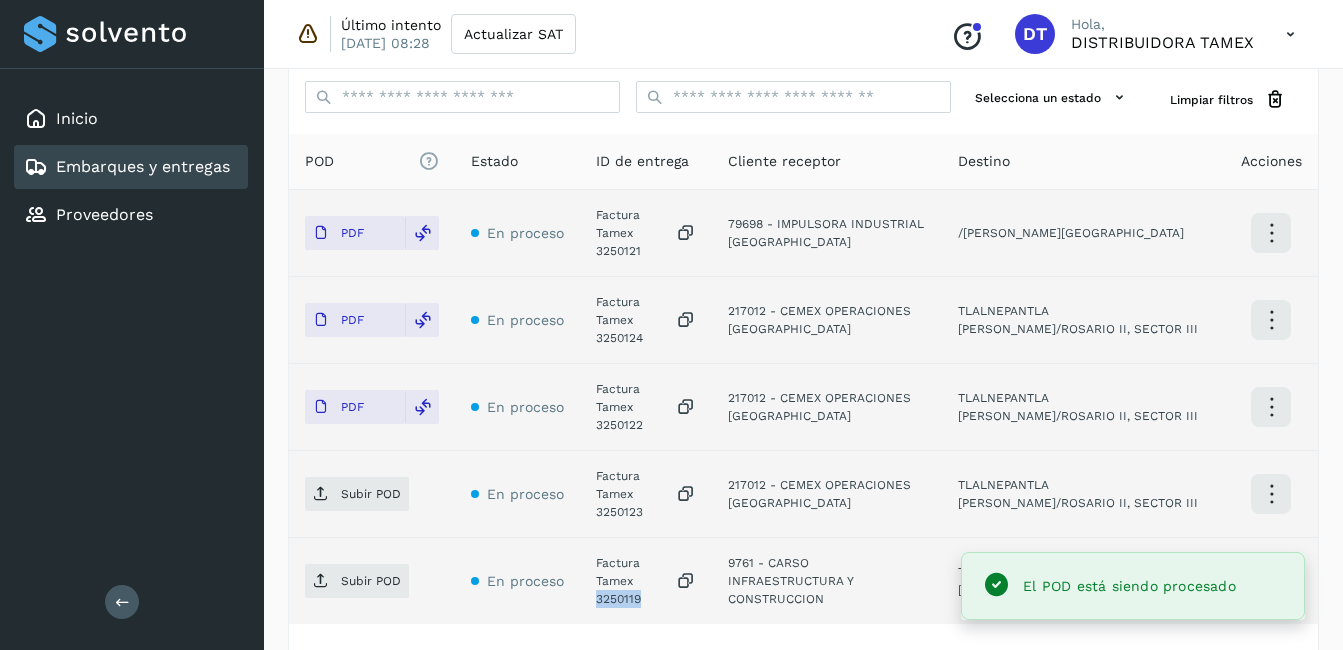 click on "Factura Tamex 3250119" 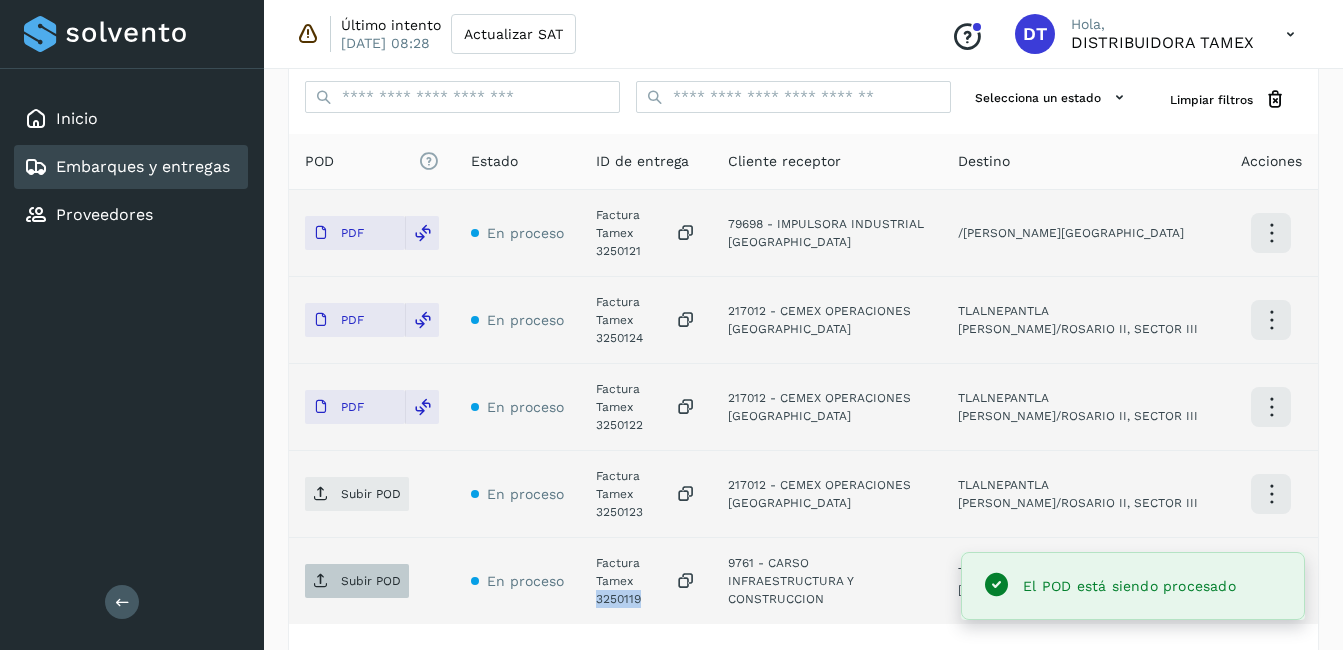 click on "Subir POD" at bounding box center (371, 581) 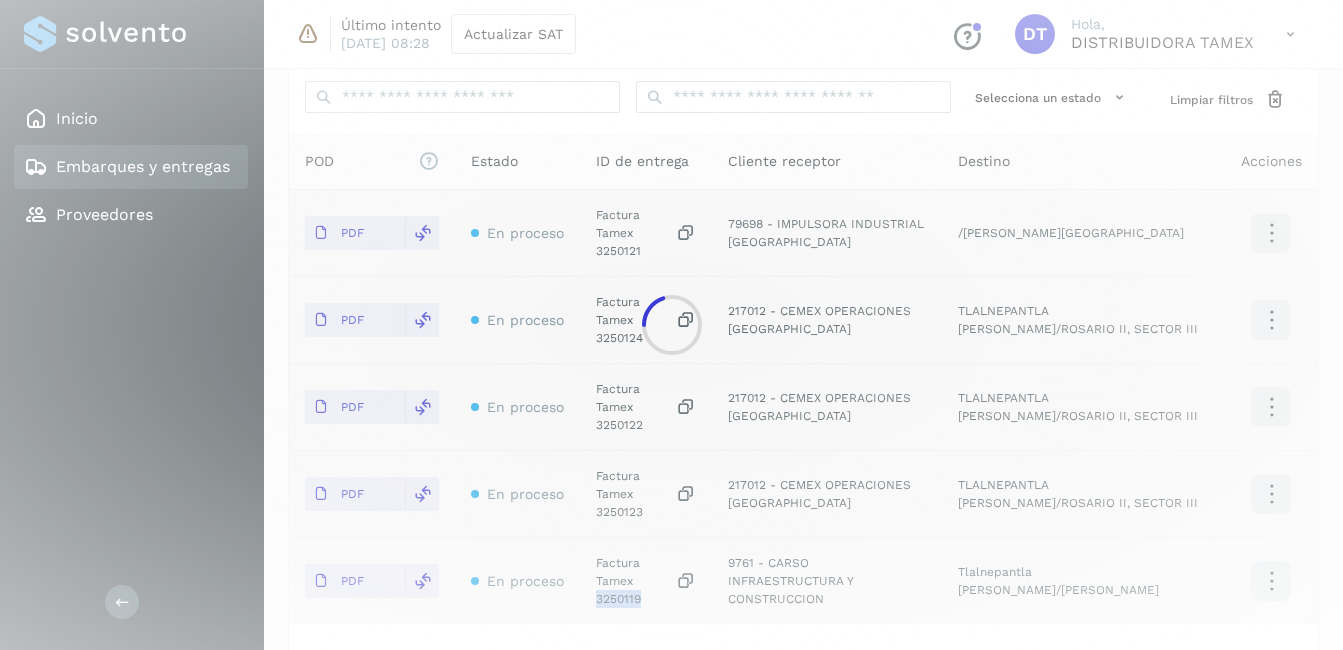 select on "**" 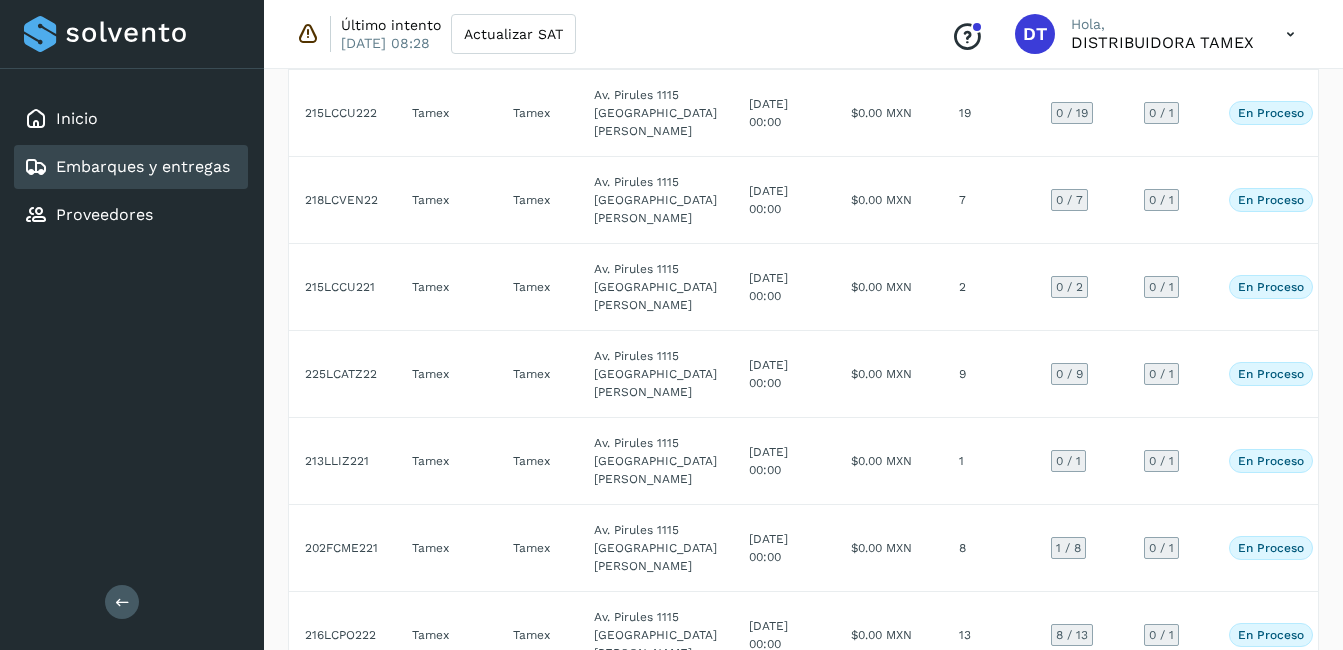 scroll, scrollTop: 1500, scrollLeft: 0, axis: vertical 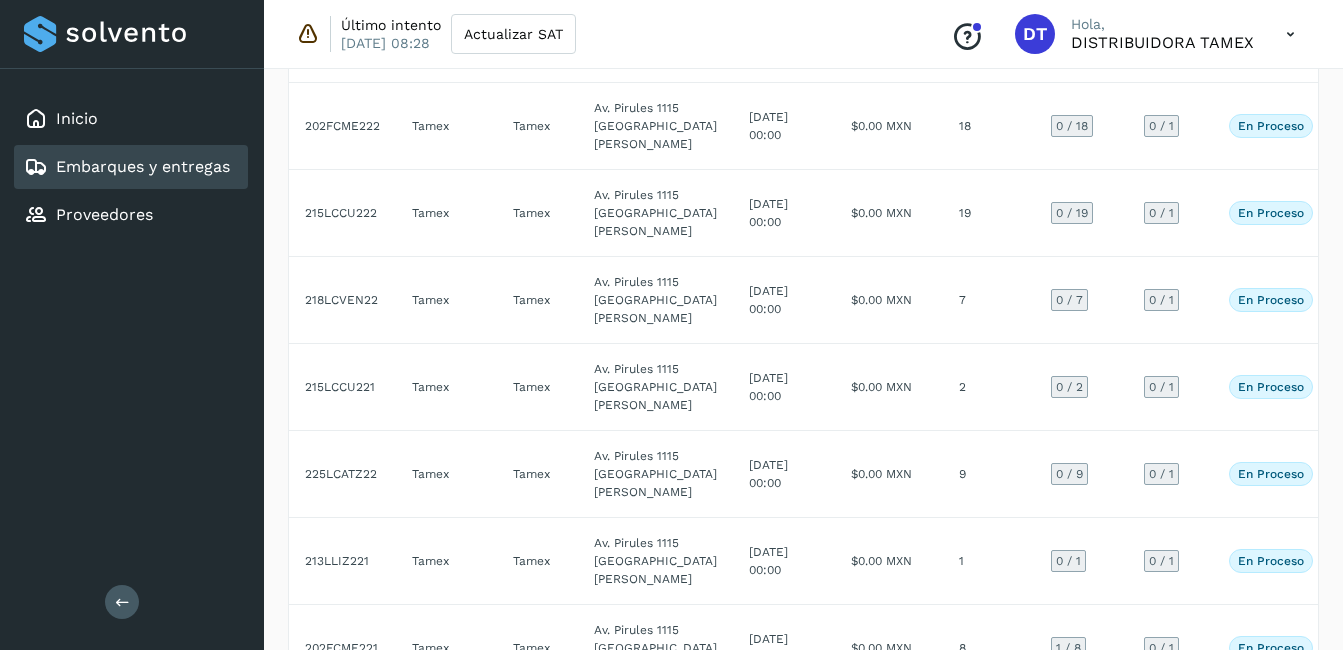 click on "[DATE] 00:00" 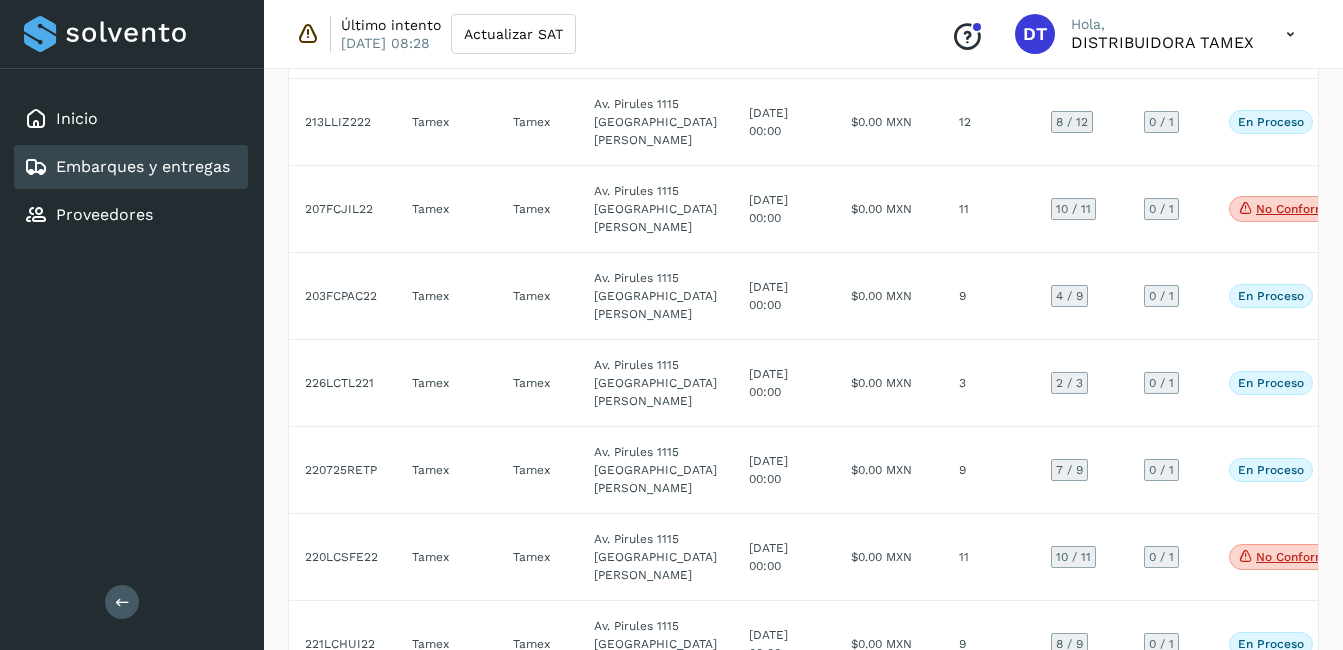 select on "**" 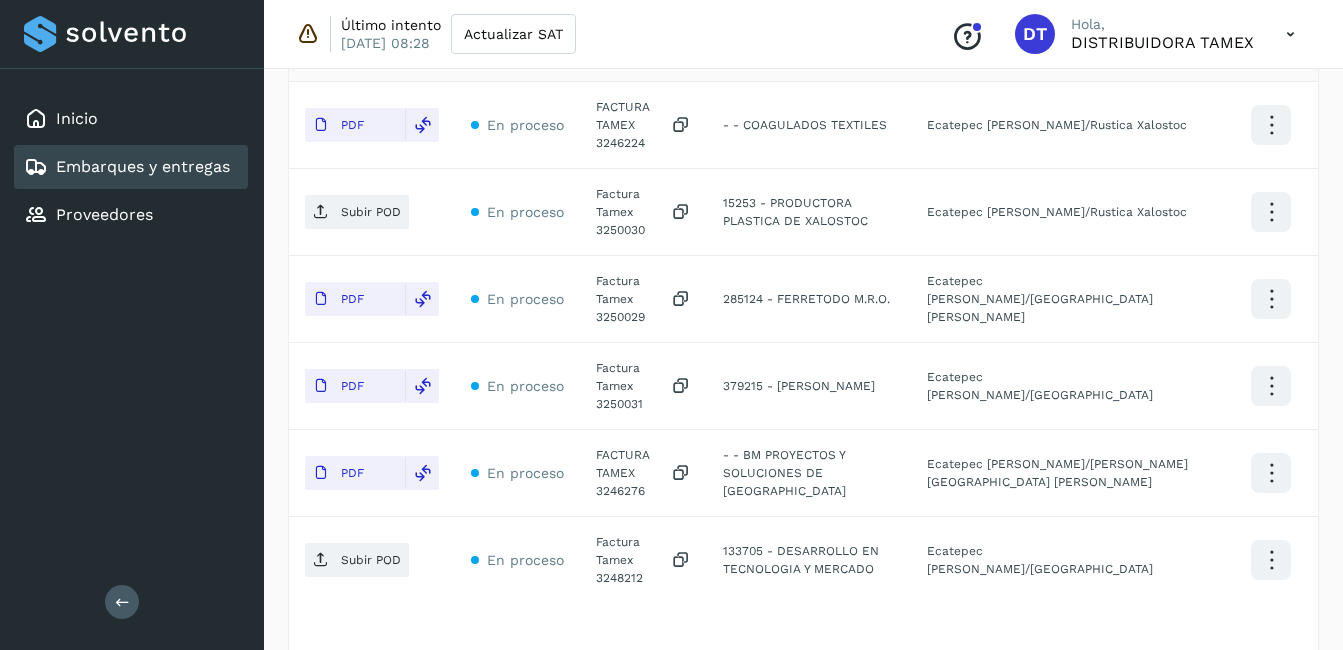scroll, scrollTop: 570, scrollLeft: 0, axis: vertical 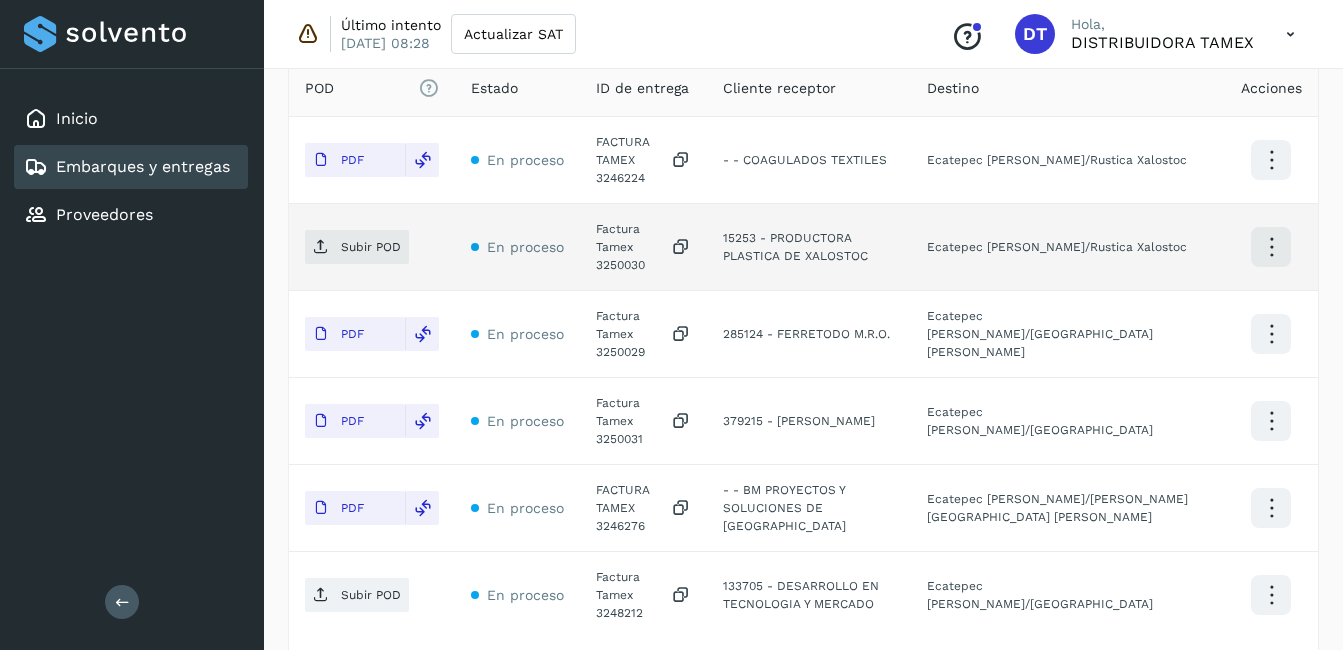 click on "Factura Tamex 3250030" 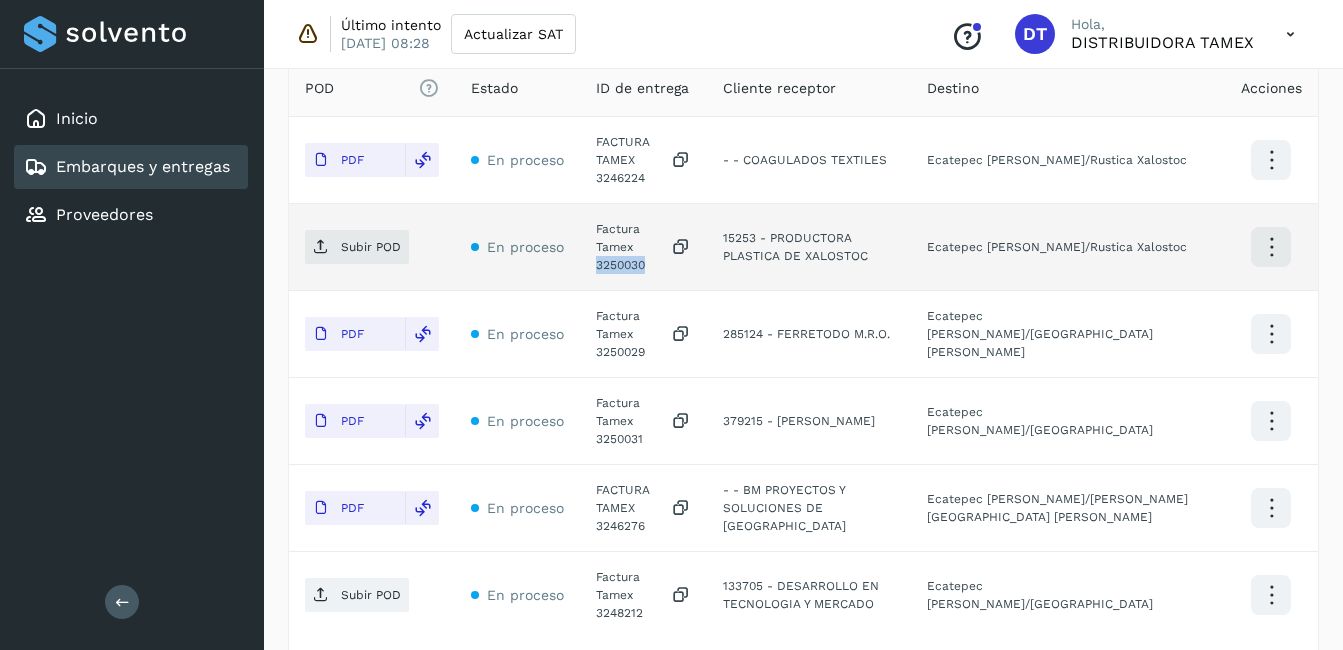 click on "Factura Tamex 3250030" 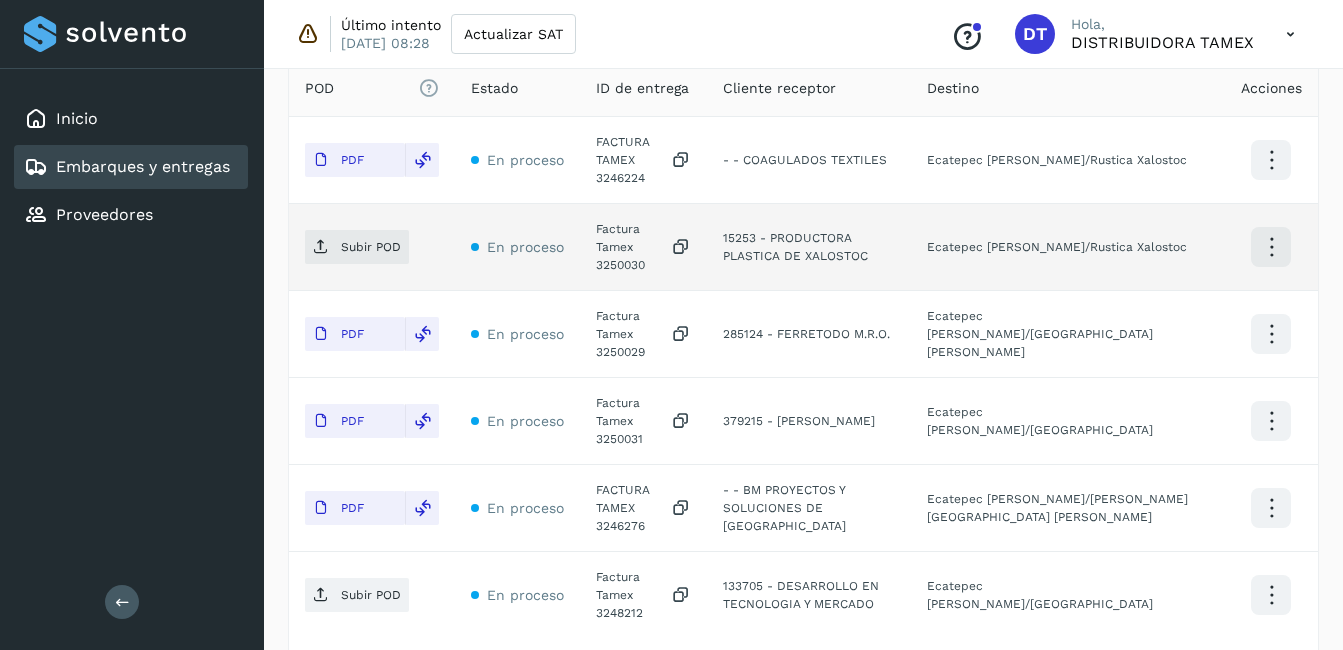 click on "Subir POD" 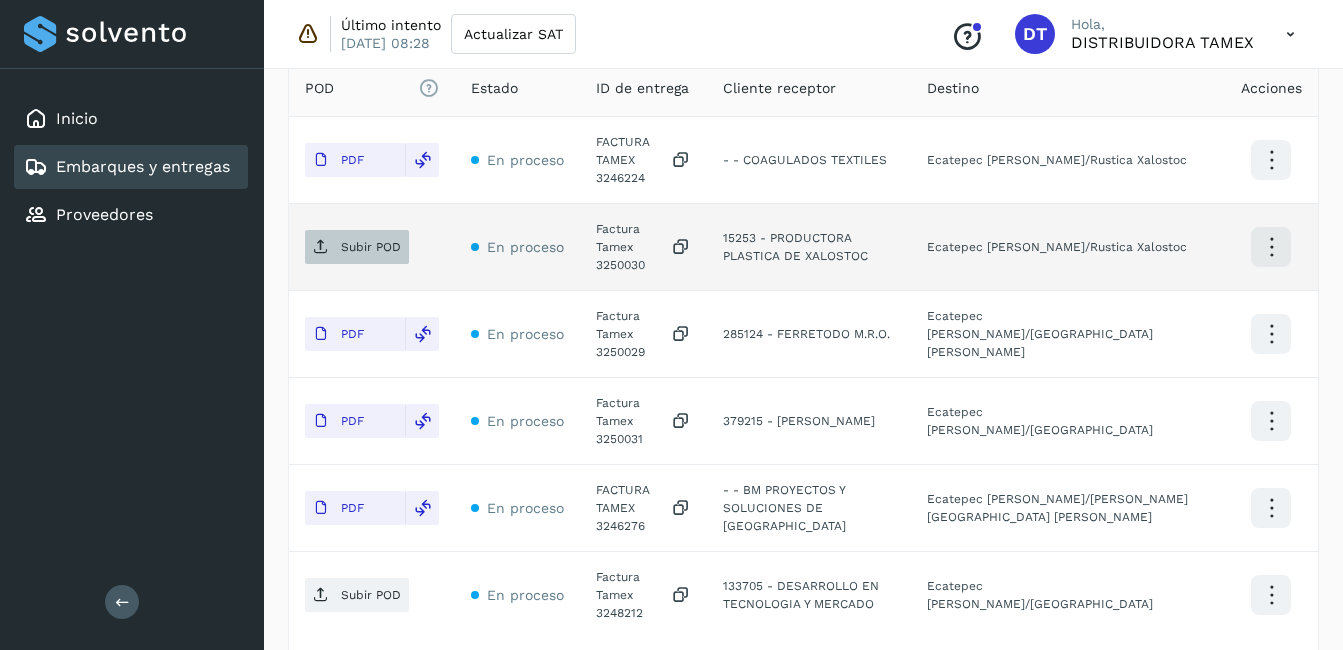 click on "Subir POD" at bounding box center [357, 247] 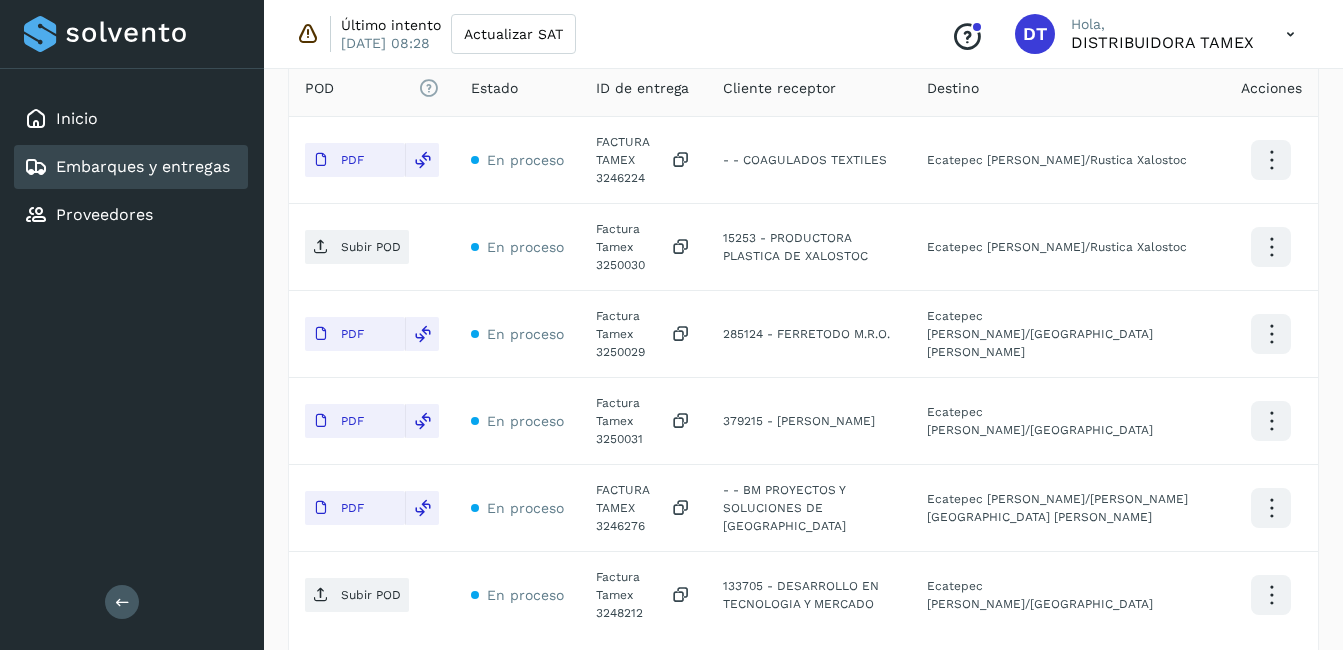scroll, scrollTop: 0, scrollLeft: 0, axis: both 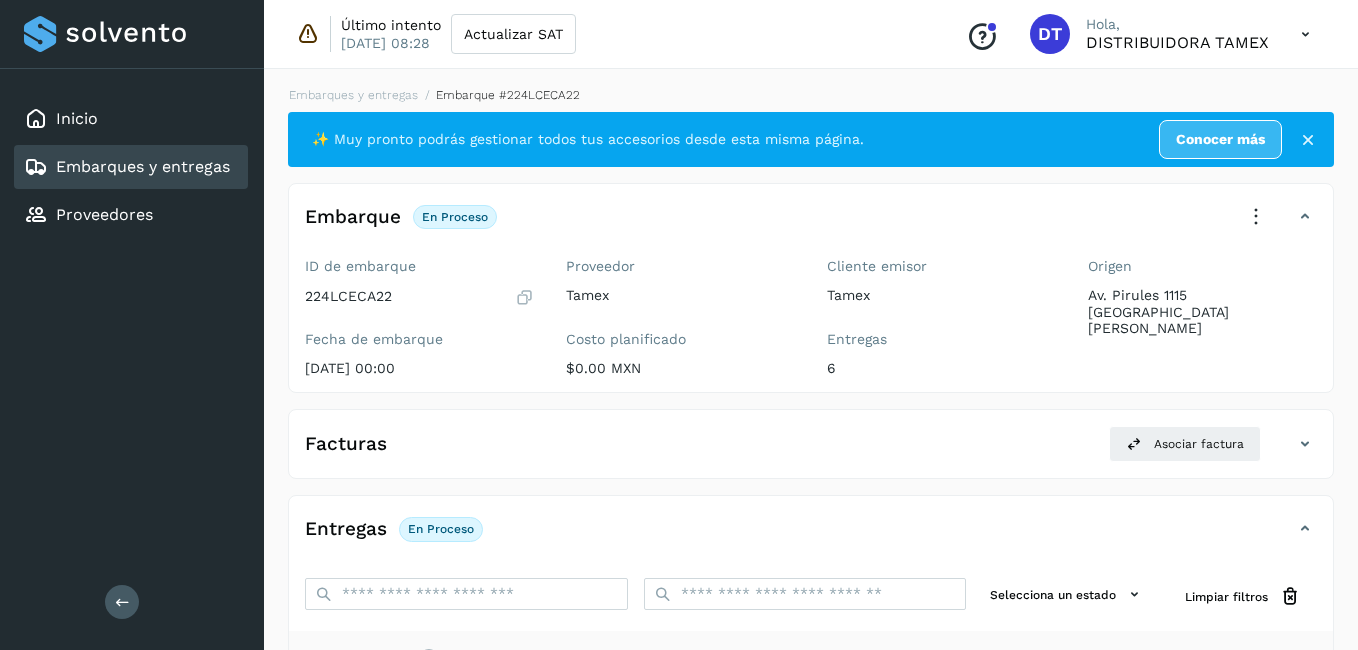 select on "**" 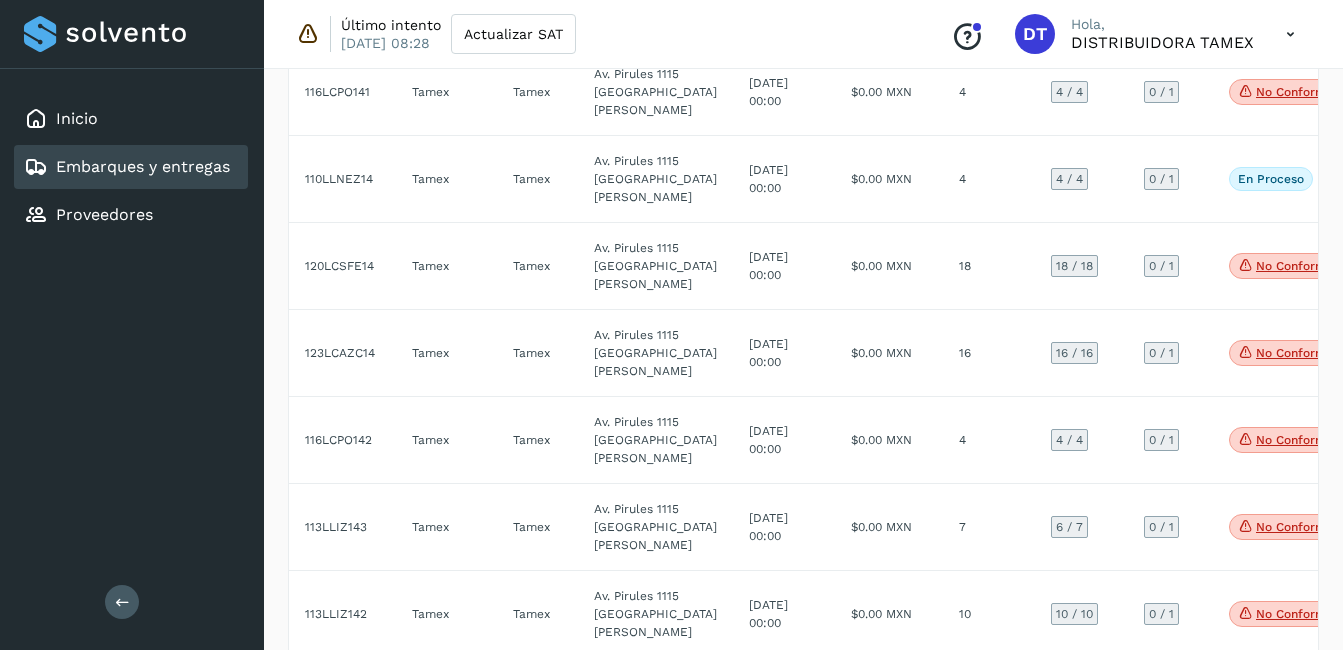 scroll, scrollTop: 2700, scrollLeft: 0, axis: vertical 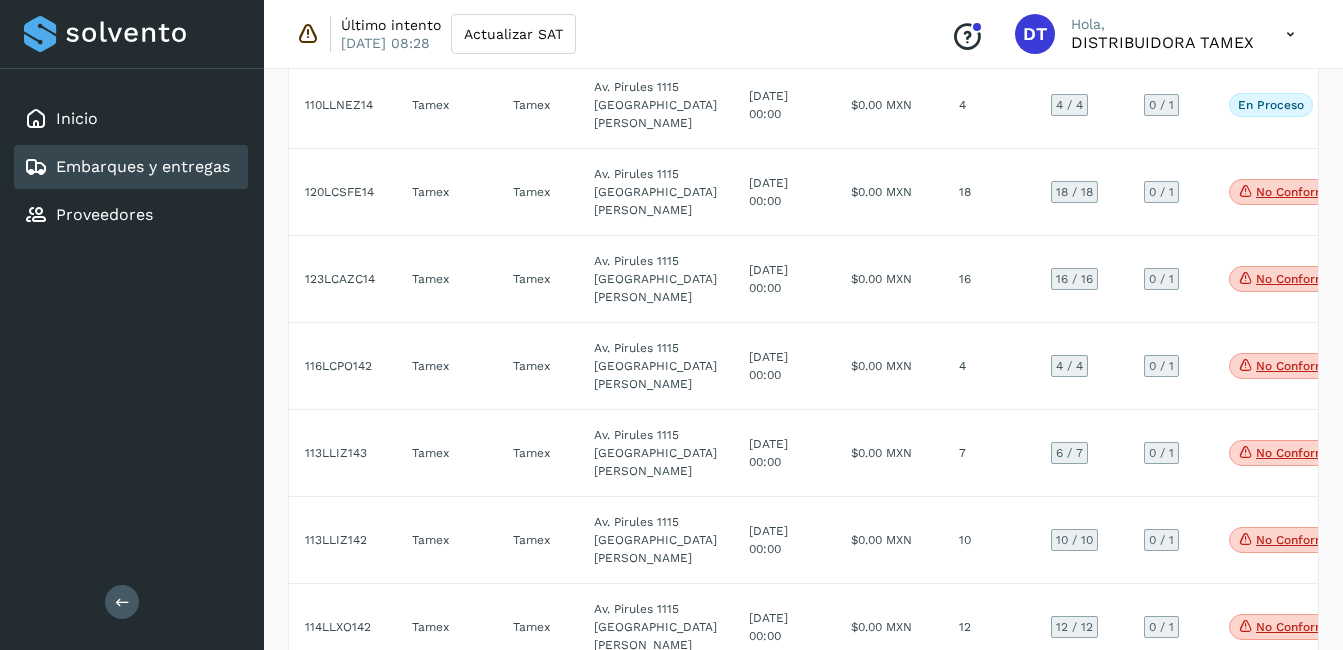 click on "[DATE] 00:00" 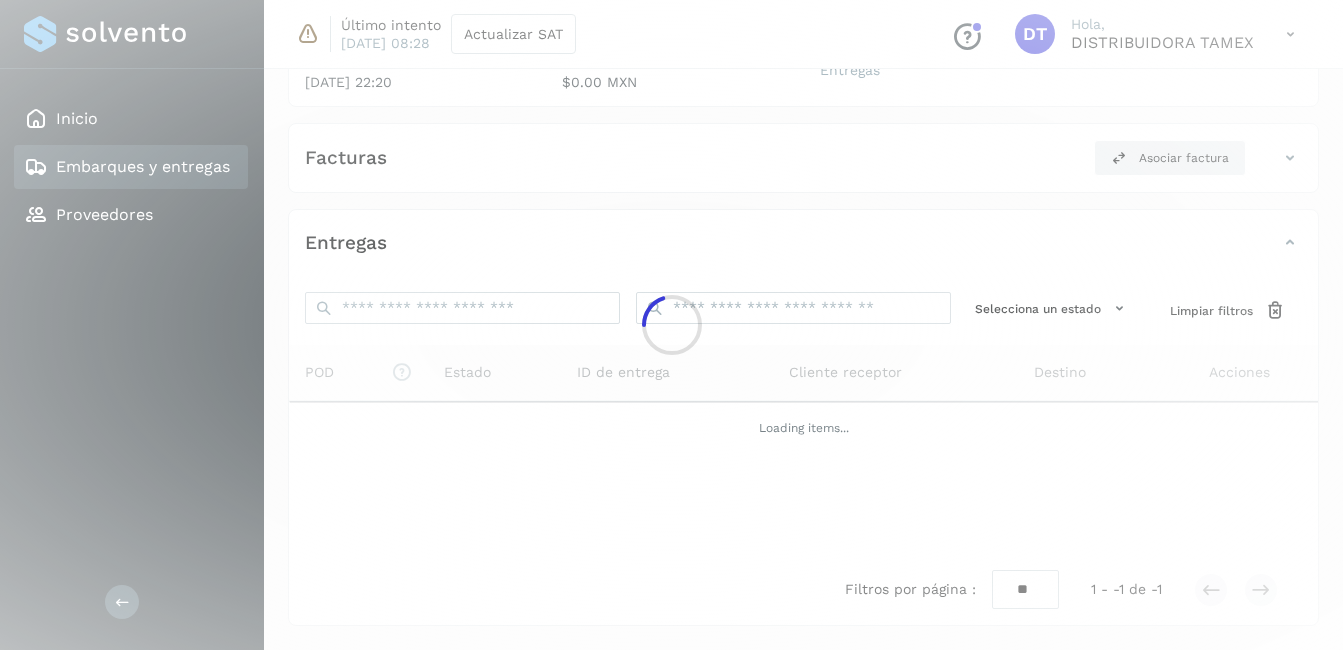 scroll, scrollTop: 305, scrollLeft: 0, axis: vertical 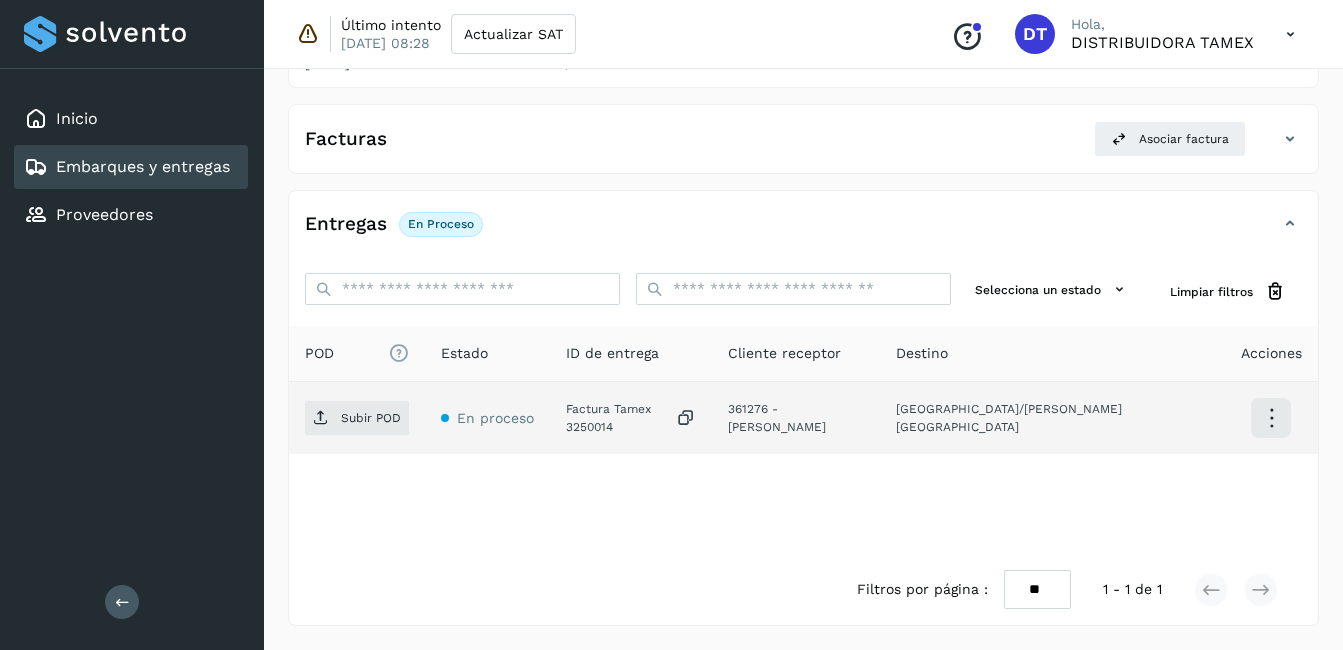 click on "Factura Tamex 3250014" 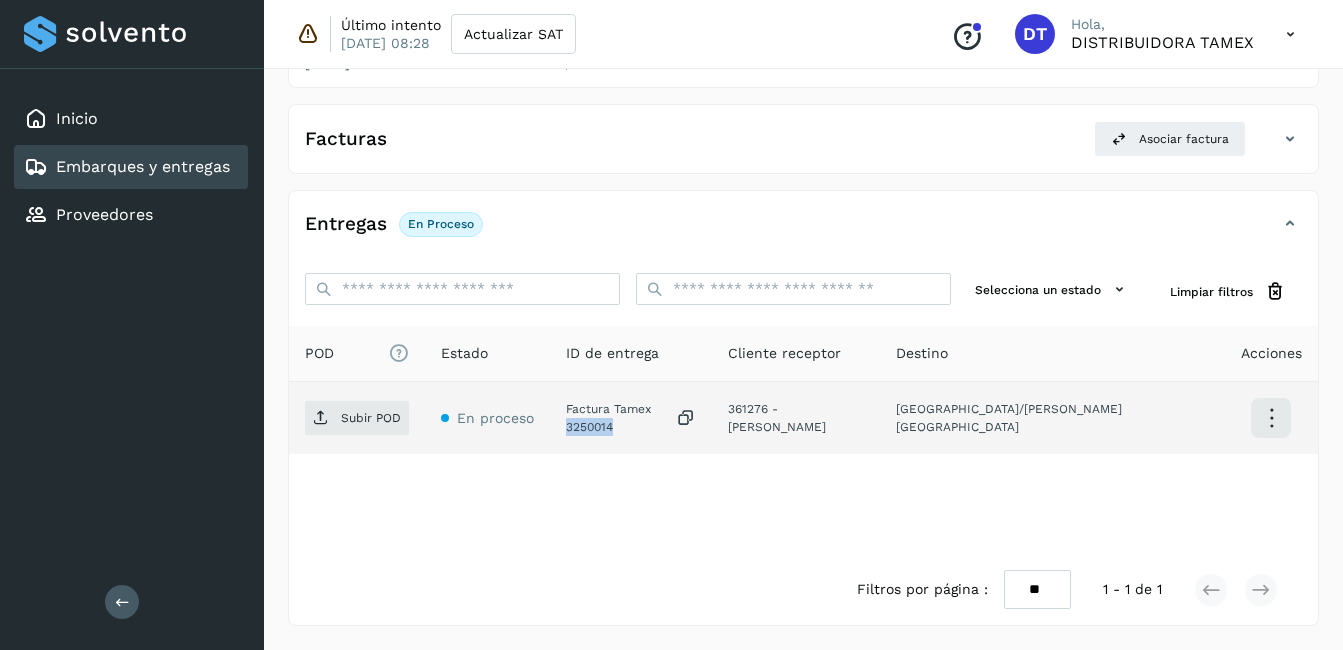 click on "Factura Tamex 3250014" 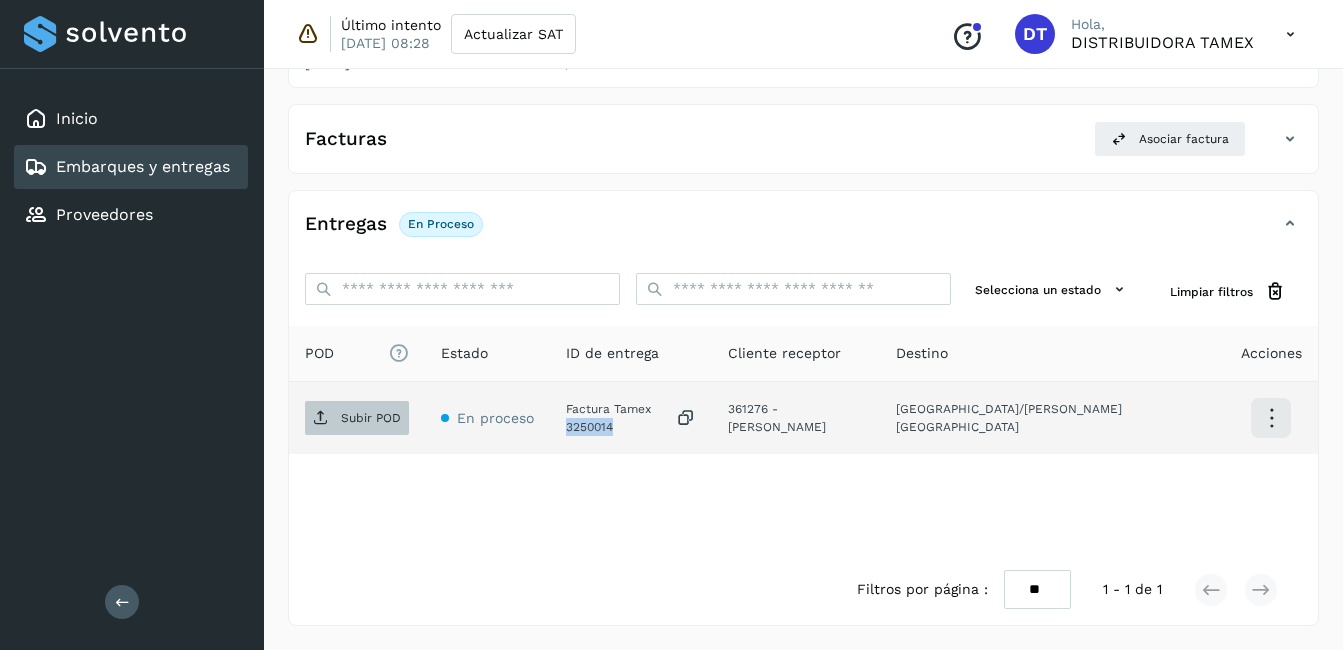 click on "Subir POD" at bounding box center (371, 418) 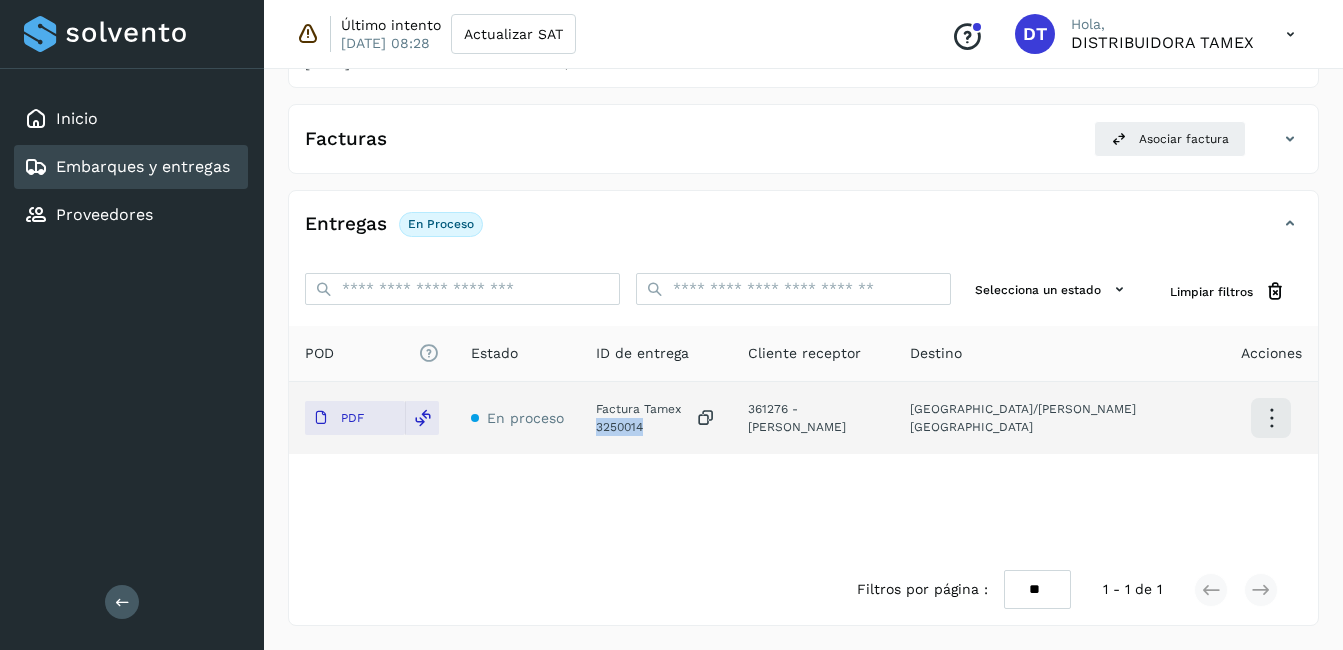 scroll, scrollTop: 0, scrollLeft: 0, axis: both 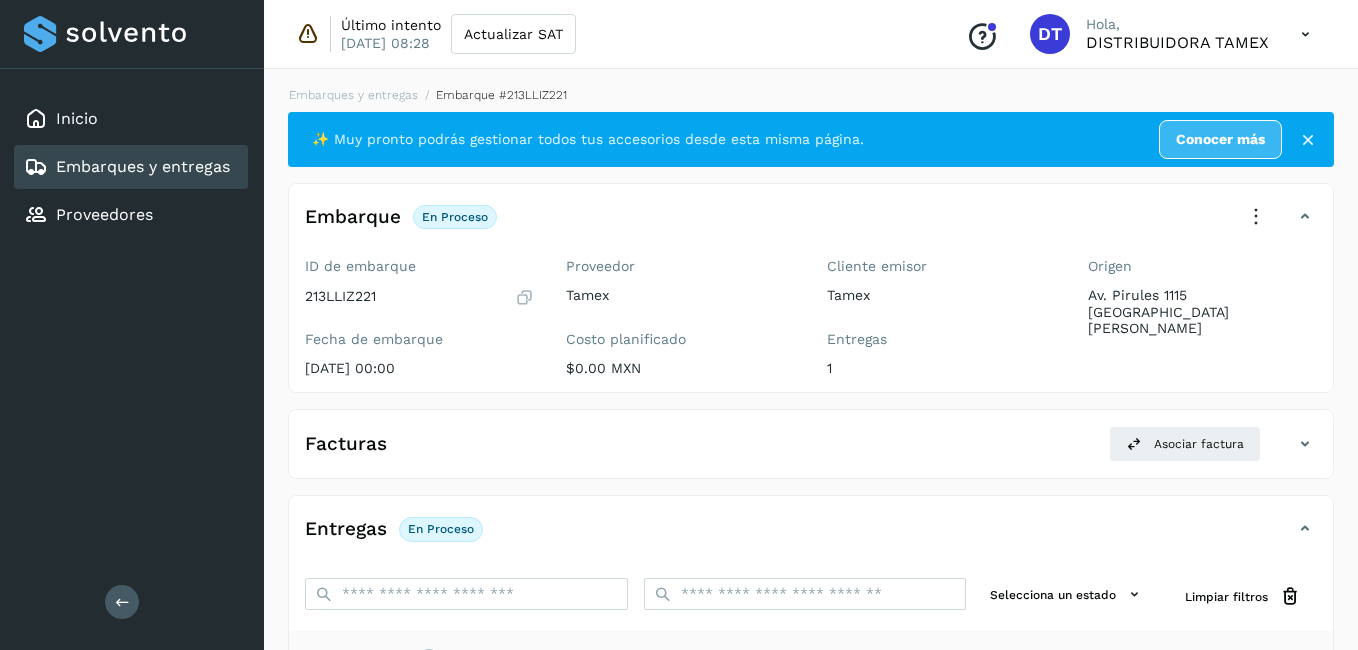 select on "**" 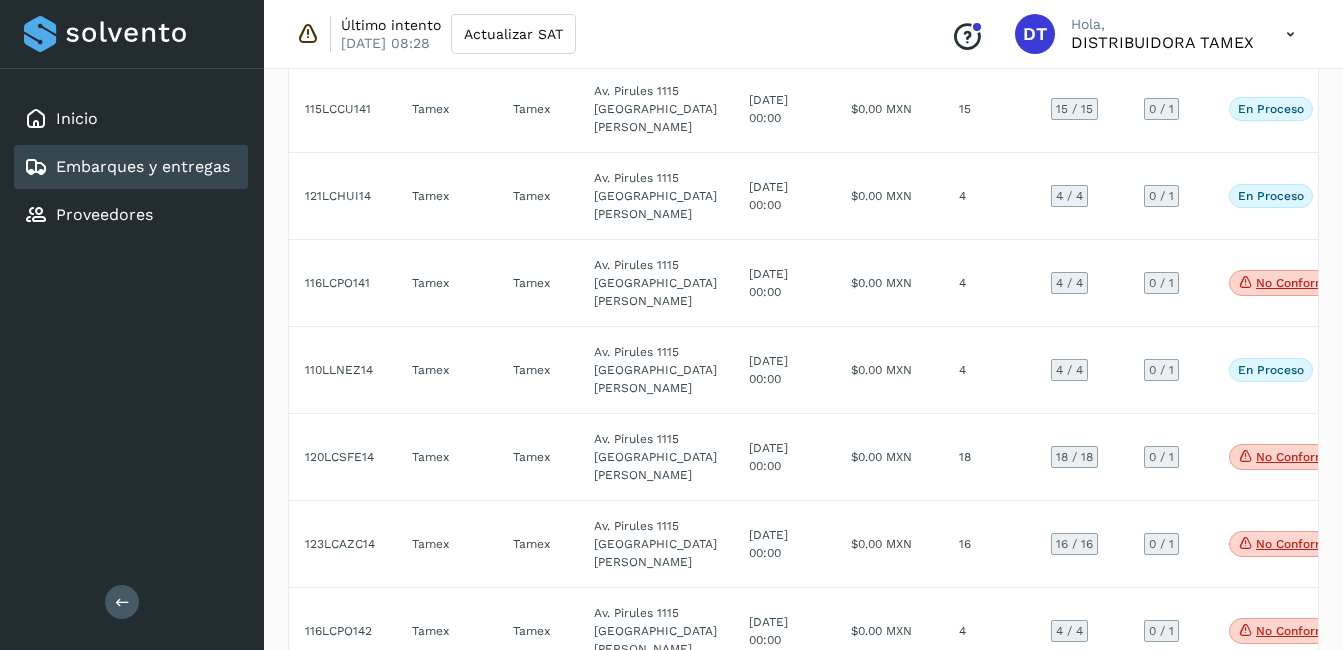 scroll, scrollTop: 2700, scrollLeft: 0, axis: vertical 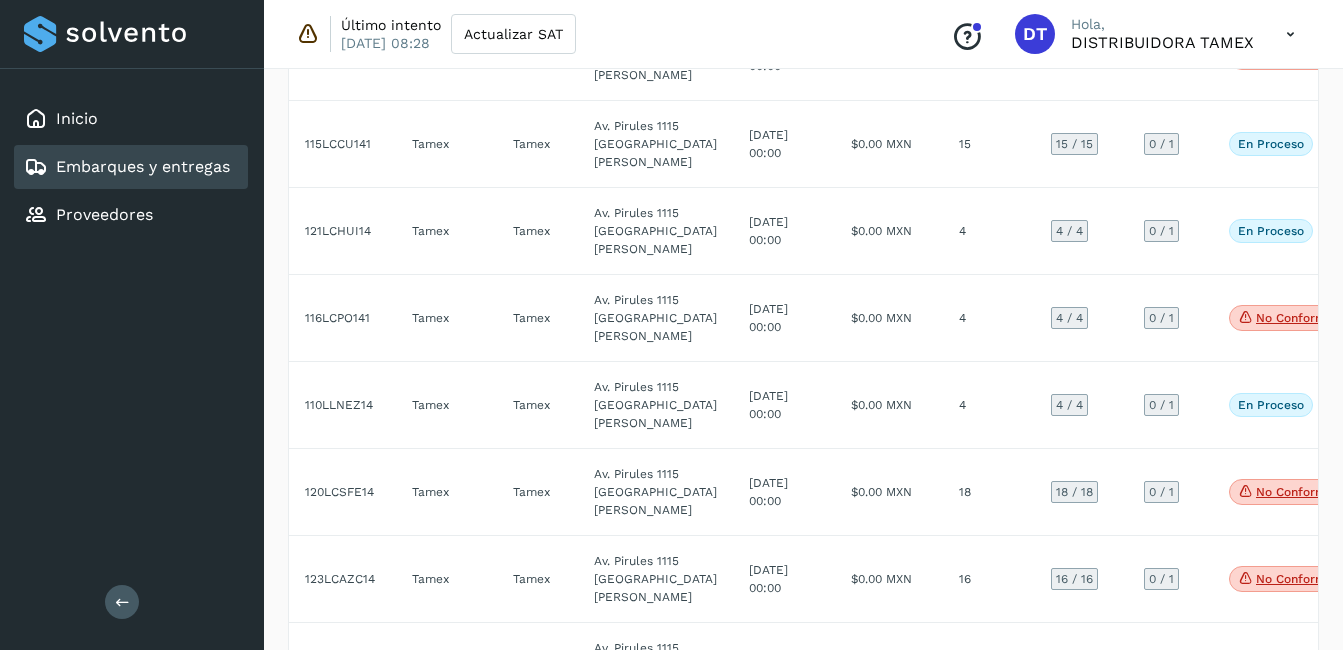 click on "$0.00 MXN" 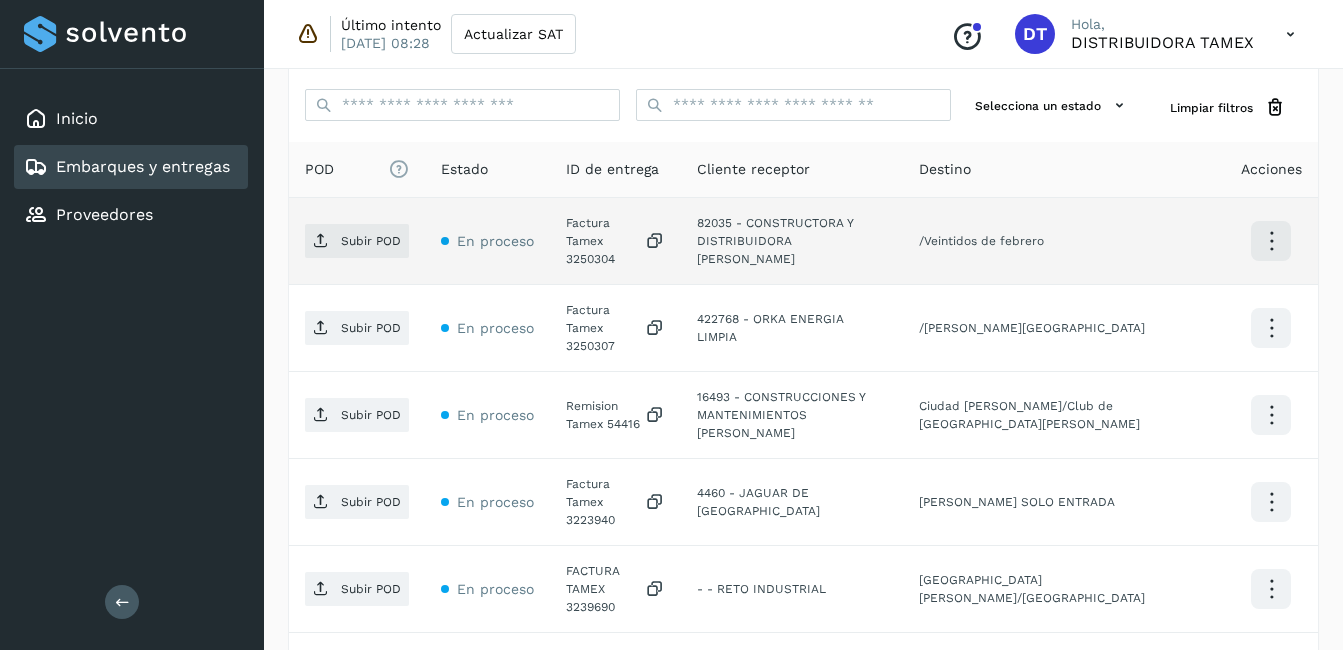 scroll, scrollTop: 389, scrollLeft: 0, axis: vertical 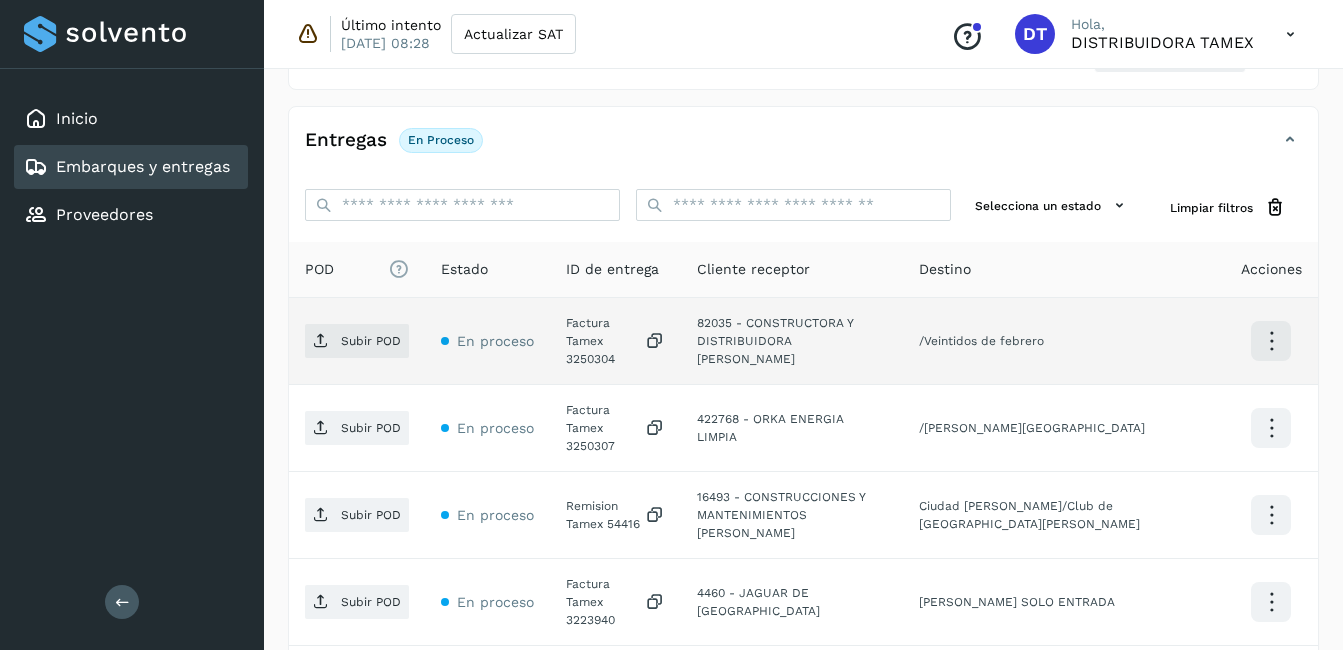 click on "Factura Tamex 3250304" 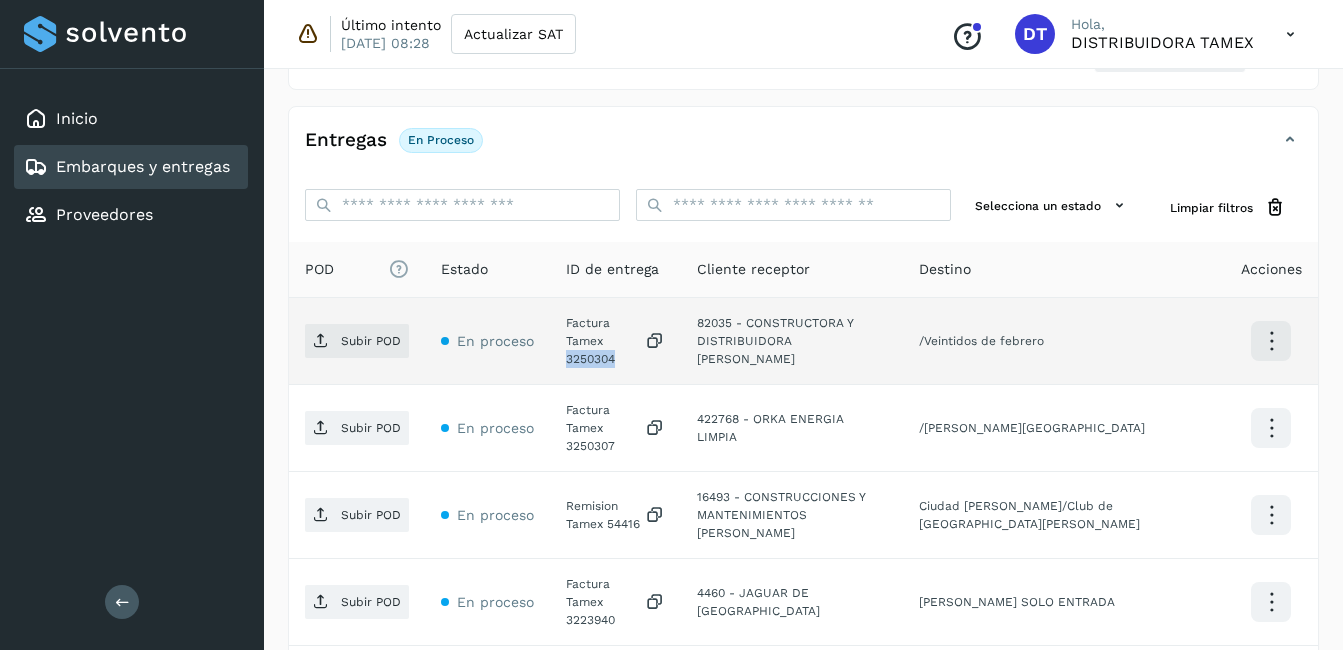 click on "Factura Tamex 3250304" 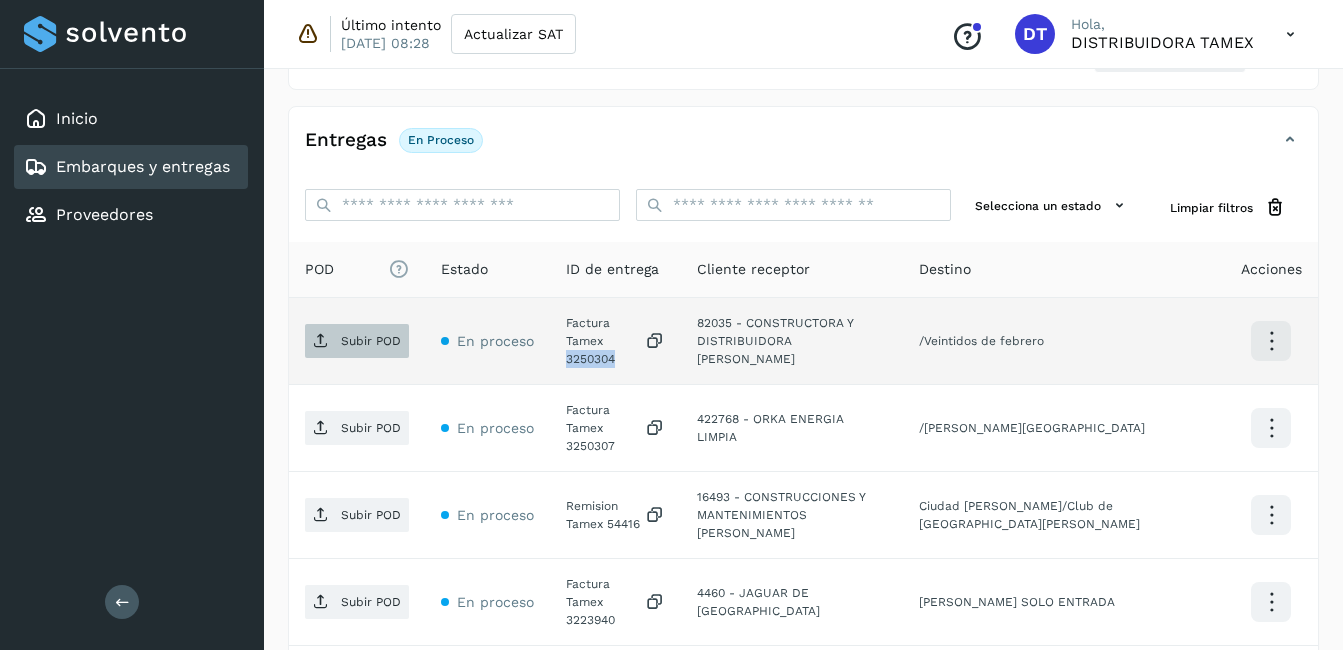 click at bounding box center [321, 341] 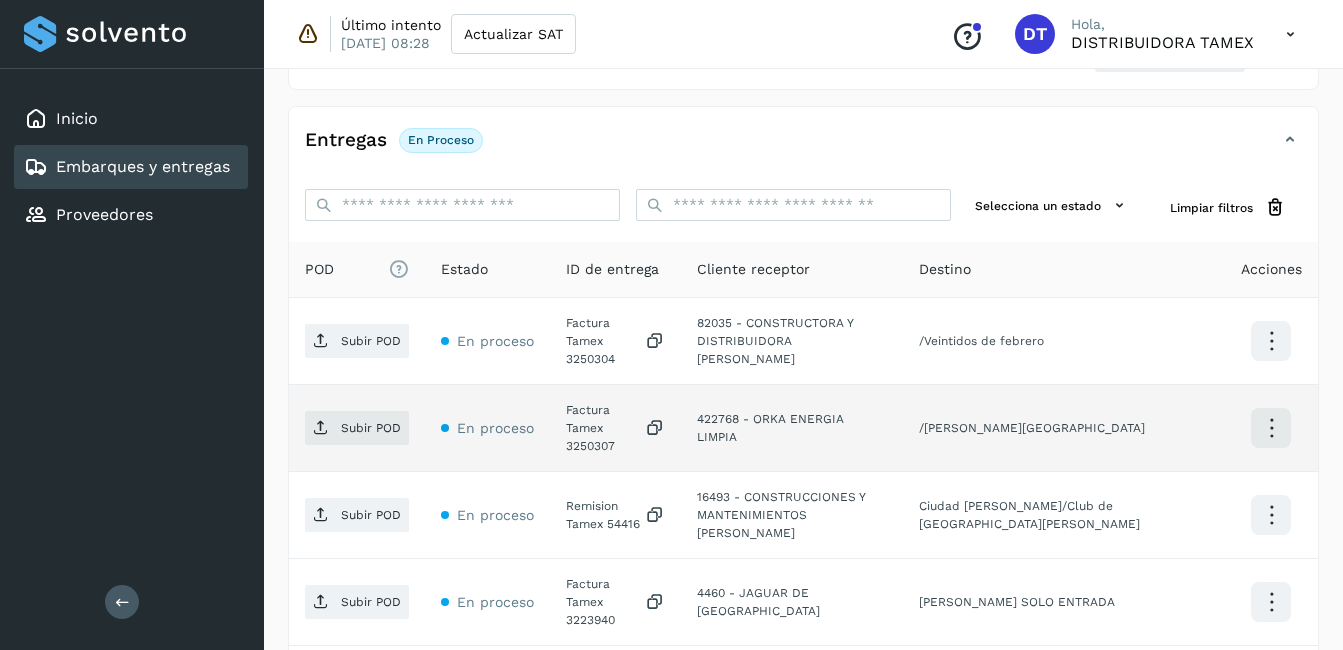 click on "Factura Tamex 3250307" 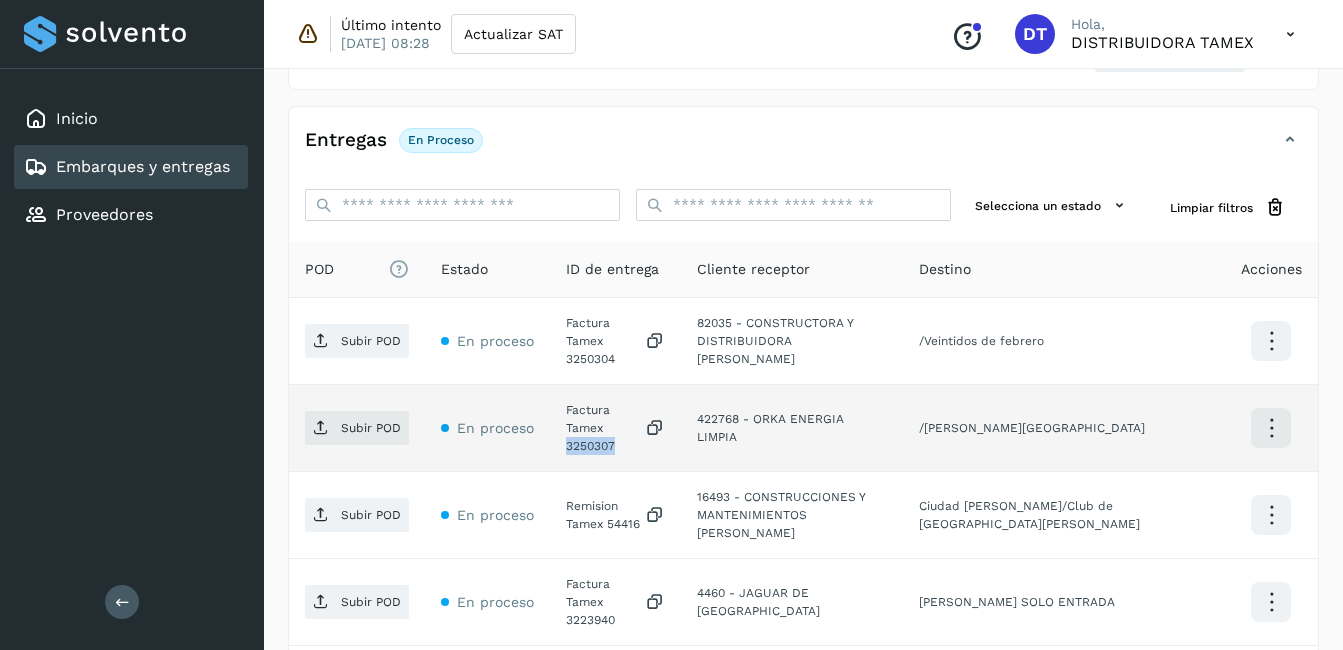 click on "Factura Tamex 3250307" 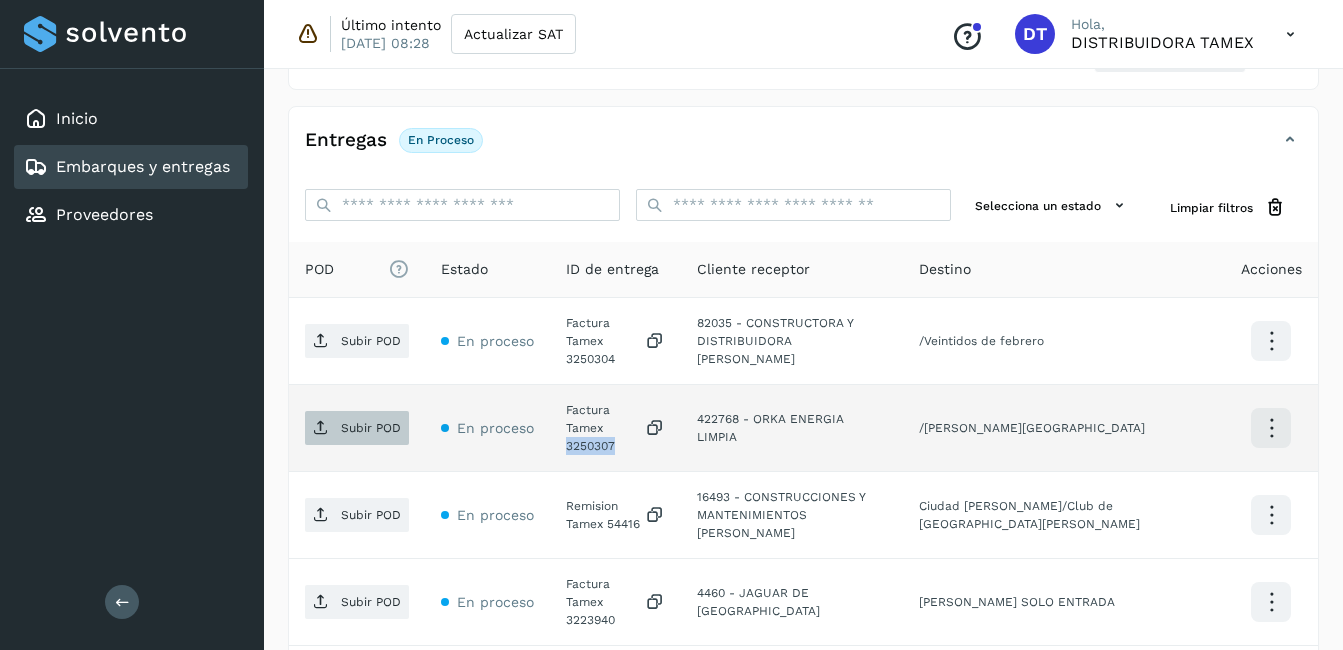 click on "Subir POD" at bounding box center [357, 428] 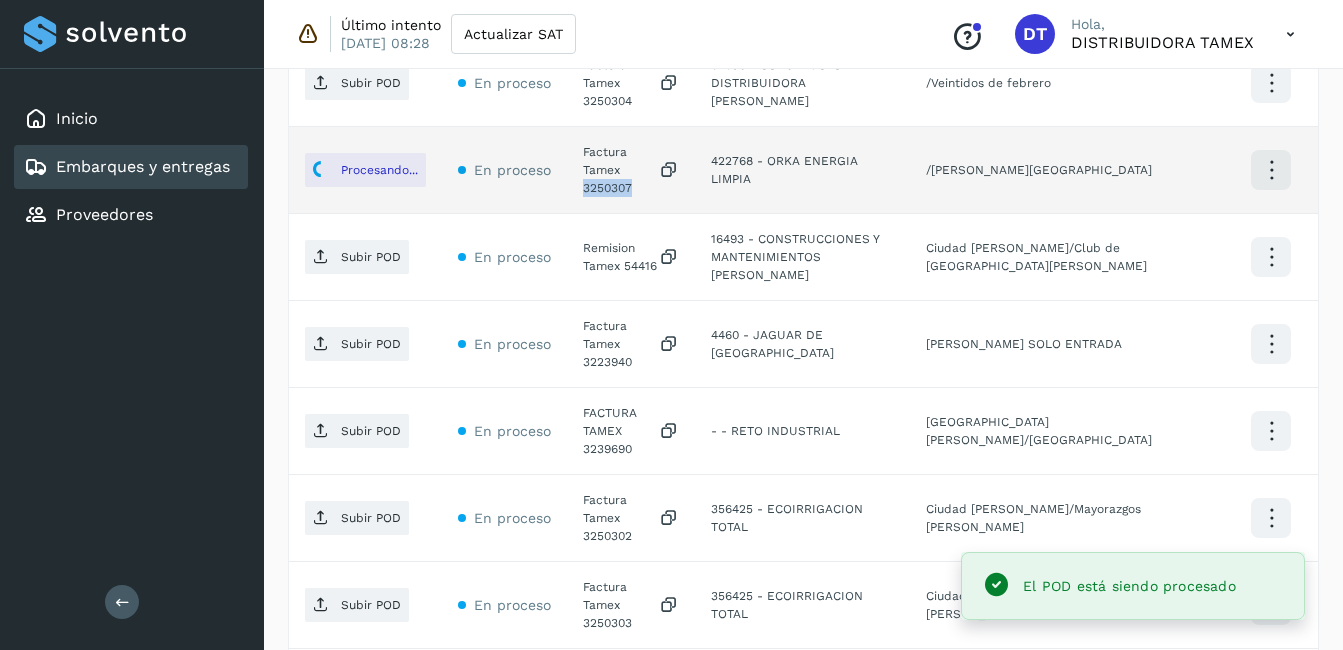 scroll, scrollTop: 689, scrollLeft: 0, axis: vertical 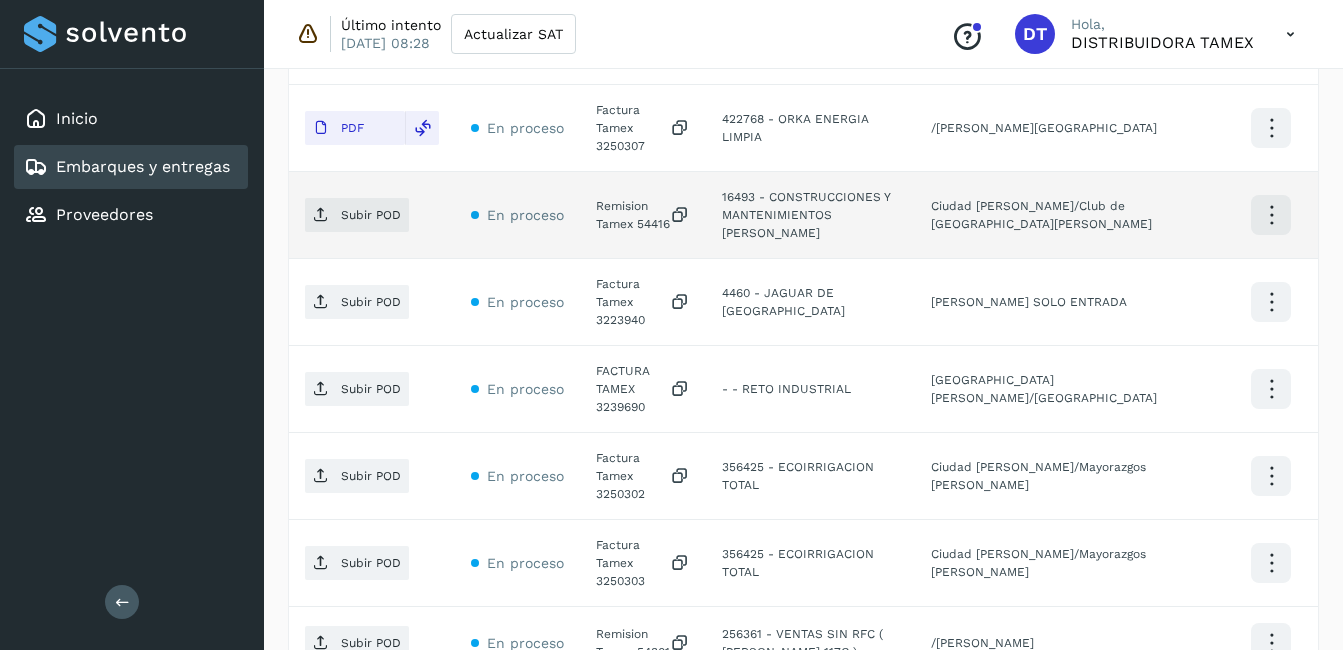 click on "Remision Tamex 54416" 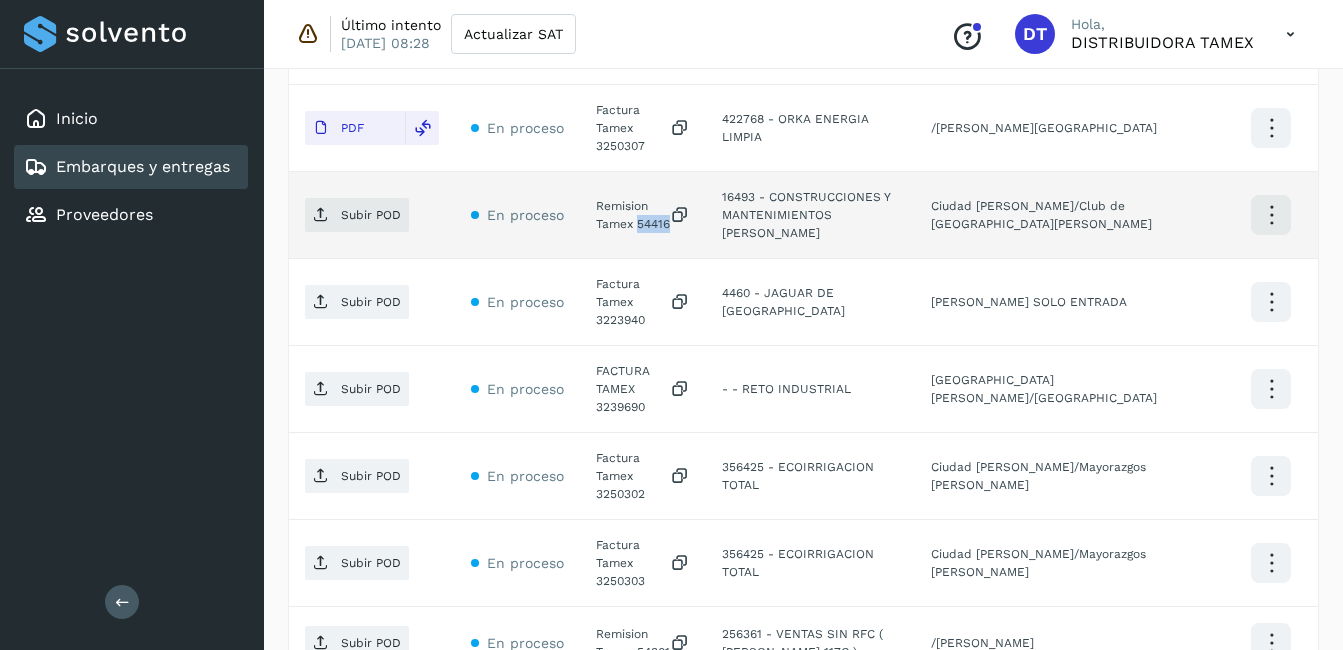 click on "Remision Tamex 54416" 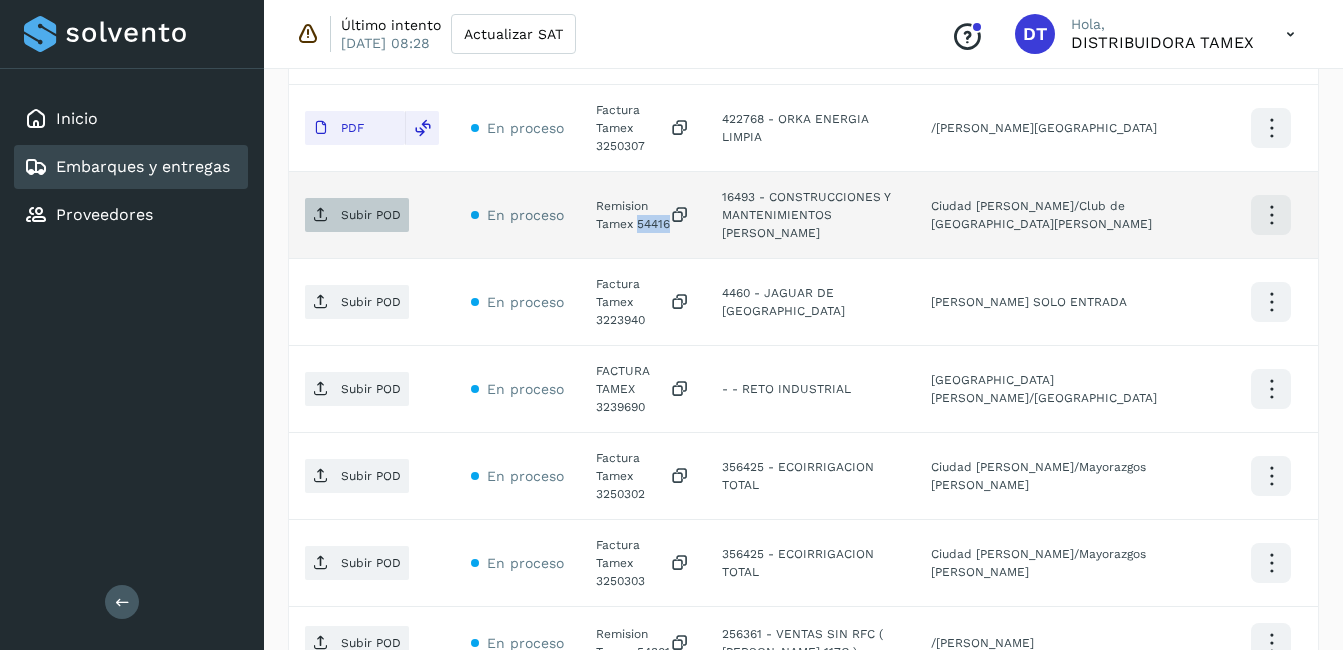 click on "Subir POD" at bounding box center (357, 215) 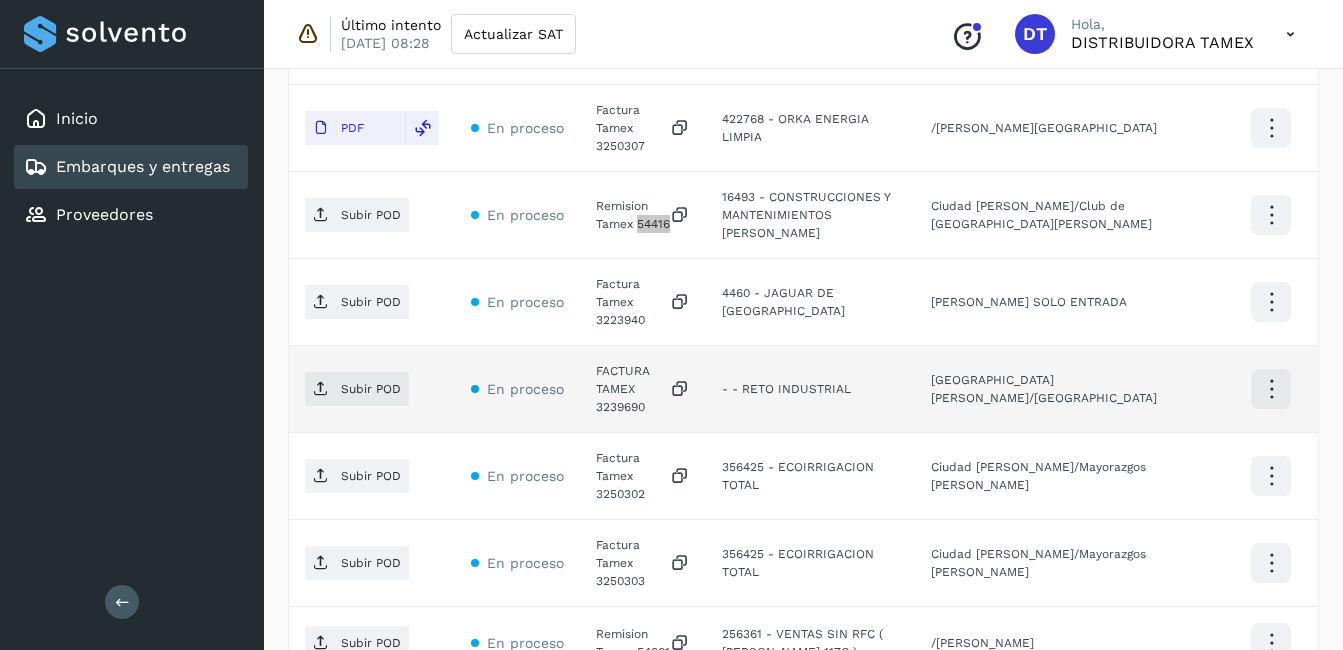 scroll, scrollTop: 789, scrollLeft: 0, axis: vertical 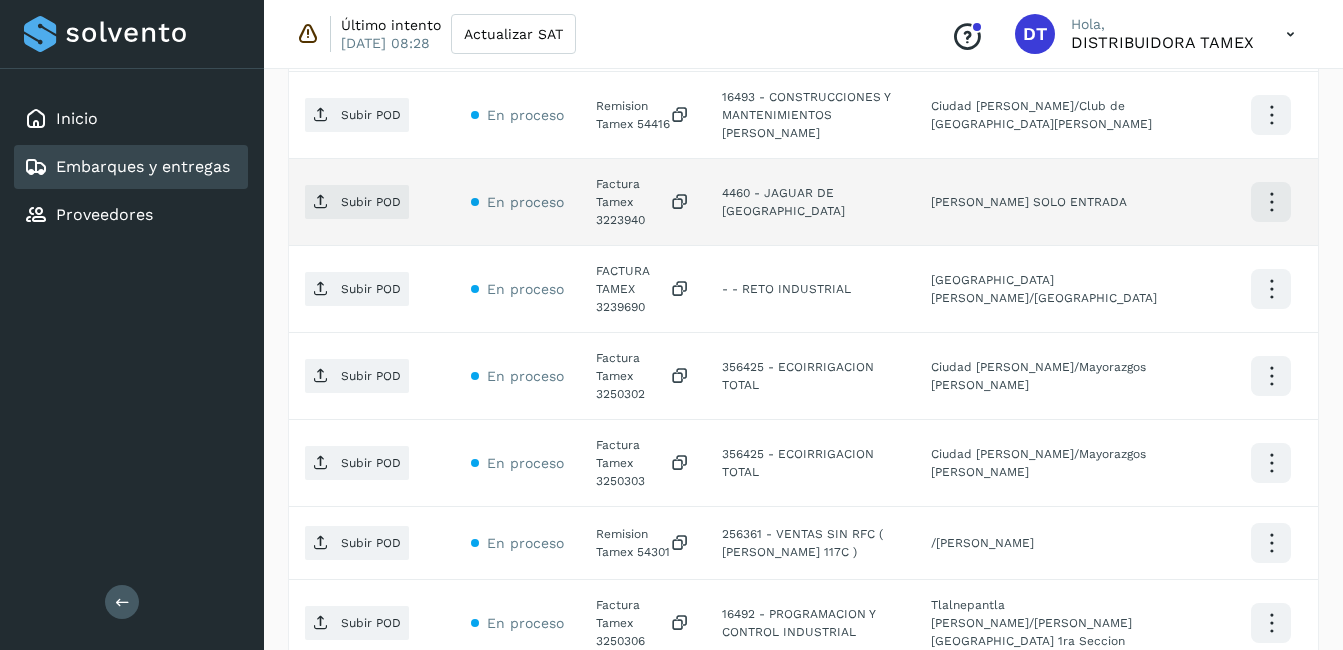 click on "Factura Tamex 3223940" 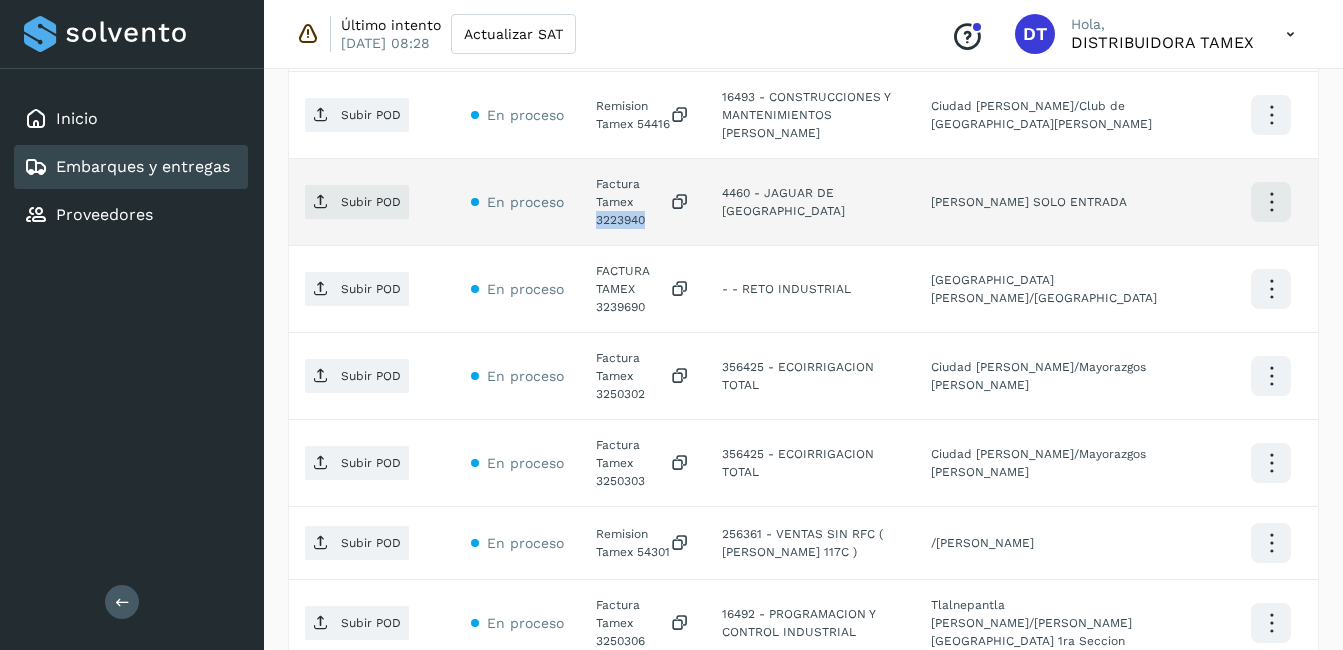 click on "Factura Tamex 3223940" 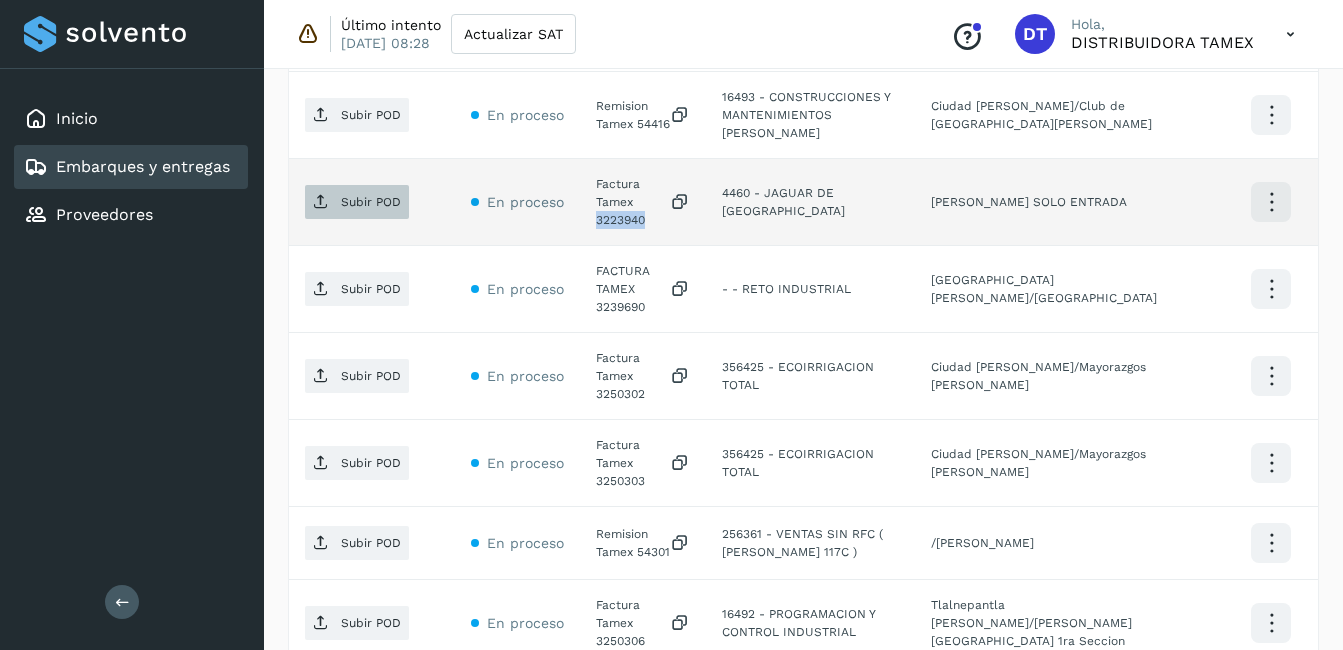 click on "Subir POD" at bounding box center (357, 202) 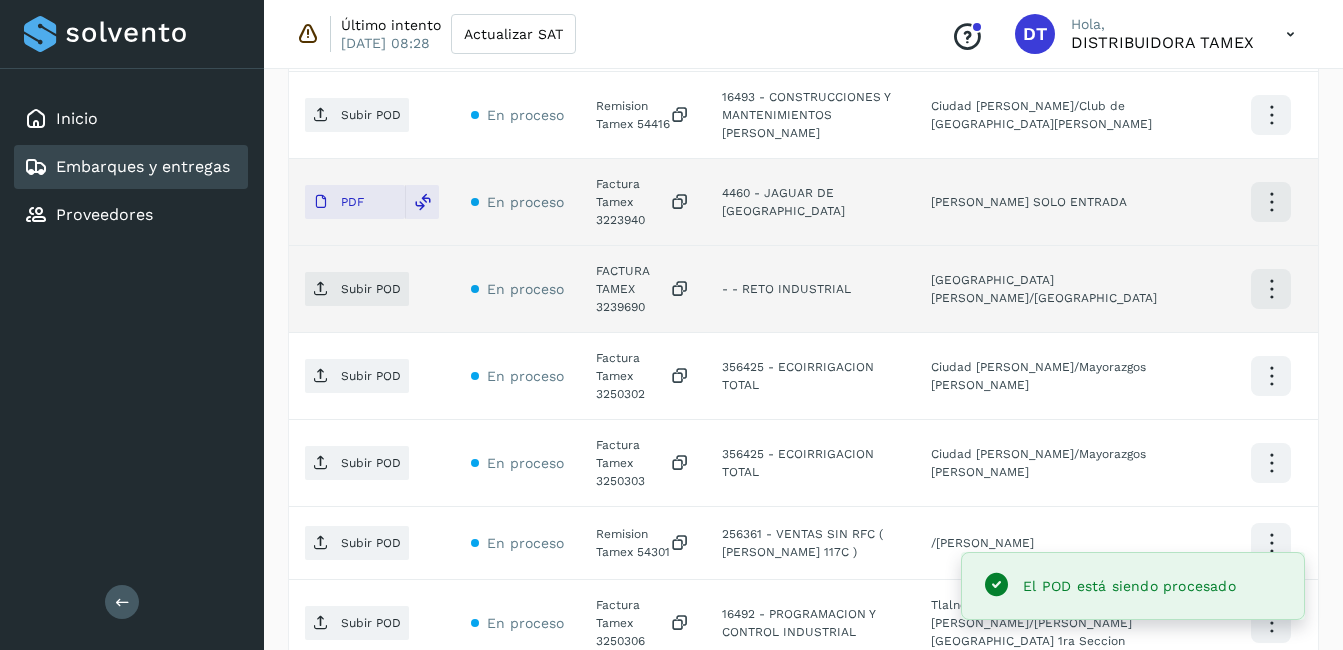 click on "FACTURA TAMEX 3239690" 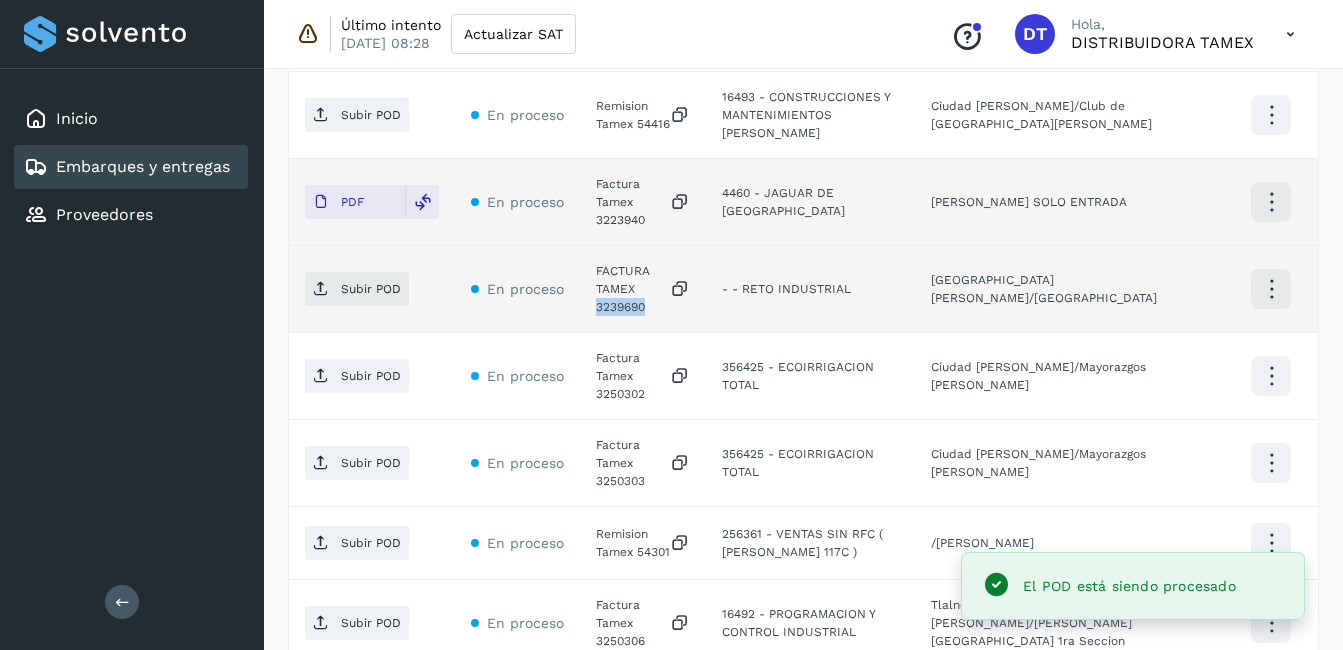 click on "FACTURA TAMEX 3239690" 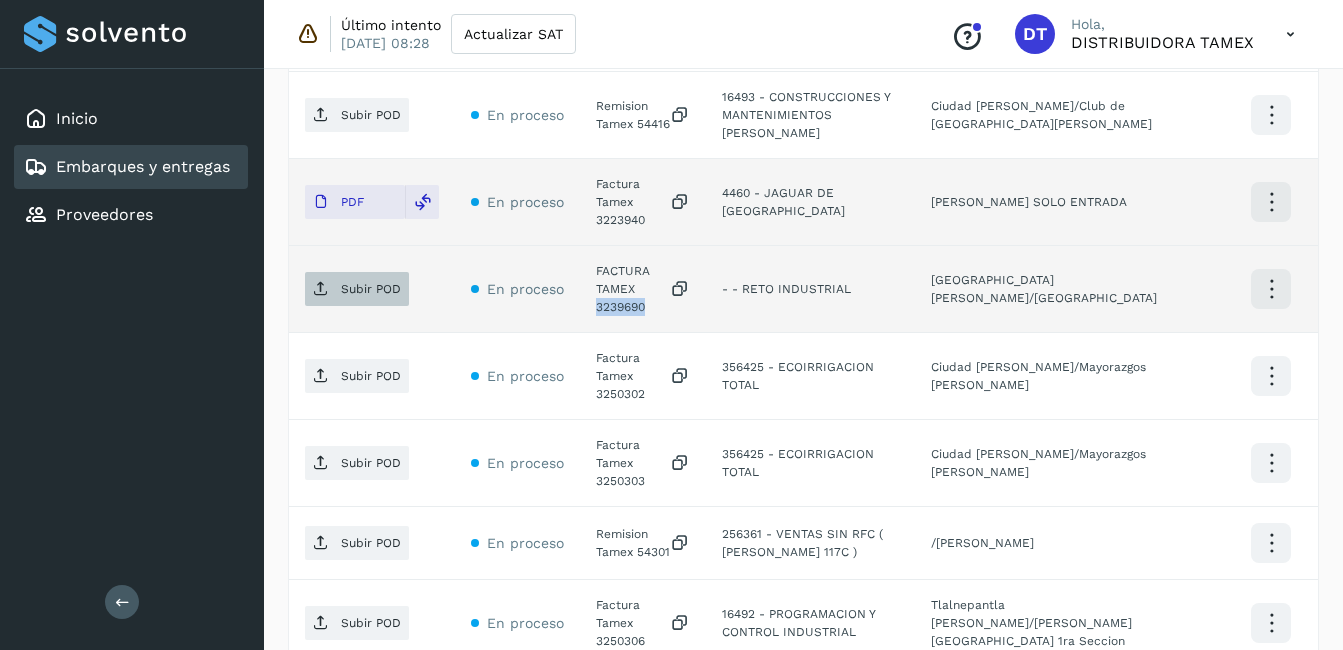 click on "Subir POD" at bounding box center (371, 289) 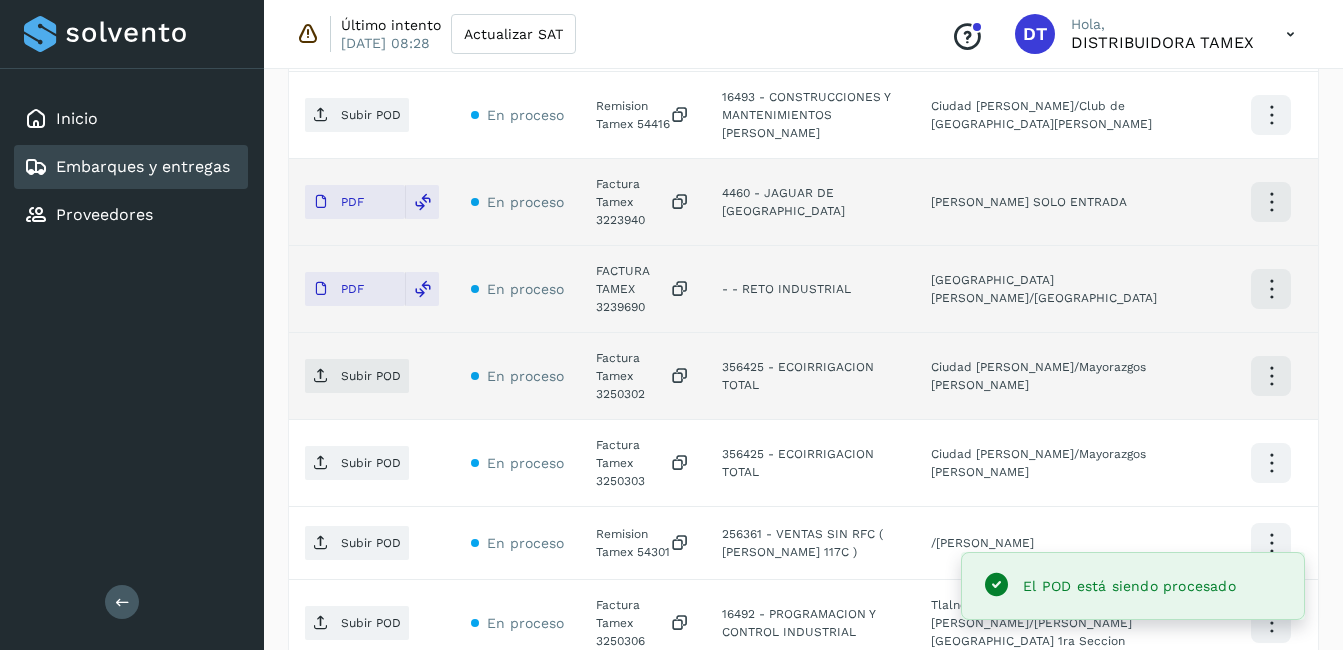 click on "Factura Tamex 3250302" 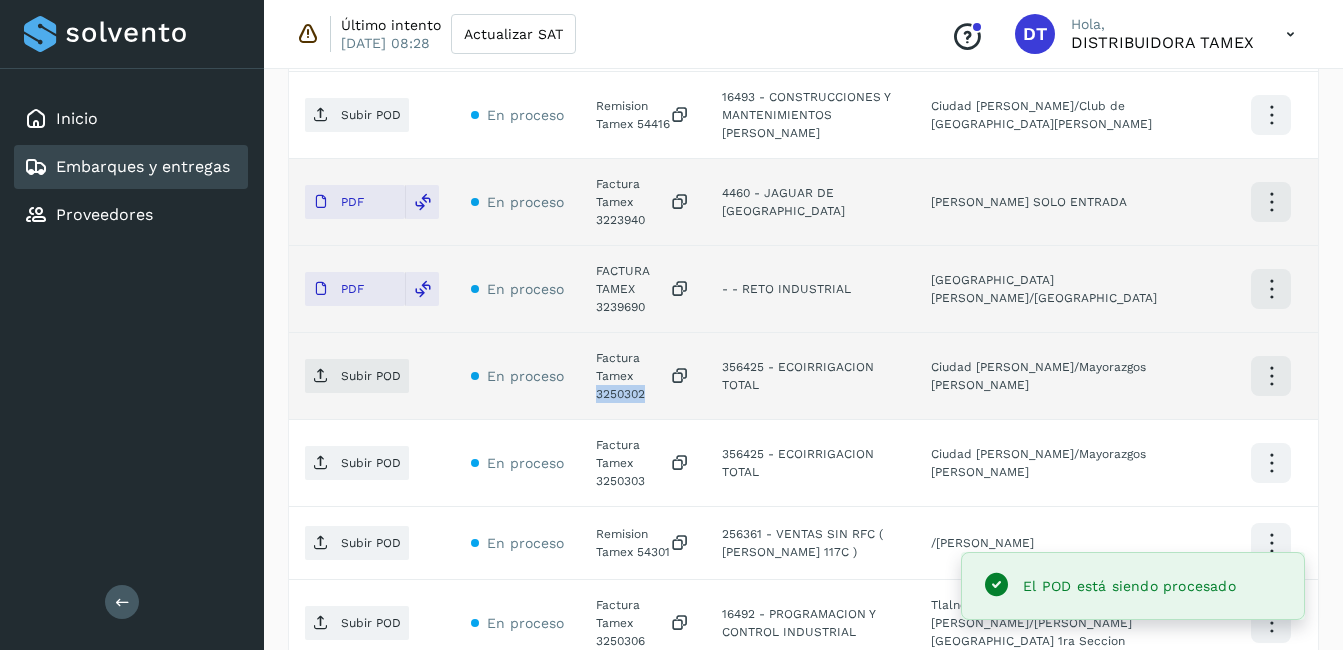 click on "Factura Tamex 3250302" 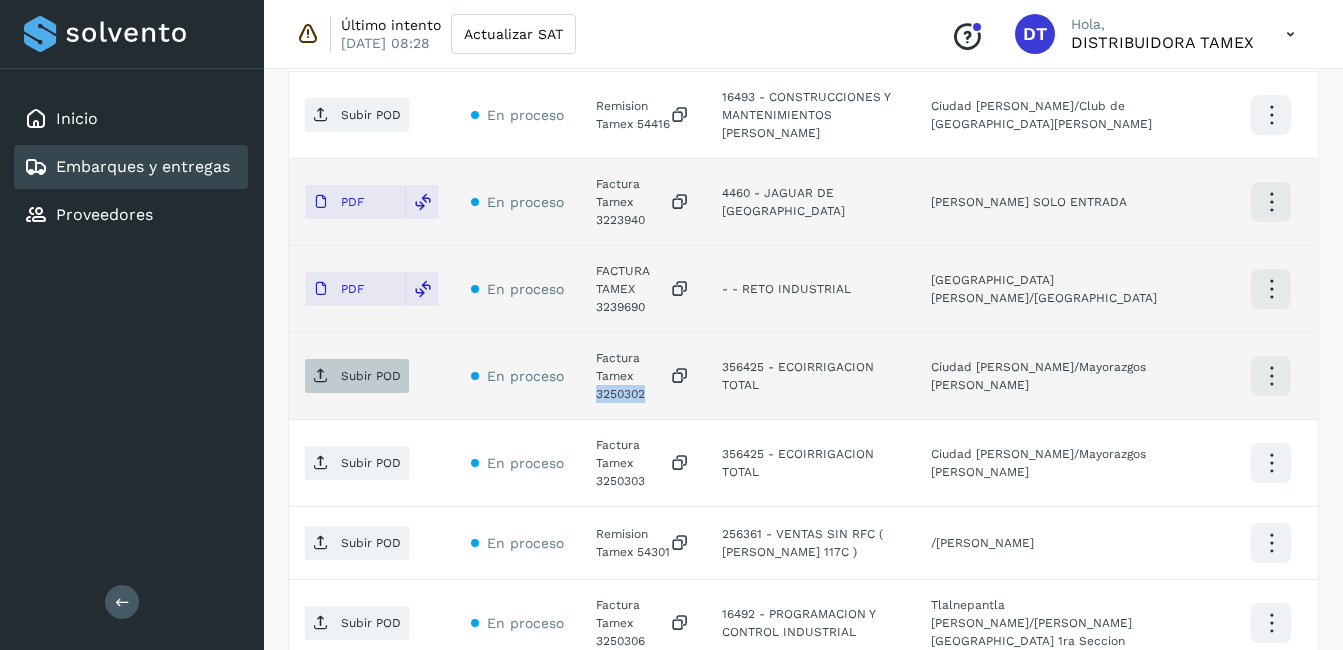 click on "Subir POD" at bounding box center (357, 376) 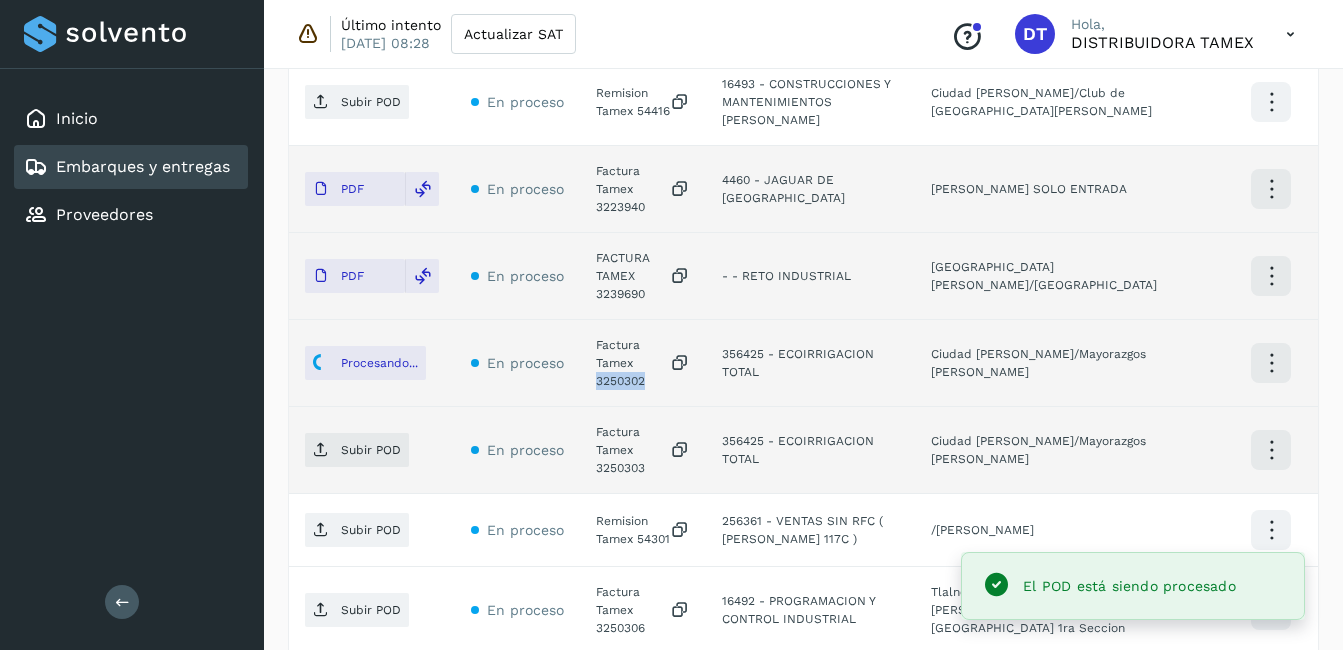scroll, scrollTop: 889, scrollLeft: 0, axis: vertical 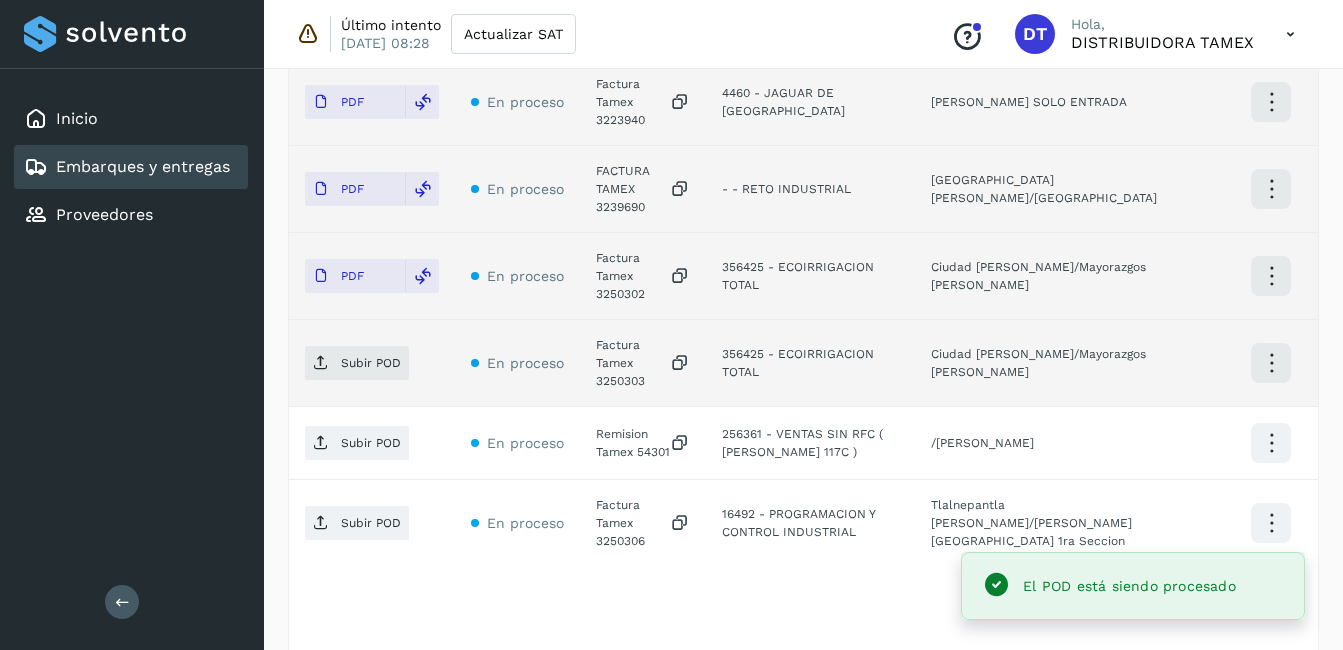 click on "Factura Tamex 3250303" 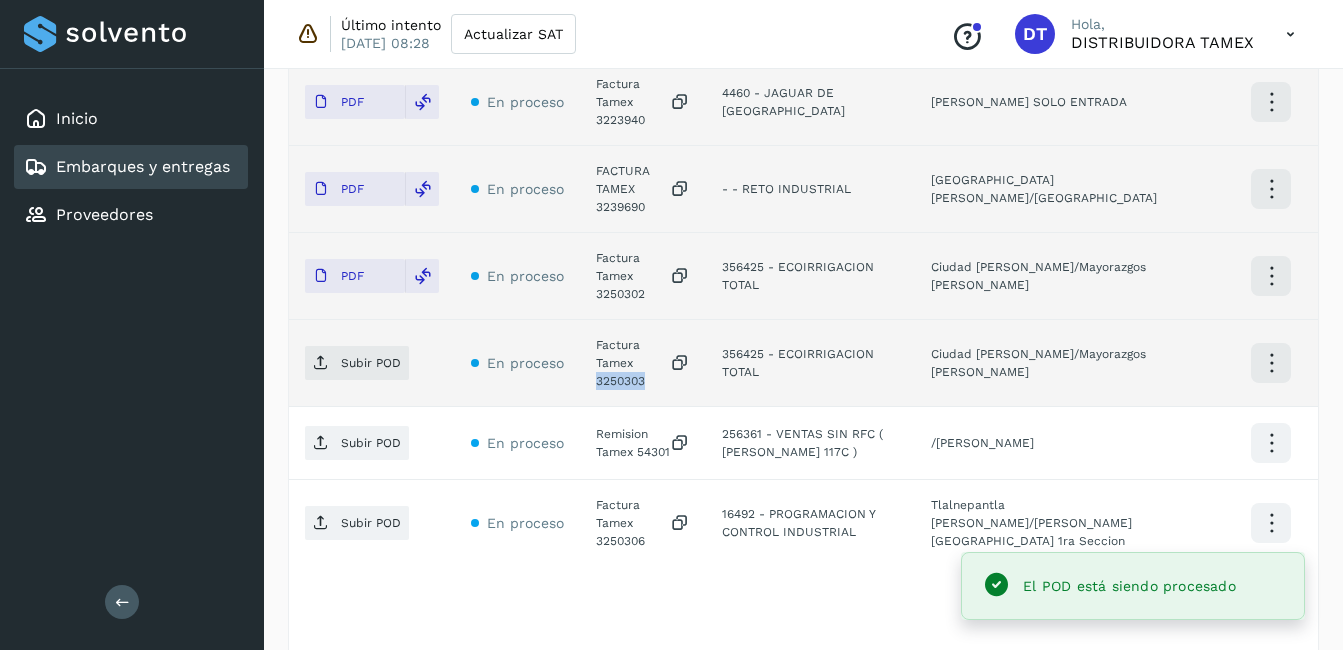 click on "Factura Tamex 3250303" 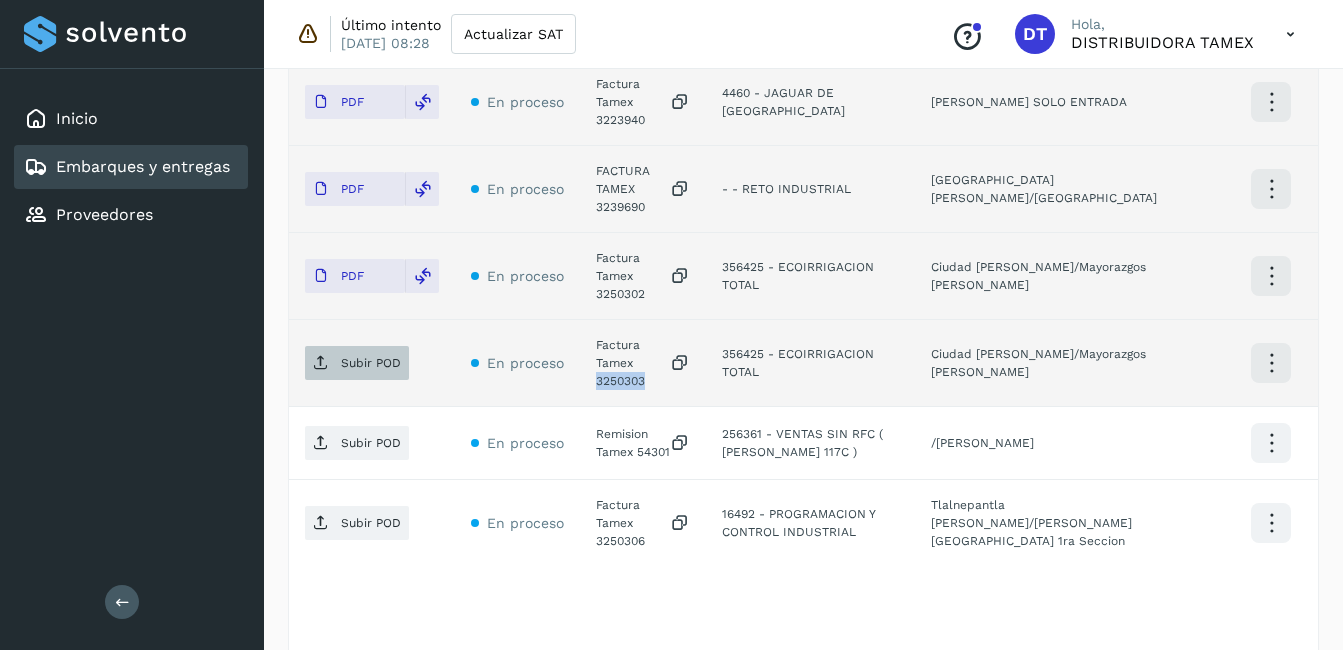click on "Subir POD" at bounding box center (371, 363) 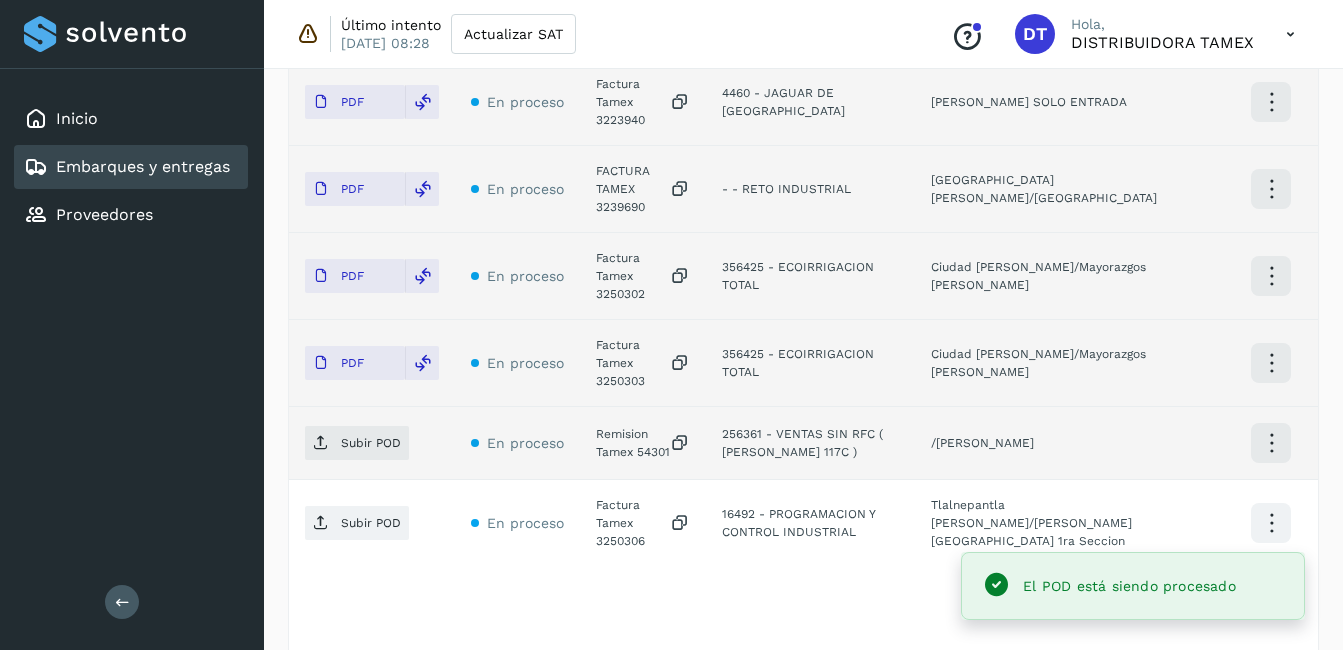 click on "Remision Tamex 54301" 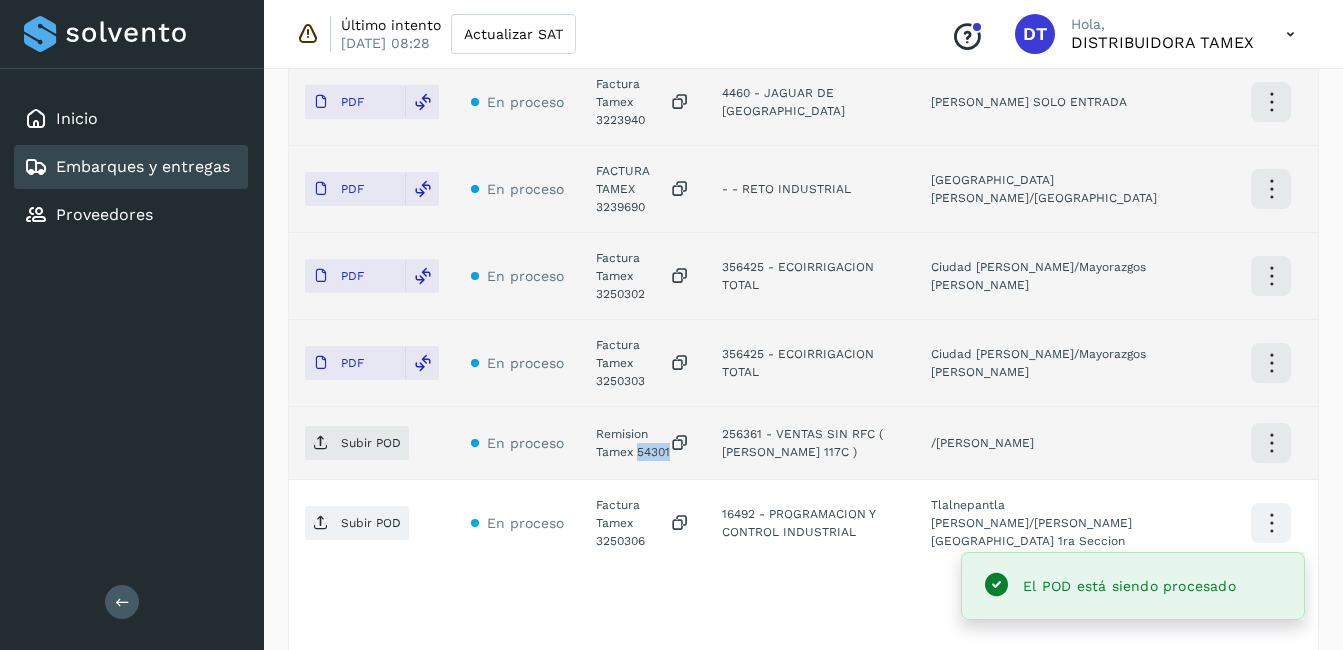 click on "Remision Tamex 54301" 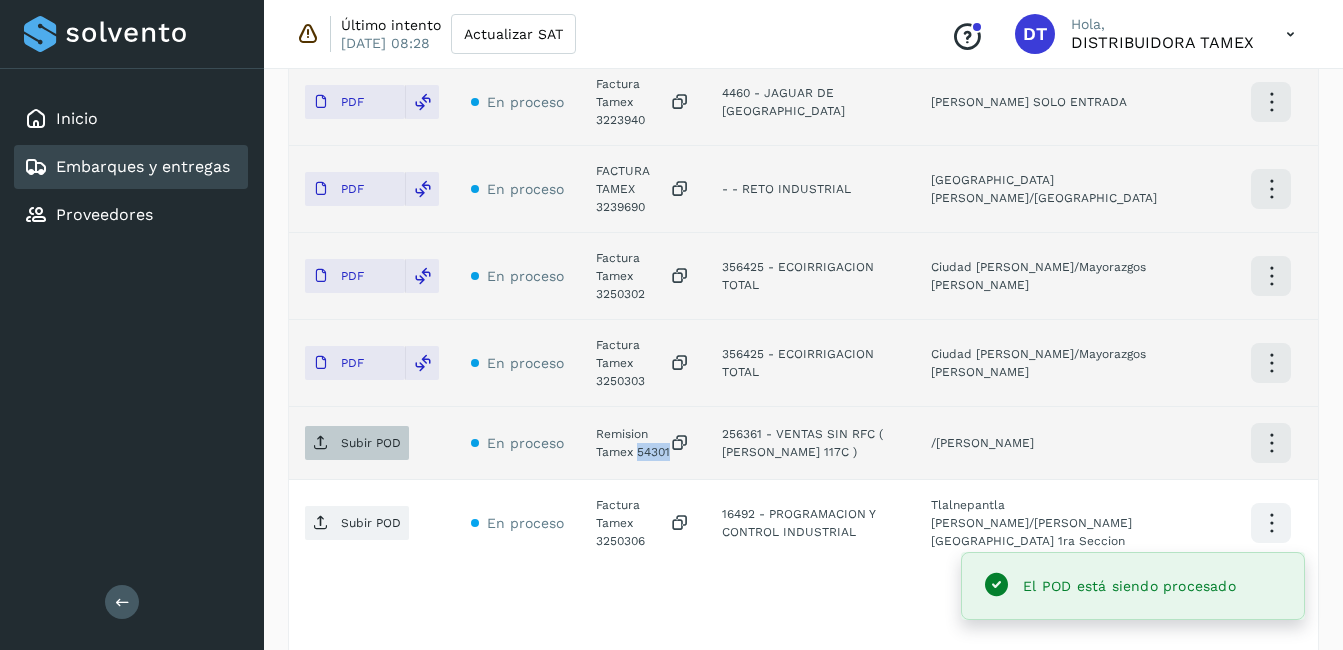click on "Subir POD" at bounding box center [357, 443] 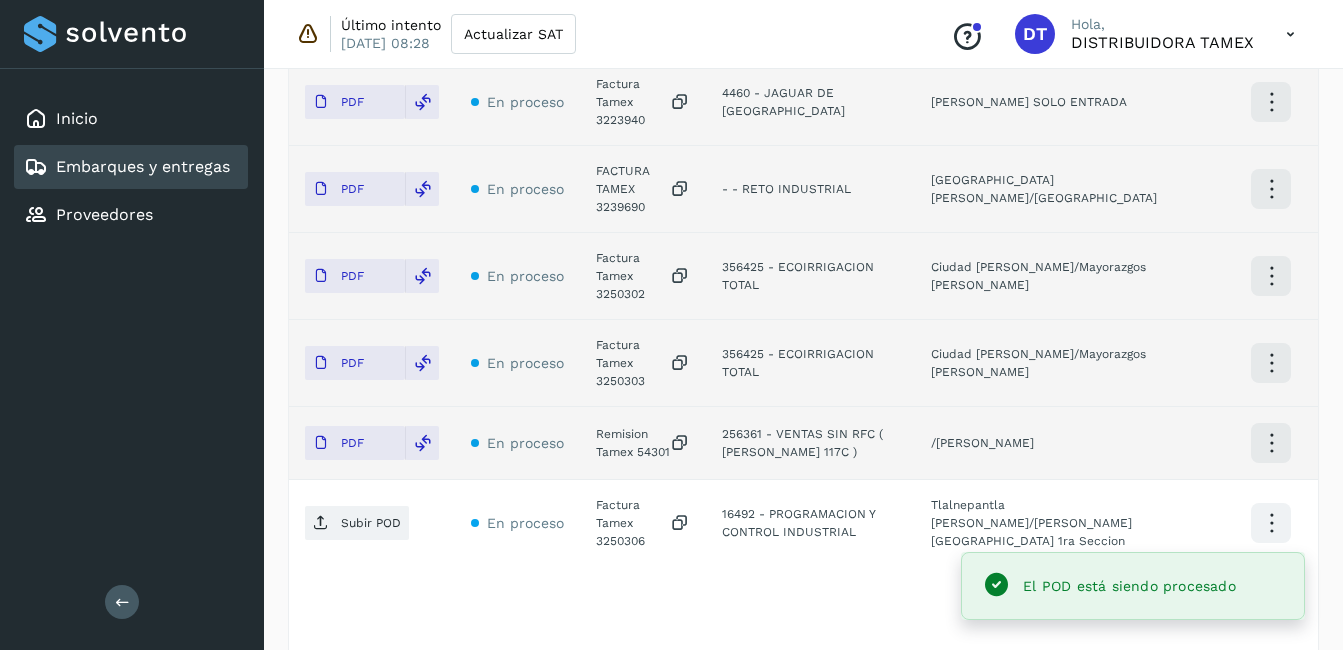 click on "Factura Tamex 3250306" 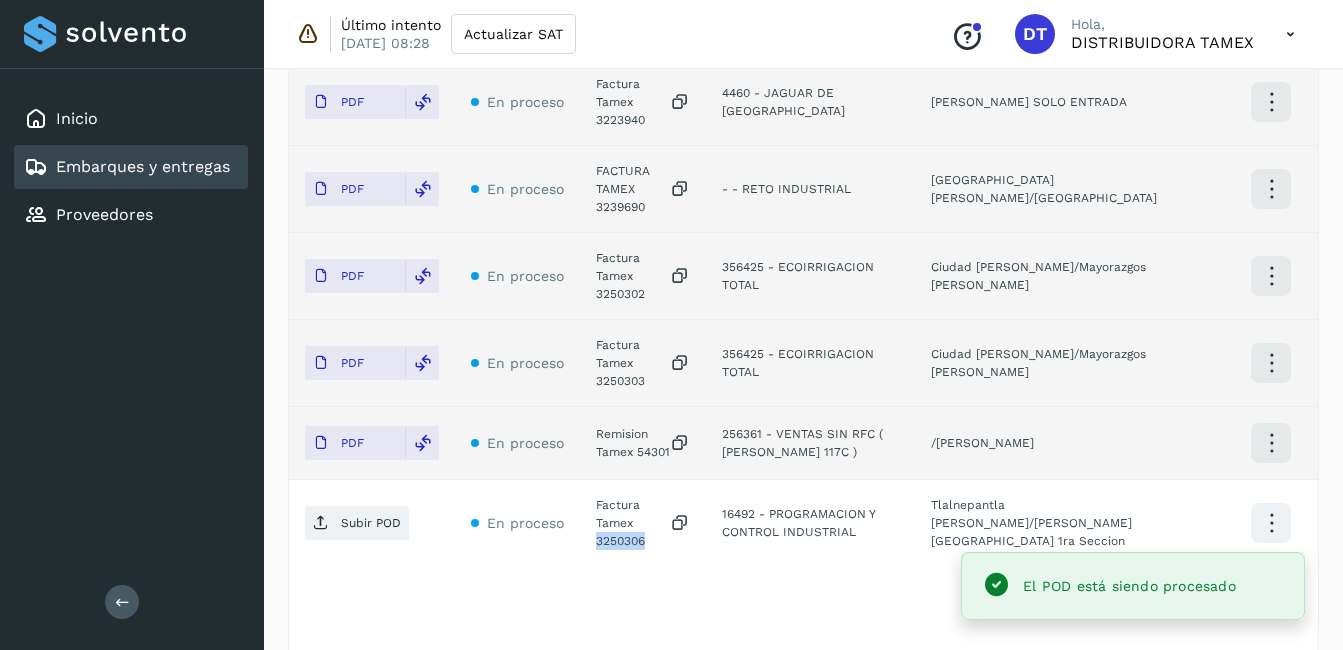 click on "Factura Tamex 3250306" 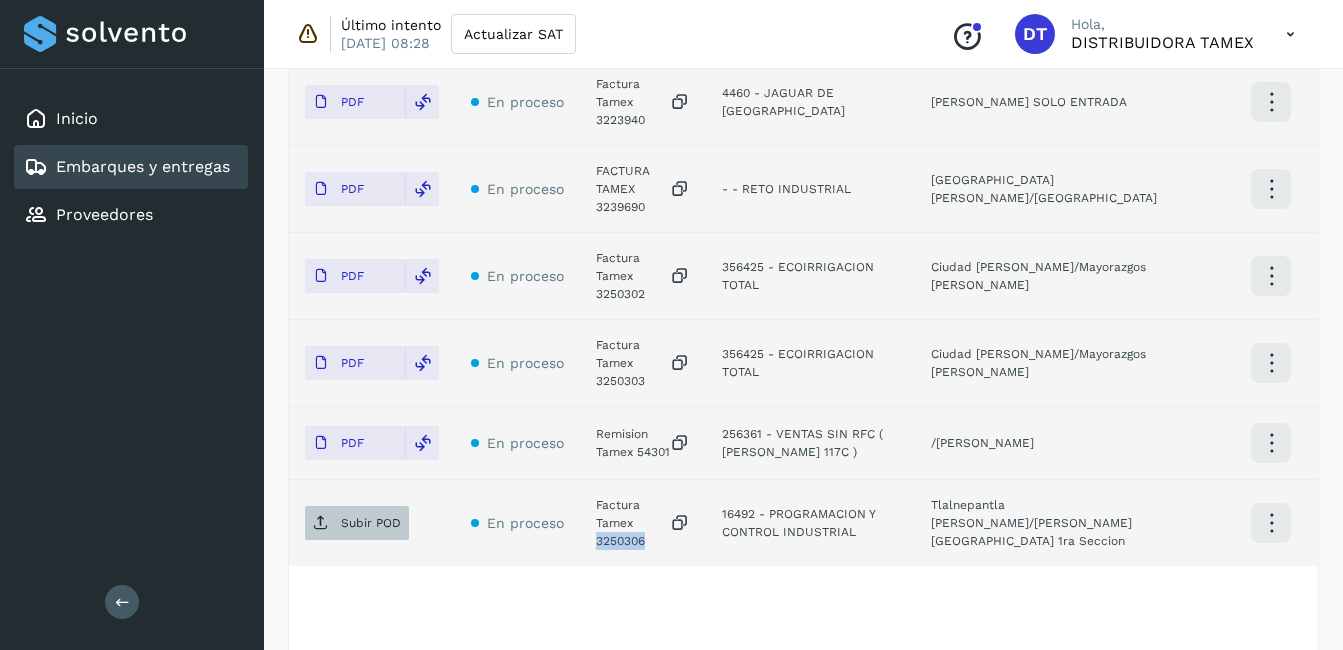 click on "Subir POD" at bounding box center (371, 523) 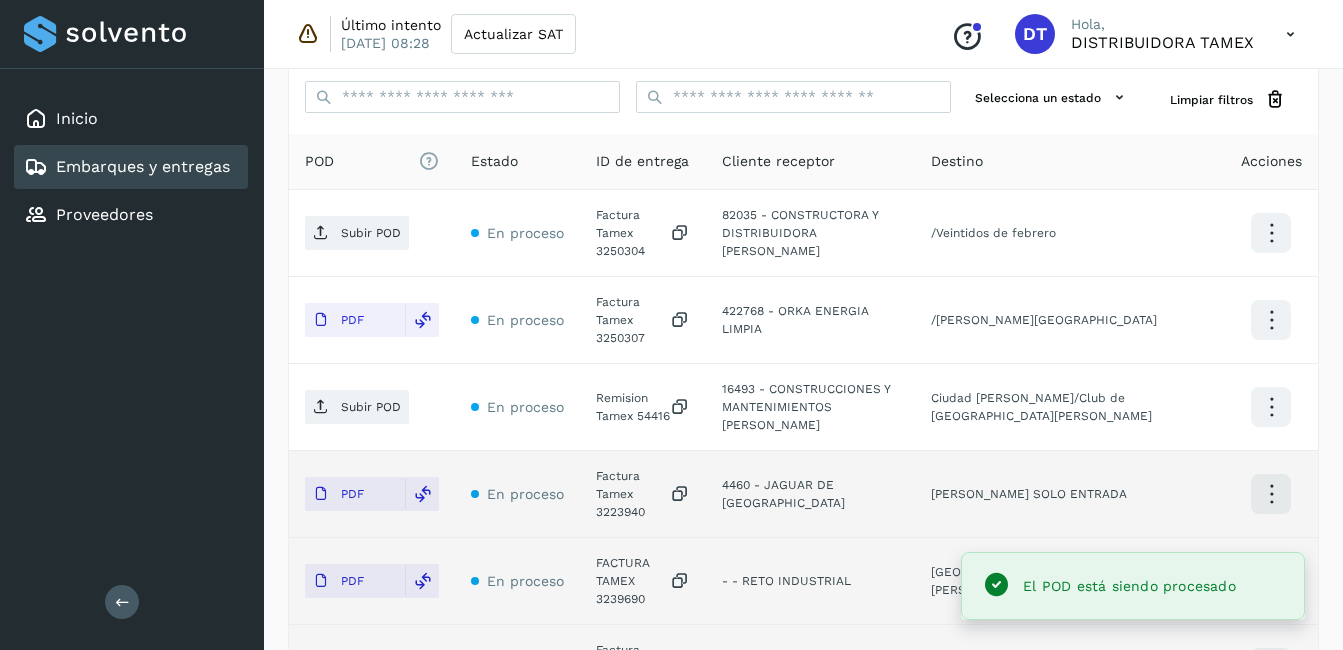 scroll, scrollTop: 489, scrollLeft: 0, axis: vertical 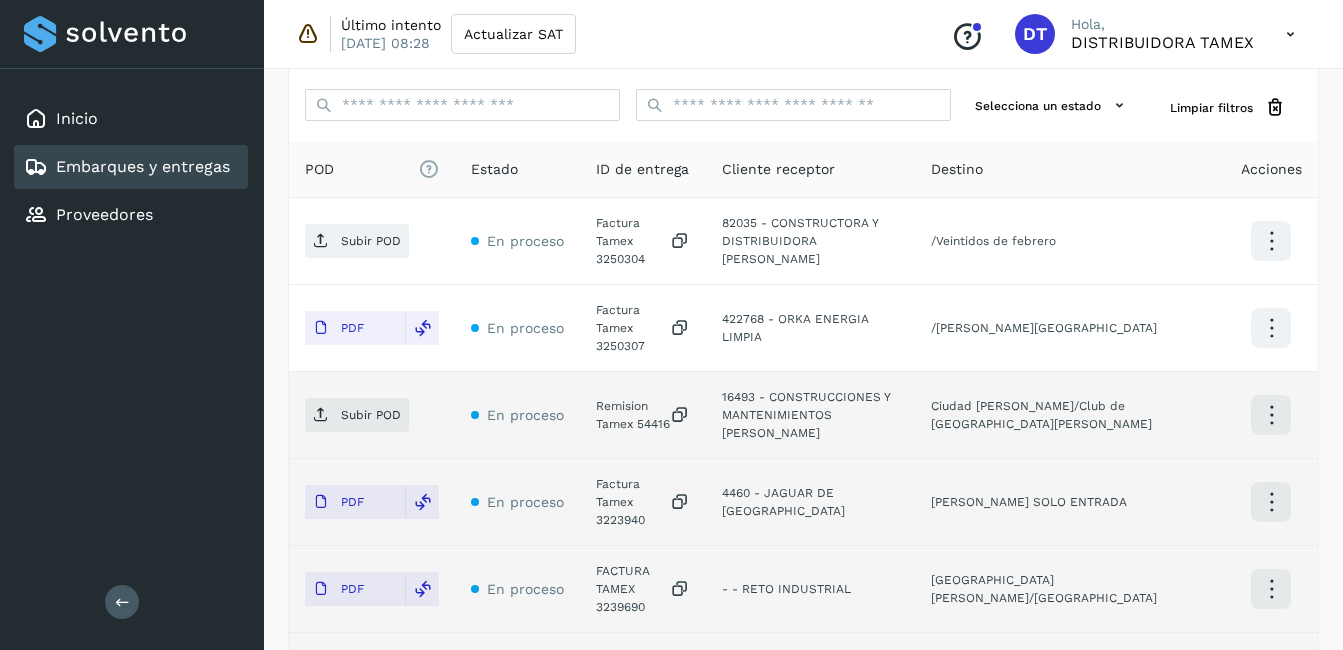 click on "Remision Tamex 54416" 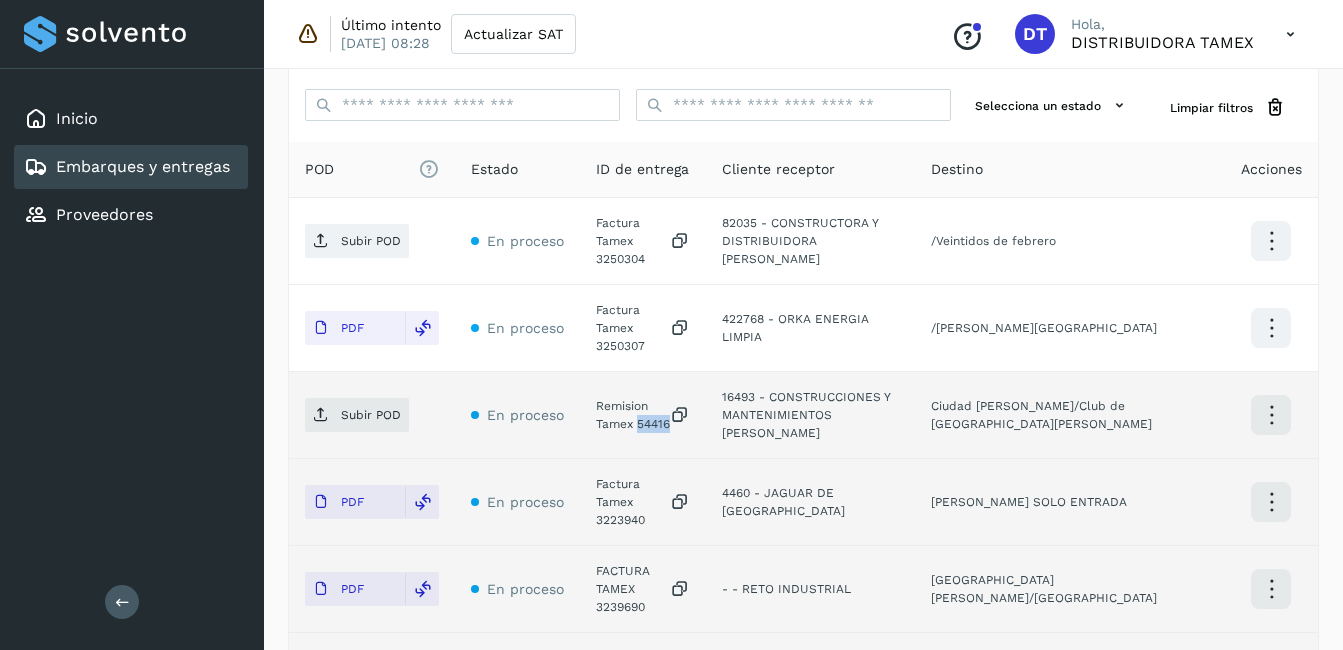 click on "Remision Tamex 54416" 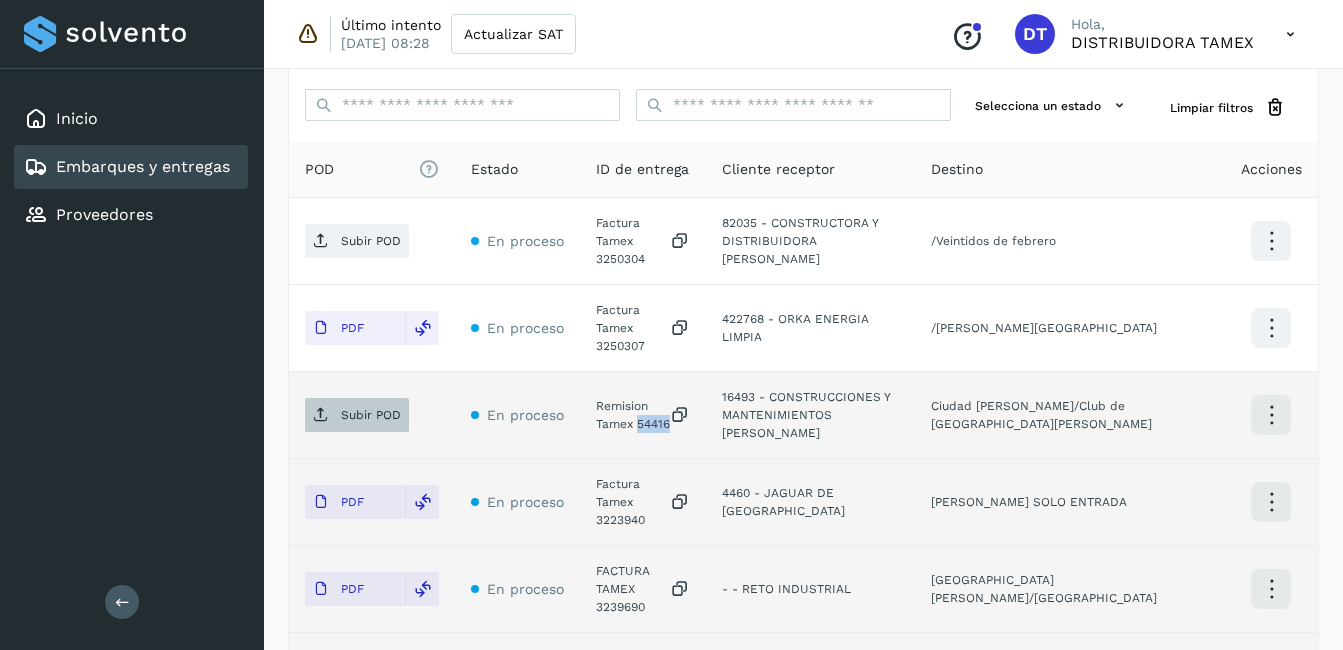 click on "Subir POD" at bounding box center [371, 415] 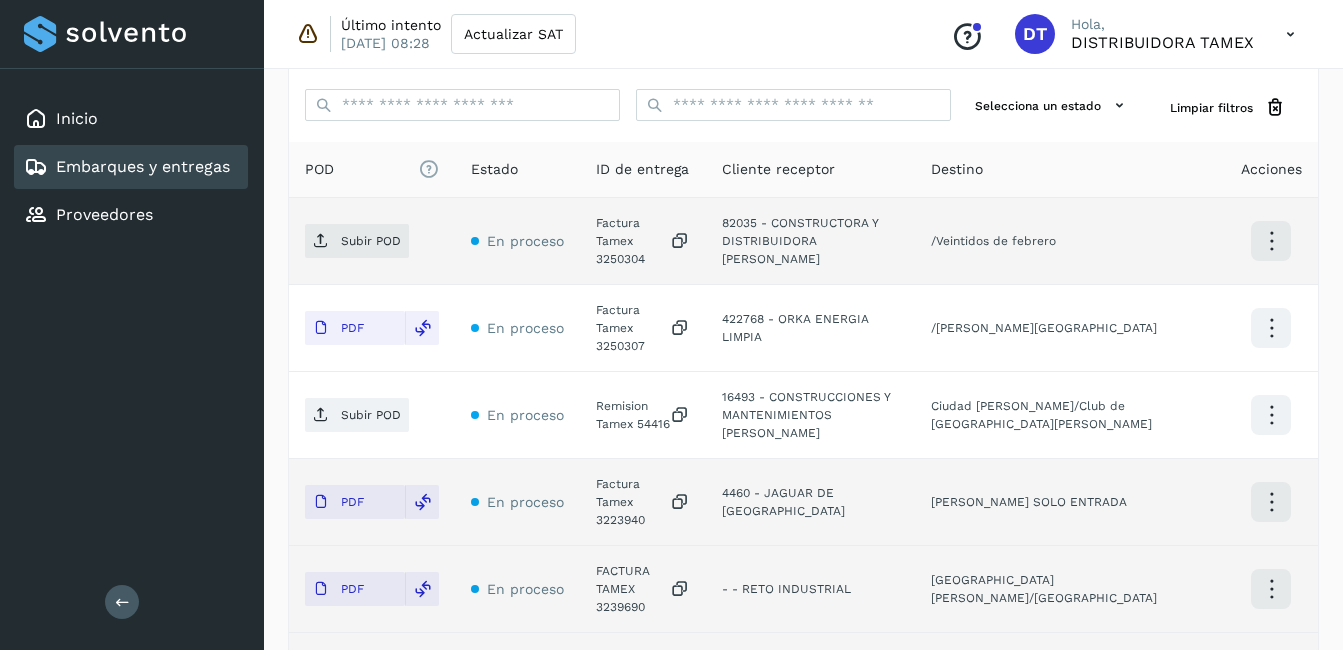 click on "Factura Tamex 3250304" 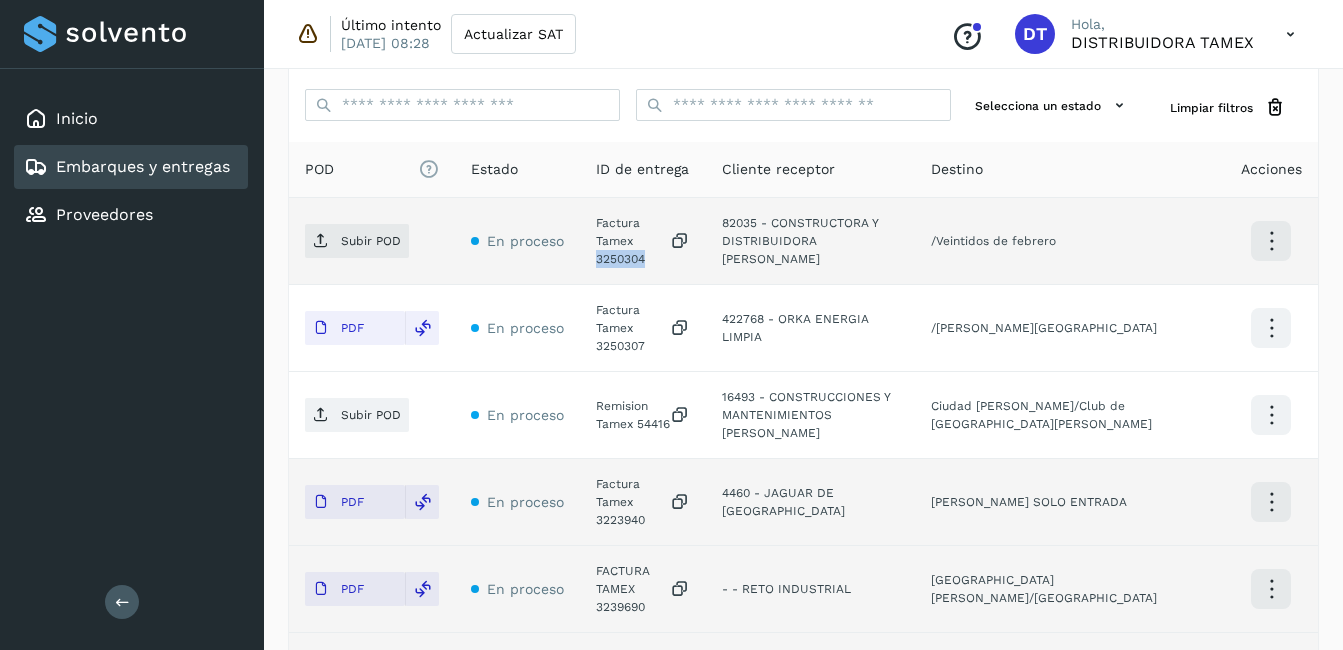 click on "Factura Tamex 3250304" 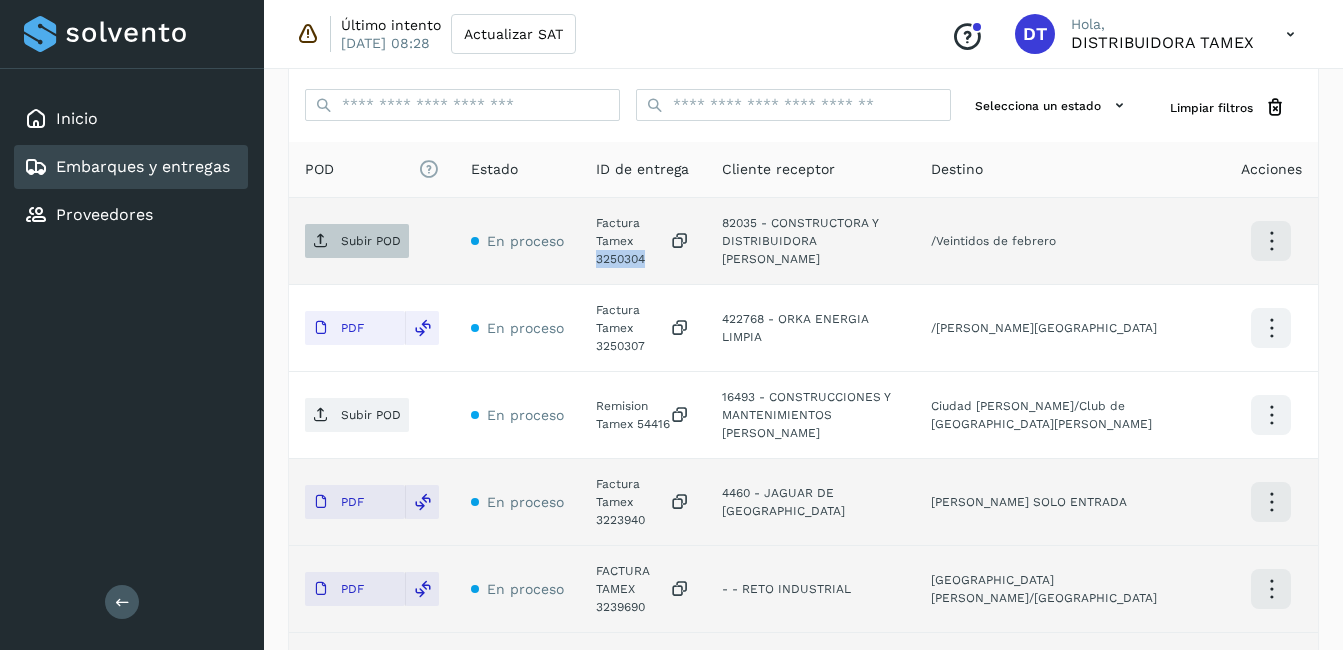 click on "Subir POD" at bounding box center (371, 241) 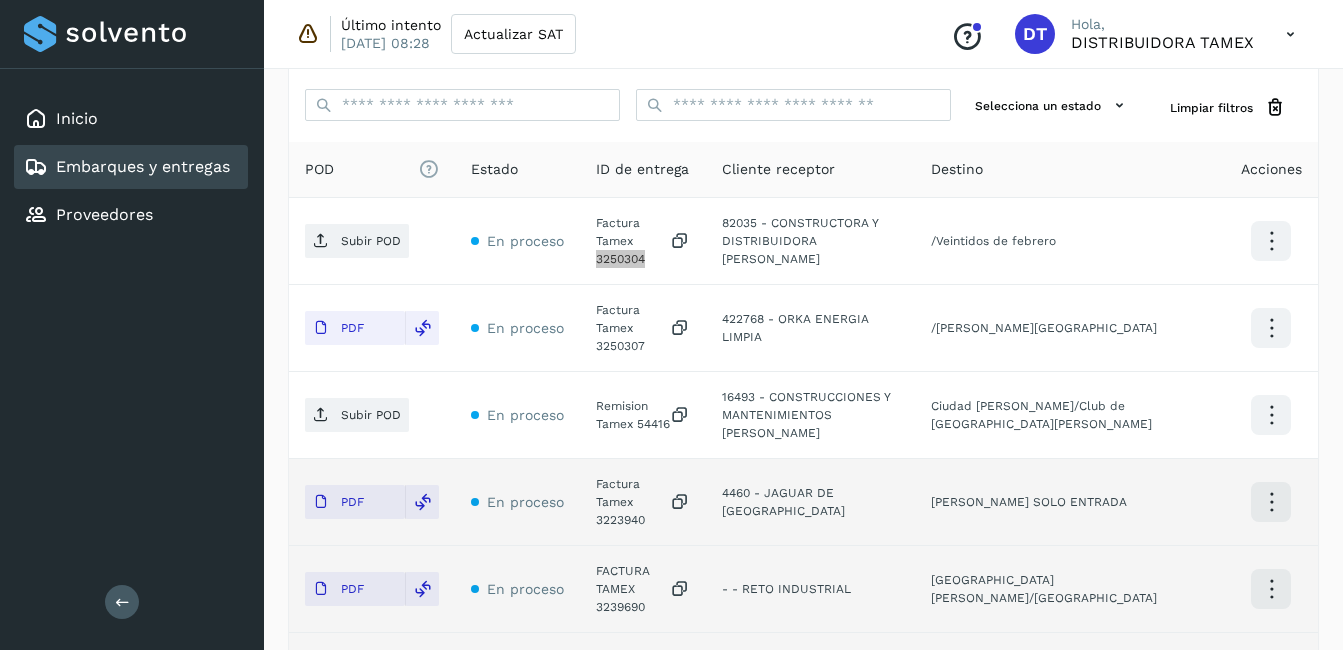 select on "**" 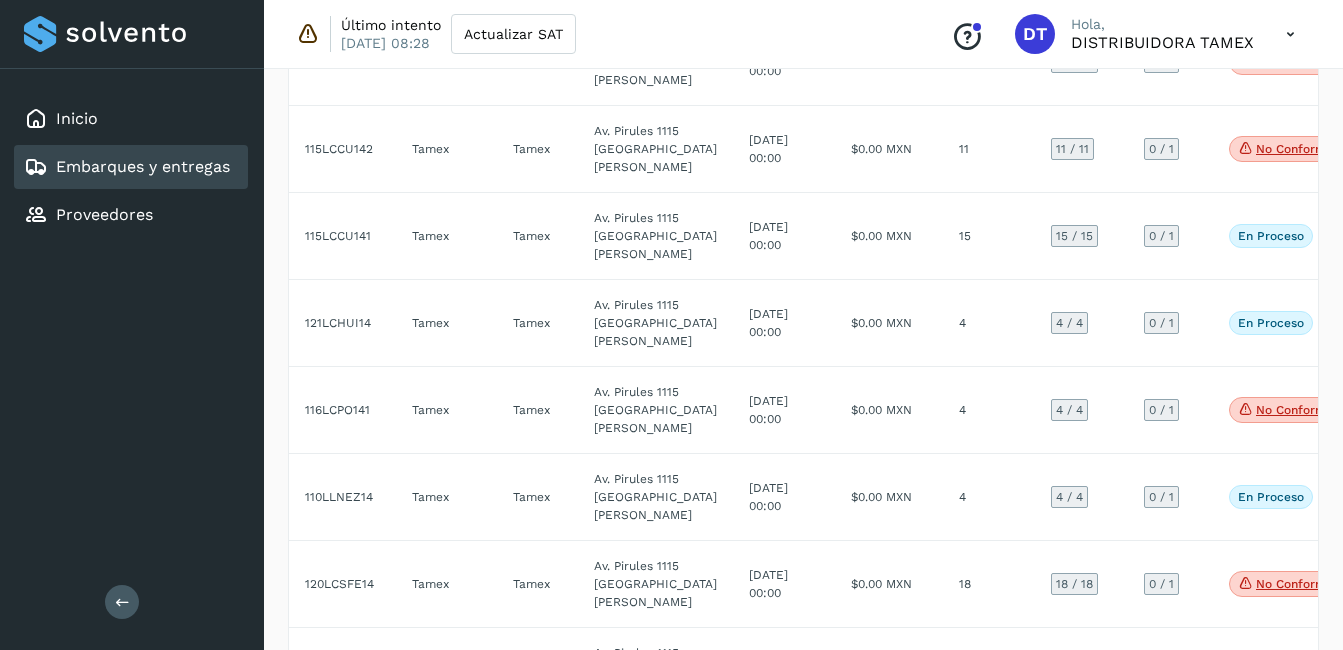 scroll, scrollTop: 2600, scrollLeft: 0, axis: vertical 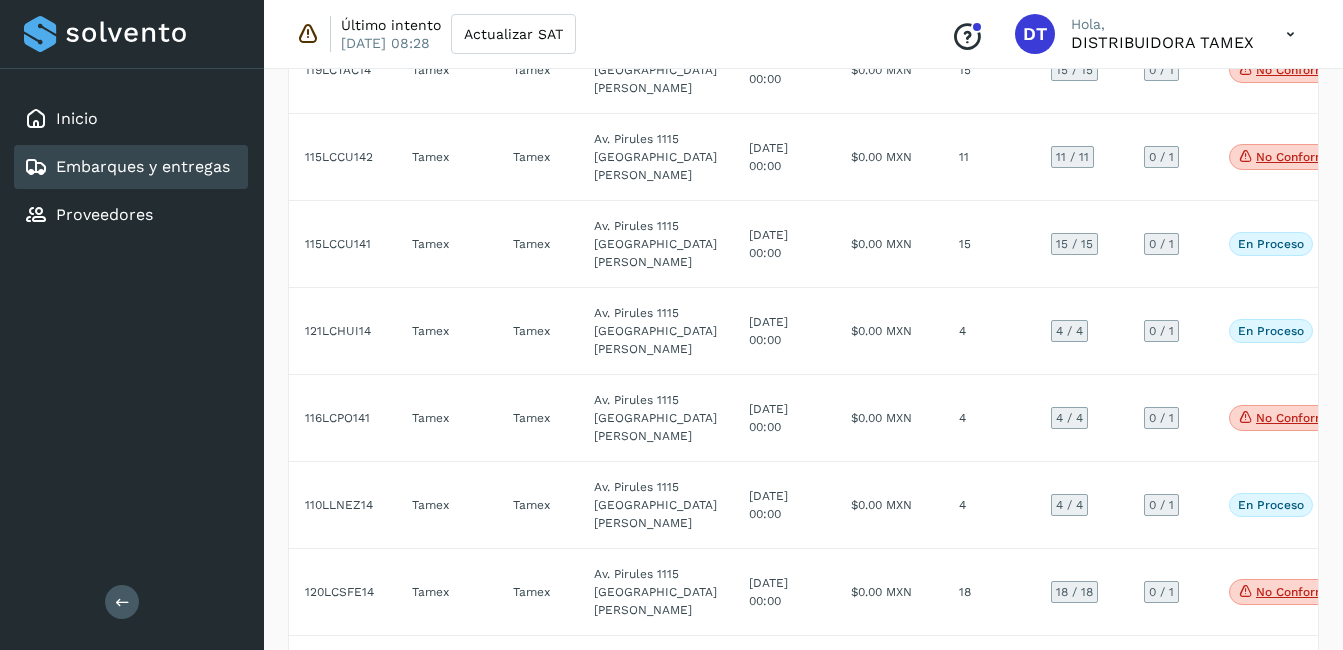 click on "2" 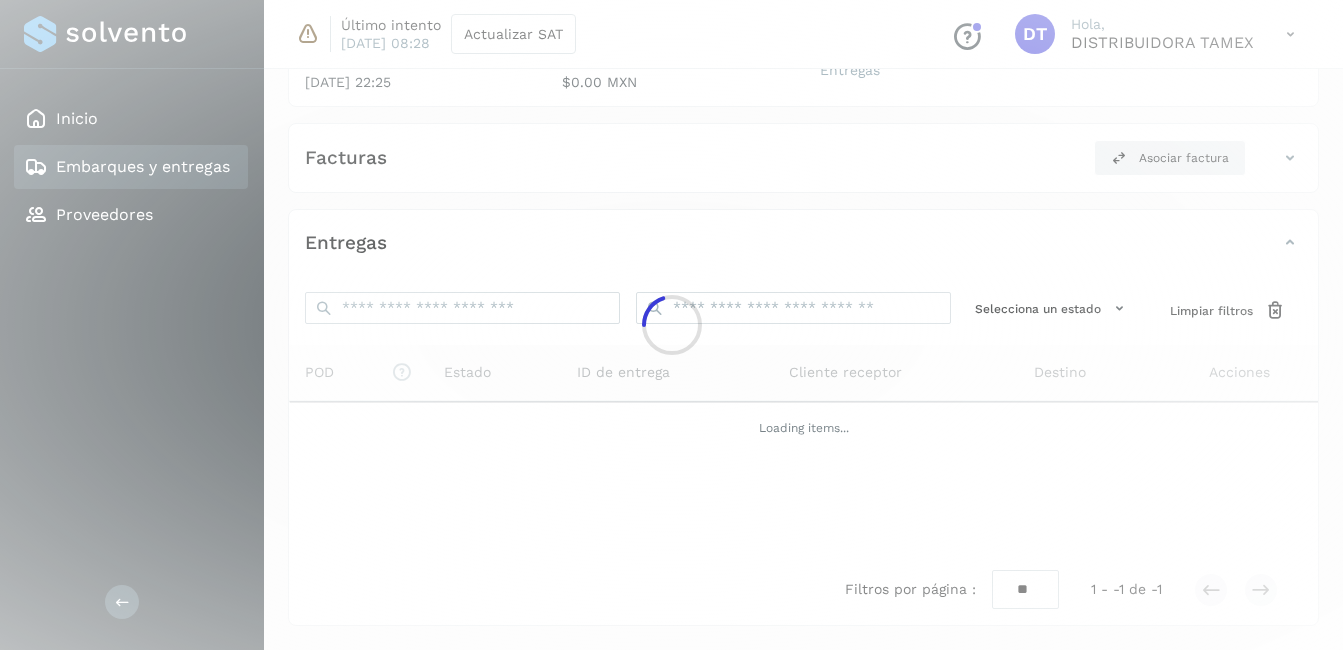 scroll, scrollTop: 378, scrollLeft: 0, axis: vertical 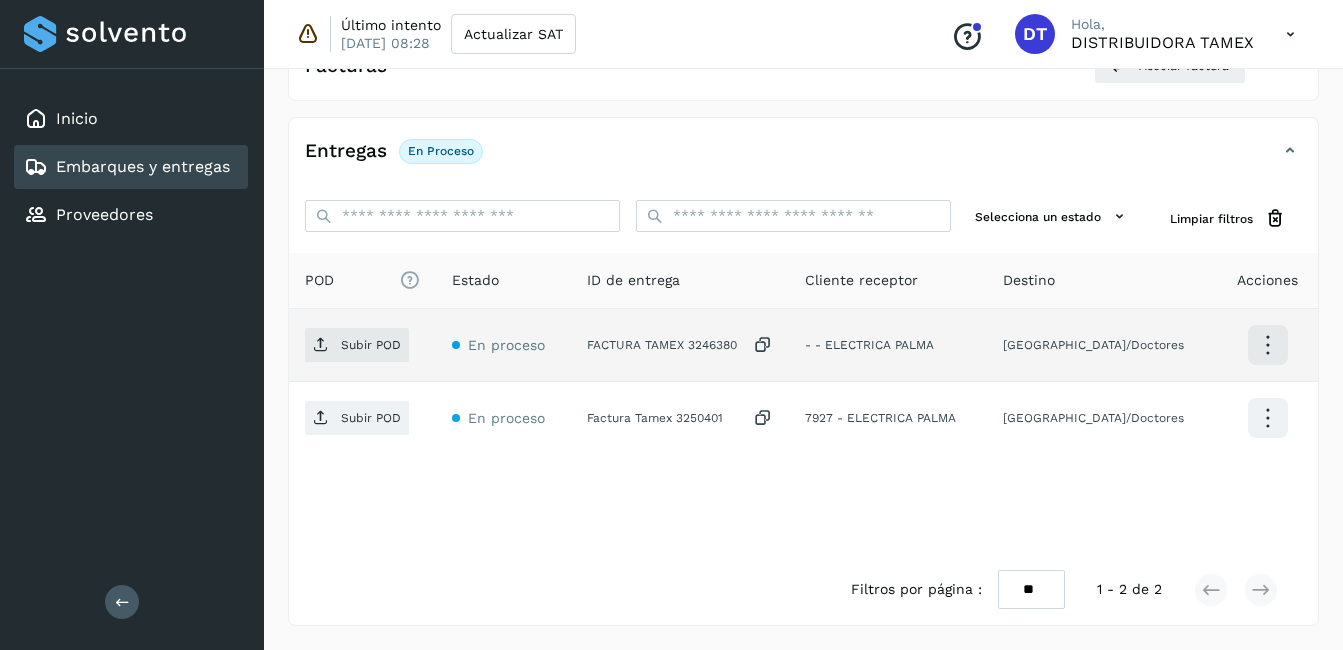 click on "FACTURA TAMEX 3246380" 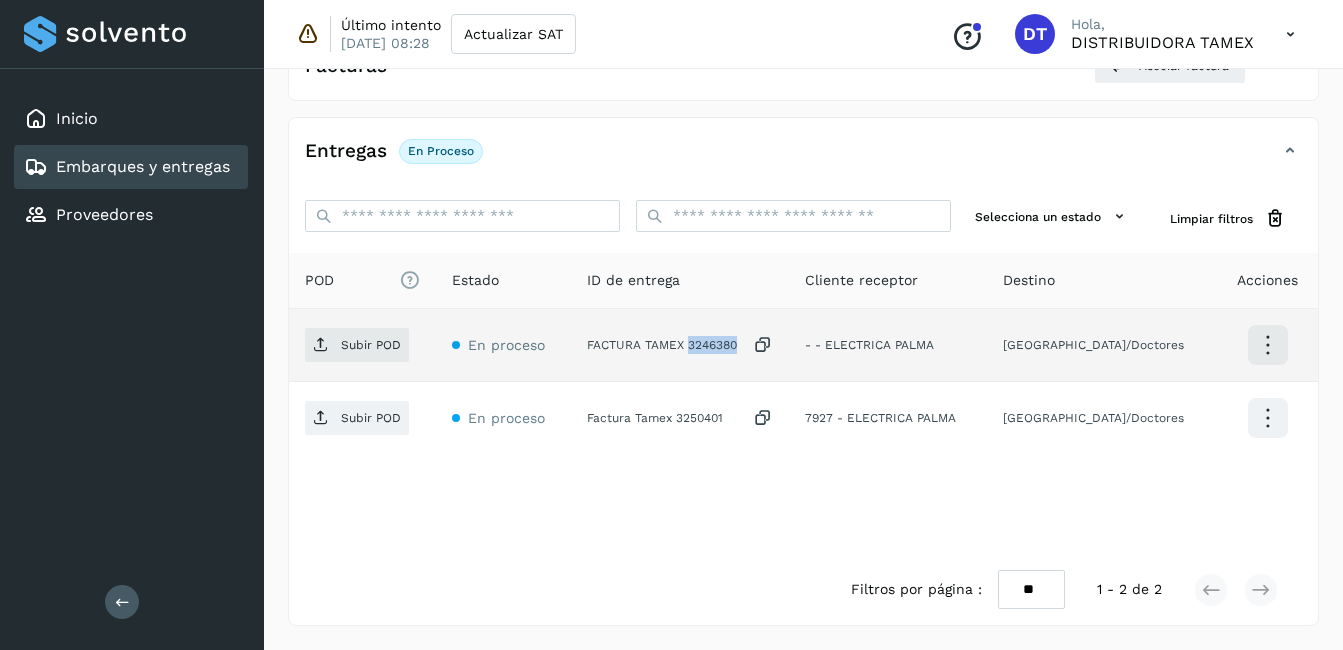 click on "FACTURA TAMEX 3246380" 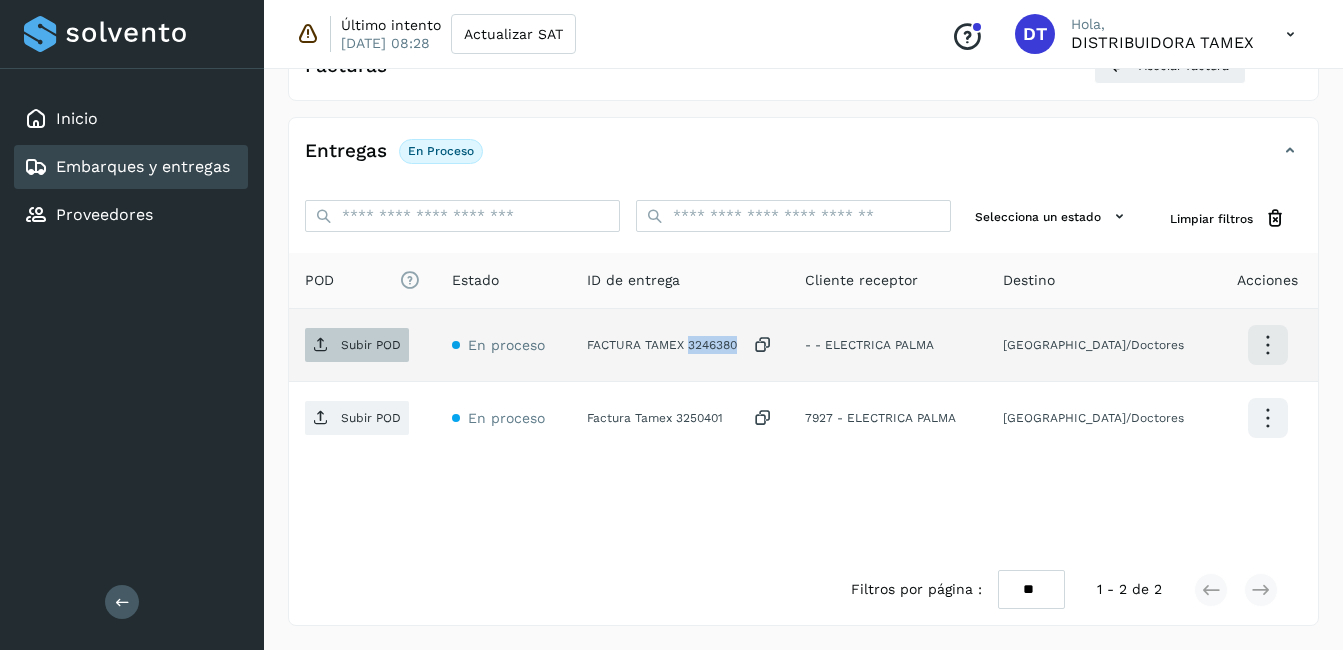 click on "Subir POD" at bounding box center (371, 345) 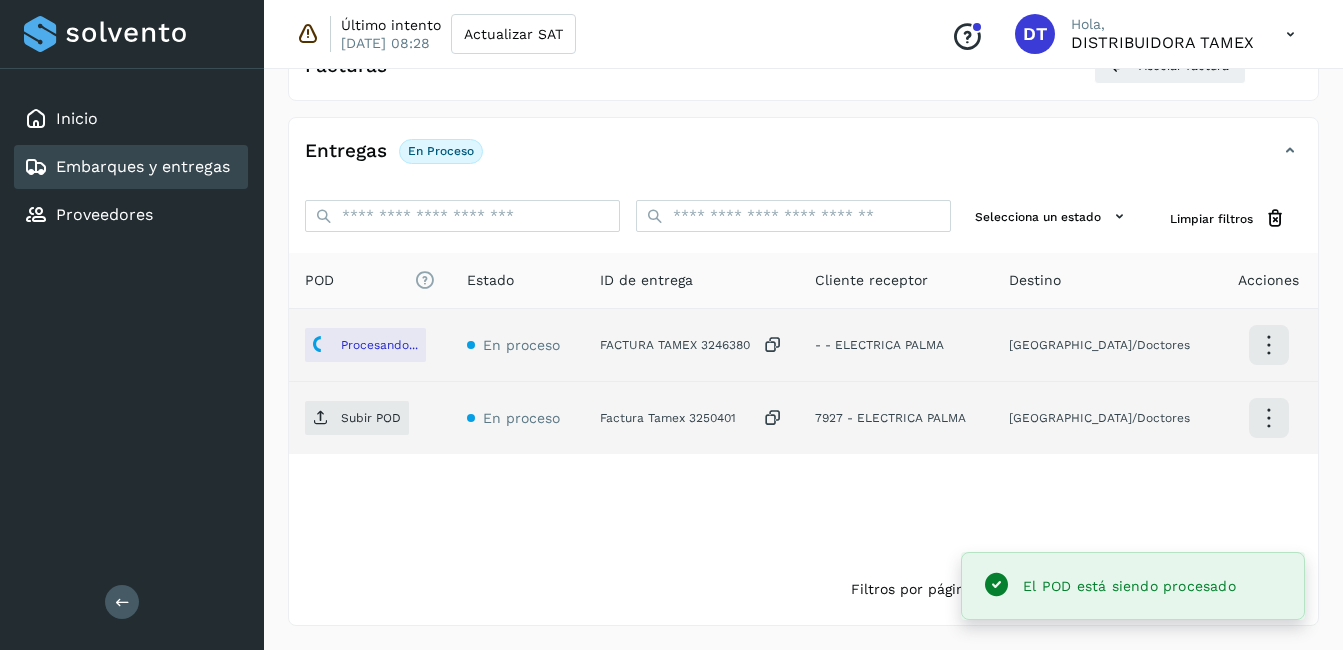 click on "Factura Tamex 3250401" 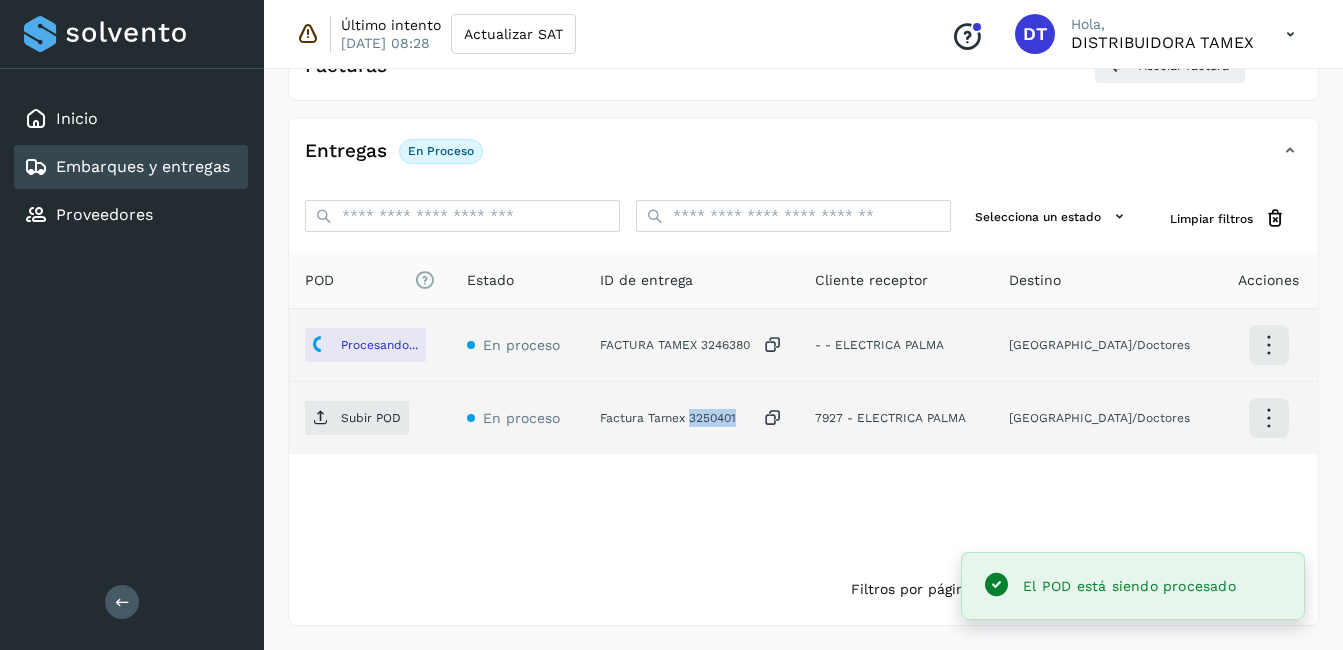 click on "Factura Tamex 3250401" 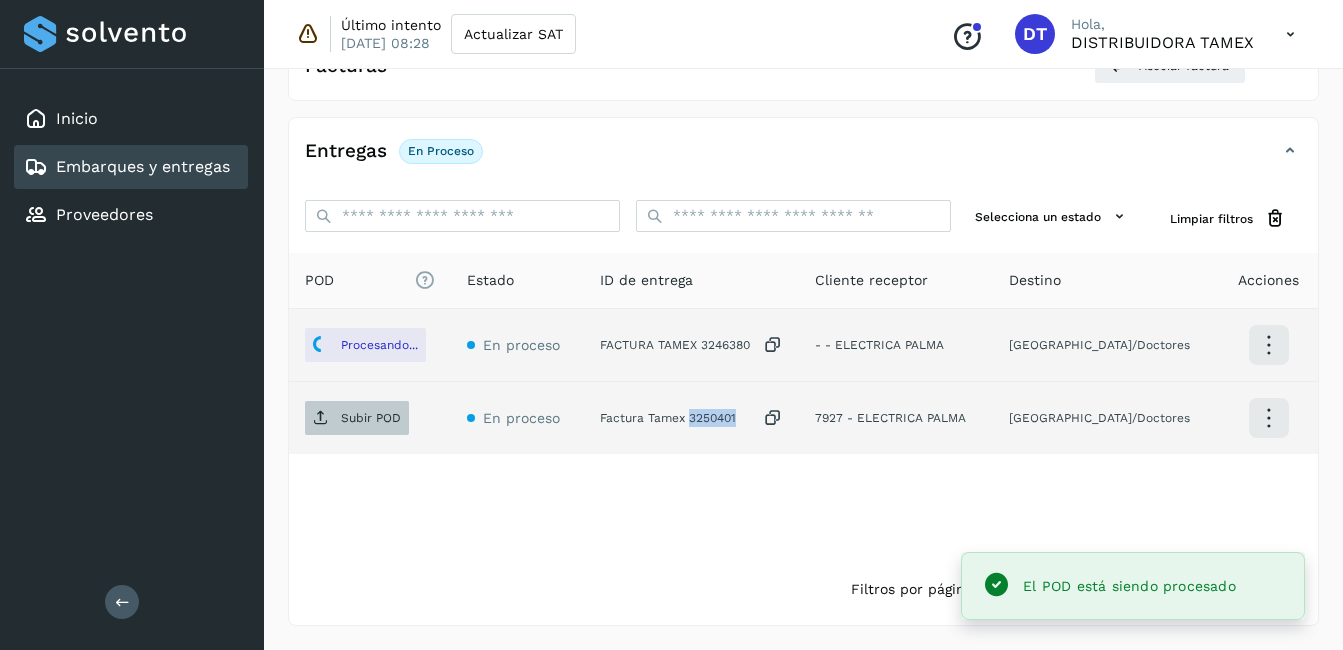 click on "Subir POD" at bounding box center (357, 418) 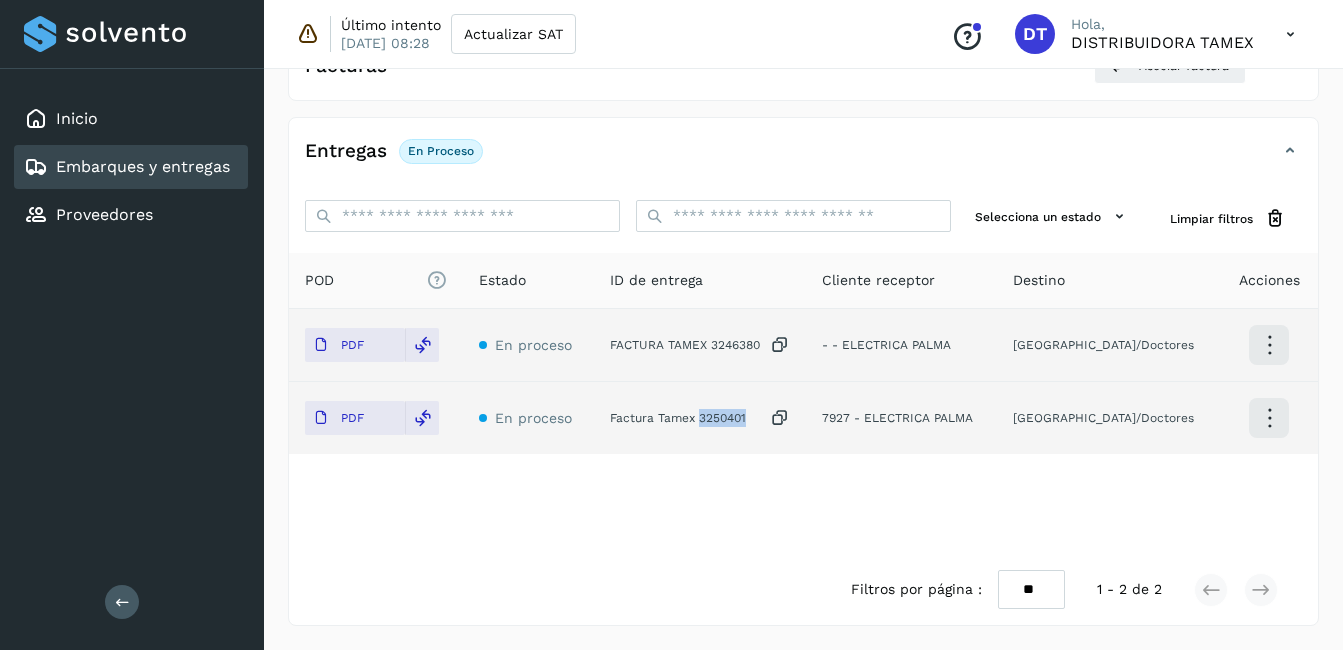 select on "**" 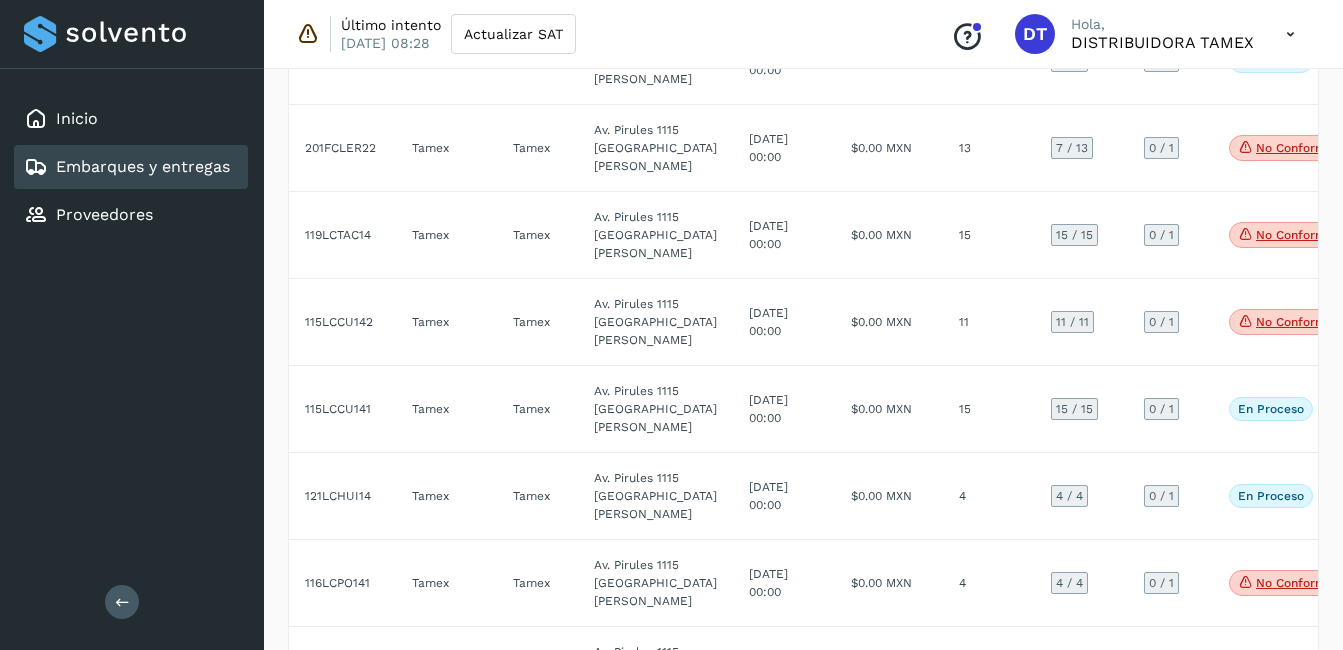 scroll, scrollTop: 2400, scrollLeft: 0, axis: vertical 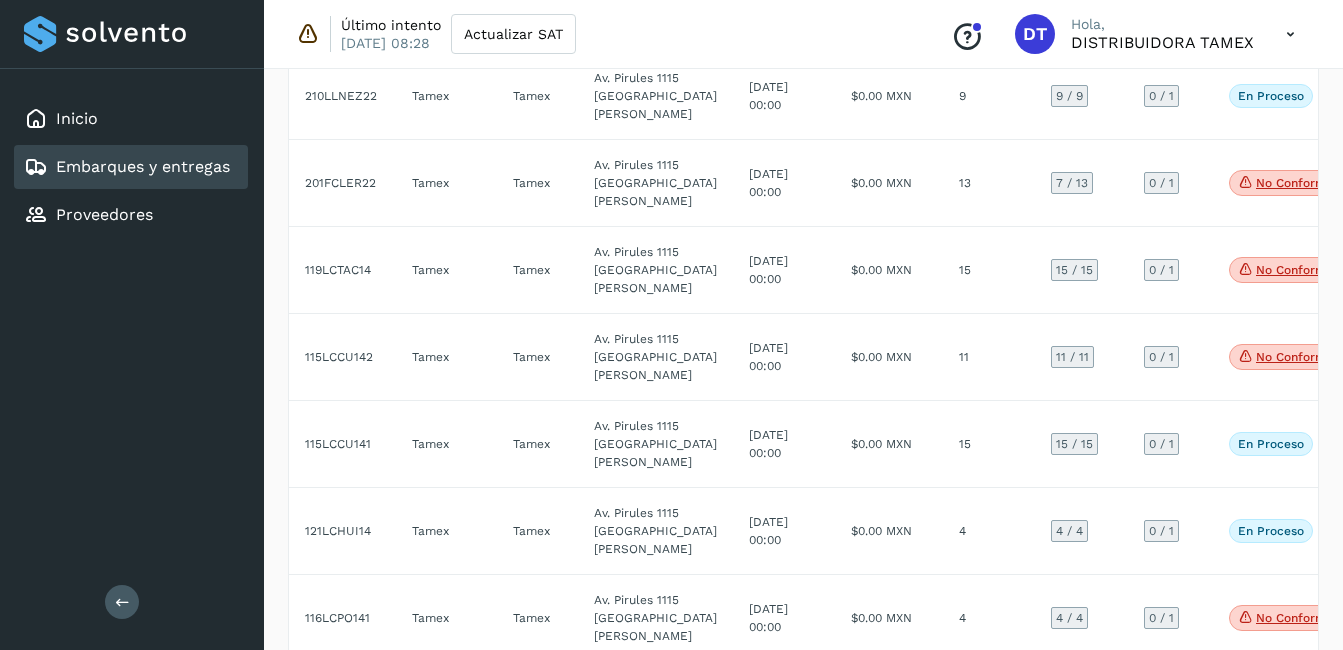 click on "$0.00 MXN" 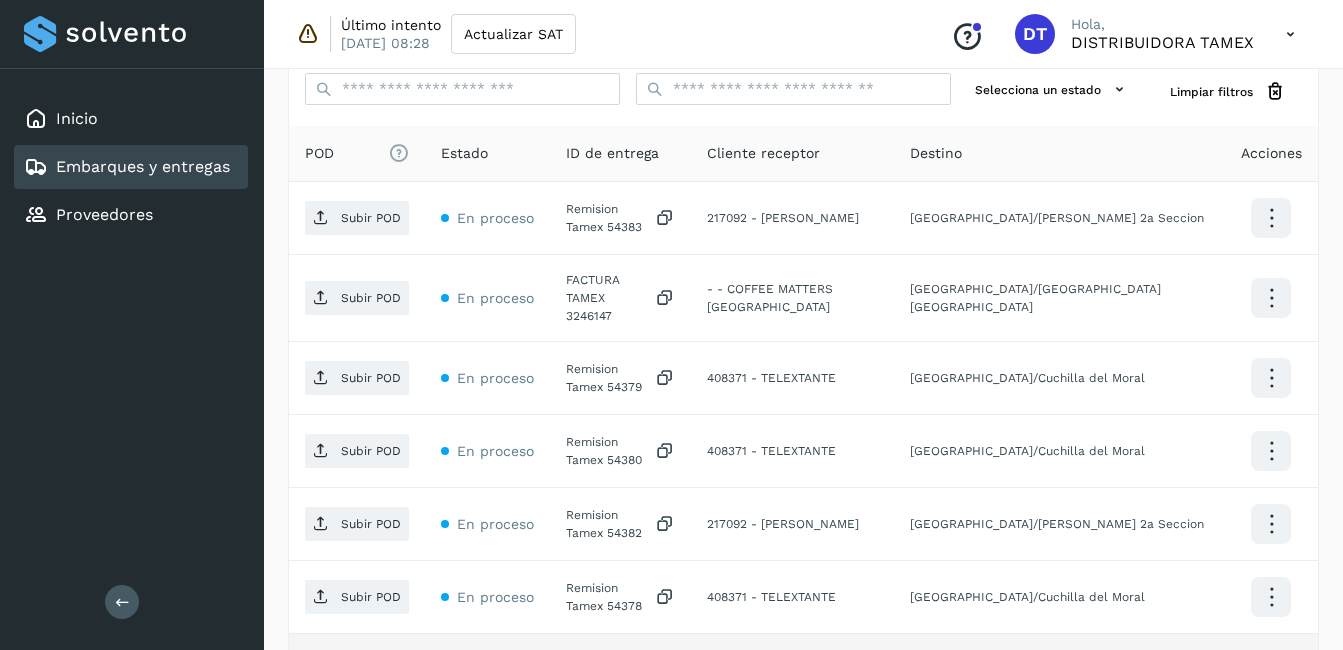scroll, scrollTop: 443, scrollLeft: 0, axis: vertical 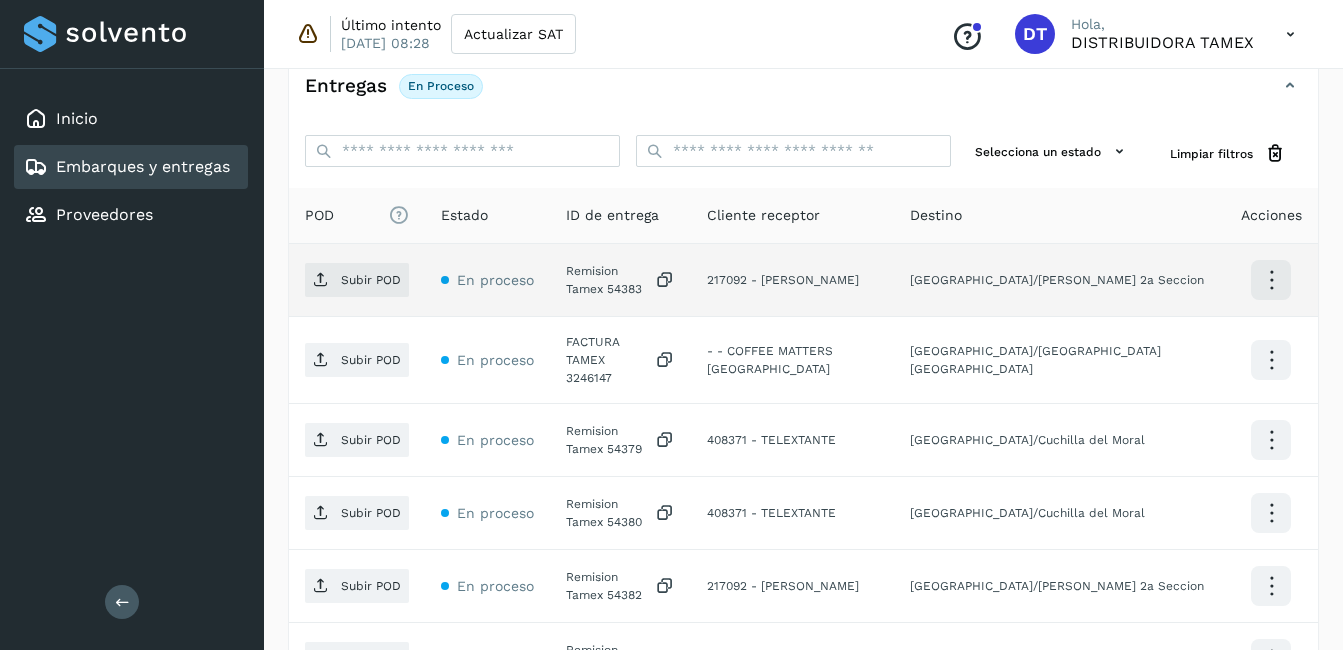 click on "Remision Tamex 54383" 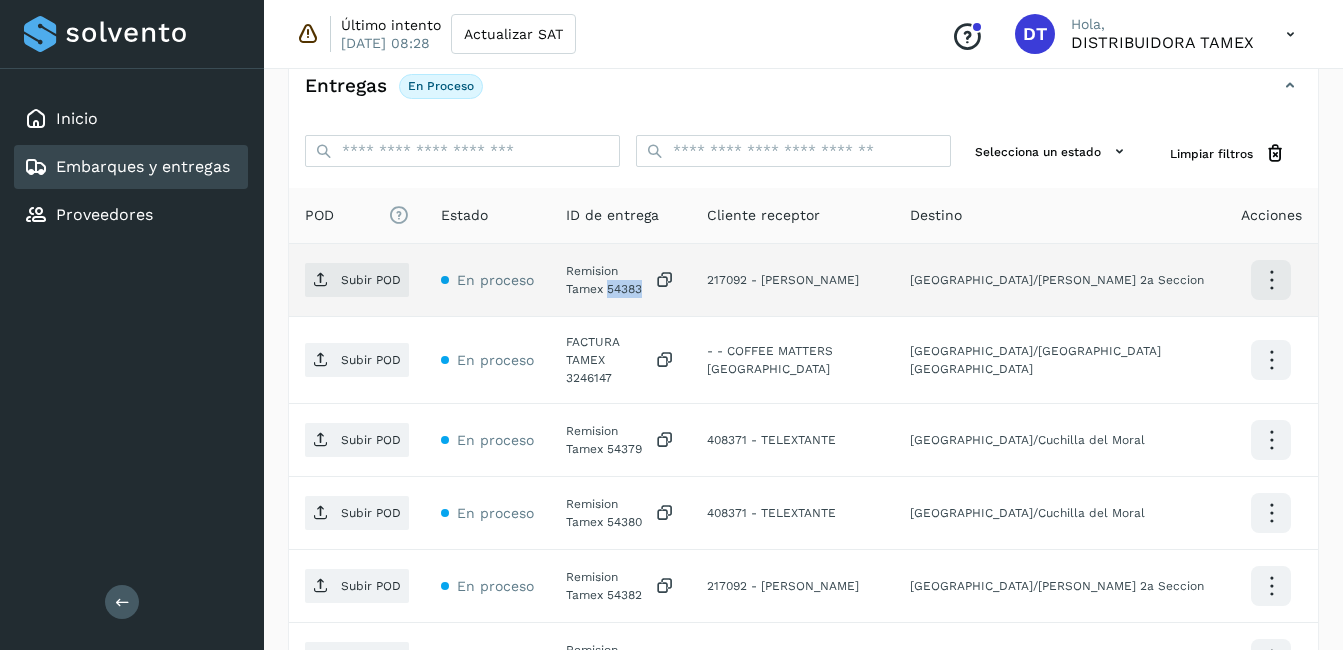 click on "Remision Tamex 54383" 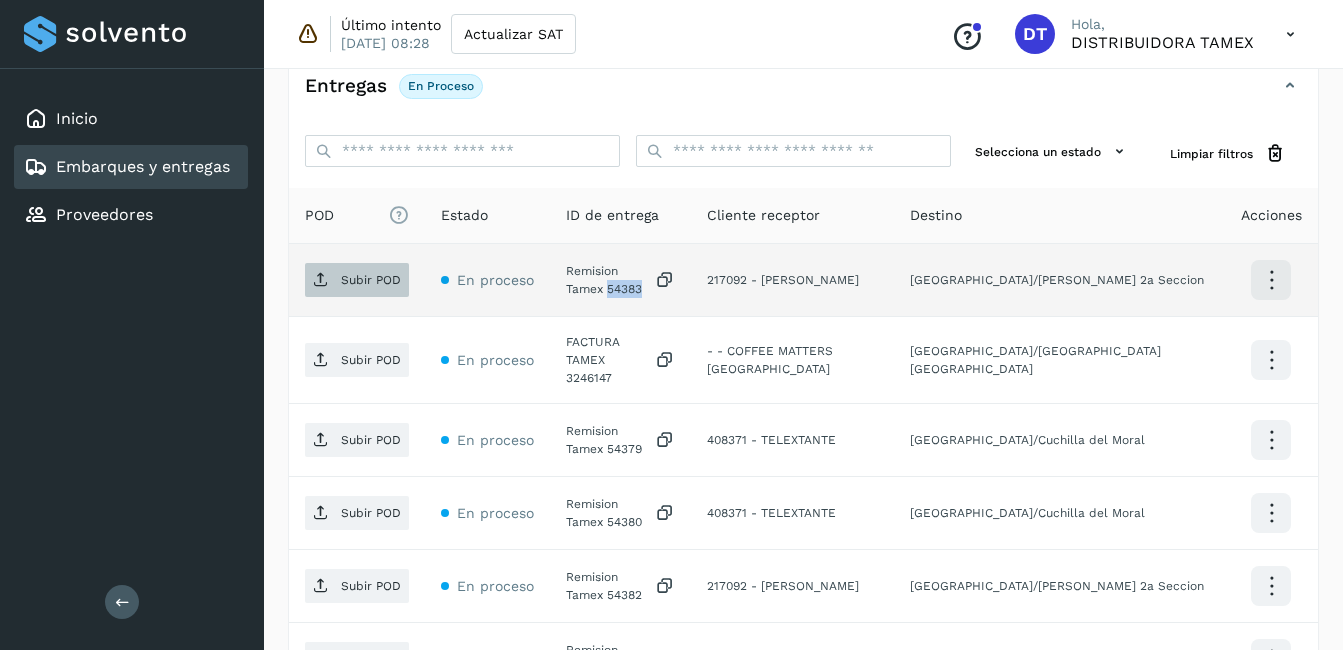 click on "Subir POD" at bounding box center (371, 280) 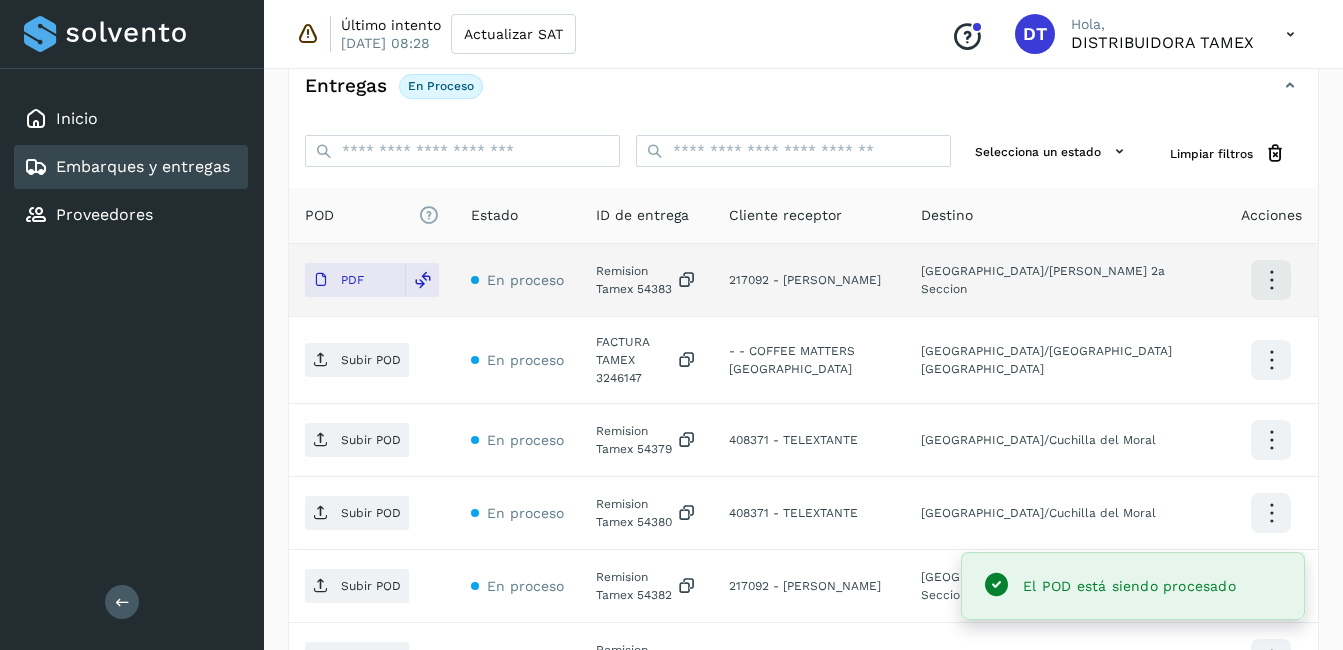 click on "FACTURA TAMEX 3246147" 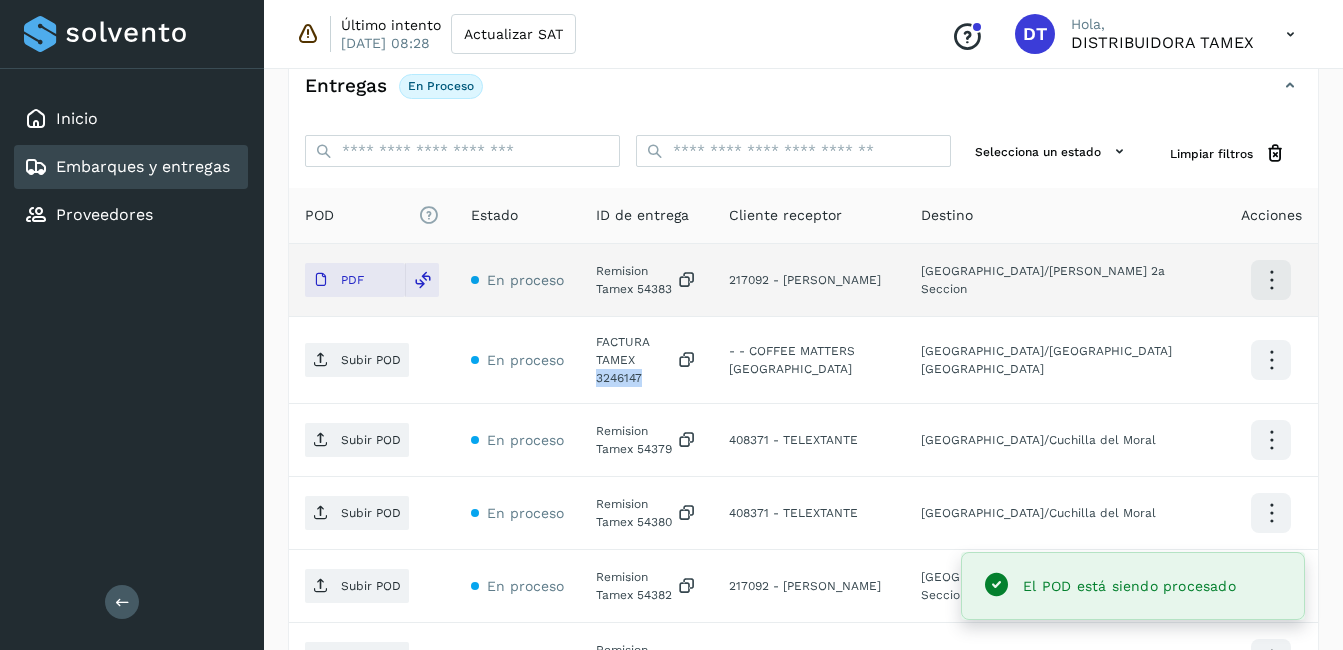 click on "FACTURA TAMEX 3246147" 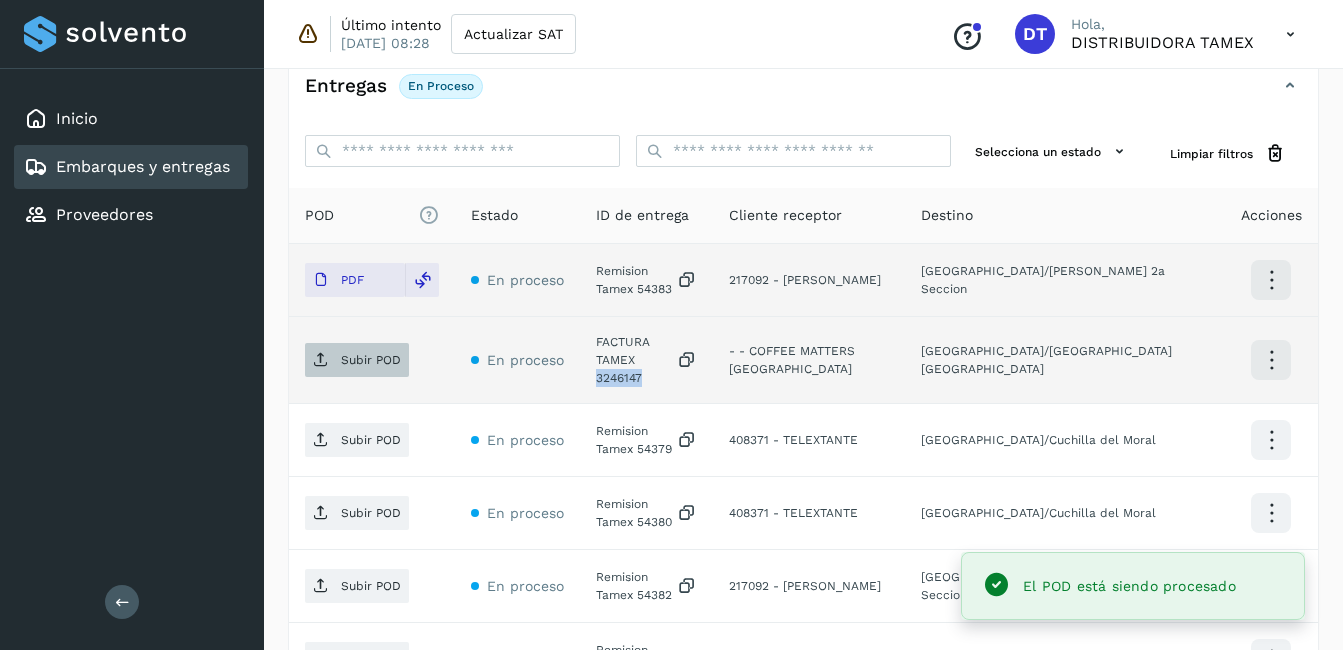 click on "Subir POD" at bounding box center (371, 360) 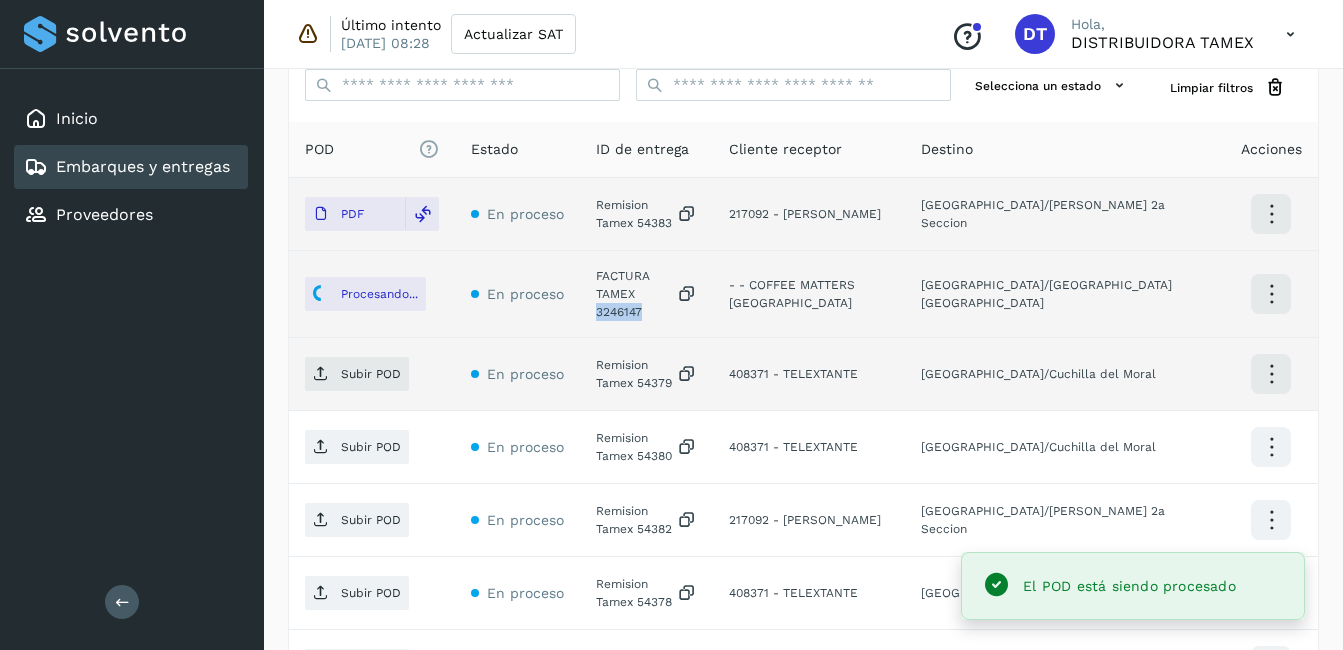 scroll, scrollTop: 543, scrollLeft: 0, axis: vertical 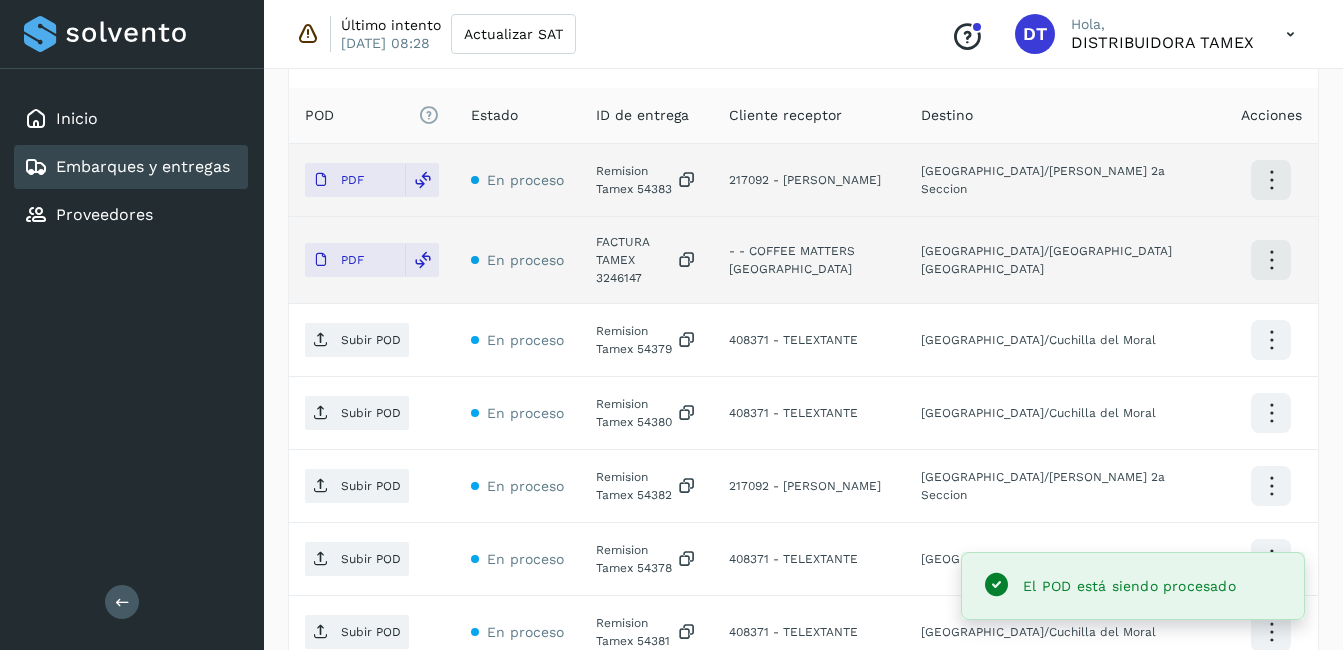 click on "Remision Tamex 54379" 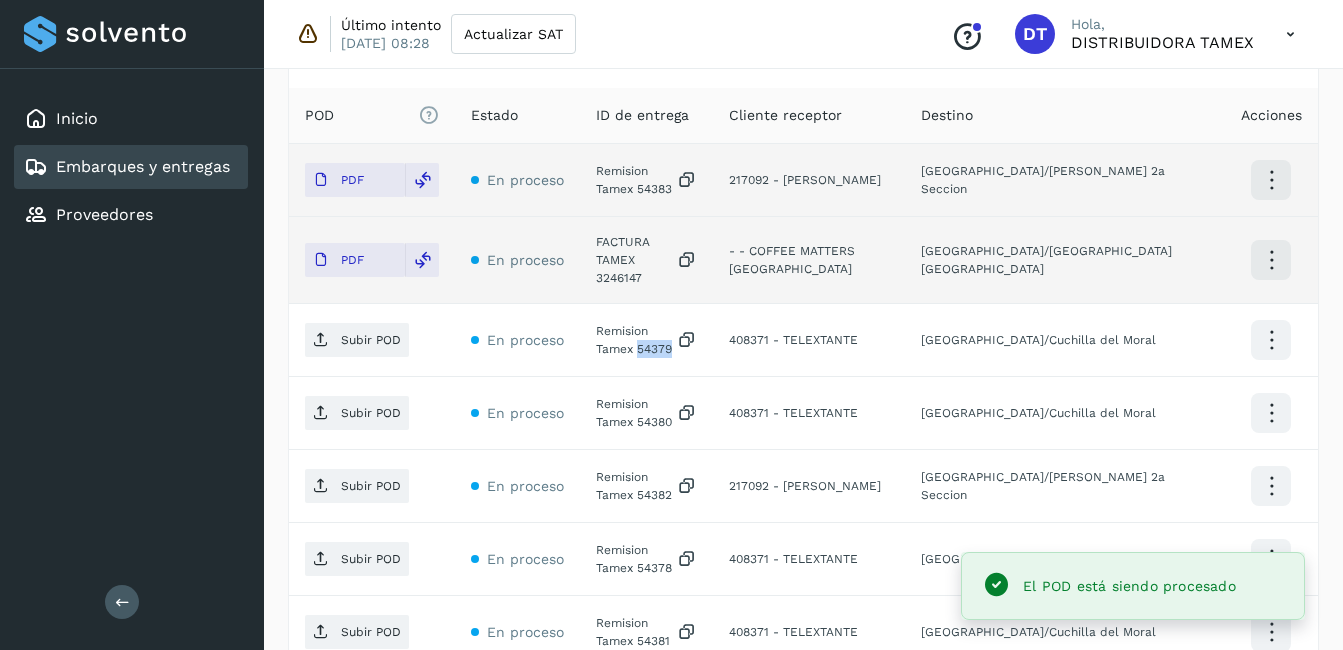 click on "Remision Tamex 54379" 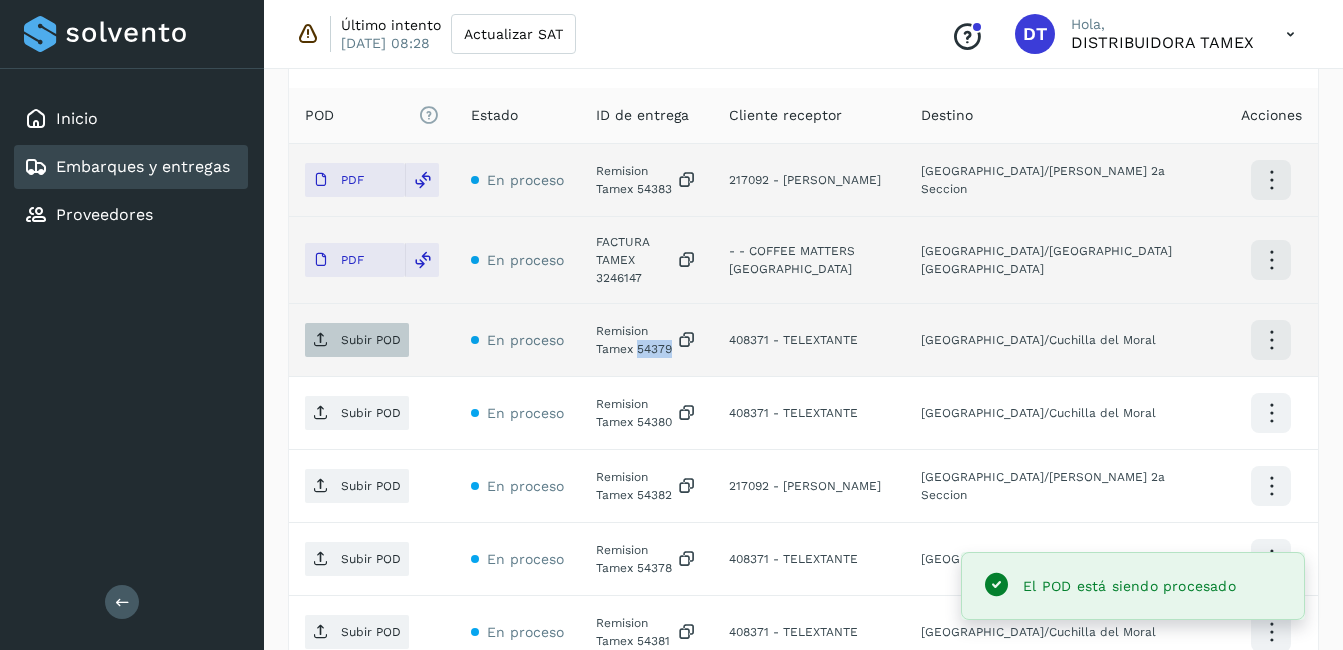 click on "Subir POD" at bounding box center [357, 340] 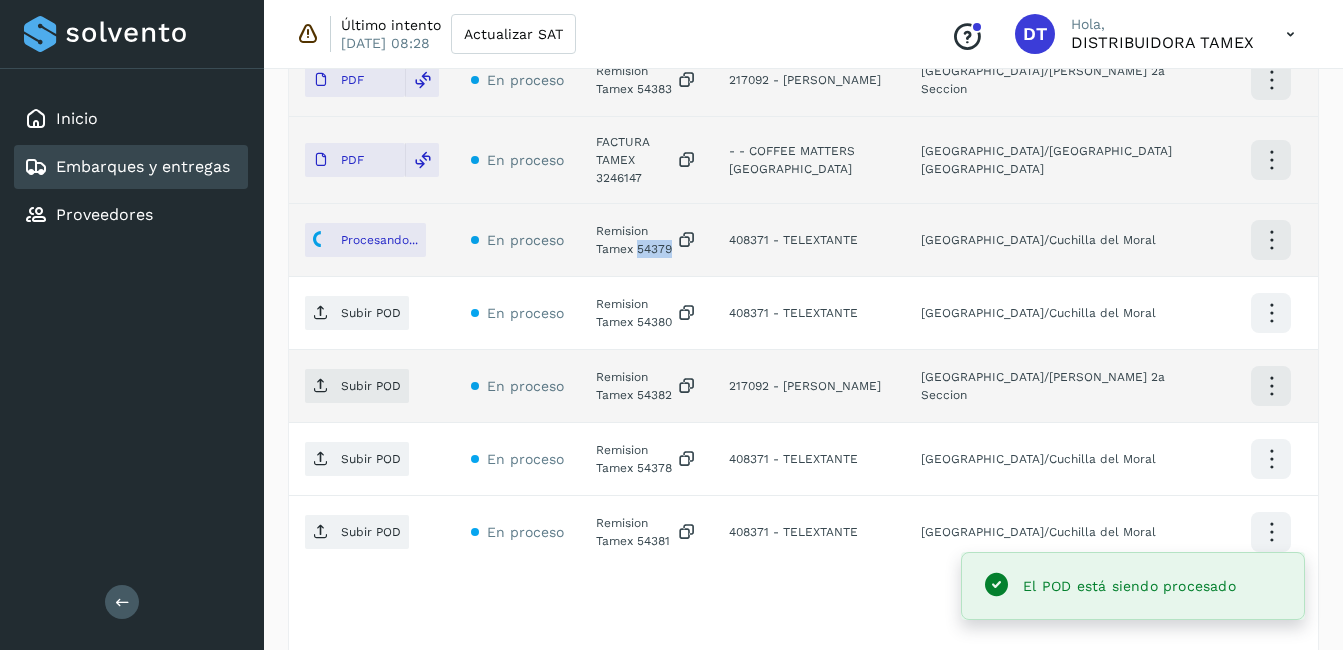 scroll, scrollTop: 743, scrollLeft: 0, axis: vertical 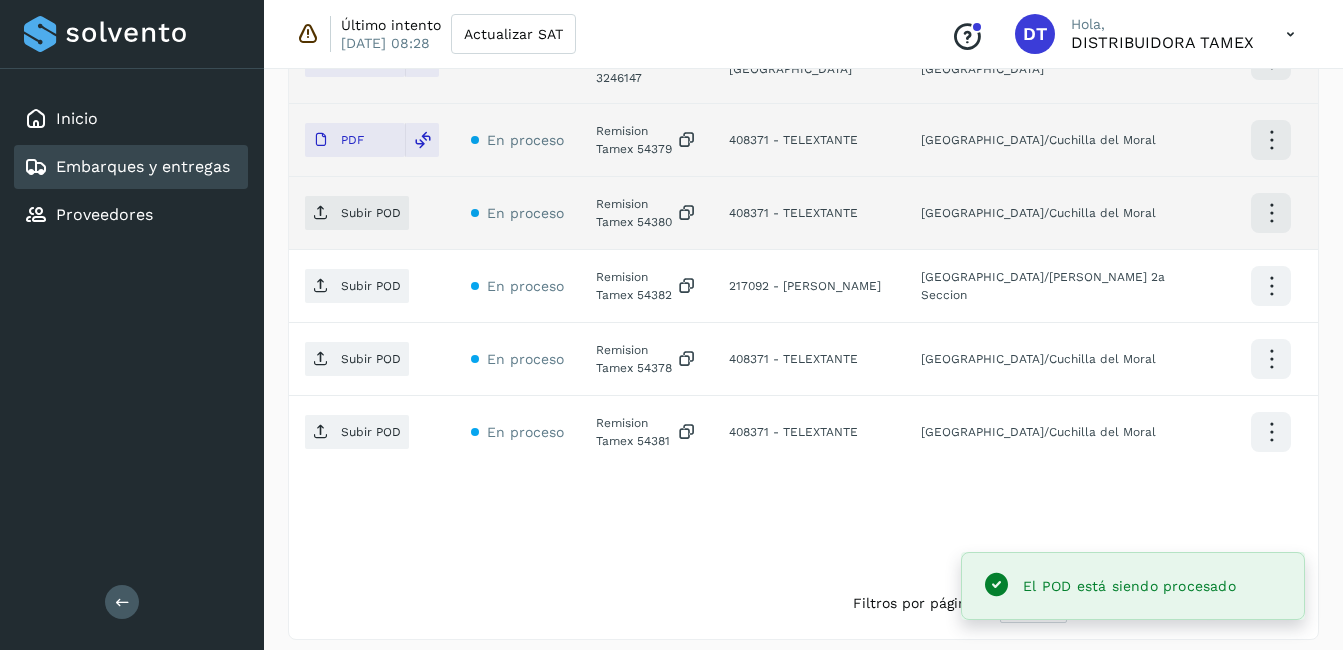 click on "Remision Tamex 54380" 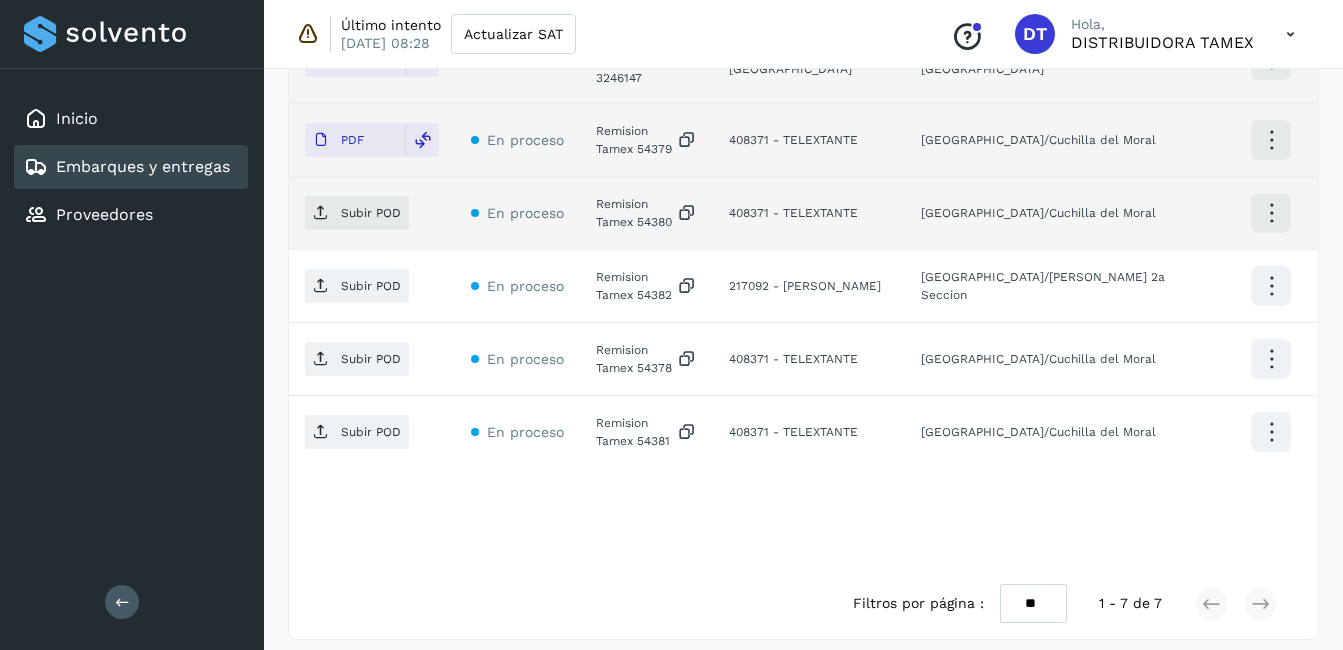 click on "Remision Tamex 54380" 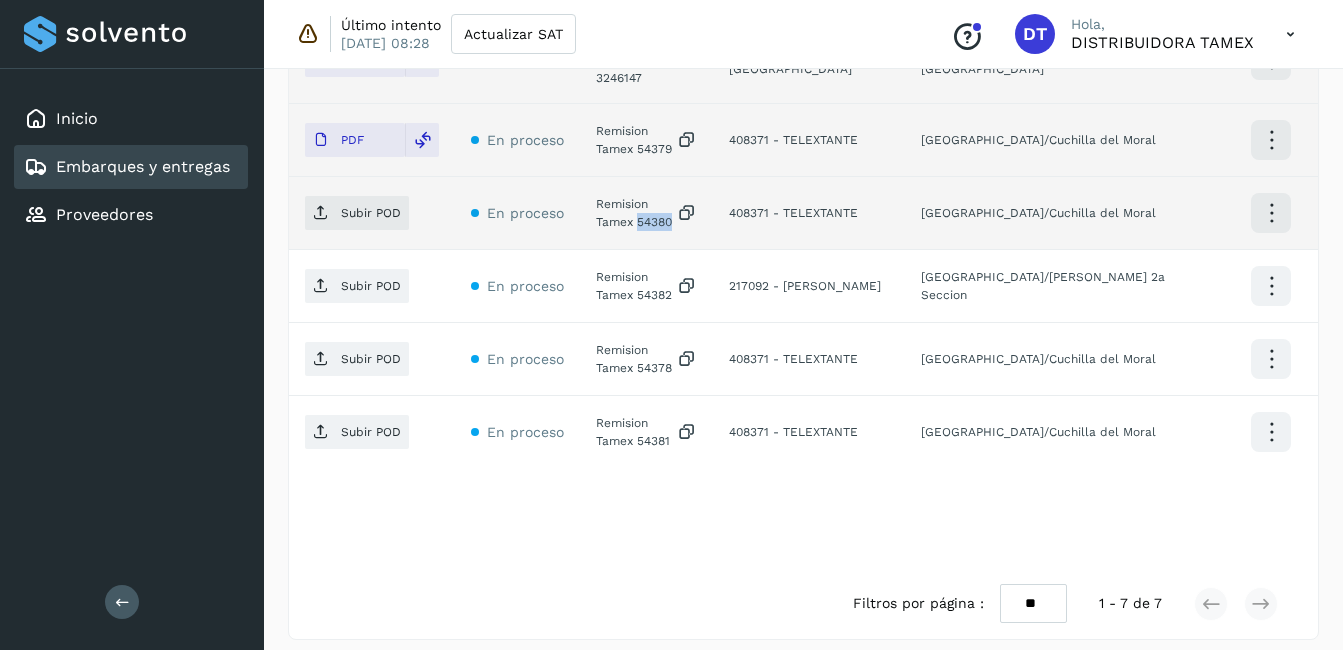 click on "Remision Tamex 54380" 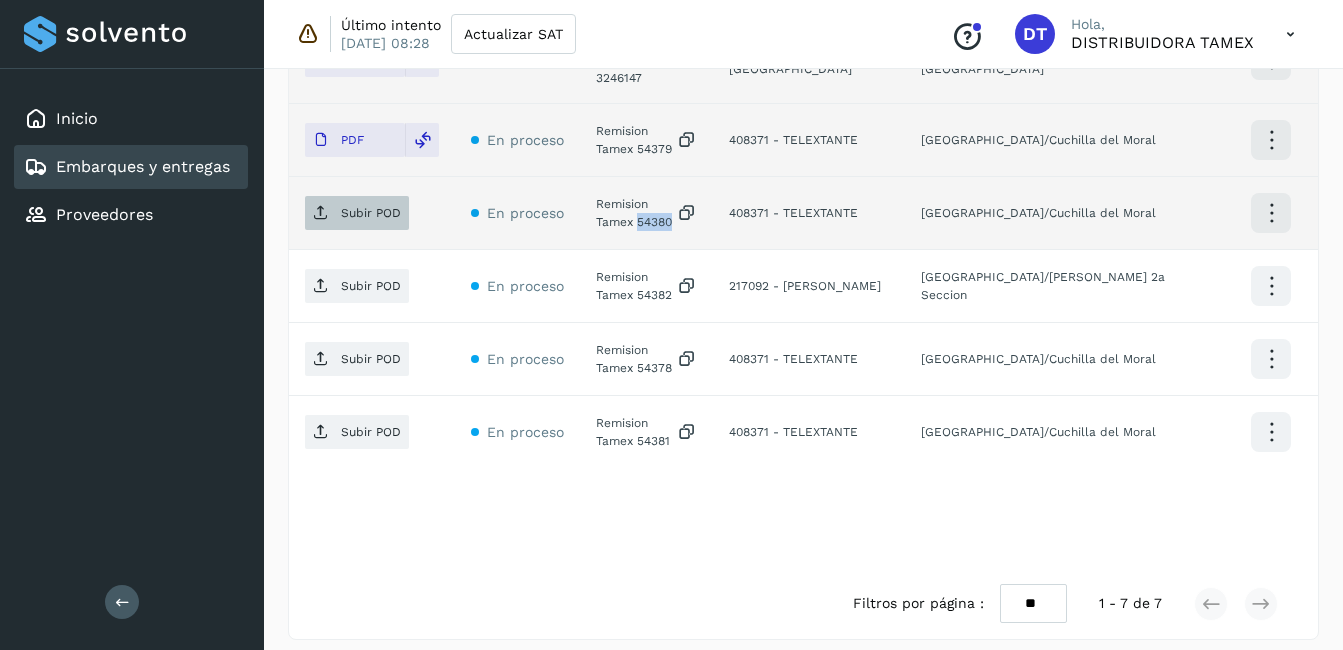 click on "Subir POD" at bounding box center [371, 213] 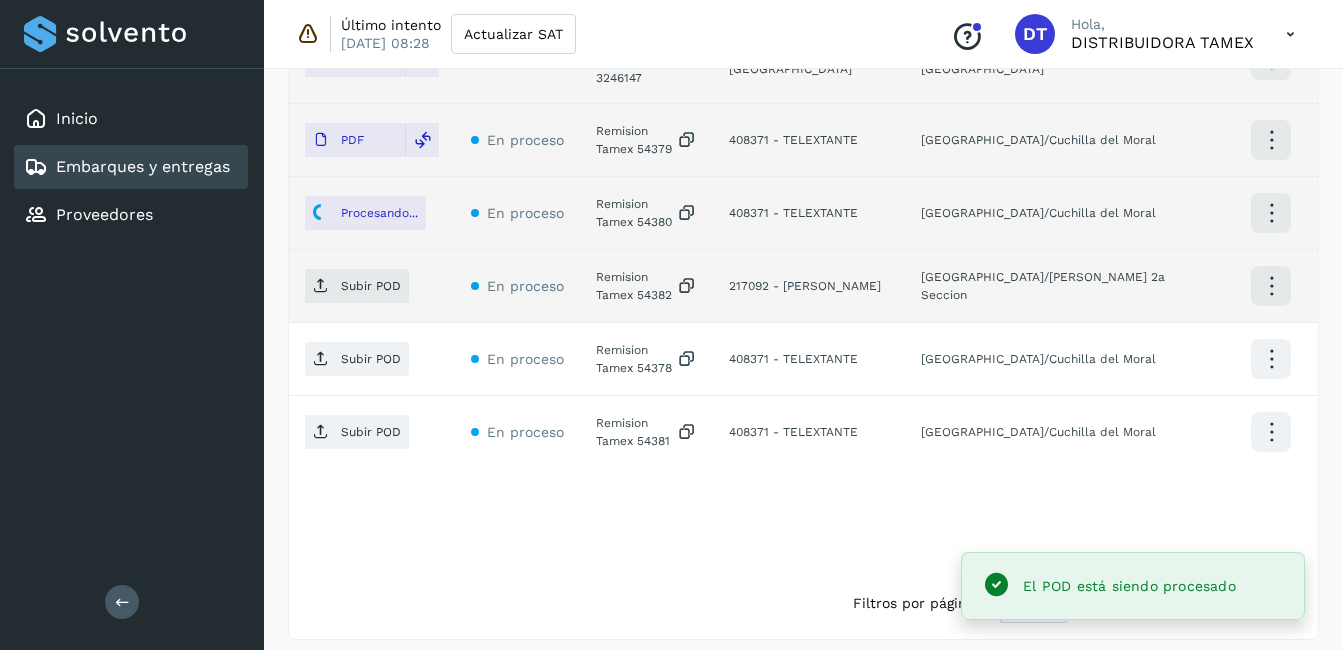 click on "Remision Tamex 54382" 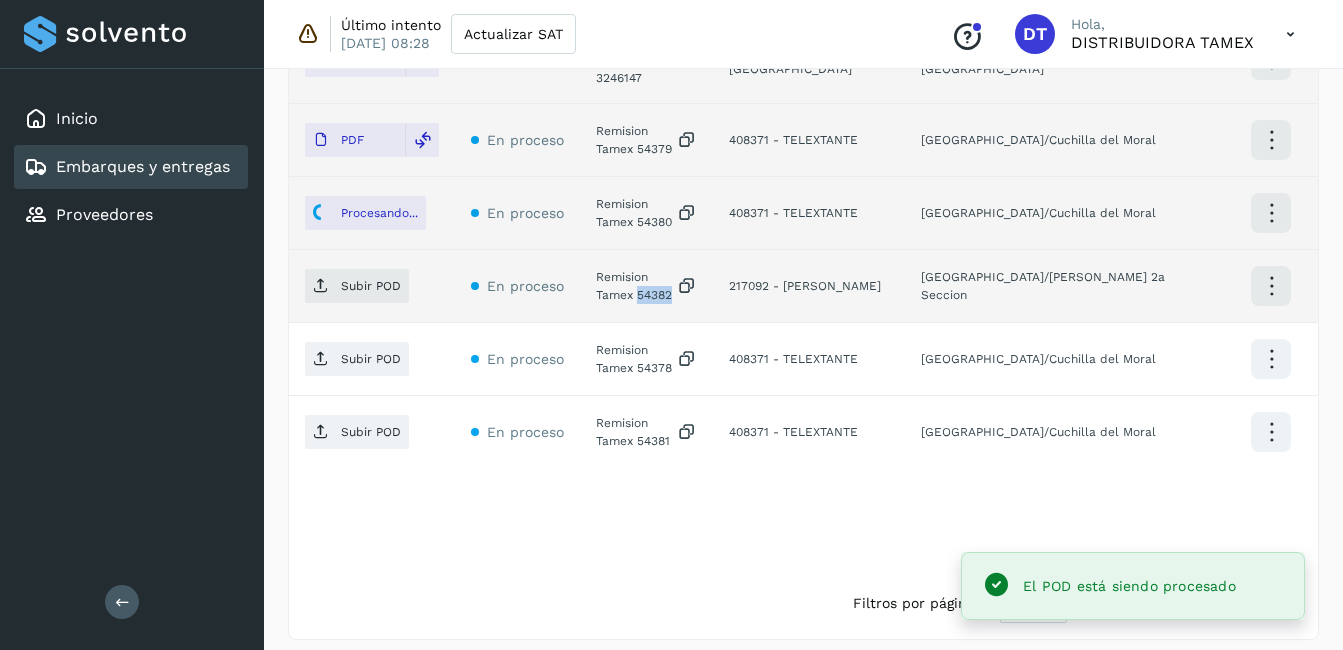 click on "Remision Tamex 54382" 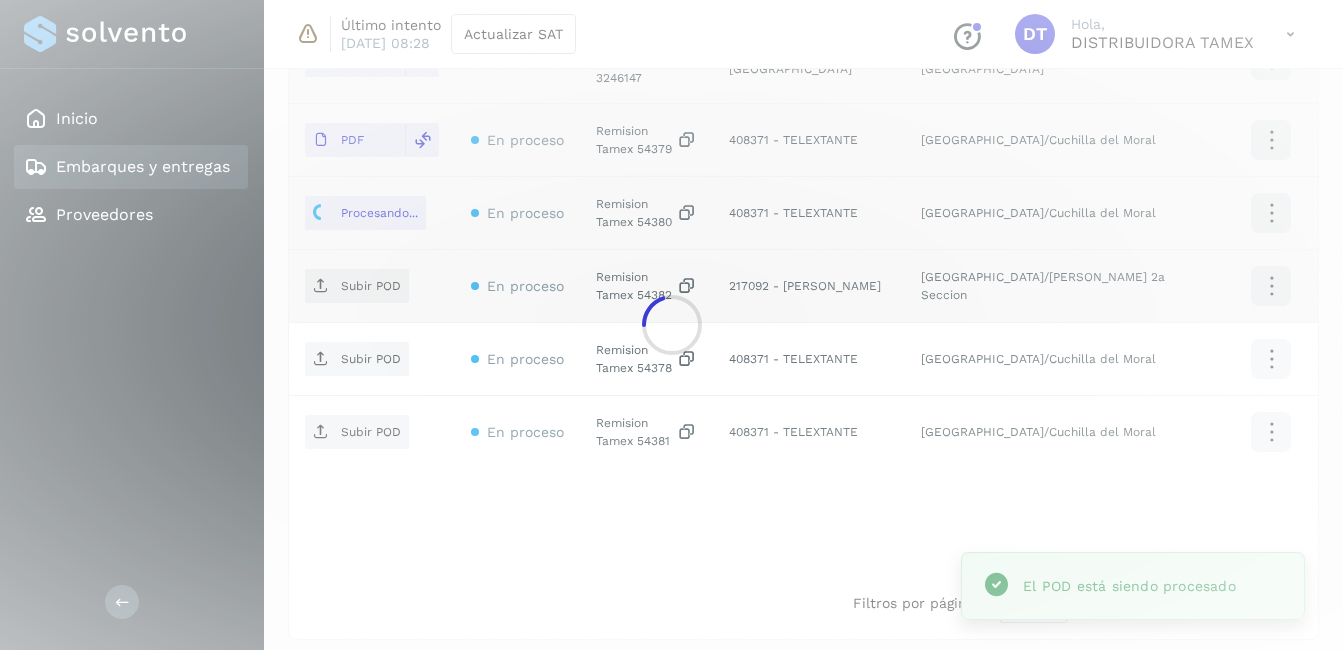 click 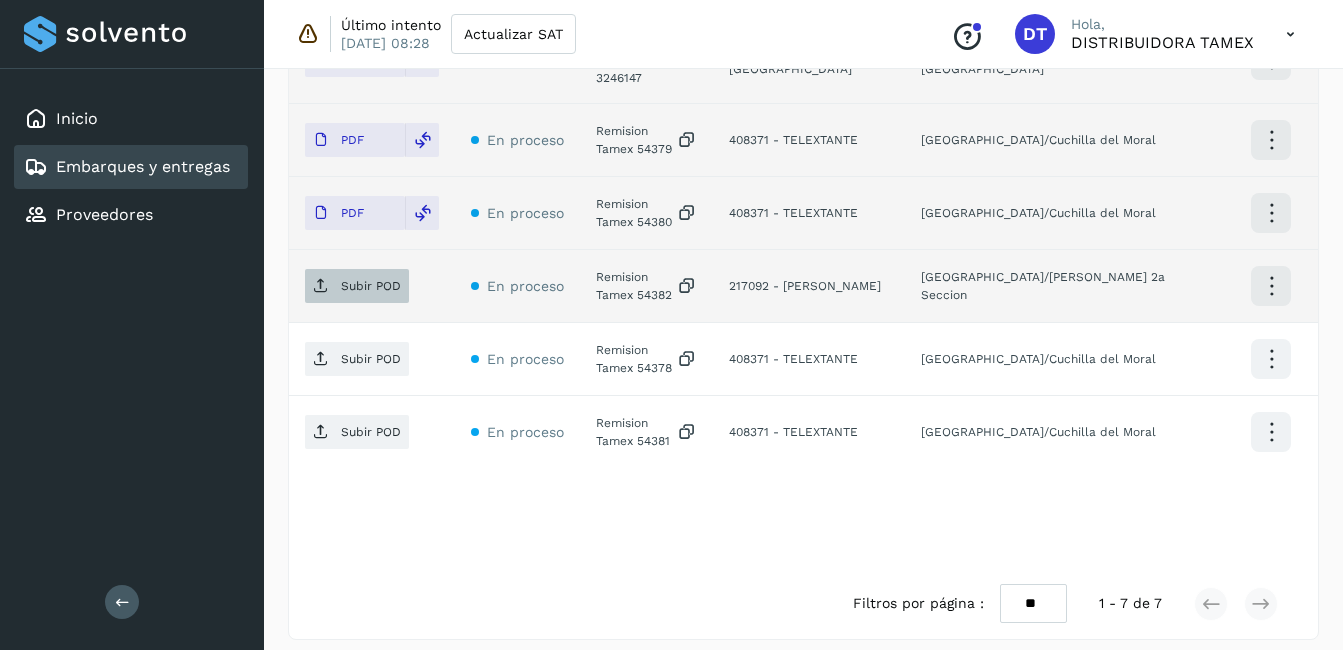 click on "Subir POD" at bounding box center (371, 286) 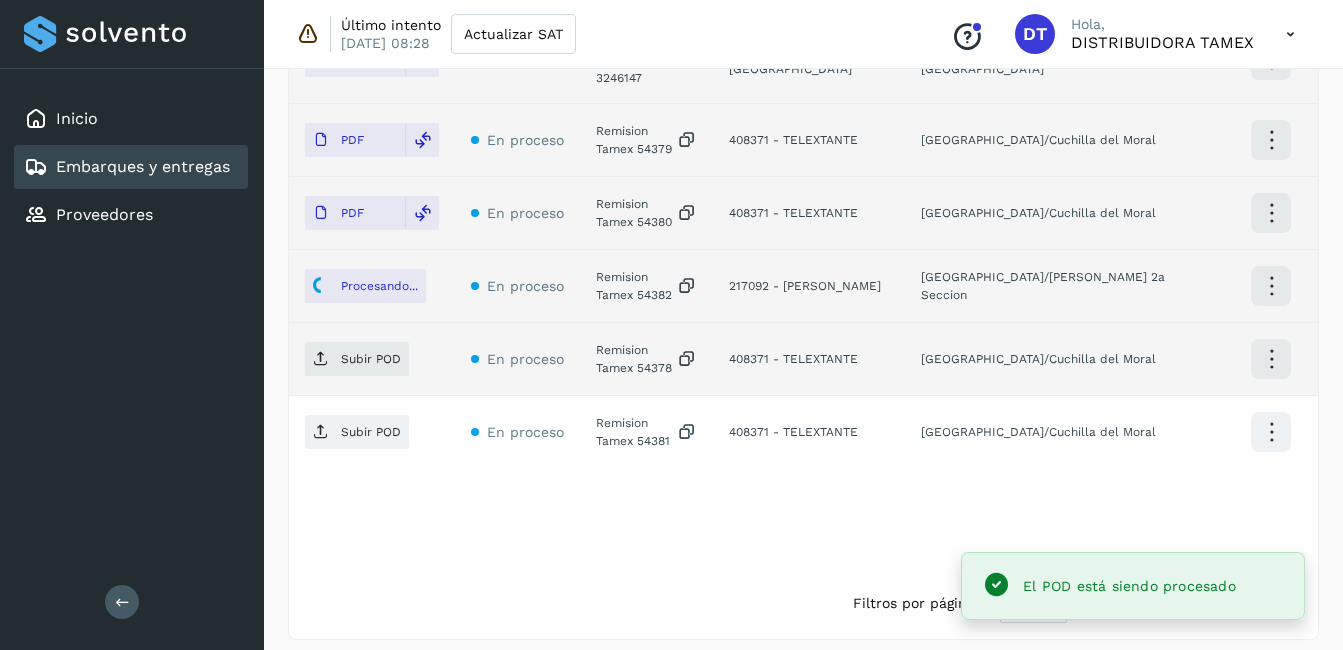 click on "Remision Tamex 54378" 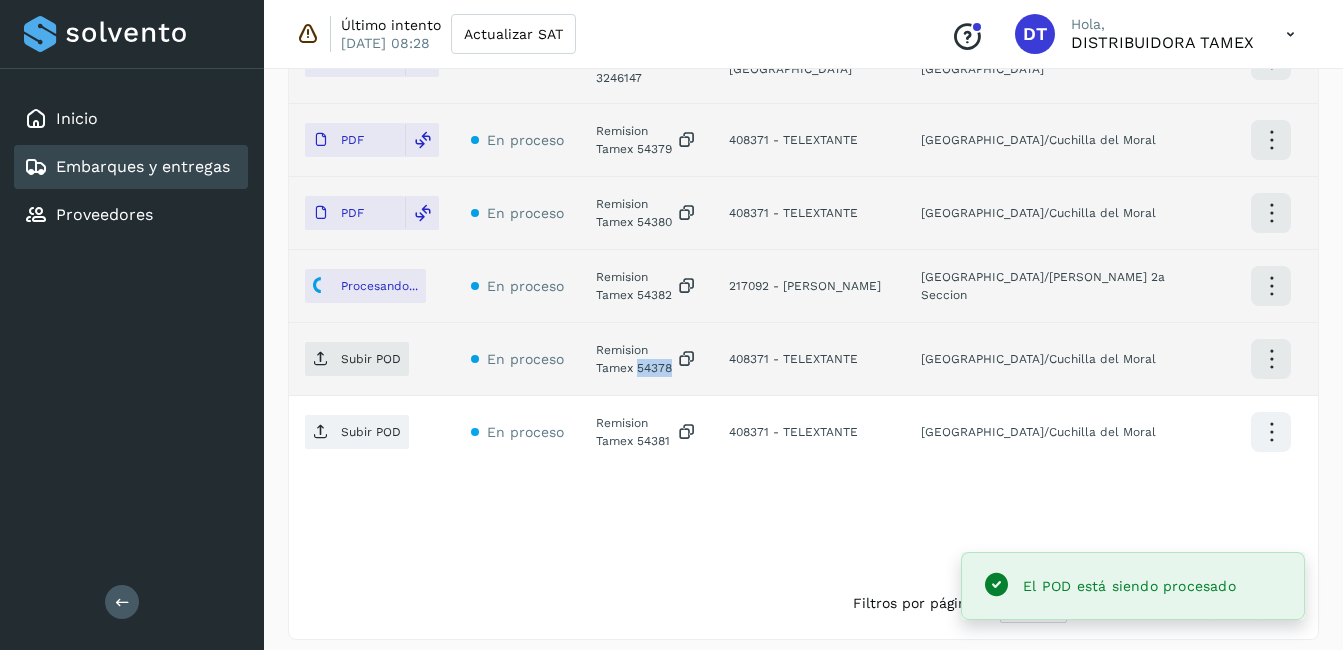 click on "Remision Tamex 54378" 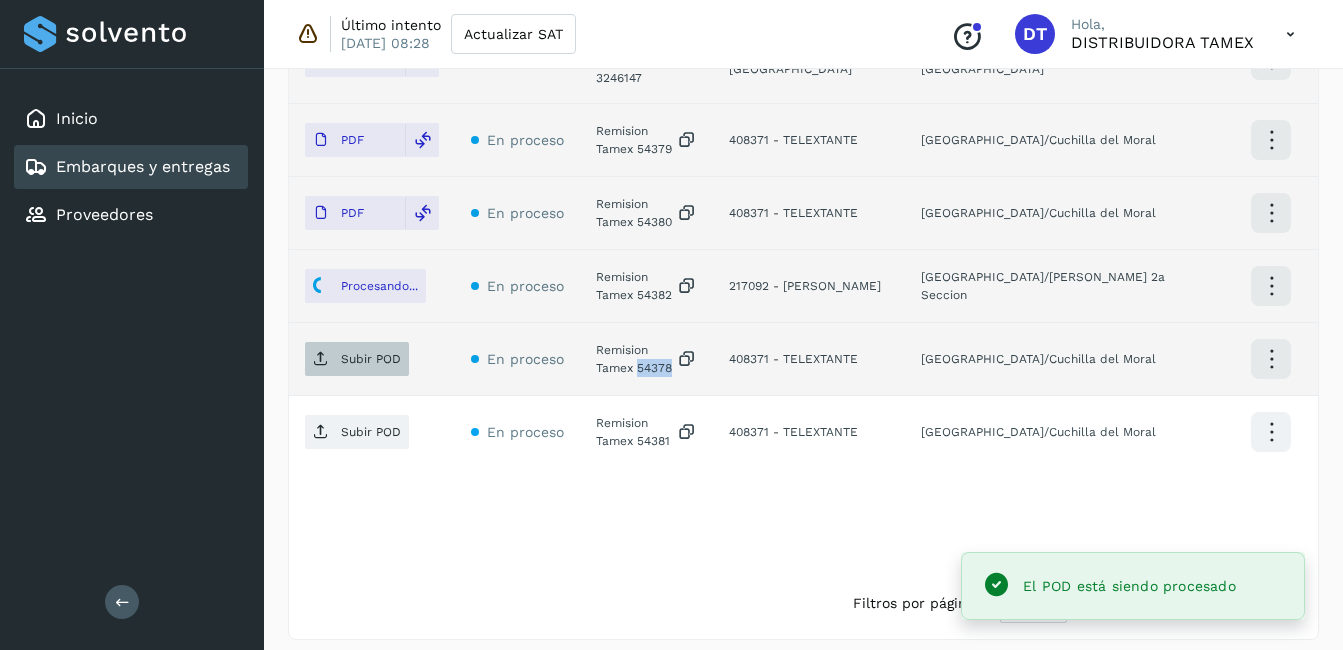 click on "Subir POD" at bounding box center (371, 359) 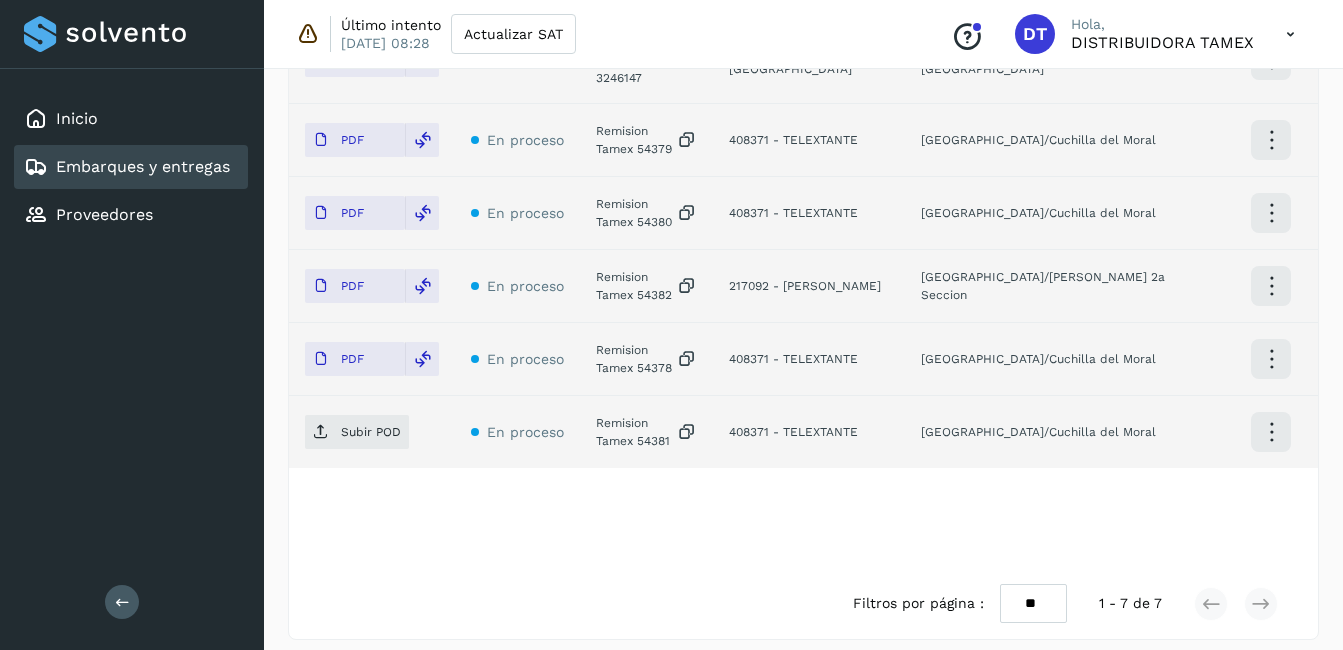 click on "Remision Tamex 54381" 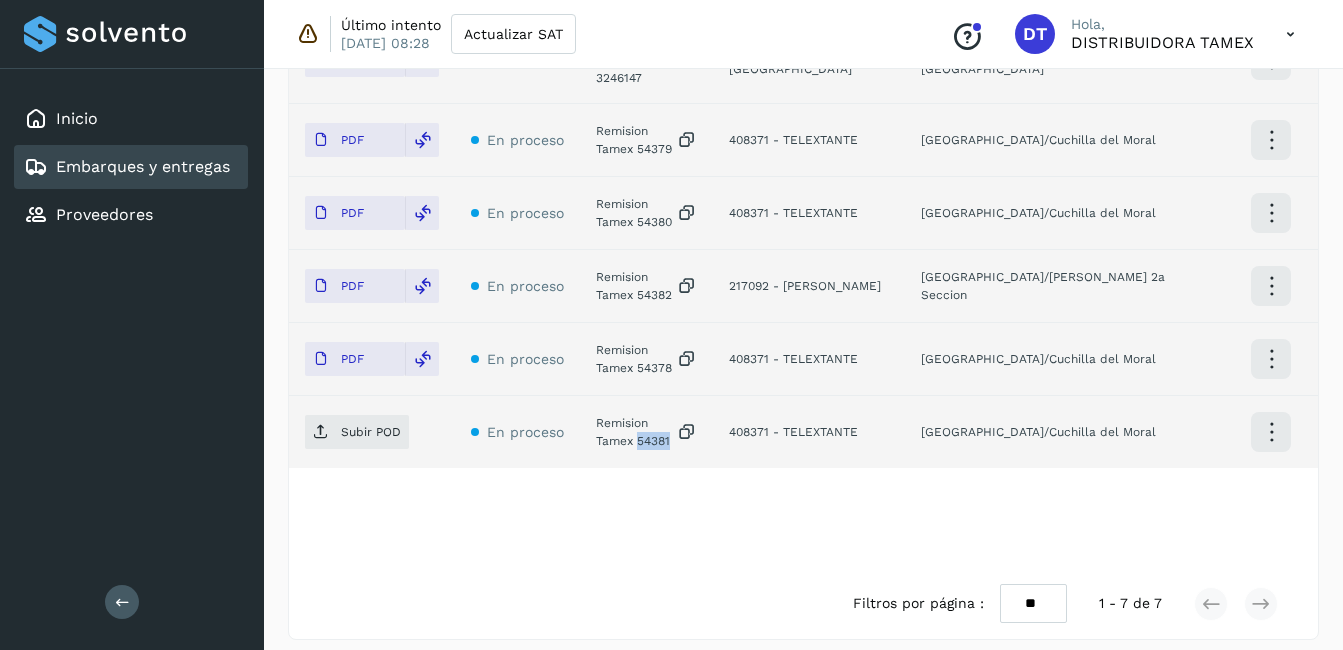 click on "Remision Tamex 54381" 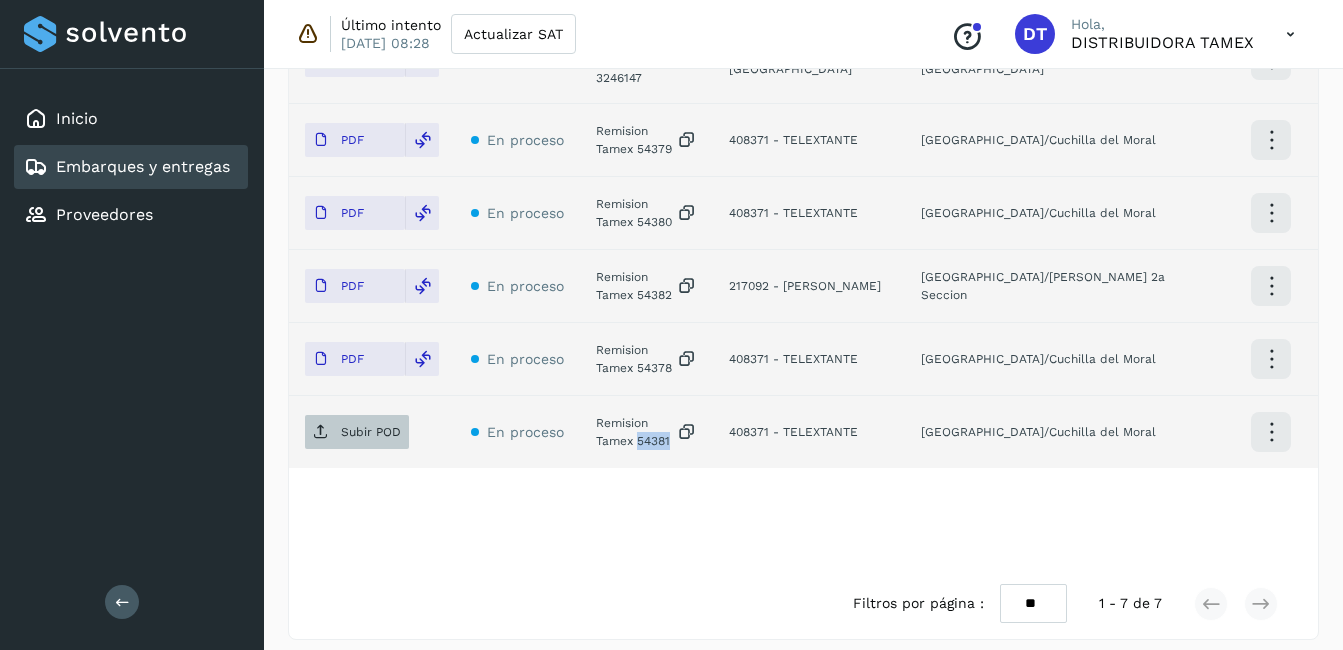 click on "Subir POD" at bounding box center [371, 432] 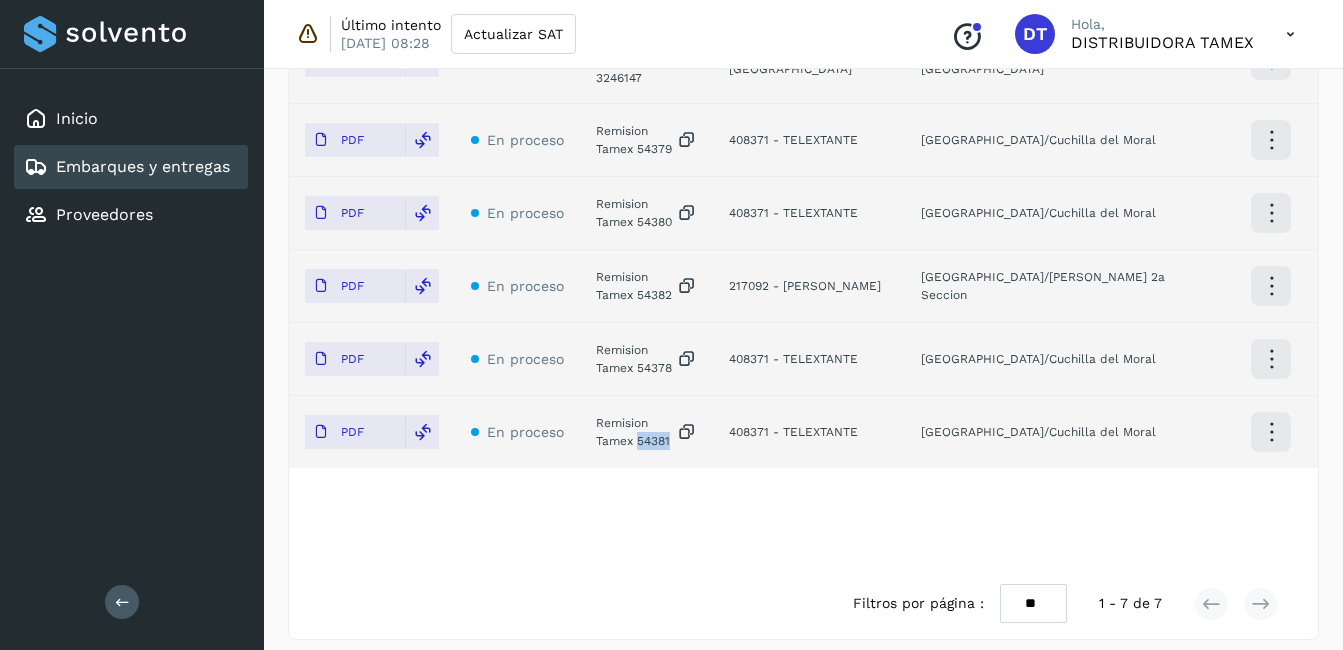 select on "**" 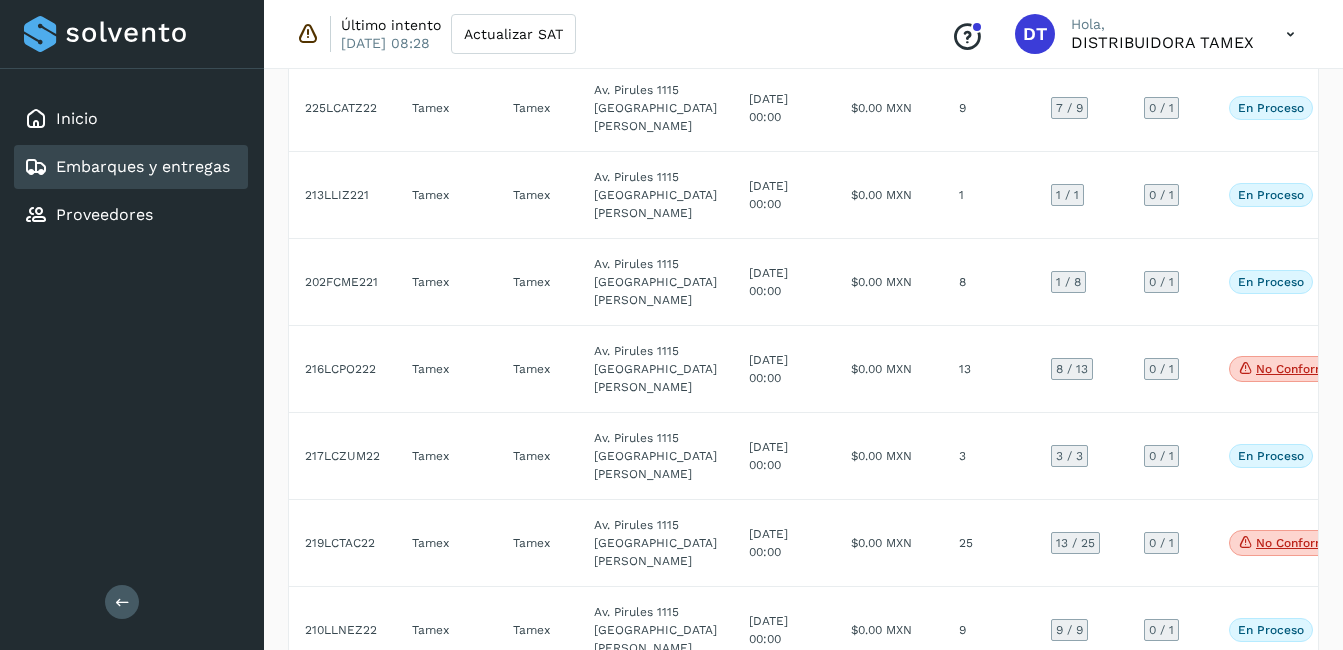 scroll, scrollTop: 1900, scrollLeft: 0, axis: vertical 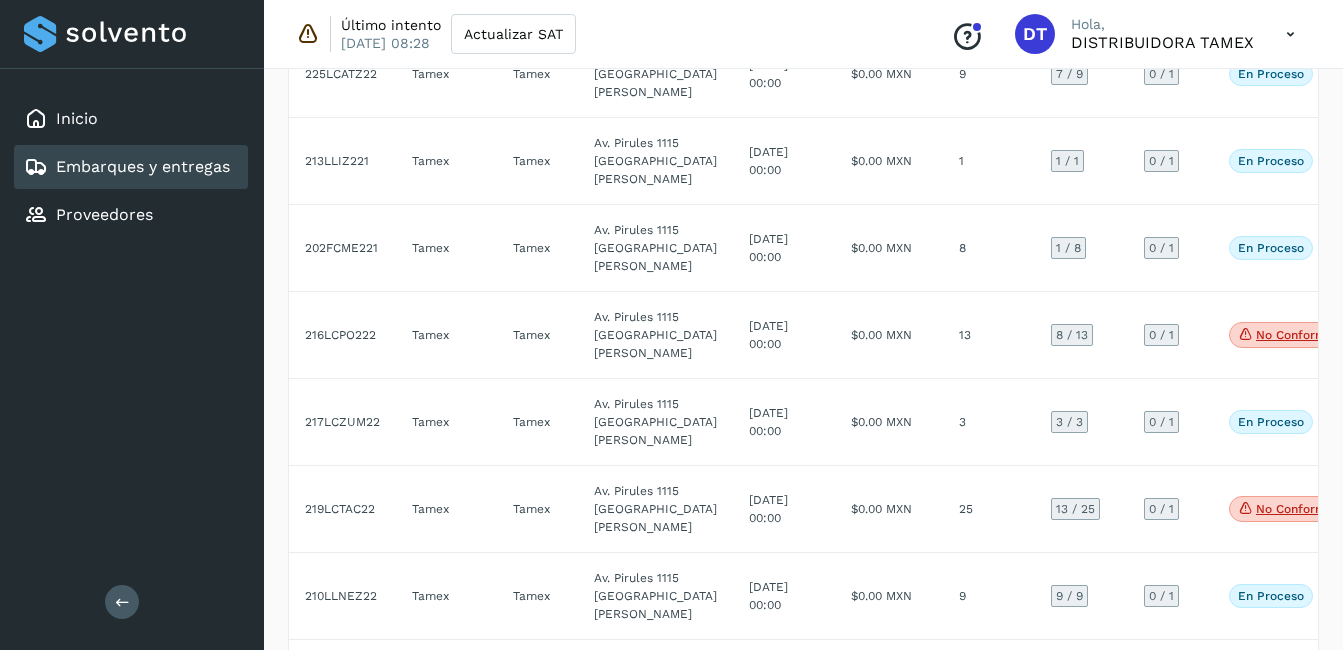 click on "3" 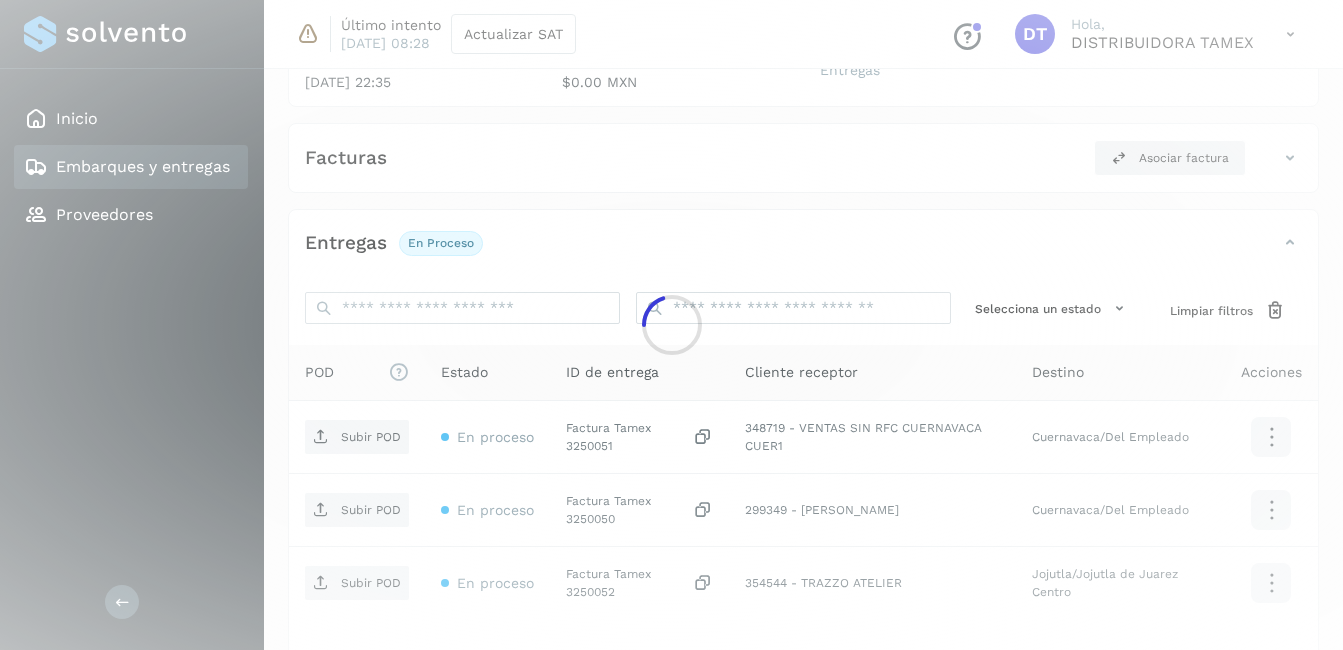 scroll, scrollTop: 451, scrollLeft: 0, axis: vertical 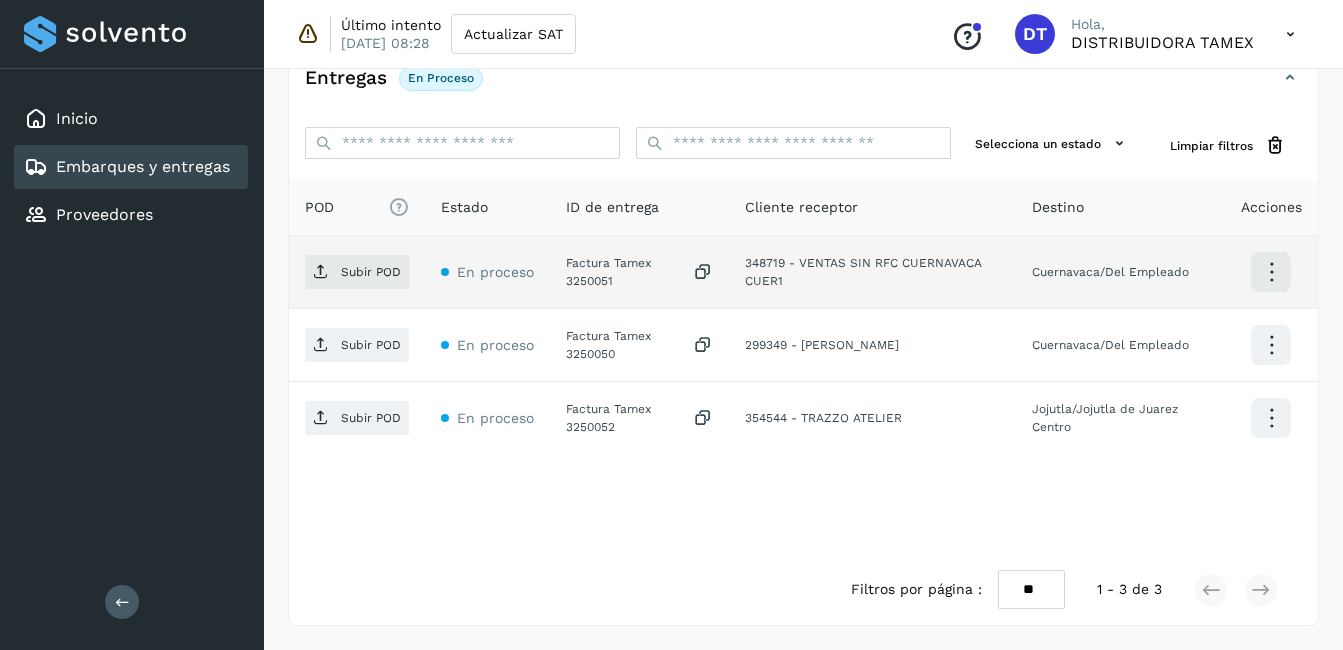 click on "Factura Tamex 3250051" 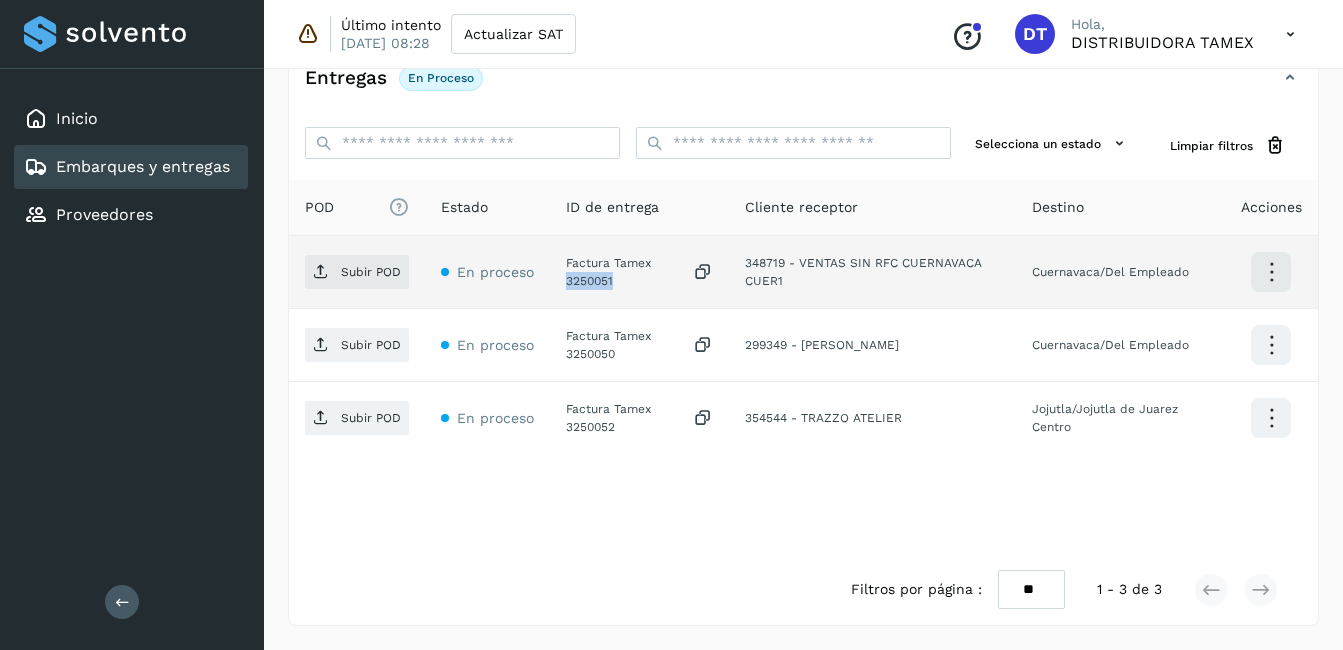 click on "Factura Tamex 3250051" 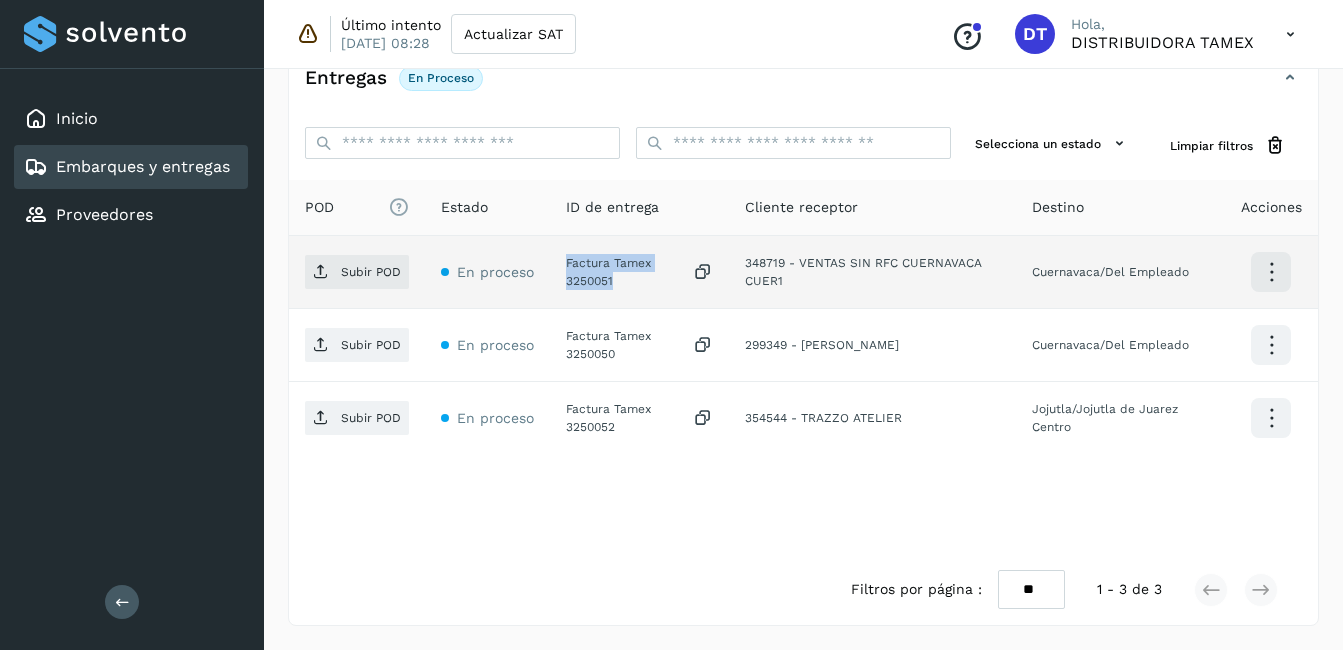 click on "Factura Tamex 3250051" 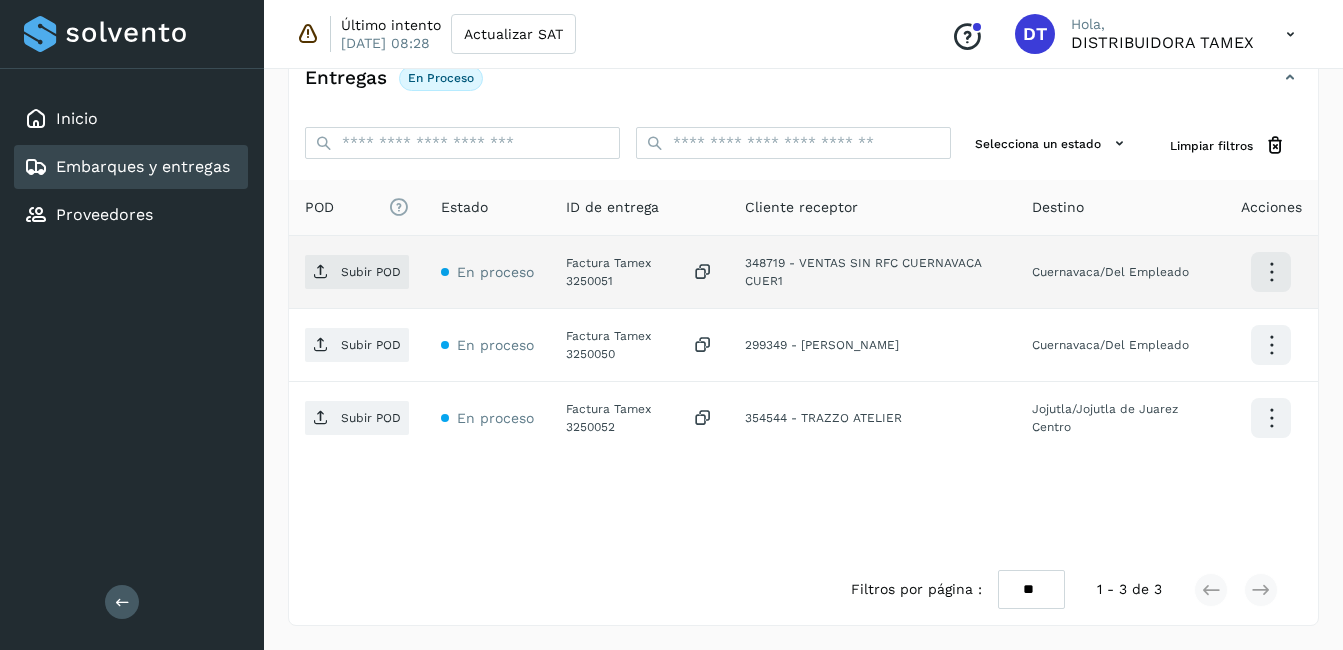 click on "Factura Tamex 3250051" 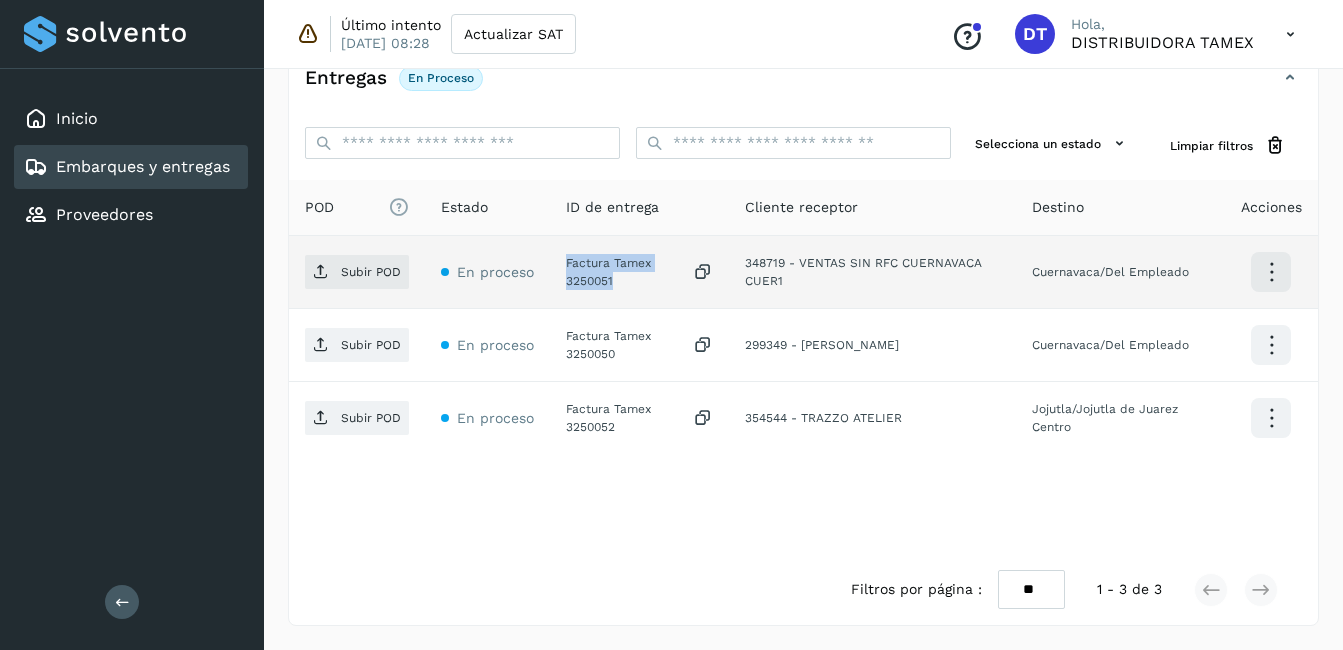 click on "Factura Tamex 3250051" 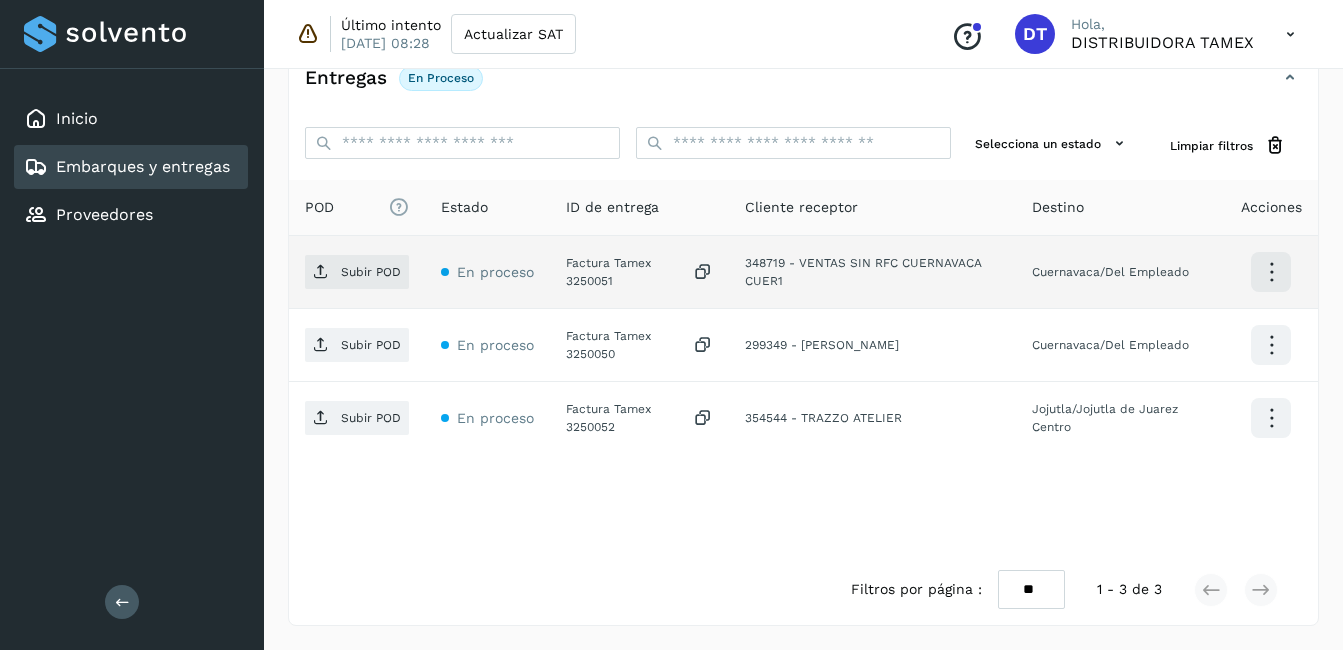 click on "Factura Tamex 3250051" 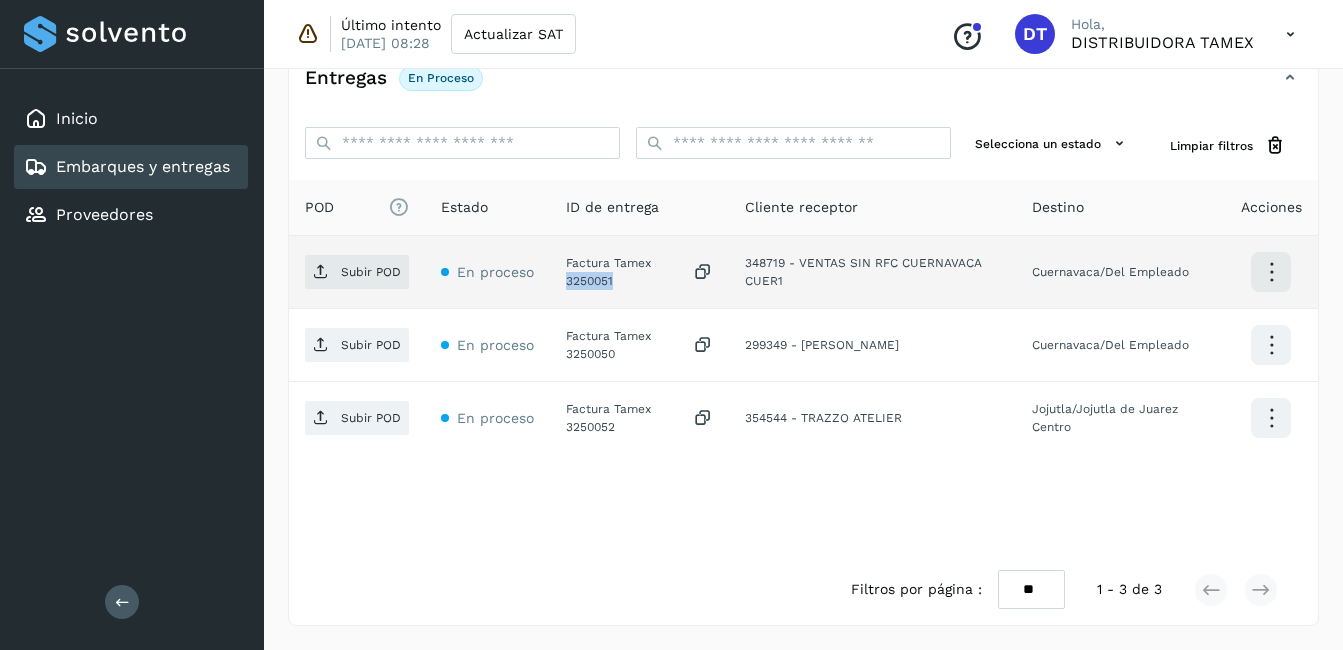 click on "Factura Tamex 3250051" 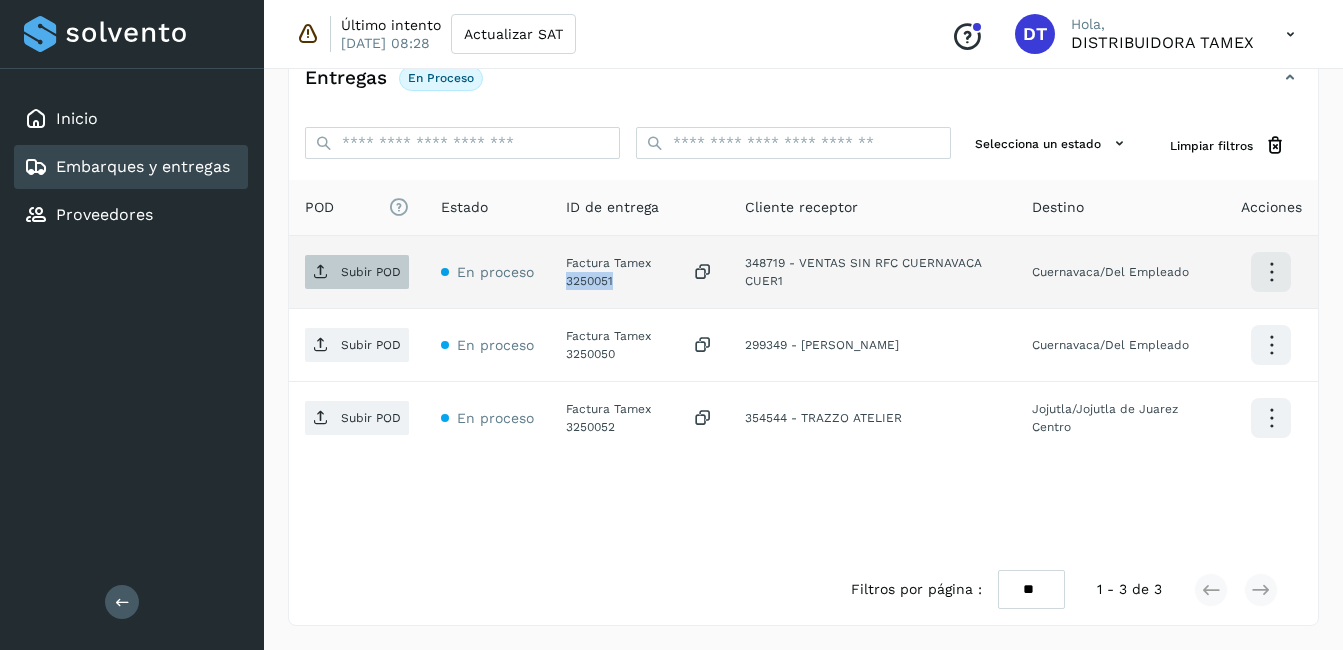 click on "Subir POD" at bounding box center (357, 272) 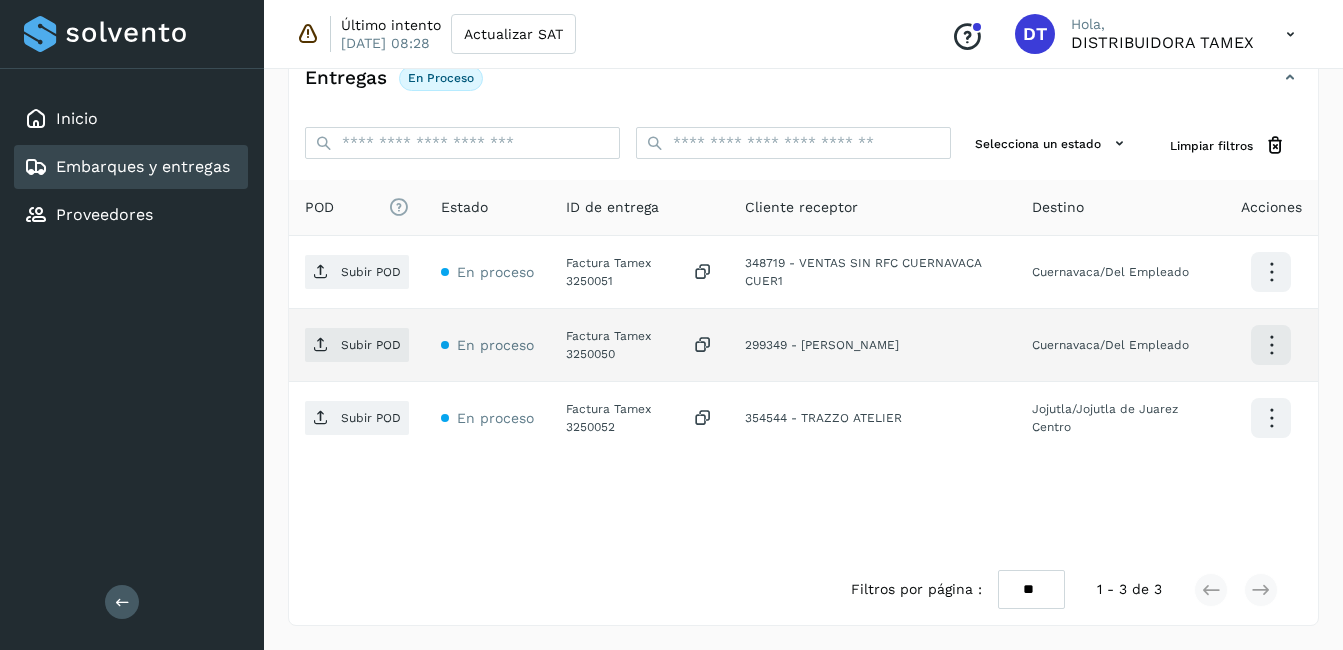 click on "Factura Tamex 3250050" 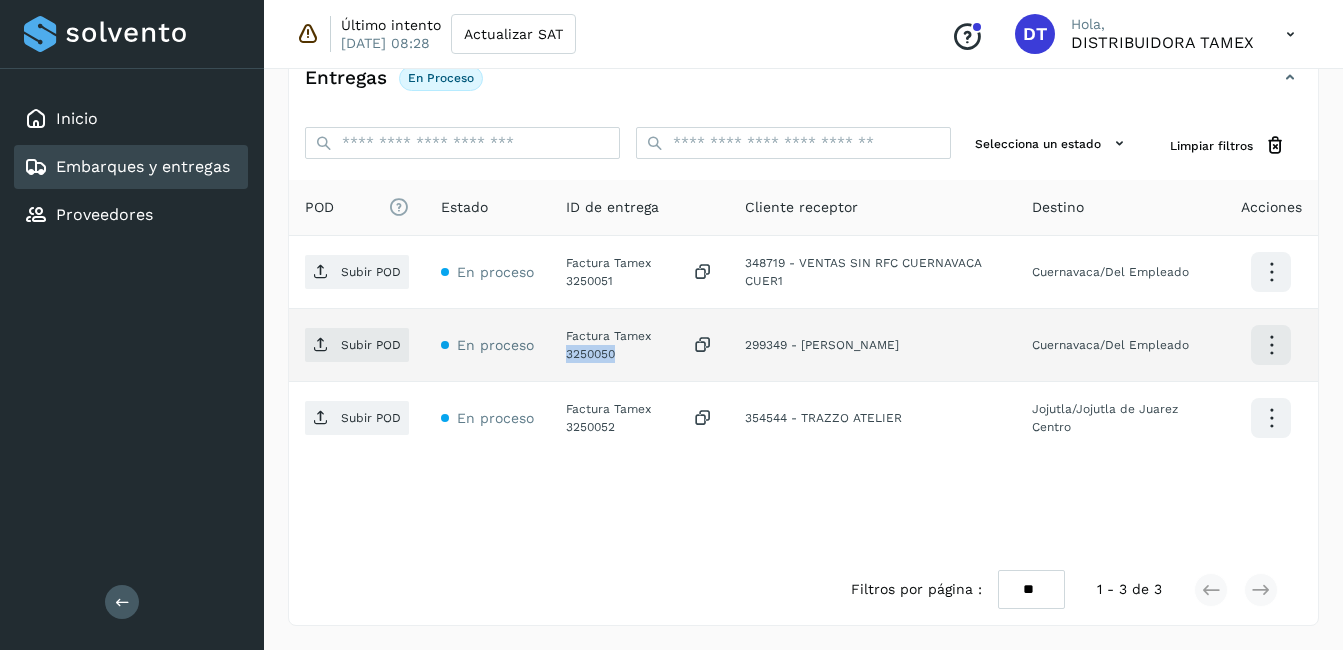 click on "Factura Tamex 3250050" 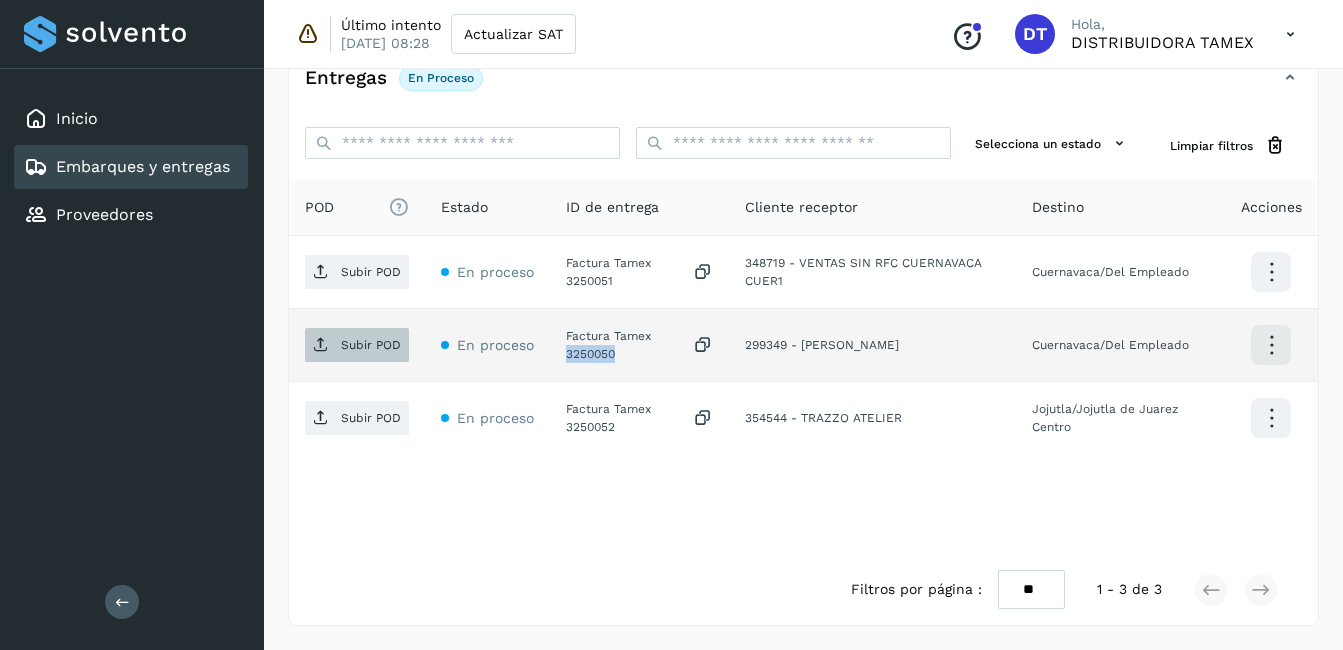 click on "Subir POD" at bounding box center (371, 345) 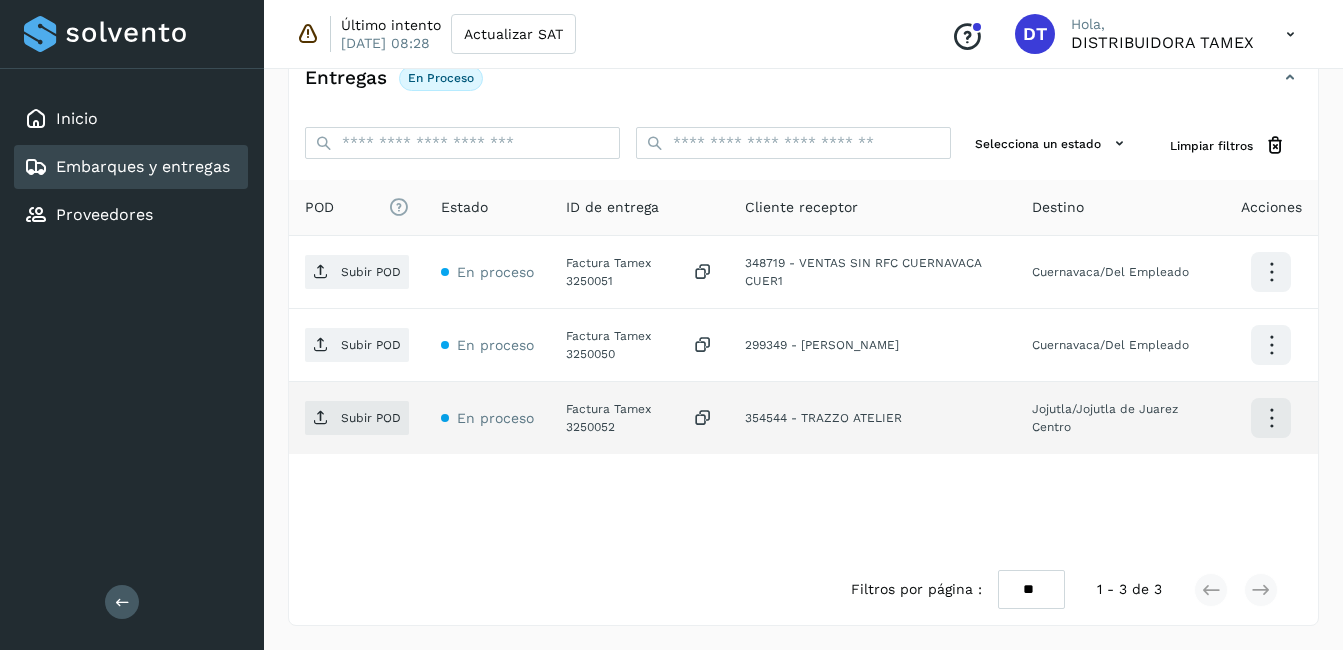 click on "Factura Tamex 3250052" 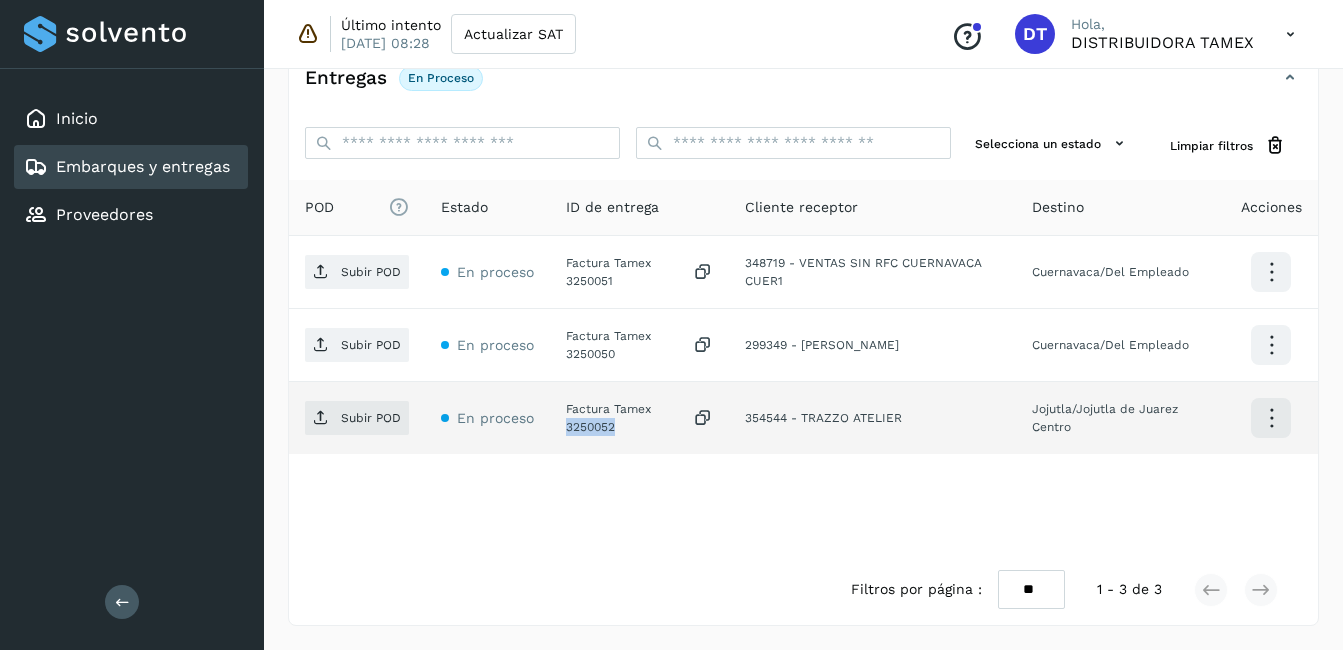 click on "Factura Tamex 3250052" 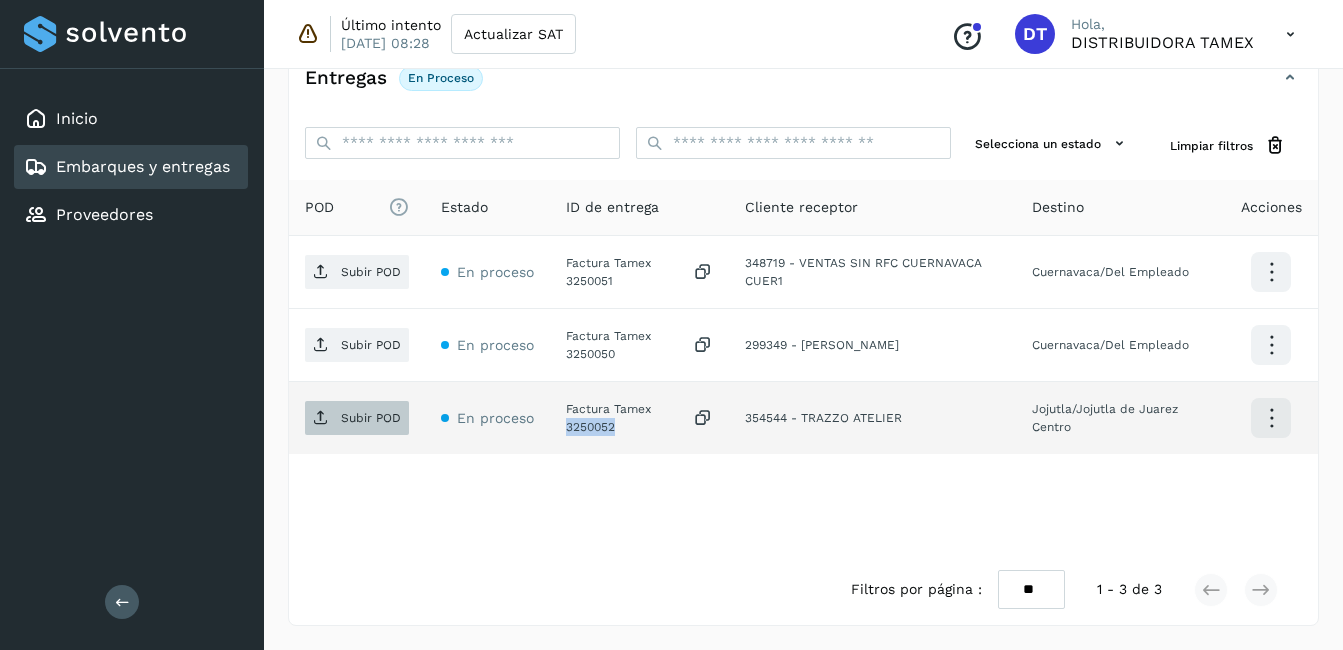 click on "Subir POD" at bounding box center [357, 418] 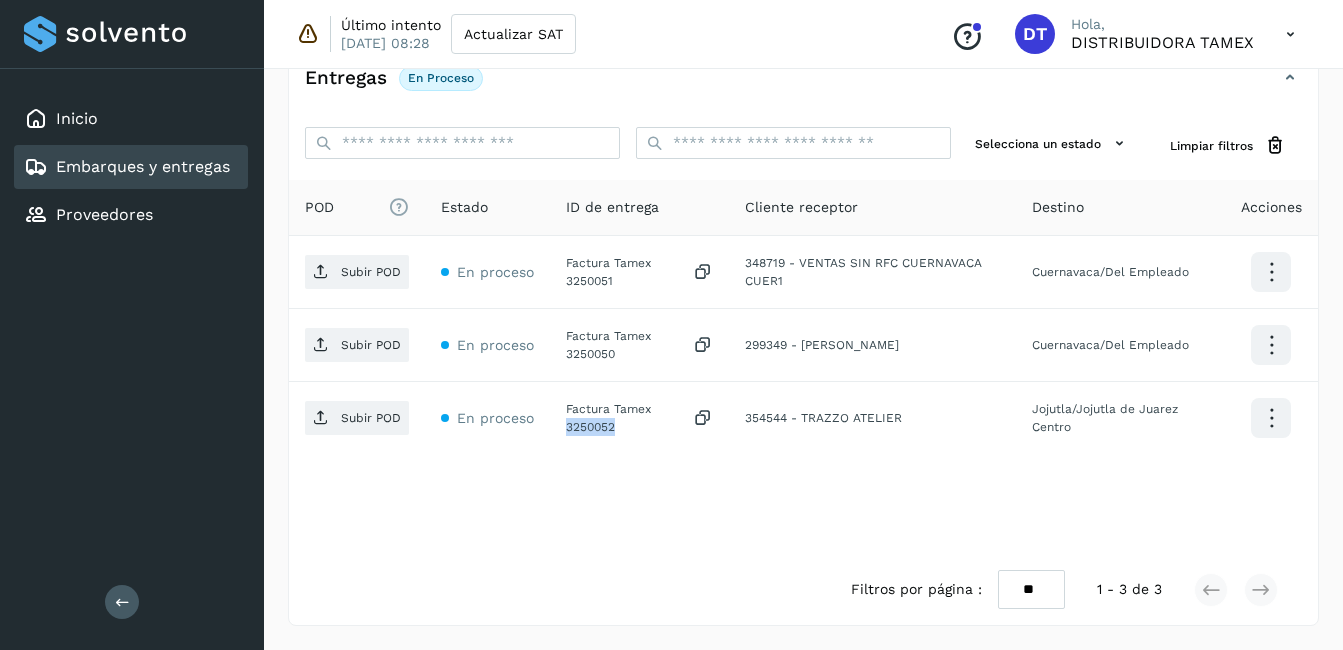 scroll, scrollTop: 0, scrollLeft: 0, axis: both 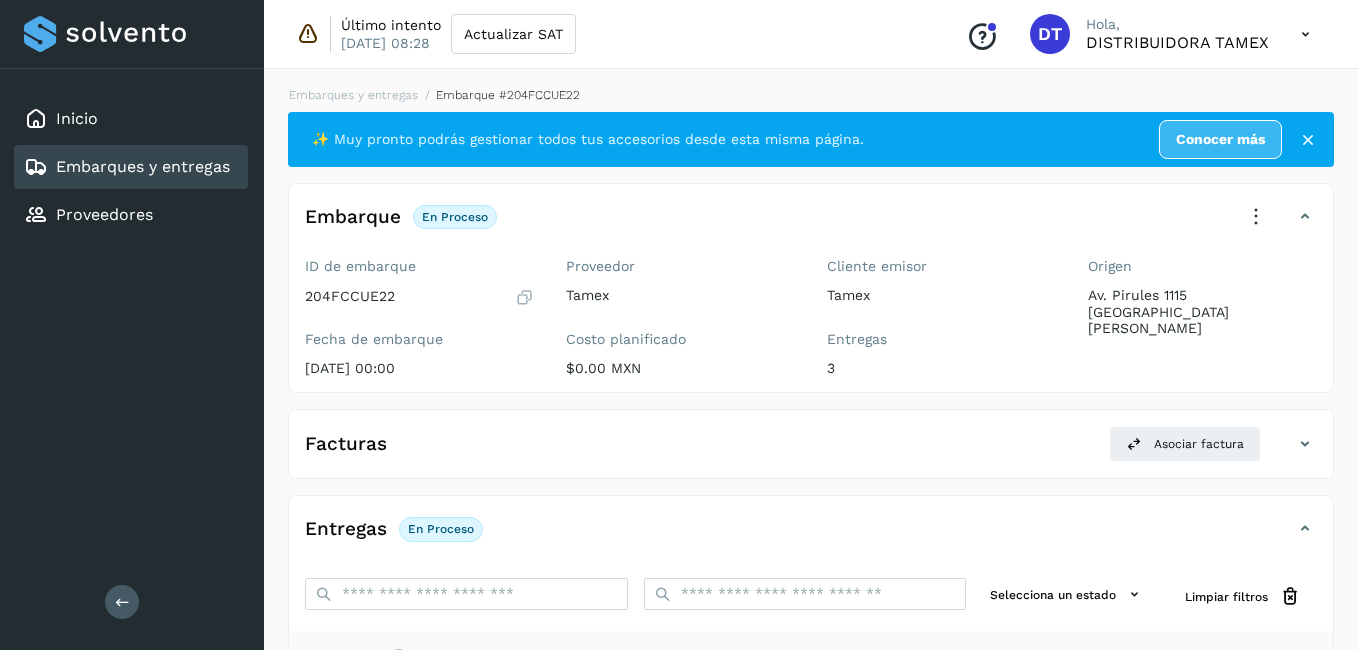 select on "**" 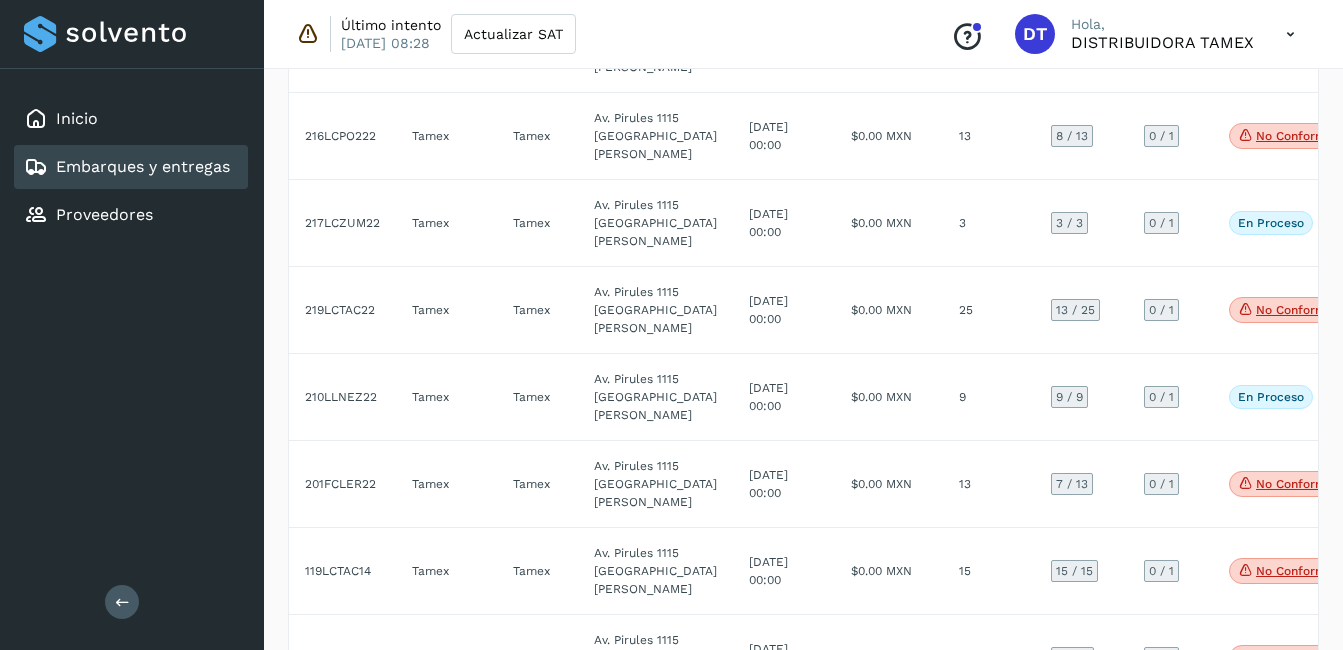 scroll, scrollTop: 2100, scrollLeft: 0, axis: vertical 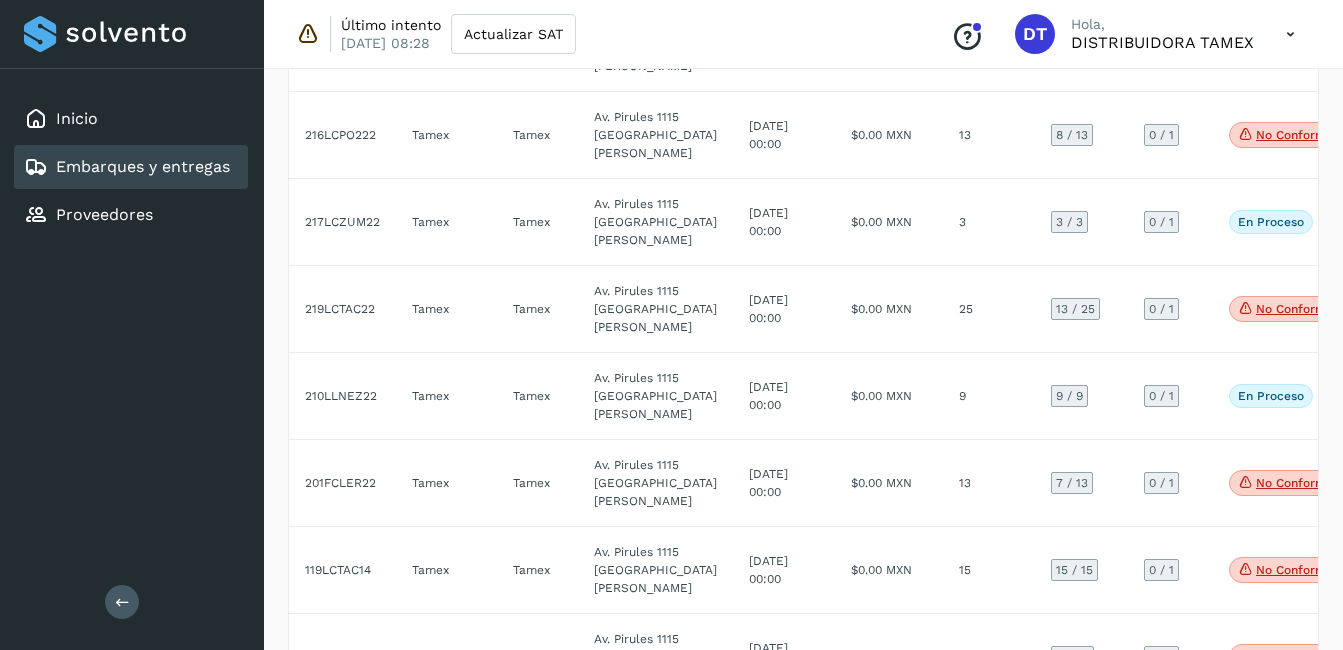 click on "$0.00 MXN" 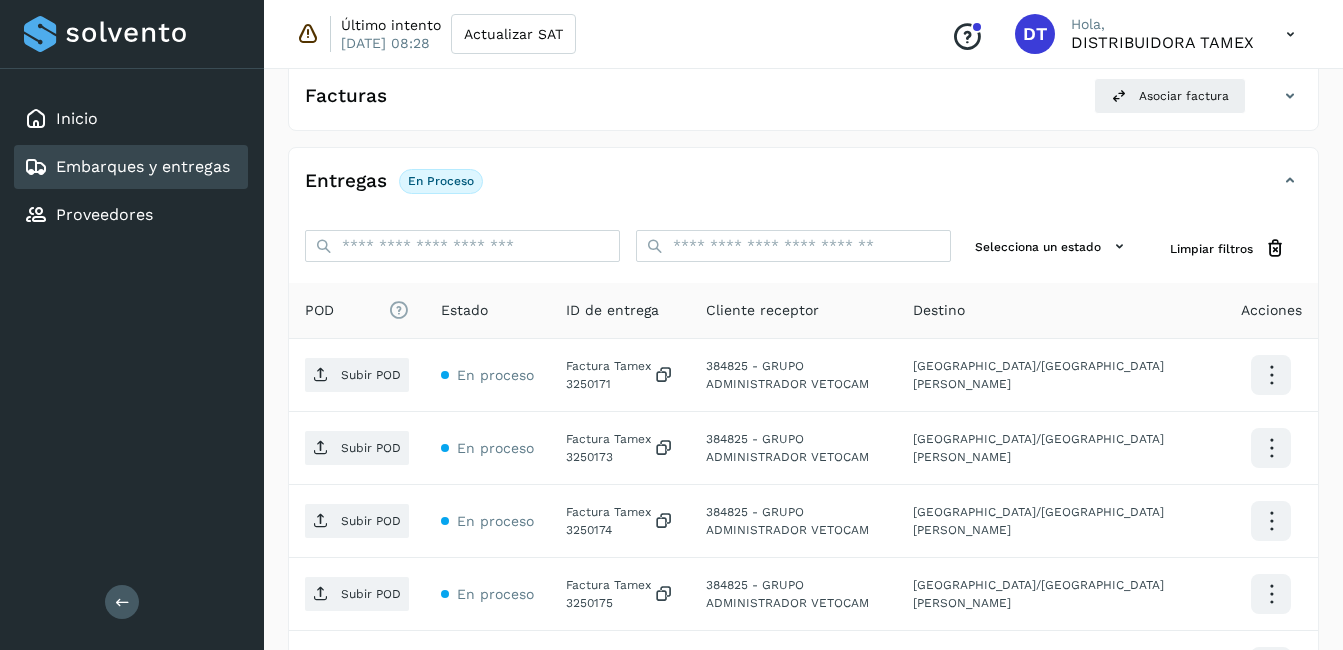 scroll, scrollTop: 470, scrollLeft: 0, axis: vertical 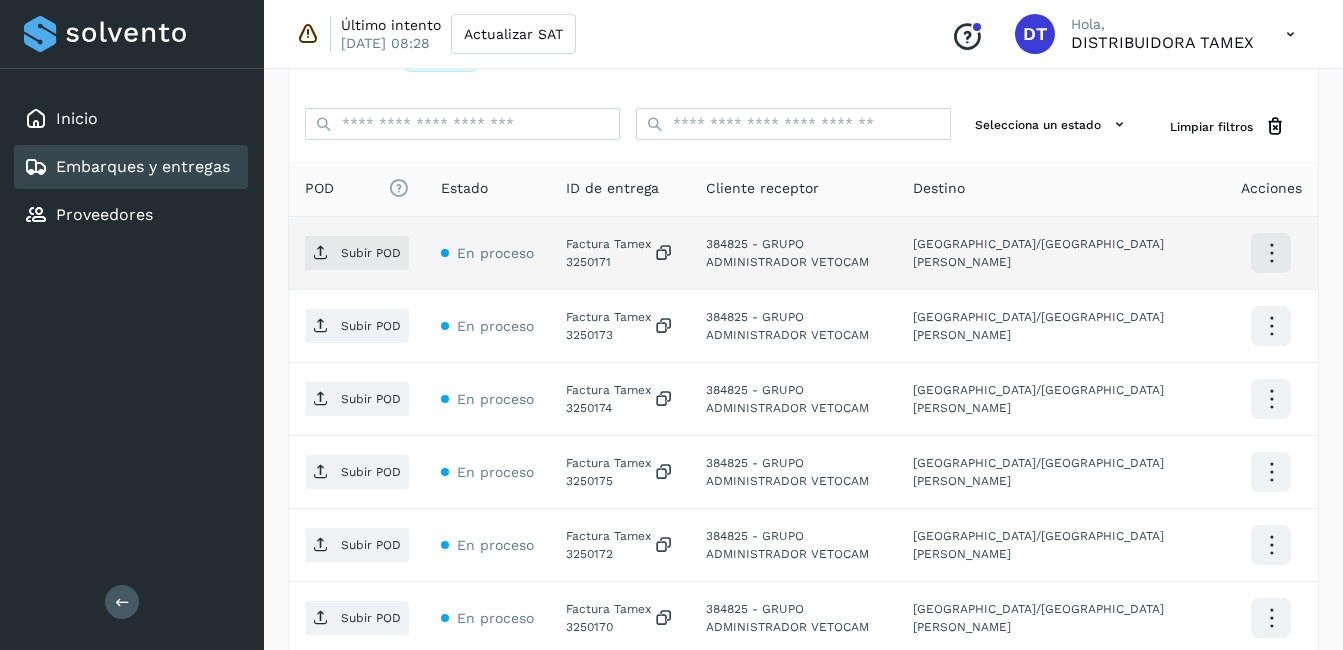 click on "Factura Tamex 3250171" 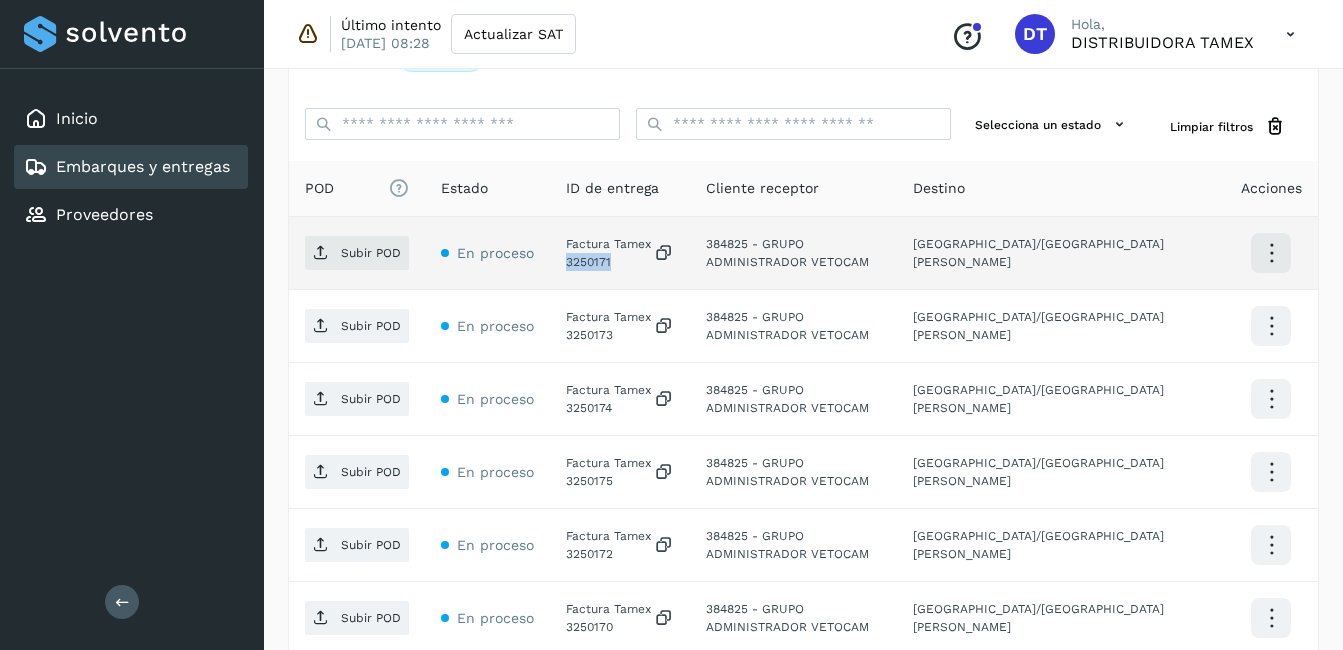 click on "Factura Tamex 3250171" 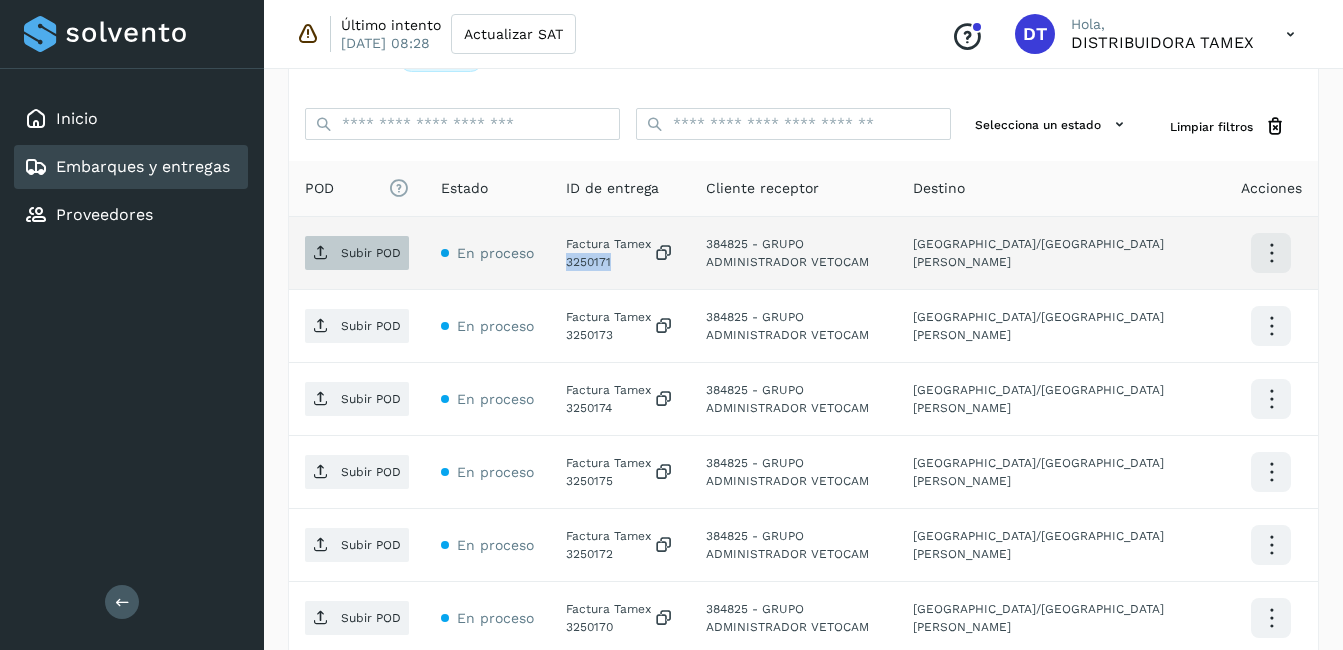 click on "Subir POD" at bounding box center (357, 253) 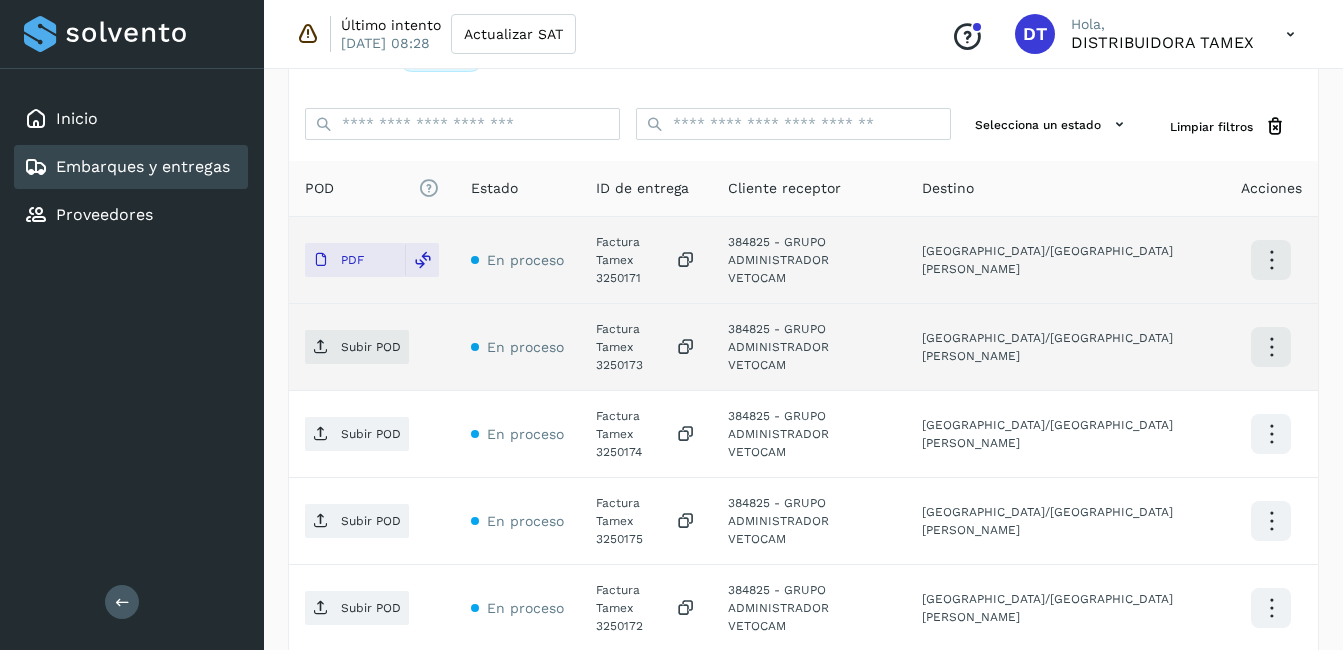 click on "Factura Tamex 3250173" 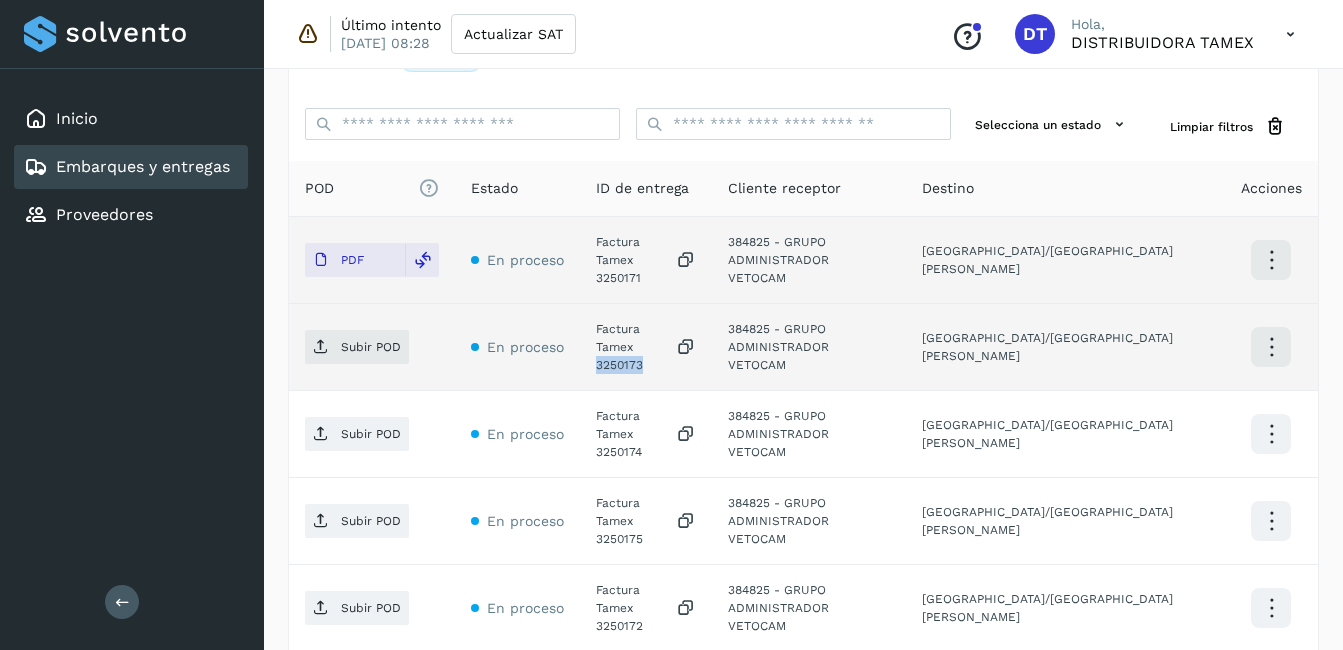 click on "Factura Tamex 3250173" 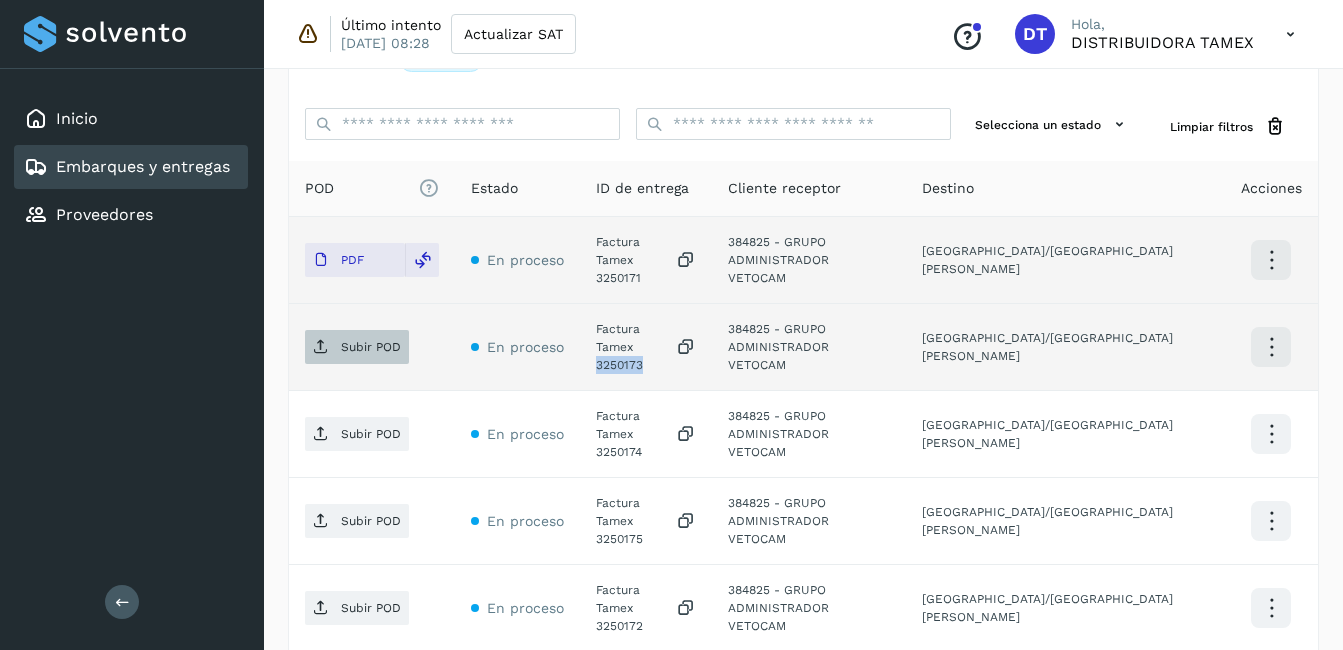 click on "Subir POD" at bounding box center (357, 347) 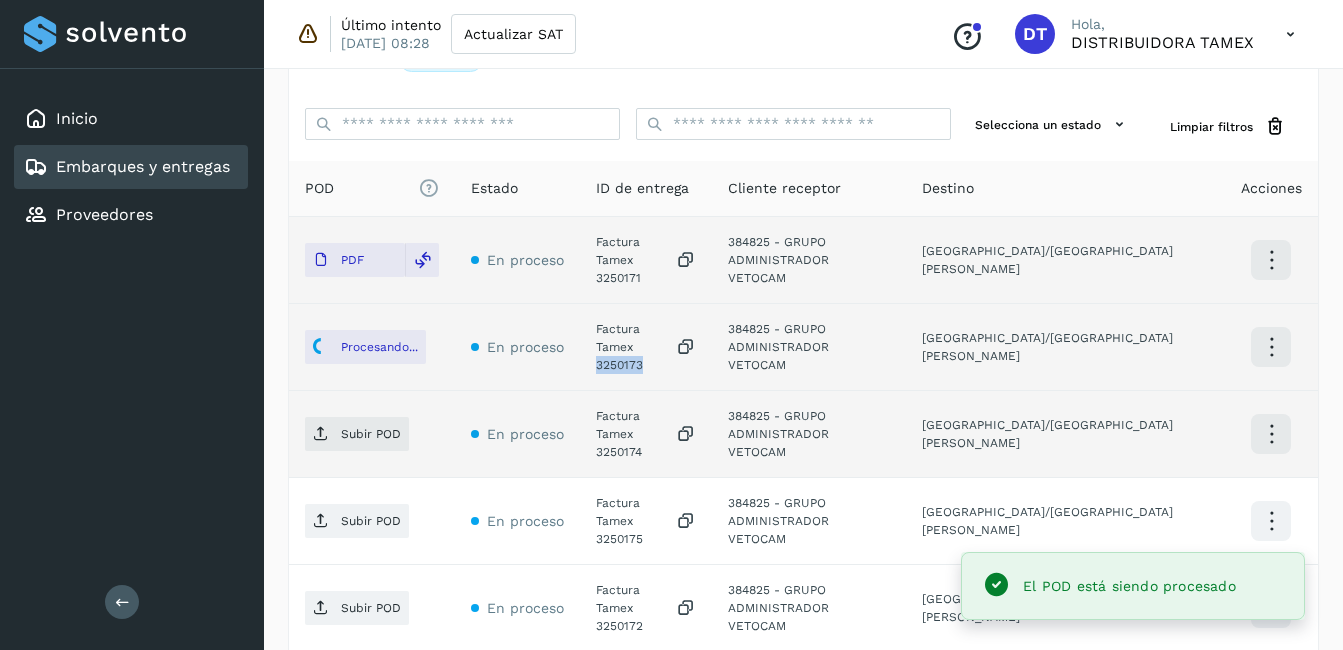 scroll, scrollTop: 570, scrollLeft: 0, axis: vertical 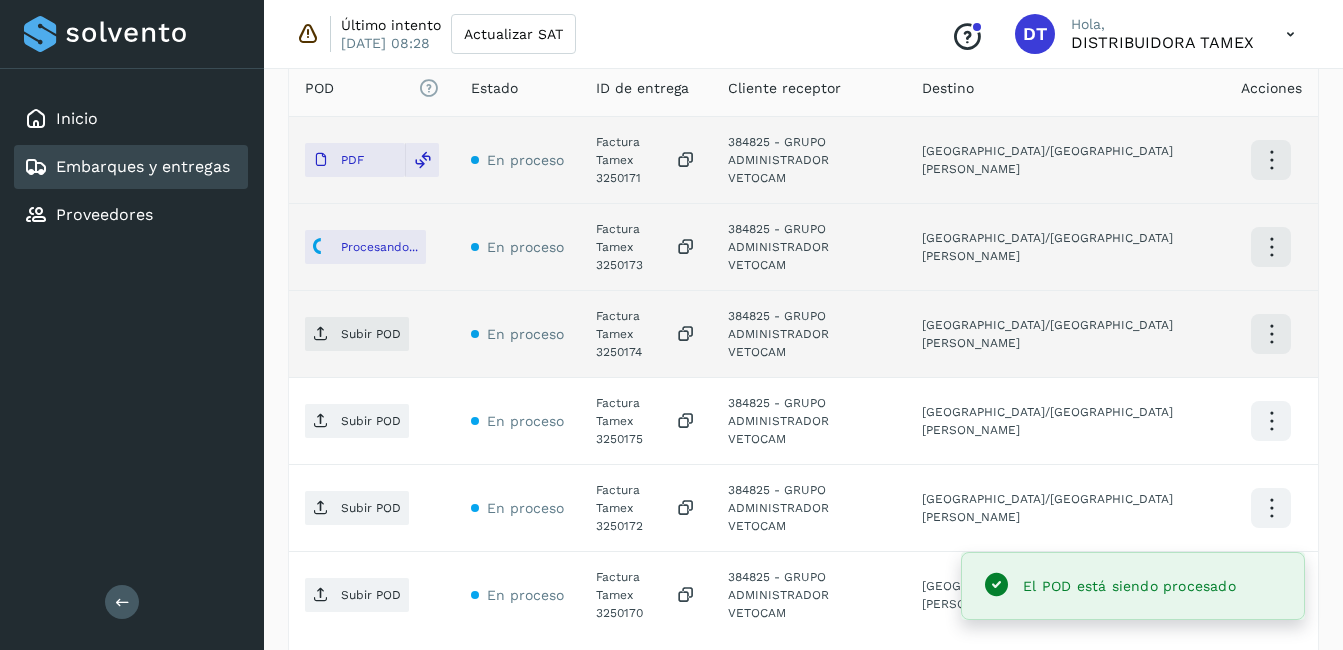 click on "Inicio Embarques y entregas Proveedores Salir Último intento [DATE] 08:28 Actualizar SAT
Conoce nuestros beneficios
DT Hola, DISTRIBUIDORA TAMEX Embarques y entregas Embarque #223LCAZ221  ✨ Muy pronto podrás gestionar todos tus accesorios desde esta misma página. Conocer más Embarque En proceso
Verifica el estado de la factura o entregas asociadas a este embarque
ID de embarque 223LCAZ221 Fecha de embarque [DATE] 00:00 Proveedor Tamex Costo planificado  $0.00 MXN  Cliente emisor Tamex Entregas 6 Origen Av. Pirules 1115 San [PERSON_NAME] Obispo Facturas Asociar factura Aún no has subido ninguna factura Entregas En proceso Selecciona un estado Limpiar filtros POD
El tamaño máximo de archivo es de 20 Mb.
Estado ID de entrega Cliente receptor Destino Acciones PDF En proceso Factura Tamex 3250171  384825 - GRUPO ADMINISTRADOR VETOCAM Procesando..." 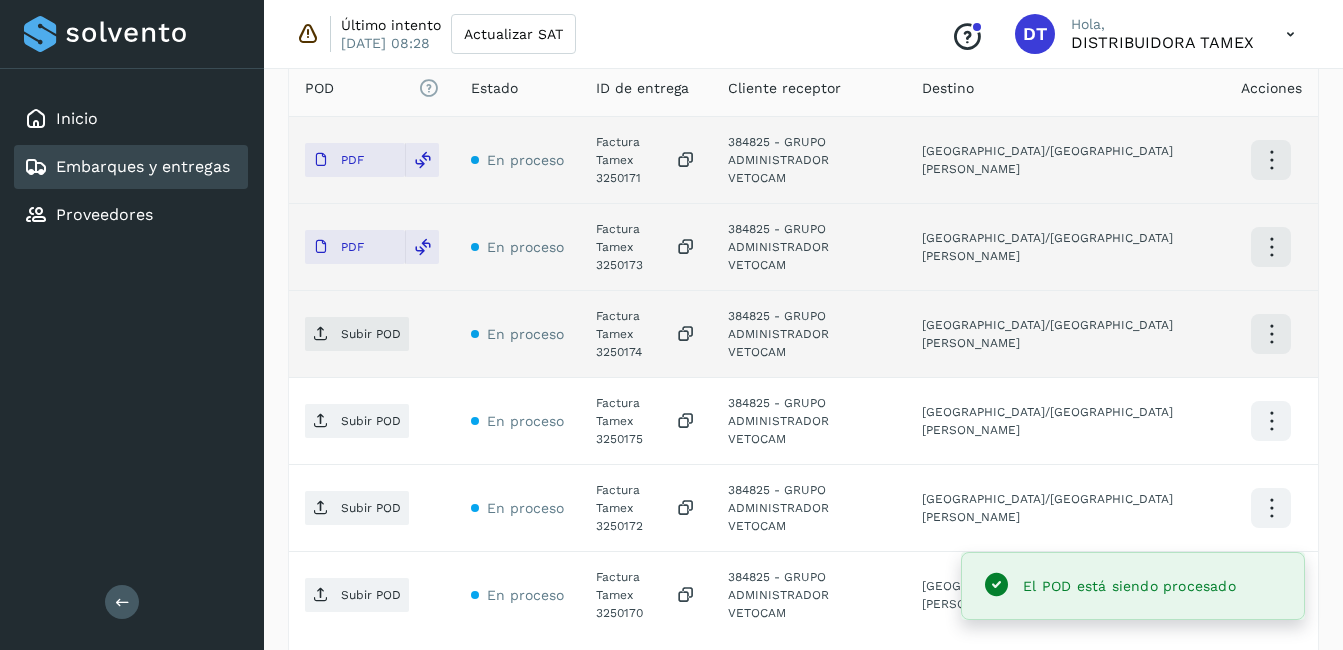 click on "Factura Tamex 3250174" 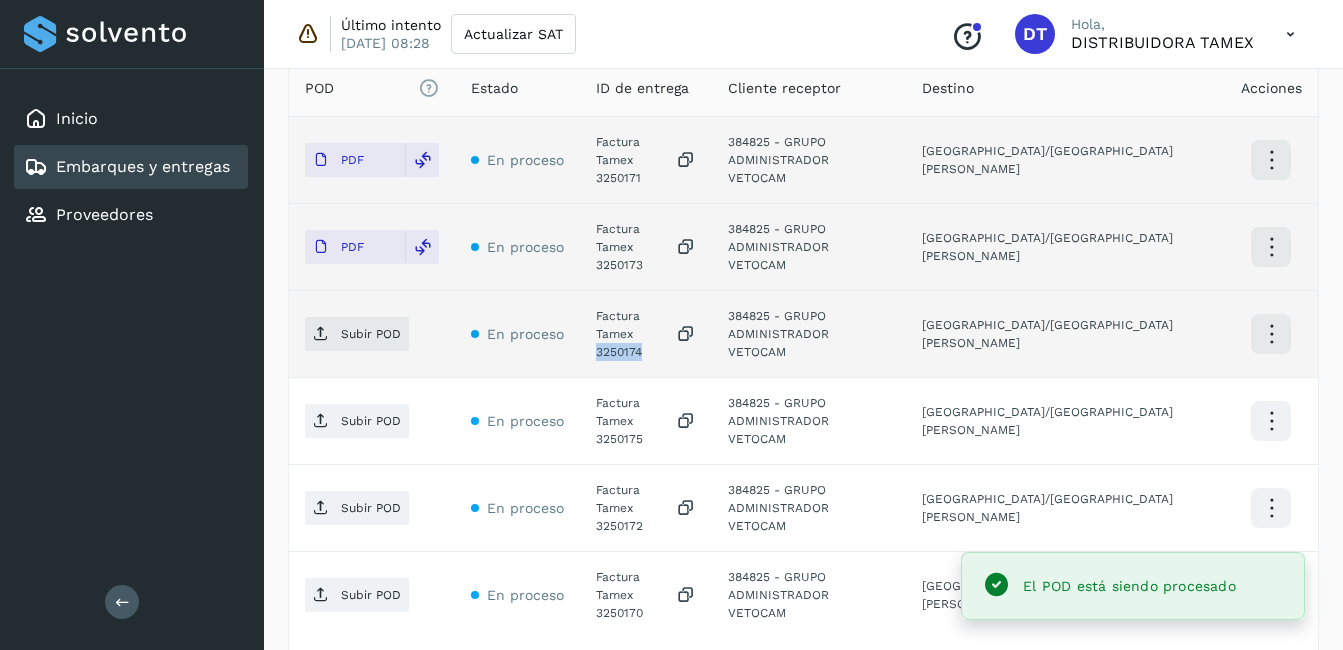 click on "Factura Tamex 3250174" 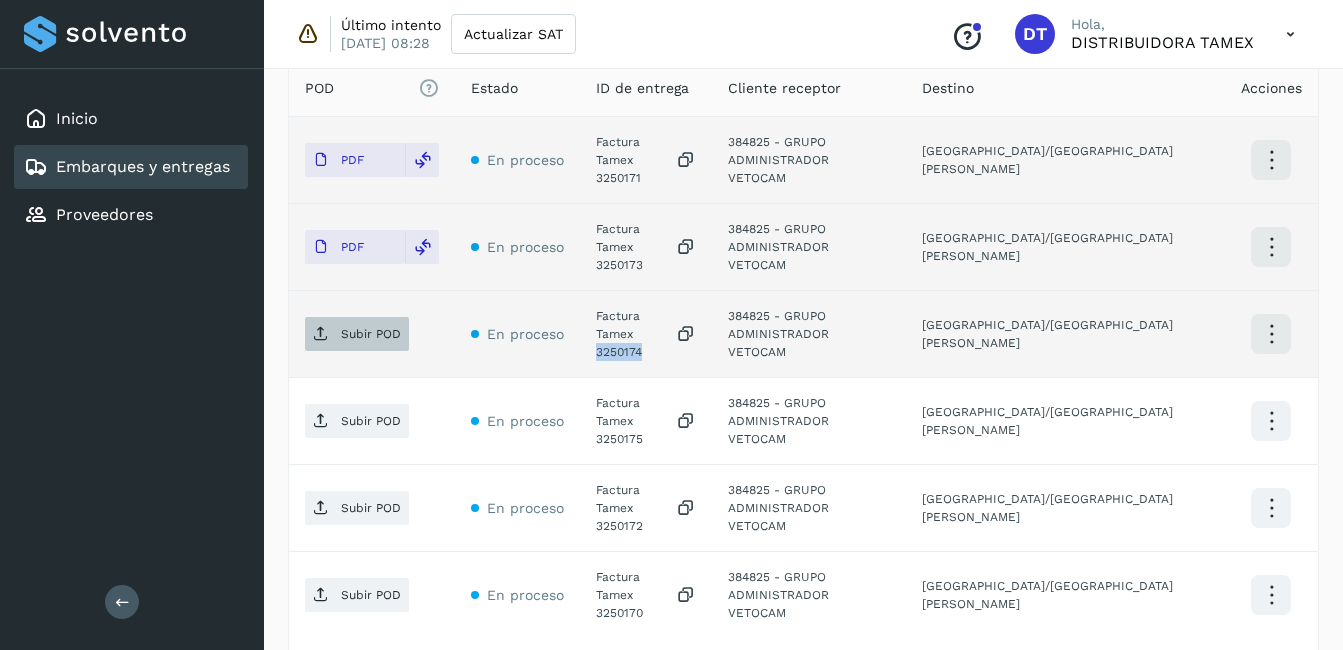 click on "Subir POD" at bounding box center (371, 334) 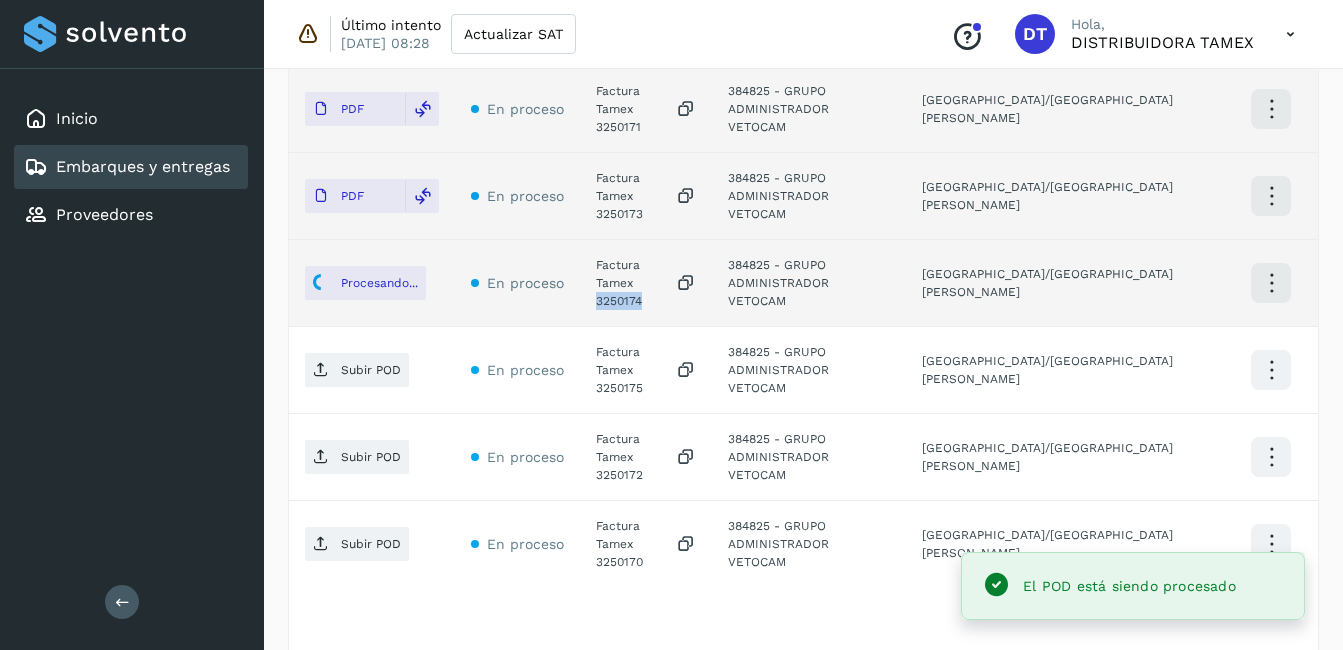 scroll, scrollTop: 670, scrollLeft: 0, axis: vertical 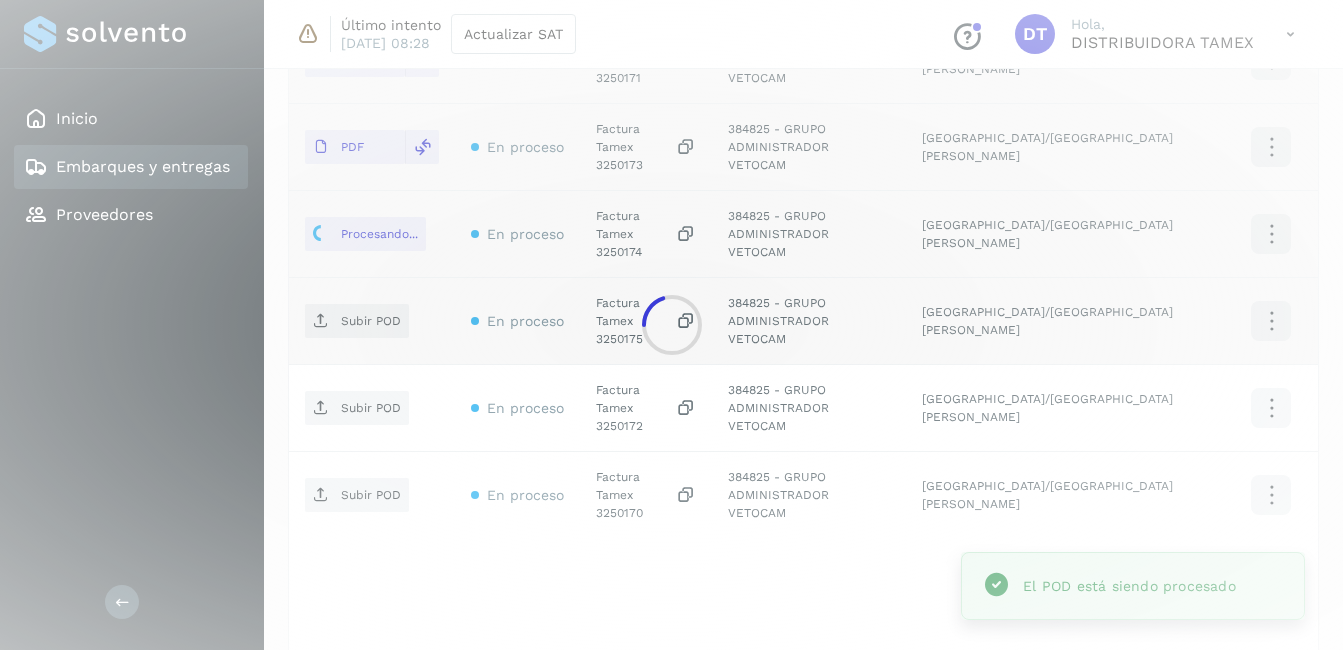 click 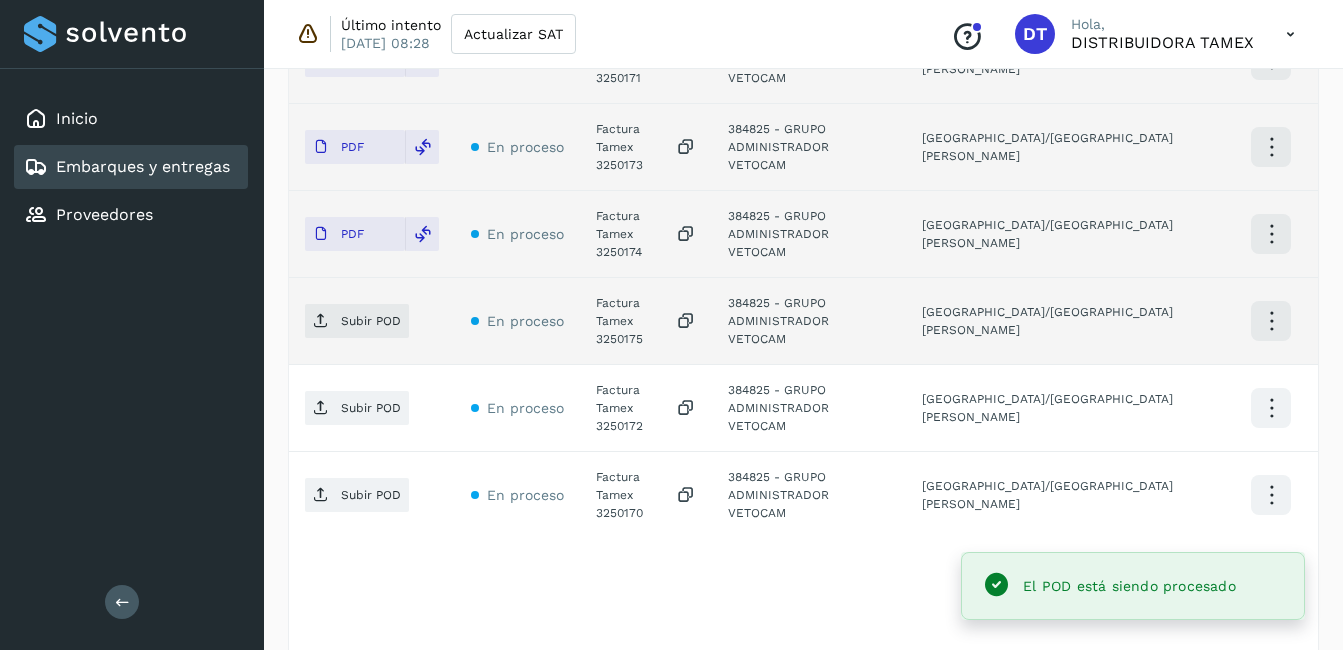click on "Factura Tamex 3250175" 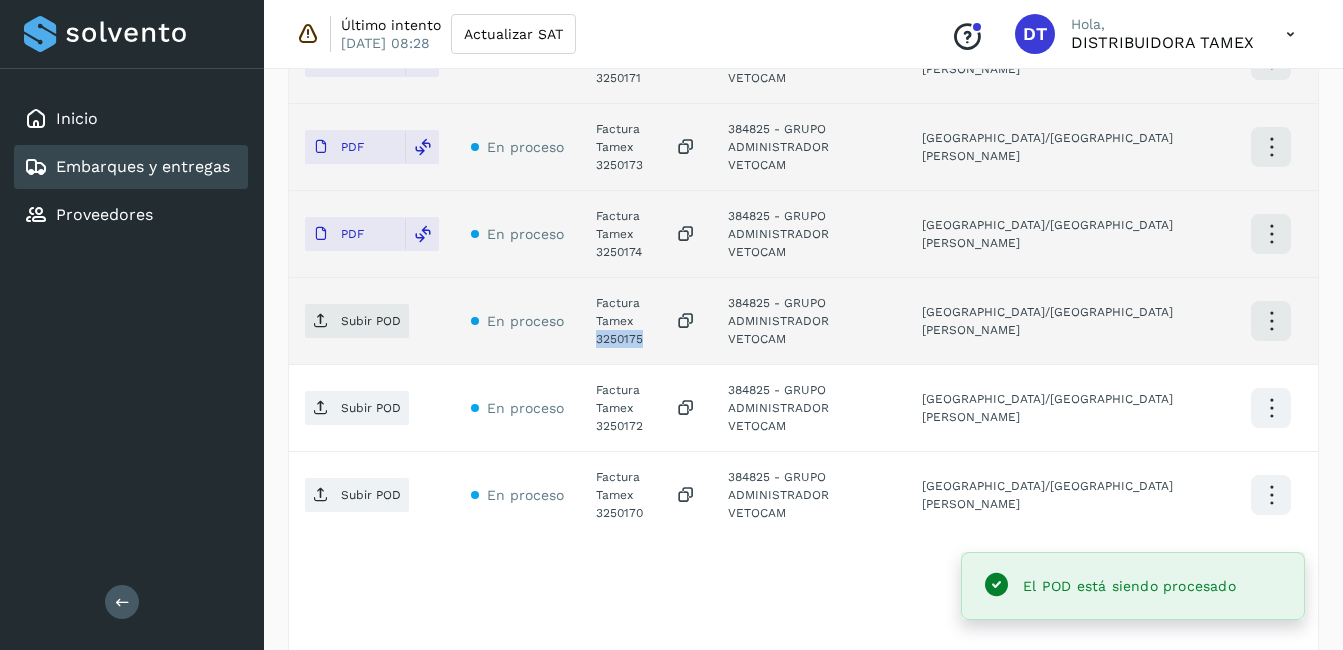 click on "Factura Tamex 3250175" 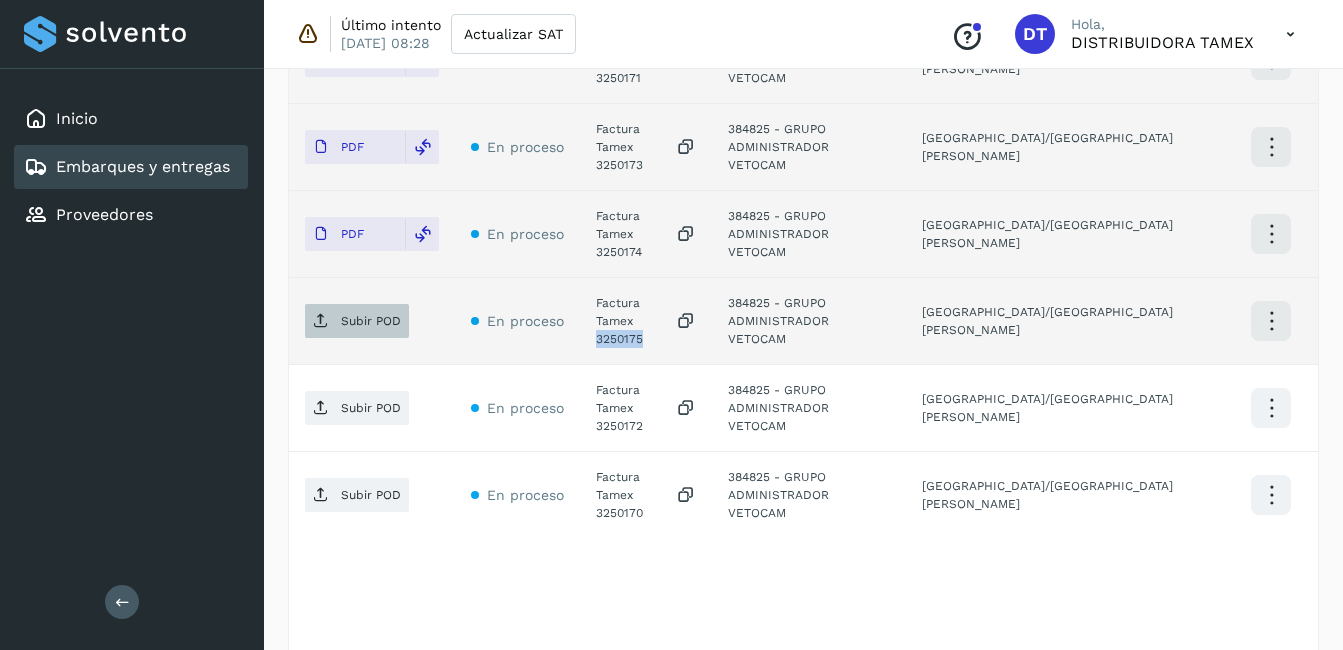 click on "Subir POD" at bounding box center [371, 321] 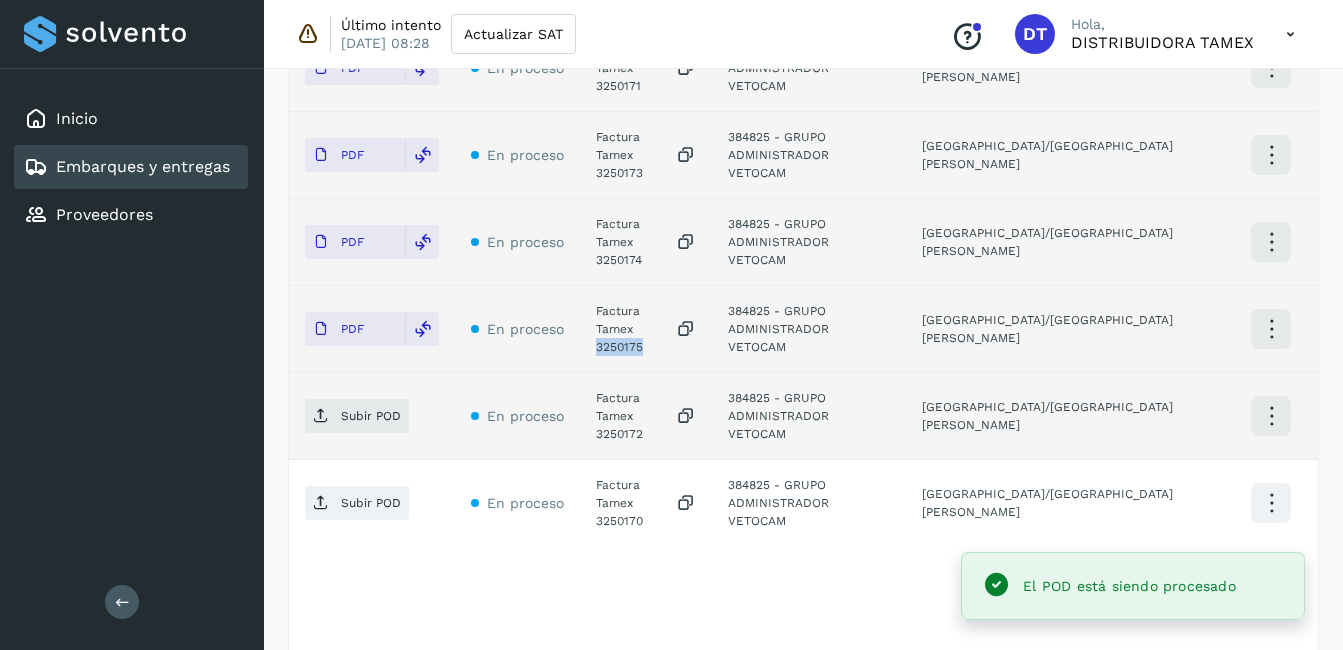 scroll, scrollTop: 670, scrollLeft: 0, axis: vertical 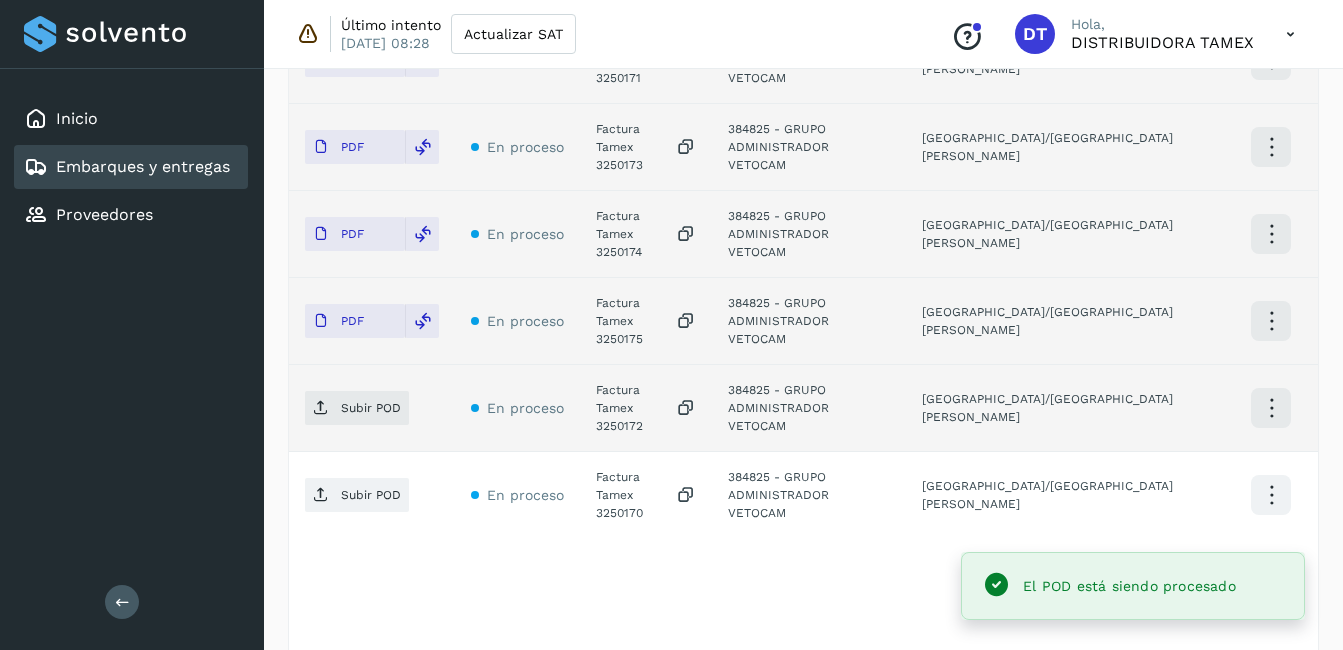 click on "Factura Tamex 3250172" 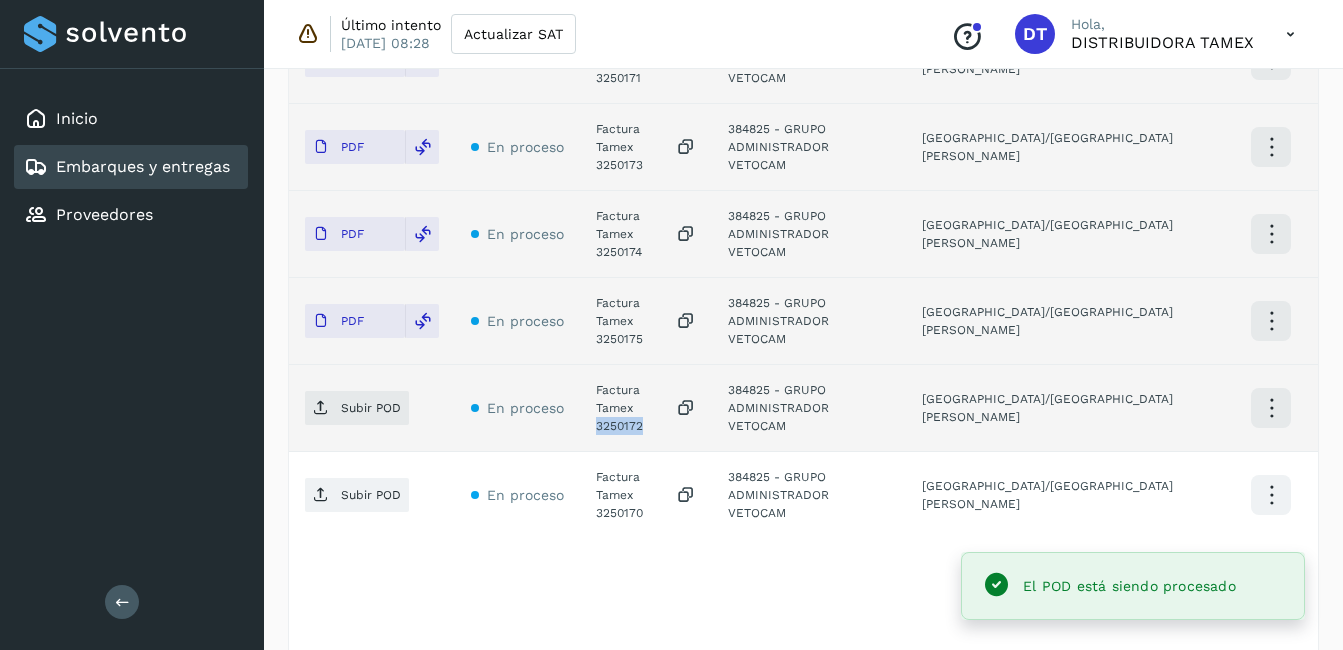 click on "Factura Tamex 3250172" 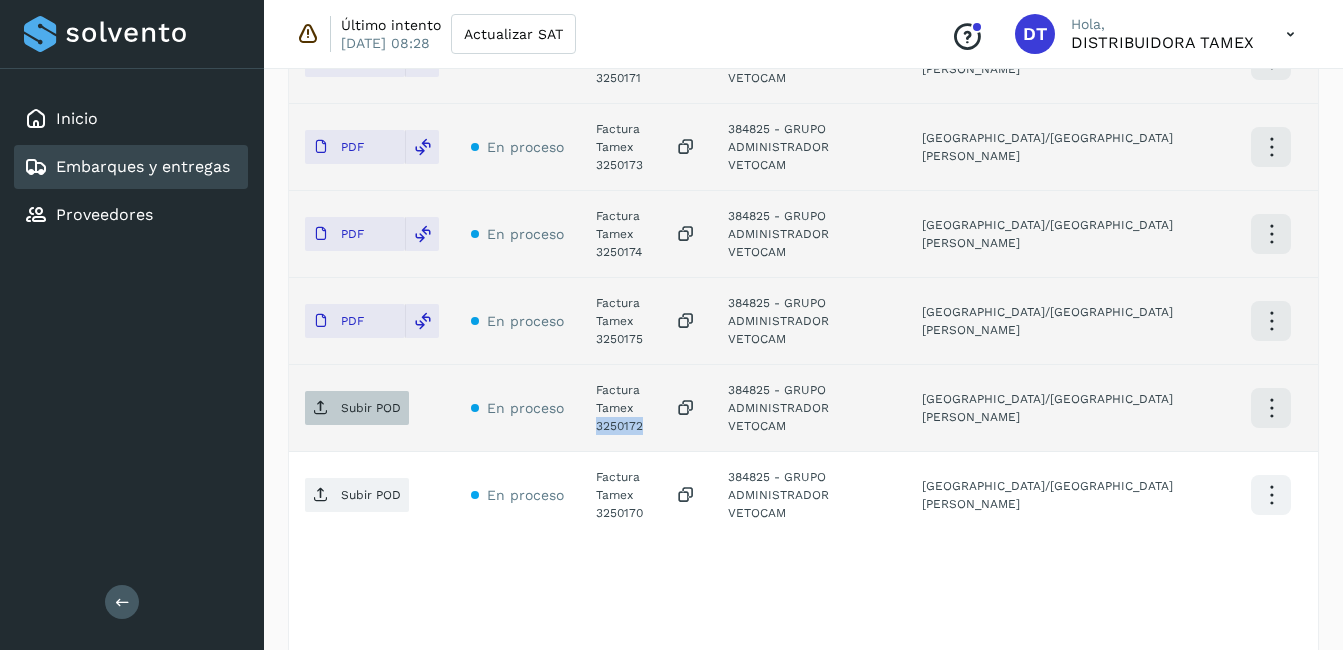 click on "Subir POD" at bounding box center (357, 408) 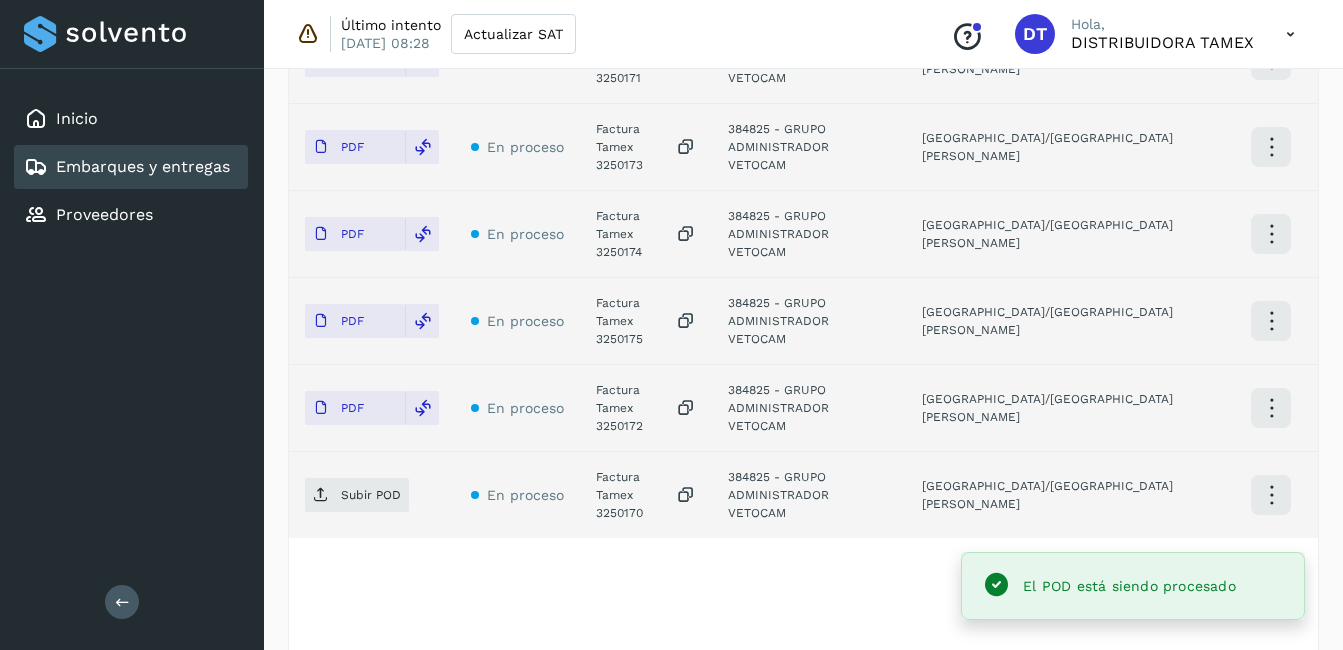 click on "Factura Tamex 3250170" 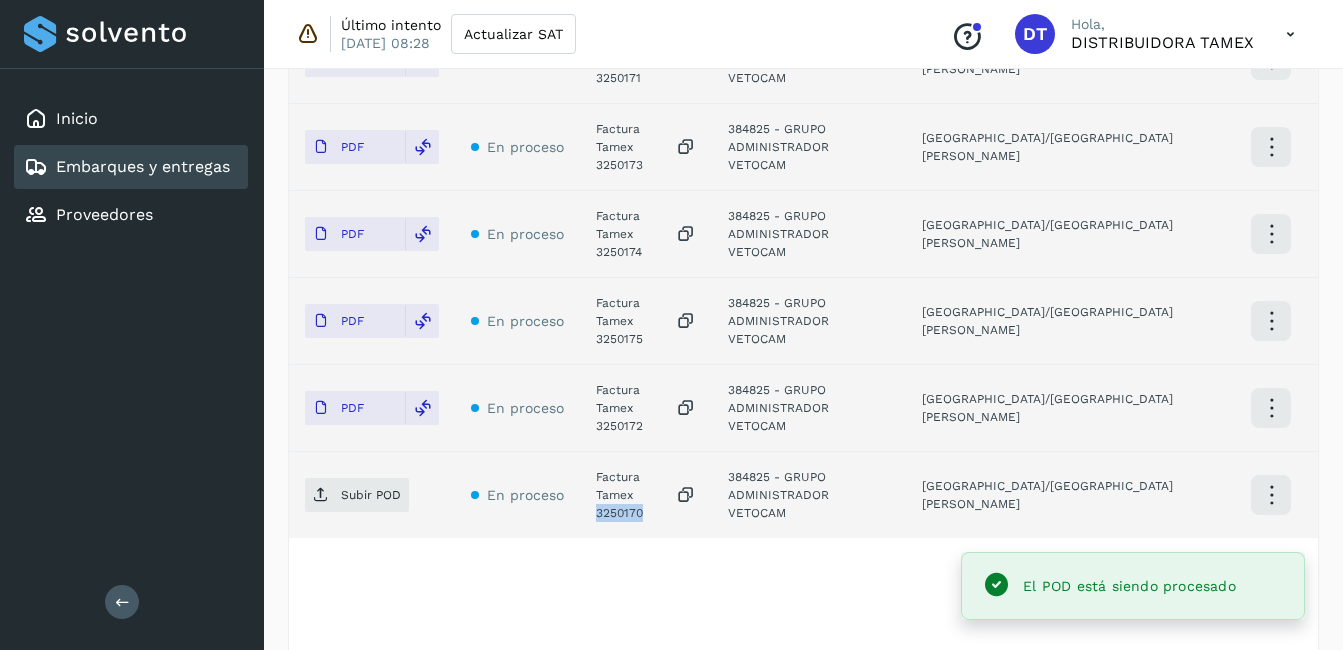 click on "Factura Tamex 3250170" 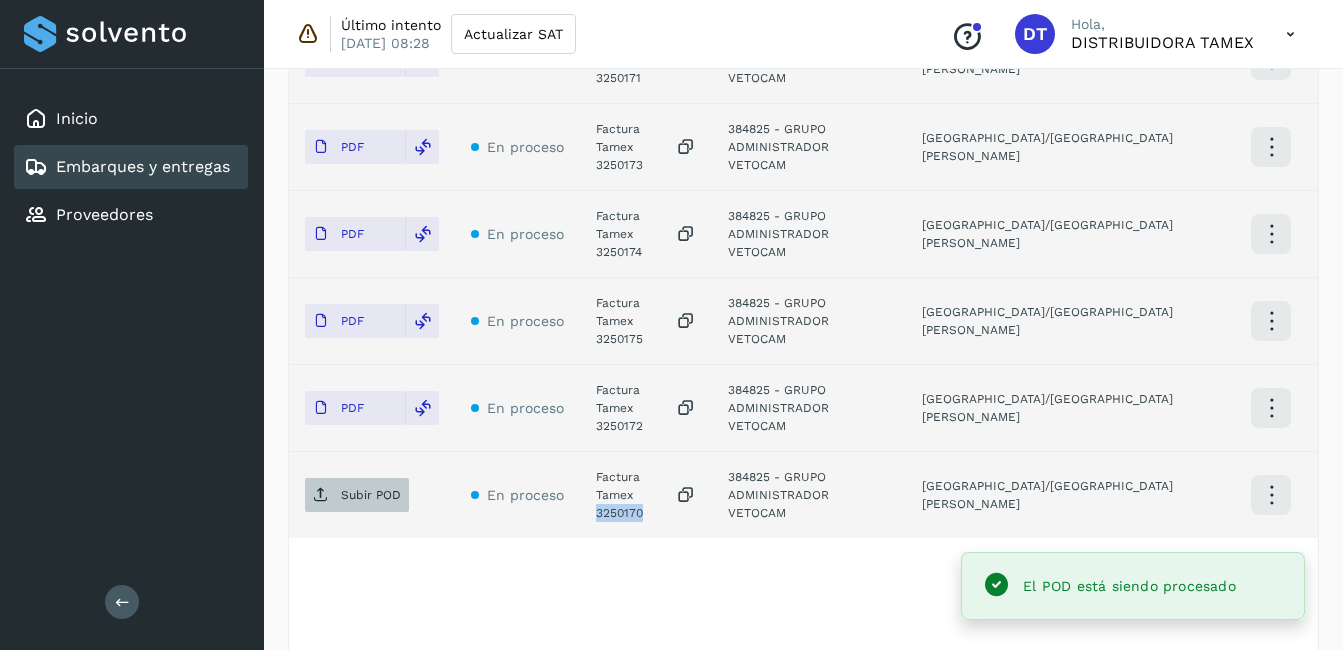 click on "Subir POD" at bounding box center (357, 495) 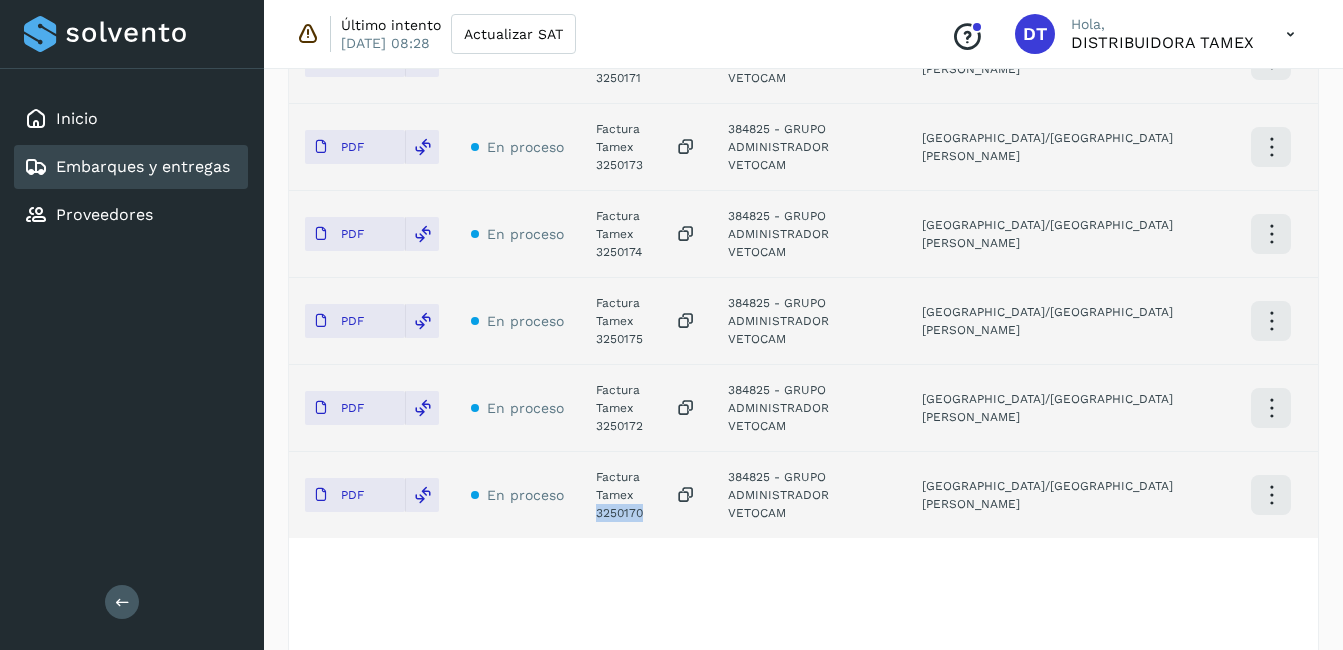 scroll, scrollTop: 0, scrollLeft: 0, axis: both 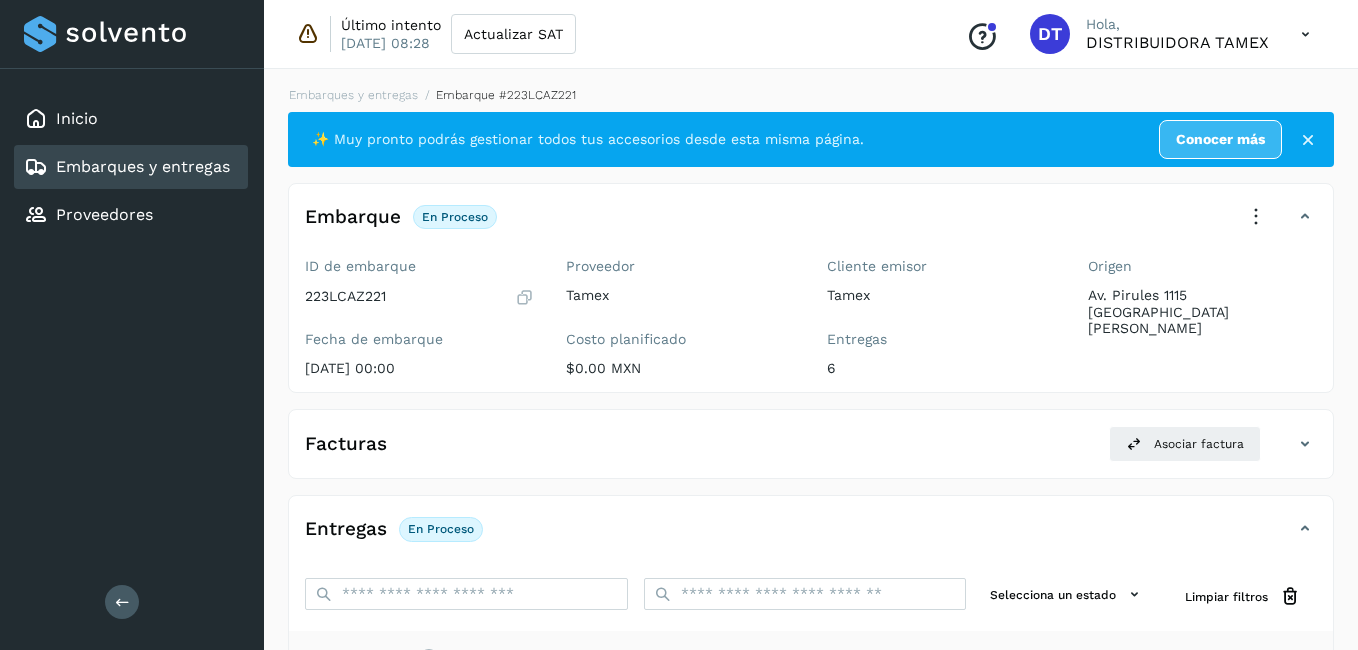 select on "**" 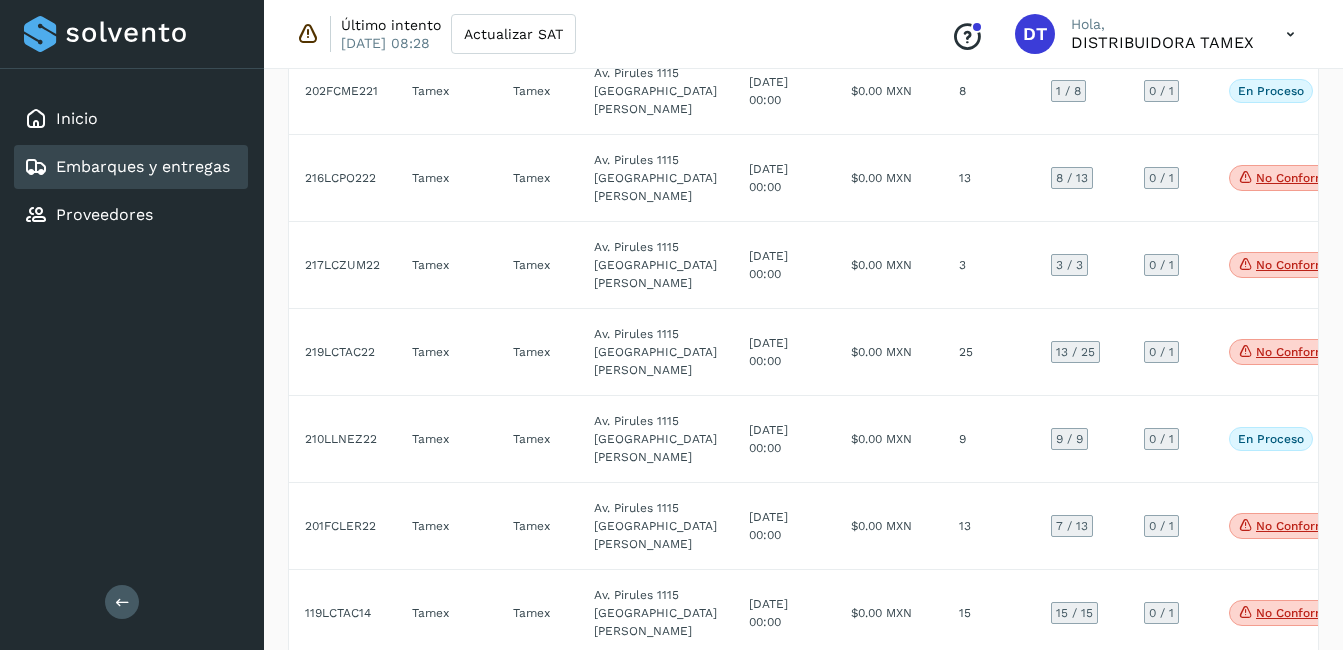 scroll, scrollTop: 2100, scrollLeft: 0, axis: vertical 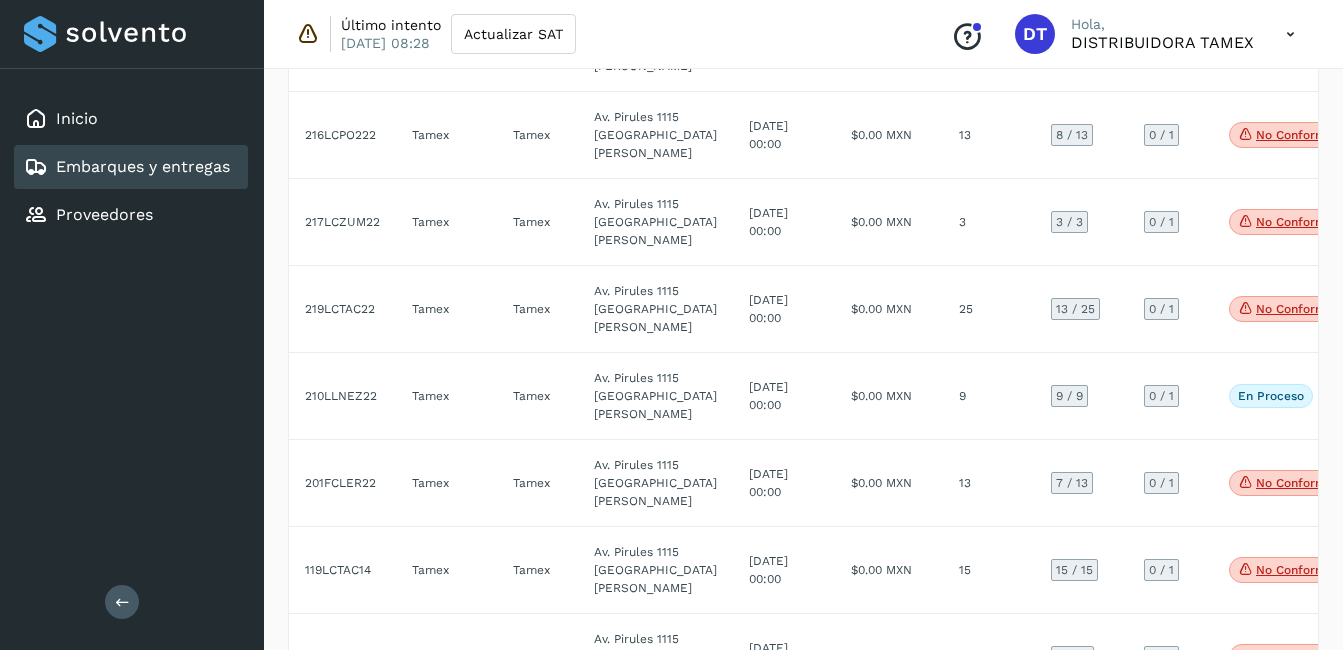 click on "0  / 18" at bounding box center [1072, -474] 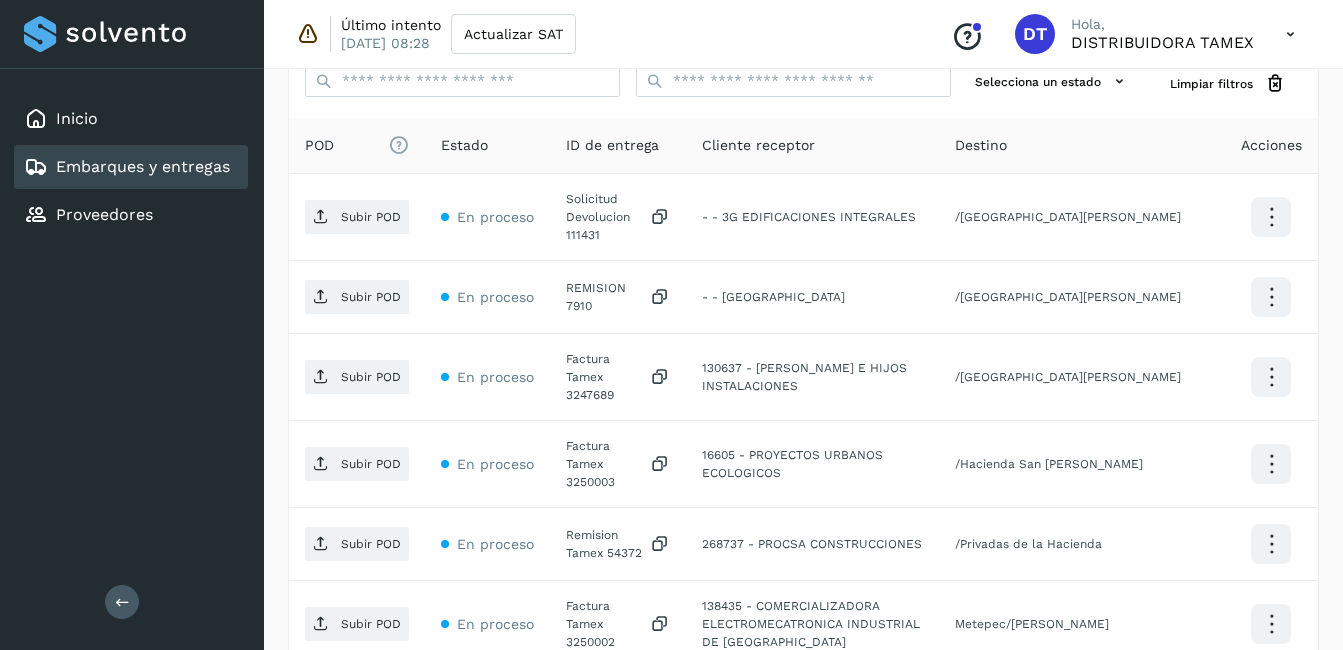 scroll, scrollTop: 488, scrollLeft: 0, axis: vertical 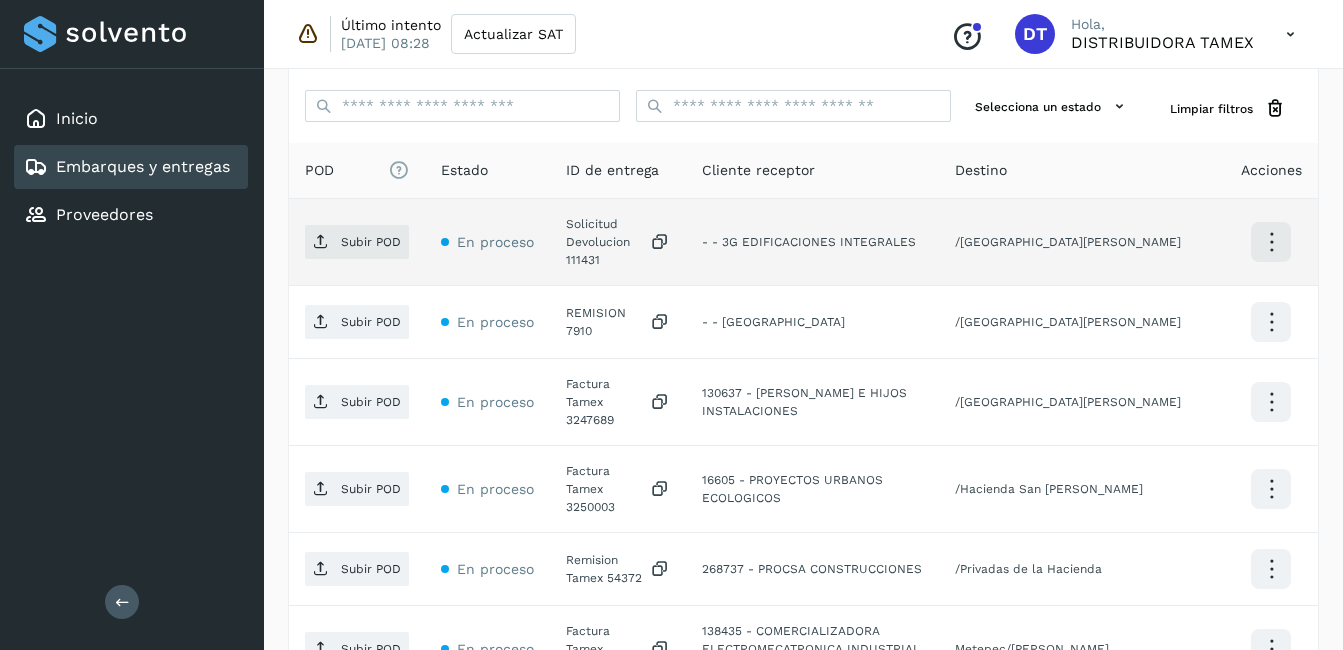 click on "Solicitud Devolucion 111431" 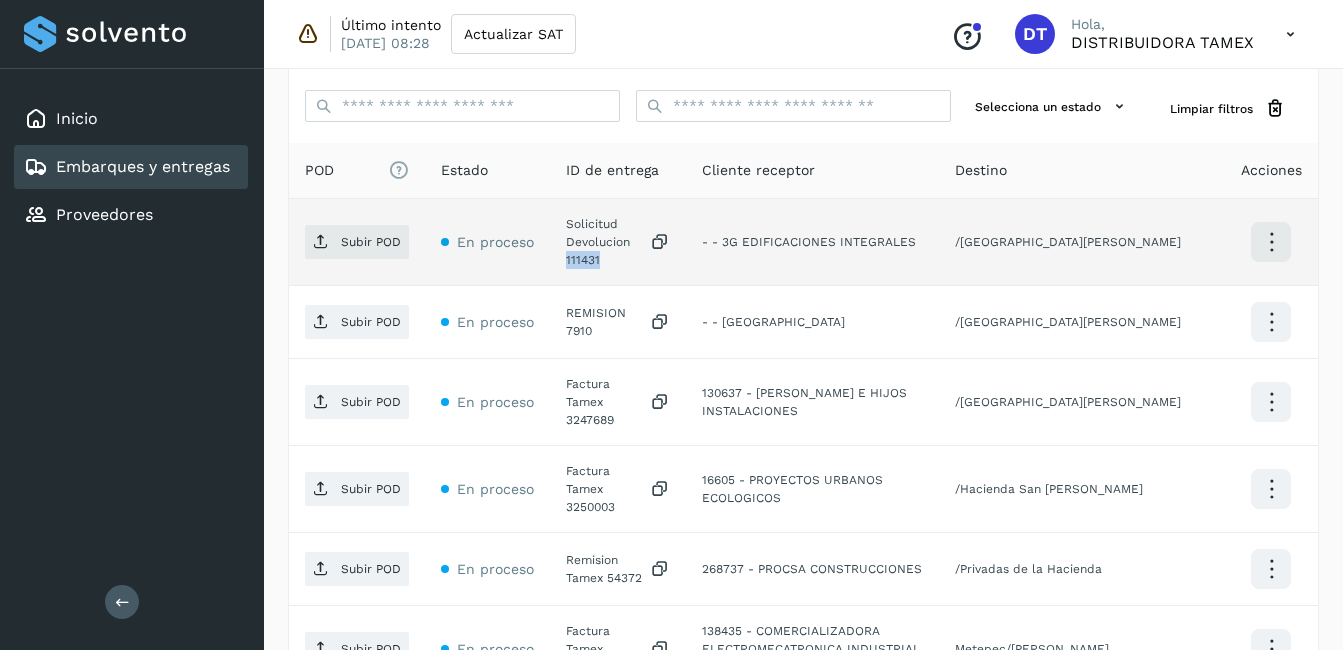 click on "Solicitud Devolucion 111431" 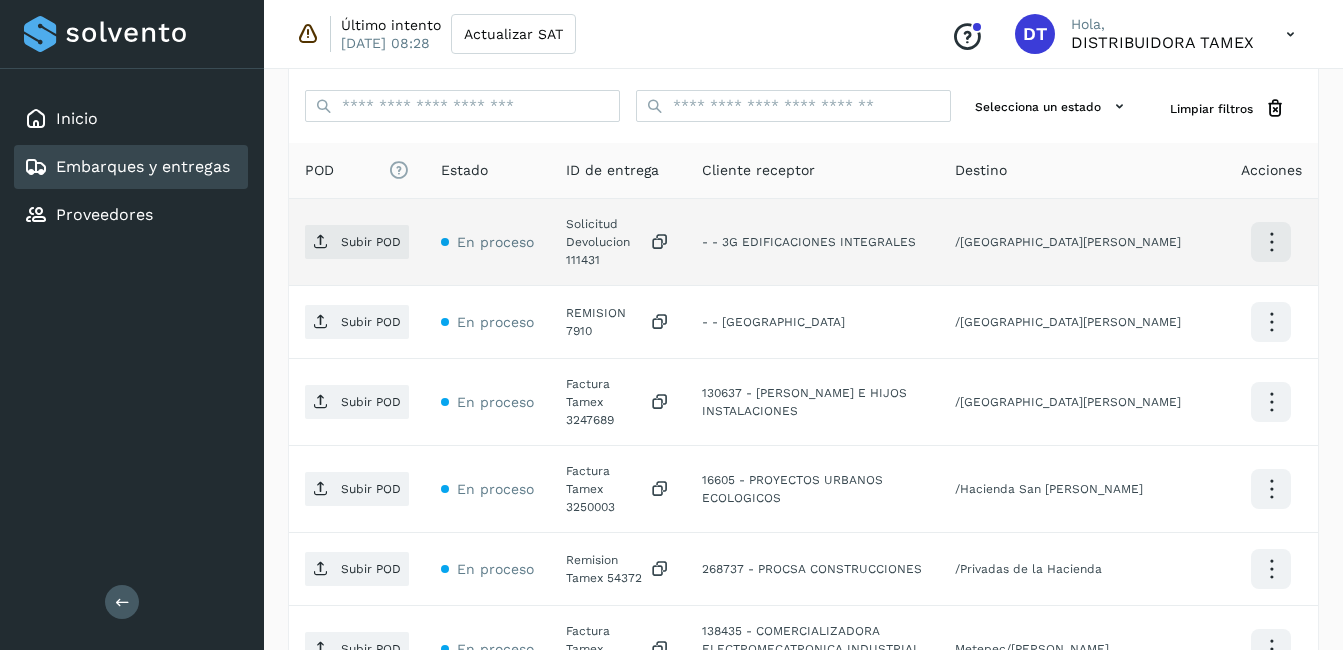 click on "Subir POD" 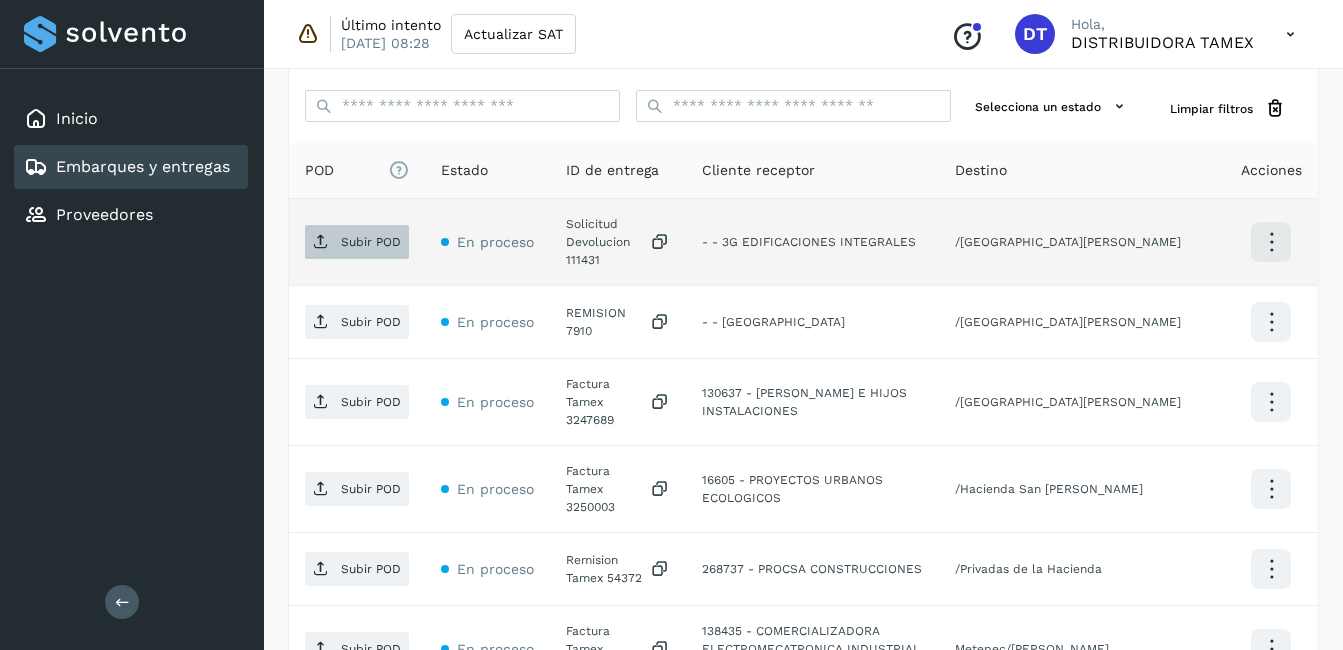 click on "Subir POD" at bounding box center [357, 242] 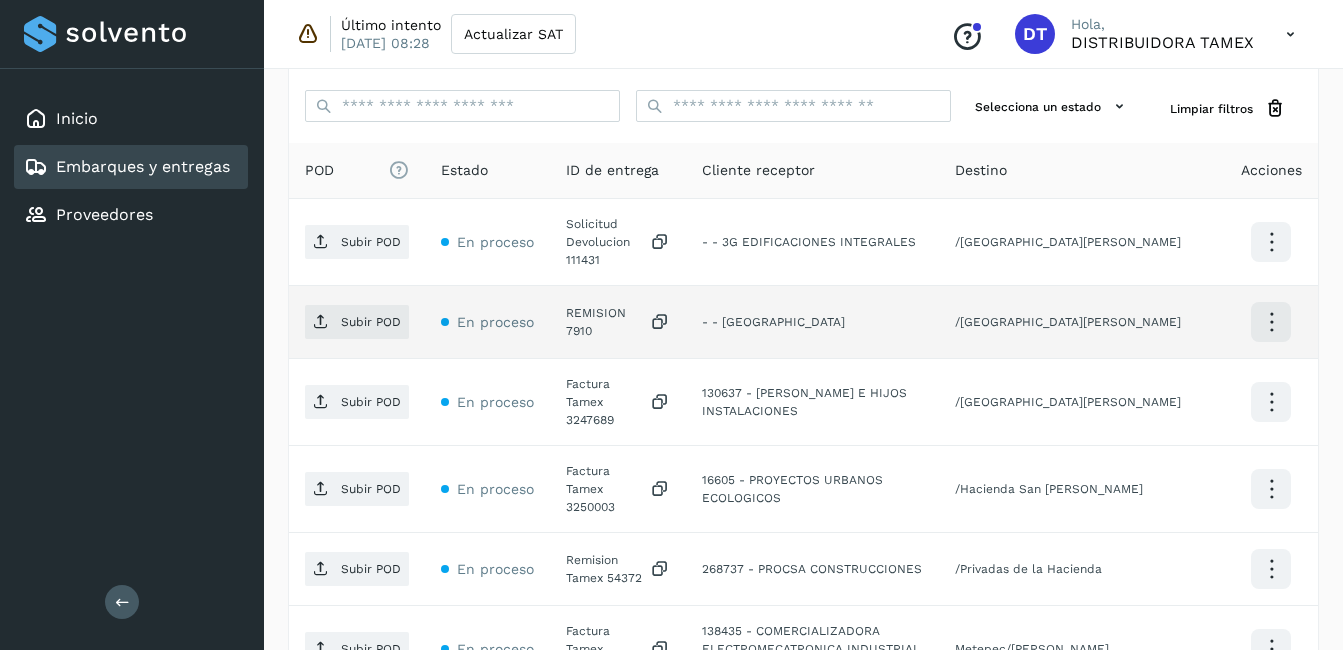 click on "REMISION 7910" 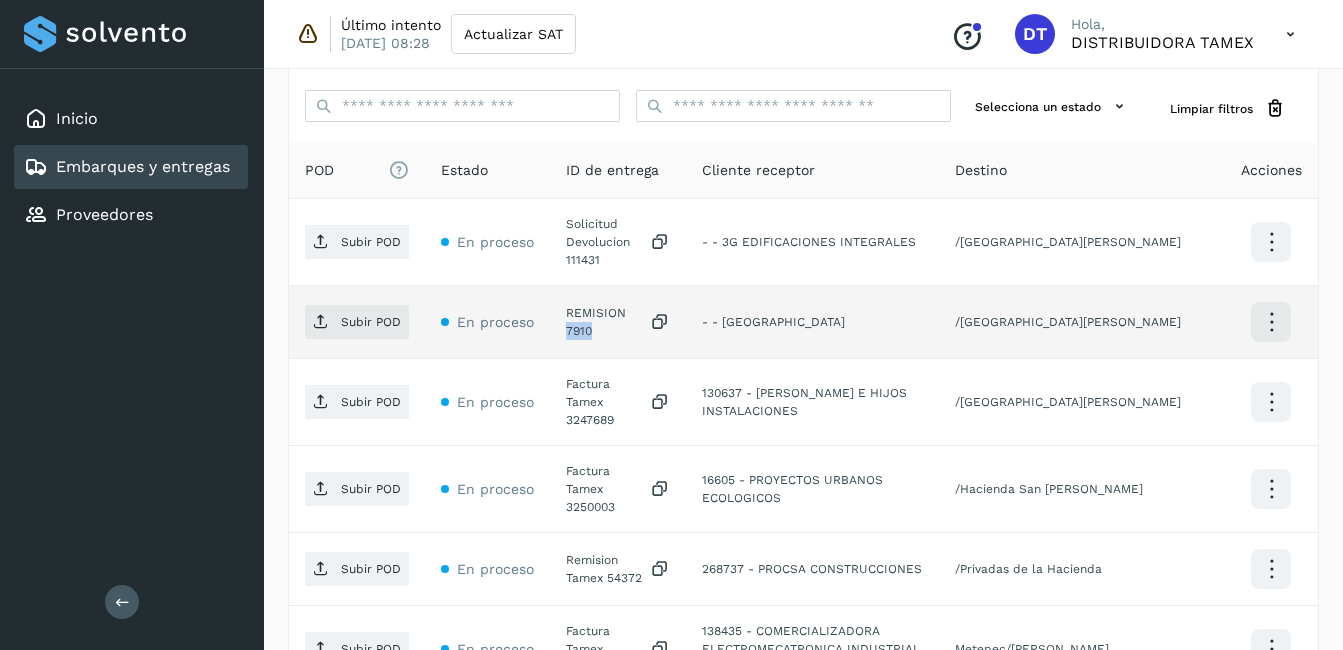 click on "REMISION 7910" 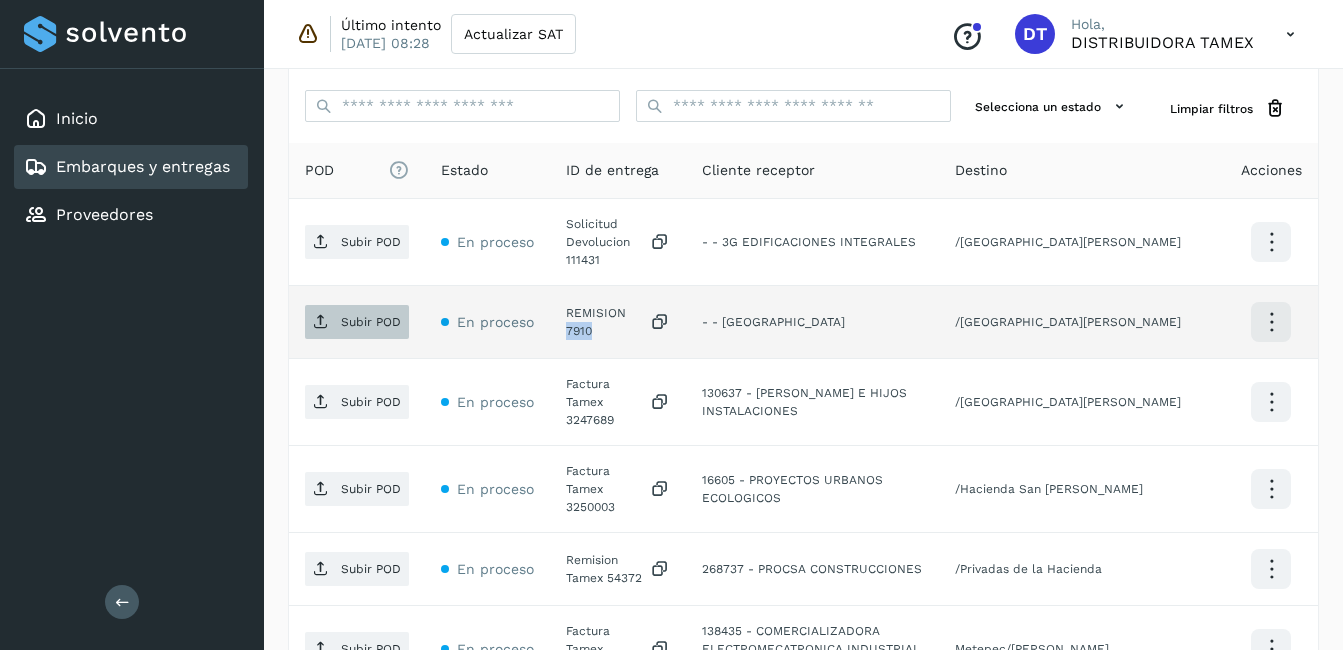 click on "Subir POD" at bounding box center [371, 322] 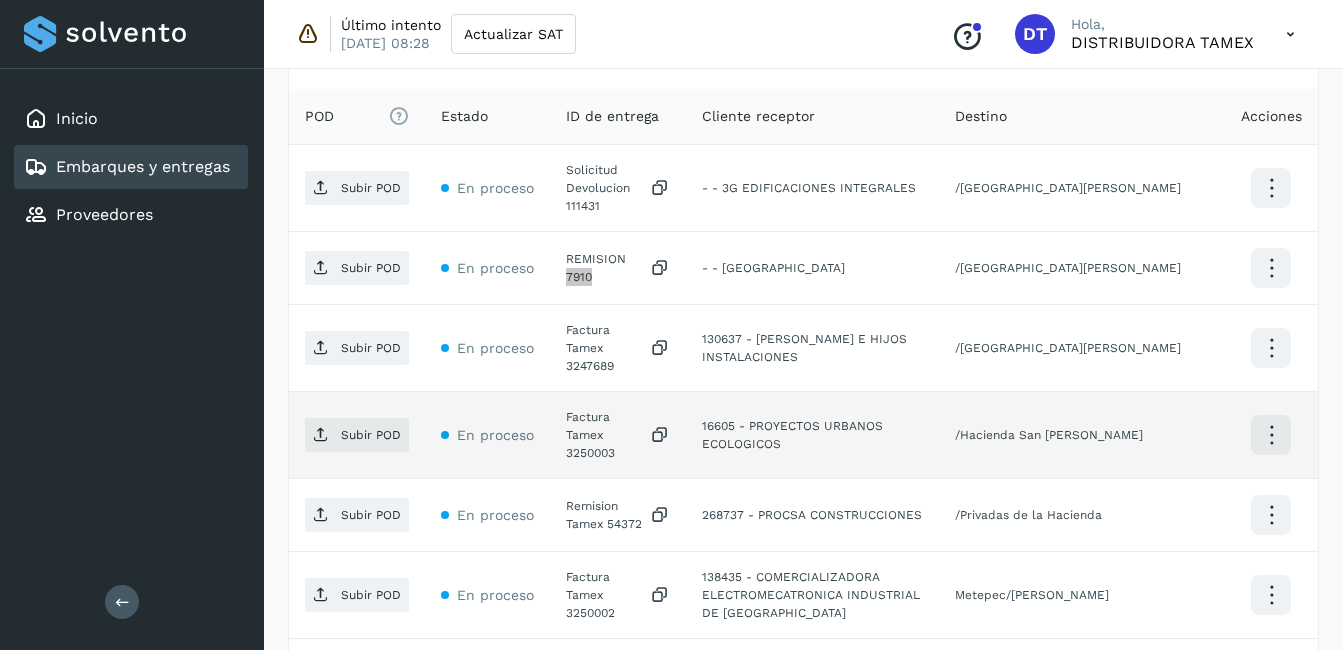 scroll, scrollTop: 588, scrollLeft: 0, axis: vertical 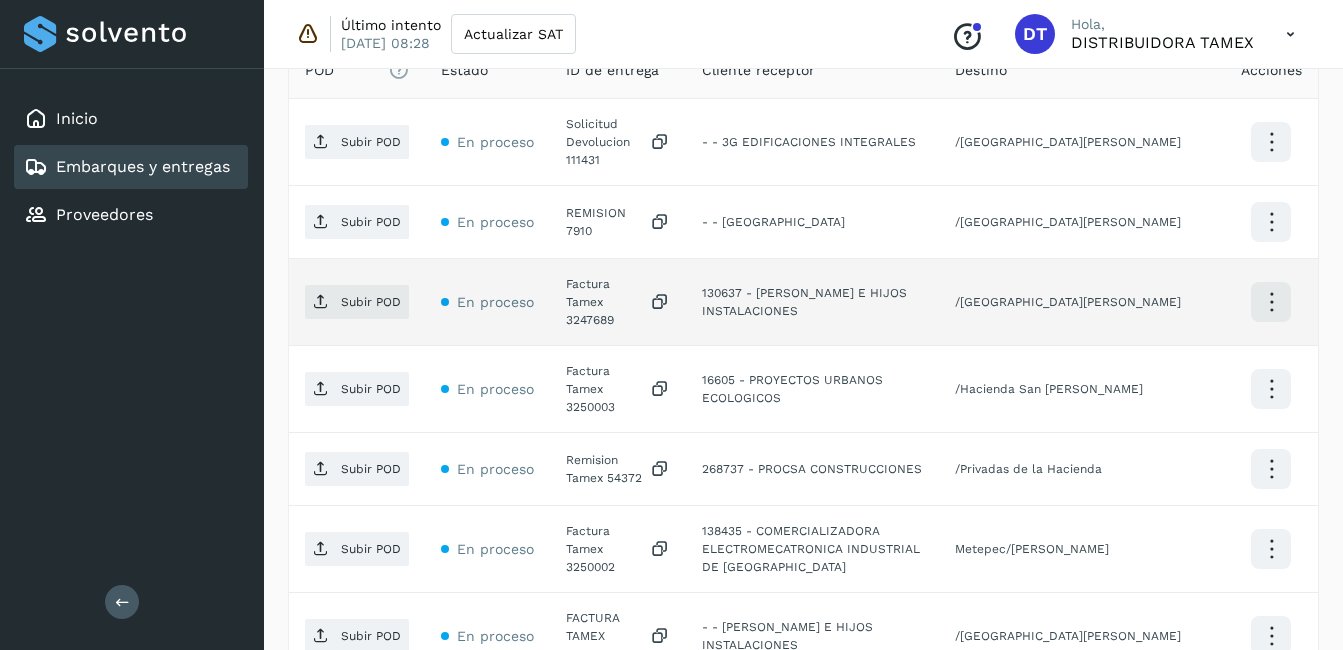 click on "Factura Tamex 3247689" 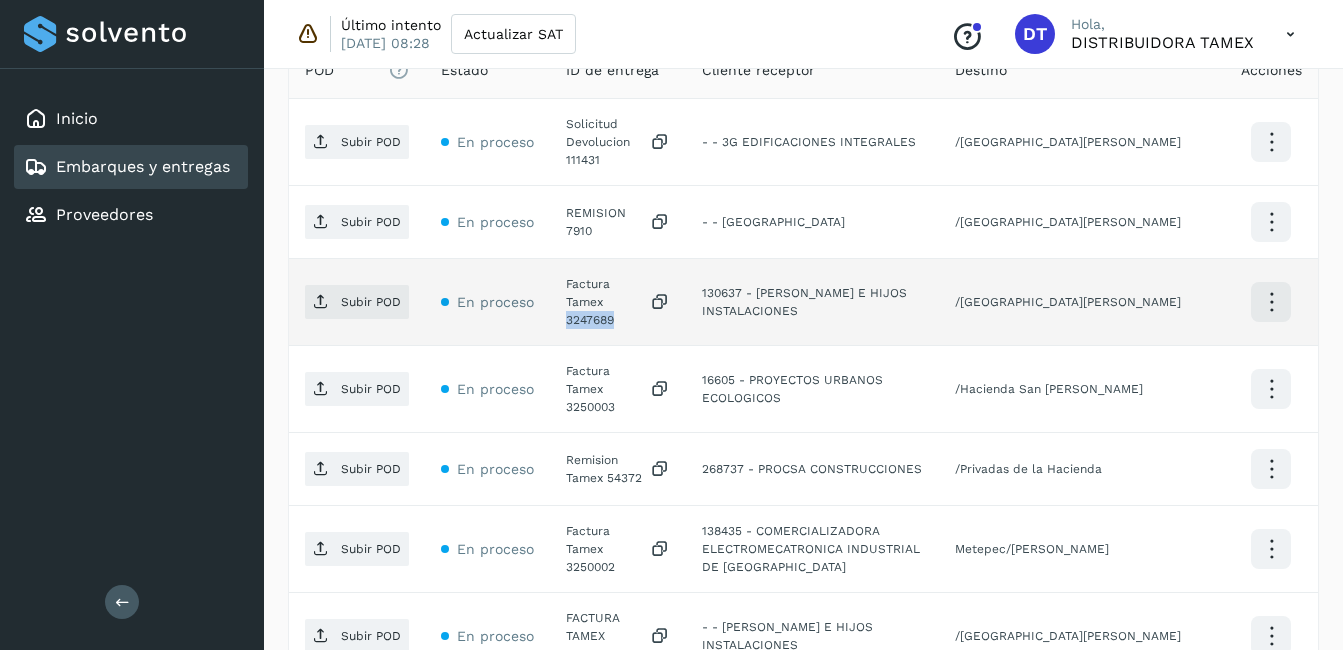 click on "Factura Tamex 3247689" 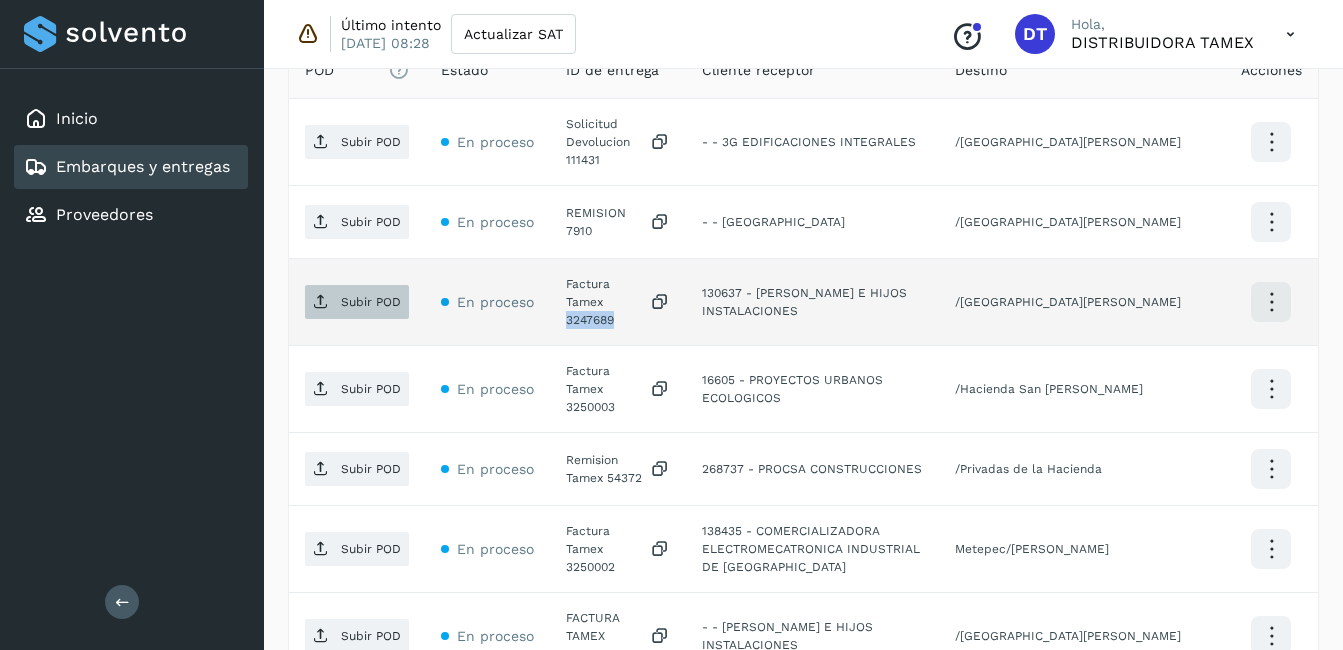 click on "Subir POD" at bounding box center (357, 302) 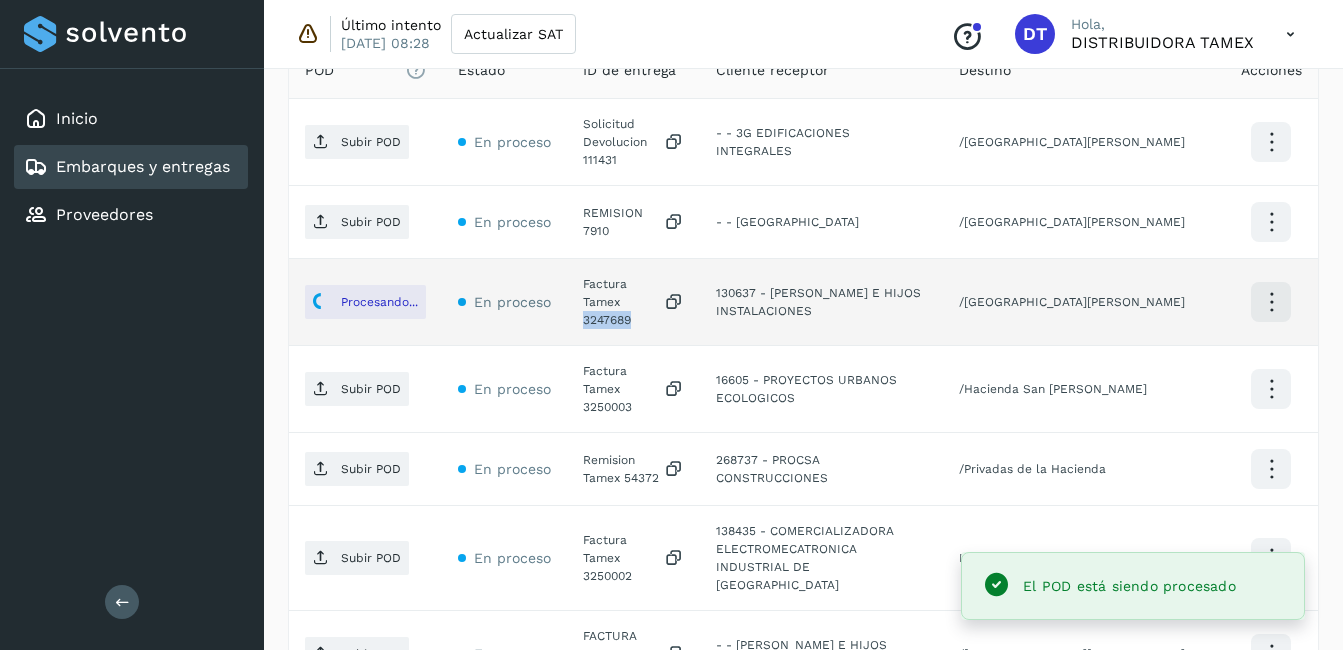 scroll, scrollTop: 688, scrollLeft: 0, axis: vertical 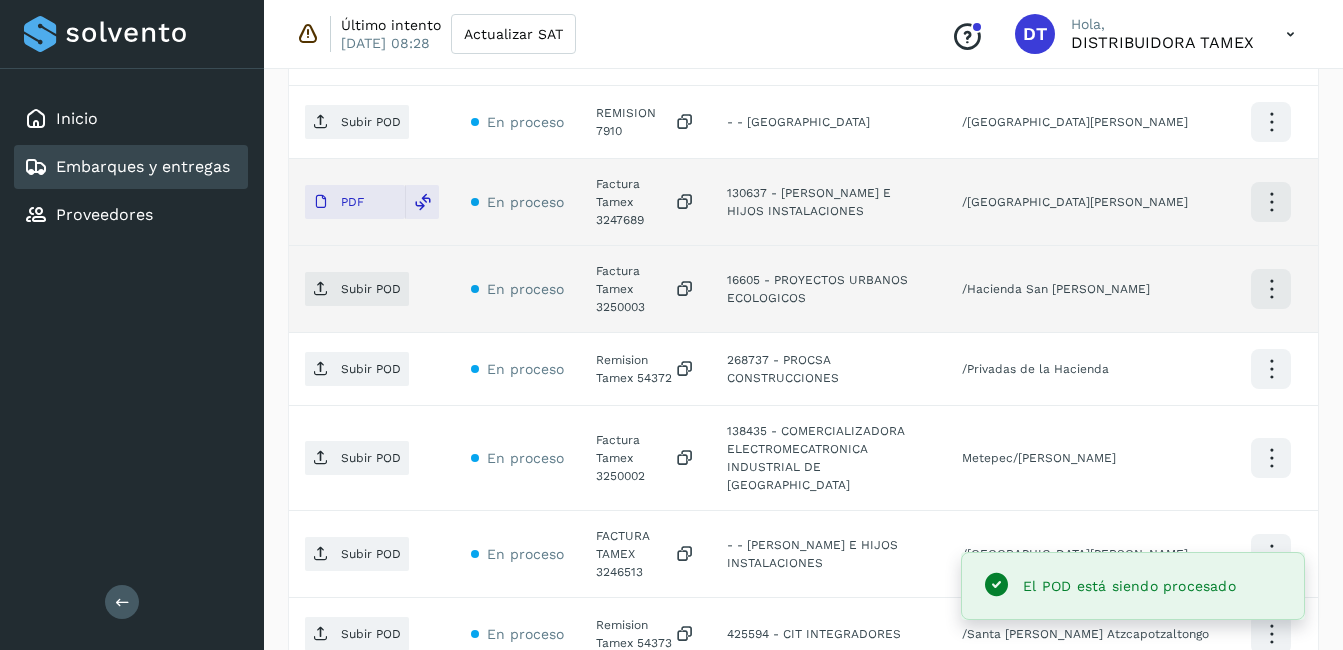 click on "Factura Tamex 3250003" 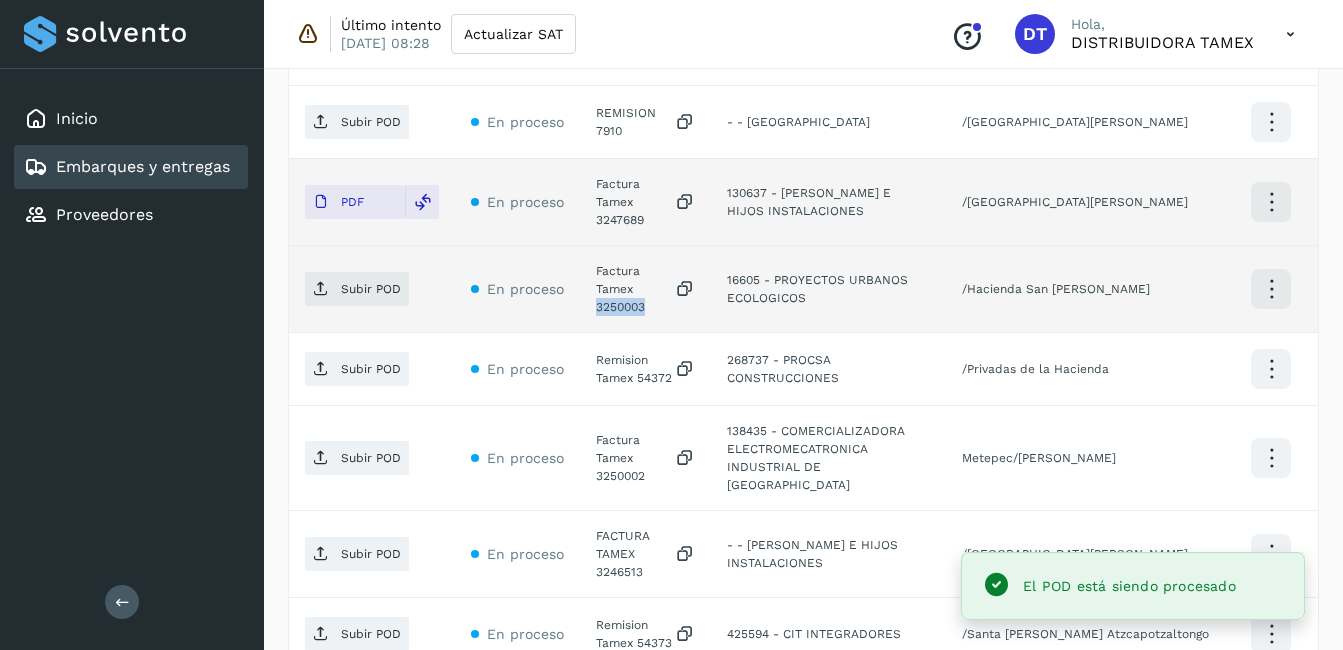 click on "Factura Tamex 3250003" 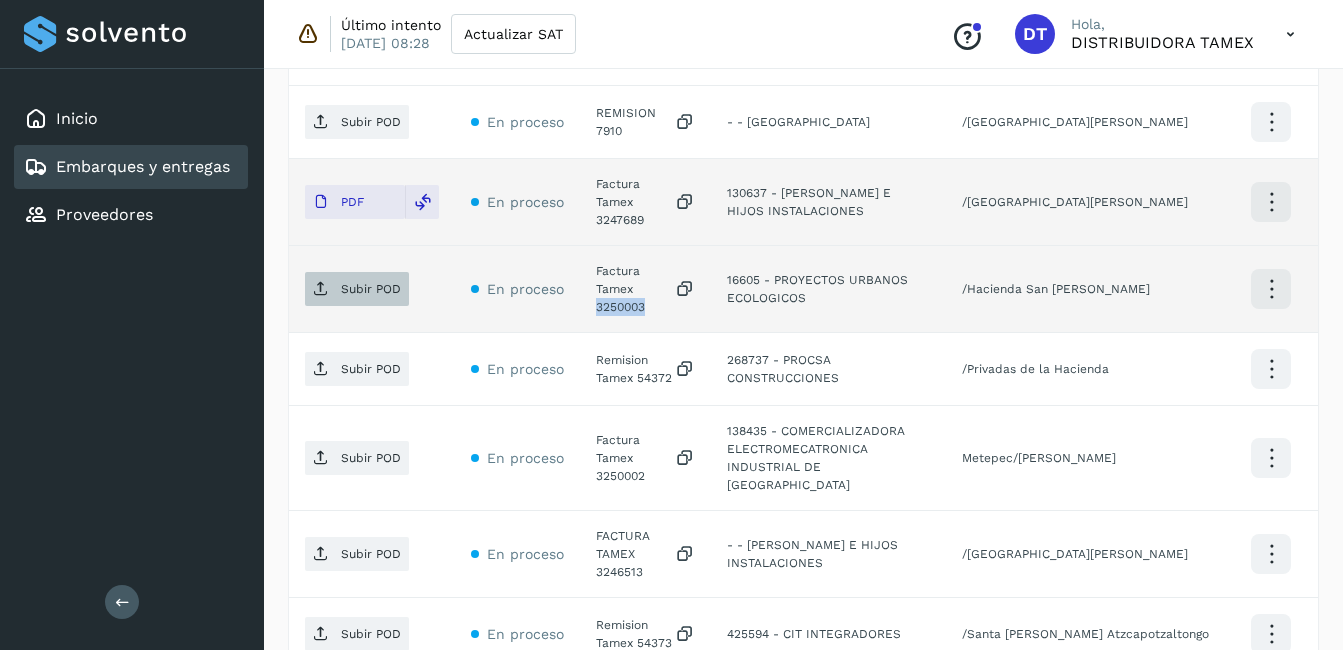 click on "Subir POD" at bounding box center [371, 289] 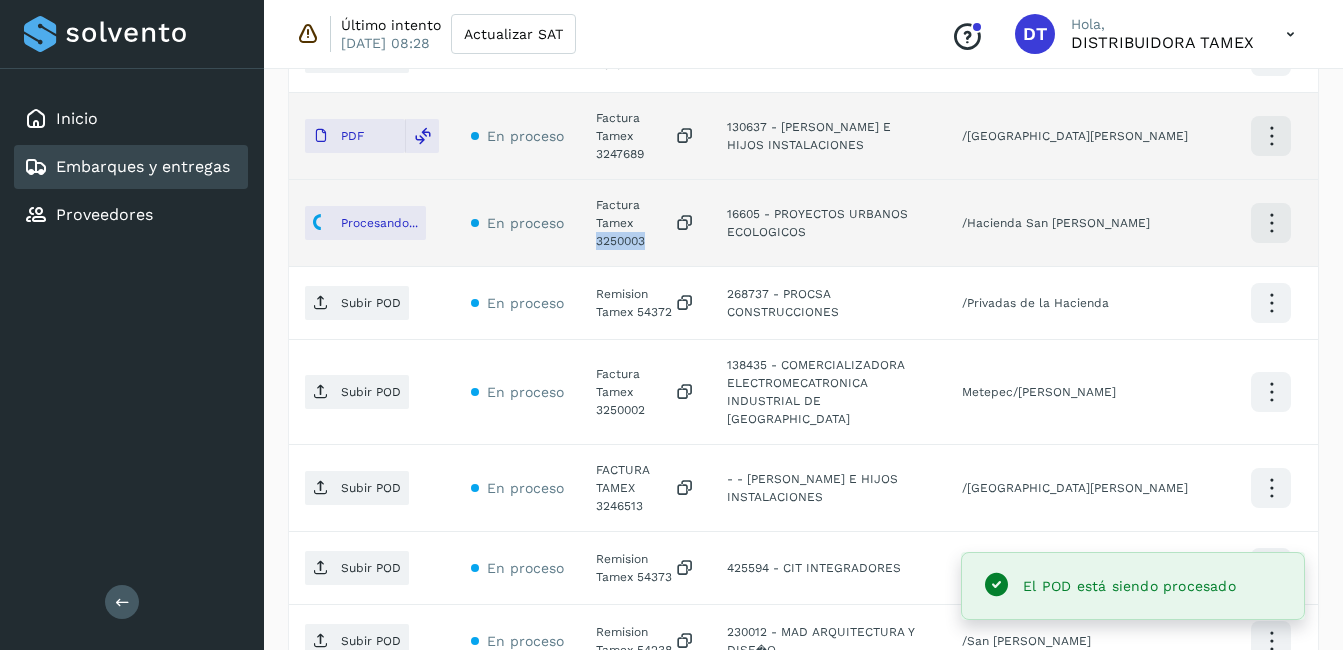 scroll, scrollTop: 788, scrollLeft: 0, axis: vertical 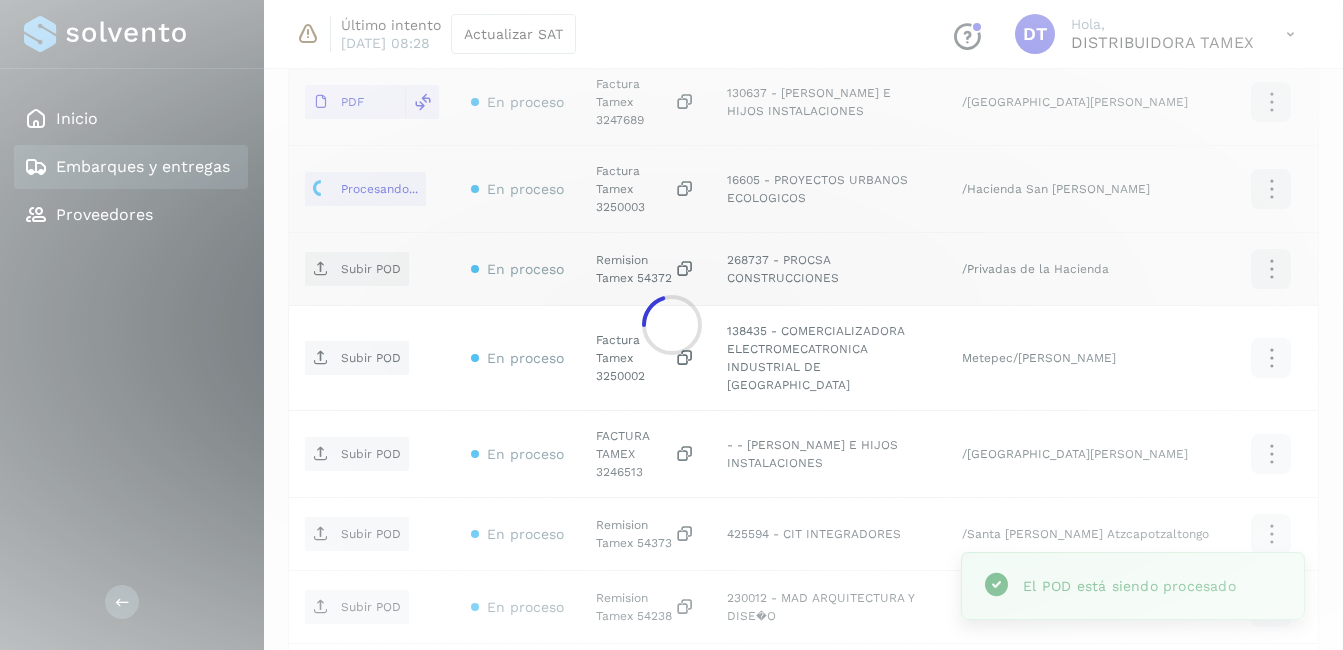 click 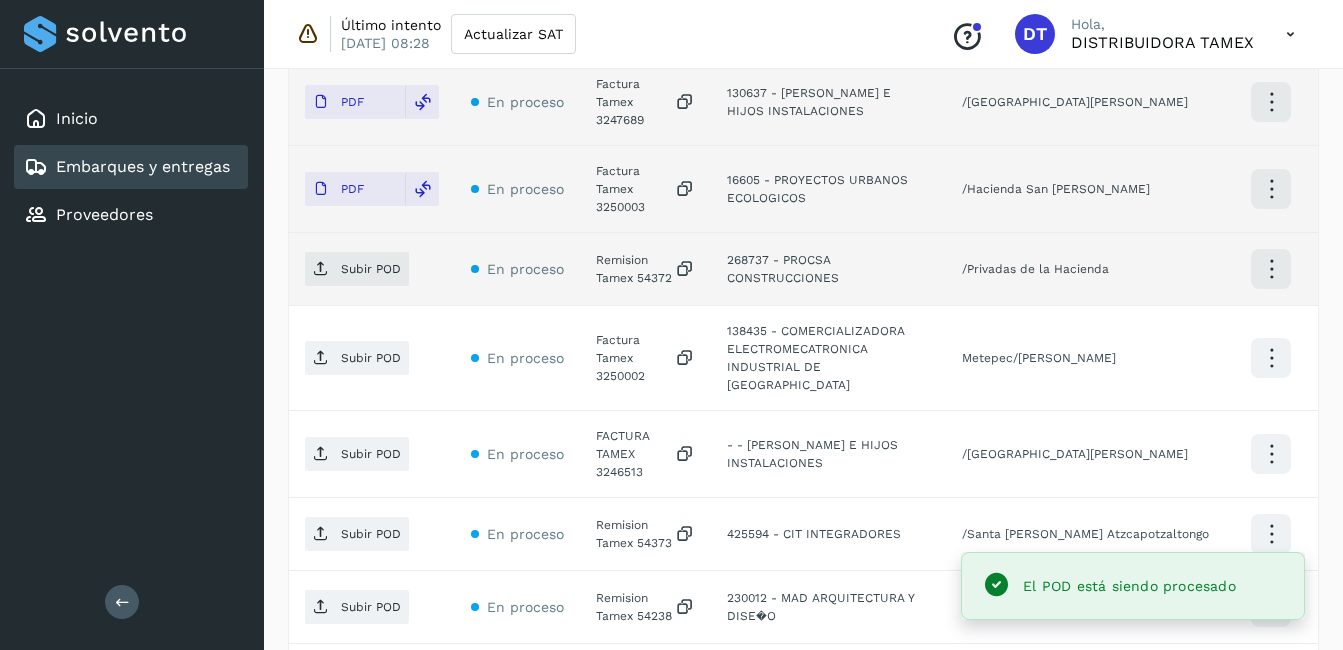 click on "Remision Tamex 54372" 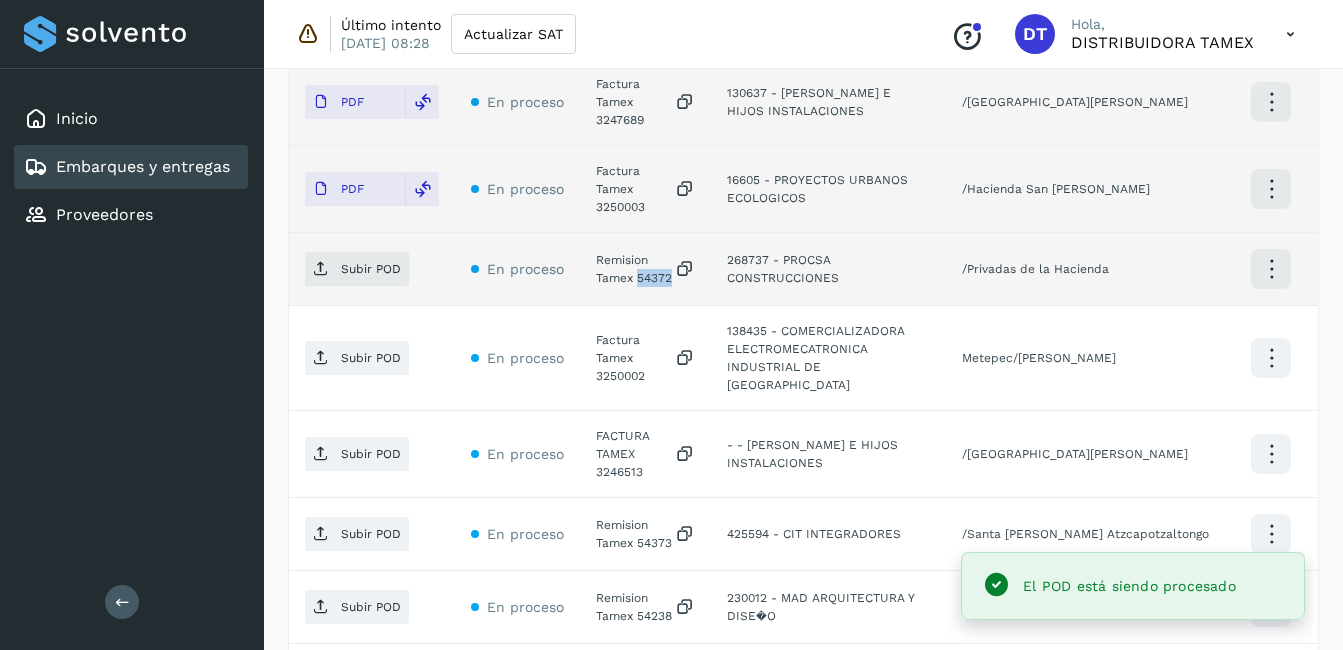 click on "Remision Tamex 54372" 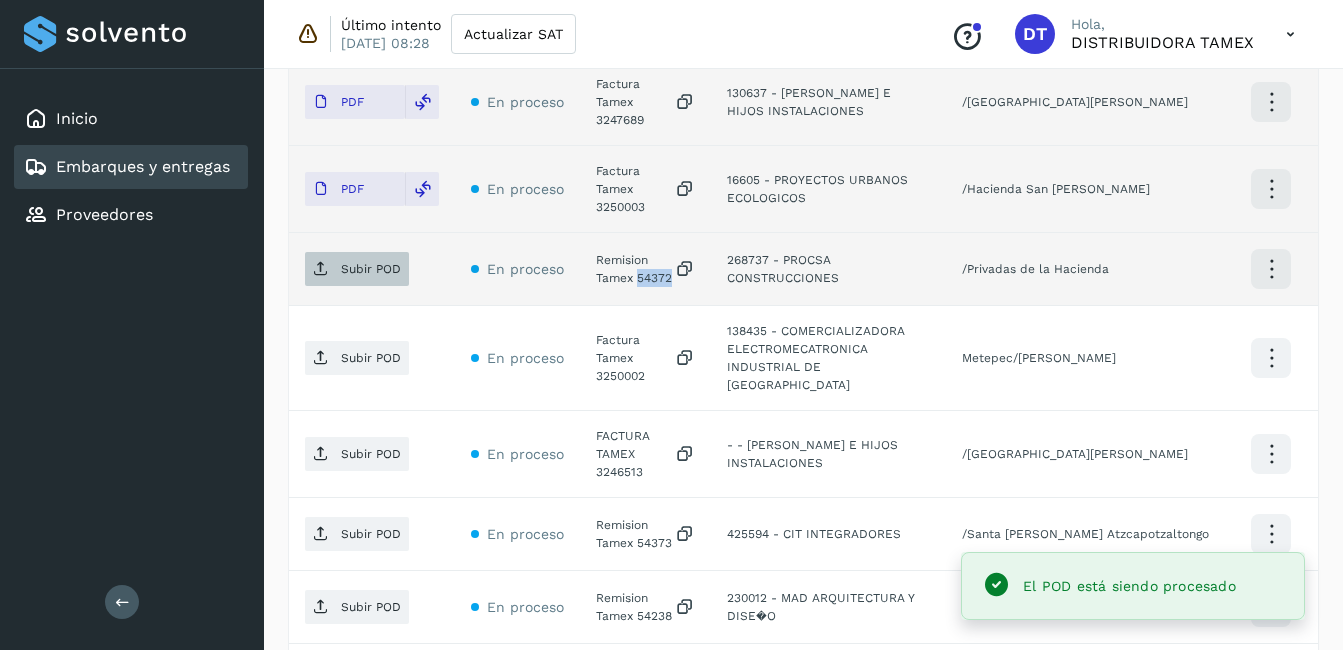 click on "Subir POD" at bounding box center (371, 269) 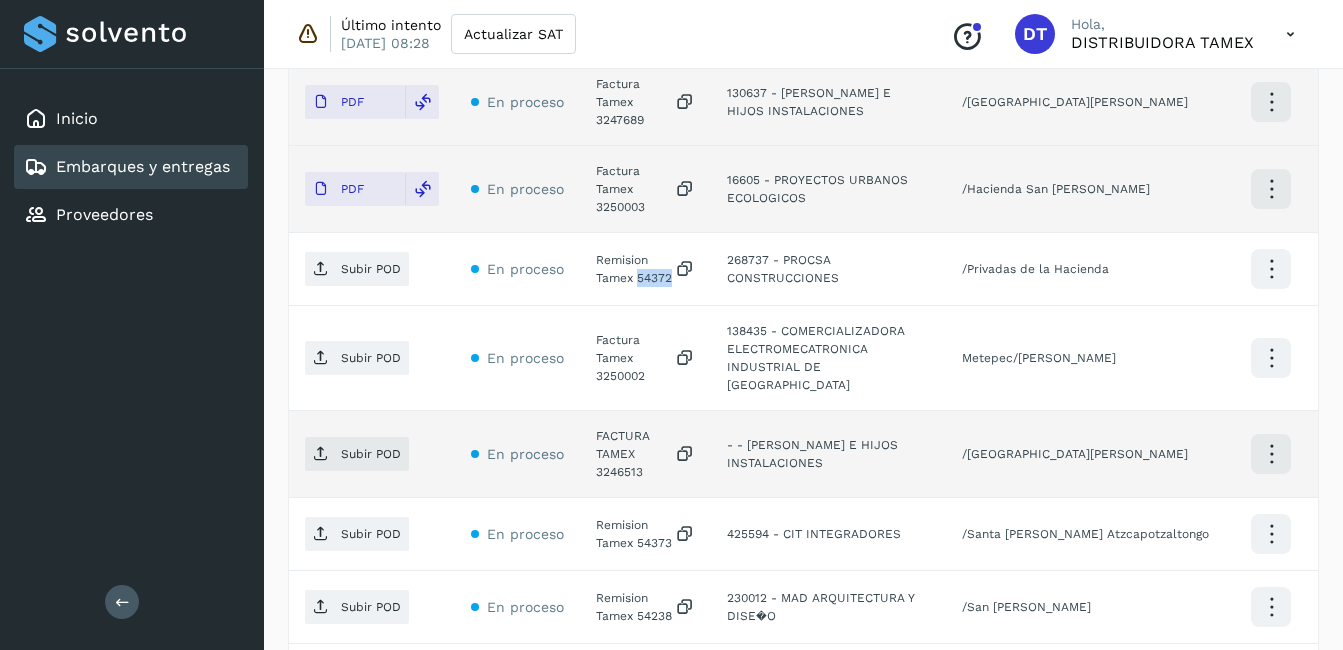 scroll, scrollTop: 888, scrollLeft: 0, axis: vertical 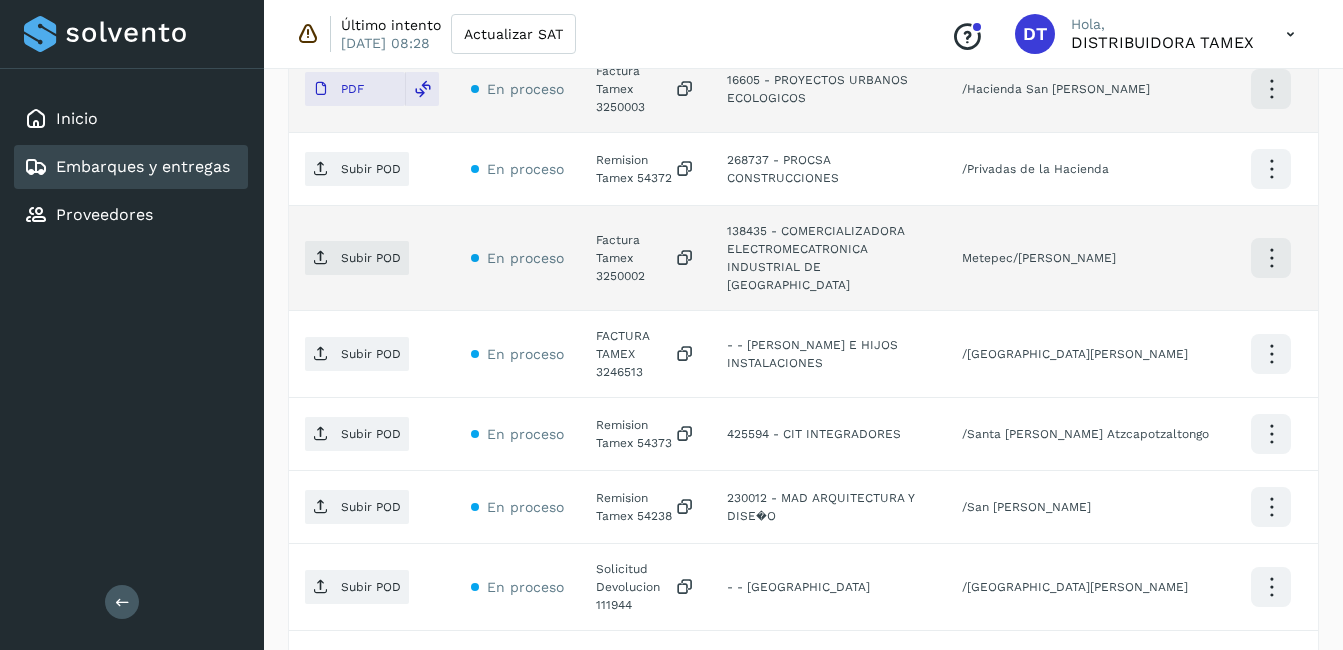 click on "Factura Tamex 3250002" 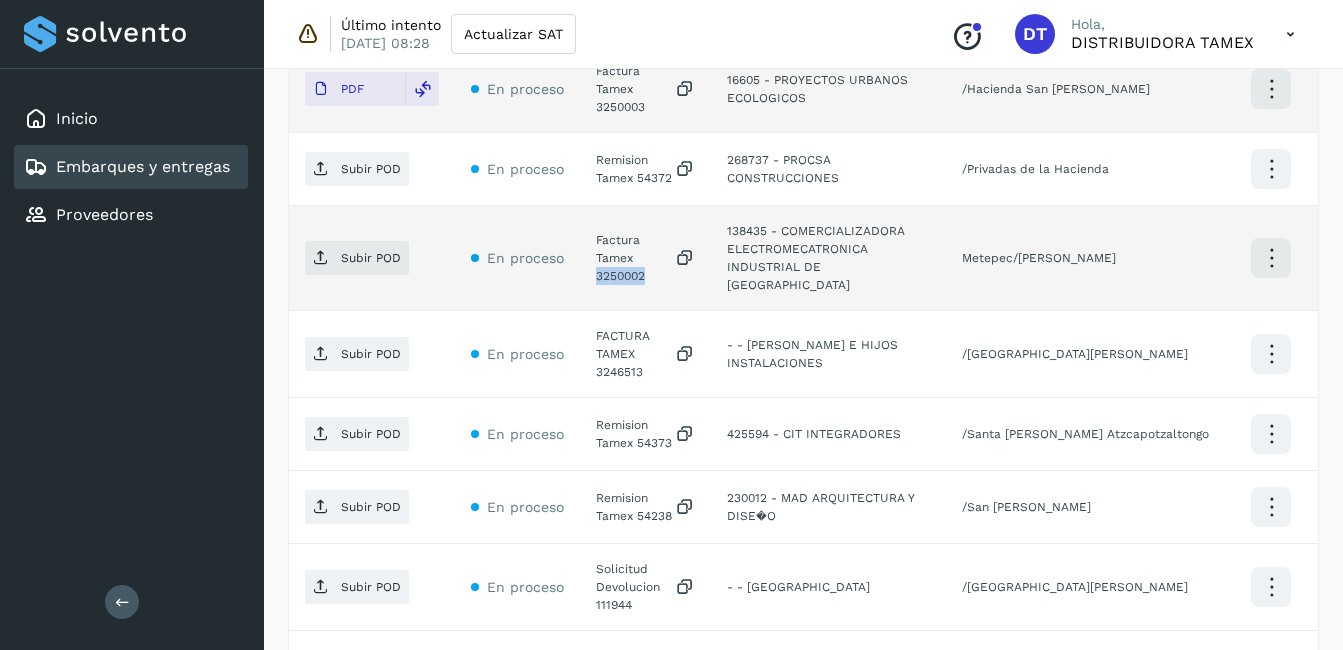 click on "Factura Tamex 3250002" 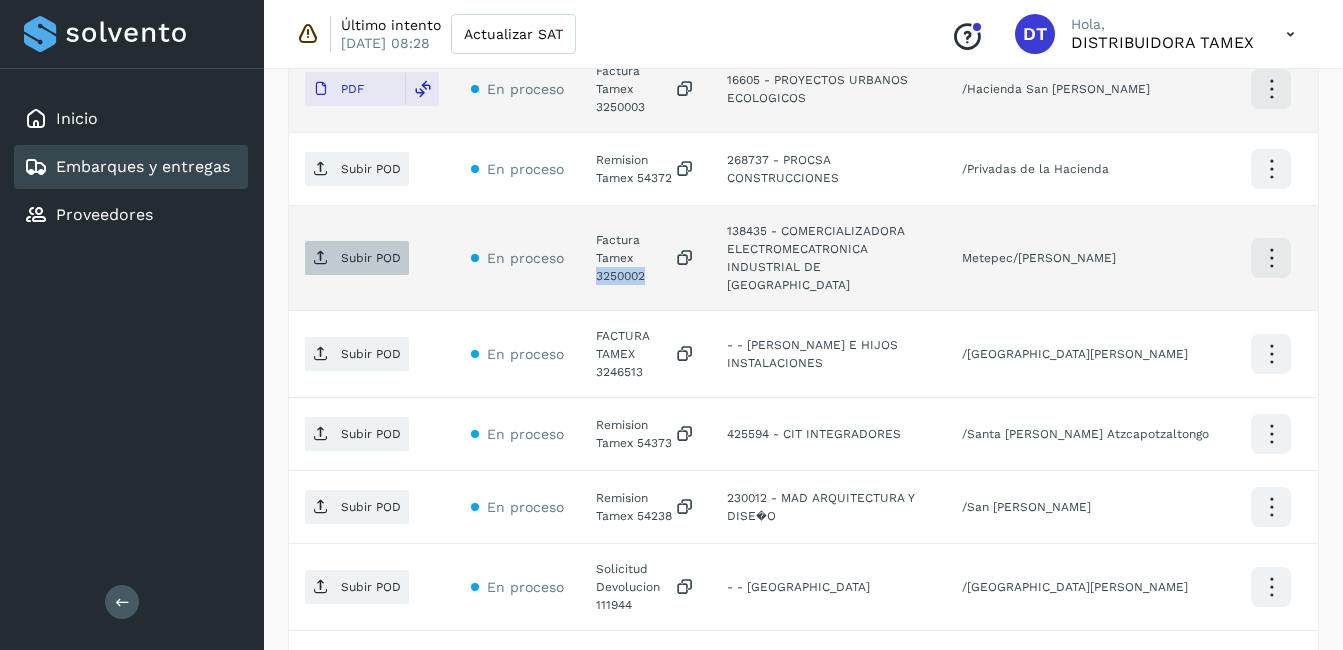 click on "Subir POD" at bounding box center (371, 258) 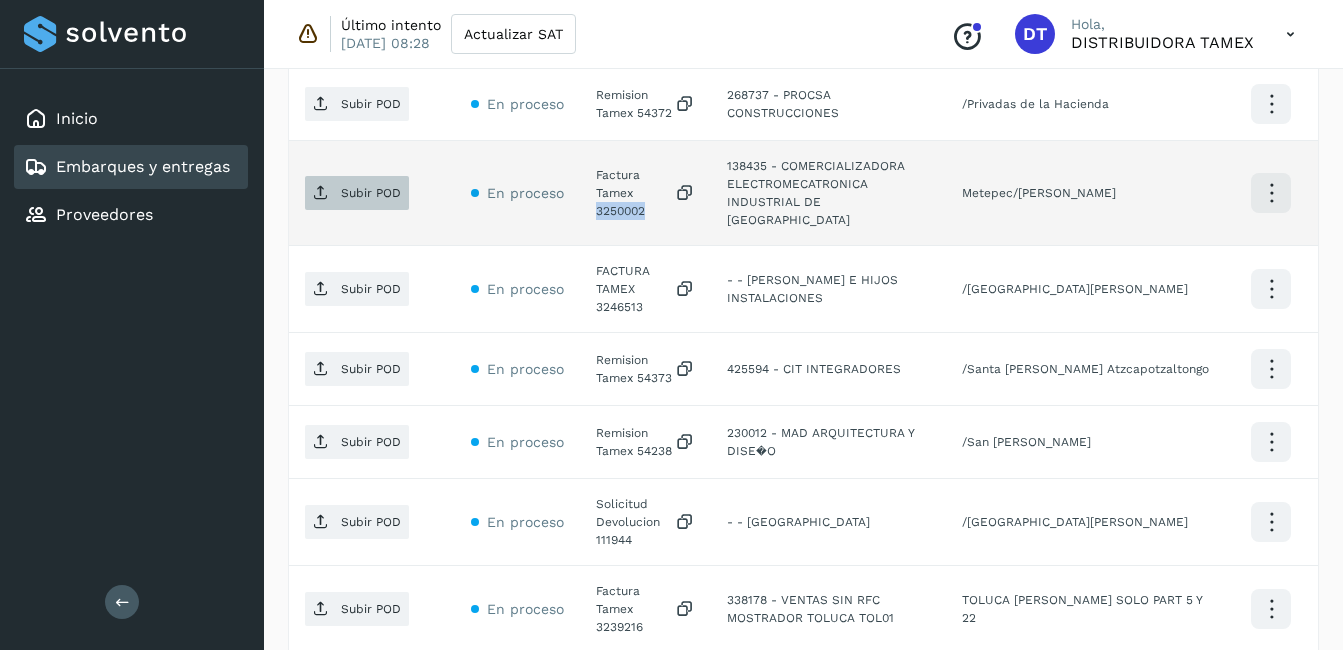 scroll, scrollTop: 988, scrollLeft: 0, axis: vertical 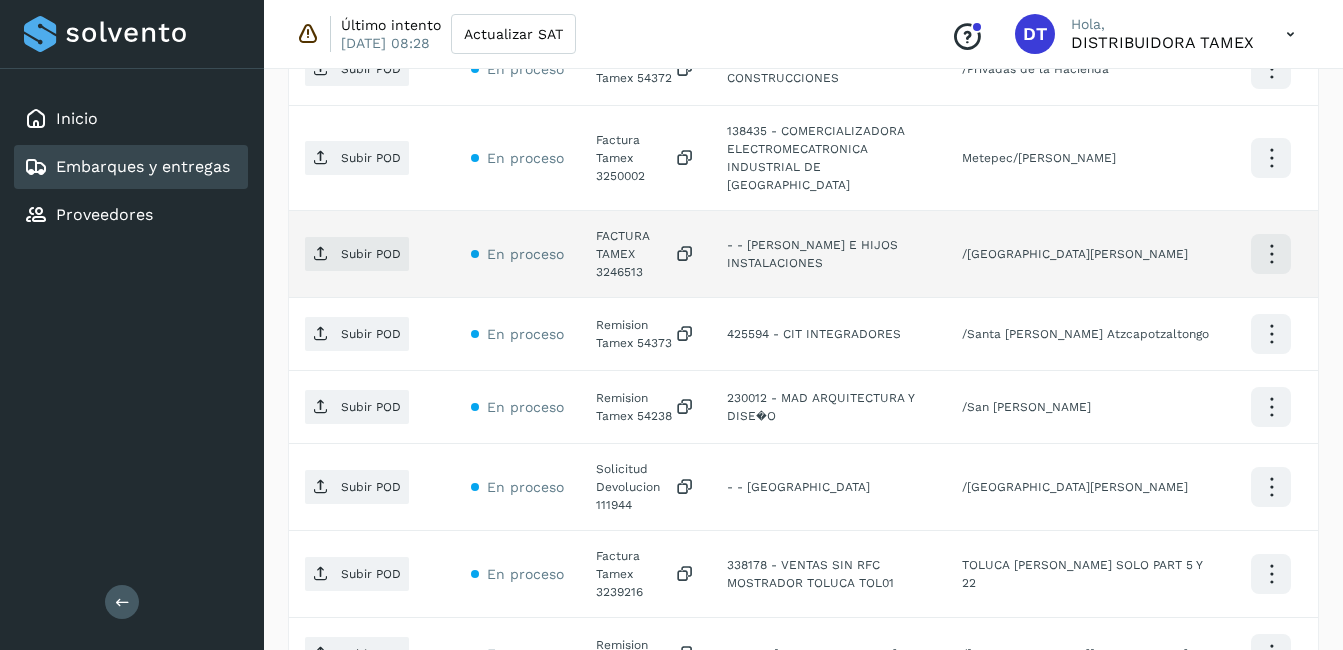 click on "FACTURA TAMEX 3246513" 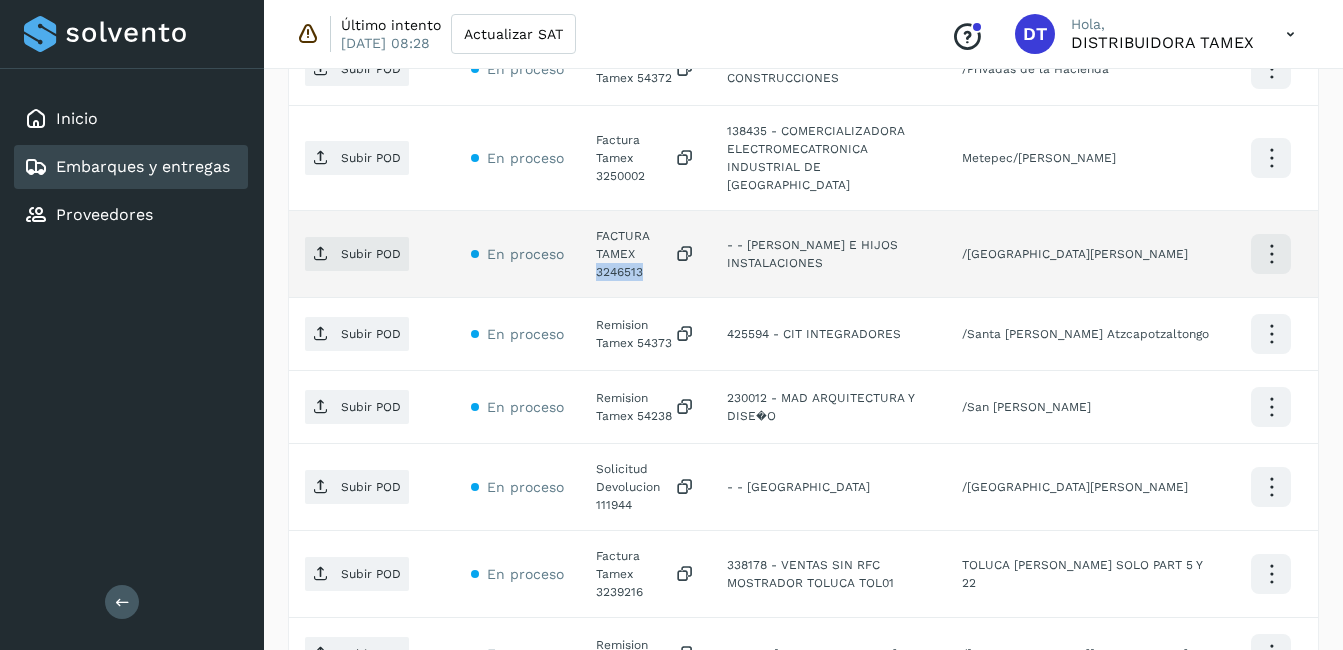 click on "FACTURA TAMEX 3246513" 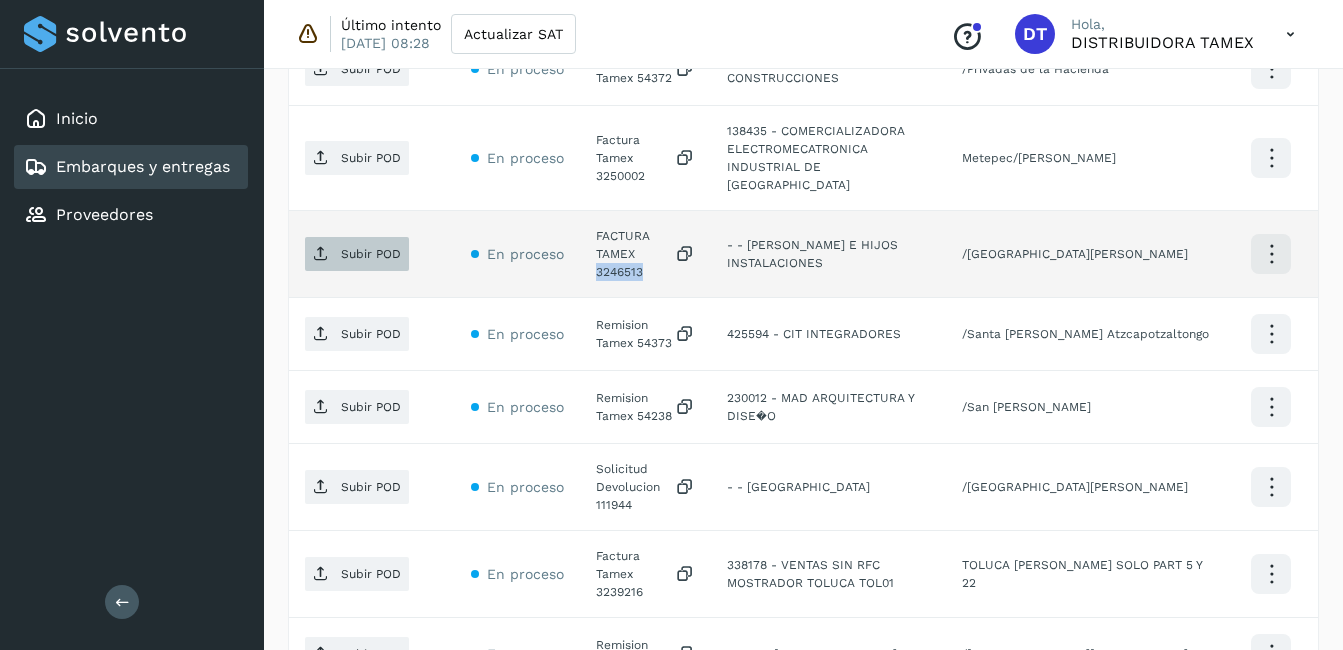 click on "Subir POD" at bounding box center (371, 254) 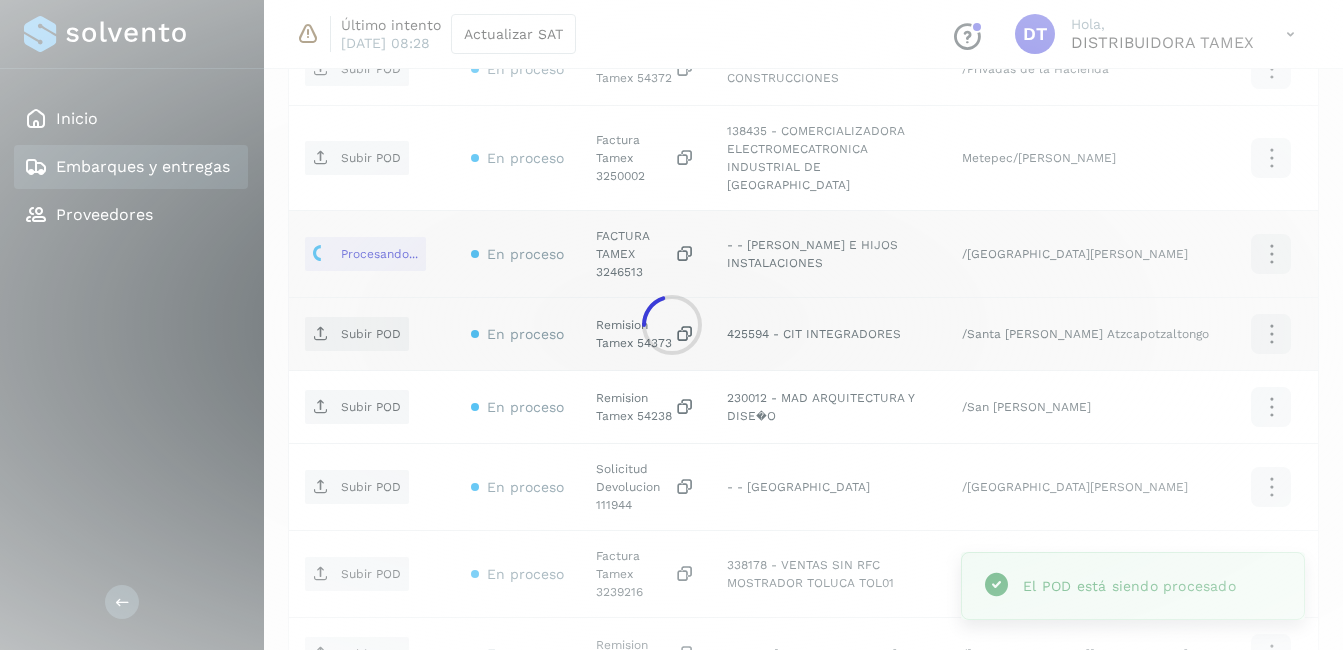 click 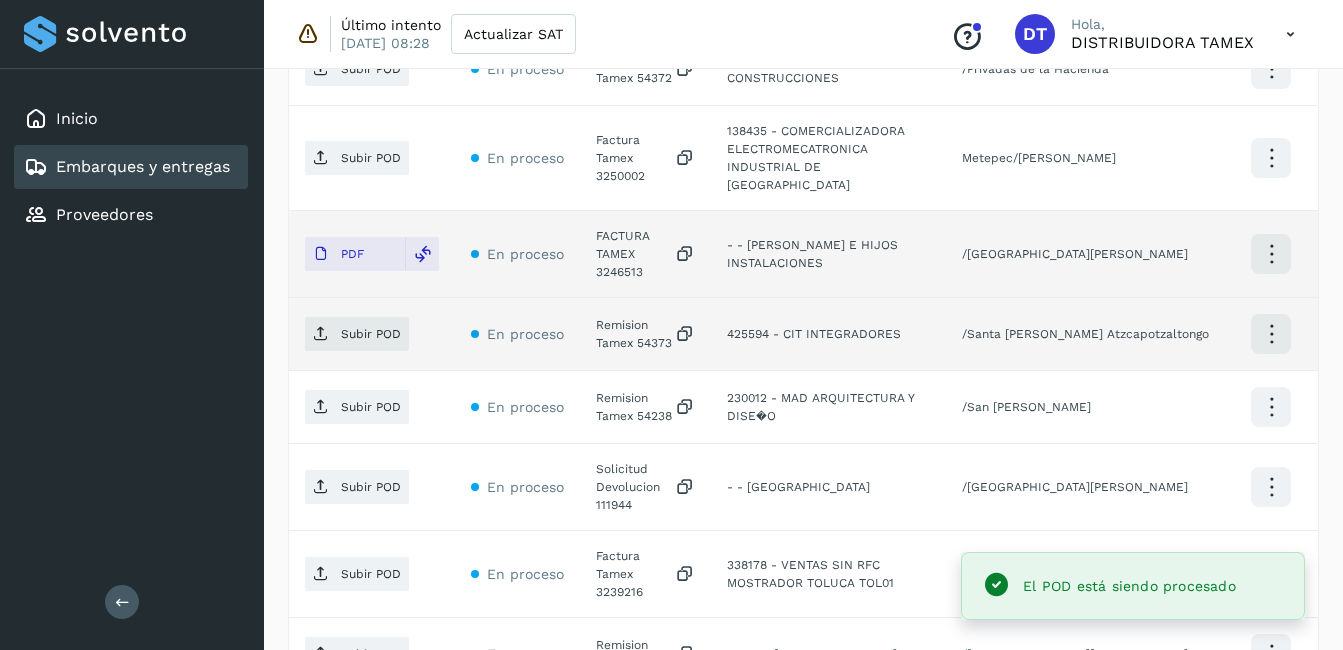 click on "Remision Tamex 54373" 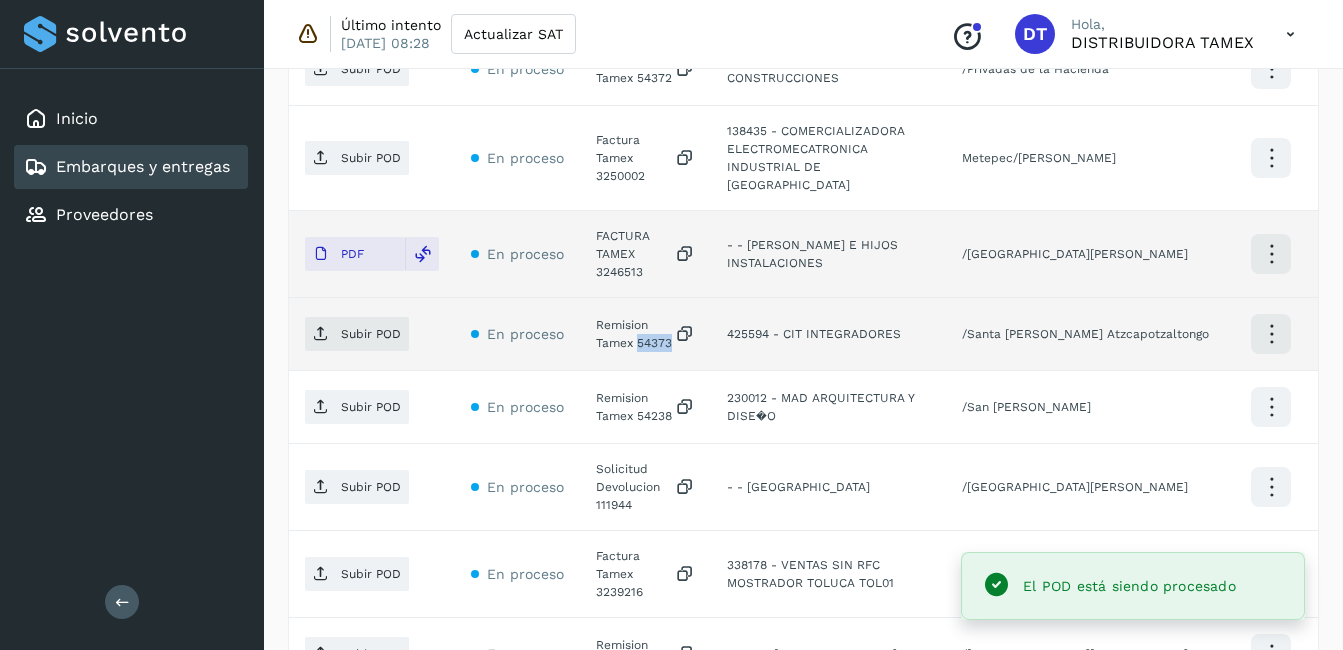 click on "Remision Tamex 54373" 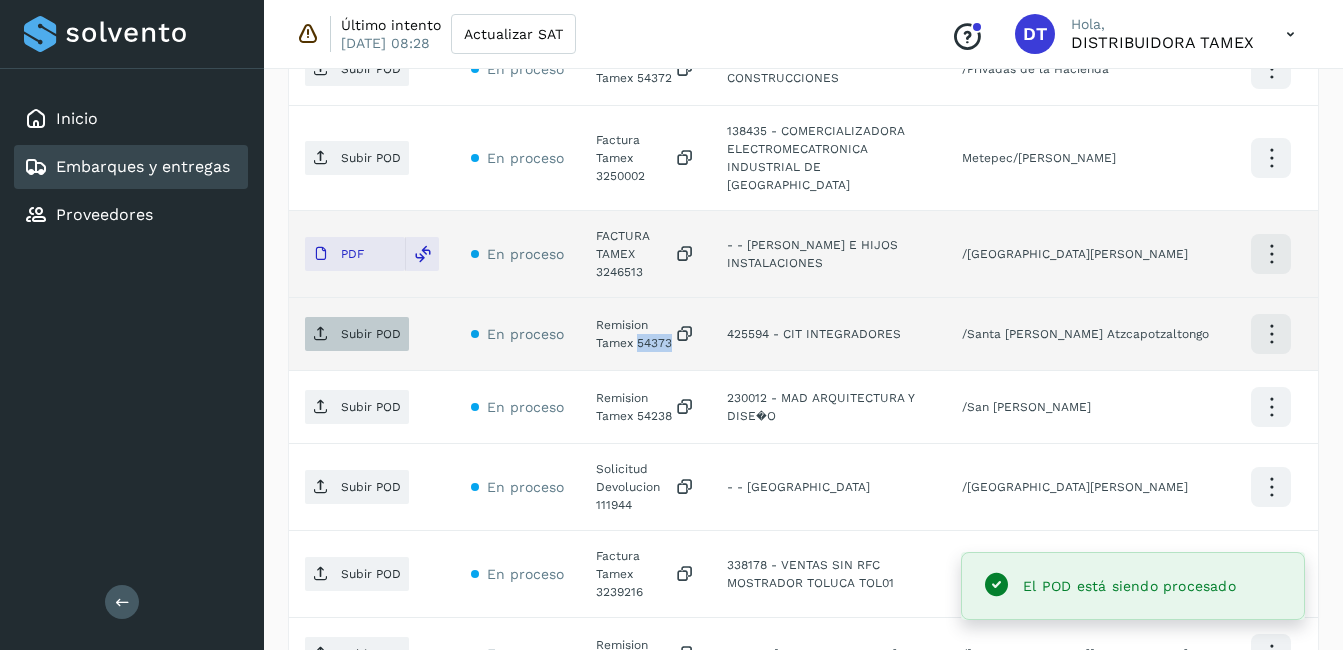 click on "Subir POD" at bounding box center [357, 334] 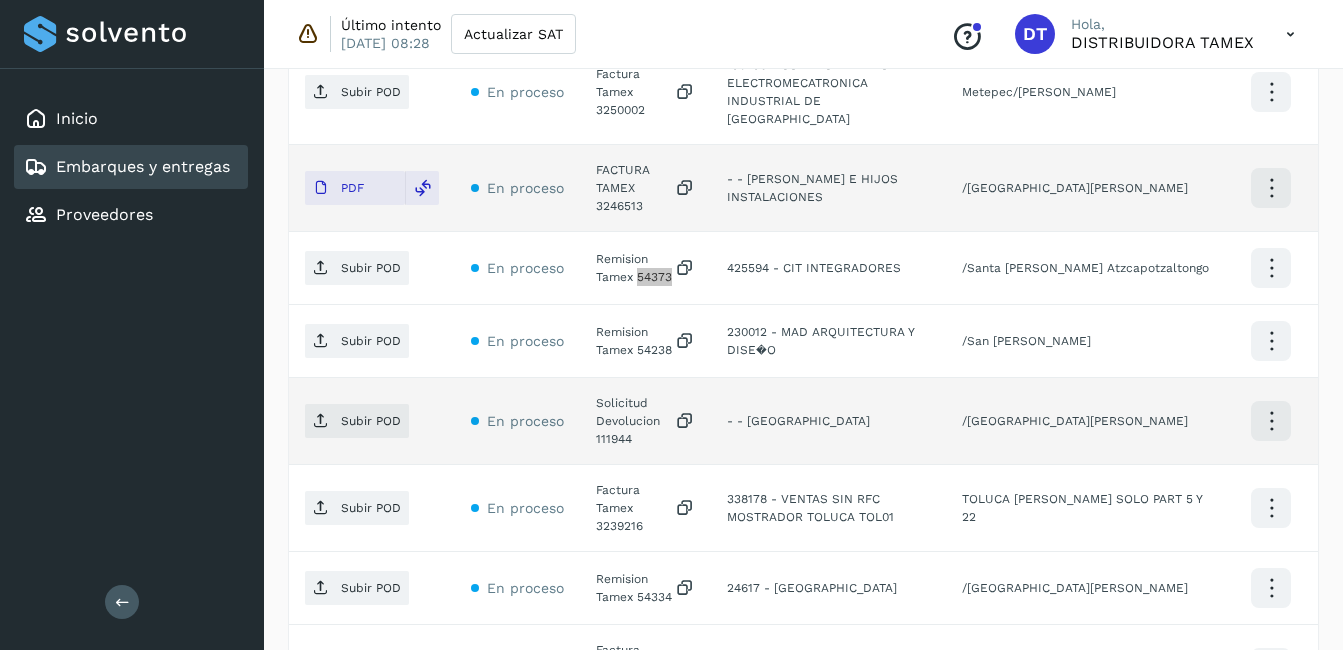 scroll, scrollTop: 1088, scrollLeft: 0, axis: vertical 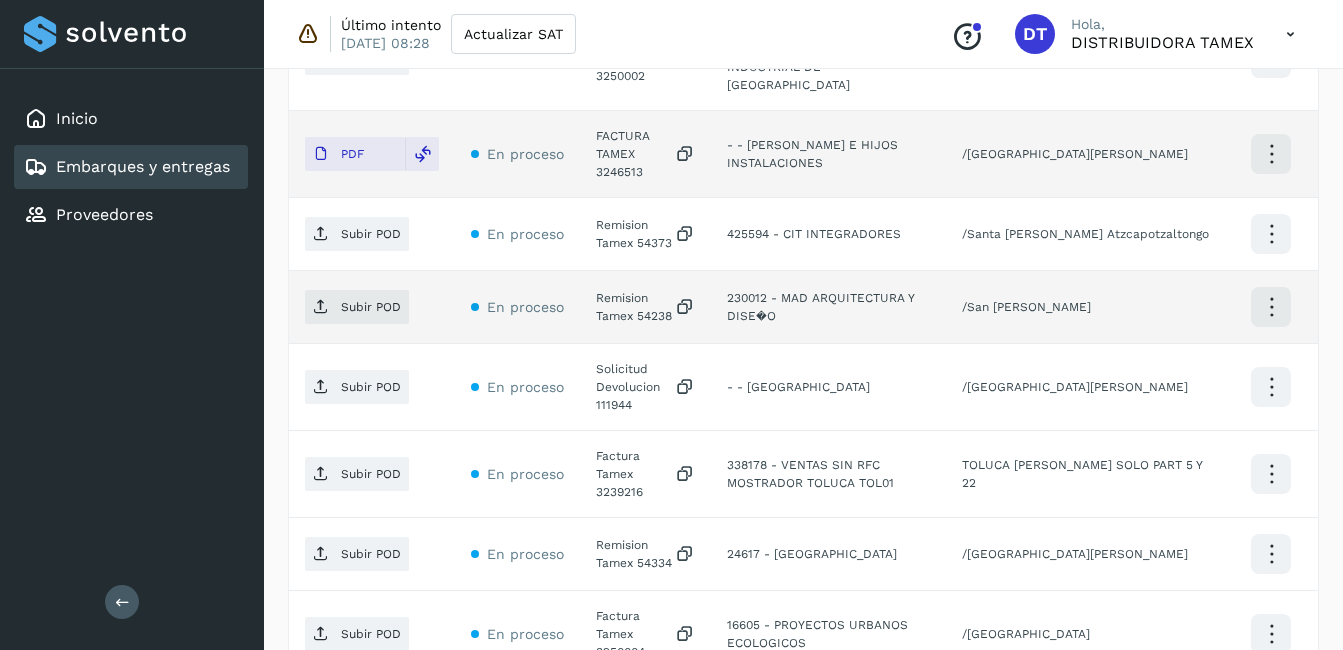 click on "Remision Tamex 54238" 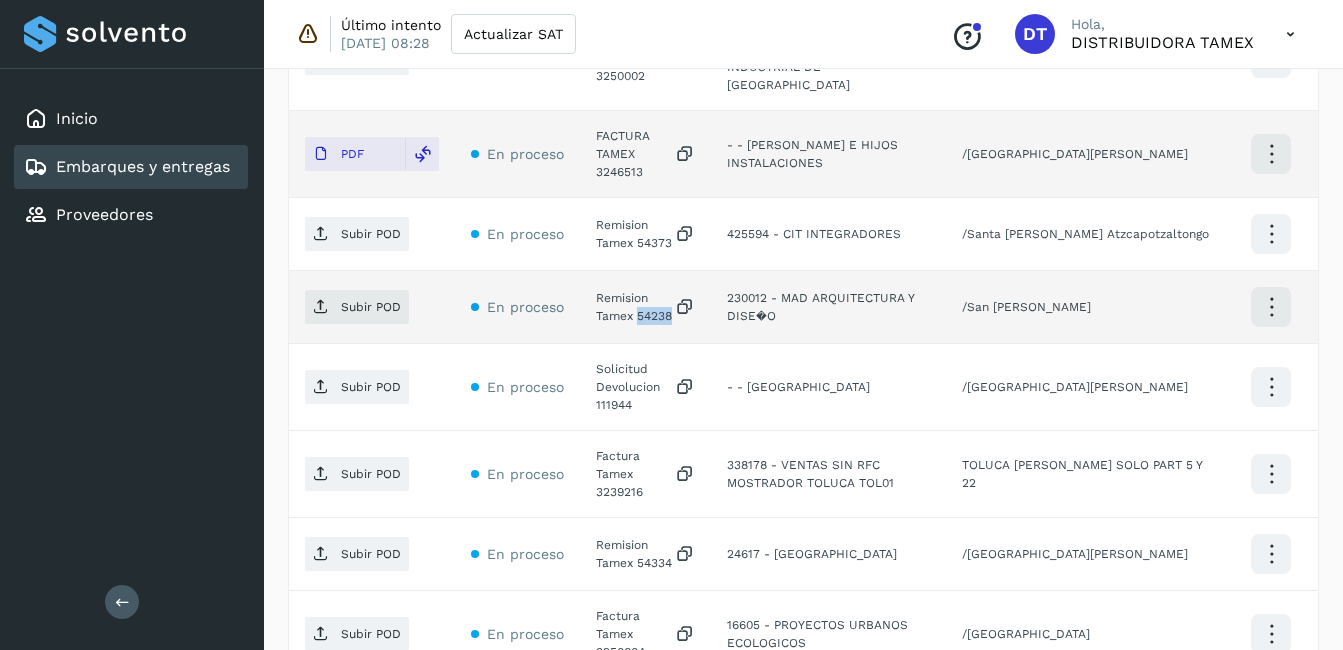 click on "Remision Tamex 54238" 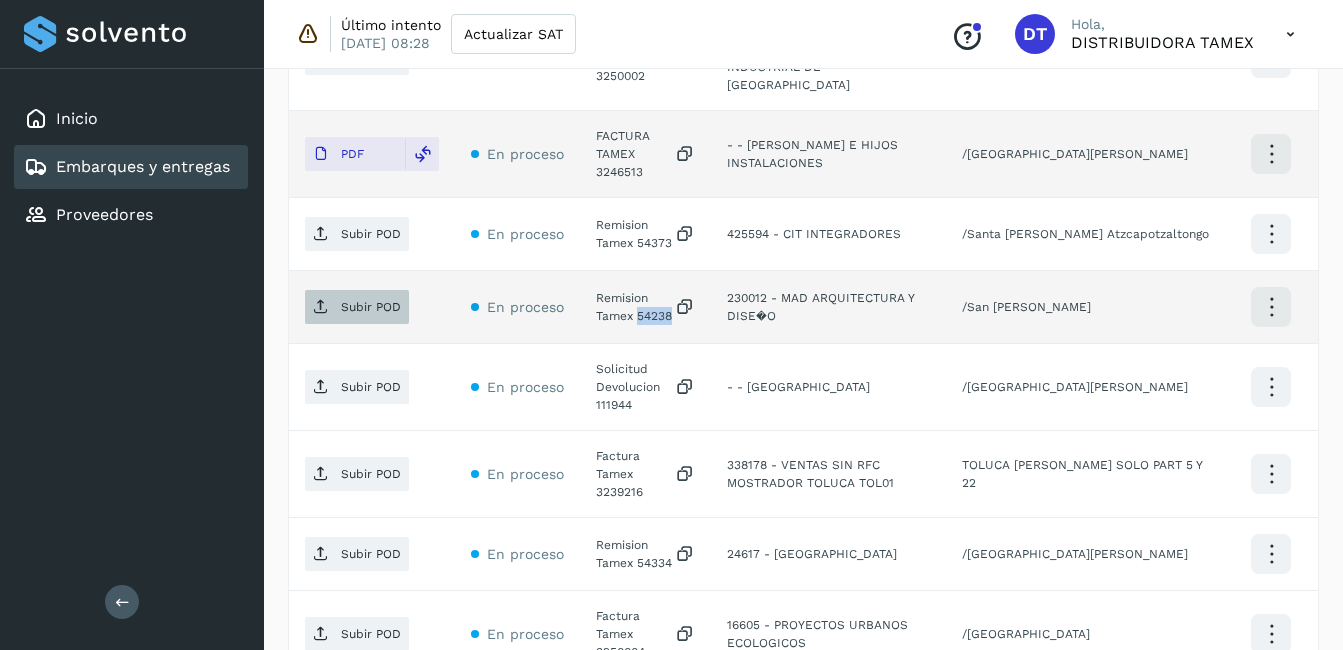 click on "Subir POD" at bounding box center [357, 307] 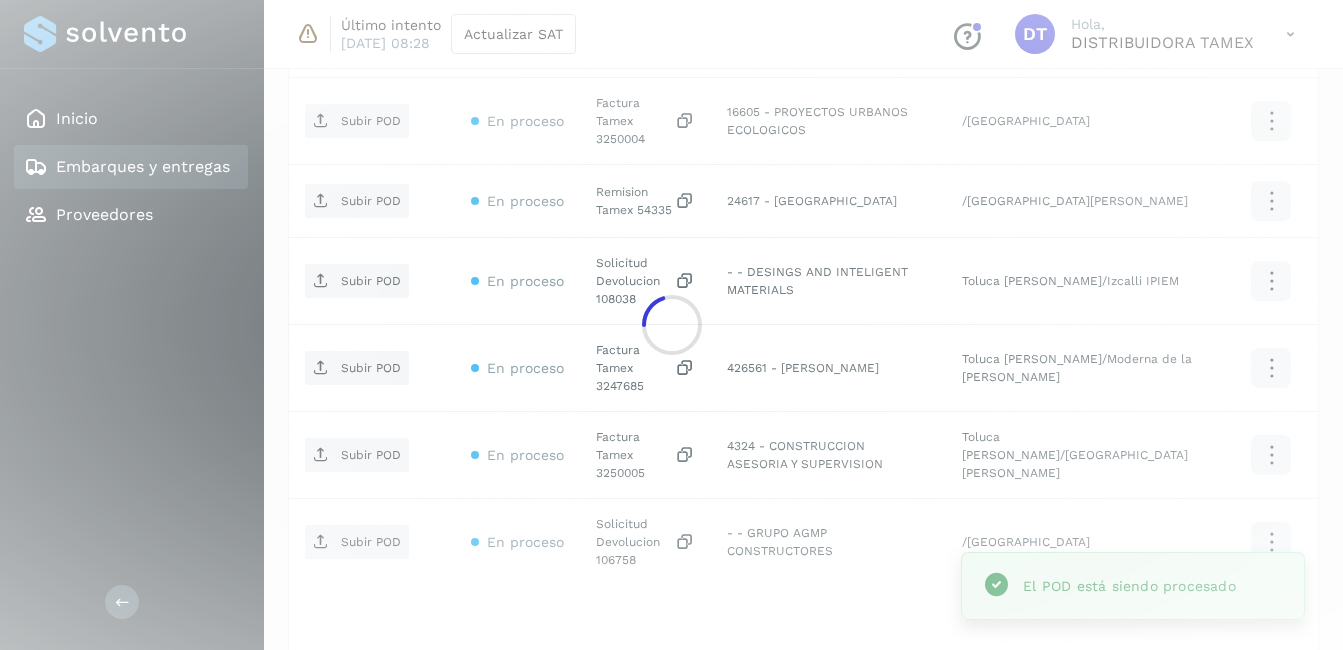 scroll, scrollTop: 1602, scrollLeft: 0, axis: vertical 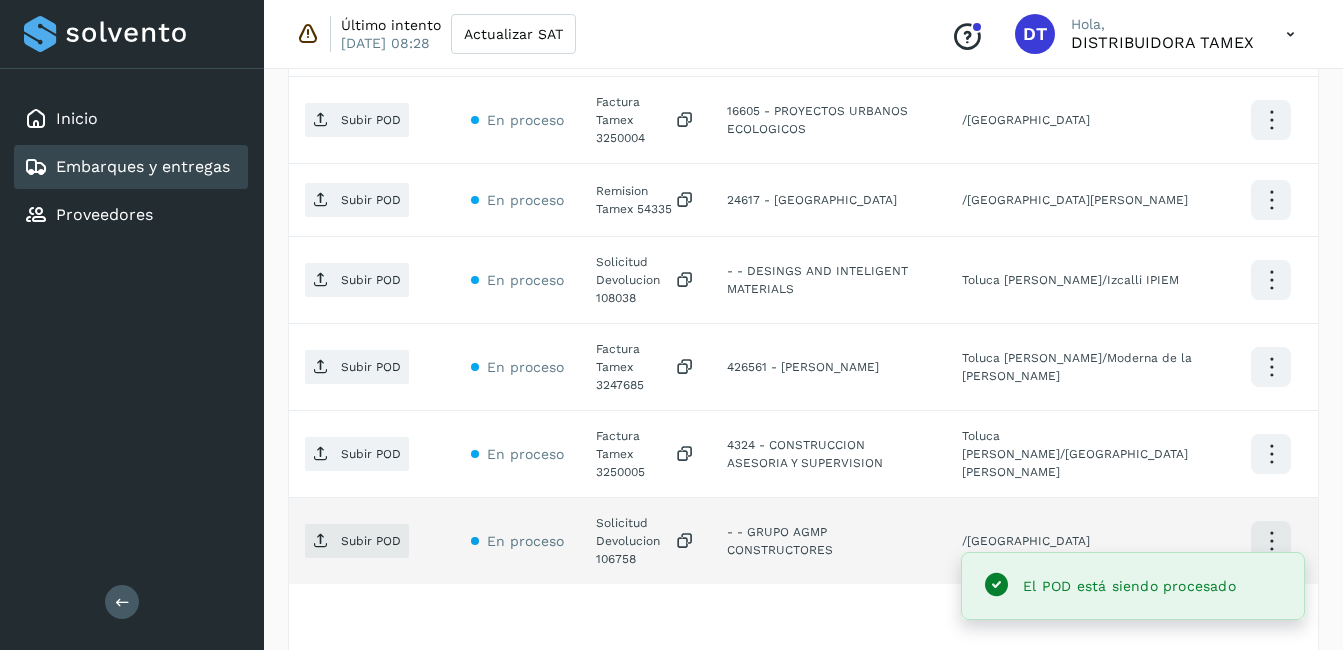 click on "Solicitud Devolucion 106758" 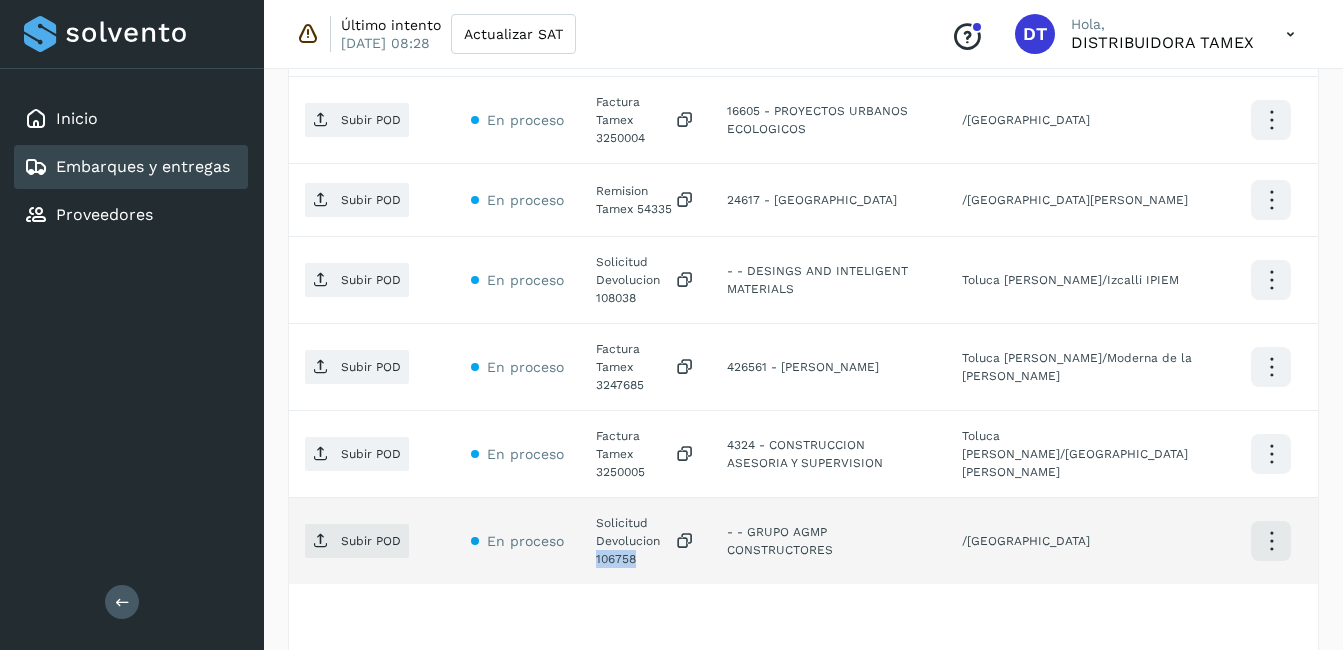 click on "Solicitud Devolucion 106758" 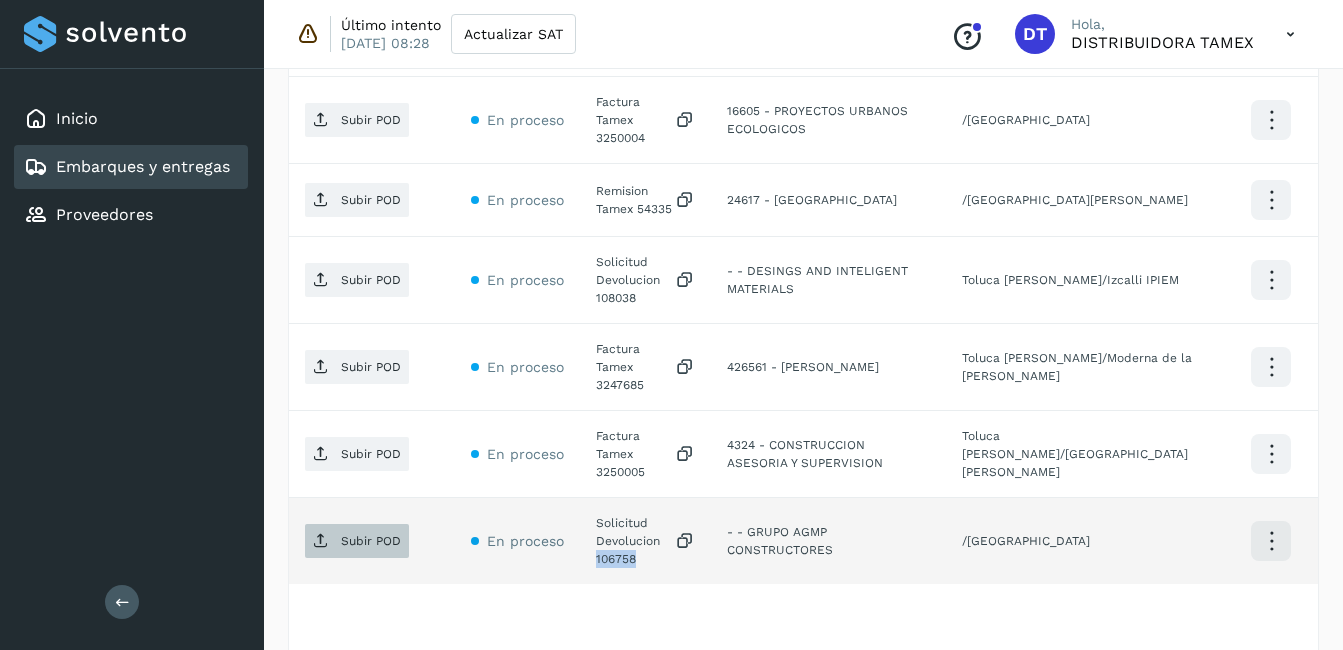 click on "Subir POD" at bounding box center [371, 541] 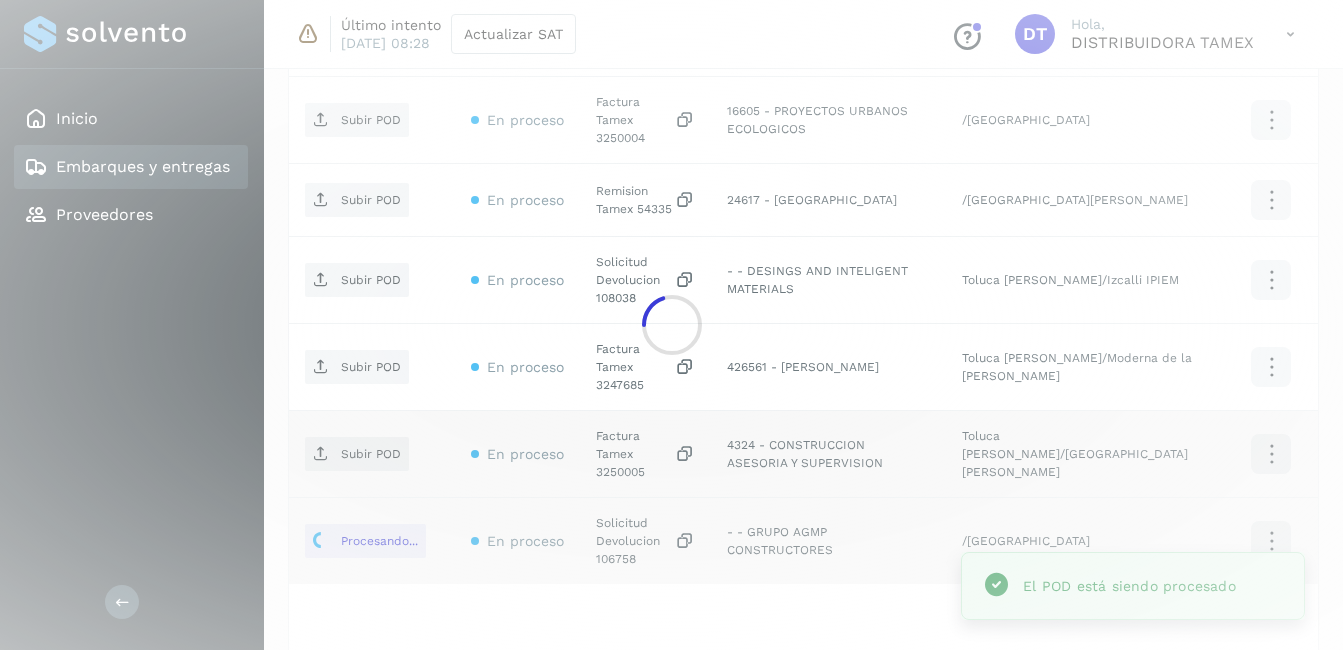click 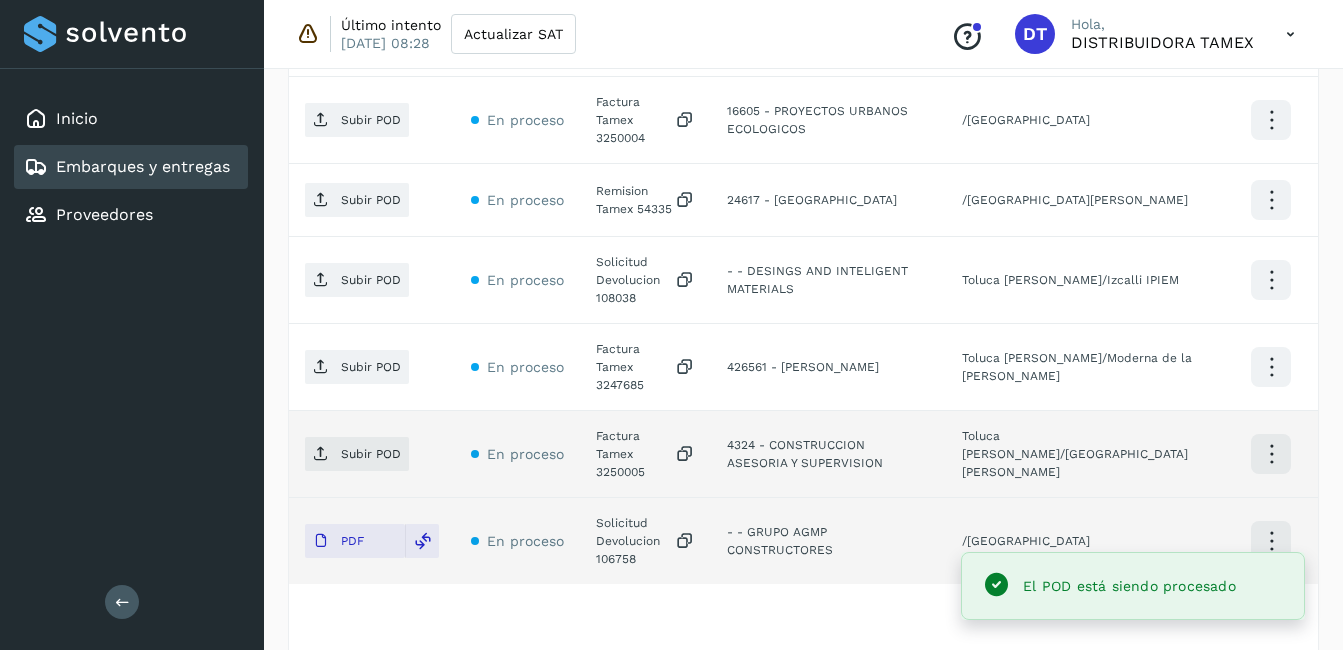 click on "Factura Tamex 3250005" 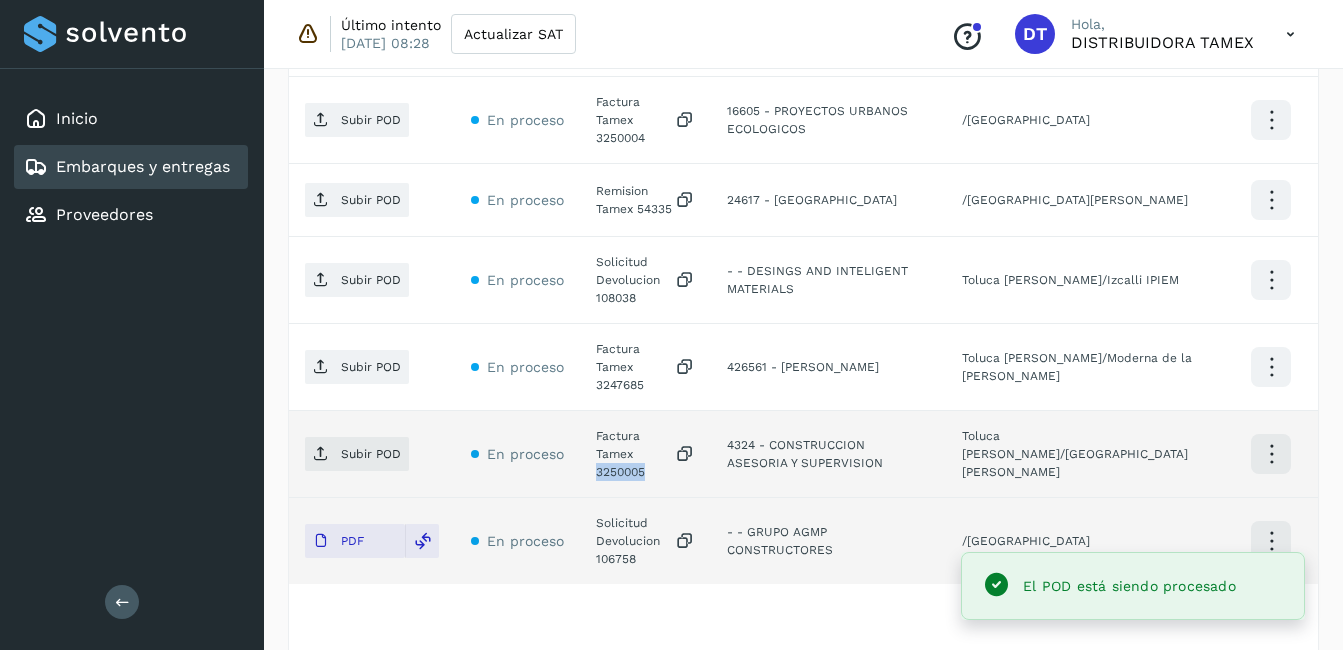 click on "Factura Tamex 3250005" 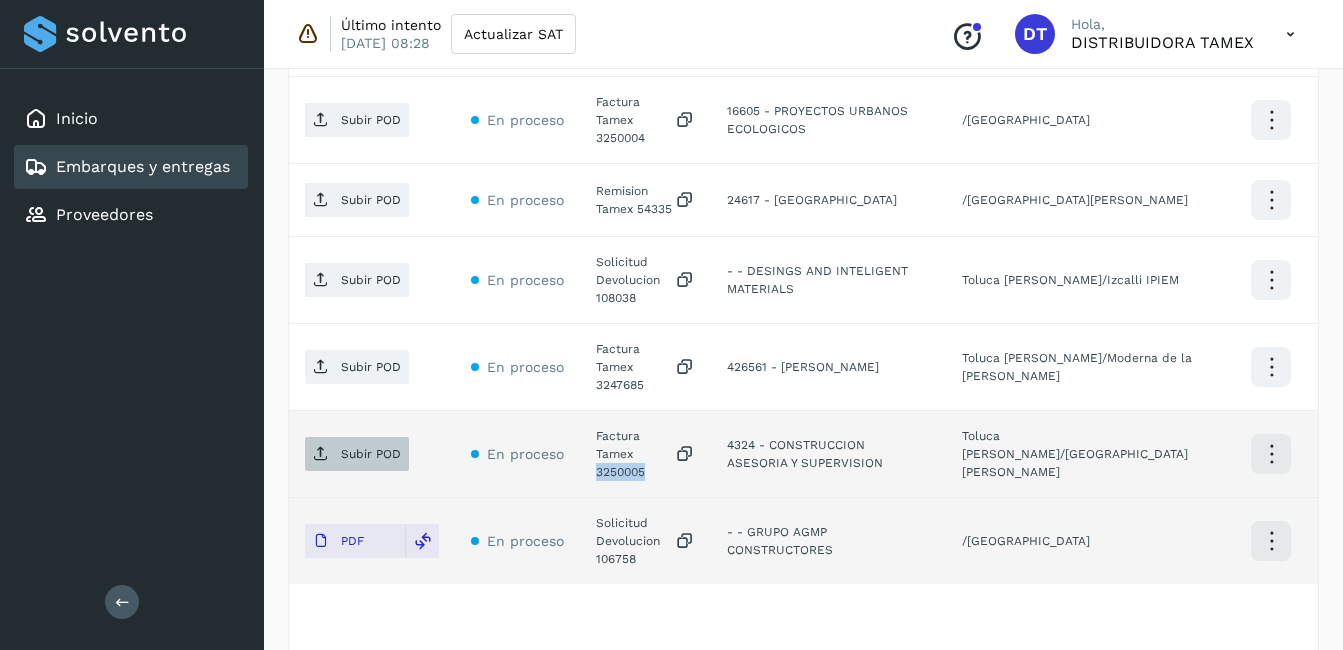 click on "Subir POD" at bounding box center (371, 454) 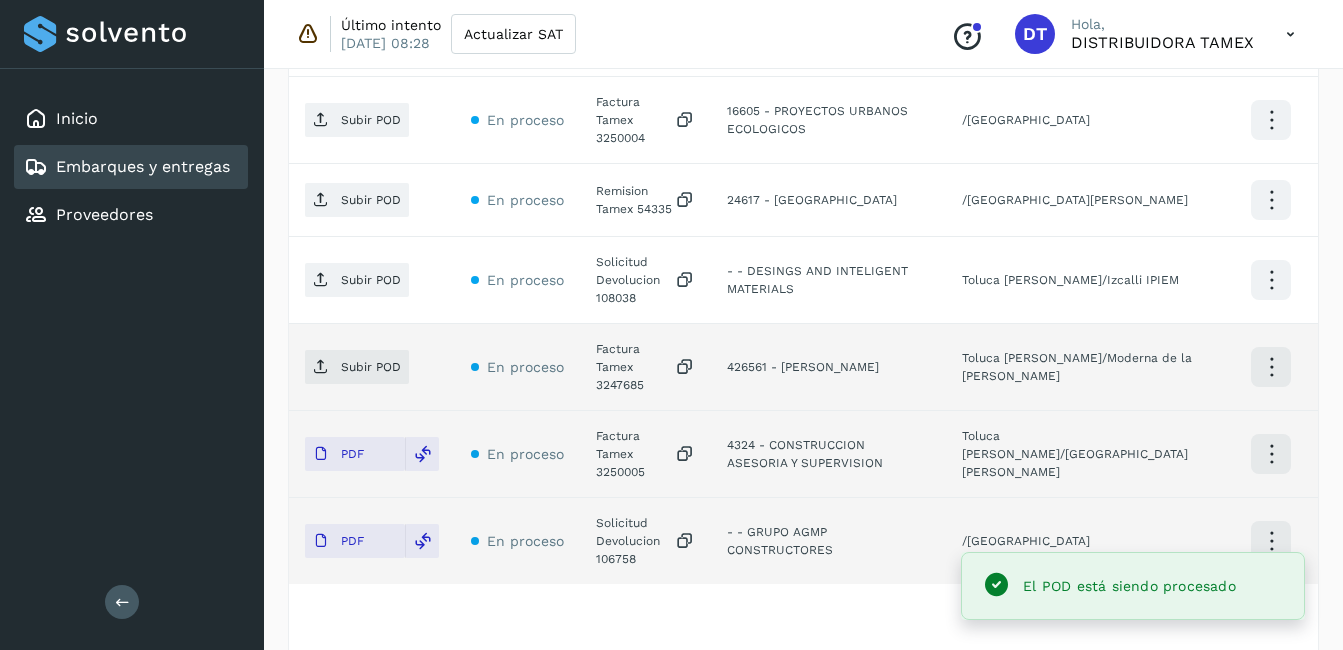 click on "Factura Tamex 3247685" 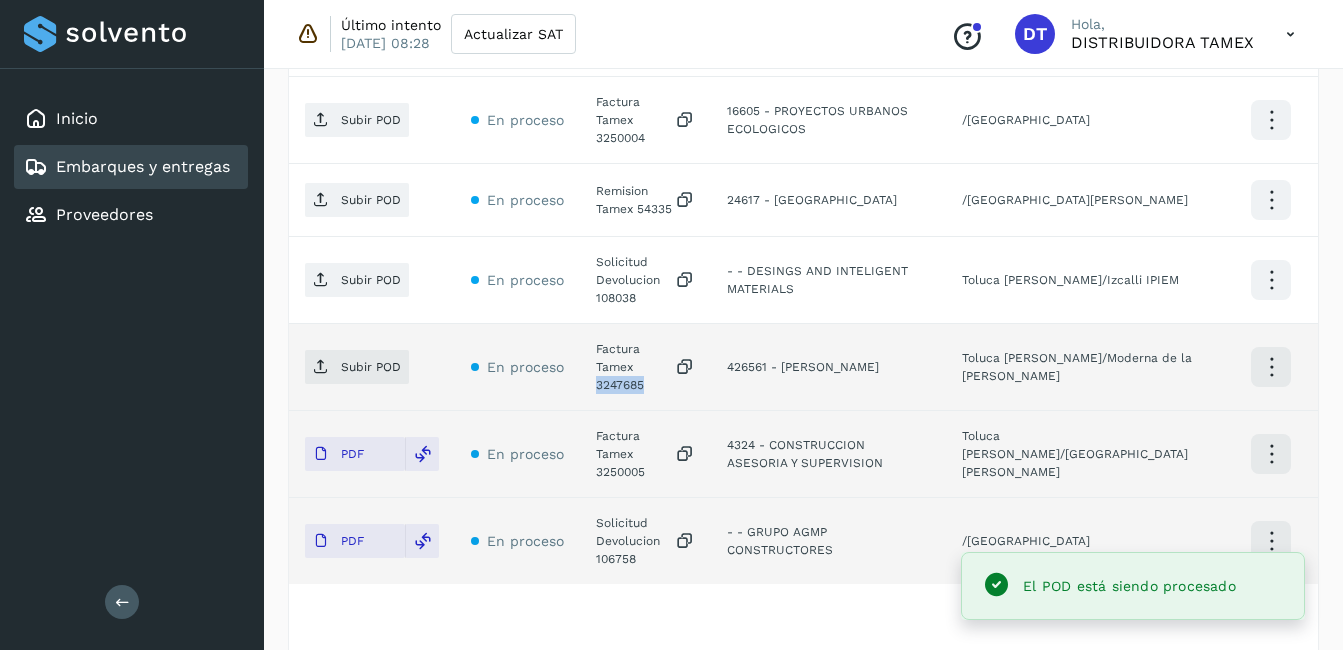 click on "Factura Tamex 3247685" 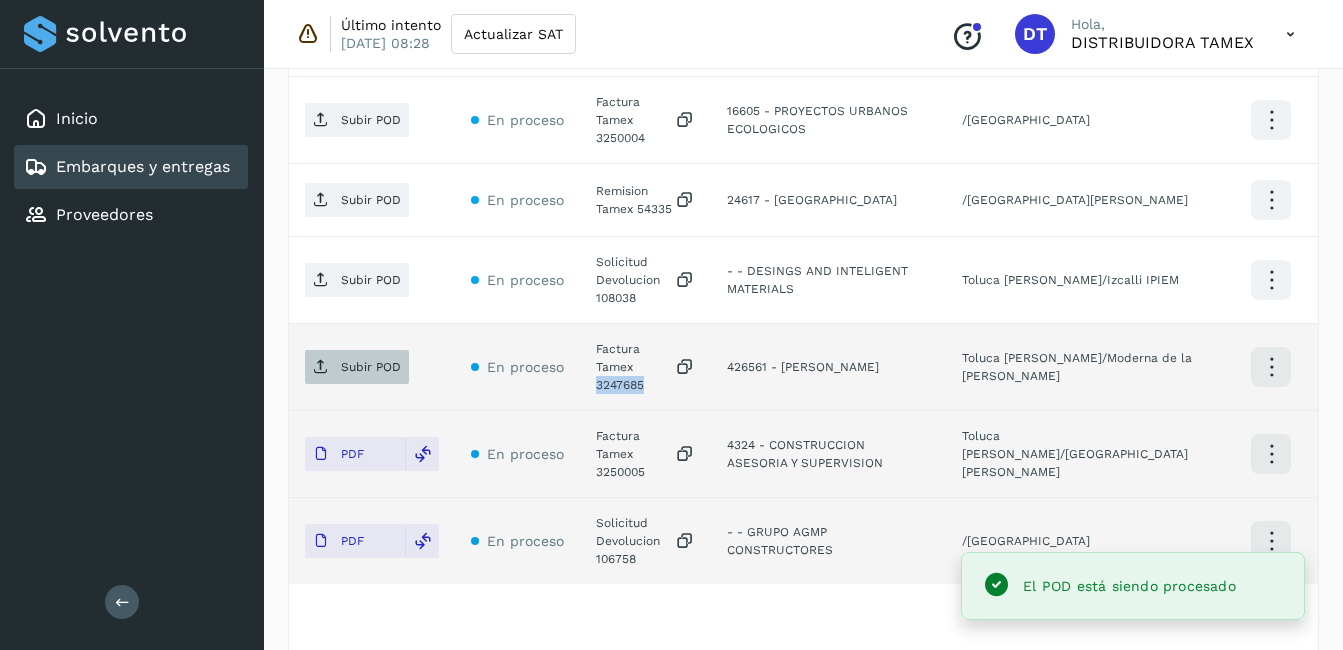 click on "Subir POD" at bounding box center [371, 367] 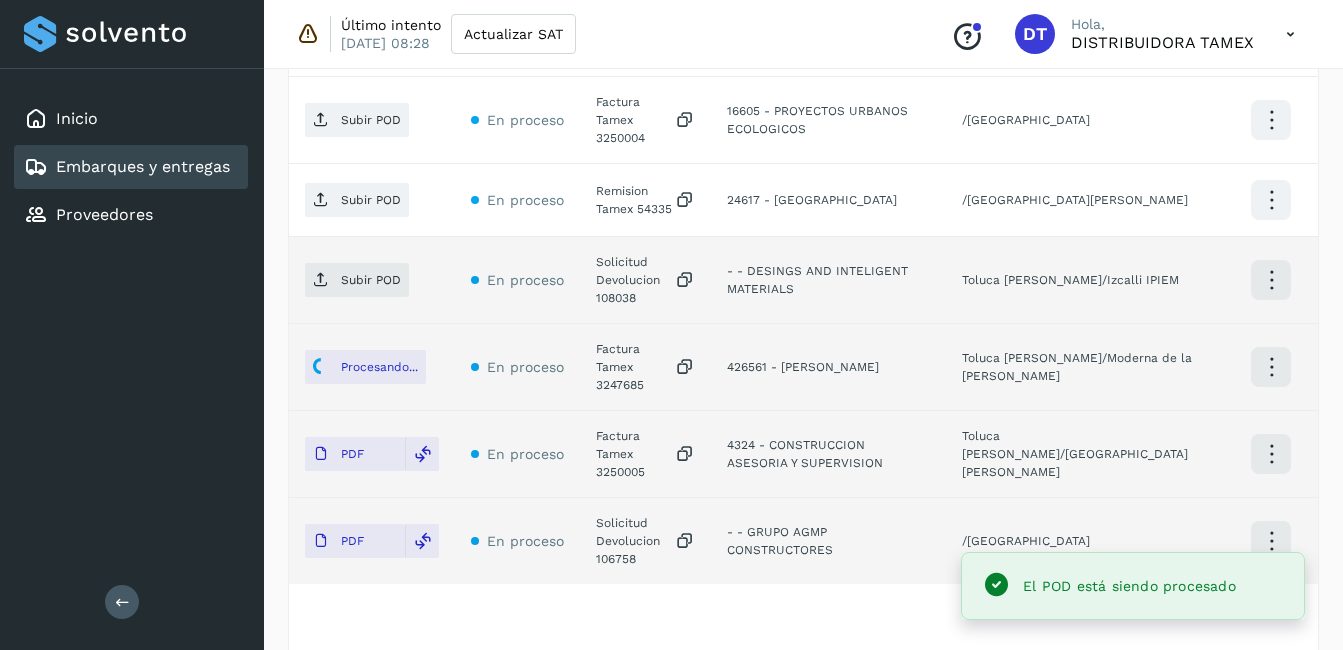 click on "Solicitud Devolucion 108038" 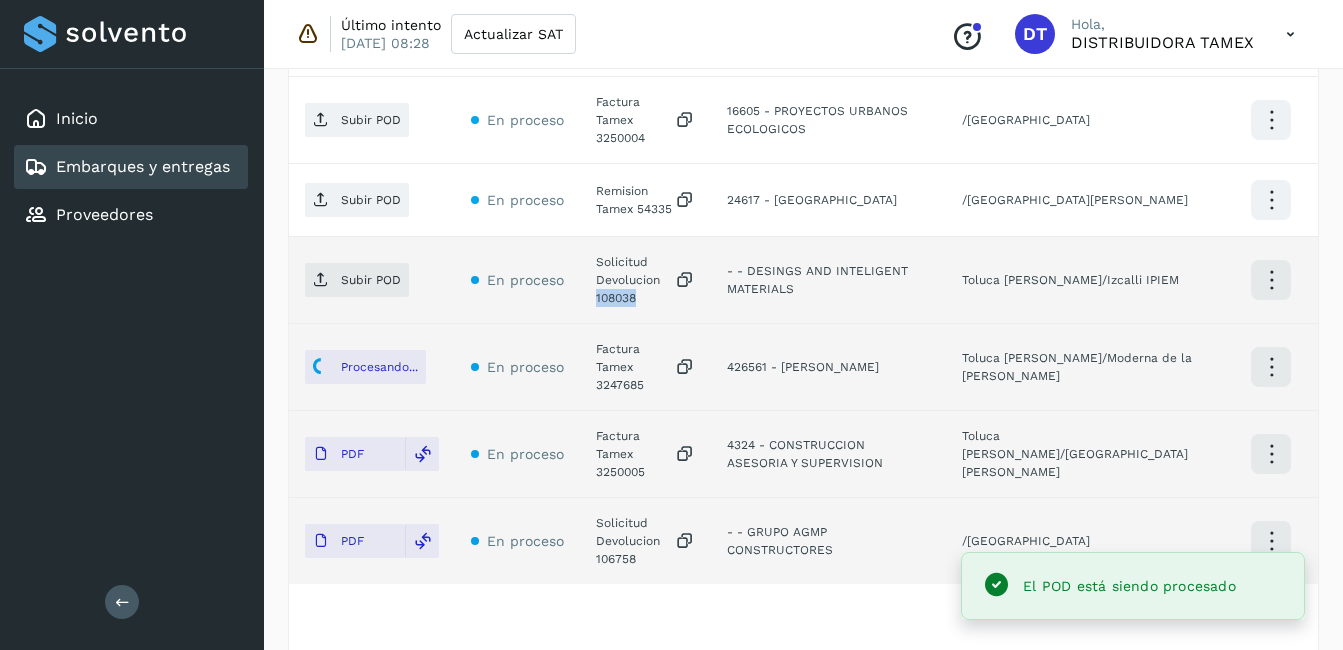 click on "Solicitud Devolucion 108038" 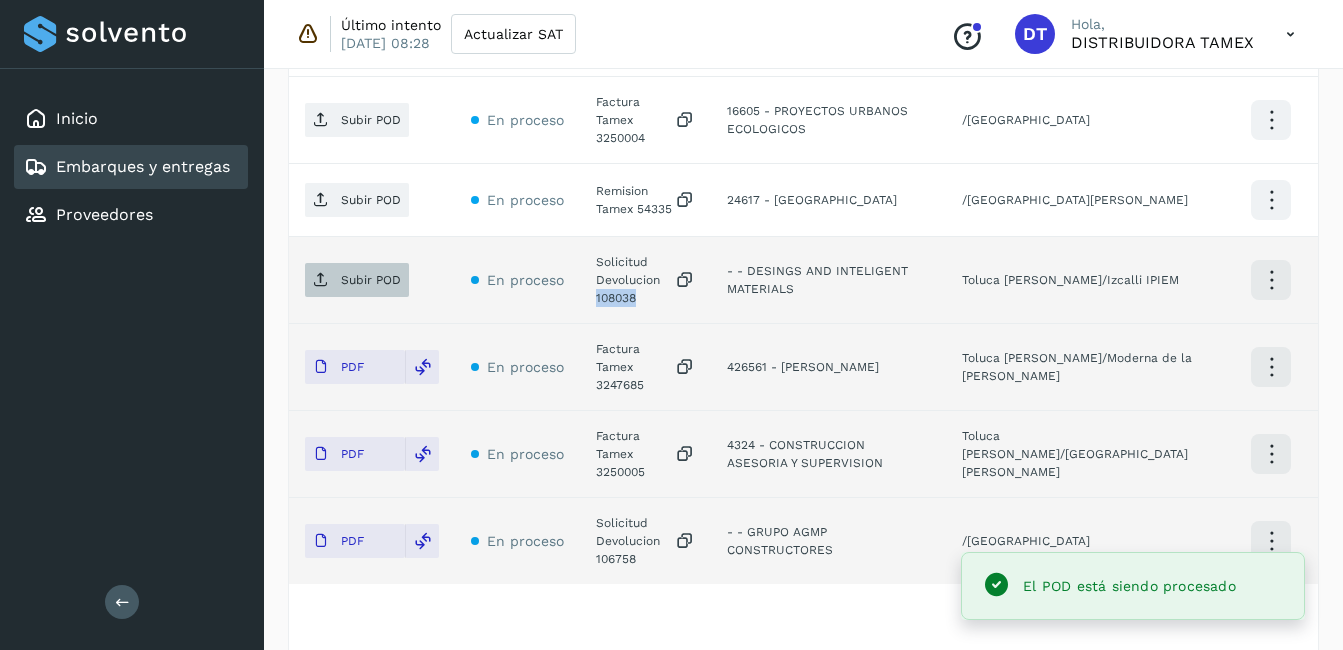 click on "Subir POD" at bounding box center [371, 280] 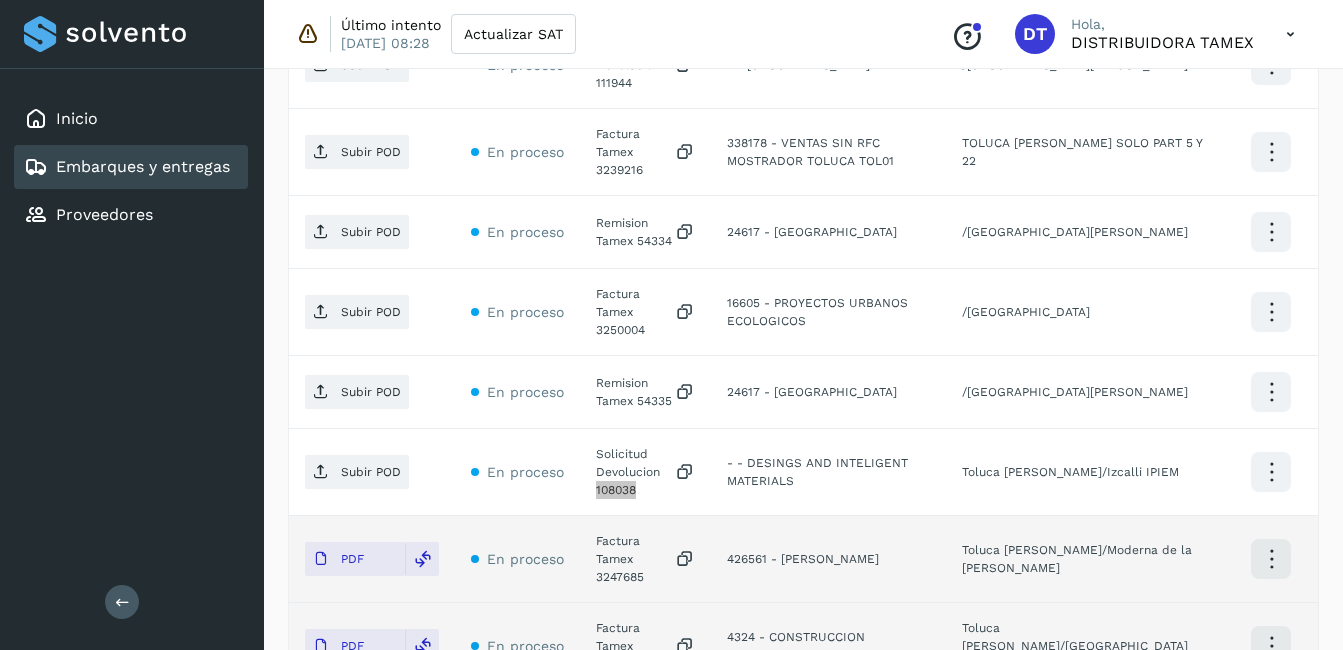 scroll, scrollTop: 1402, scrollLeft: 0, axis: vertical 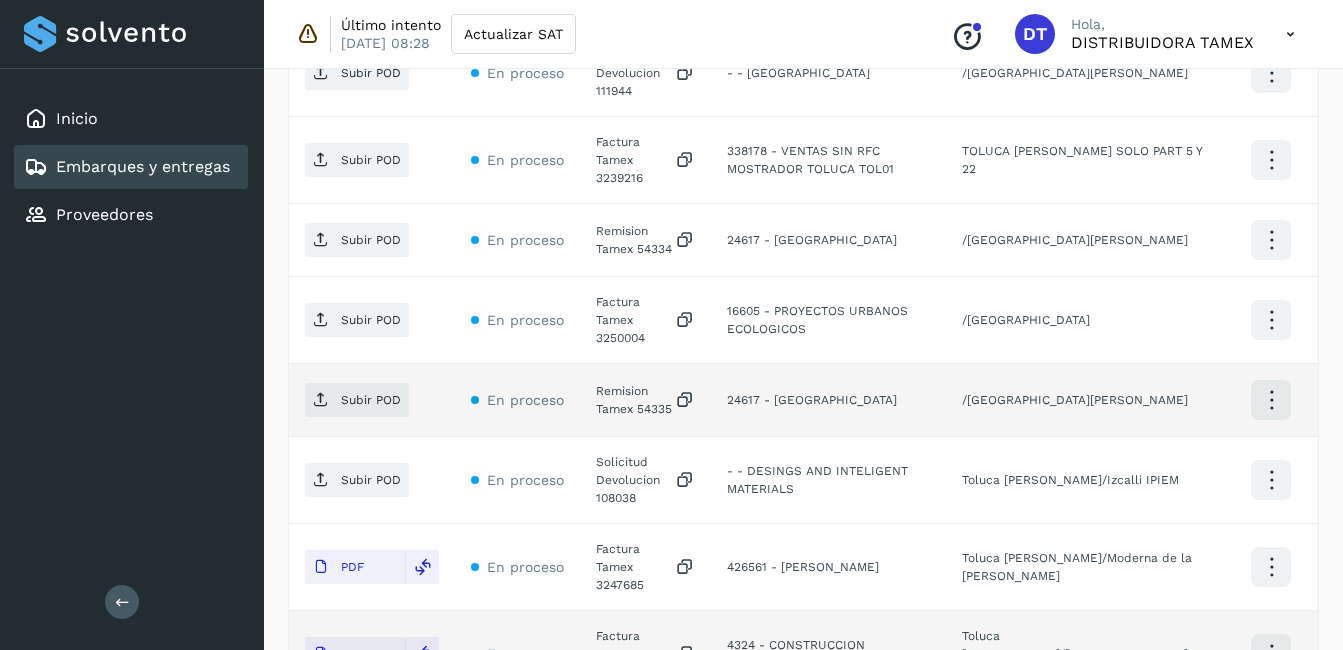 click on "Remision Tamex 54335" 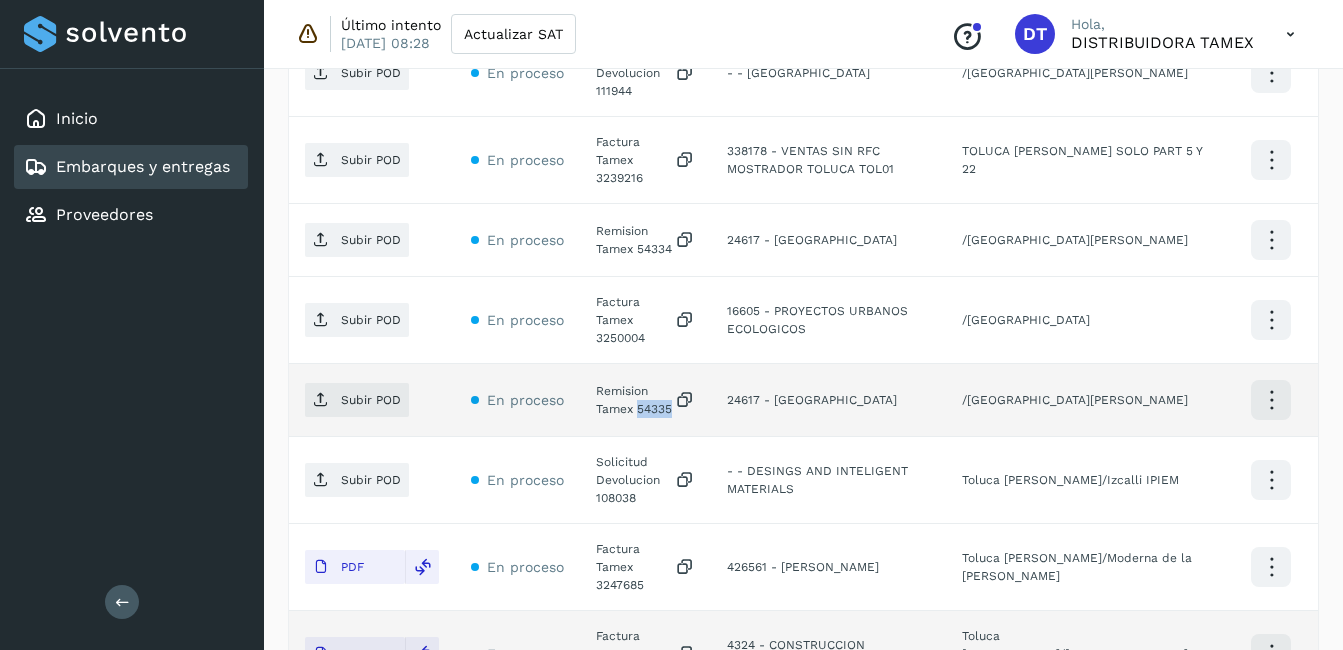 click on "Remision Tamex 54335" 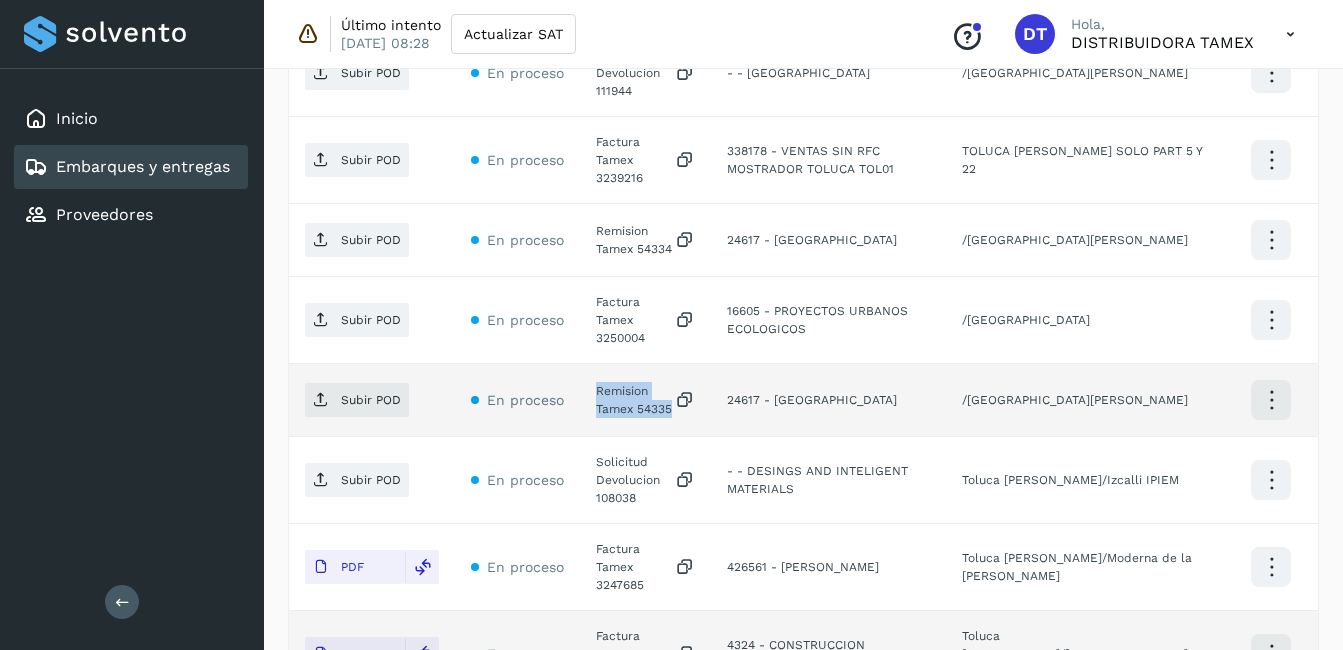 click on "Remision Tamex 54335" 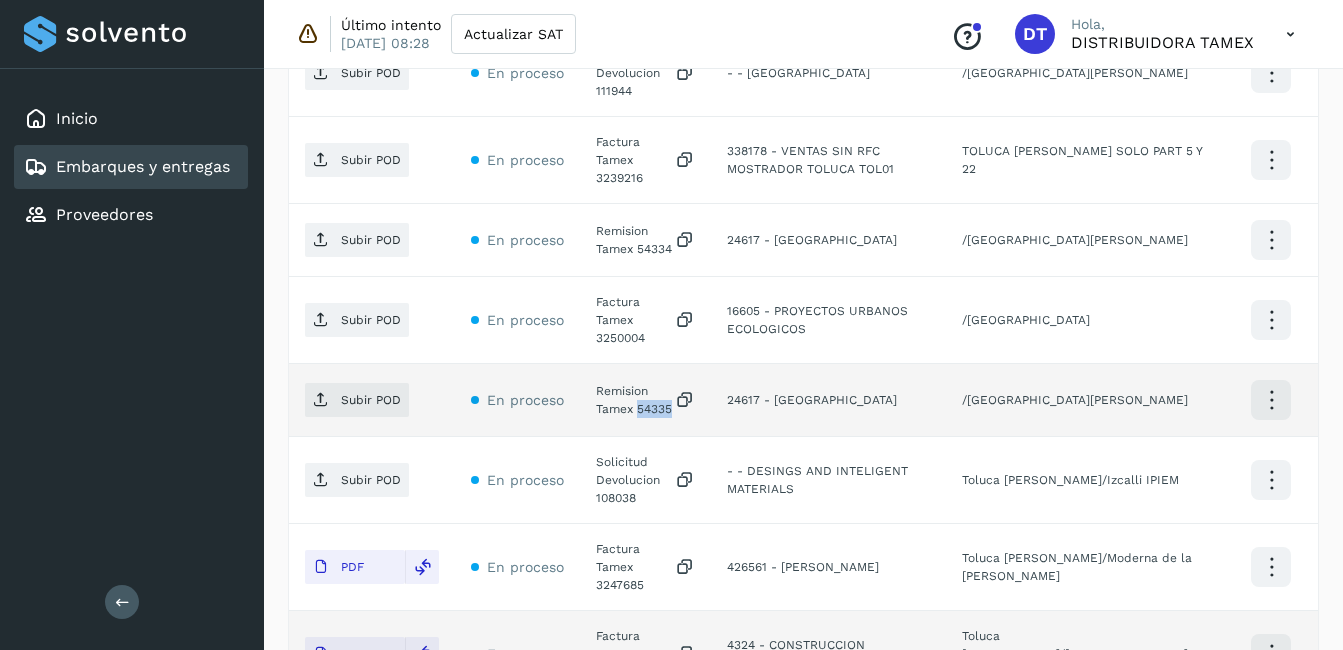 click on "Remision Tamex 54335" 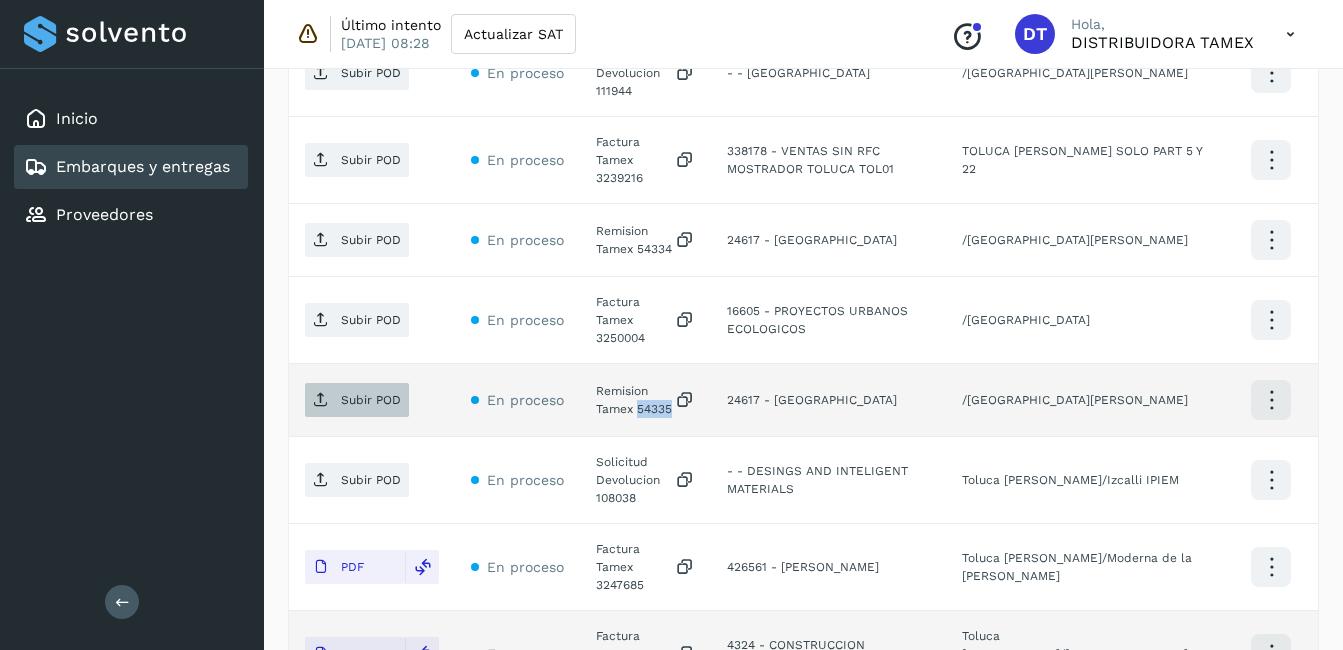 click on "Subir POD" at bounding box center [371, 400] 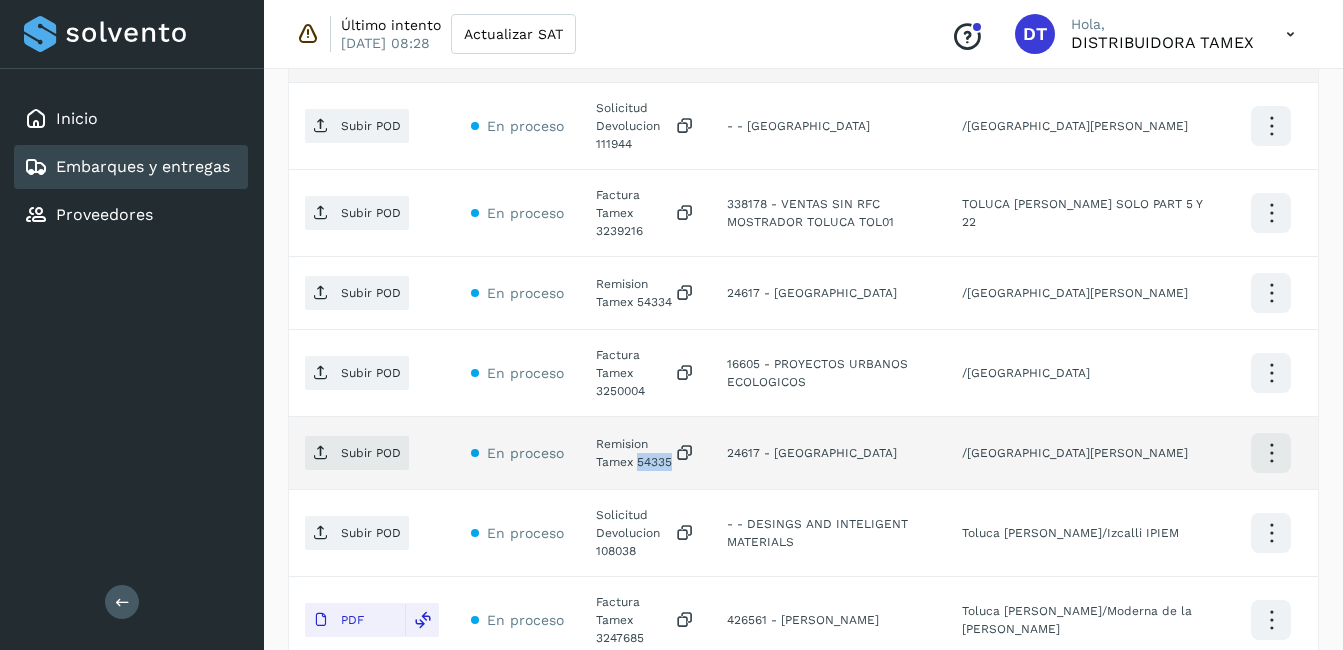 scroll, scrollTop: 1302, scrollLeft: 0, axis: vertical 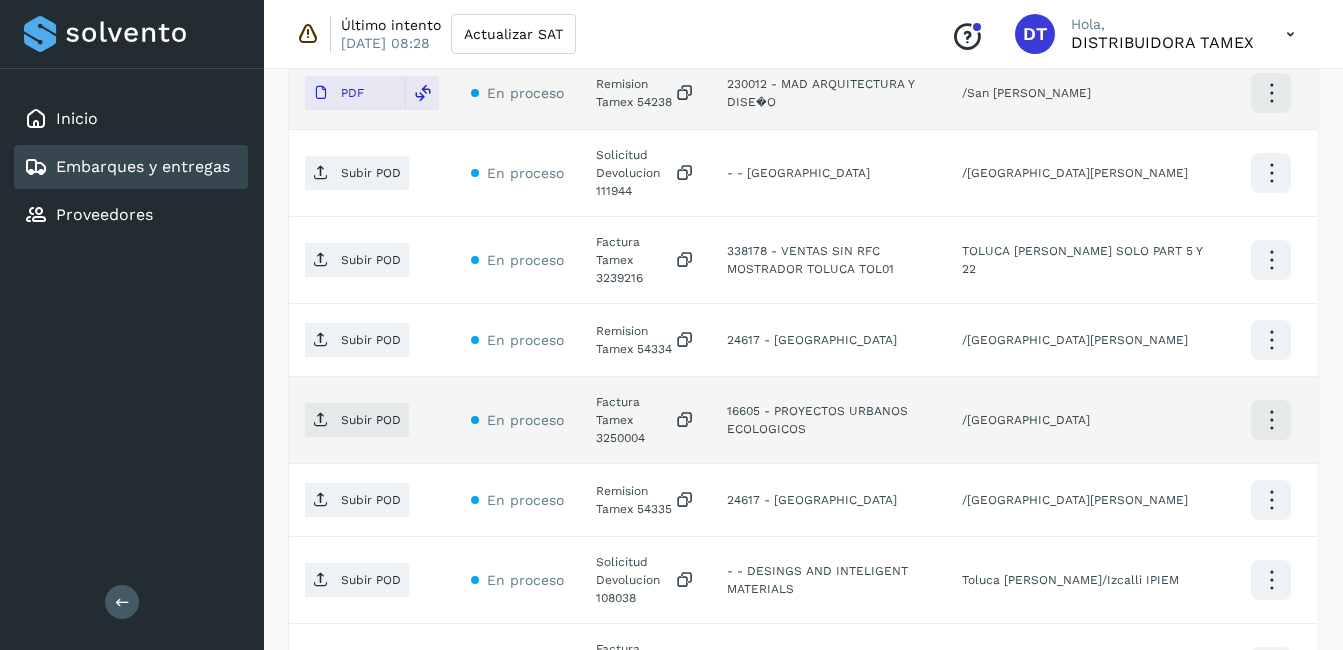 click on "Factura Tamex 3250004" 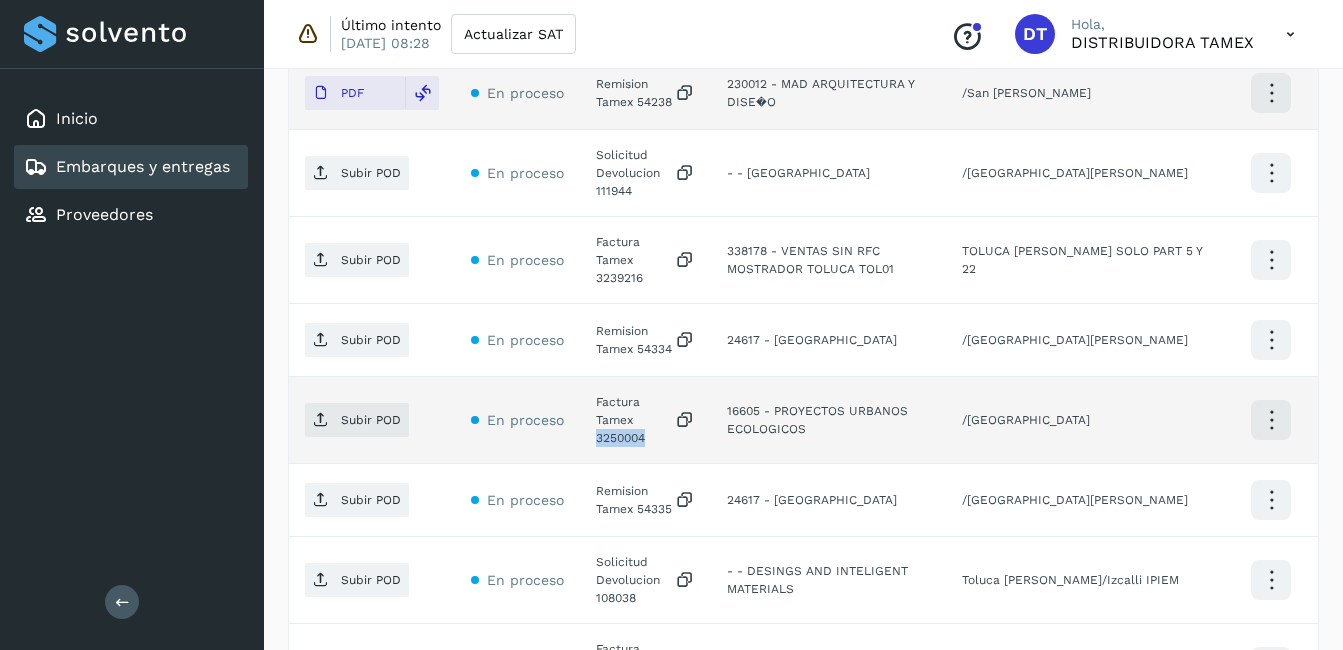 click on "Factura Tamex 3250004" 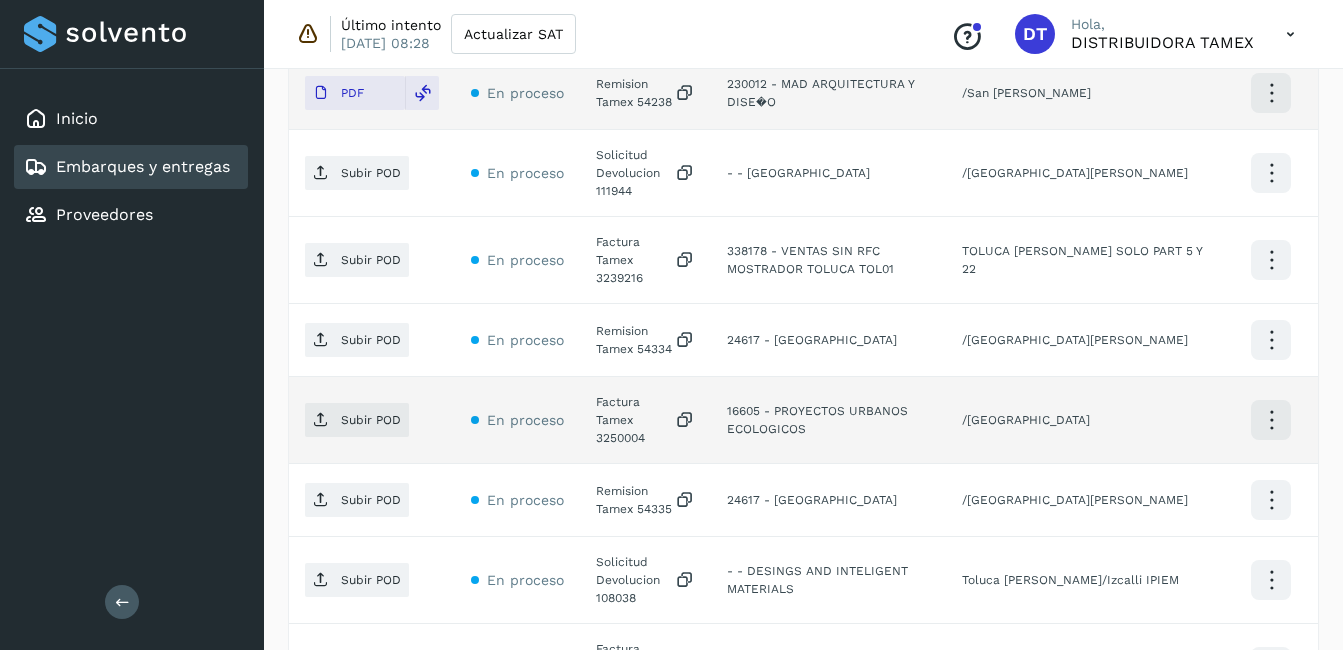click on "Subir POD" 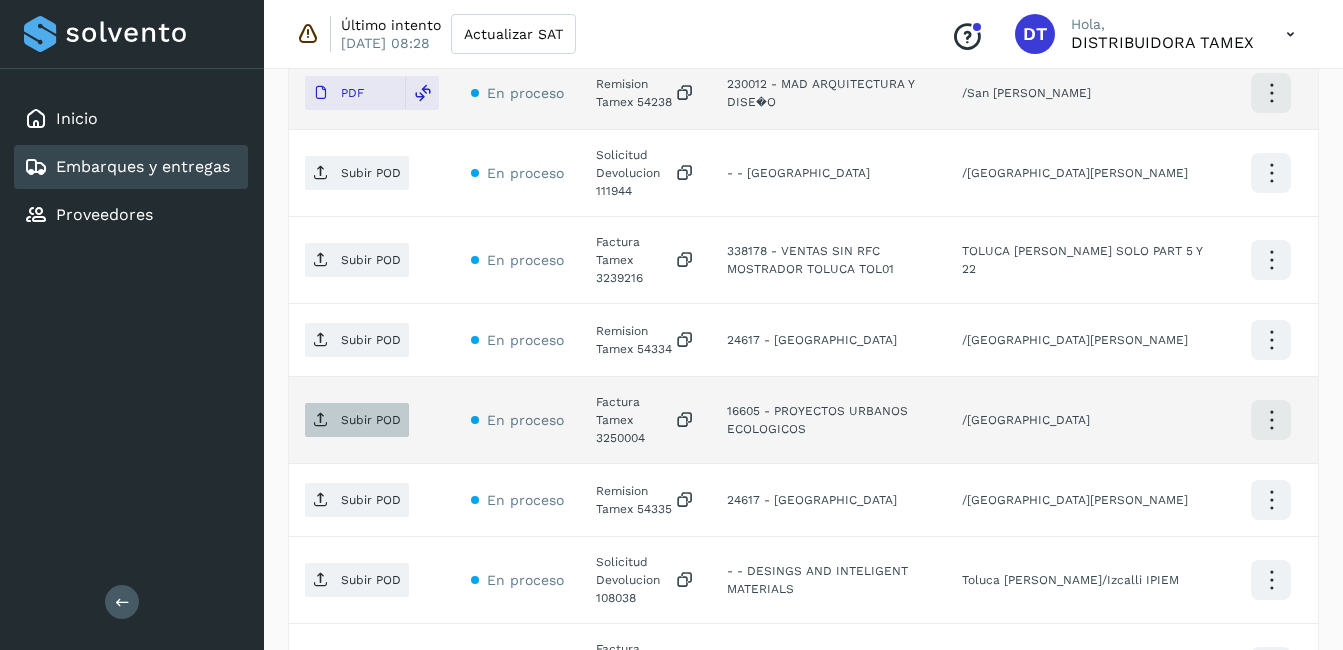 click on "Subir POD" at bounding box center (357, 420) 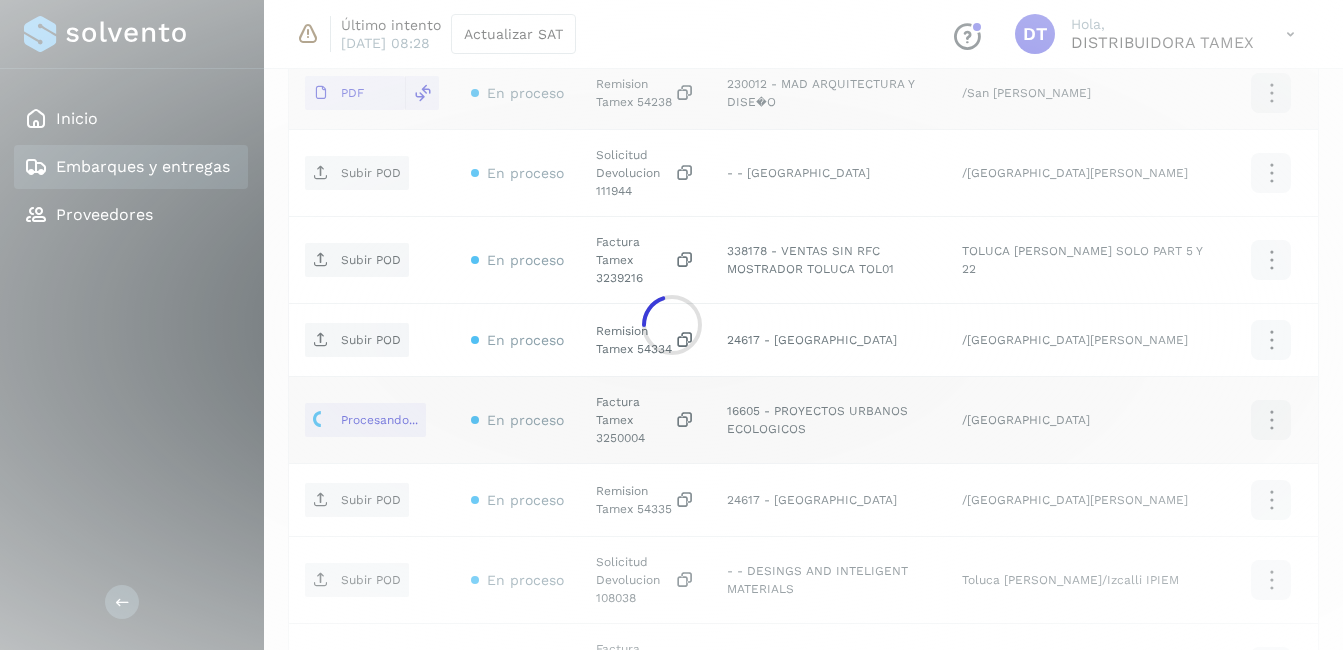 click 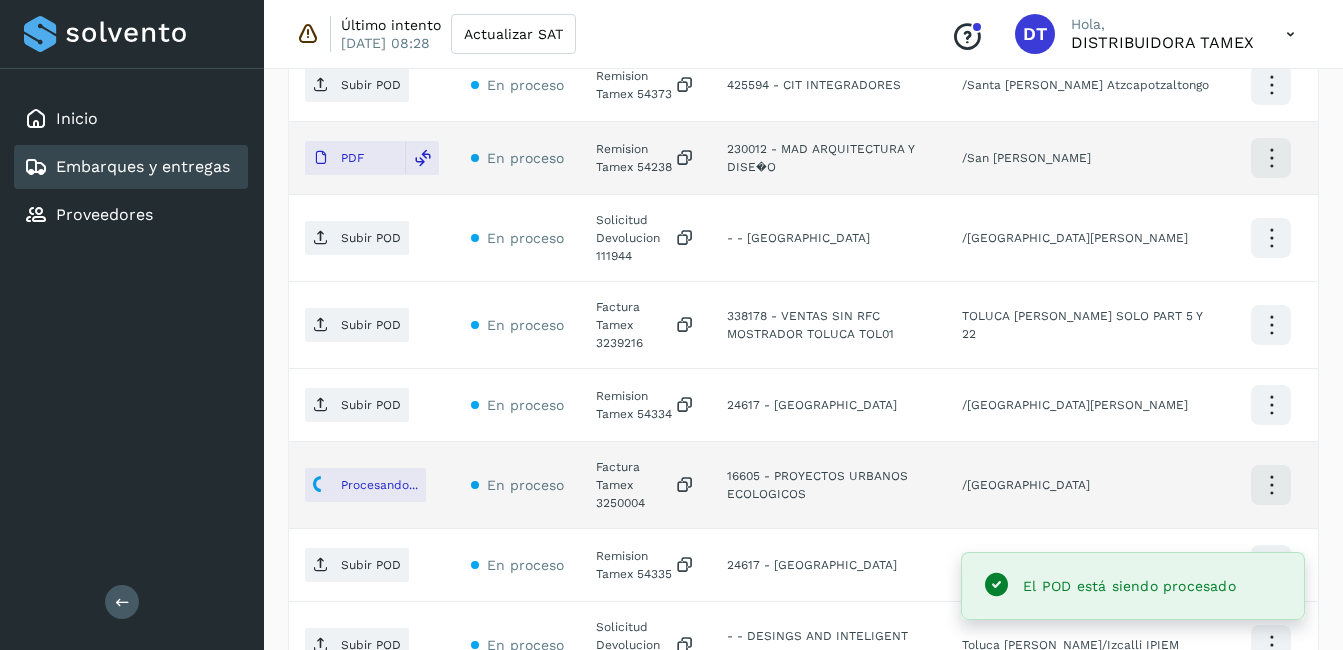 scroll, scrollTop: 1202, scrollLeft: 0, axis: vertical 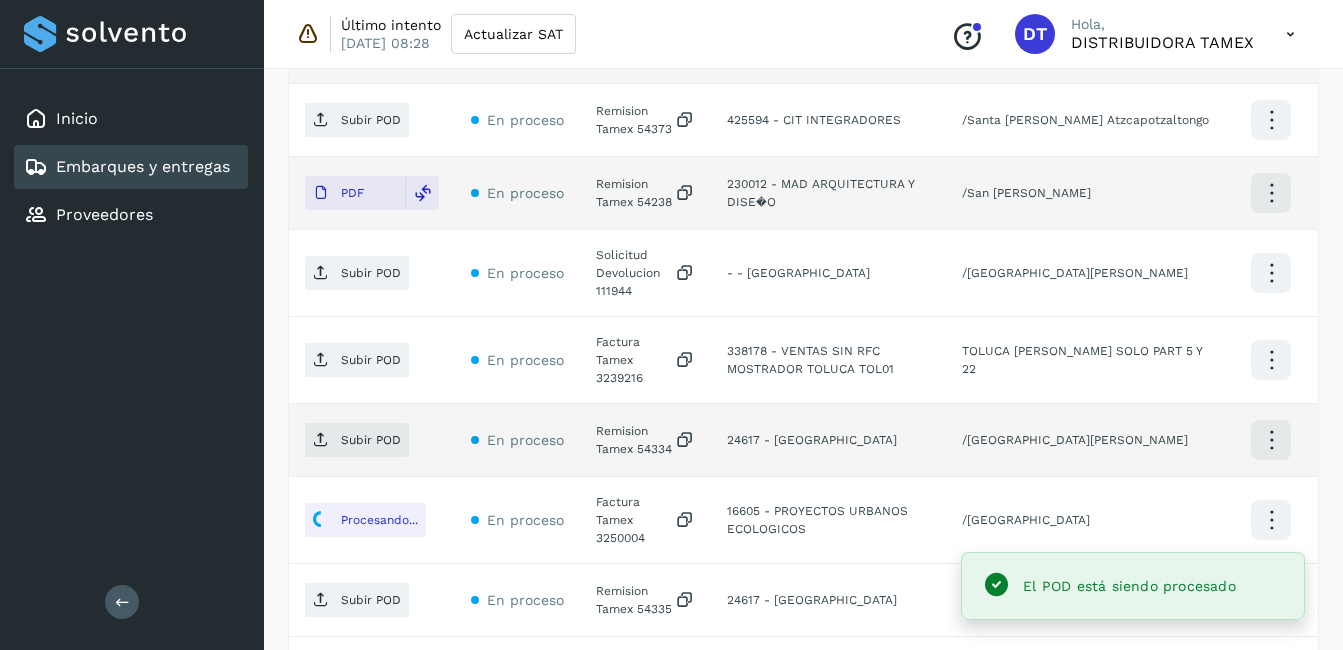 click on "Remision Tamex 54334" 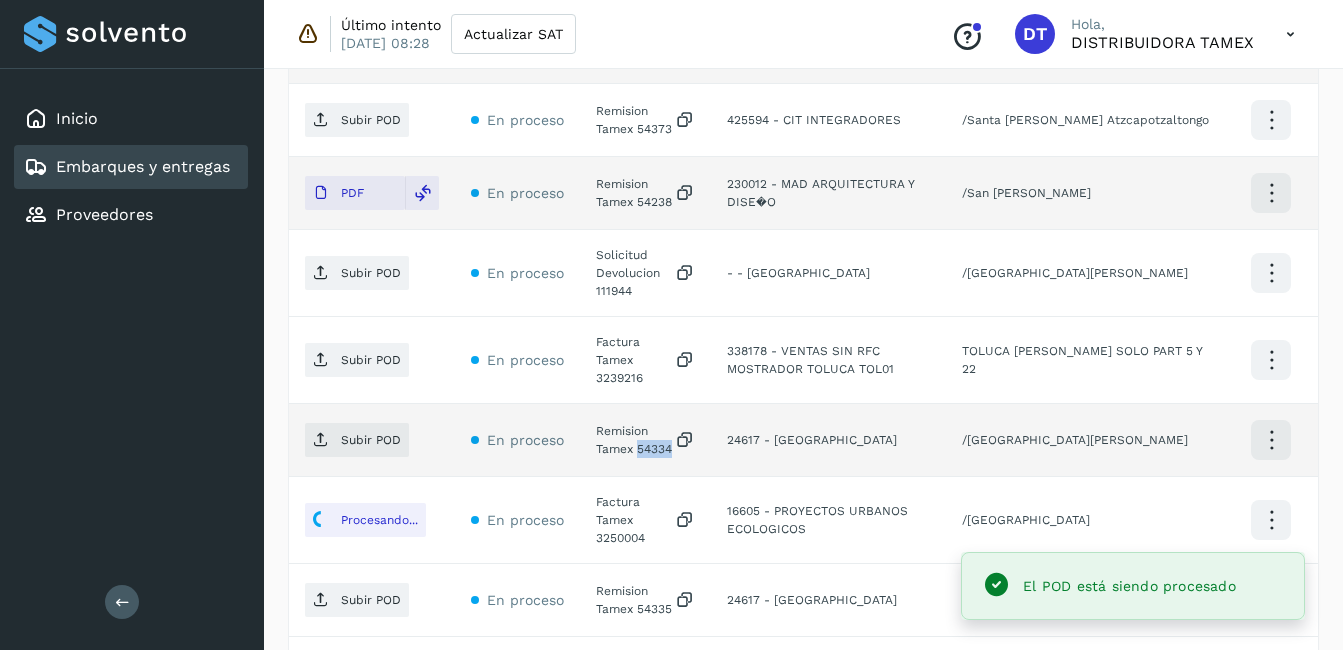 click on "Inicio Embarques y entregas Proveedores Salir Último intento [DATE] 08:28 Actualizar SAT
Conoce nuestros beneficios
DT Hola, DISTRIBUIDORA TAMEX Embarques y entregas Embarque #202FCME222  ✨ Muy pronto podrás gestionar todos tus accesorios desde esta misma página. Conocer más Embarque En proceso
Verifica el estado de la factura o entregas asociadas a este embarque
ID de embarque 202FCME222 Fecha de embarque [DATE] 00:00 Proveedor Tamex Costo planificado  $0.00 MXN  Cliente emisor Tamex Entregas [STREET_ADDRESS] Pirules 1115 San [PERSON_NAME] Obispo Facturas Asociar factura Aún no has subido ninguna factura Entregas En proceso Selecciona un estado Limpiar filtros POD
El tamaño máximo de archivo es de 20 Mb.
Estado ID de entrega Cliente receptor Destino Acciones Subir POD En proceso Solicitud Devolucion 111431  - - 3G EDIFICACIONES INTEGRALES PDF **" 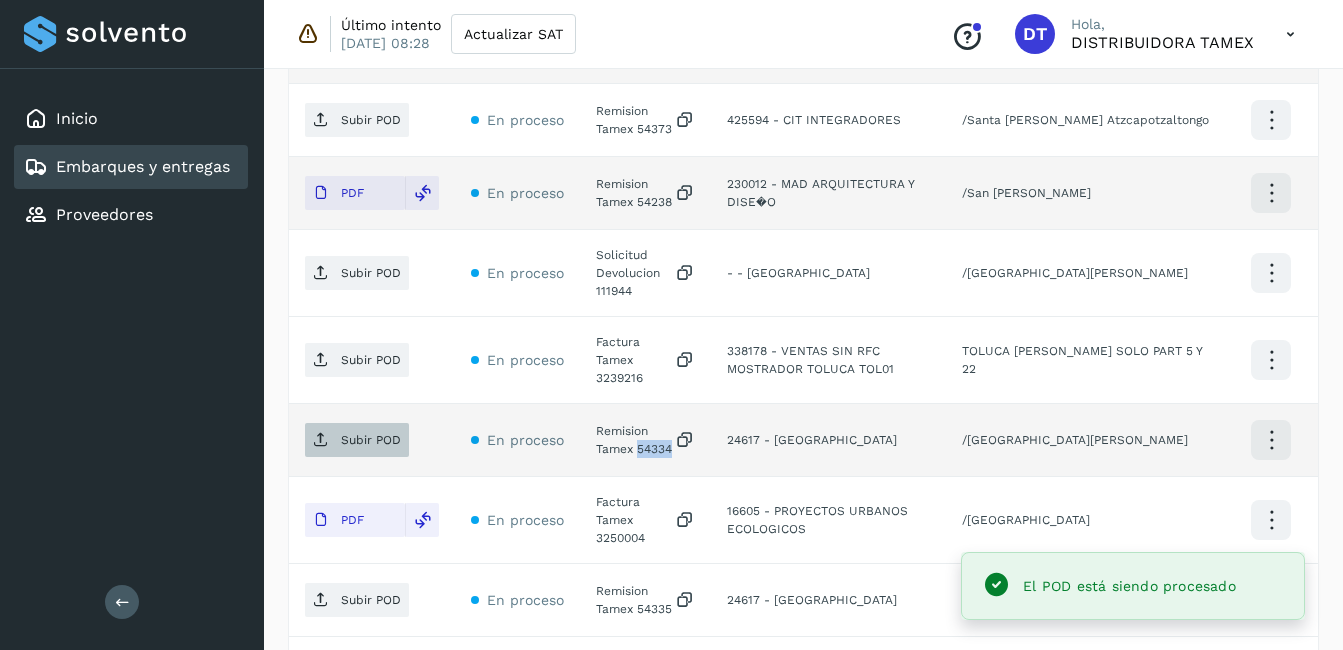 click on "Subir POD" at bounding box center [371, 440] 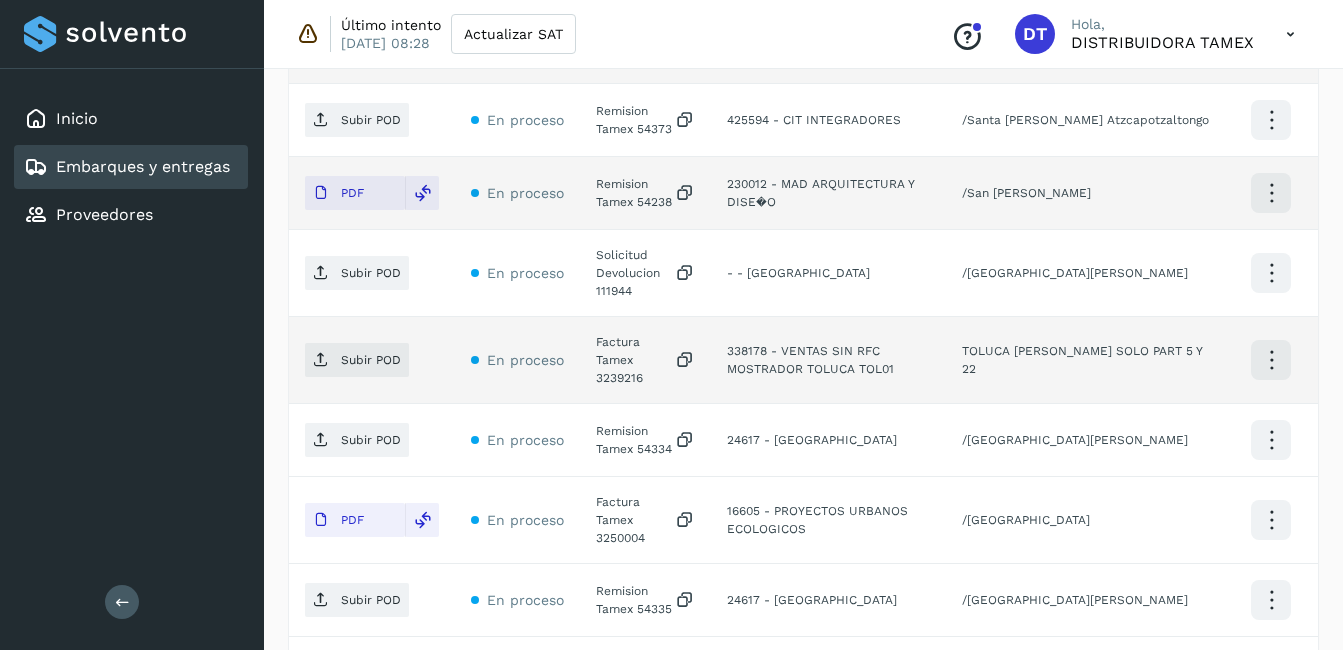 click on "Factura Tamex 3239216" 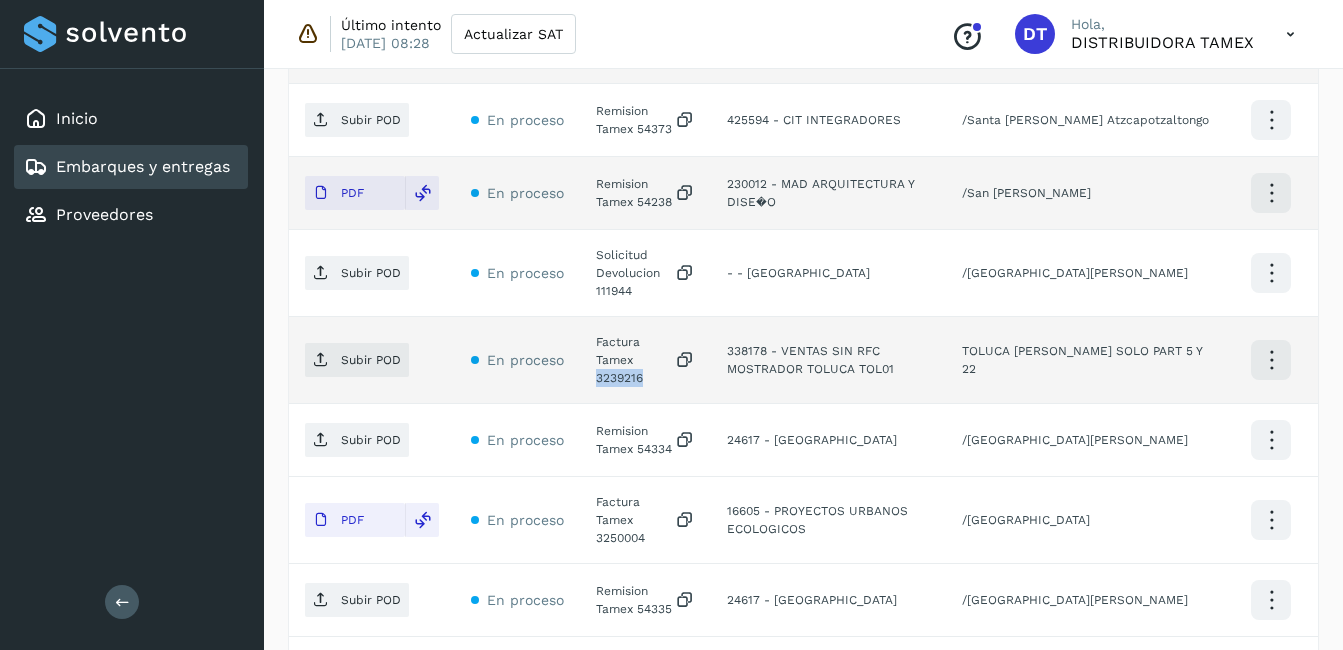 click on "Factura Tamex 3239216" 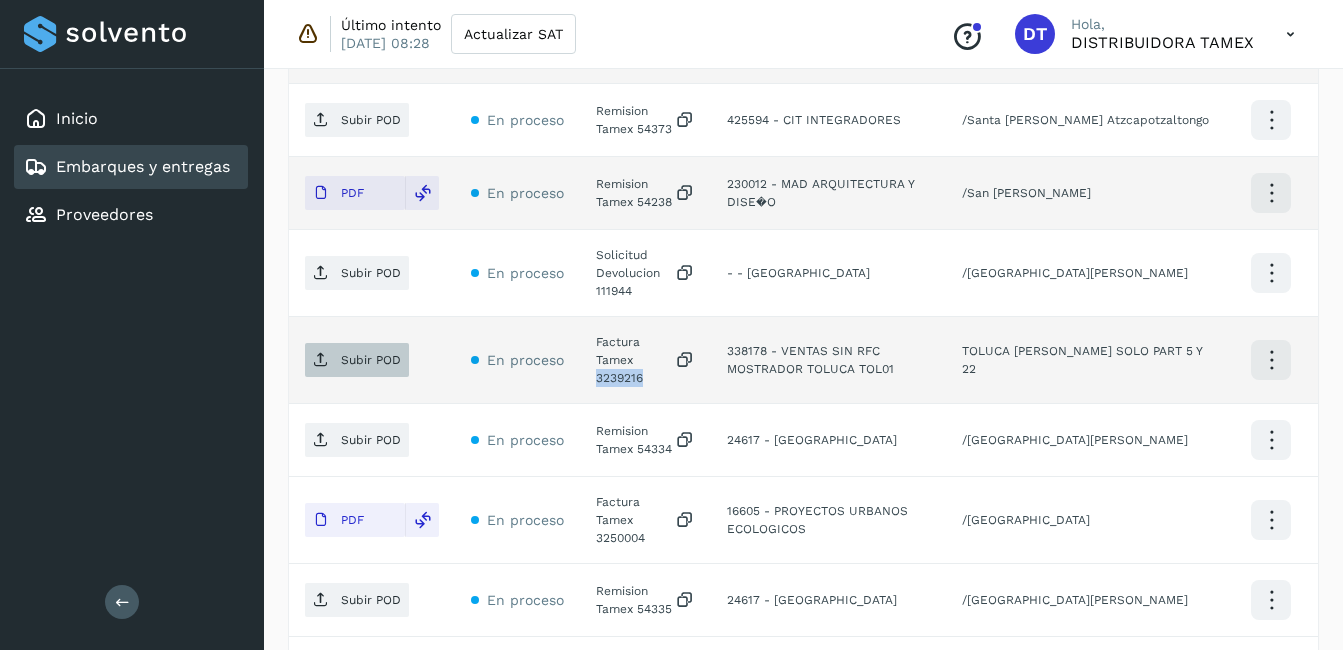 click on "Subir POD" at bounding box center (357, 360) 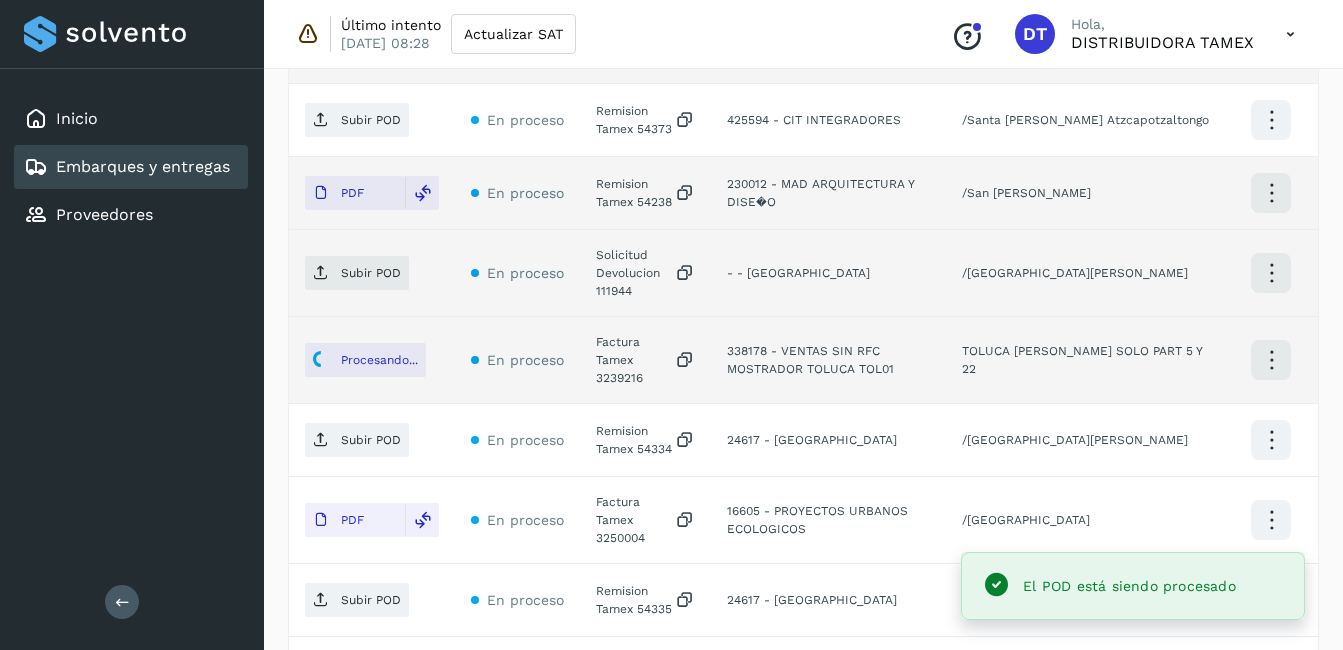 click on "Solicitud Devolucion 111944" 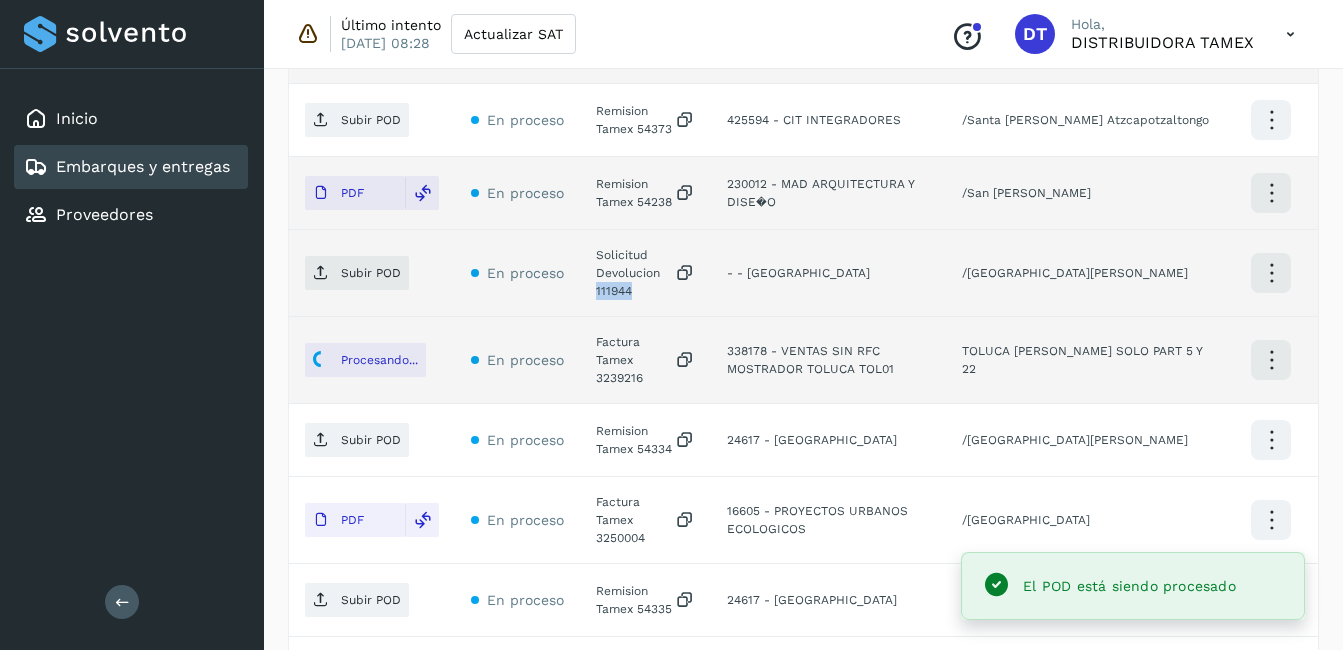 click on "Solicitud Devolucion 111944" 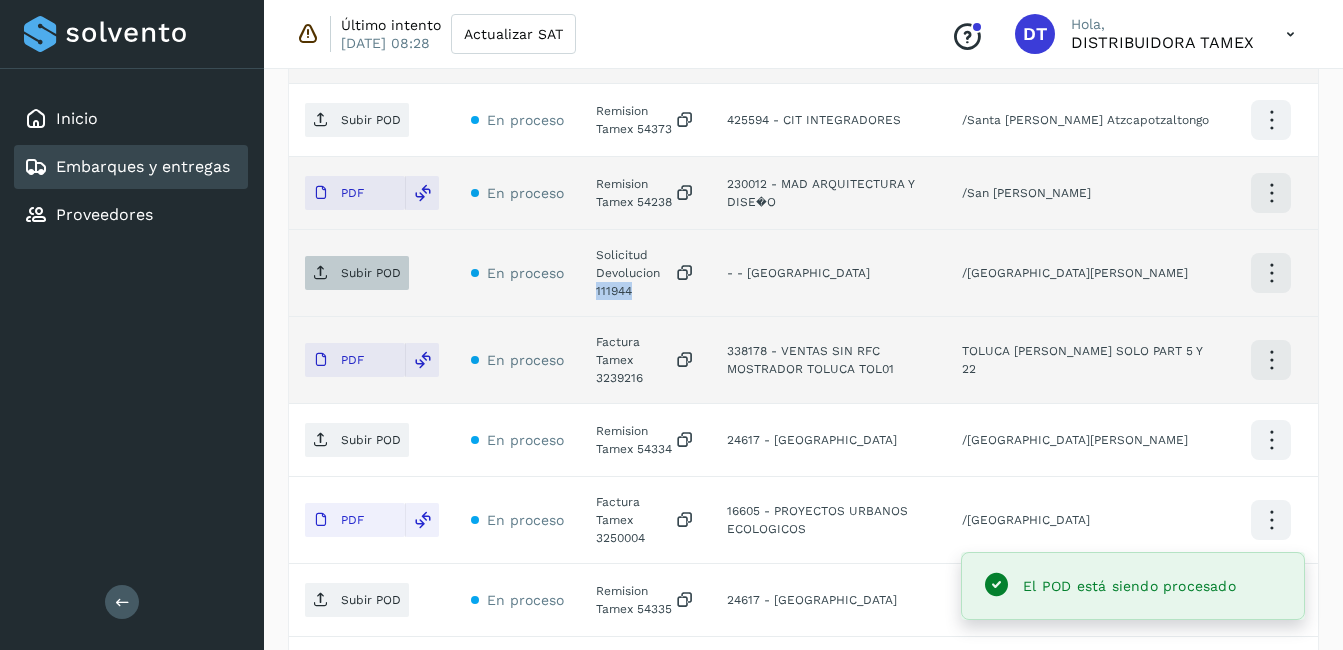 click on "Subir POD" at bounding box center [371, 273] 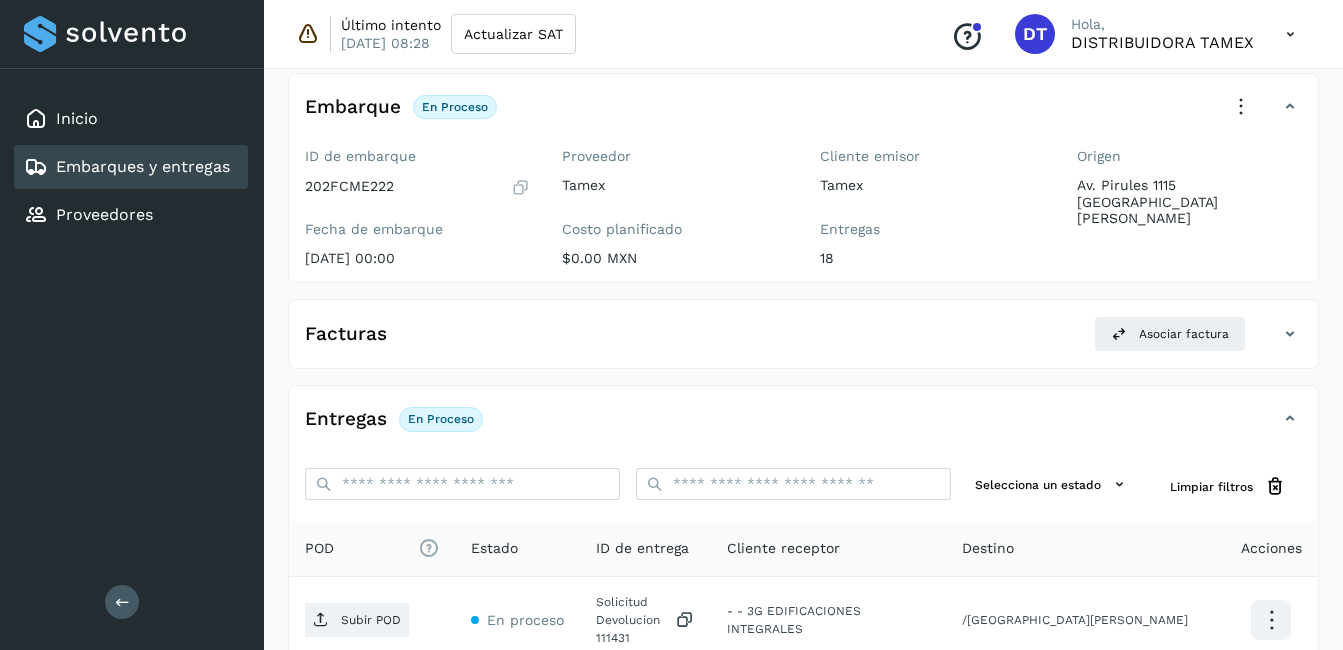 scroll, scrollTop: 0, scrollLeft: 0, axis: both 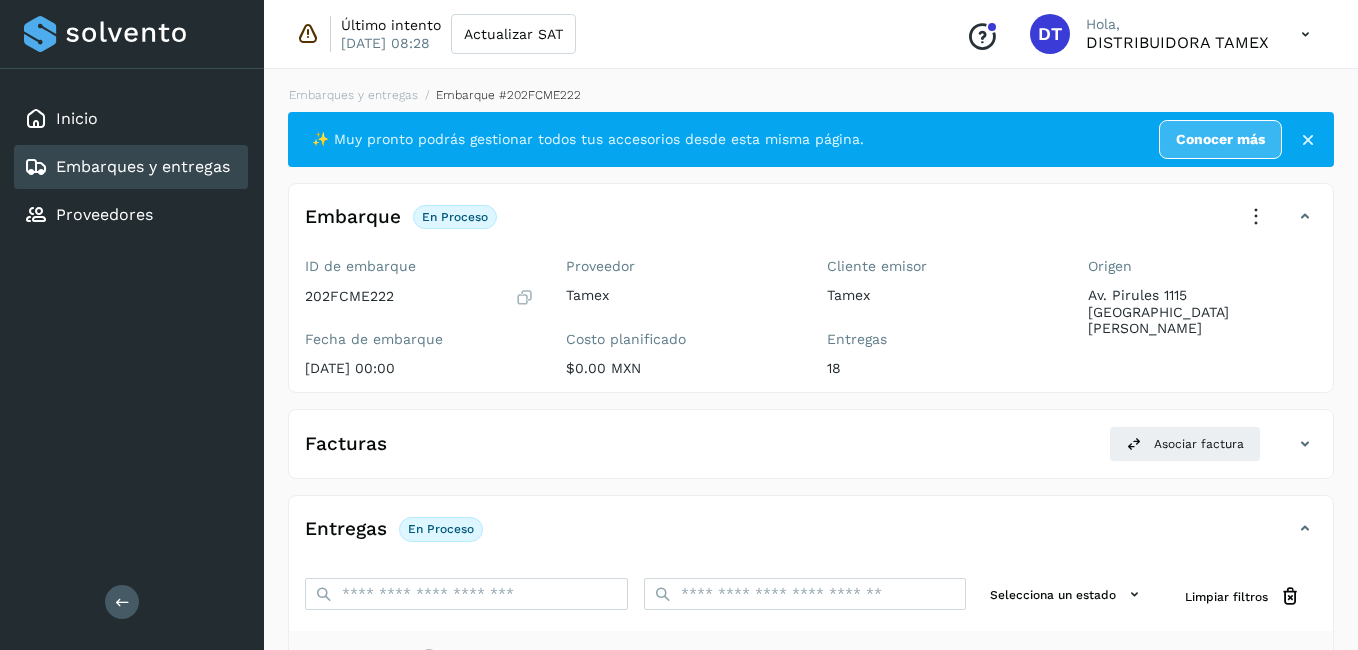 select on "**" 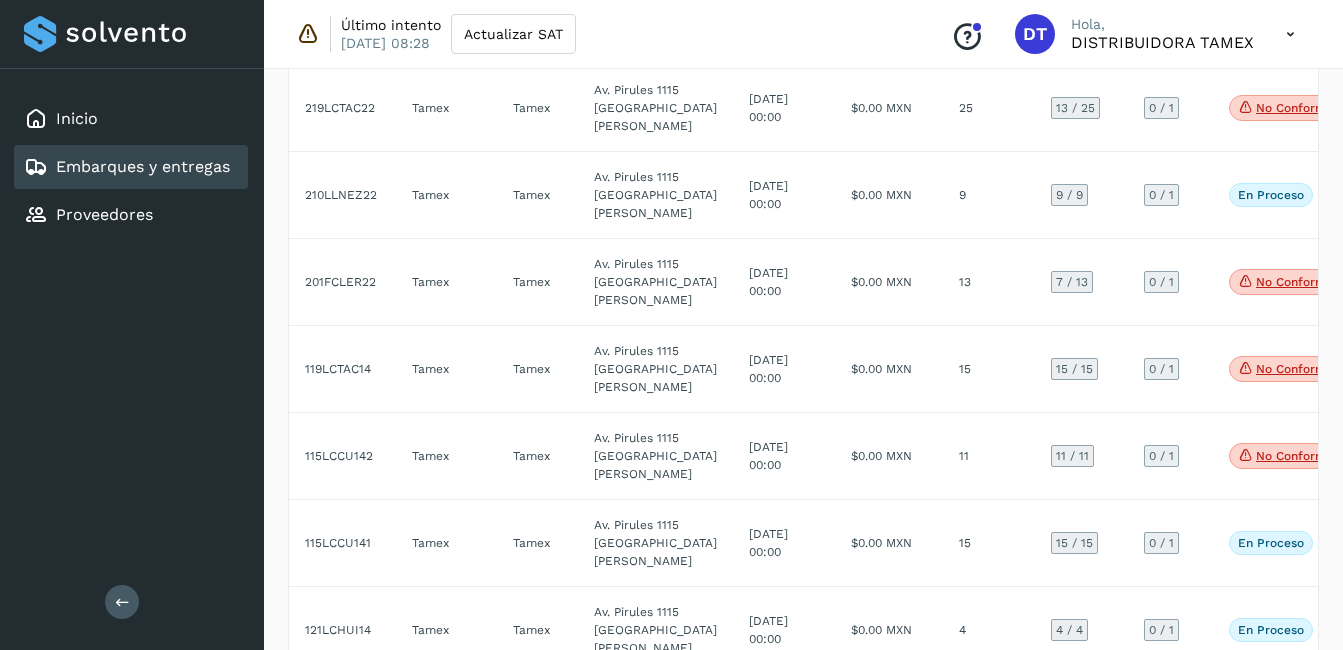scroll, scrollTop: 2300, scrollLeft: 0, axis: vertical 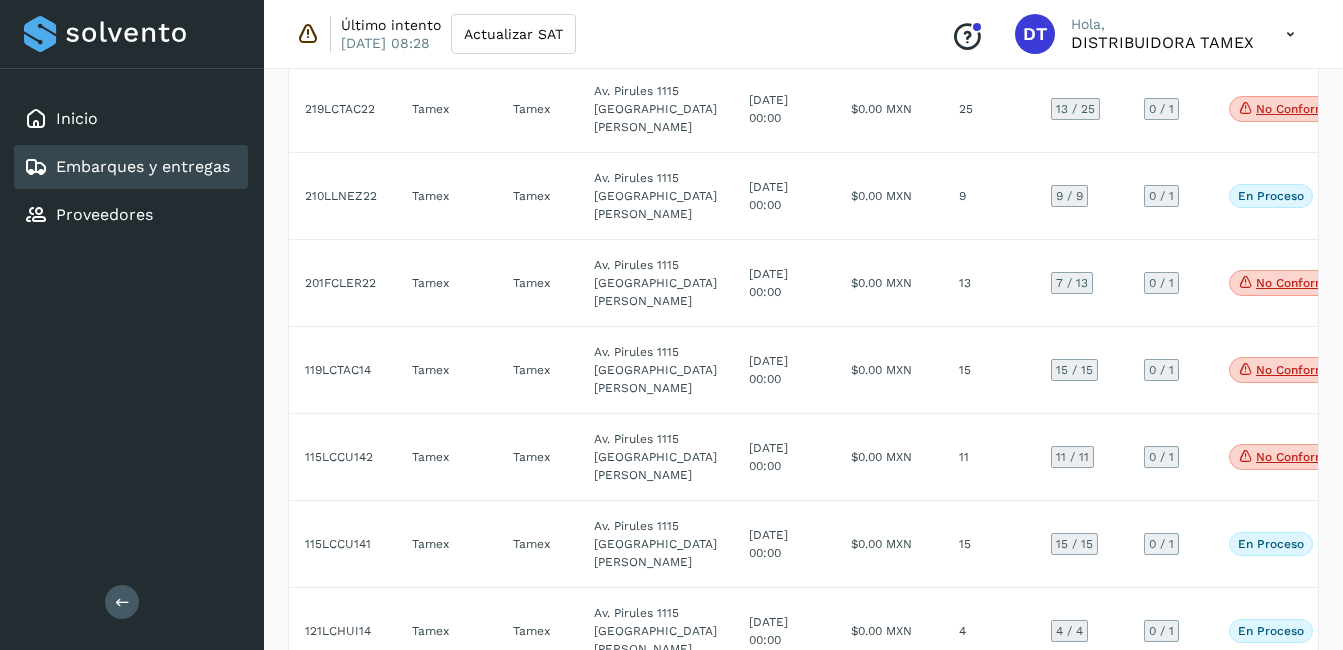 click on "$0.00 MXN" 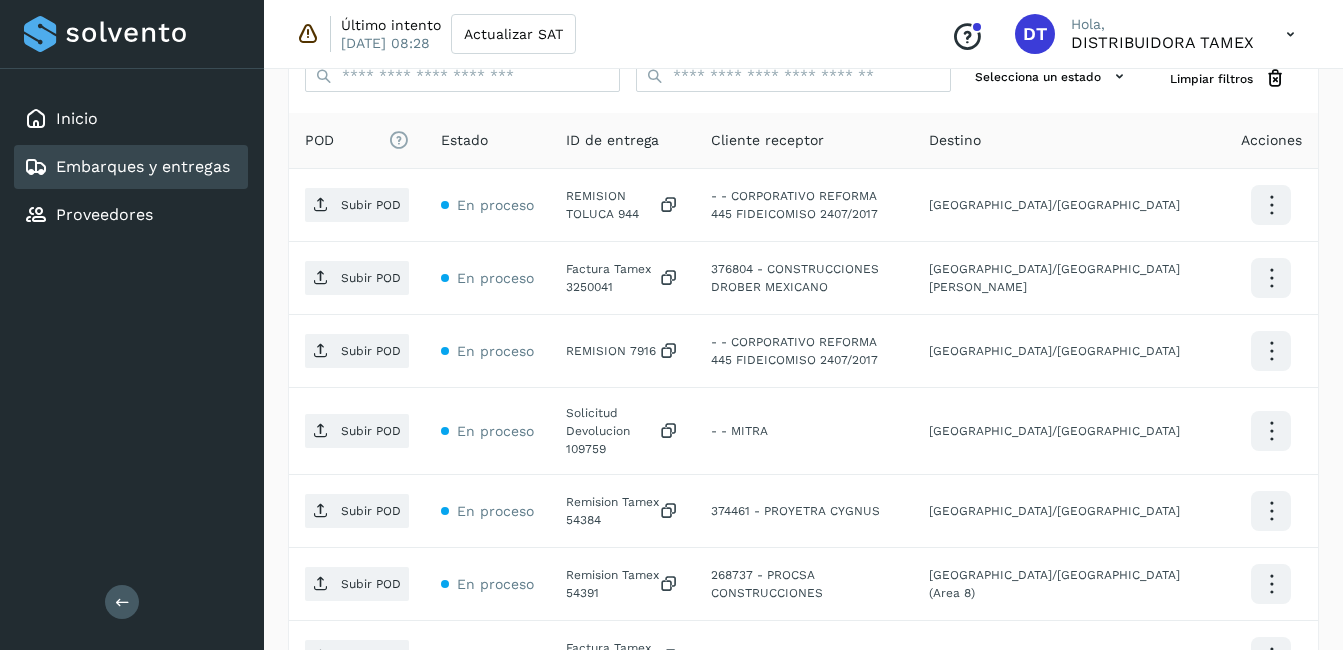 scroll, scrollTop: 519, scrollLeft: 0, axis: vertical 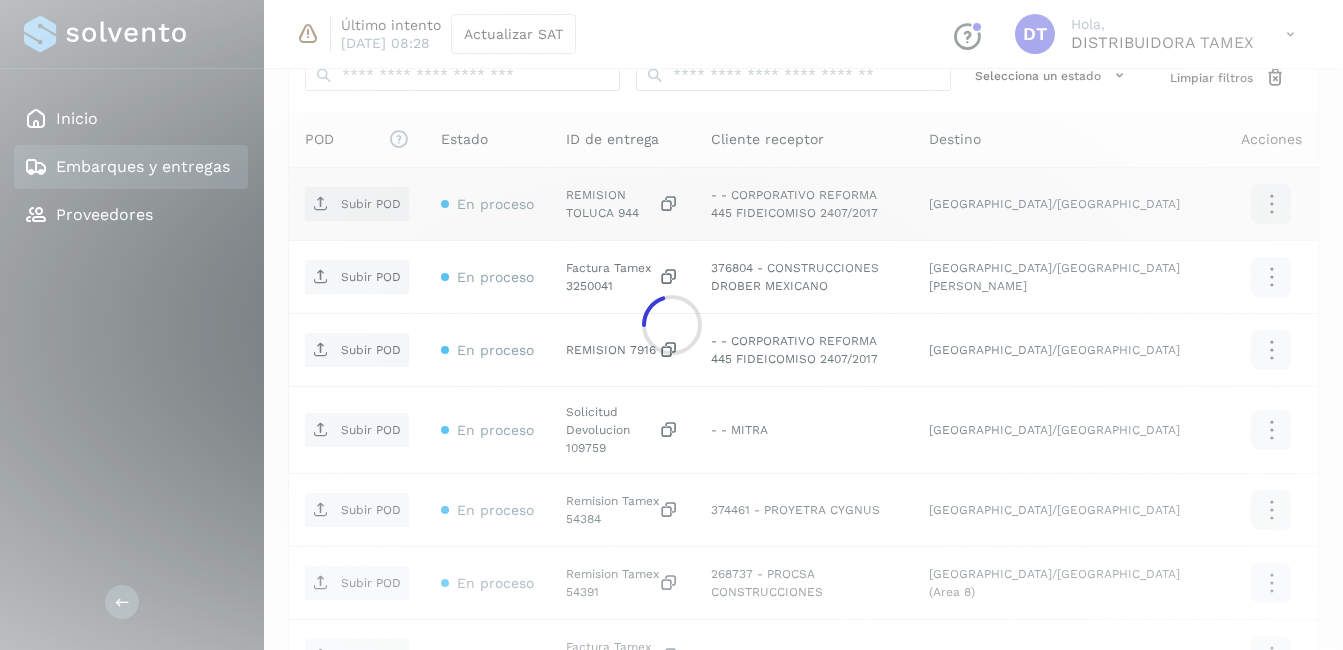 click 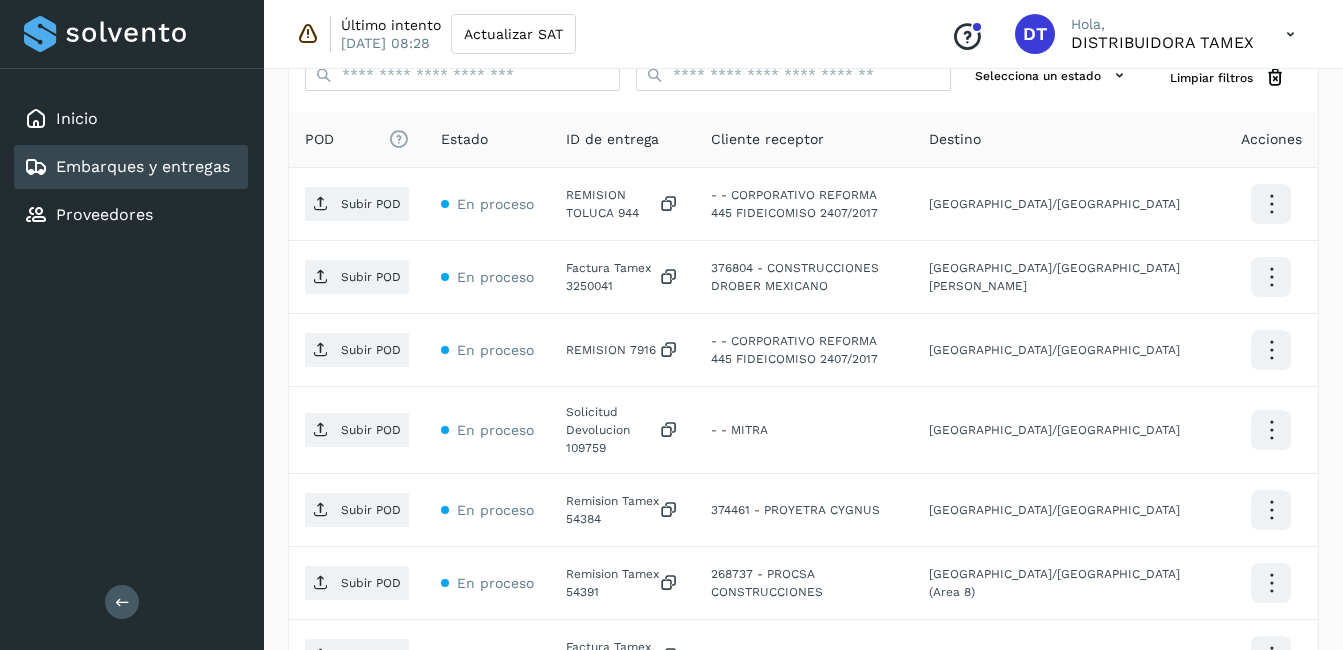 click on "REMISION TOLUCA 944" 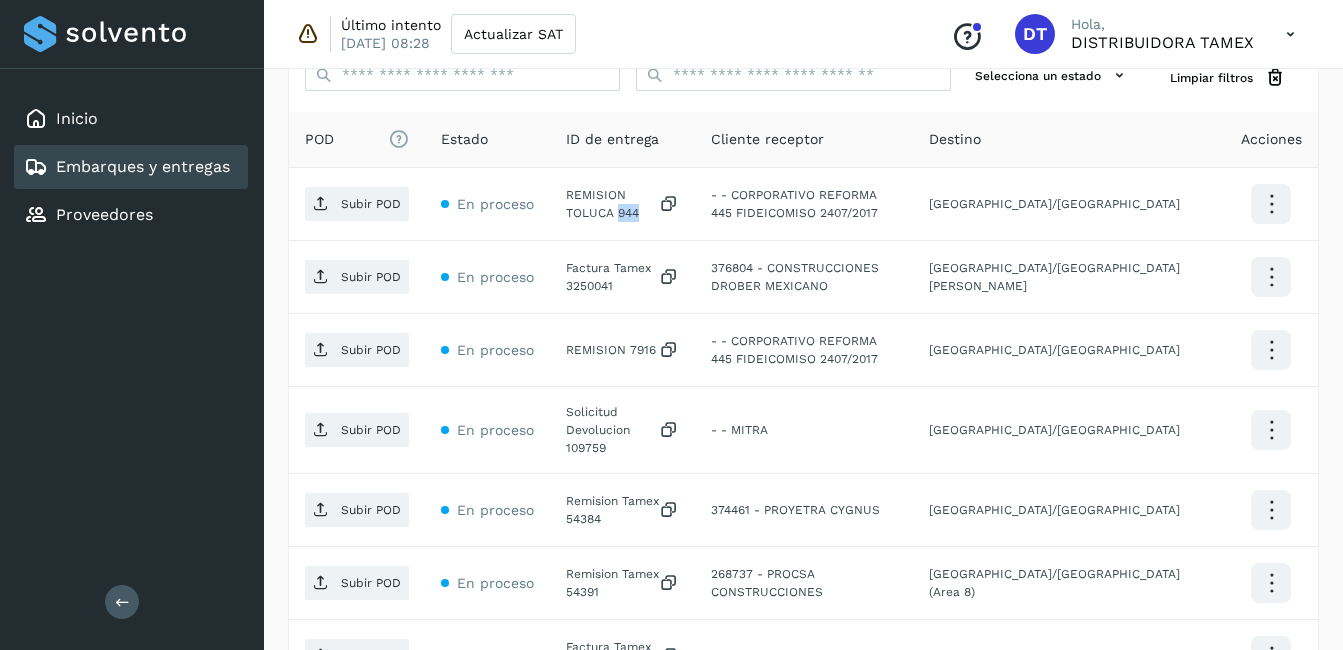 click on "REMISION TOLUCA 944" 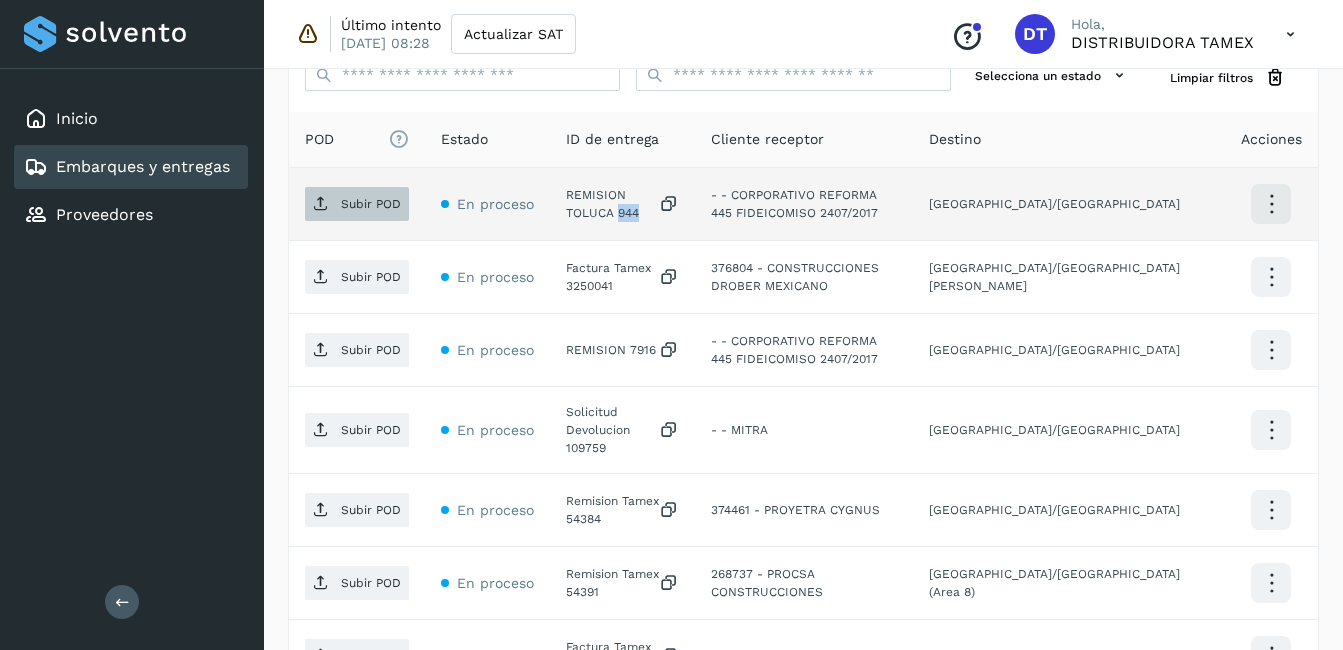 click on "Subir POD" at bounding box center (371, 204) 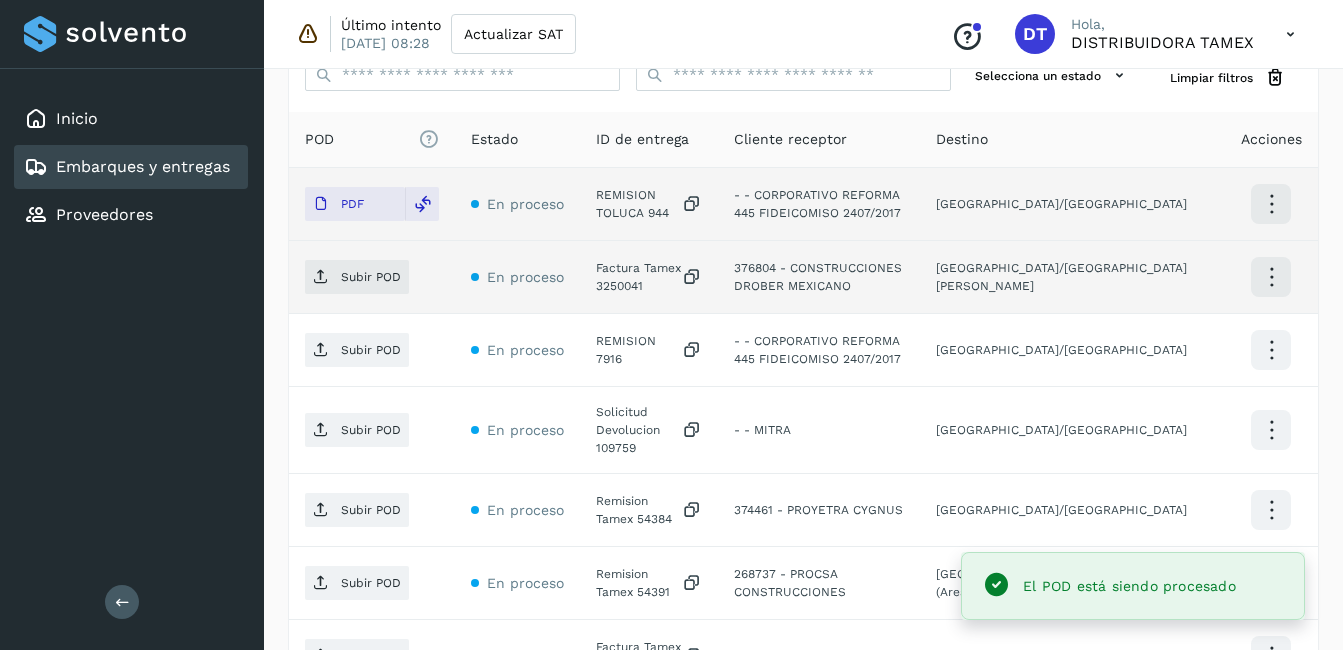 click on "Factura Tamex 3250041" 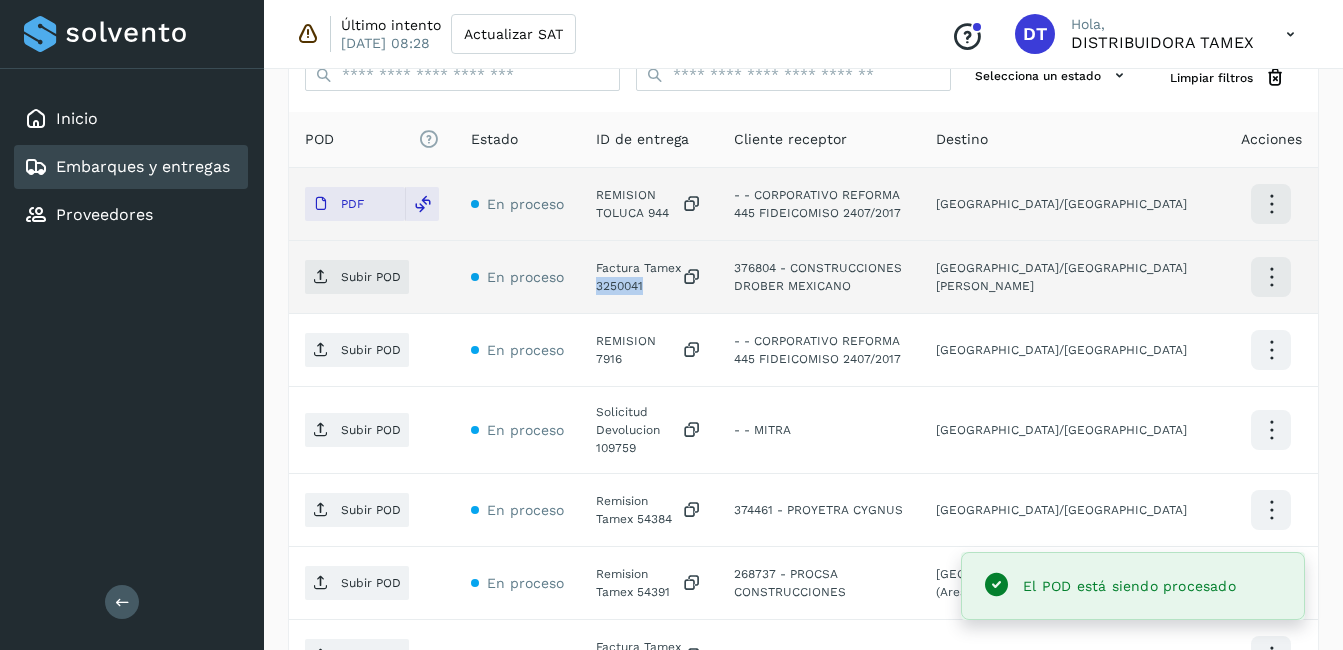 click on "Factura Tamex 3250041" 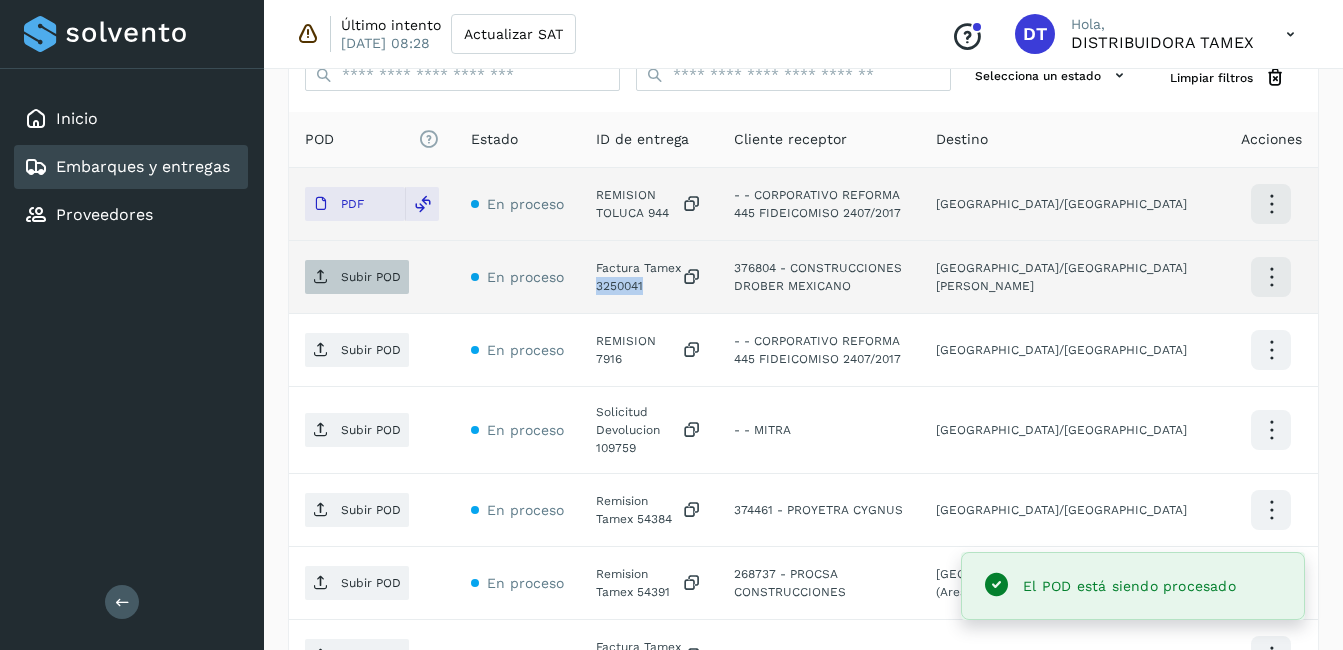 click on "Subir POD" at bounding box center [371, 277] 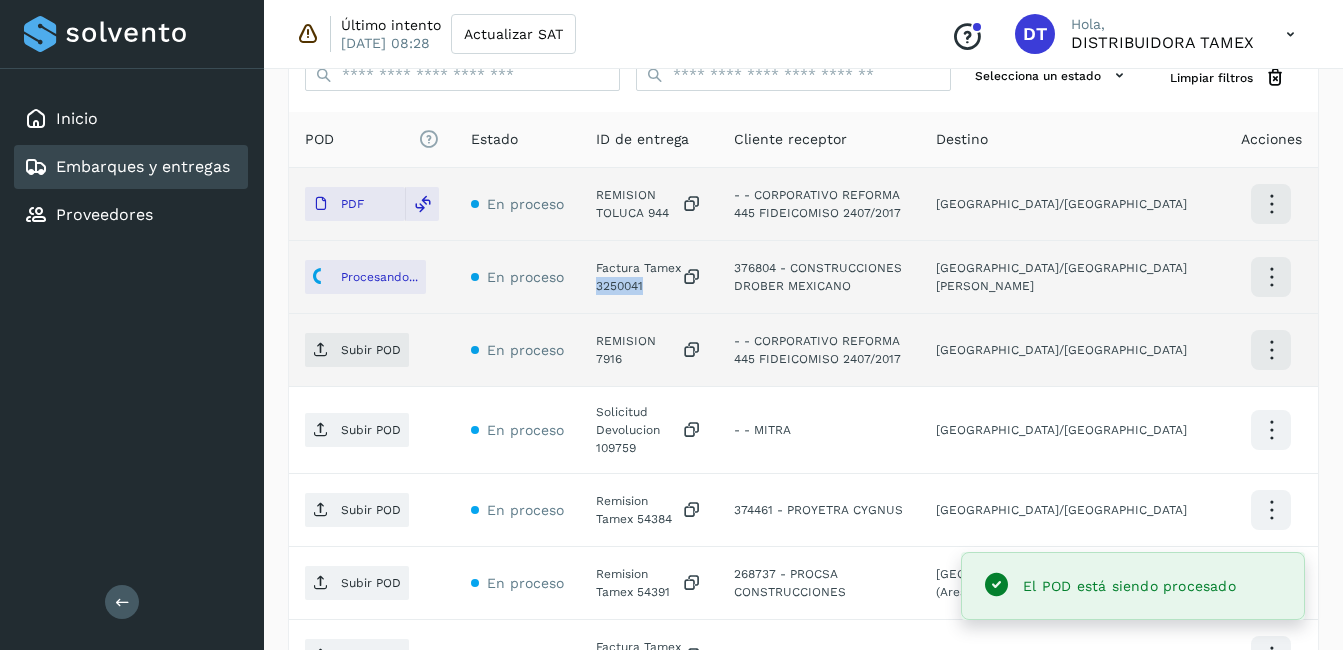 scroll, scrollTop: 619, scrollLeft: 0, axis: vertical 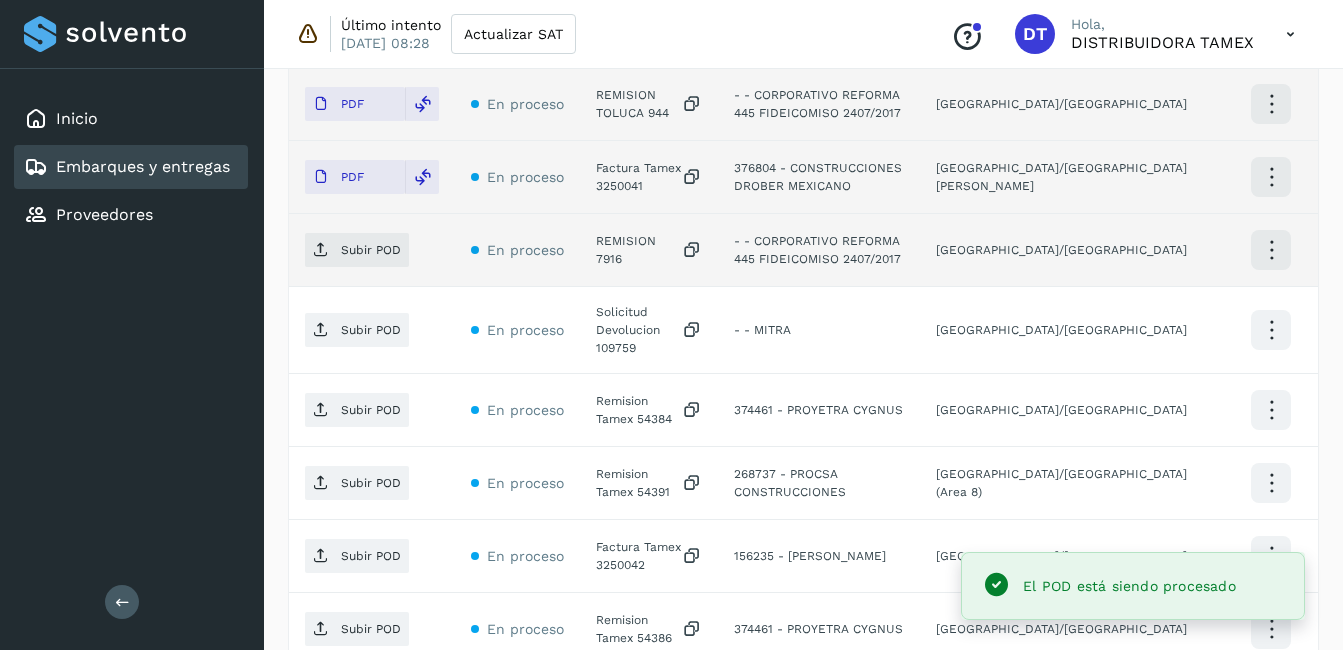 click on "REMISION 7916" 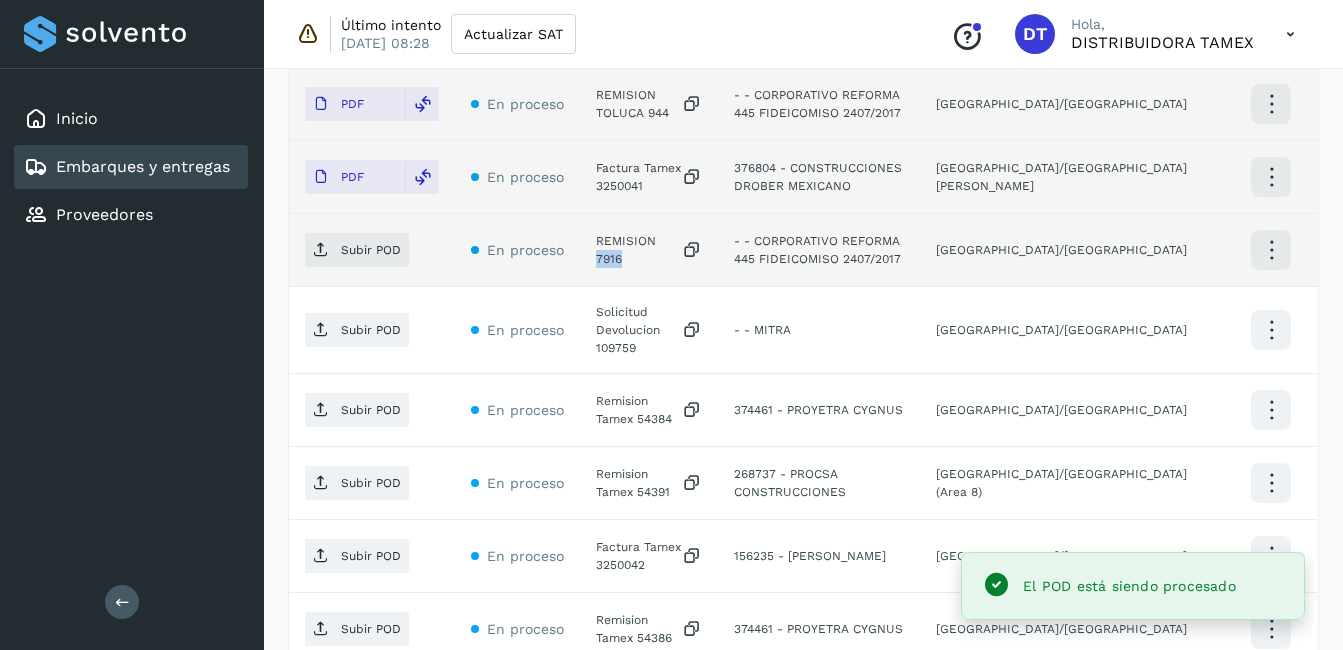 click on "REMISION 7916" 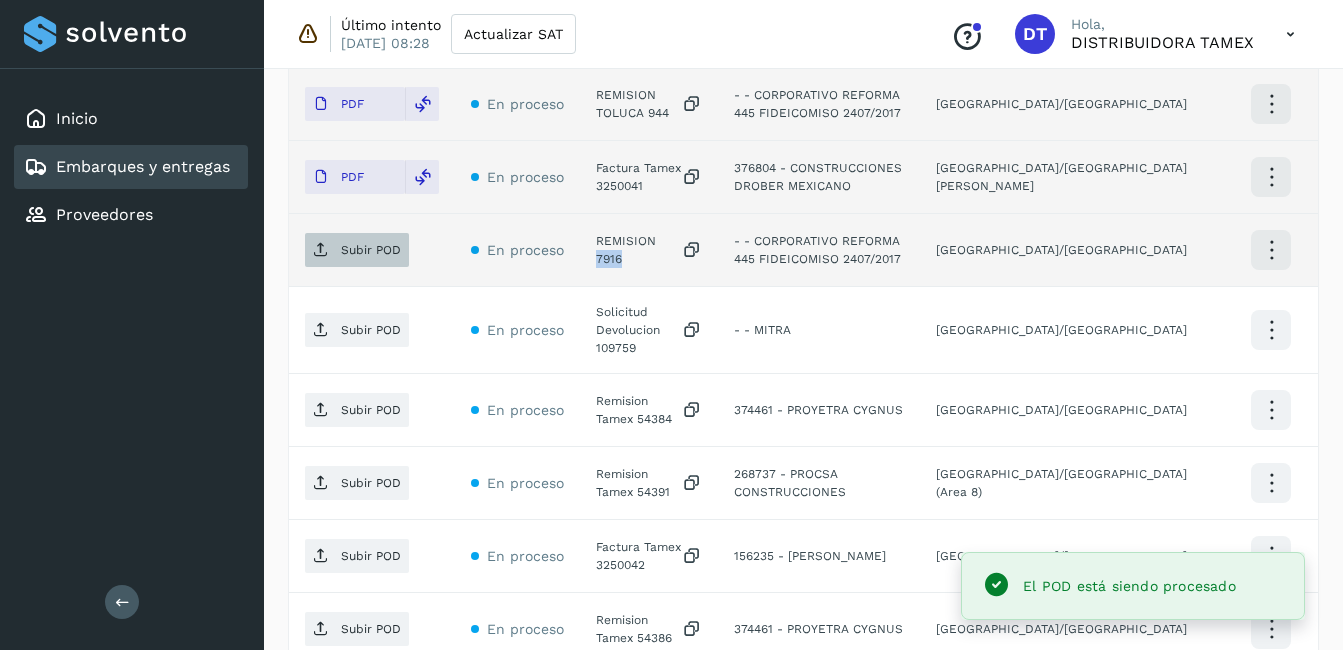 click on "Subir POD" at bounding box center [371, 250] 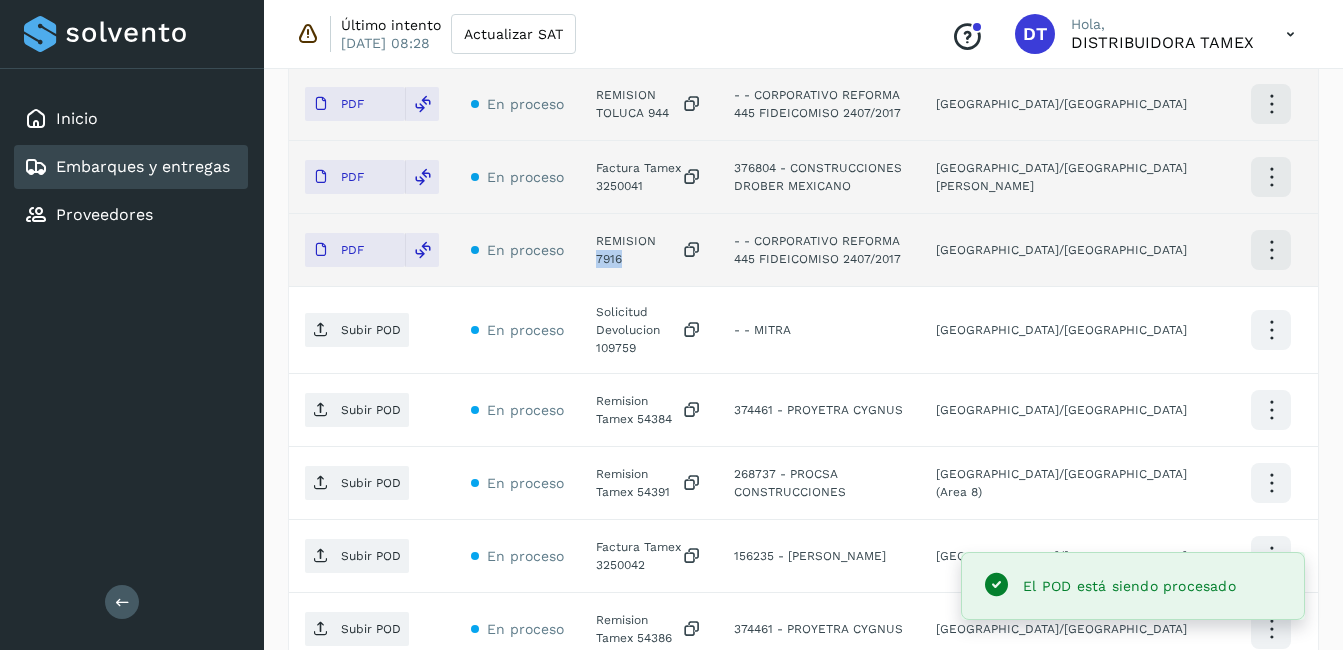 scroll, scrollTop: 719, scrollLeft: 0, axis: vertical 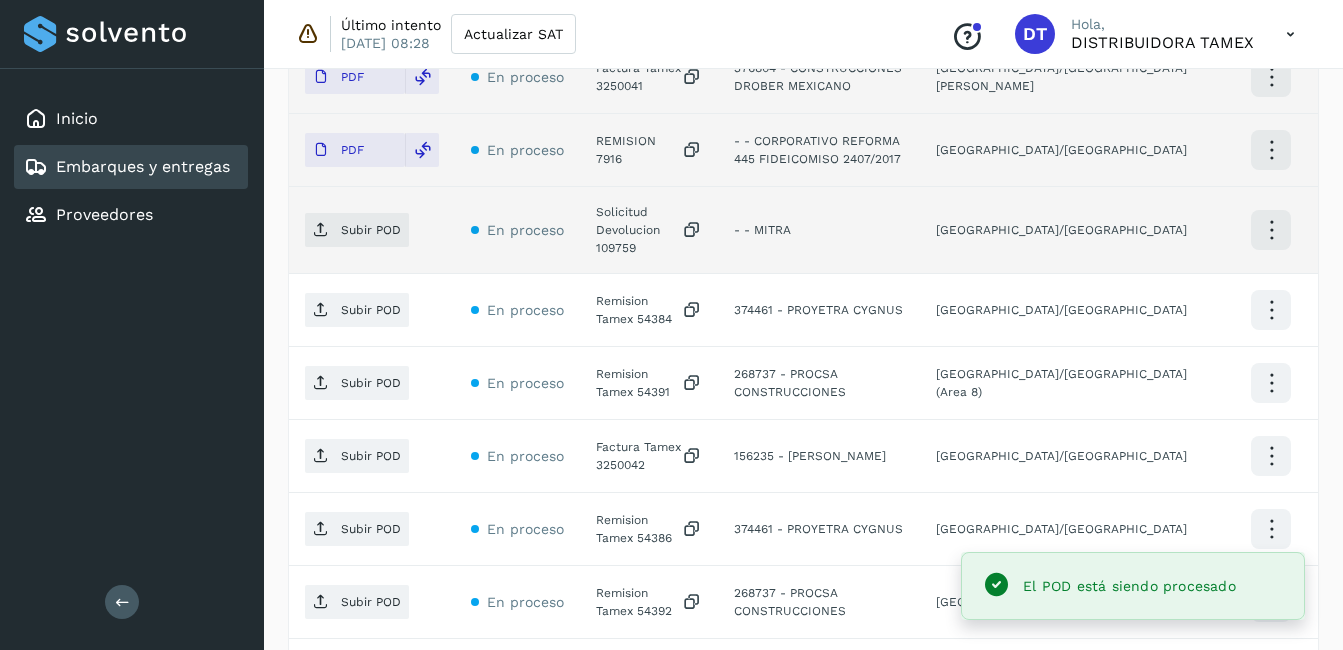 click on "Solicitud Devolucion 109759" 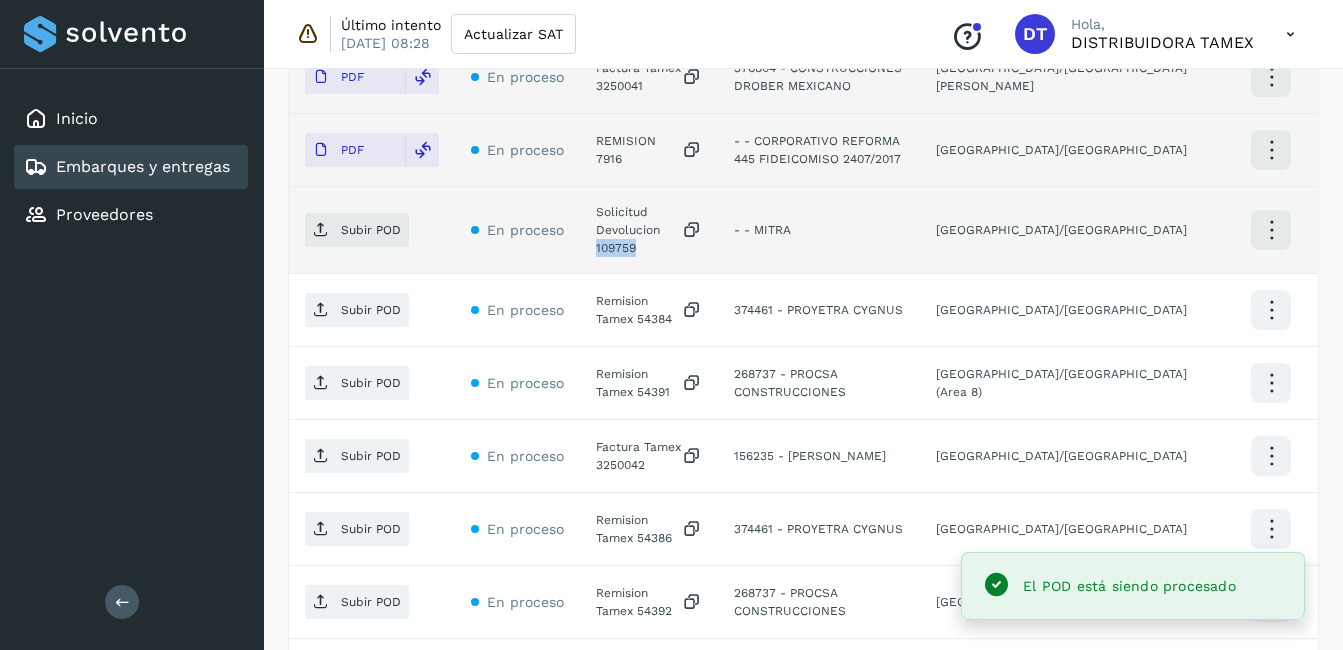 click on "Solicitud Devolucion 109759" 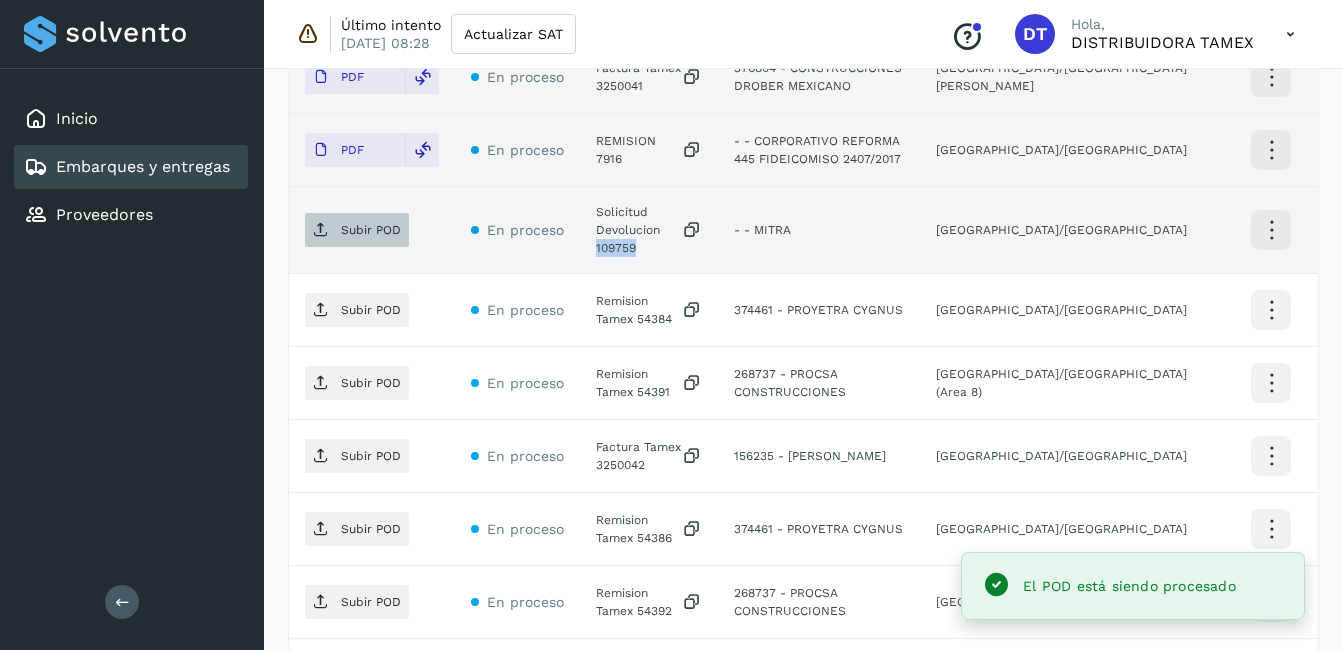 click on "Subir POD" at bounding box center [357, 230] 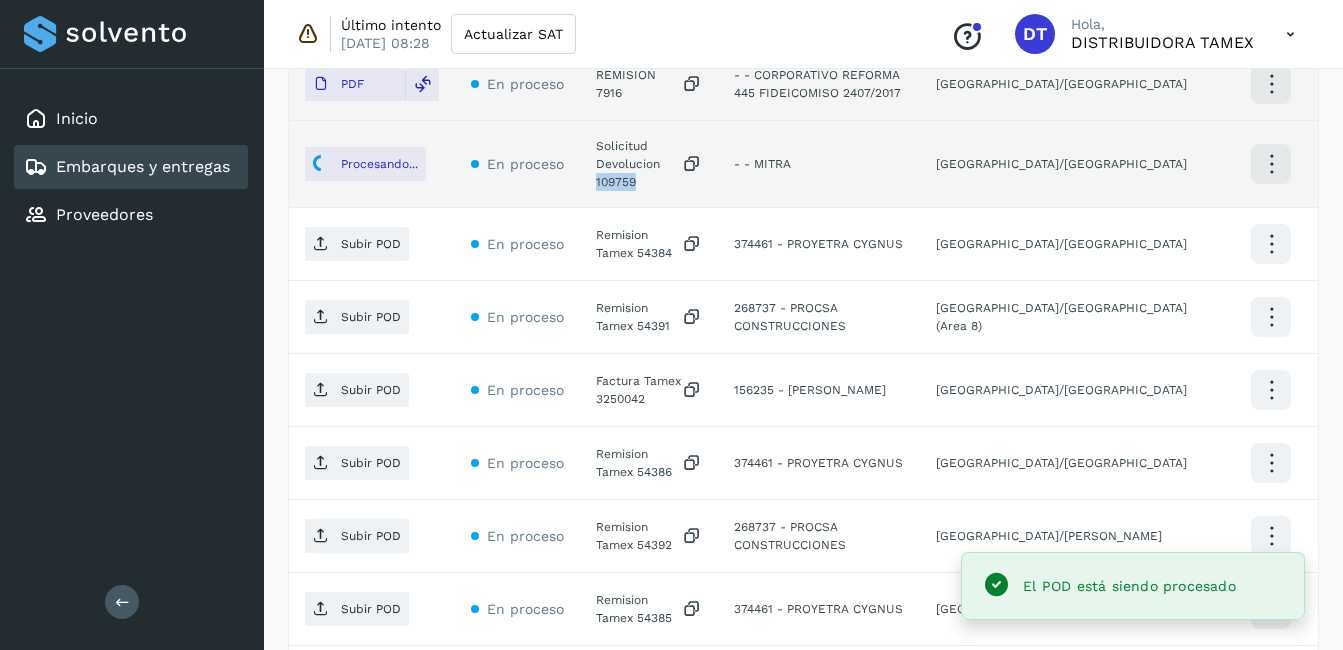 scroll, scrollTop: 819, scrollLeft: 0, axis: vertical 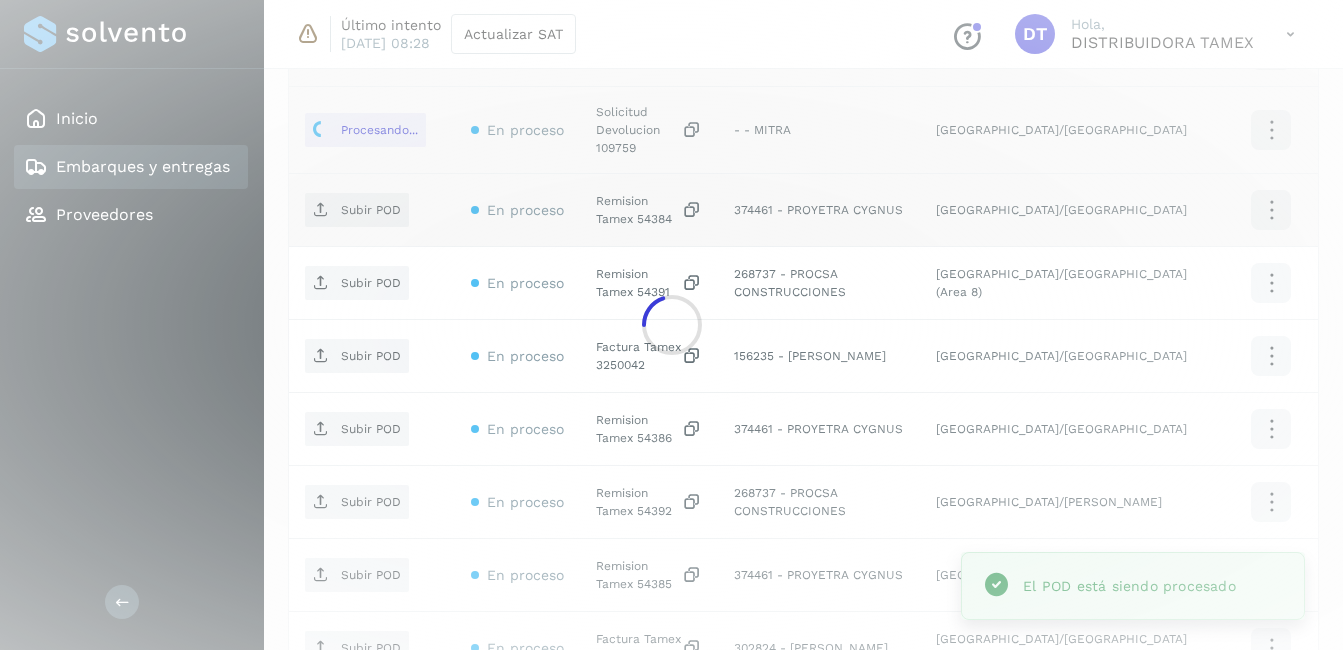 click 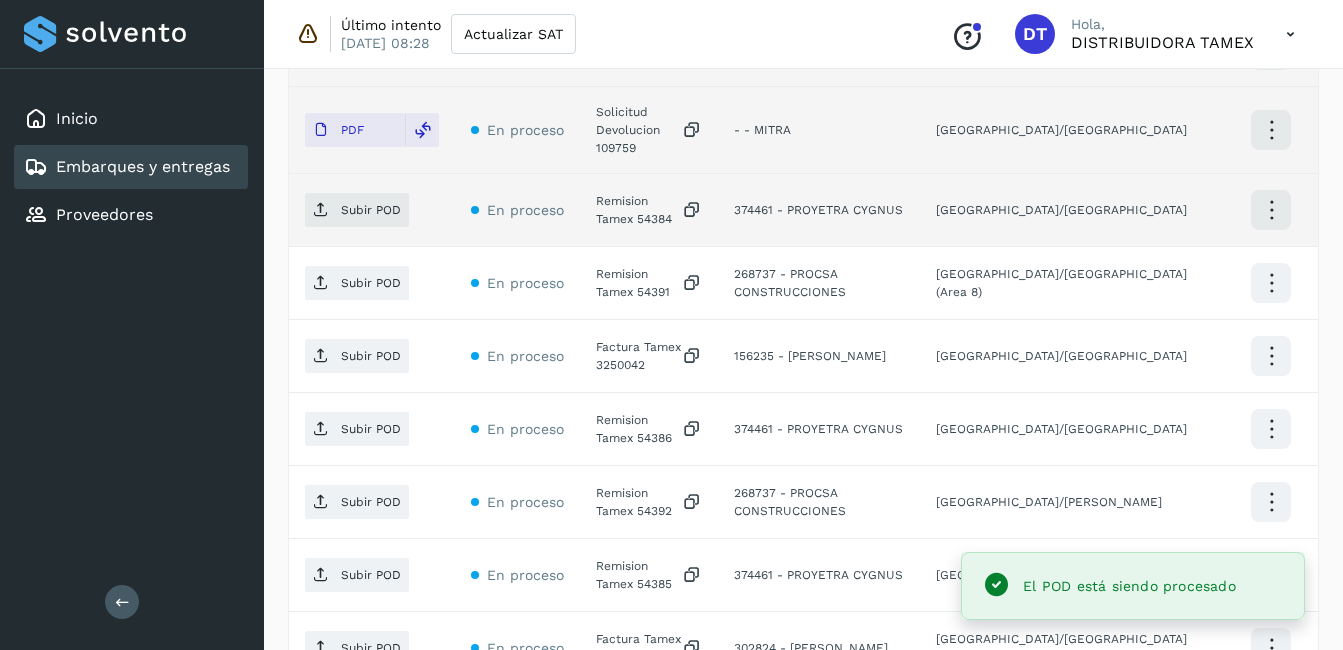 click on "Remision Tamex 54384" 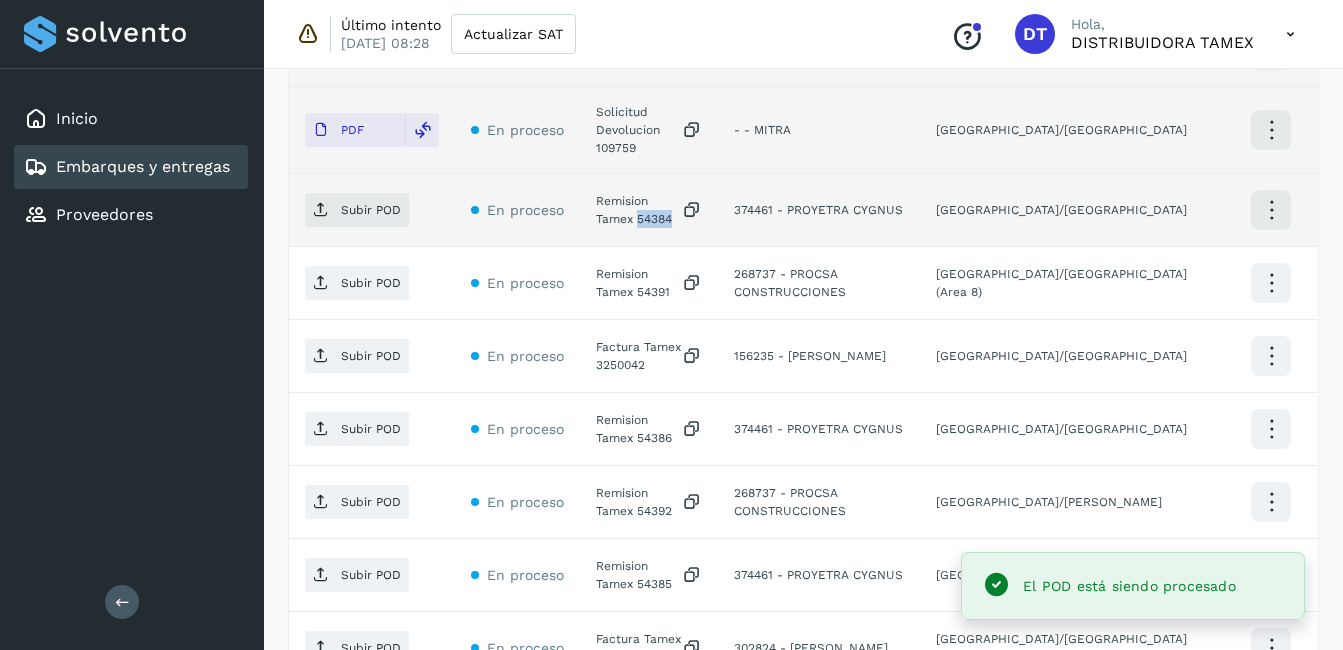 click on "Remision Tamex 54384" 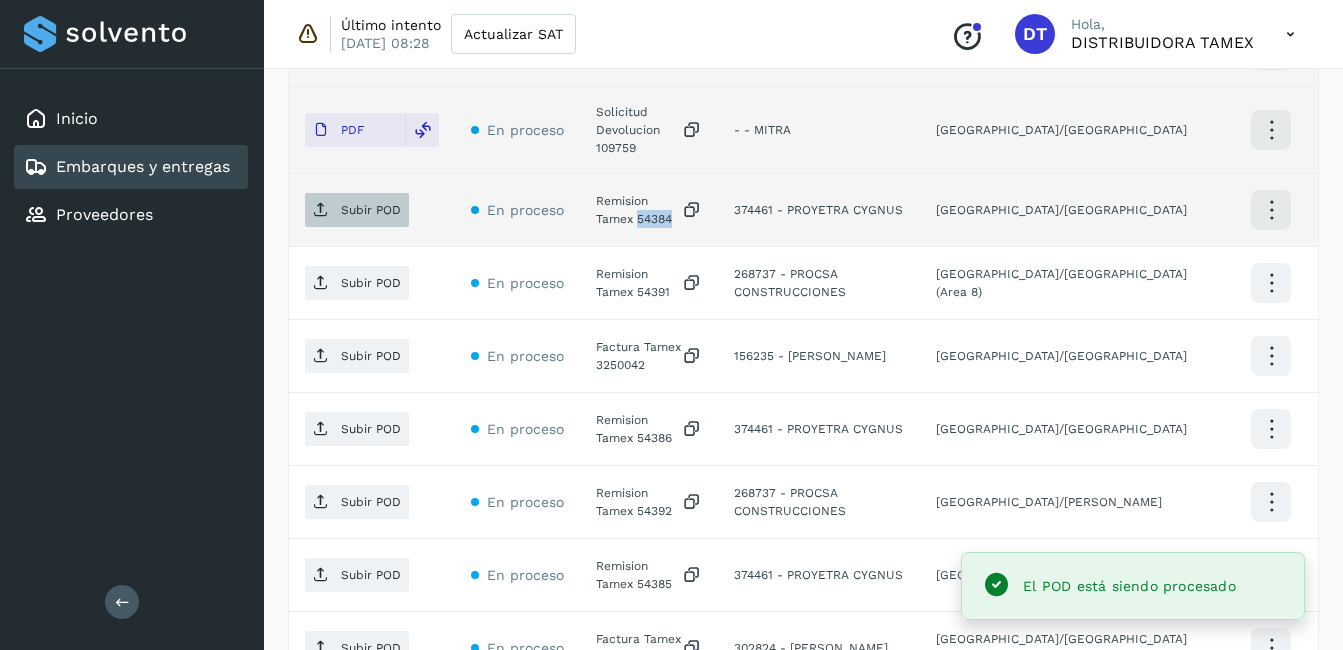 click at bounding box center [321, 210] 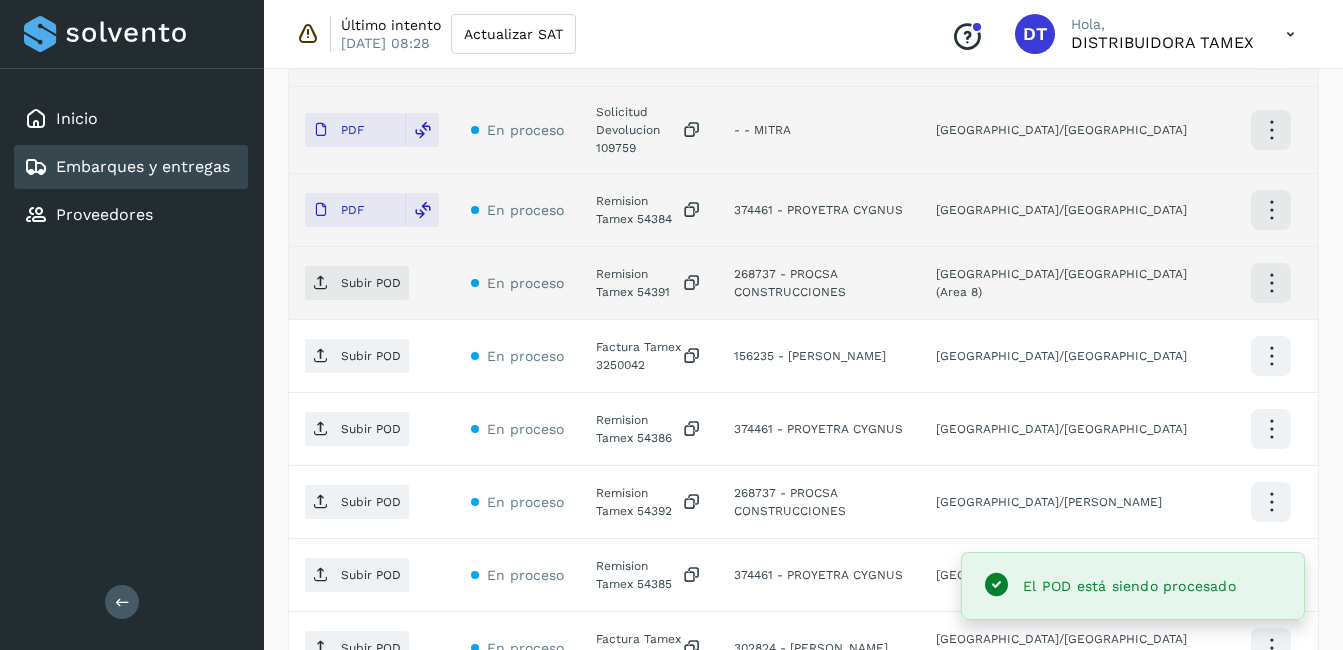 click on "Remision Tamex 54391" 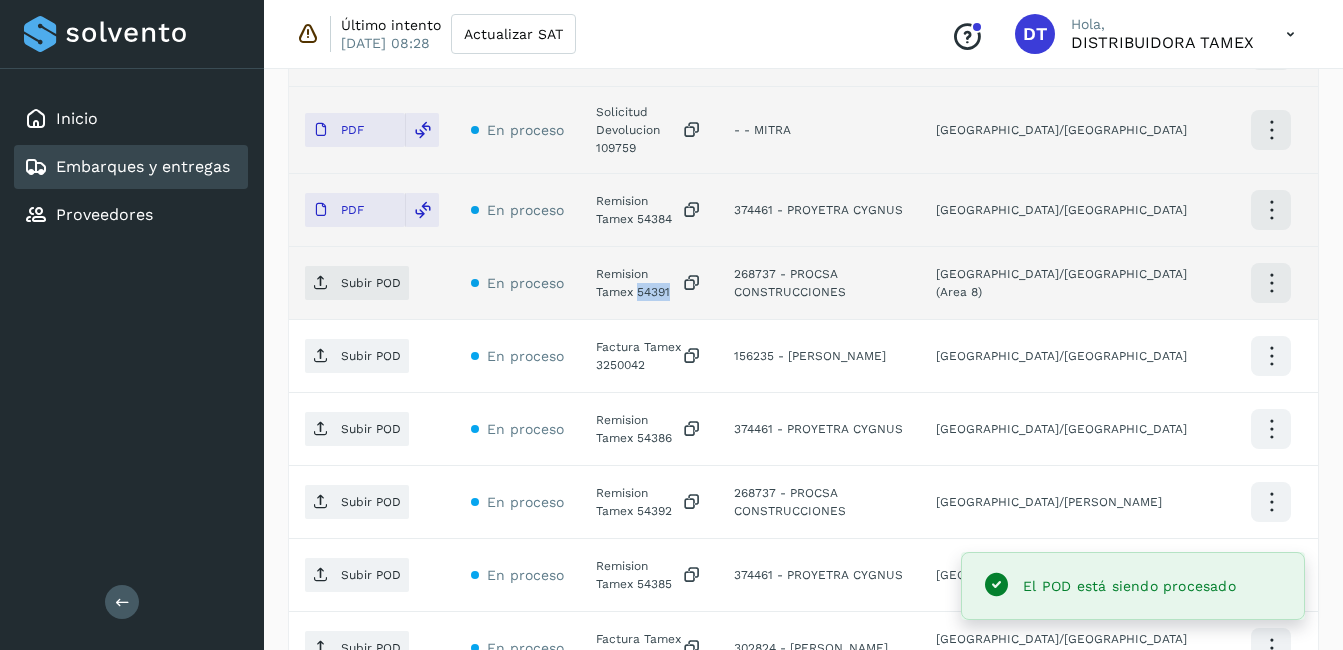 click on "Remision Tamex 54391" 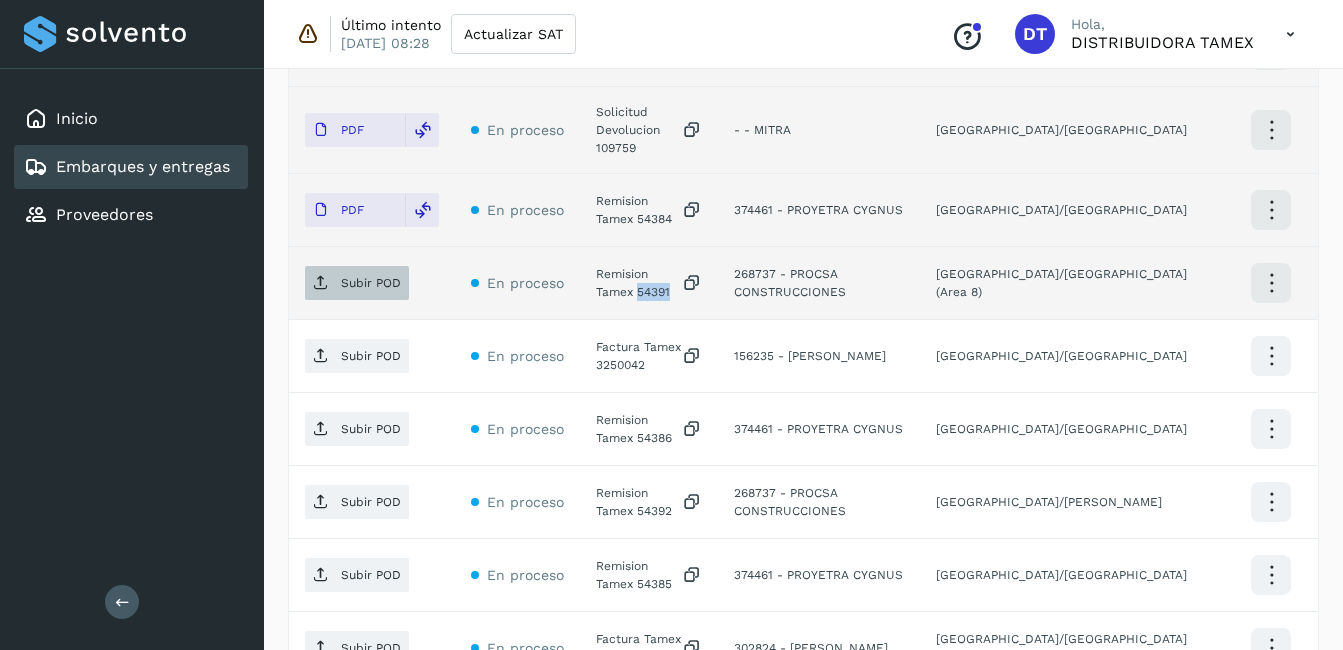 click on "Subir POD" at bounding box center [371, 283] 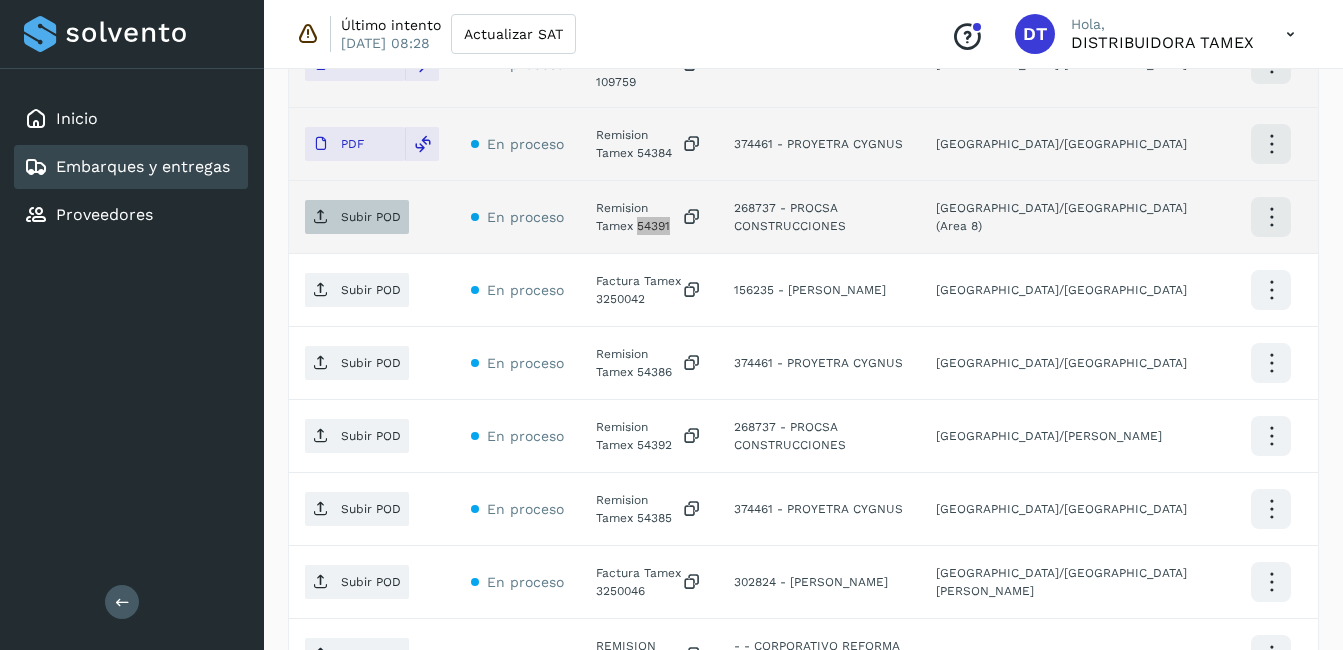 scroll, scrollTop: 919, scrollLeft: 0, axis: vertical 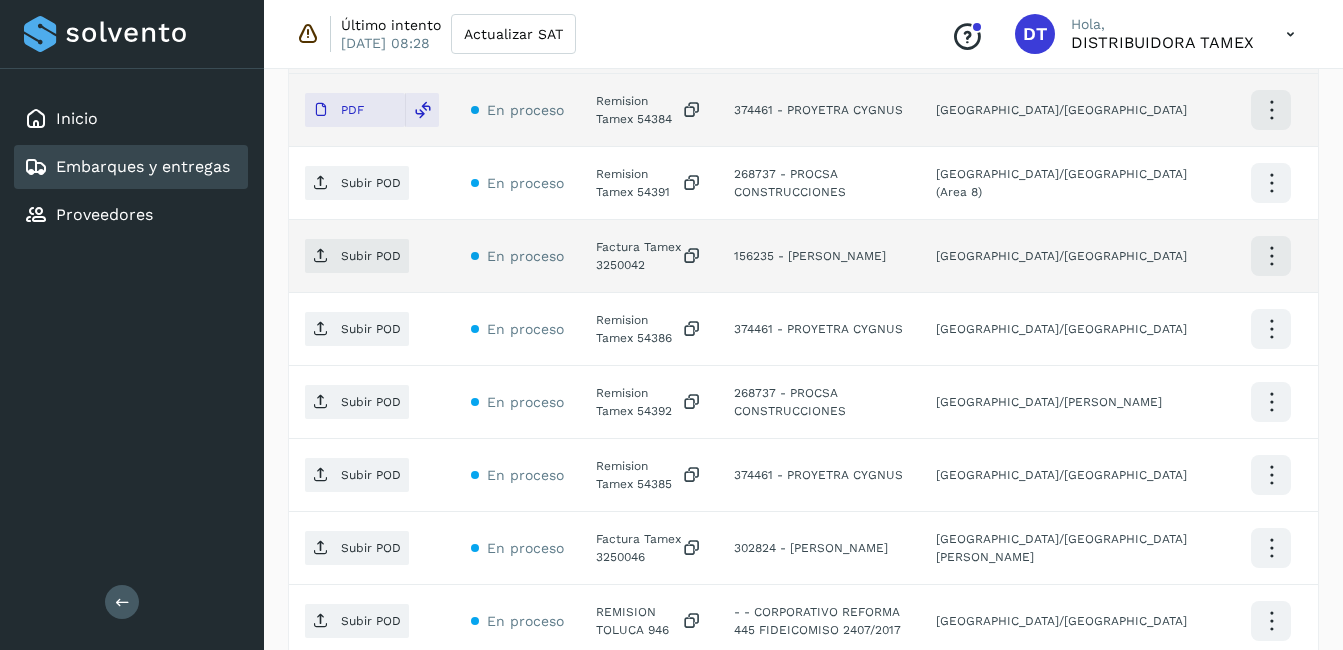click on "Factura Tamex 3250042" 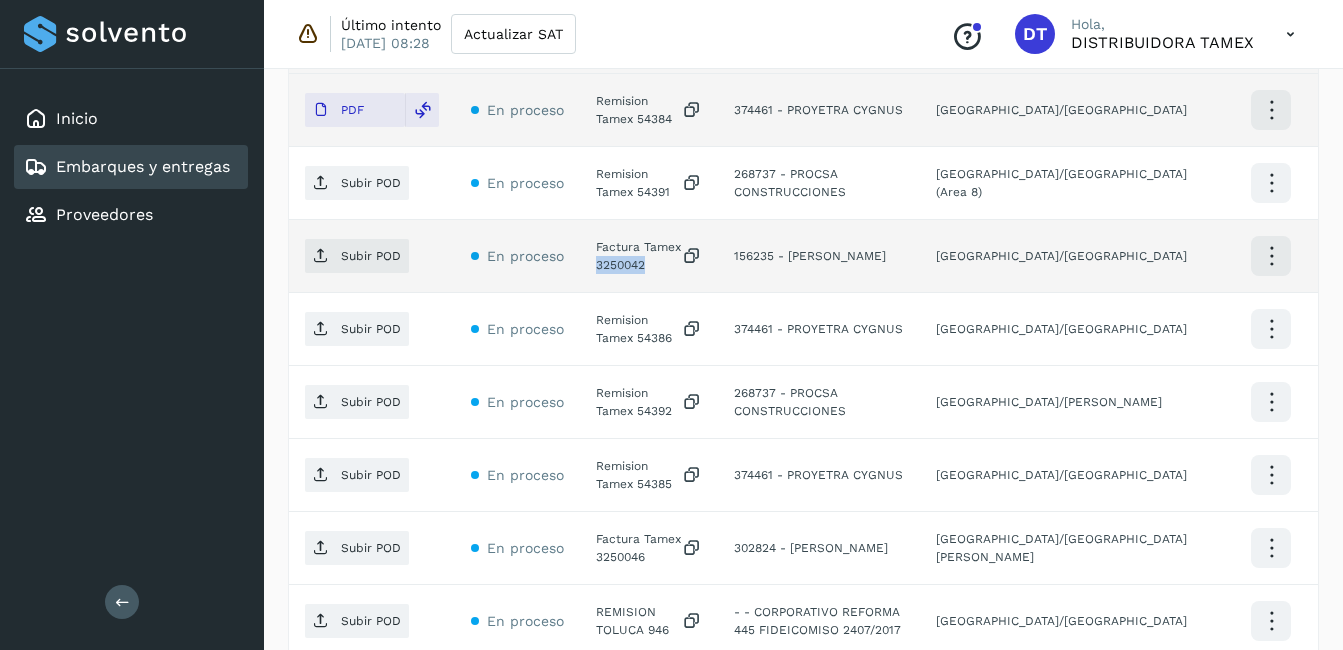 click on "Factura Tamex 3250042" 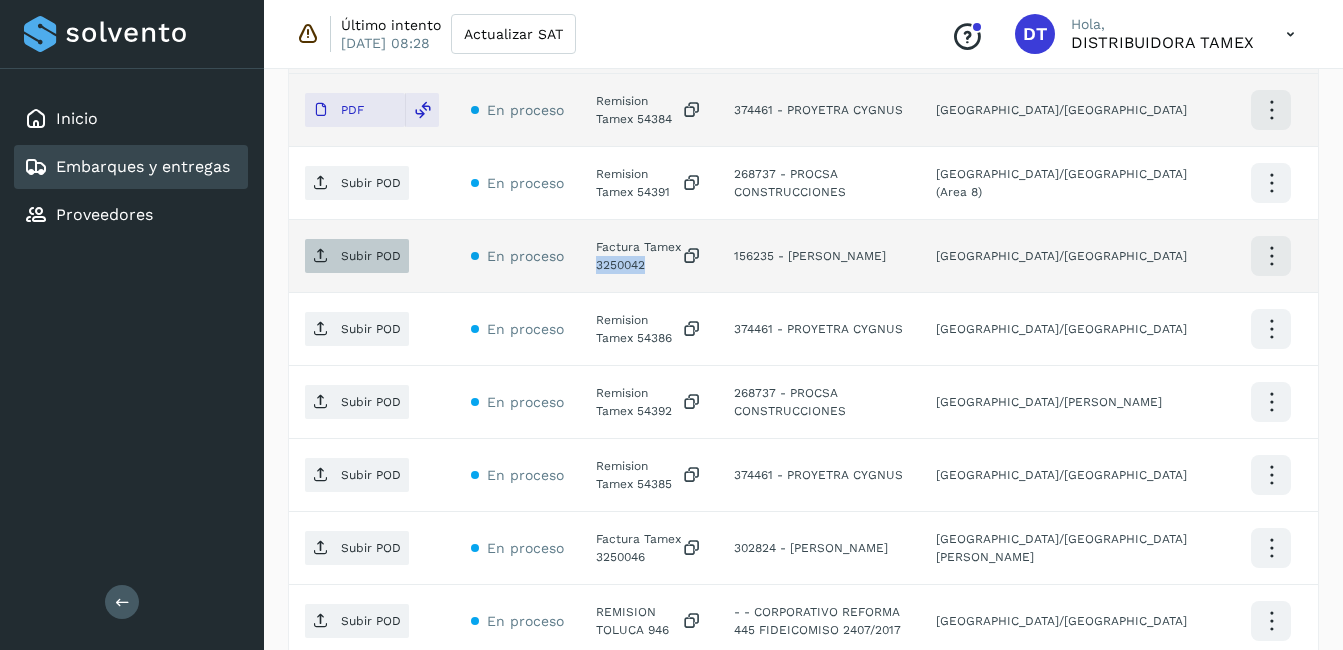click on "Subir POD" at bounding box center [357, 256] 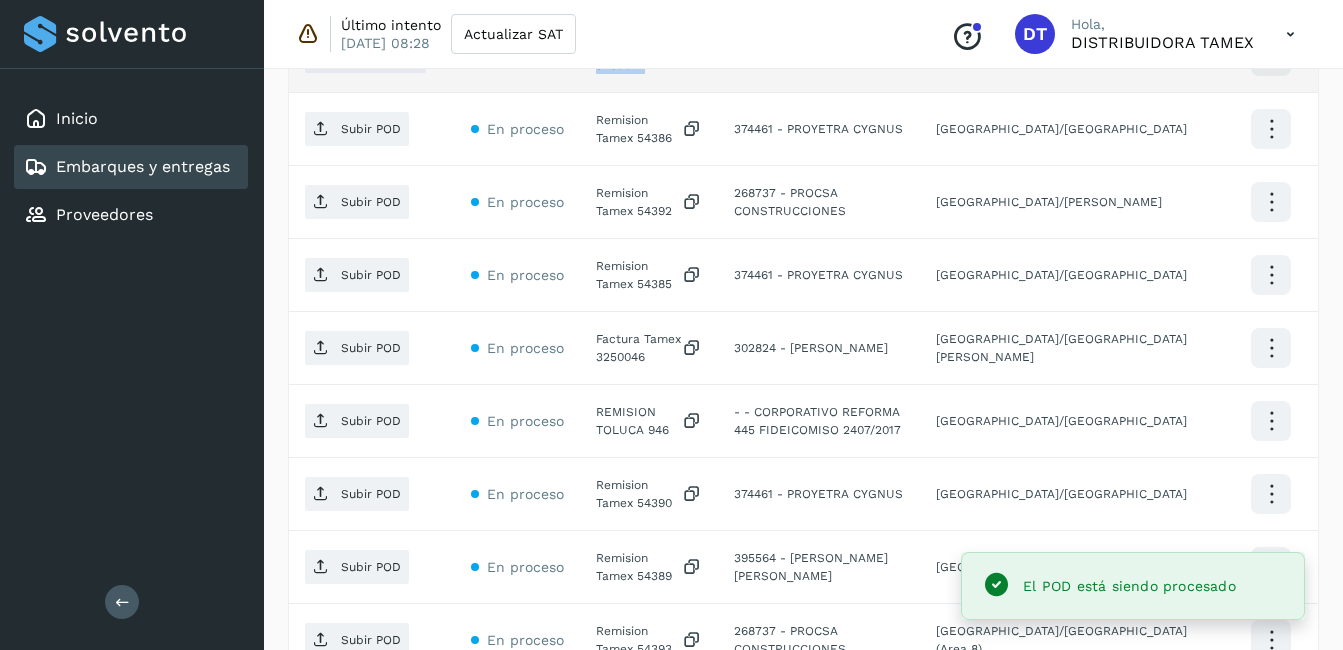 scroll, scrollTop: 1019, scrollLeft: 0, axis: vertical 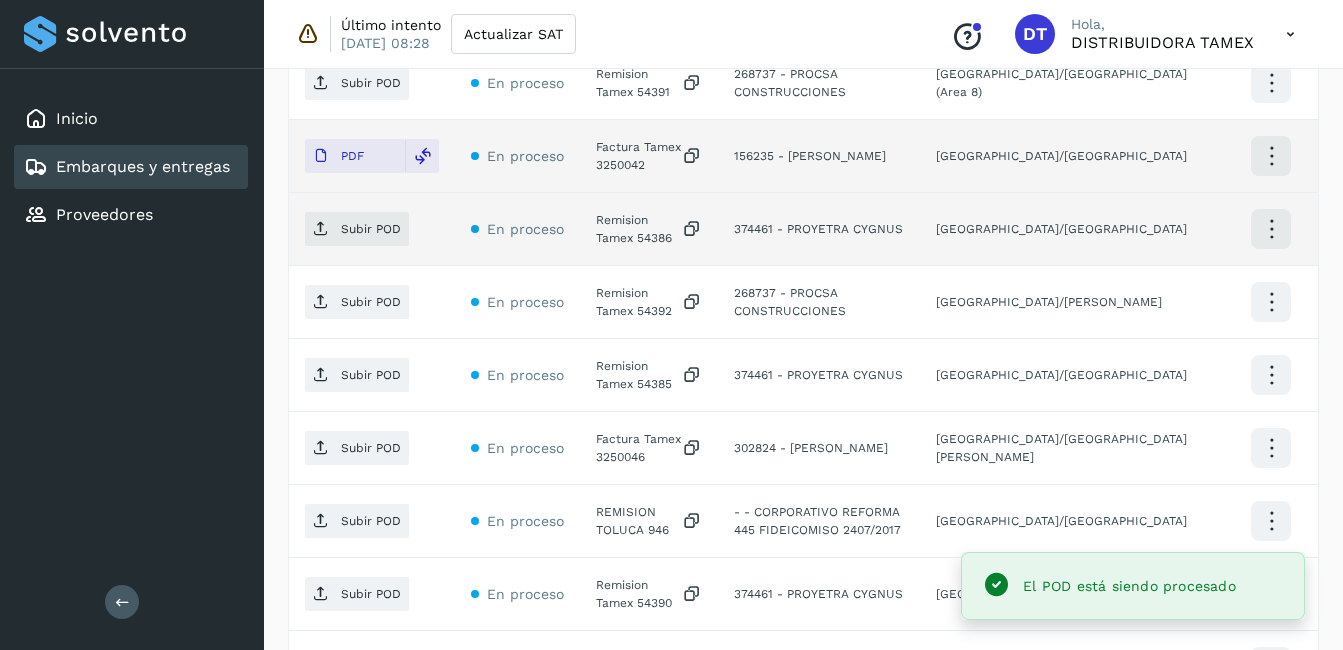 click on "Remision Tamex 54386" 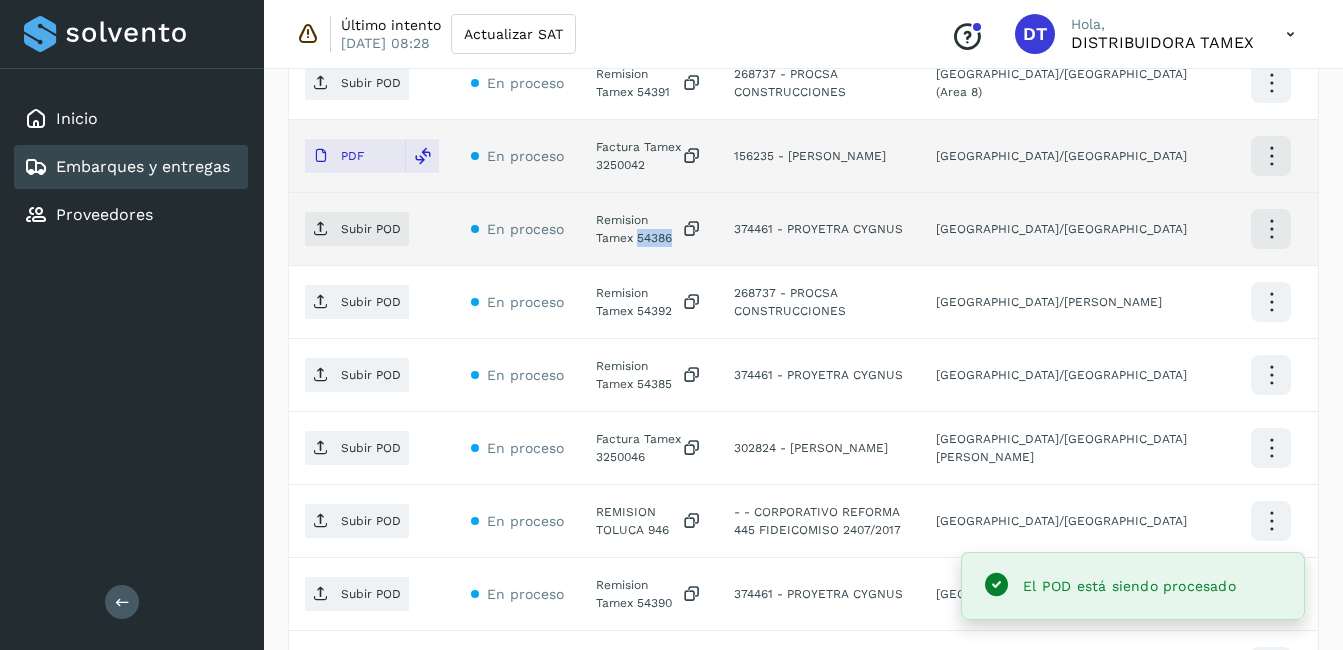 click on "Remision Tamex 54386" 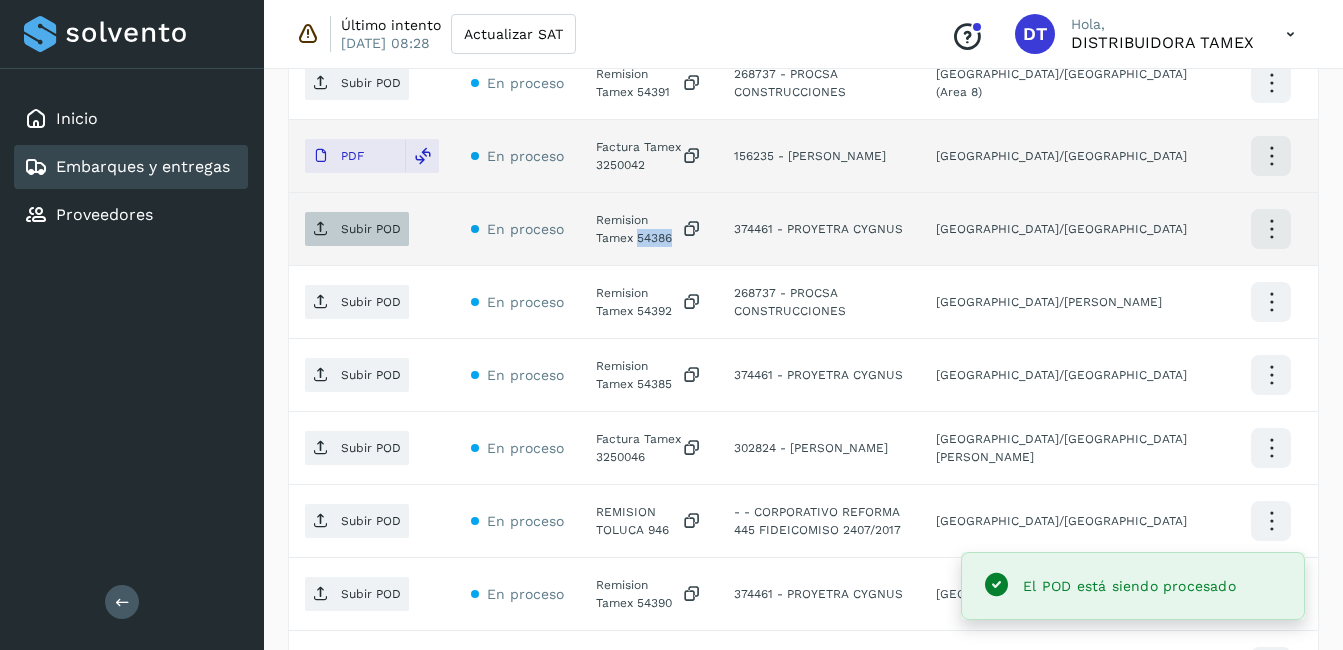 click on "Subir POD" at bounding box center (357, 229) 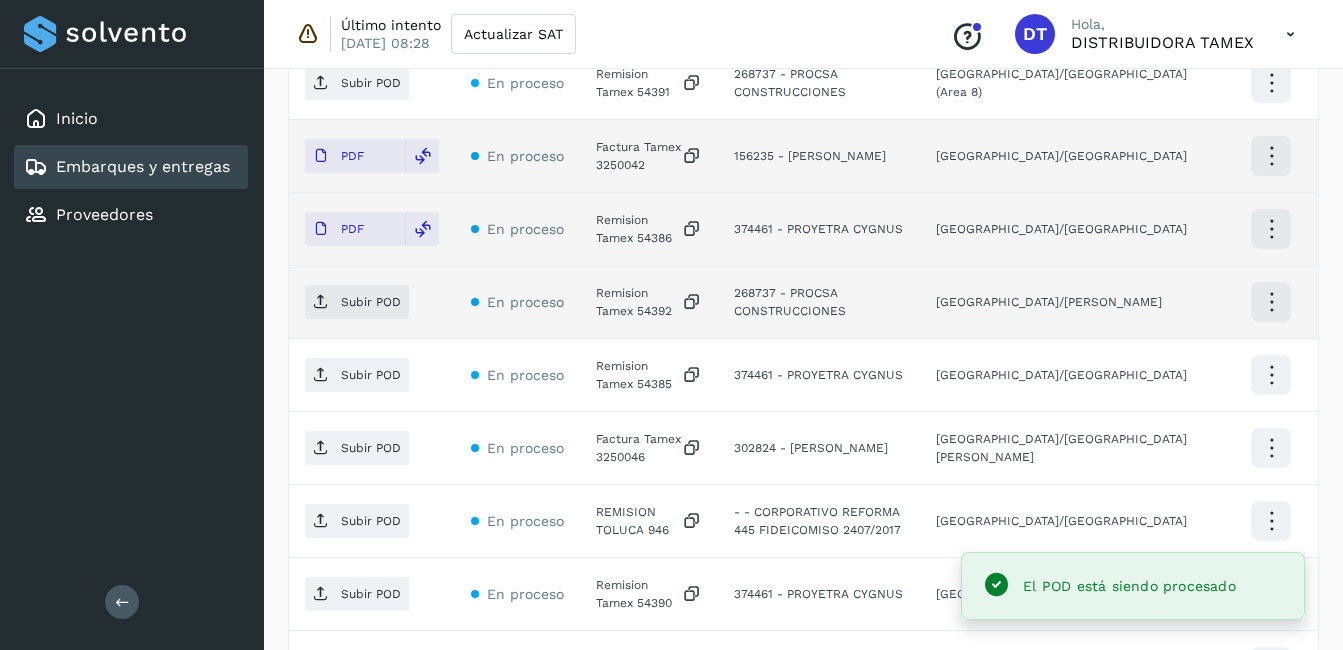 click on "Remision Tamex 54392" 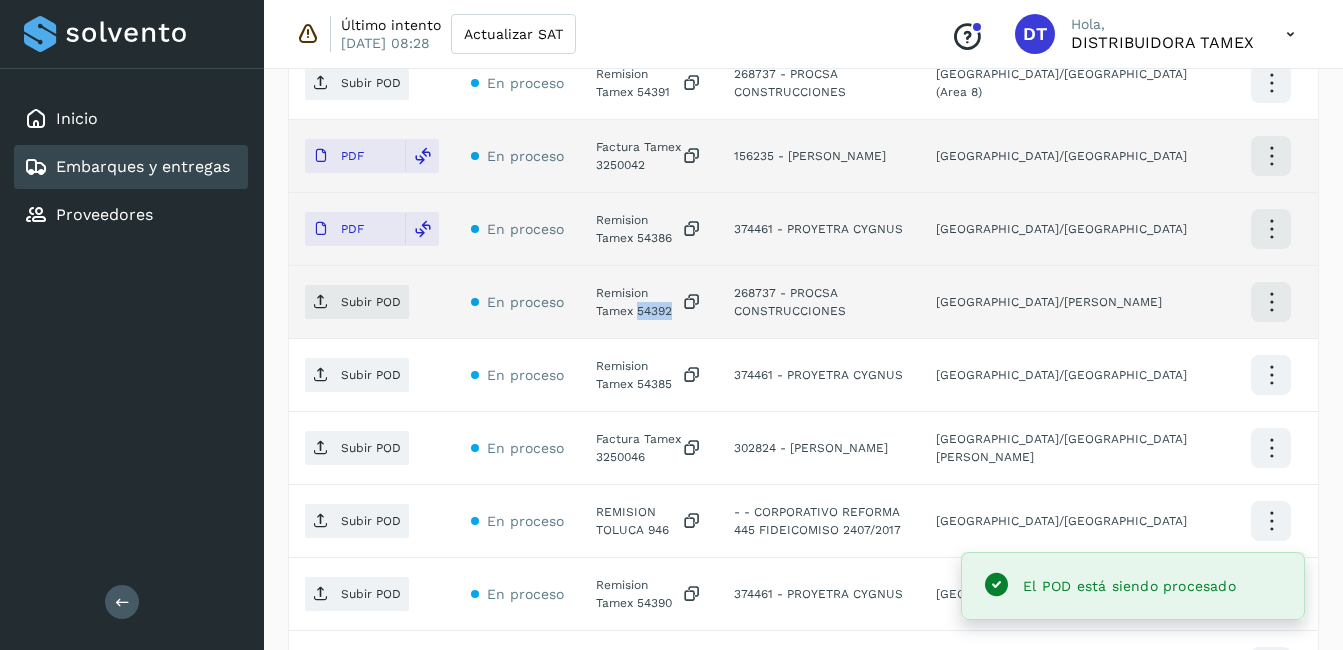 click on "Remision Tamex 54392" 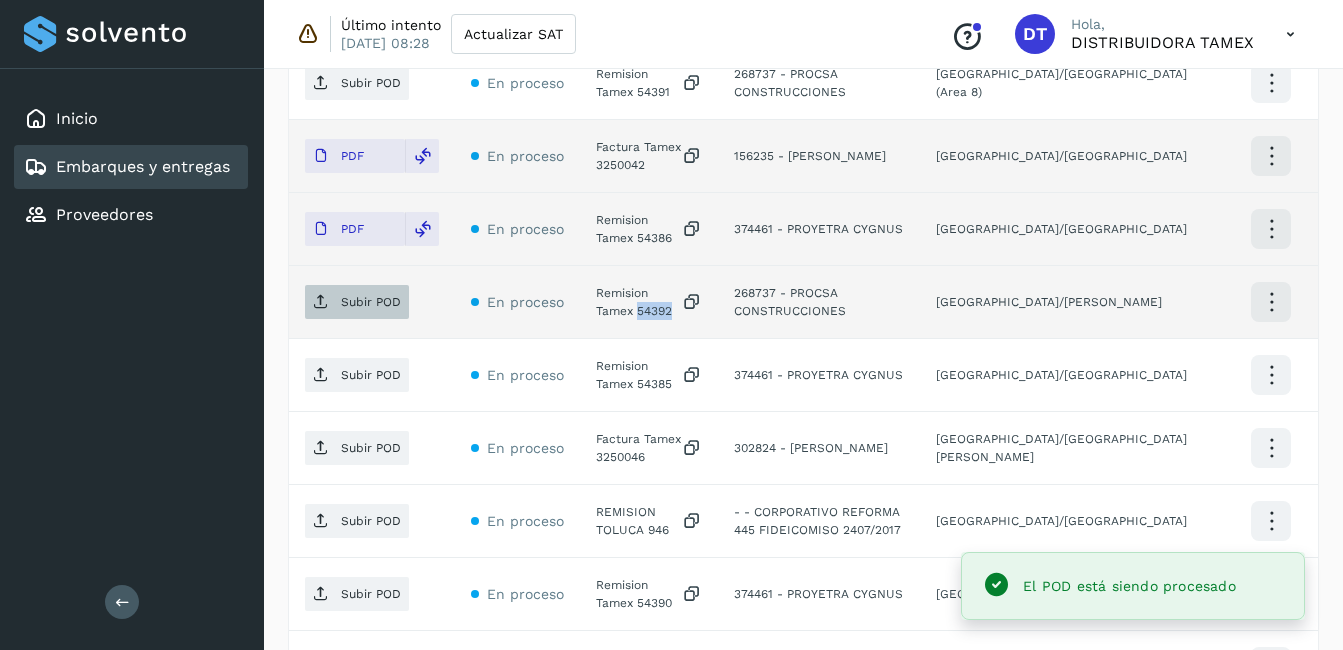 click on "Subir POD" at bounding box center [357, 302] 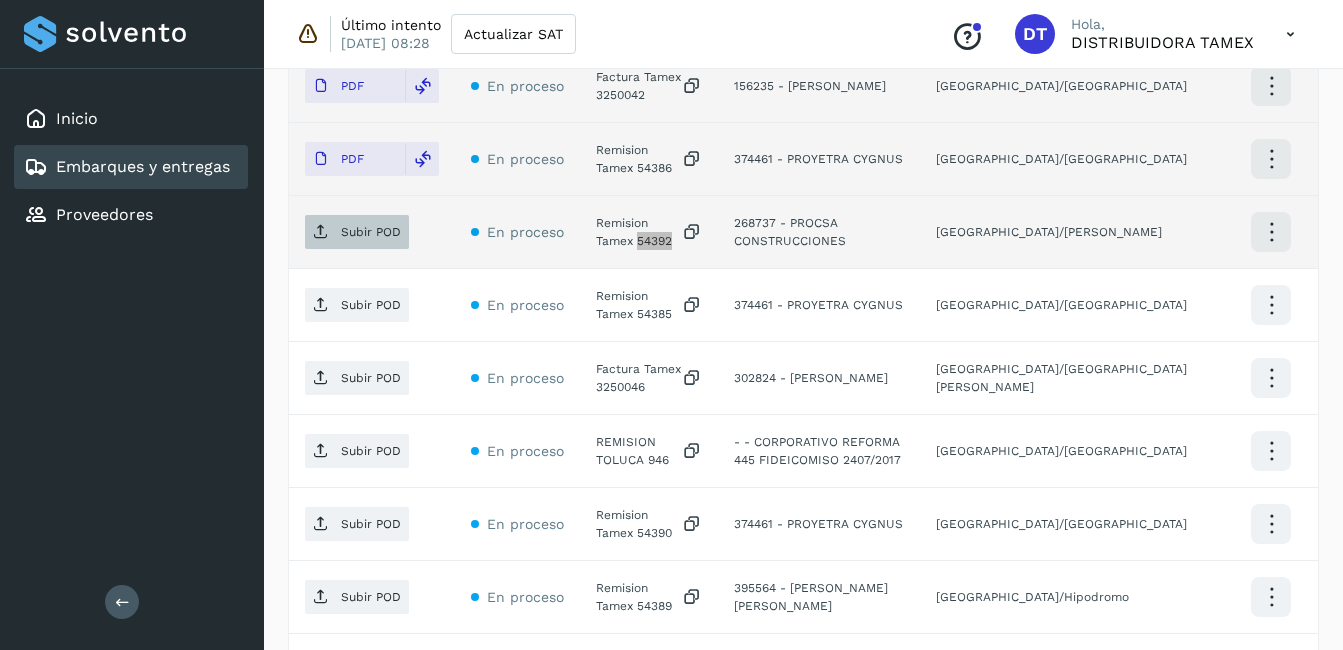scroll, scrollTop: 1119, scrollLeft: 0, axis: vertical 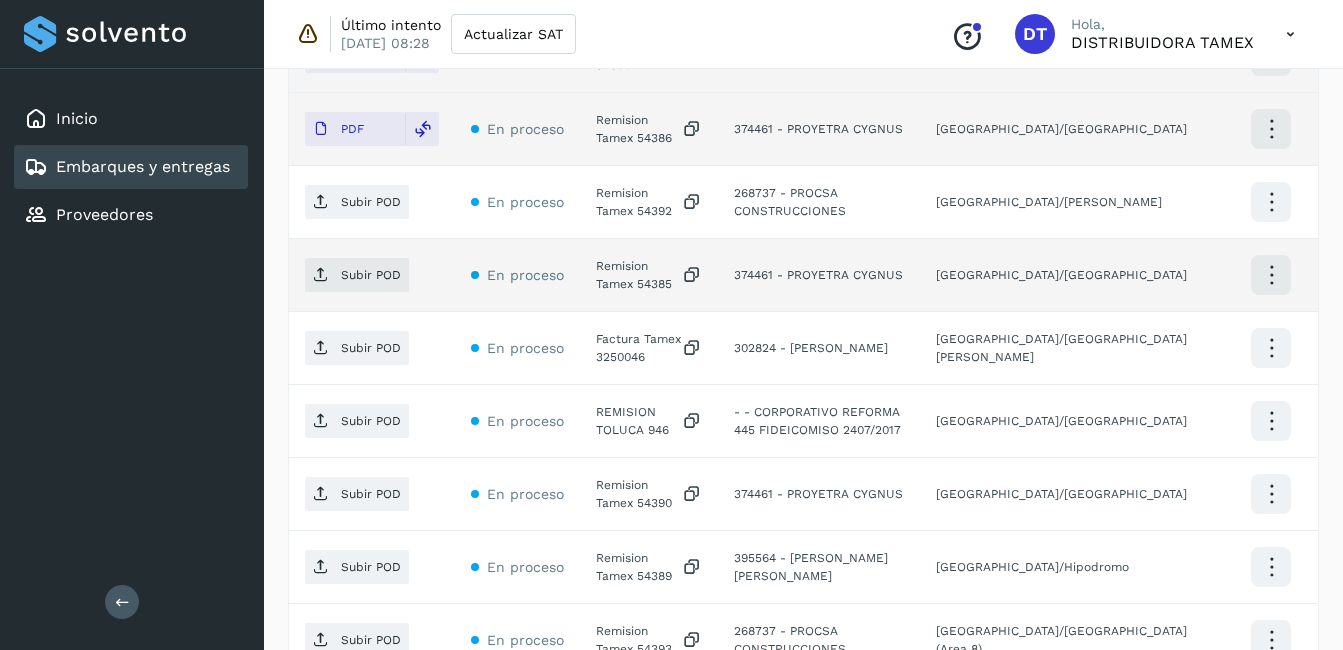 click on "Remision Tamex 54385" 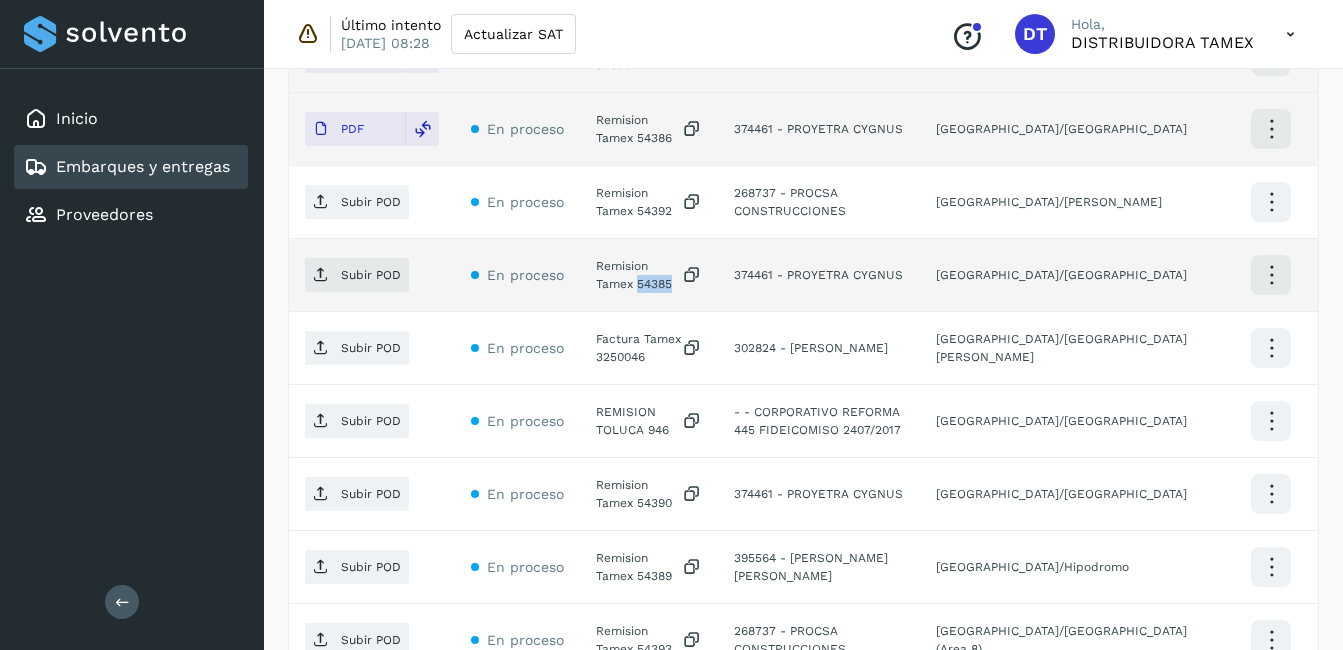 click on "Remision Tamex 54385" 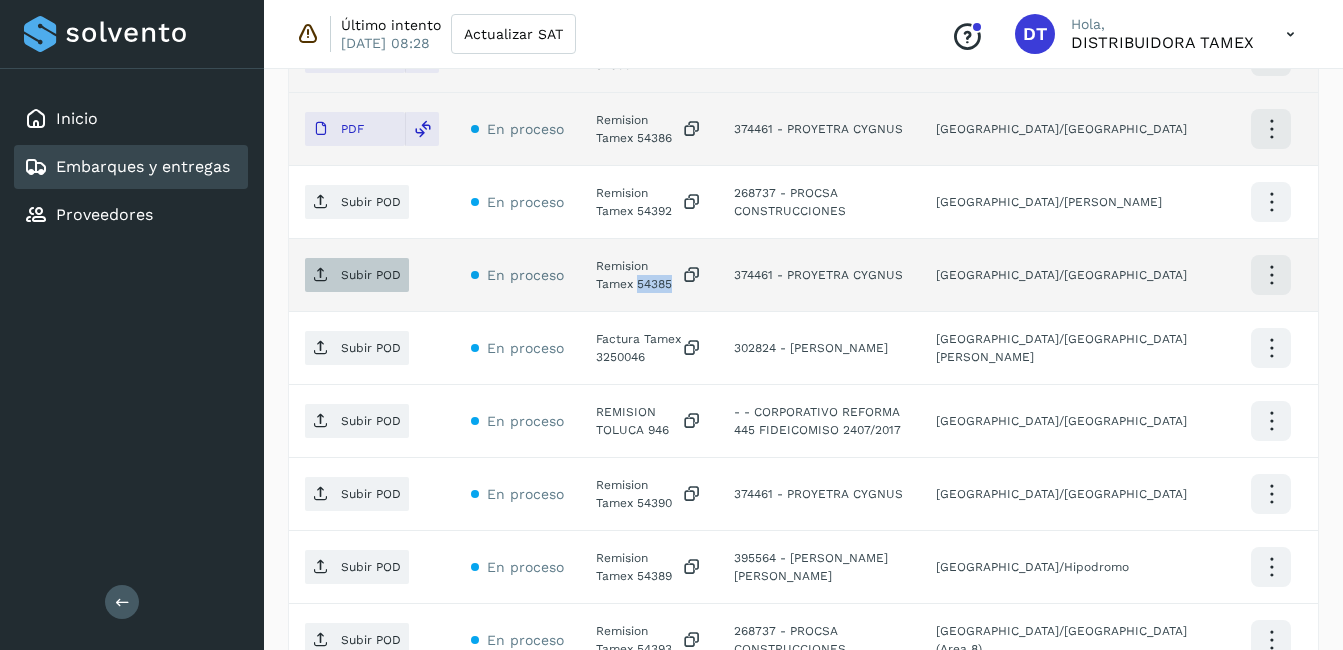click on "Subir POD" at bounding box center (357, 275) 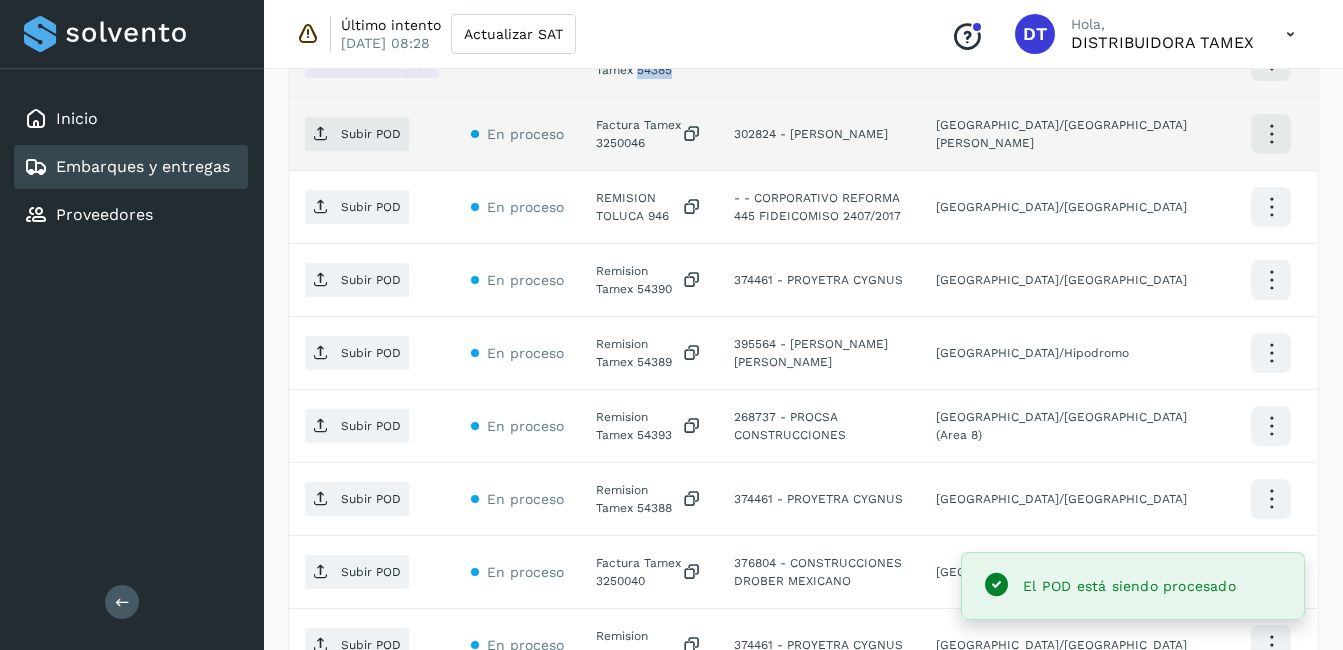 scroll, scrollTop: 1219, scrollLeft: 0, axis: vertical 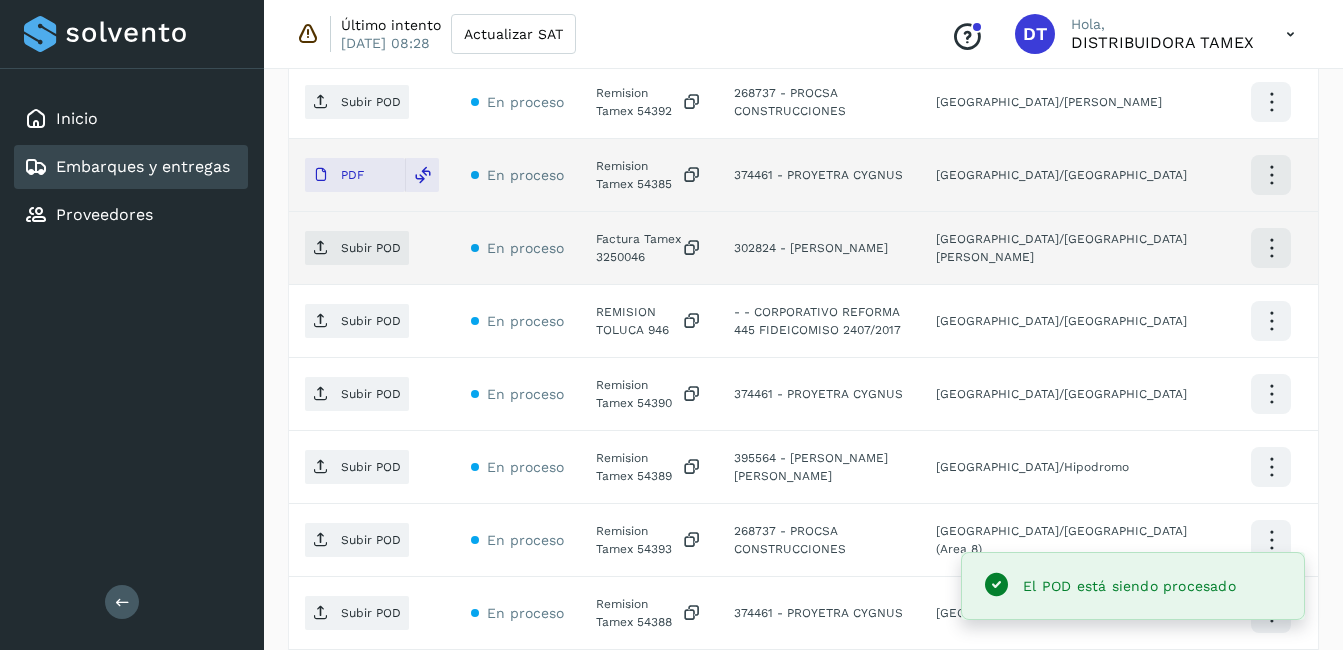 click on "Factura Tamex 3250046" 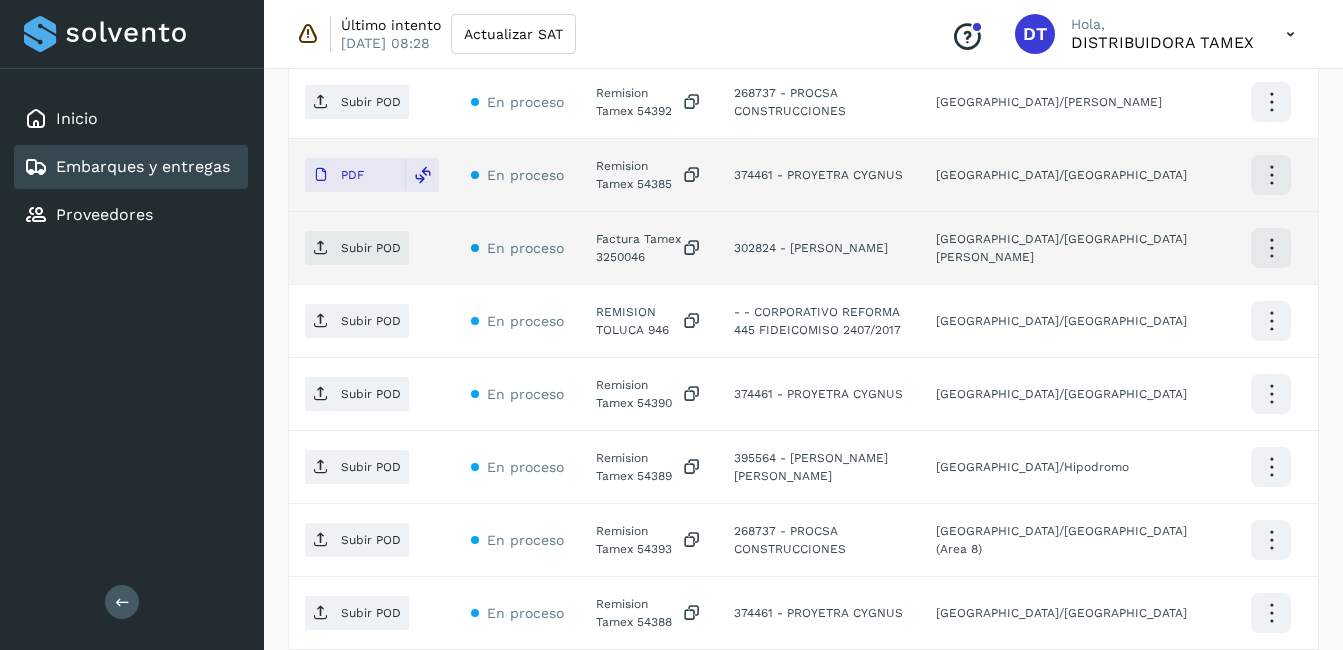 click on "Factura Tamex 3250046" 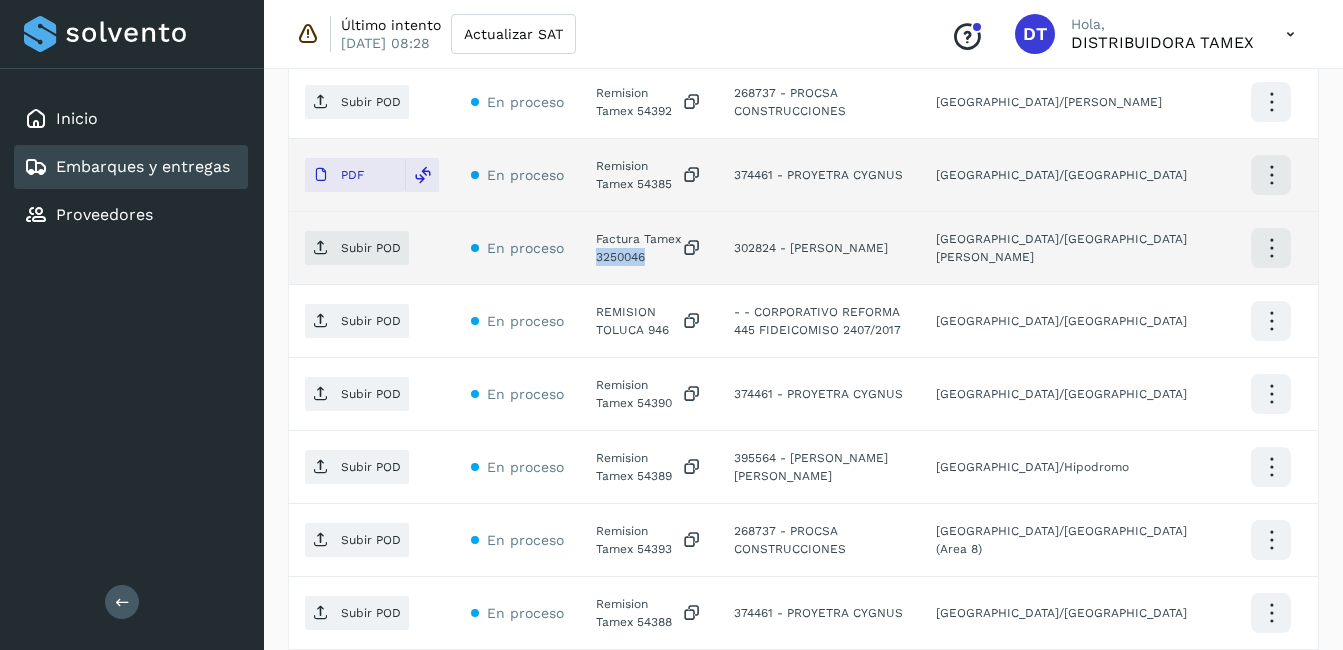 click on "Factura Tamex 3250046" 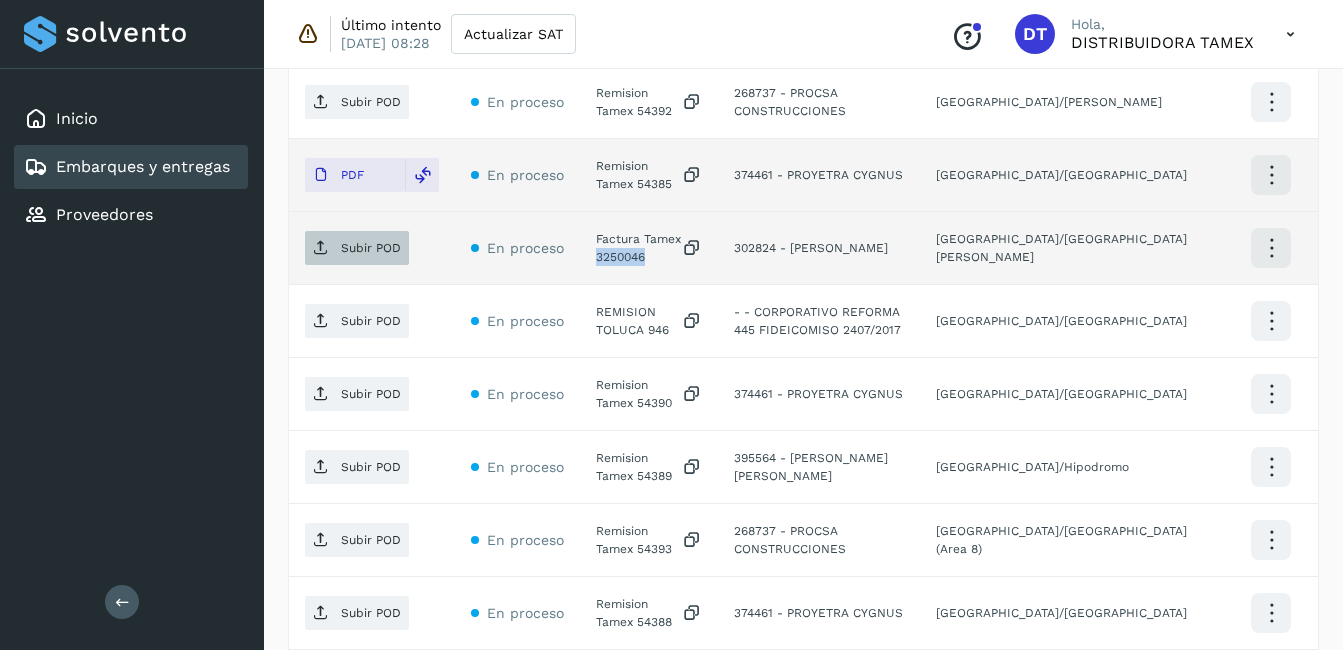 click on "Subir POD" at bounding box center [371, 248] 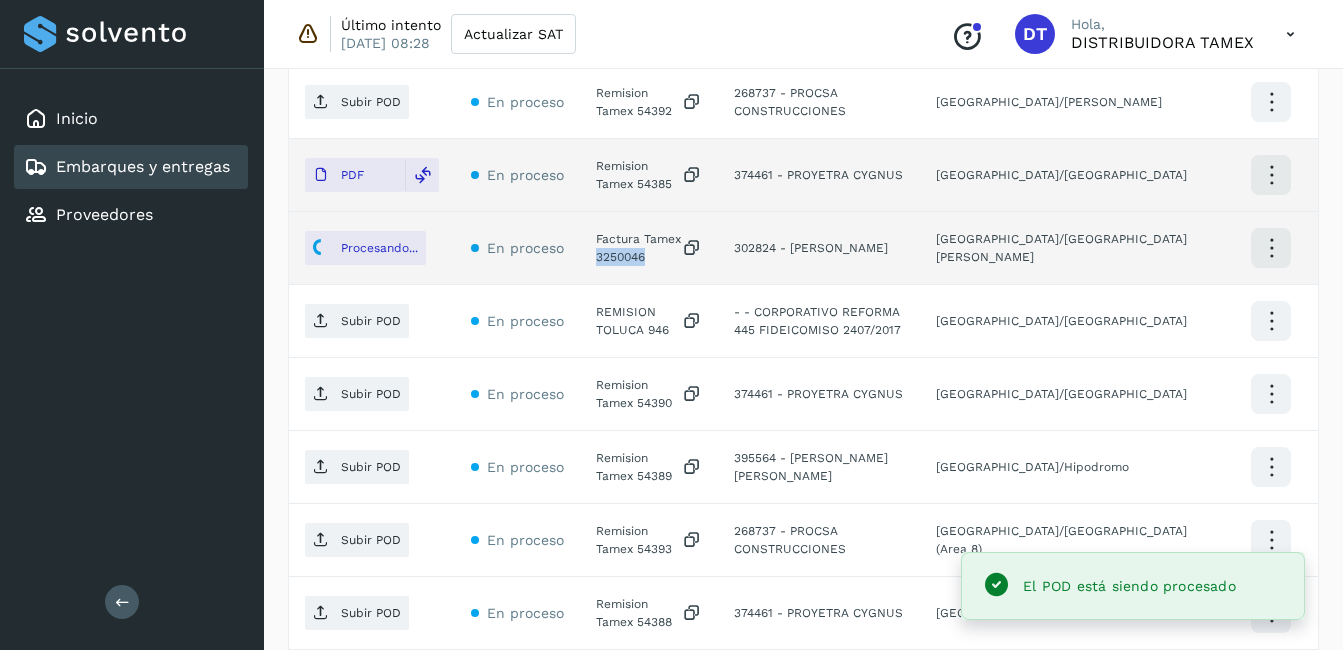 scroll, scrollTop: 1319, scrollLeft: 0, axis: vertical 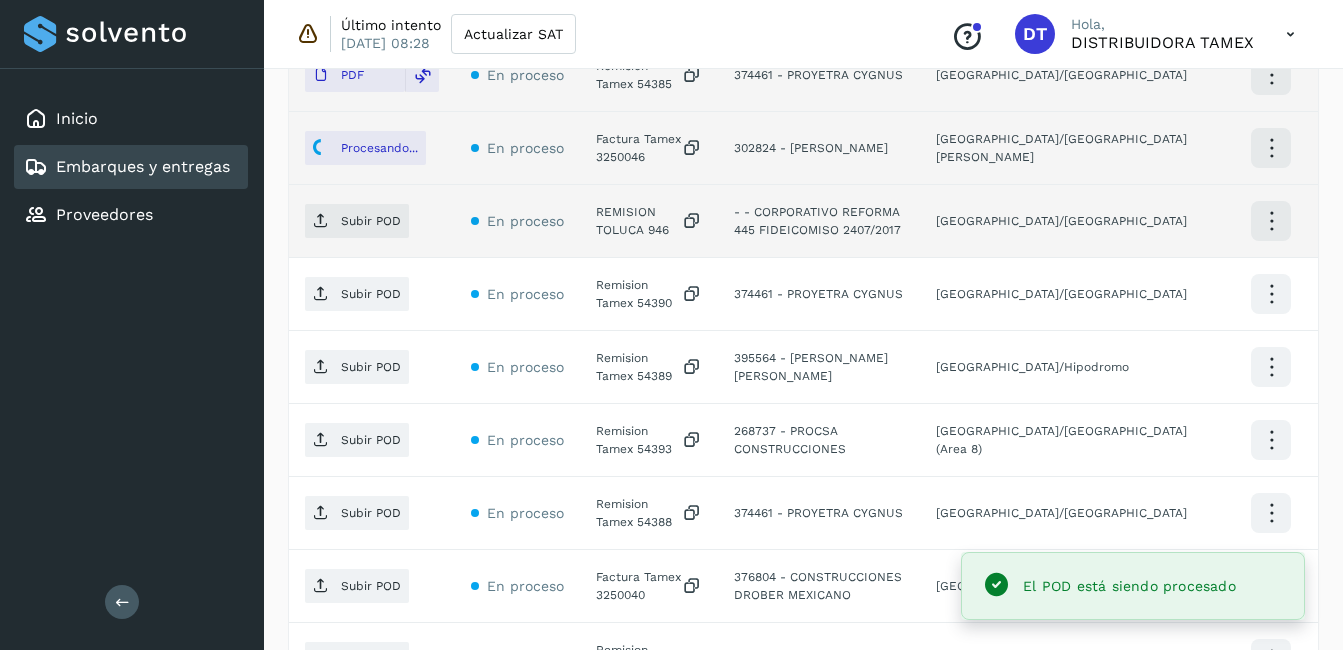 click on "REMISION TOLUCA 946" 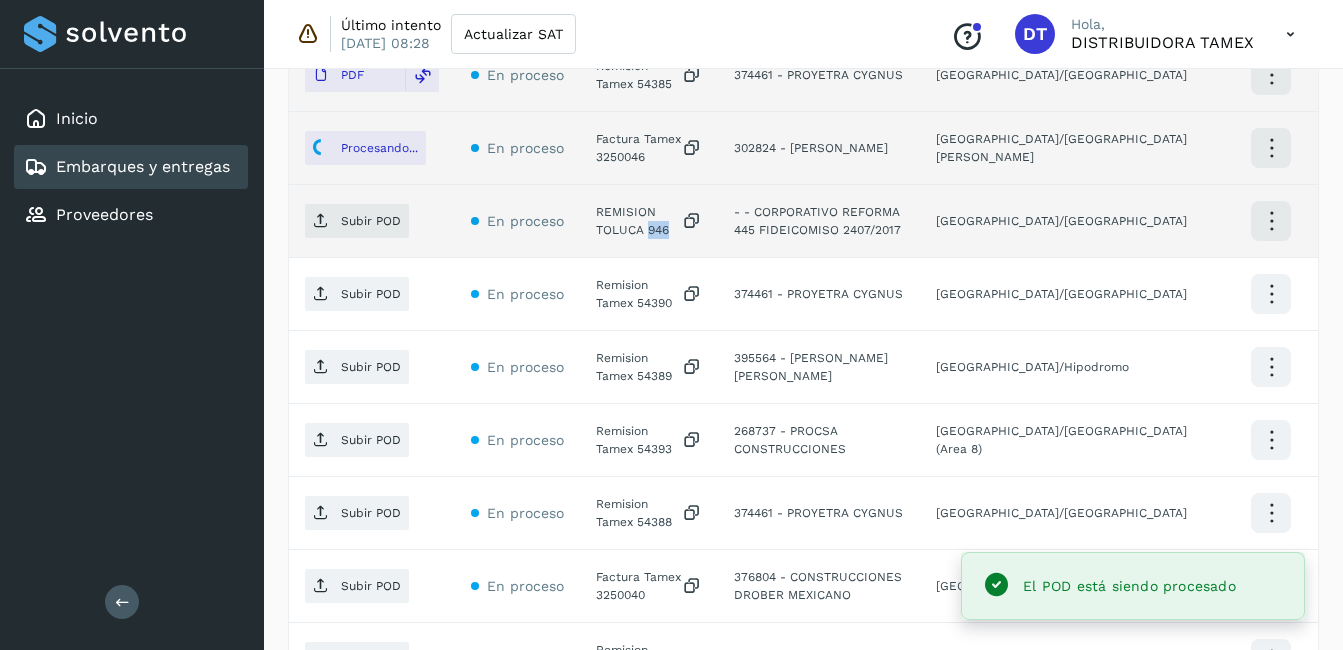click on "REMISION TOLUCA 946" 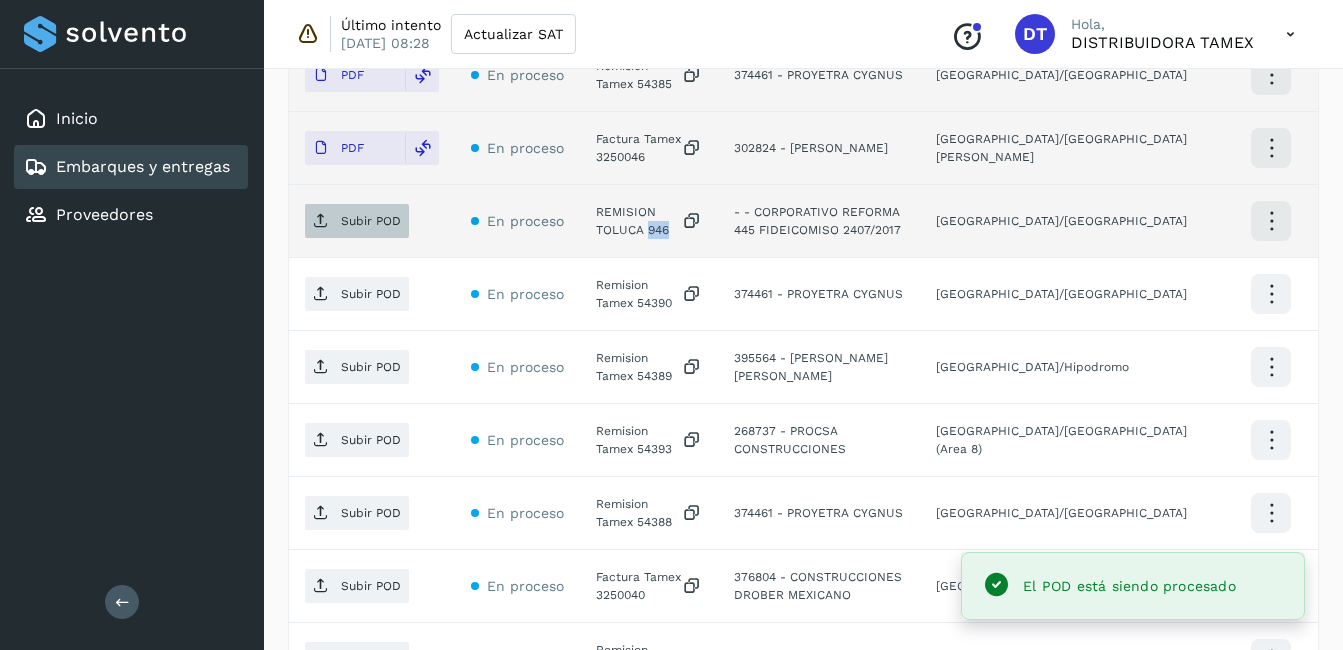 click on "Subir POD" at bounding box center [371, 221] 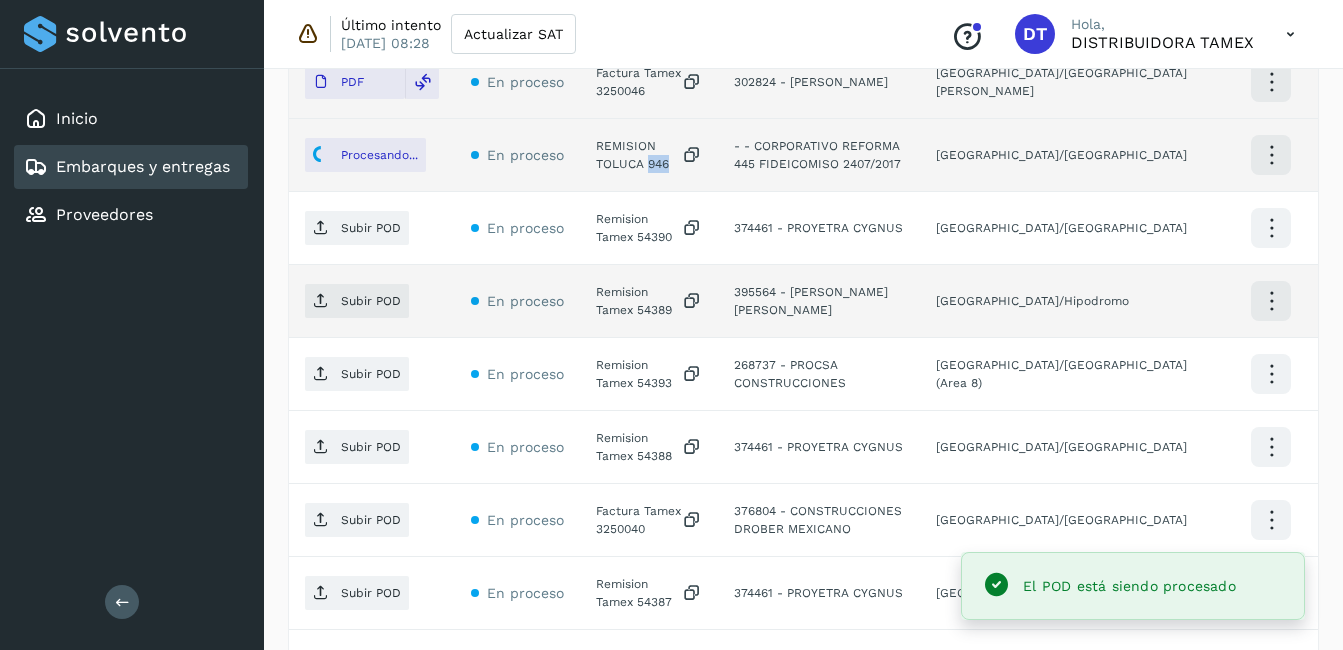 scroll, scrollTop: 1419, scrollLeft: 0, axis: vertical 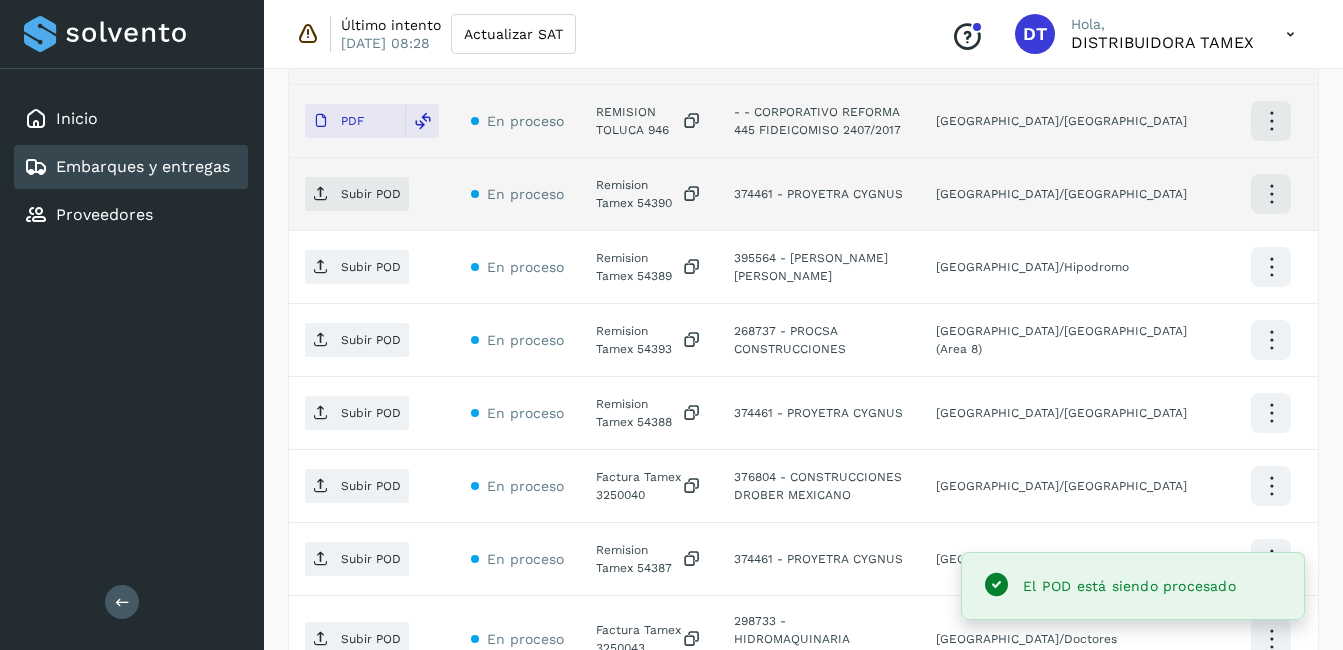 click on "Remision Tamex 54390" 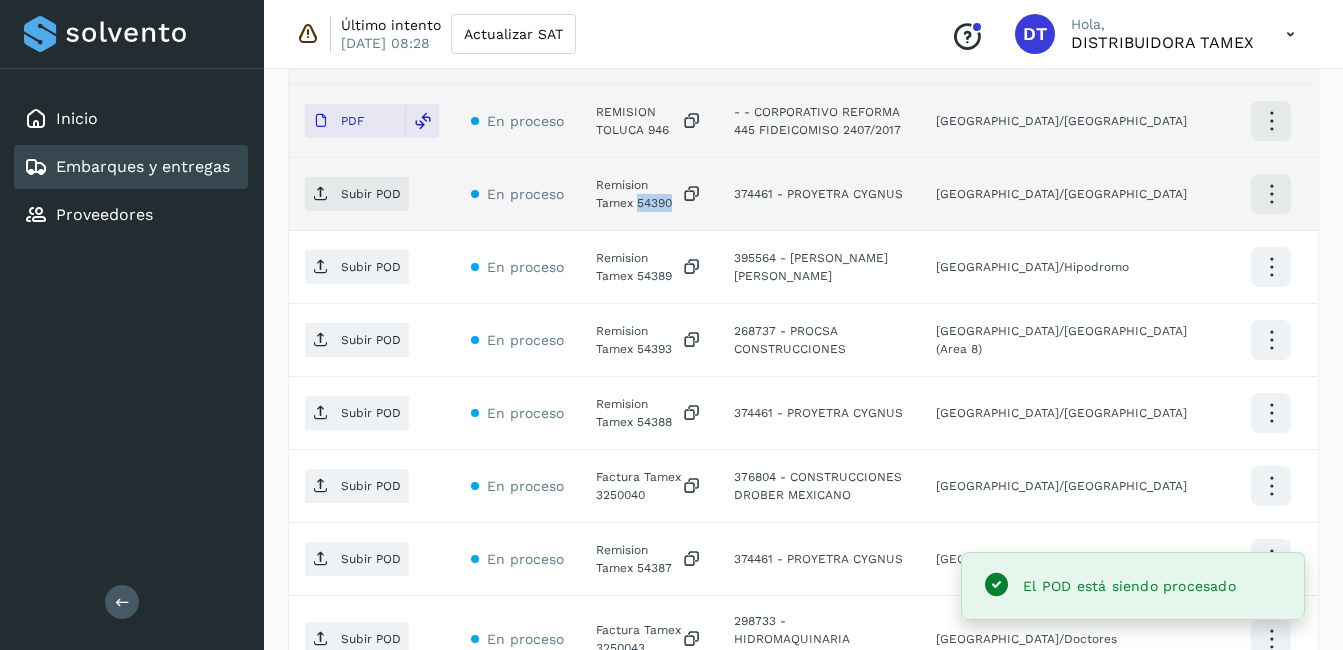 click on "Remision Tamex 54390" 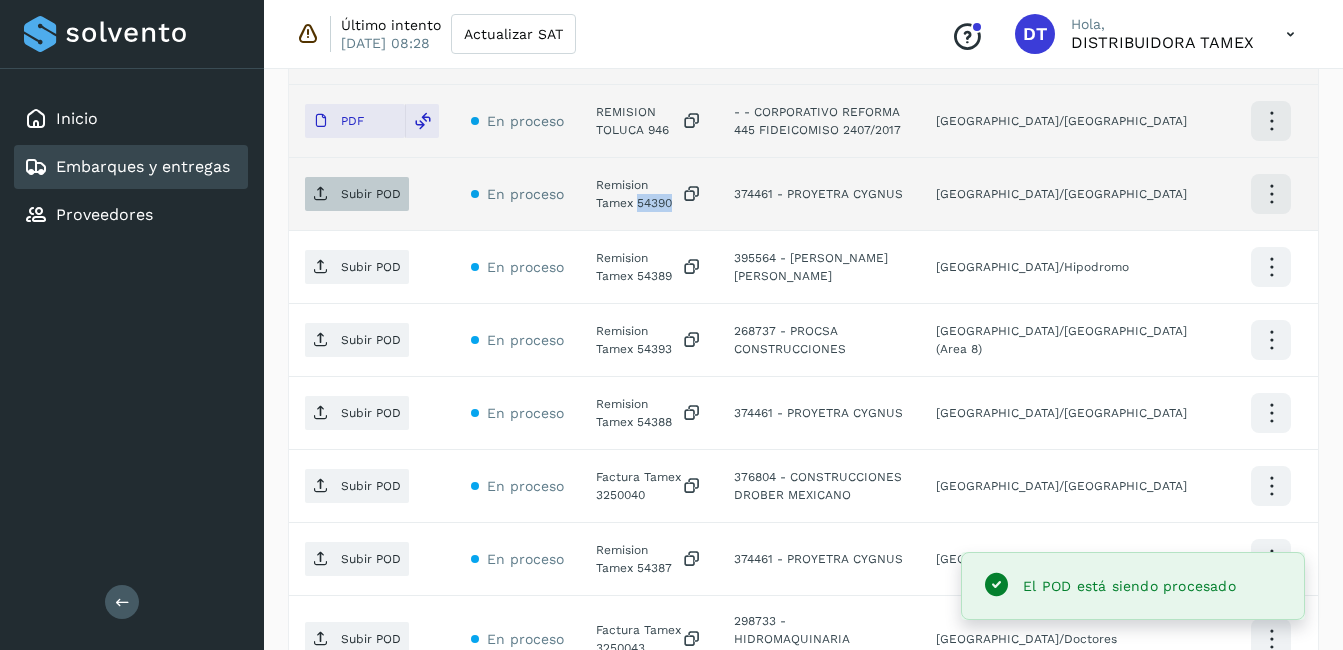 click on "Subir POD" at bounding box center (371, 194) 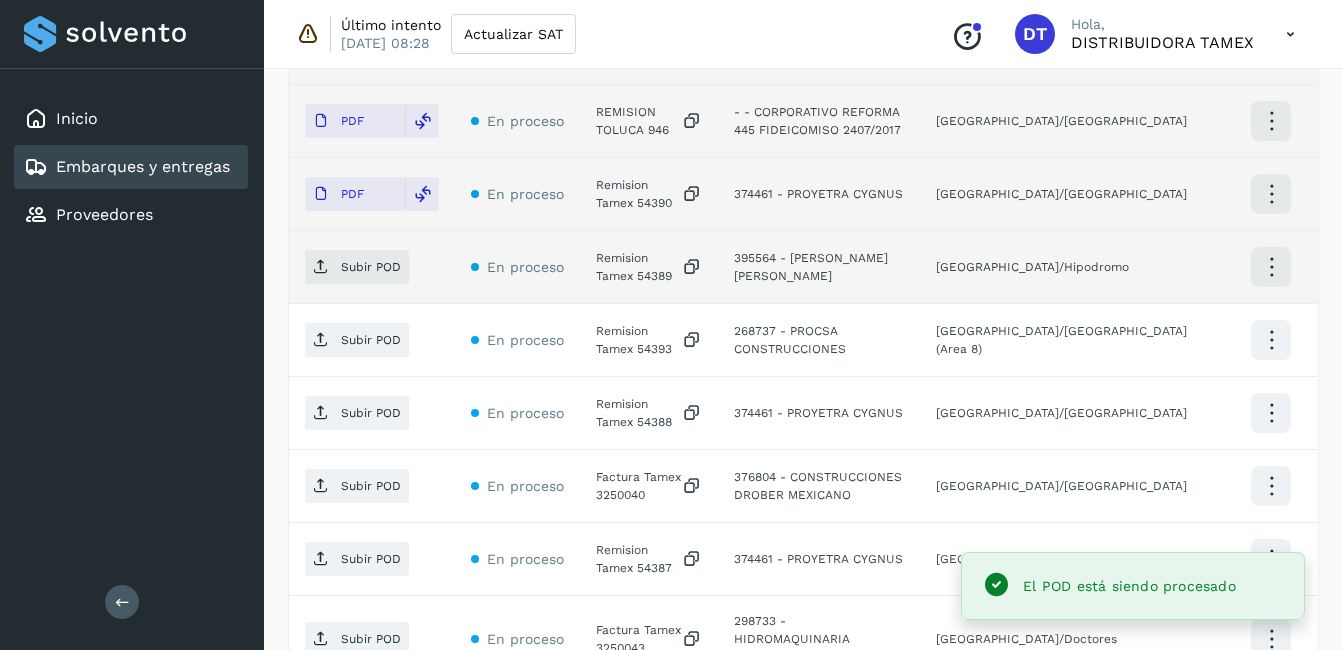 click on "Remision Tamex 54389" 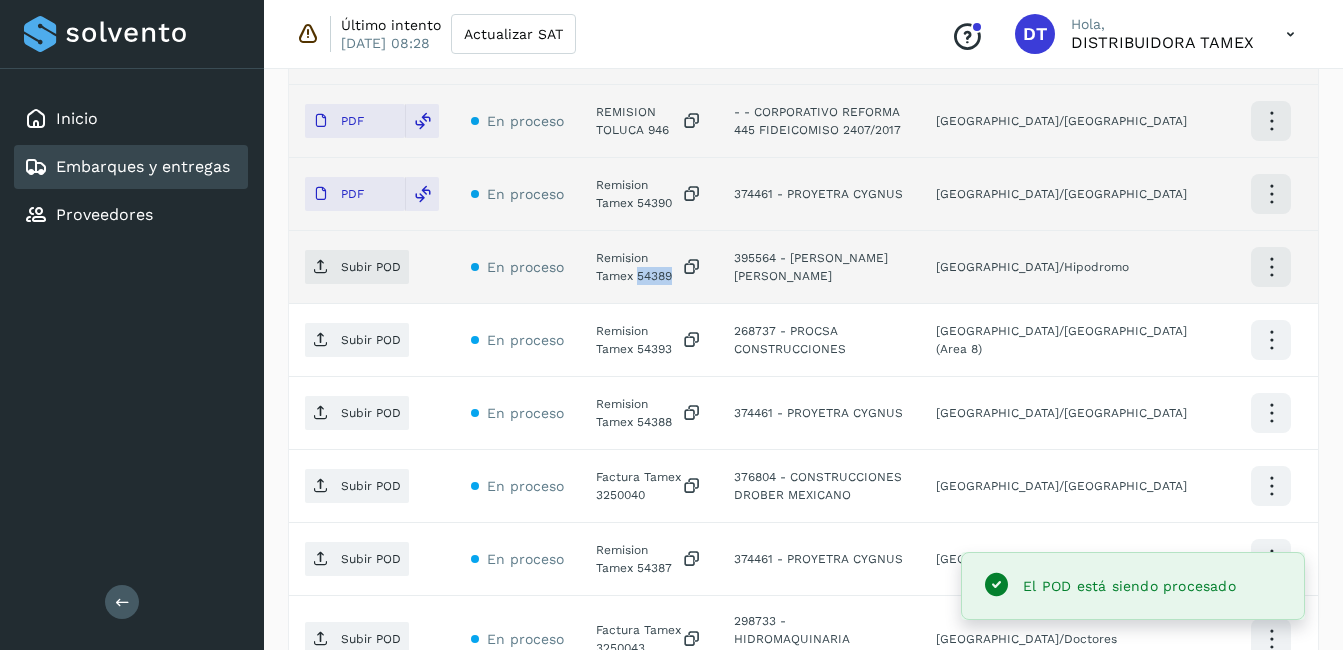 click on "Remision Tamex 54389" 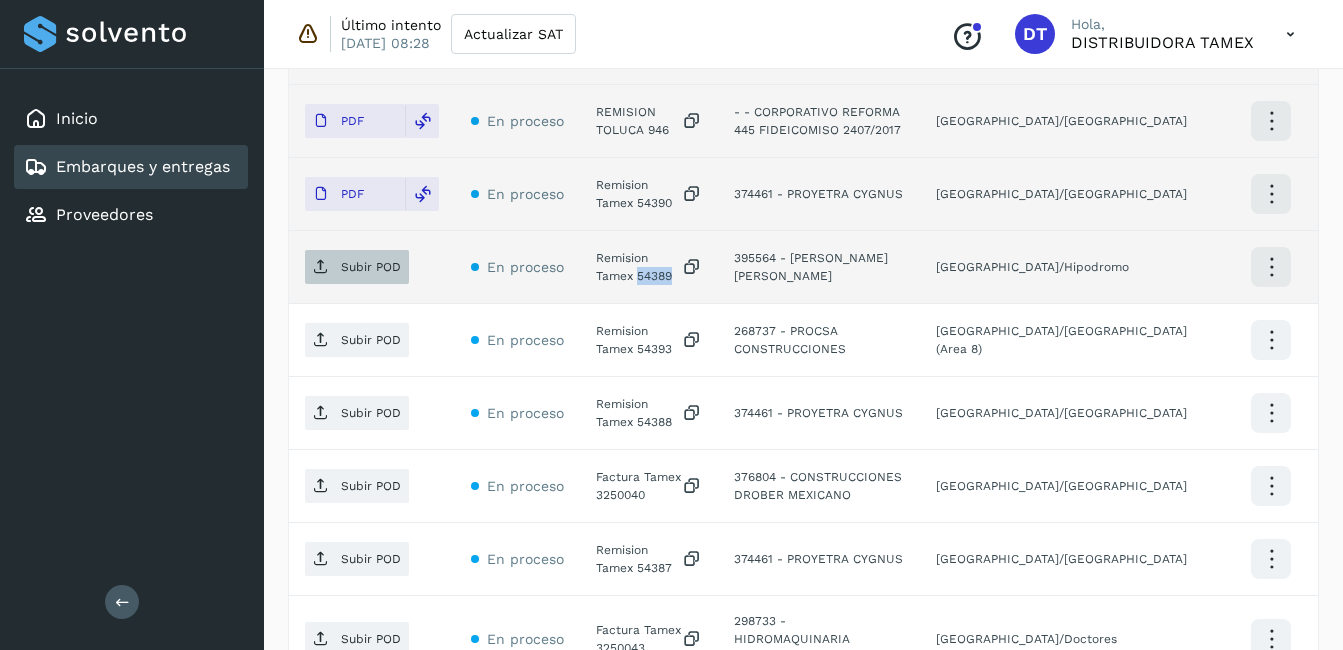 click on "Subir POD" at bounding box center [357, 267] 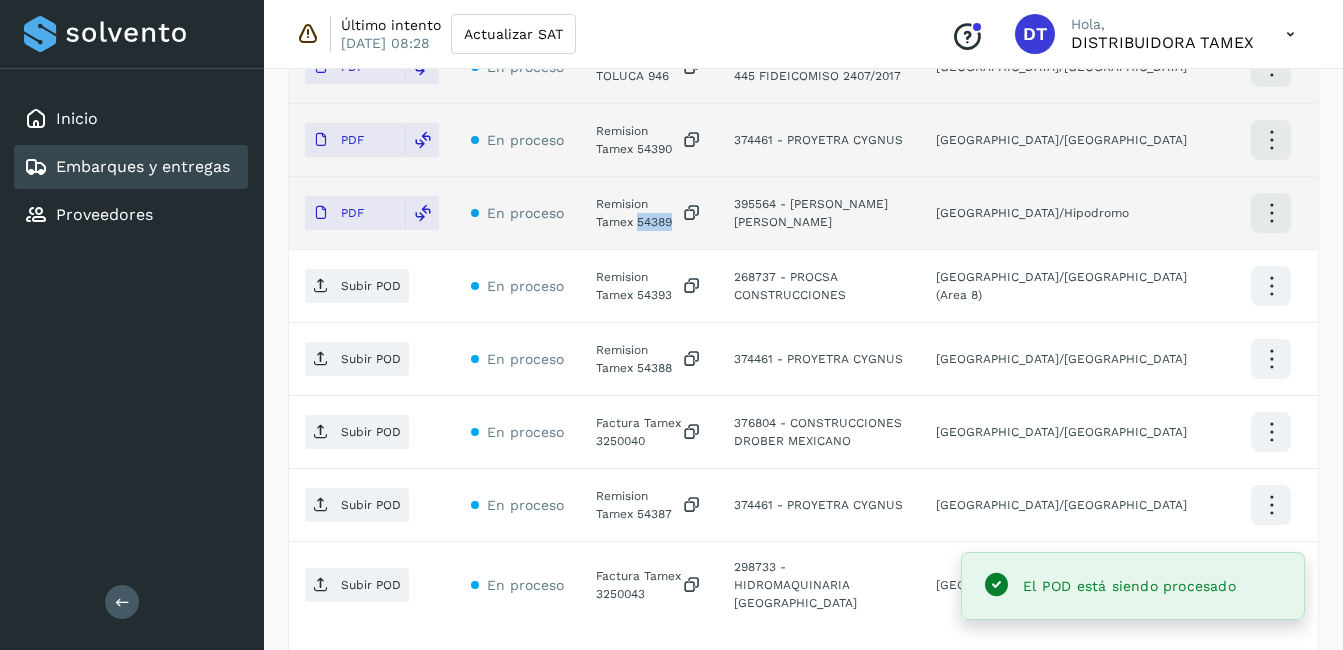 scroll, scrollTop: 1519, scrollLeft: 0, axis: vertical 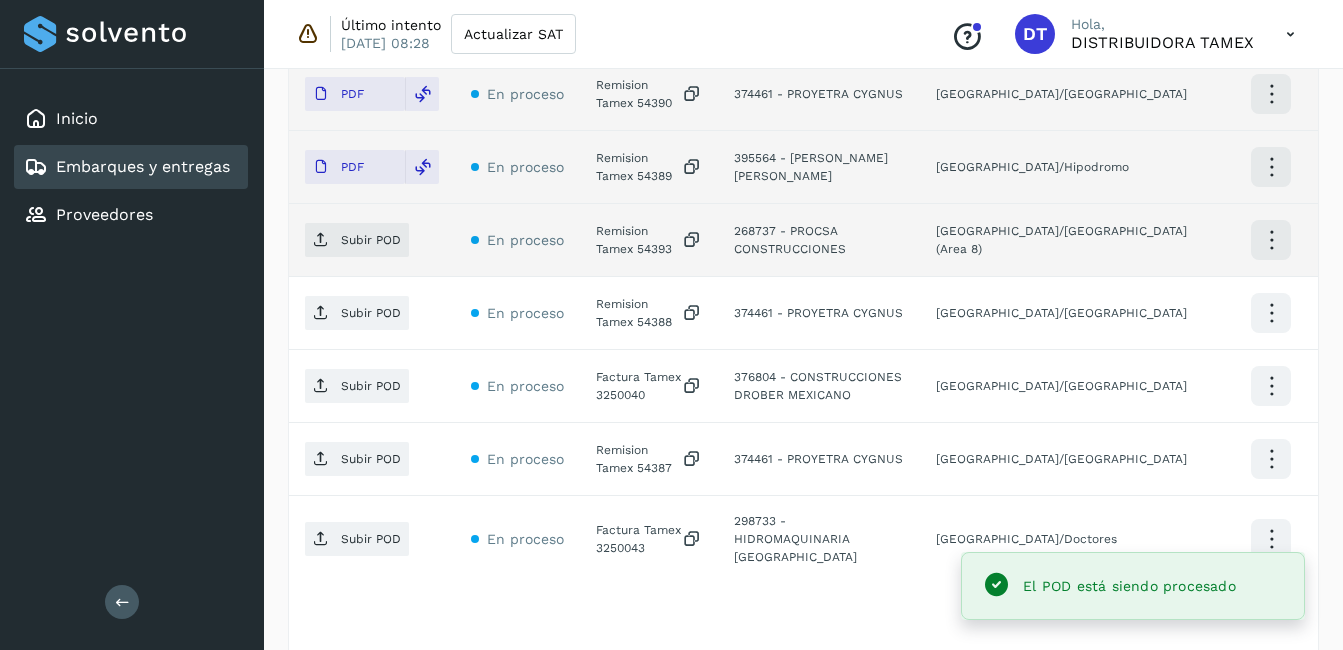 click on "Remision Tamex 54393" 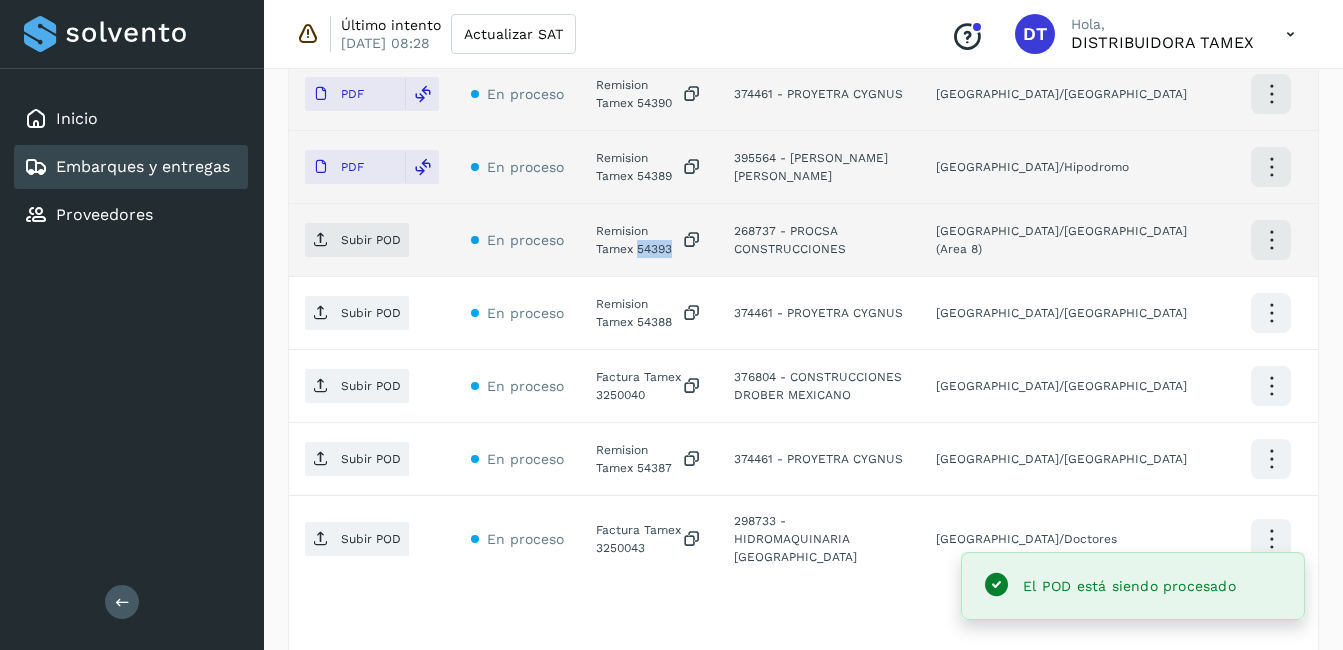 click on "Remision Tamex 54393" 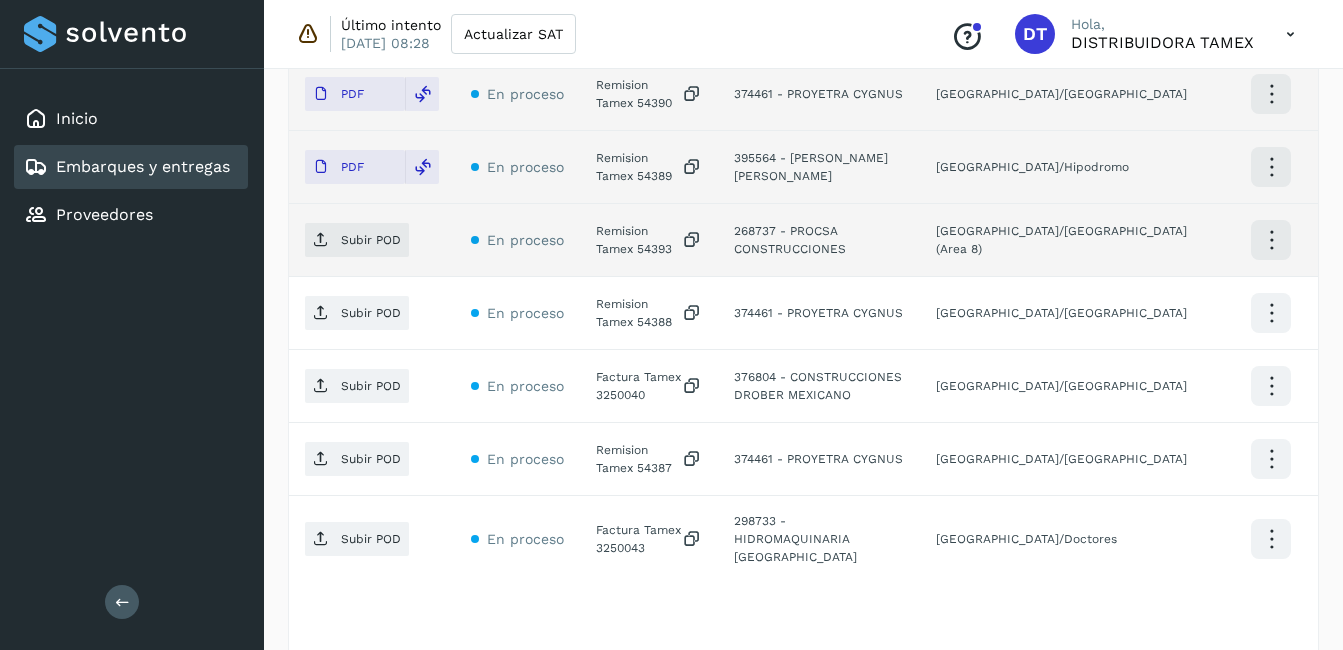 click on "Subir POD" 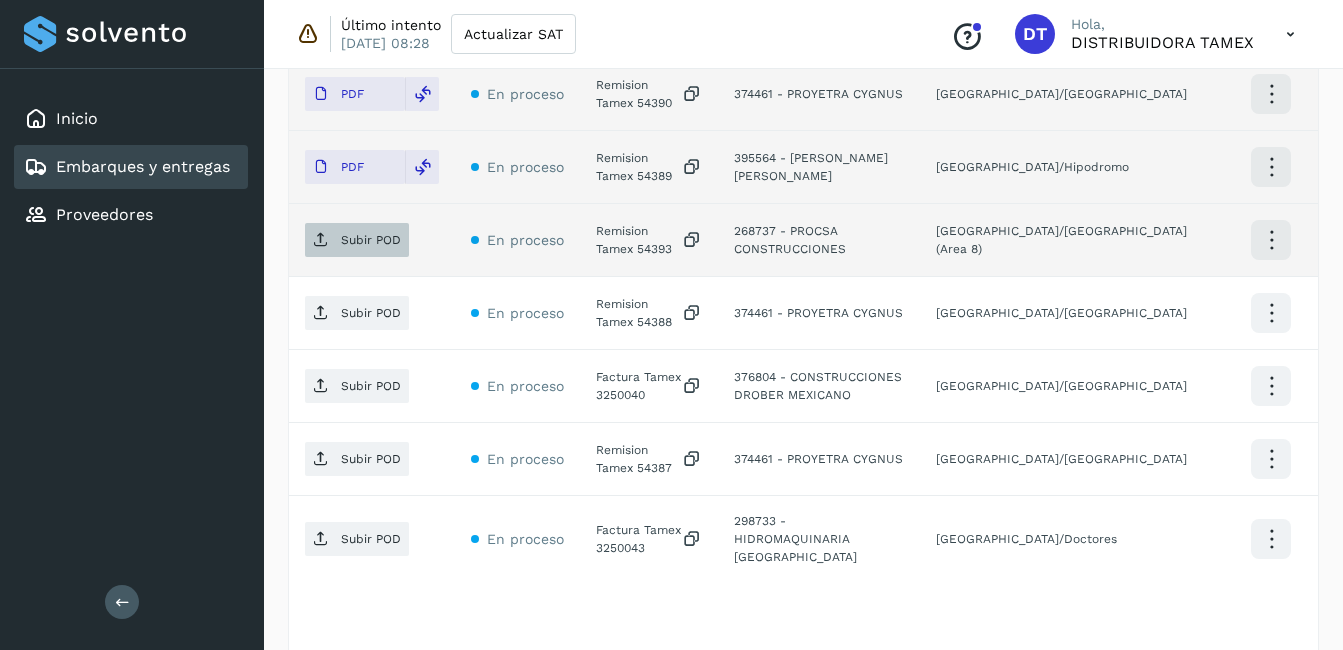 click on "Subir POD" at bounding box center [371, 240] 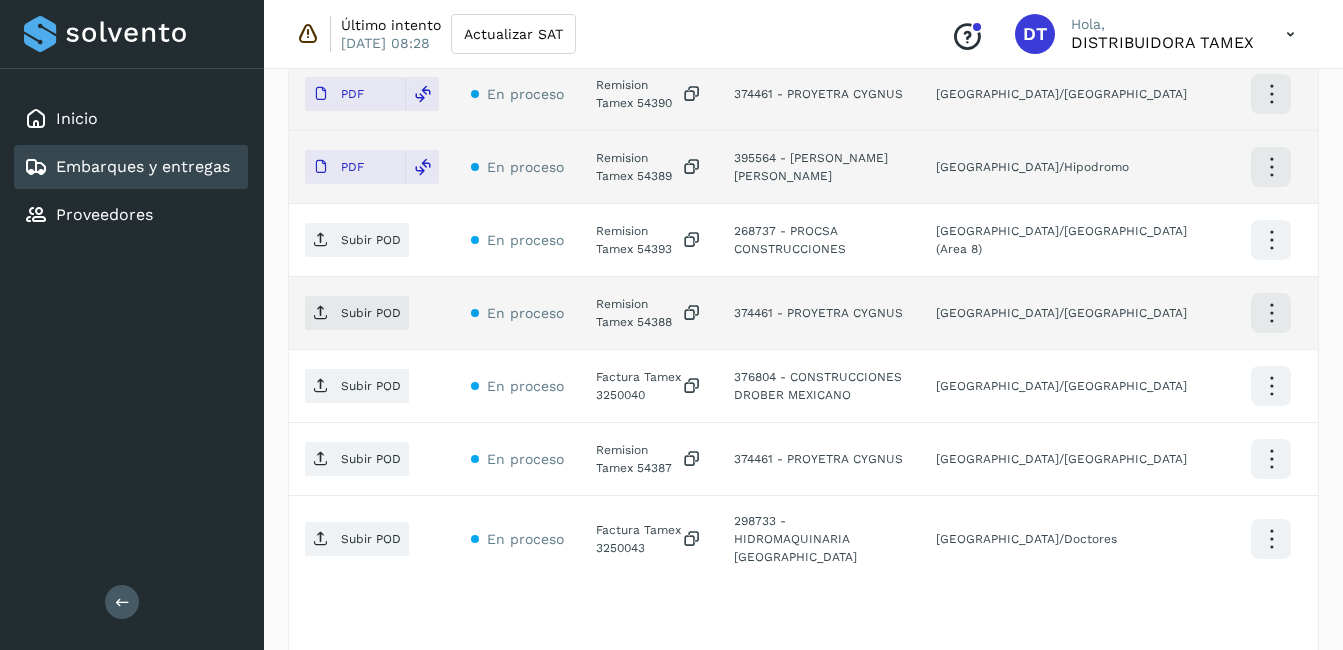 click on "Remision Tamex 54388" 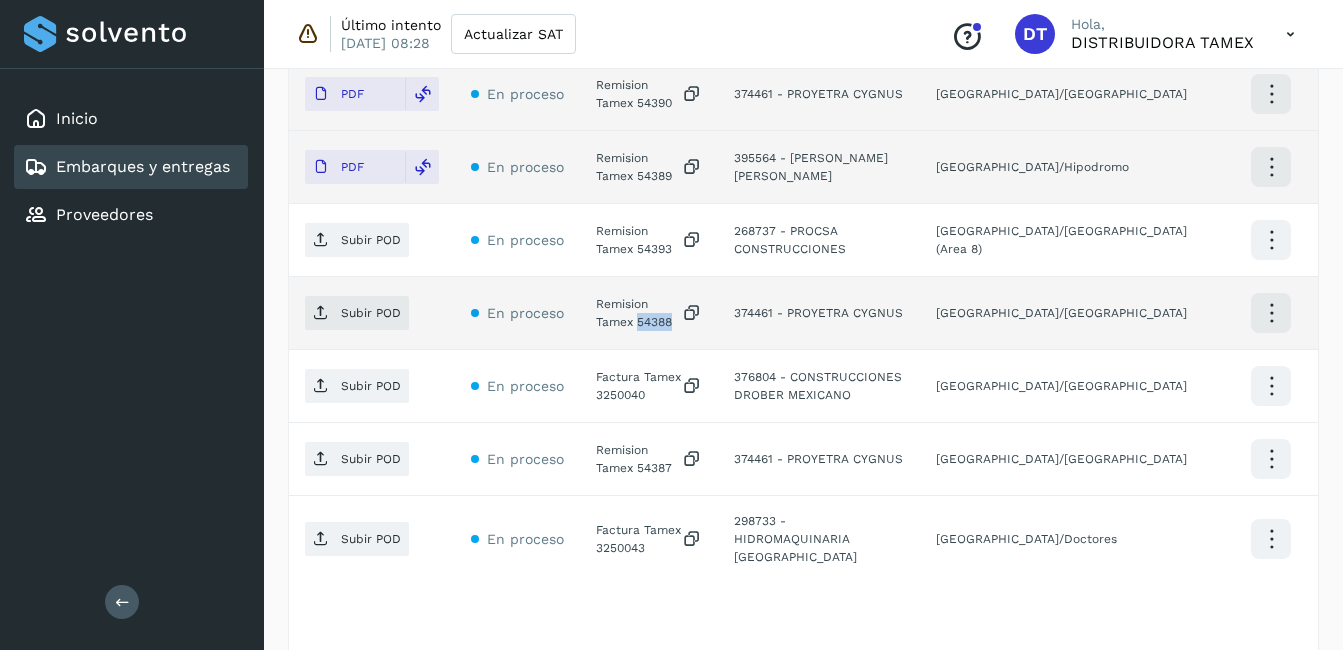 click on "Inicio Embarques y entregas Proveedores Salir Último intento [DATE] 08:28 Actualizar SAT
Conoce nuestros beneficios
DT Hola, DISTRIBUIDORA TAMEX Embarques y entregas Embarque #215LCCU222  ✨ Muy pronto podrás gestionar todos tus accesorios desde esta misma página. Conocer más Embarque En proceso
Verifica el estado de la factura o entregas asociadas a este embarque
ID de embarque 215LCCU222 Fecha de embarque [DATE] 00:00 Proveedor Tamex Costo planificado  $0.00 MXN  Cliente emisor Tamex Entregas [STREET_ADDRESS] Pirules 1115 San [PERSON_NAME] Obispo Facturas Asociar factura Aún no has subido ninguna factura Entregas En proceso Selecciona un estado Limpiar filtros POD
El tamaño máximo de archivo es de 20 Mb.
Estado ID de entrega Cliente receptor Destino Acciones PDF En proceso REMISION TOLUCA 944  - - CORPORATIVO REFORMA 445 FIDEICOMISO 2407/2017 **" 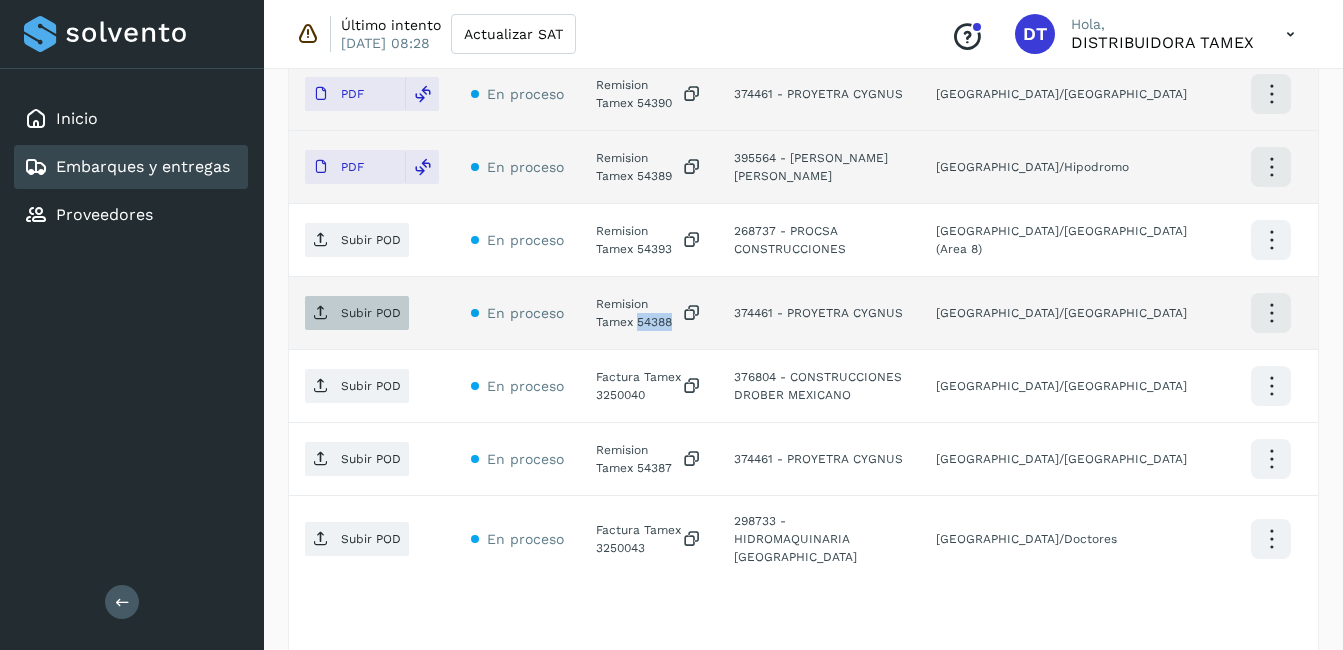 click on "Subir POD" at bounding box center (371, 313) 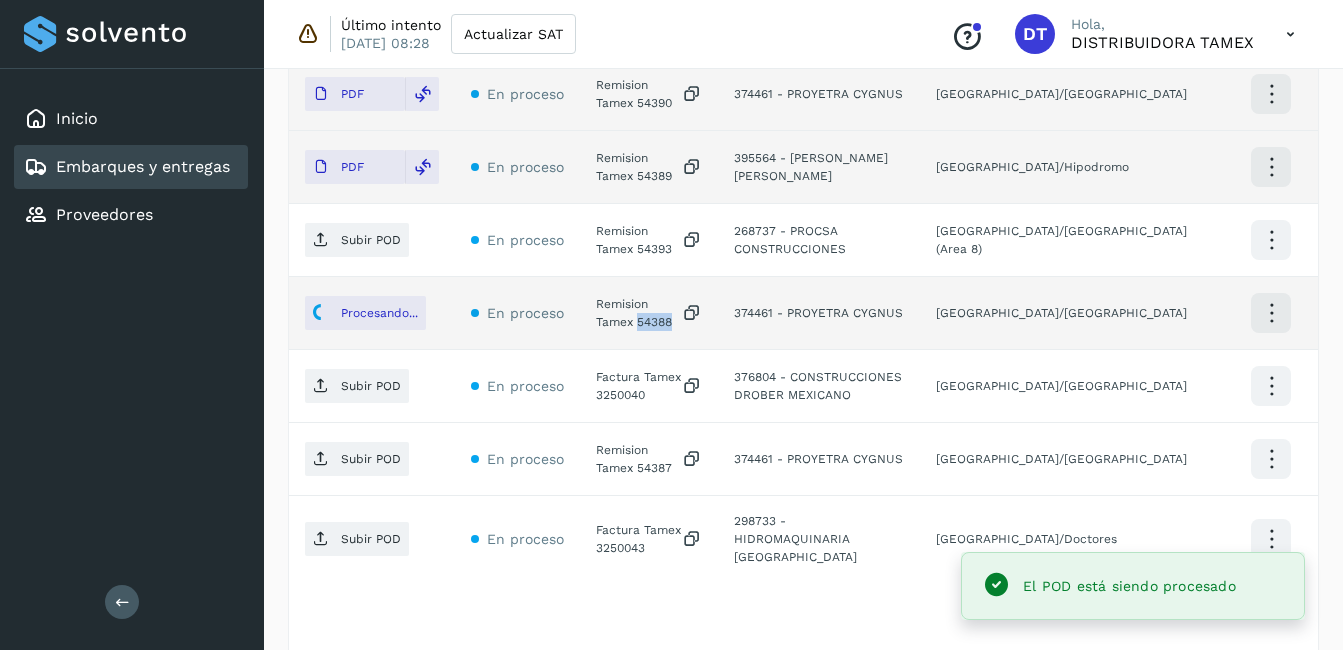 scroll, scrollTop: 1619, scrollLeft: 0, axis: vertical 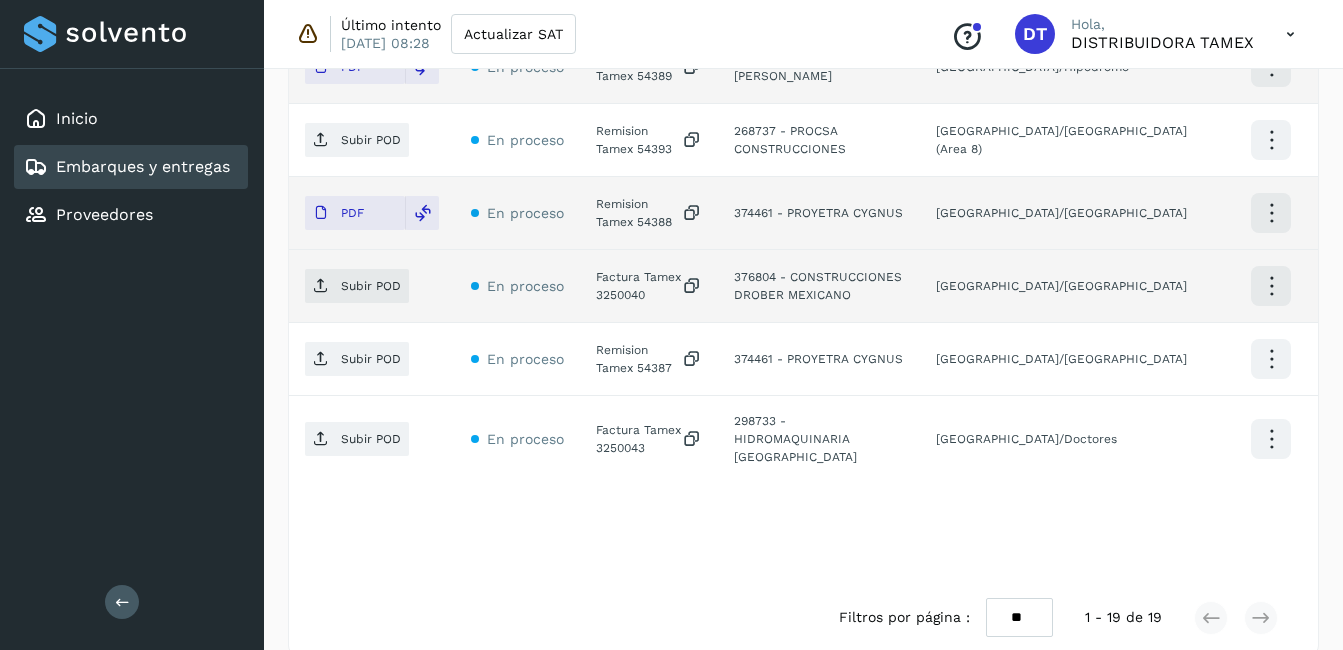 click on "Factura Tamex 3250040" 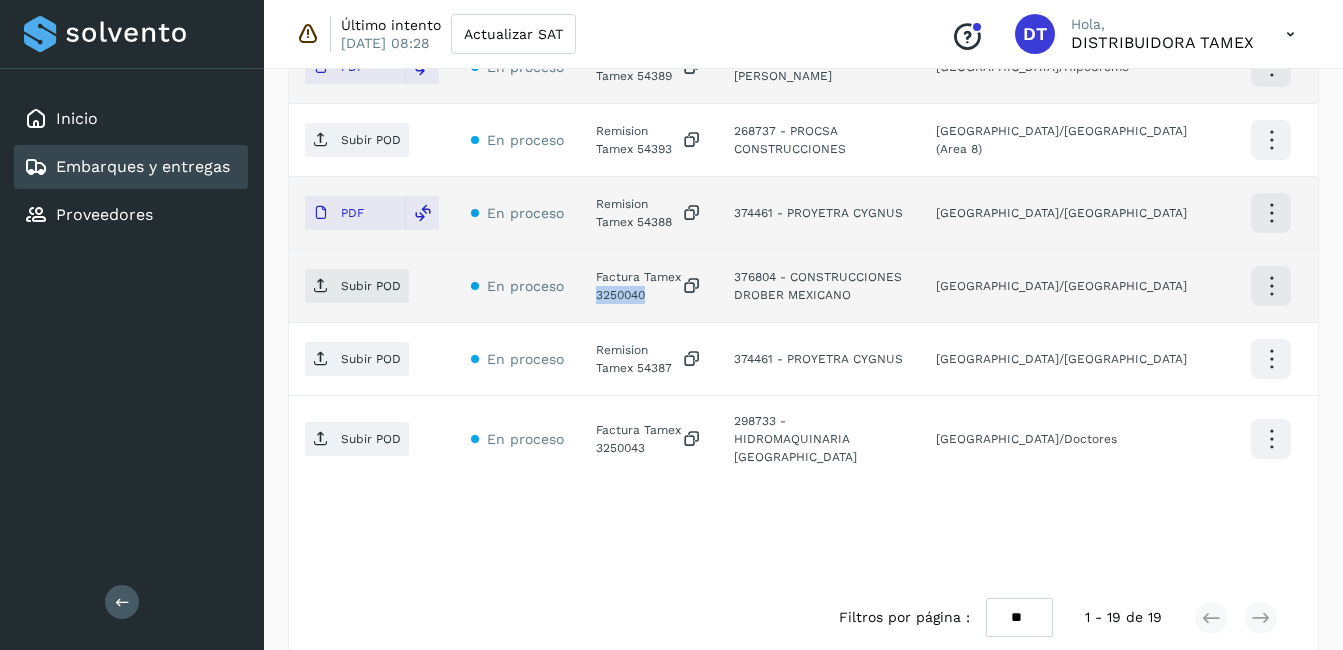 click on "Factura Tamex 3250040" 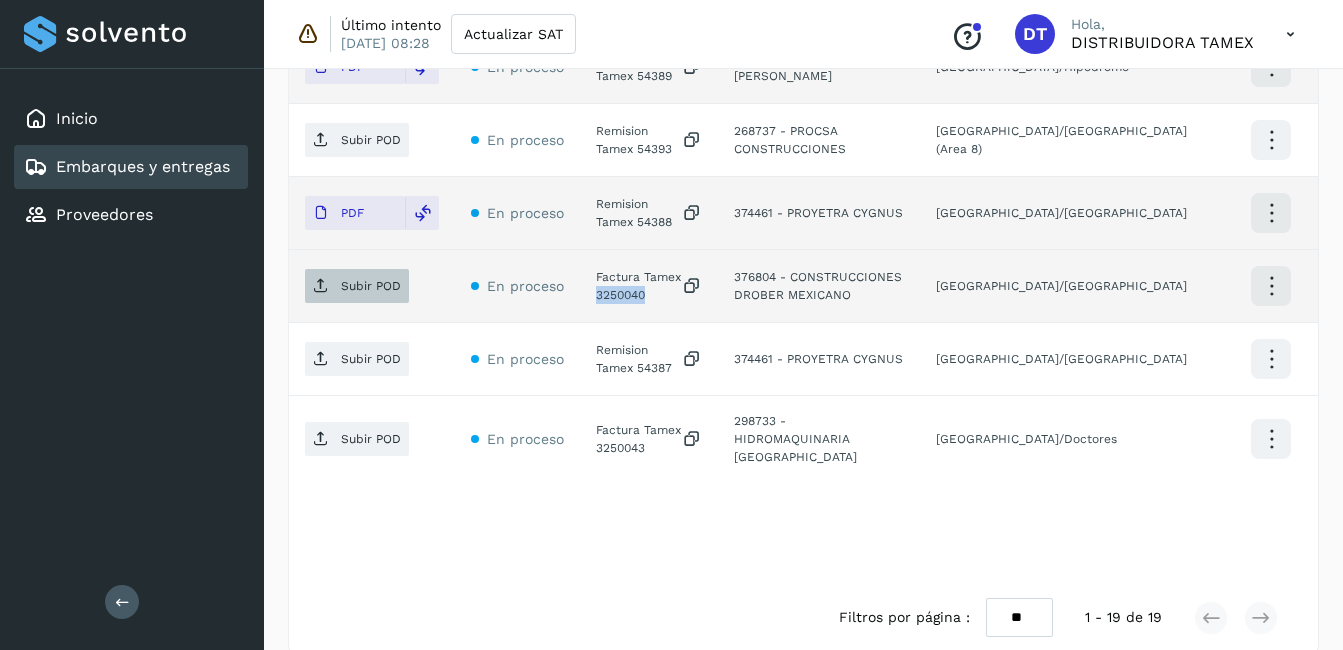 click on "Subir POD" at bounding box center (371, 286) 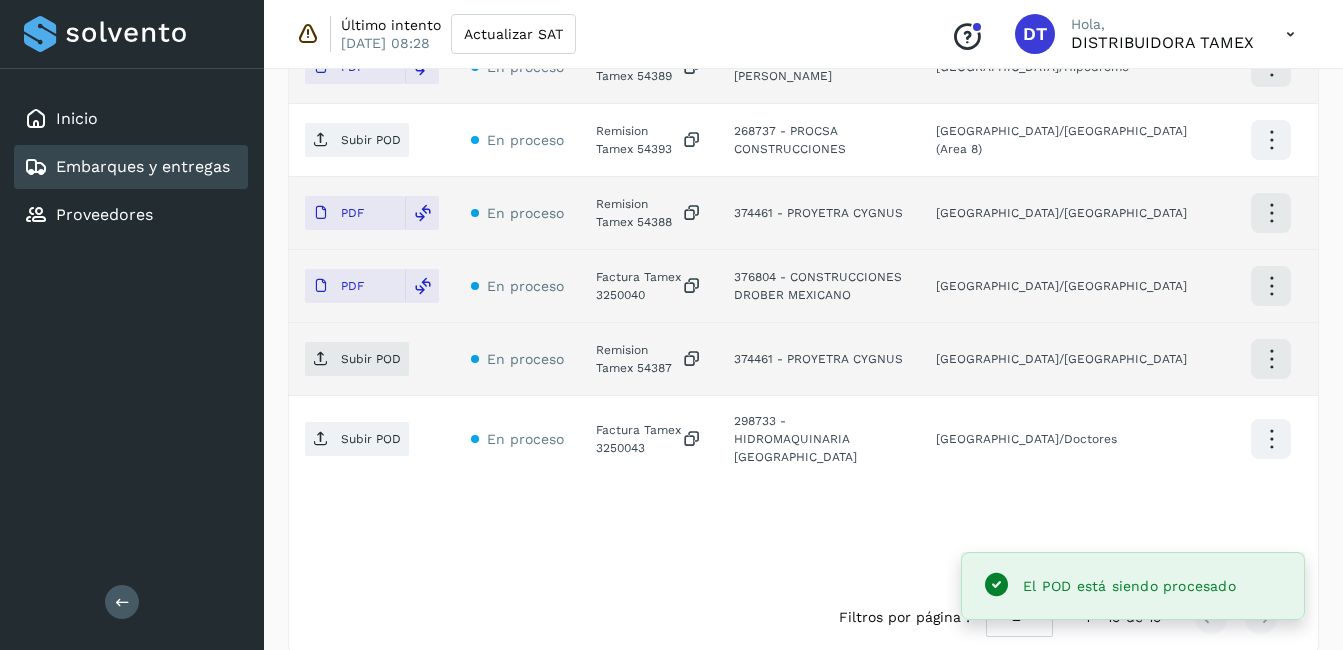 click on "Remision Tamex 54387" 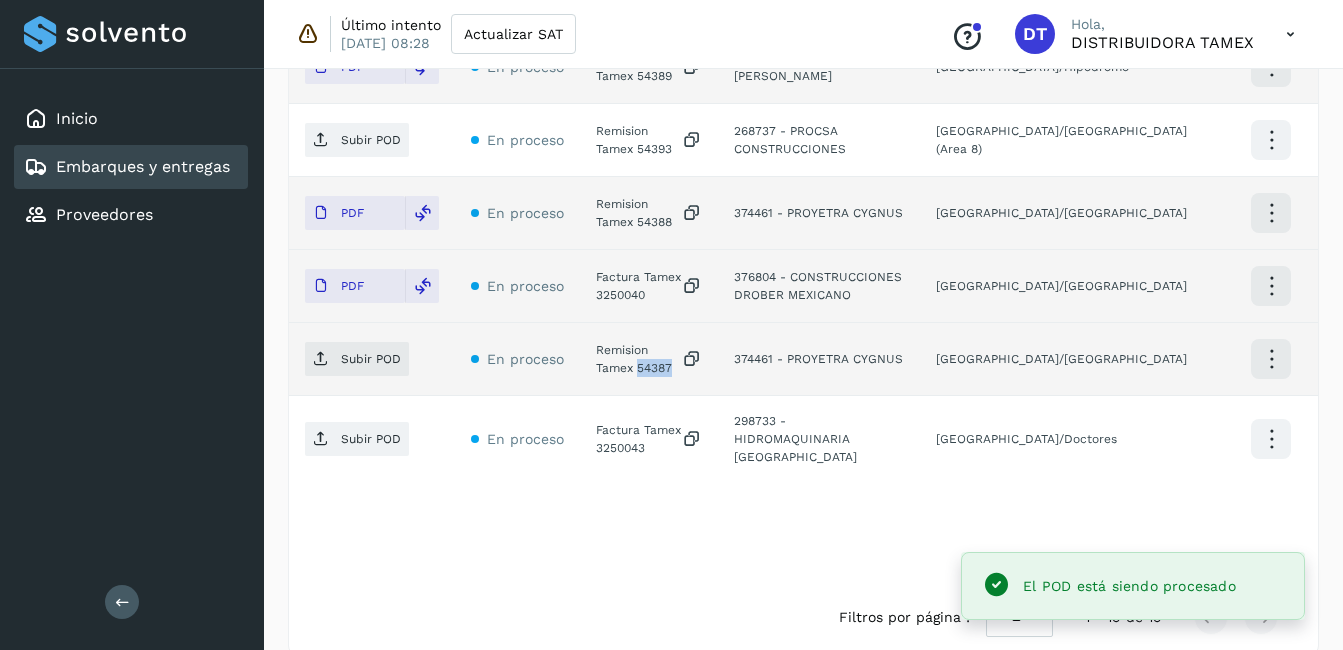 click on "Remision Tamex 54387" 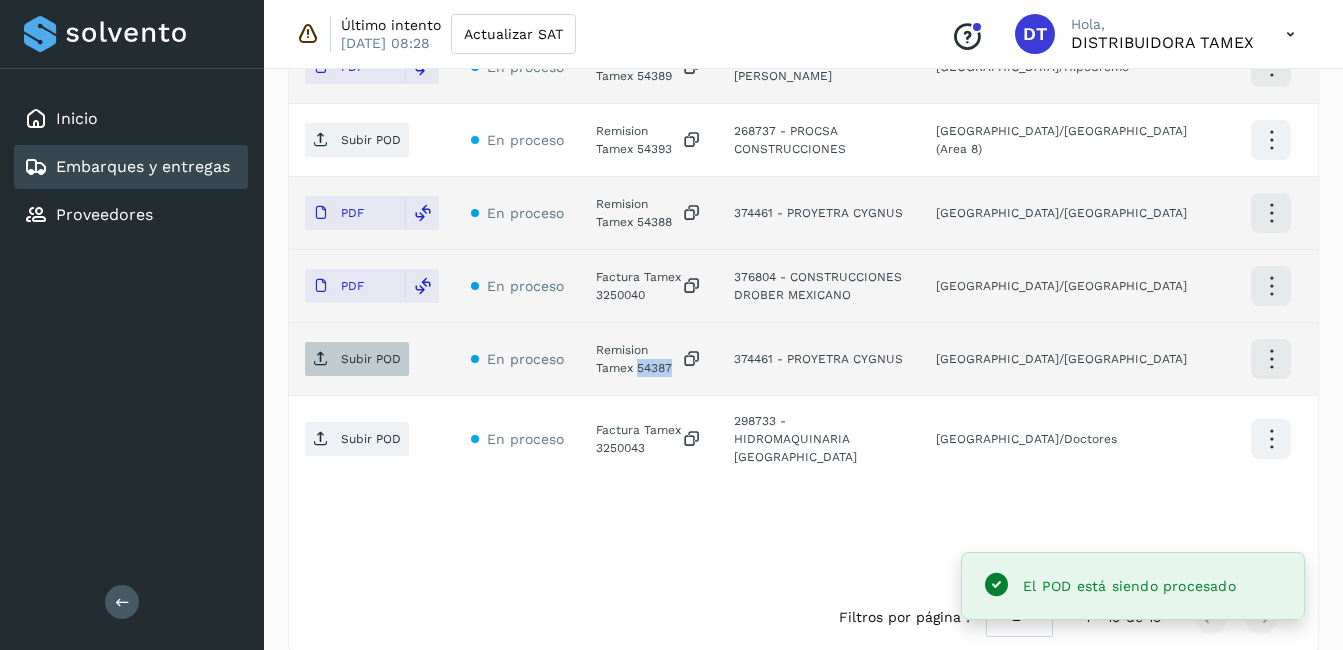 click on "Subir POD" at bounding box center [357, 359] 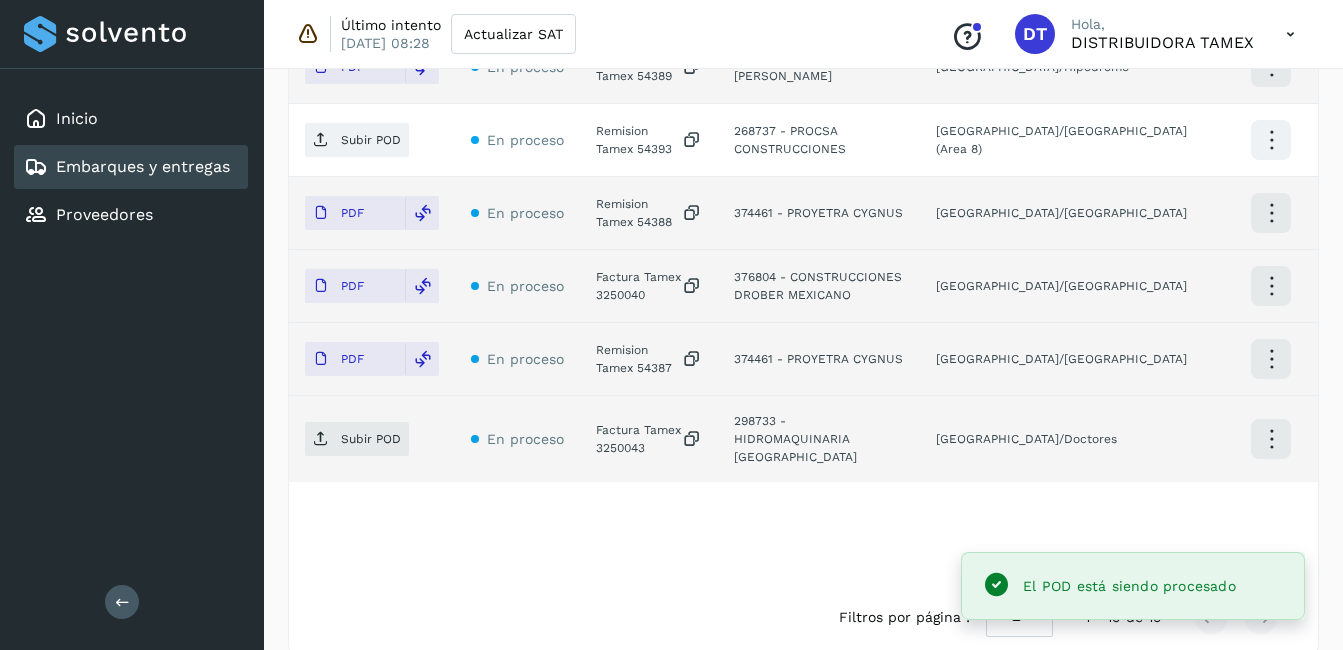 click on "Factura Tamex 3250043" 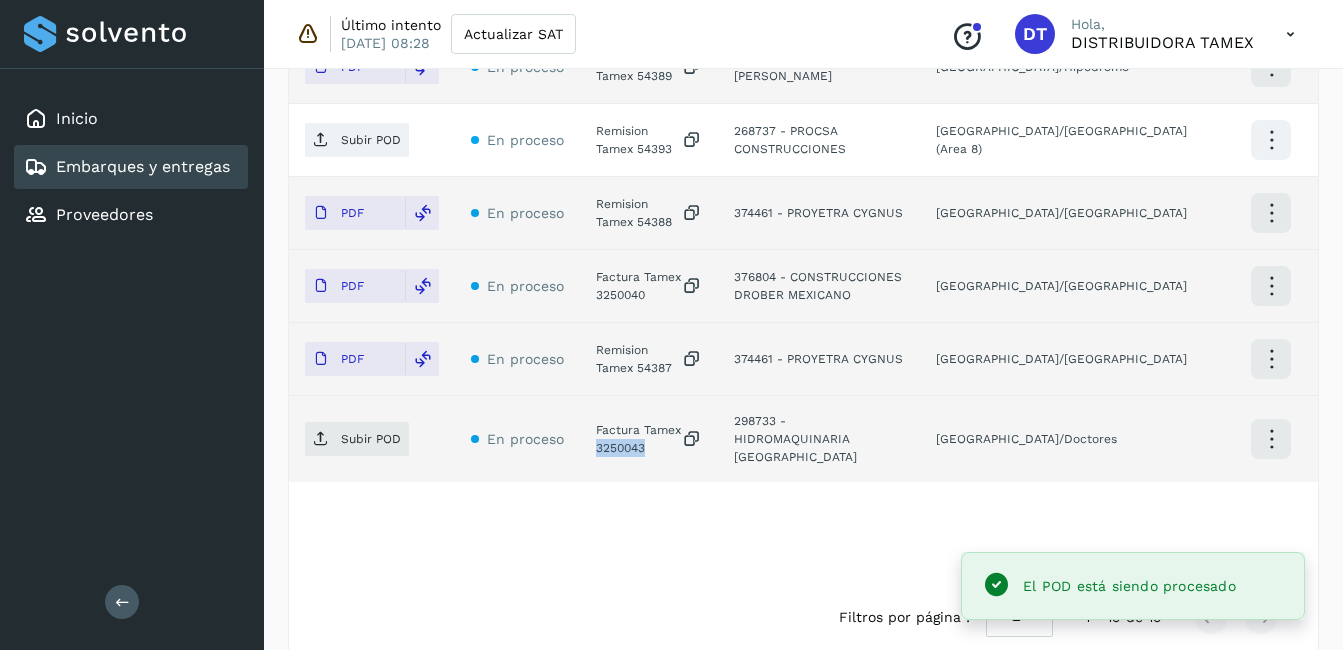 click on "Factura Tamex 3250043" 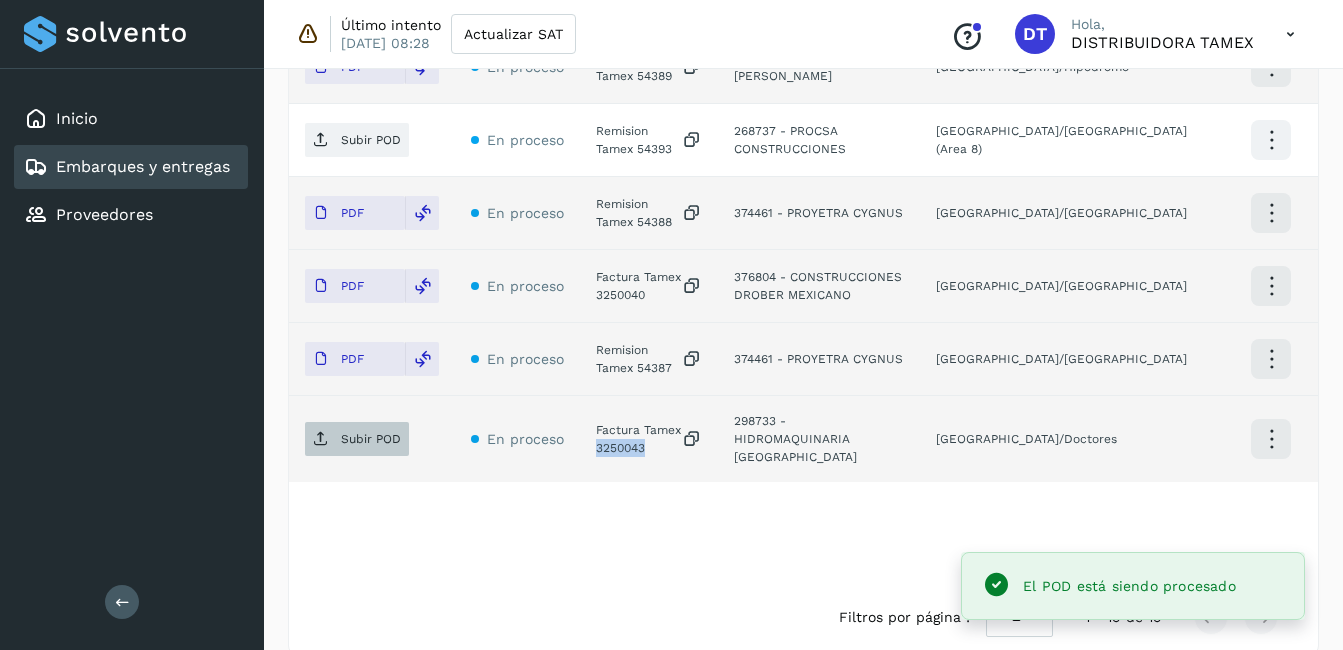 click on "Subir POD" at bounding box center (357, 439) 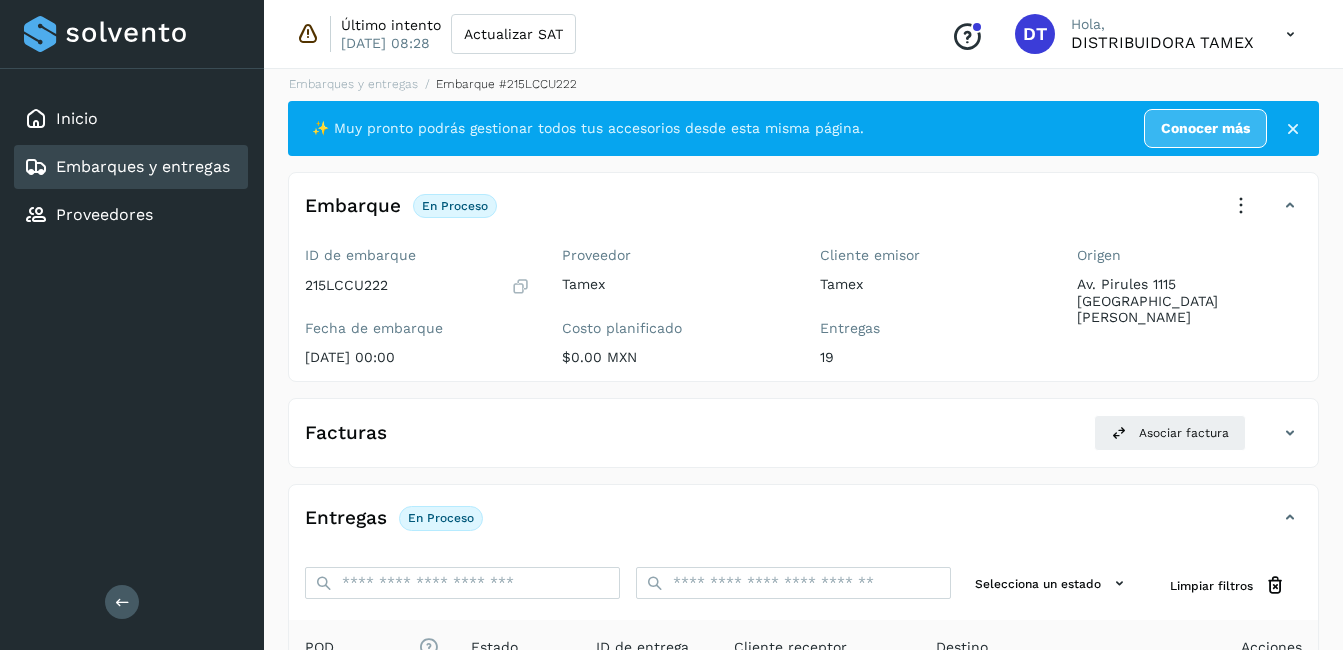 scroll, scrollTop: 0, scrollLeft: 0, axis: both 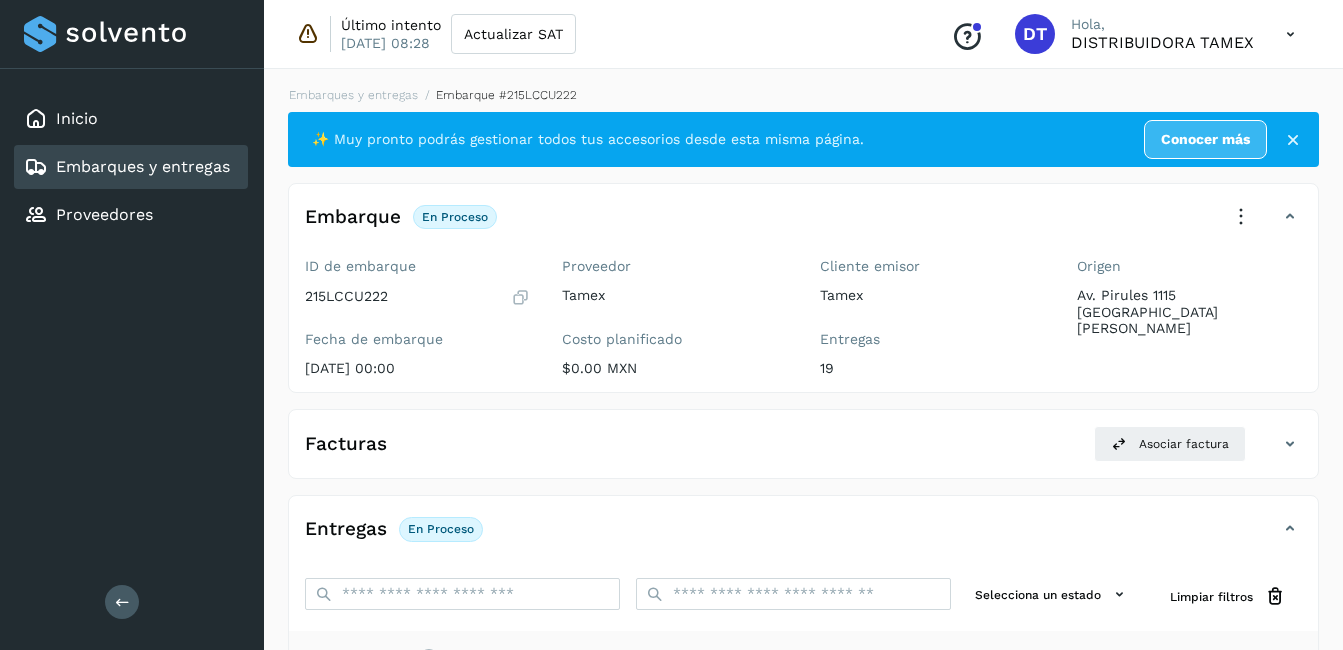 select on "**" 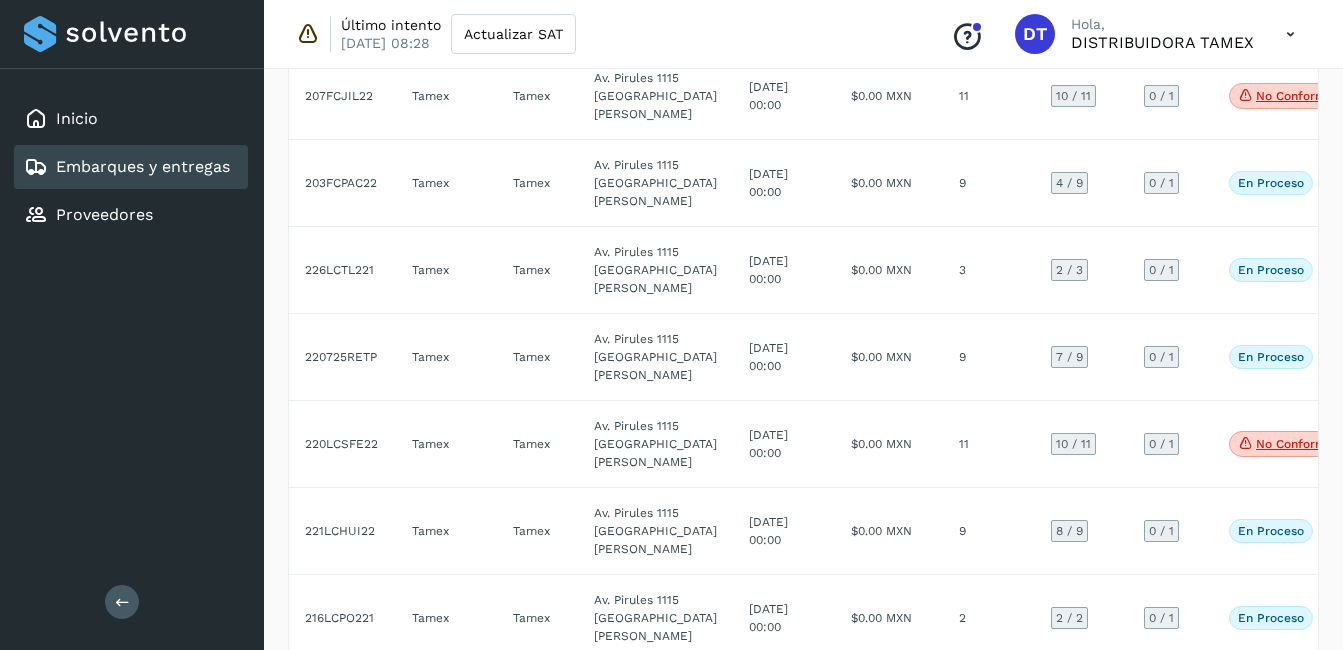scroll, scrollTop: 0, scrollLeft: 0, axis: both 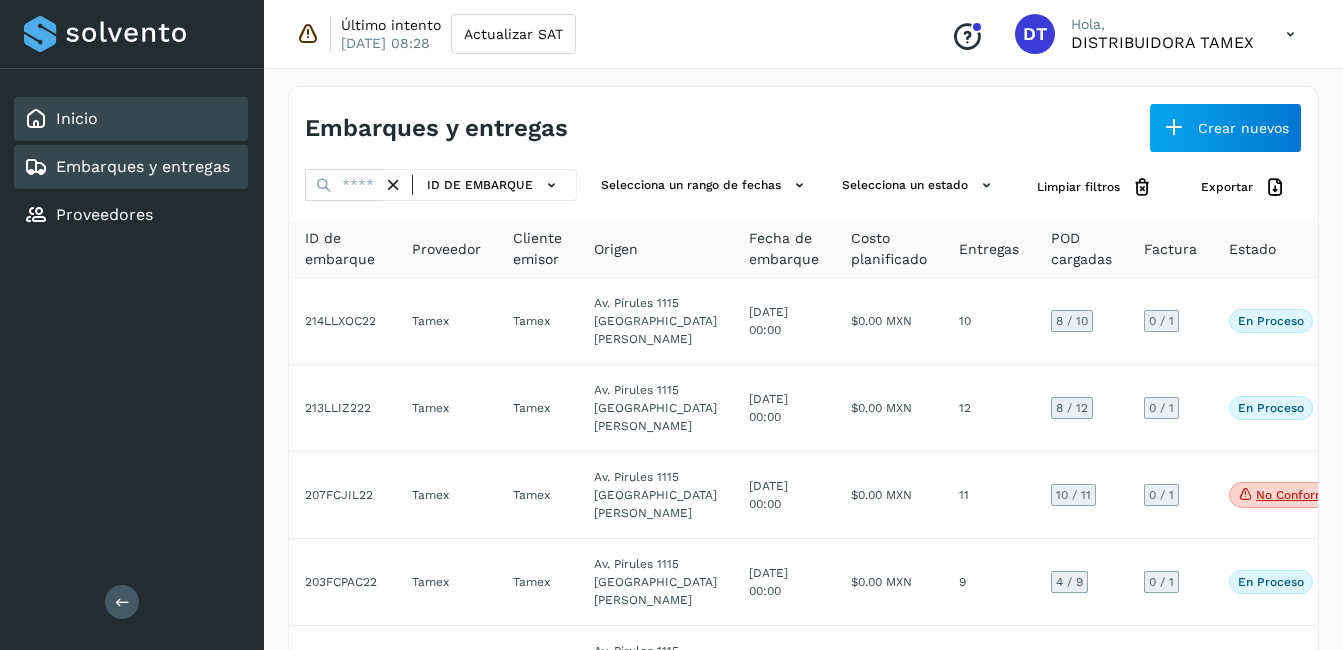 click on "Inicio" 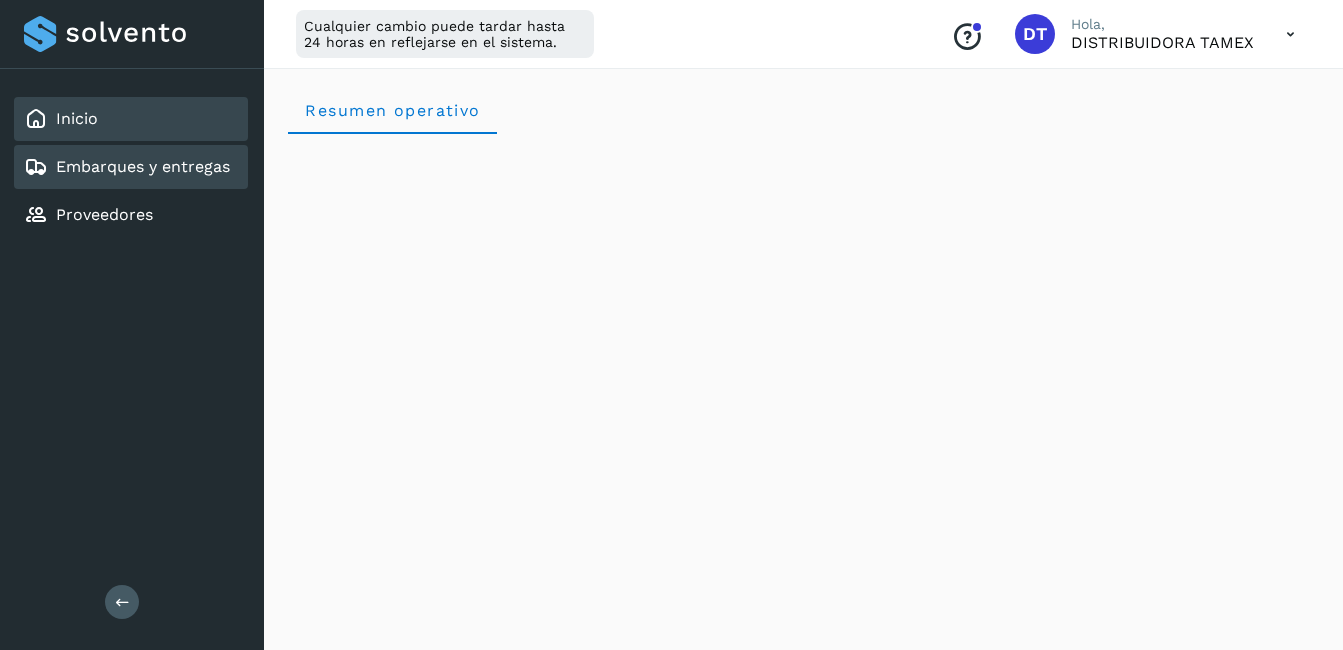 click at bounding box center [36, 167] 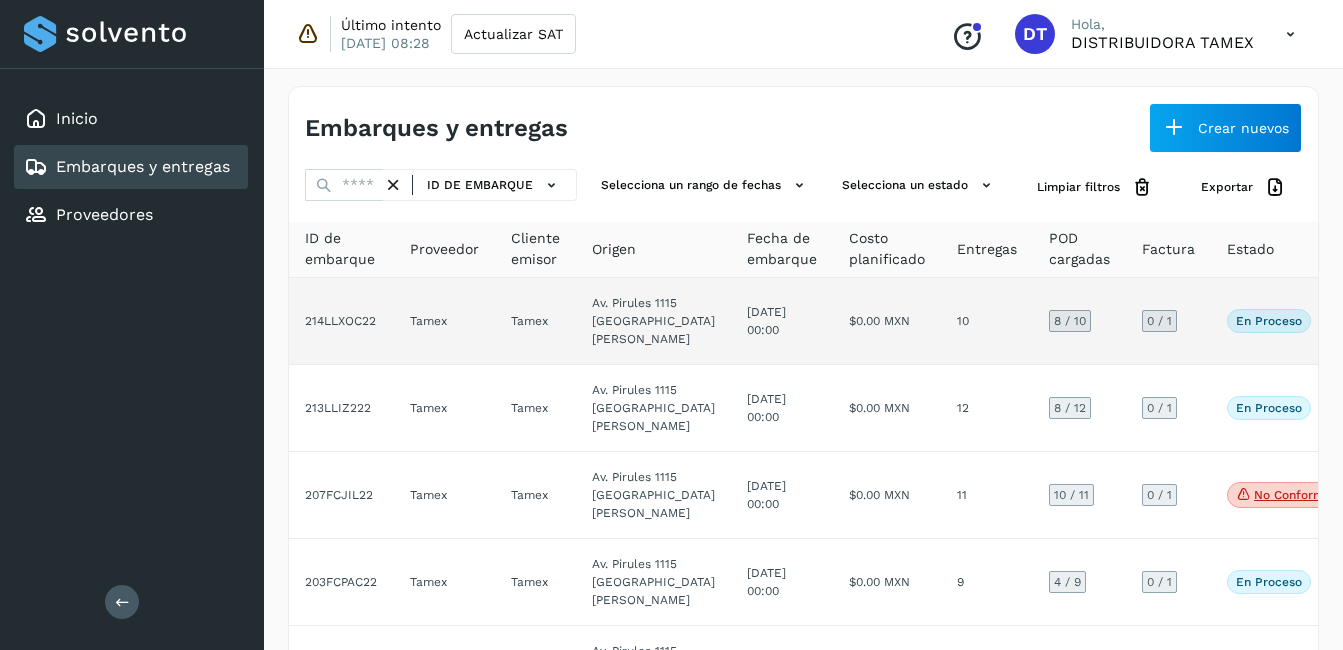 click on "10" 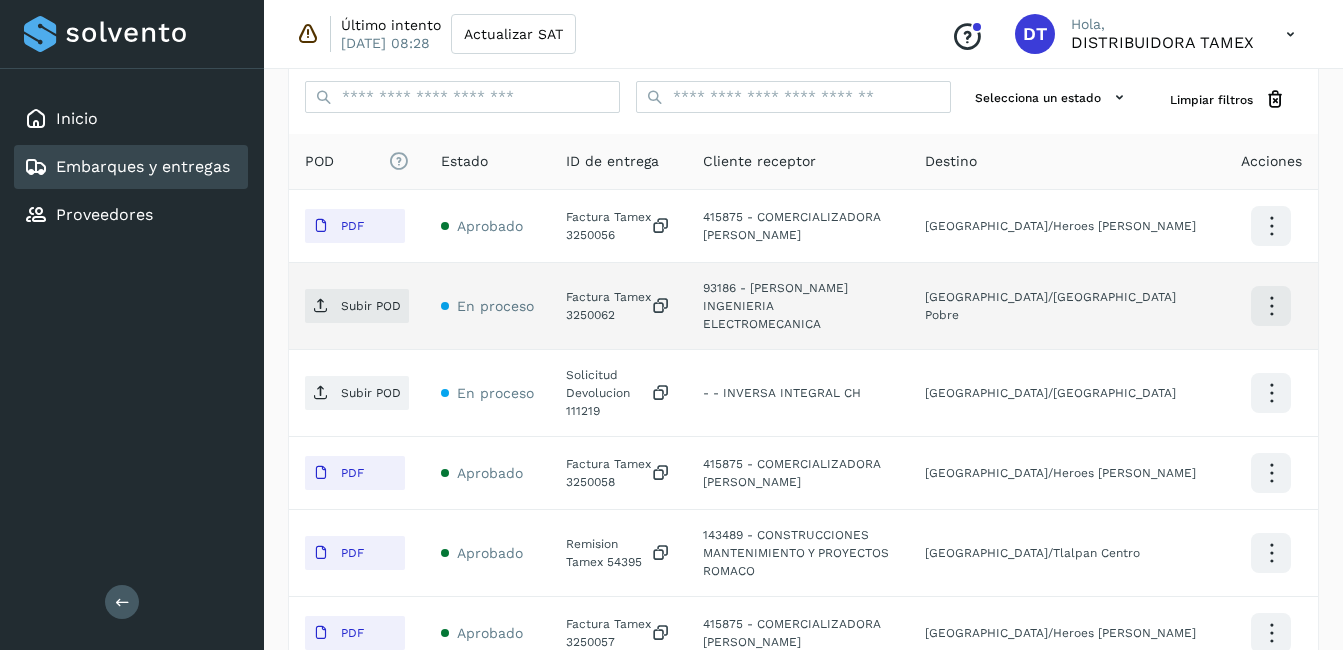 scroll, scrollTop: 462, scrollLeft: 0, axis: vertical 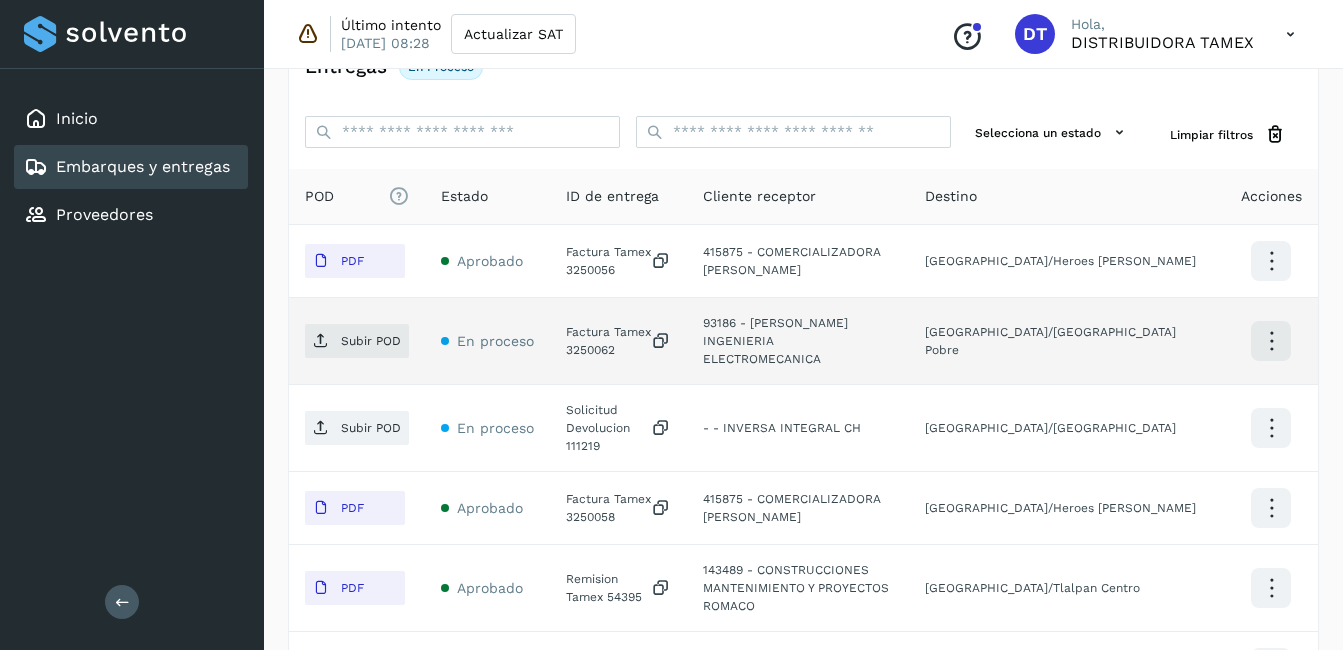 click on "Factura Tamex 3250062" 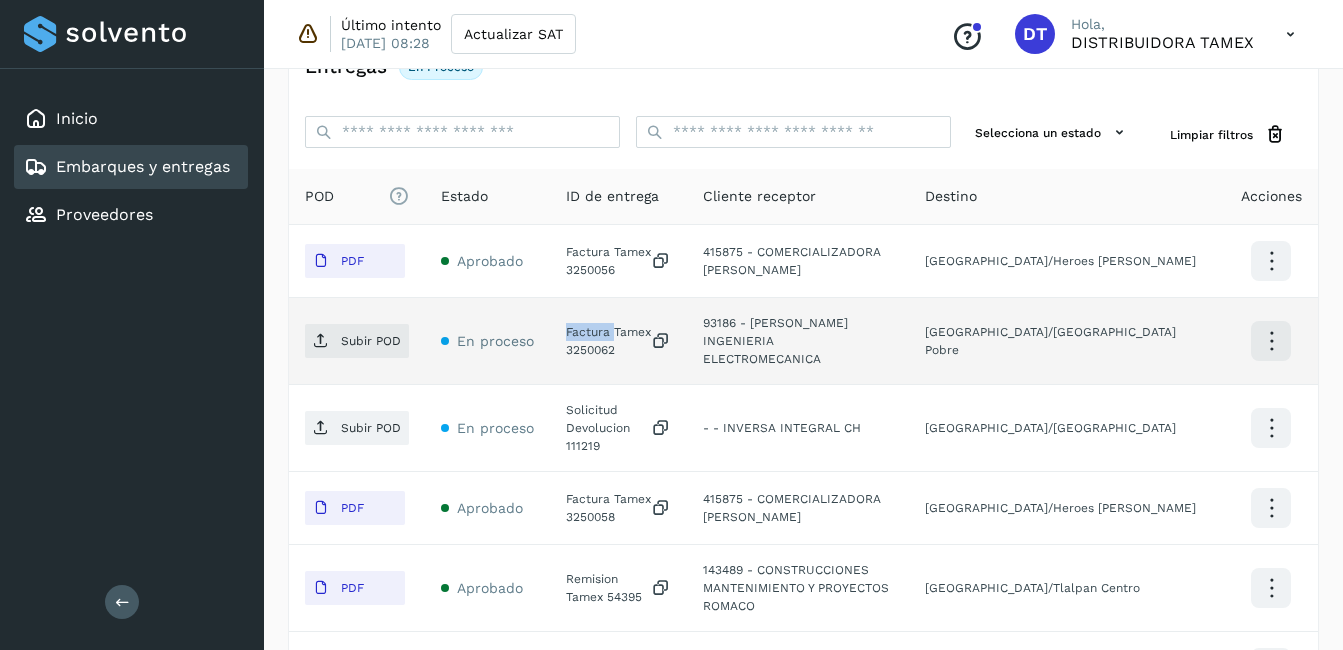 click on "Factura Tamex 3250062" 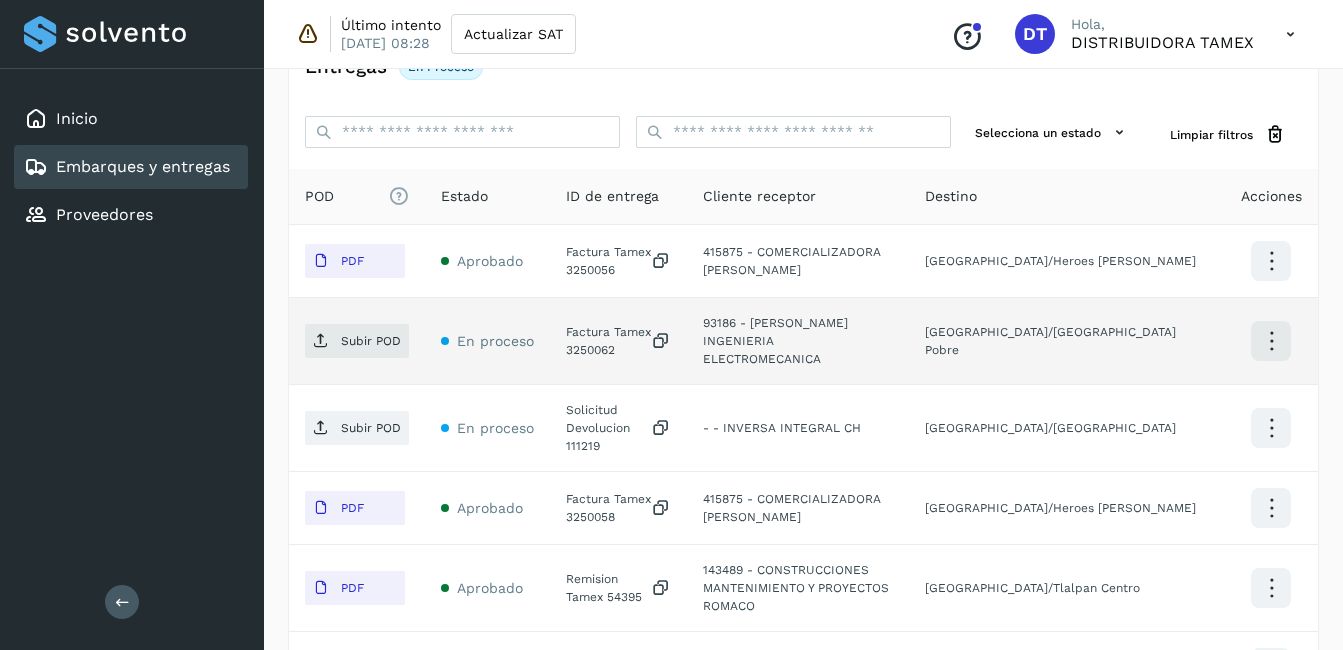 click on "Factura Tamex 3250062" 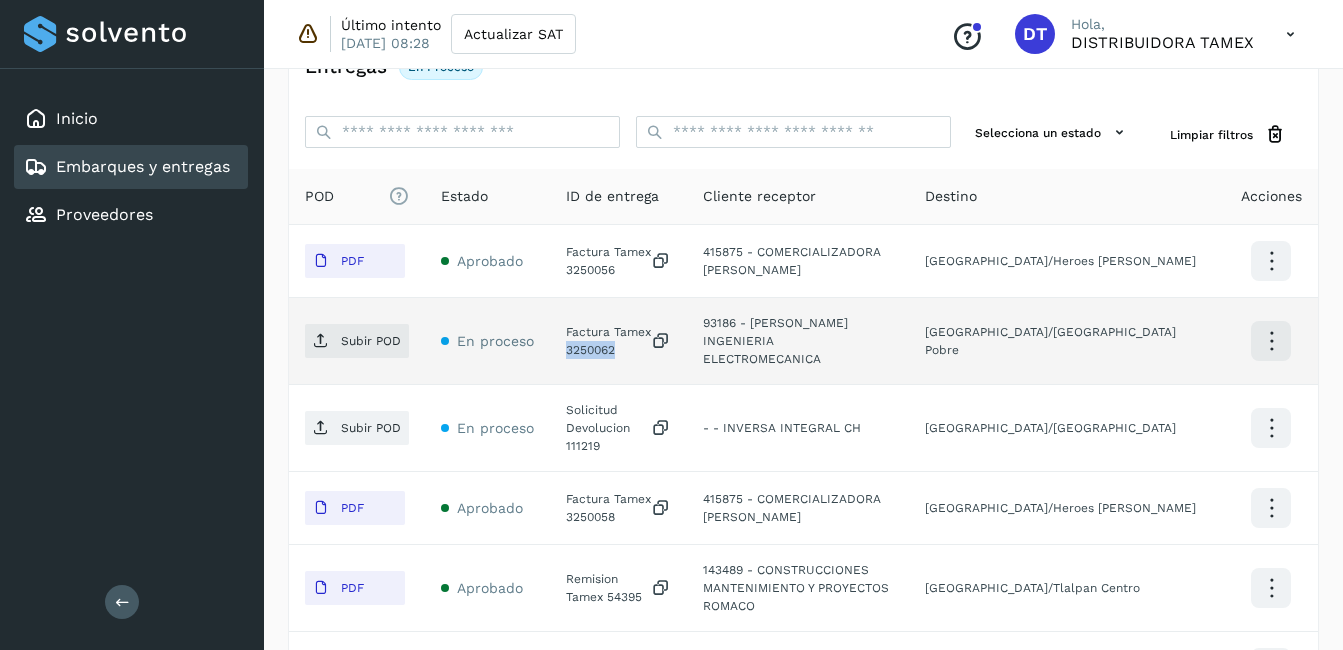 click on "Factura Tamex 3250062" 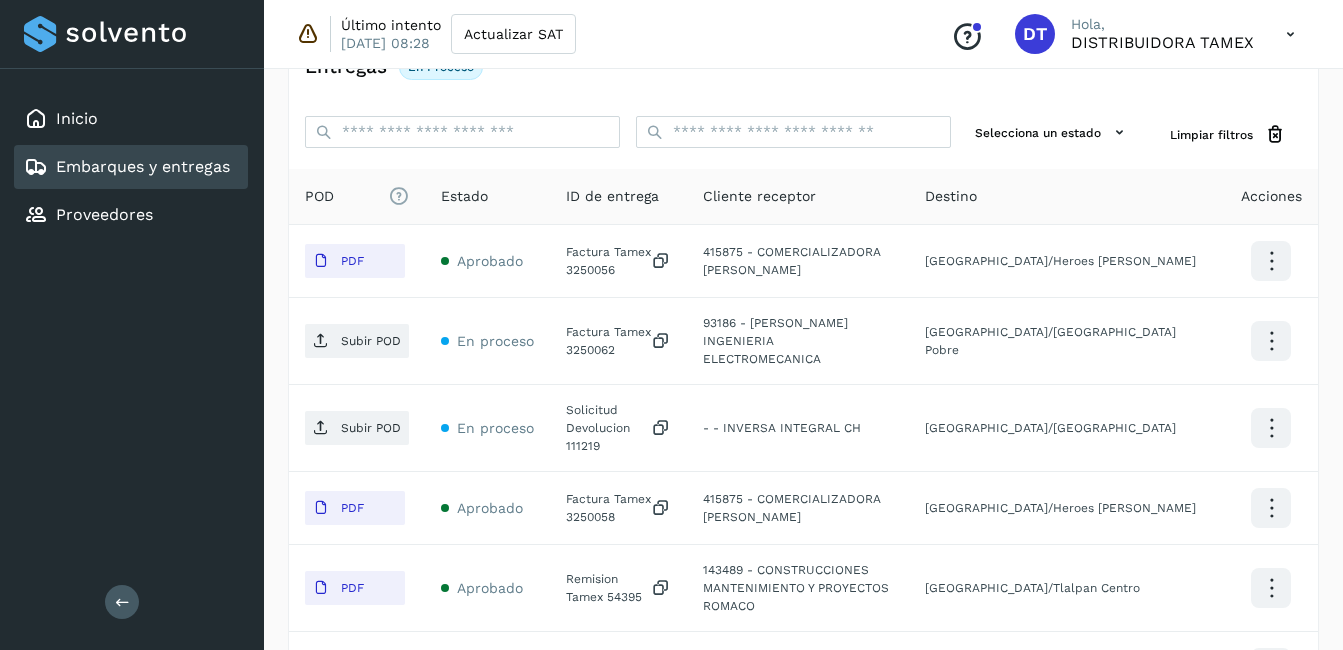 click on "Embarques y entregas Embarque #214LLXOC22  ✨ Muy pronto podrás gestionar todos tus accesorios desde esta misma página. Conocer más Embarque En proceso
Verifica el estado de la factura o entregas asociadas a este embarque
ID de embarque 214LLXOC22 Fecha de embarque [DATE] 00:00 Proveedor Tamex Costo planificado  $0.00 MXN  Cliente emisor Tamex Entregas 10 Origen Av. Pirules 1115 San [PERSON_NAME] Obispo Facturas Asociar factura Aún no has subido ninguna factura Entregas En proceso Selecciona un estado Limpiar filtros POD
El tamaño máximo de archivo es de 20 Mb.
Estado ID de entrega Cliente receptor Destino Acciones PDF Aprobado Factura Tamex 3250056  415875 - COMERCIALIZADORA [PERSON_NAME] [GEOGRAPHIC_DATA]/Heroes [PERSON_NAME] POD En proceso Factura Tamex 3250062  93186 - [PERSON_NAME] INGENIERIA ELECTROMECANICA [GEOGRAPHIC_DATA]/Pena Pobre Subir POD En proceso Solicitud Devolucion 111219  PDF Aprobado" at bounding box center (803, 410) 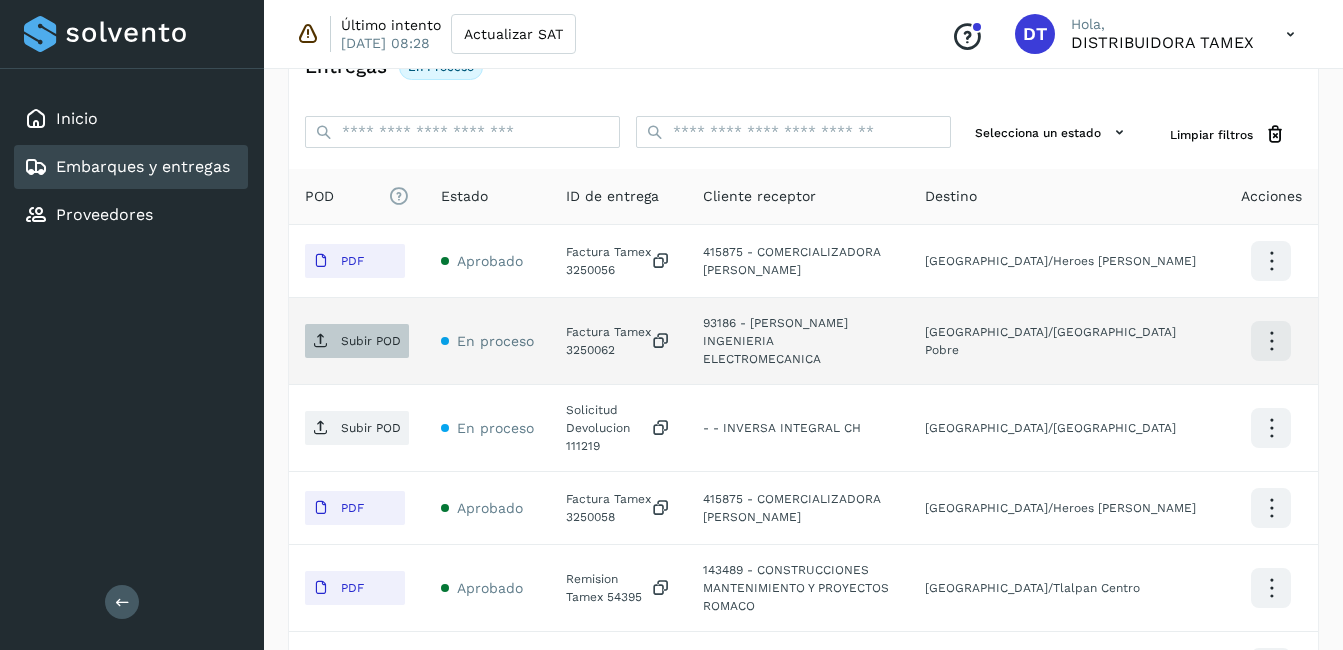 click at bounding box center (321, 341) 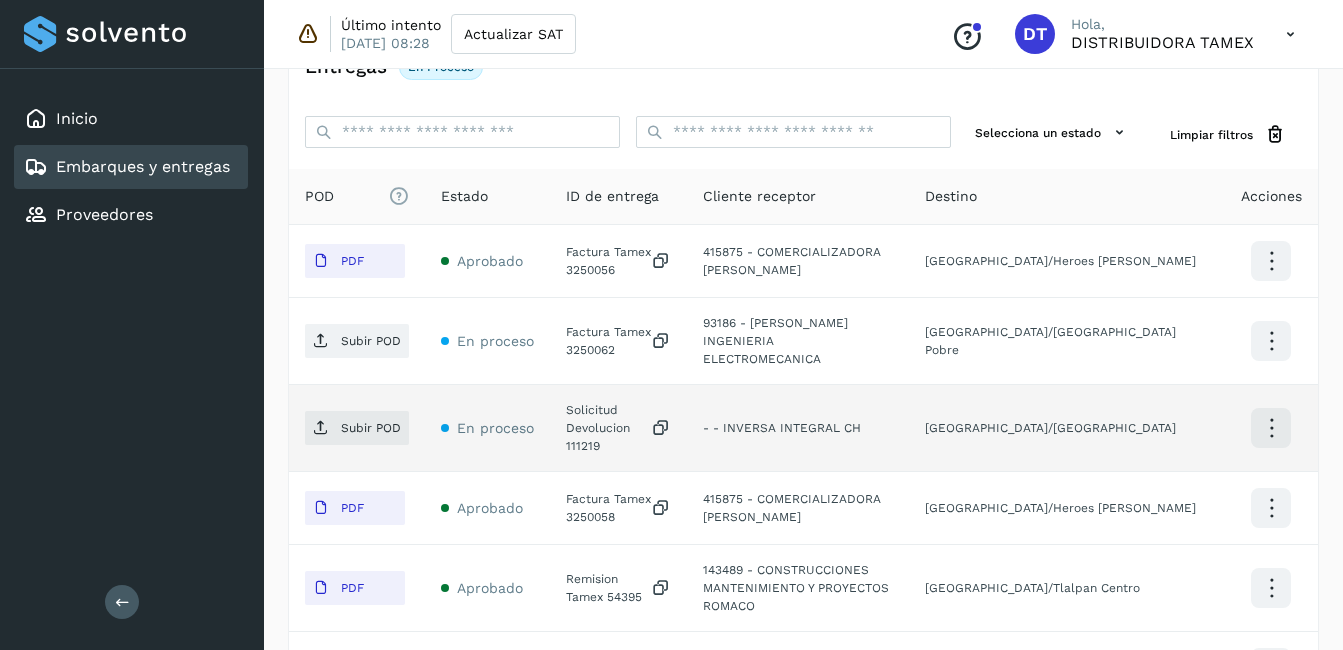 click on "Solicitud Devolucion 111219" 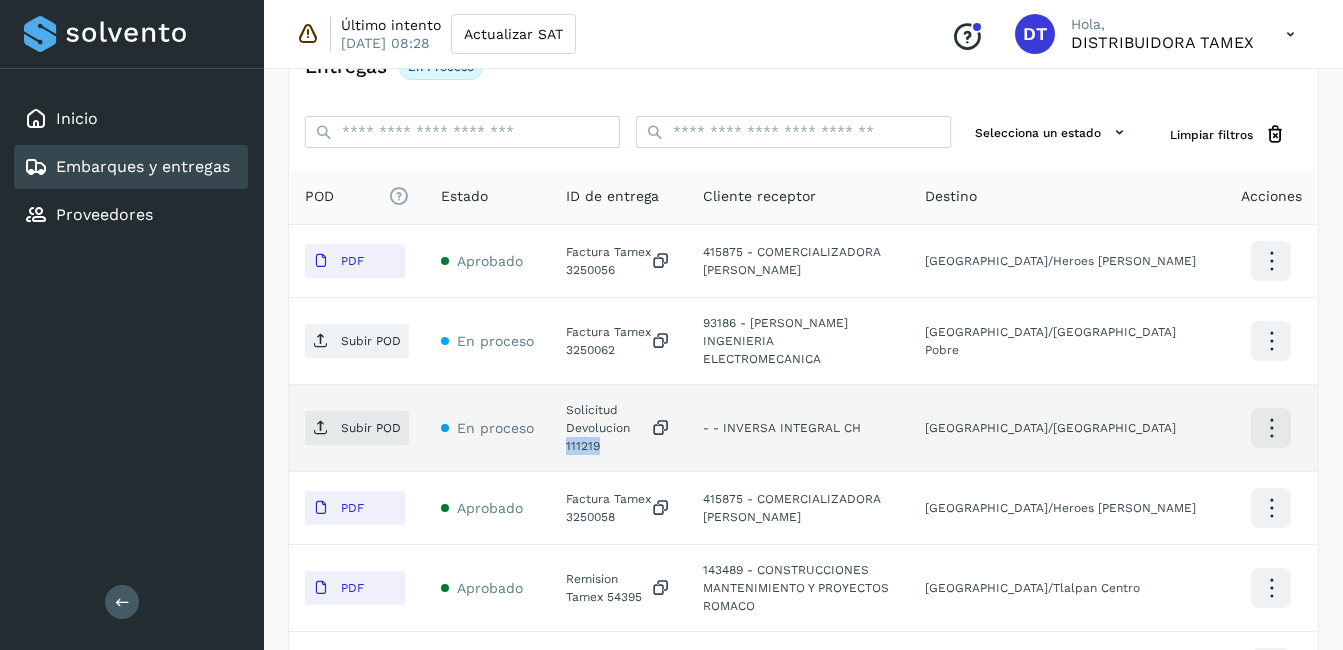 click on "Solicitud Devolucion 111219" 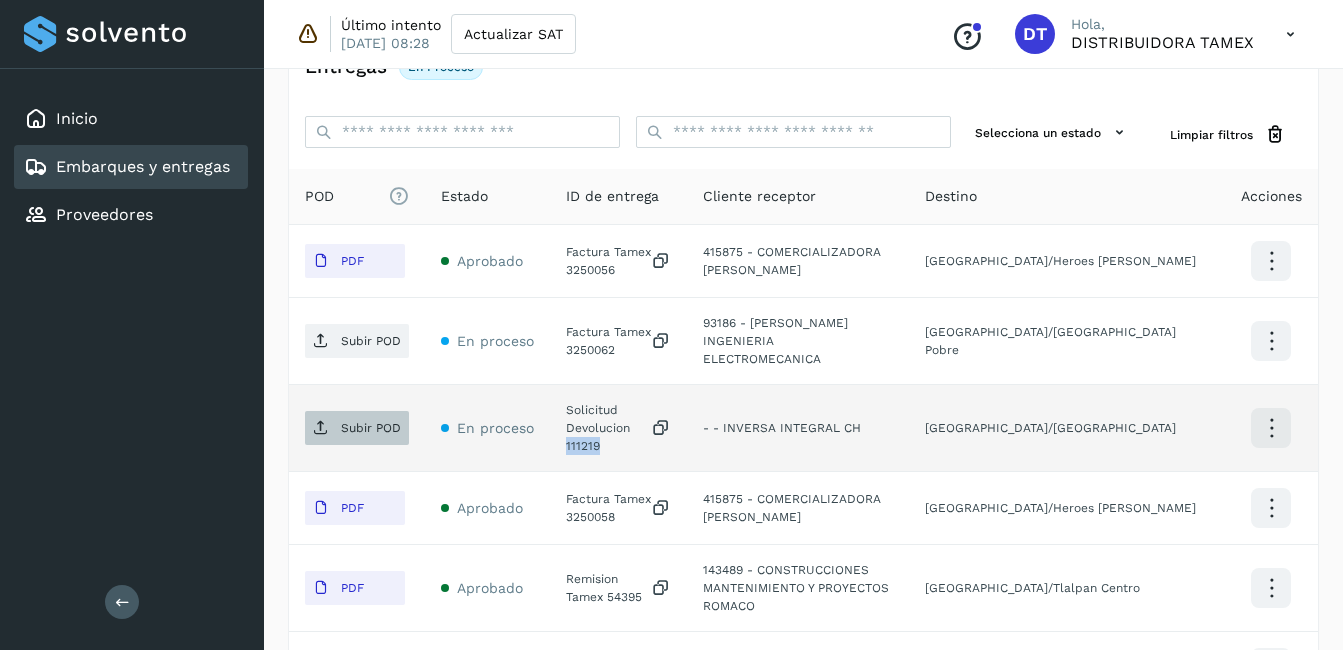 click on "Subir POD" at bounding box center (371, 428) 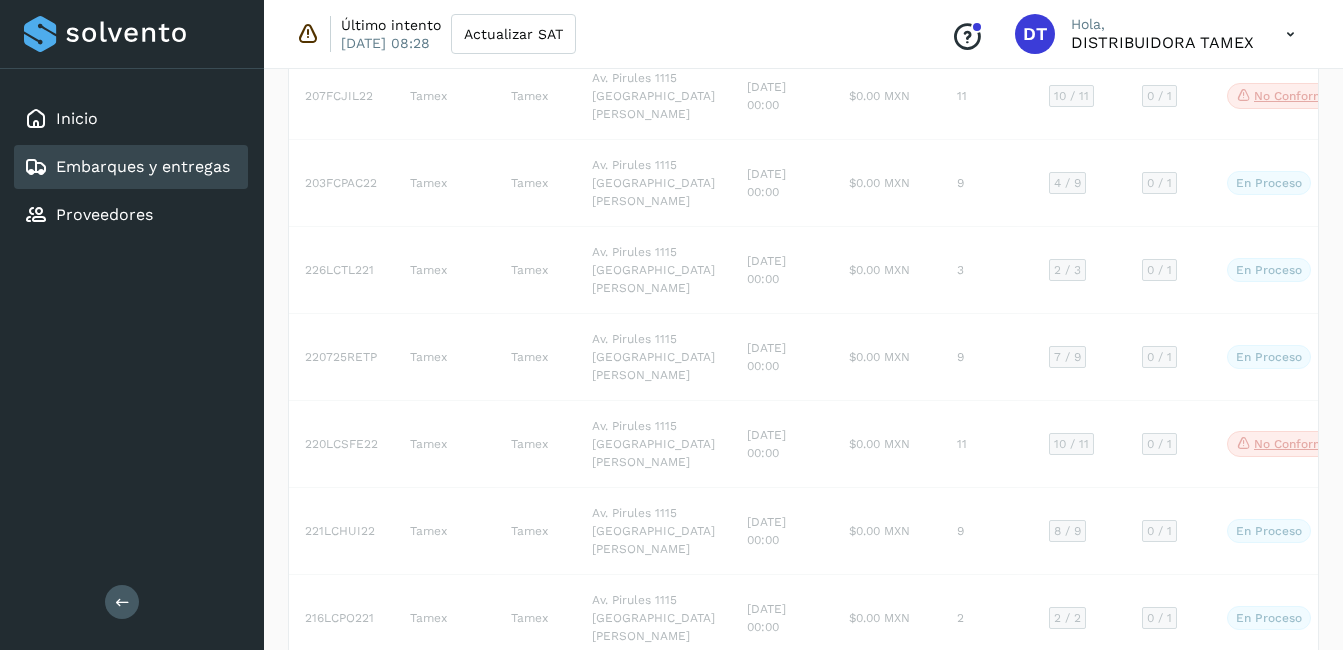 scroll, scrollTop: 401, scrollLeft: 0, axis: vertical 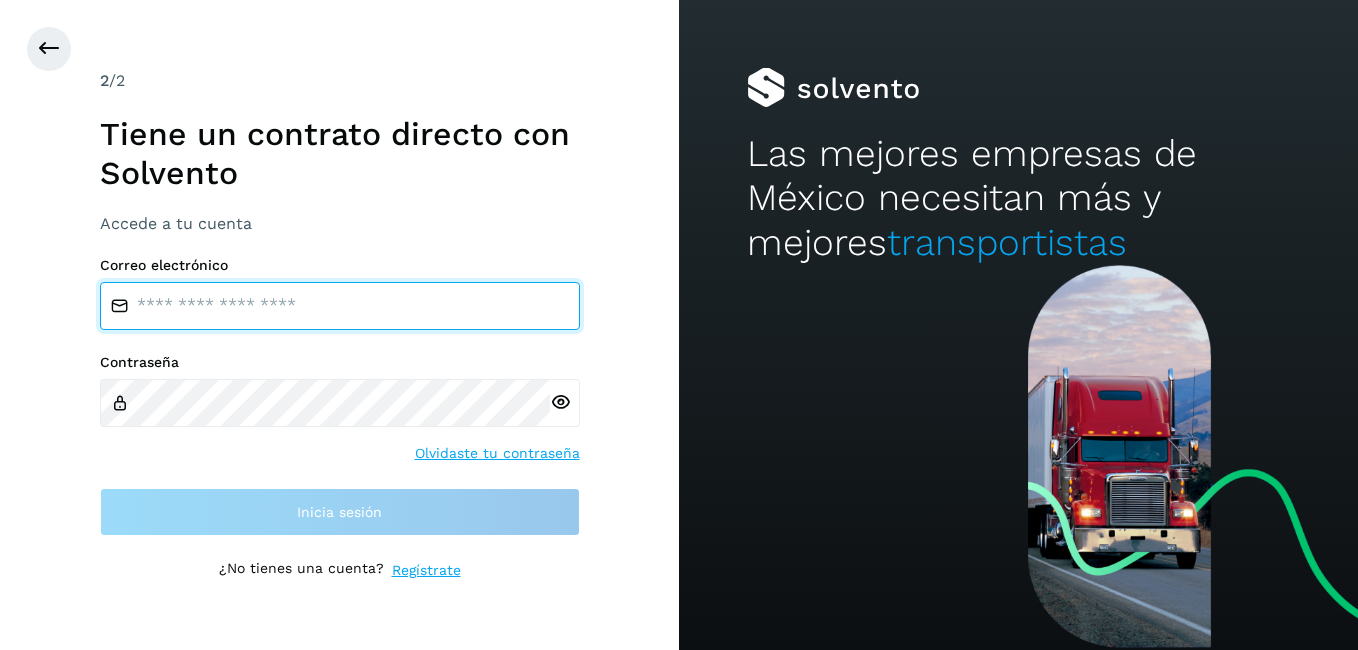 click at bounding box center (340, 306) 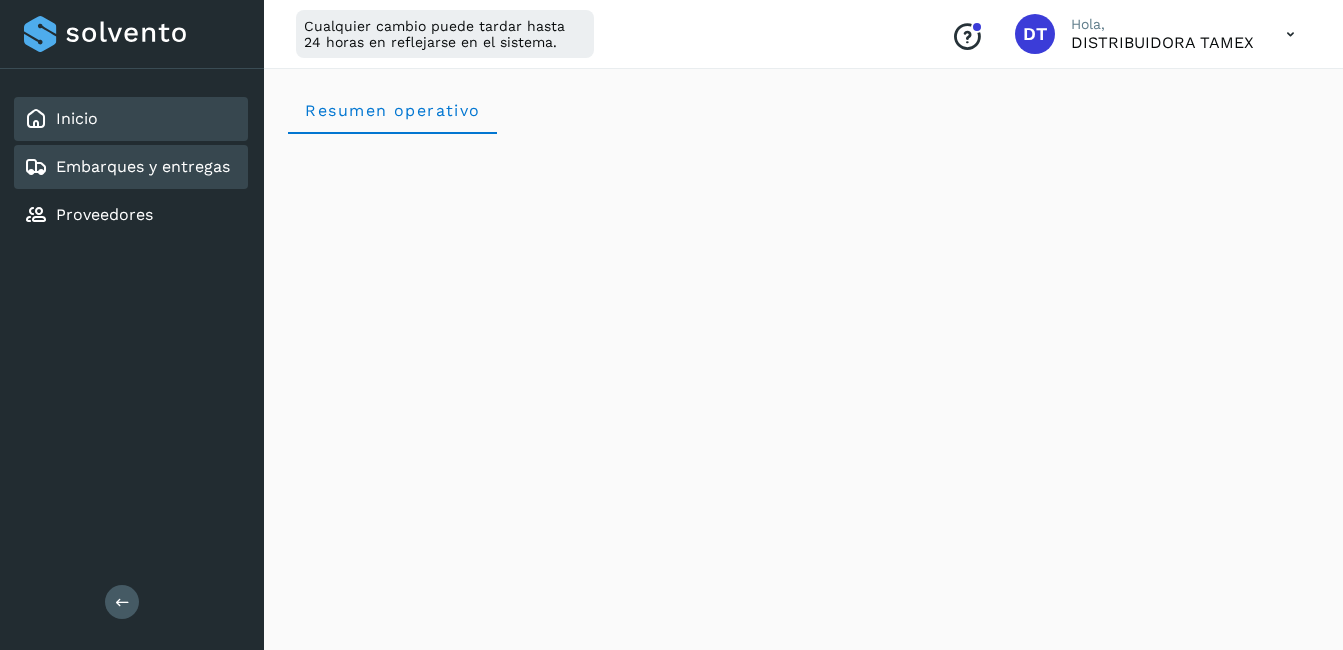 click on "Embarques y entregas" at bounding box center [143, 166] 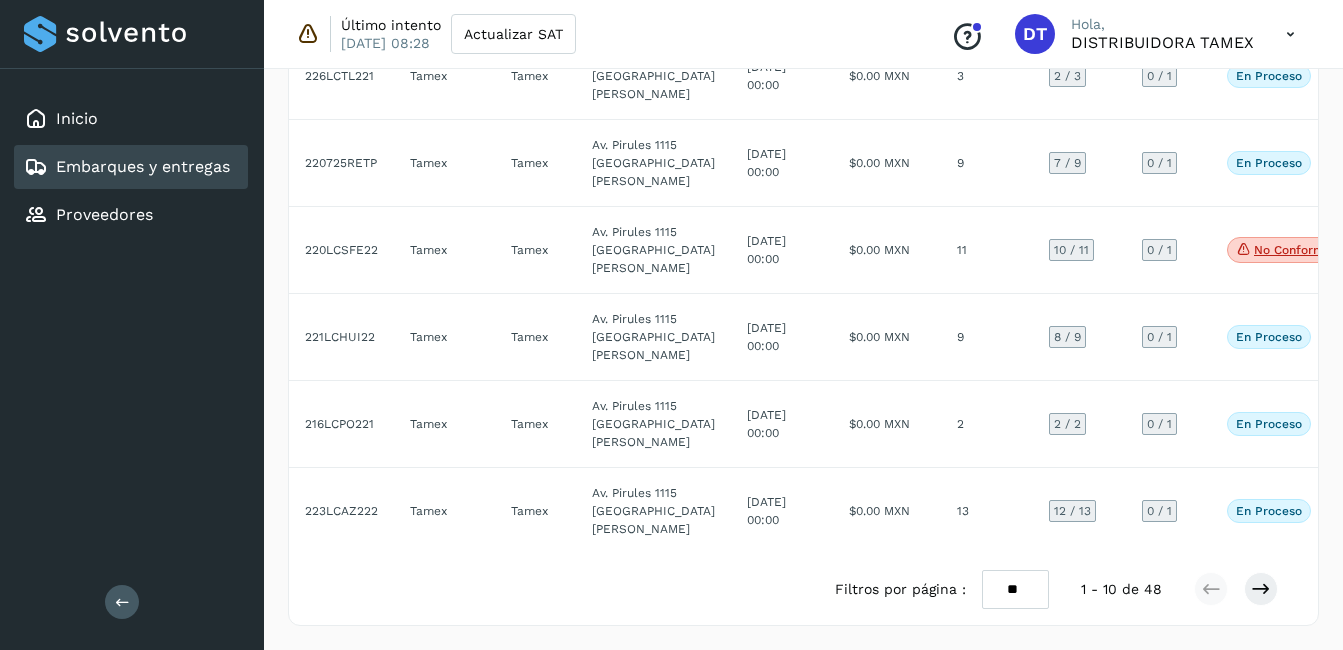 scroll, scrollTop: 1148, scrollLeft: 0, axis: vertical 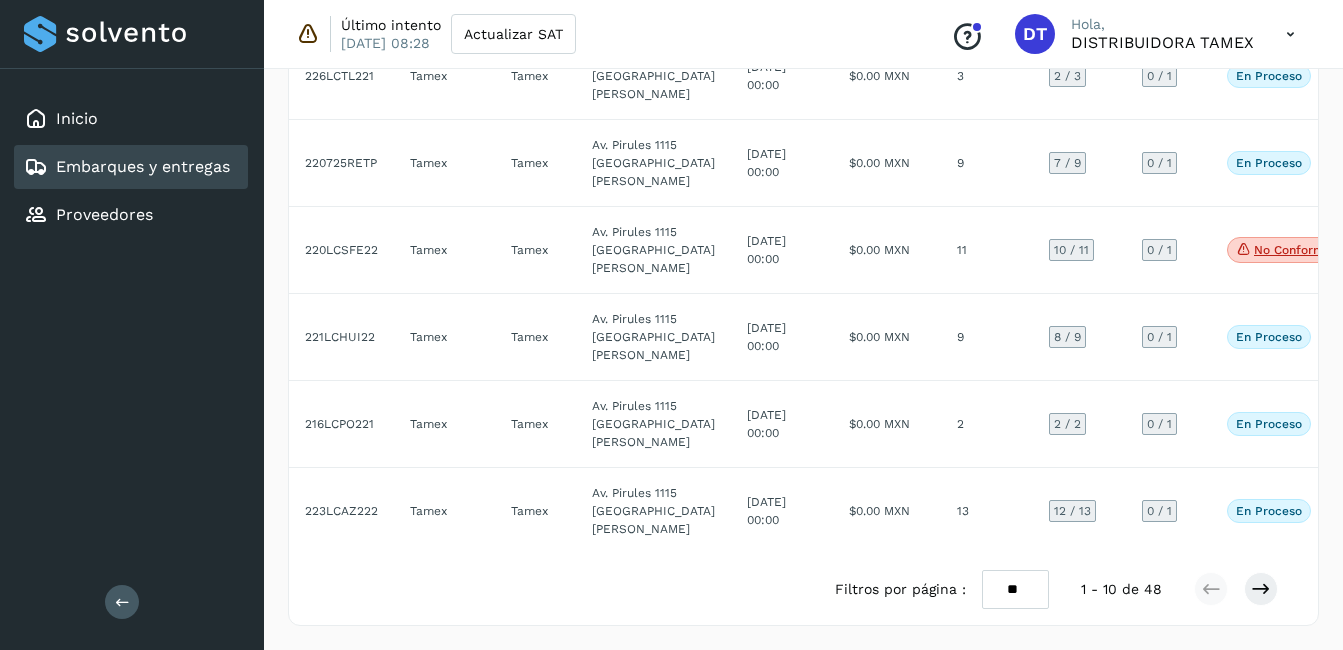 select on "**" 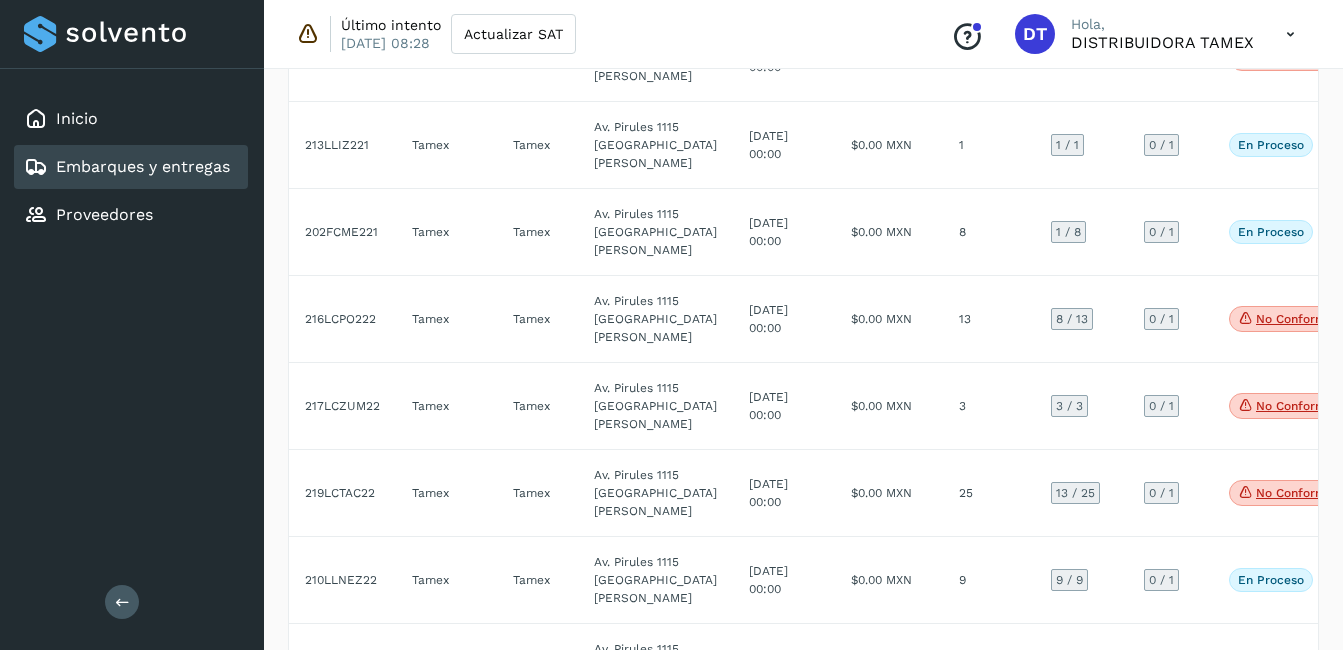scroll, scrollTop: 1948, scrollLeft: 0, axis: vertical 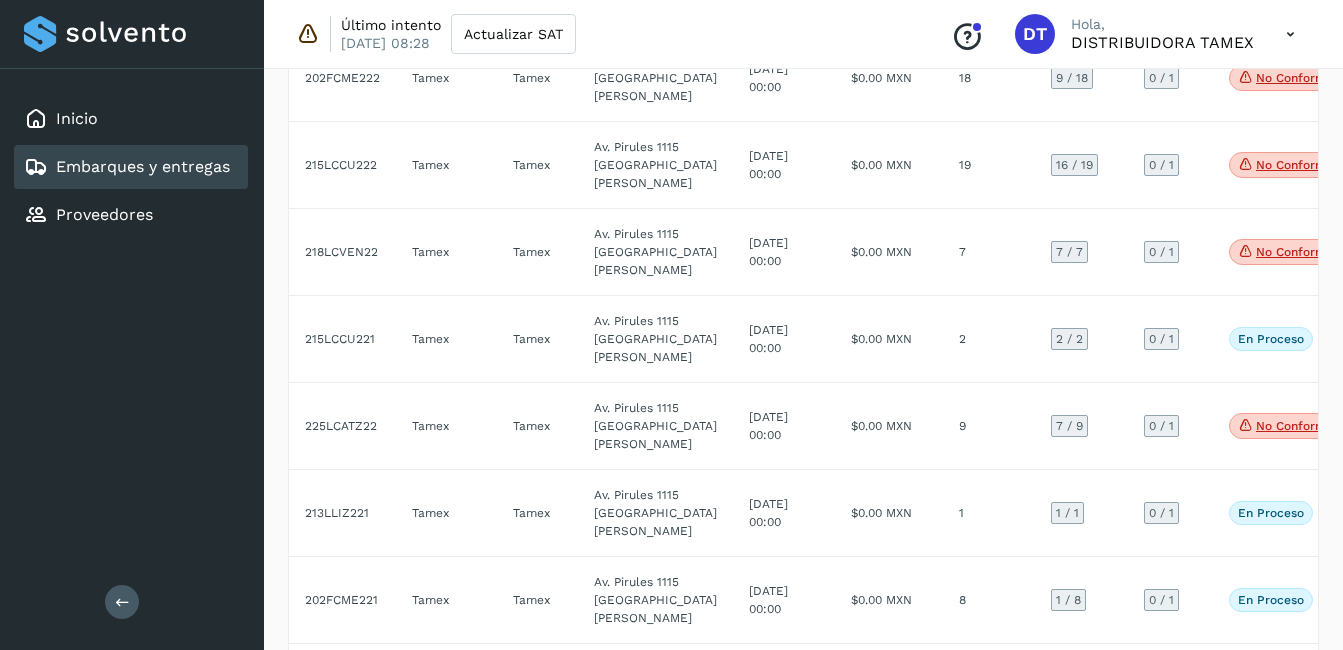 click on "7" 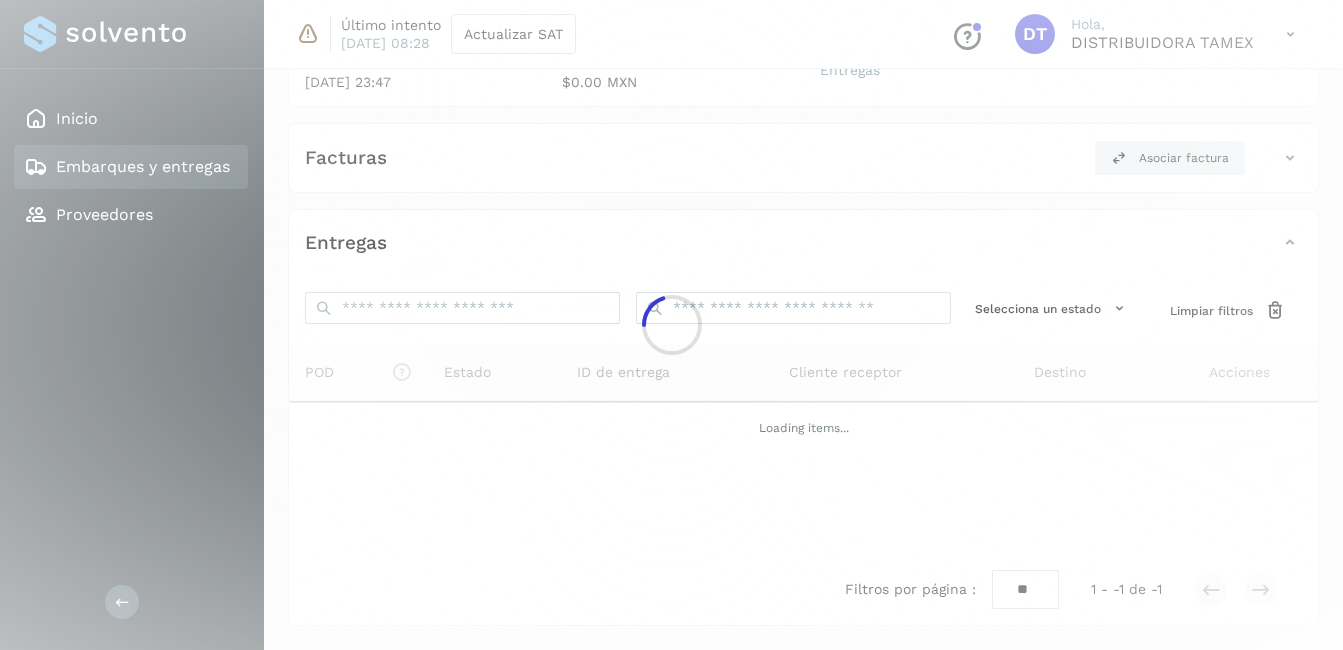 click 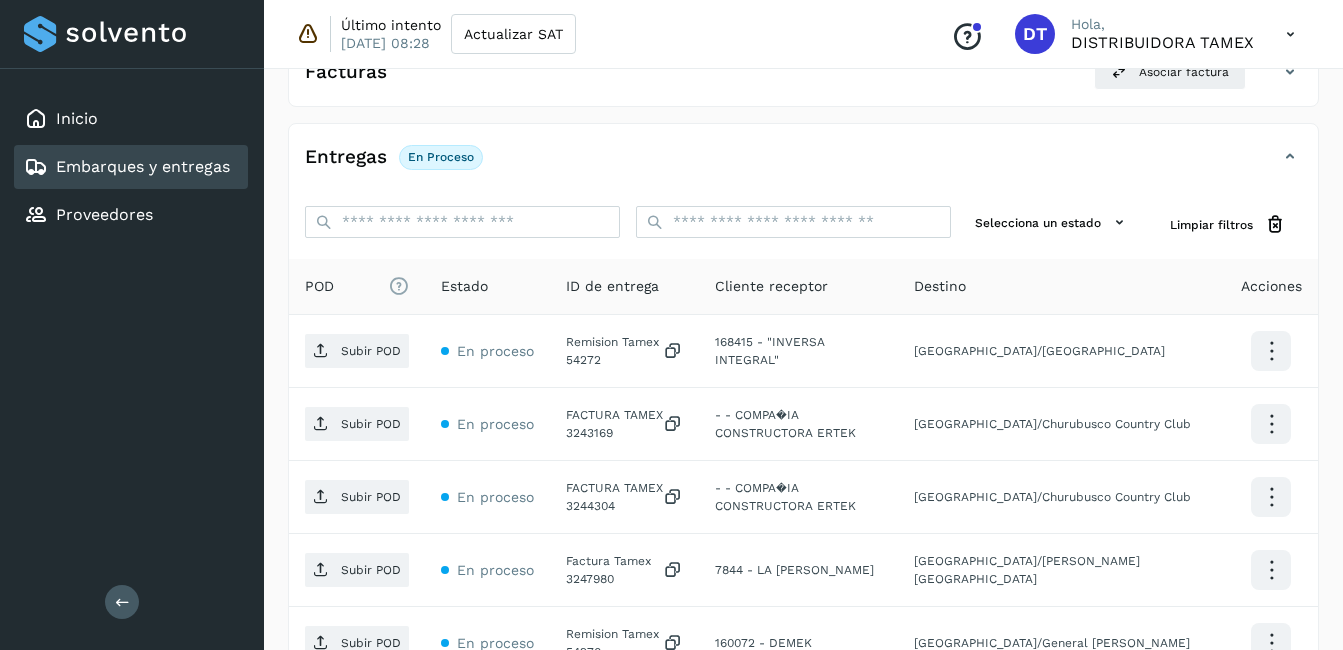scroll, scrollTop: 343, scrollLeft: 0, axis: vertical 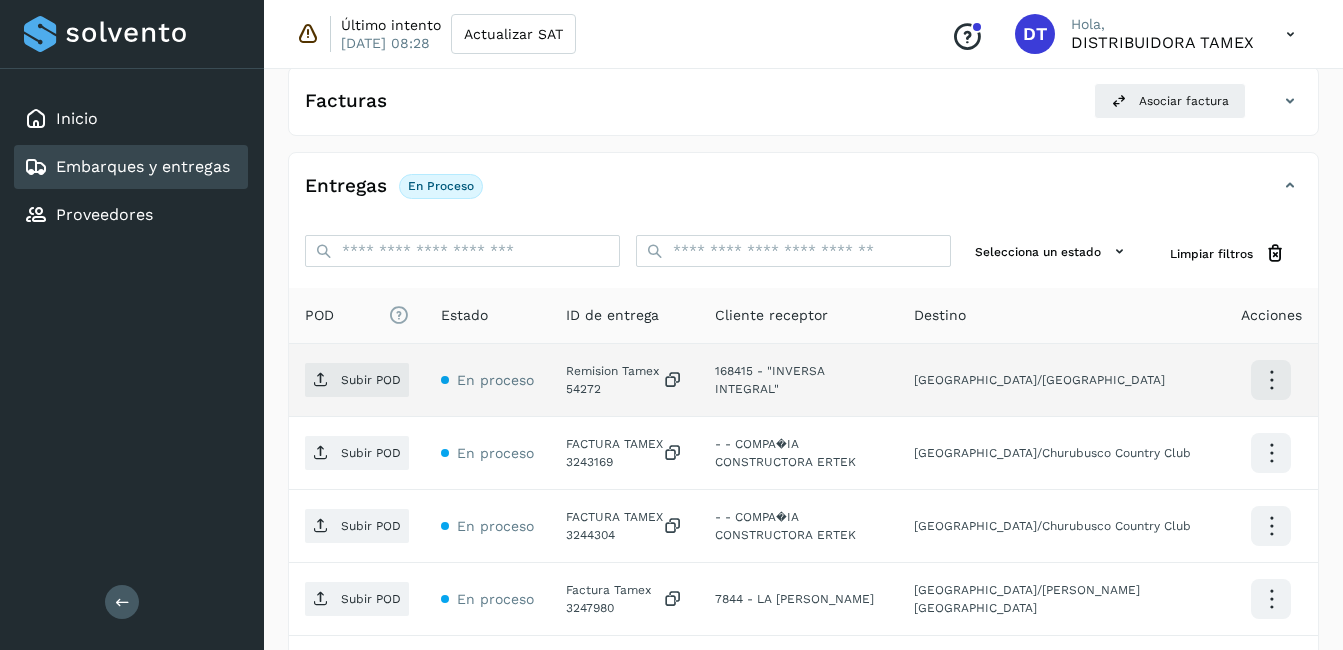 click on "Remision Tamex 54272" 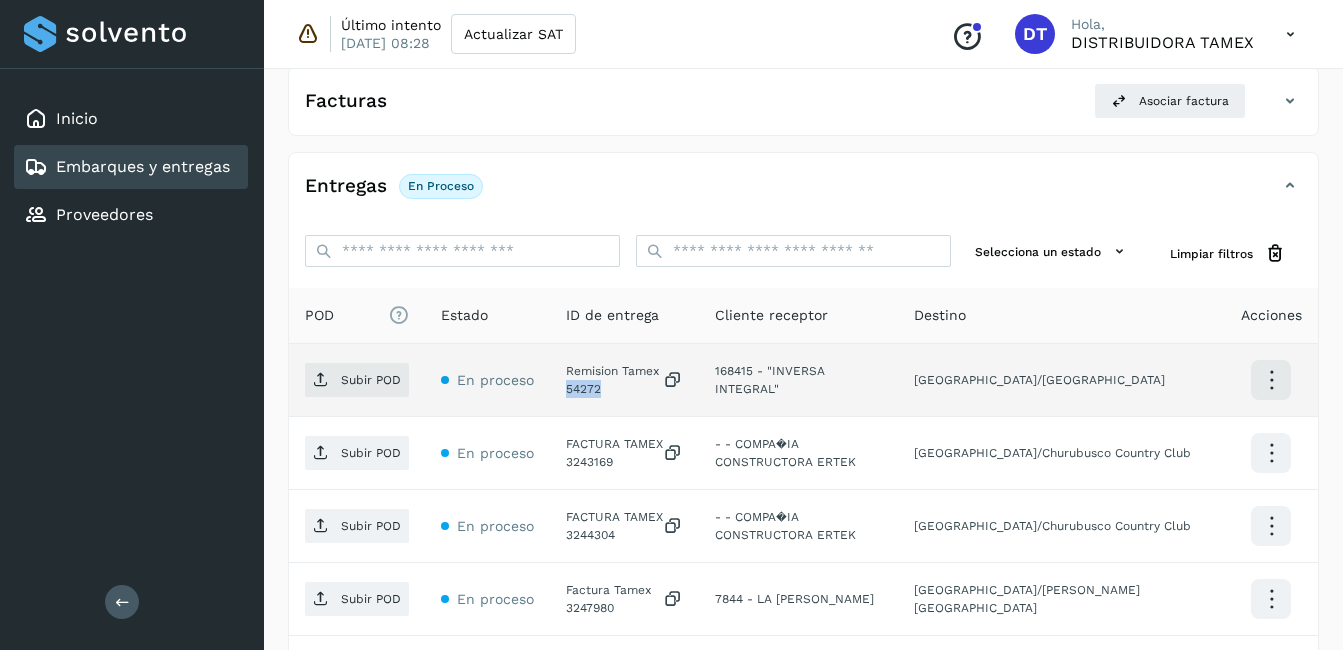 click on "Remision Tamex 54272" 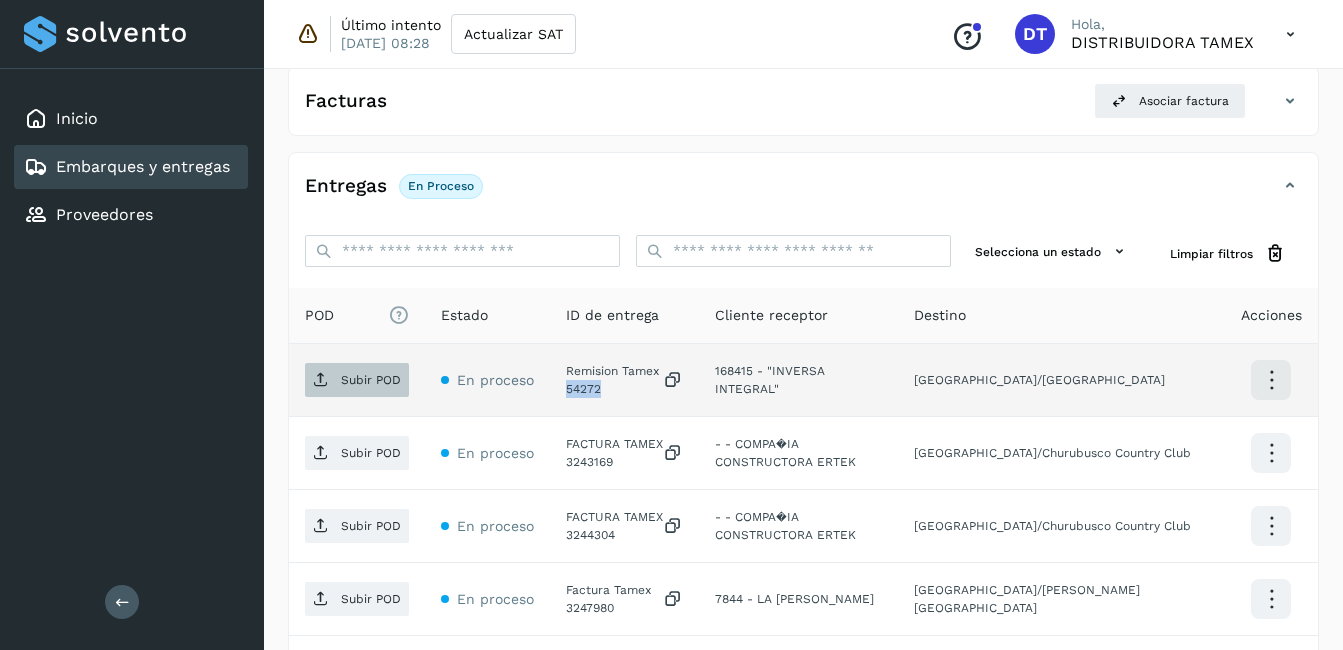 click on "Subir POD" at bounding box center [371, 380] 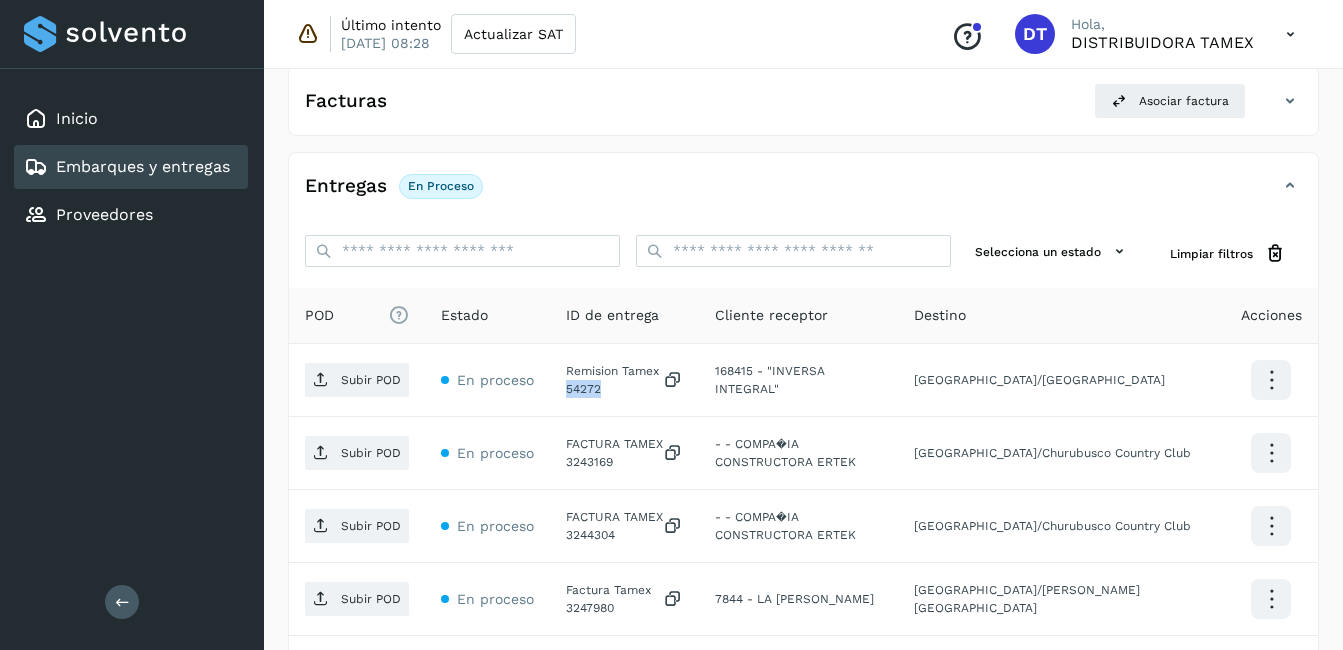 select on "**" 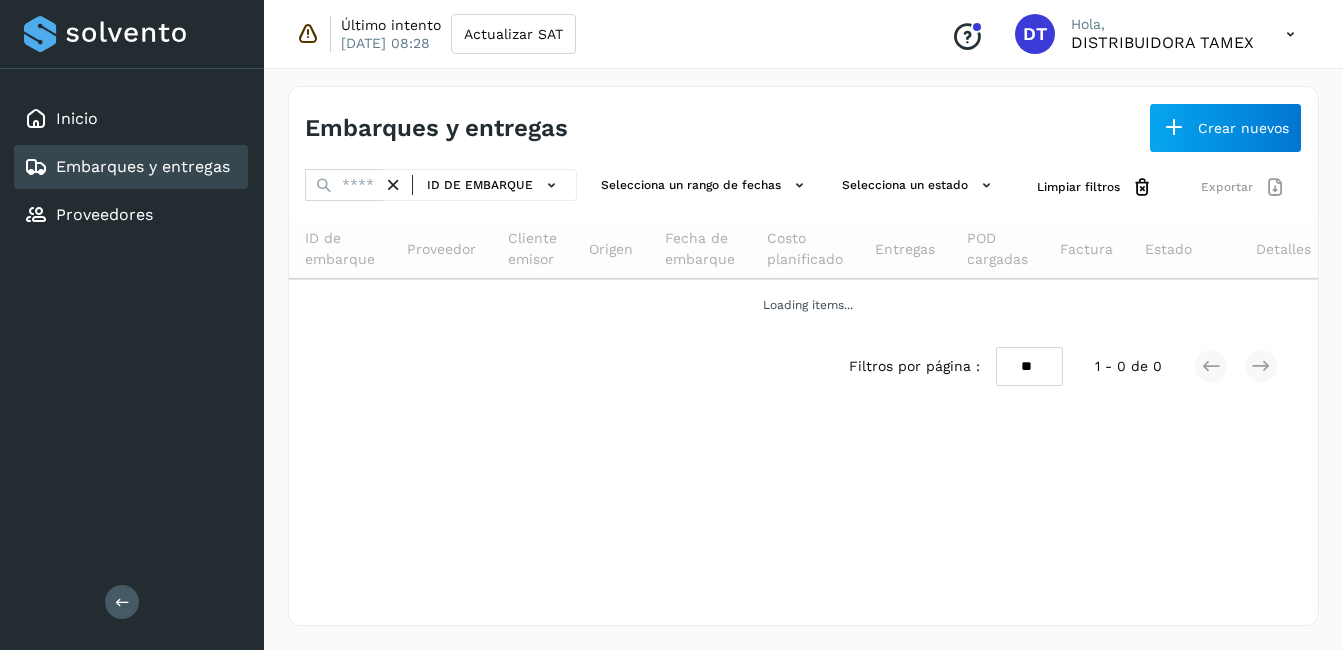 scroll, scrollTop: 0, scrollLeft: 0, axis: both 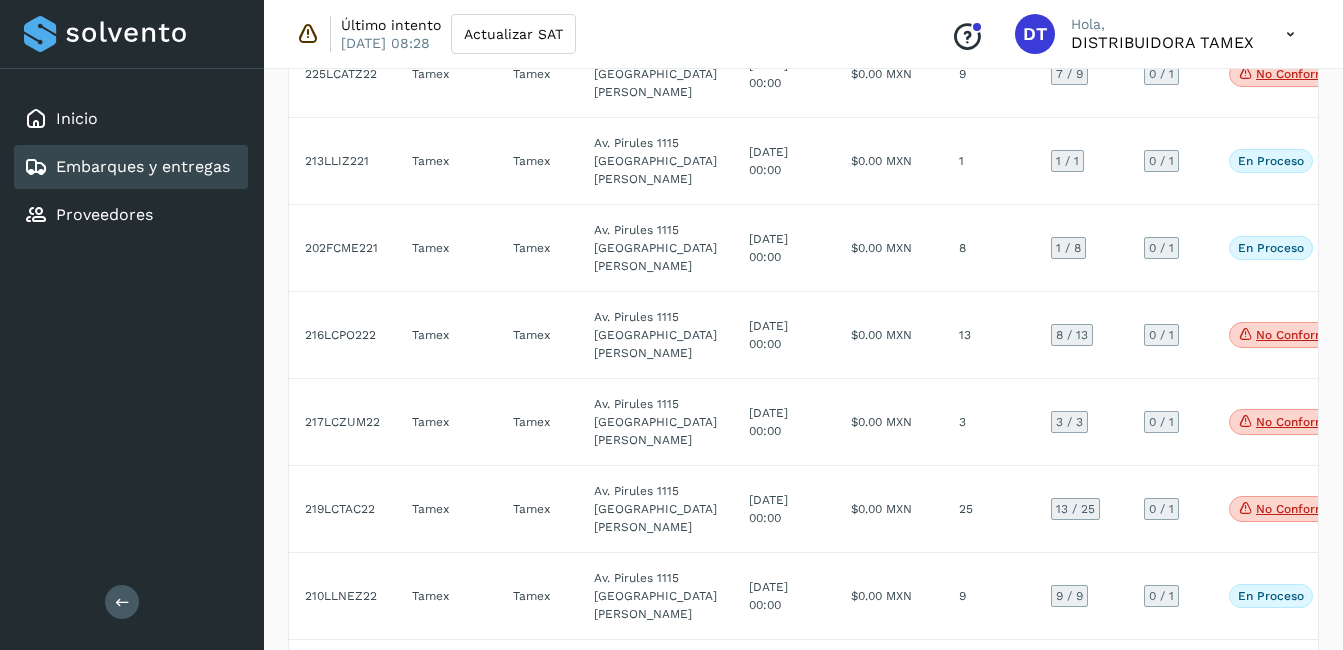 click on "$0.00 MXN" 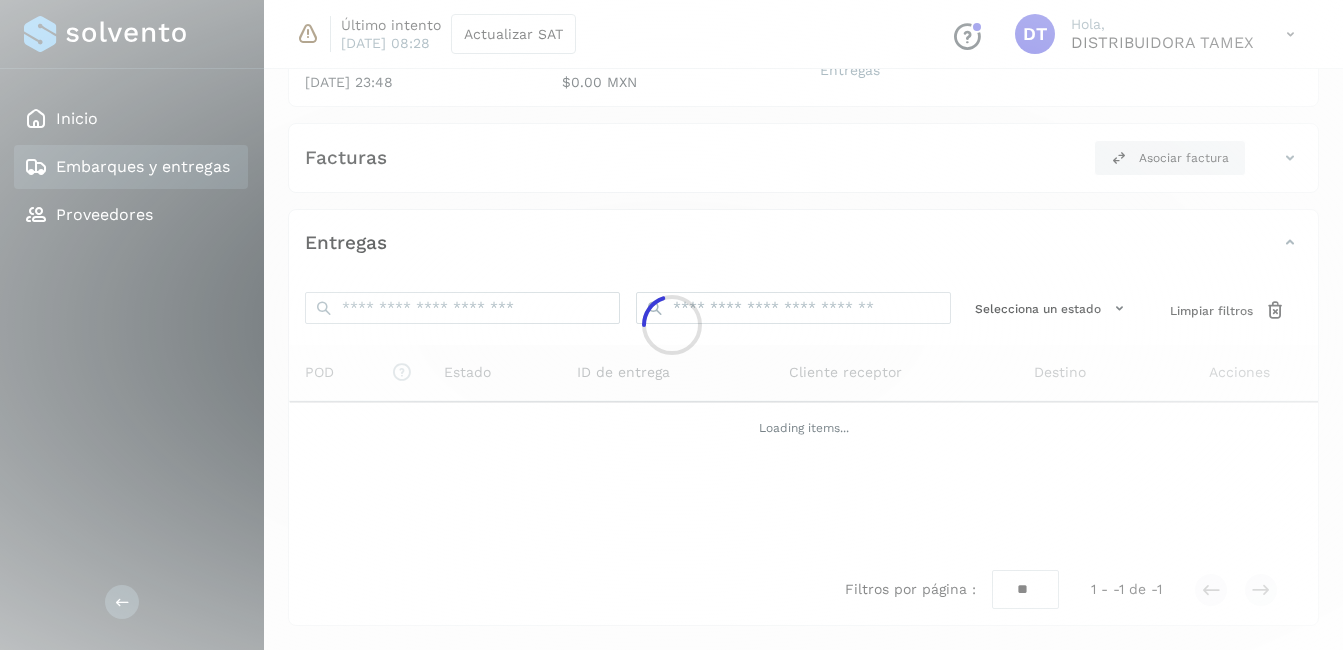click 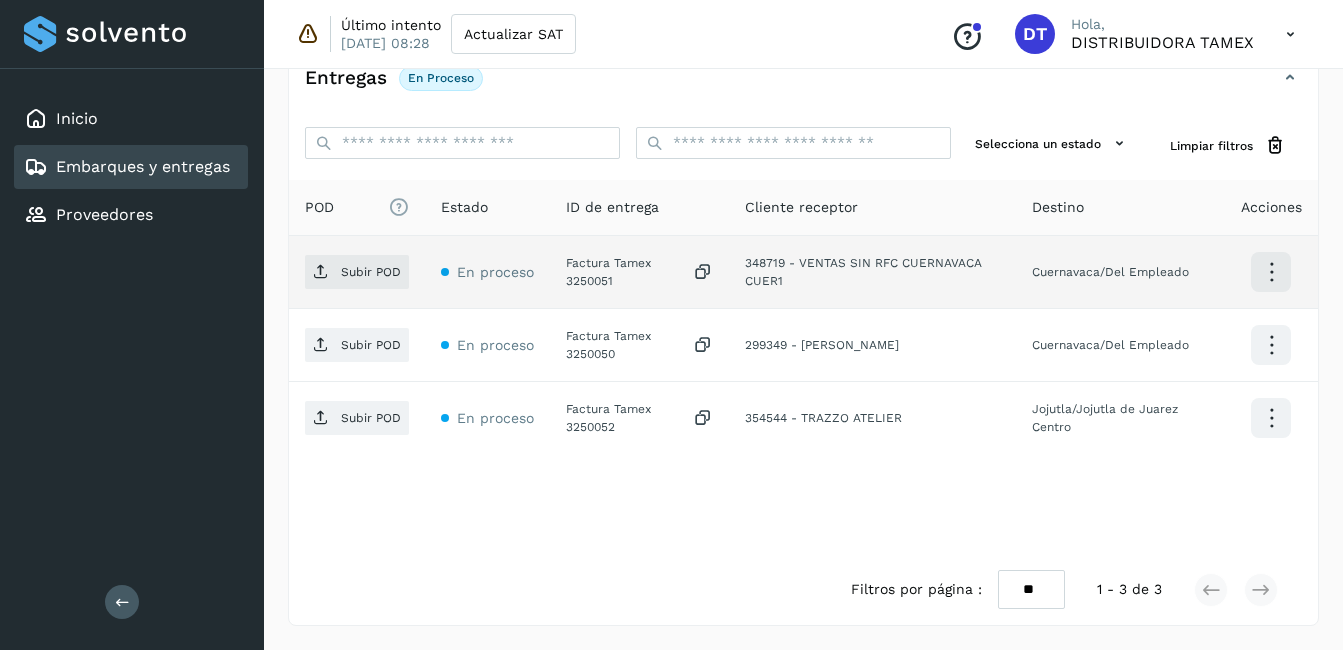 click on "Factura Tamex 3250051" 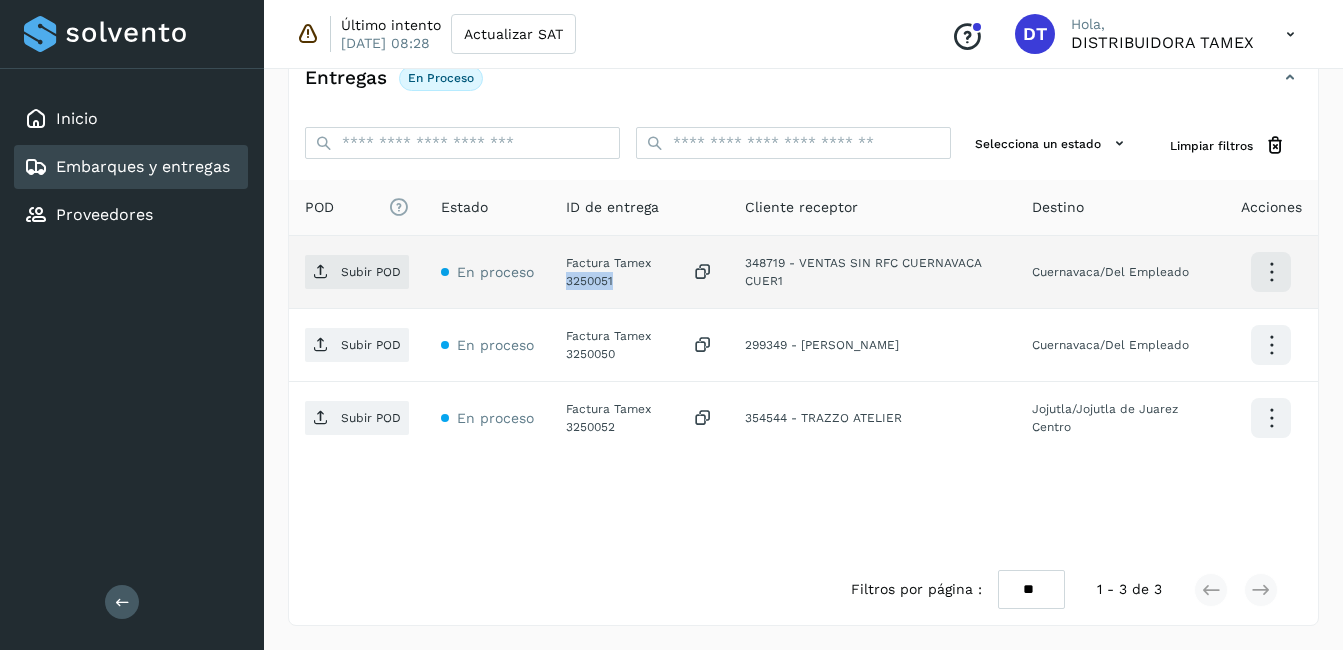 click on "Factura Tamex 3250051" 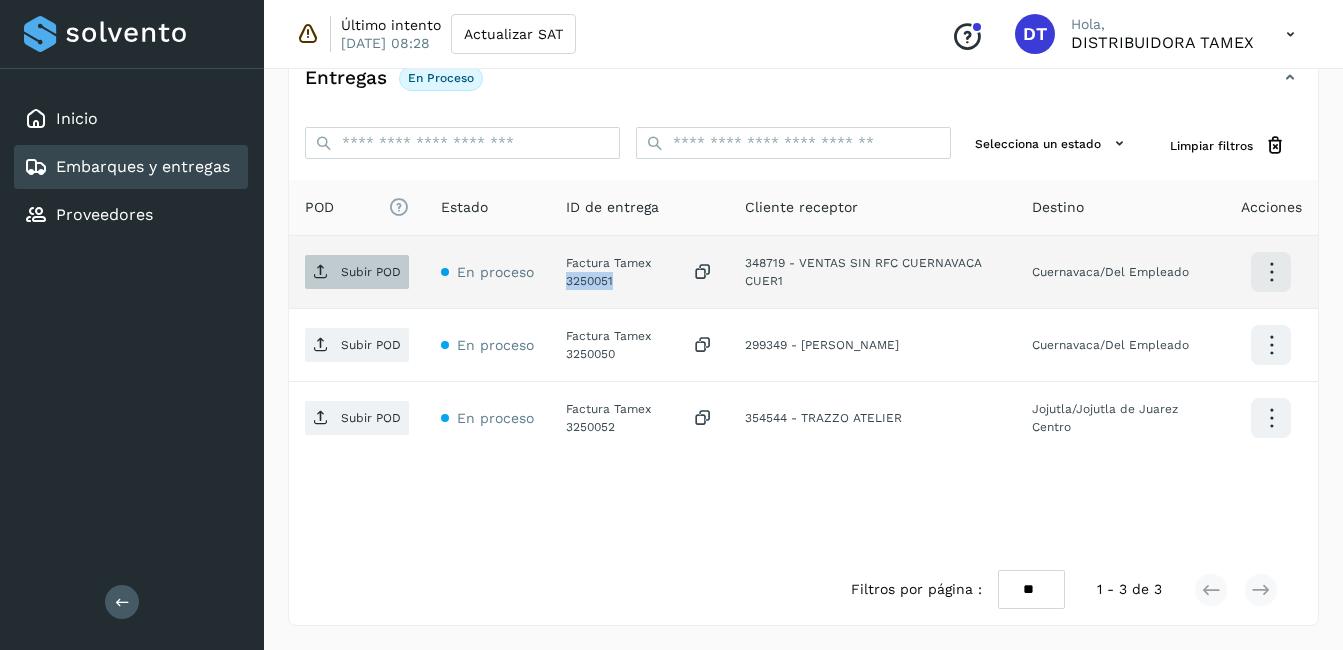 click on "Subir POD" at bounding box center [357, 272] 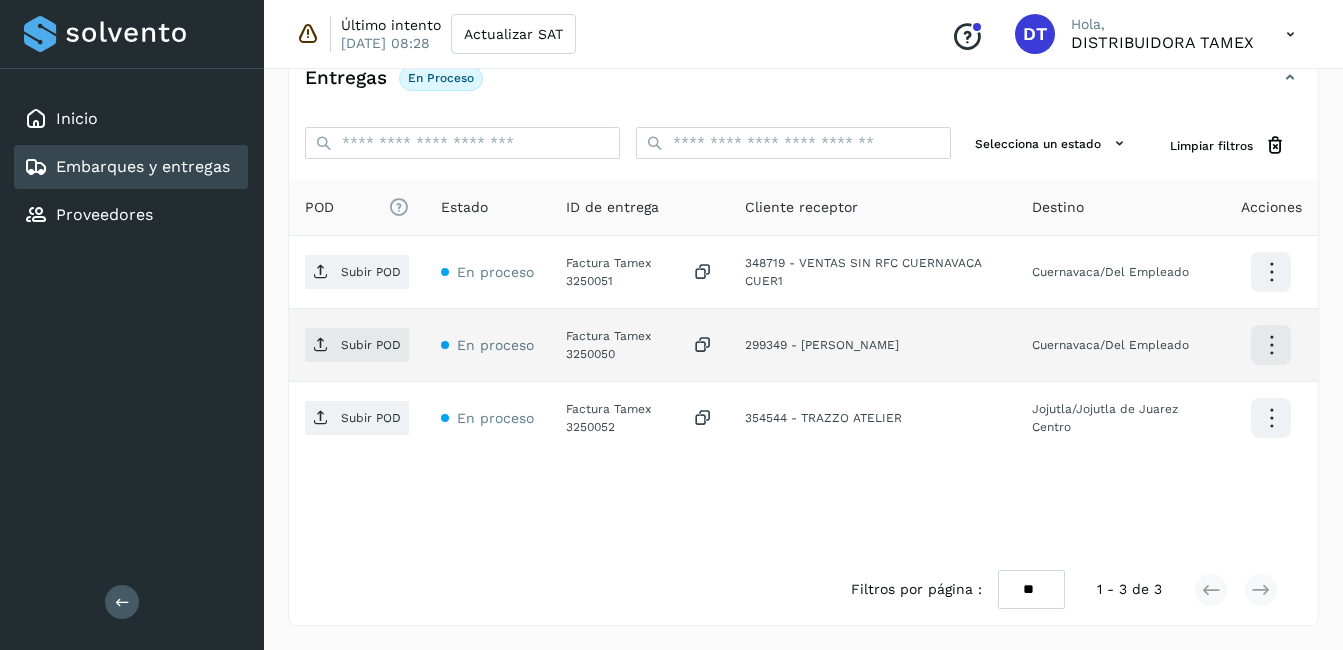 click on "Factura Tamex 3250050" 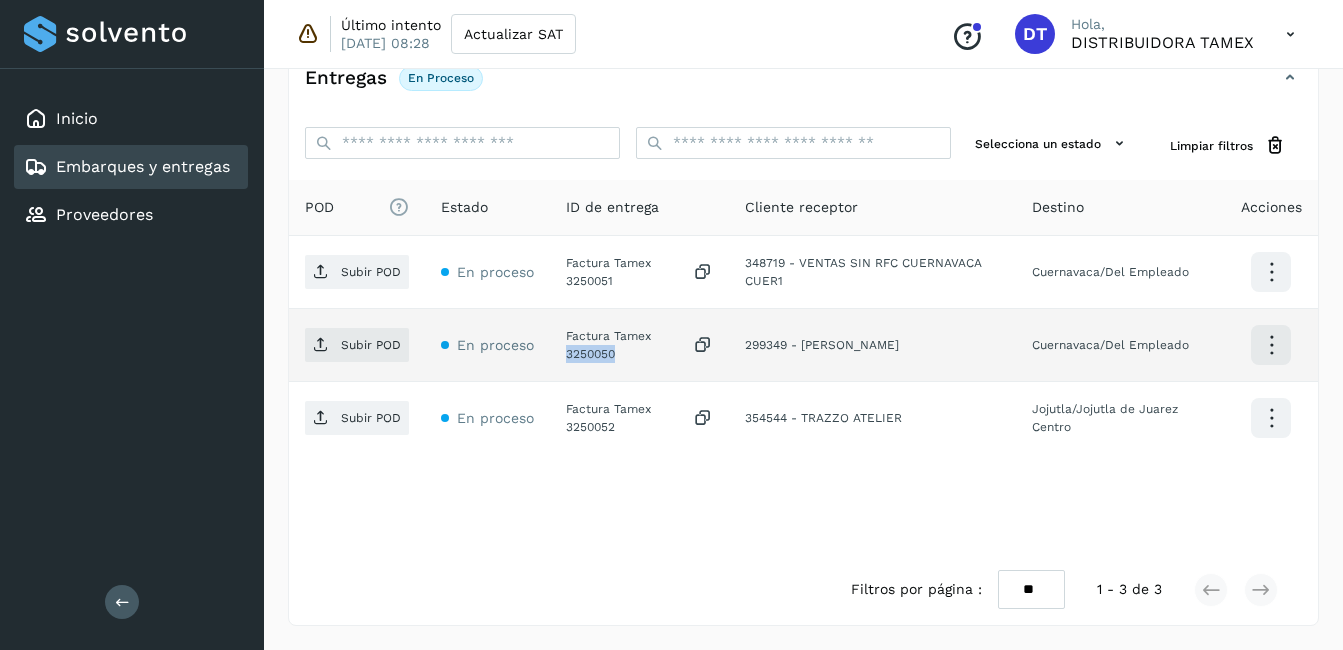 click on "Factura Tamex 3250050" 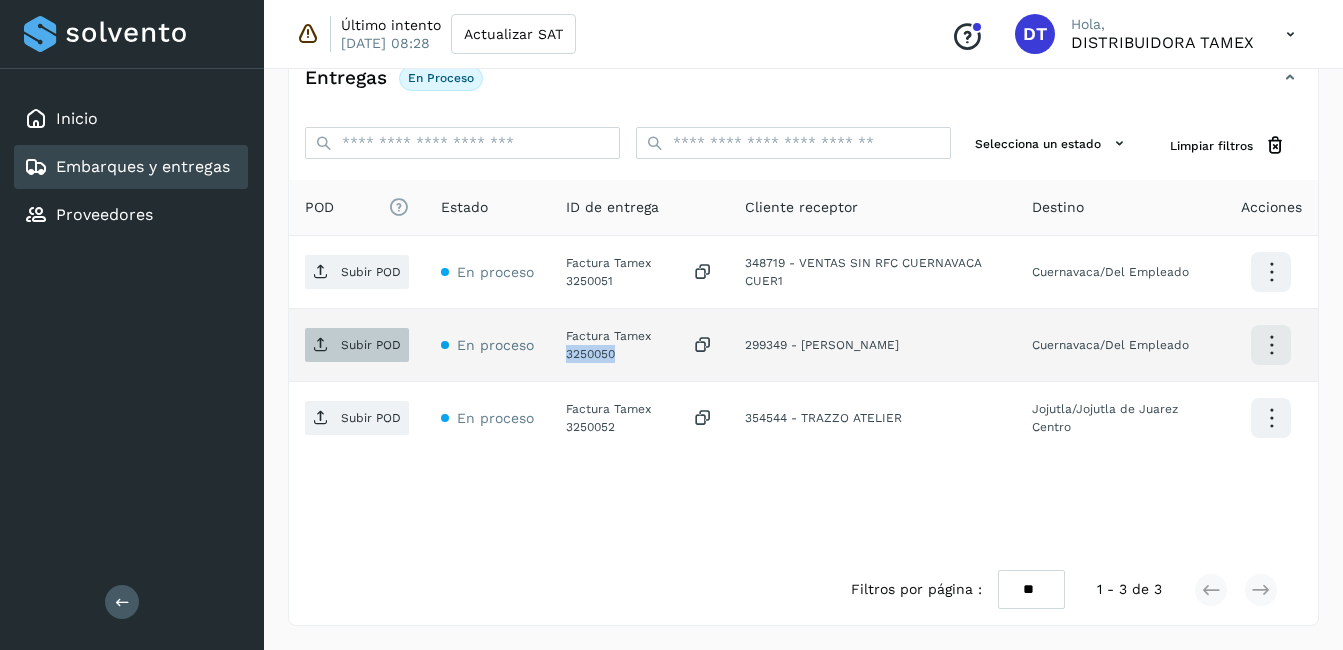 click on "Subir POD" at bounding box center [357, 345] 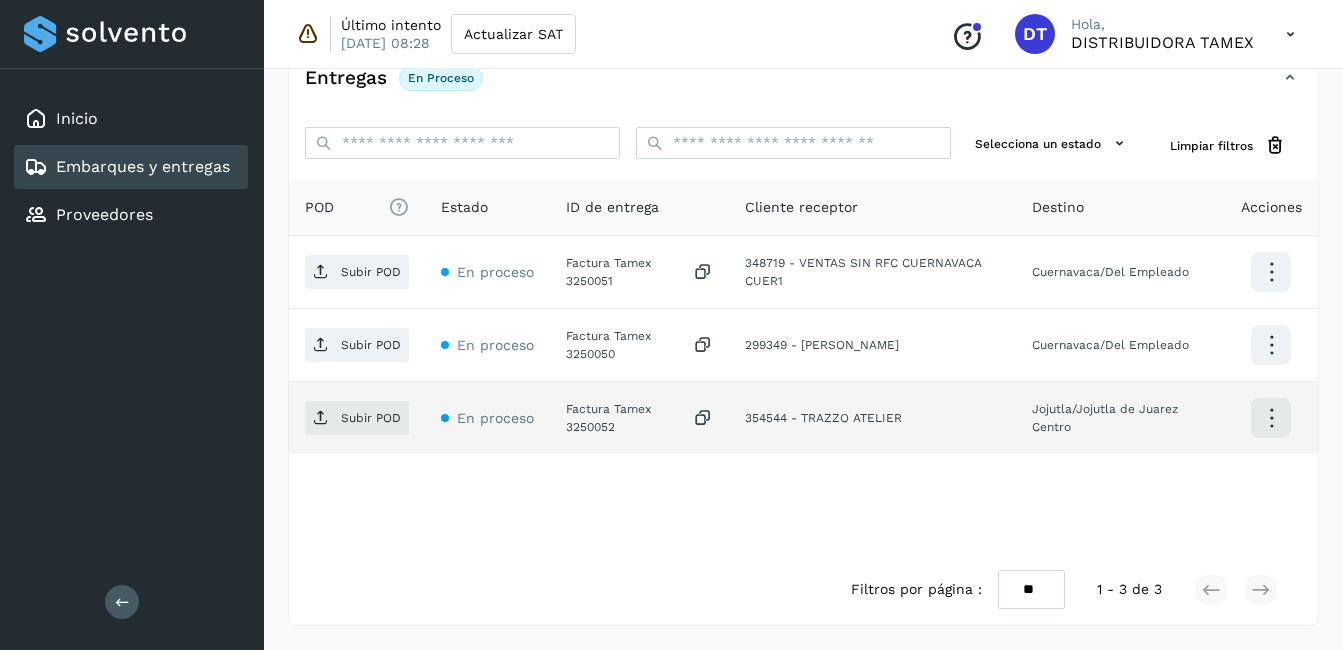 click on "Factura Tamex 3250052" 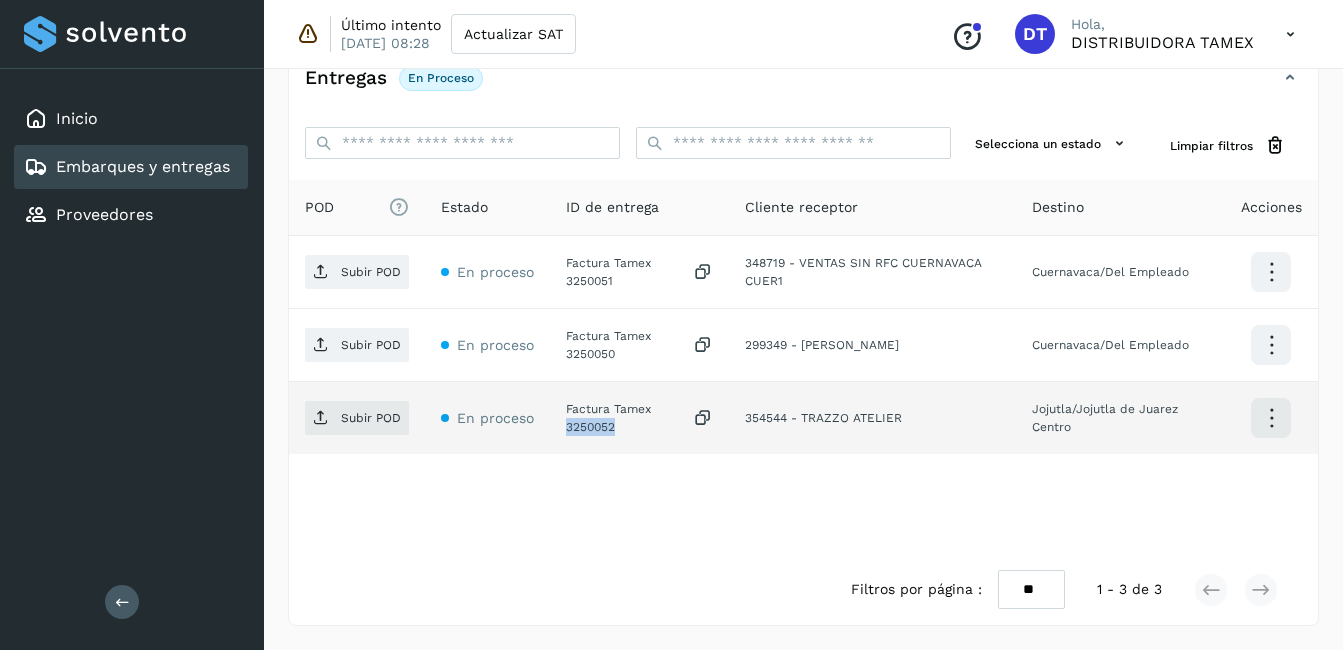 click on "Factura Tamex 3250052" 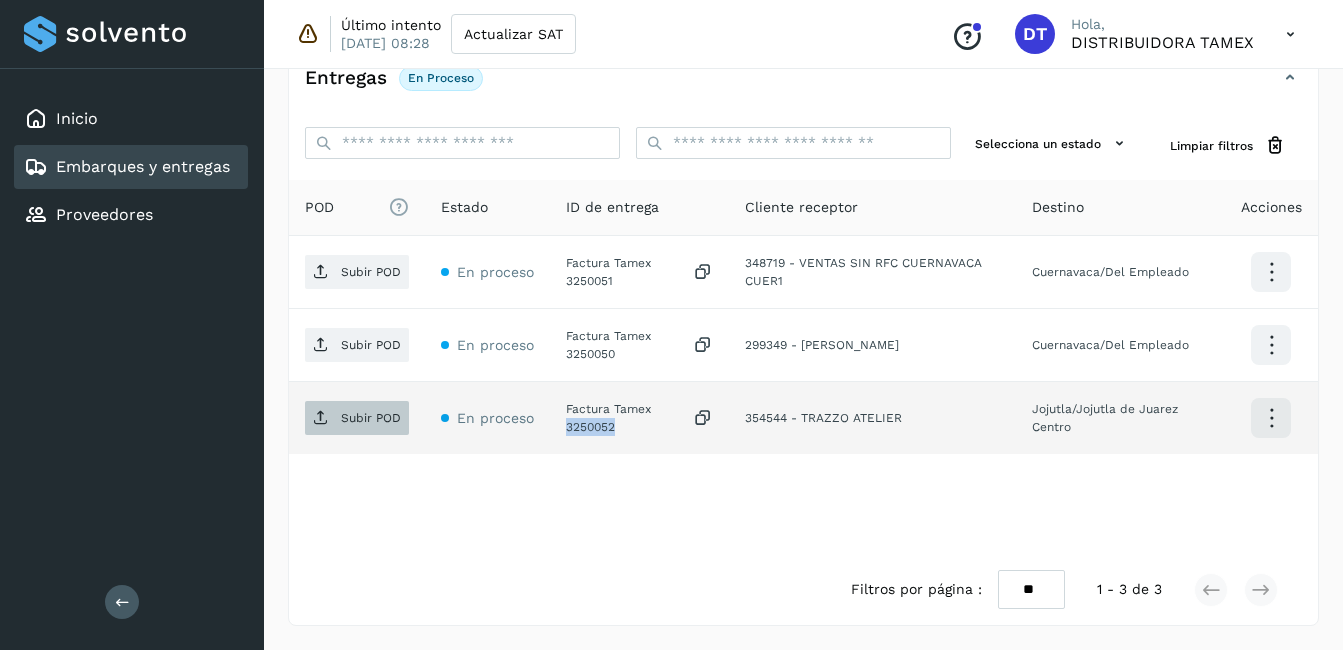click on "Subir POD" at bounding box center (357, 418) 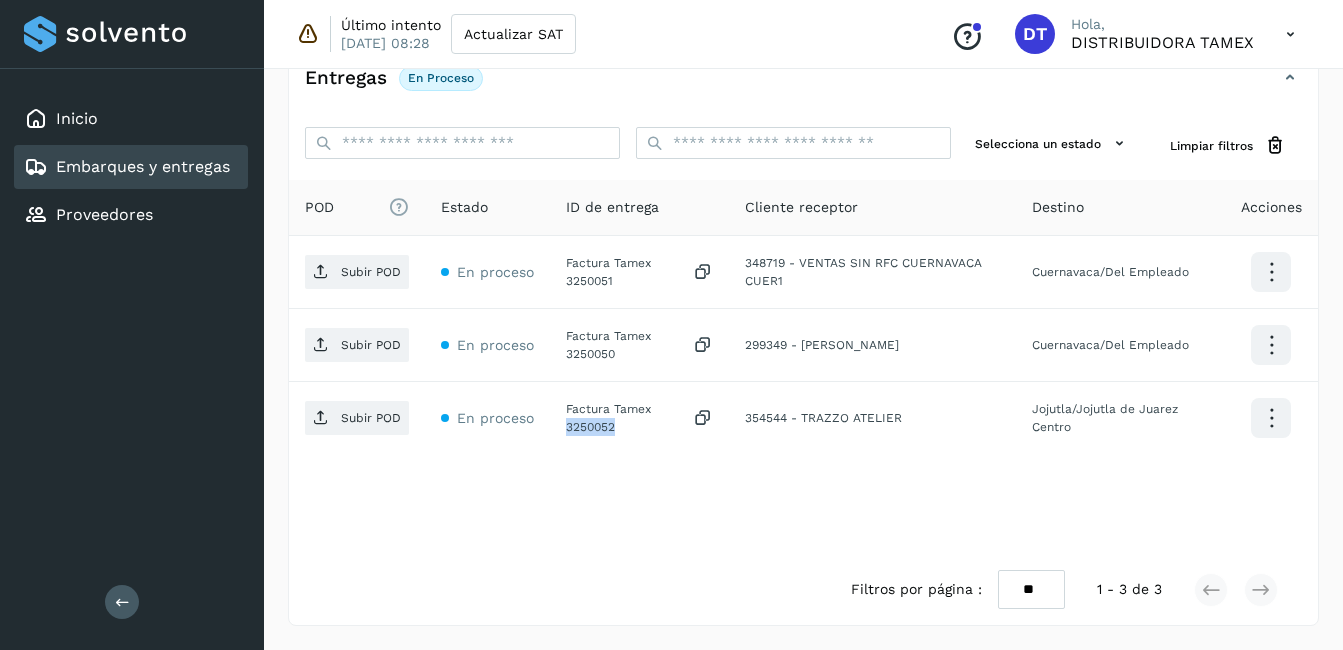 select on "**" 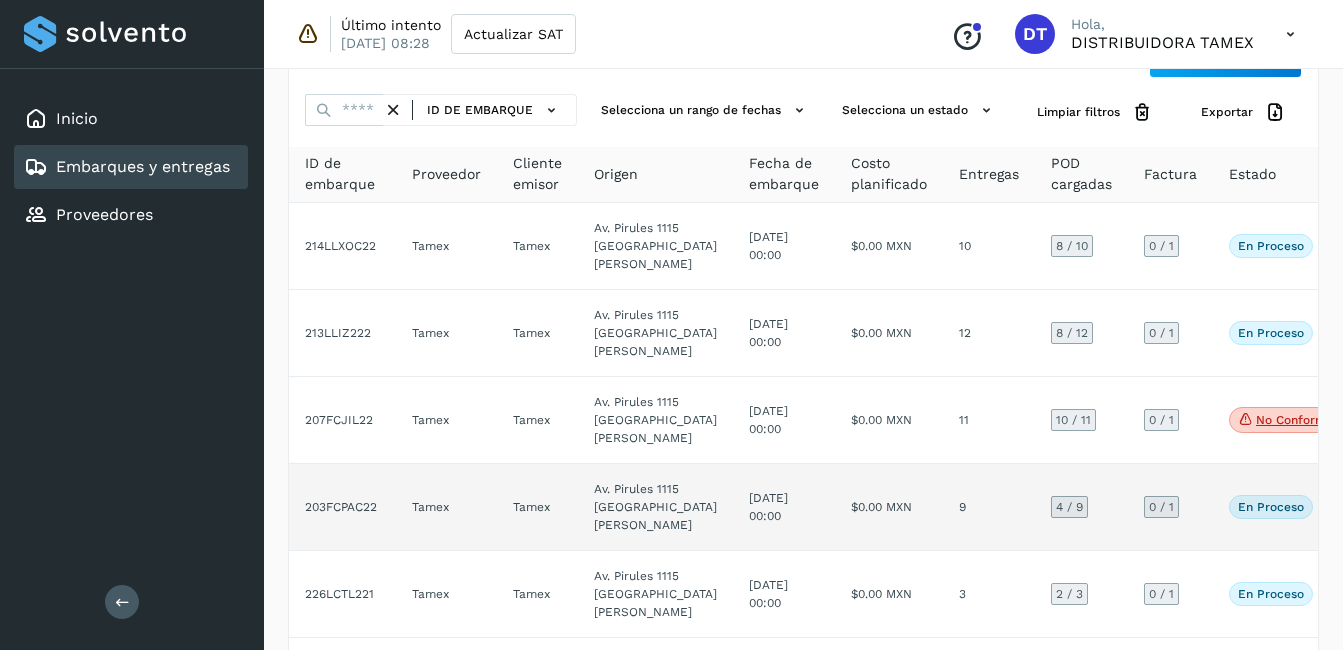 scroll, scrollTop: 0, scrollLeft: 0, axis: both 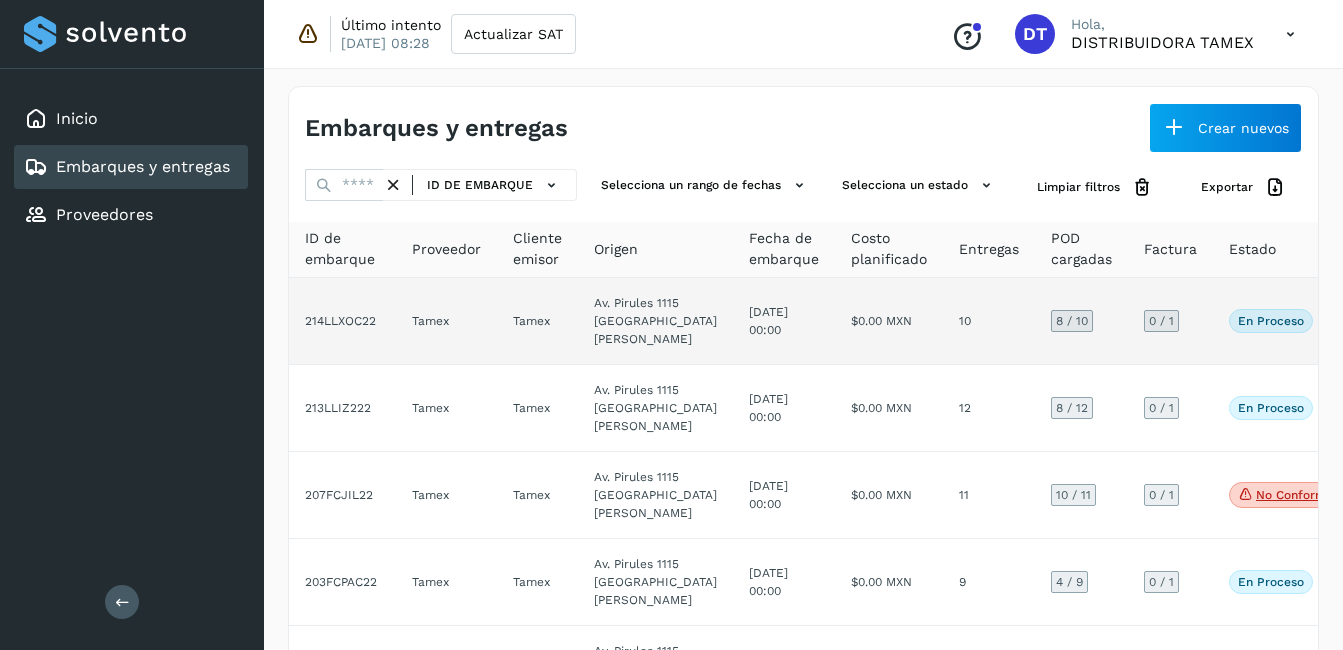 click on "$0.00 MXN" 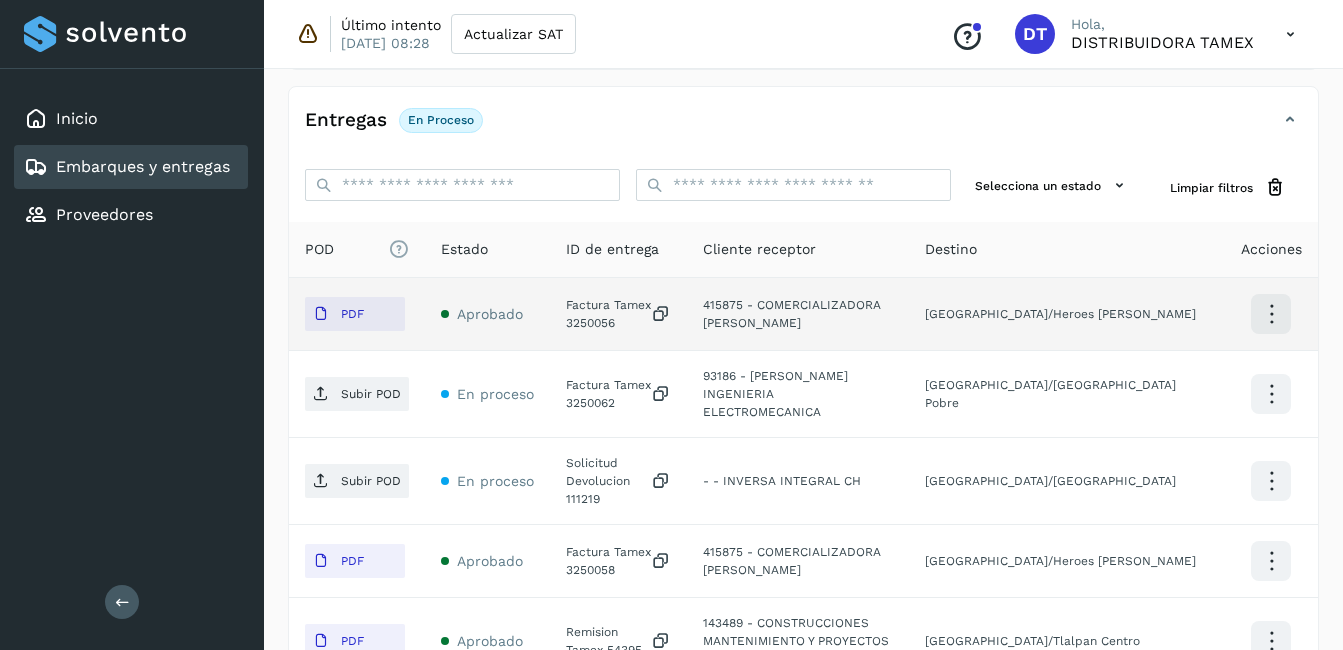 scroll, scrollTop: 362, scrollLeft: 0, axis: vertical 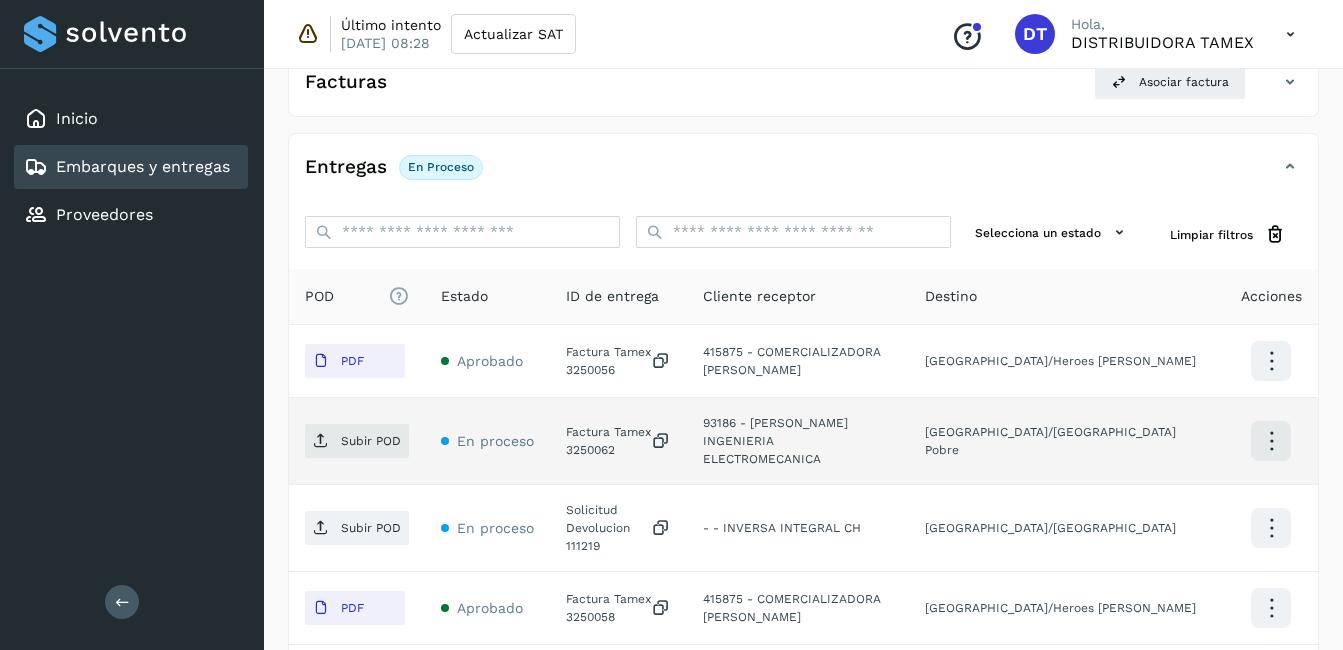 click on "Factura Tamex 3250062" 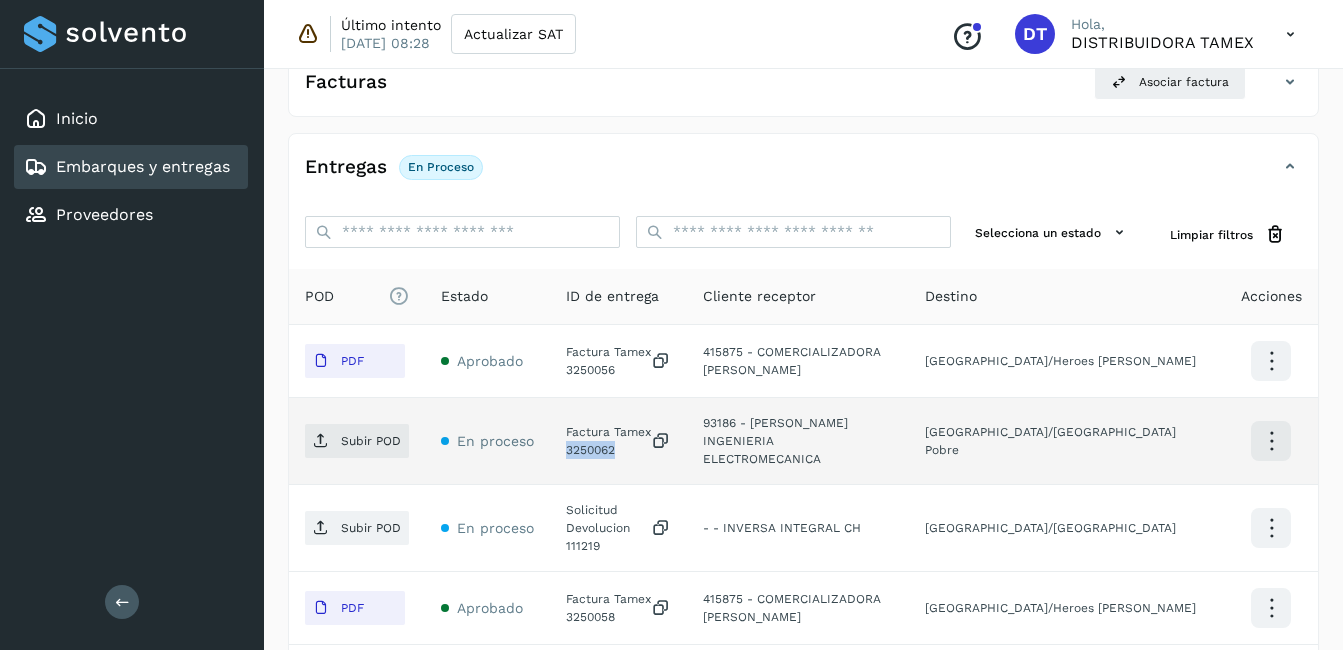 click on "Factura Tamex 3250062" 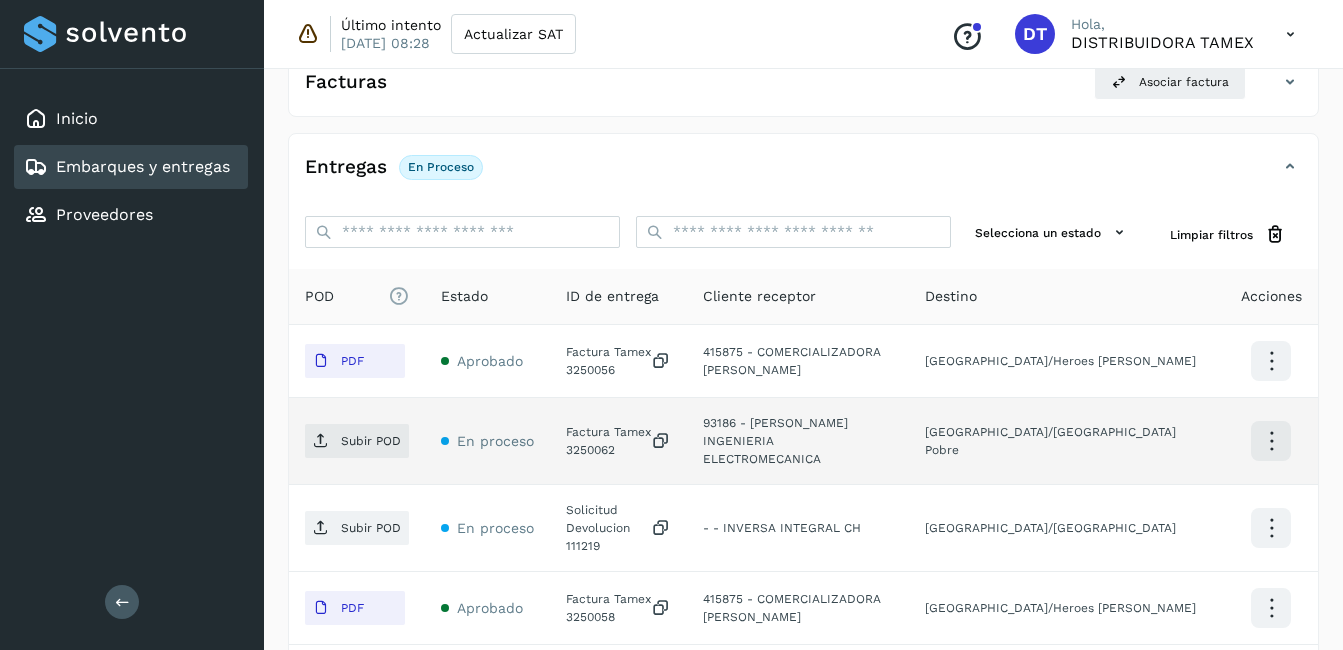 click on "Subir POD" 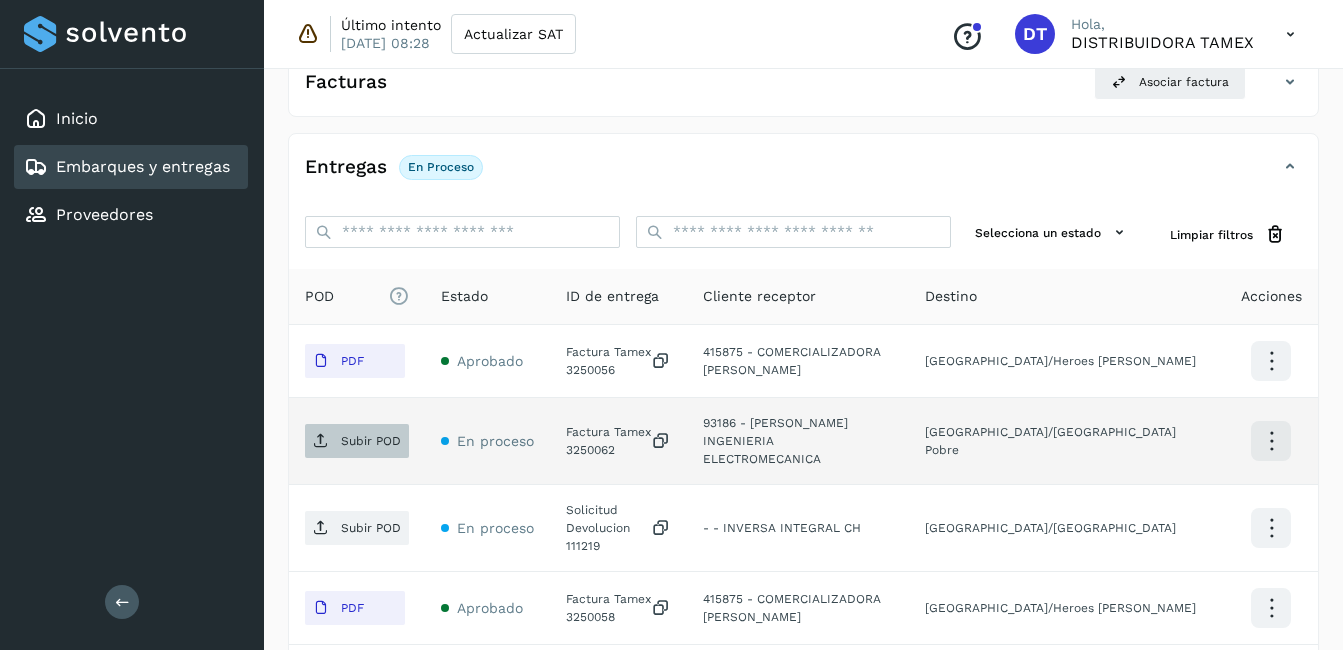 click on "Subir POD" at bounding box center (357, 441) 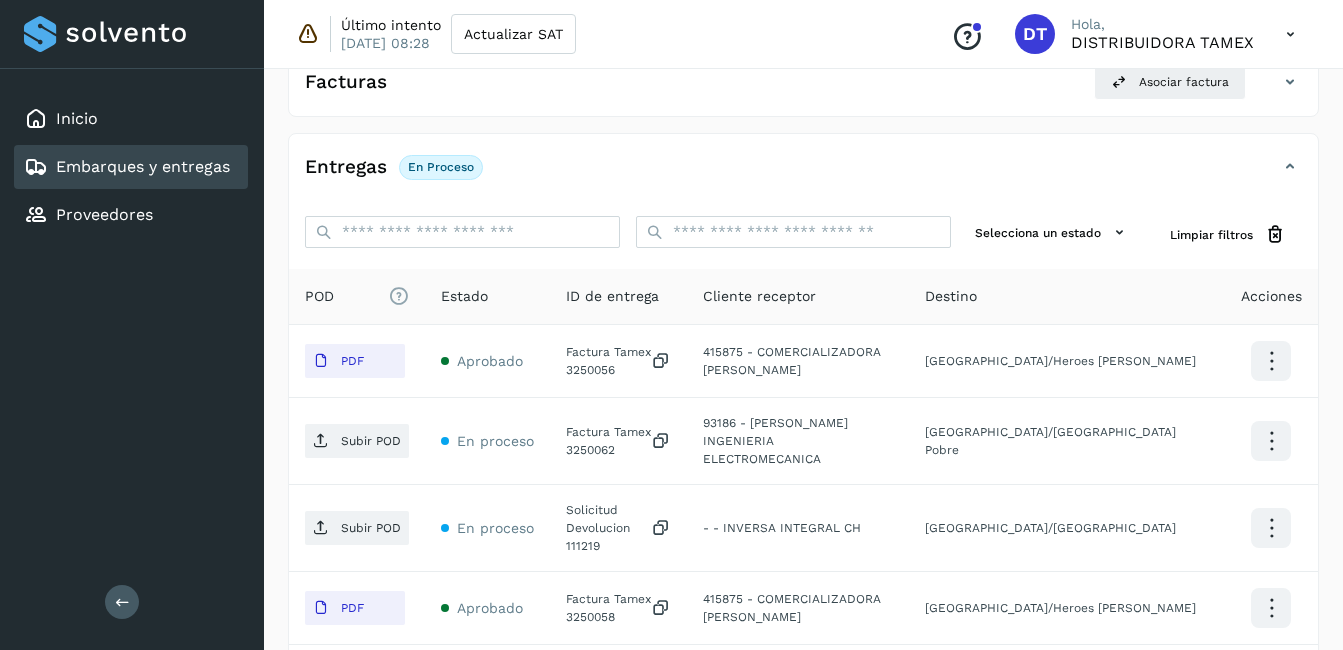 select on "**" 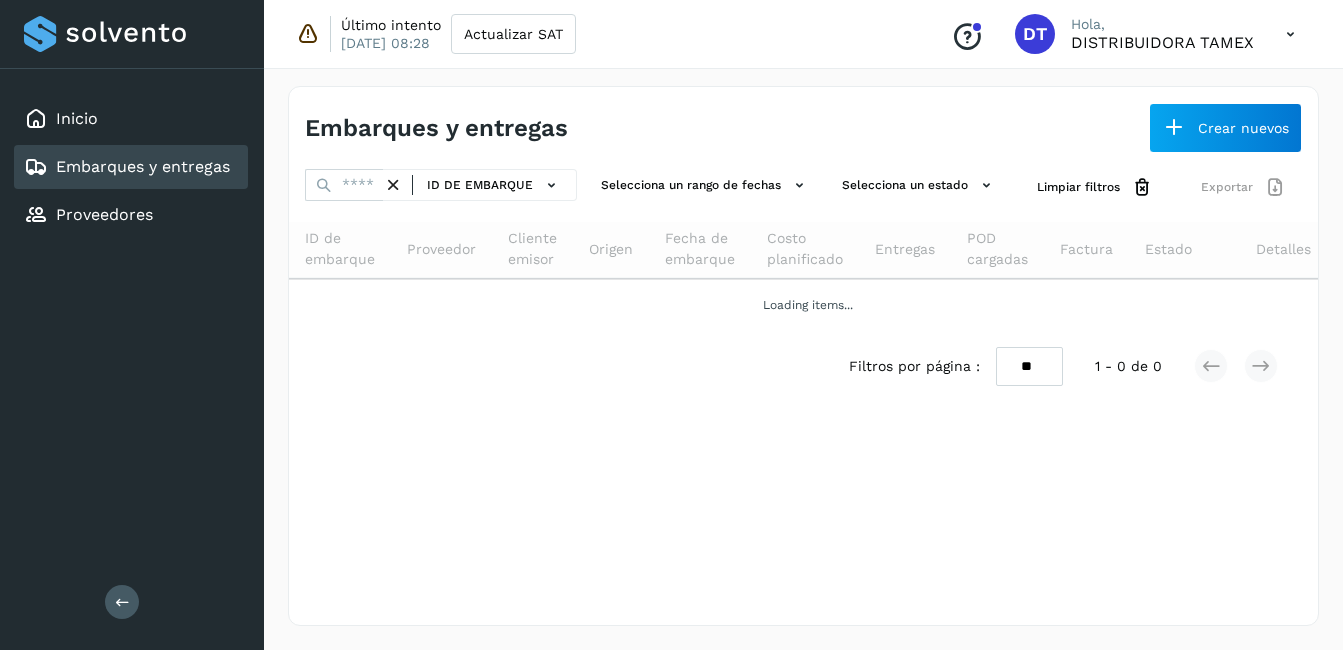 scroll, scrollTop: 0, scrollLeft: 0, axis: both 